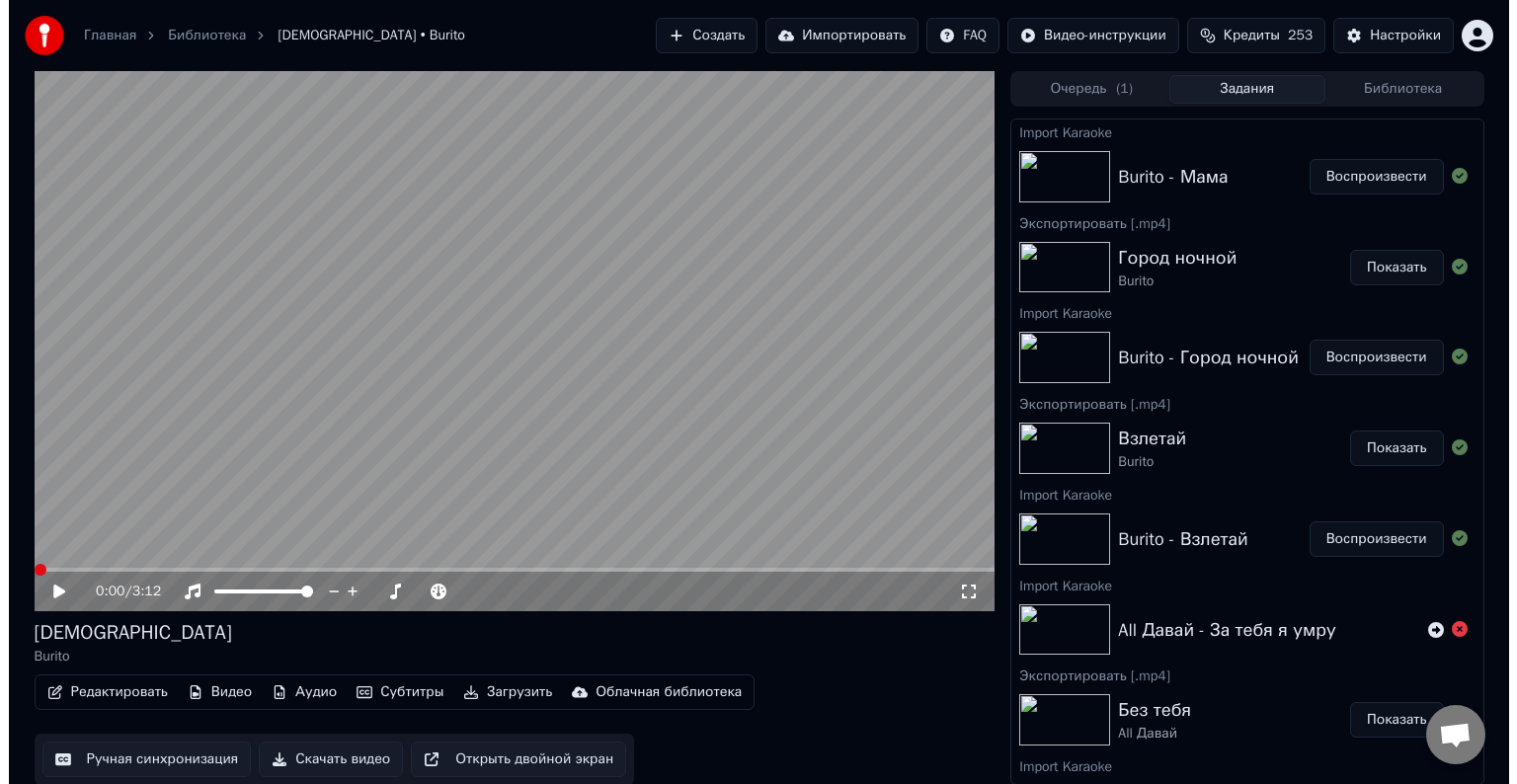 scroll, scrollTop: 0, scrollLeft: 0, axis: both 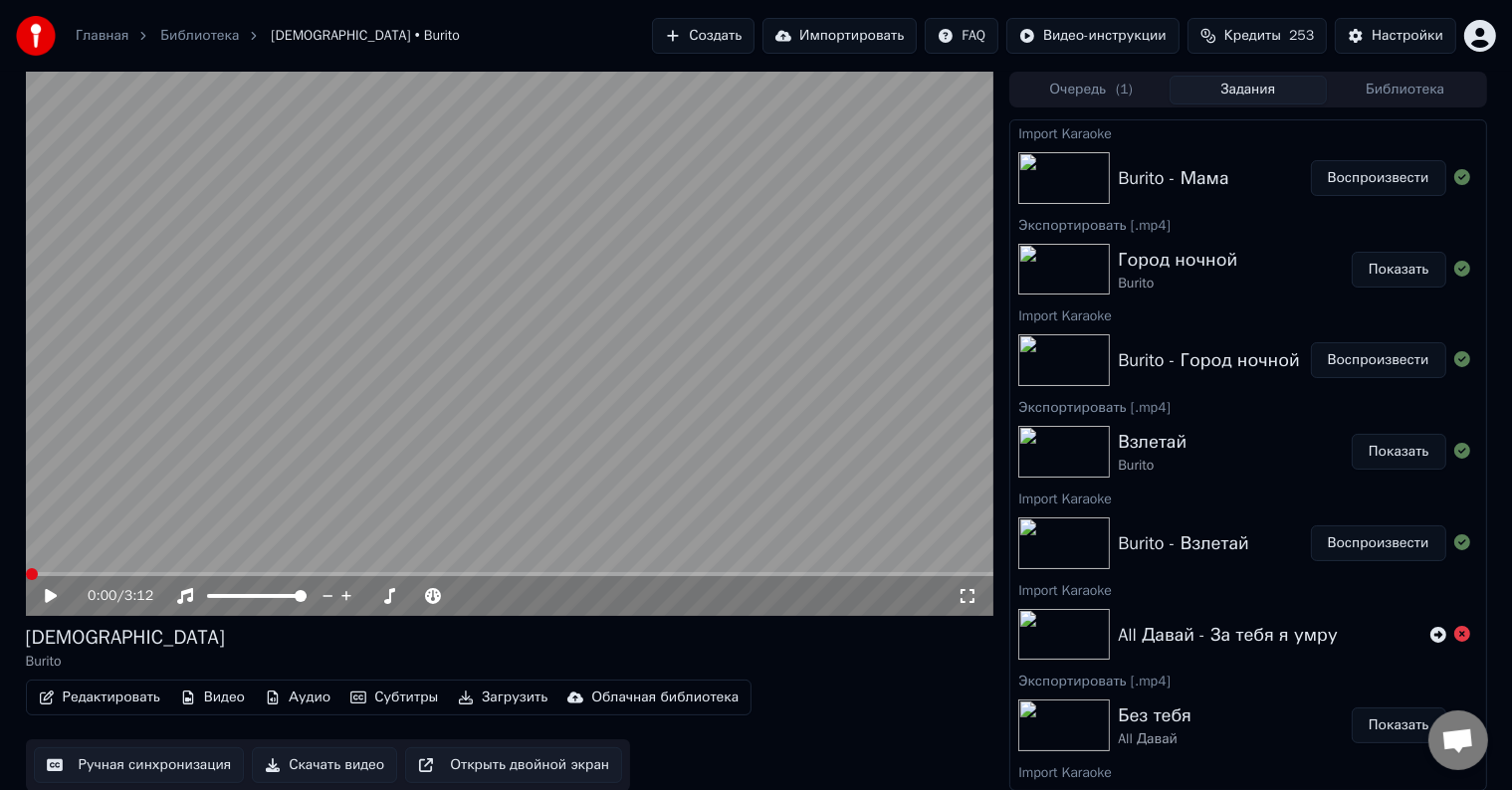 click on "Воспроизвести" at bounding box center (1379, 178) 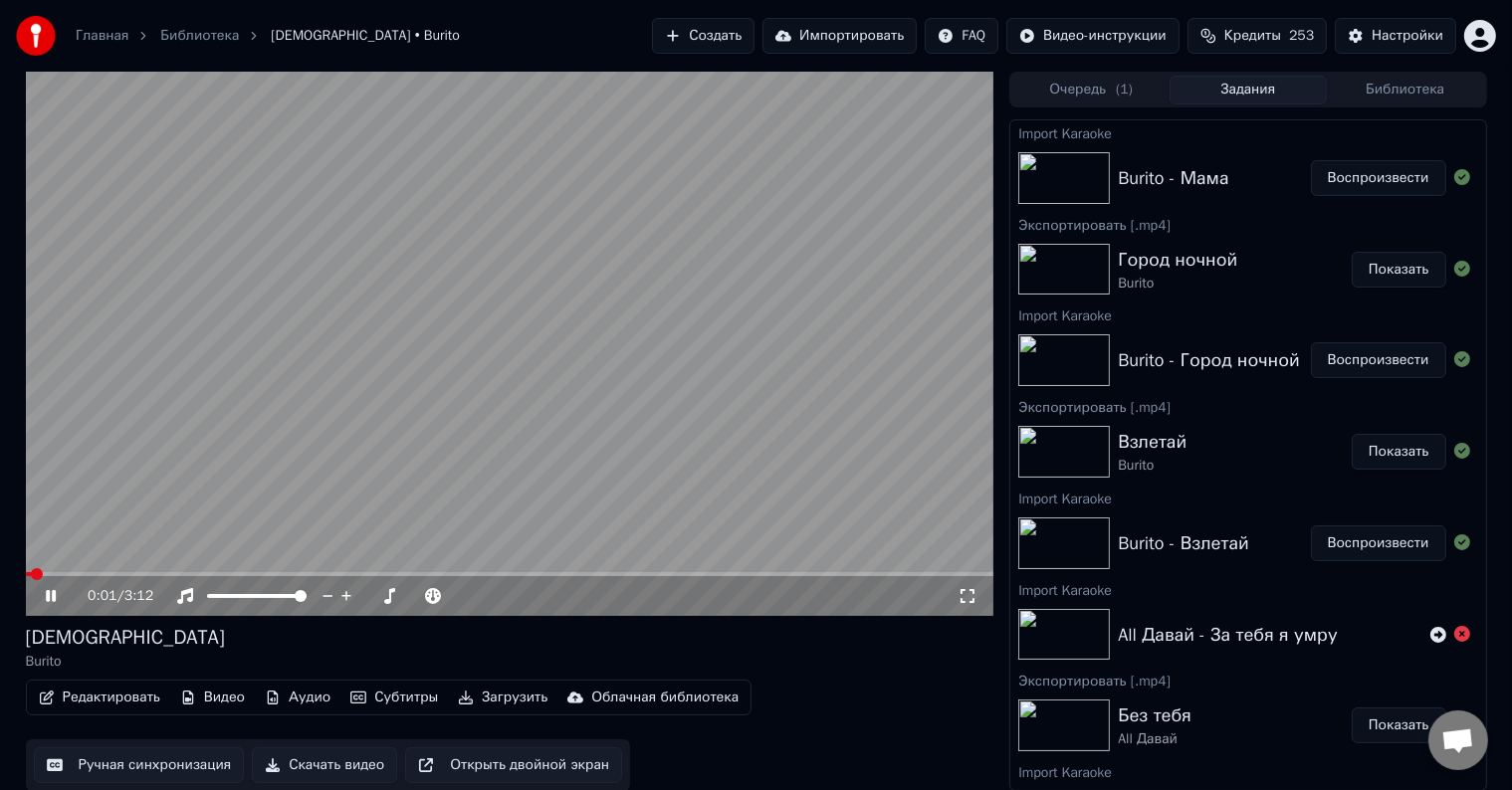 click 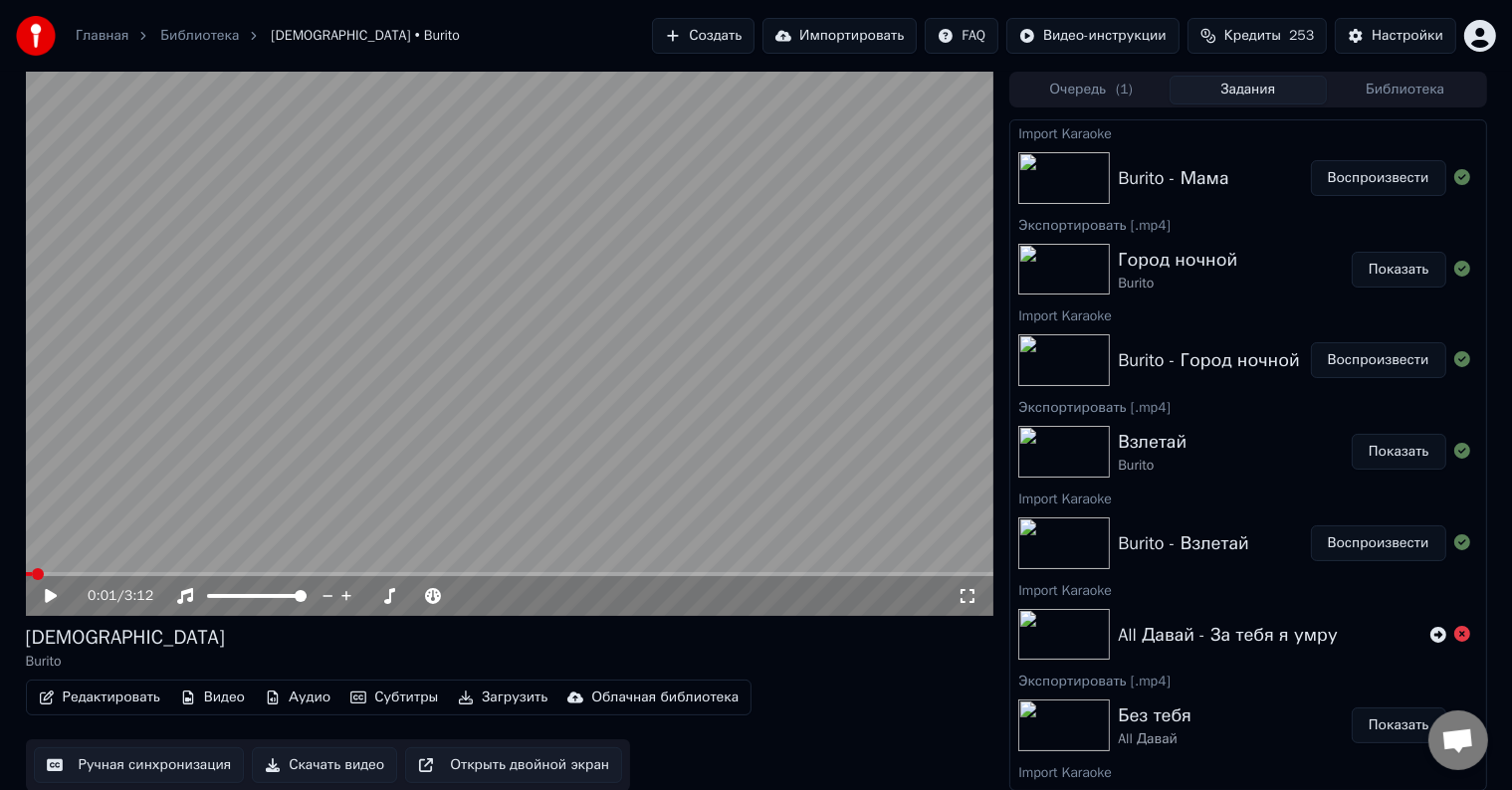 click at bounding box center [38, 574] 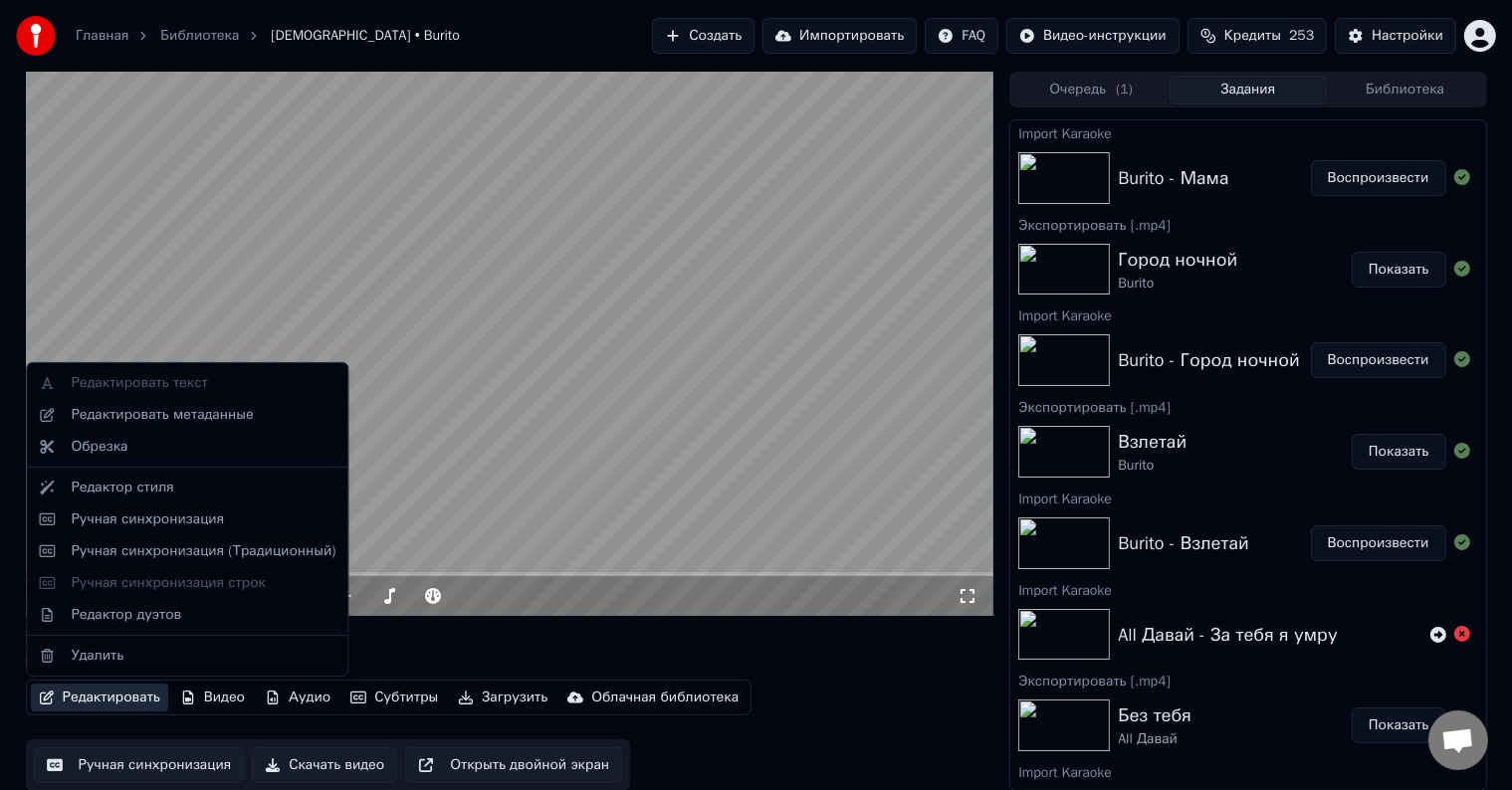 click on "Редактировать" at bounding box center (100, 697) 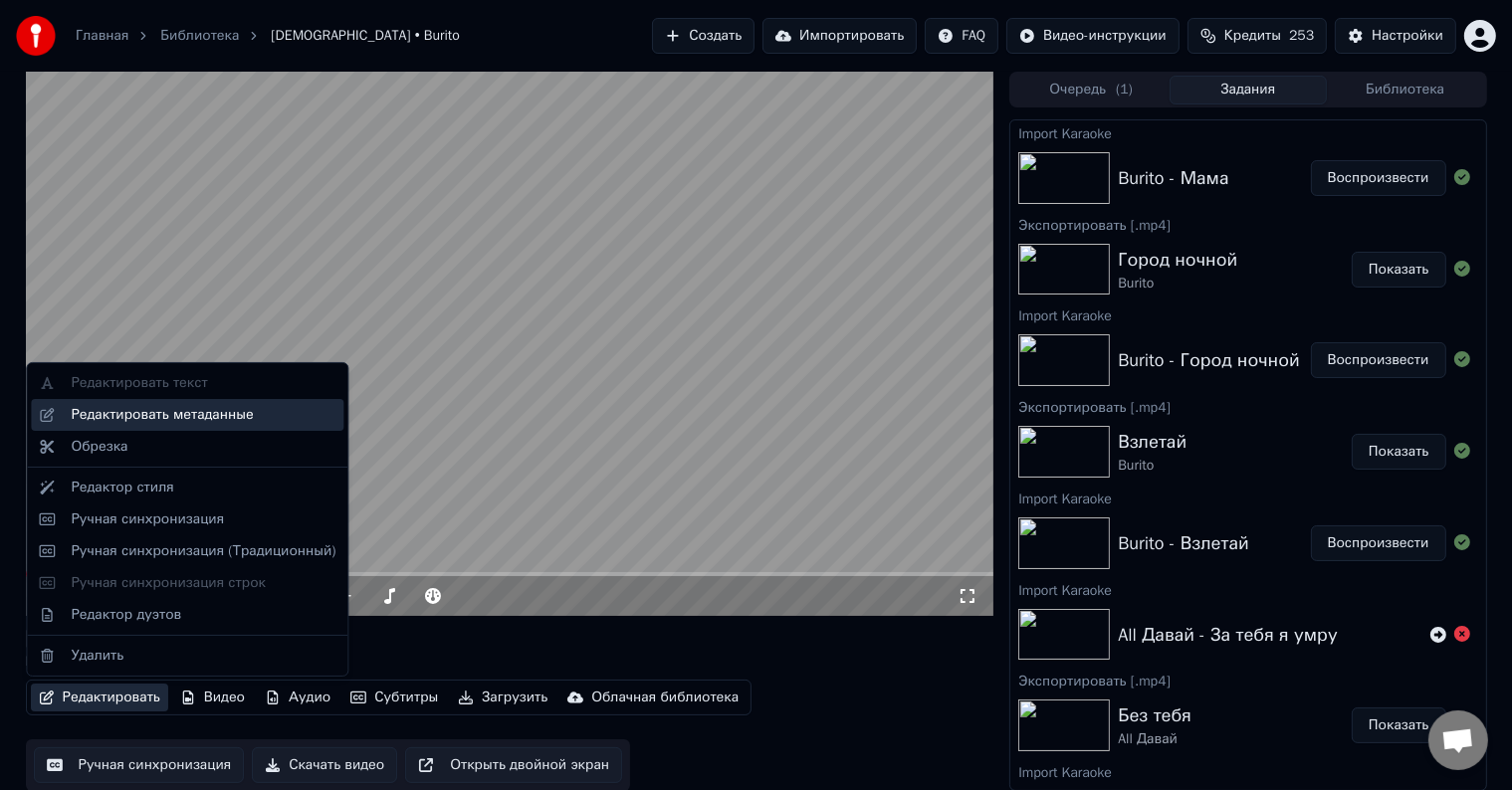 click on "Редактировать метаданные" at bounding box center (161, 415) 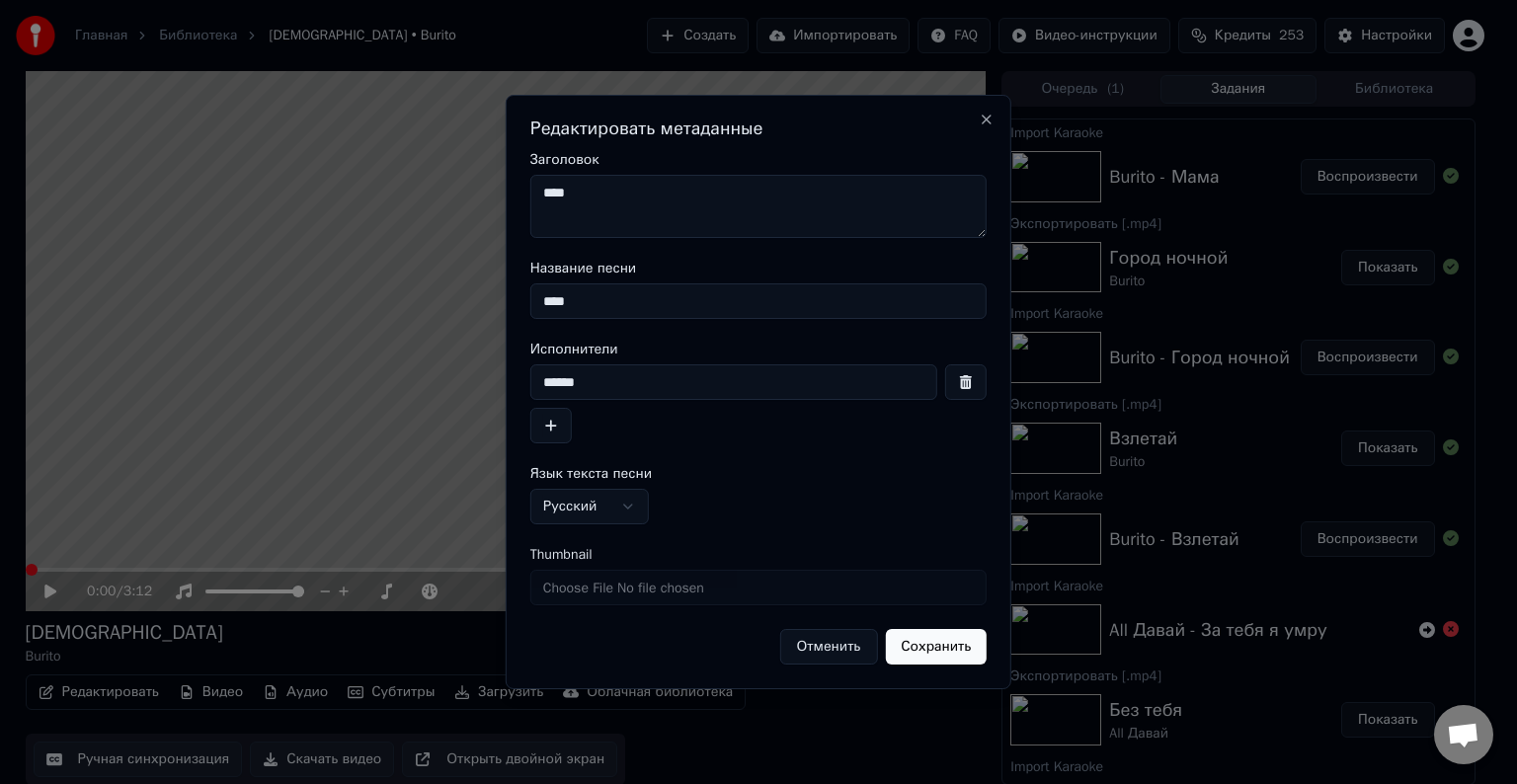 drag, startPoint x: 598, startPoint y: 386, endPoint x: 521, endPoint y: 401, distance: 78.44743 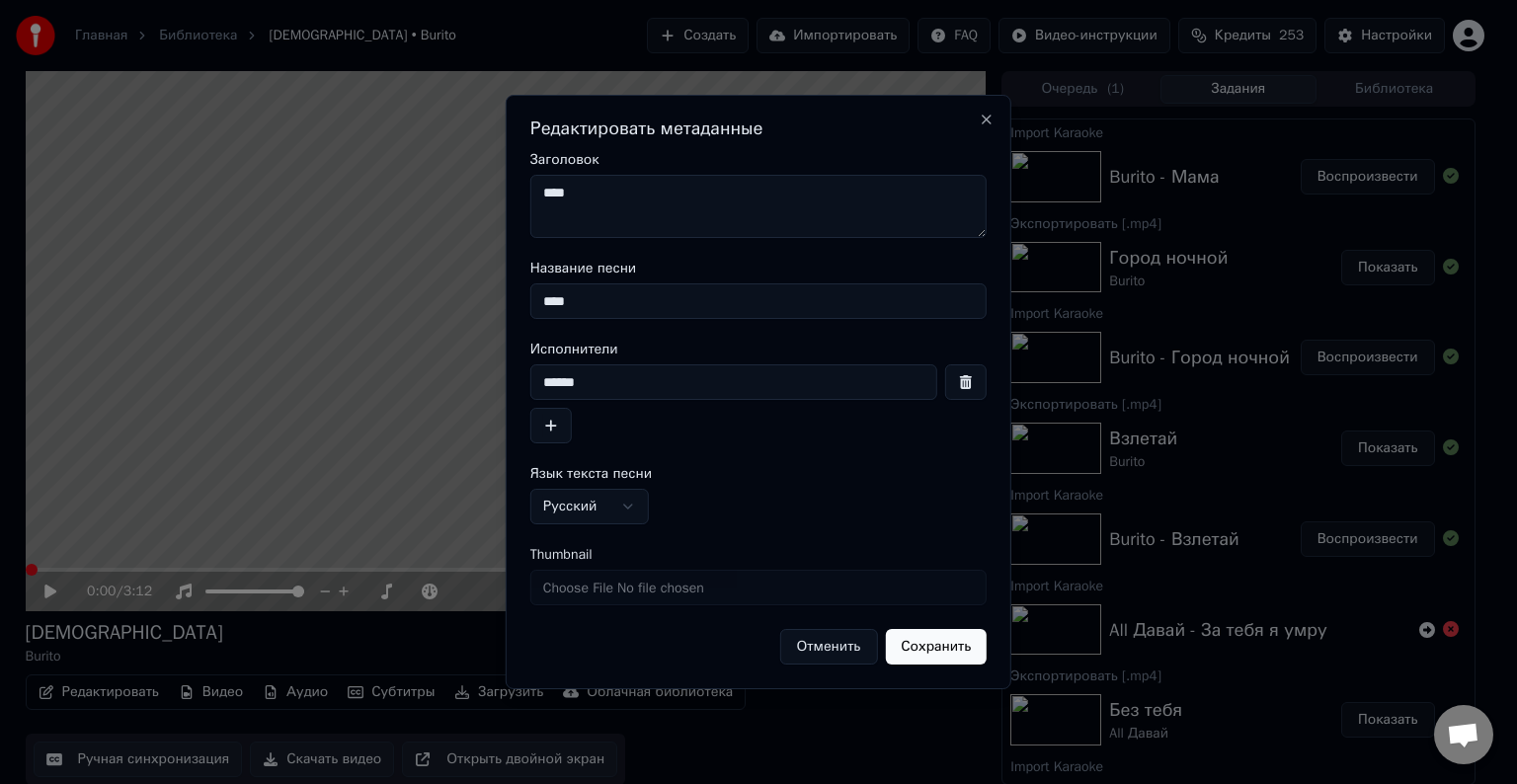 click on "****" at bounding box center [758, 206] 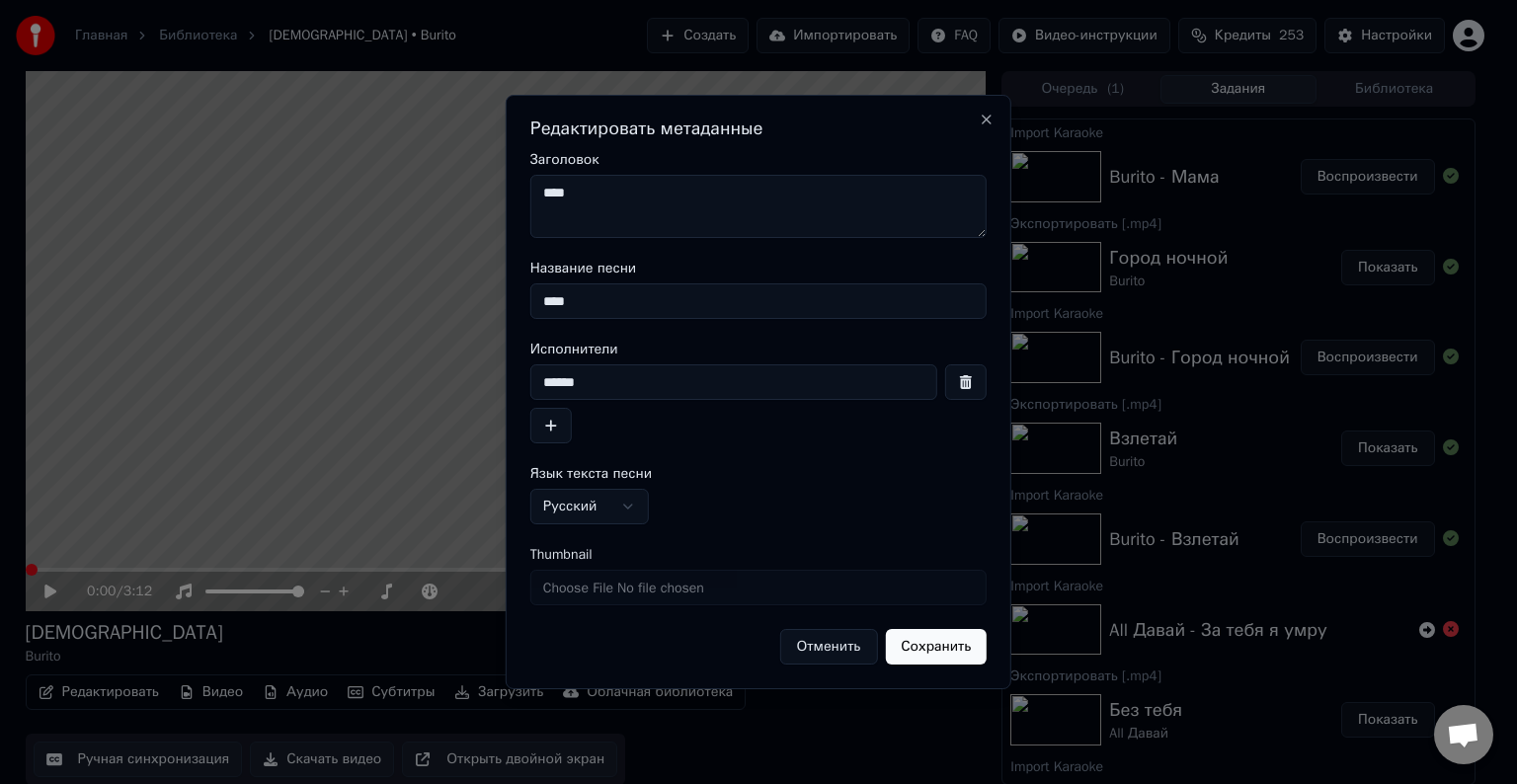 paste on "******" 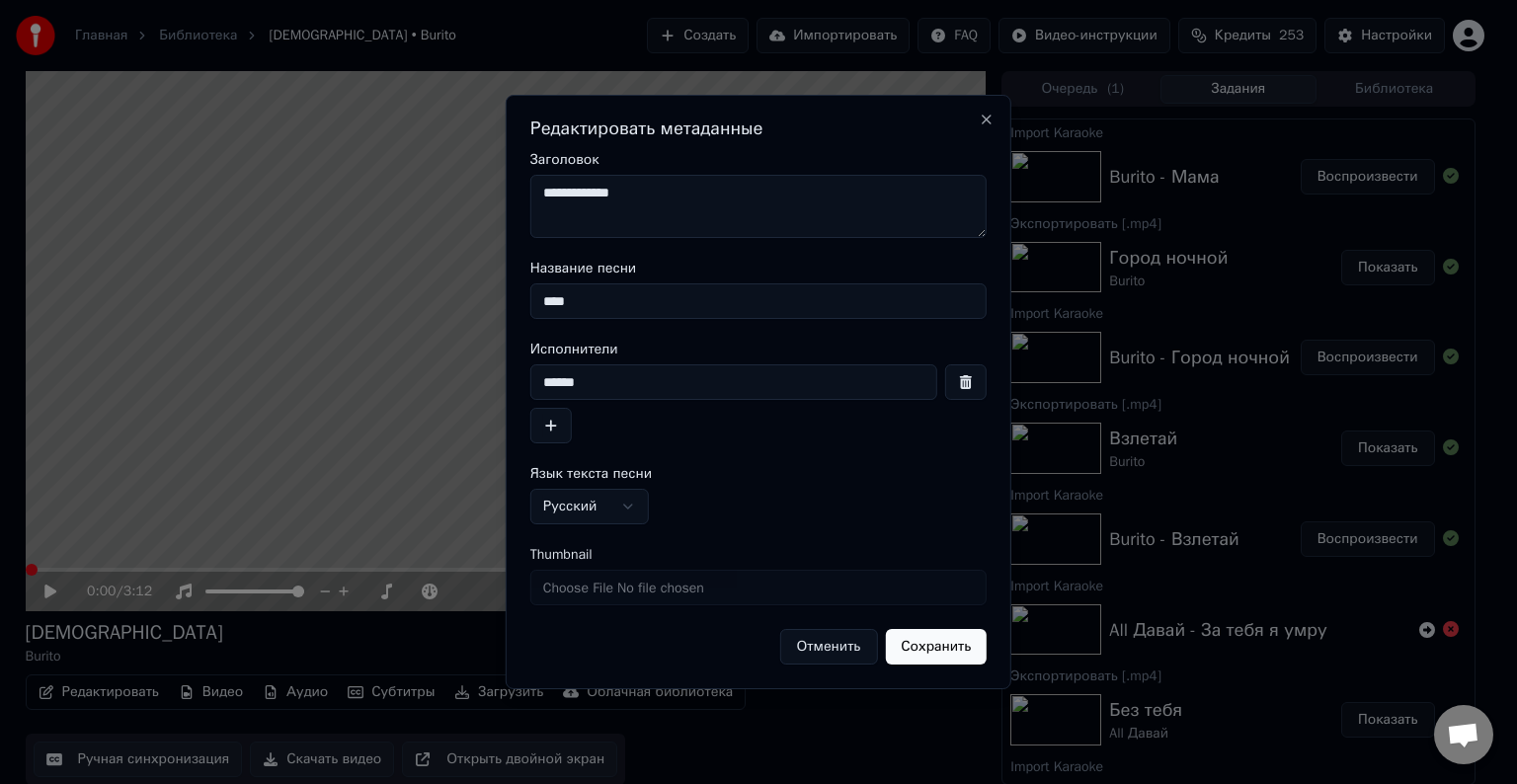 type on "**********" 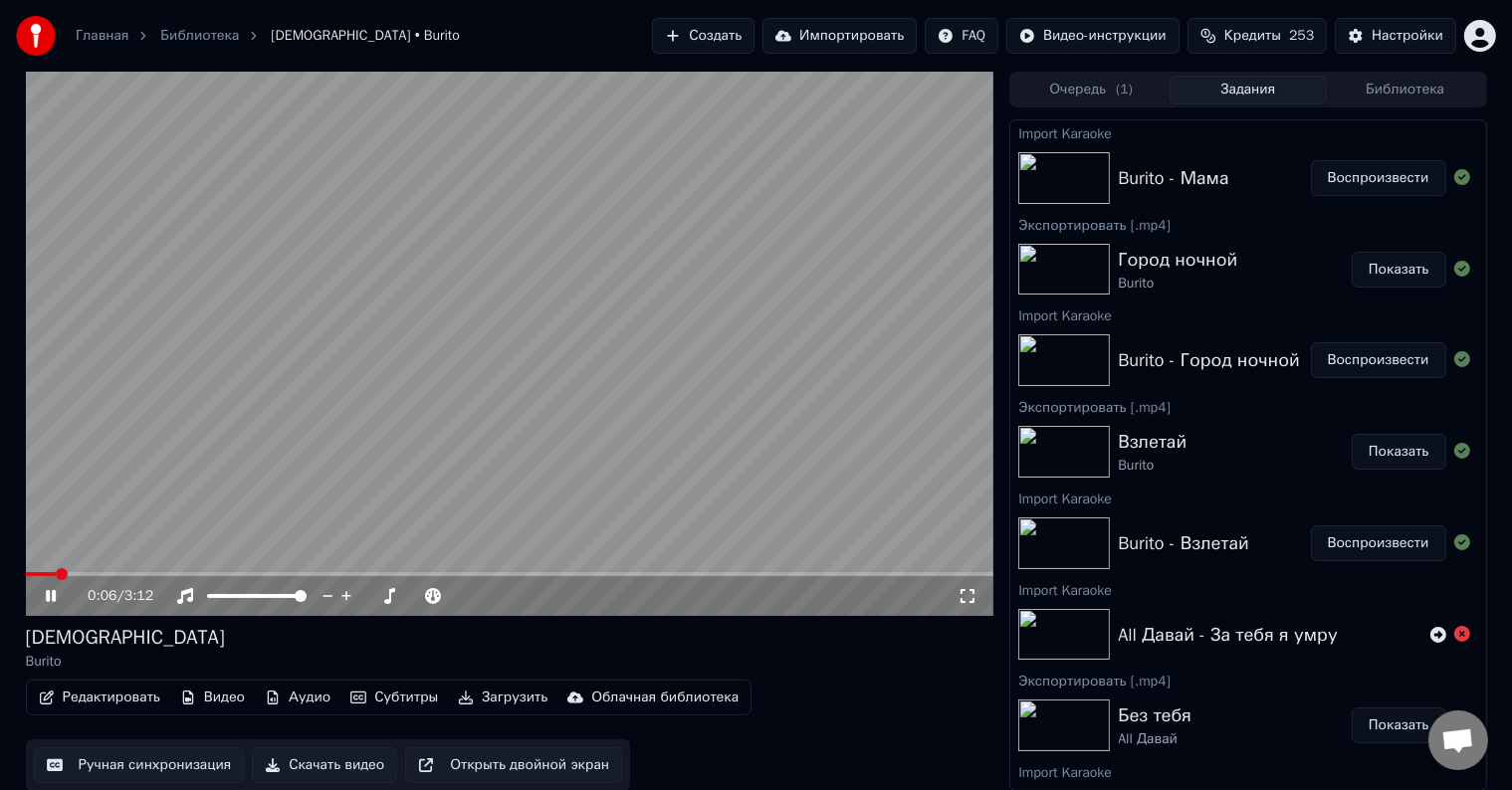 click 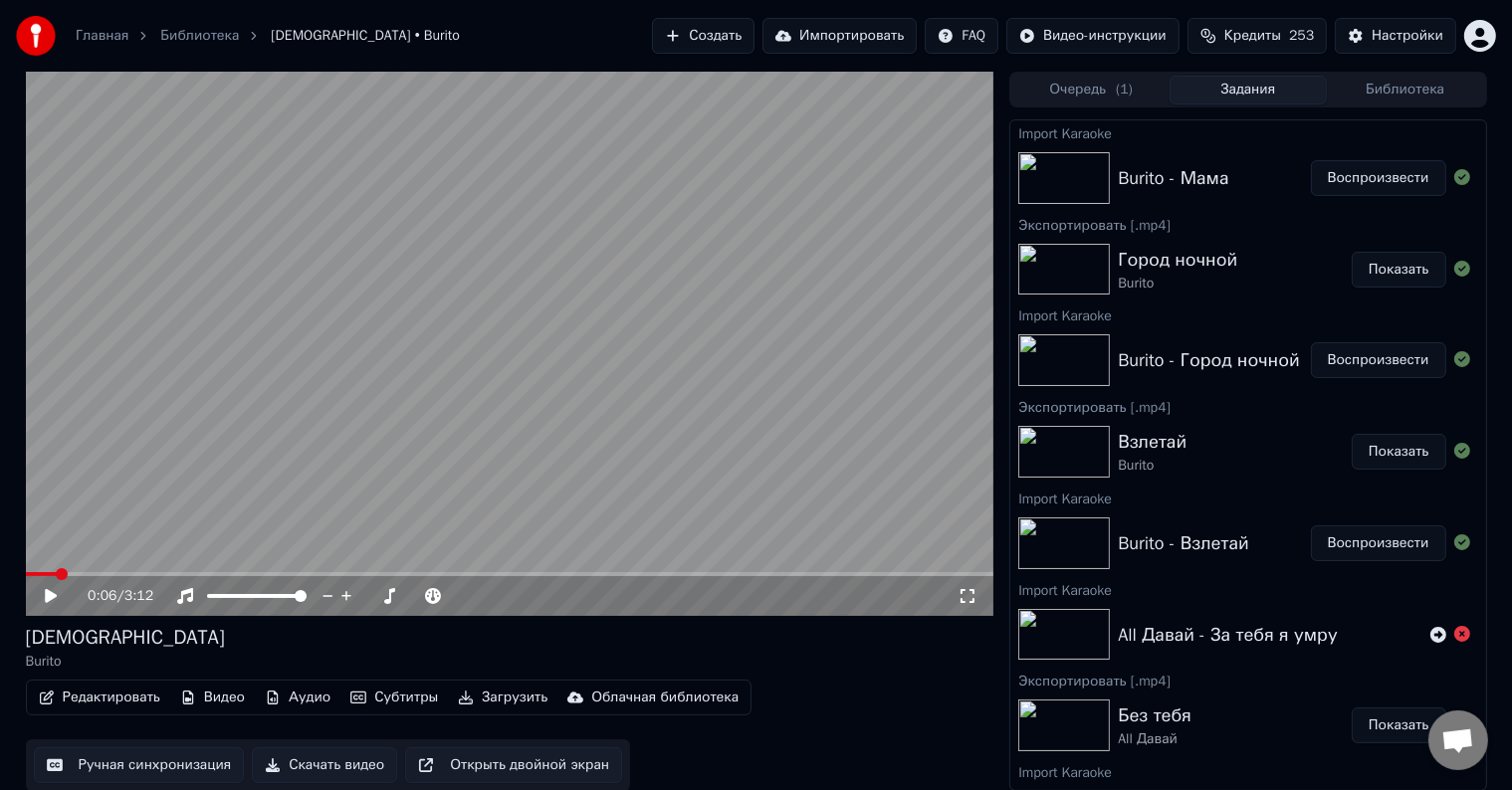 click 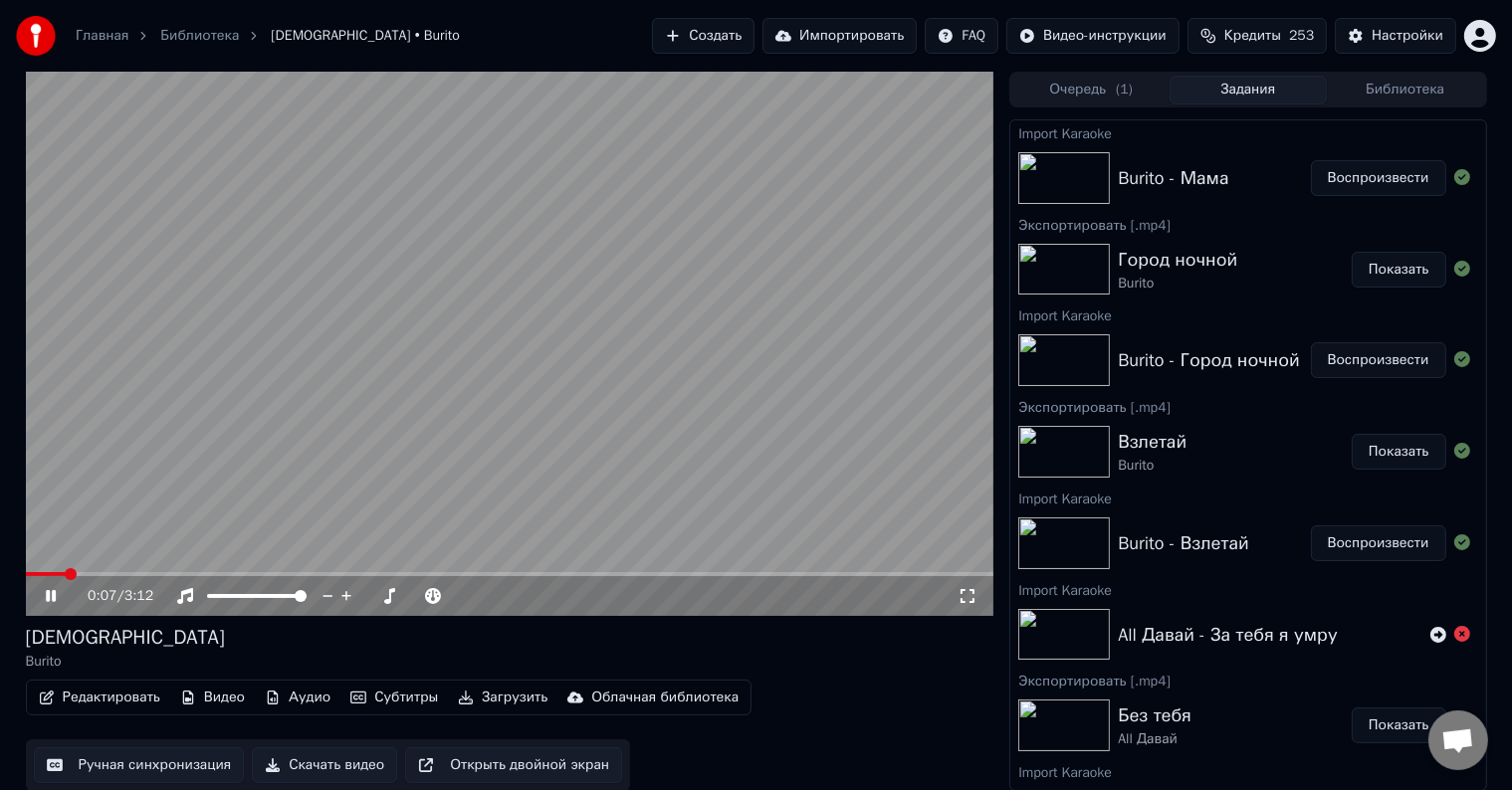 click 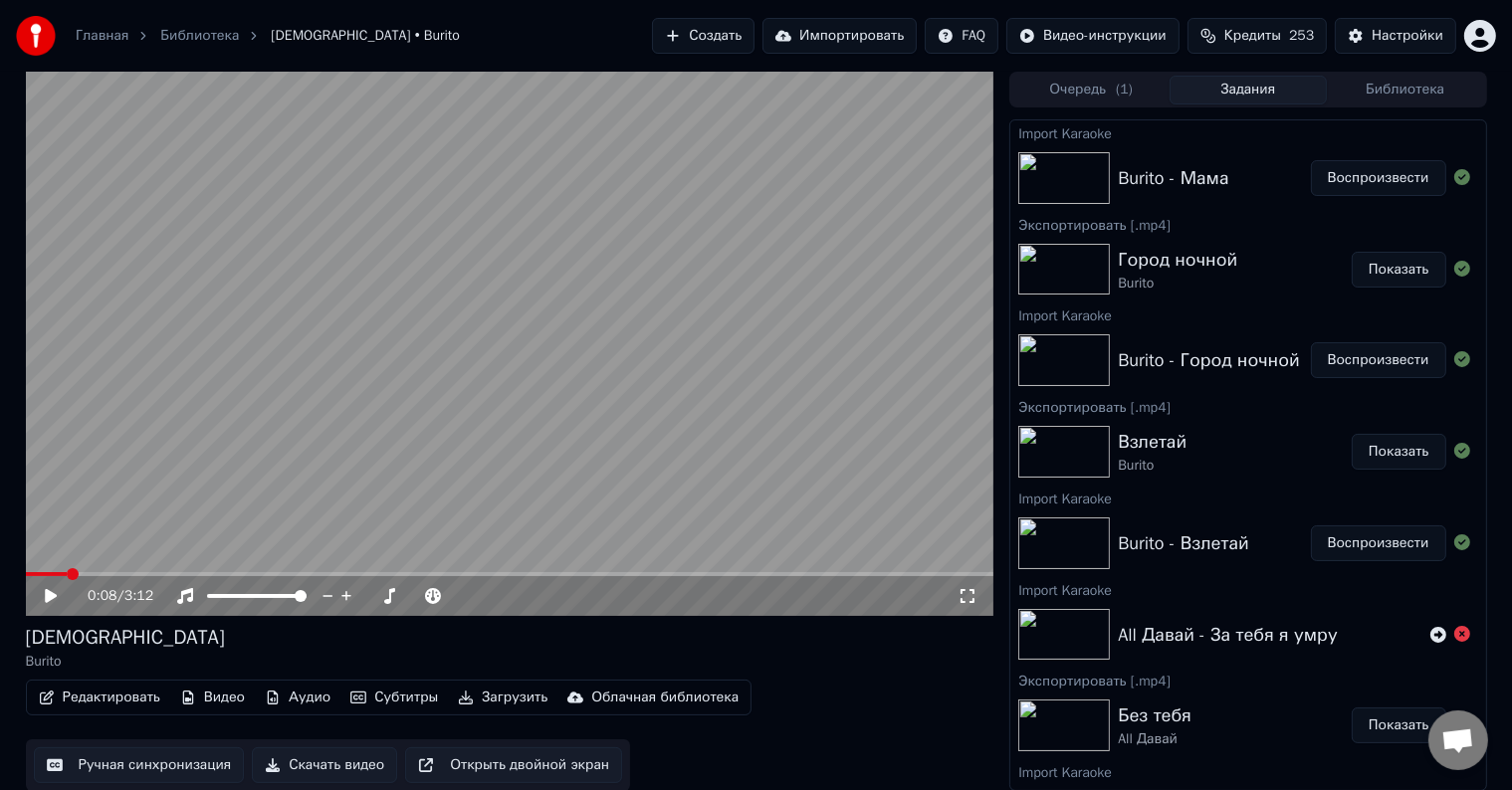 click 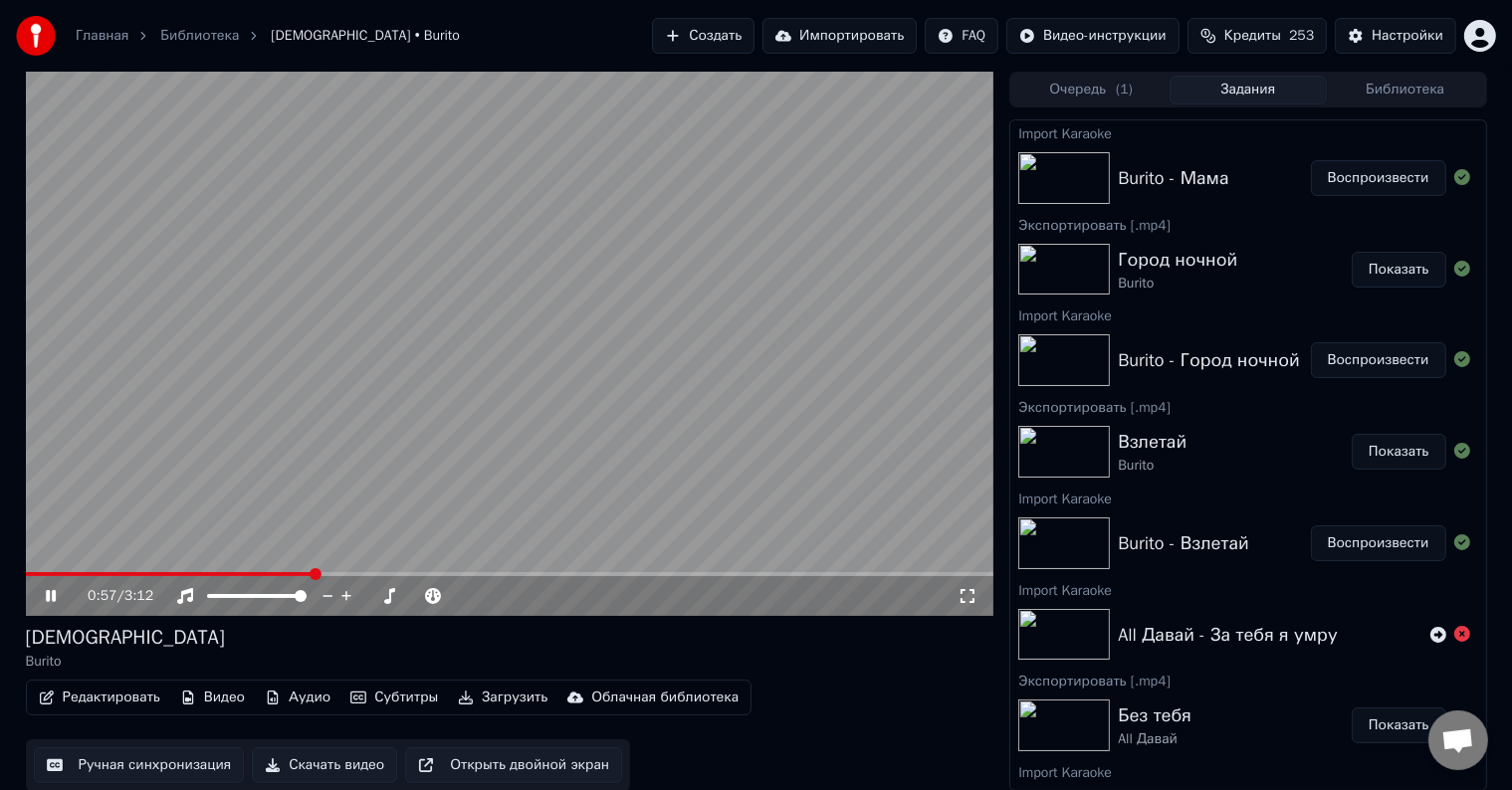 click 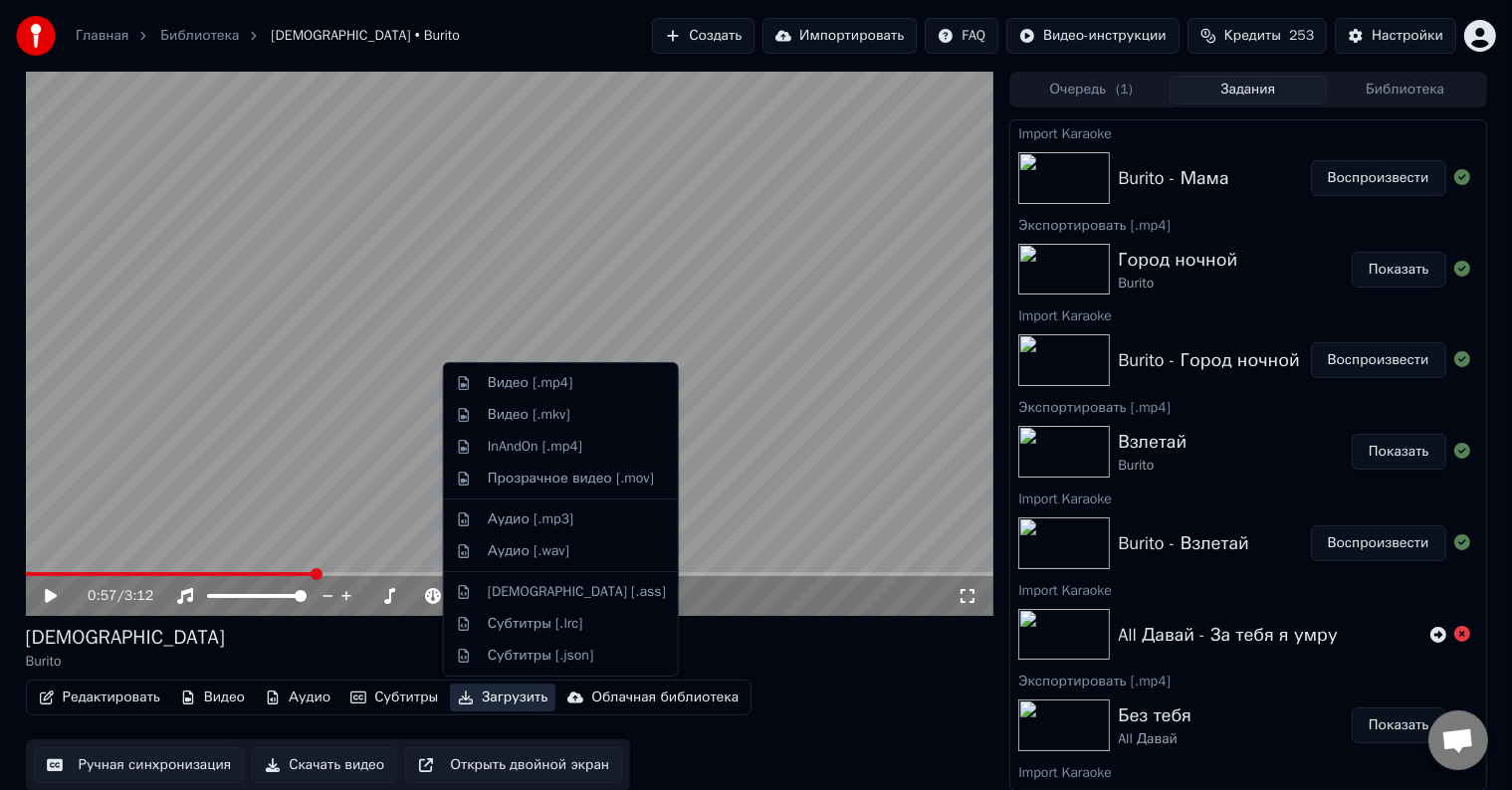 click on "Загрузить" at bounding box center [503, 697] 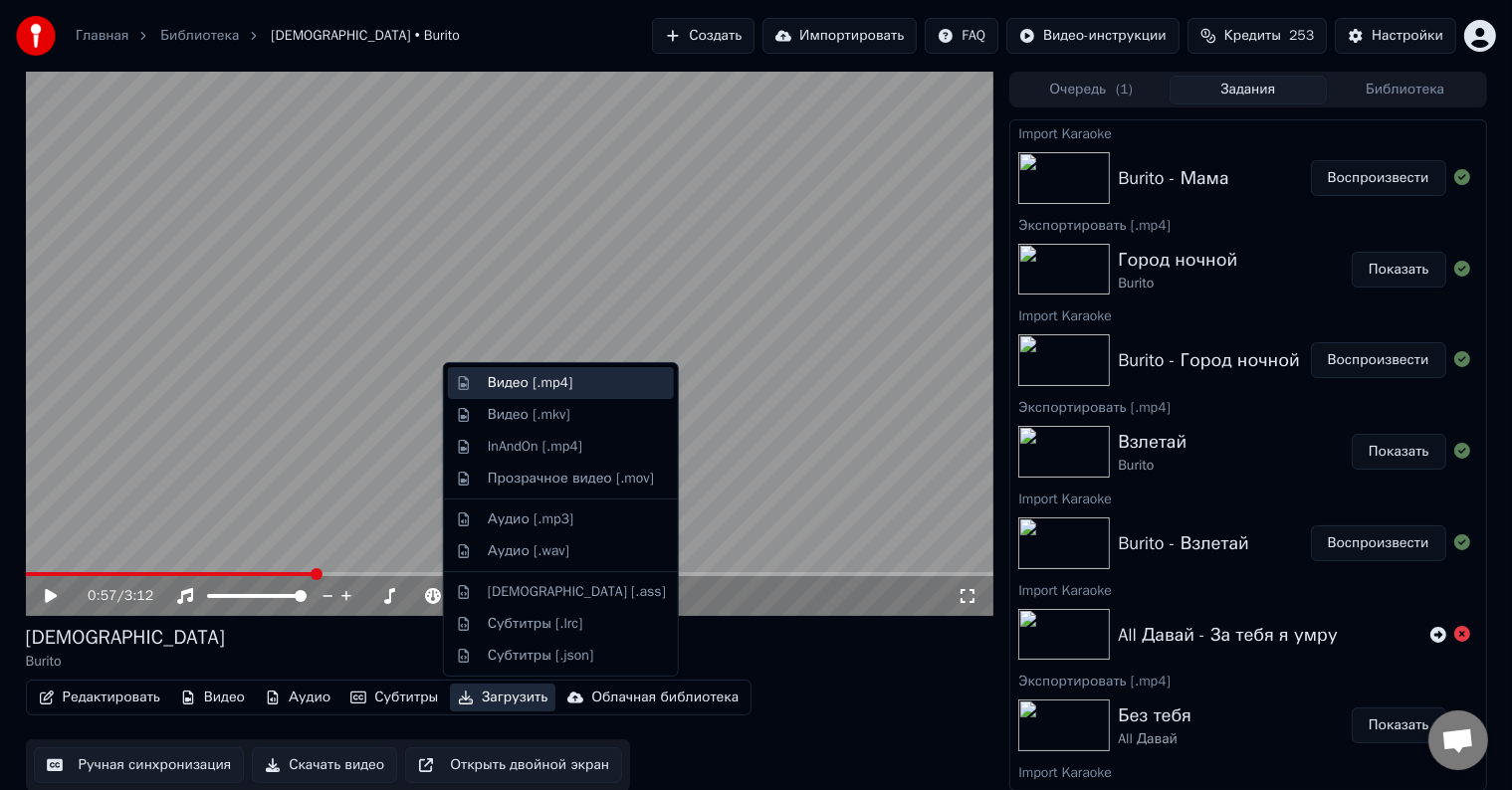 click on "Видео [.mp4]" at bounding box center [560, 383] 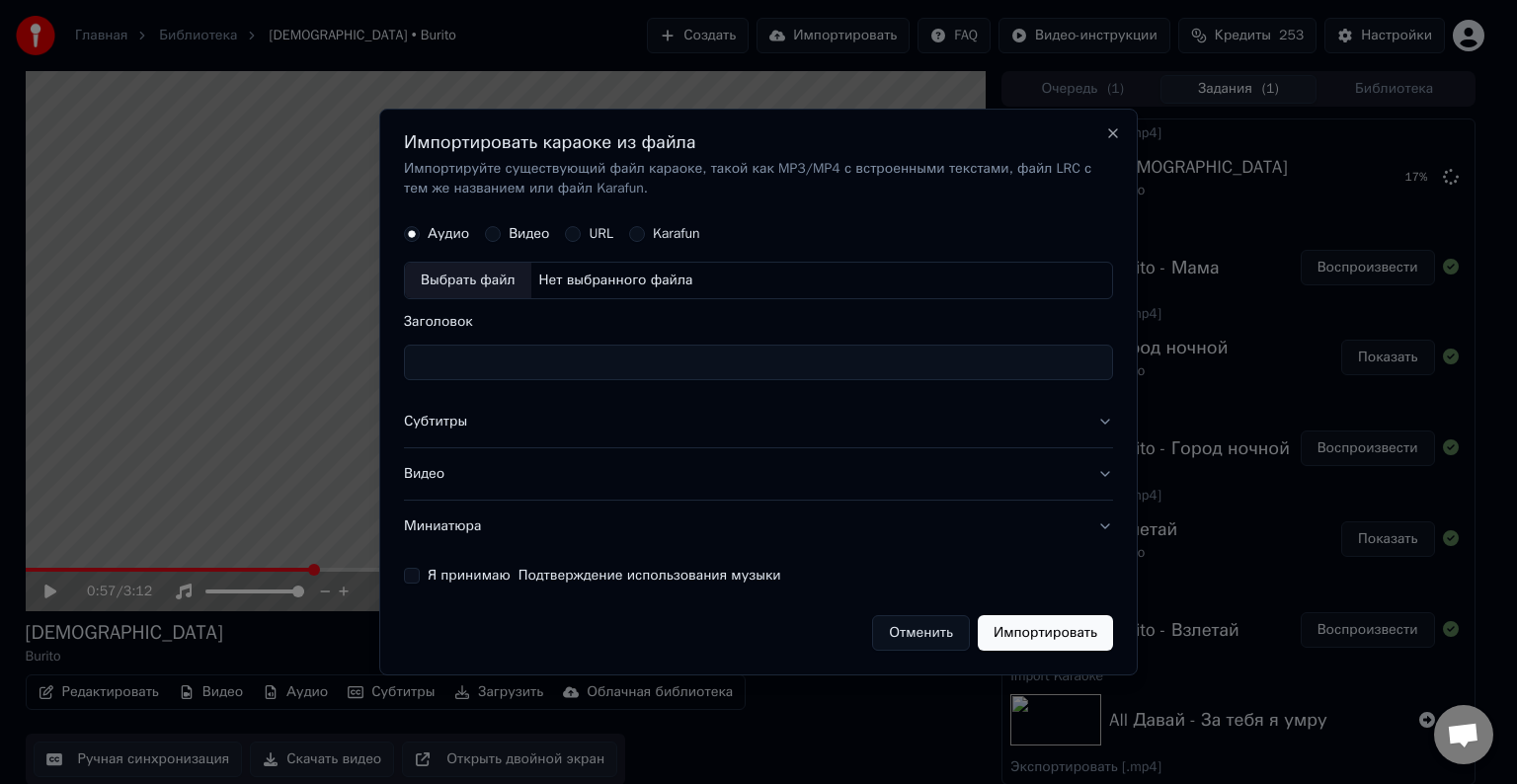 click on "Выбрать файл" at bounding box center (468, 280) 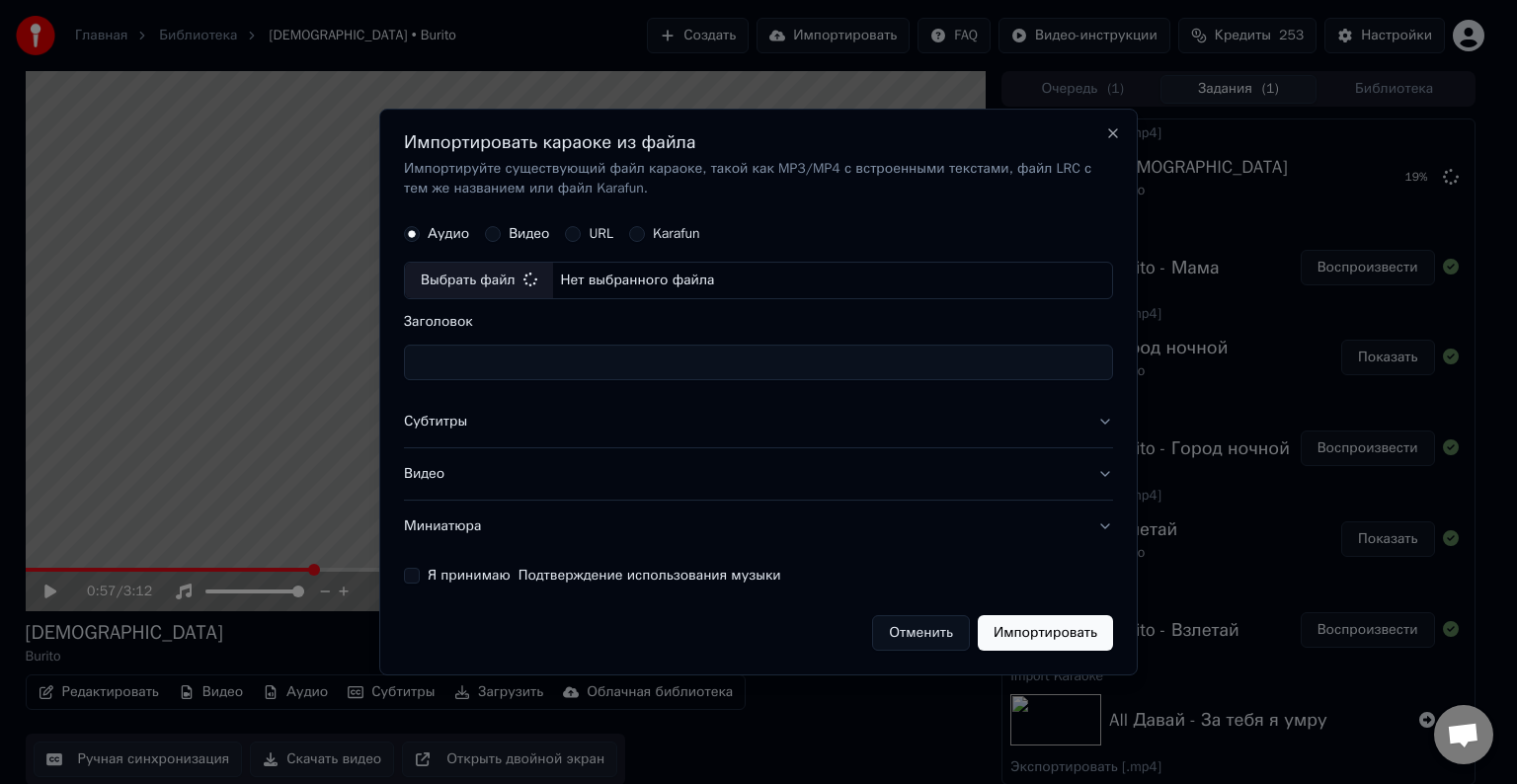 type on "**********" 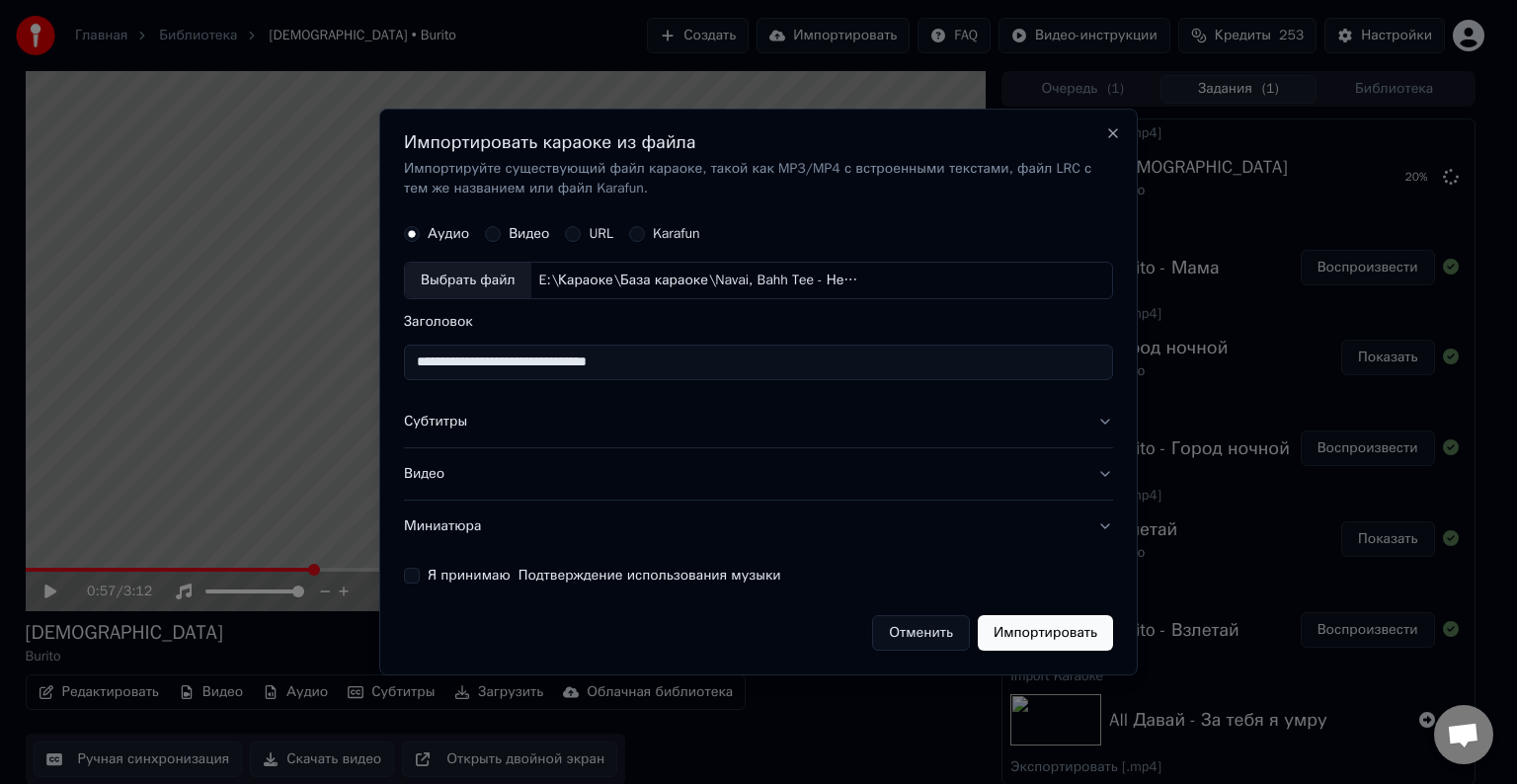 click on "Субтитры" at bounding box center [758, 422] 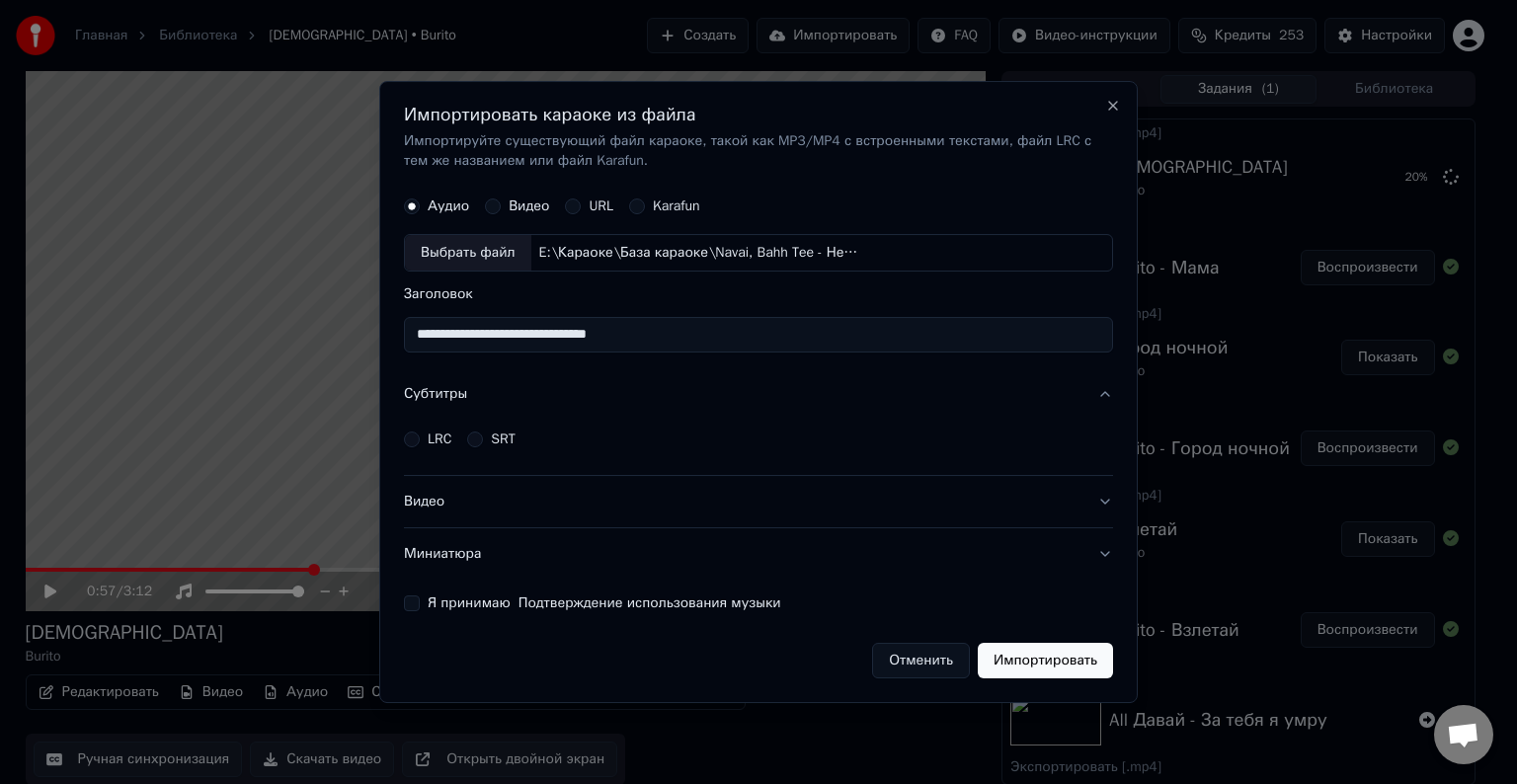 click on "LRC" at bounding box center [439, 439] 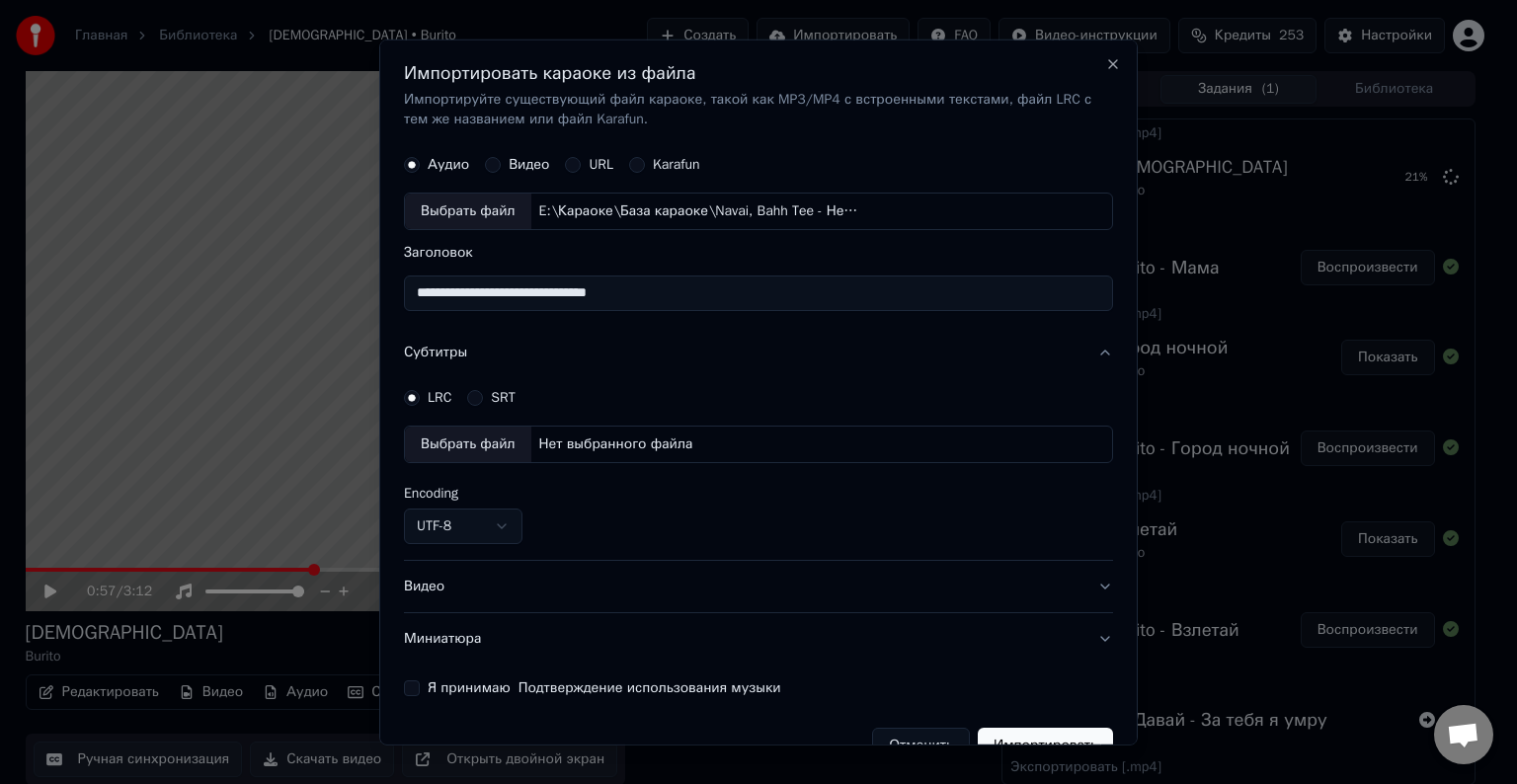 click on "Выбрать файл" at bounding box center (468, 444) 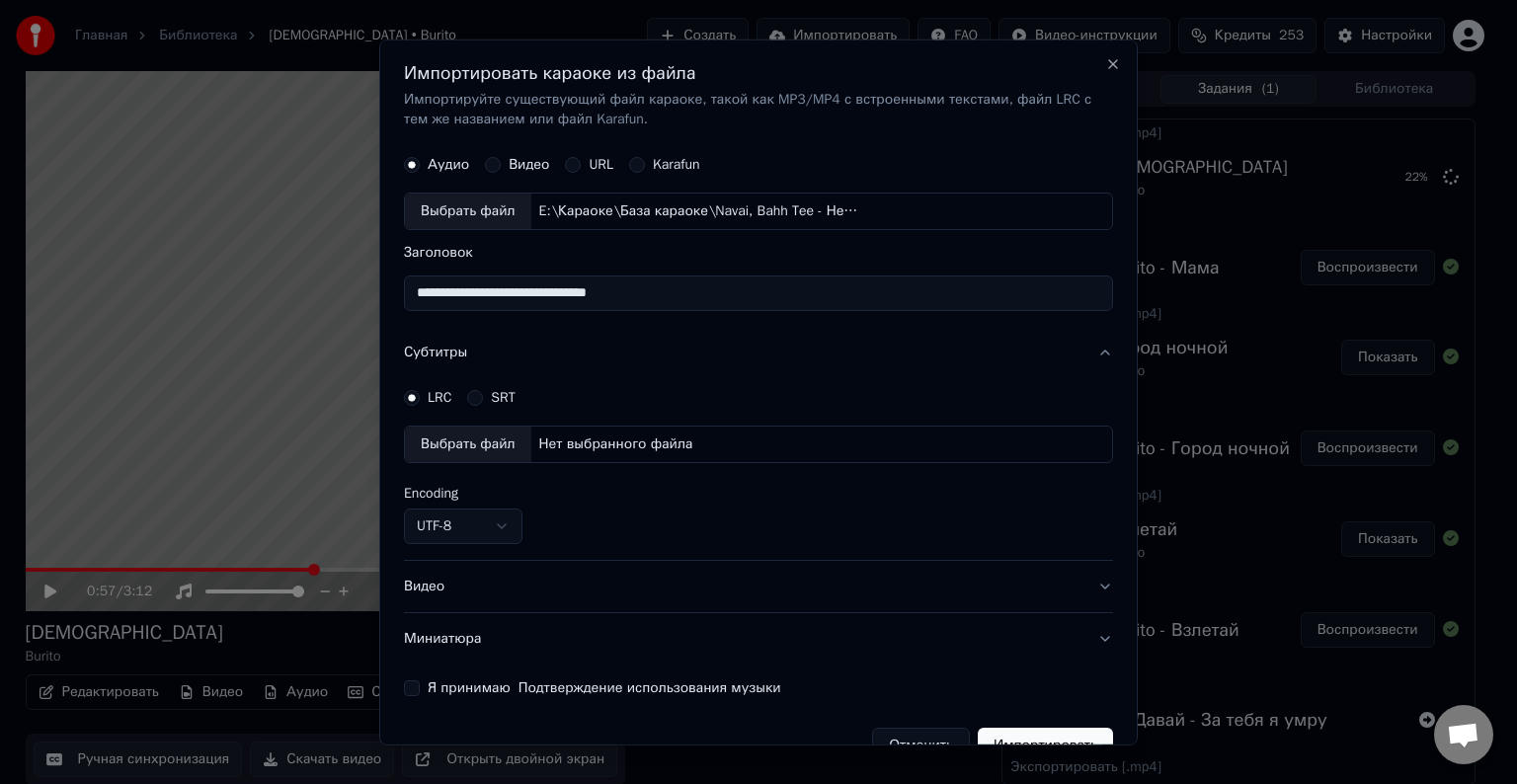 select on "**********" 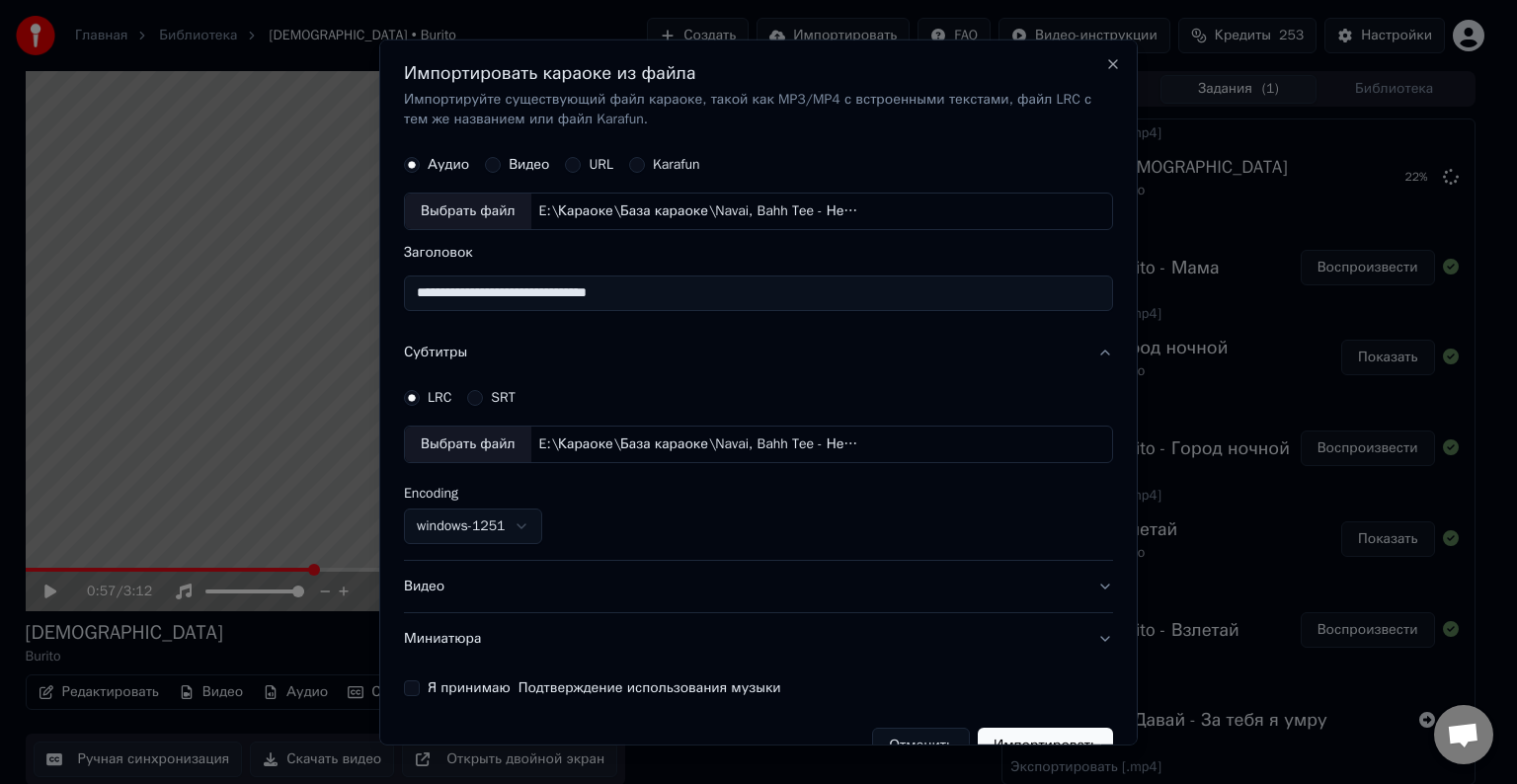 click on "Видео" at bounding box center [758, 587] 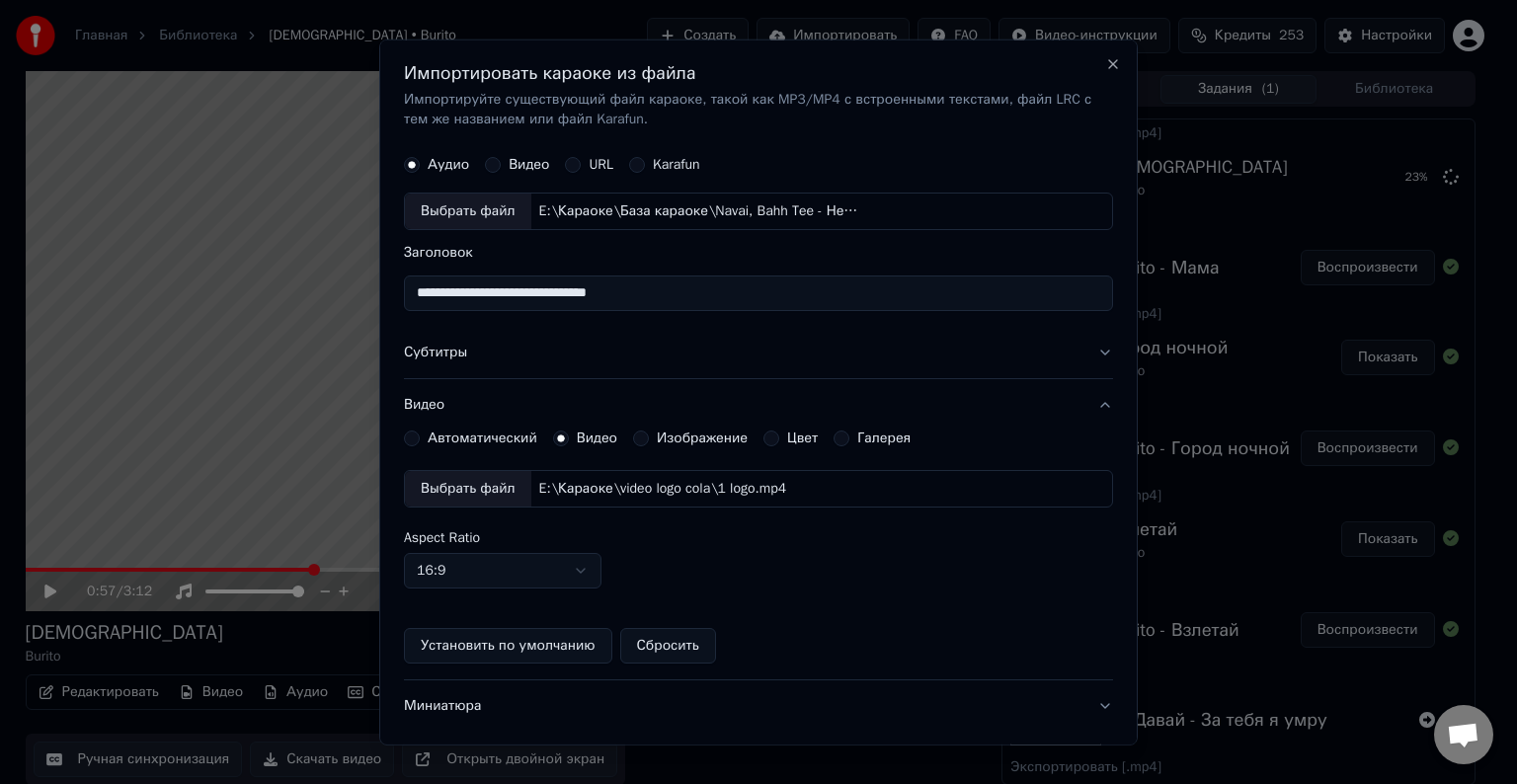 click on "Выбрать файл" at bounding box center (468, 489) 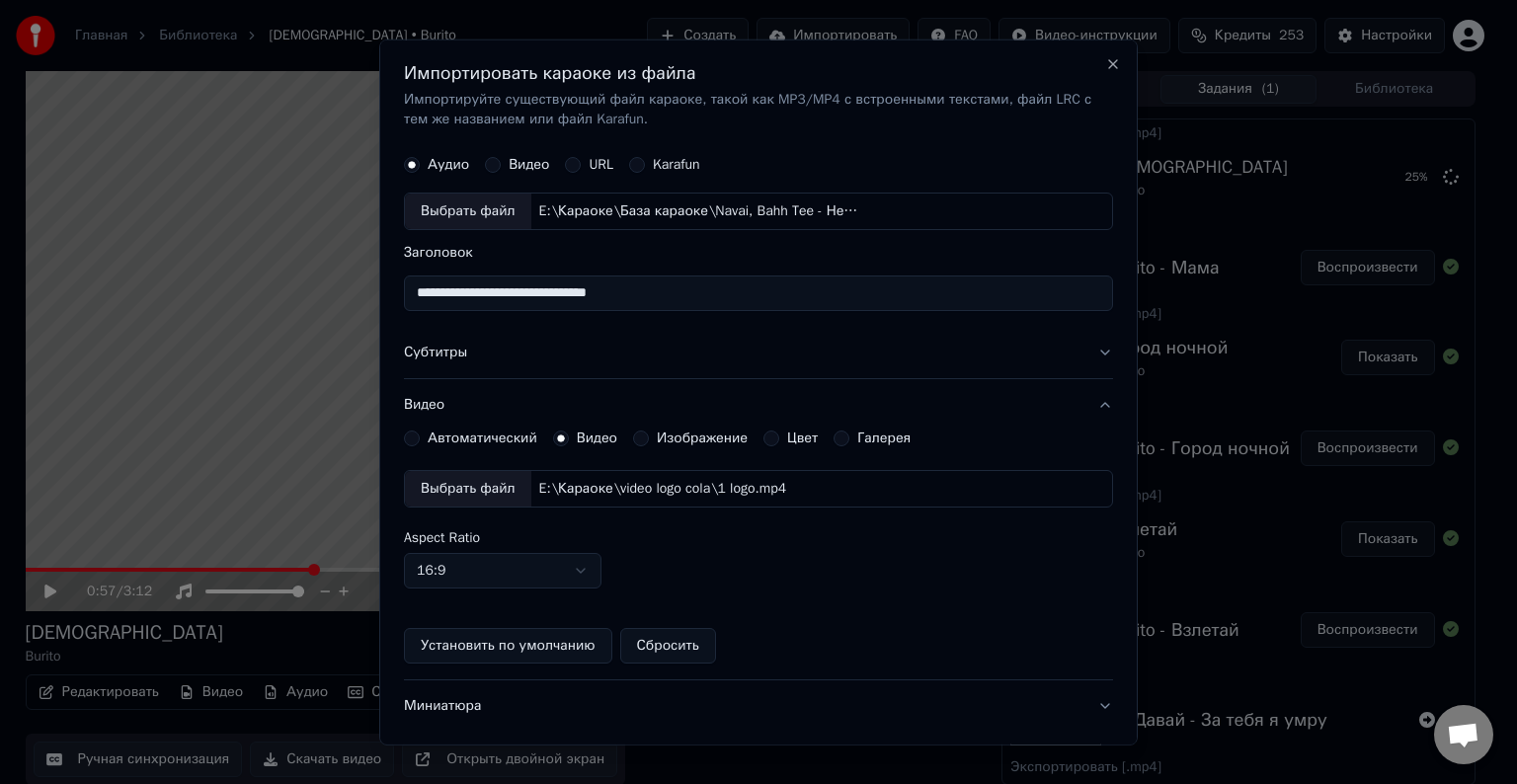 scroll, scrollTop: 108, scrollLeft: 0, axis: vertical 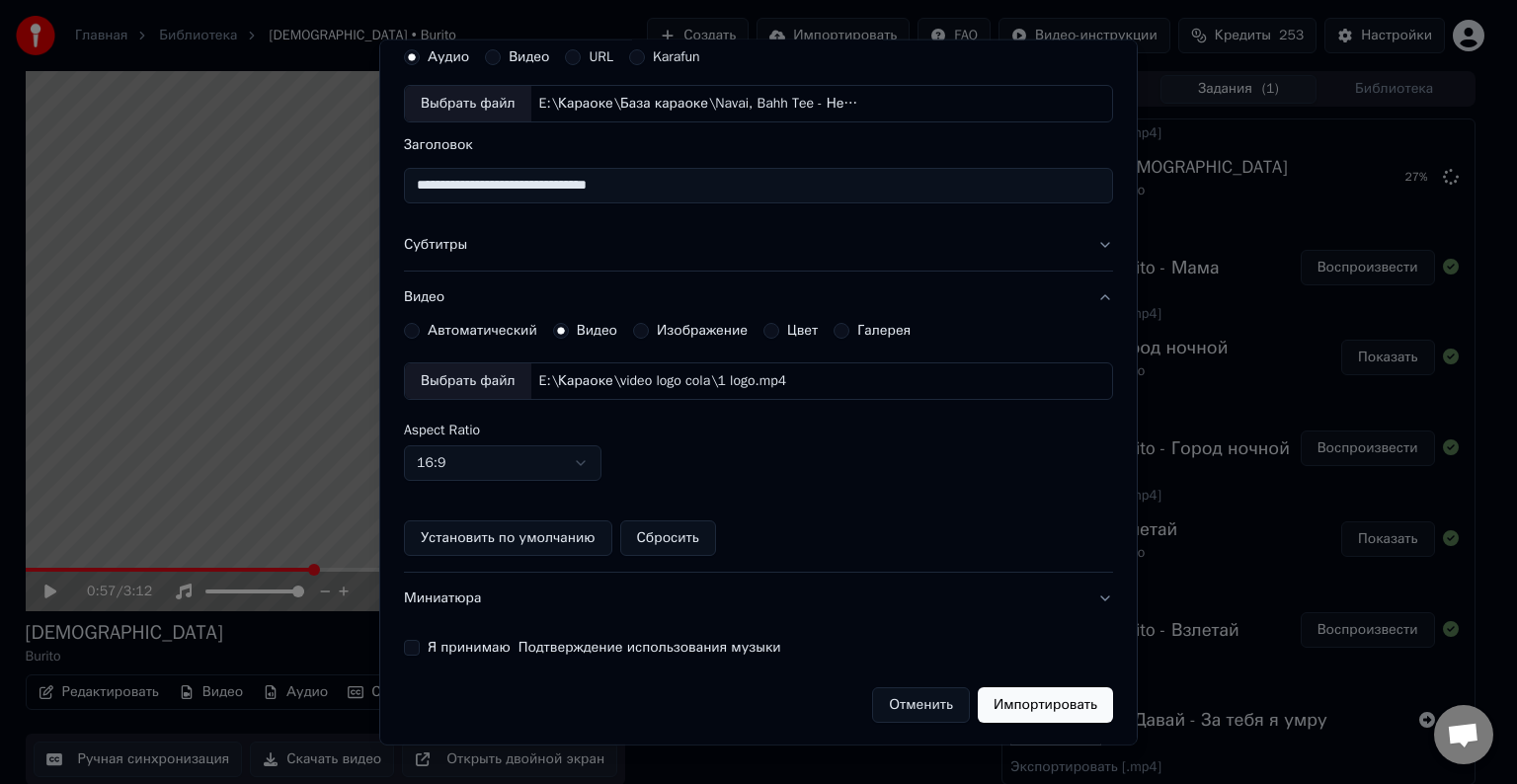 click on "**********" at bounding box center (758, 380) 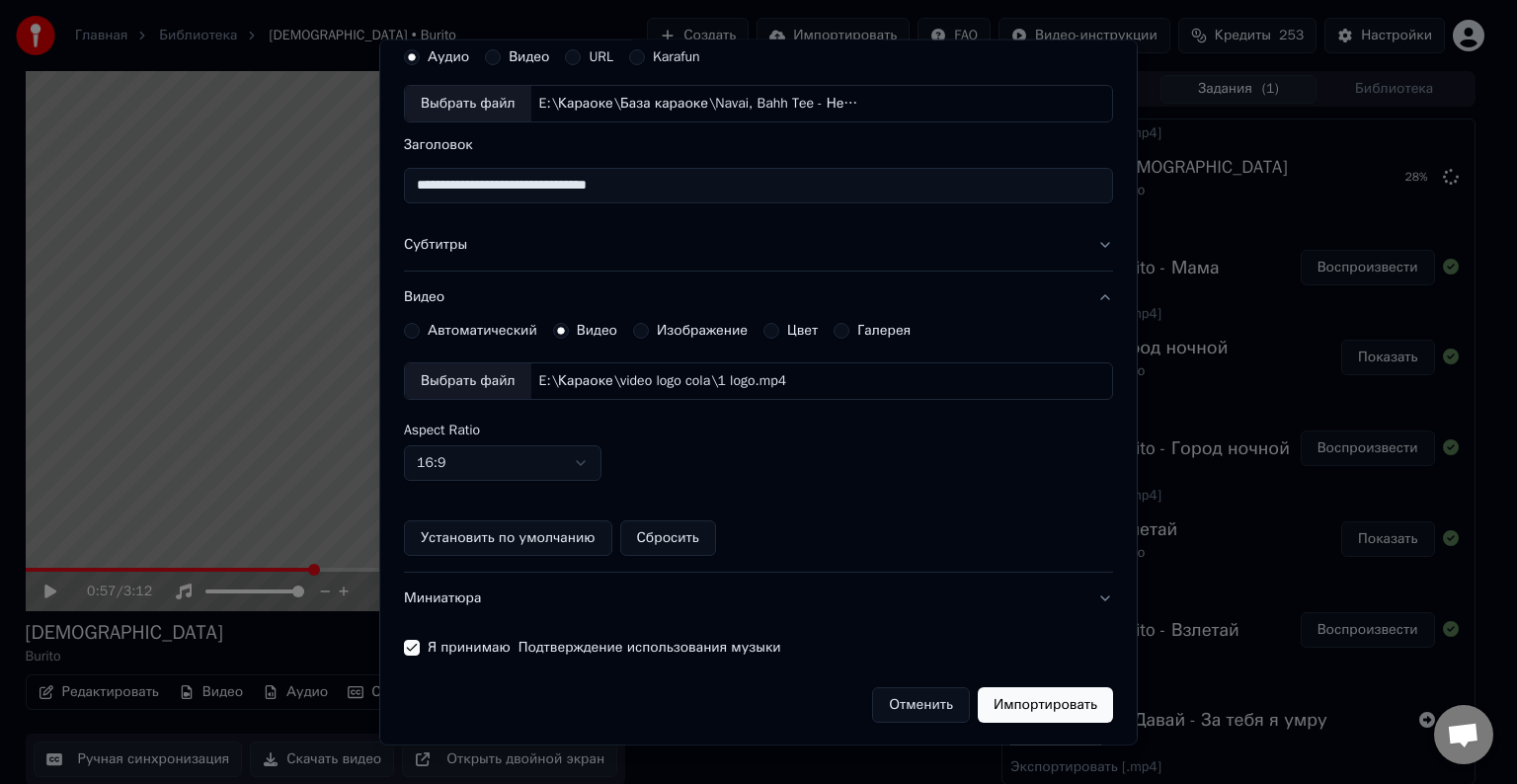 click on "Импортировать" at bounding box center (1045, 705) 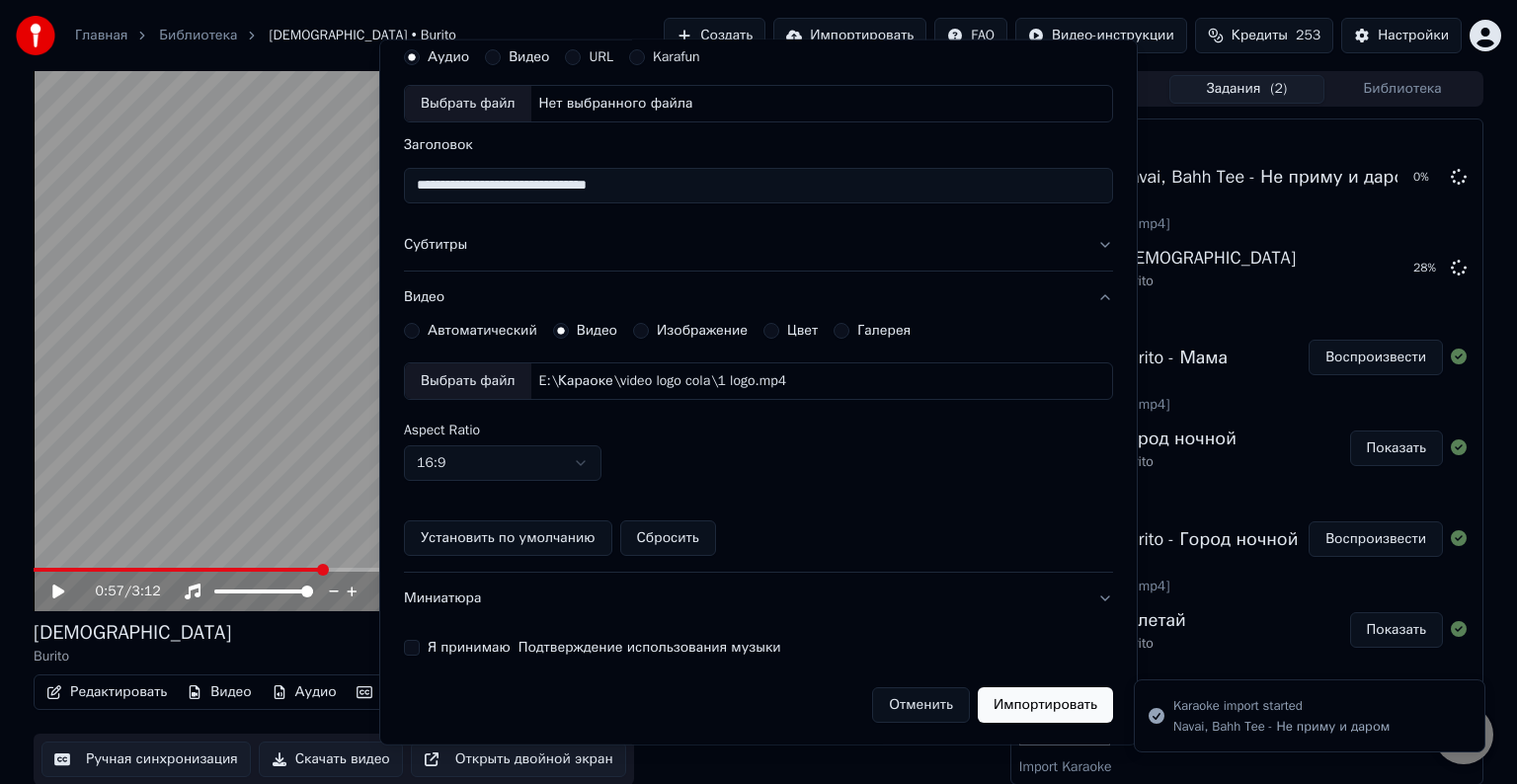 type 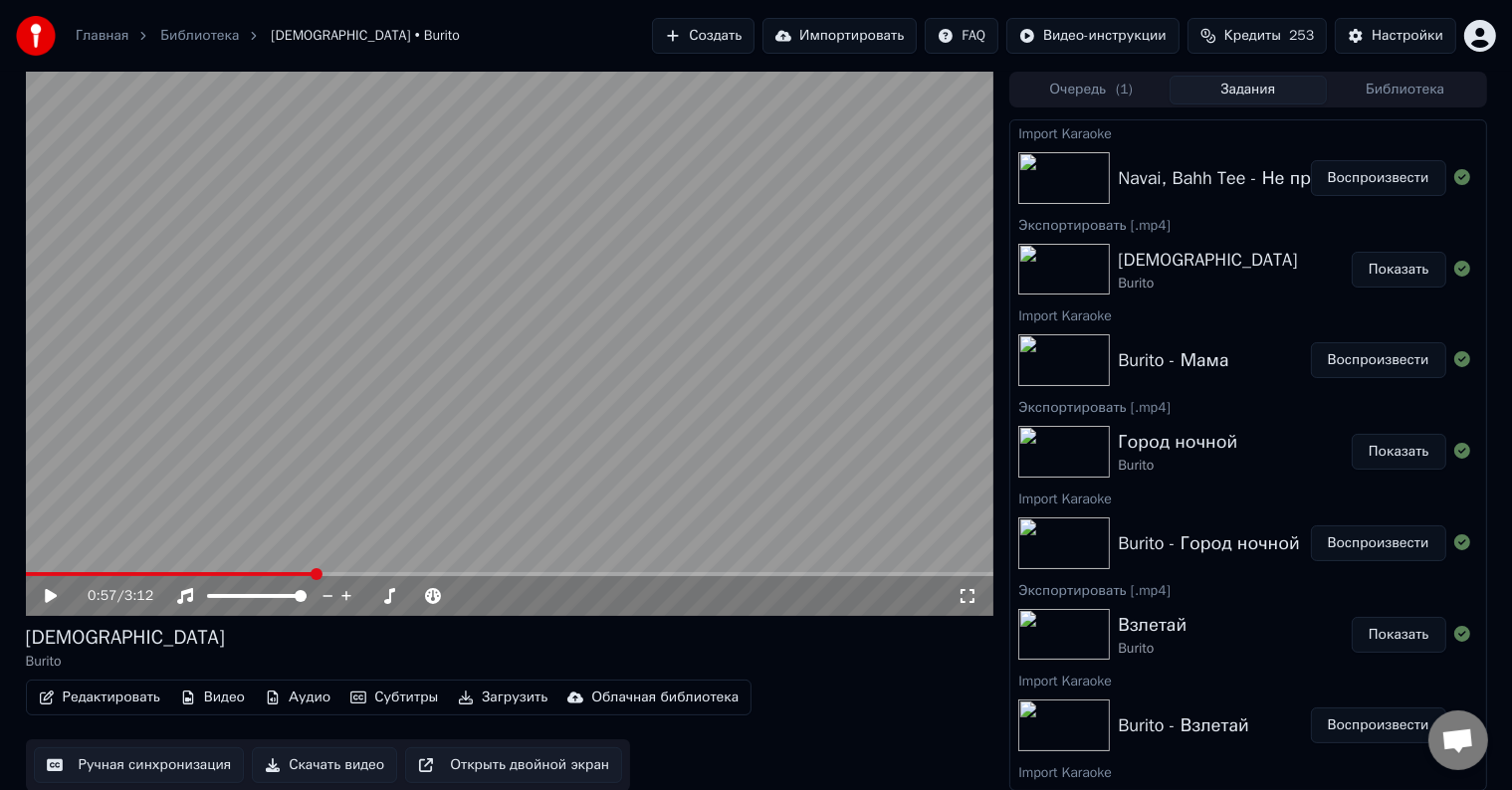 click on "Воспроизвести" at bounding box center (1379, 178) 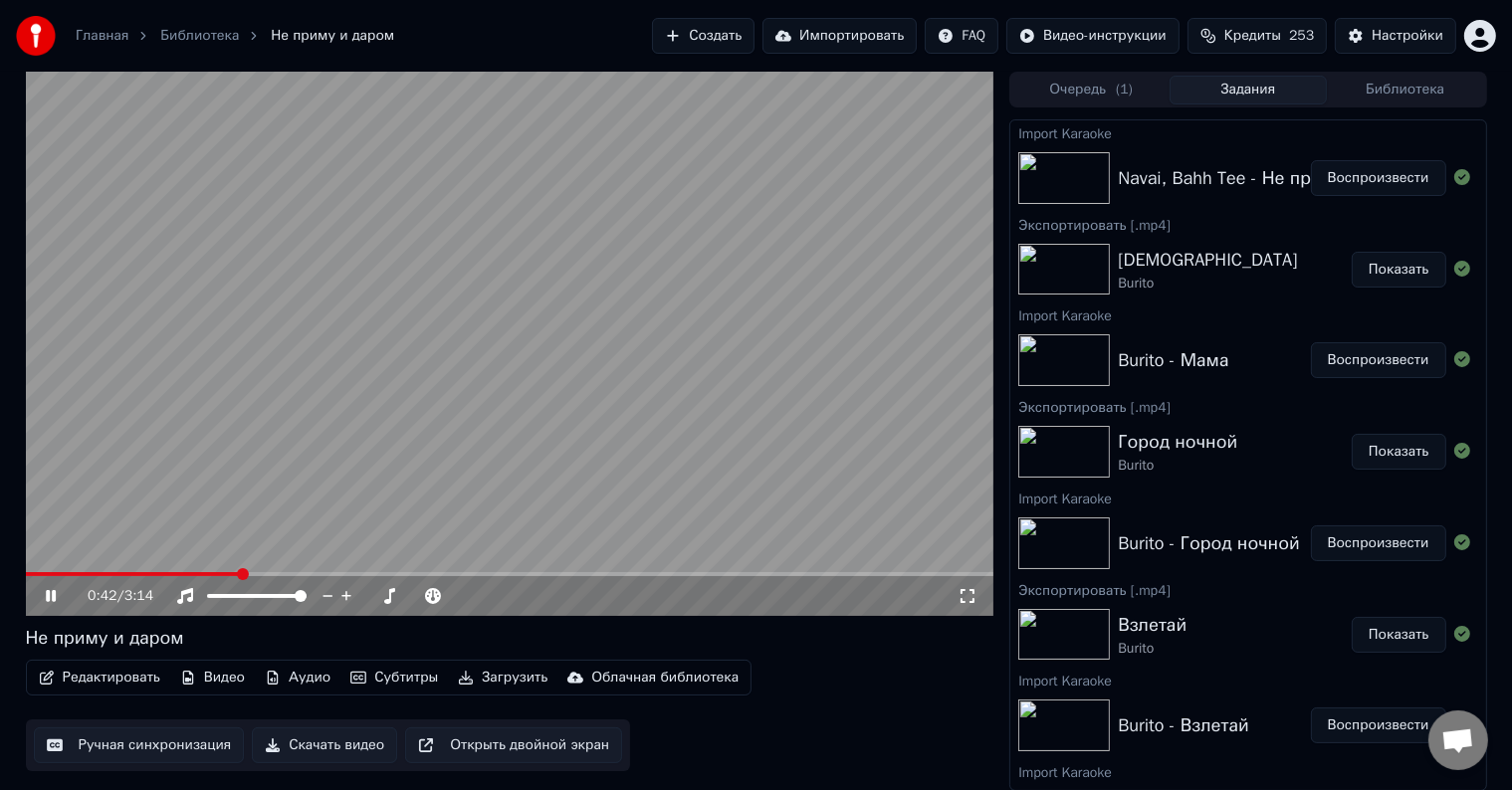 click on "0:42  /  3:14" at bounding box center [510, 596] 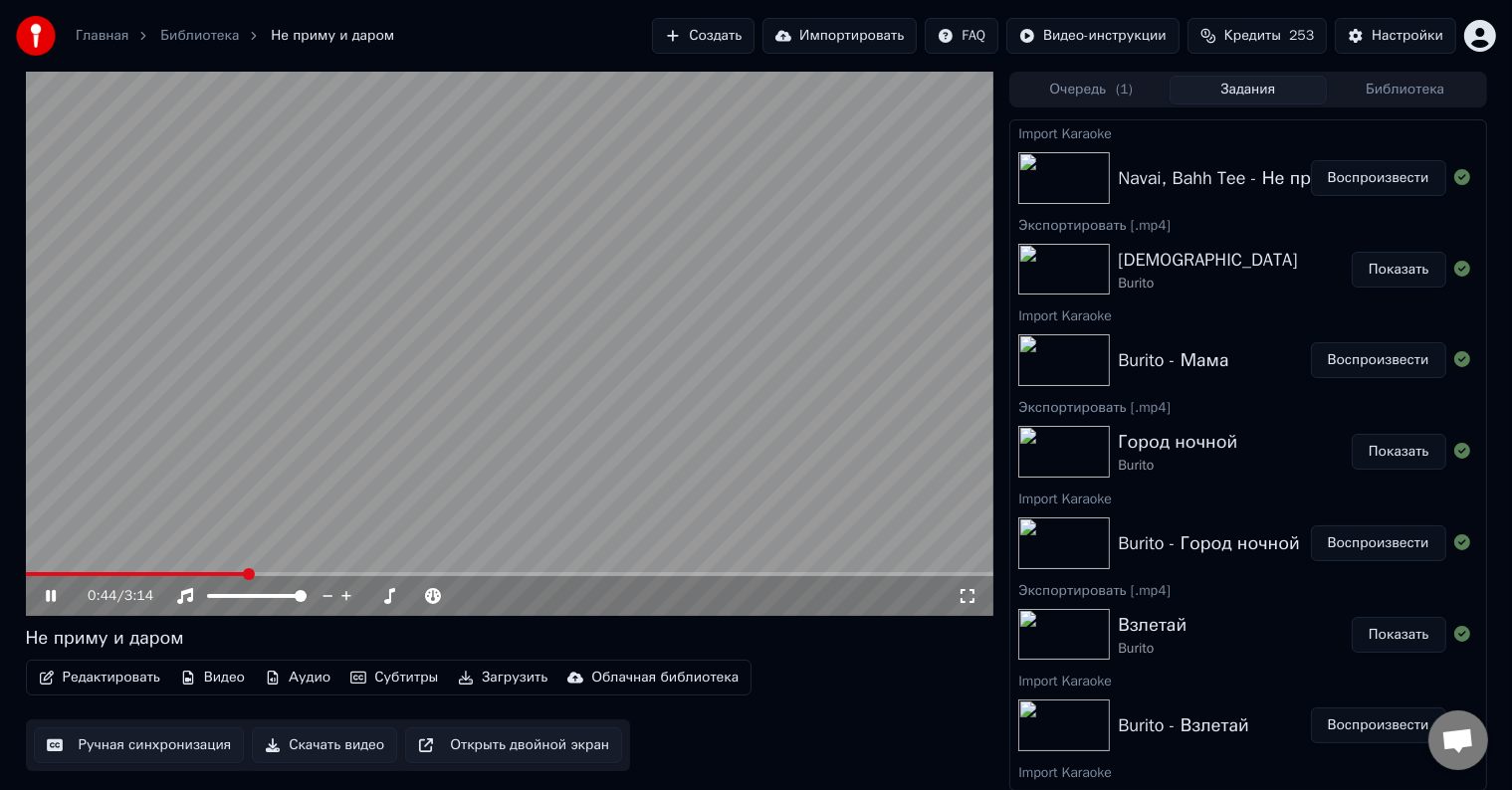 click at bounding box center [135, 574] 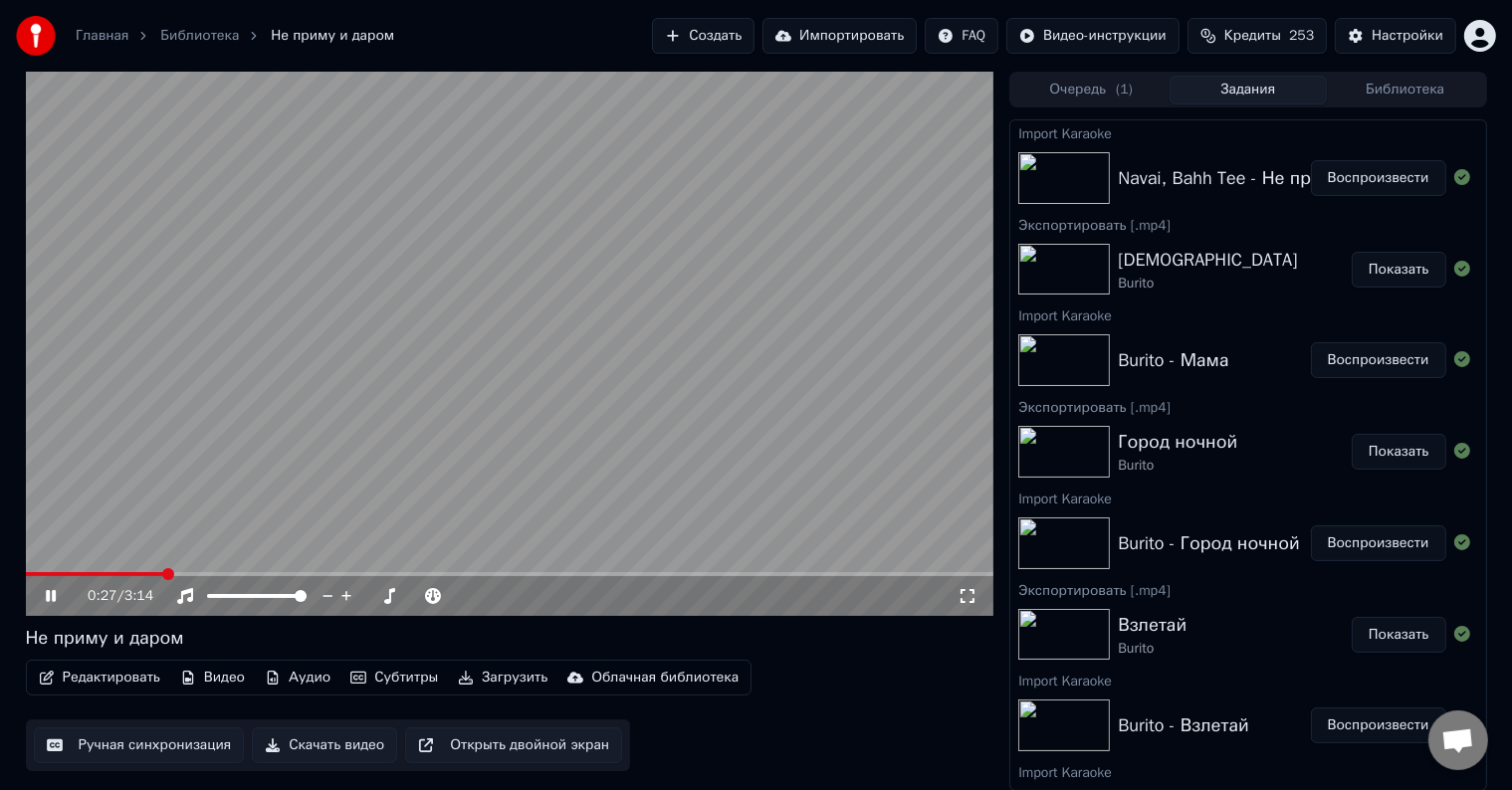 click 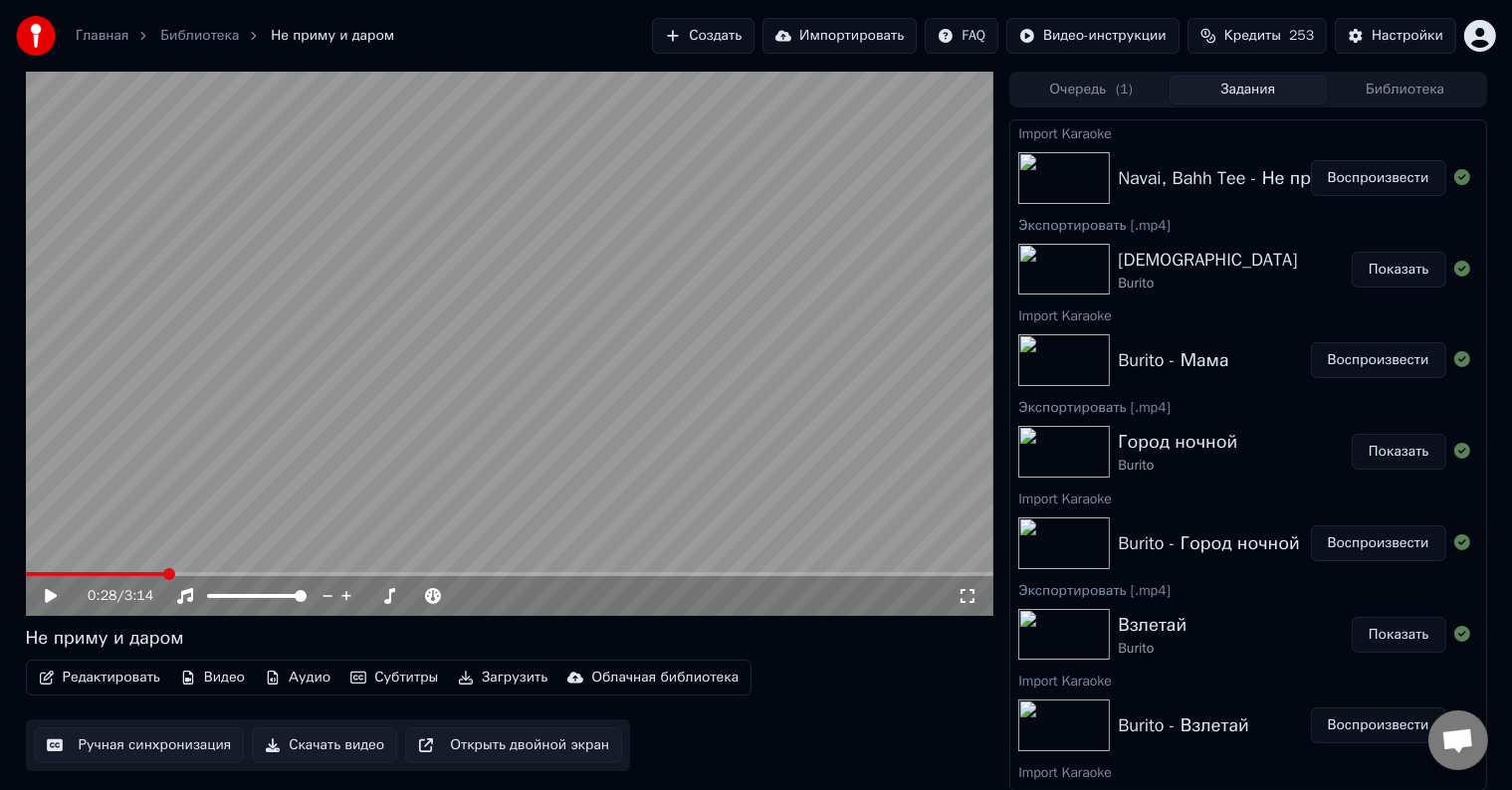 click on "Редактировать" at bounding box center [100, 678] 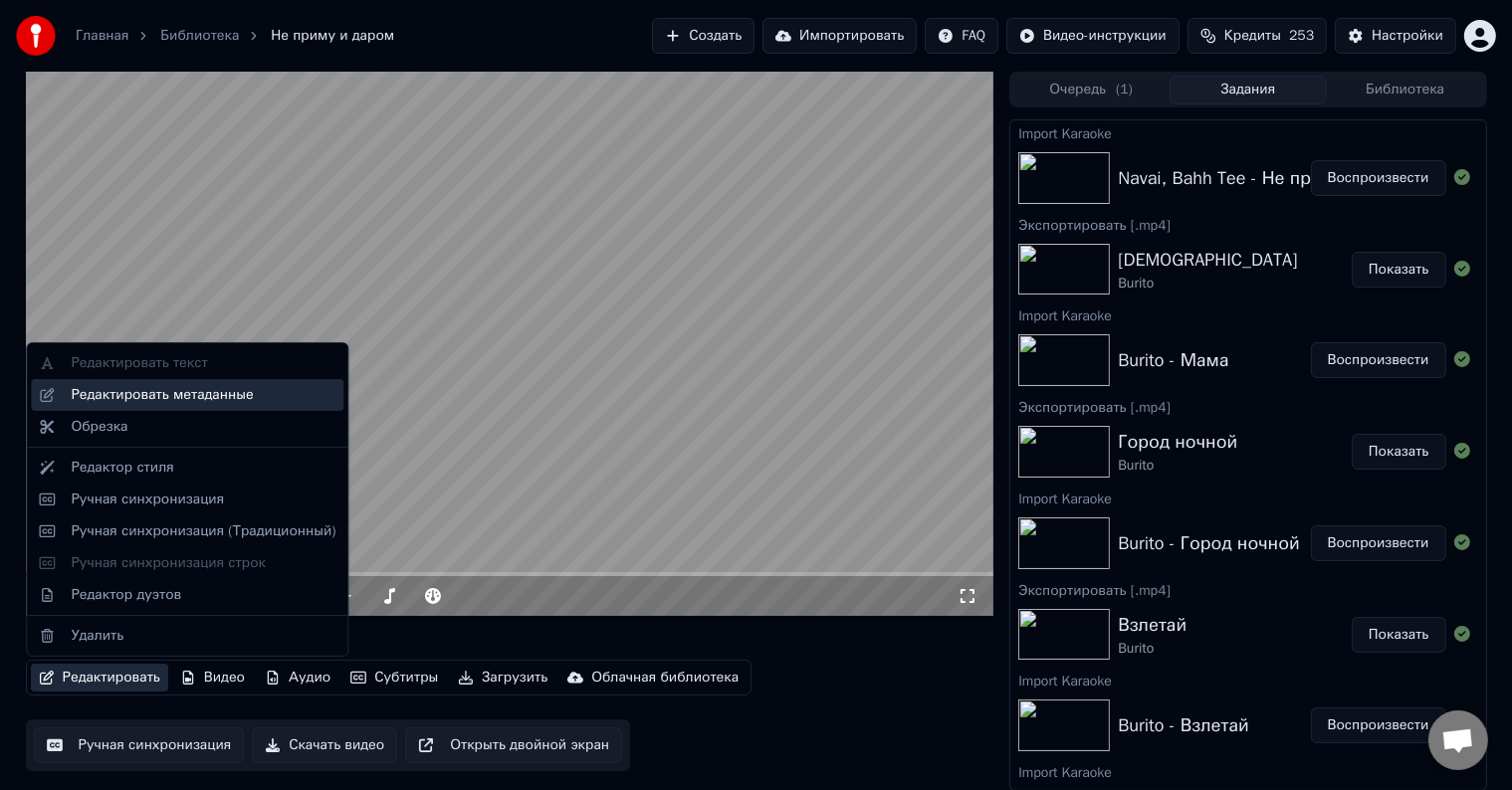 click on "Редактировать метаданные" at bounding box center (161, 395) 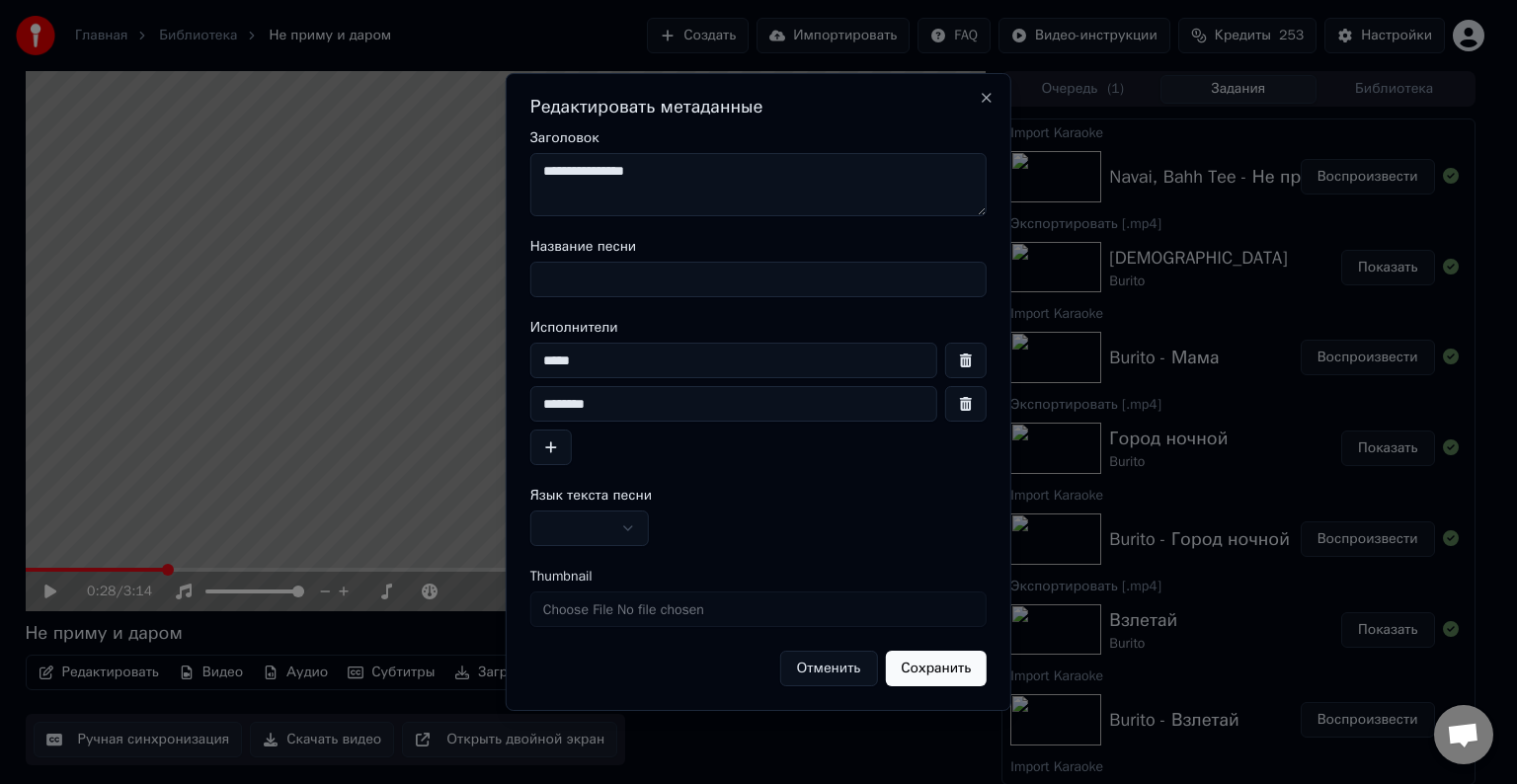 drag, startPoint x: 672, startPoint y: 170, endPoint x: 486, endPoint y: 194, distance: 187.542 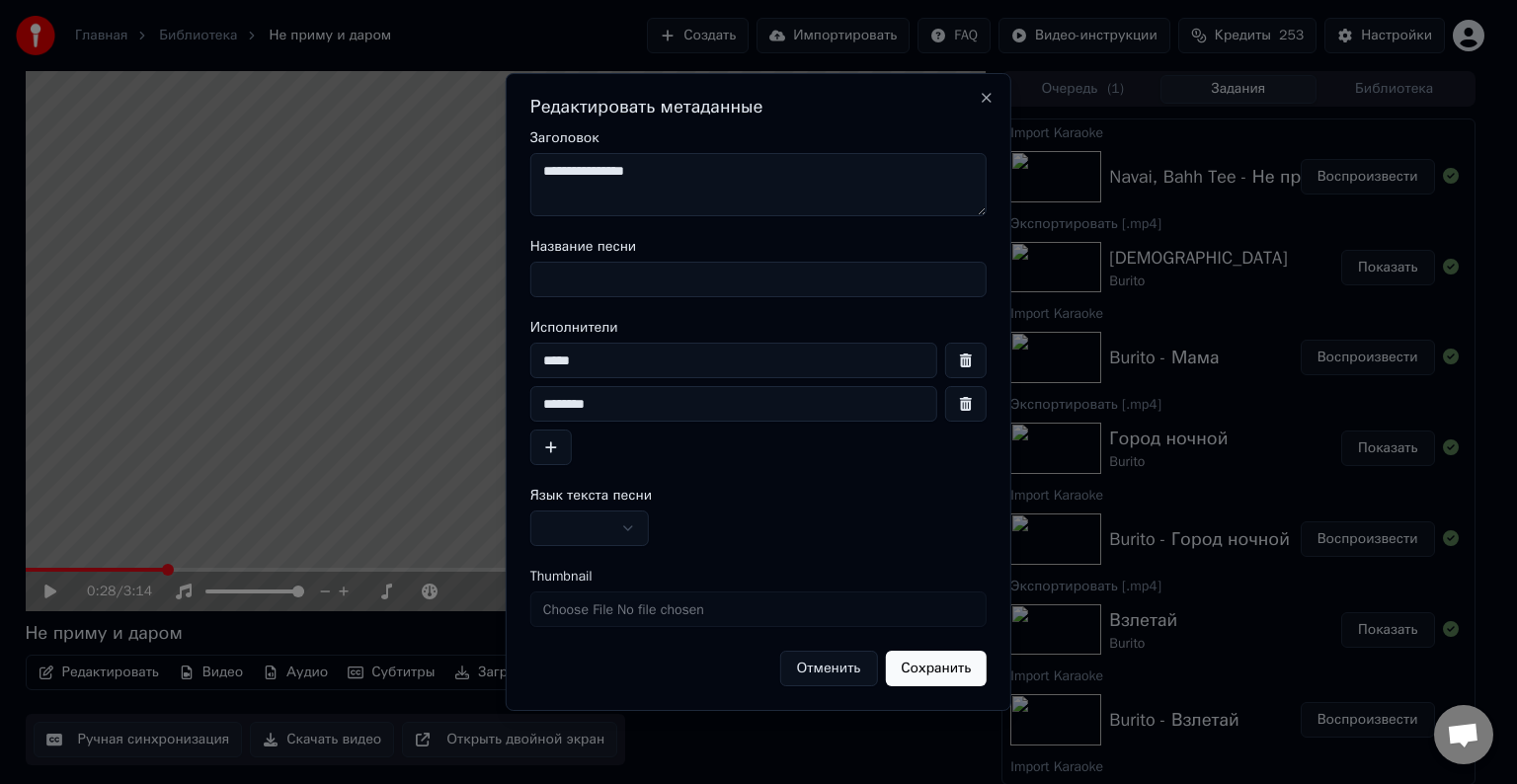 click on "Название песни" at bounding box center (758, 269) 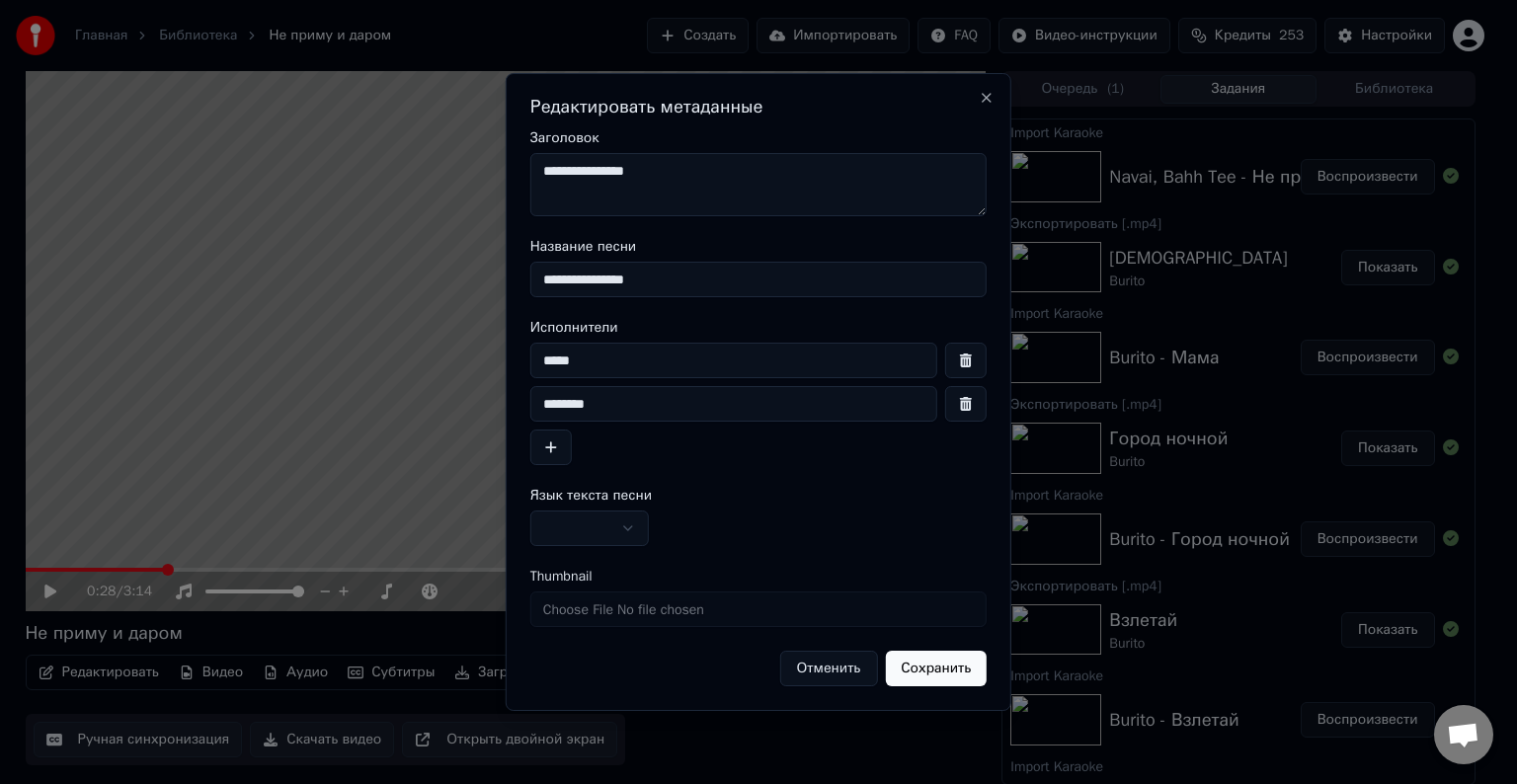 type on "**********" 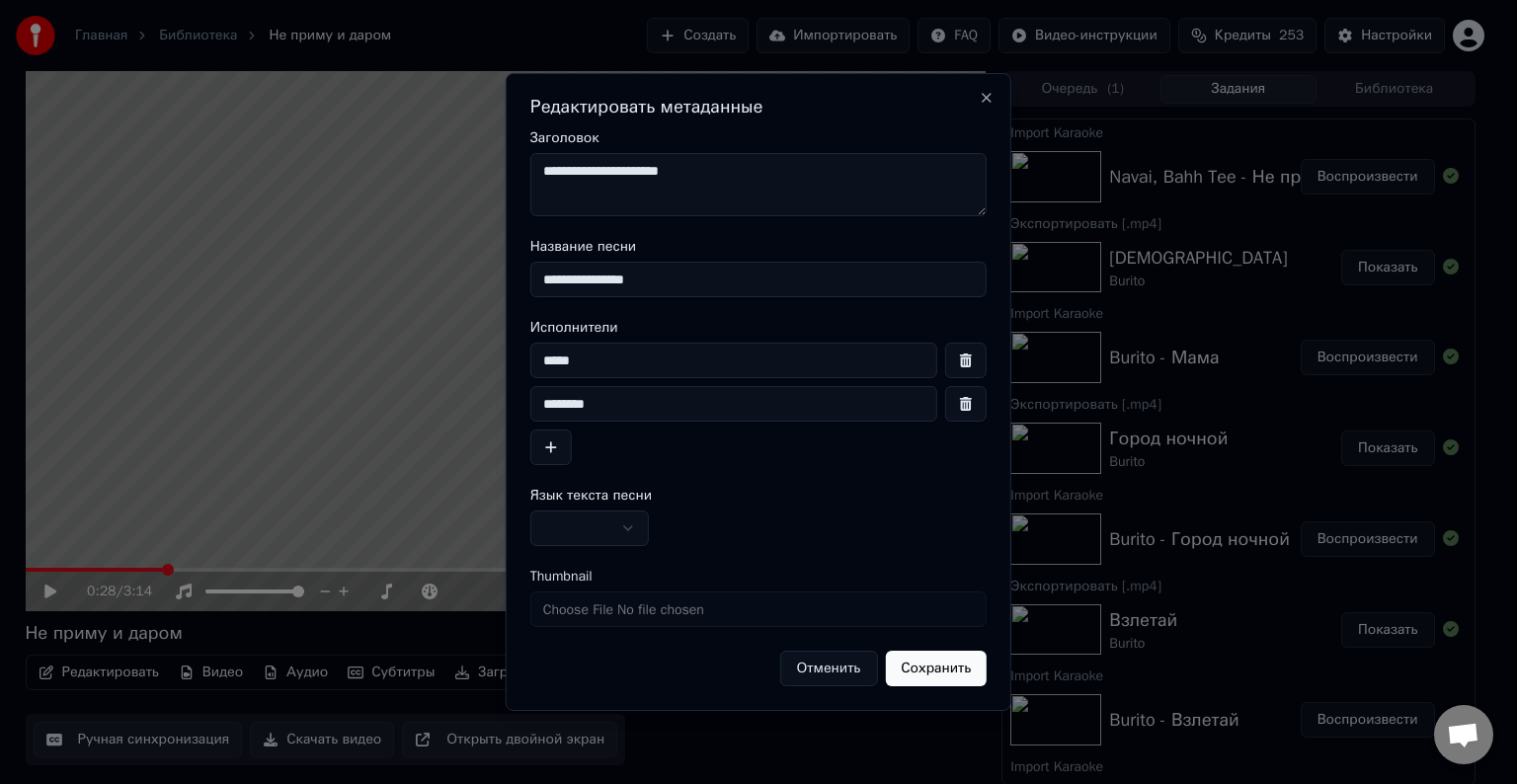 click on "********" at bounding box center (734, 404) 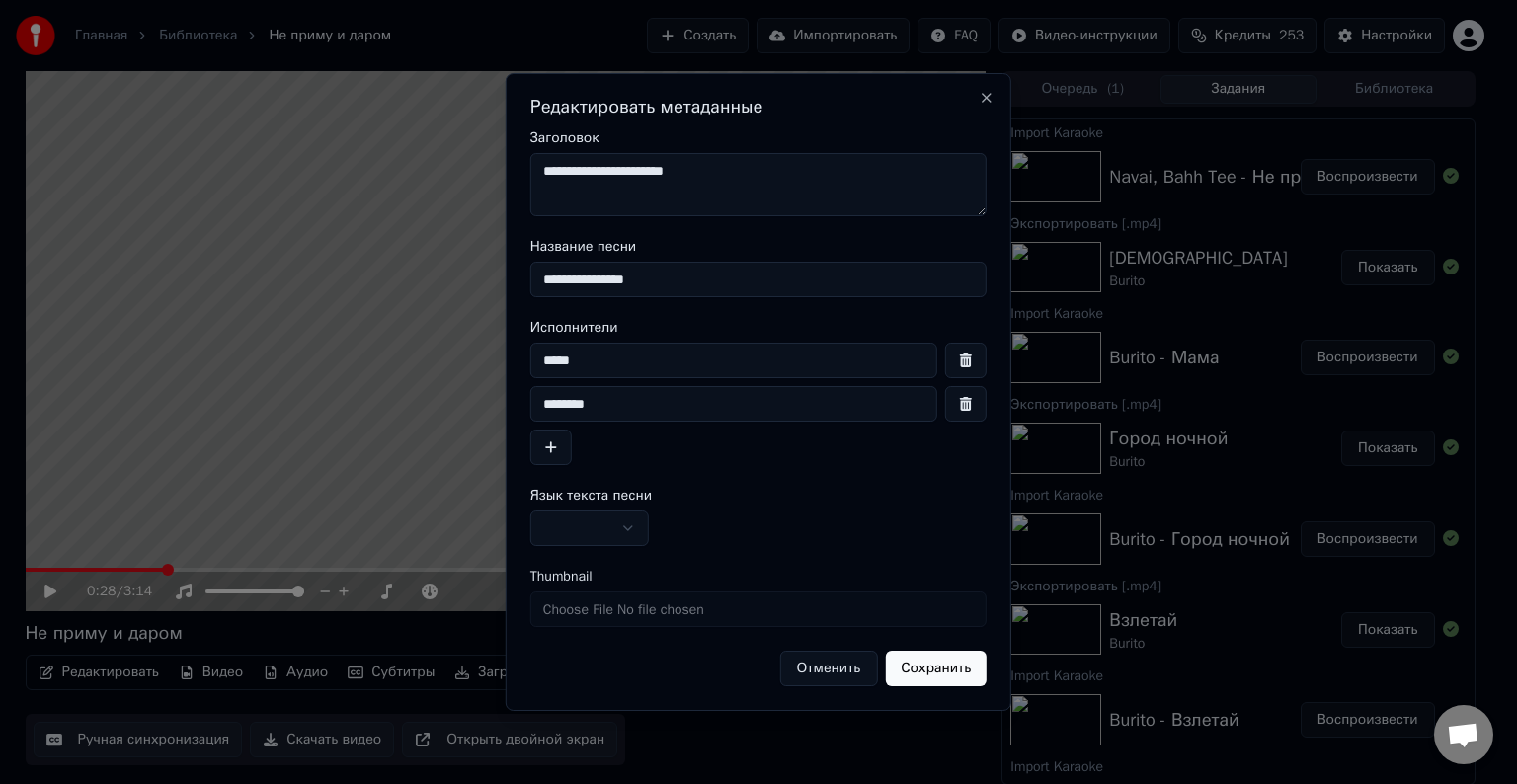 paste on "********" 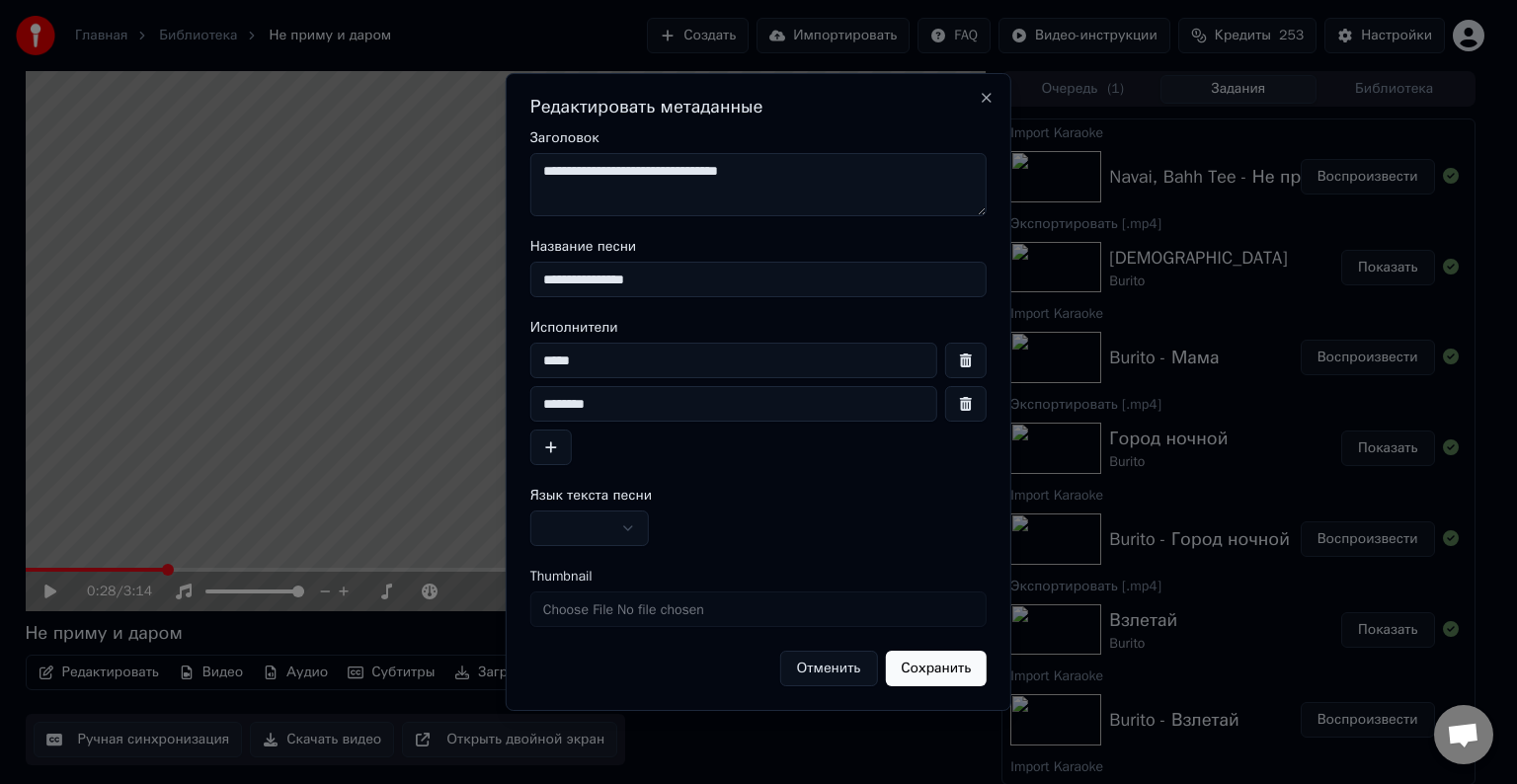 type on "**********" 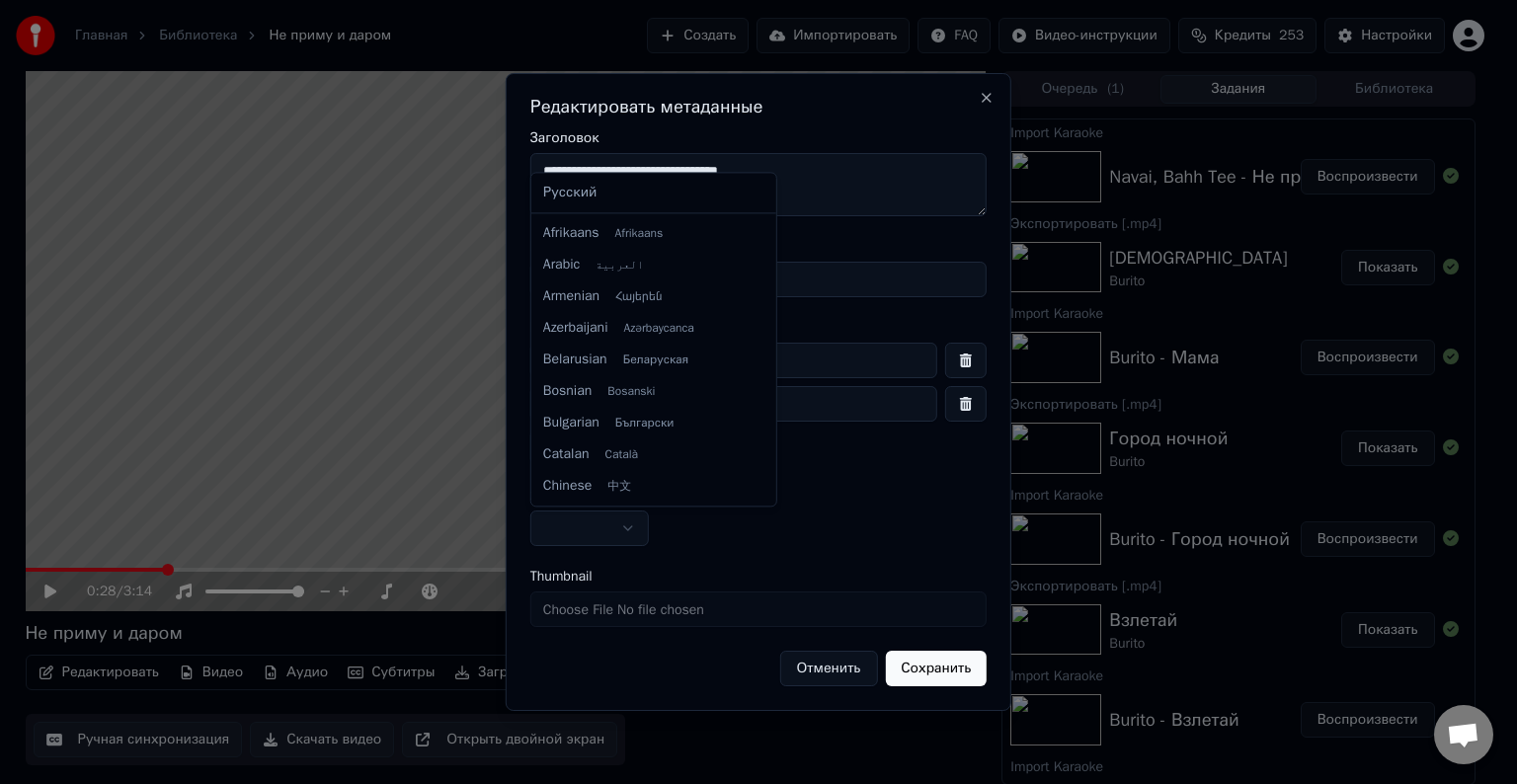 click on "Главная Библиотека Не приму и даром Создать Импортировать FAQ Видео-инструкции Кредиты 253 Настройки 0:28  /  3:14 Не приму и даром Редактировать Видео Аудио Субтитры Загрузить Облачная библиотека Ручная синхронизация Скачать видео Открыть двойной экран Очередь ( 1 ) Задания Библиотека Import Karaoke Navai, Bahh Tee - Не приму и даром Воспроизвести Экспортировать [.mp4] Мама Burito Показать Import Karaoke Burito - Мама Воспроизвести Экспортировать [.mp4] Город ночной Burito Показать Import Karaoke Burito - Город ночной Воспроизвести Экспортировать [.mp4] Взлетай Burito Показать Import Karaoke Burito - Взлетай Import Karaoke Aida" at bounding box center (750, 392) 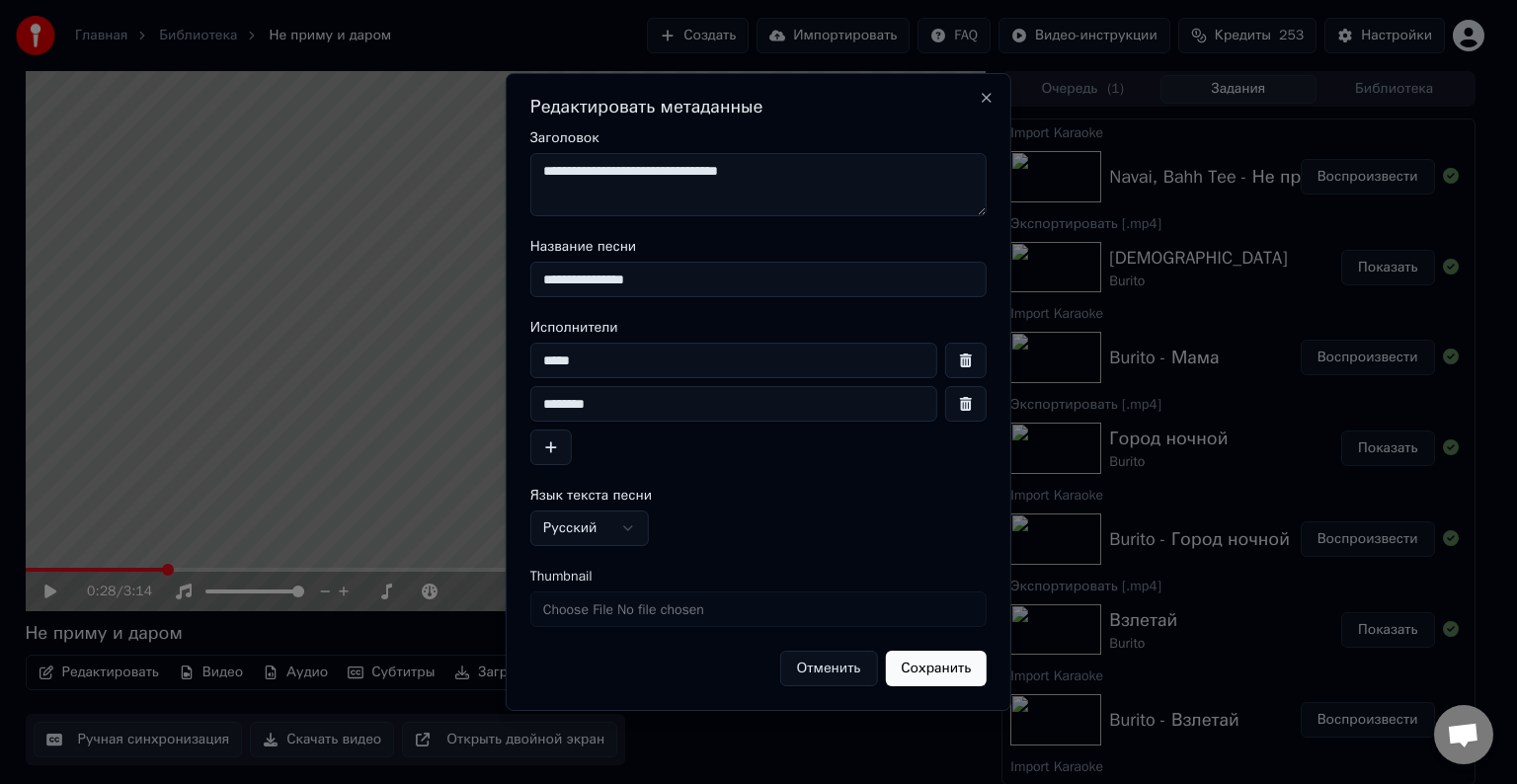 click on "Сохранить" at bounding box center [935, 668] 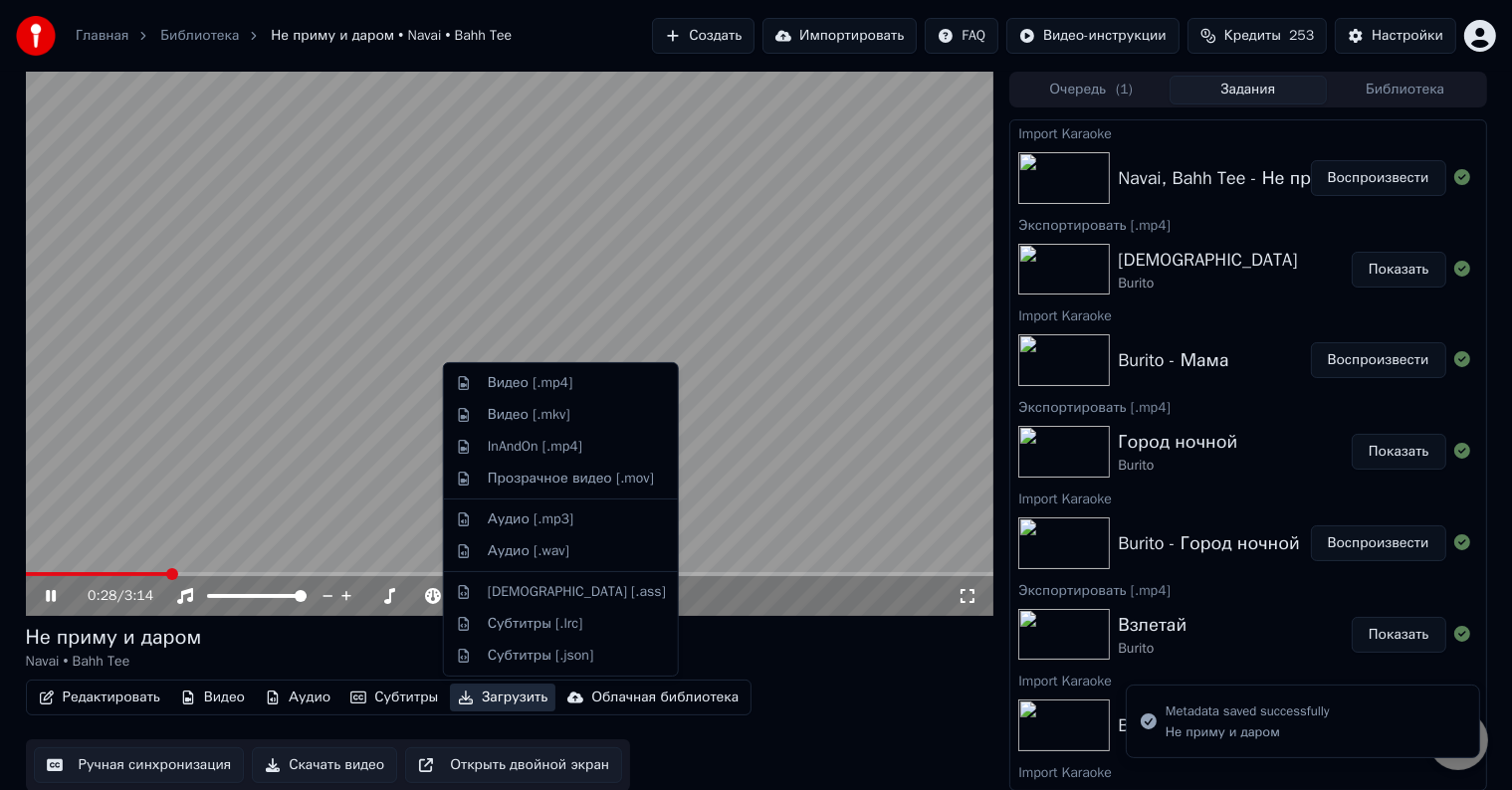 click on "Загрузить" at bounding box center (503, 697) 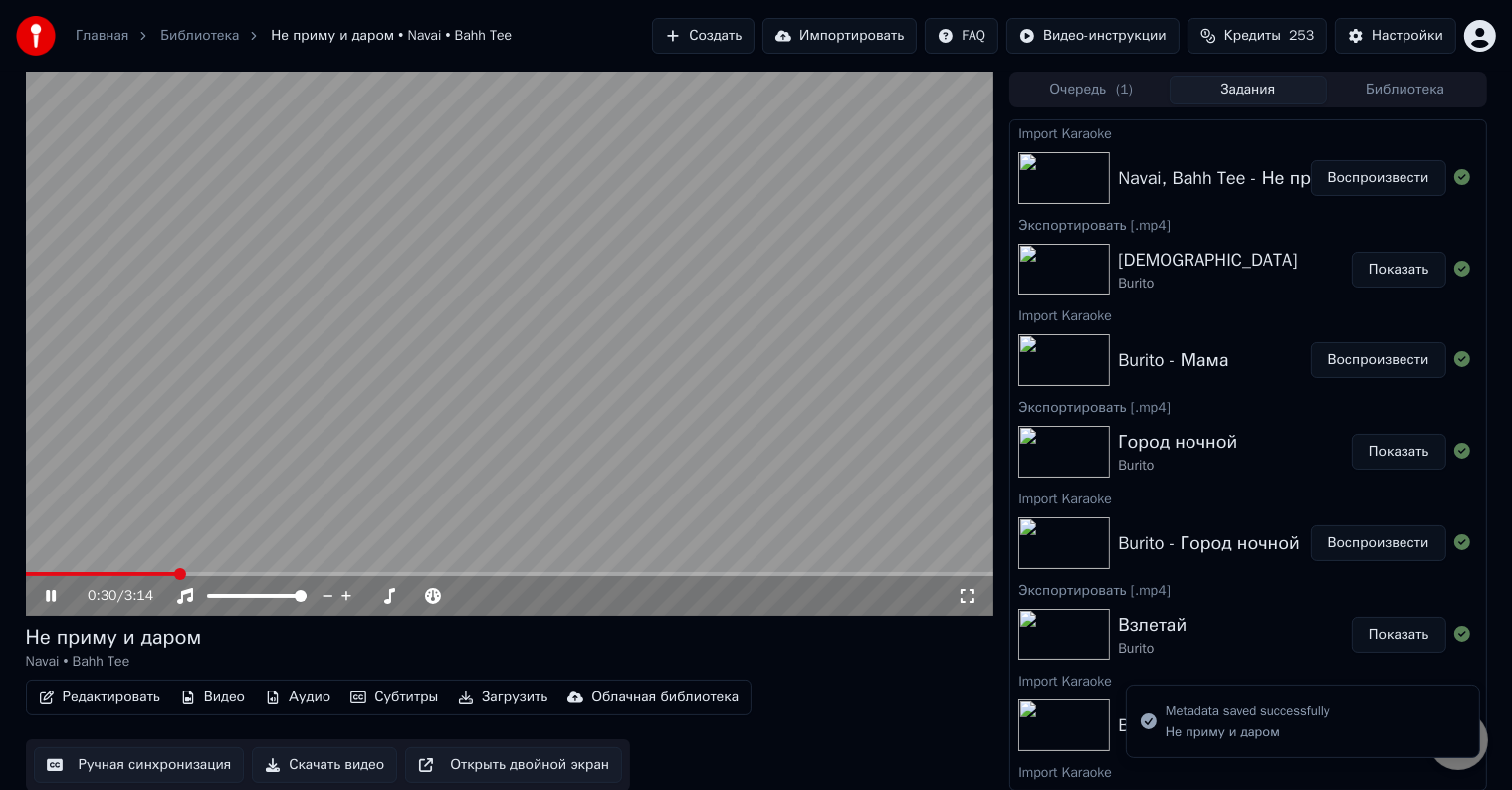 click 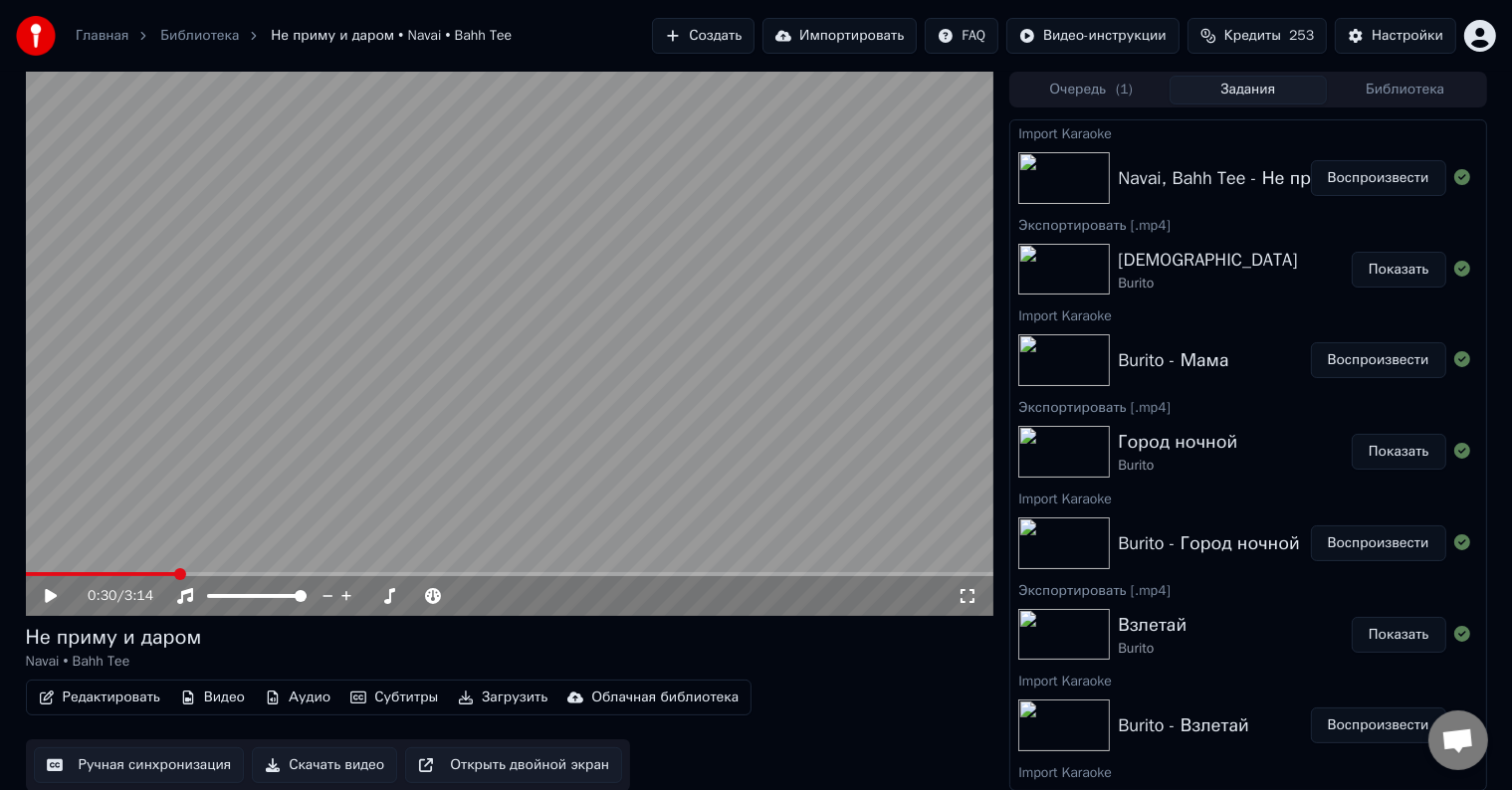 click at bounding box center (510, 343) 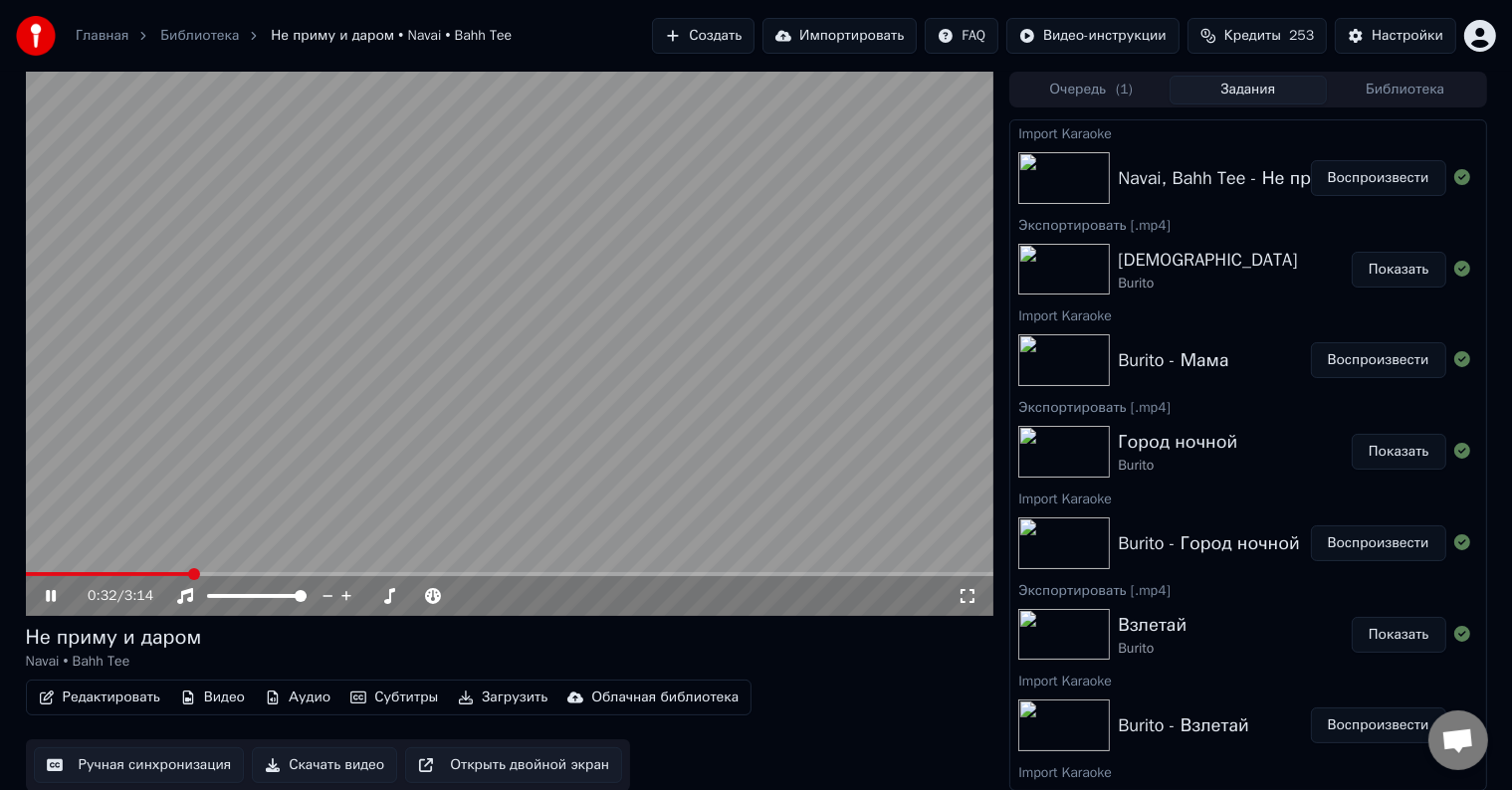 click 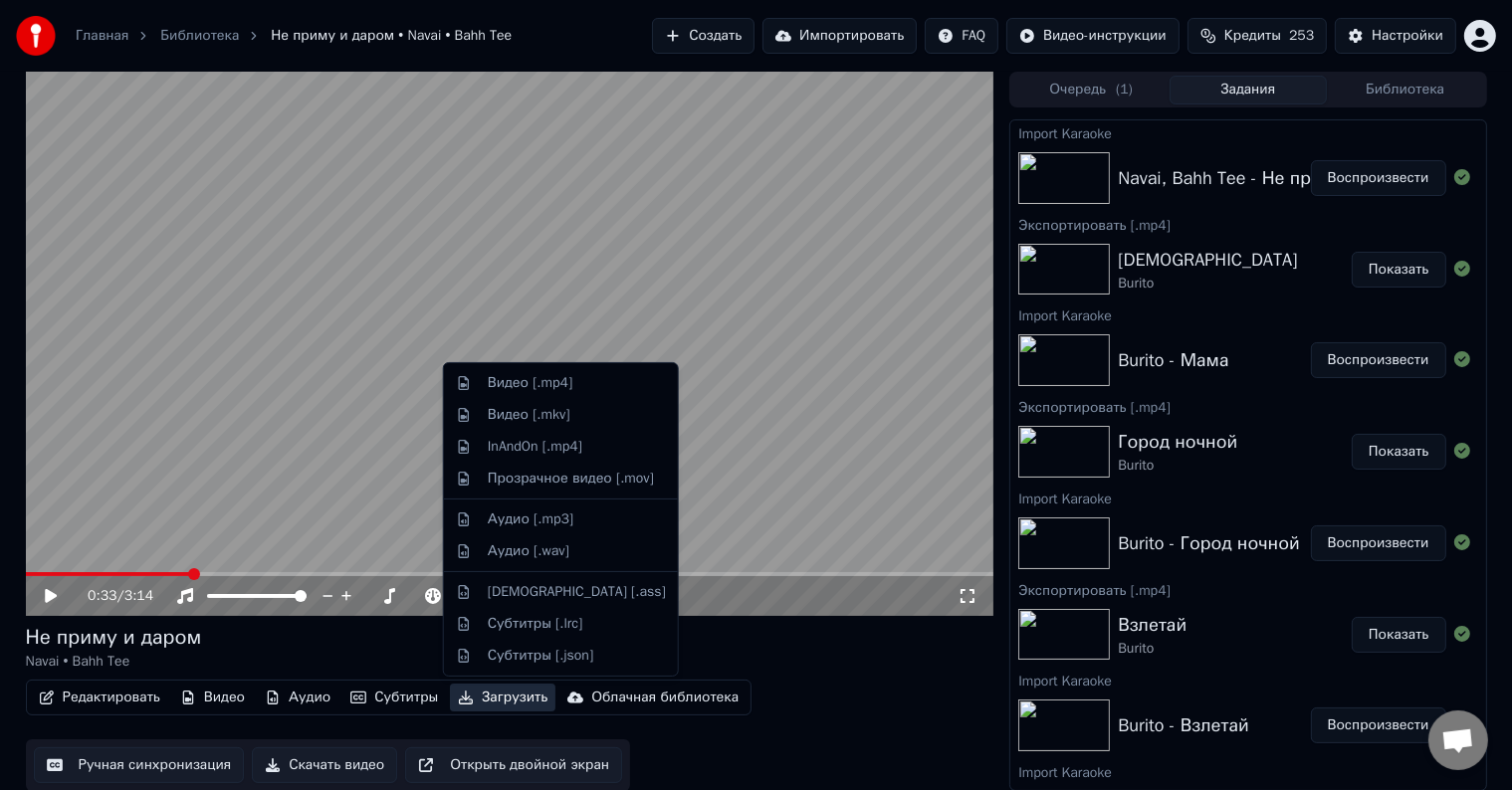 click on "Загрузить" at bounding box center (503, 697) 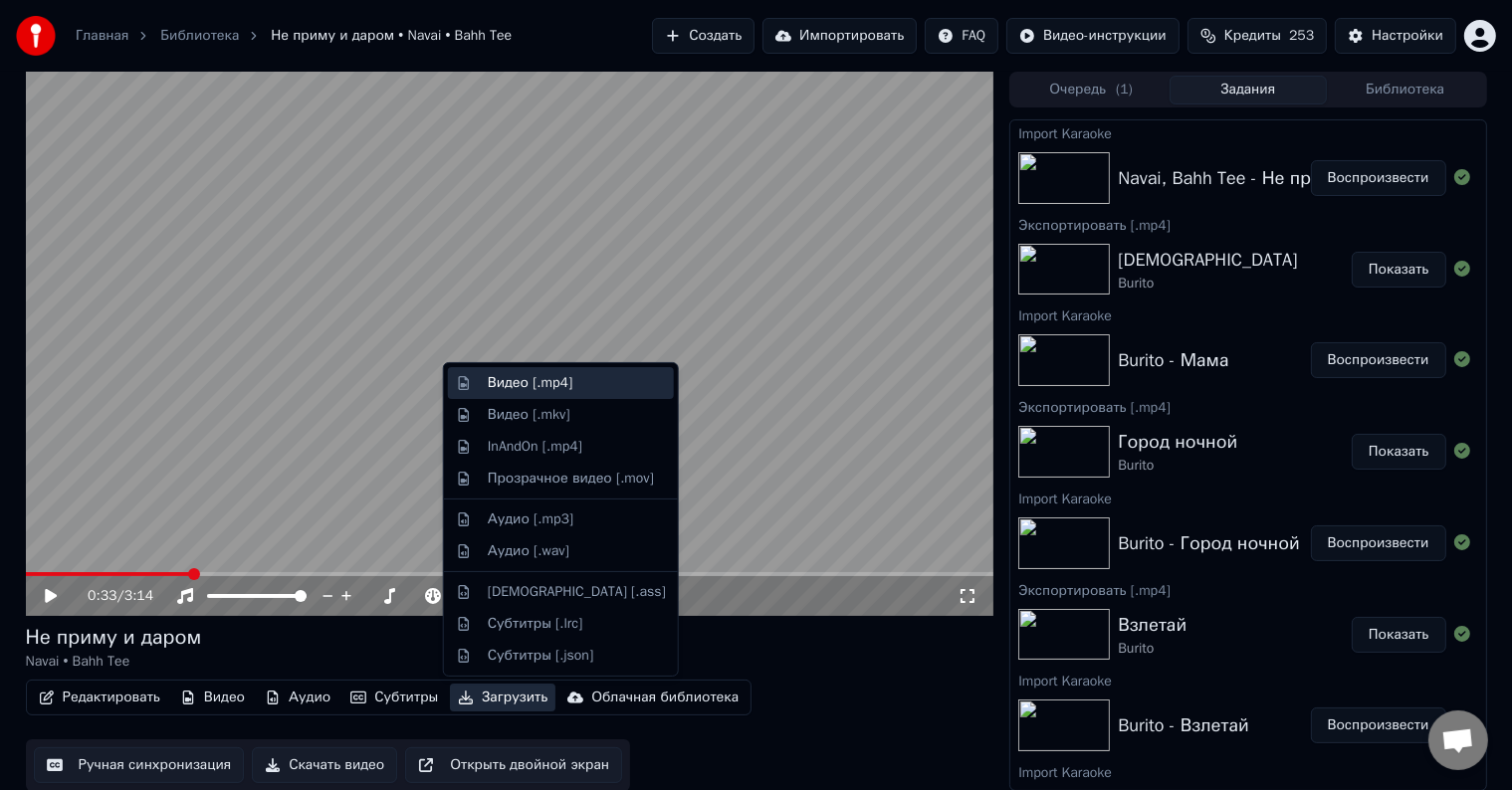 click on "Видео [.mp4]" at bounding box center (530, 383) 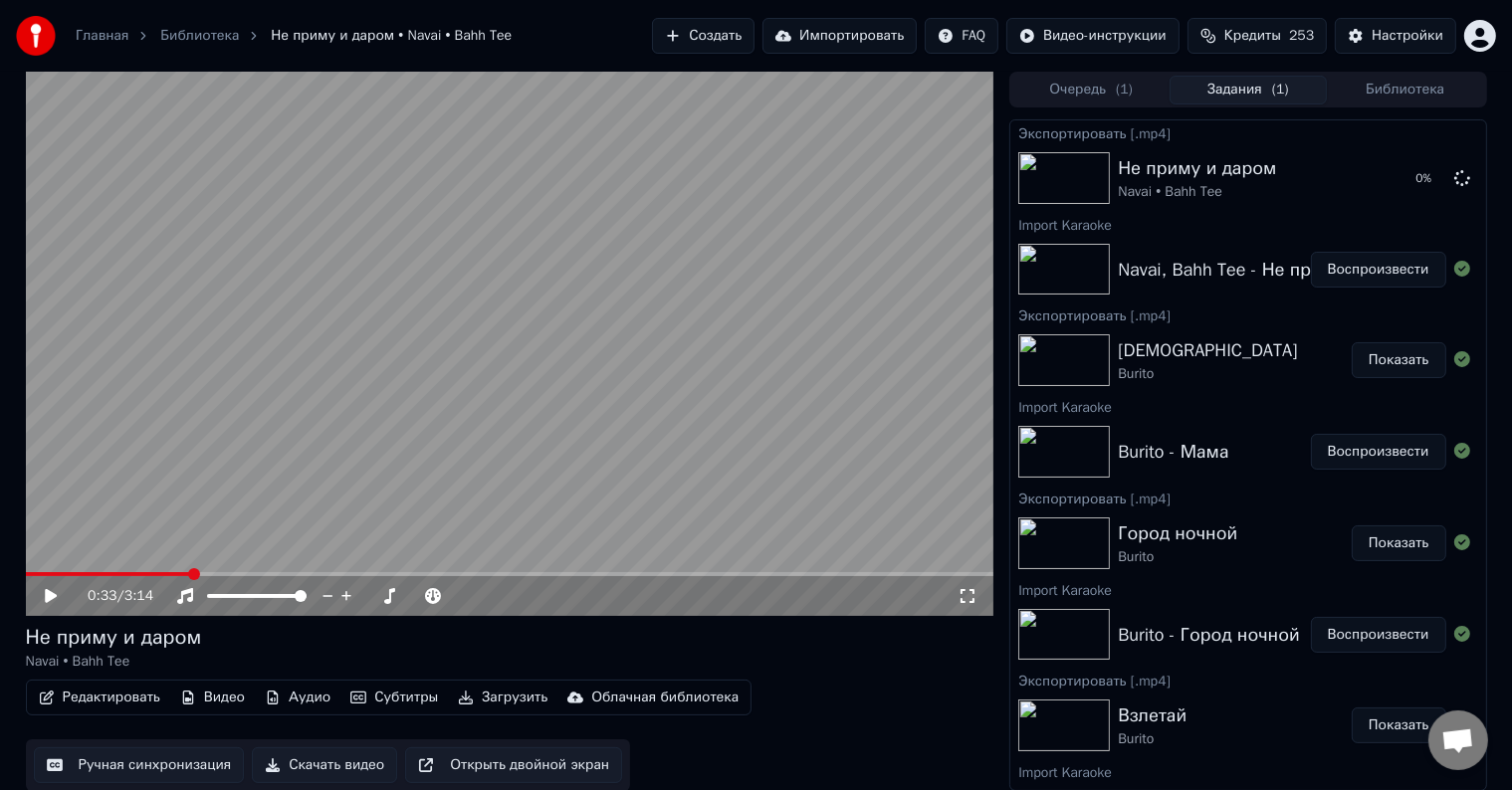 click on "Импортировать" at bounding box center [839, 36] 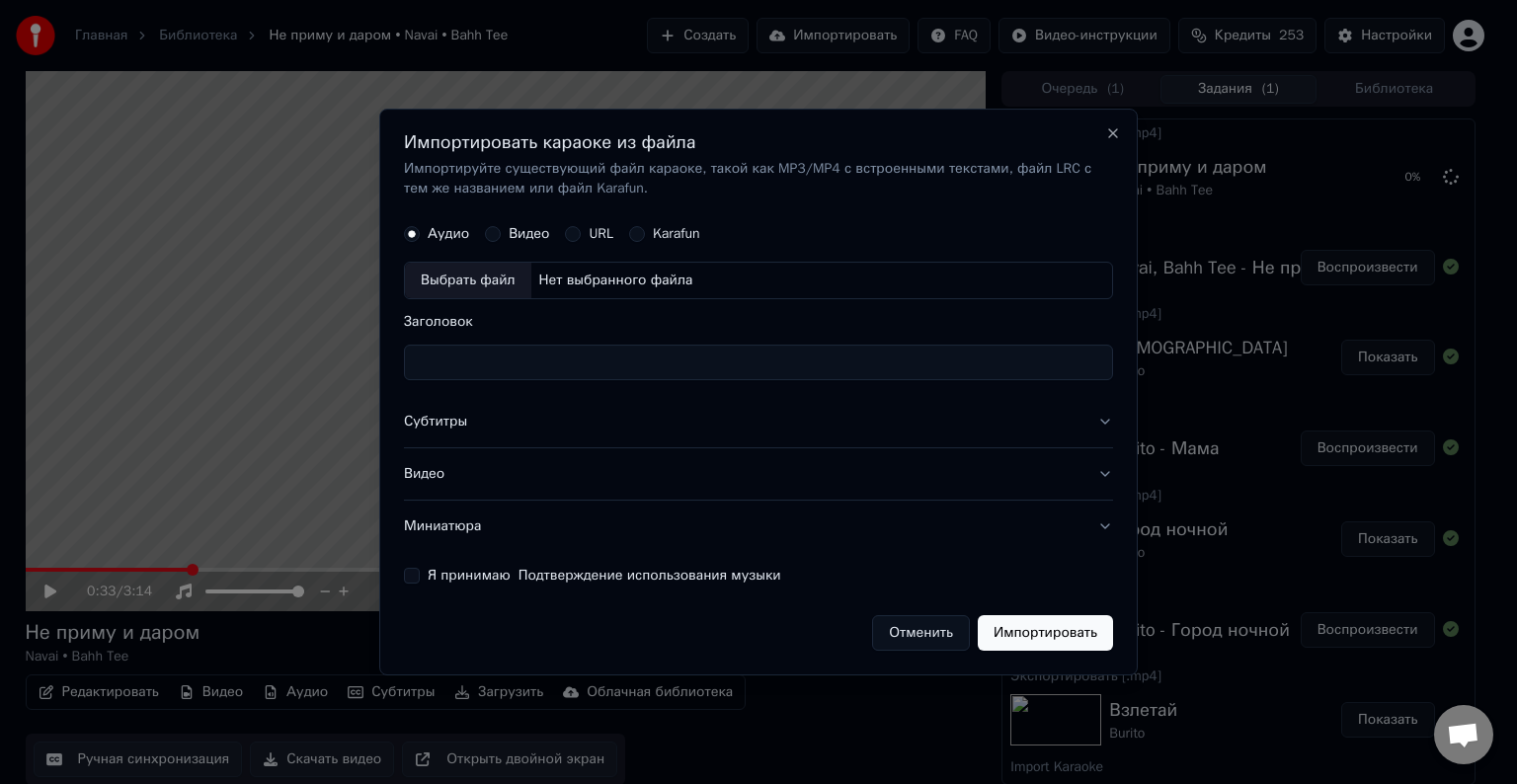 click on "Выбрать файл" at bounding box center (468, 280) 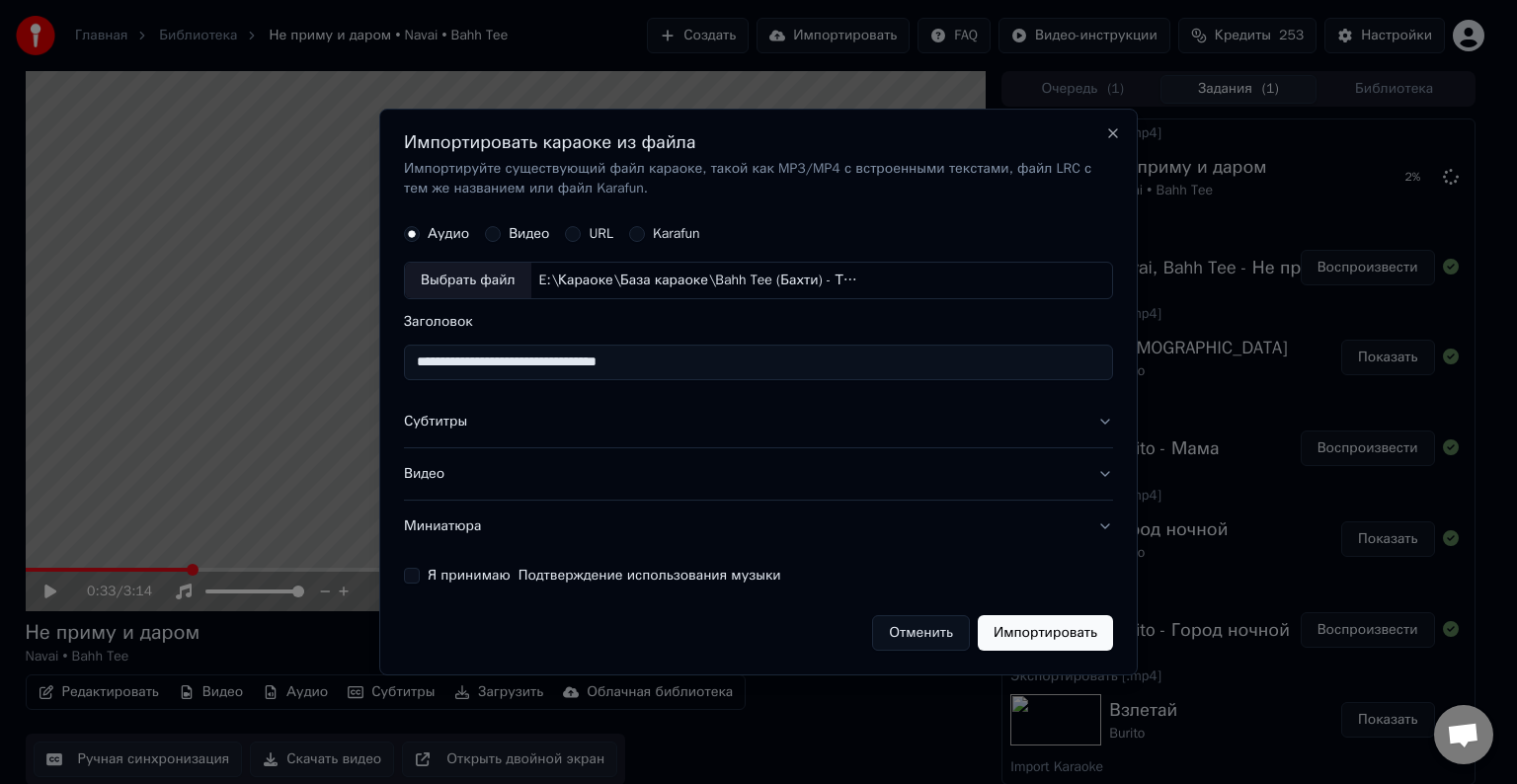 drag, startPoint x: 514, startPoint y: 363, endPoint x: 472, endPoint y: 363, distance: 42 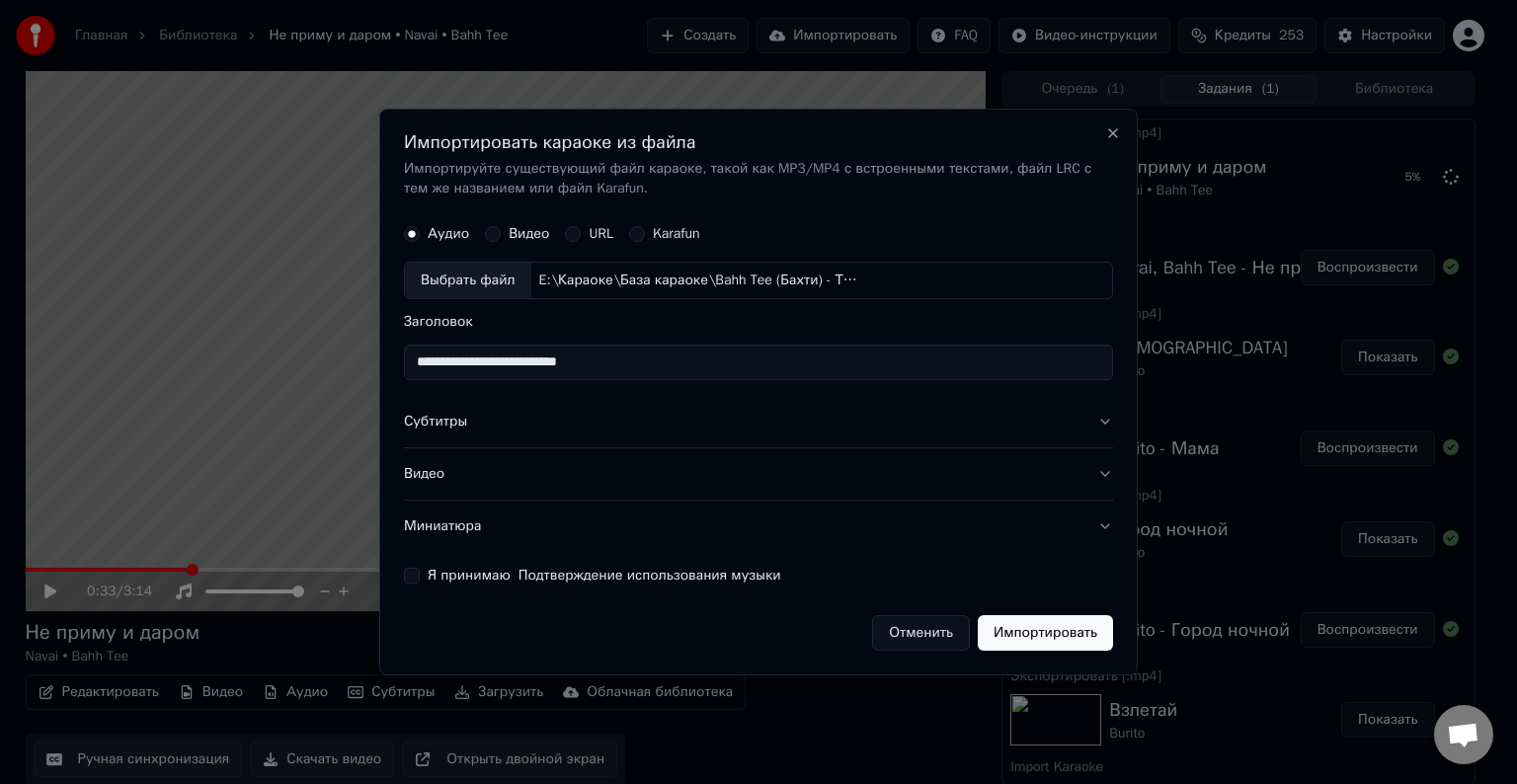type on "**********" 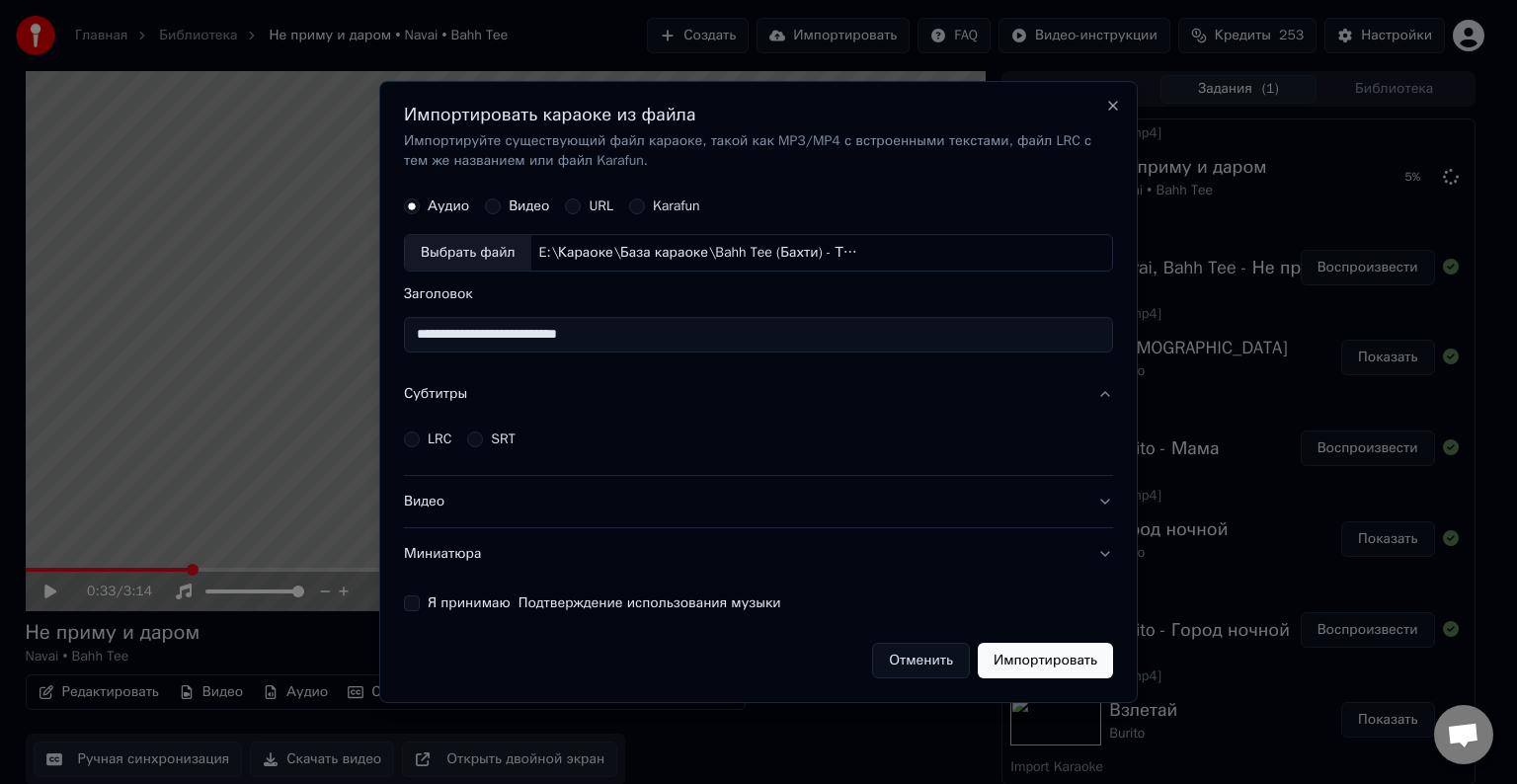 click on "LRC" at bounding box center (412, 439) 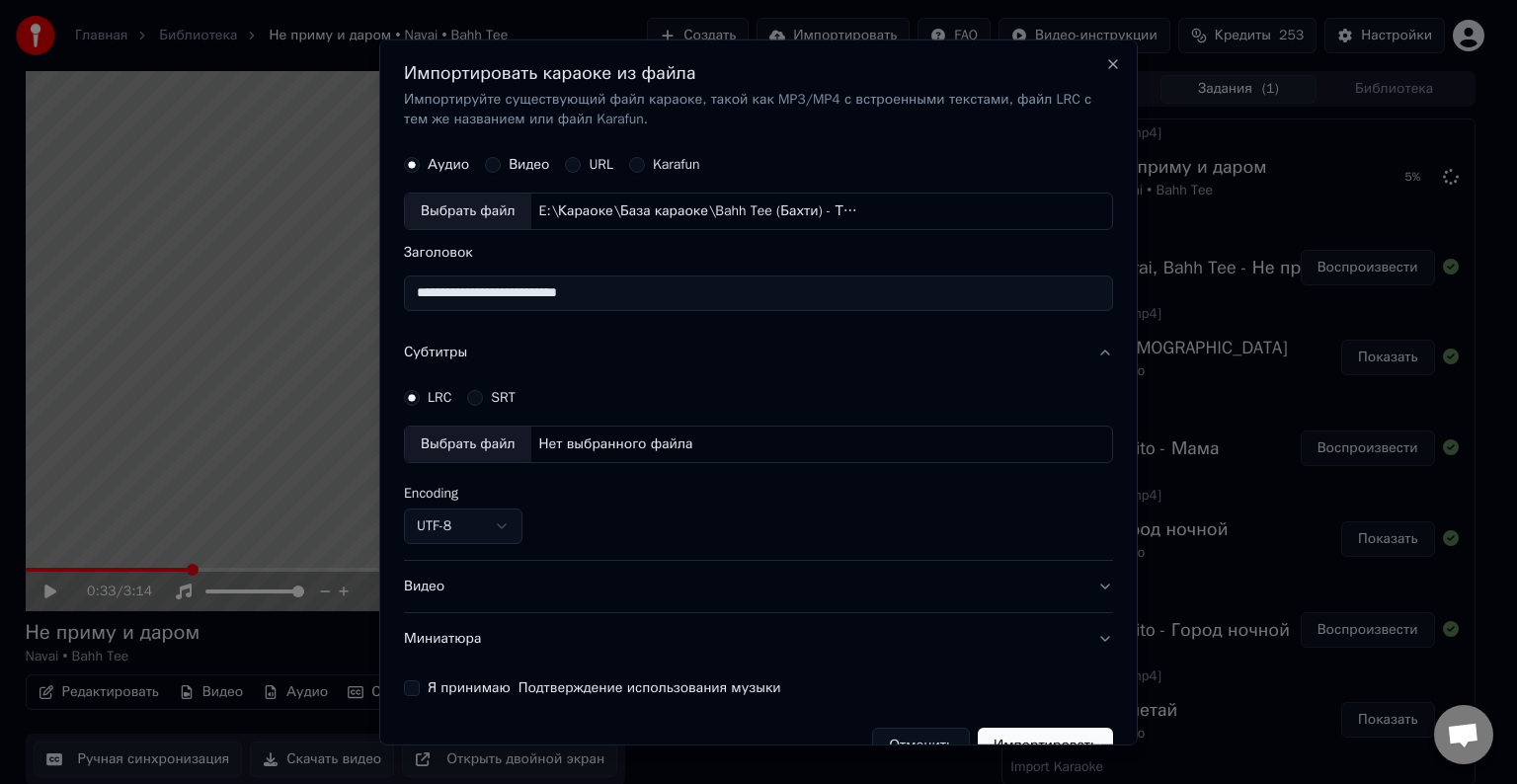 click on "Выбрать файл" at bounding box center [468, 444] 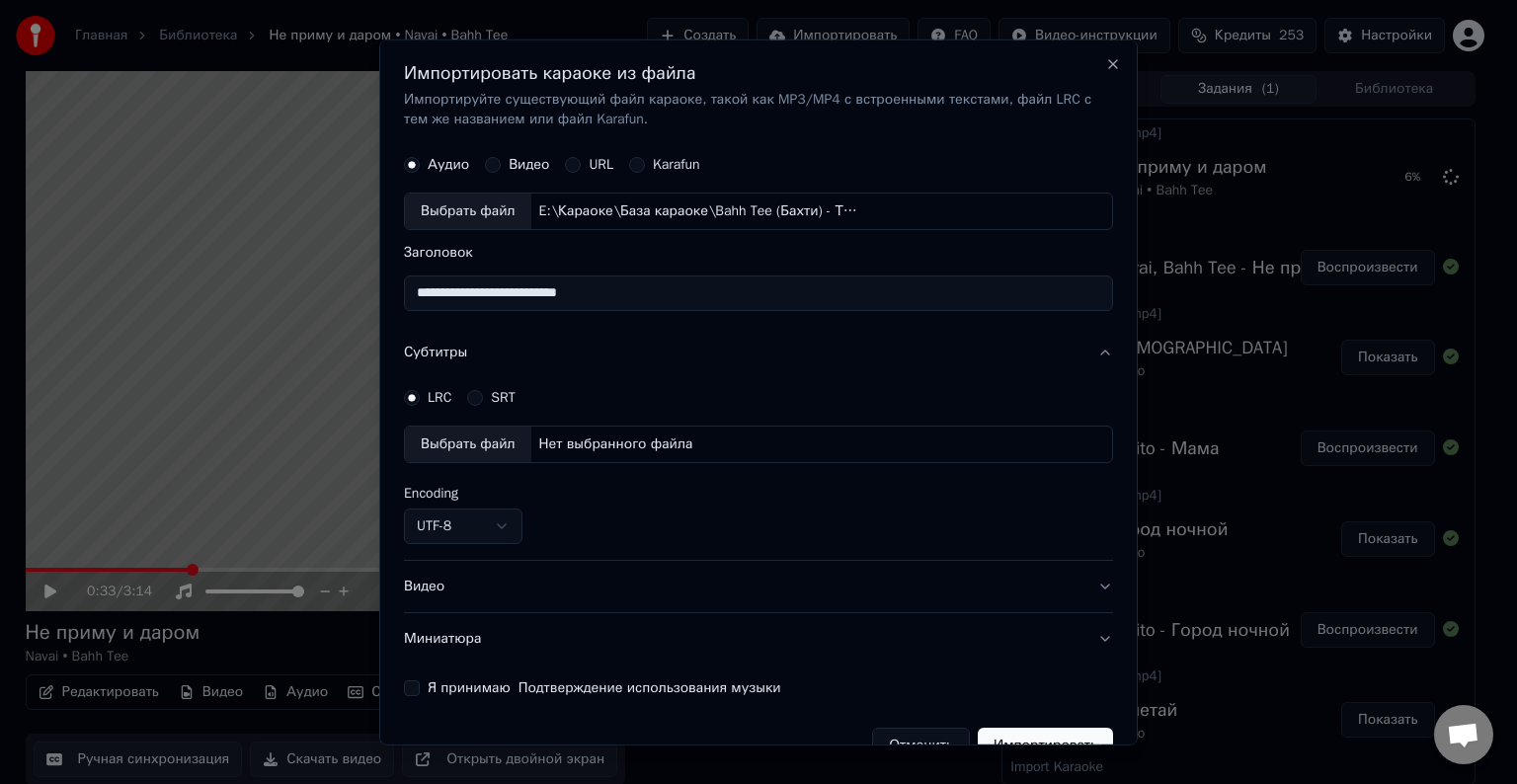 select on "**********" 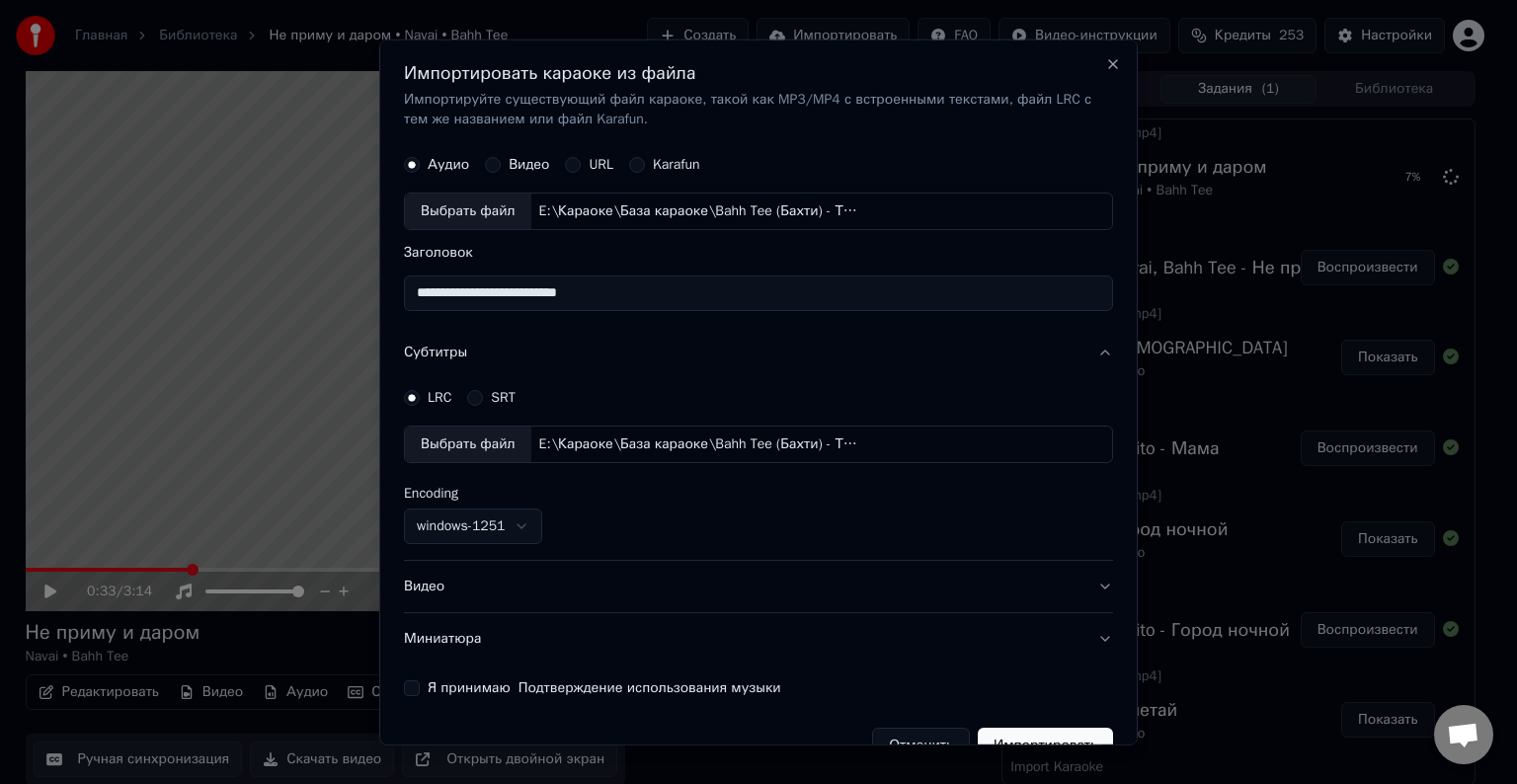 click on "Видео" at bounding box center [758, 587] 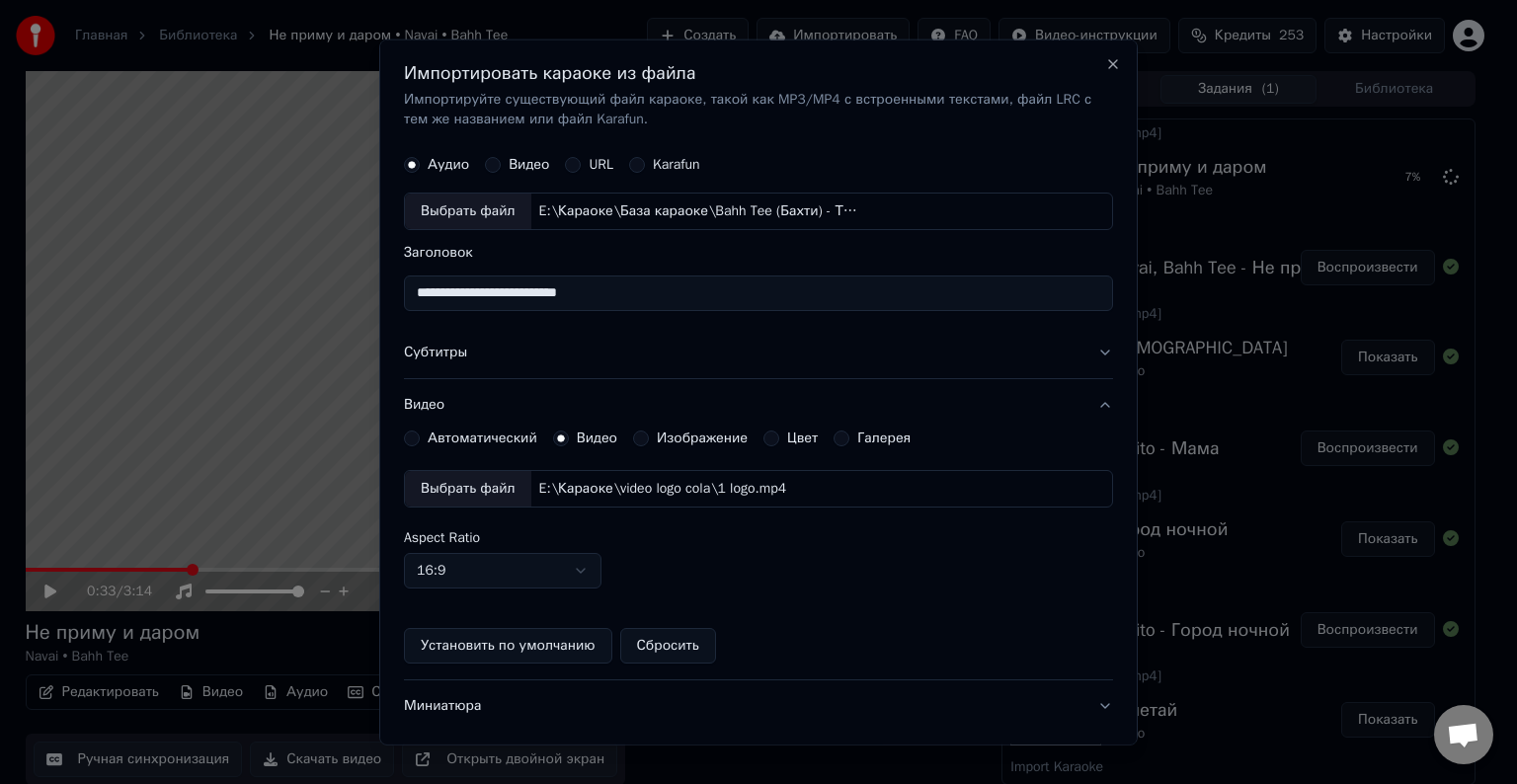 click on "Выбрать файл" at bounding box center [468, 489] 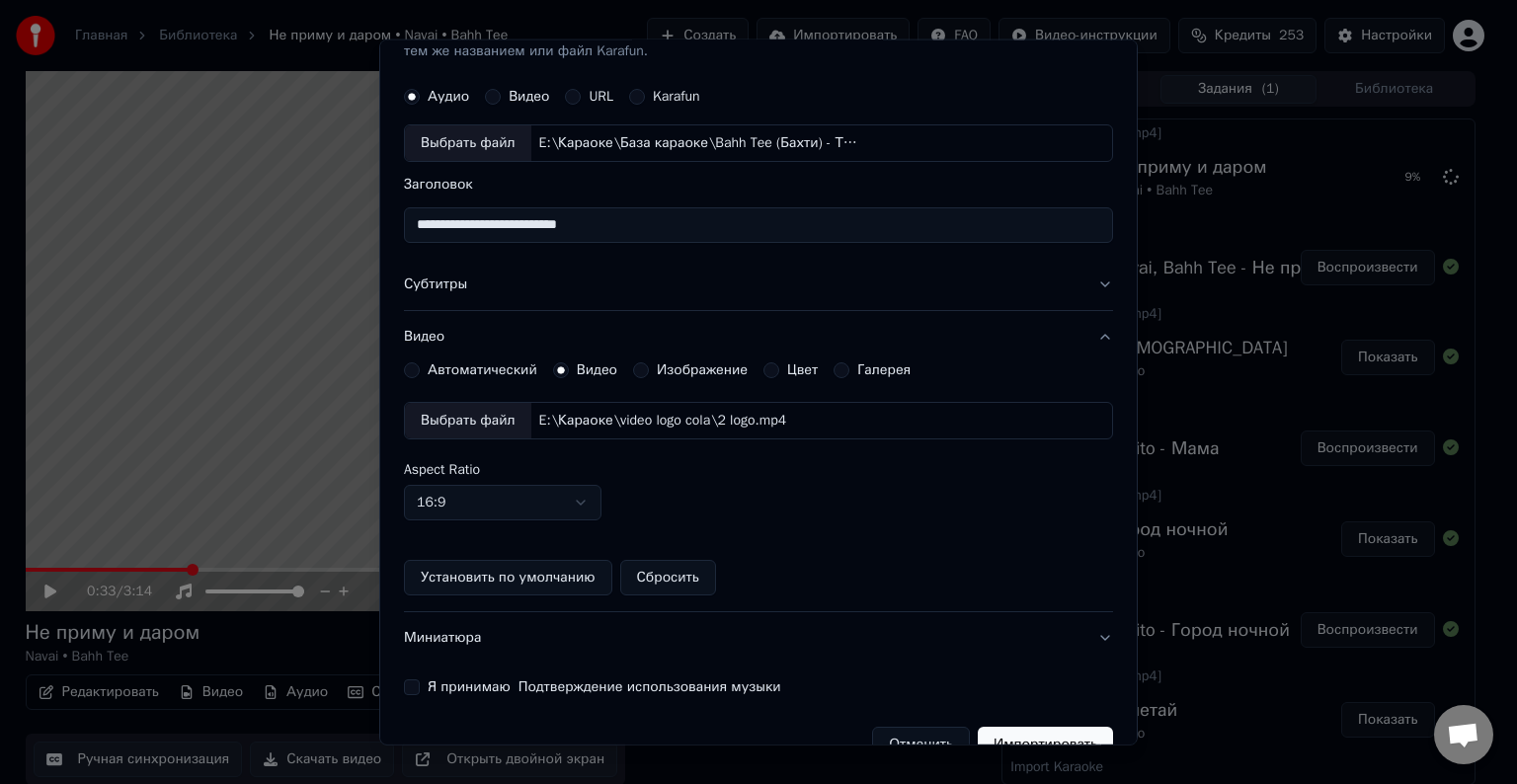 scroll, scrollTop: 99, scrollLeft: 0, axis: vertical 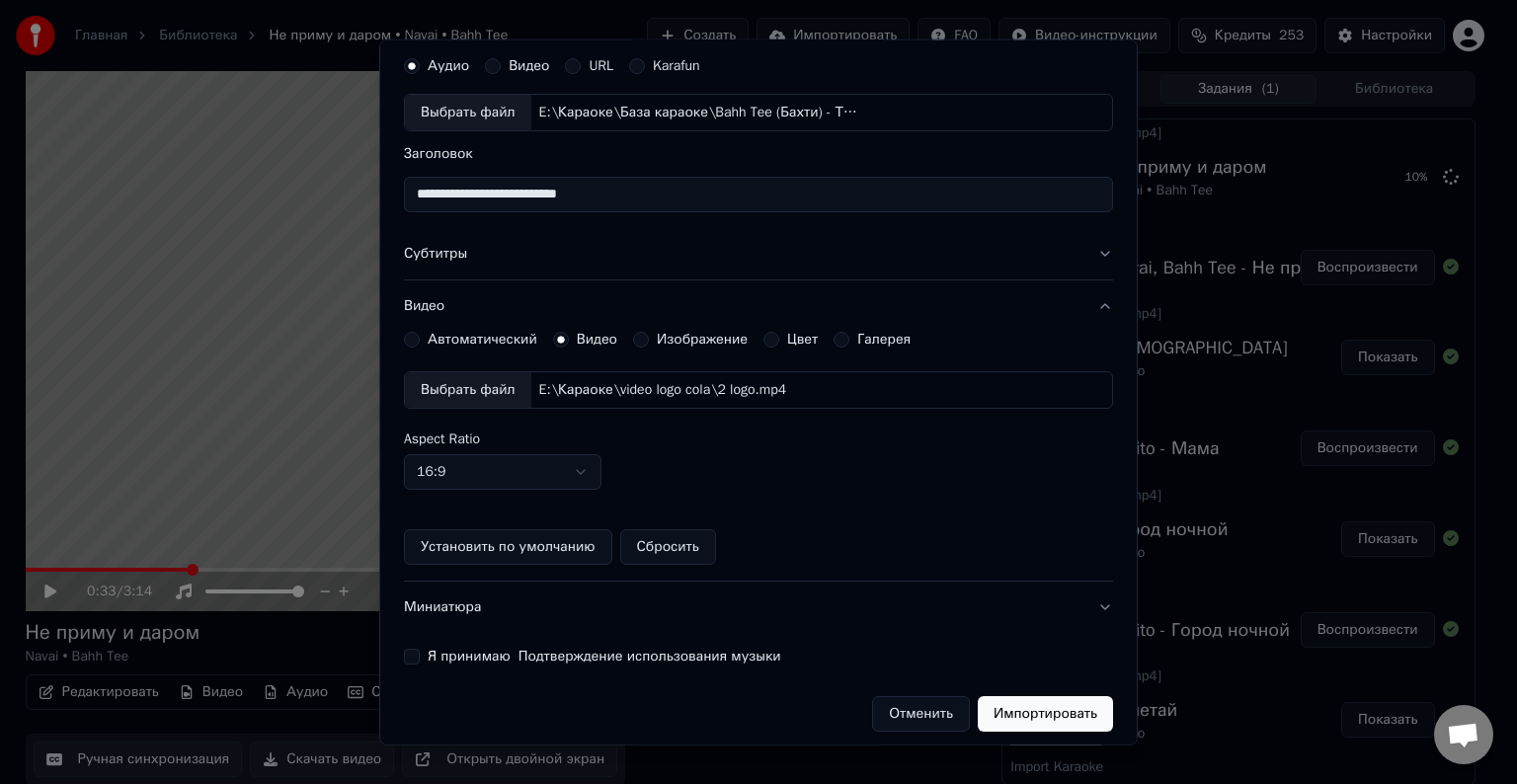 click on "Я принимаю   Подтверждение использования музыки" at bounding box center (412, 657) 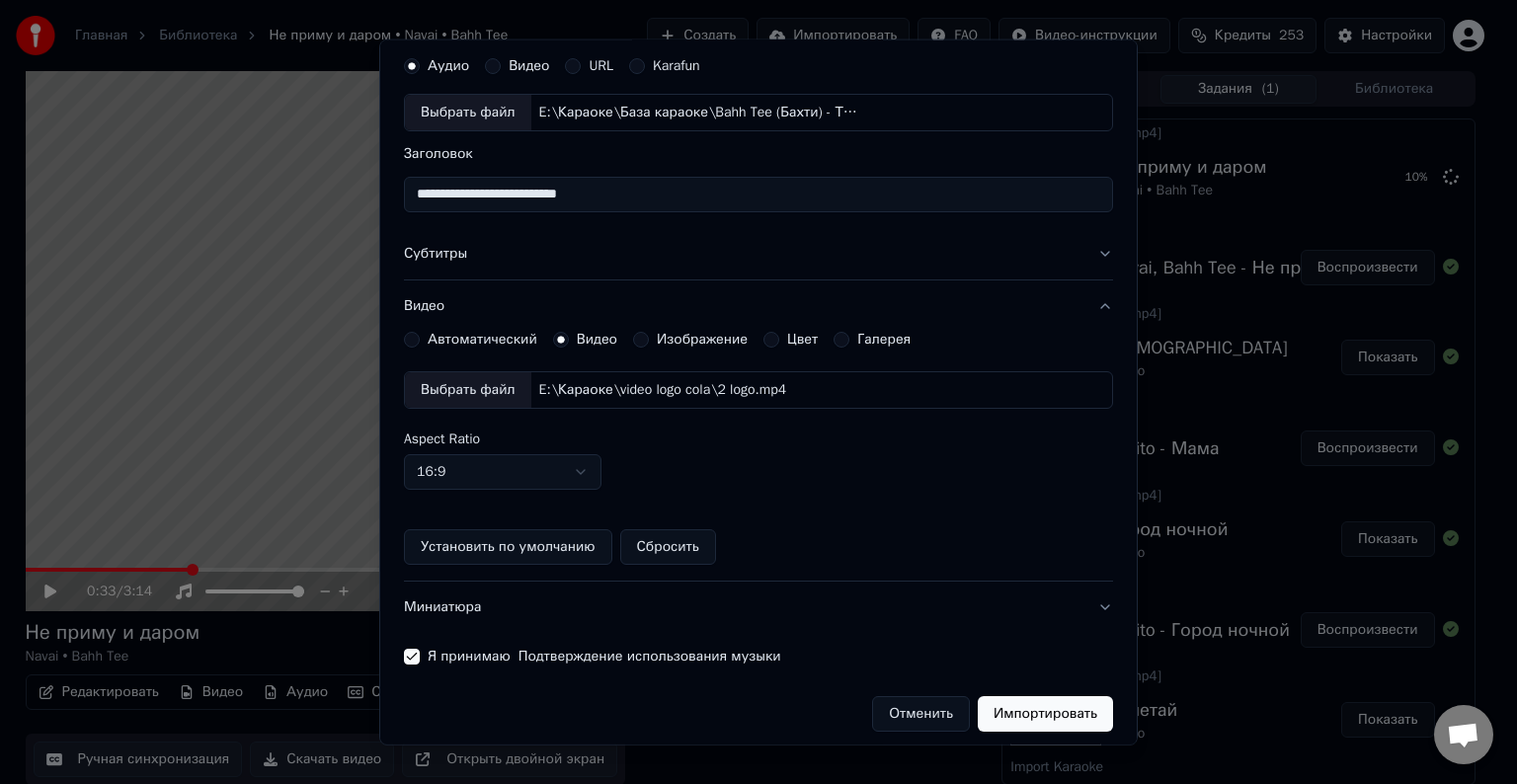 click on "Импортировать" at bounding box center (1045, 714) 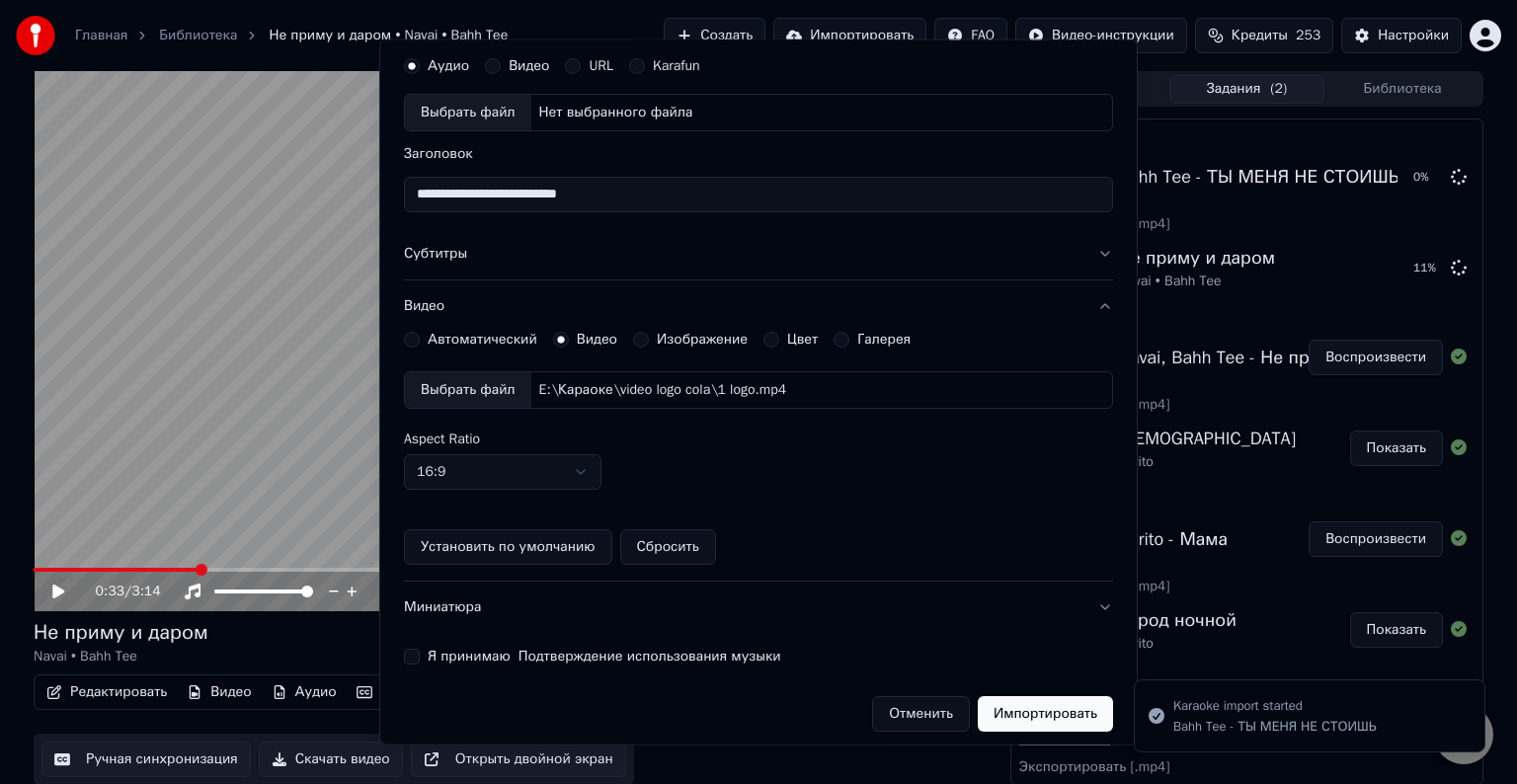 type 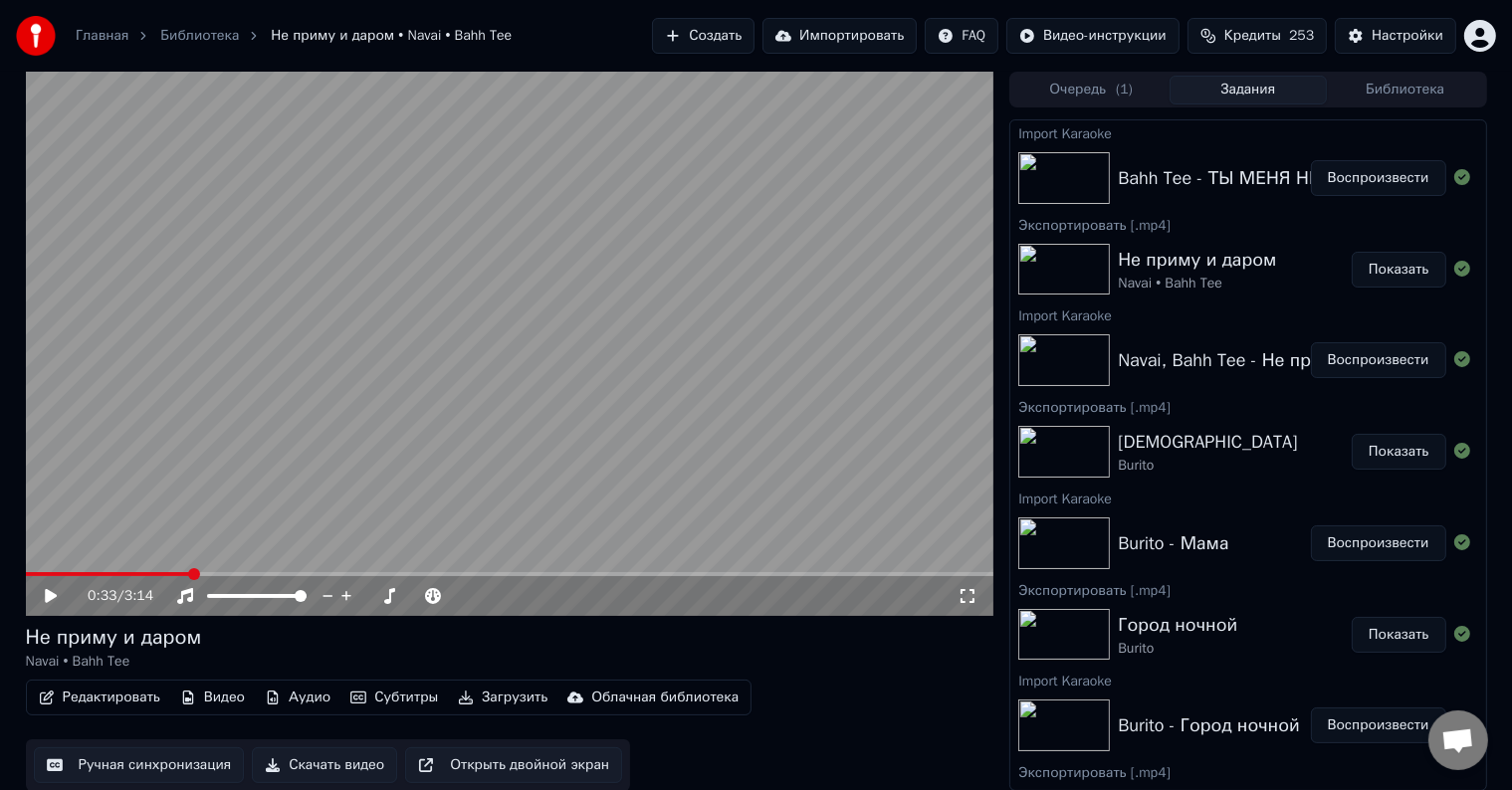 click on "Воспроизвести" at bounding box center (1379, 178) 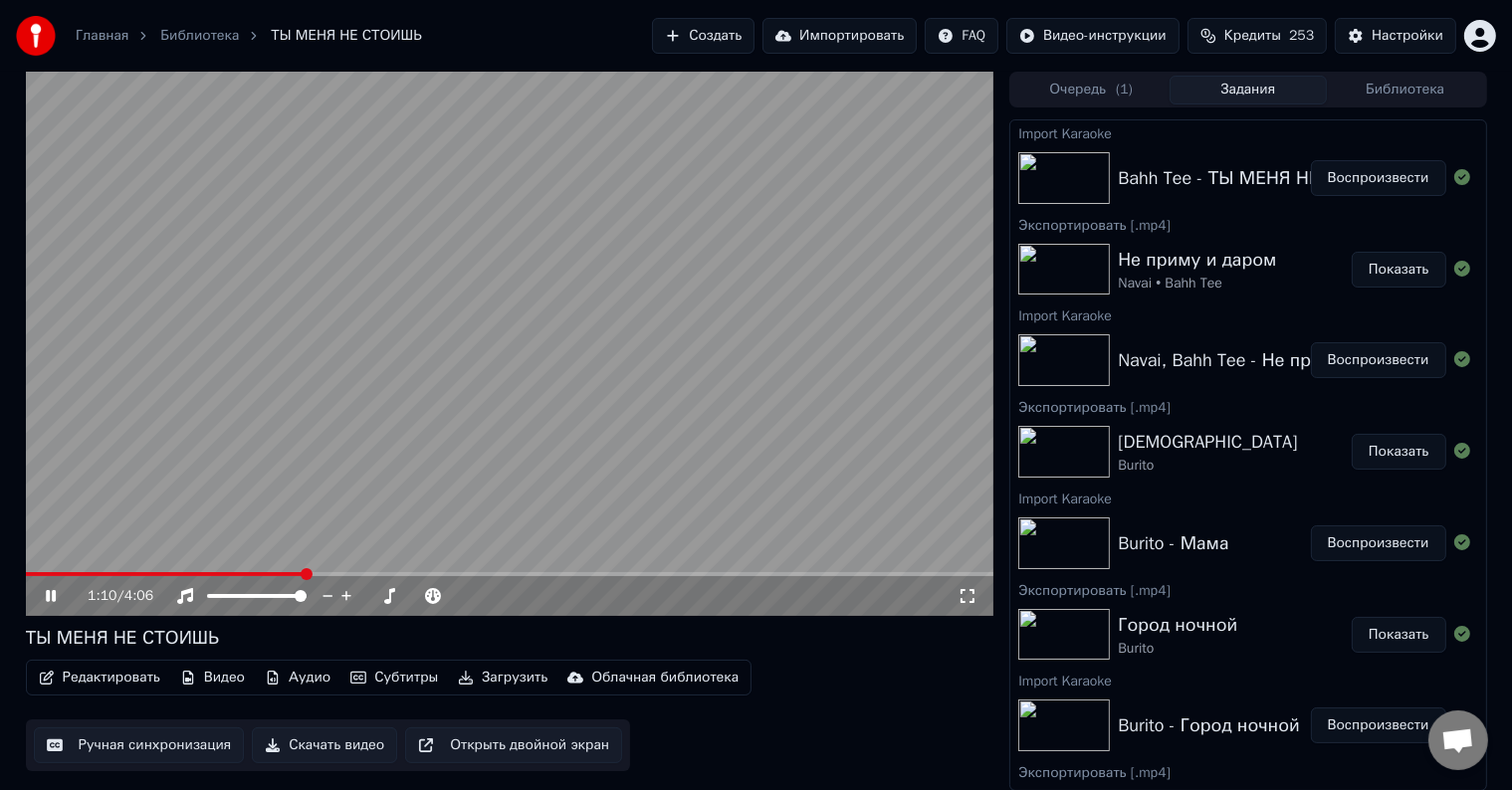 click 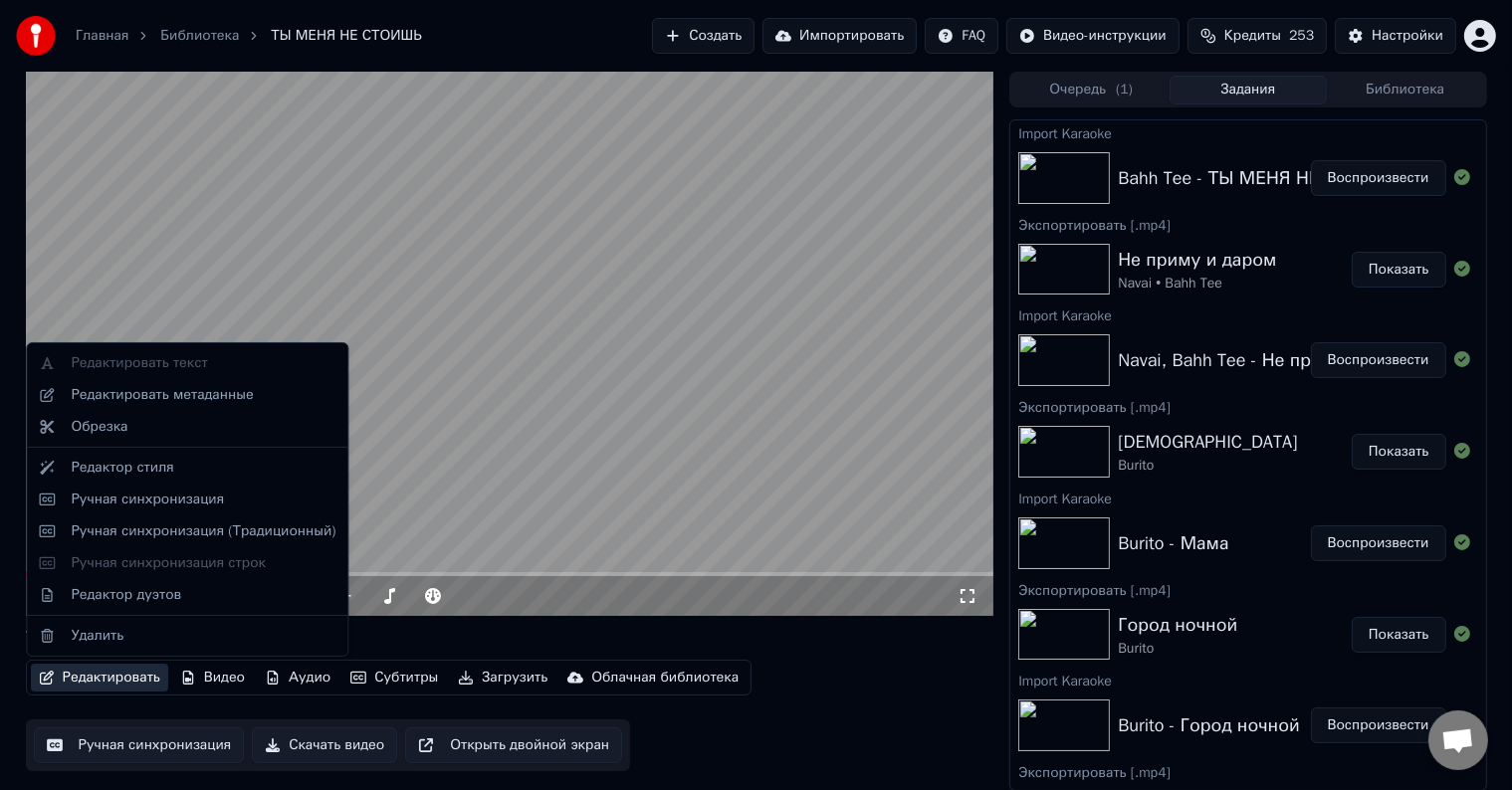click on "Редактировать" at bounding box center [100, 678] 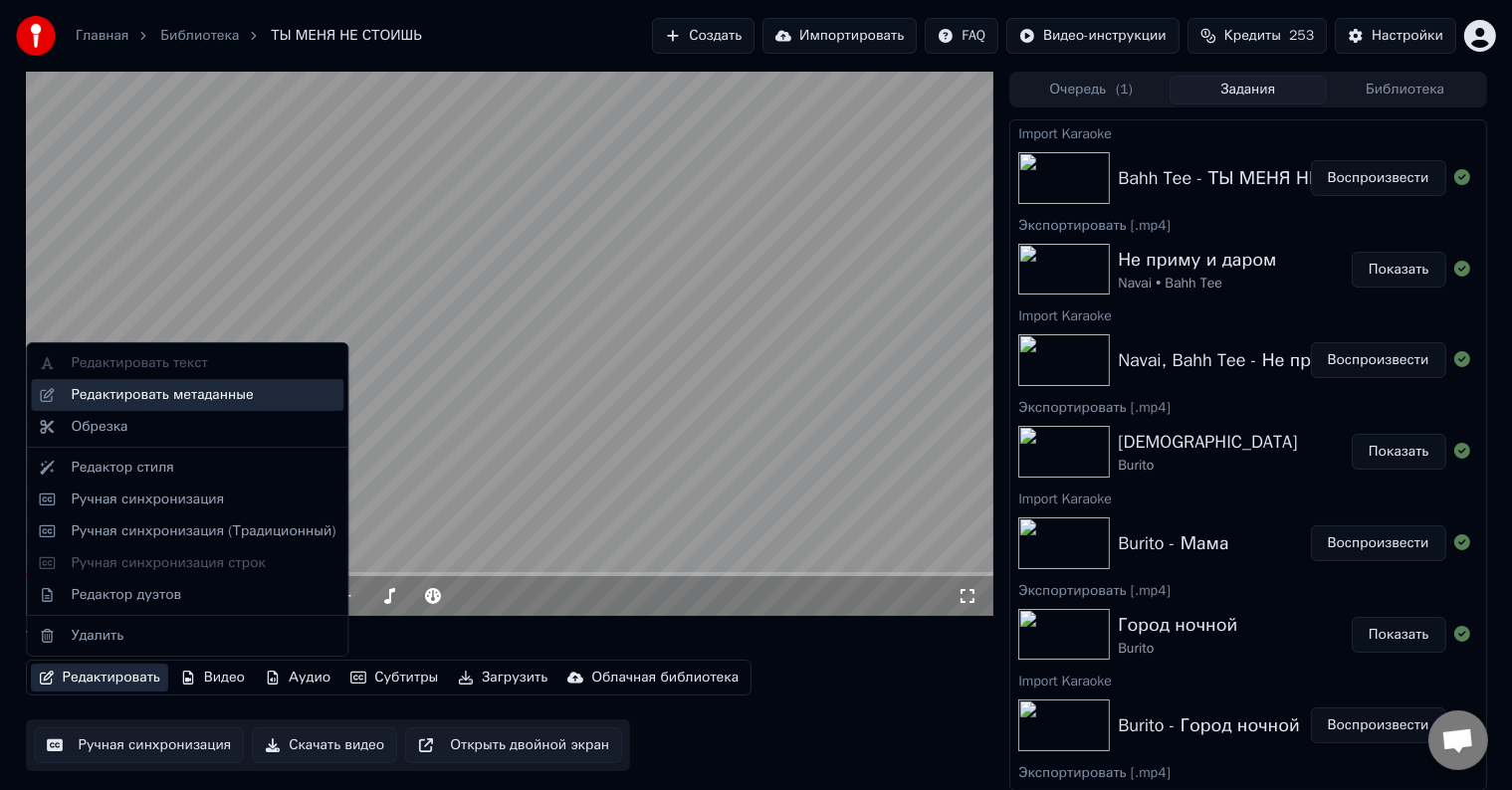 click on "Редактировать метаданные" at bounding box center [161, 395] 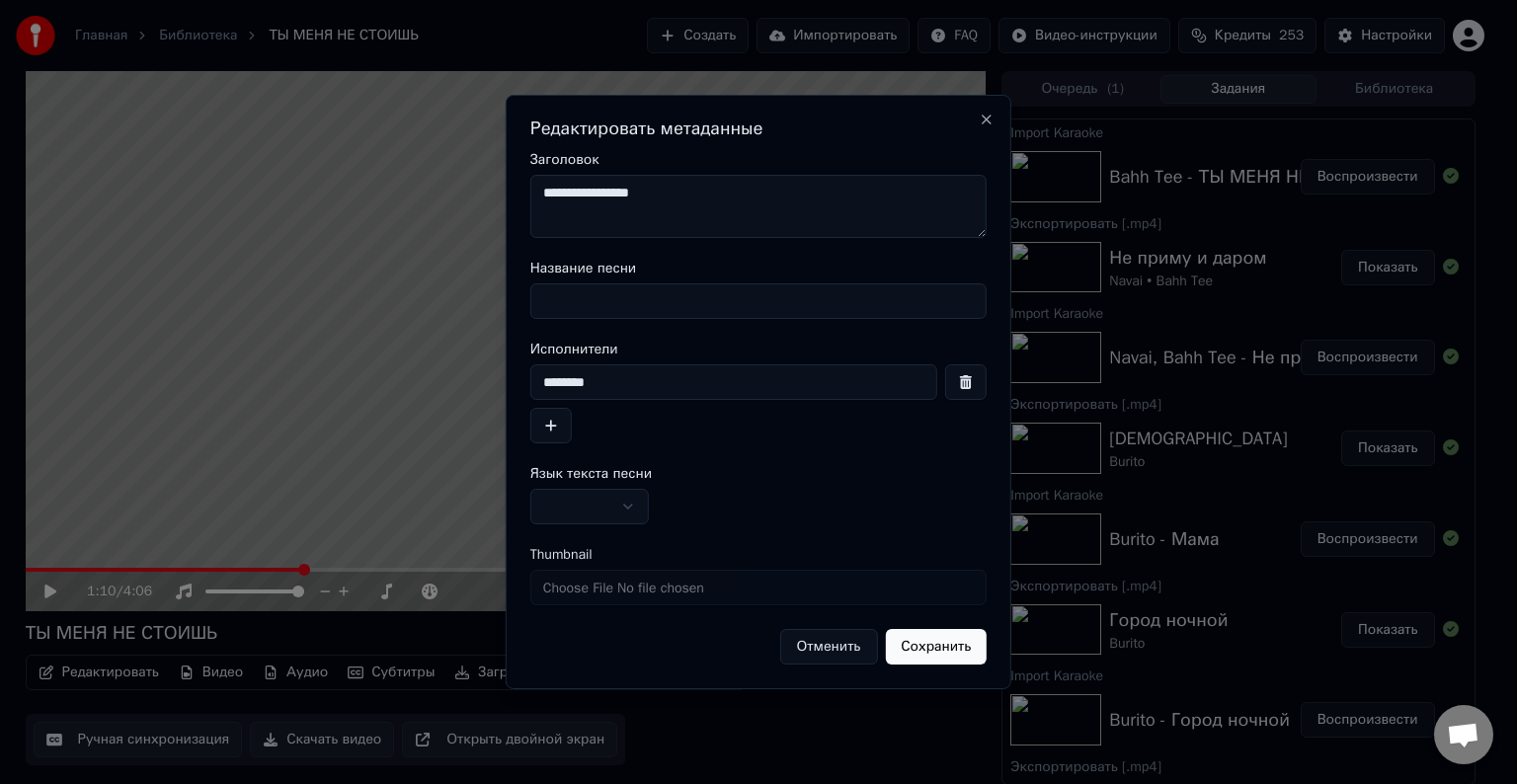 click on "**********" at bounding box center (758, 206) 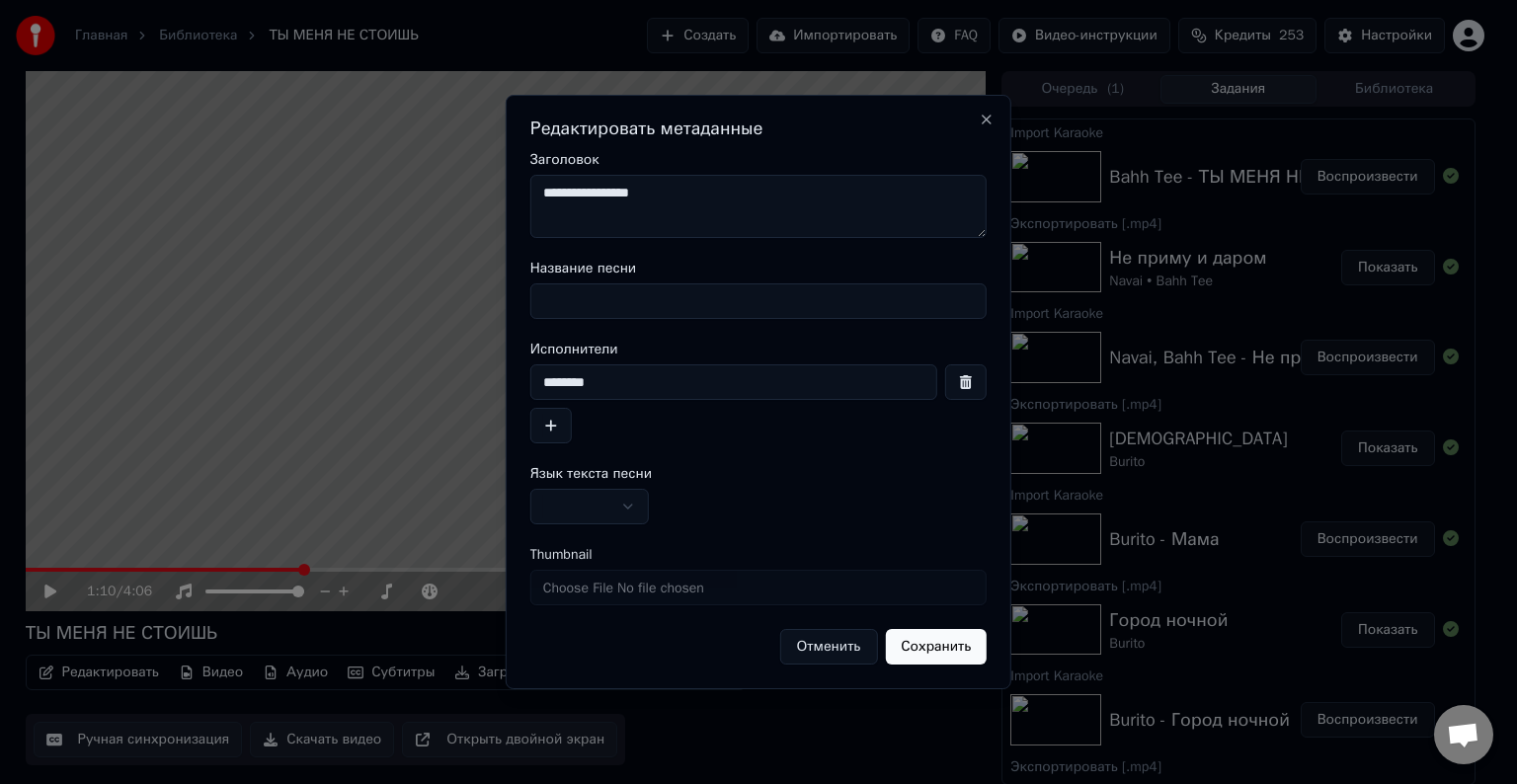 click on "Название песни" at bounding box center [758, 301] 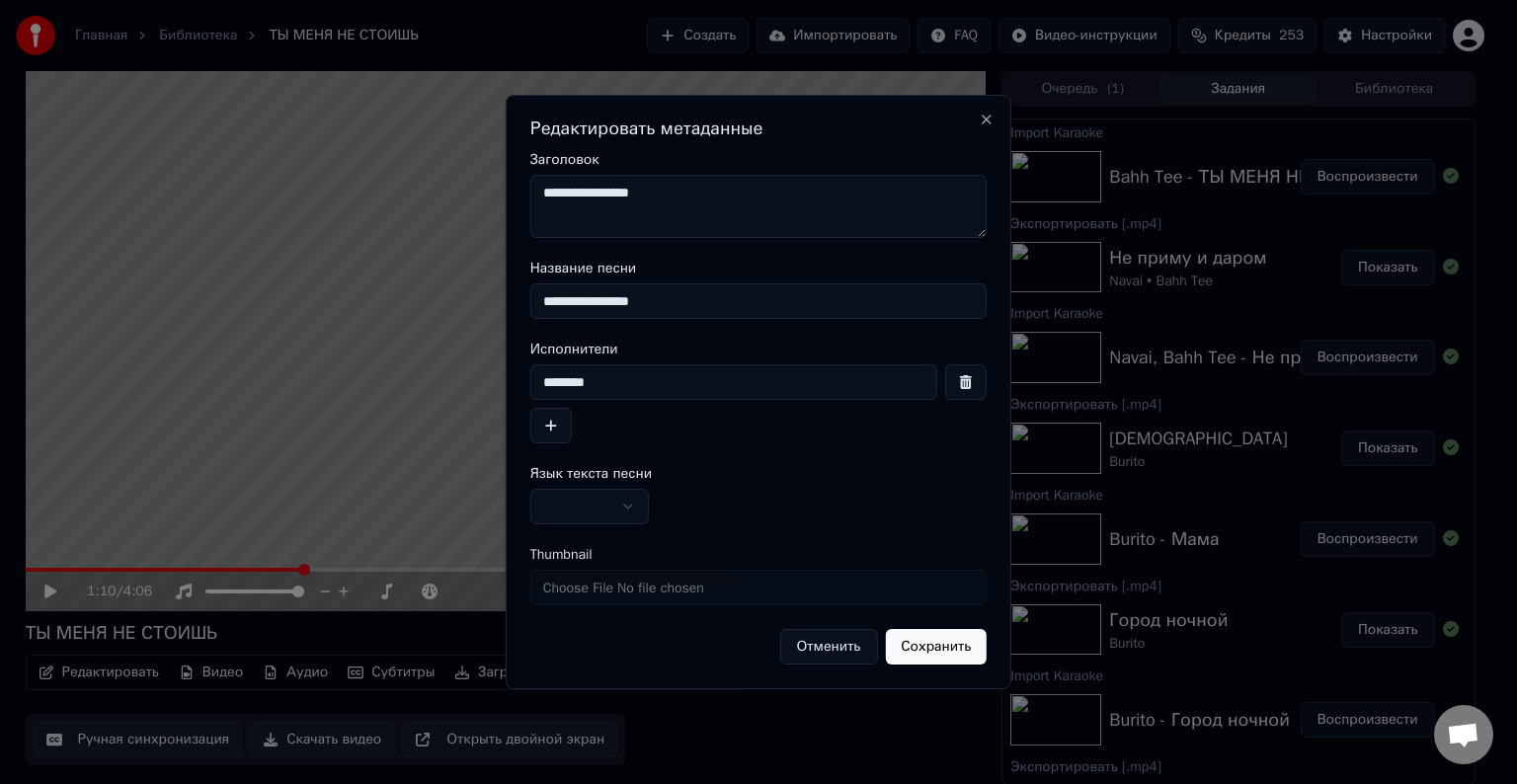 type on "**********" 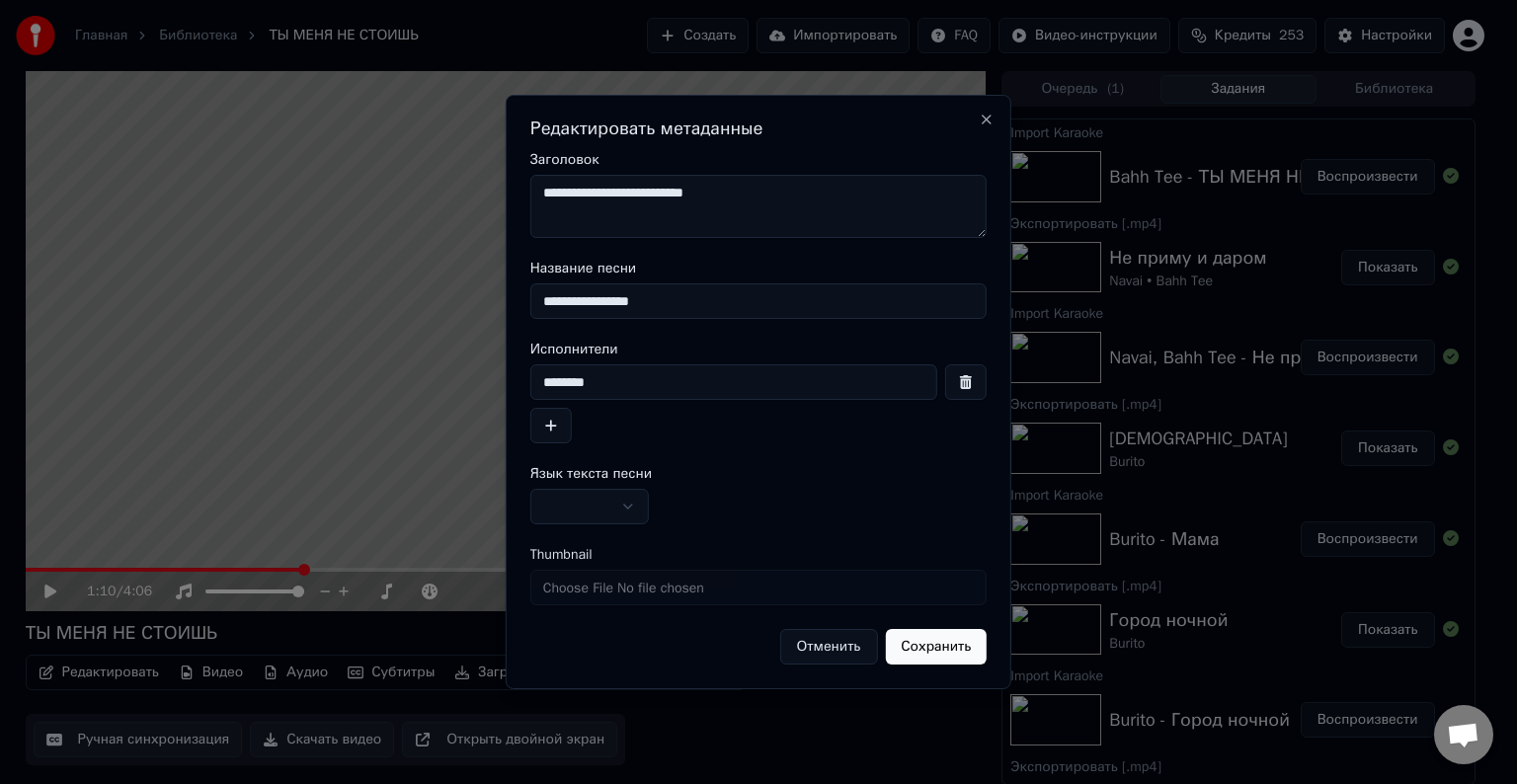 type on "**********" 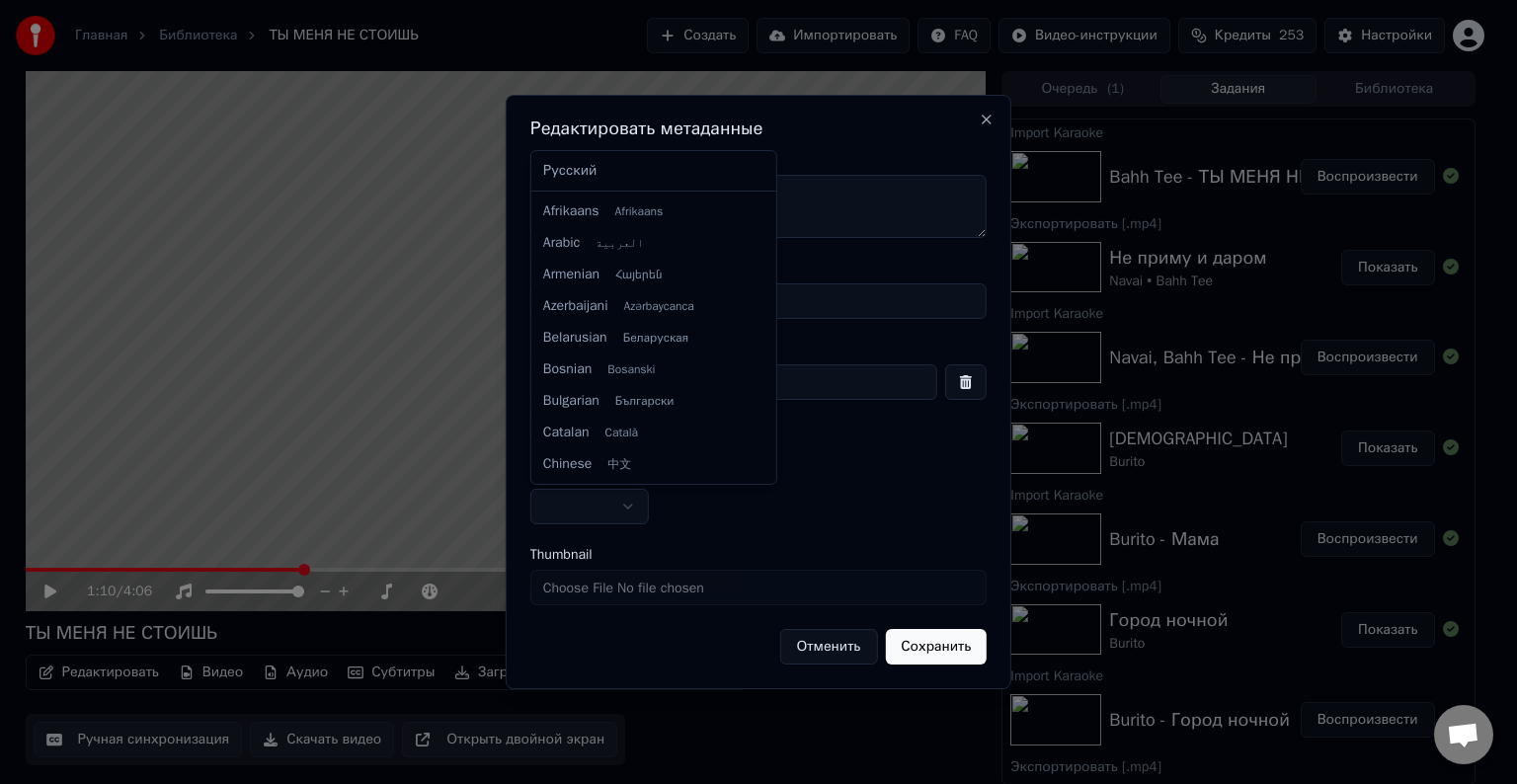 click on "Главная Библиотека ТЫ МЕНЯ НЕ СТОИШЬ Создать Импортировать FAQ Видео-инструкции Кредиты 253 Настройки 1:10  /  4:06 ТЫ МЕНЯ НЕ СТОИШЬ Редактировать Видео Аудио Субтитры Загрузить Облачная библиотека Ручная синхронизация Скачать видео Открыть двойной экран Очередь ( 1 ) Задания Библиотека Import Karaoke Bahh Tee - ТЫ МЕНЯ НЕ СТОИШЬ Воспроизвести Экспортировать [.mp4] Не приму и даром Navai • Bahh Tee Показать Import Karaoke Navai, Bahh Tee - Не приму и даром Воспроизвести Экспортировать [.mp4] Мама Burito Показать Import Karaoke Burito - Мама Воспроизвести Экспортировать [.mp4] Город ночной Burito Показать Import Karaoke" at bounding box center [750, 392] 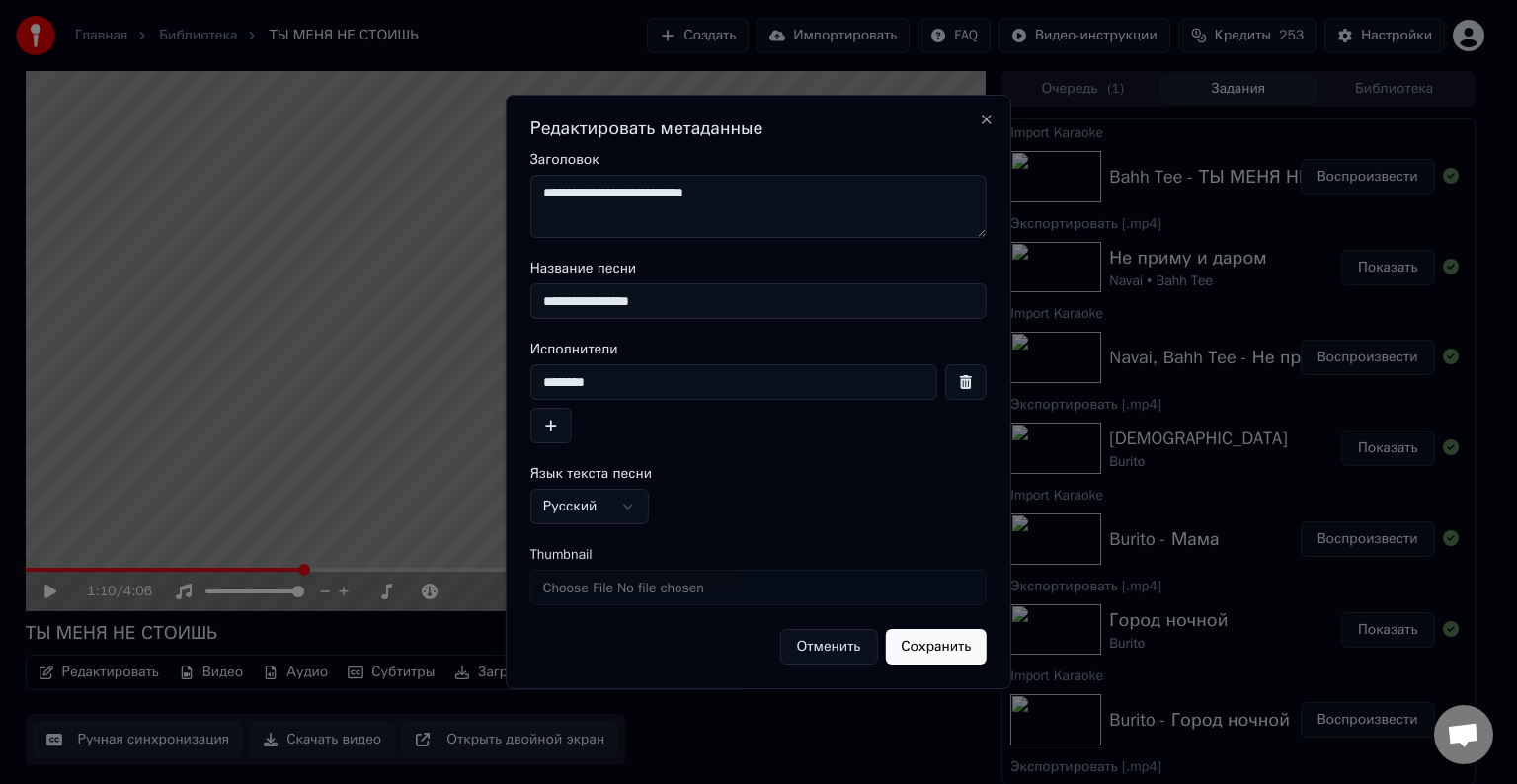 click on "Сохранить" at bounding box center [935, 647] 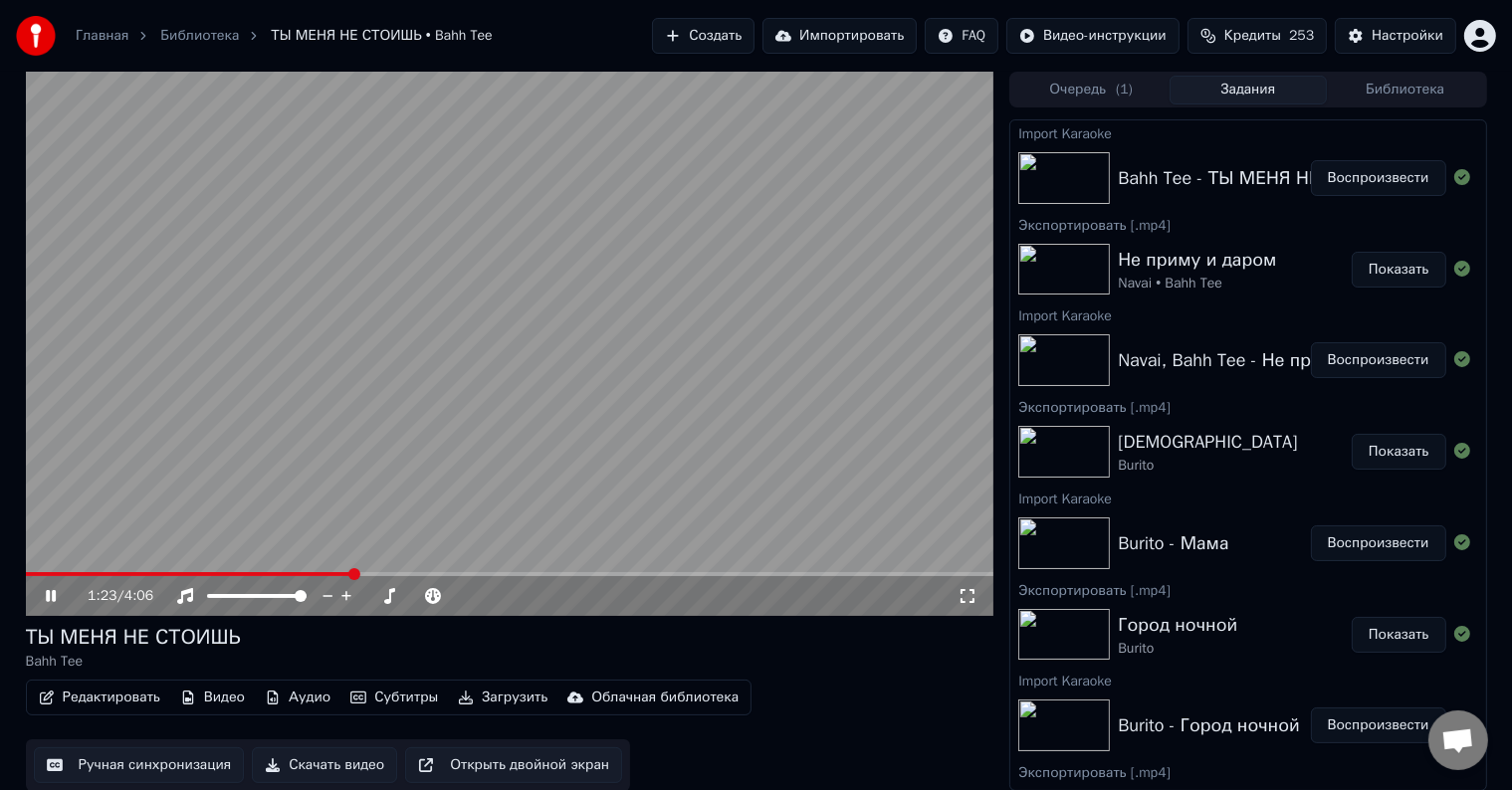click 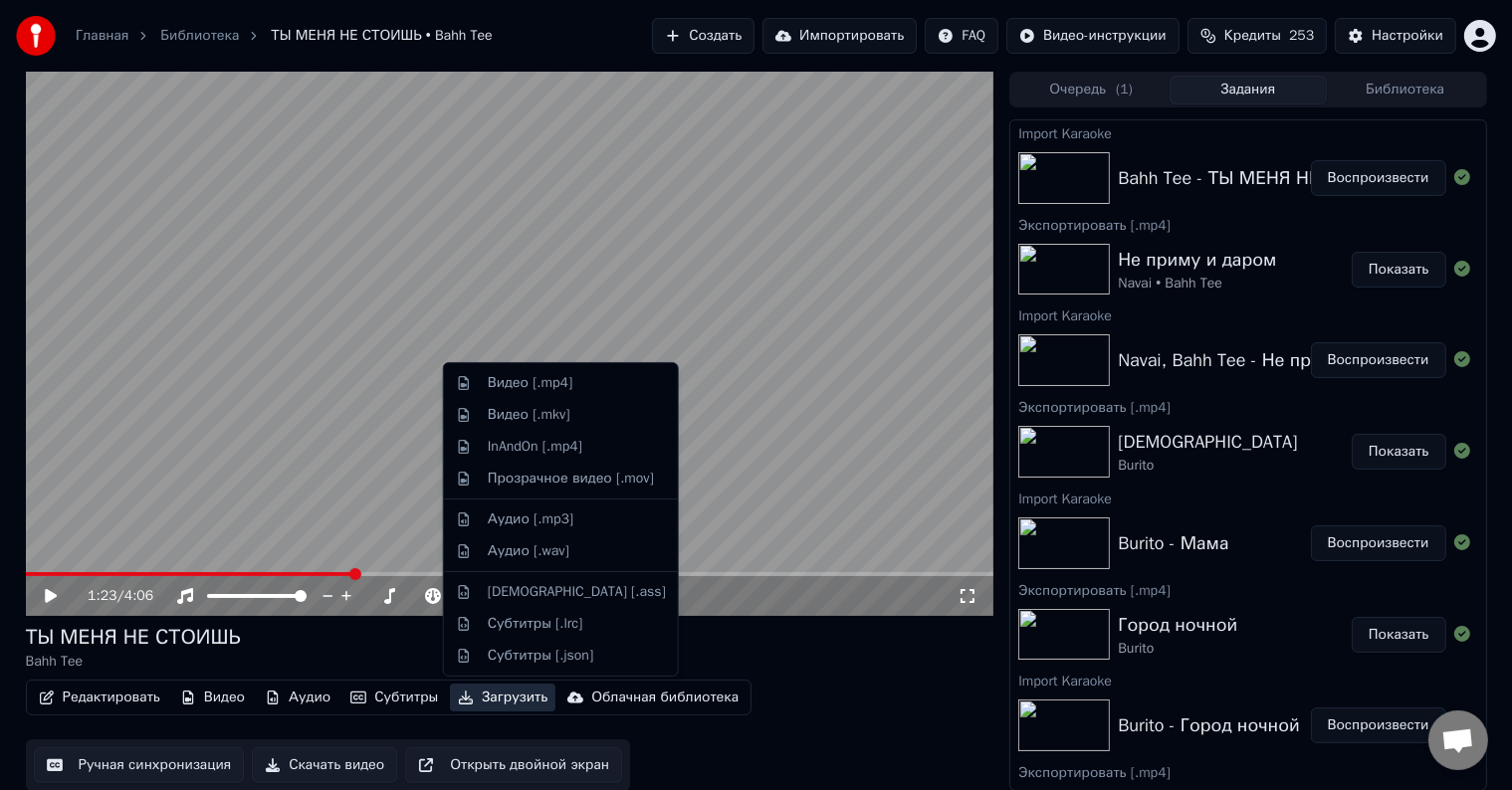 click on "Загрузить" at bounding box center (503, 697) 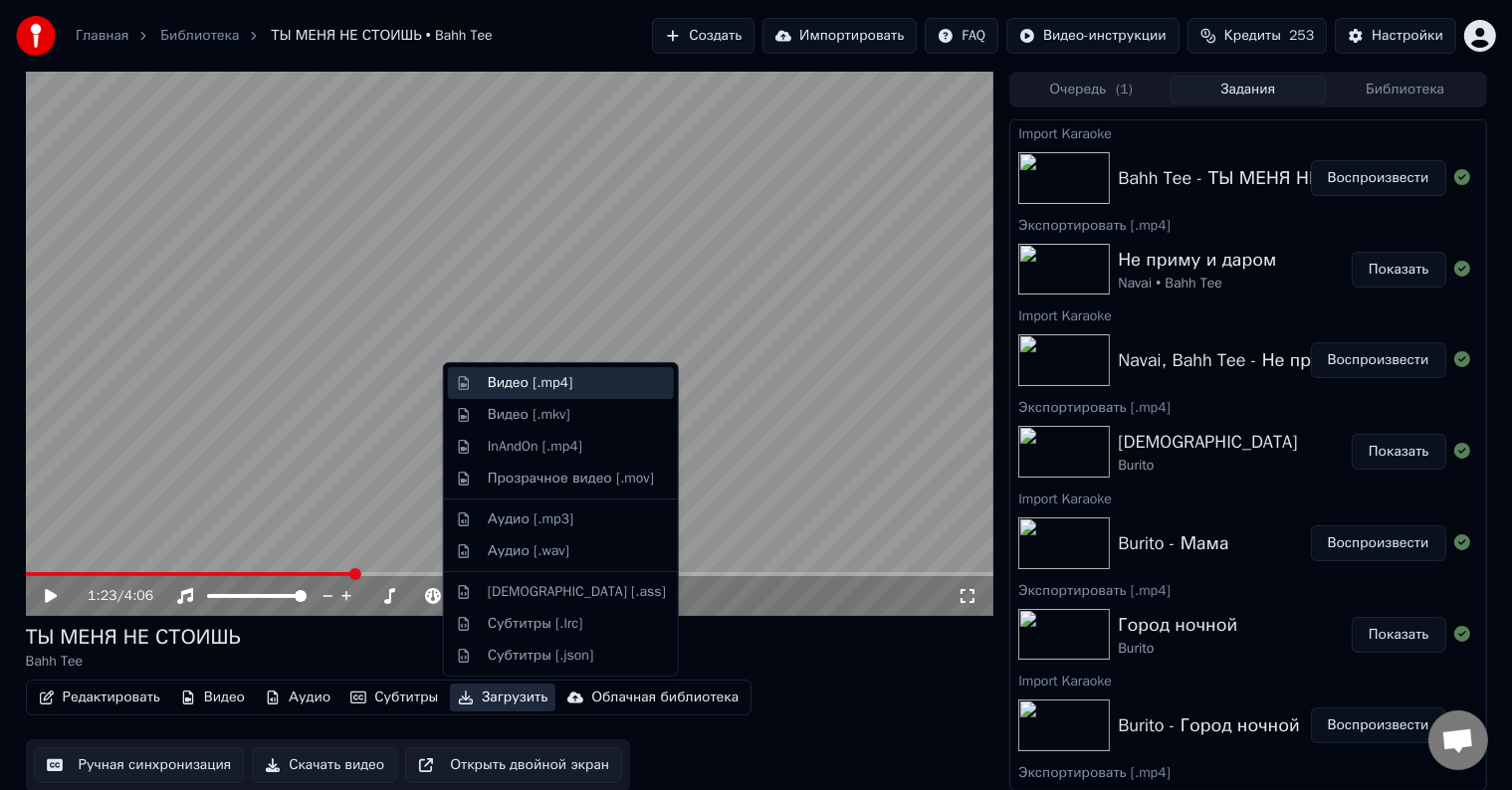 click on "Видео [.mp4]" at bounding box center (530, 383) 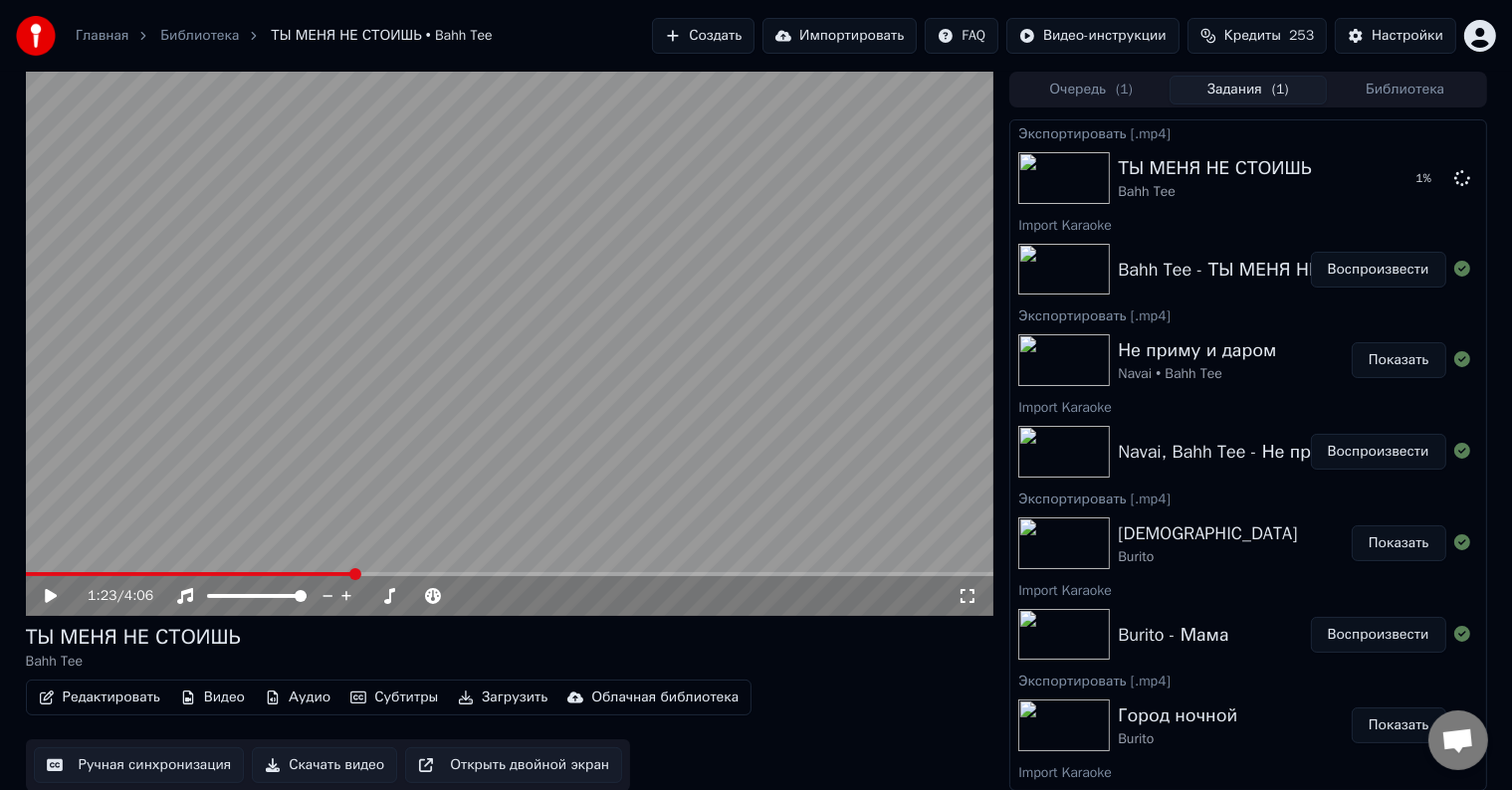 click on "Импортировать" at bounding box center (839, 36) 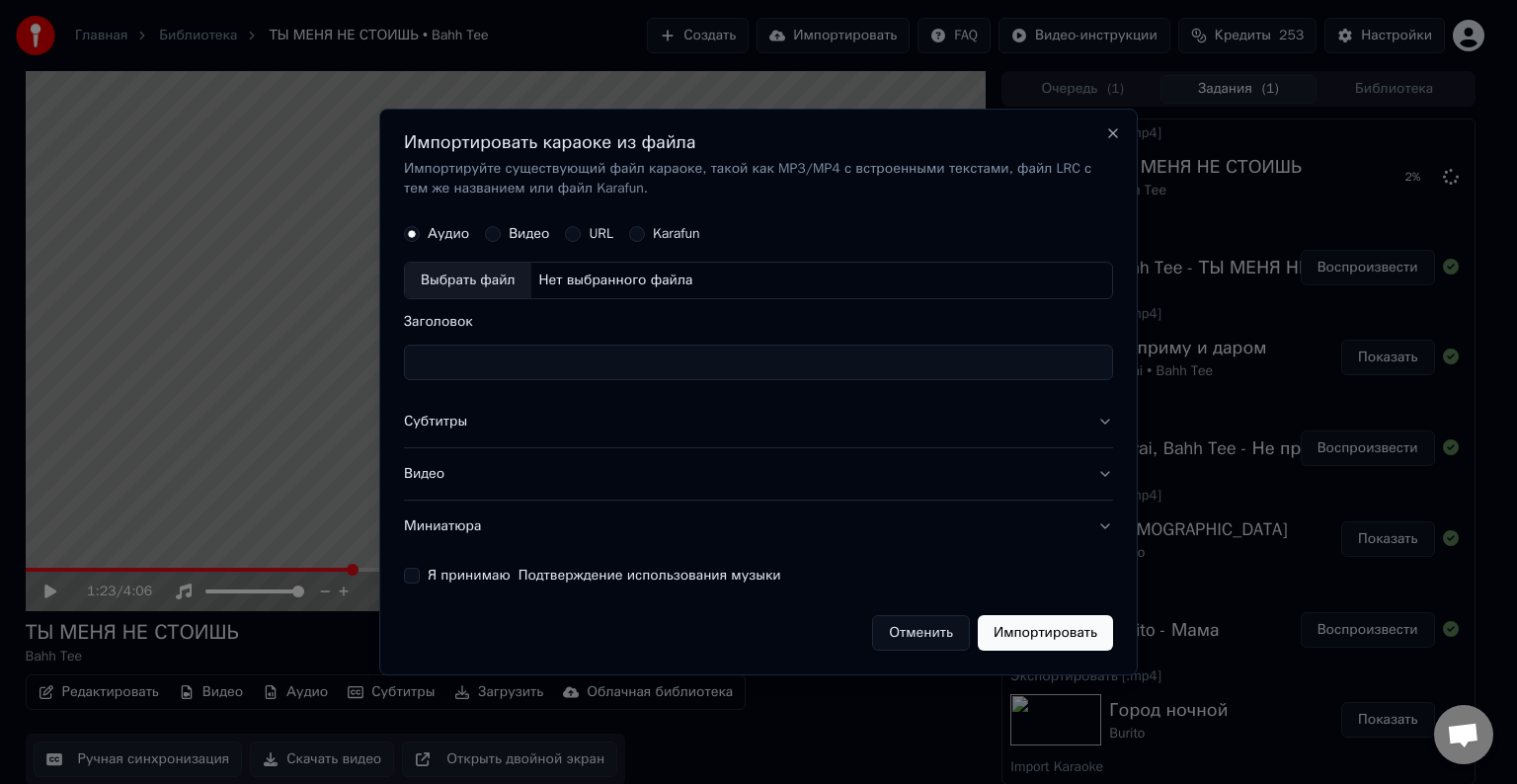 click on "Выбрать файл" at bounding box center [468, 280] 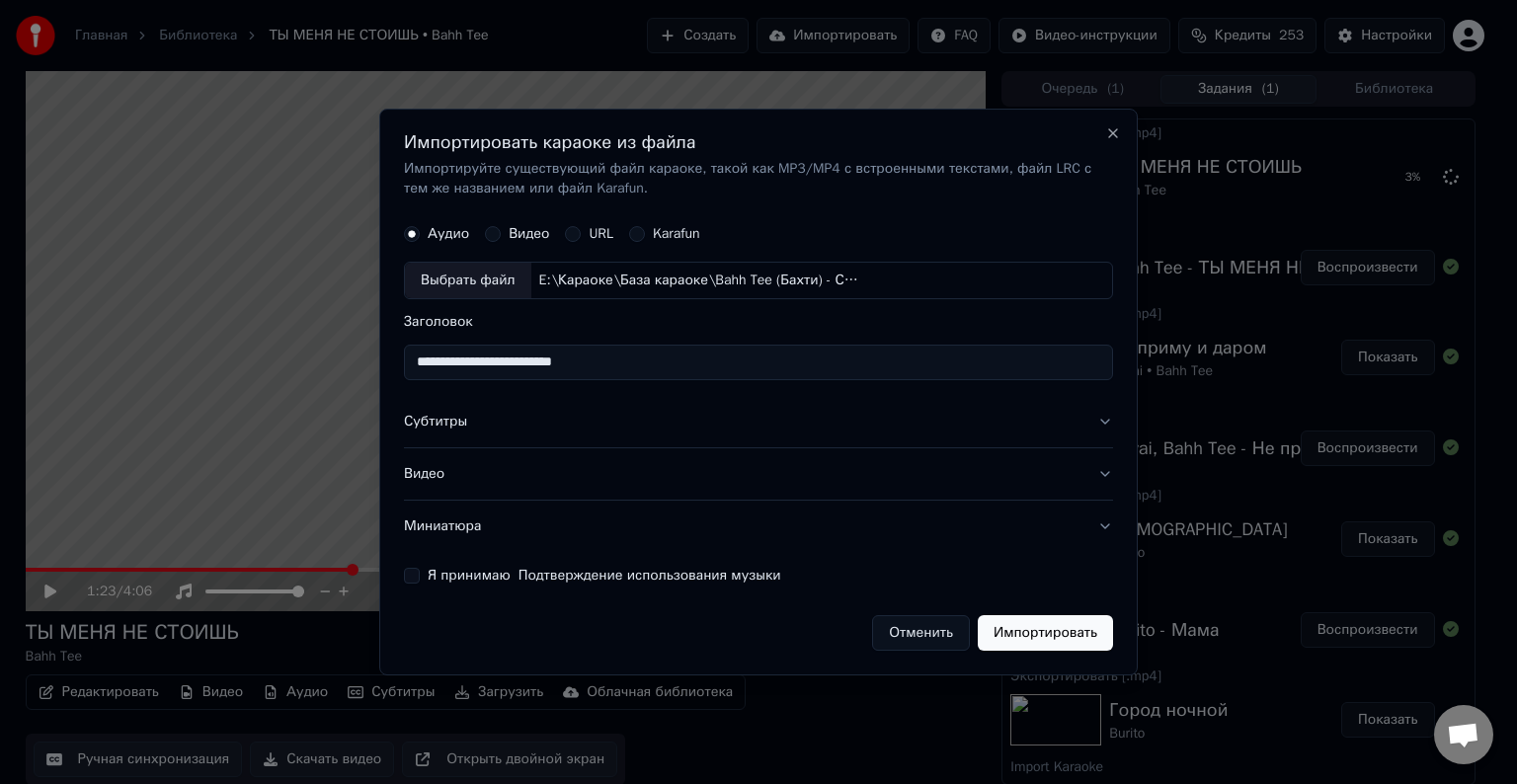 drag, startPoint x: 520, startPoint y: 368, endPoint x: 474, endPoint y: 364, distance: 46.173586 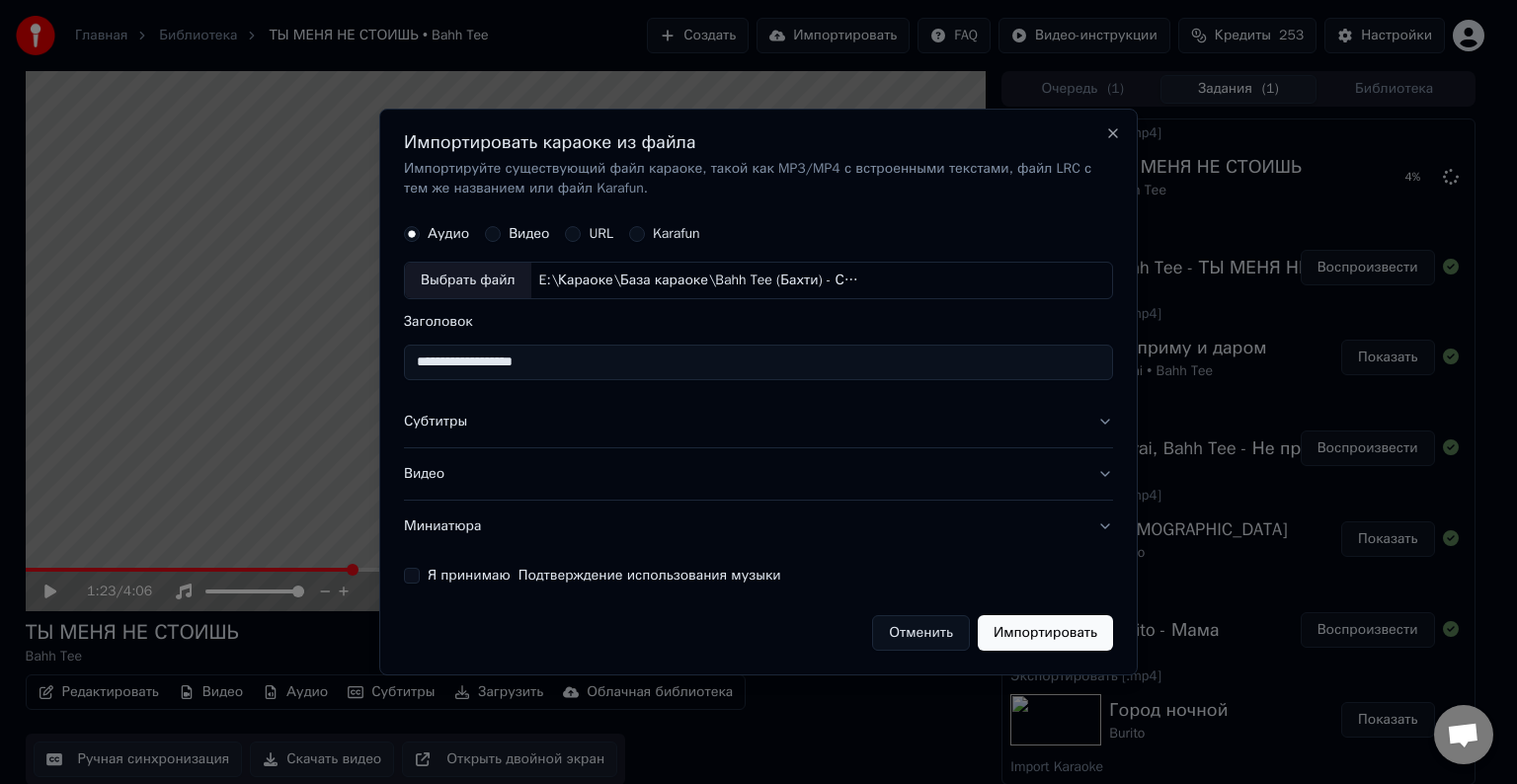 click on "**********" at bounding box center (758, 362) 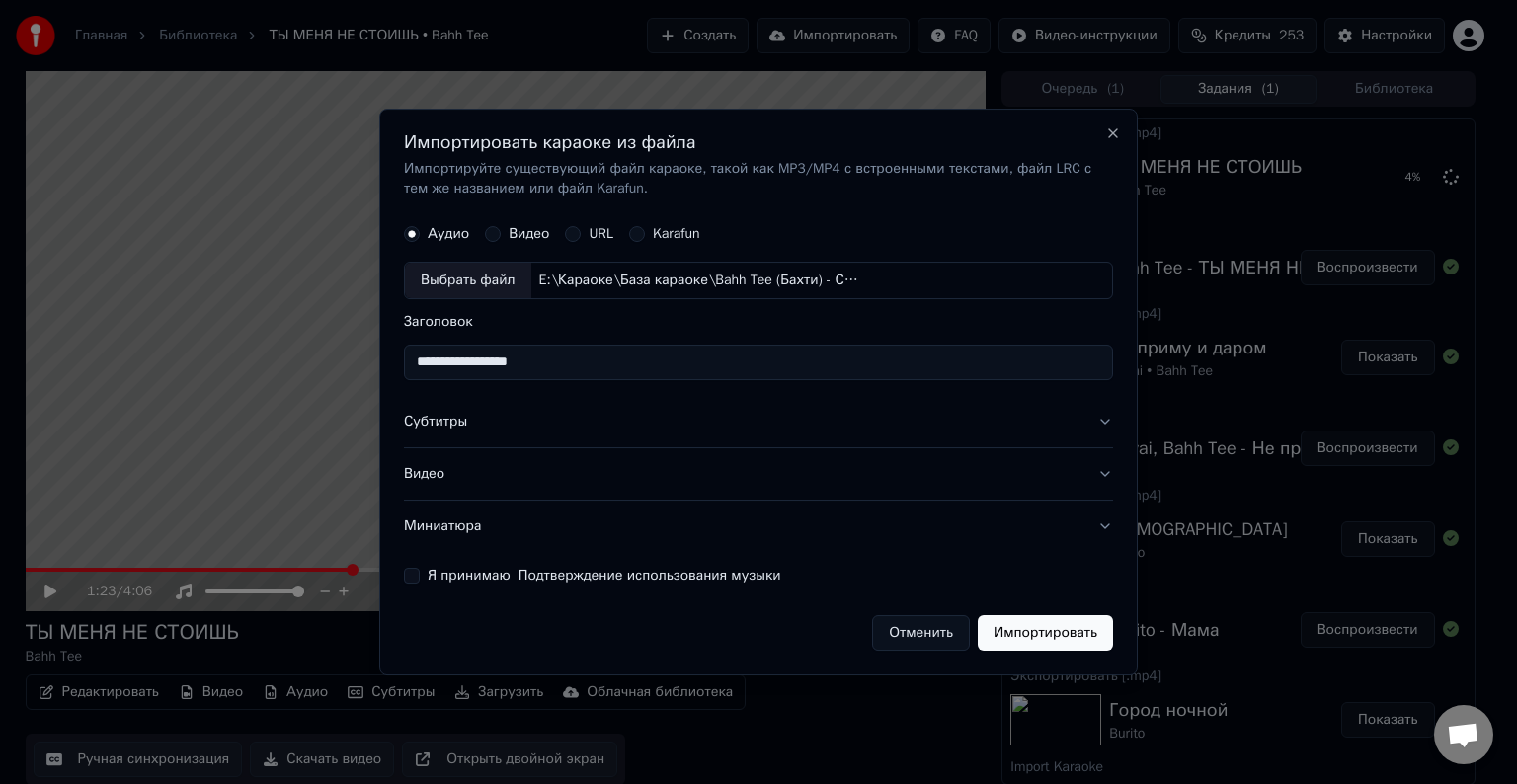 type on "**********" 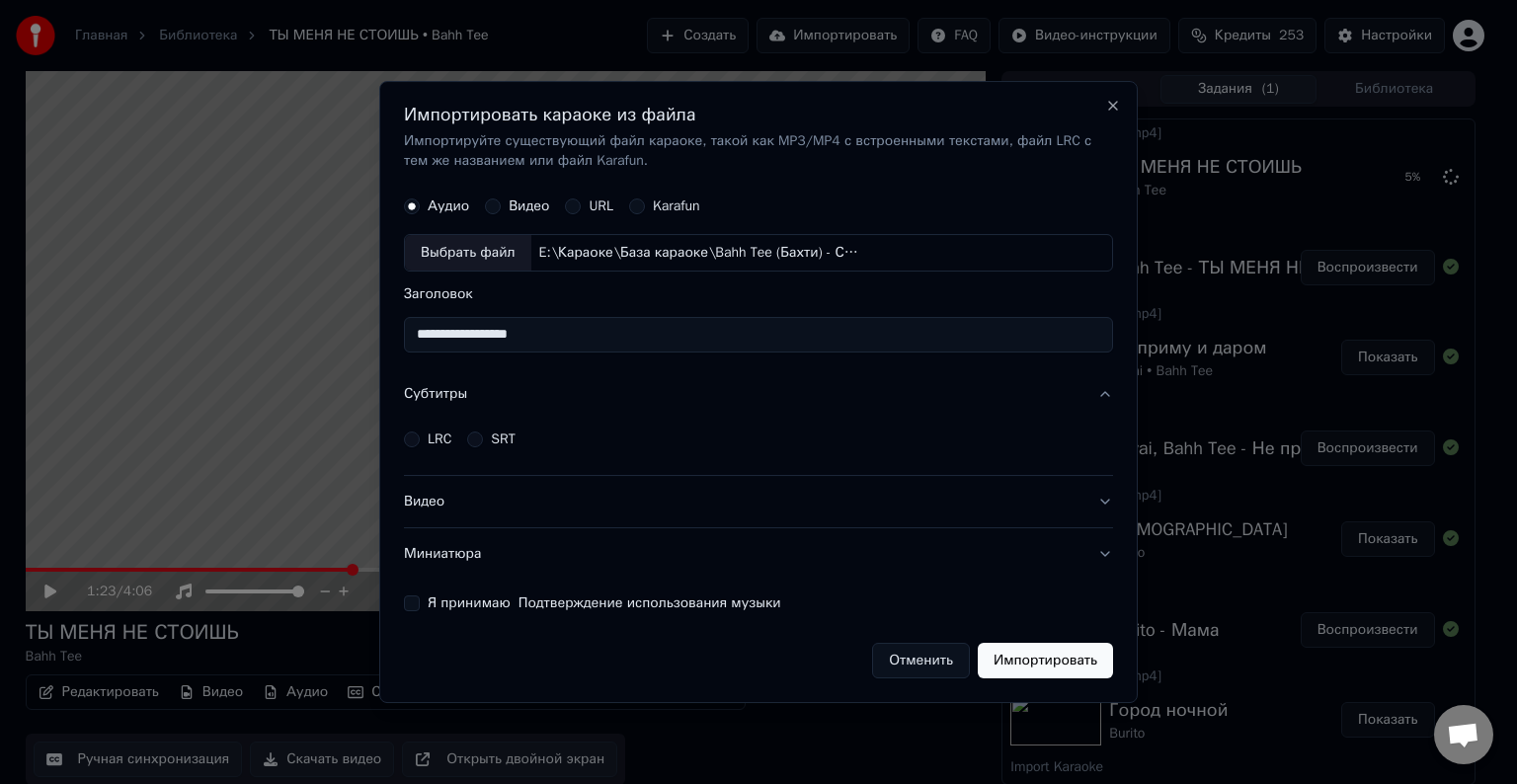 click on "LRC" at bounding box center (439, 439) 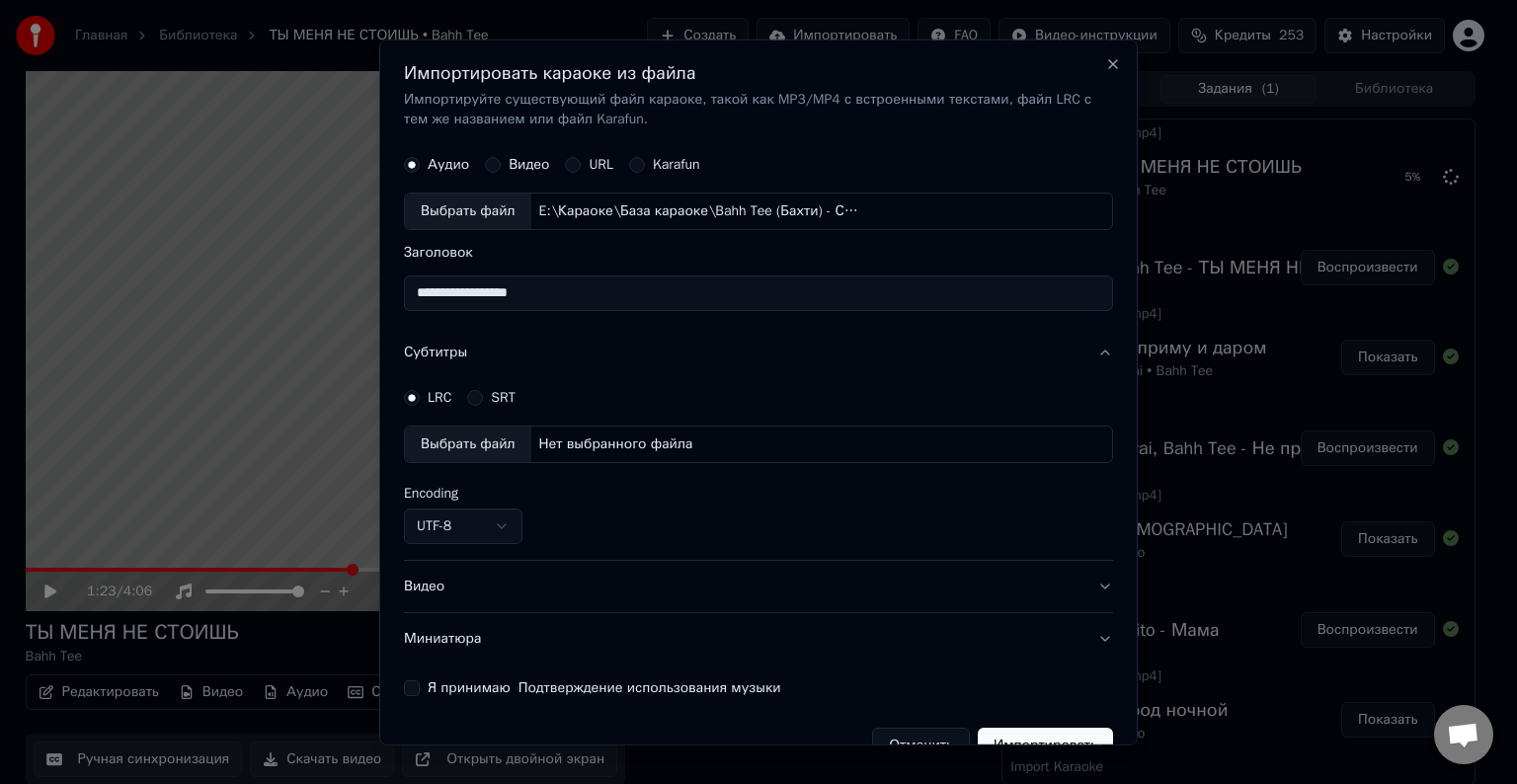 click on "Выбрать файл" at bounding box center (468, 444) 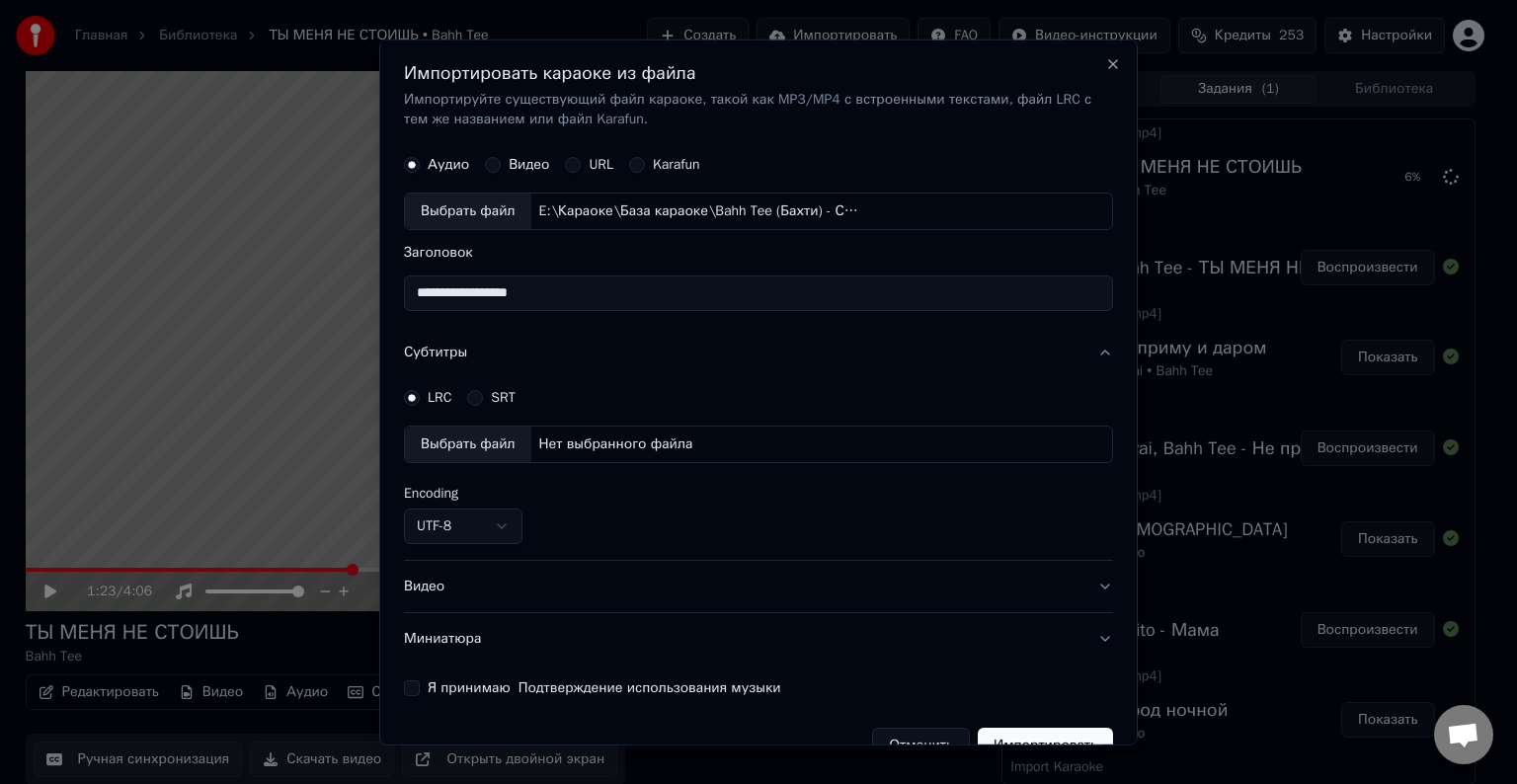 select on "**********" 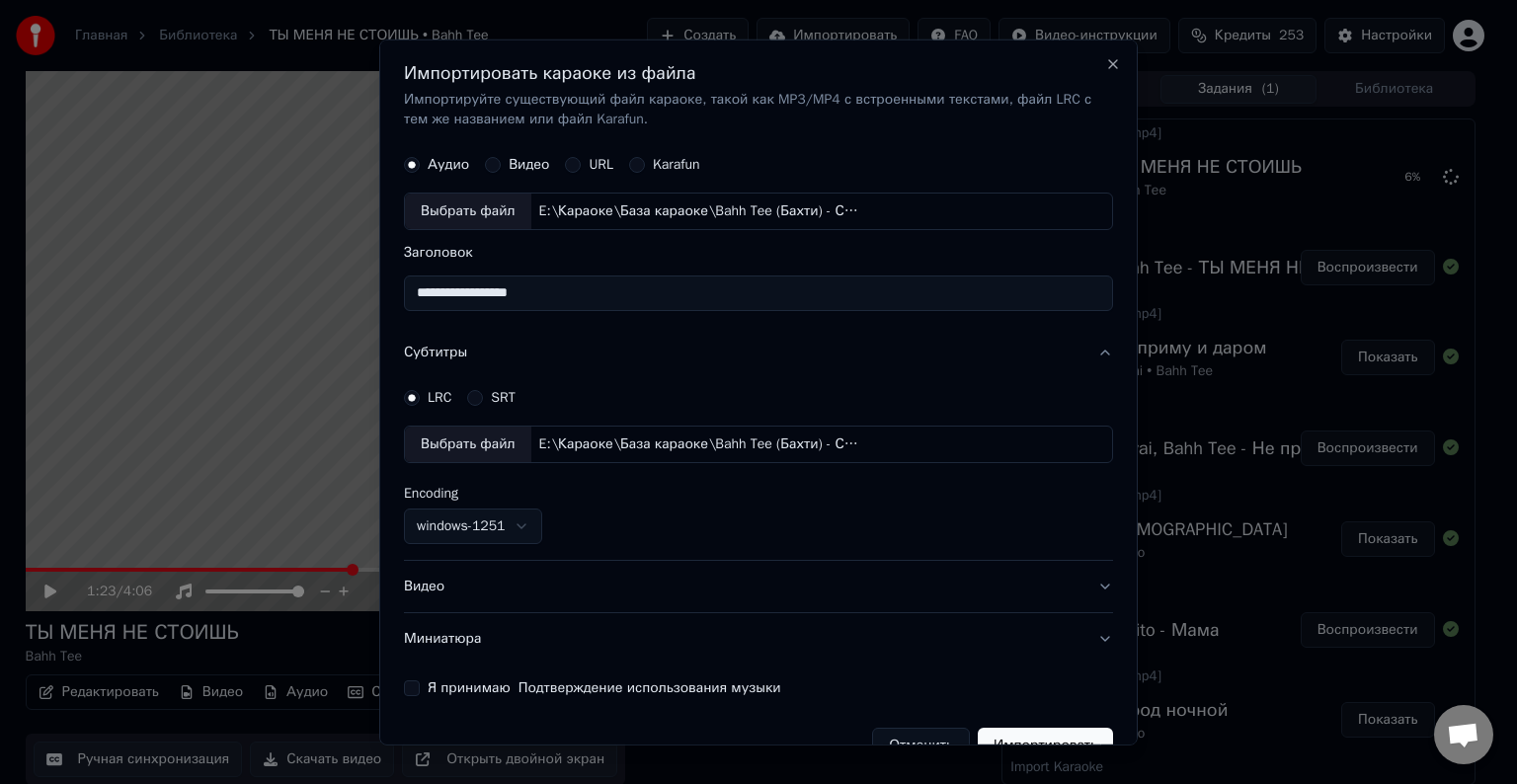 click on "Видео" at bounding box center [758, 587] 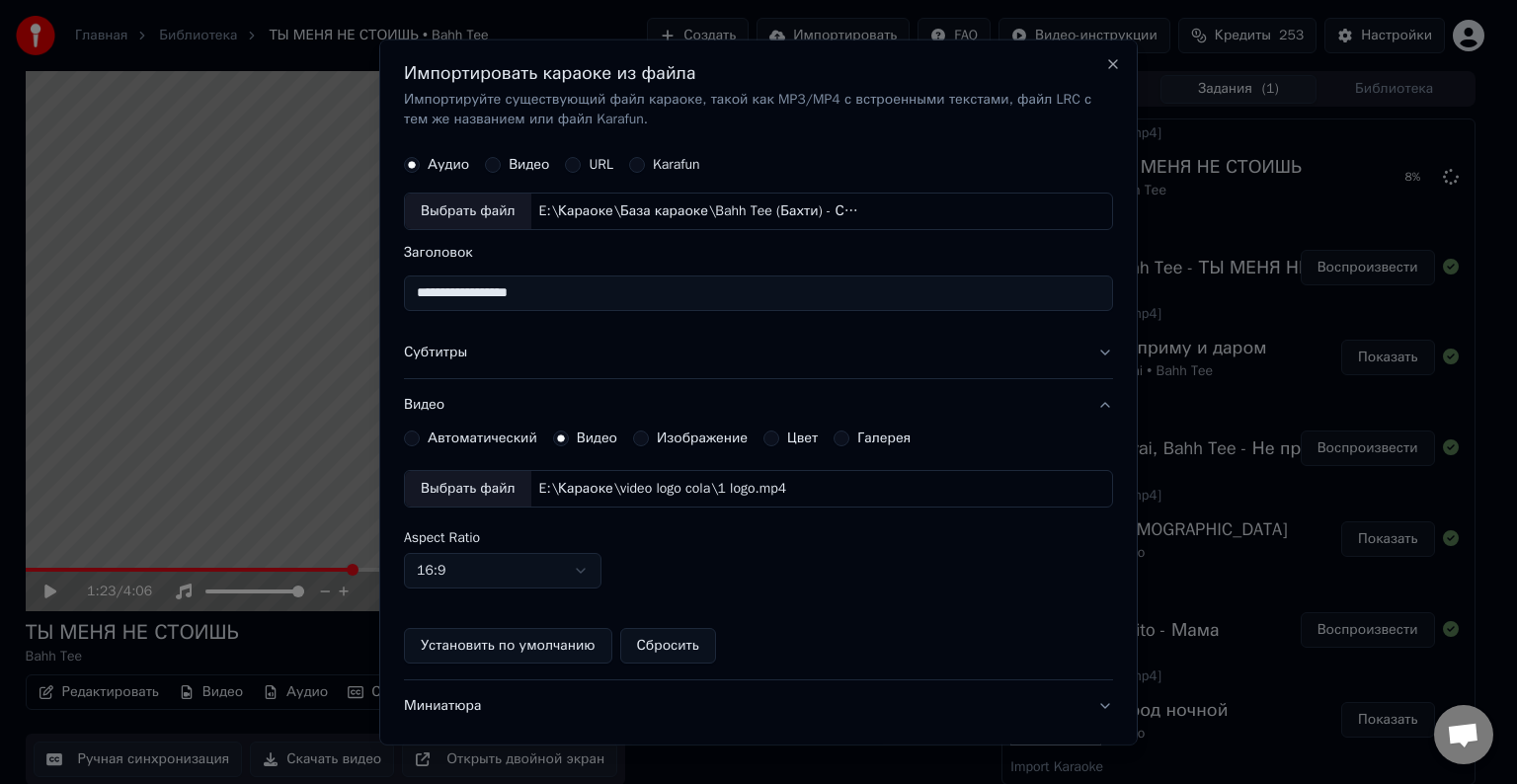click on "Выбрать файл" at bounding box center [468, 489] 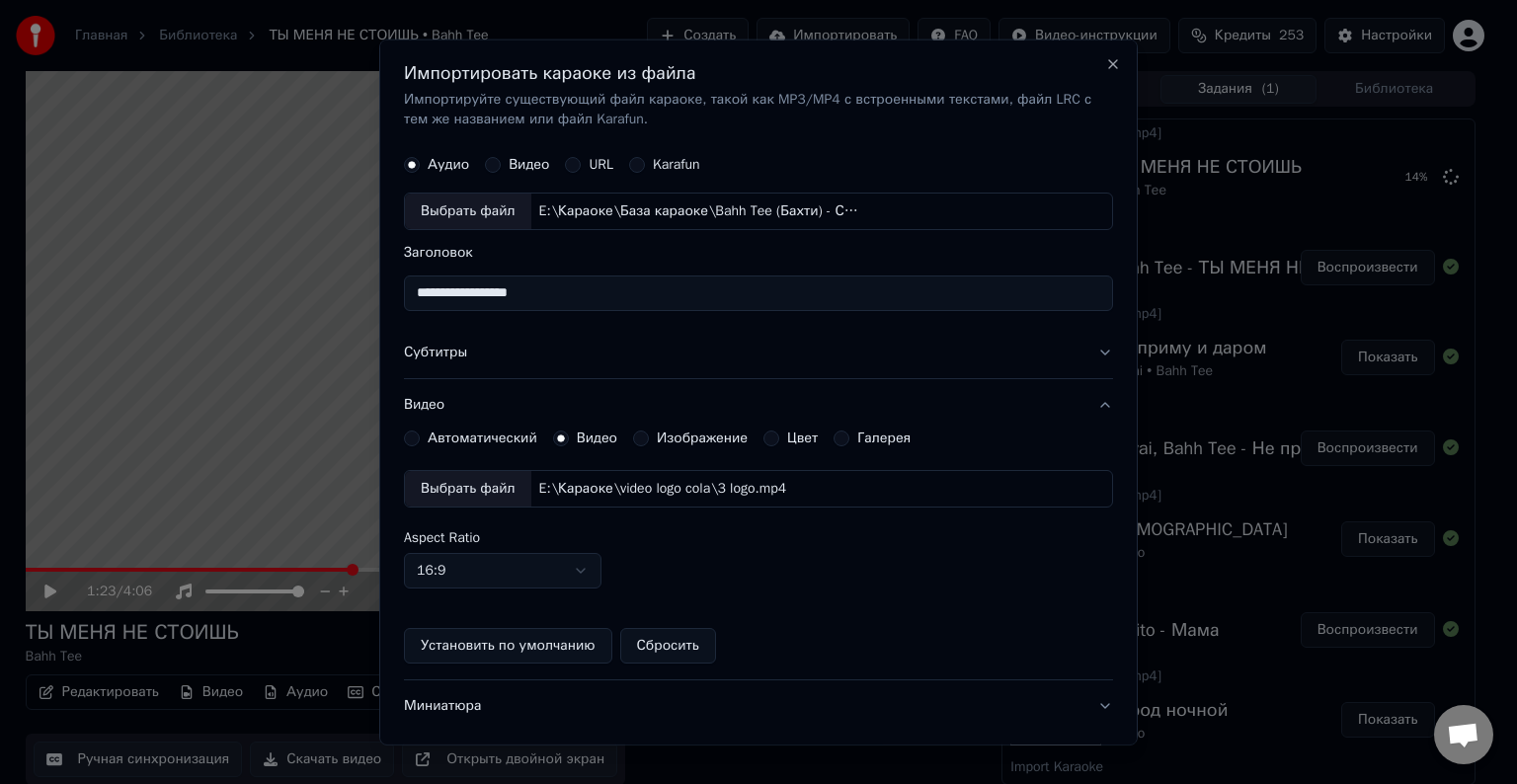scroll, scrollTop: 108, scrollLeft: 0, axis: vertical 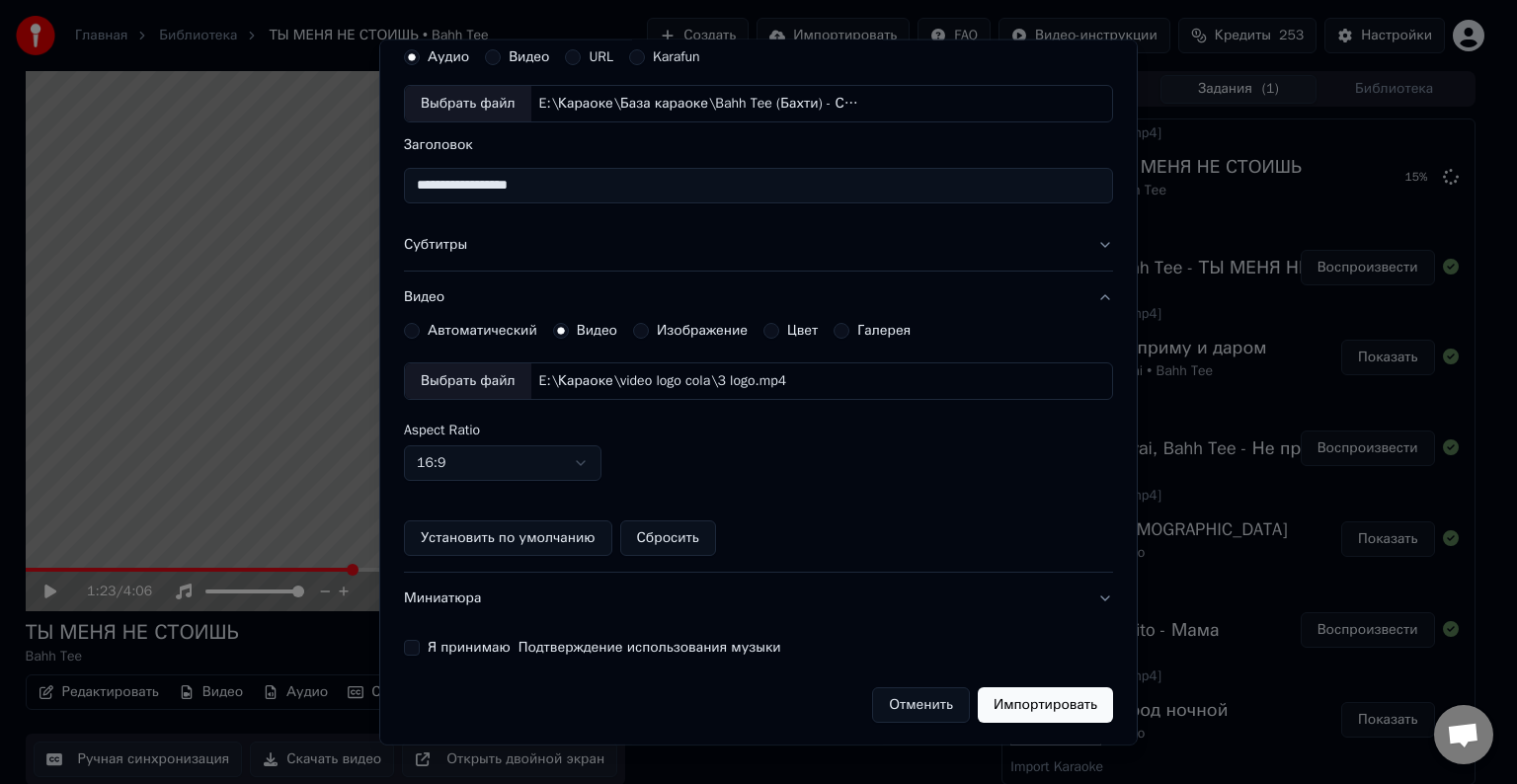 click on "Я принимаю   Подтверждение использования музыки" at bounding box center [412, 648] 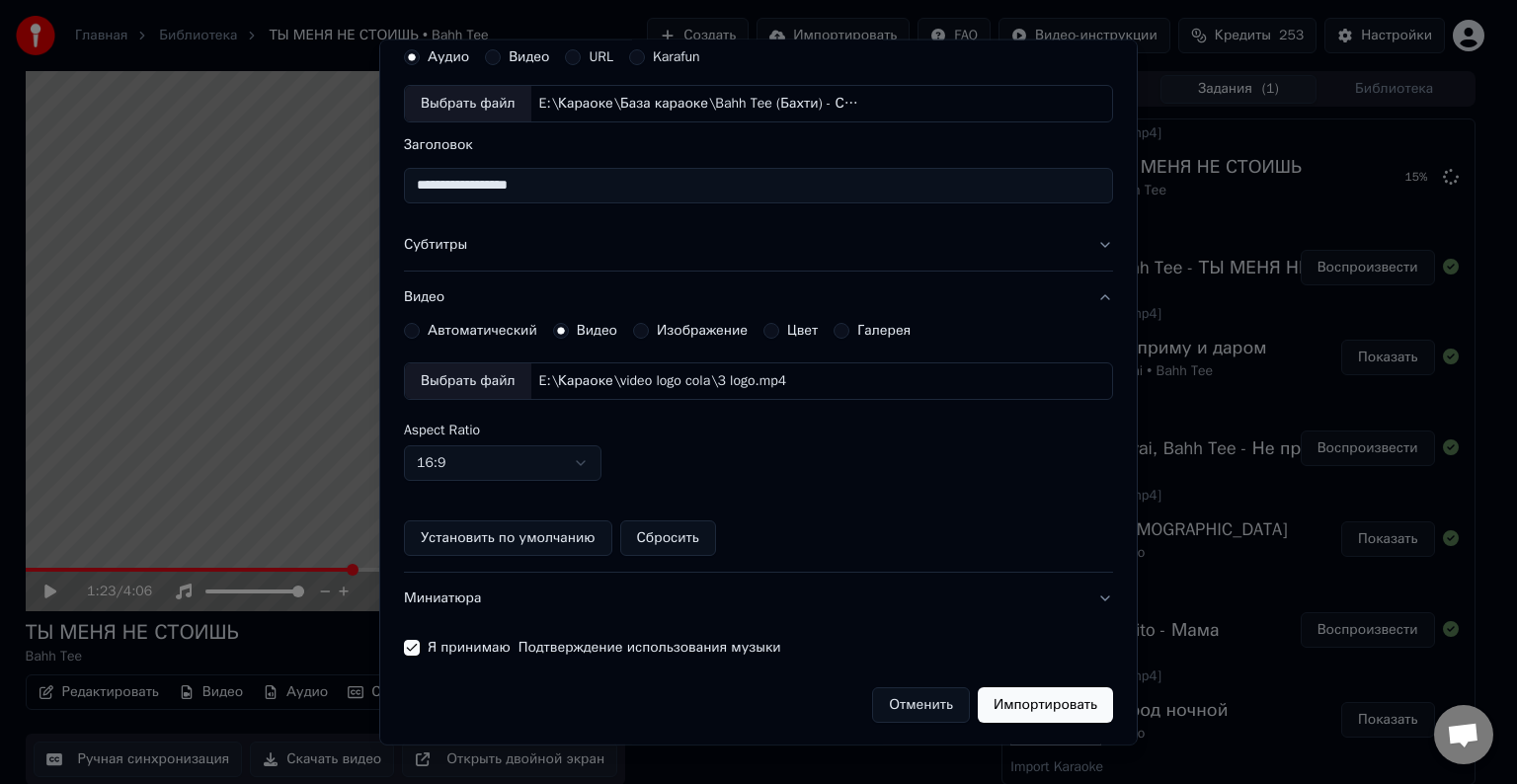 click on "Импортировать" at bounding box center (1045, 705) 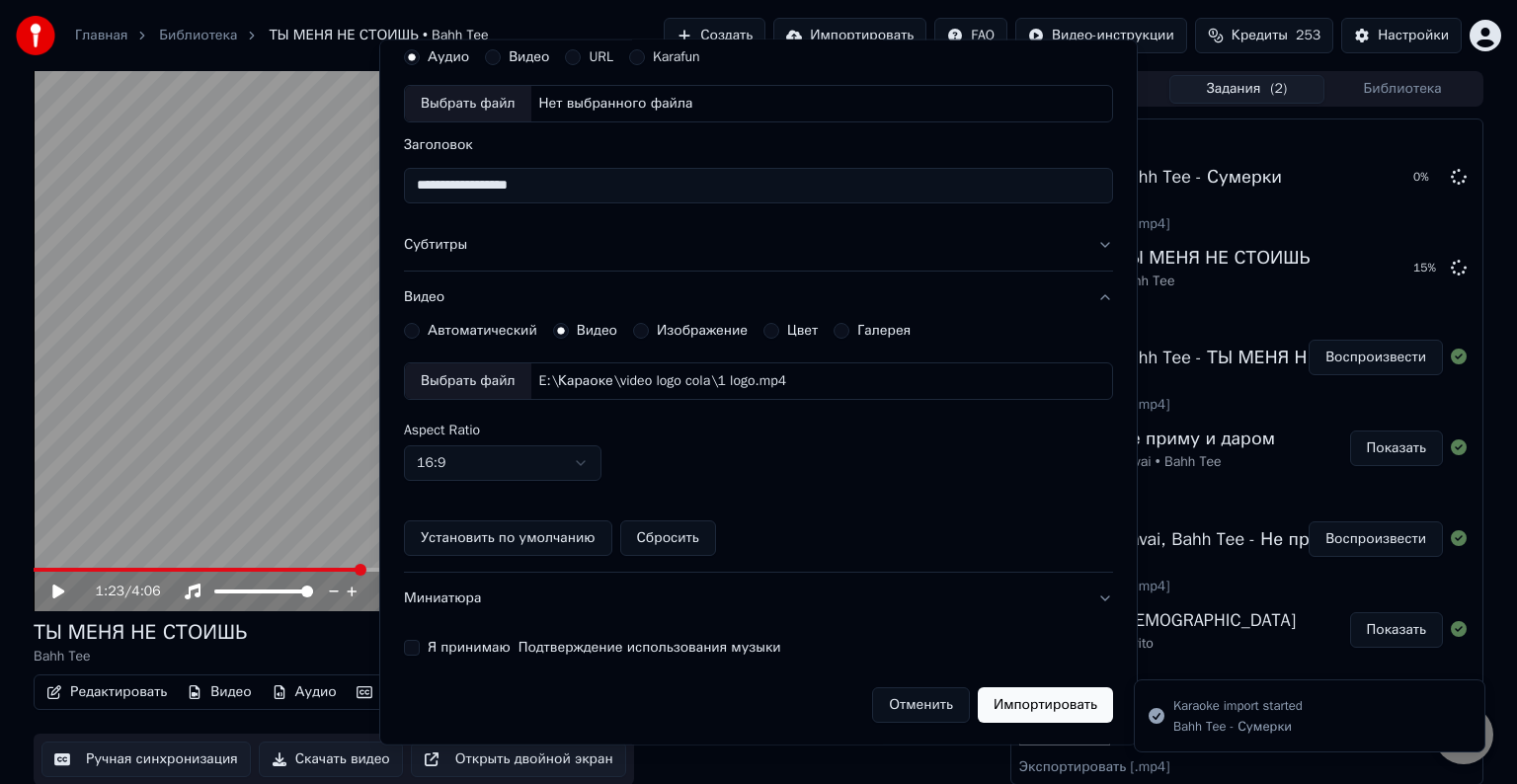 type 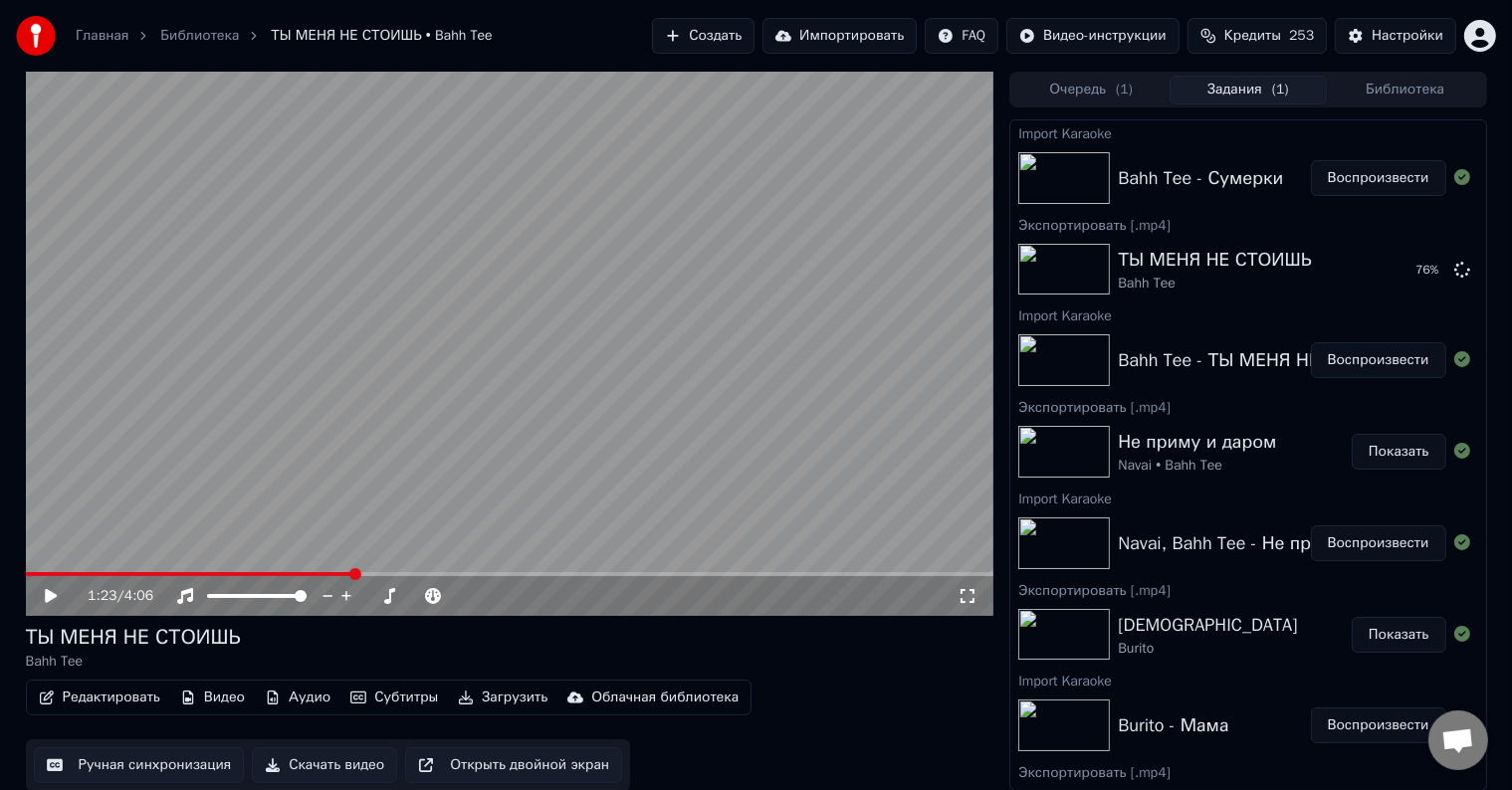 click on "Воспроизвести" at bounding box center [1379, 178] 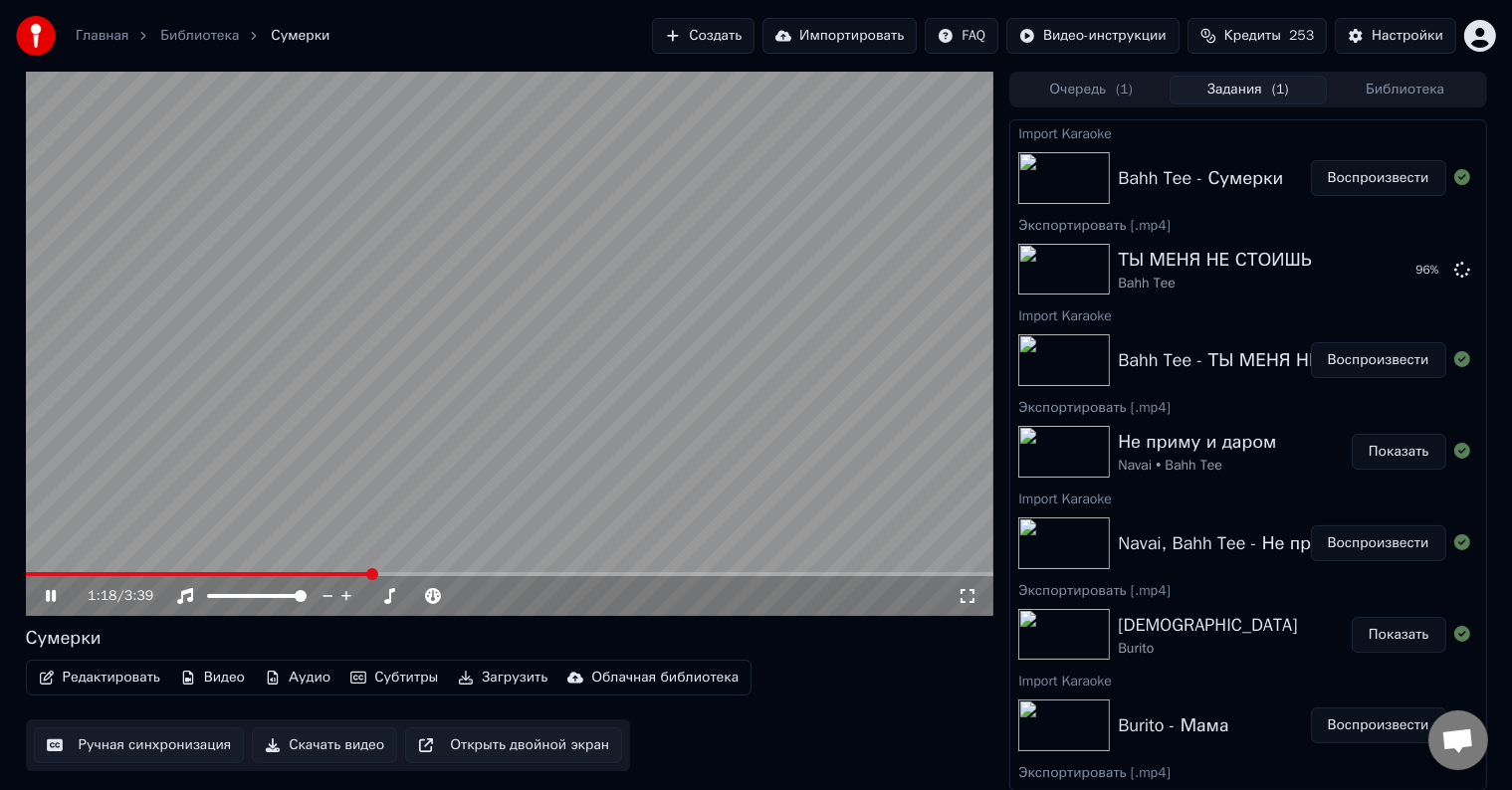 click 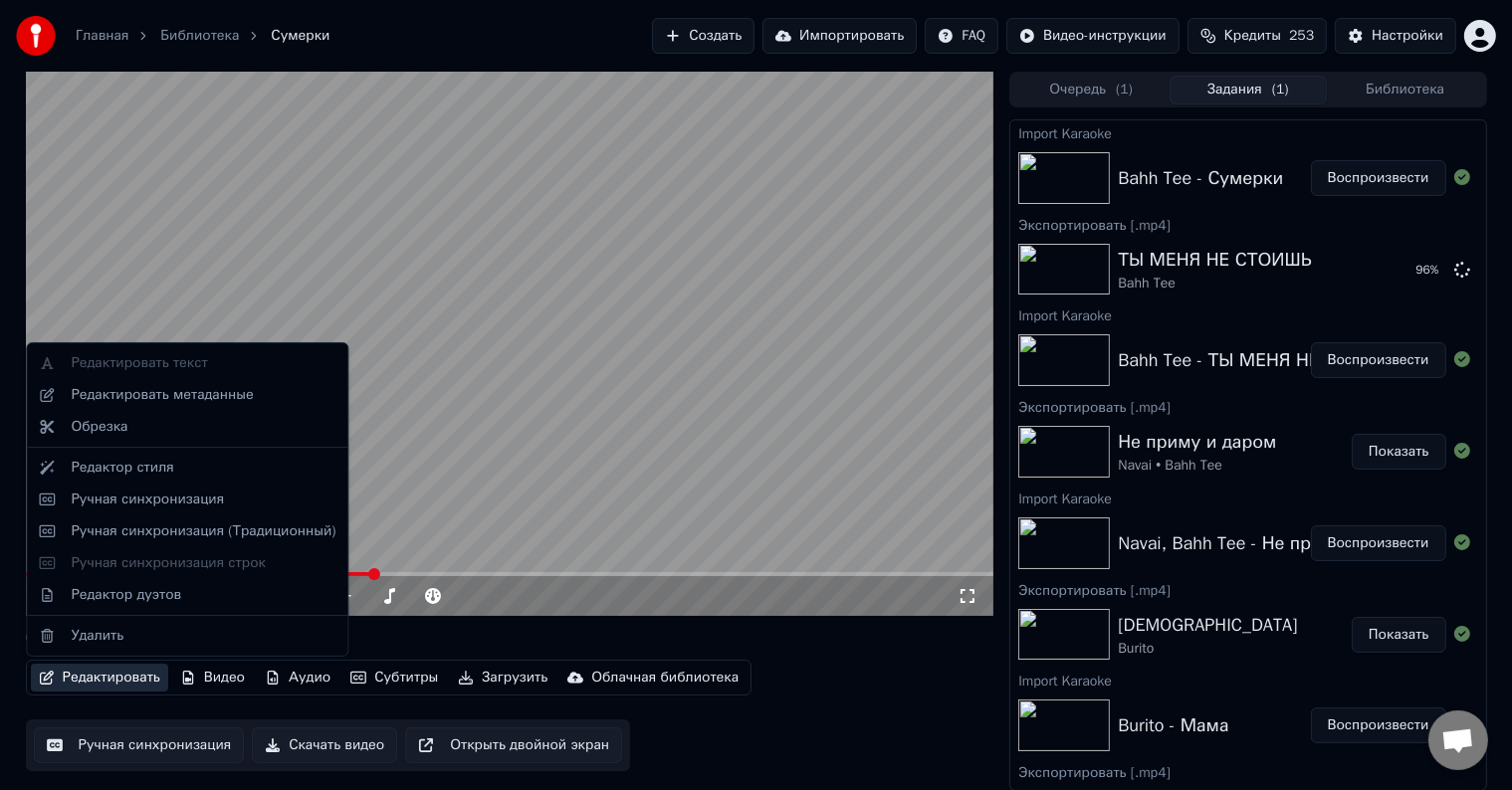 click on "Редактировать" at bounding box center (100, 678) 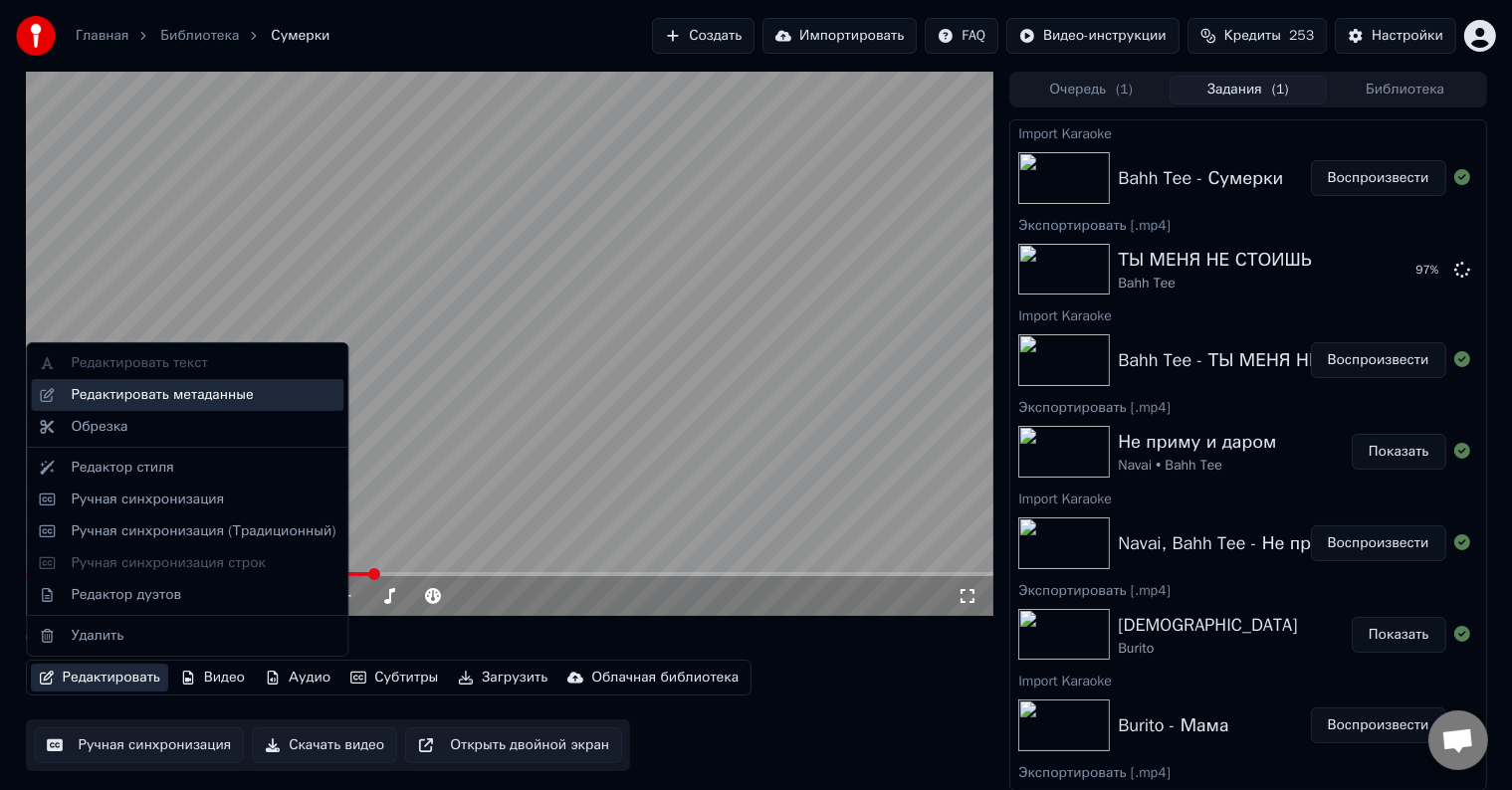 click on "Редактировать метаданные" at bounding box center [161, 395] 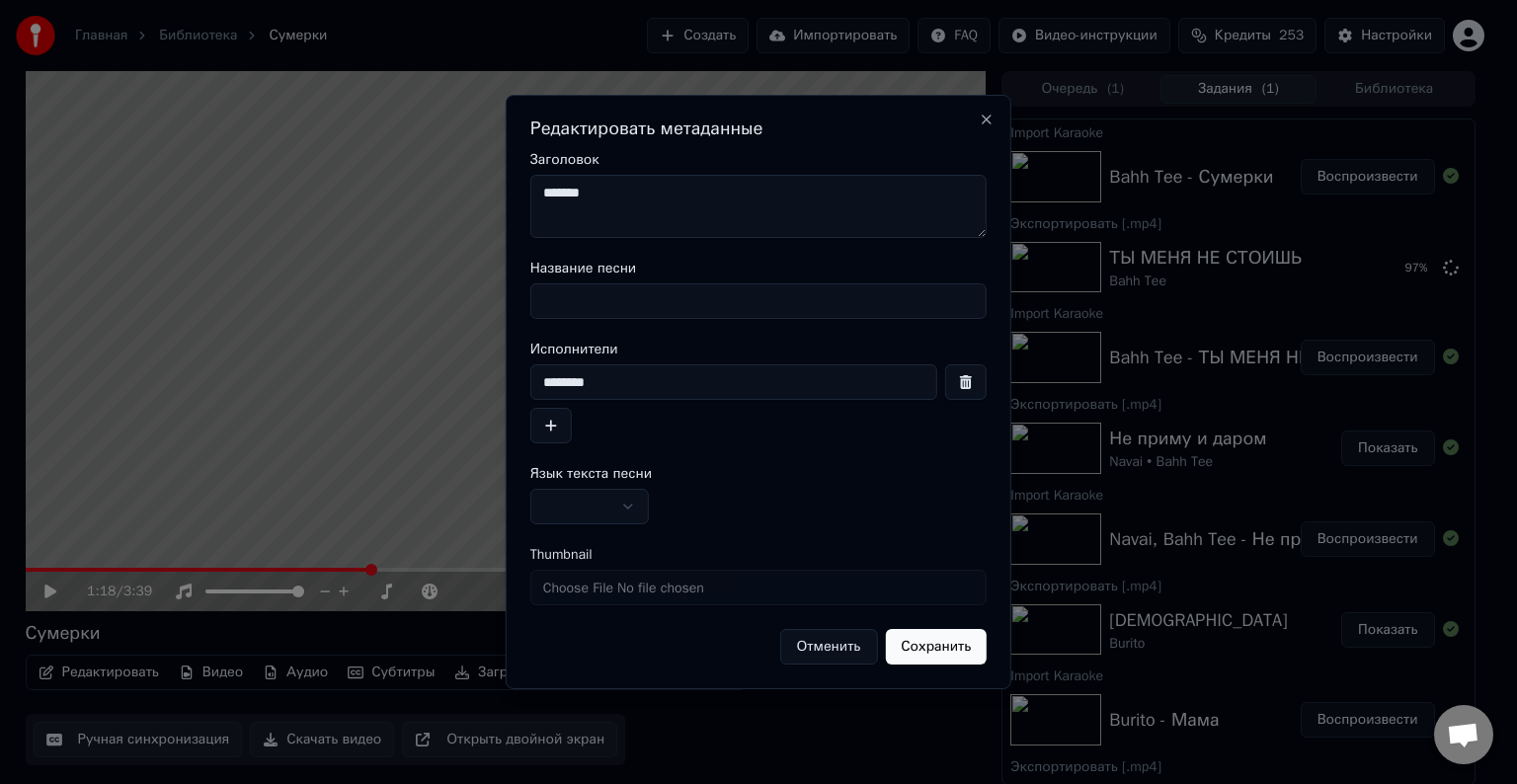 drag, startPoint x: 620, startPoint y: 208, endPoint x: 519, endPoint y: 209, distance: 101.00495 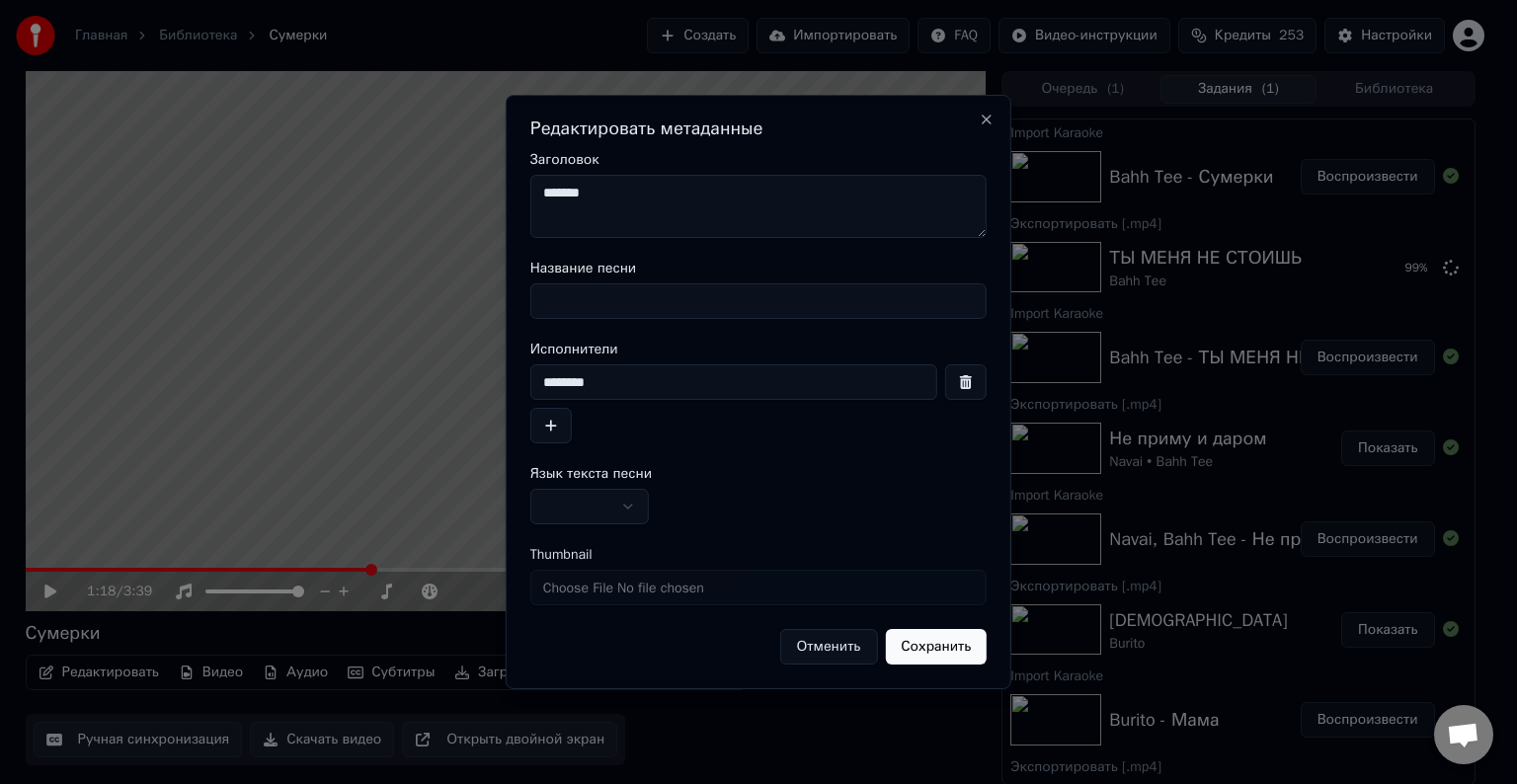 click on "Название песни" at bounding box center (758, 301) 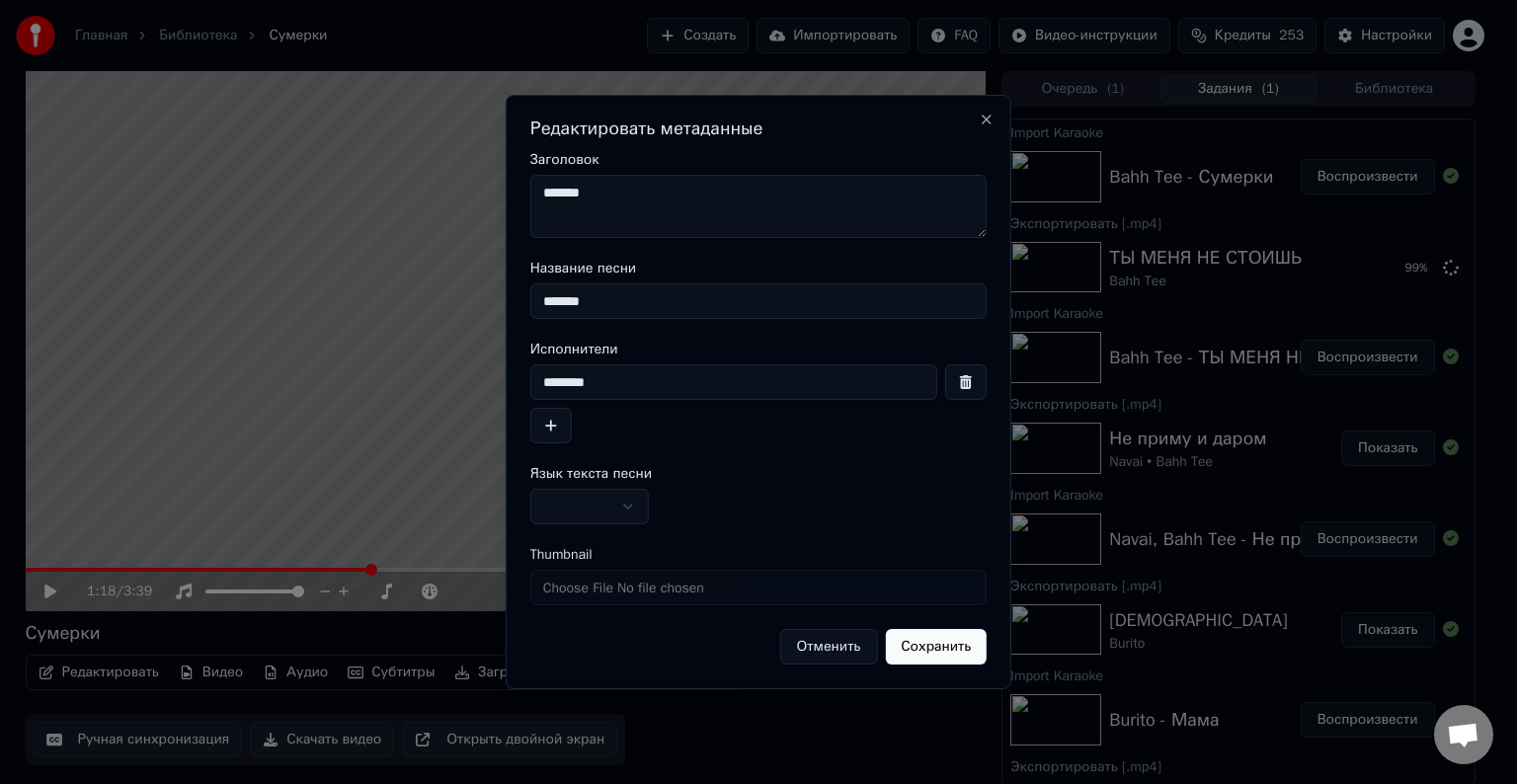 type on "*******" 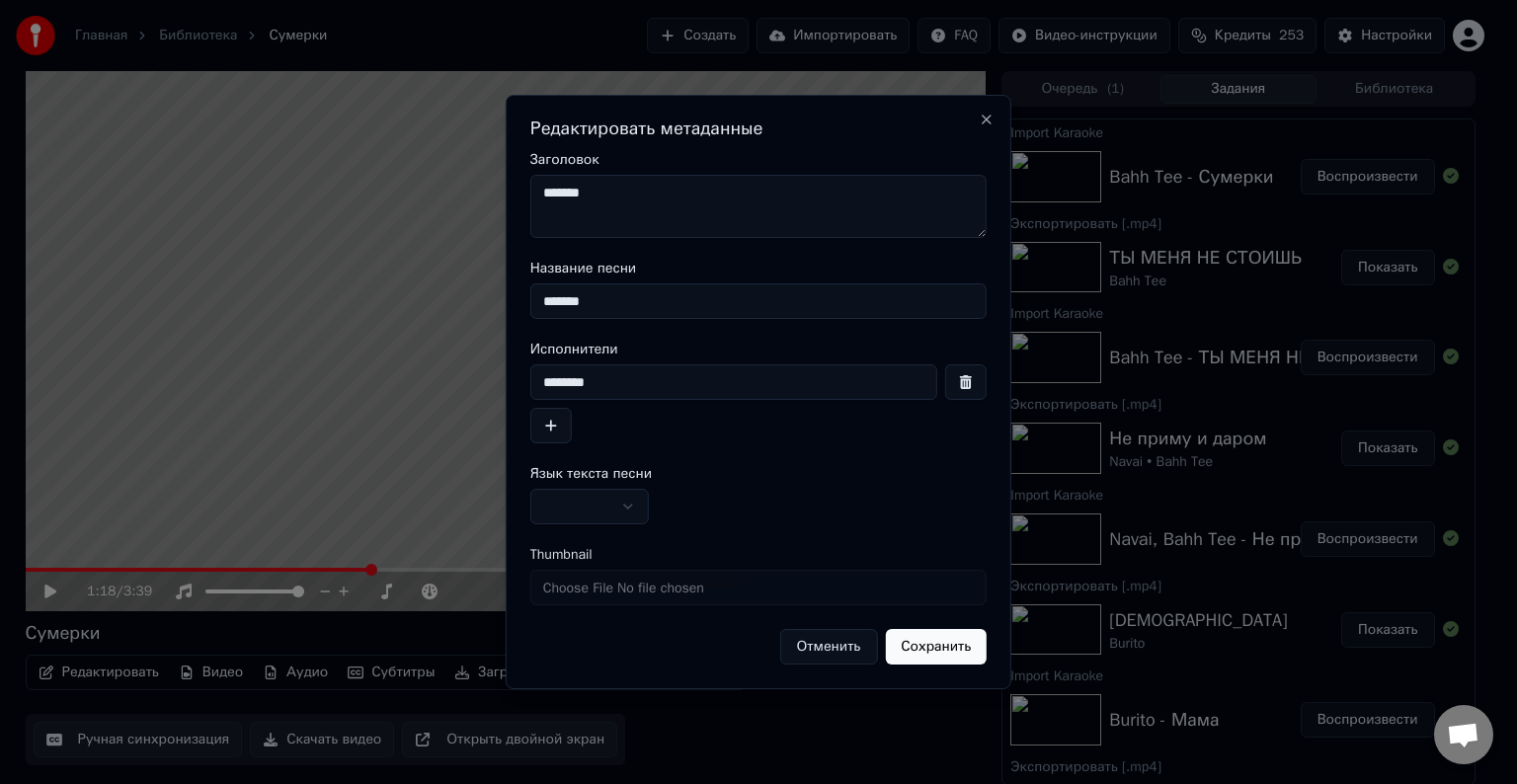 click on "*******" at bounding box center [758, 206] 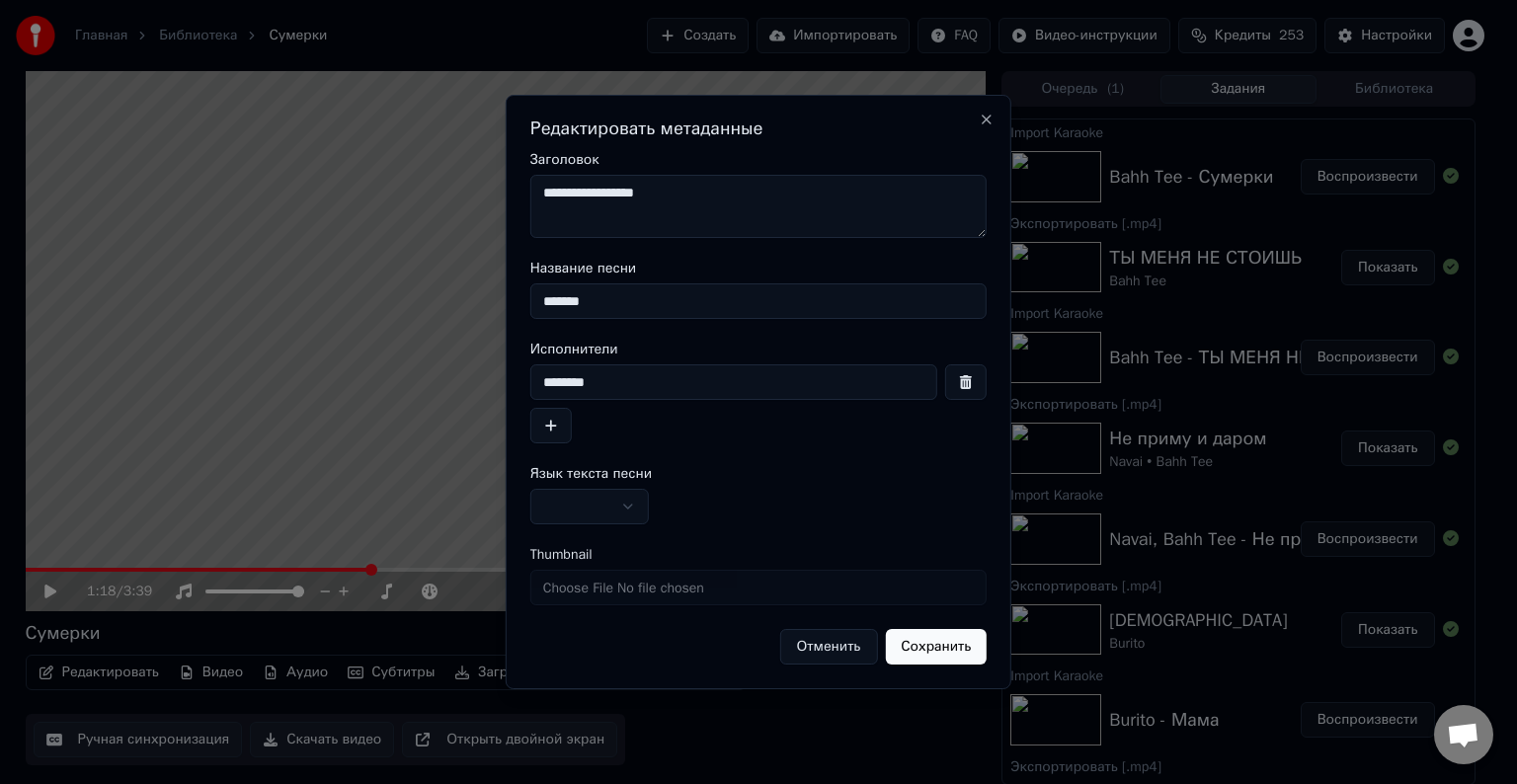type on "**********" 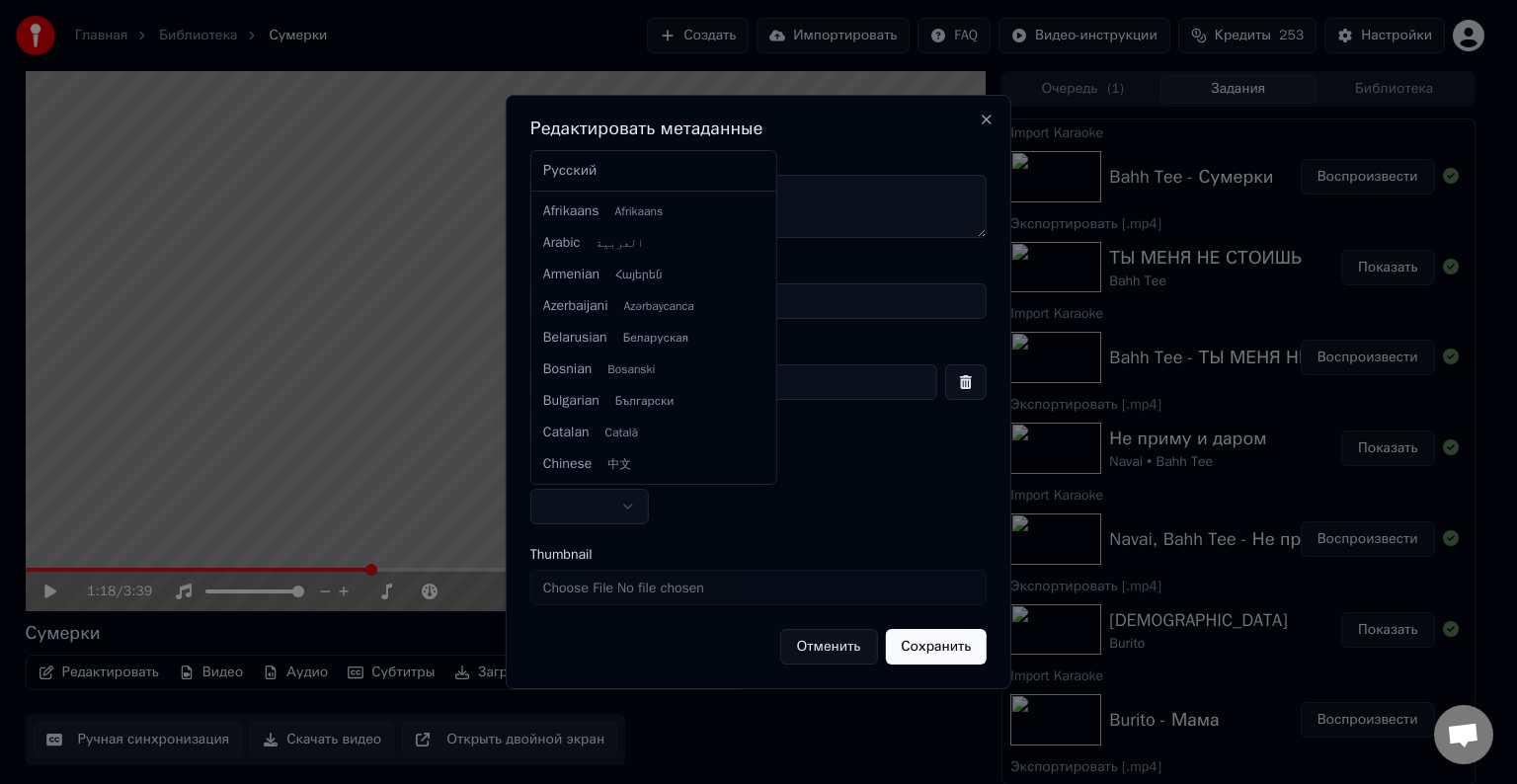 click on "Главная Библиотека Сумерки Создать Импортировать FAQ Видео-инструкции Кредиты 253 Настройки 1:18  /  3:39 Сумерки Редактировать Видео Аудио Субтитры Загрузить Облачная библиотека Ручная синхронизация Скачать видео Открыть двойной экран Очередь ( 1 ) Задания Библиотека Import Karaoke Bahh Tee - Сумерки Воспроизвести Экспортировать [.mp4] ТЫ МЕНЯ НЕ СТОИШЬ Bahh Tee Показать Import Karaoke Bahh Tee - ТЫ МЕНЯ НЕ СТОИШЬ Воспроизвести Экспортировать [.mp4] Не приму и даром Navai • Bahh Tee Показать Import Karaoke Navai, Bahh Tee - Не приму и даром Воспроизвести Экспортировать [.mp4] Мама Burito Показать Import Karaoke Burito - Мама" at bounding box center [750, 392] 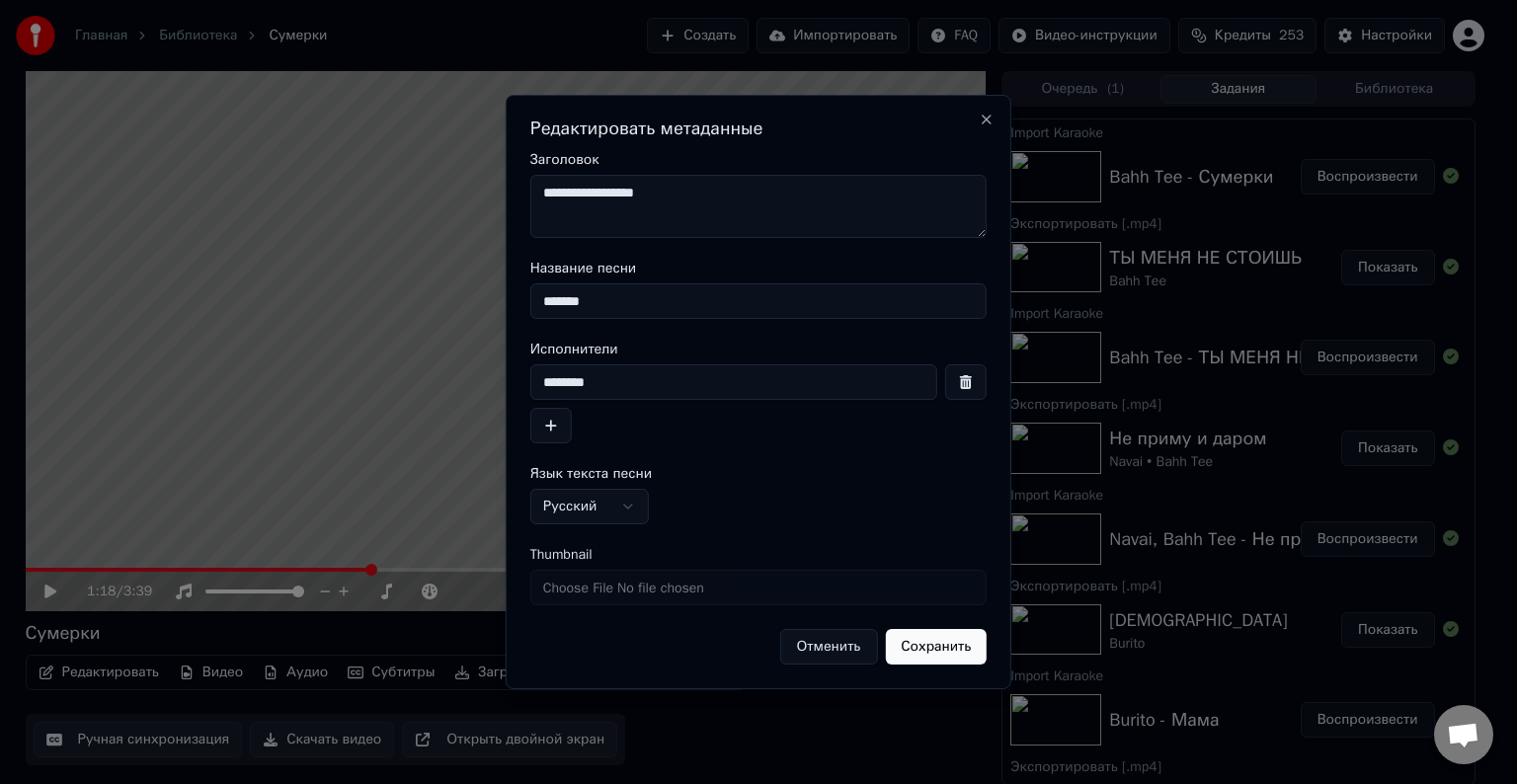 click on "**********" at bounding box center (758, 392) 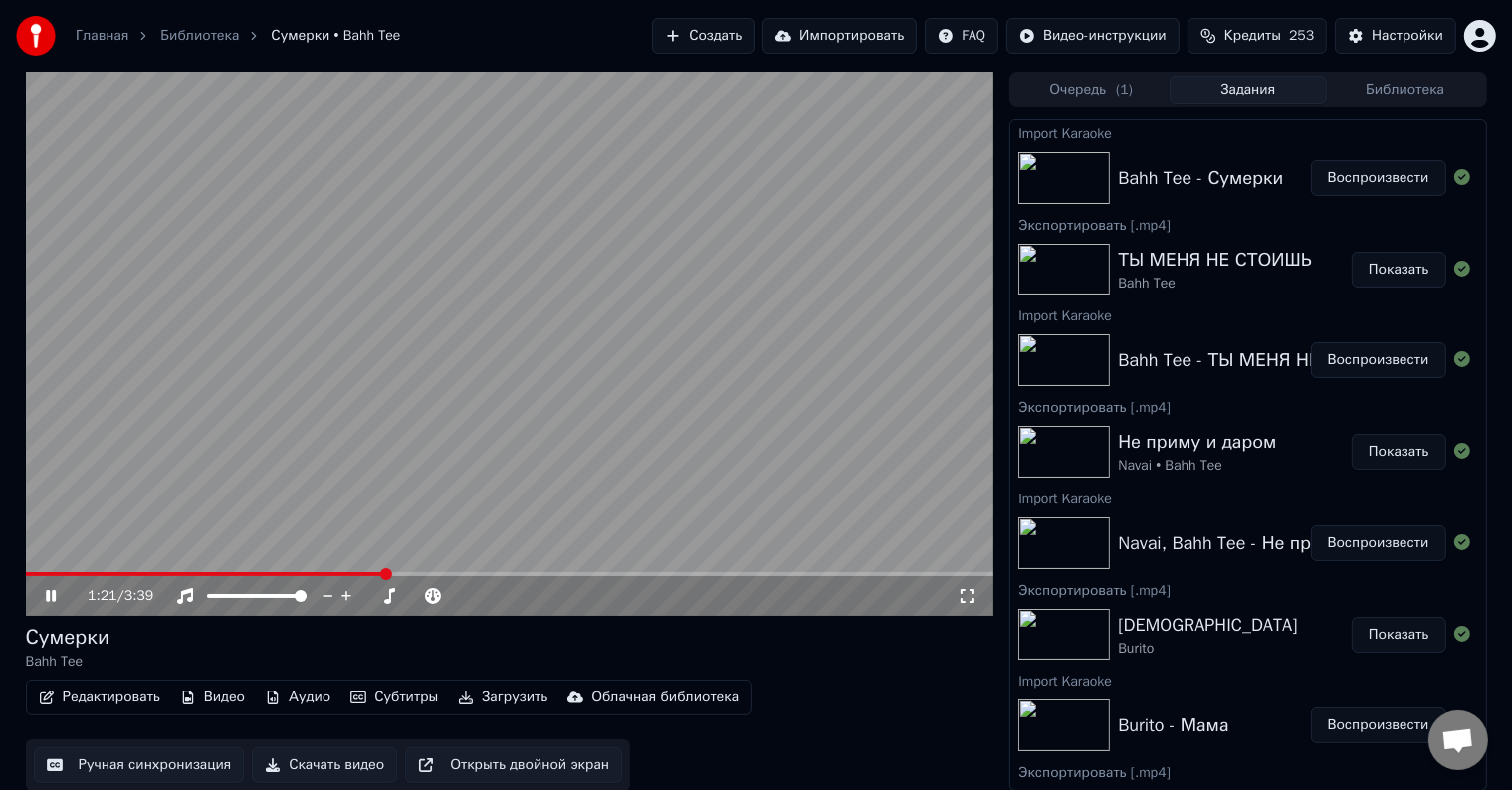 click 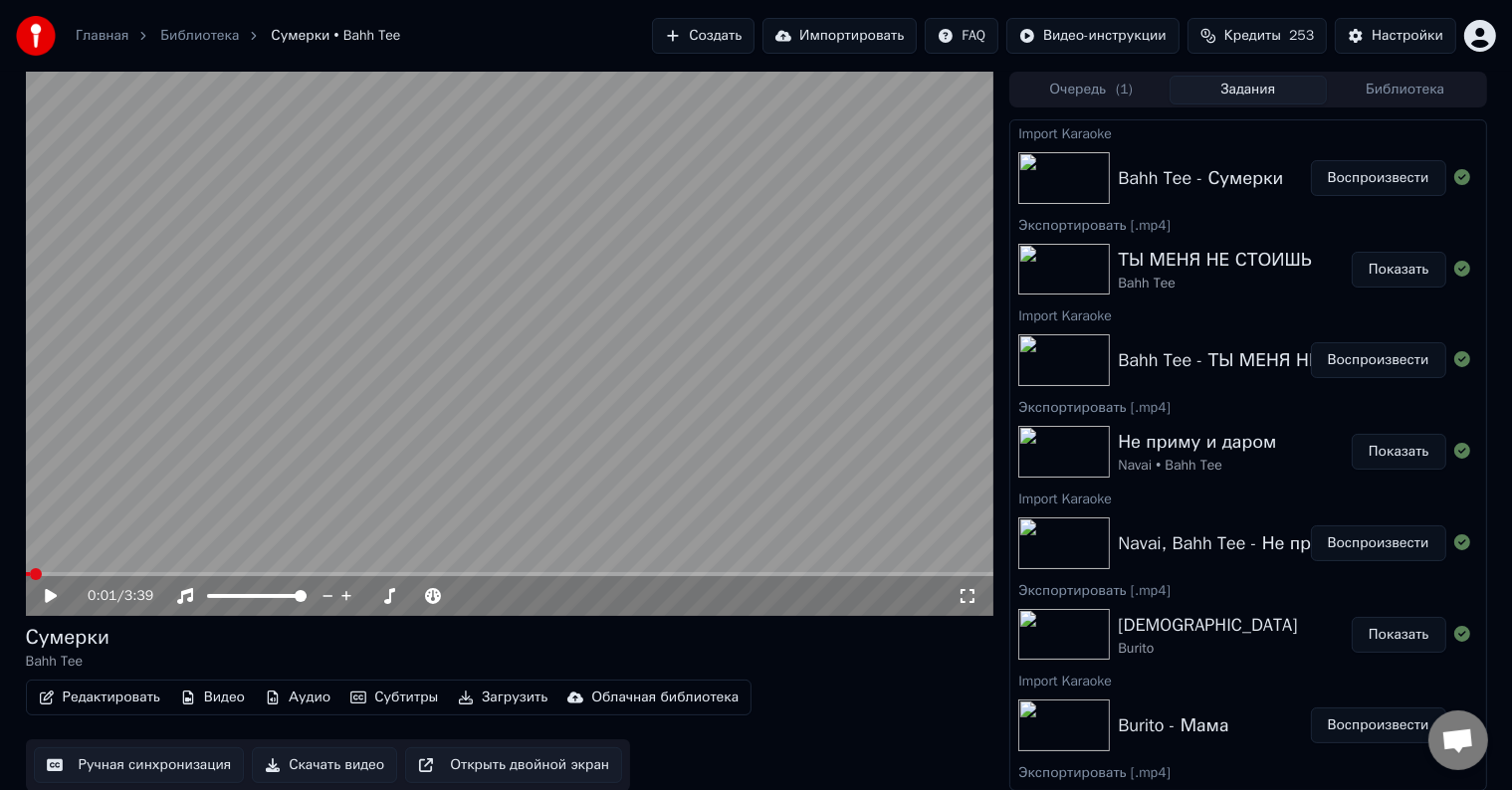 click at bounding box center [28, 574] 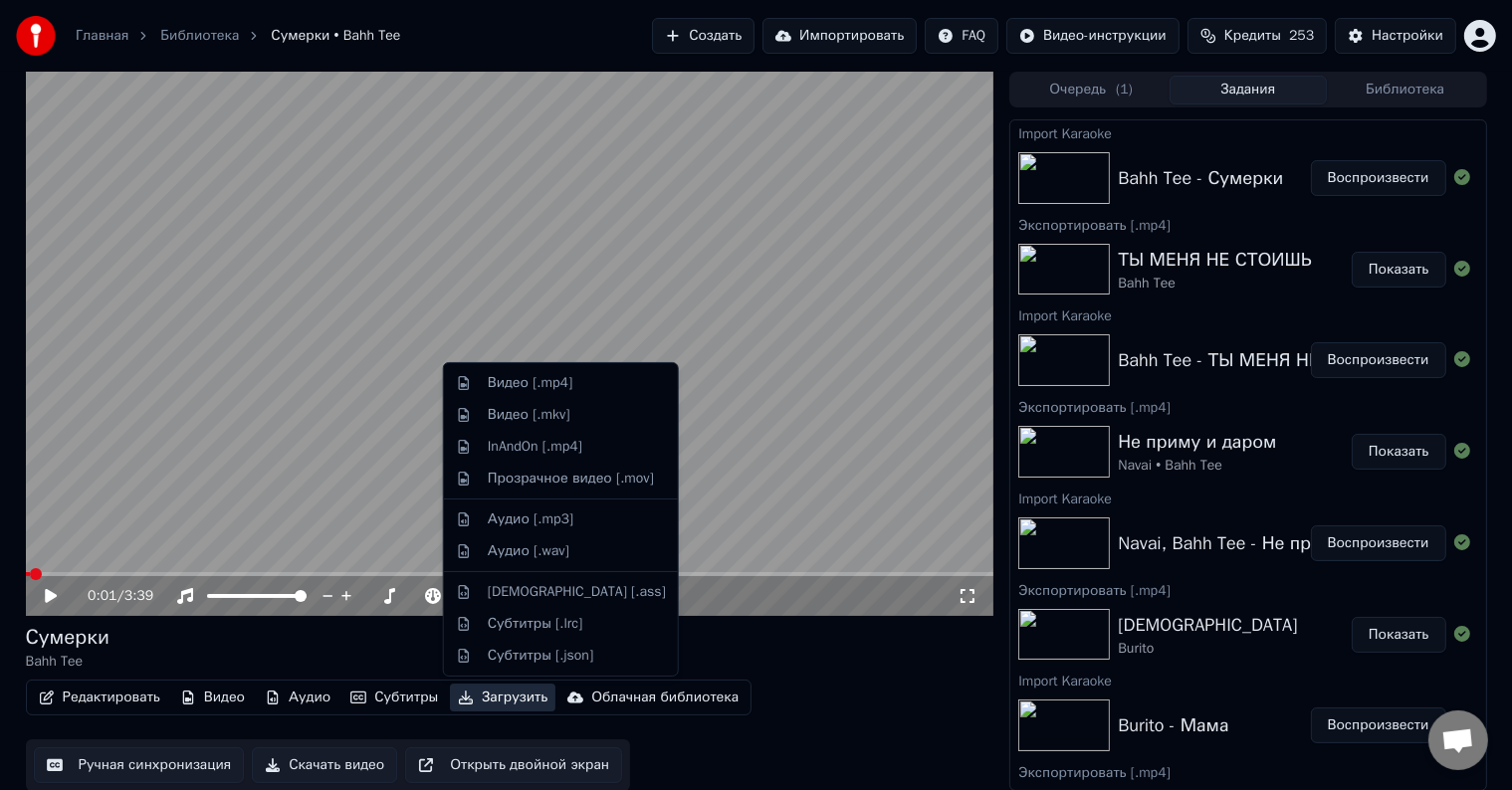 click on "Загрузить" at bounding box center (503, 697) 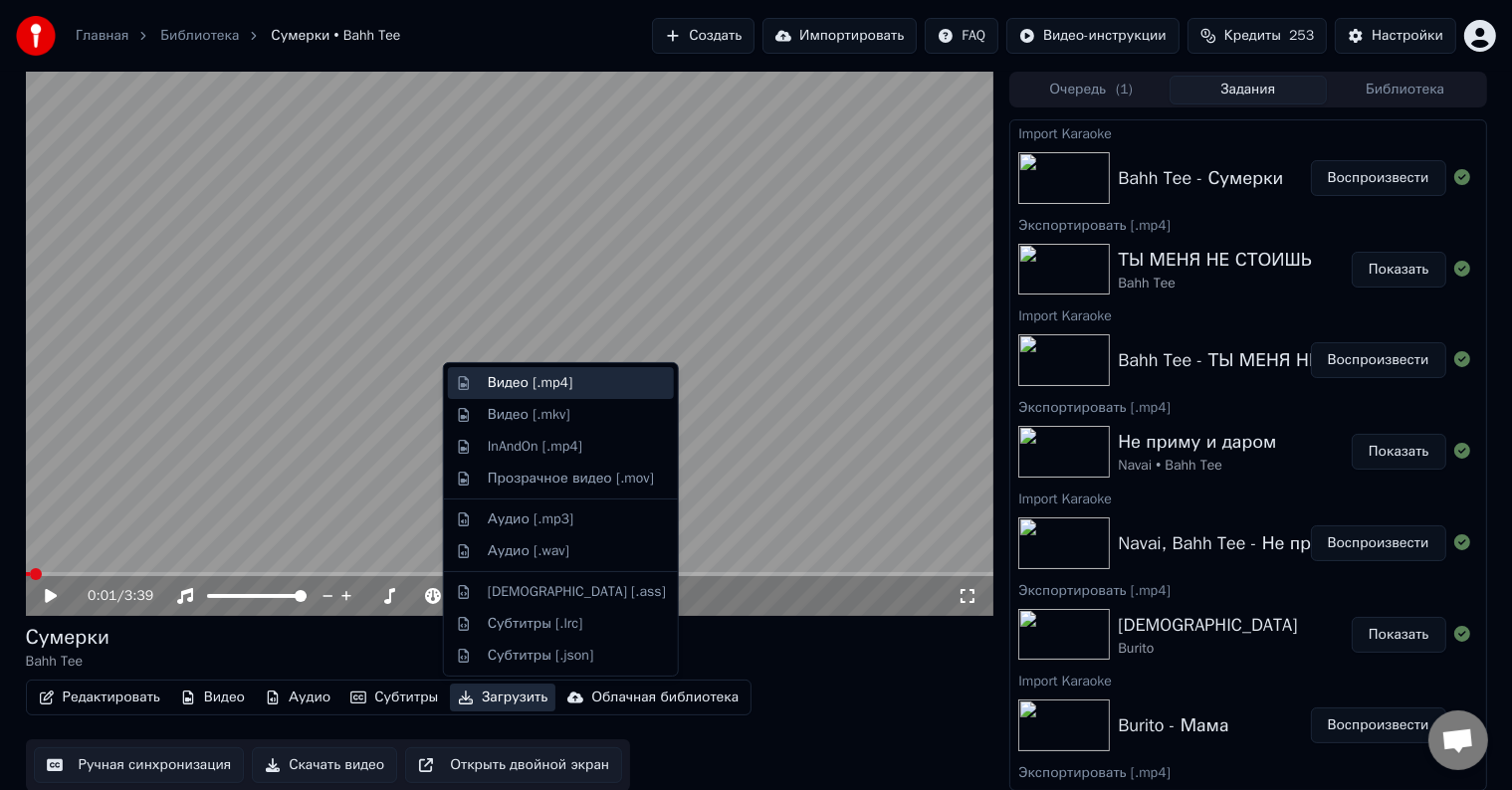 click on "Видео [.mp4]" at bounding box center (530, 383) 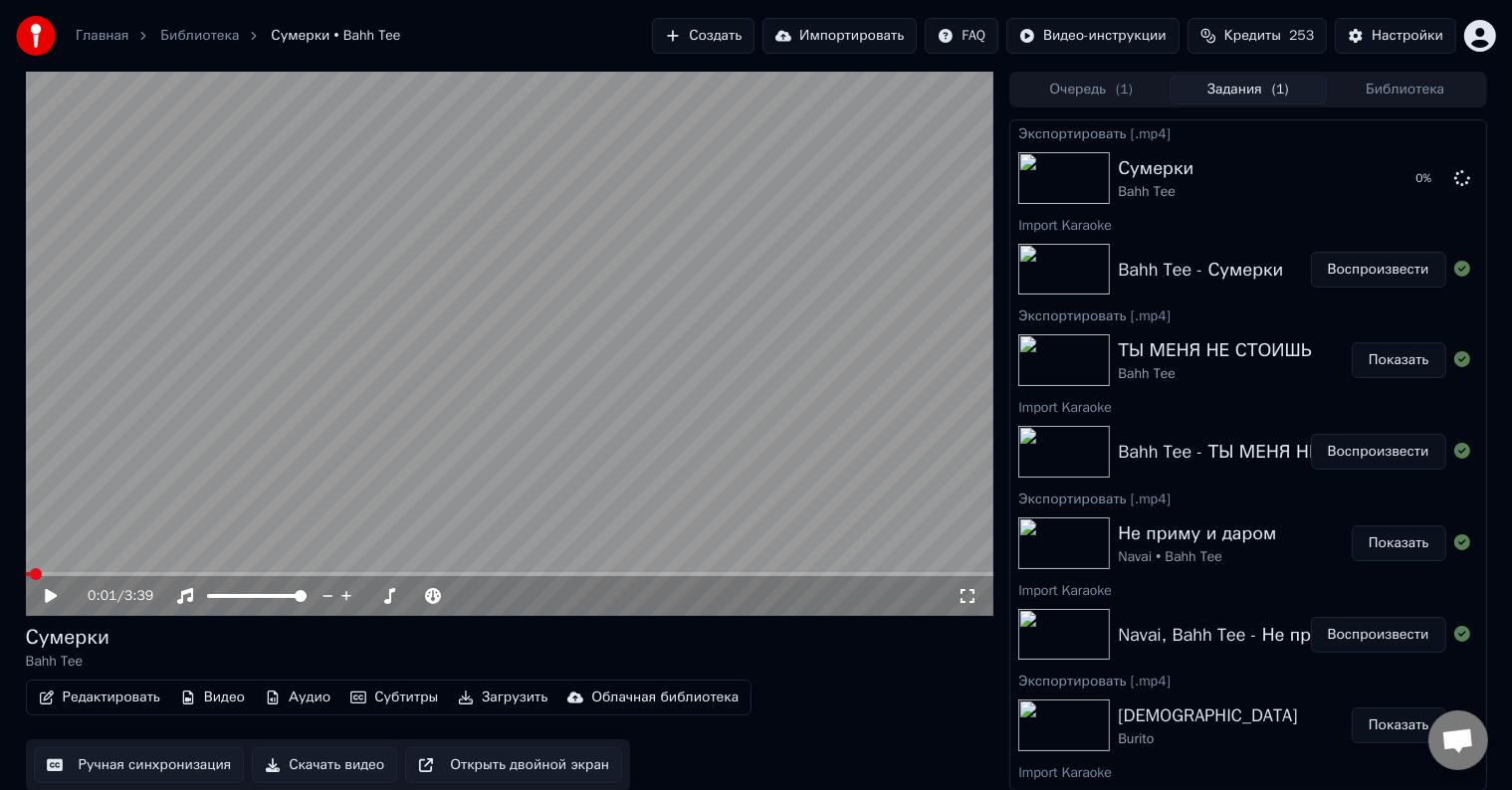 click on "Импортировать" at bounding box center (839, 36) 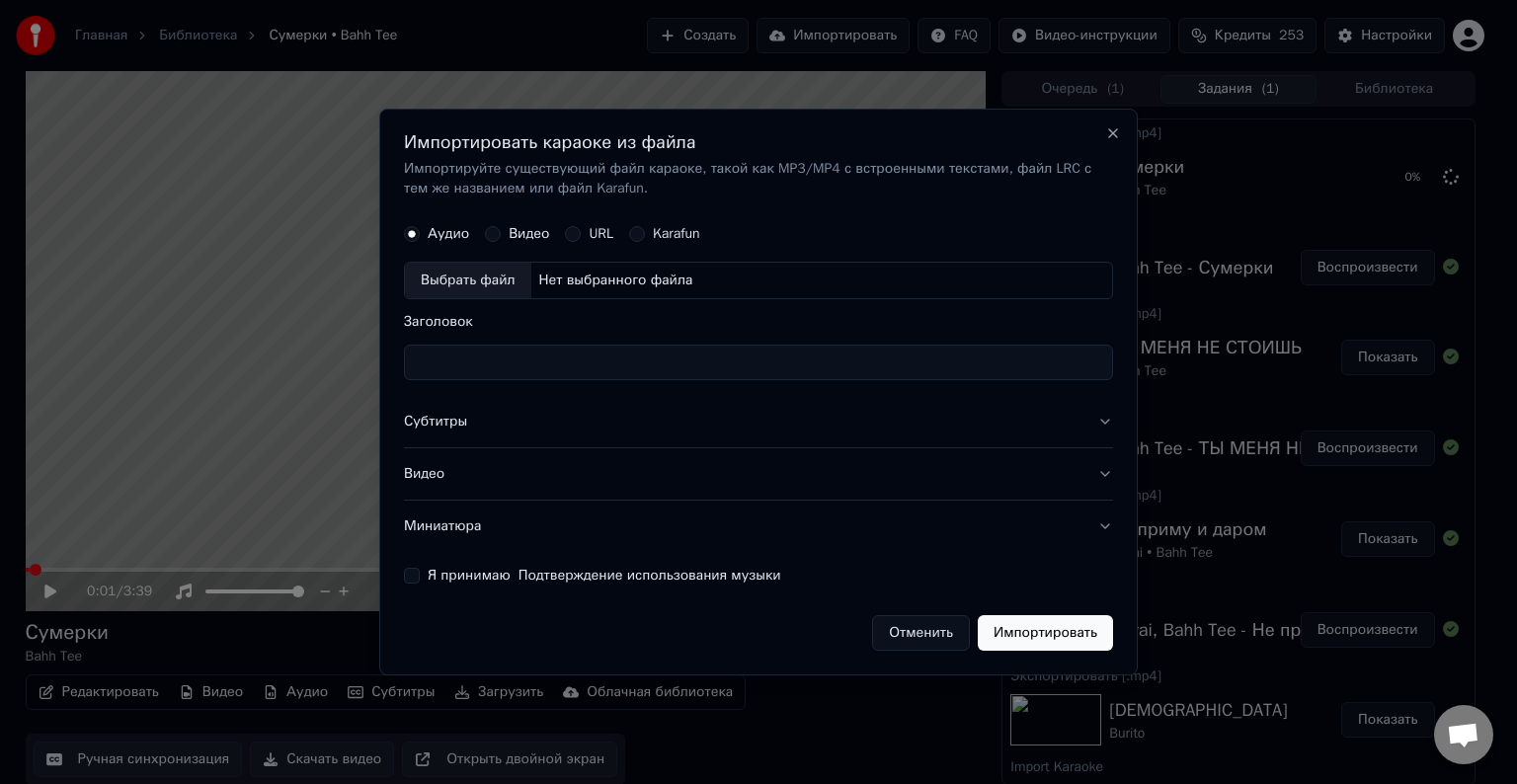 click on "Выбрать файл" at bounding box center (468, 280) 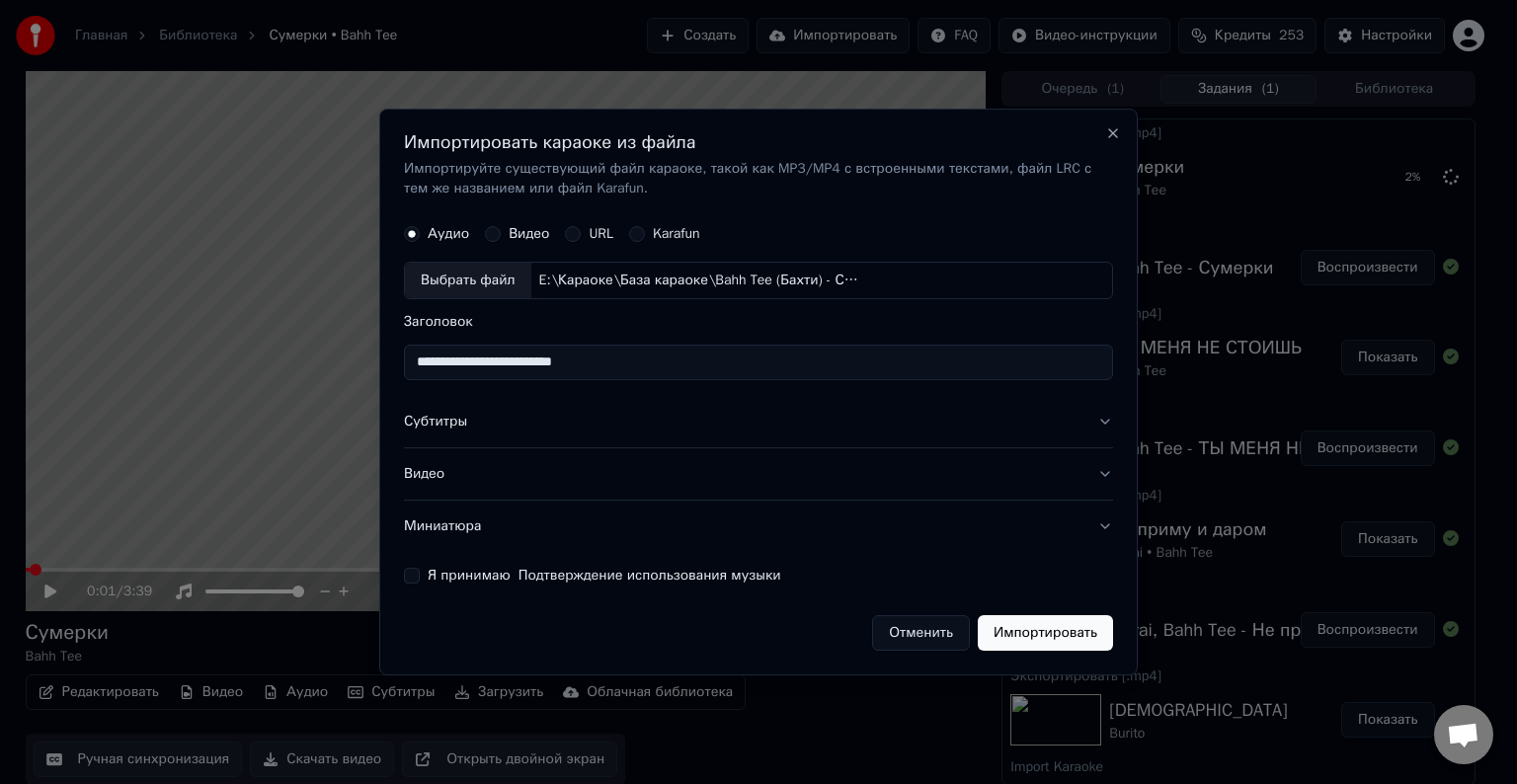 drag, startPoint x: 519, startPoint y: 359, endPoint x: 484, endPoint y: 362, distance: 35.128336 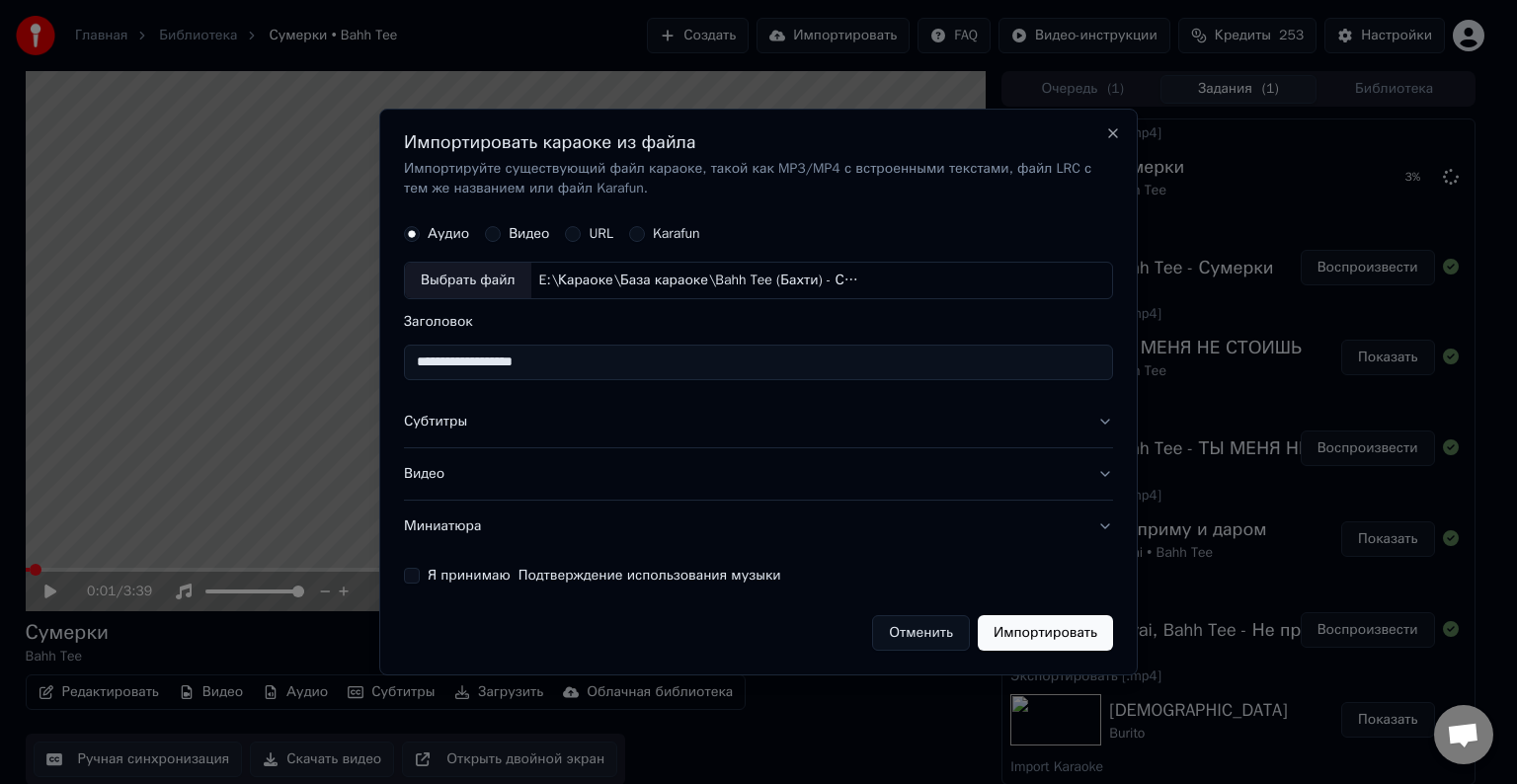 type on "**********" 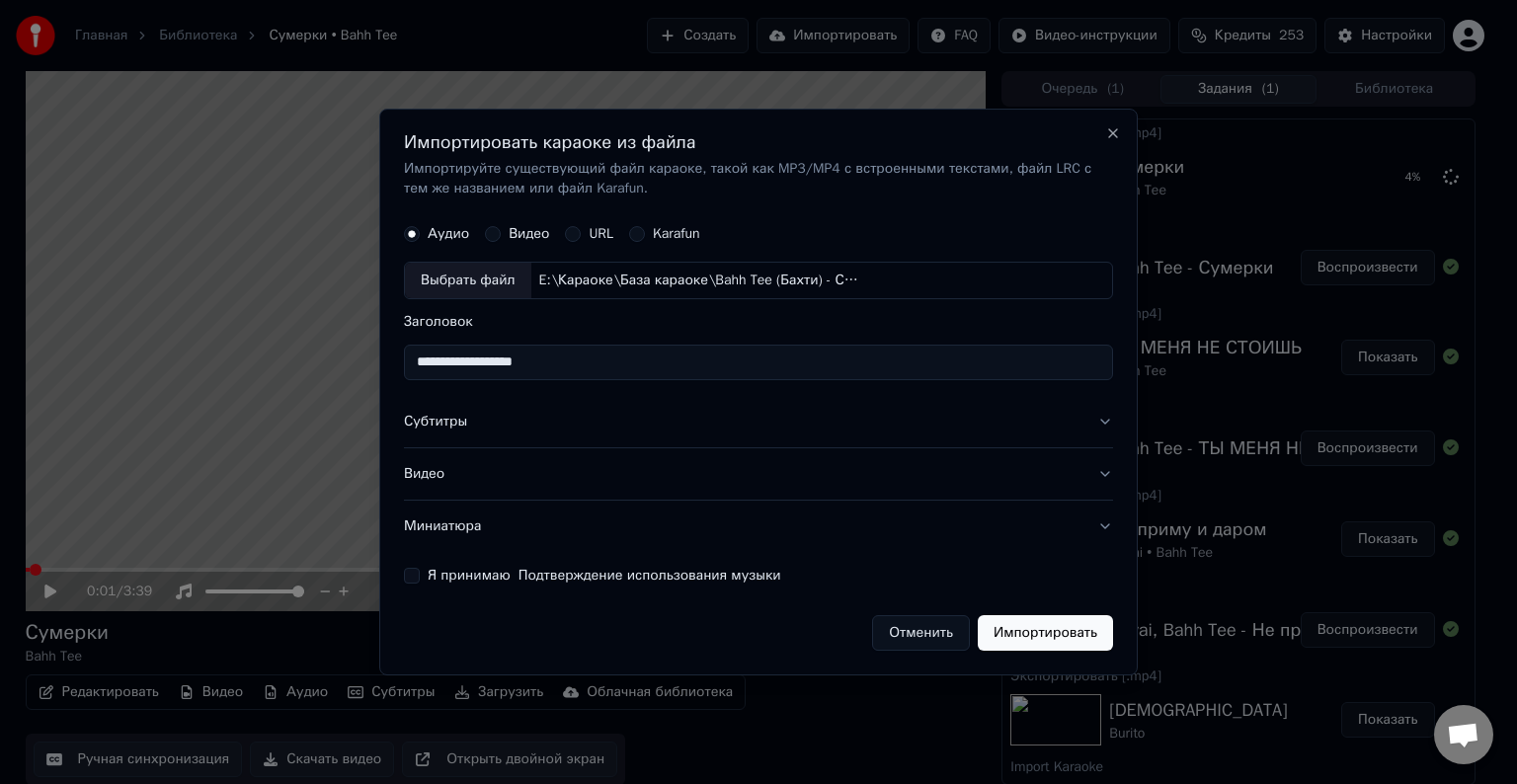 click on "Субтитры" at bounding box center (758, 422) 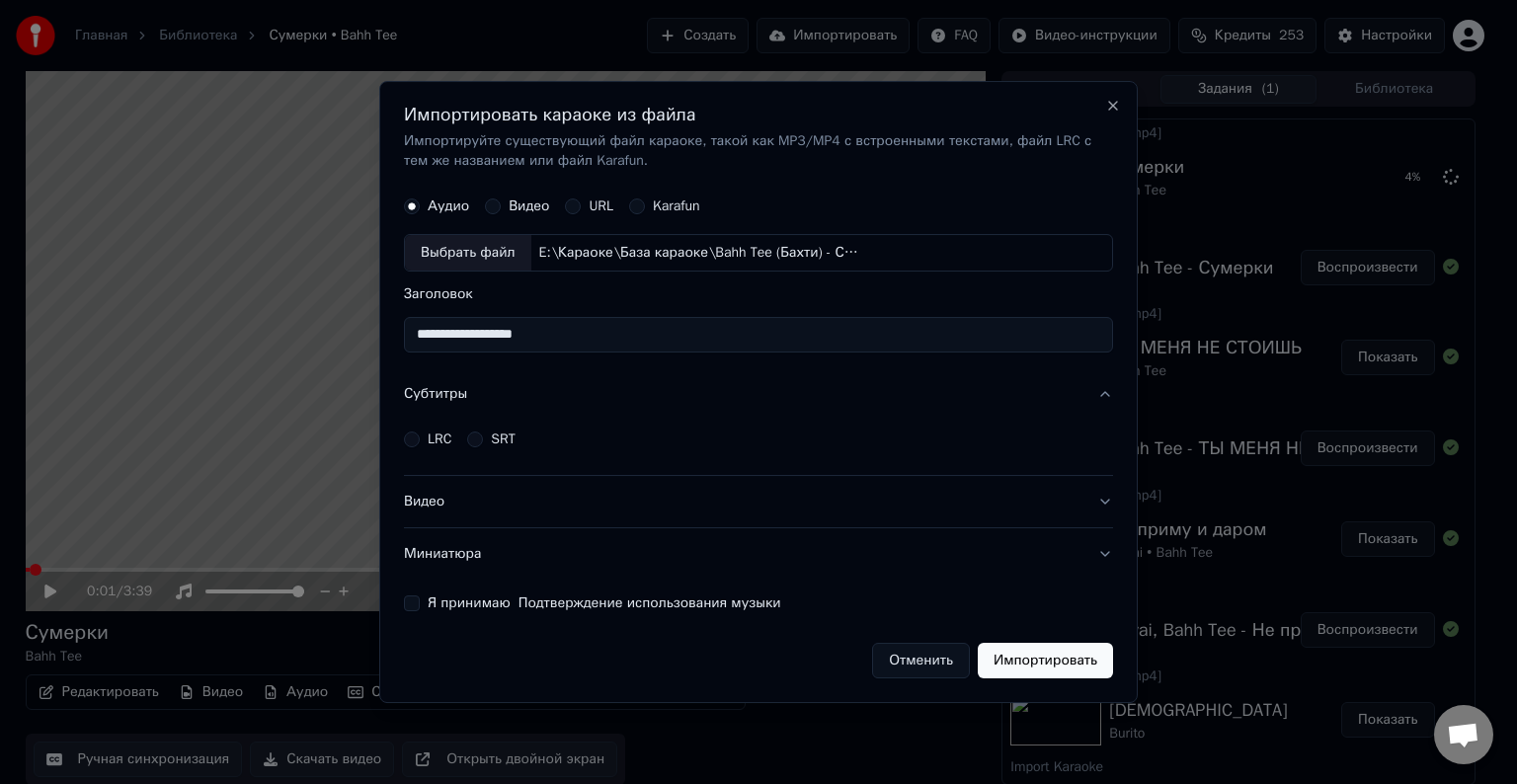 click on "LRC" at bounding box center [412, 439] 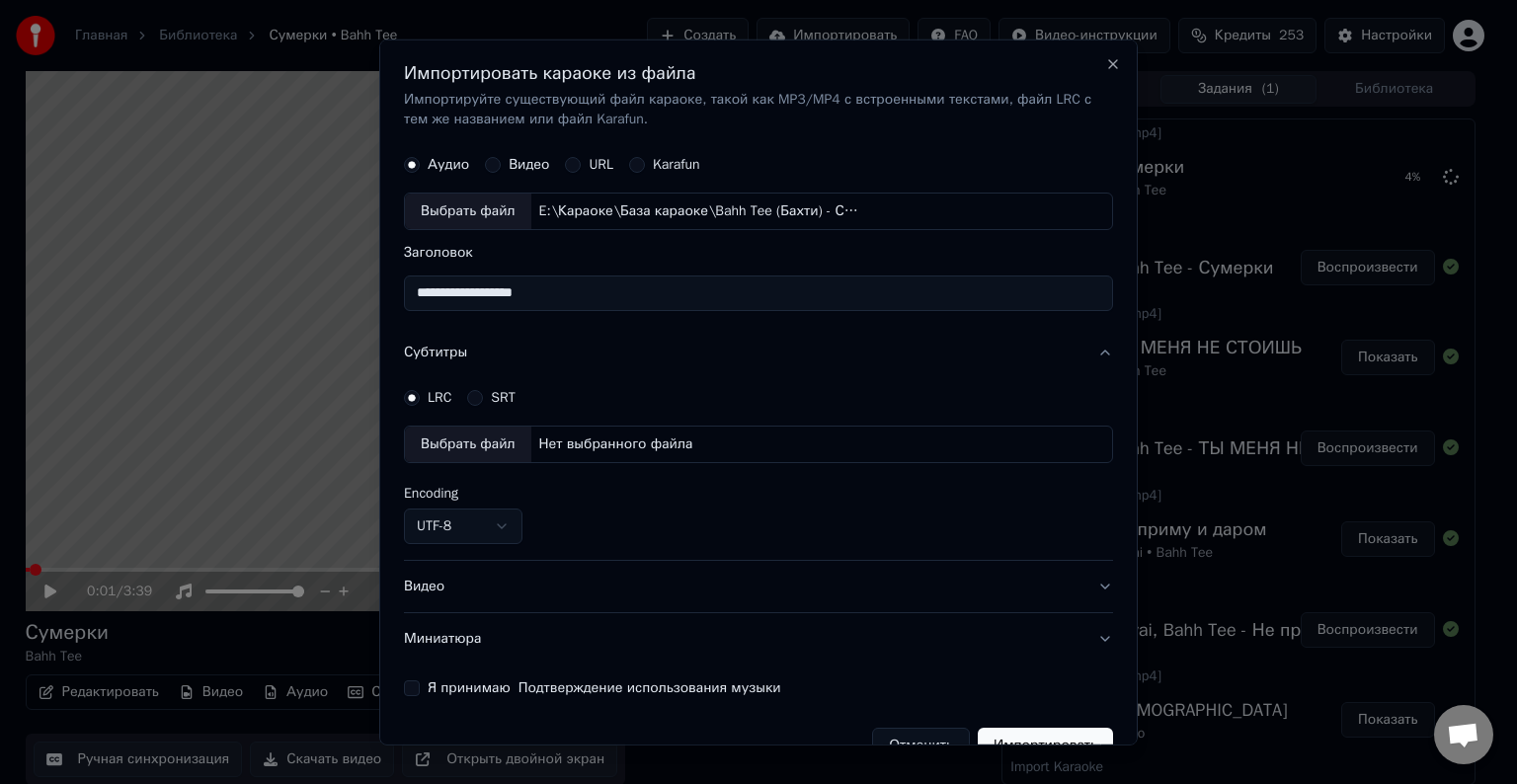 click on "Выбрать файл" at bounding box center (468, 444) 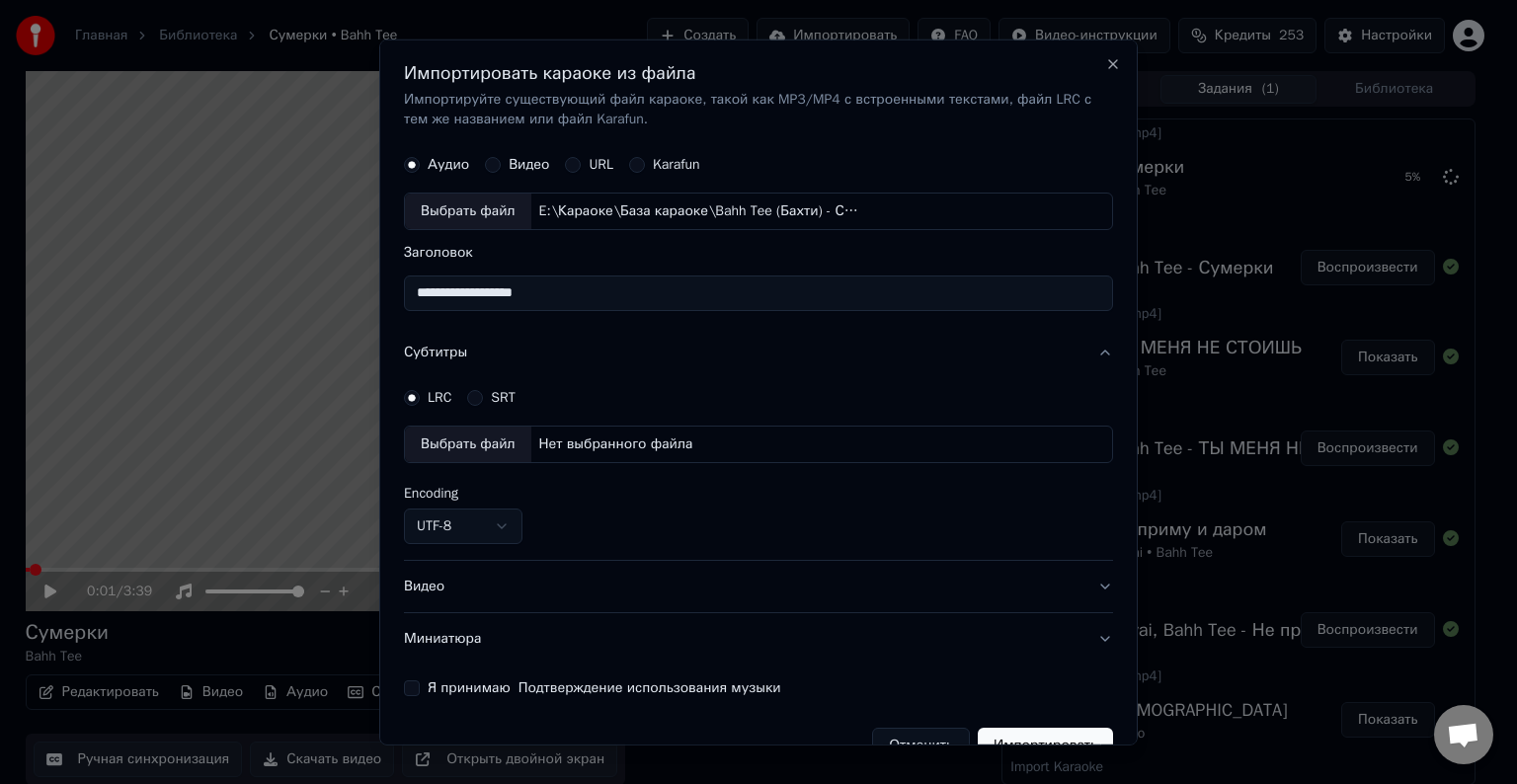 select on "**********" 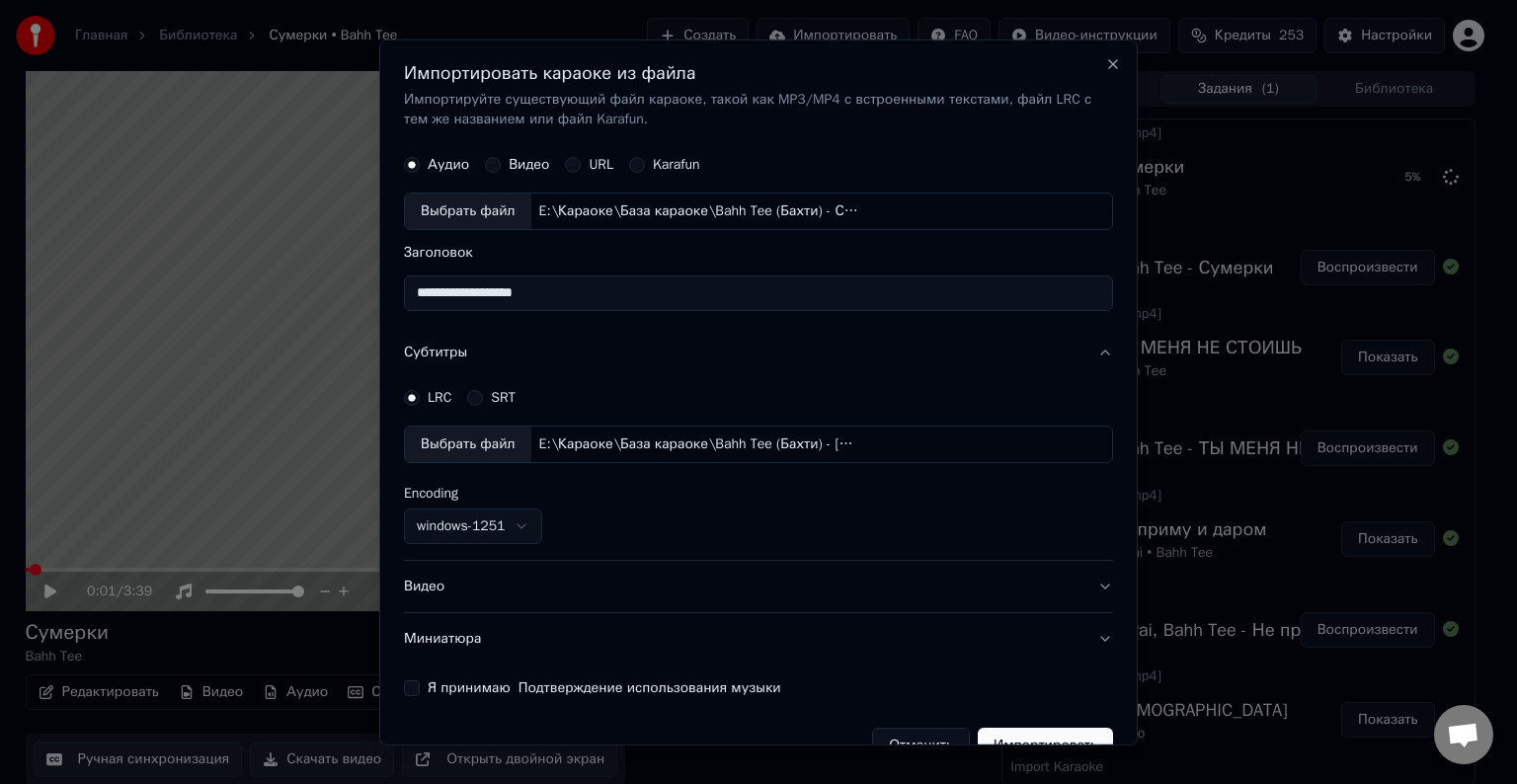 click on "Видео" at bounding box center [758, 587] 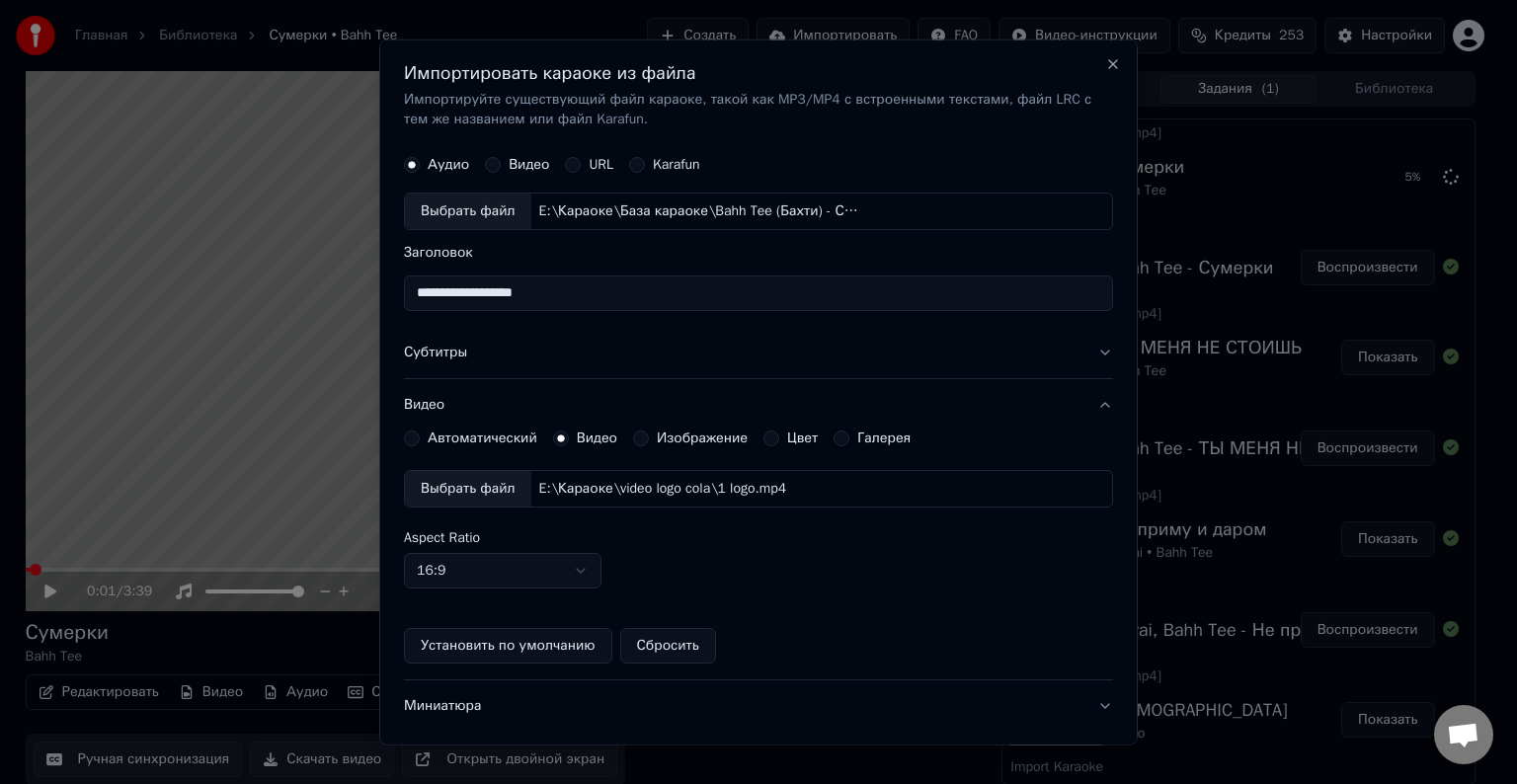click on "Выбрать файл" at bounding box center [468, 489] 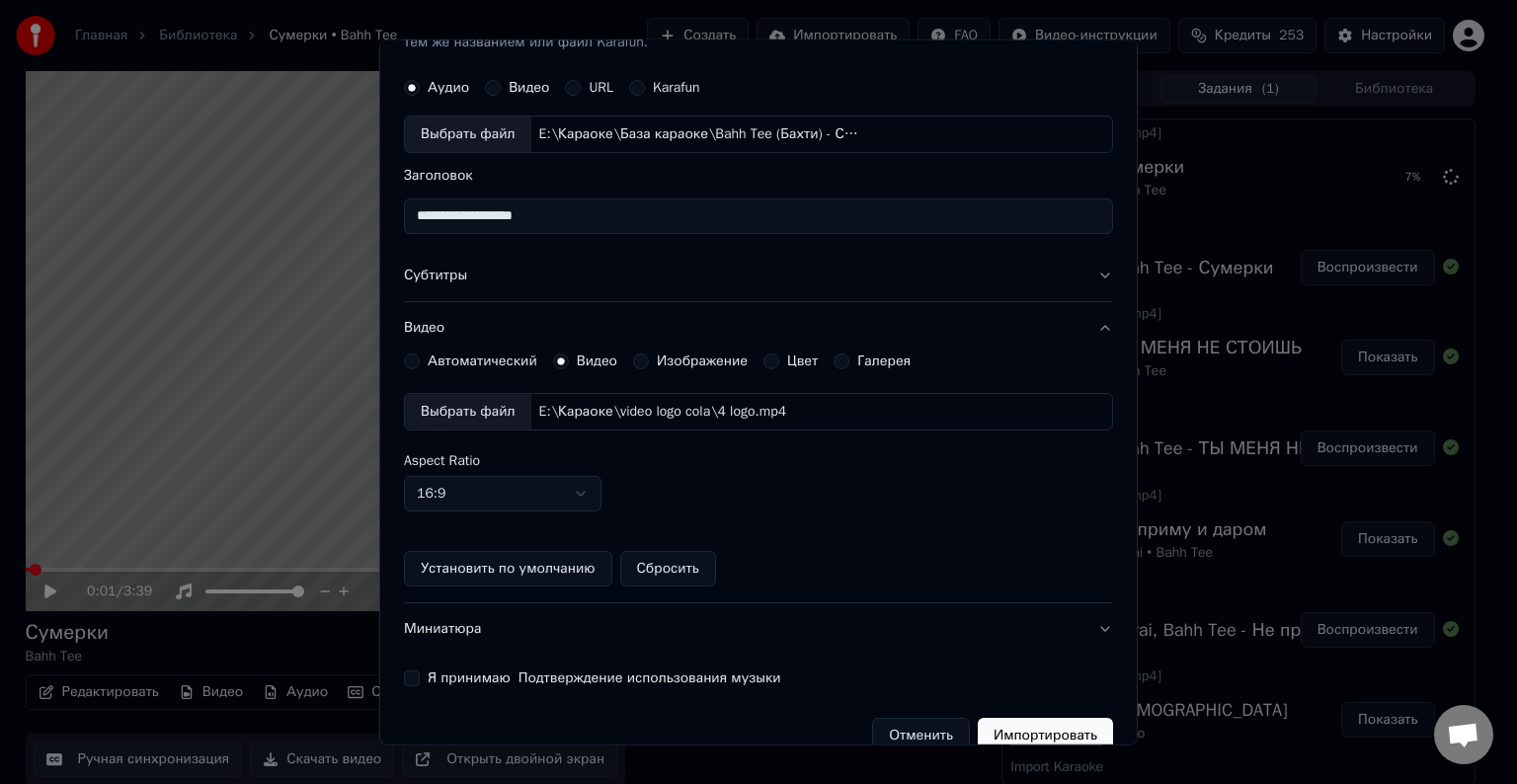 scroll, scrollTop: 108, scrollLeft: 0, axis: vertical 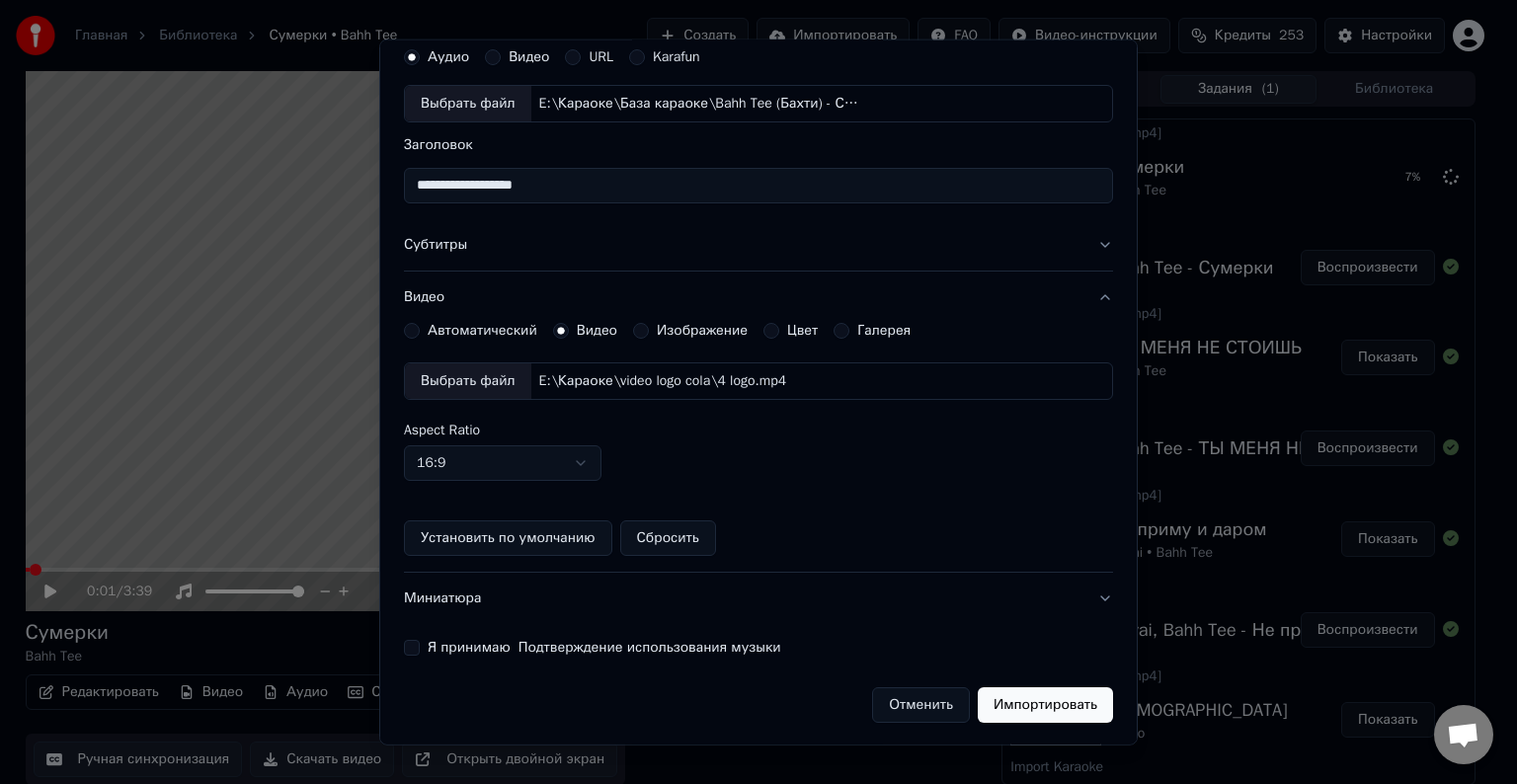 click on "Я принимаю   Подтверждение использования музыки" at bounding box center [412, 648] 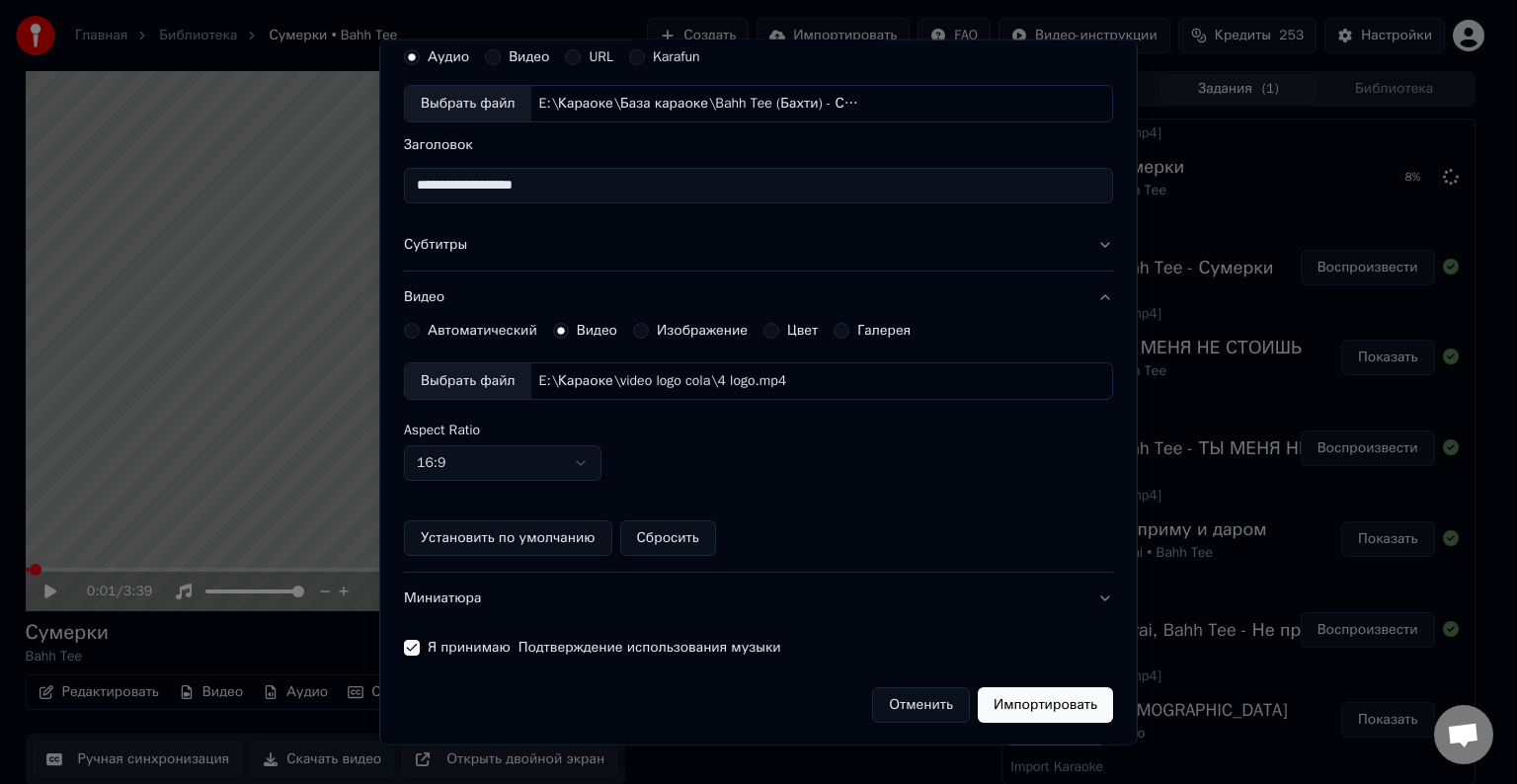 click on "Импортировать" at bounding box center [1045, 705] 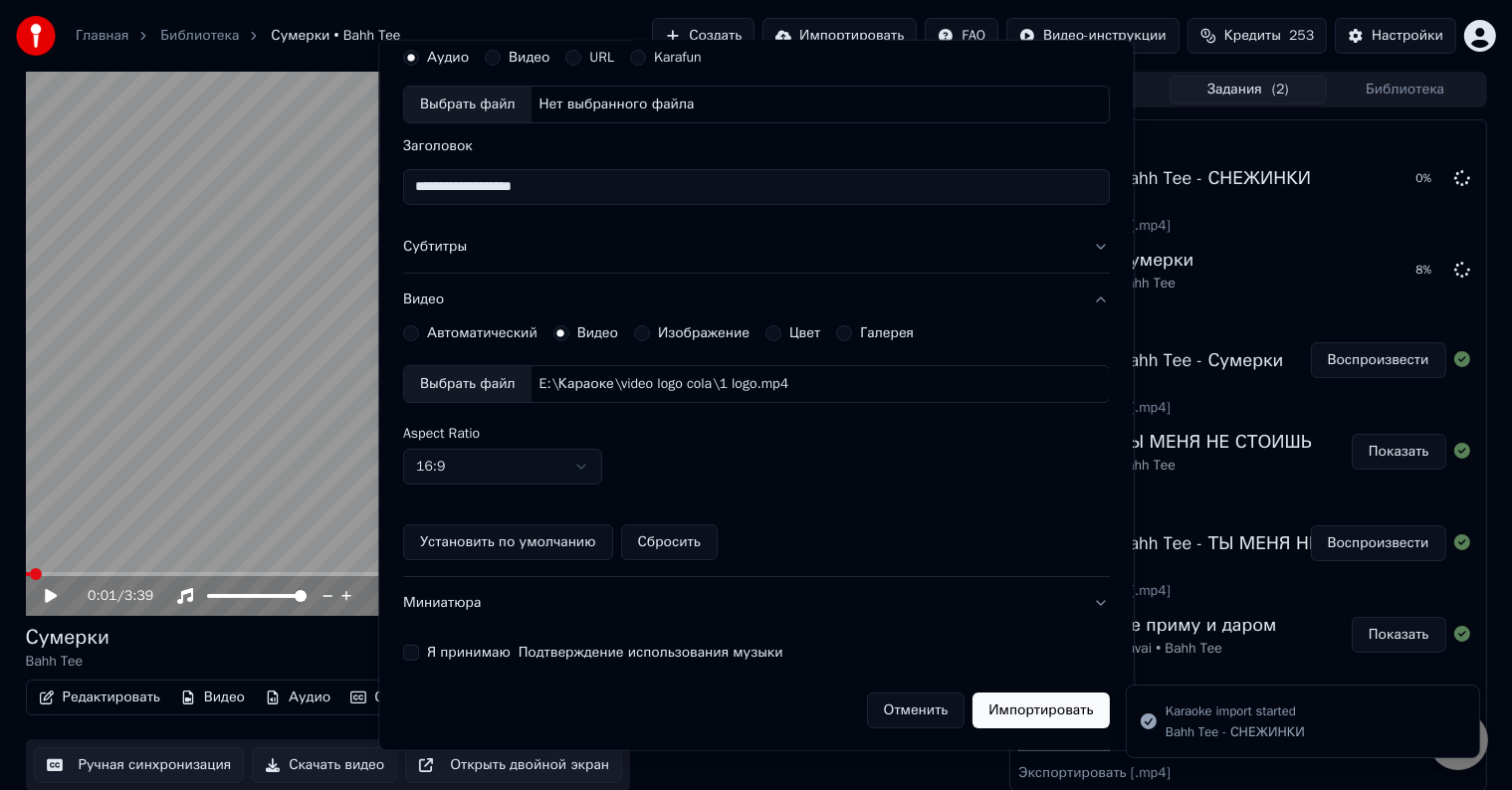 type 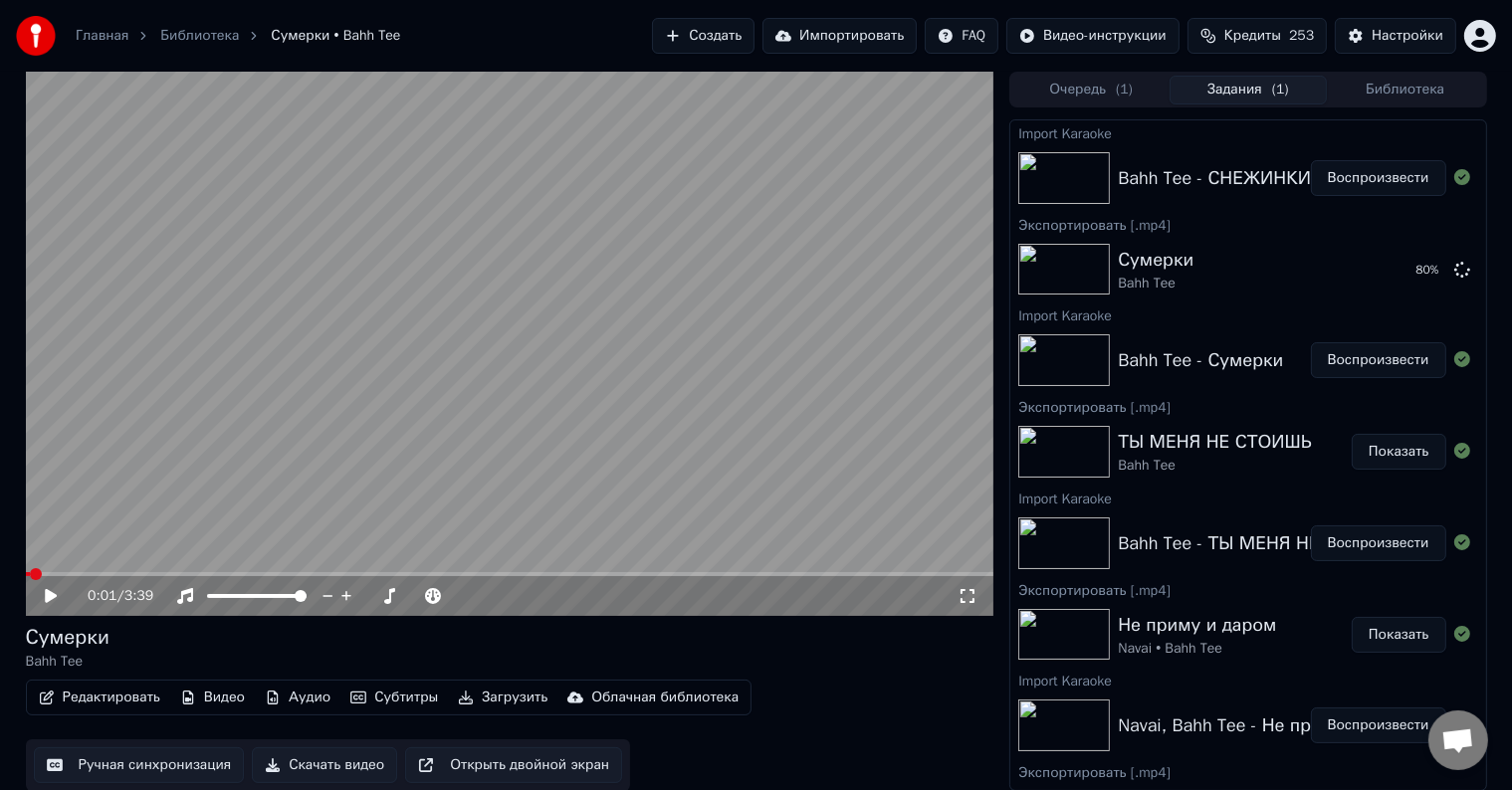 click on "Воспроизвести" at bounding box center (1379, 178) 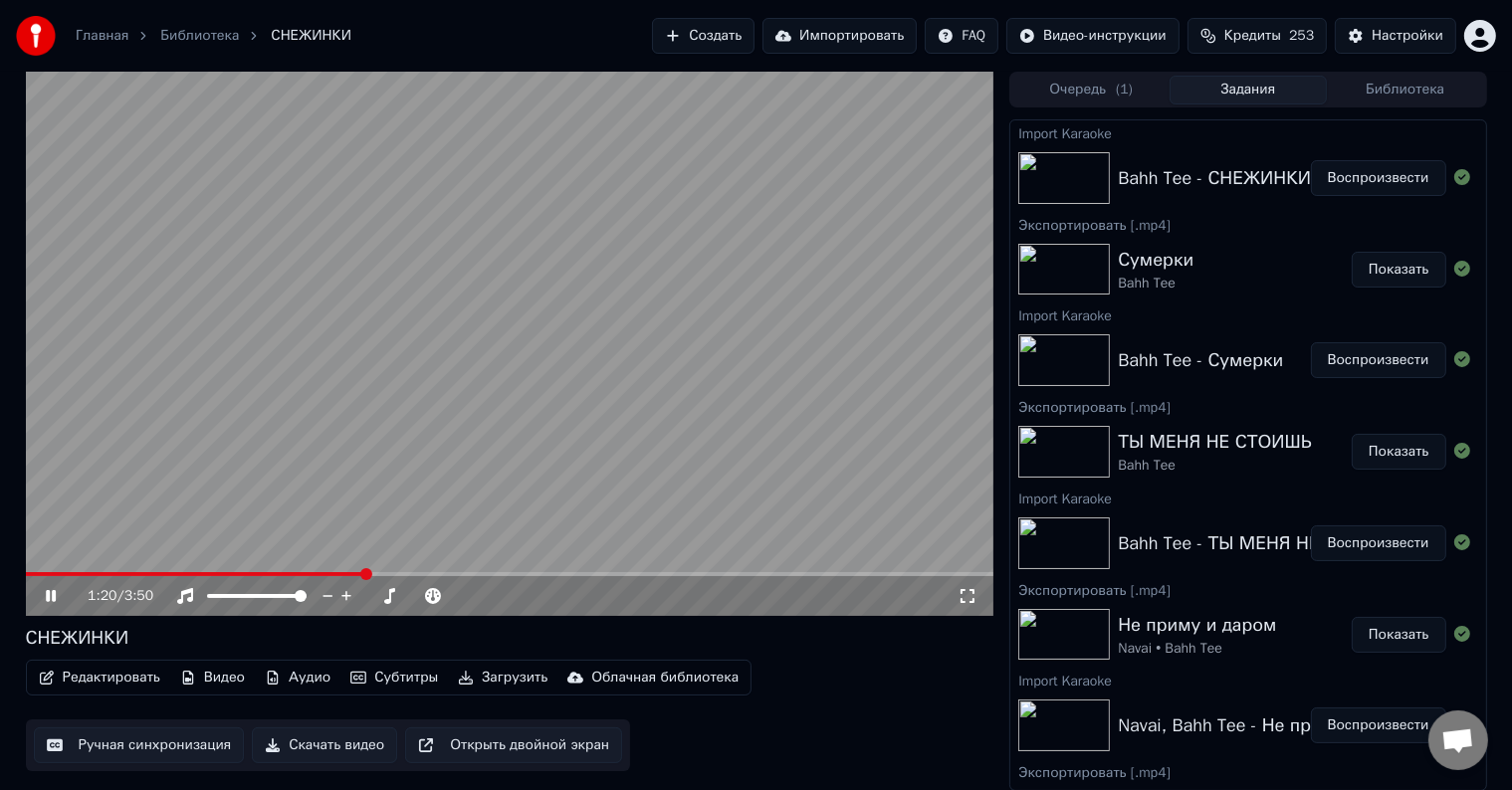 click 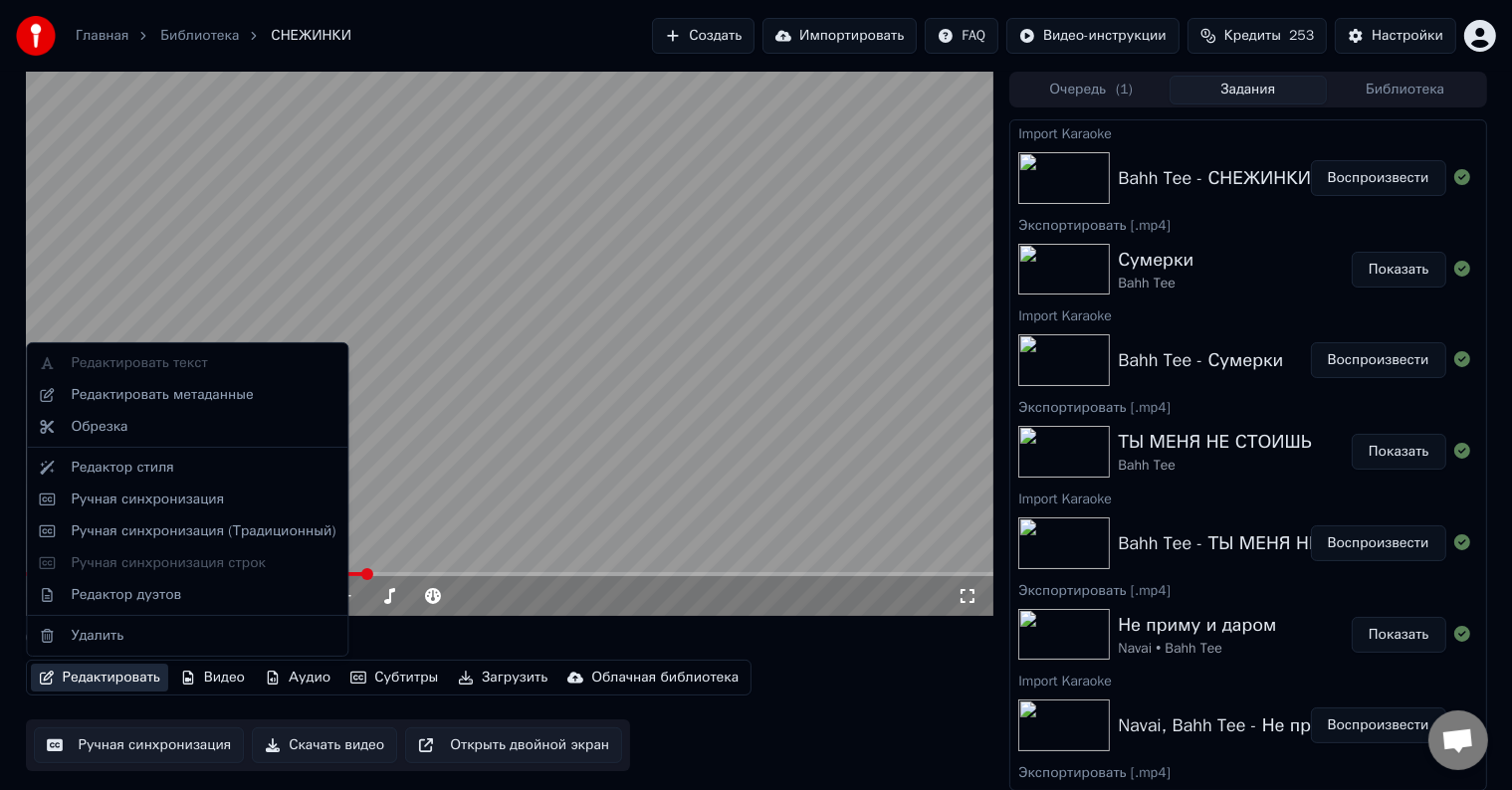 click on "Редактировать" at bounding box center [100, 678] 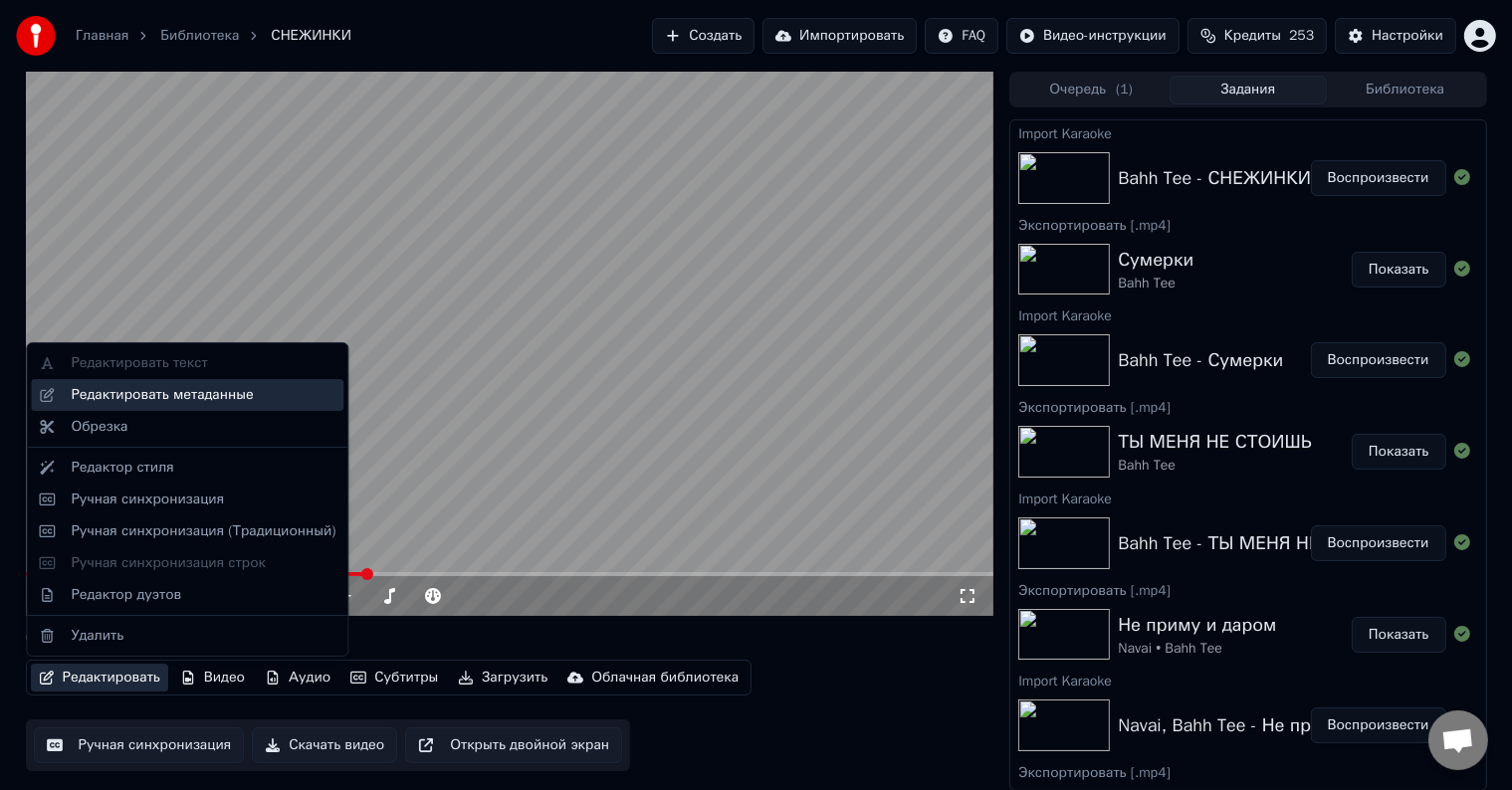 click on "Редактировать метаданные" at bounding box center [161, 395] 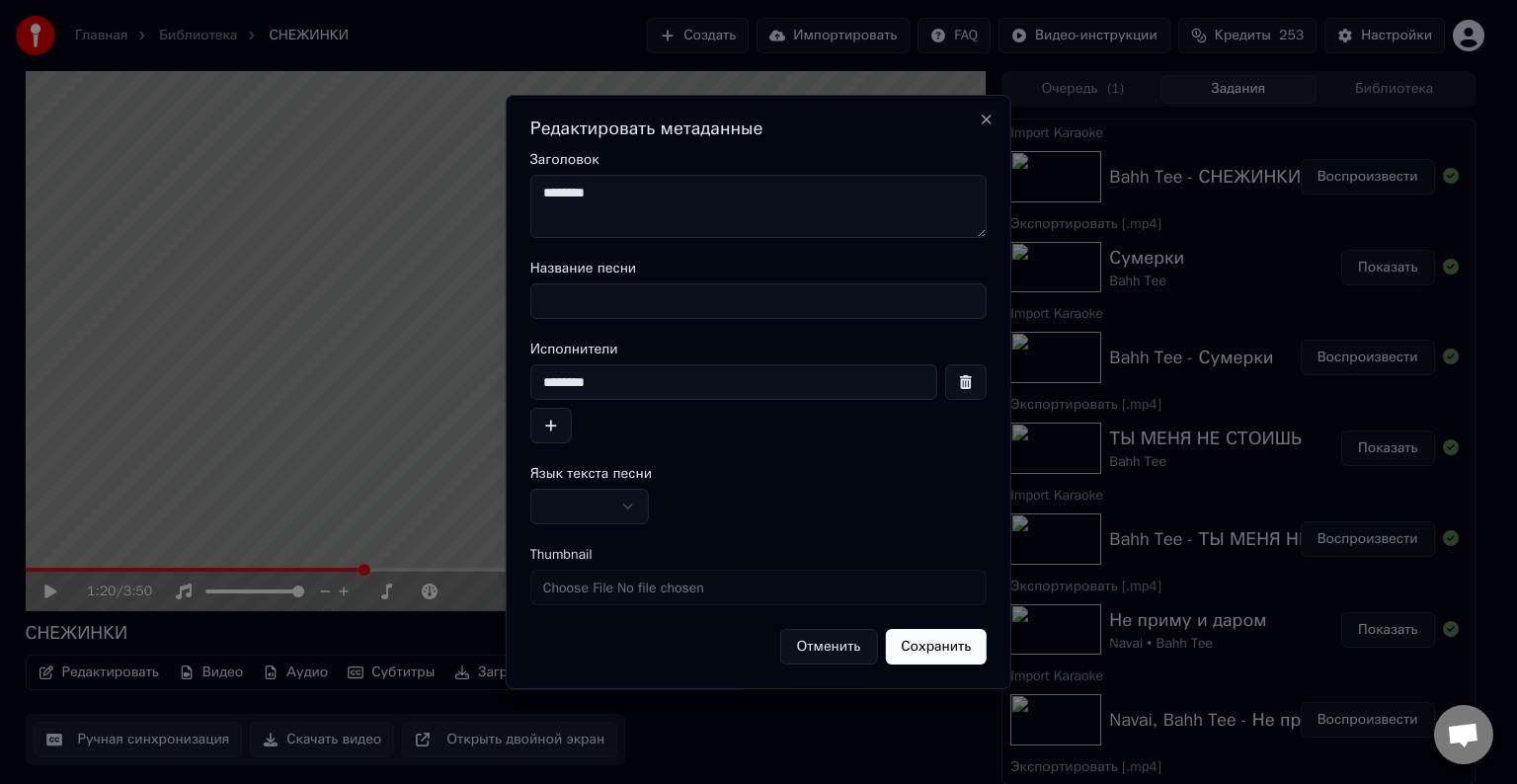 drag, startPoint x: 647, startPoint y: 194, endPoint x: 471, endPoint y: 185, distance: 176.22996 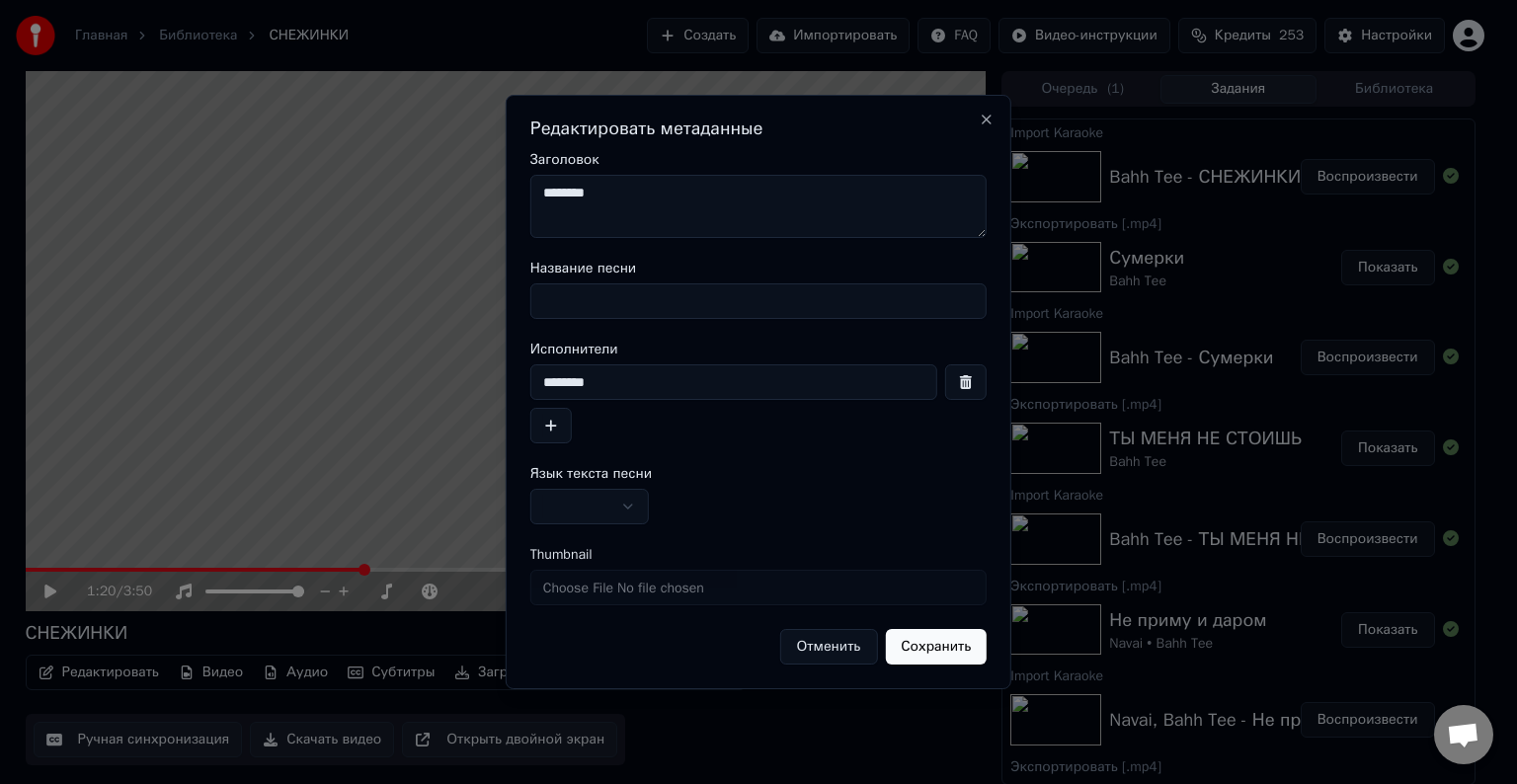 click on "Название песни" at bounding box center (758, 301) 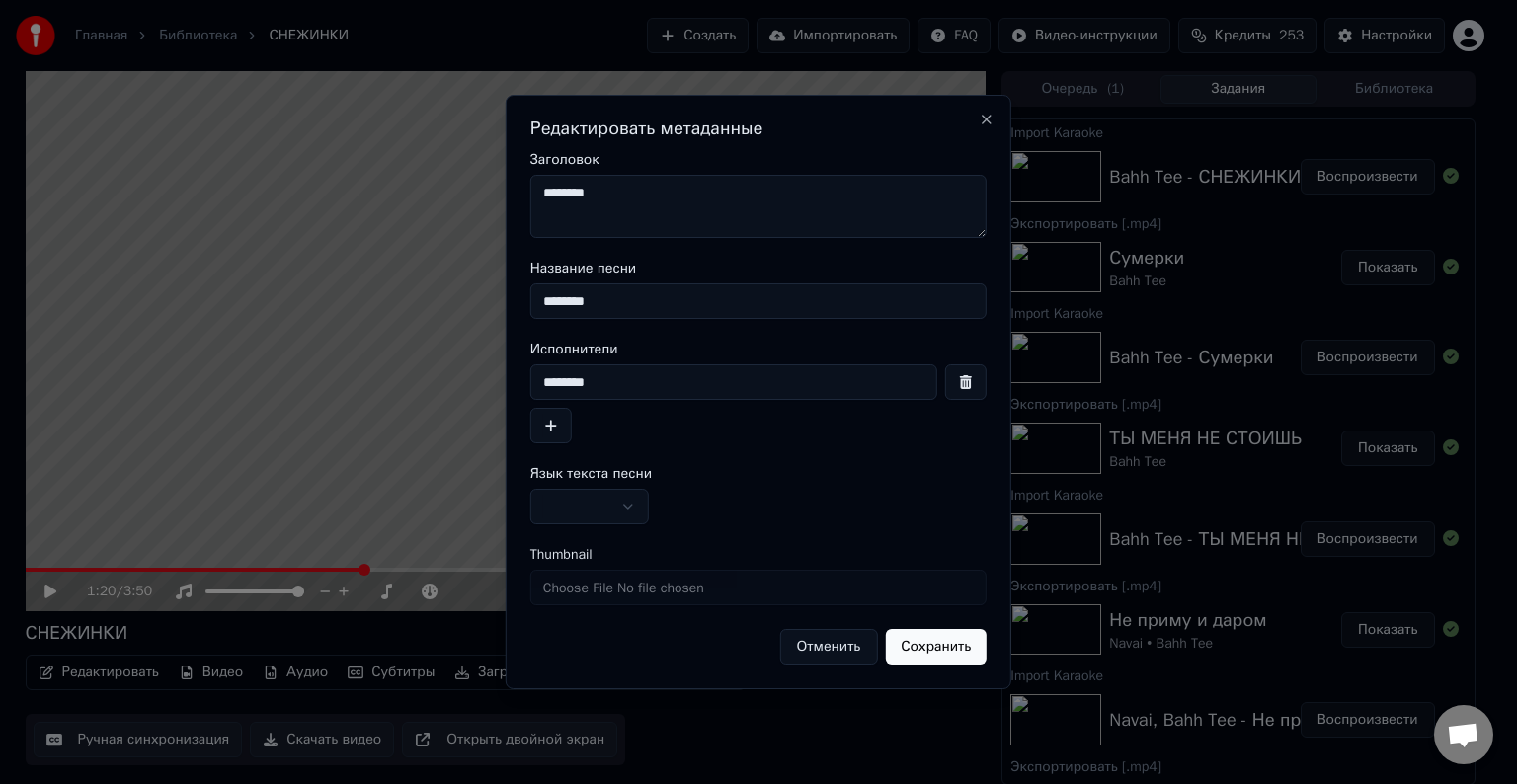 type on "********" 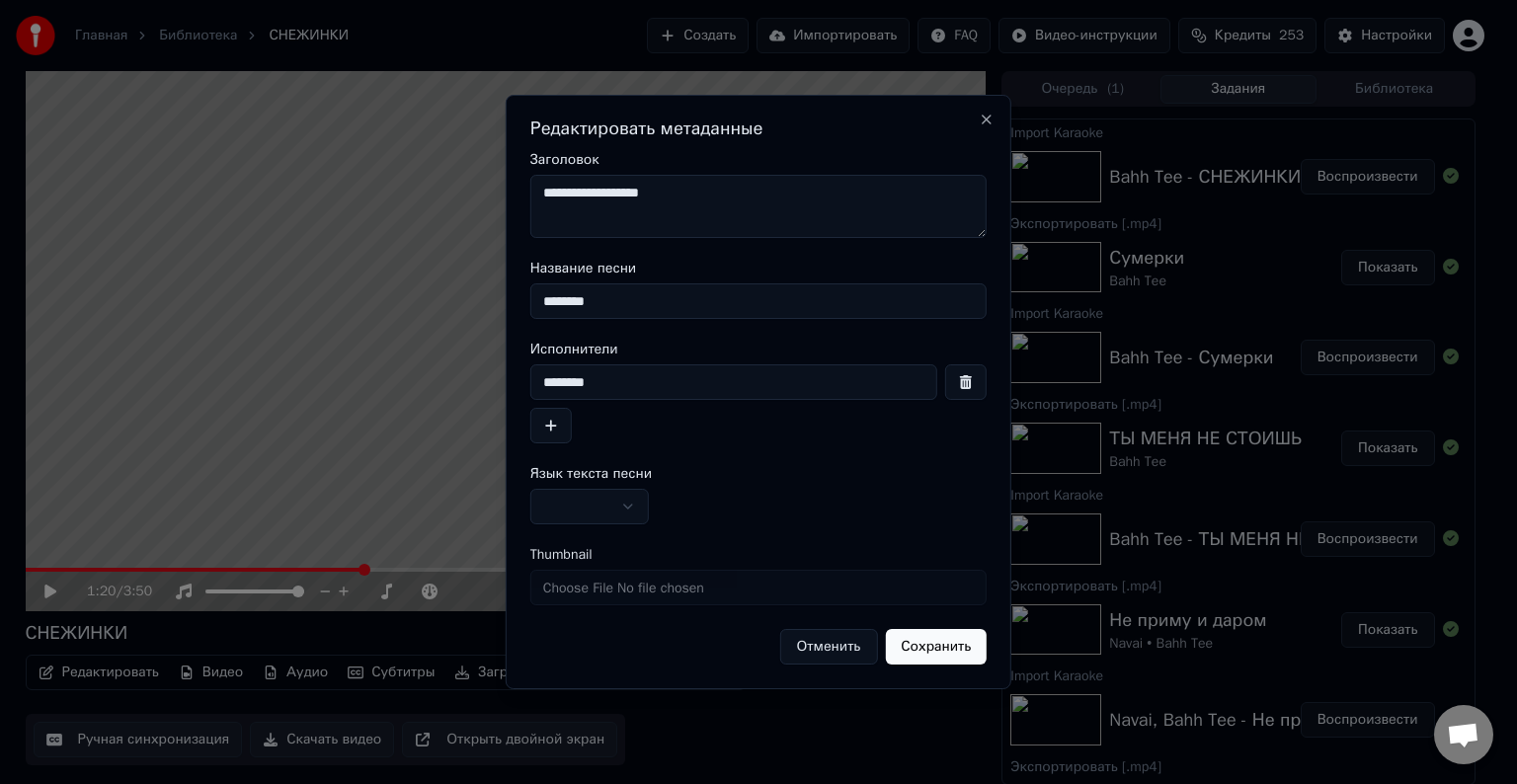 type on "**********" 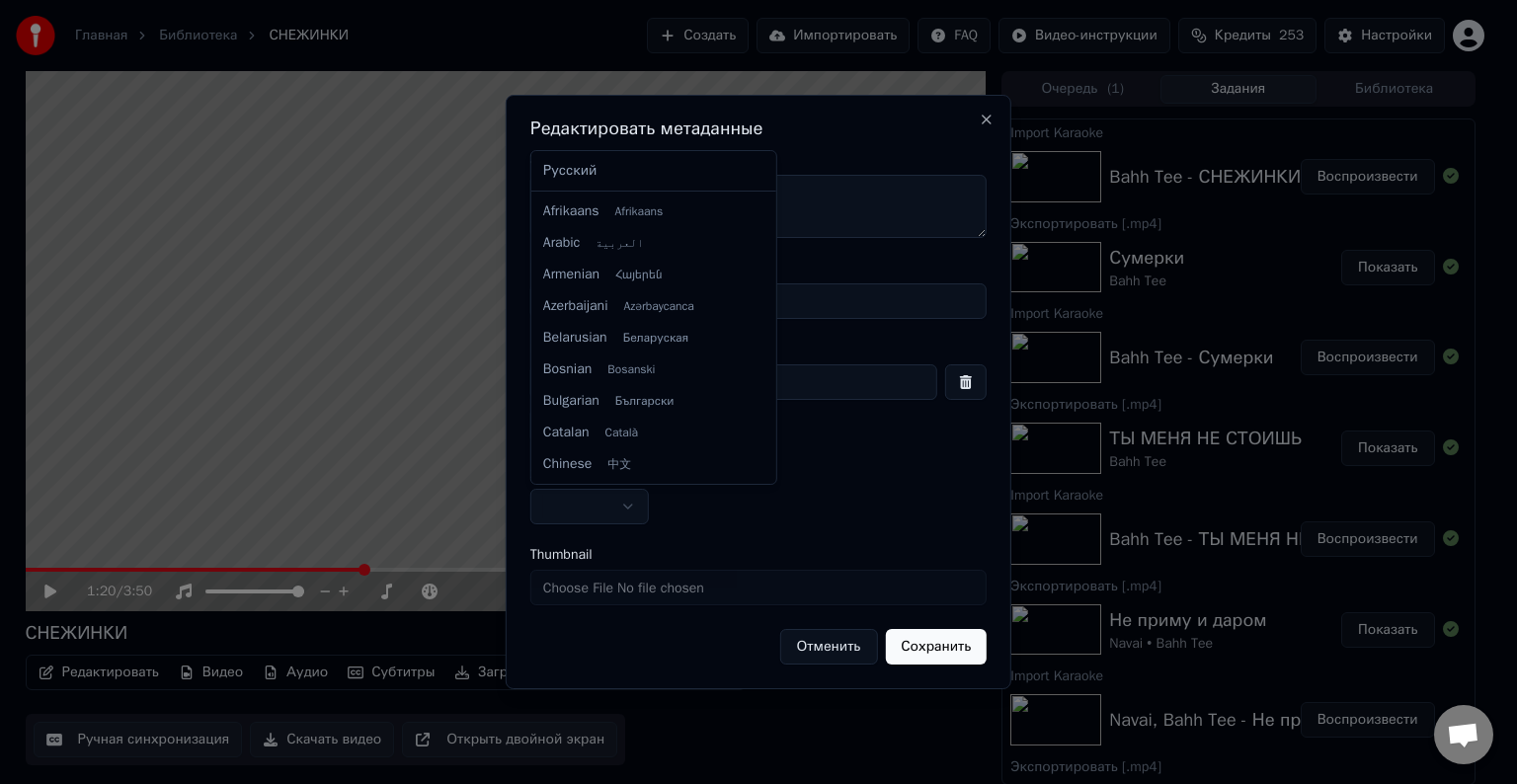 click on "Главная Библиотека СНЕЖИНКИ Создать Импортировать FAQ Видео-инструкции Кредиты 253 Настройки 1:20  /  3:50 СНЕЖИНКИ Редактировать Видео Аудио Субтитры Загрузить Облачная библиотека Ручная синхронизация Скачать видео Открыть двойной экран Очередь ( 1 ) Задания Библиотека Import Karaoke Bahh Tee - СНЕЖИНКИ Воспроизвести Экспортировать [.mp4] Сумерки Bahh Tee Показать Import Karaoke Bahh Tee - Сумерки Воспроизвести Экспортировать [.mp4] ТЫ МЕНЯ НЕ СТОИШЬ Bahh Tee Показать Import Karaoke Bahh Tee - ТЫ МЕНЯ НЕ СТОИШЬ Воспроизвести Экспортировать [.mp4] Не приму и даром Navai • Bahh Tee Показать Import Karaoke Воспроизвести" at bounding box center (750, 392) 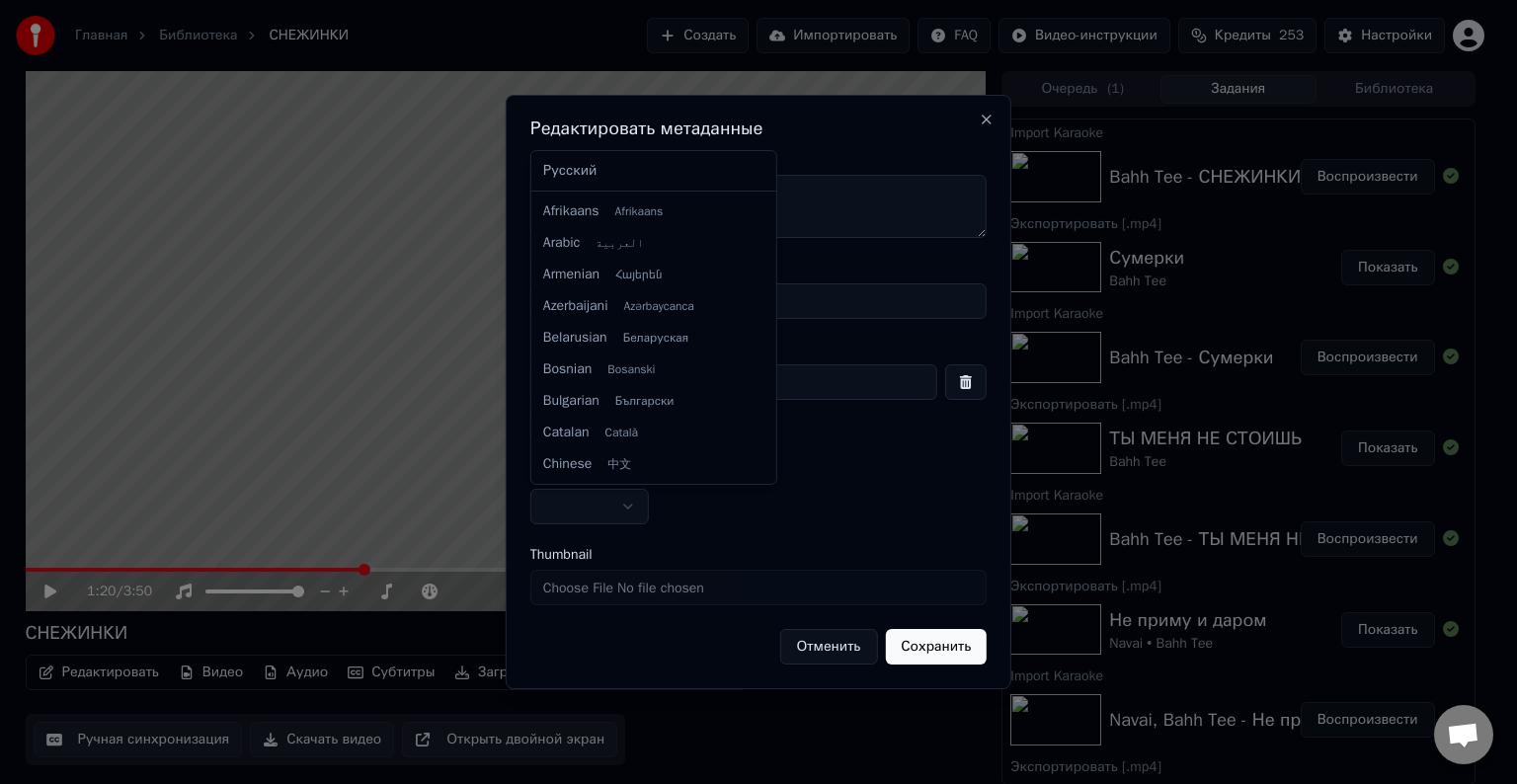 select on "**" 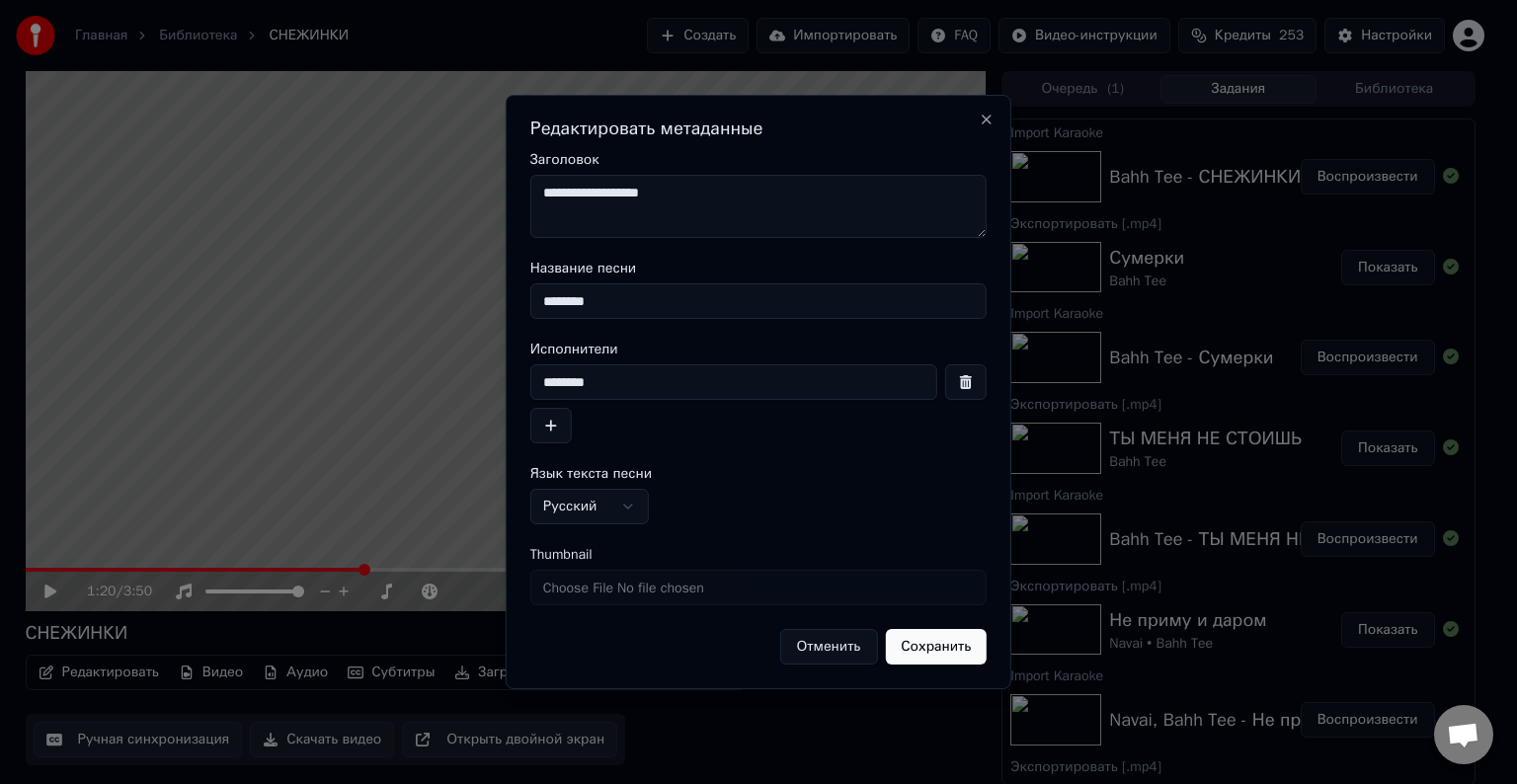 type 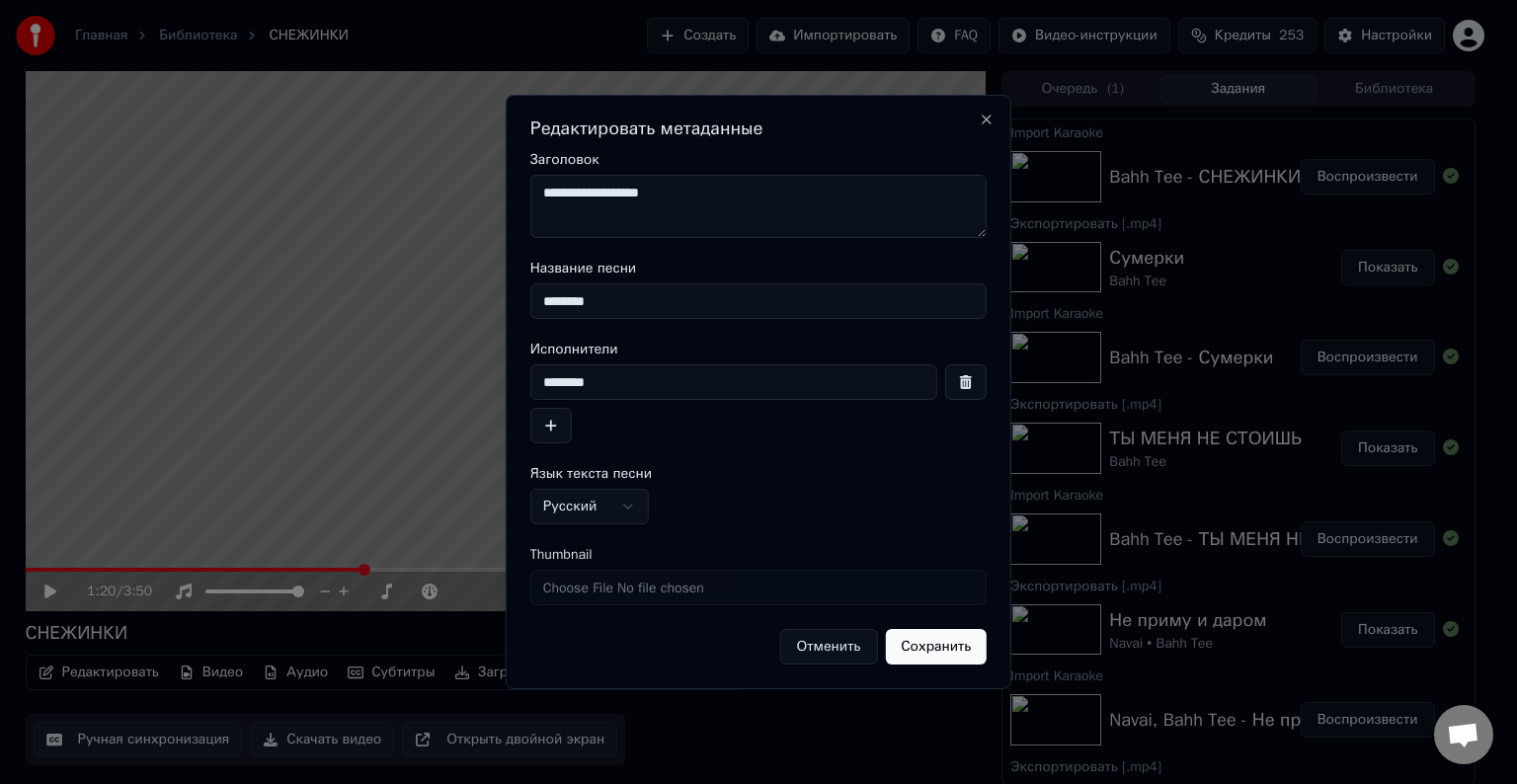 click on "Сохранить" at bounding box center [935, 647] 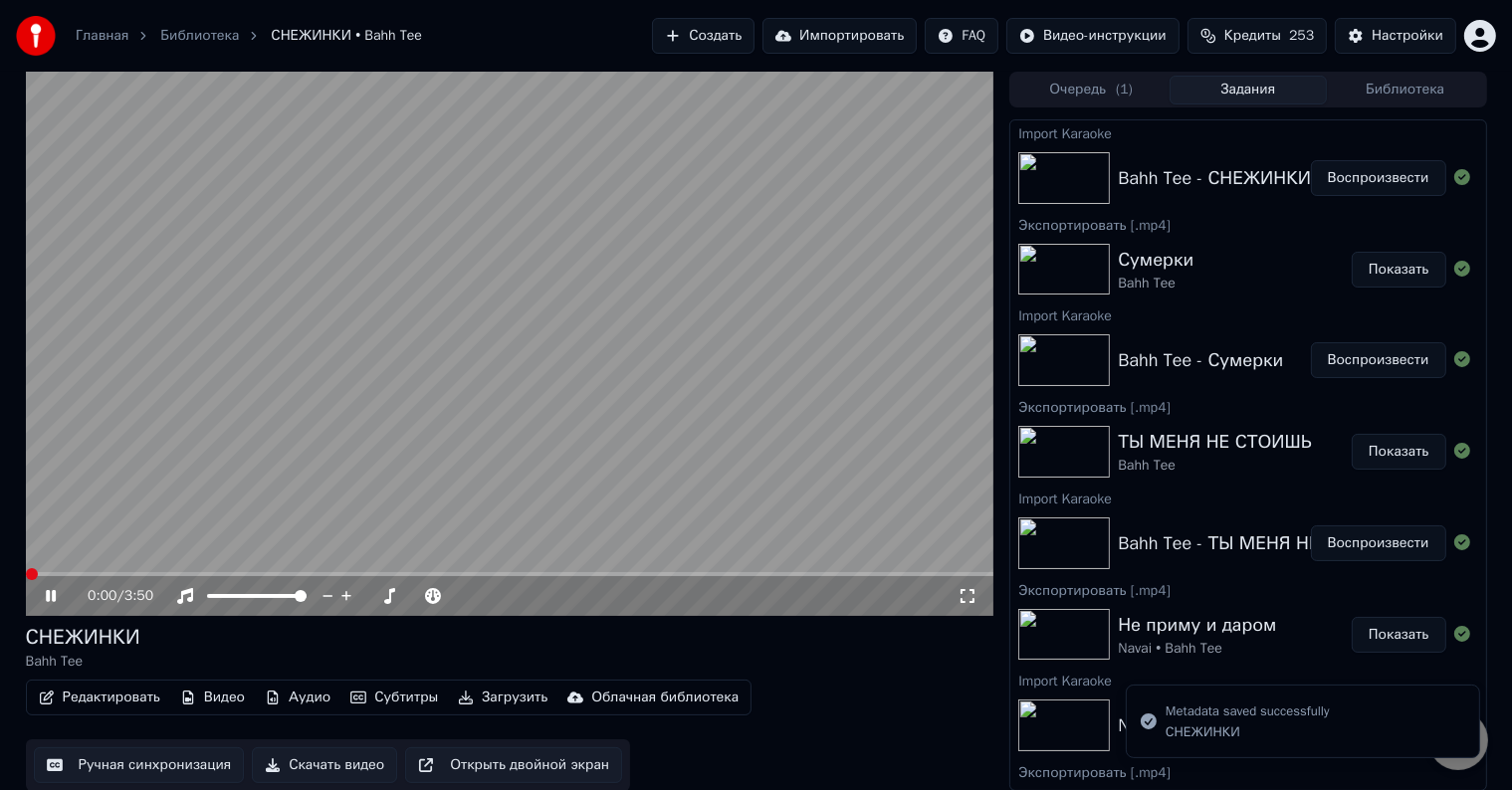 click 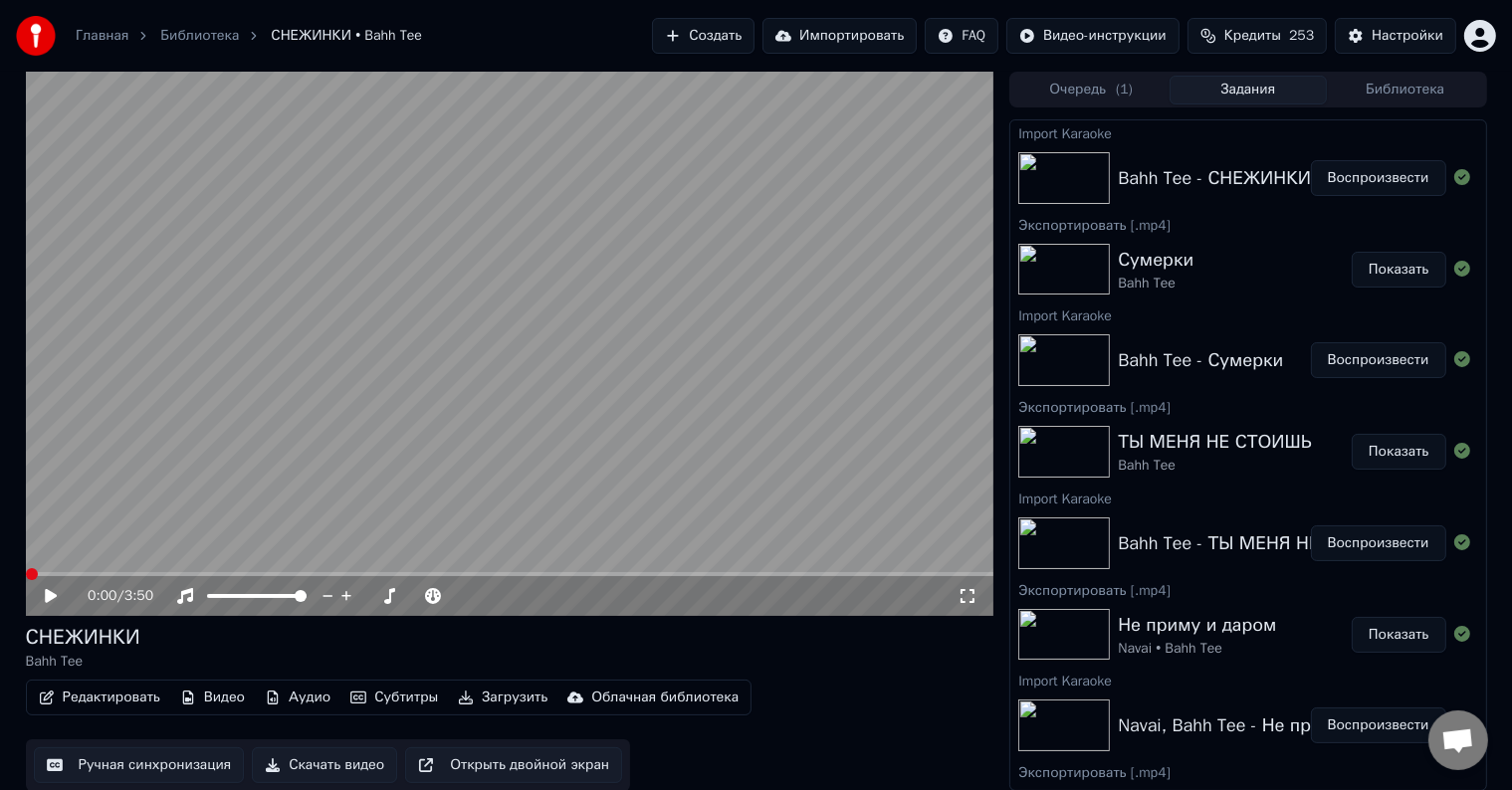 click at bounding box center (32, 574) 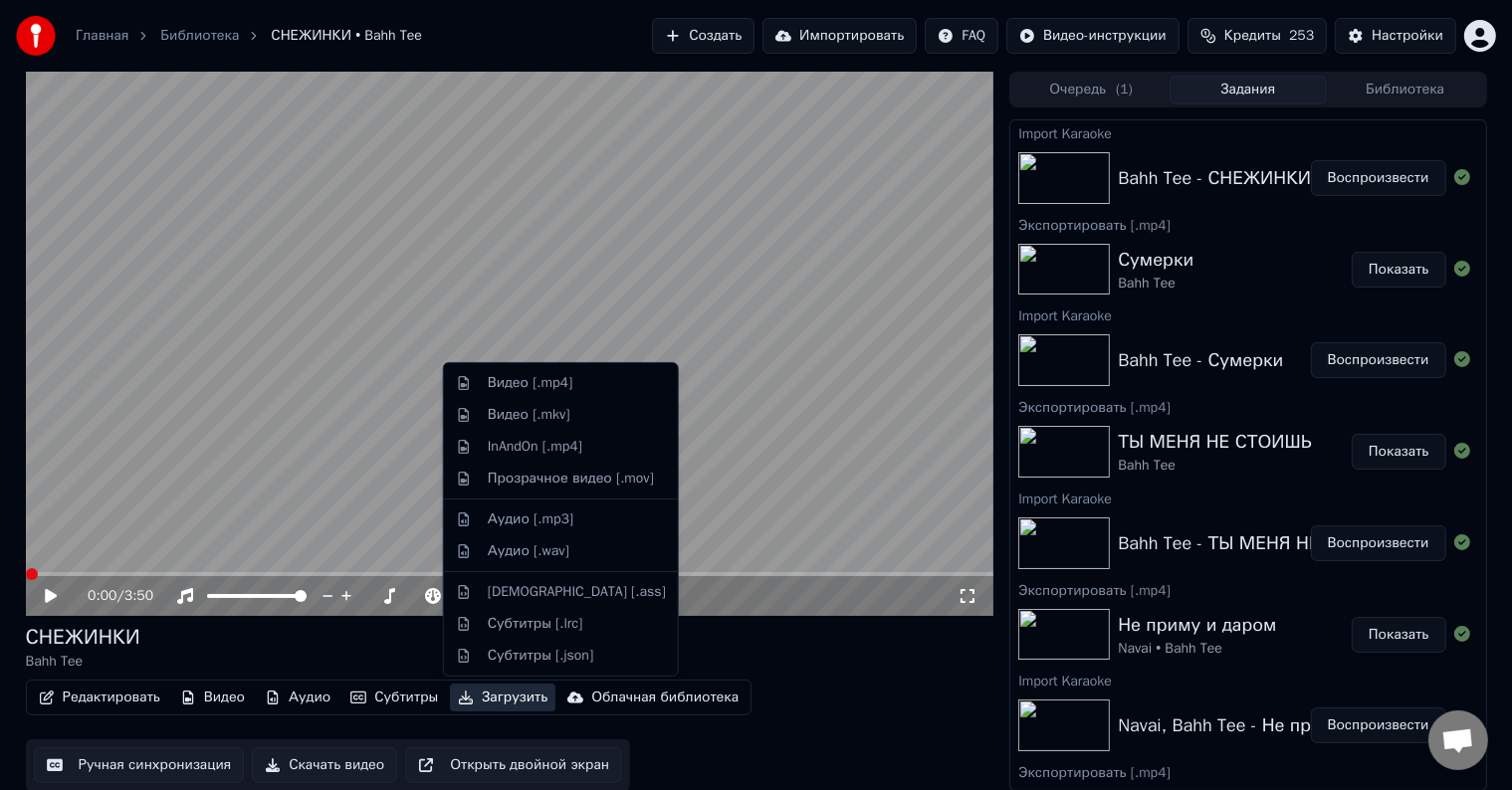 click on "Загрузить" at bounding box center (503, 697) 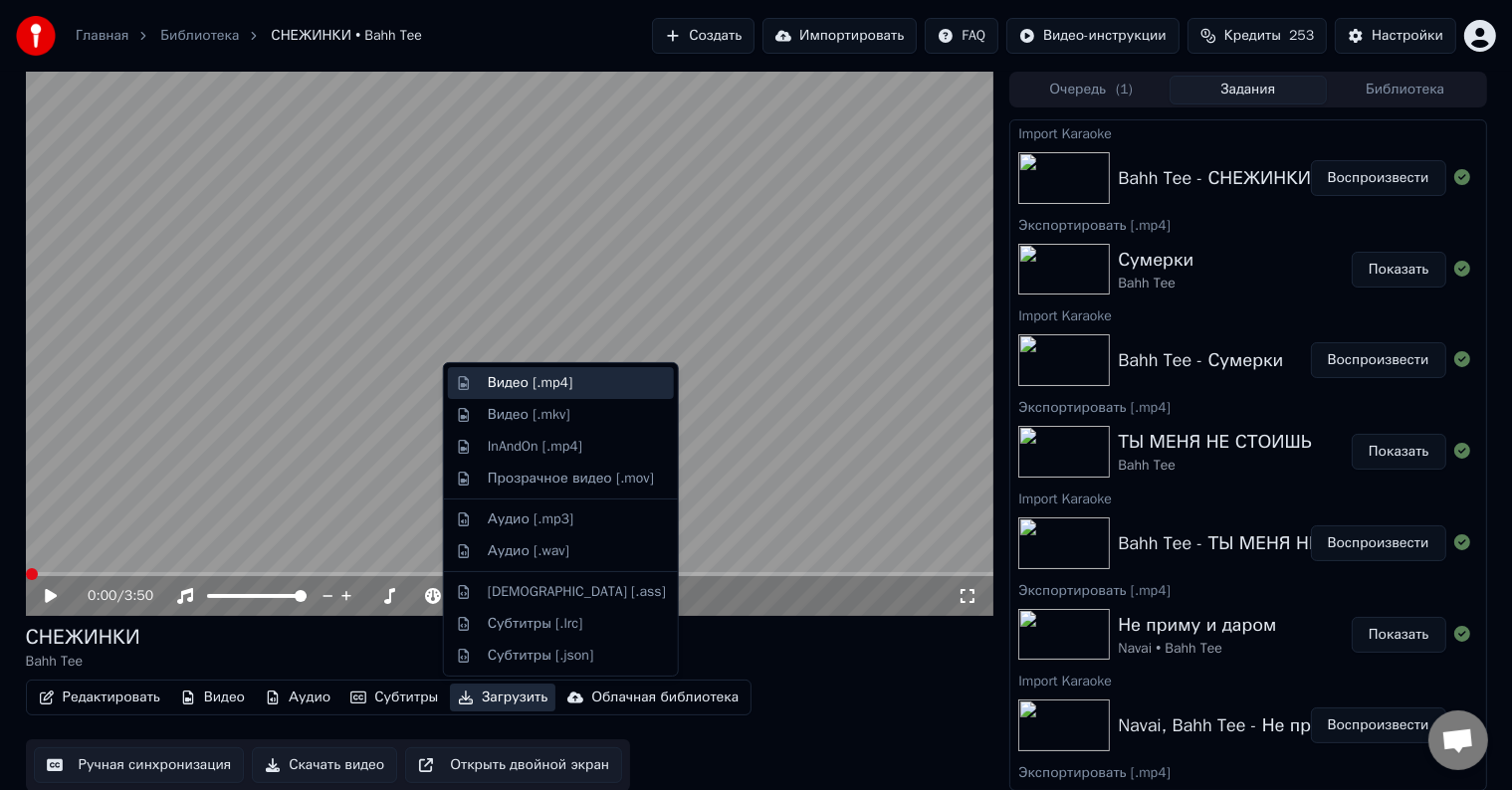 click on "Видео [.mp4]" at bounding box center (530, 383) 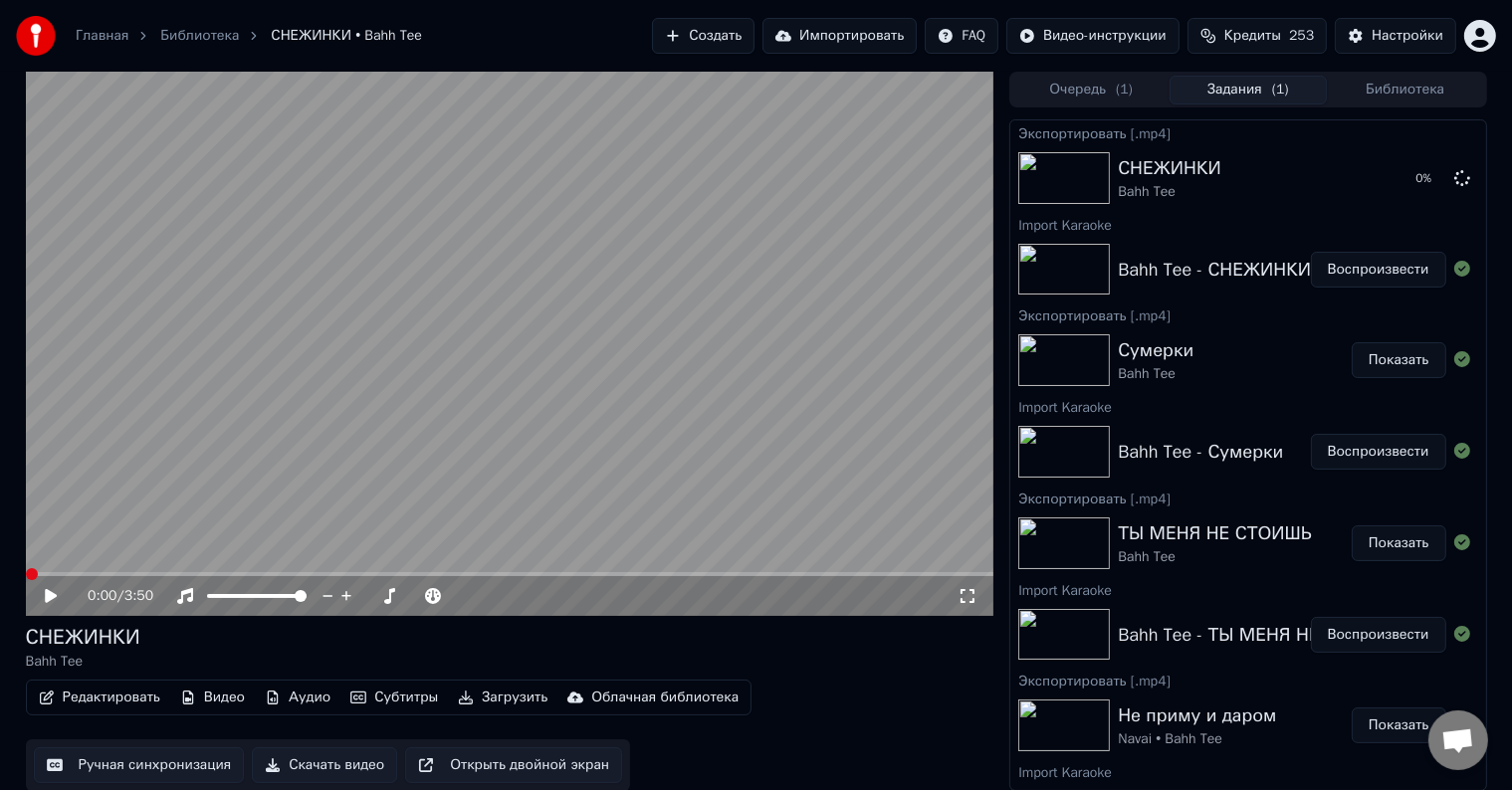 click on "Импортировать" at bounding box center [839, 36] 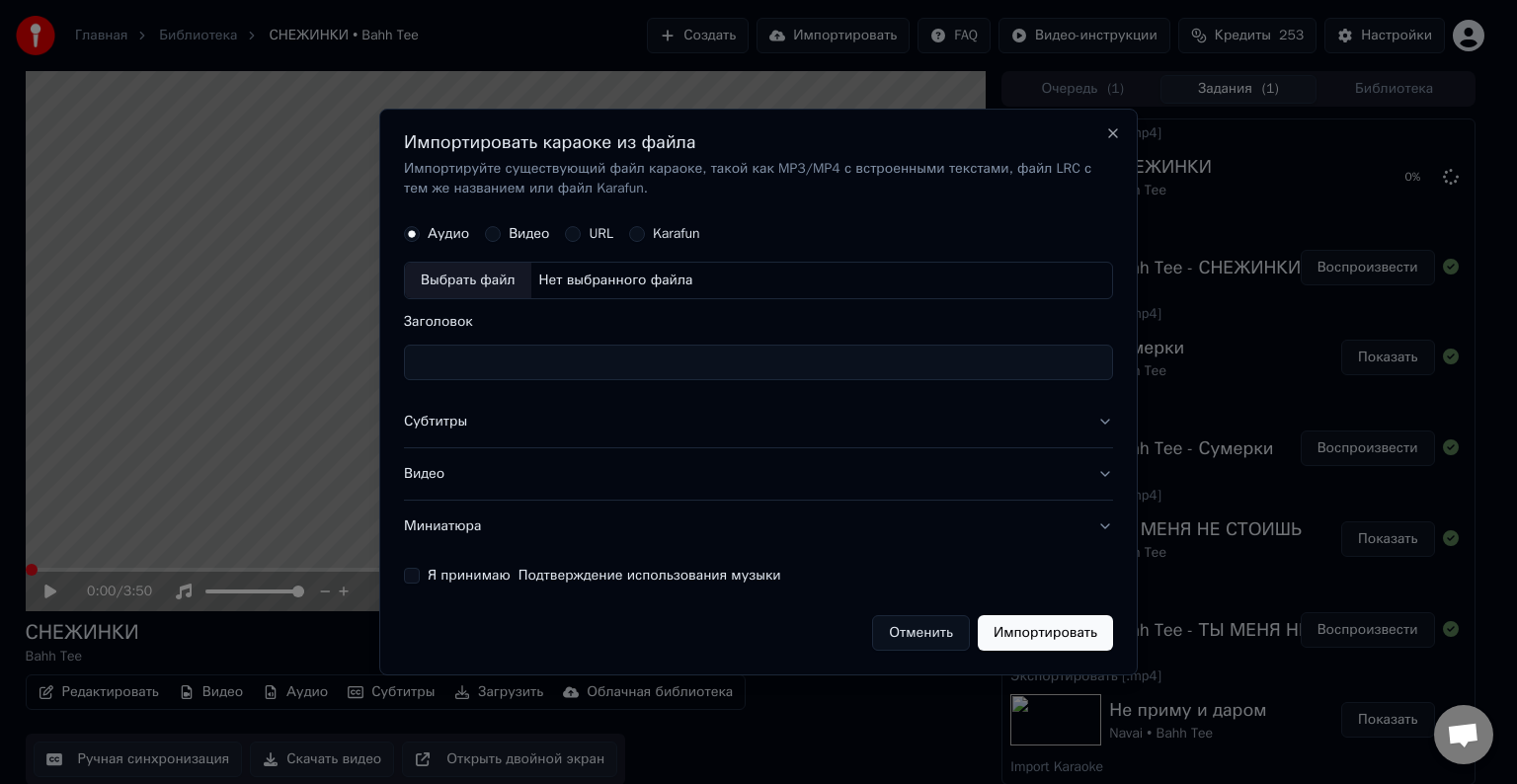 click on "Выбрать файл" at bounding box center [468, 280] 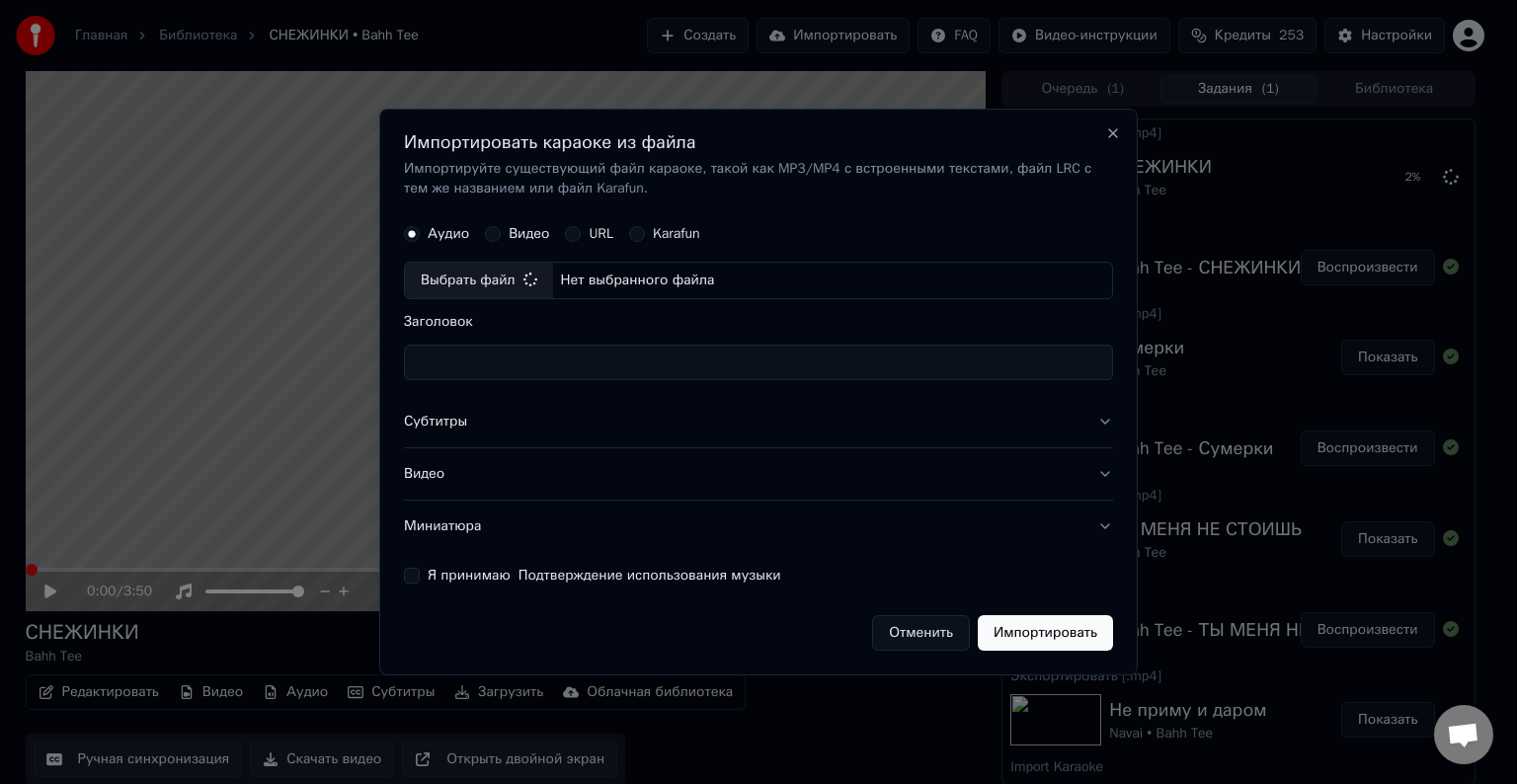 type on "**********" 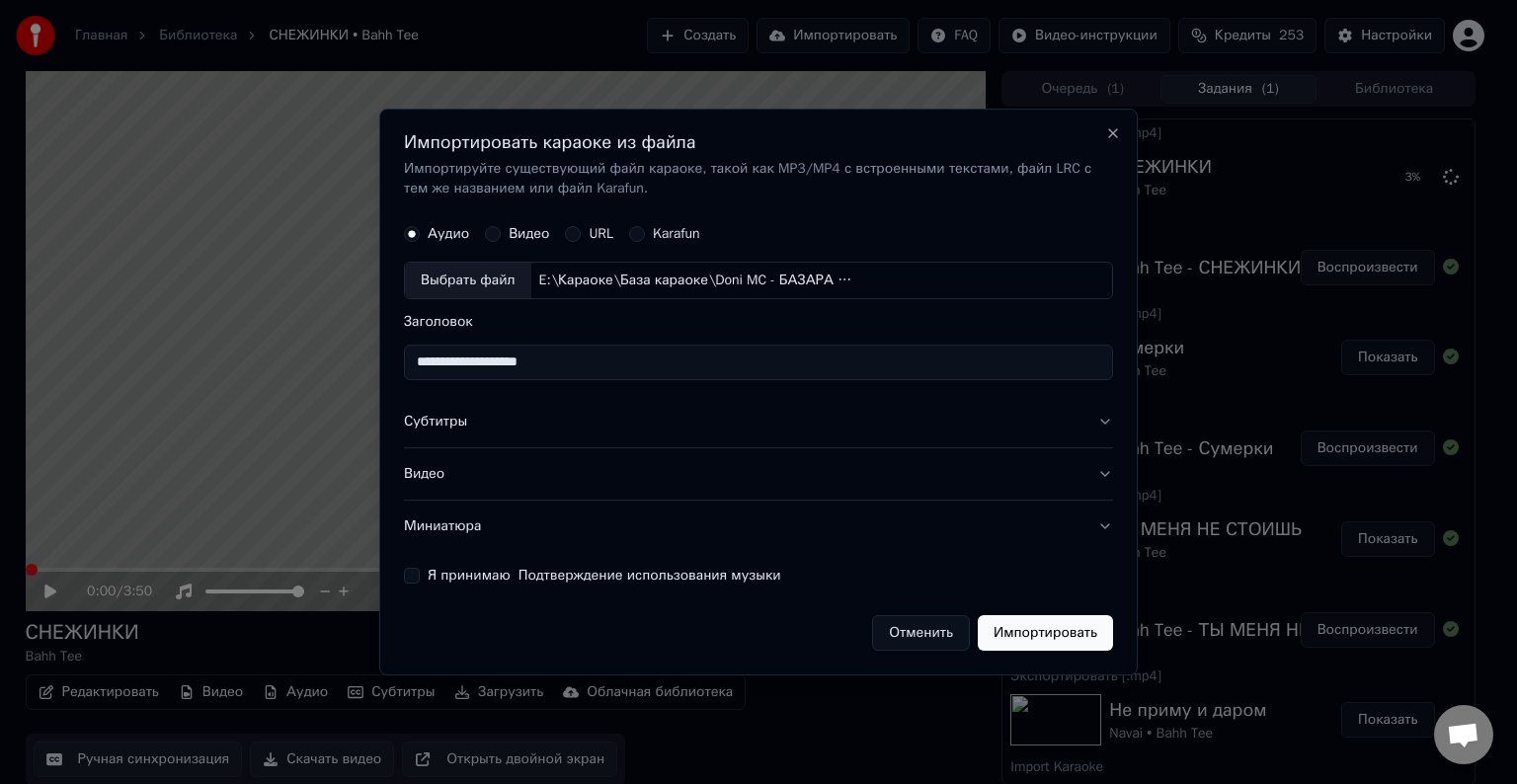 click on "Субтитры" at bounding box center [758, 422] 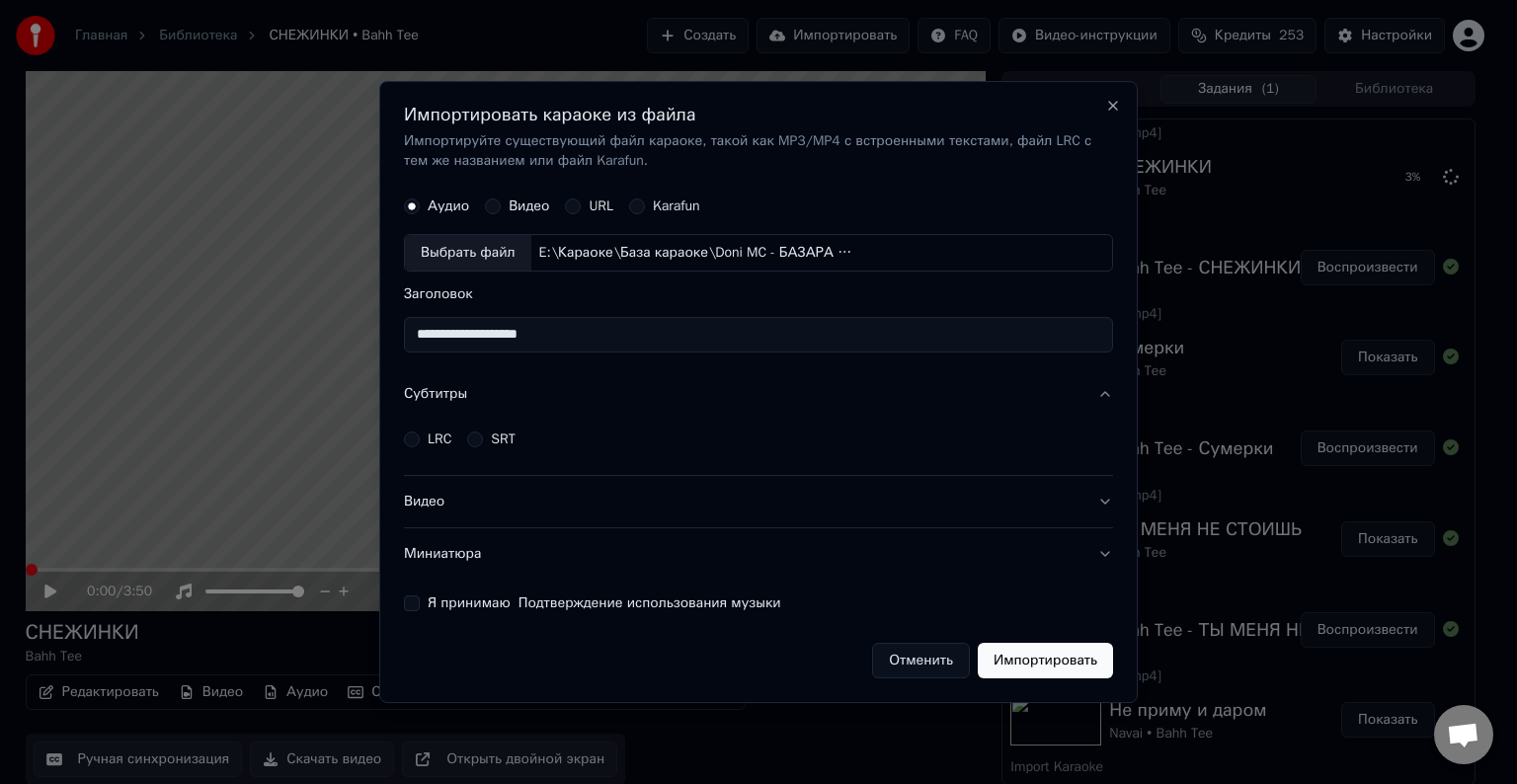 click on "LRC" at bounding box center (439, 439) 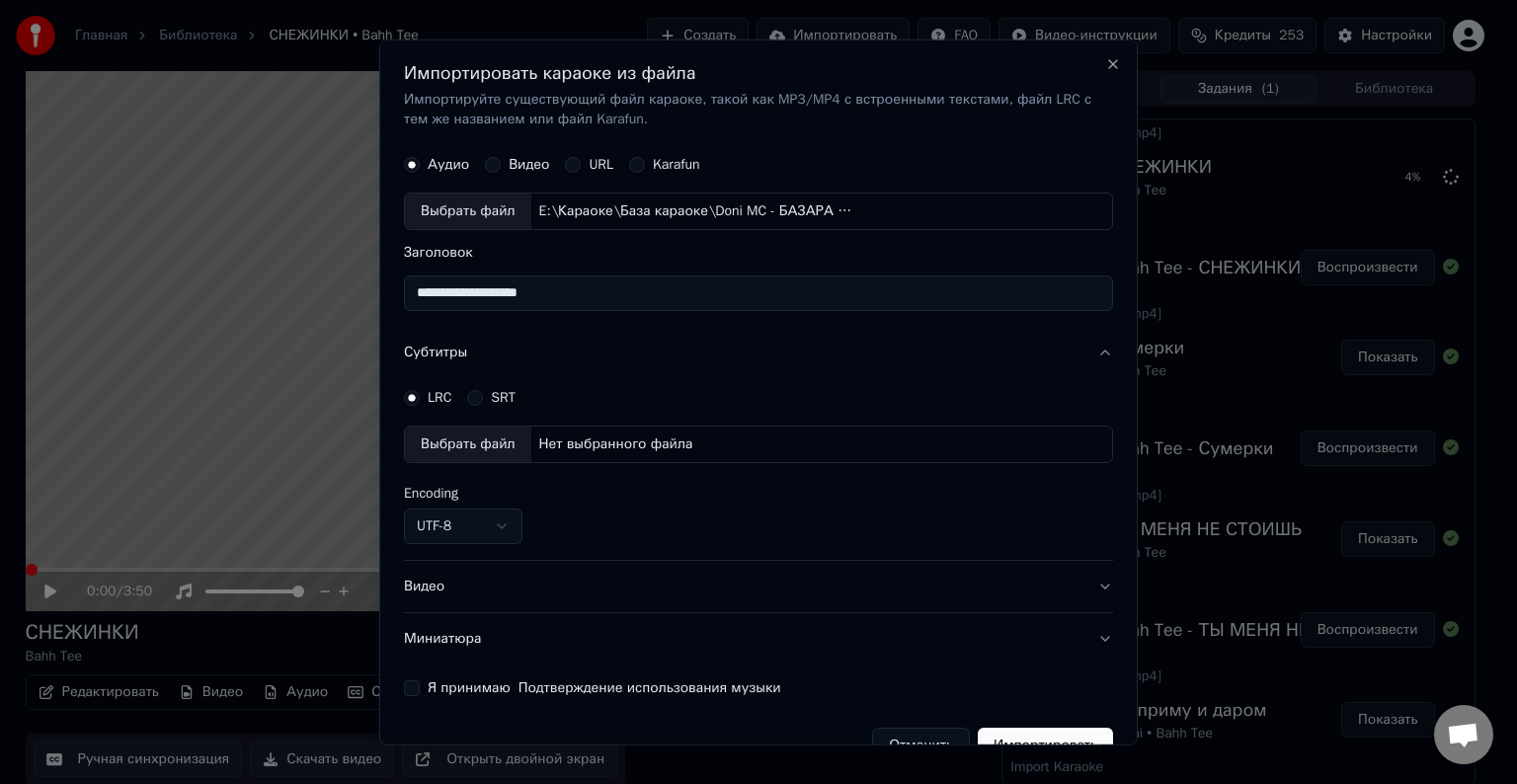click on "Выбрать файл" at bounding box center (468, 444) 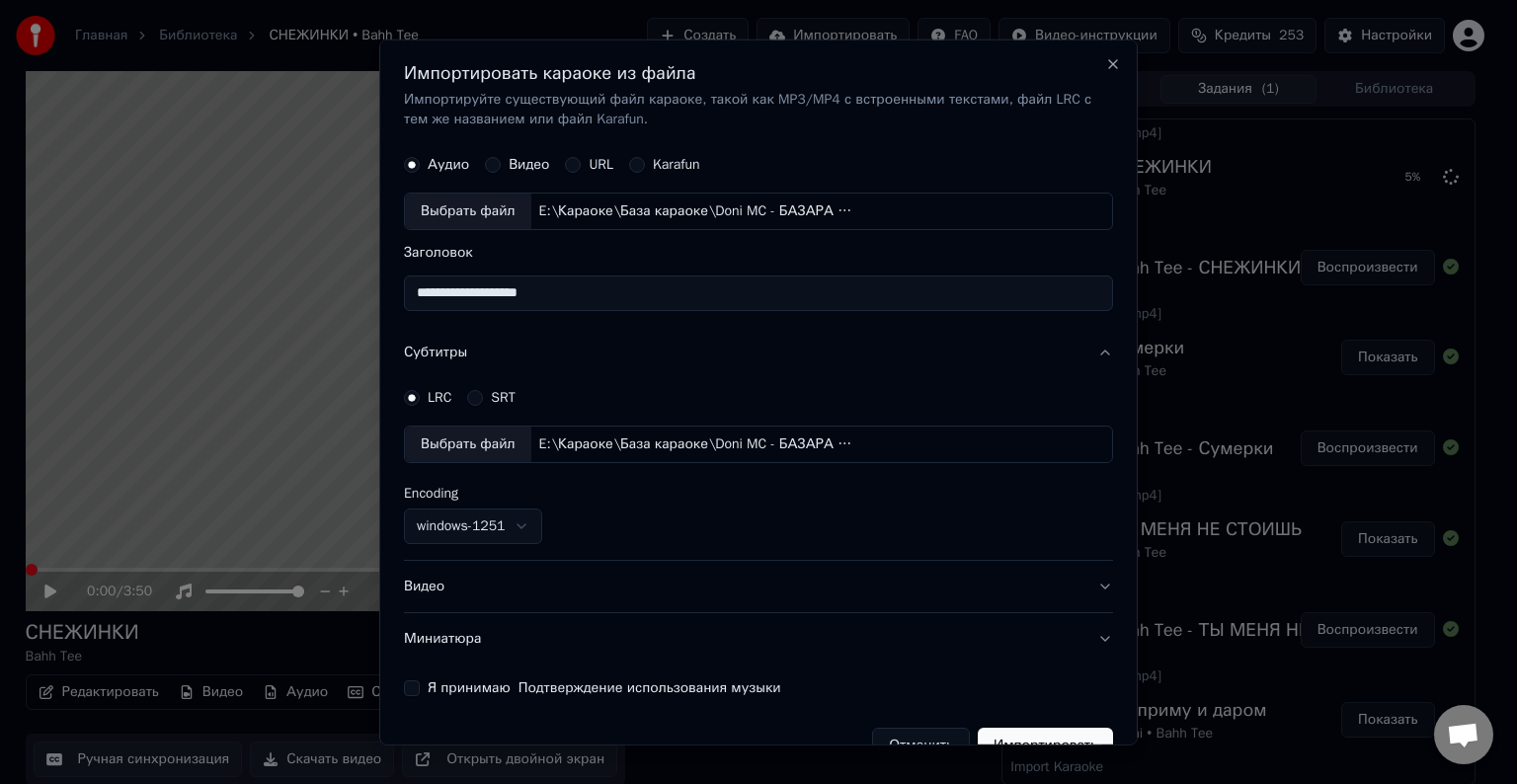 click on "Видео" at bounding box center [758, 587] 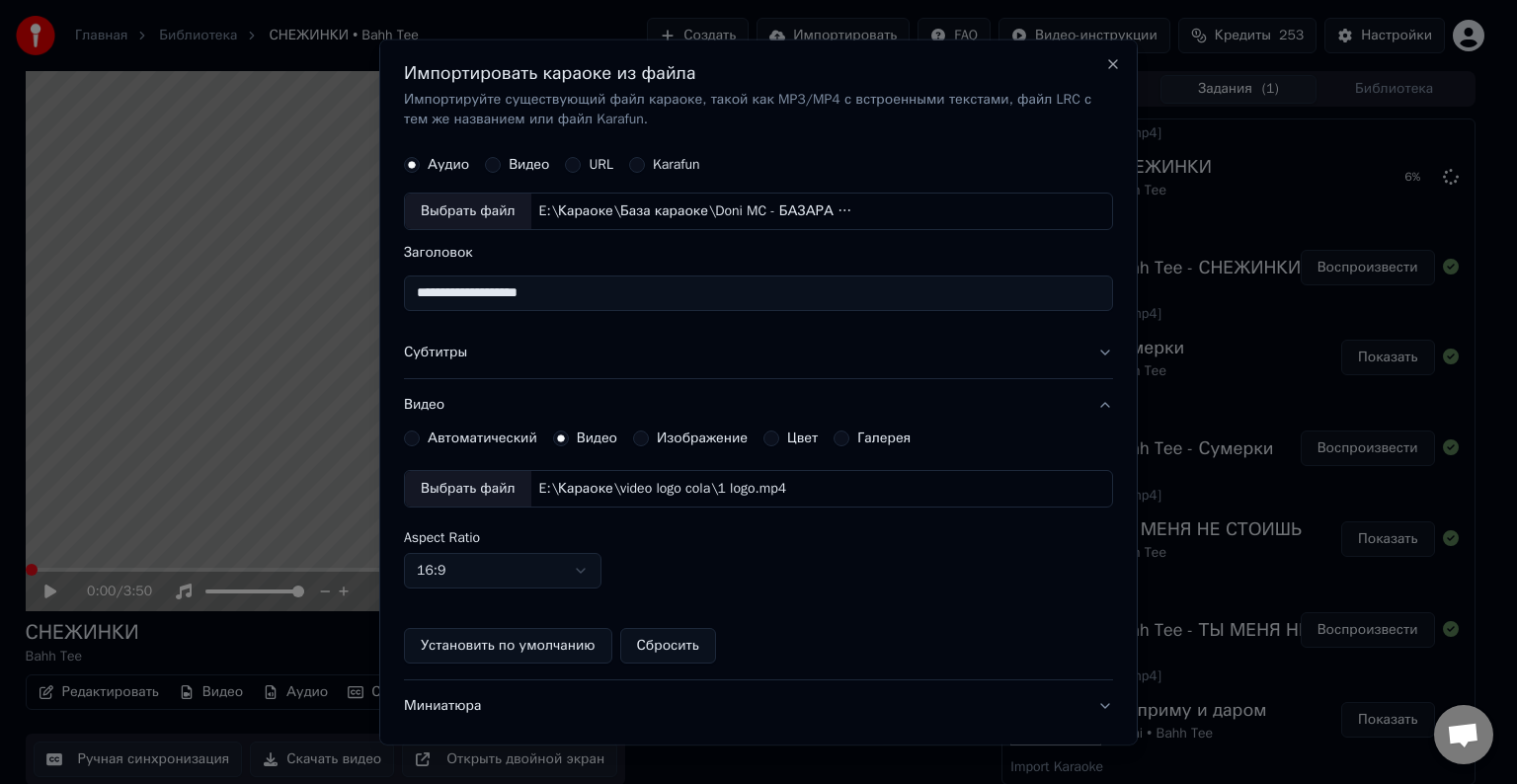 click on "Выбрать файл" at bounding box center (468, 489) 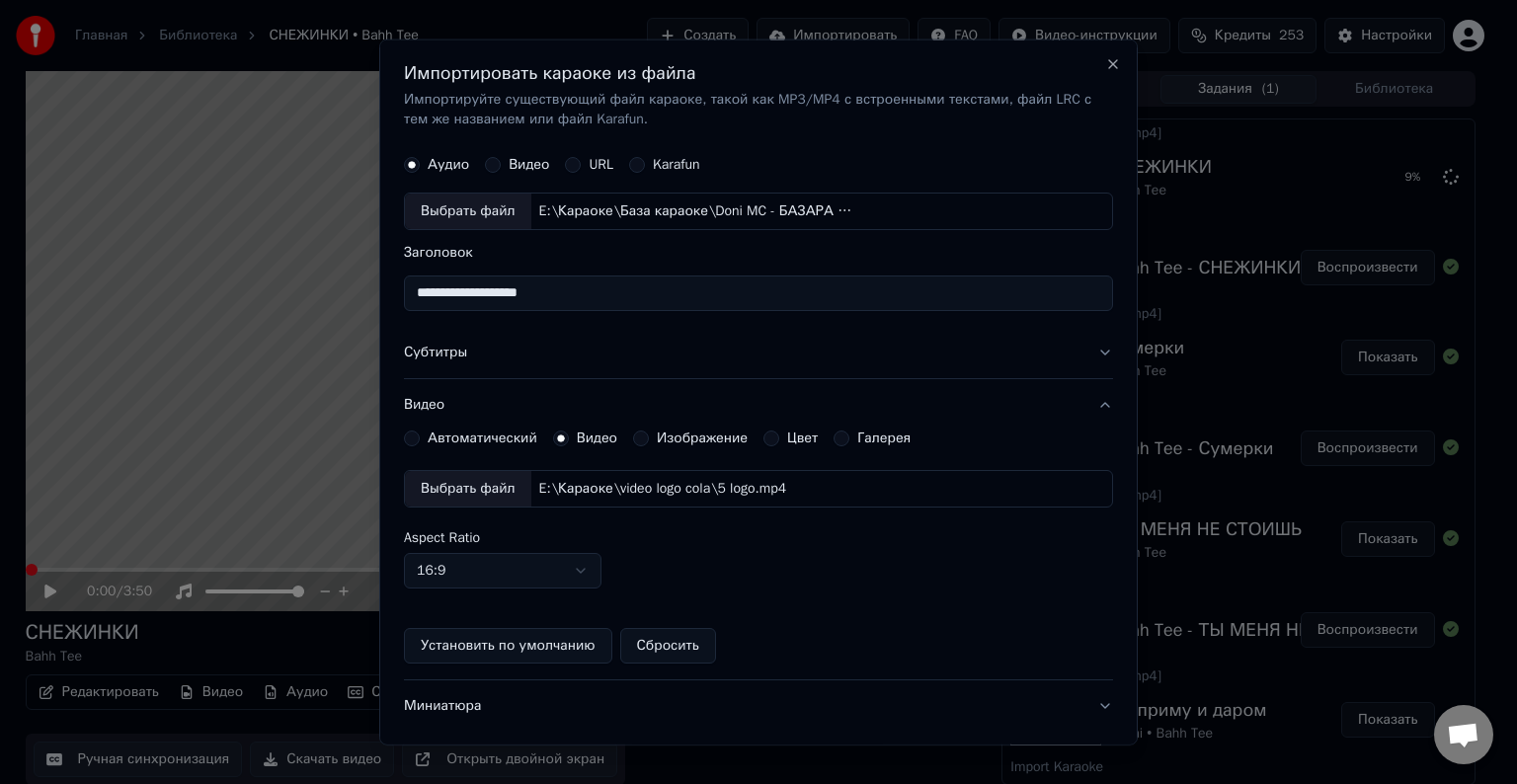 scroll, scrollTop: 108, scrollLeft: 0, axis: vertical 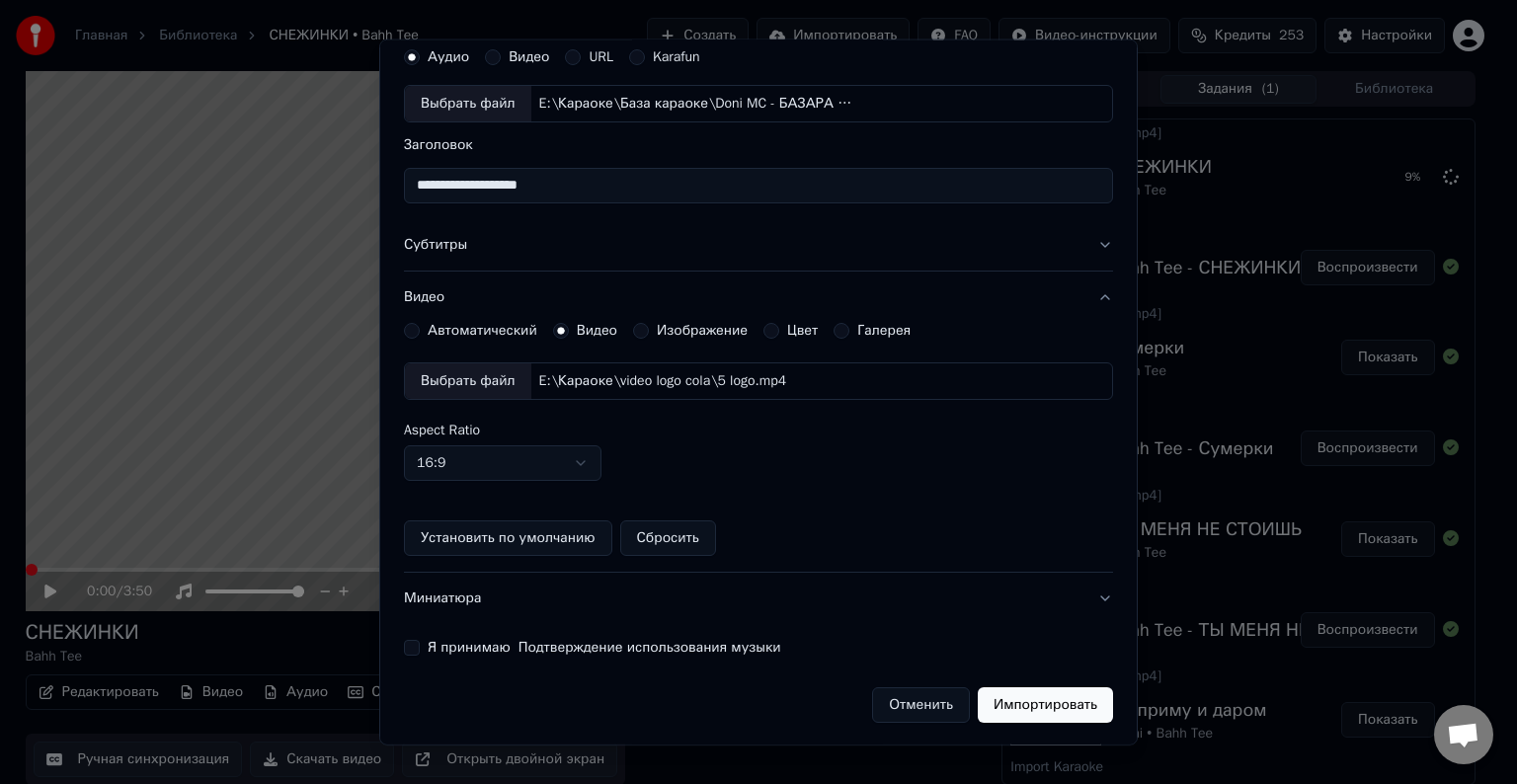 click on "Я принимаю   Подтверждение использования музыки" at bounding box center [412, 648] 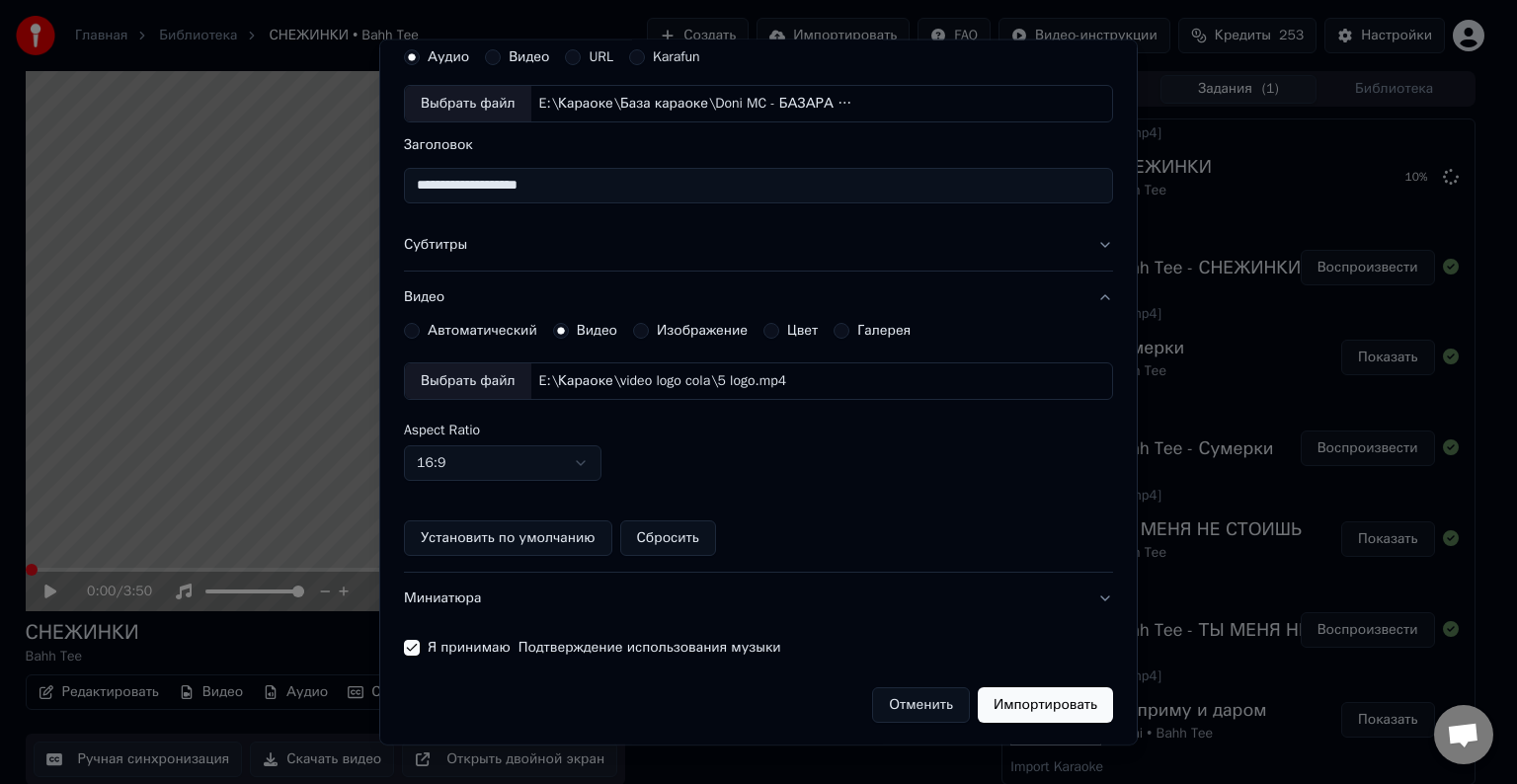 click on "Импортировать" at bounding box center [1045, 705] 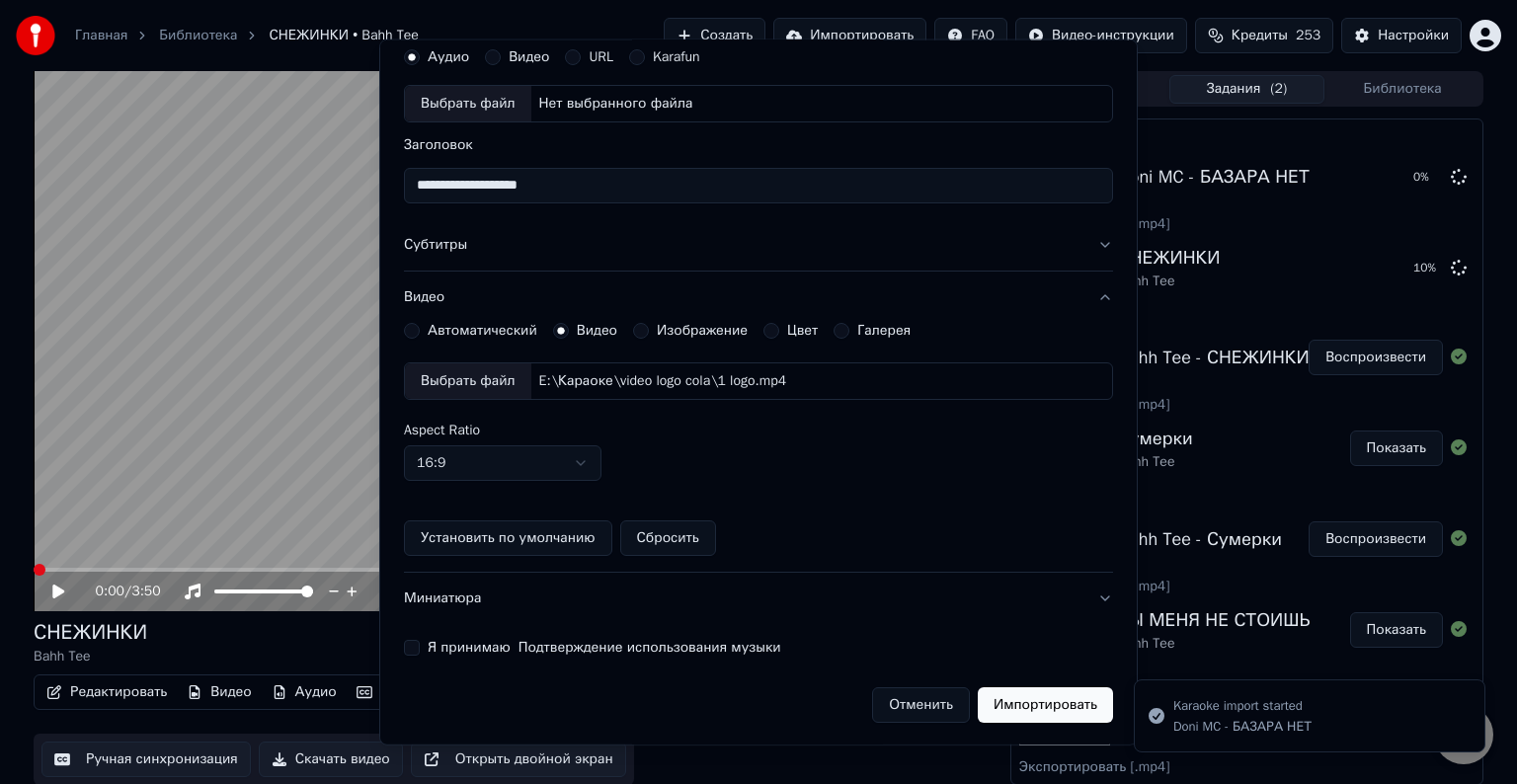 type 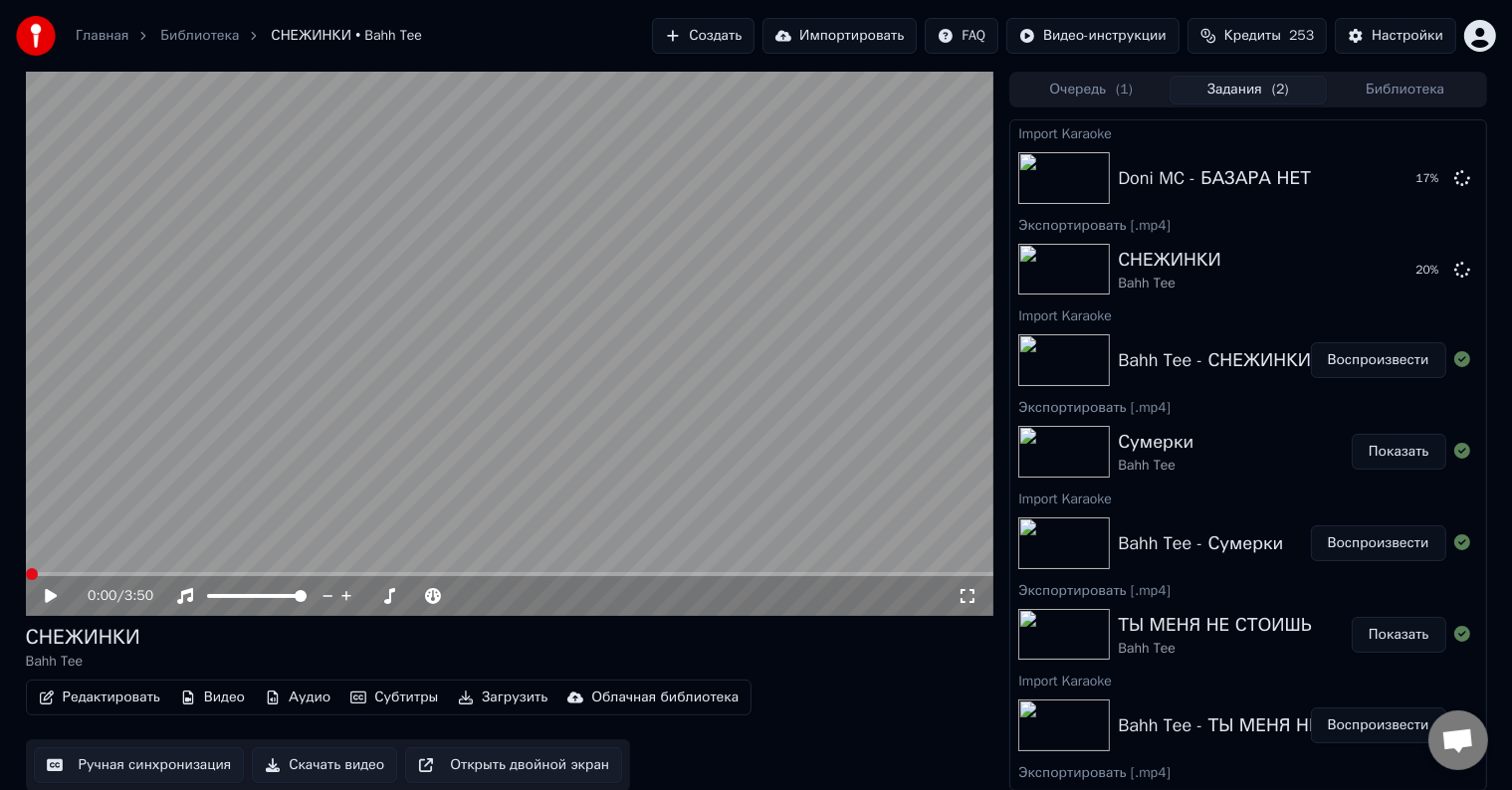 click at bounding box center [510, 343] 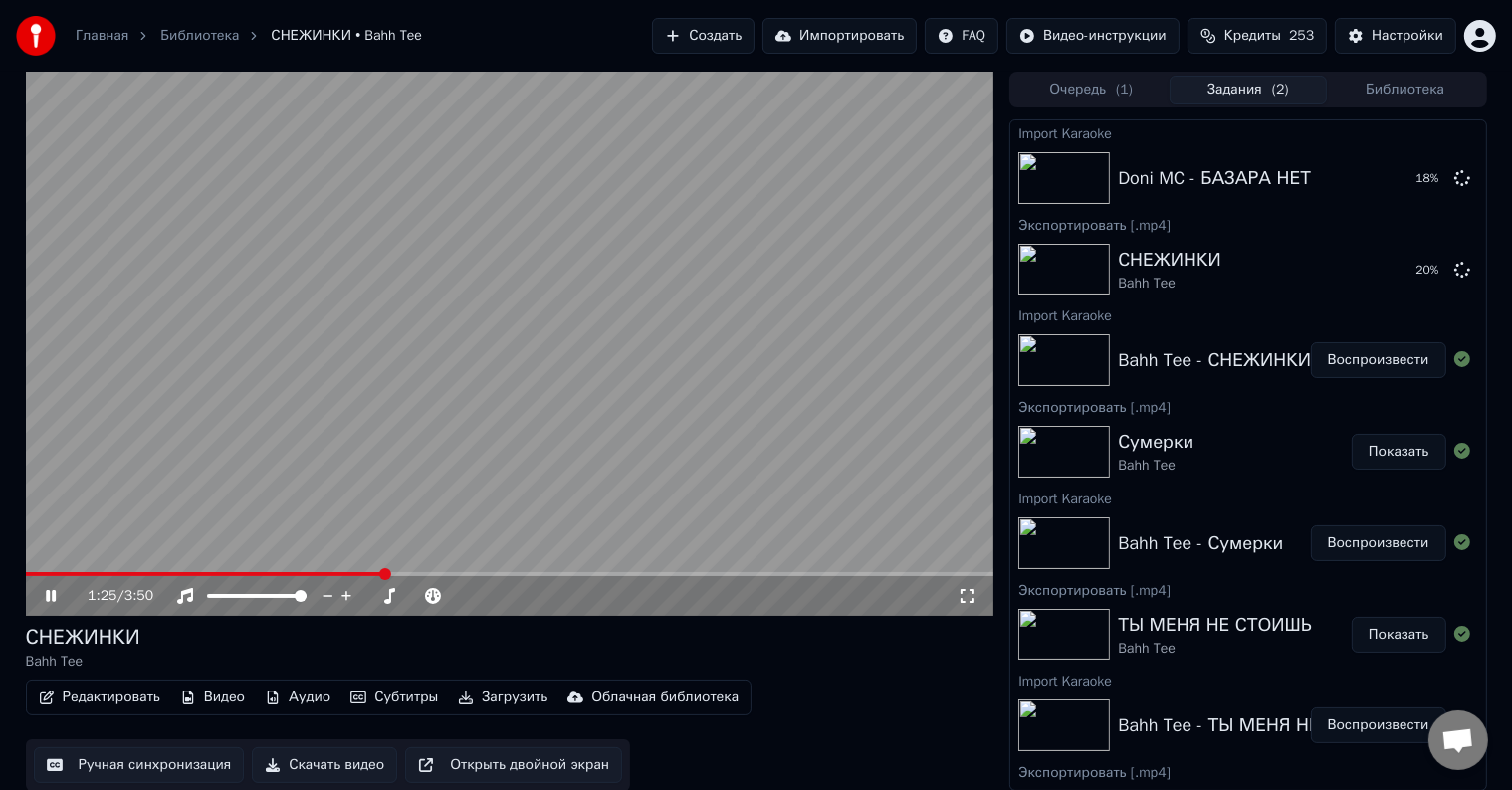 click 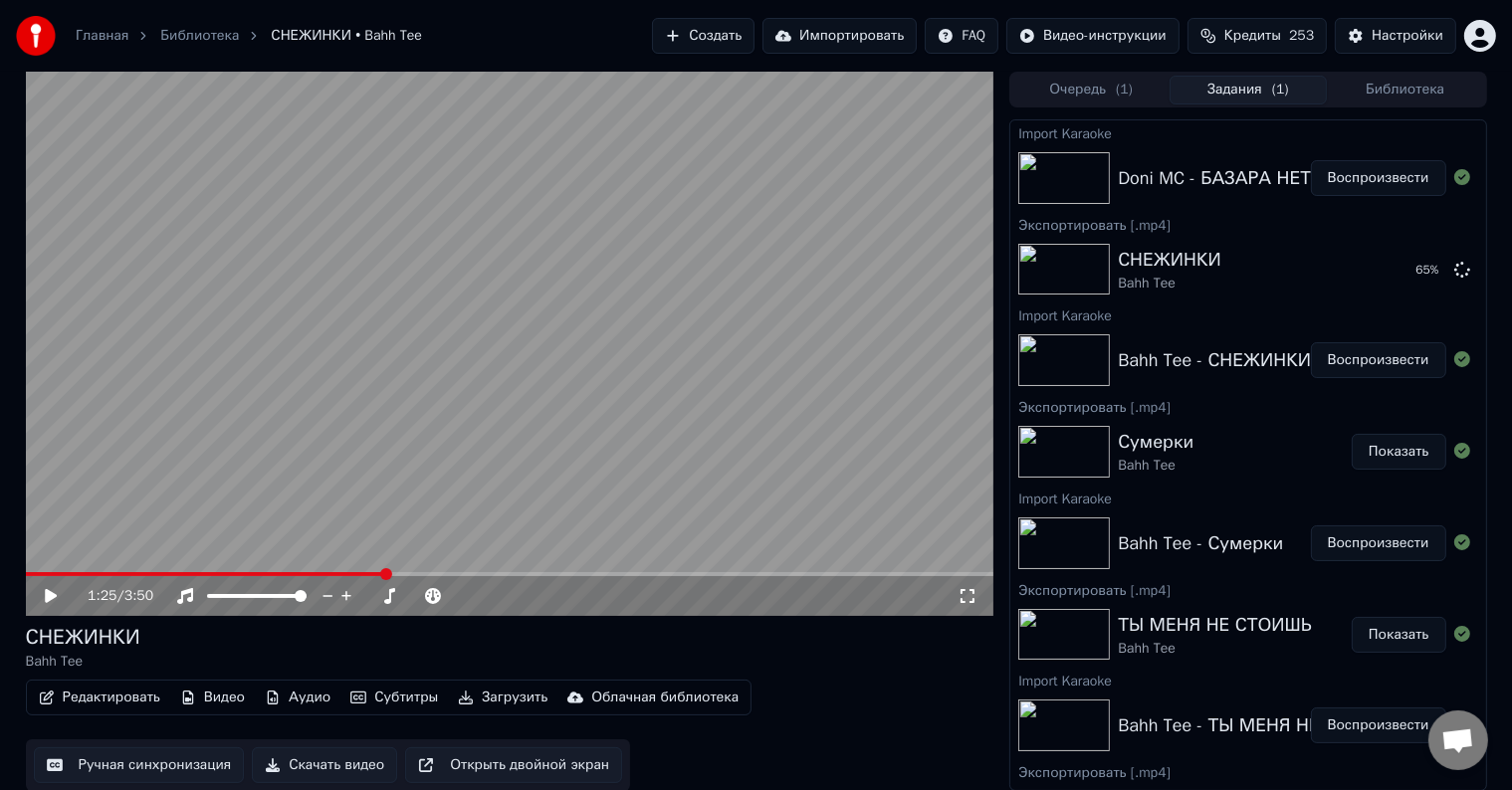click on "Воспроизвести" at bounding box center (1379, 178) 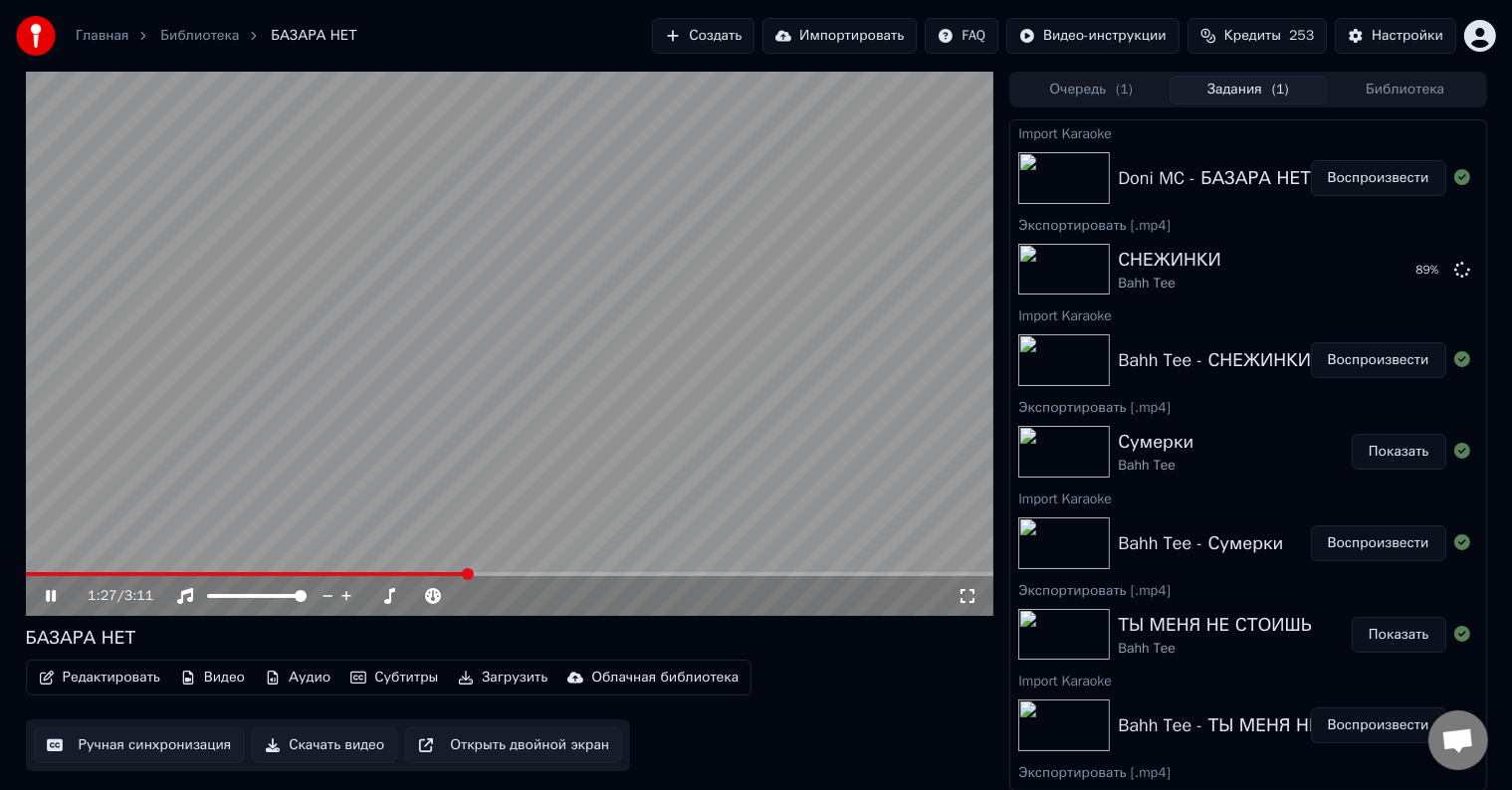 click 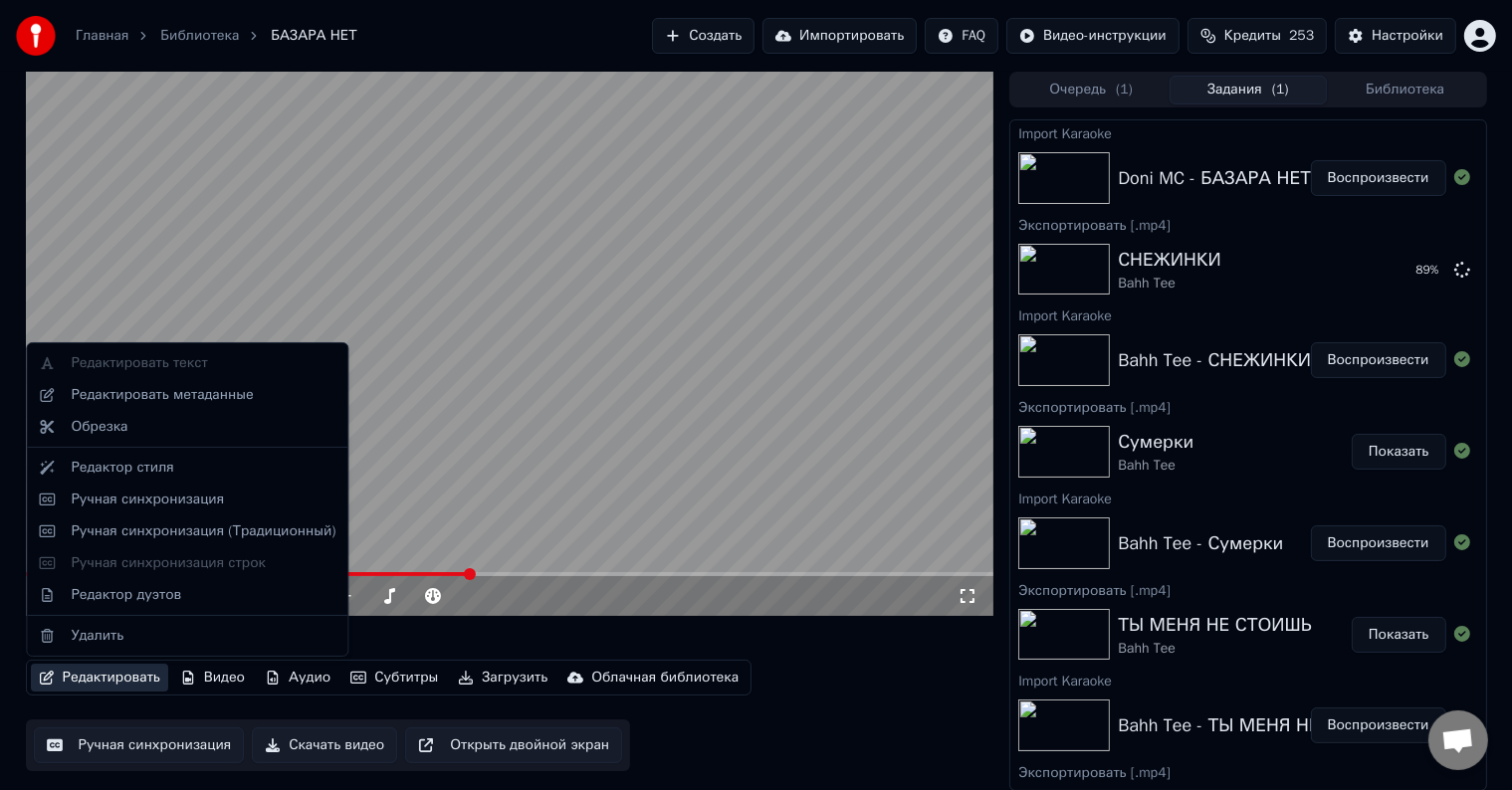 click on "Редактировать" at bounding box center (100, 678) 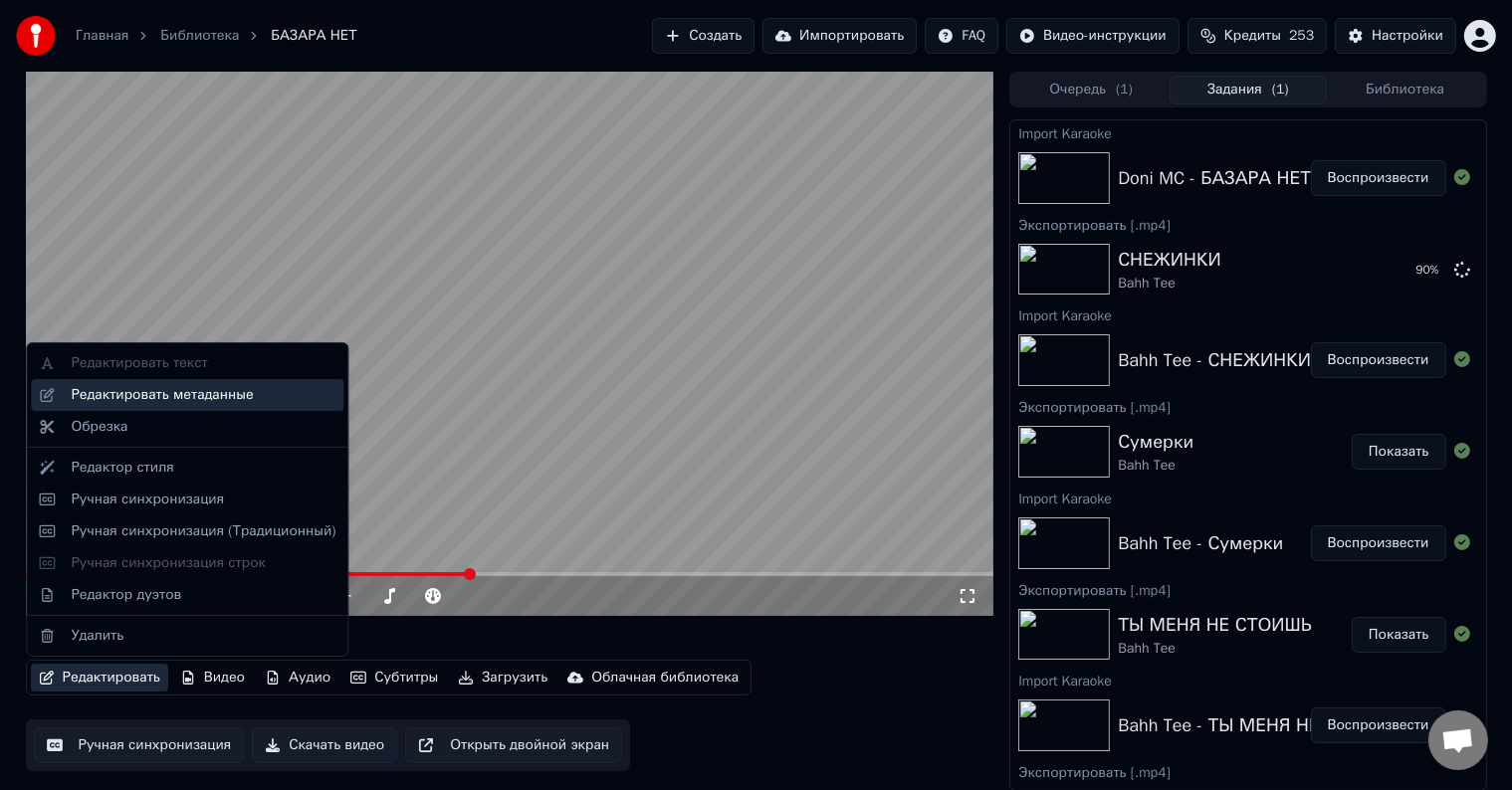 click on "Редактировать метаданные" at bounding box center (161, 395) 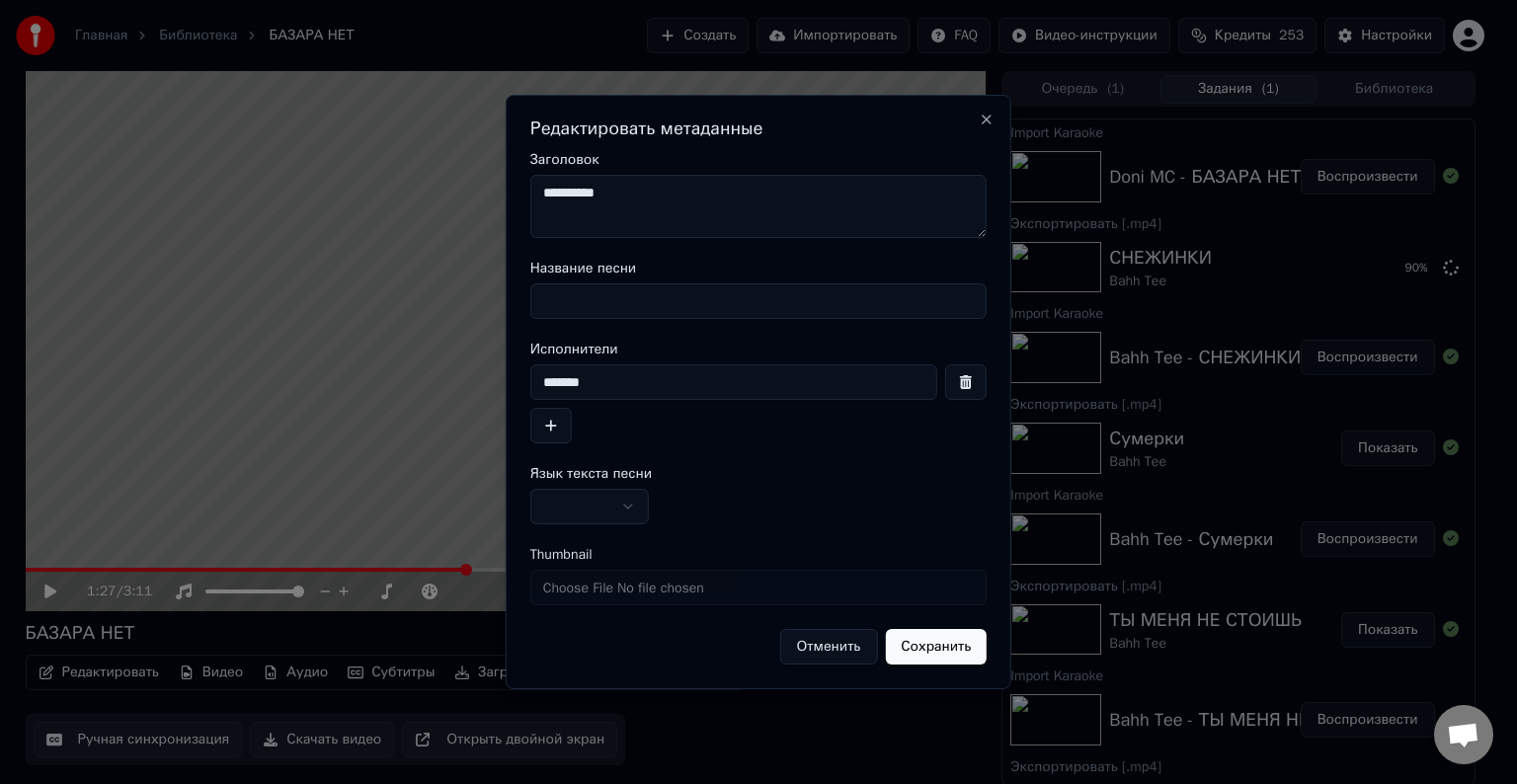 drag, startPoint x: 646, startPoint y: 201, endPoint x: 535, endPoint y: 213, distance: 111.64676 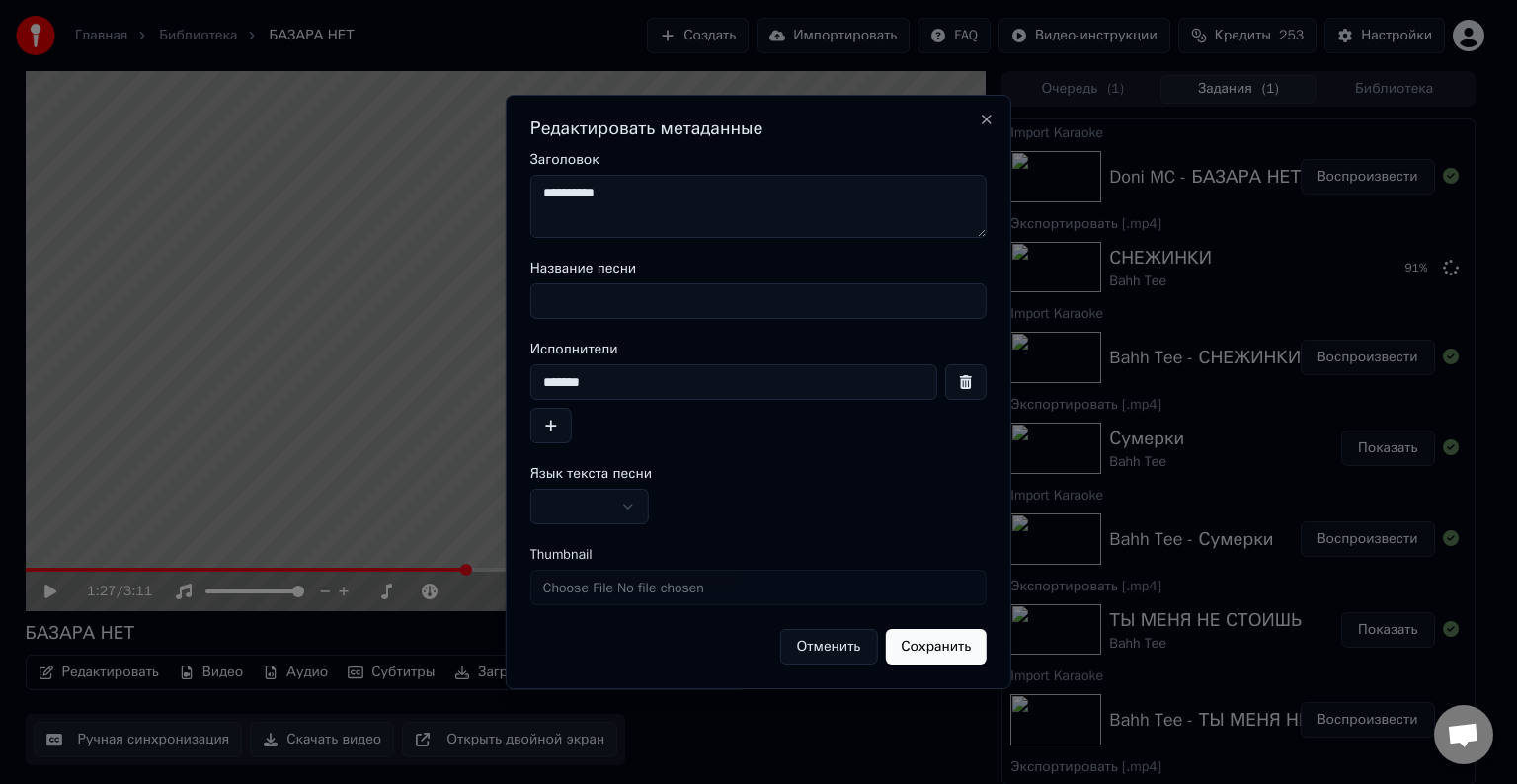 click on "Название песни" at bounding box center [758, 290] 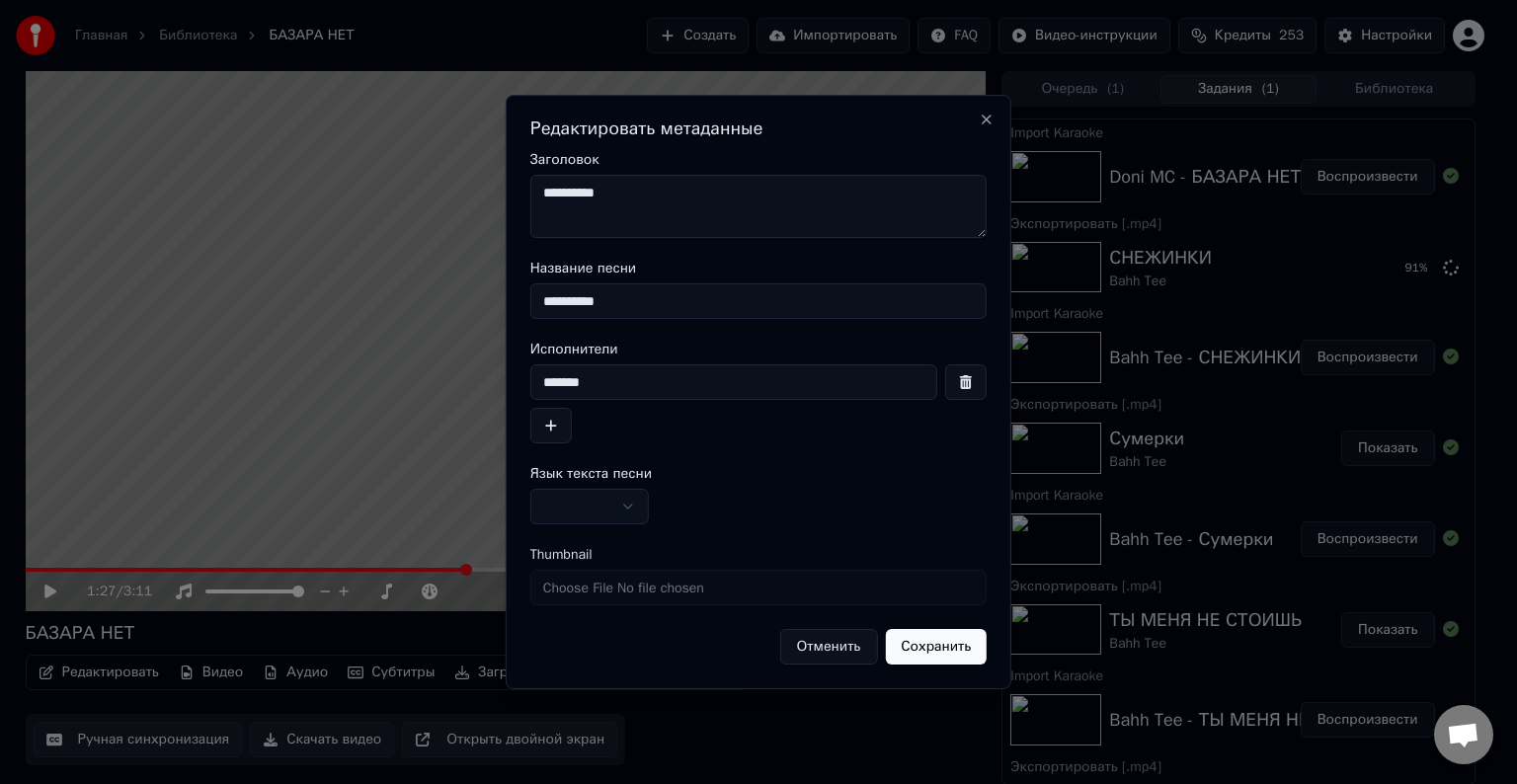 type on "**********" 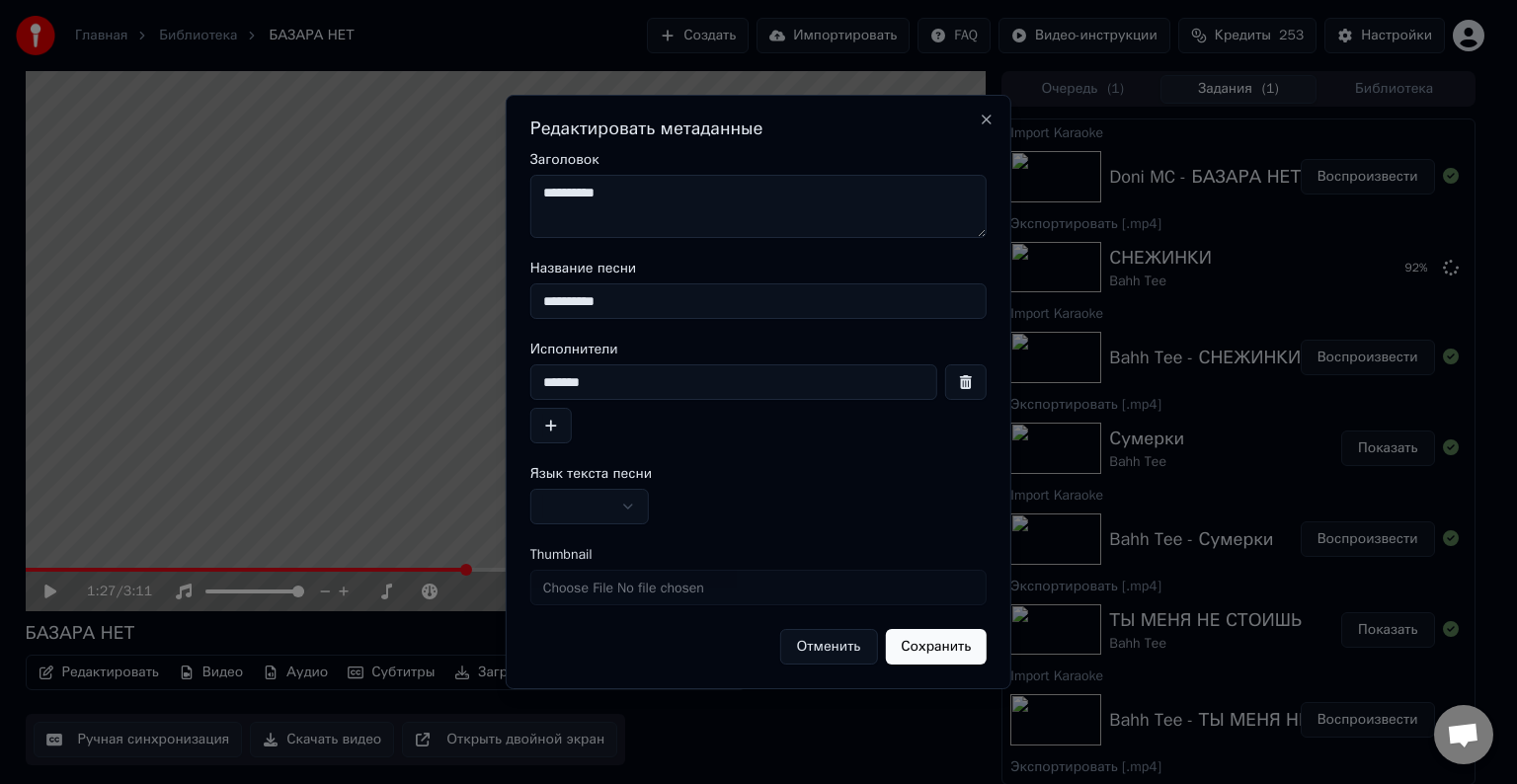 drag, startPoint x: 608, startPoint y: 375, endPoint x: 514, endPoint y: 378, distance: 94.04786 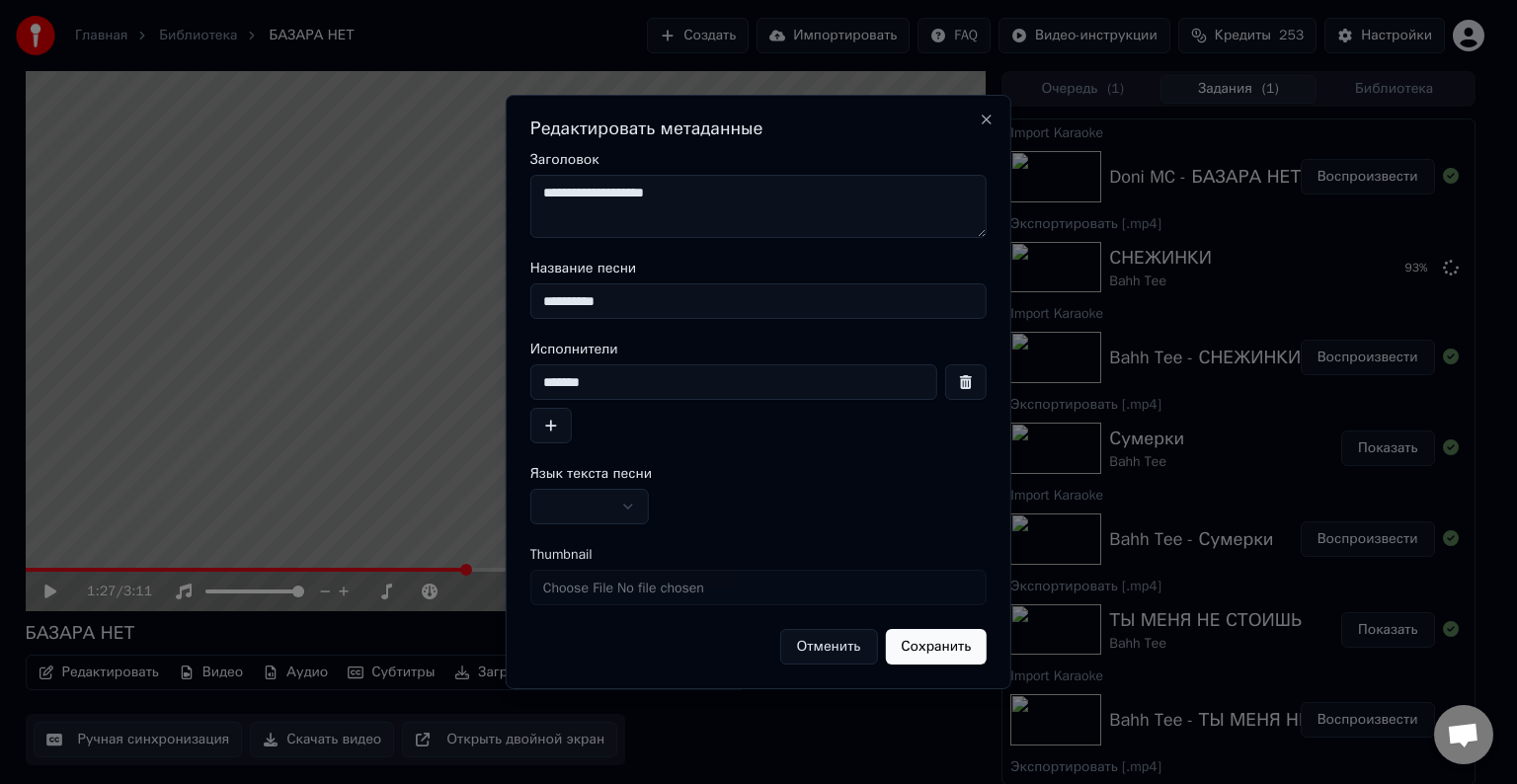 type on "**********" 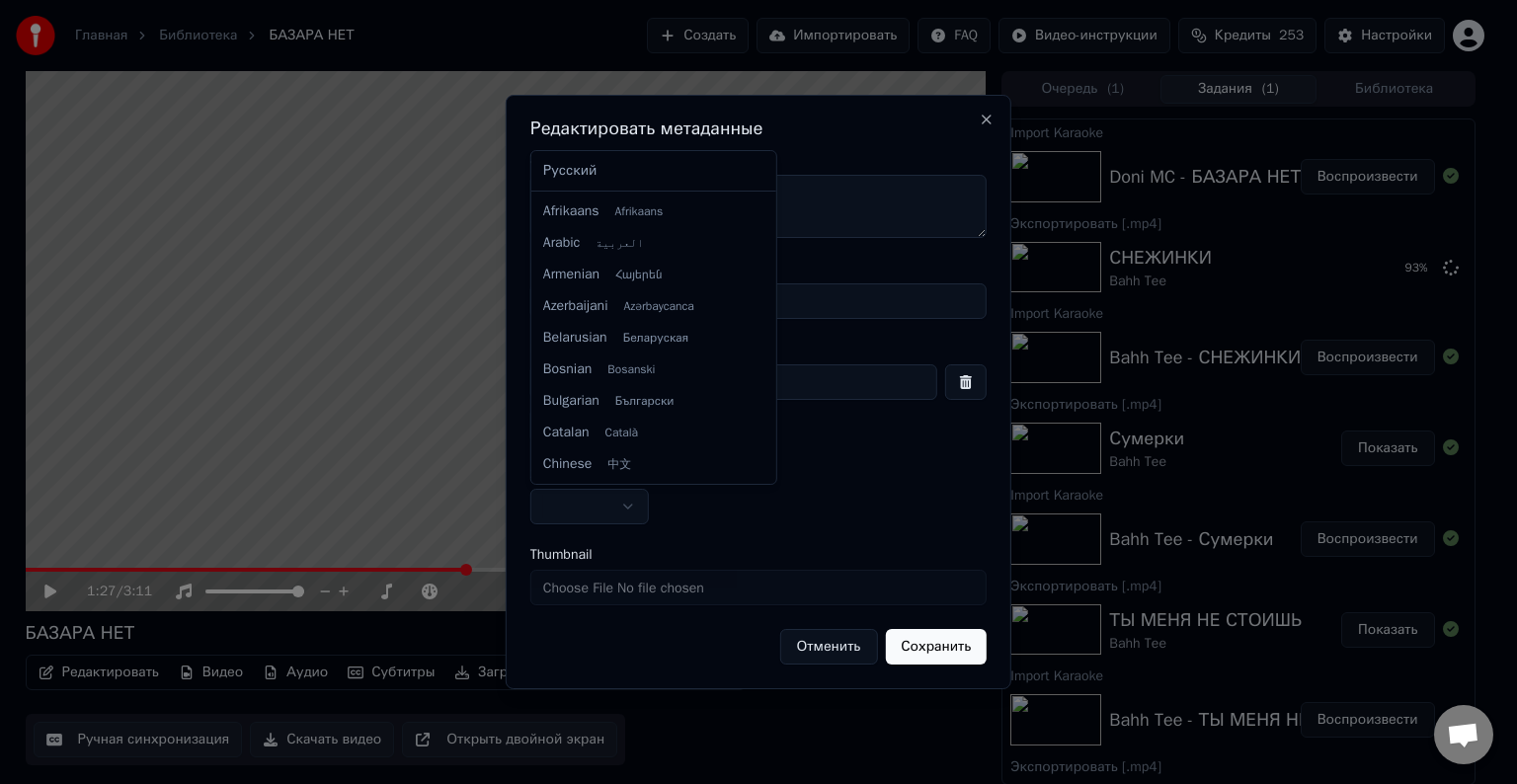 click on "Главная Библиотека БАЗАРА НЕТ Создать Импортировать FAQ Видео-инструкции Кредиты 253 Настройки 1:27  /  3:11 БАЗАРА НЕТ Редактировать Видео Аудио Субтитры Загрузить Облачная библиотека Ручная синхронизация Скачать видео Открыть двойной экран Очередь ( 1 ) Задания ( 1 ) Библиотека Import Karaoke Doni MC - БАЗАРА НЕТ Воспроизвести Экспортировать [.mp4] СНЕЖИНКИ Bahh Tee 93 % Import Karaoke Bahh Tee - СНЕЖИНКИ Воспроизвести Экспортировать [.mp4] Сумерки Bahh Tee Показать Import Karaoke Bahh Tee - Сумерки Воспроизвести Экспортировать [.mp4] ТЫ МЕНЯ НЕ СТОИШЬ Bahh Tee Показать Import Karaoke Bahh Tee - ТЫ МЕНЯ НЕ СТОИШЬ Navai • Bahh Tee" at bounding box center [750, 392] 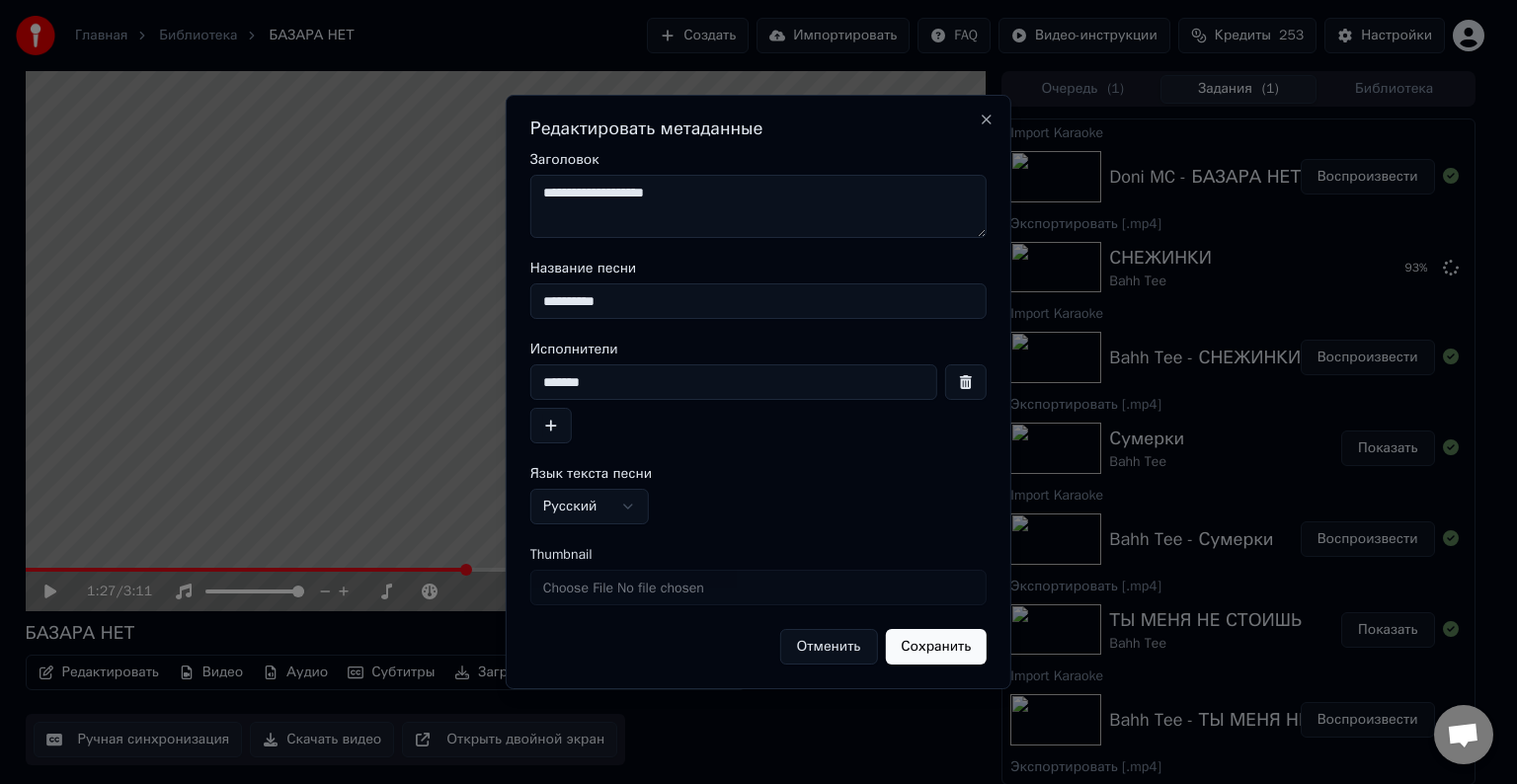 click on "Сохранить" at bounding box center [935, 647] 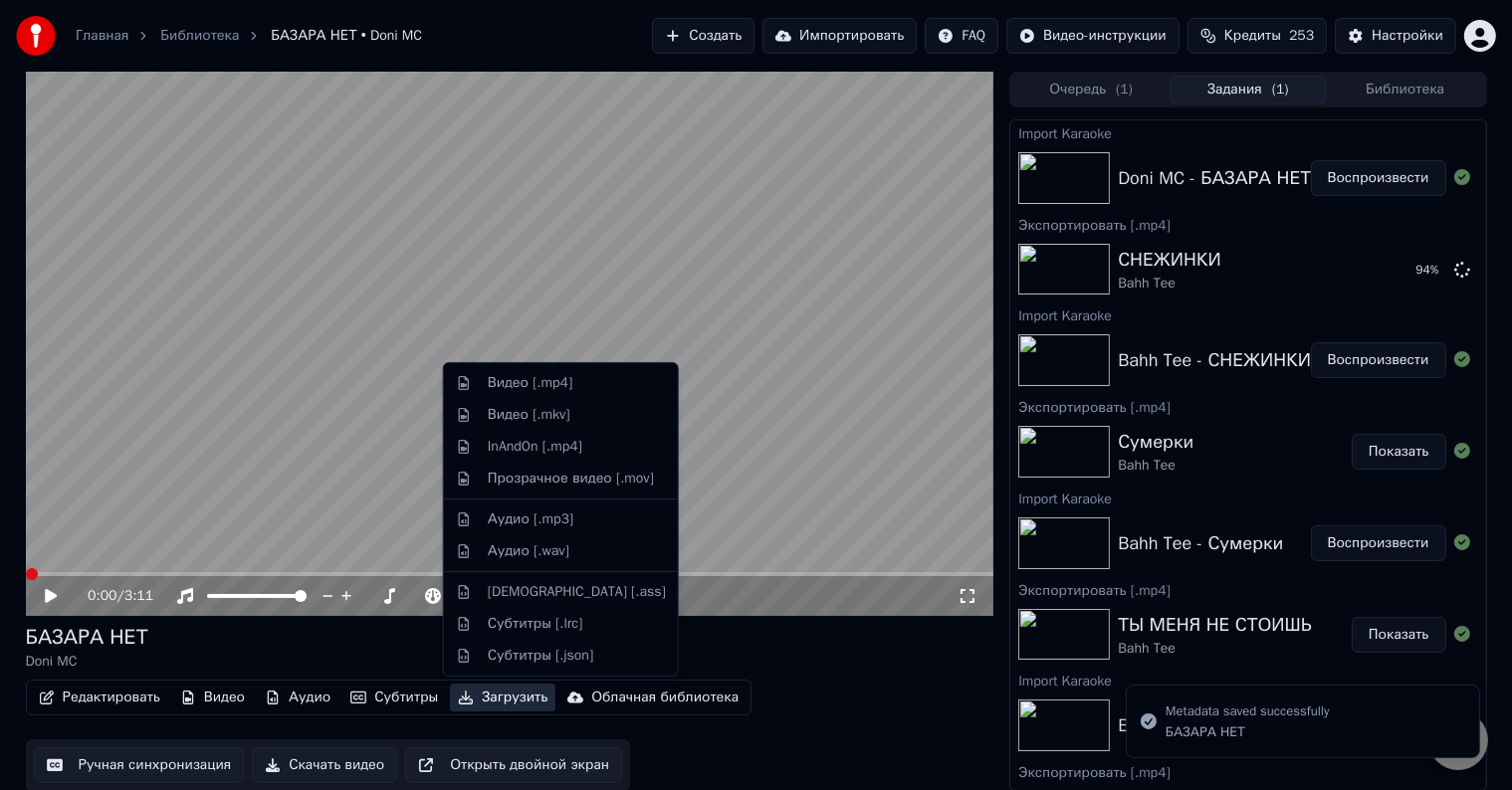 click on "Загрузить" at bounding box center (503, 697) 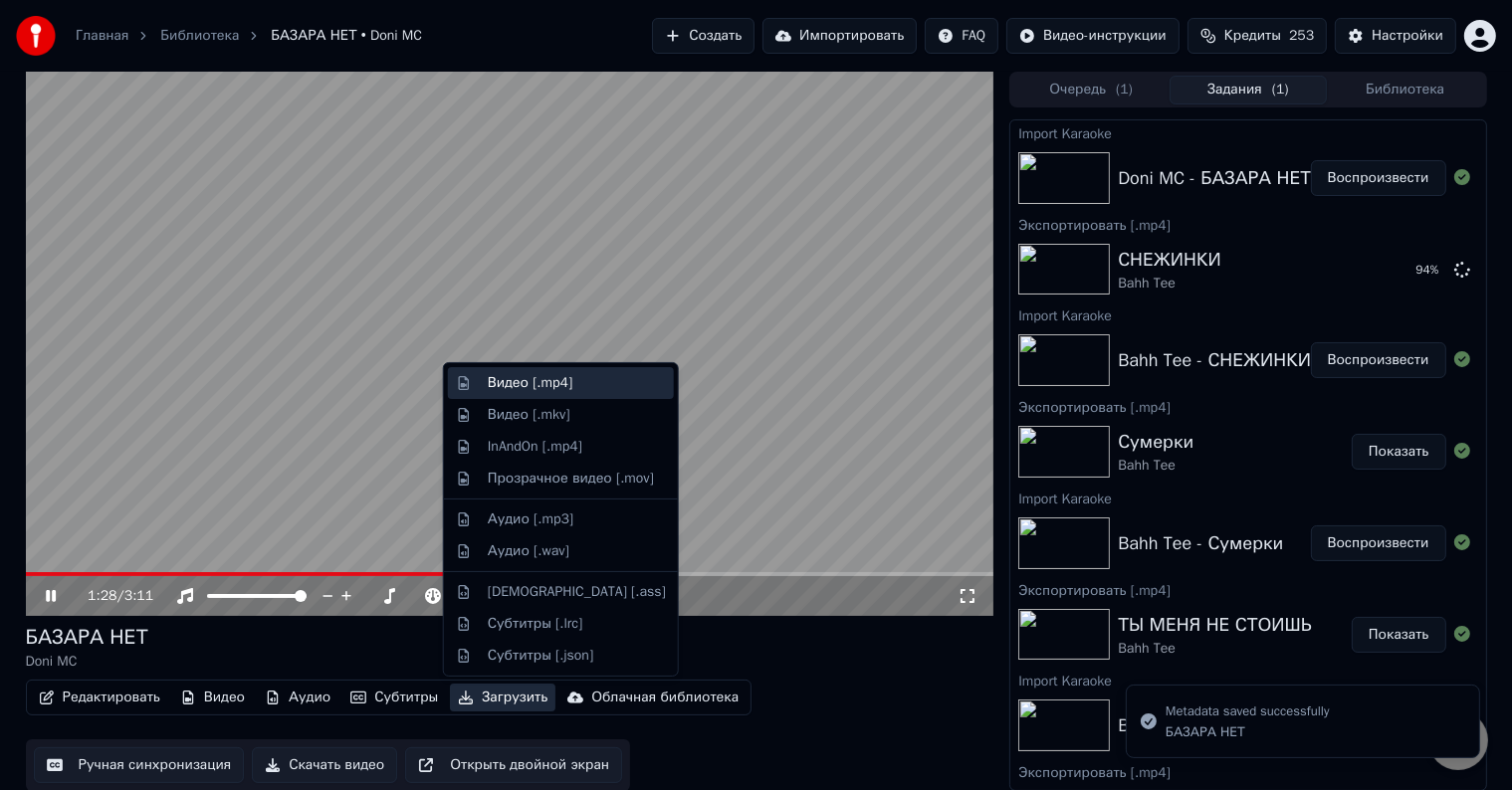 click on "Видео [.mp4]" at bounding box center (530, 383) 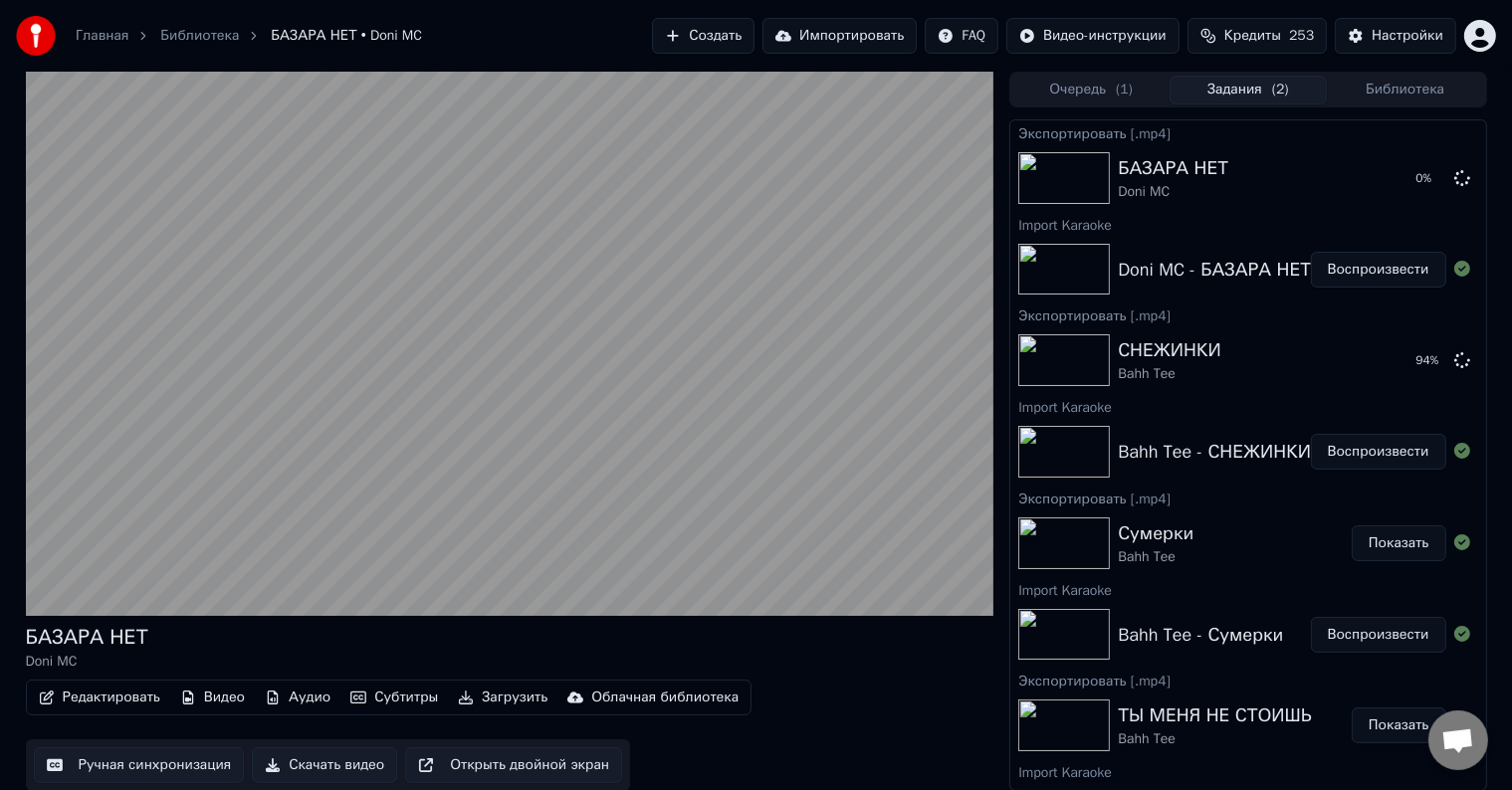 click on "Импортировать" at bounding box center (839, 36) 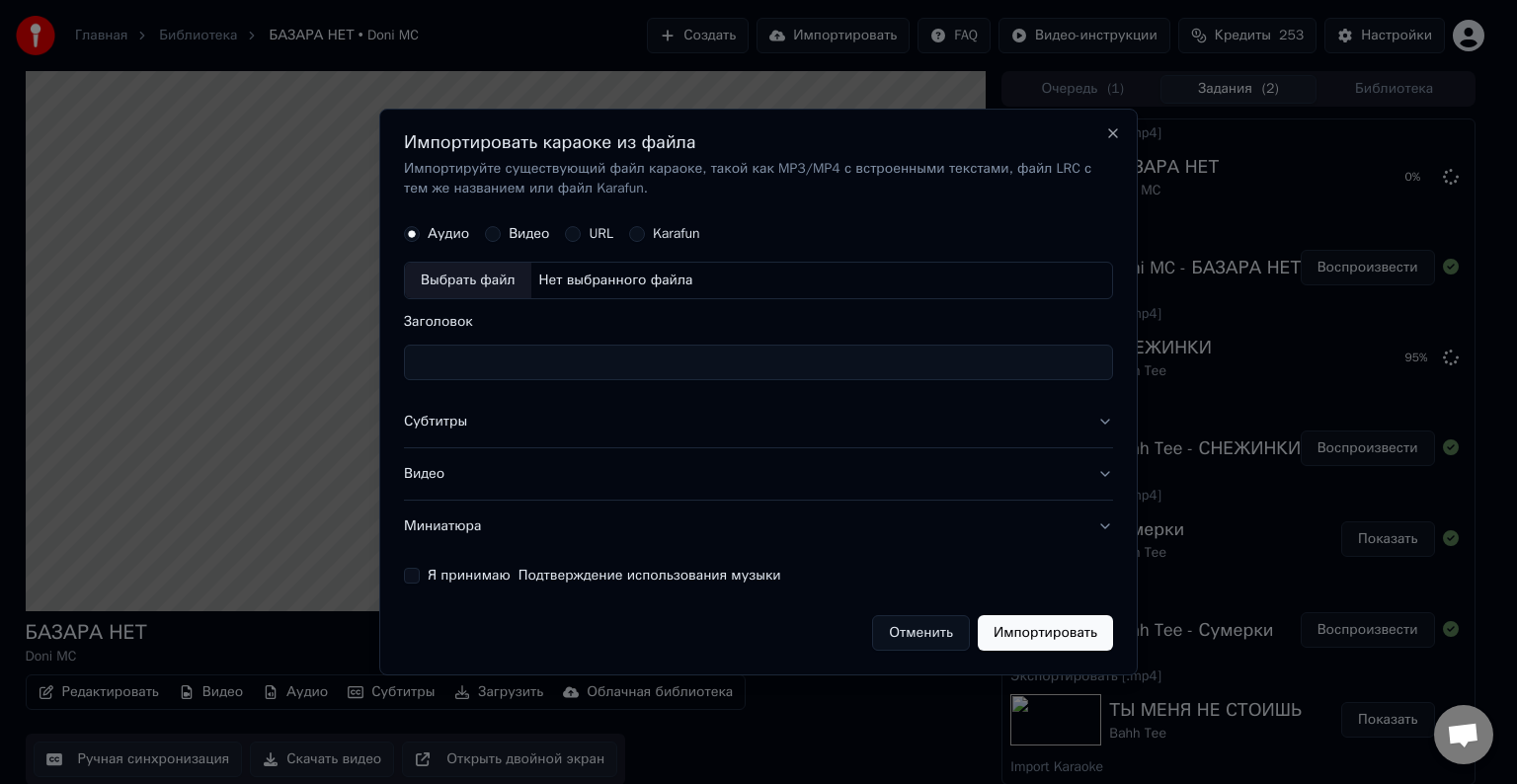 click on "Выбрать файл" at bounding box center [468, 280] 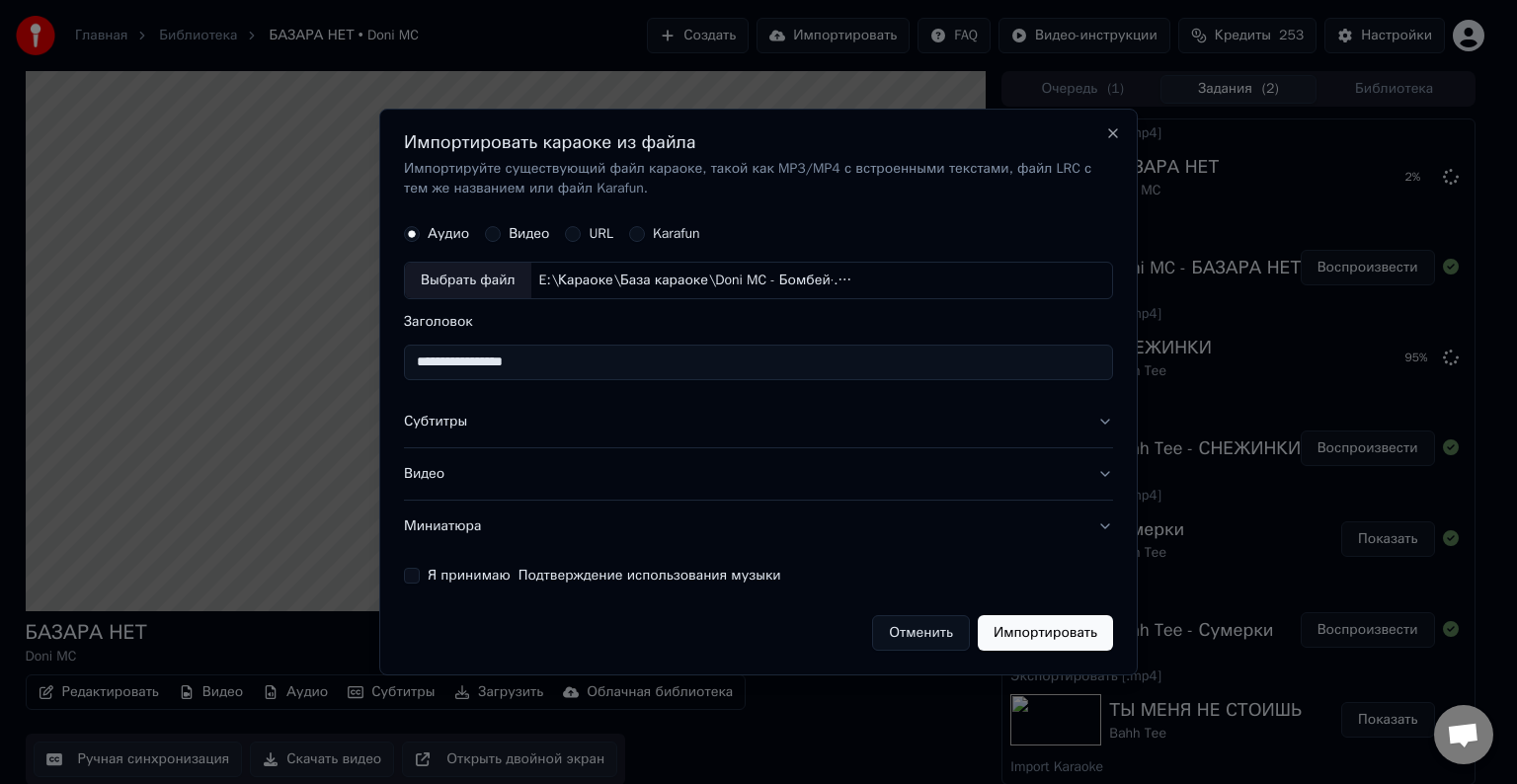 click on "**********" at bounding box center [758, 362] 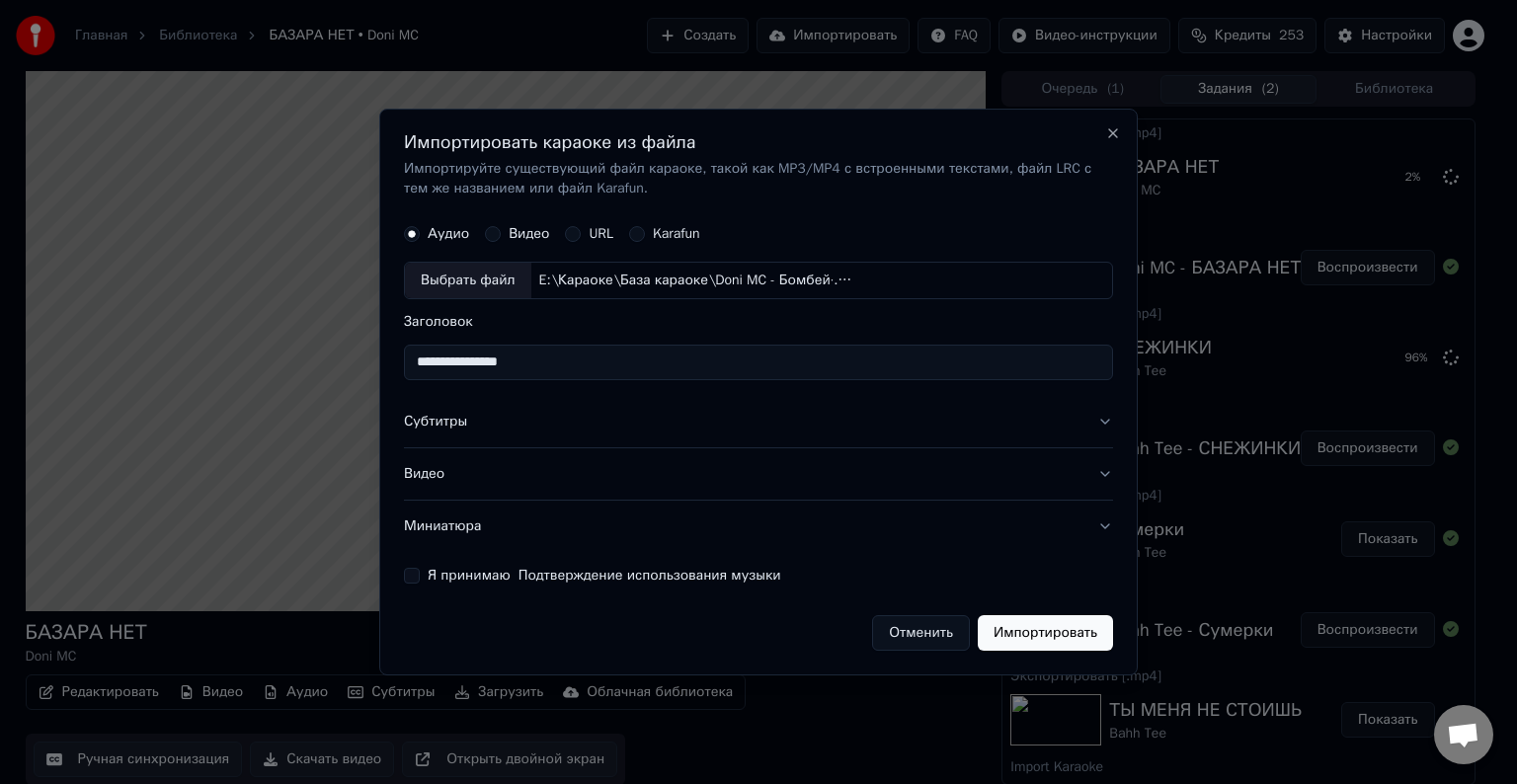 type on "**********" 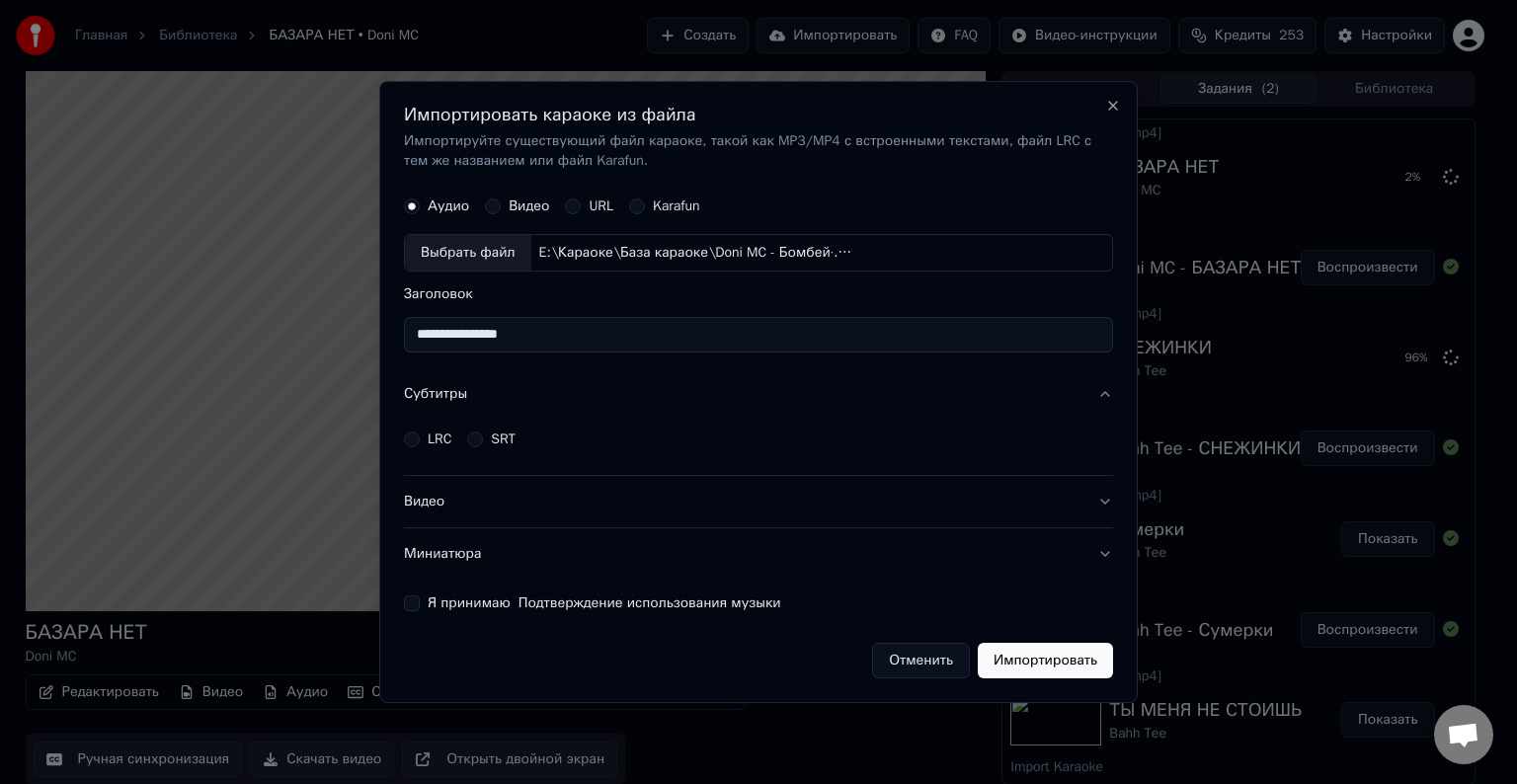 click on "LRC" at bounding box center (439, 439) 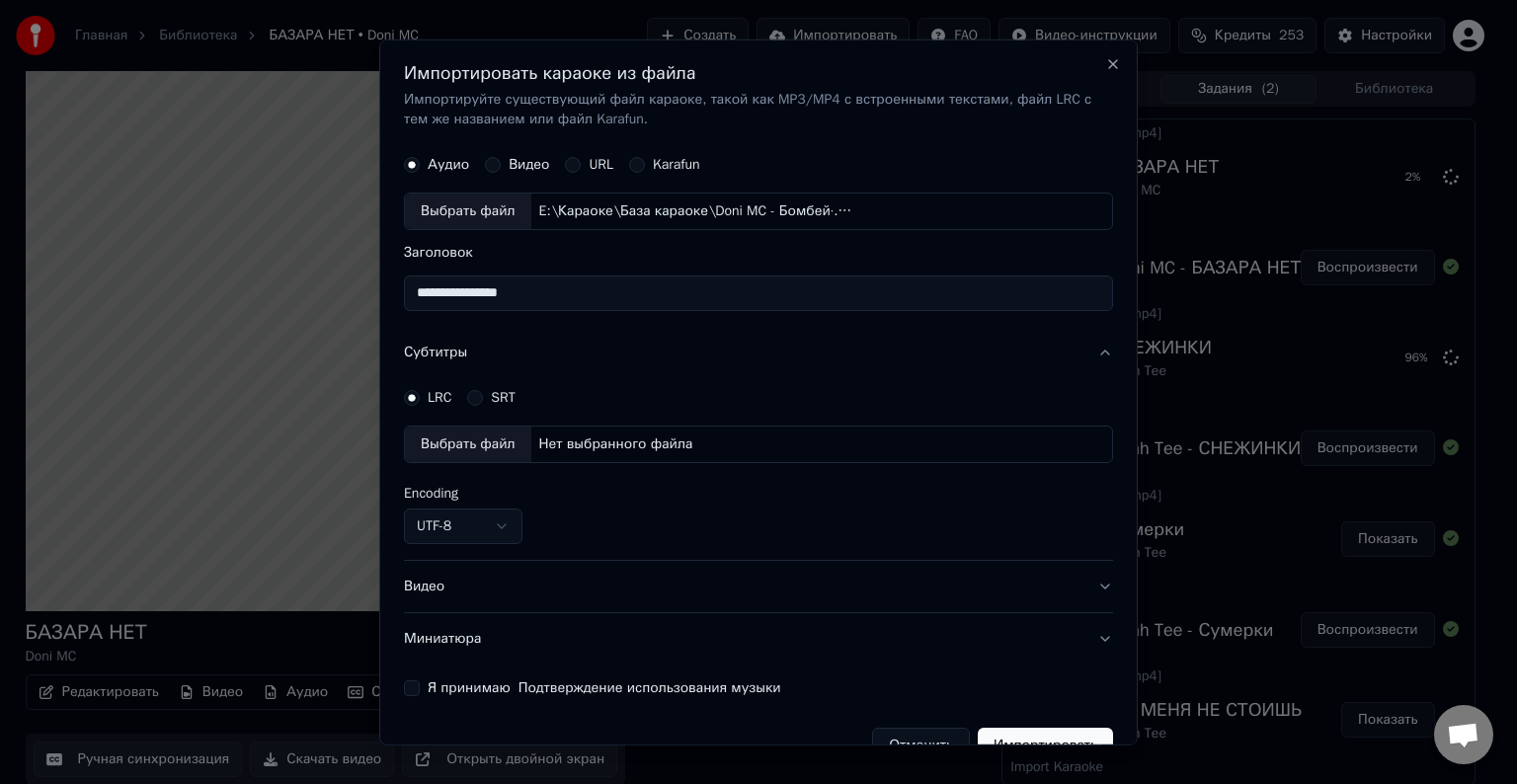 click on "Выбрать файл" at bounding box center (468, 444) 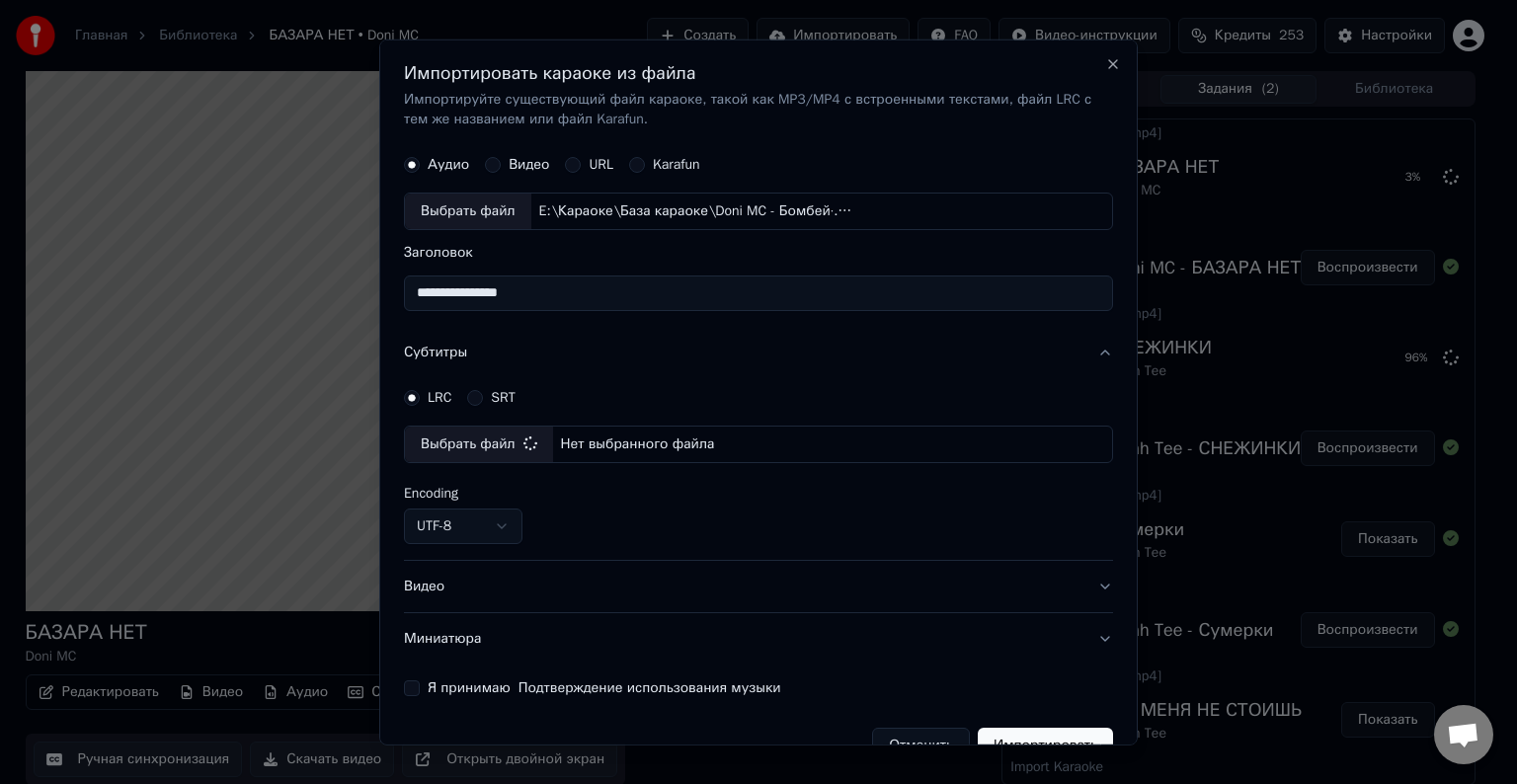 select on "**********" 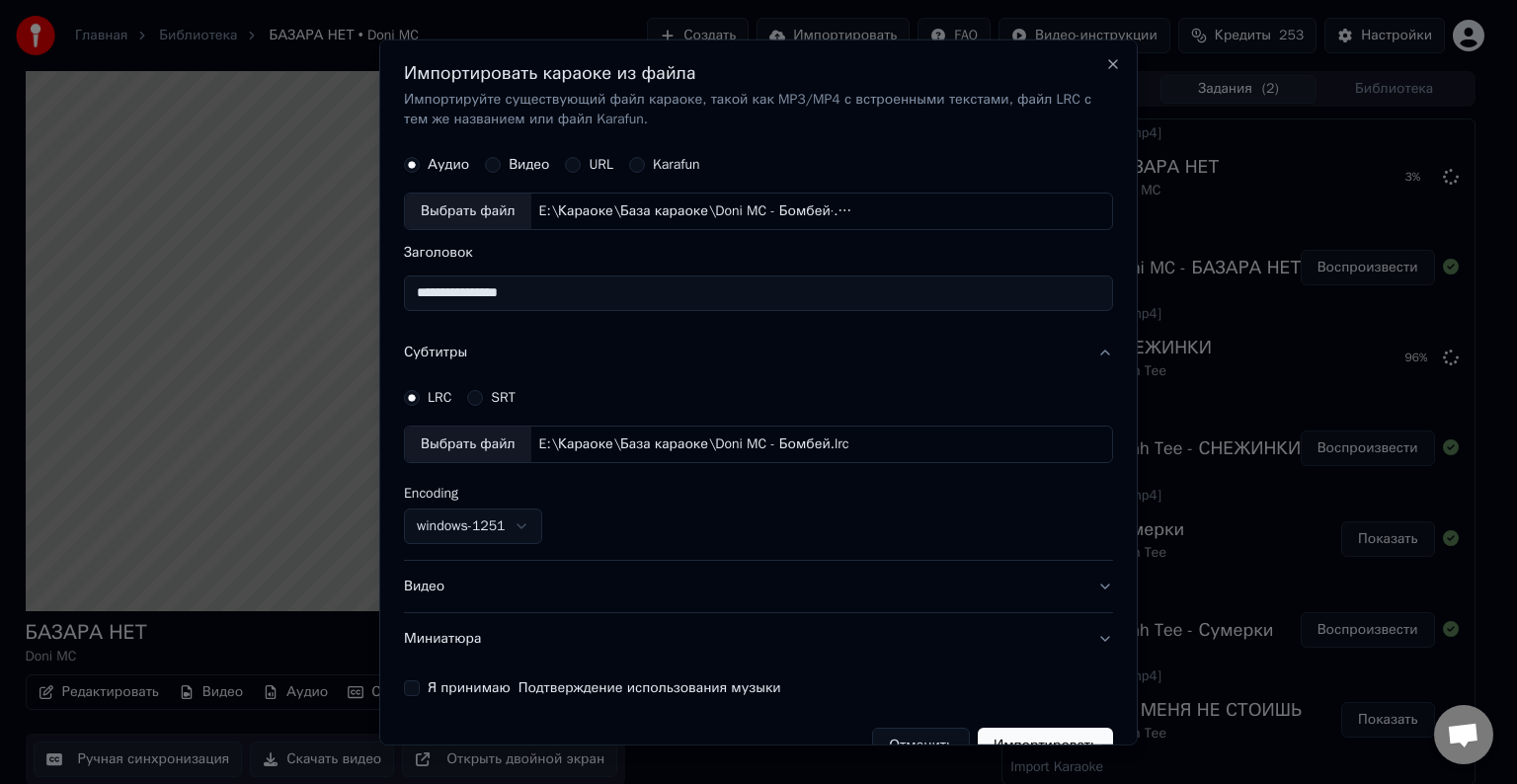 click on "Видео" at bounding box center [758, 587] 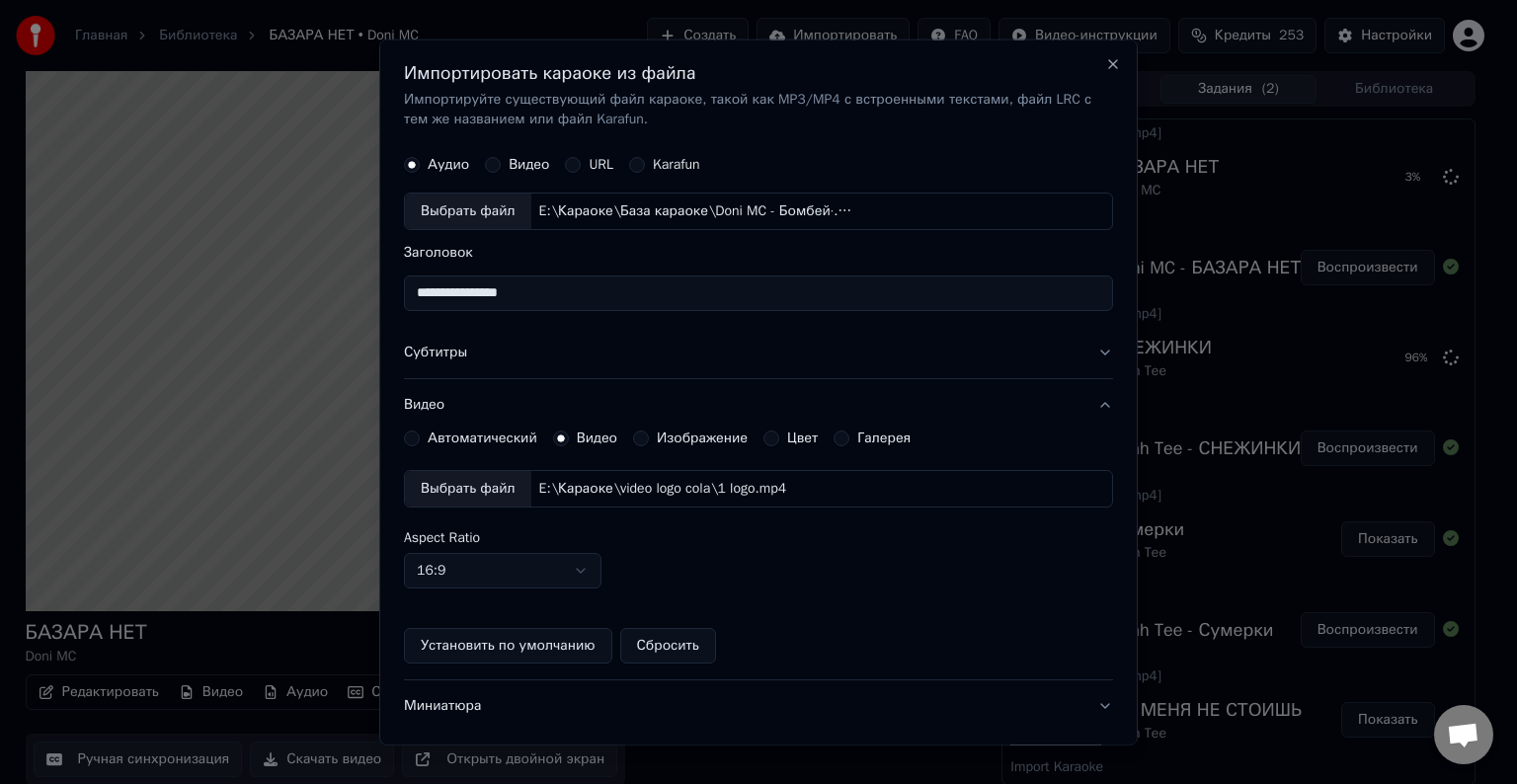 click on "Выбрать файл" at bounding box center (468, 489) 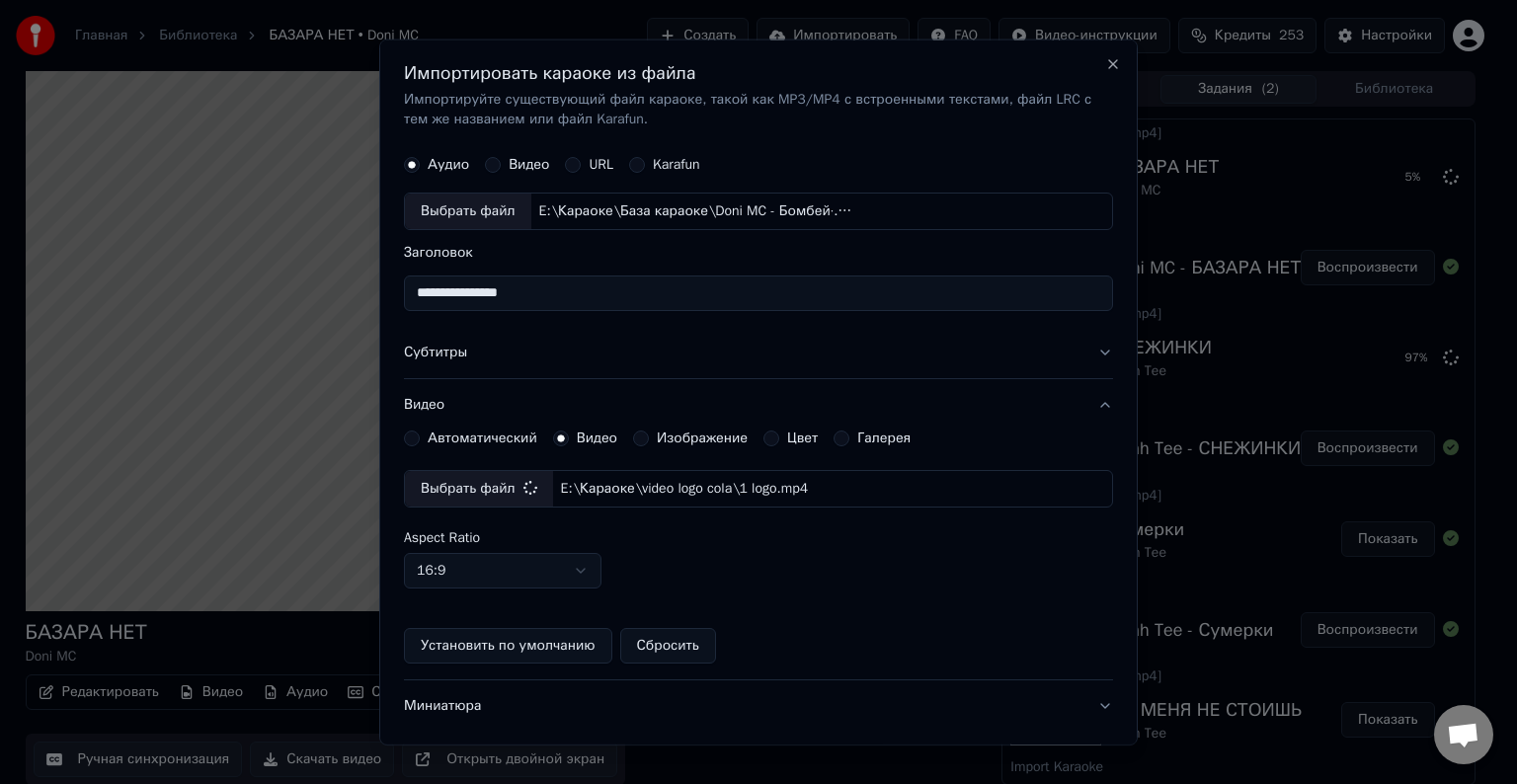 scroll, scrollTop: 108, scrollLeft: 0, axis: vertical 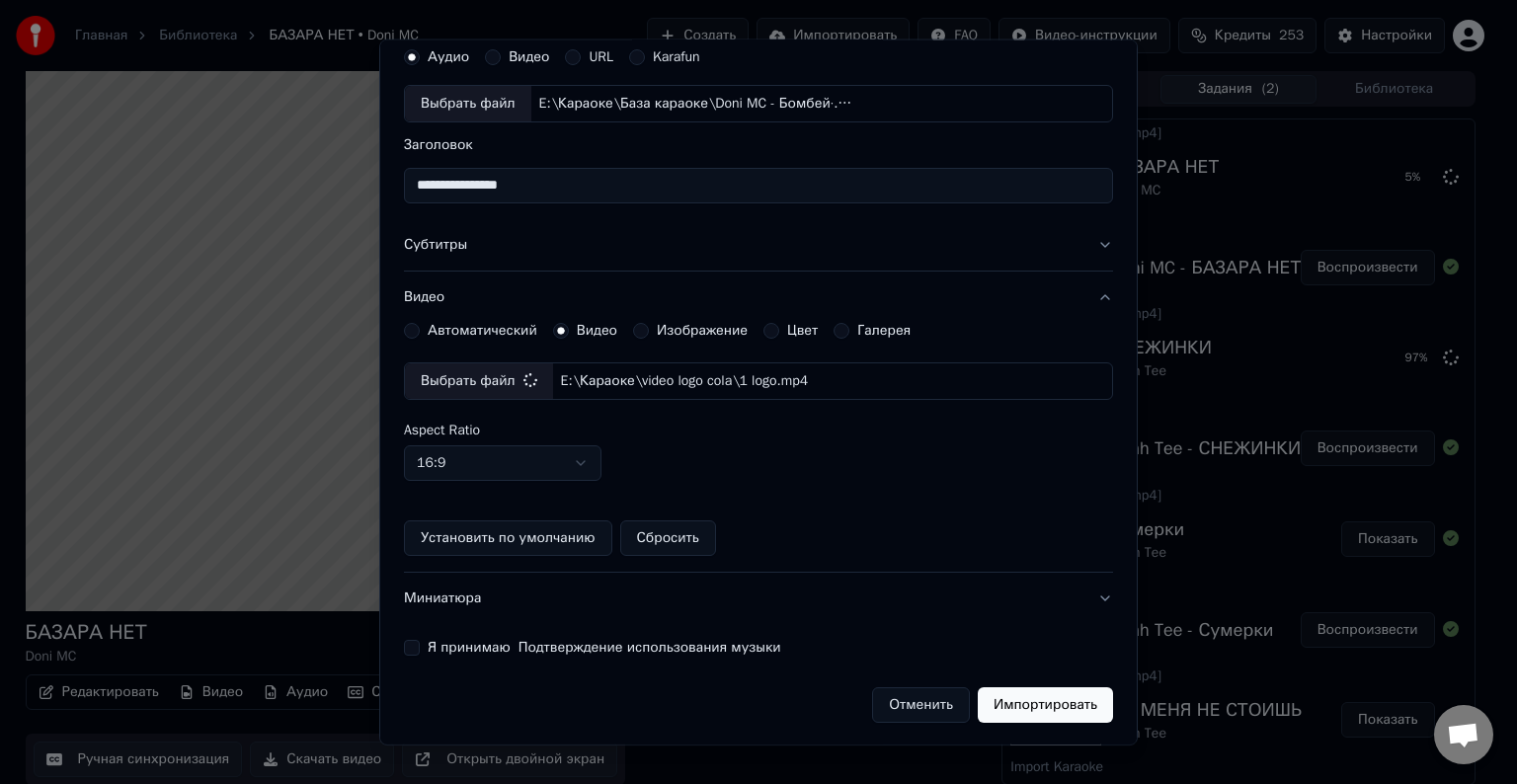 click on "Я принимаю   Подтверждение использования музыки" at bounding box center (412, 648) 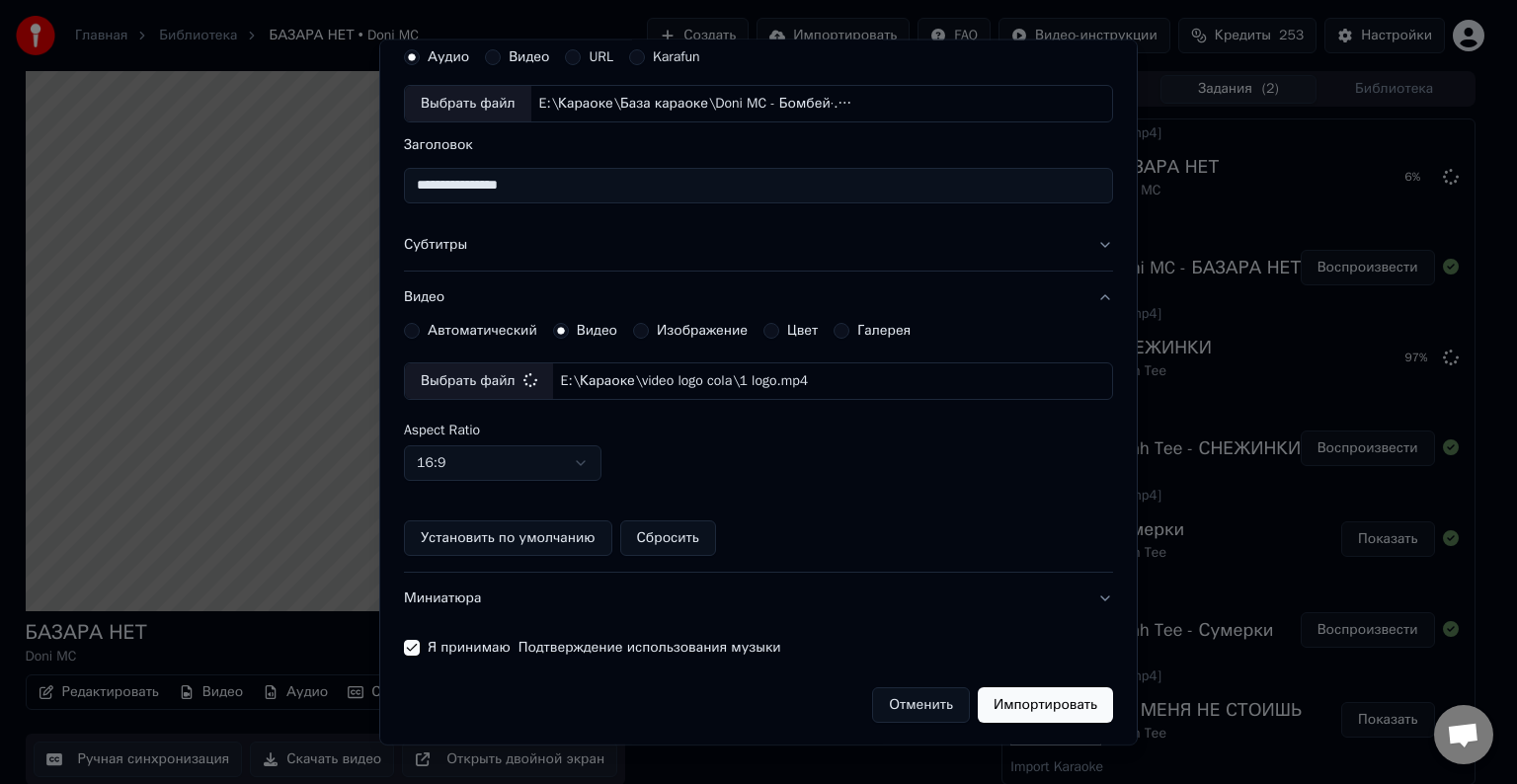 click on "Импортировать" at bounding box center [1045, 705] 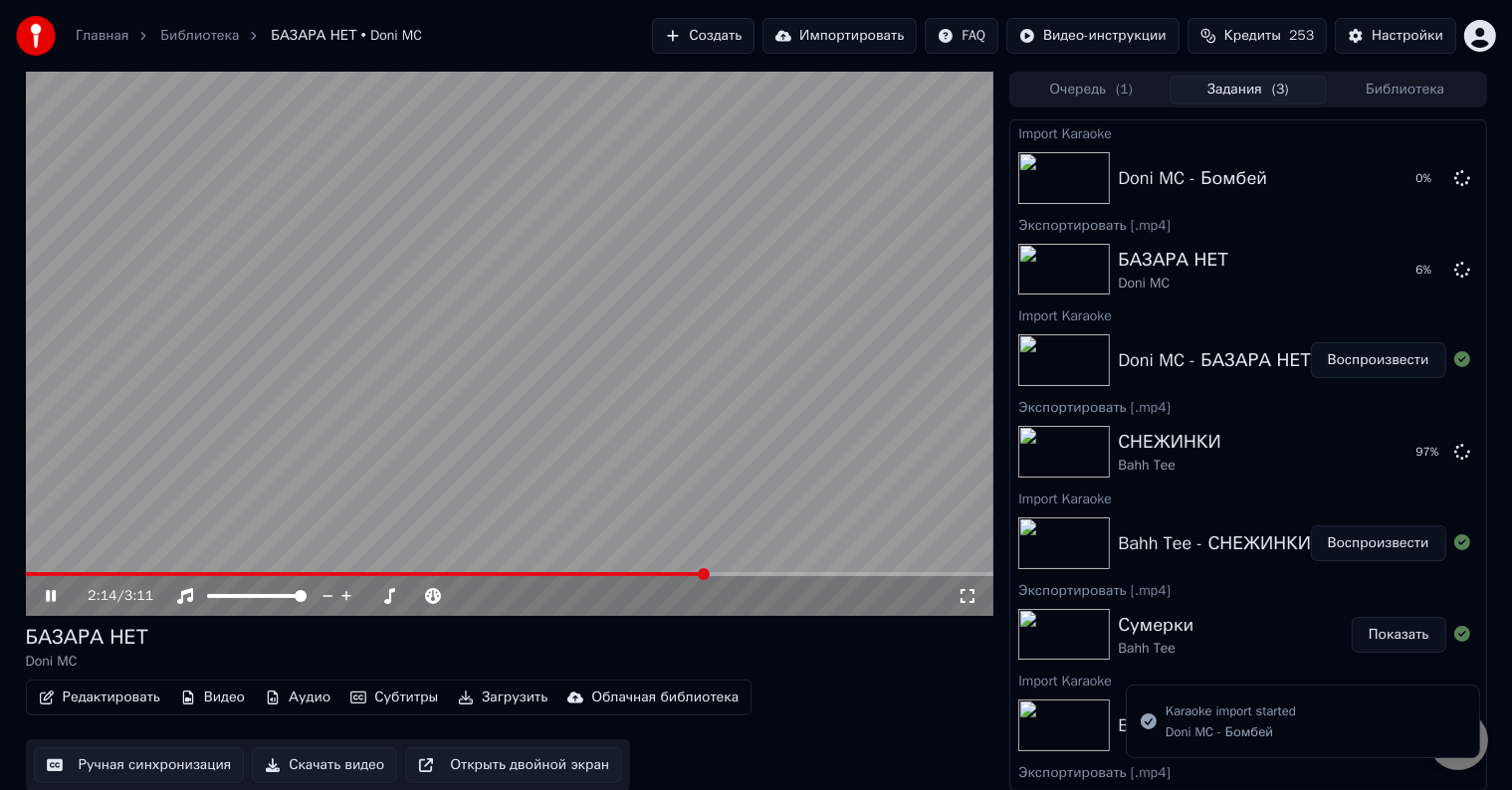 click 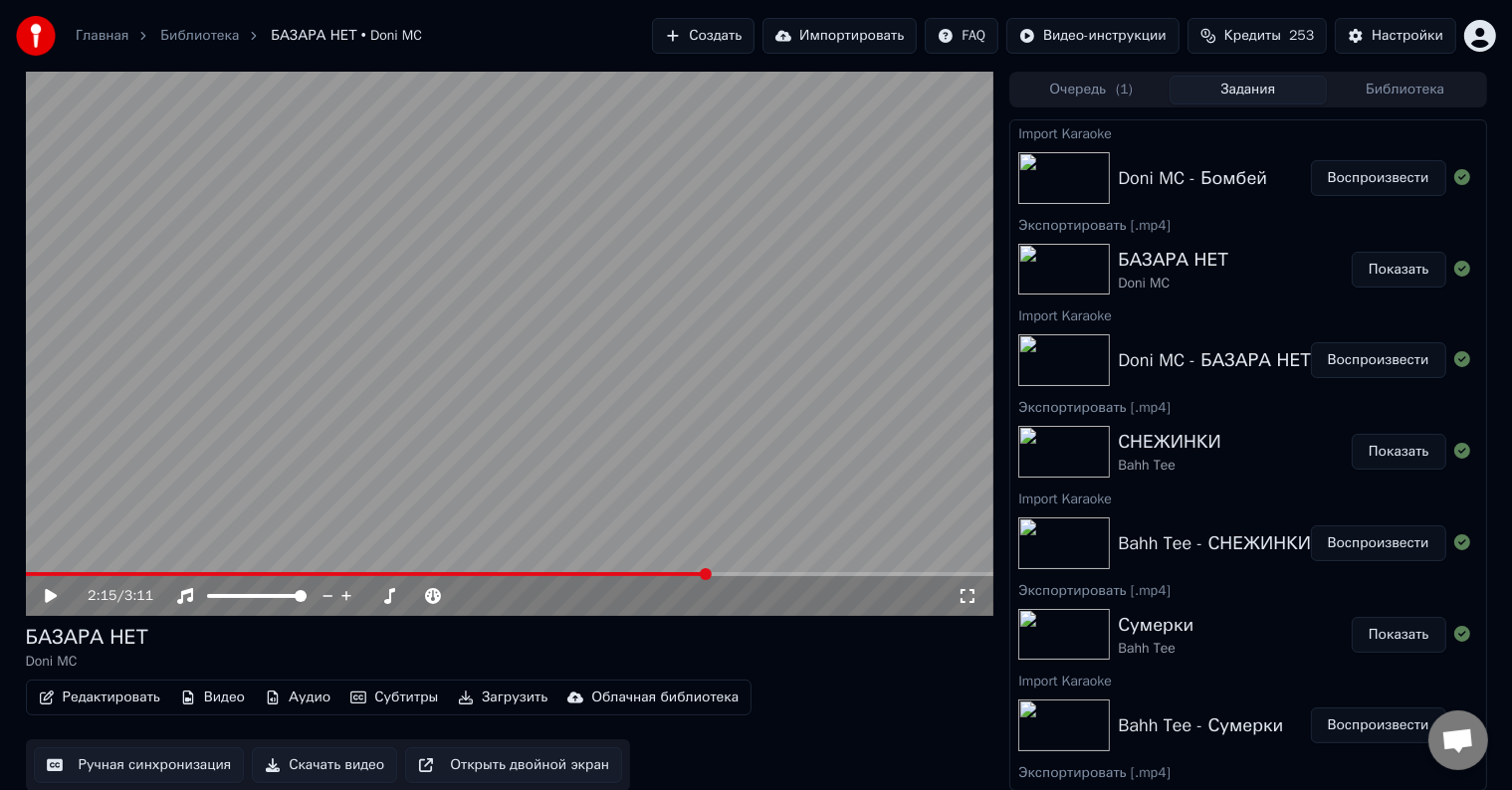 click on "Воспроизвести" at bounding box center (1379, 178) 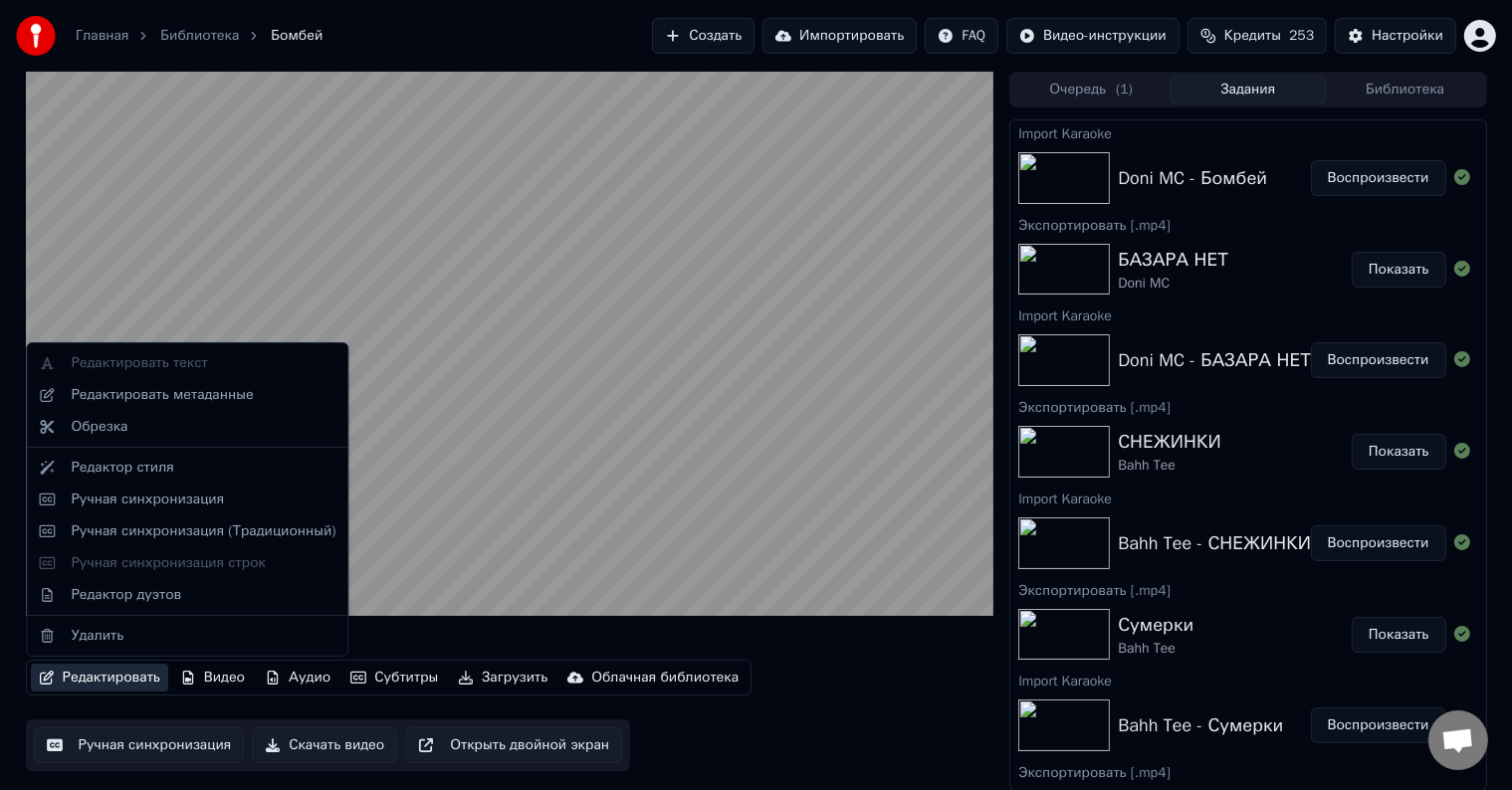 click on "Редактировать" at bounding box center (100, 678) 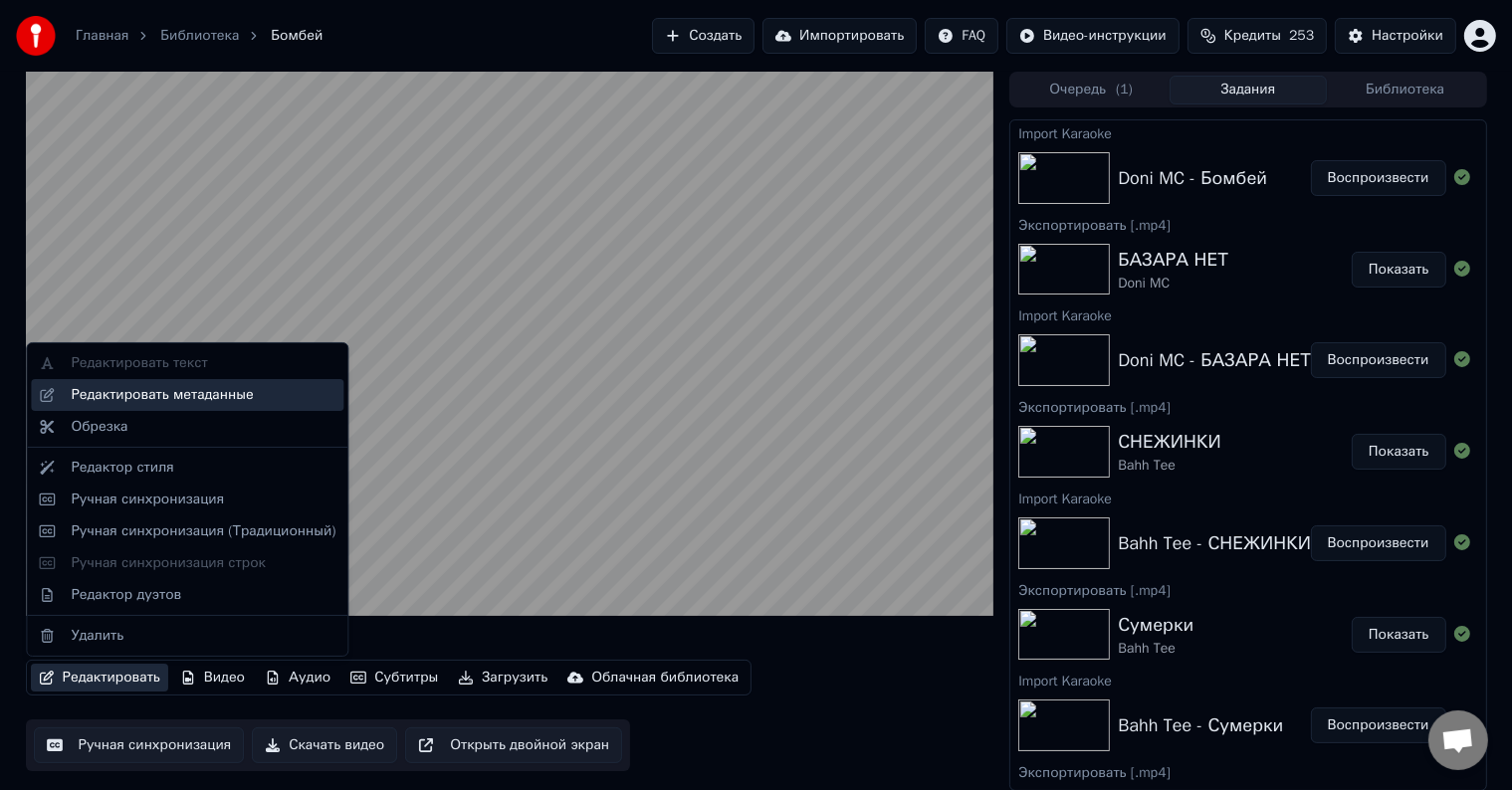 click on "Редактировать метаданные" at bounding box center [161, 395] 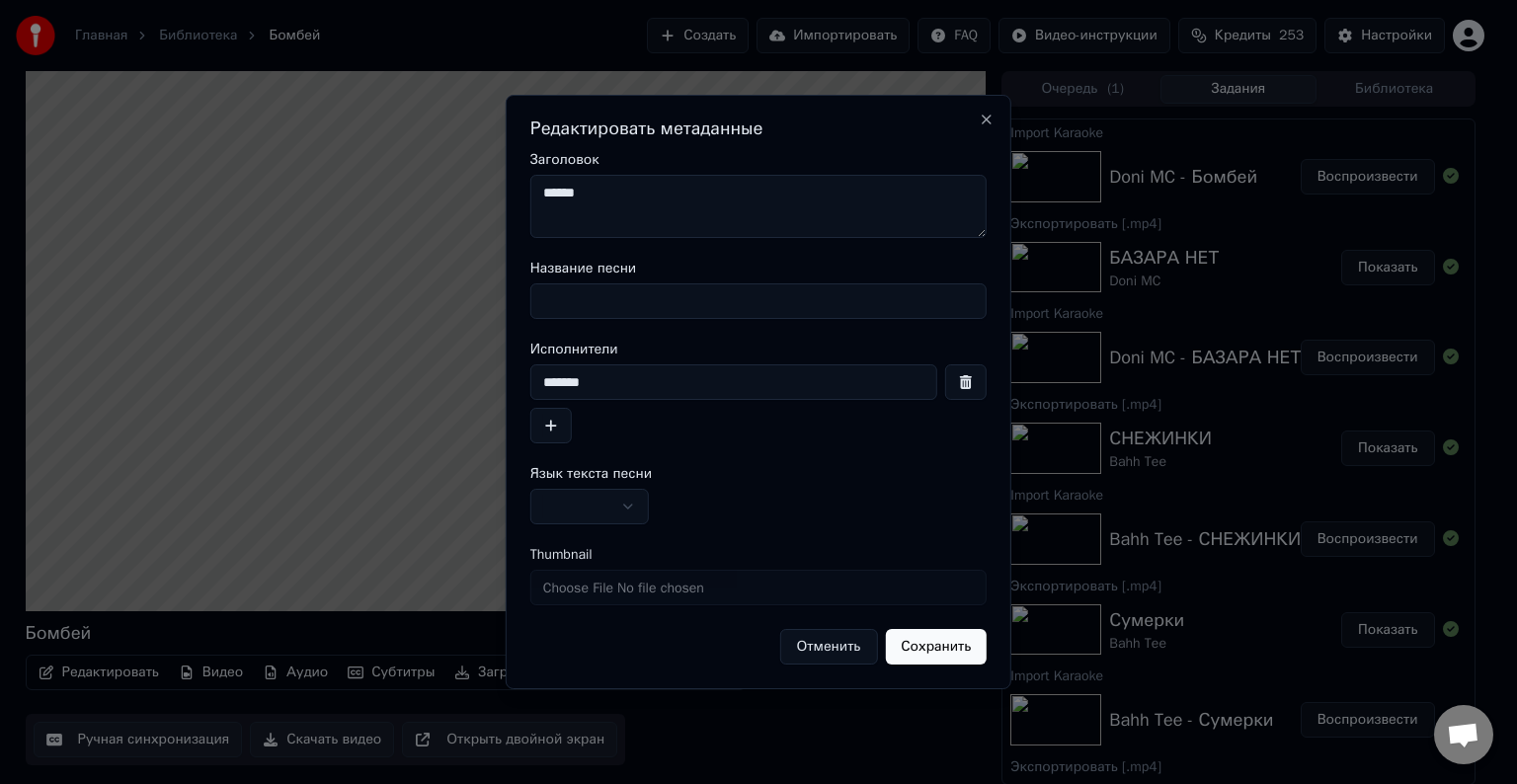 drag, startPoint x: 608, startPoint y: 194, endPoint x: 505, endPoint y: 194, distance: 103 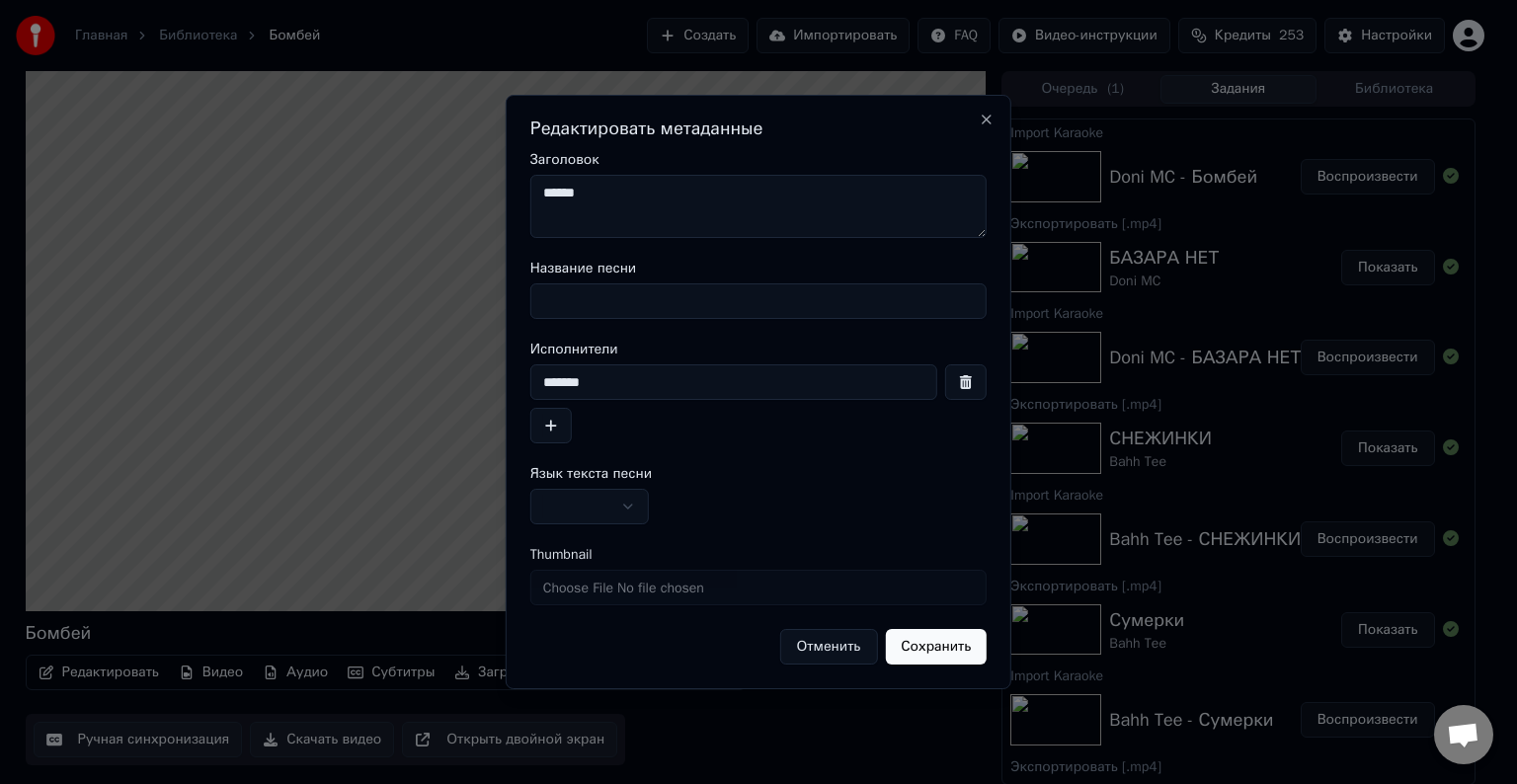 click on "Название песни" at bounding box center [758, 301] 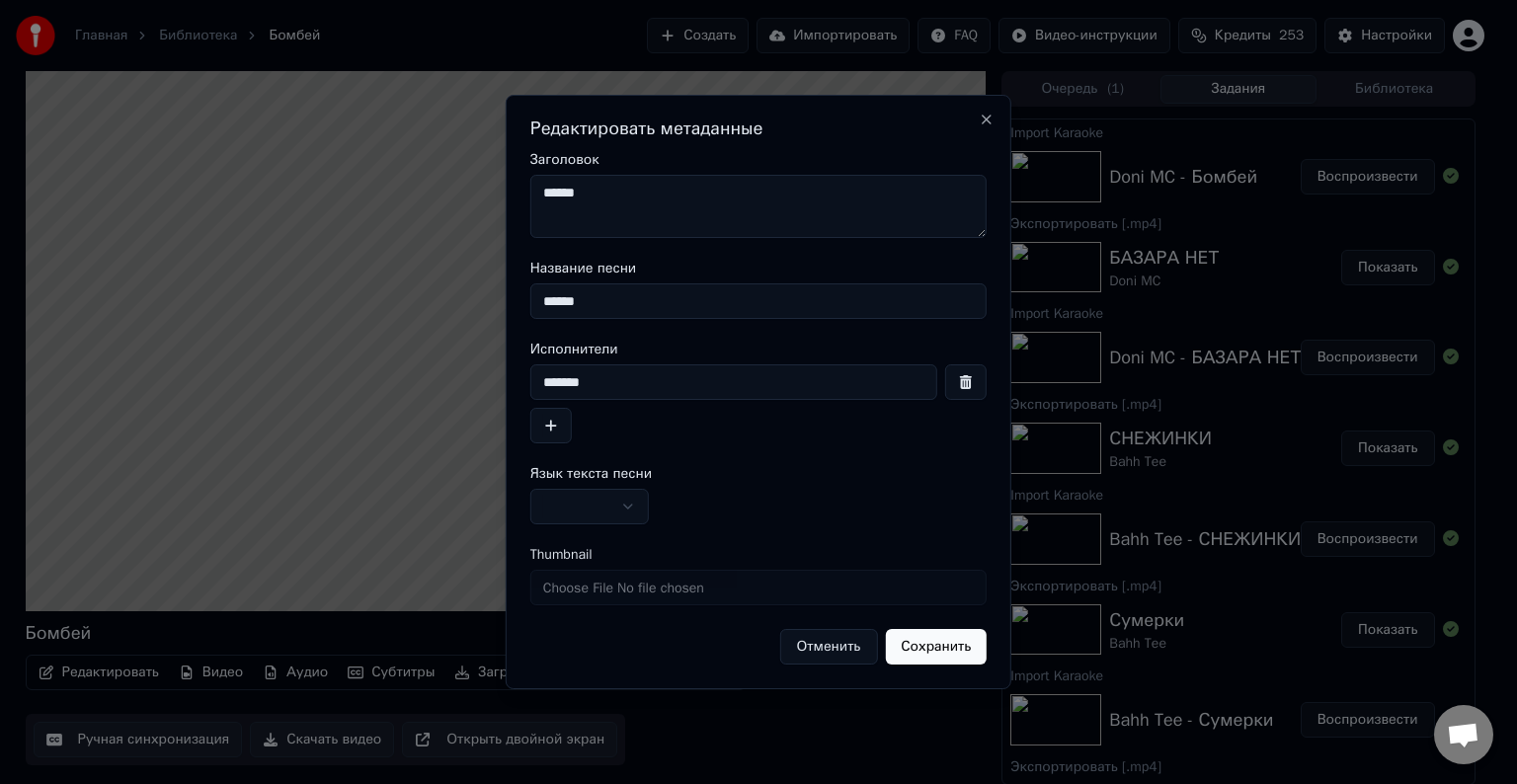 type on "******" 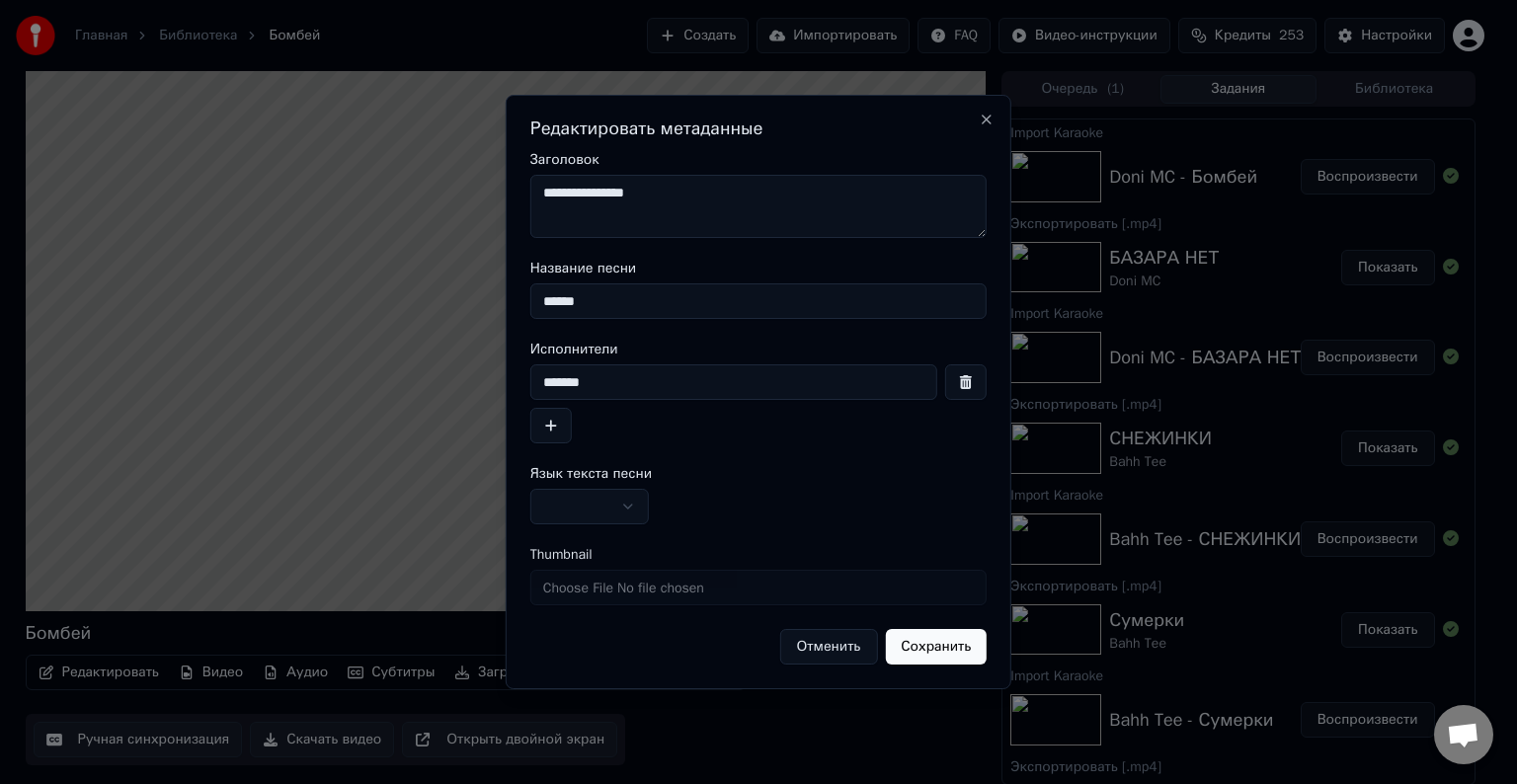 type on "**********" 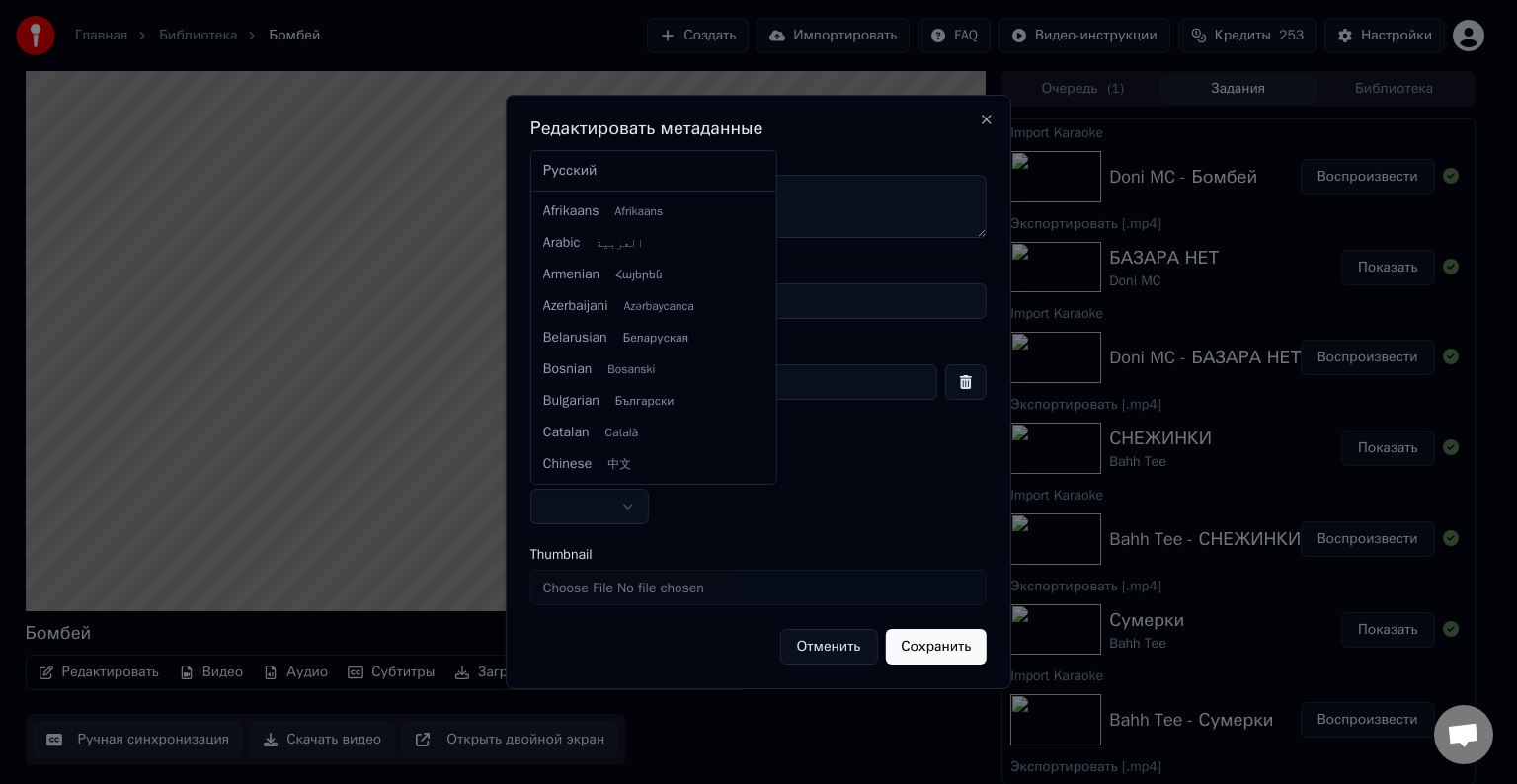 click on "Главная Библиотека Бомбей Создать Импортировать FAQ Видео-инструкции Кредиты 253 Настройки Бомбей Редактировать Видео Аудио Субтитры Загрузить Облачная библиотека Ручная синхронизация Скачать видео Открыть двойной экран Очередь ( 1 ) Задания Библиотека Import Karaoke Doni MC - Бомбей Воспроизвести Экспортировать [.mp4] БАЗАРА НЕТ Doni MC Показать Import Karaoke Doni MC - БАЗАРА НЕТ Воспроизвести Экспортировать [.mp4] СНЕЖИНКИ Bahh Tee Показать Import Karaoke Bahh Tee - СНЕЖИНКИ Воспроизвести Экспортировать [.mp4] Сумерки Bahh Tee Показать Import Karaoke Bahh Tee - Сумерки Воспроизвести Экспортировать [.mp4] Bahh Tee" at bounding box center (750, 392) 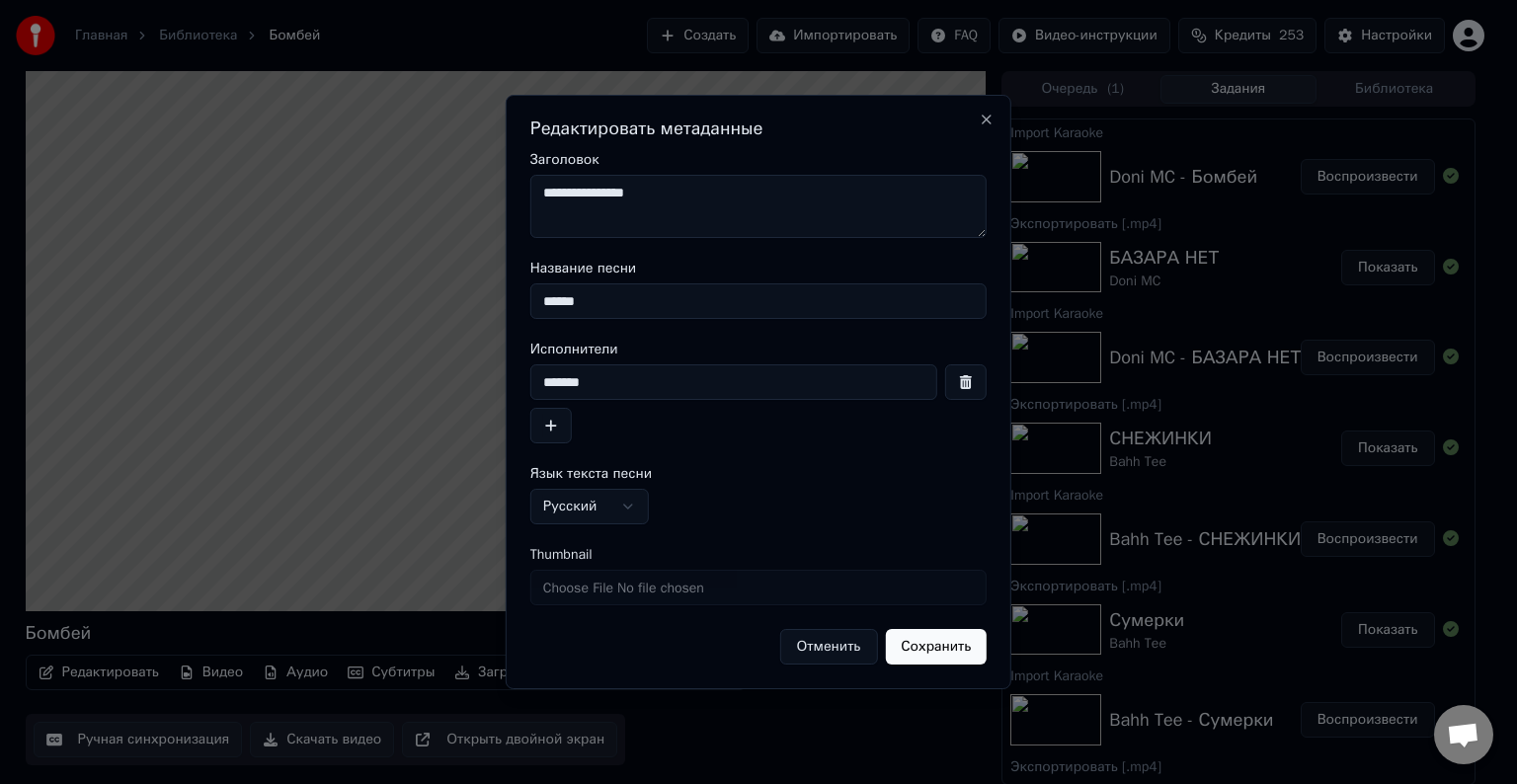 click on "Сохранить" at bounding box center [935, 647] 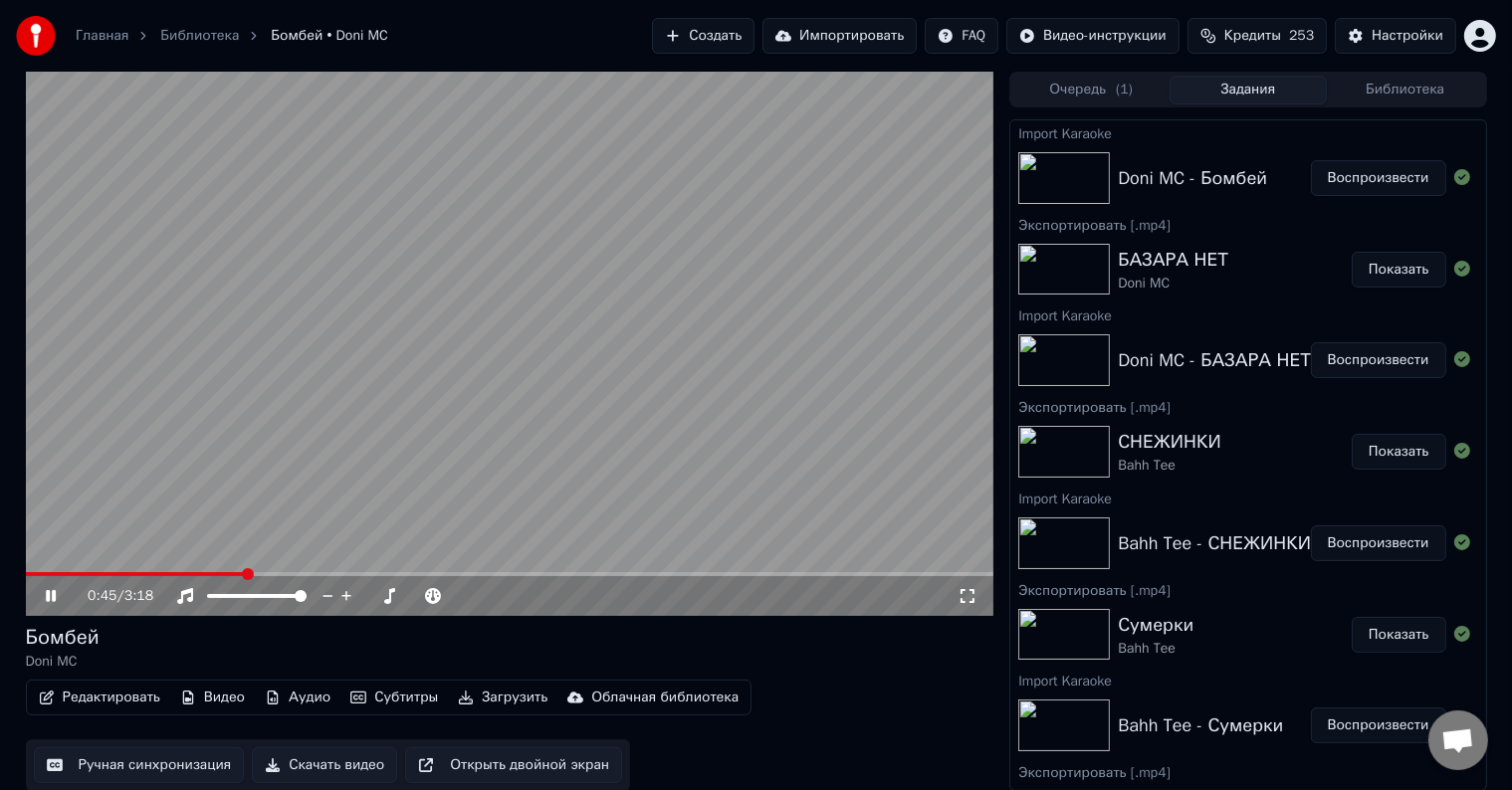 click on "0:45  /  3:18" at bounding box center (510, 596) 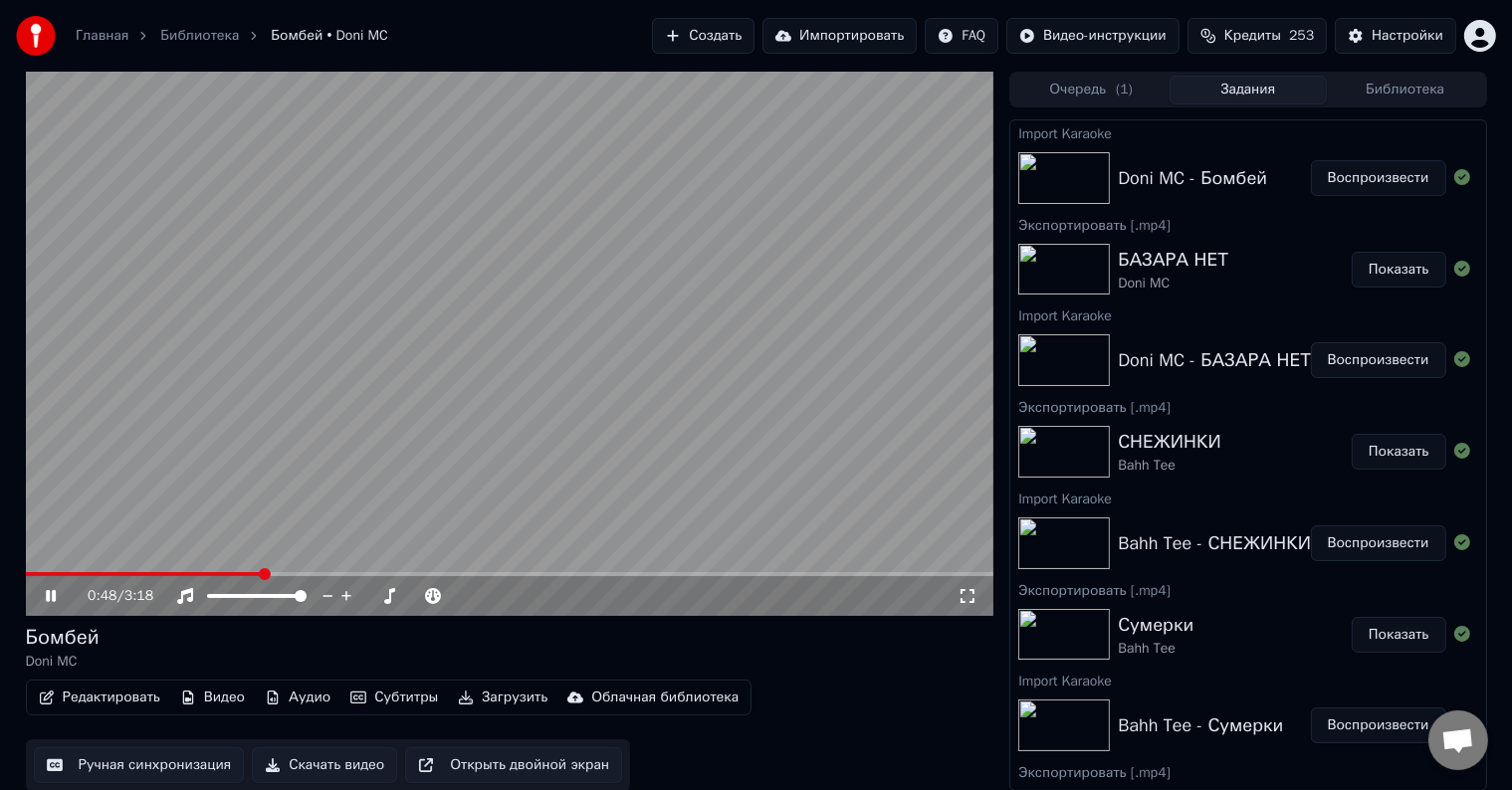 click 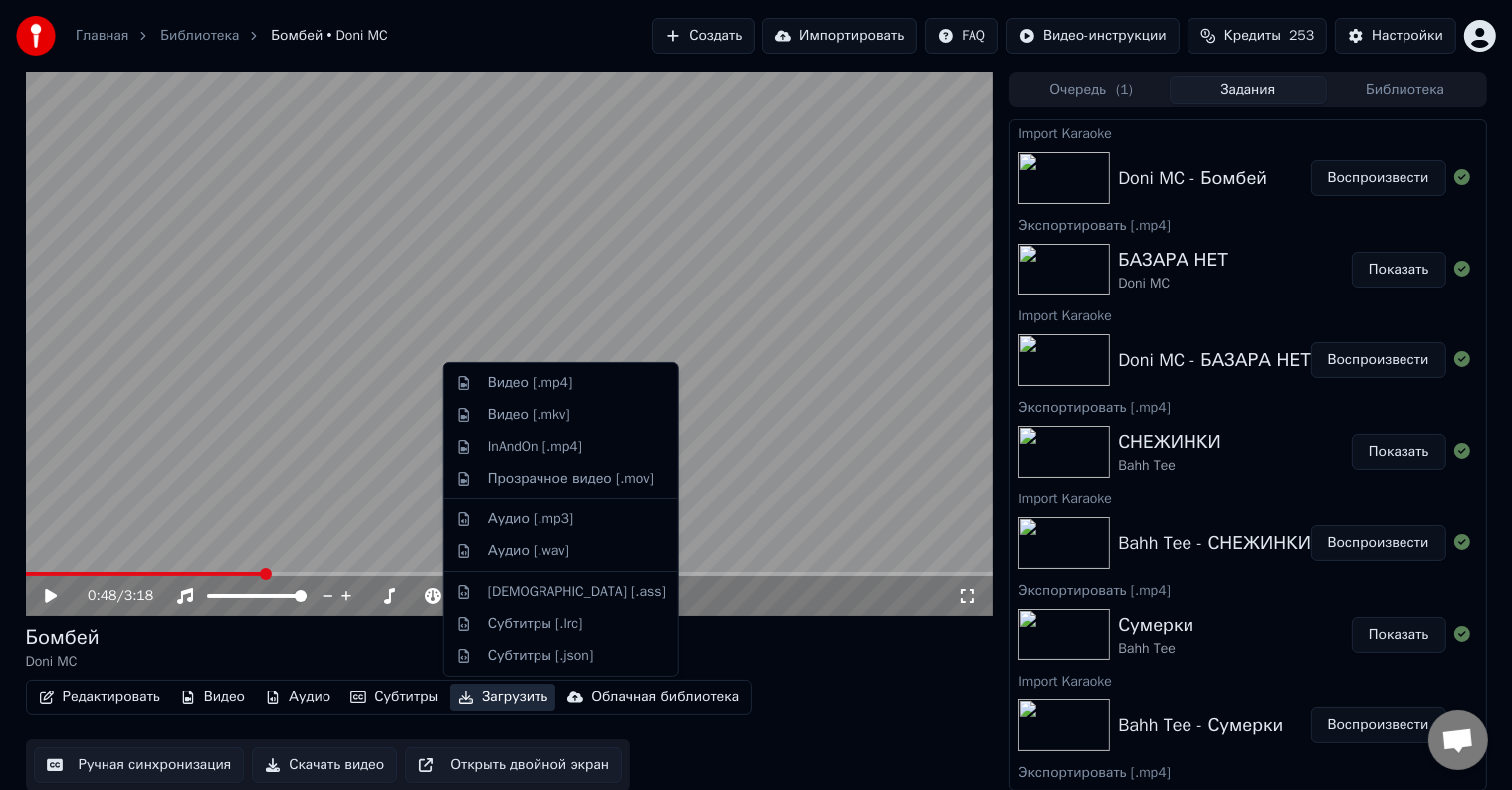 click on "Загрузить" at bounding box center (503, 697) 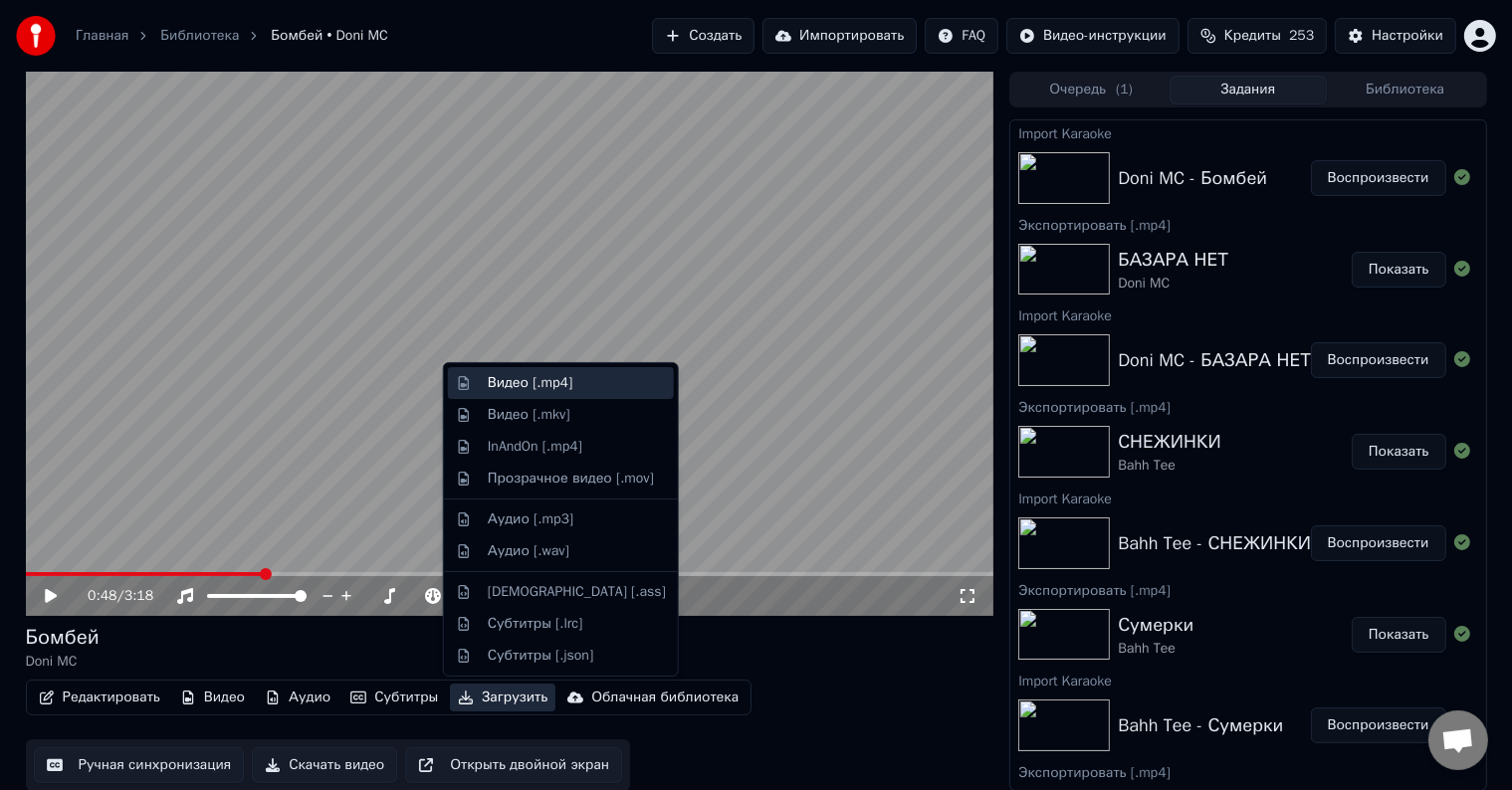 click on "Видео [.mp4]" at bounding box center [530, 383] 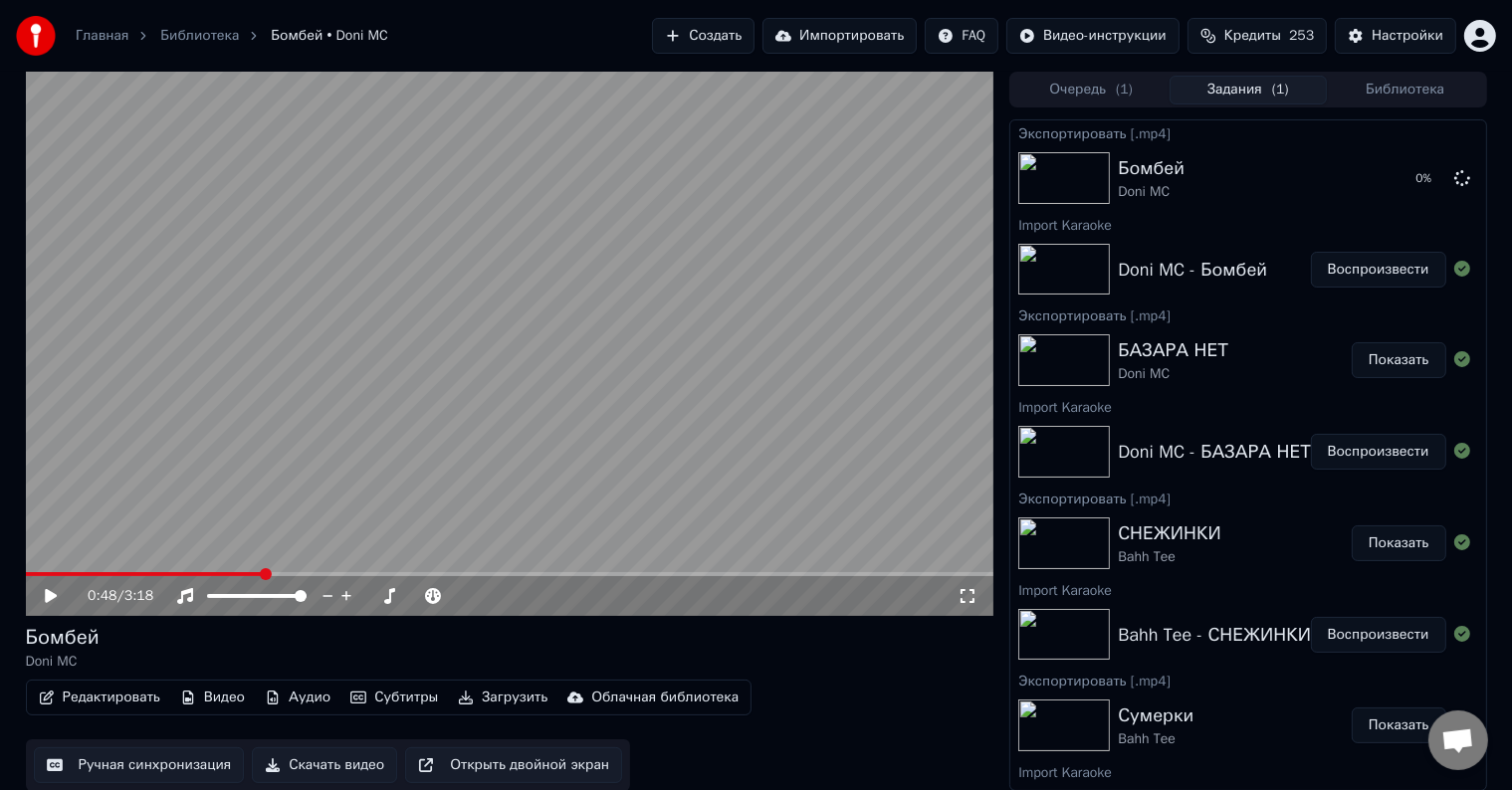 click on "Импортировать" at bounding box center [839, 36] 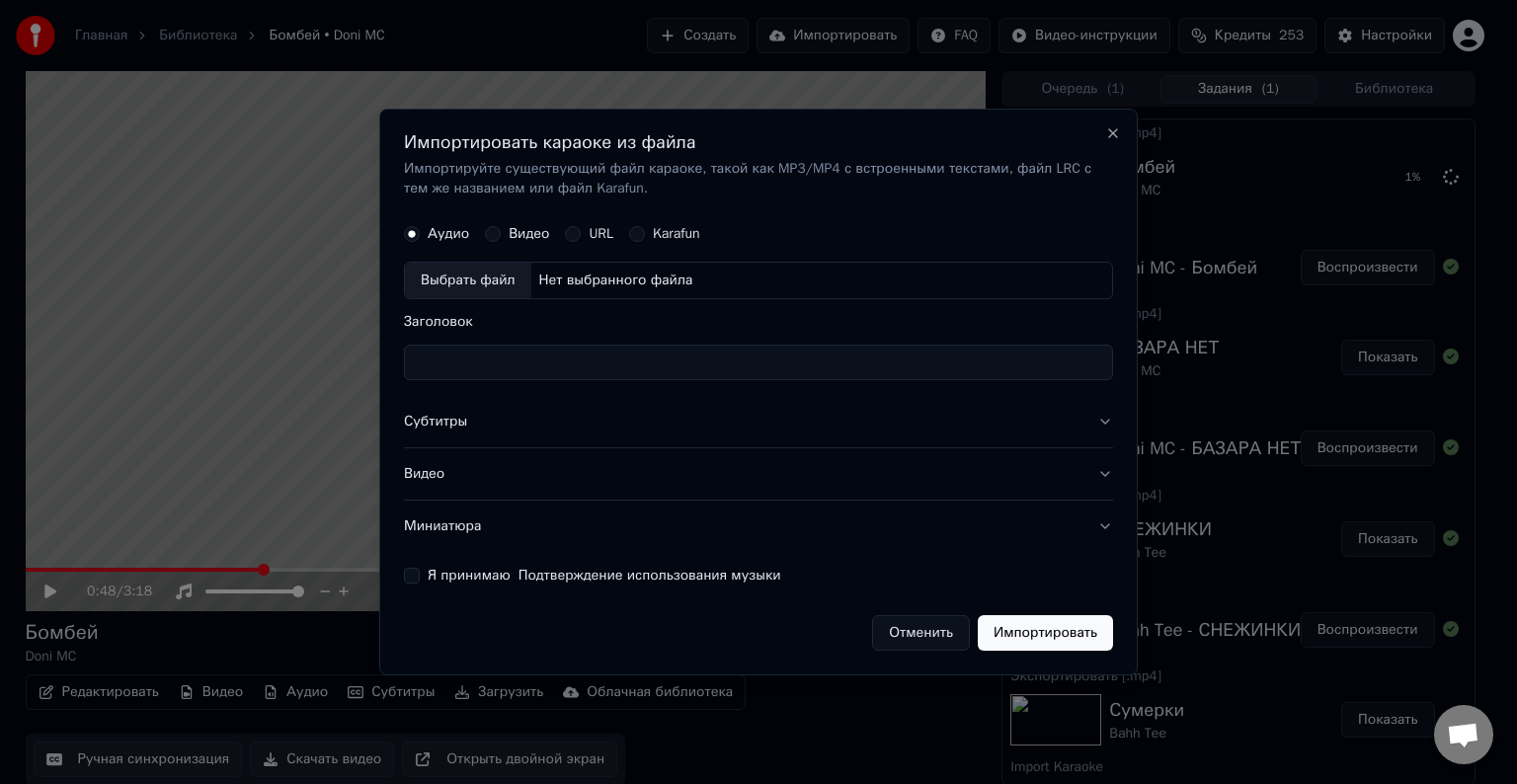 click on "Выбрать файл" at bounding box center [468, 280] 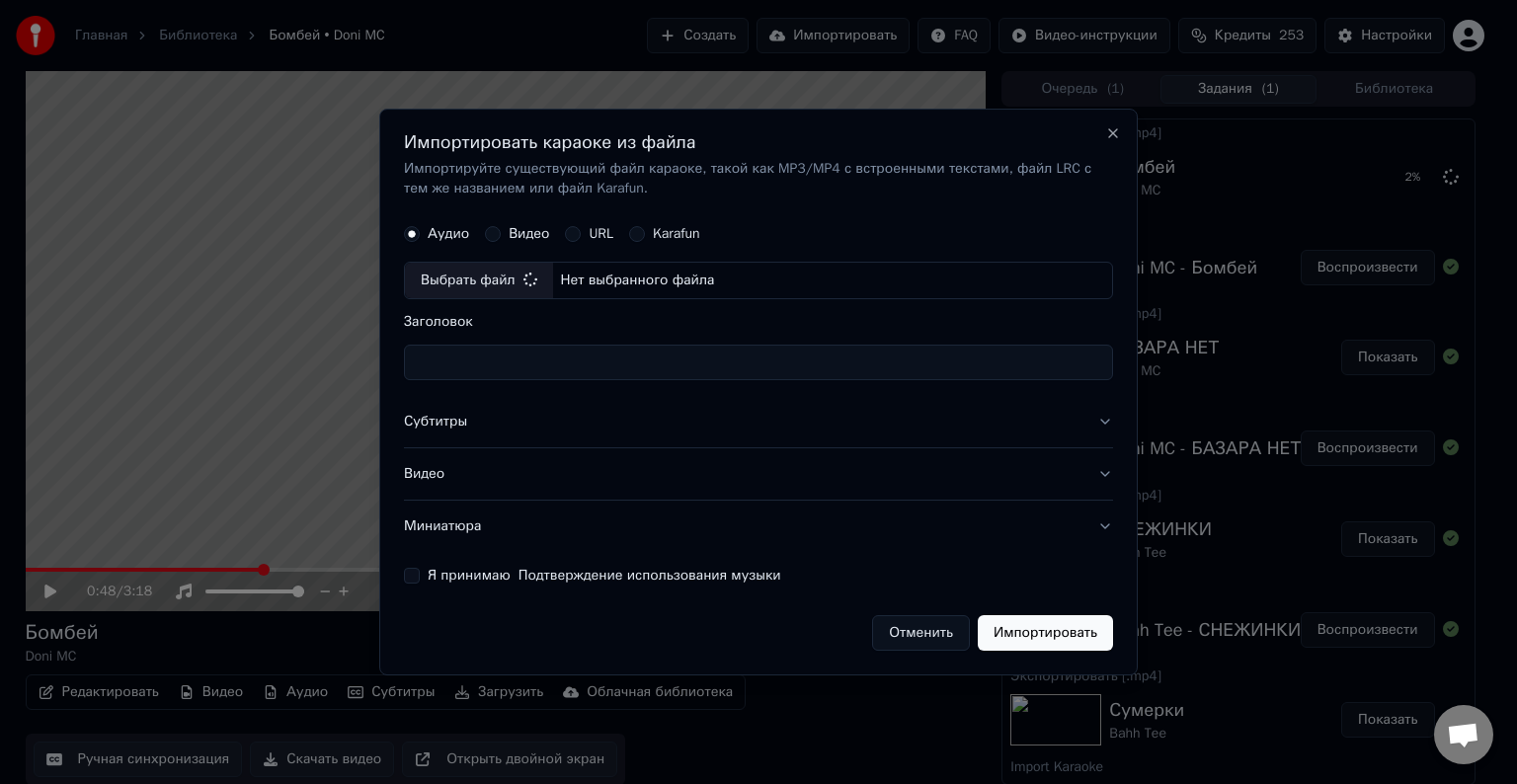 type on "**********" 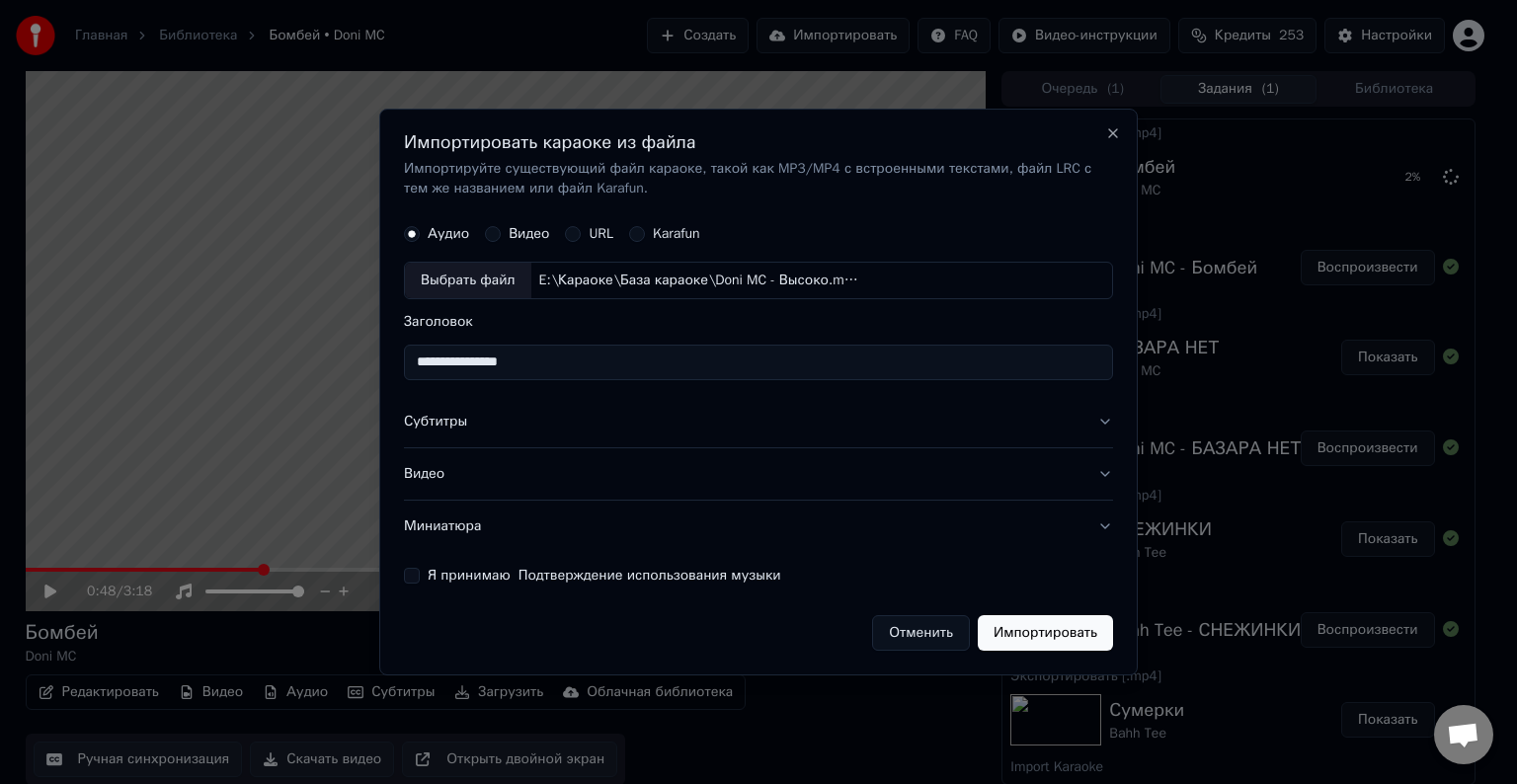 click on "Субтитры" at bounding box center (758, 422) 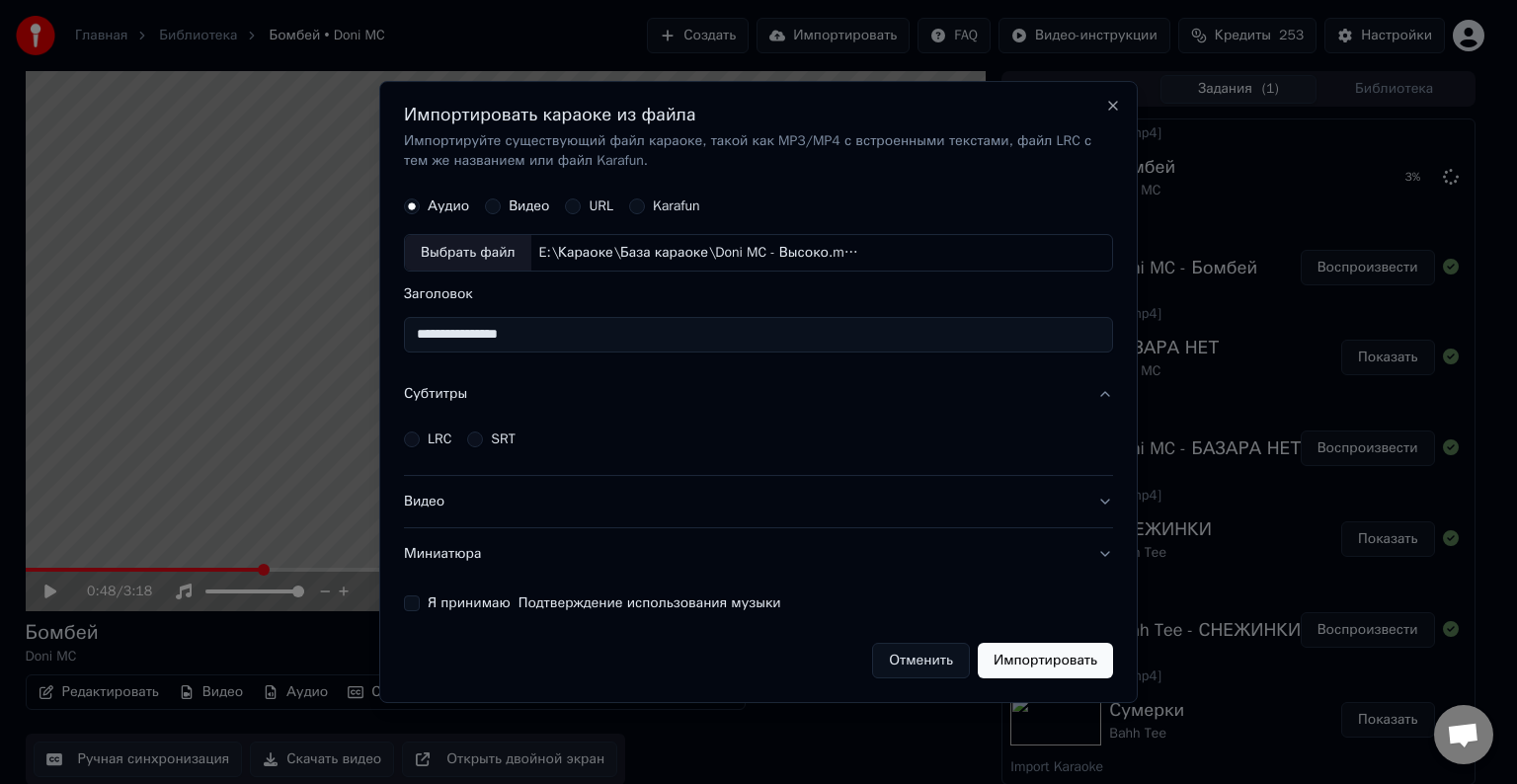 click on "LRC" at bounding box center [439, 439] 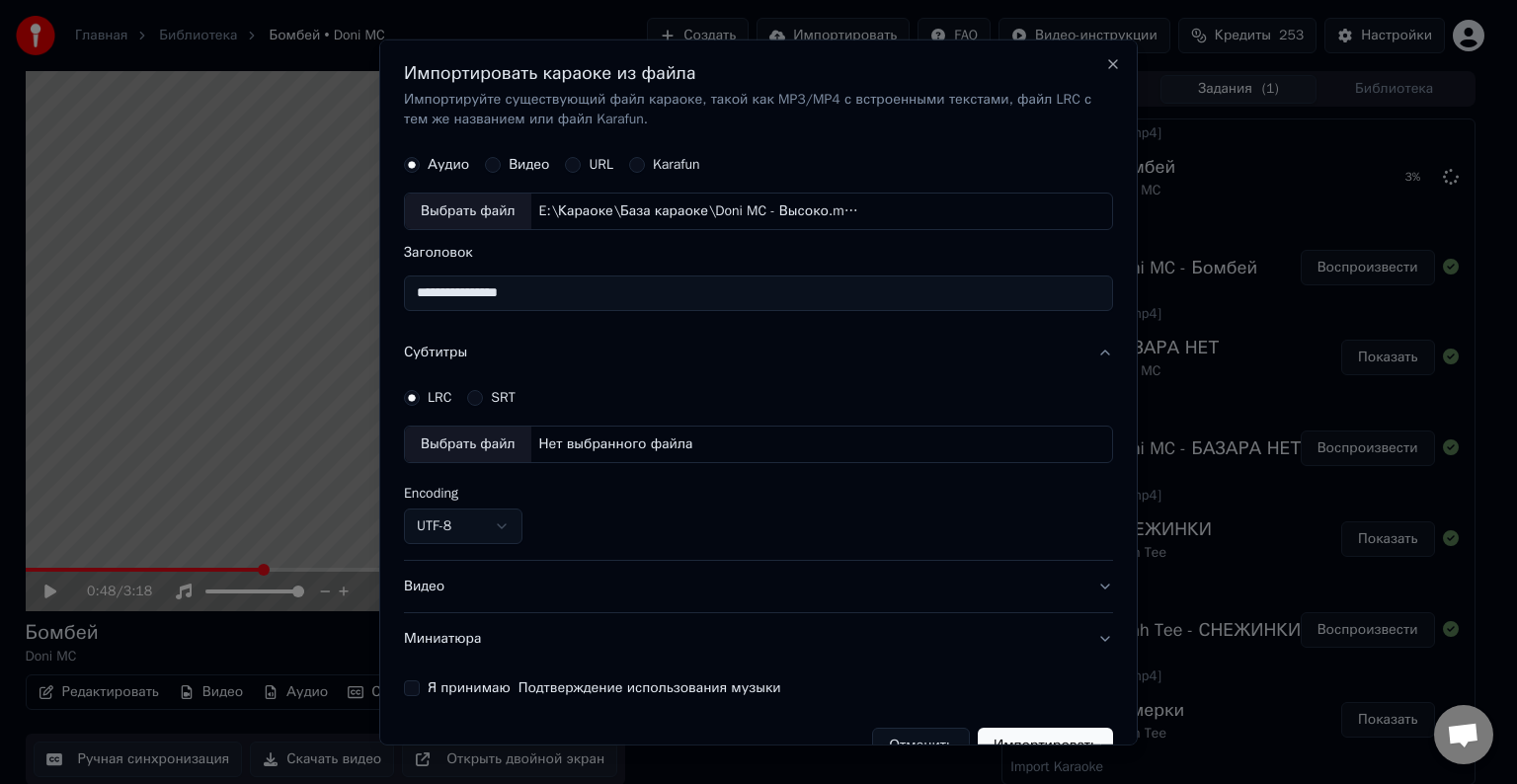 click on "Выбрать файл" at bounding box center (468, 444) 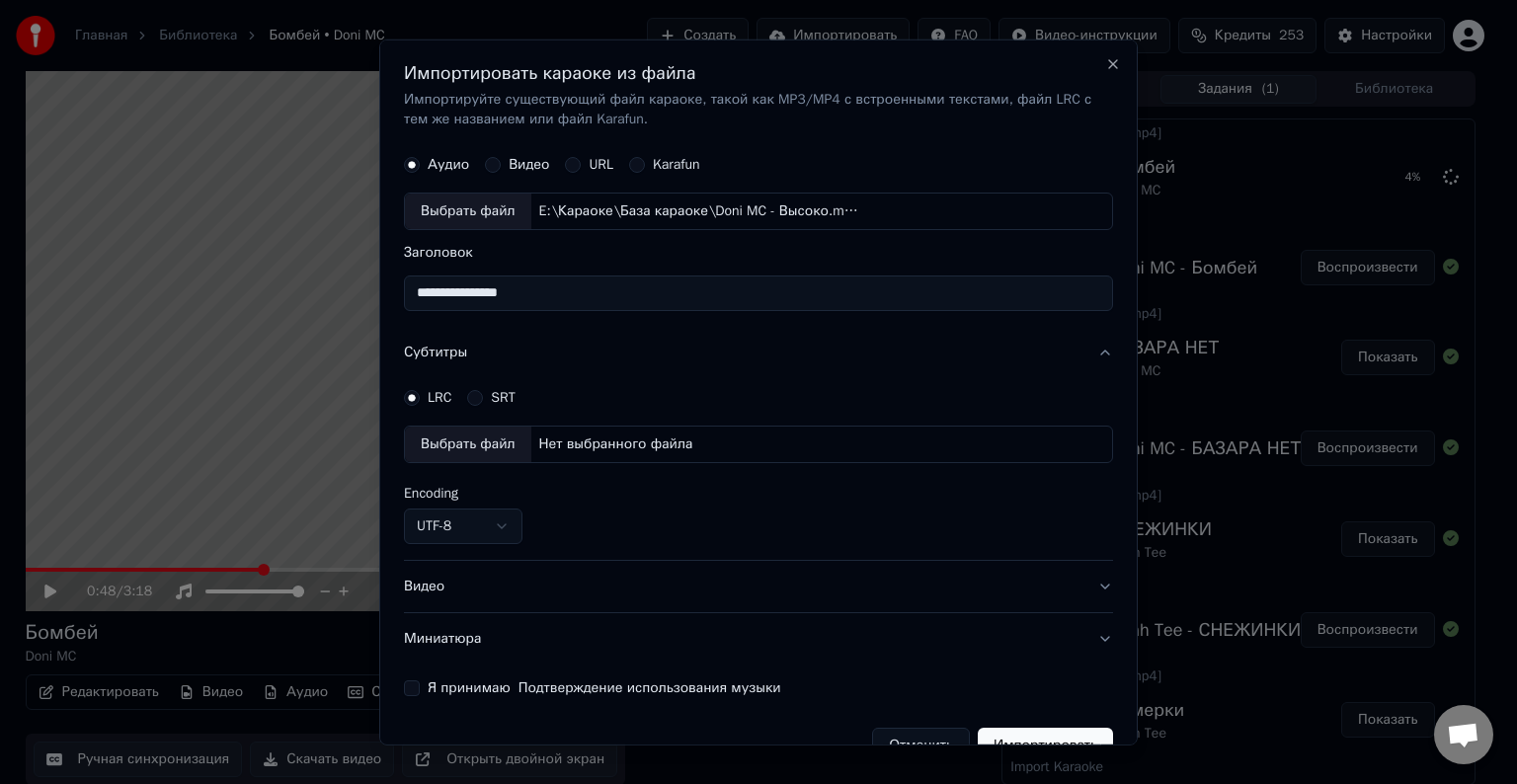 select on "**********" 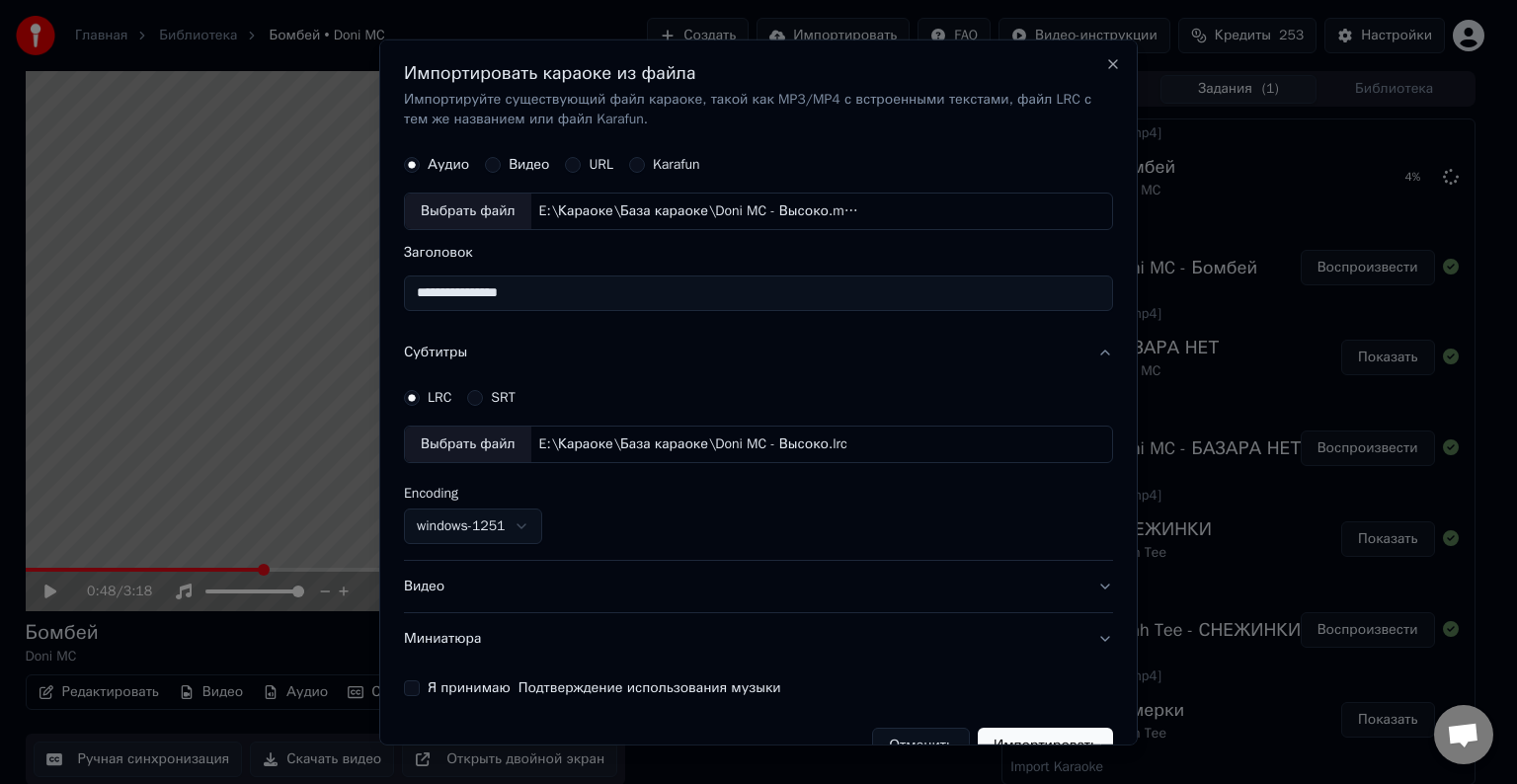 click on "Видео" at bounding box center (758, 587) 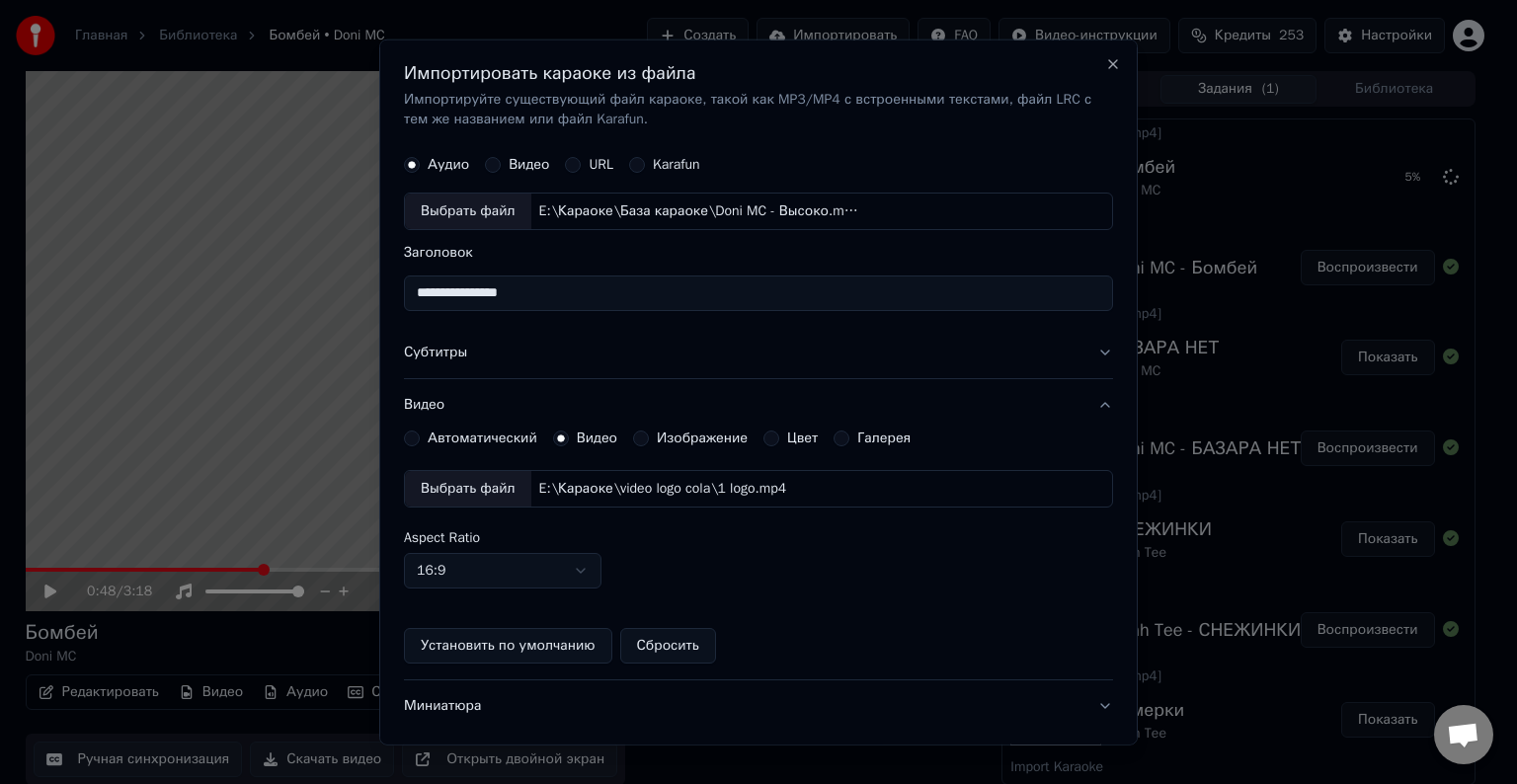 click on "Выбрать файл" at bounding box center [468, 489] 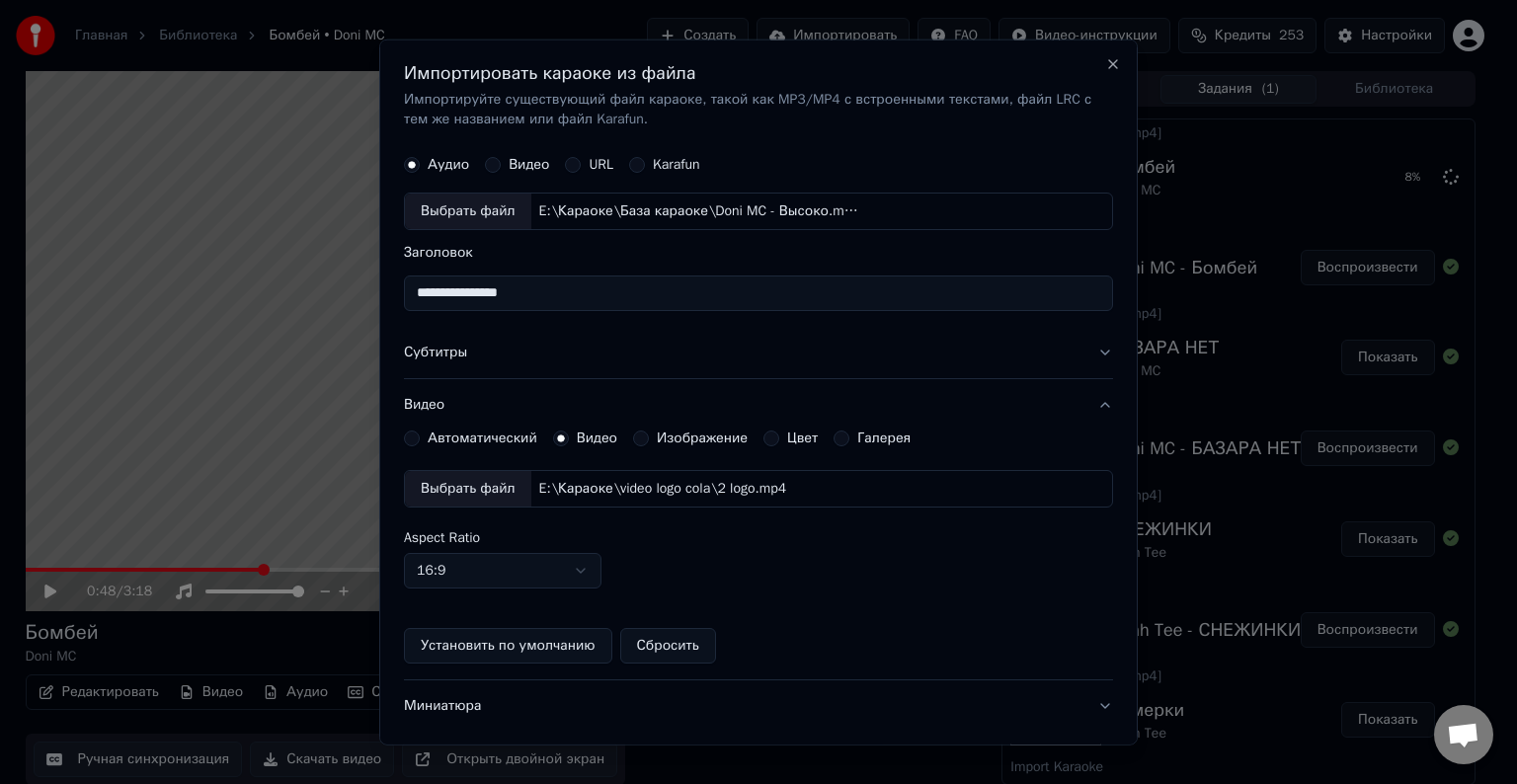 scroll, scrollTop: 108, scrollLeft: 0, axis: vertical 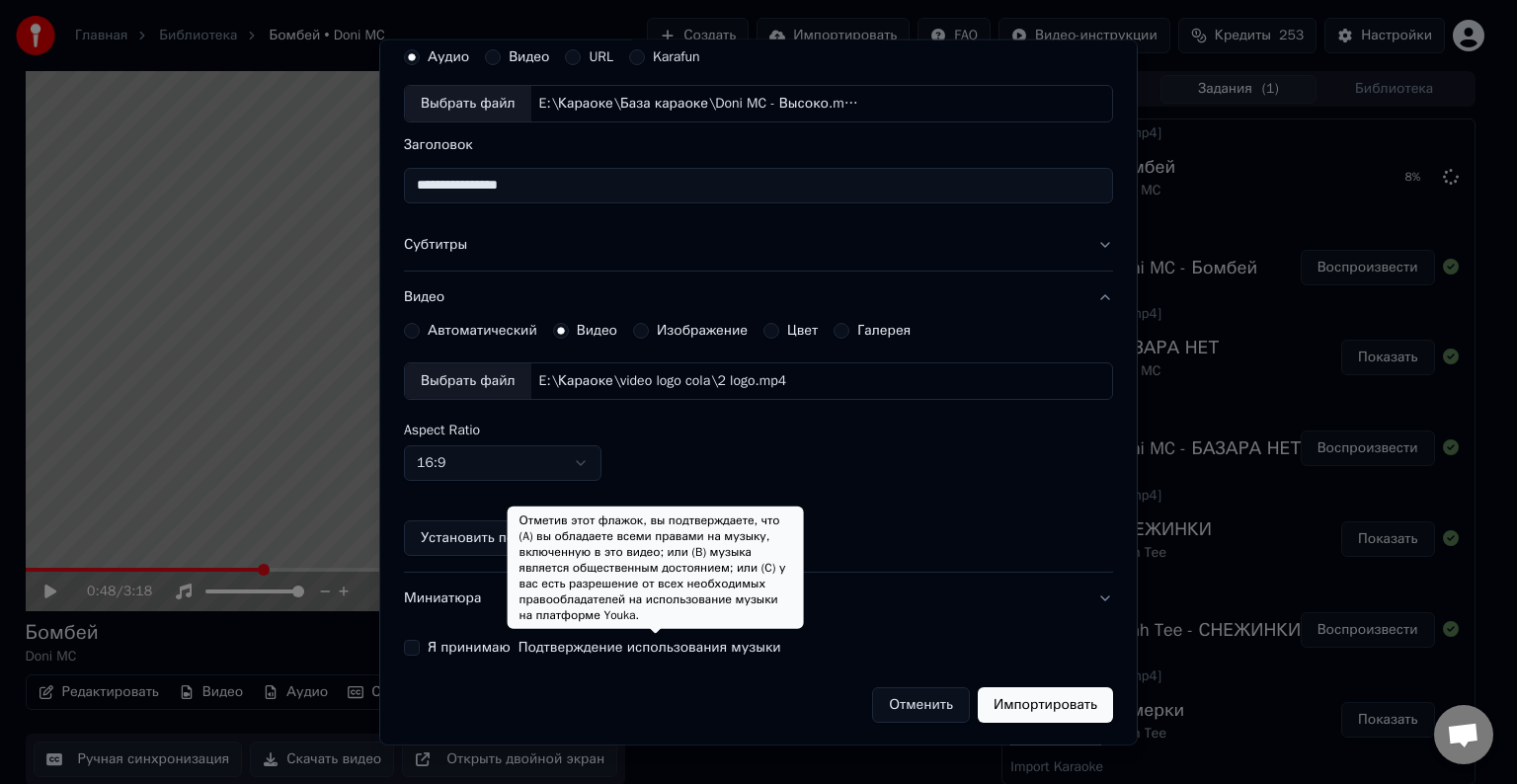 click on "Подтверждение использования музыки" at bounding box center [650, 648] 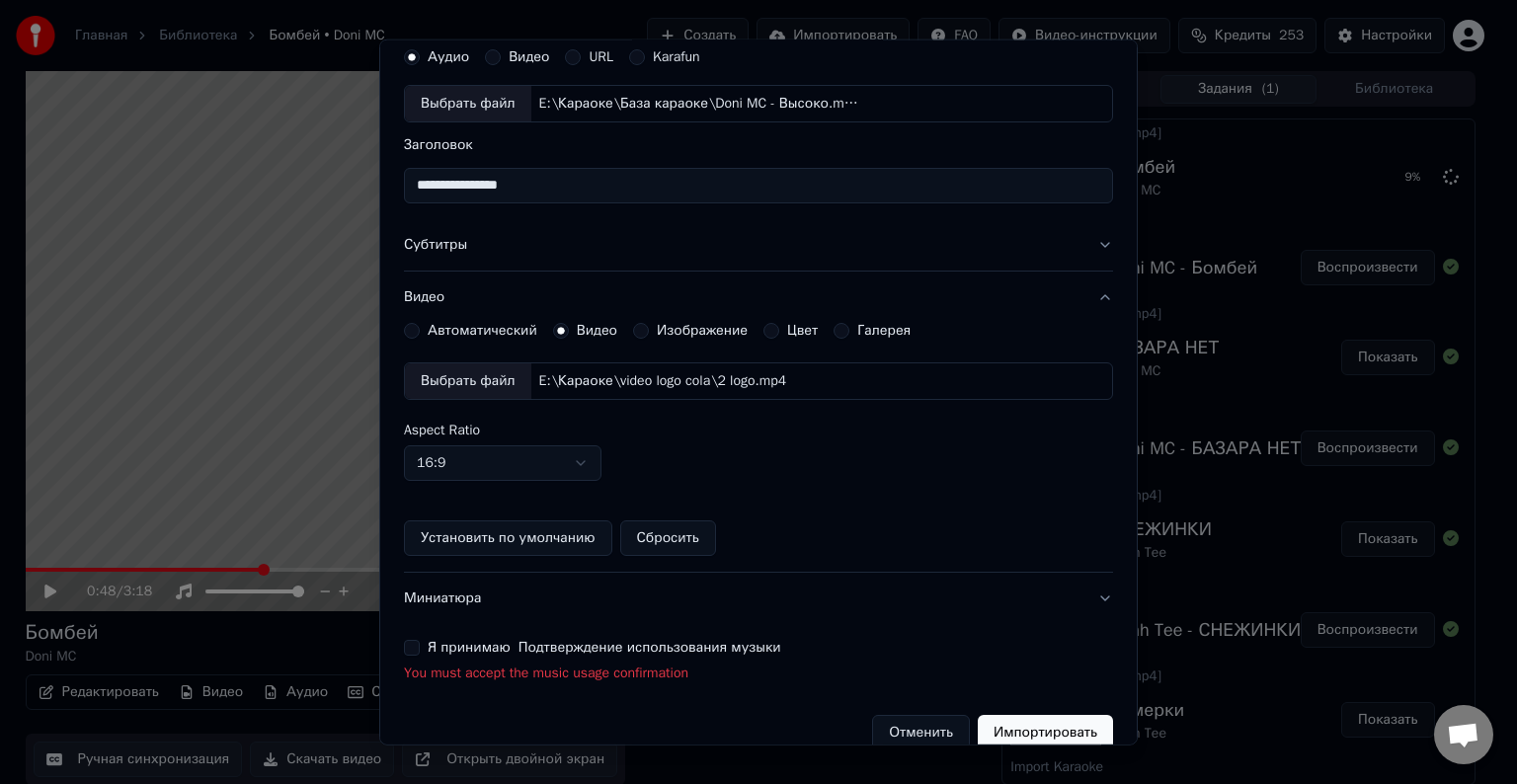 click on "Я принимаю   Подтверждение использования музыки" at bounding box center (604, 648) 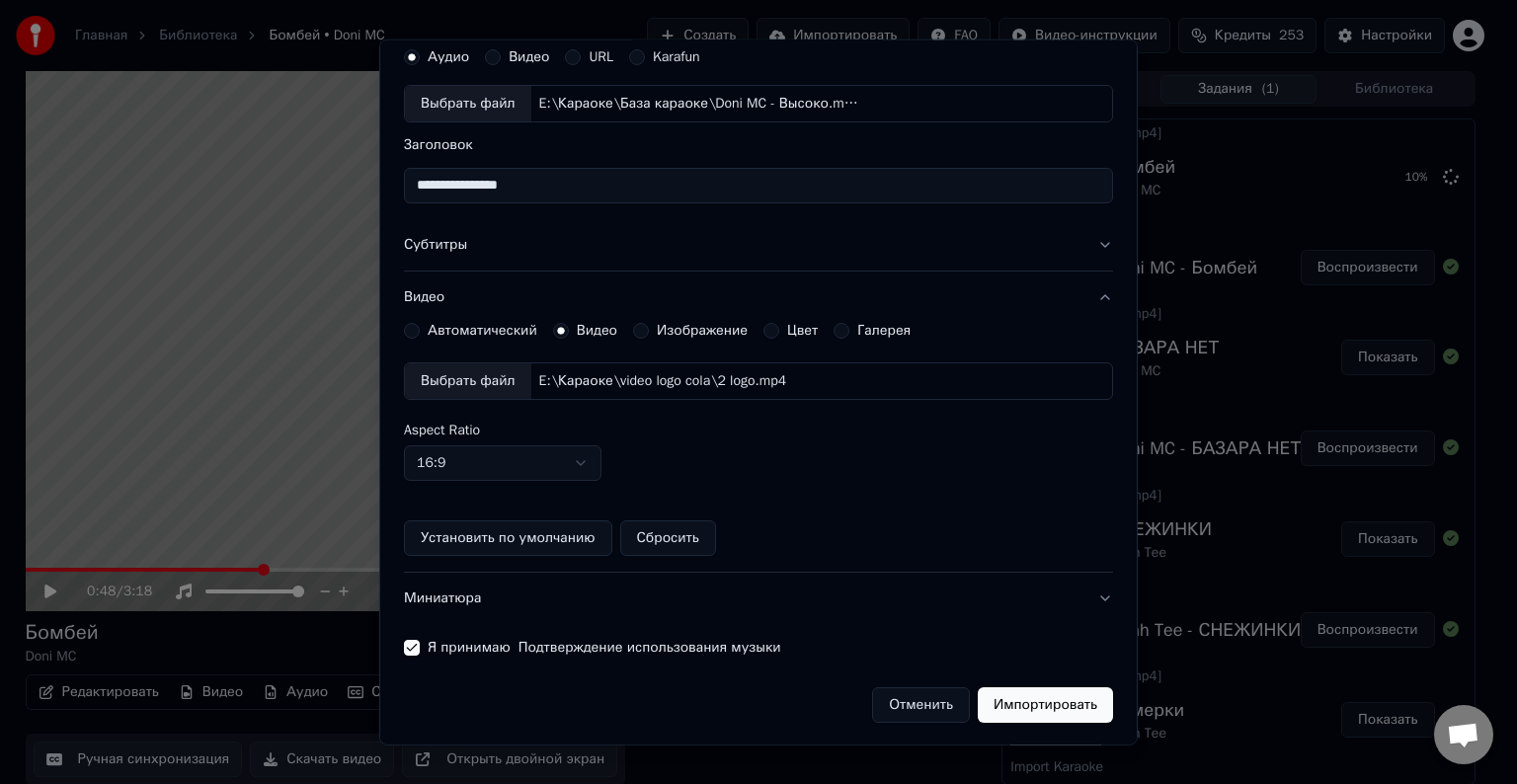 click on "Импортировать" at bounding box center (1045, 705) 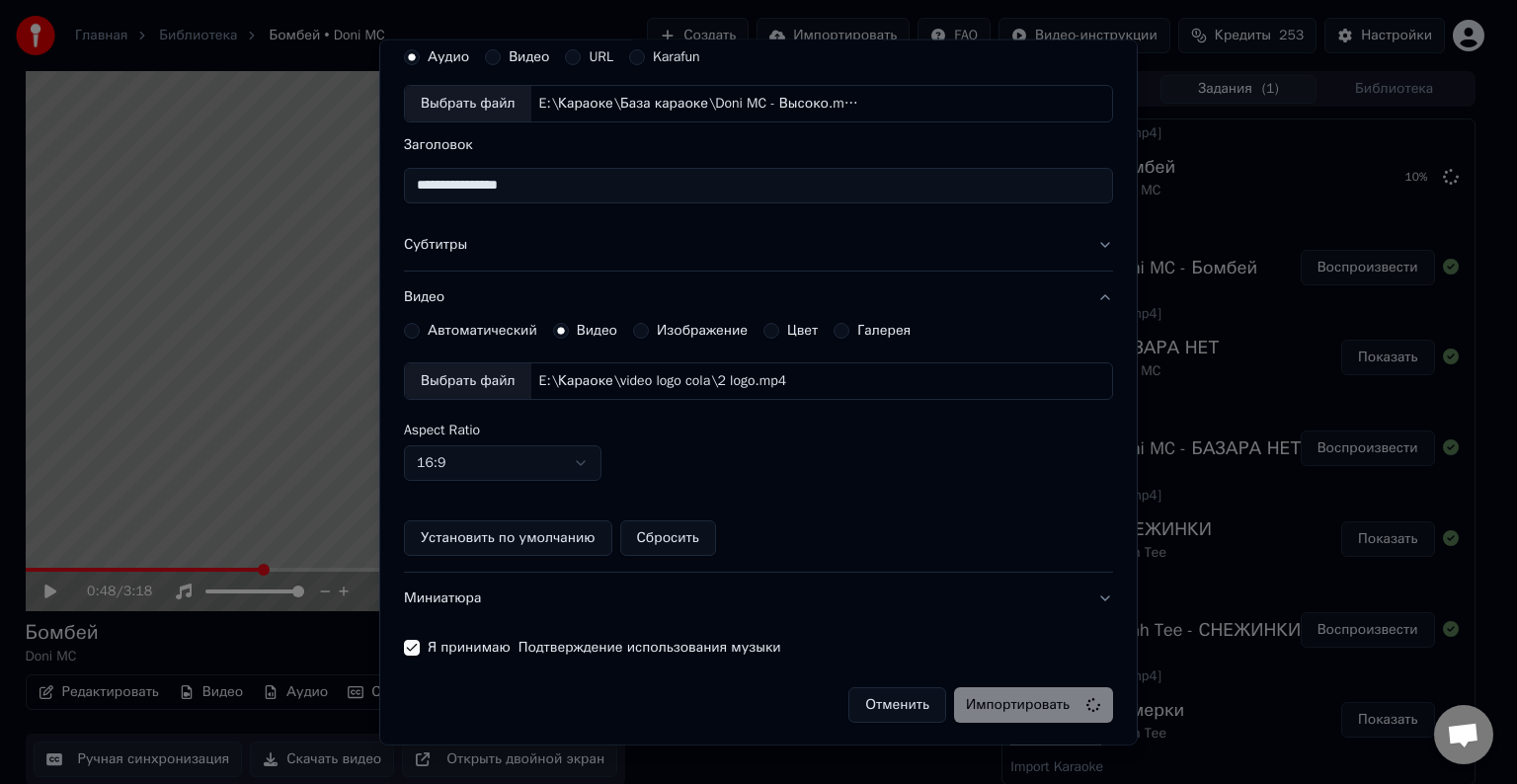 type 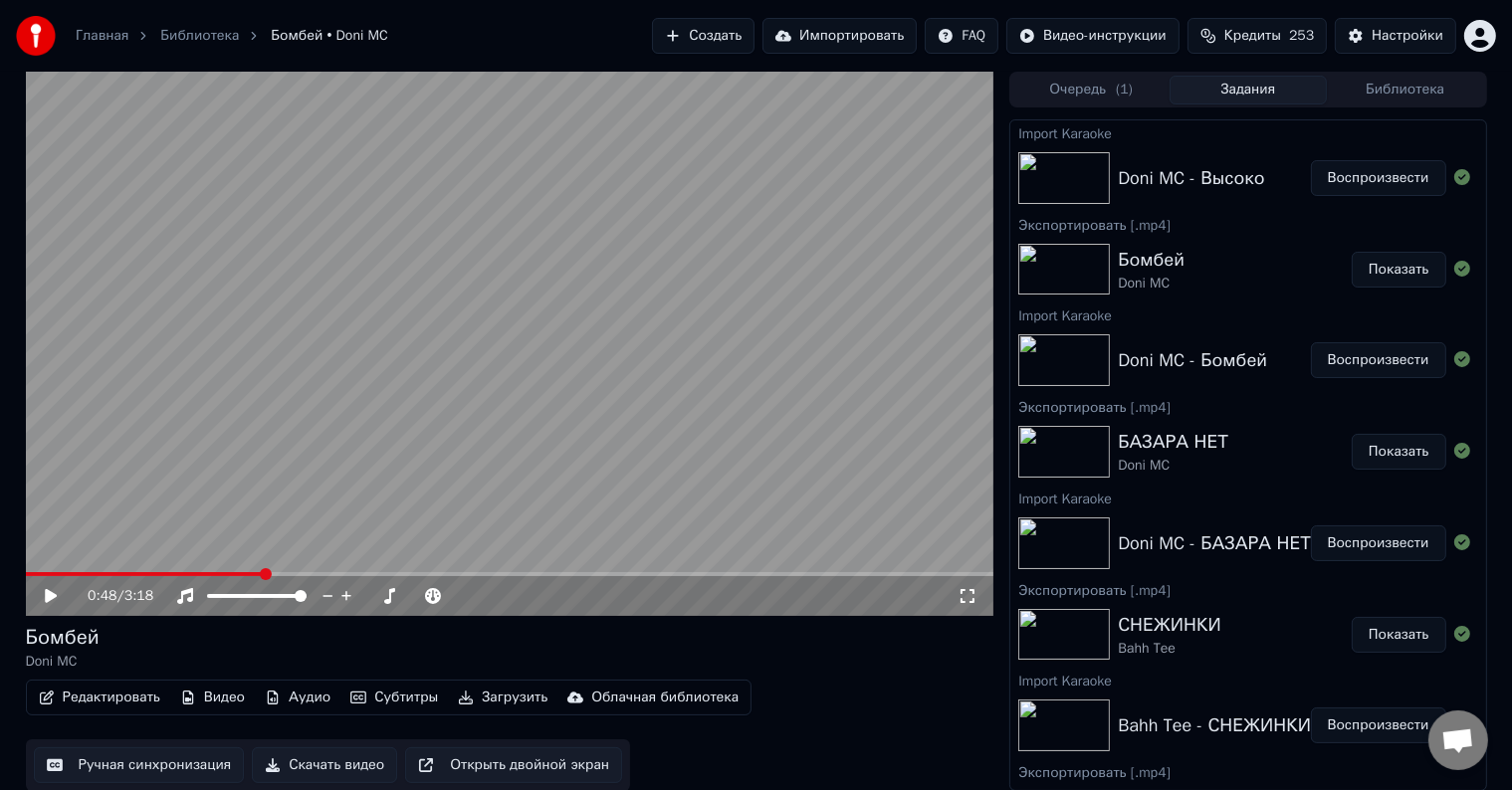 click on "Воспроизвести" at bounding box center [1379, 178] 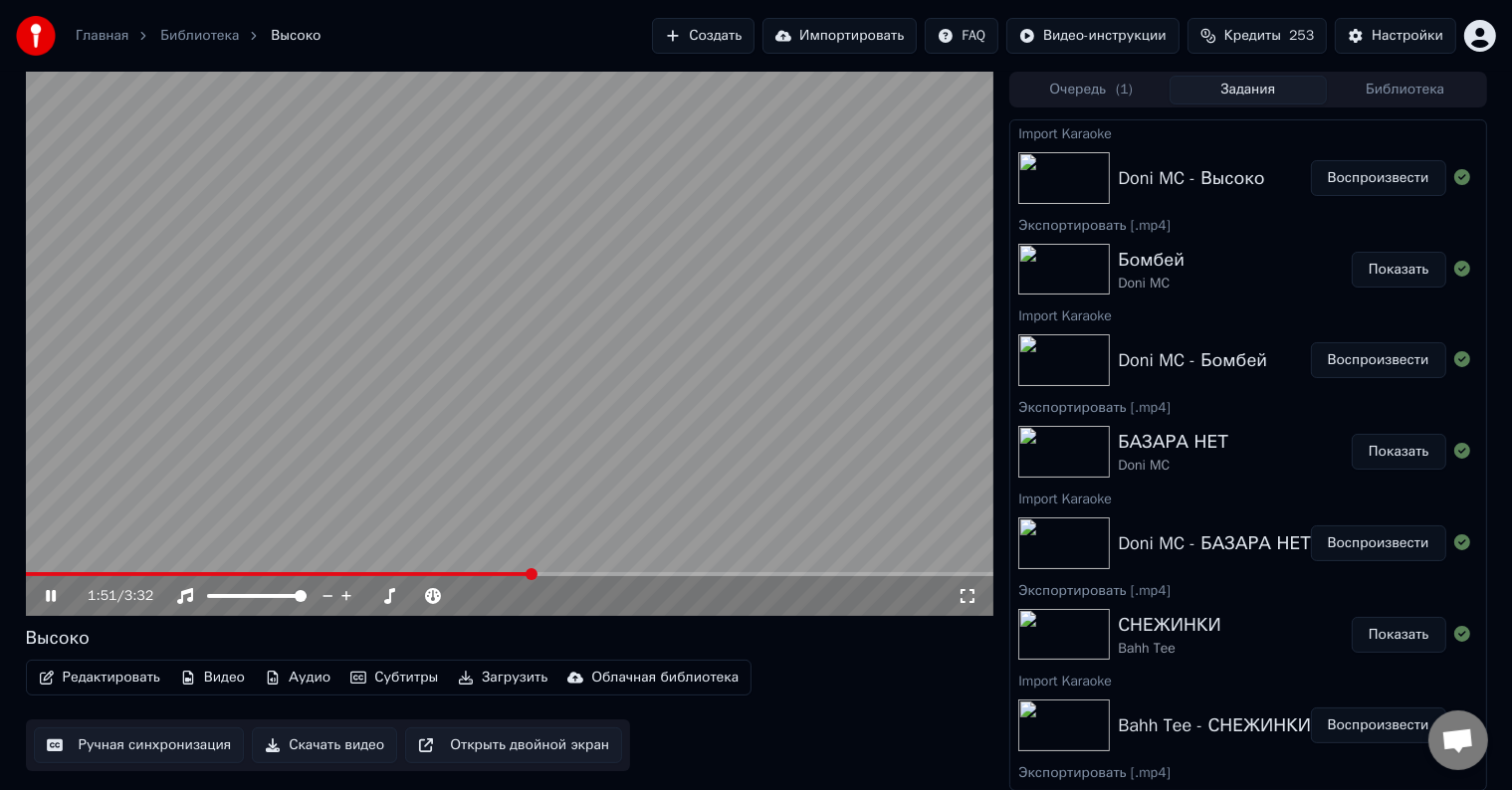 click on "1:51  /  3:32" at bounding box center [510, 596] 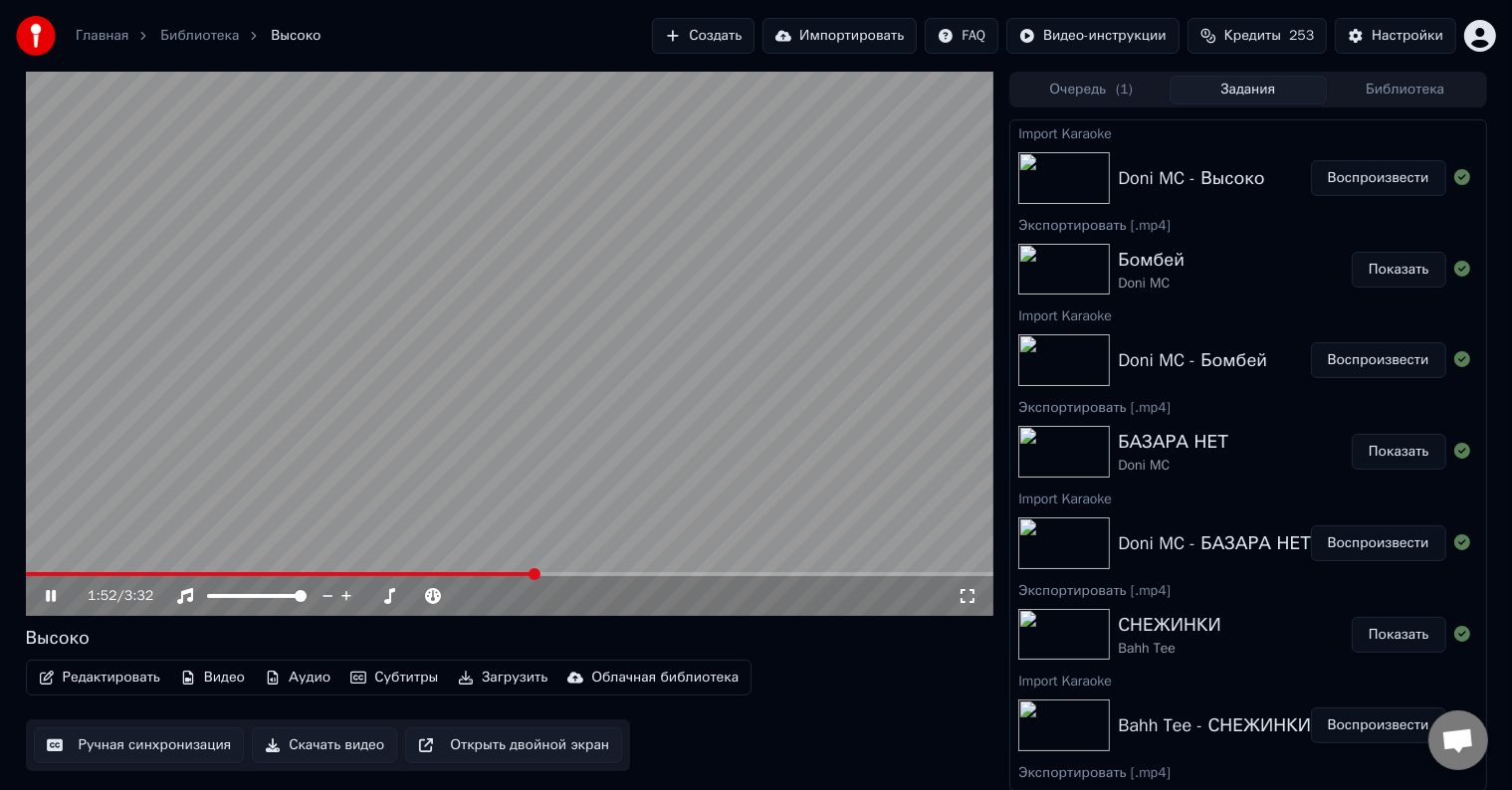 click 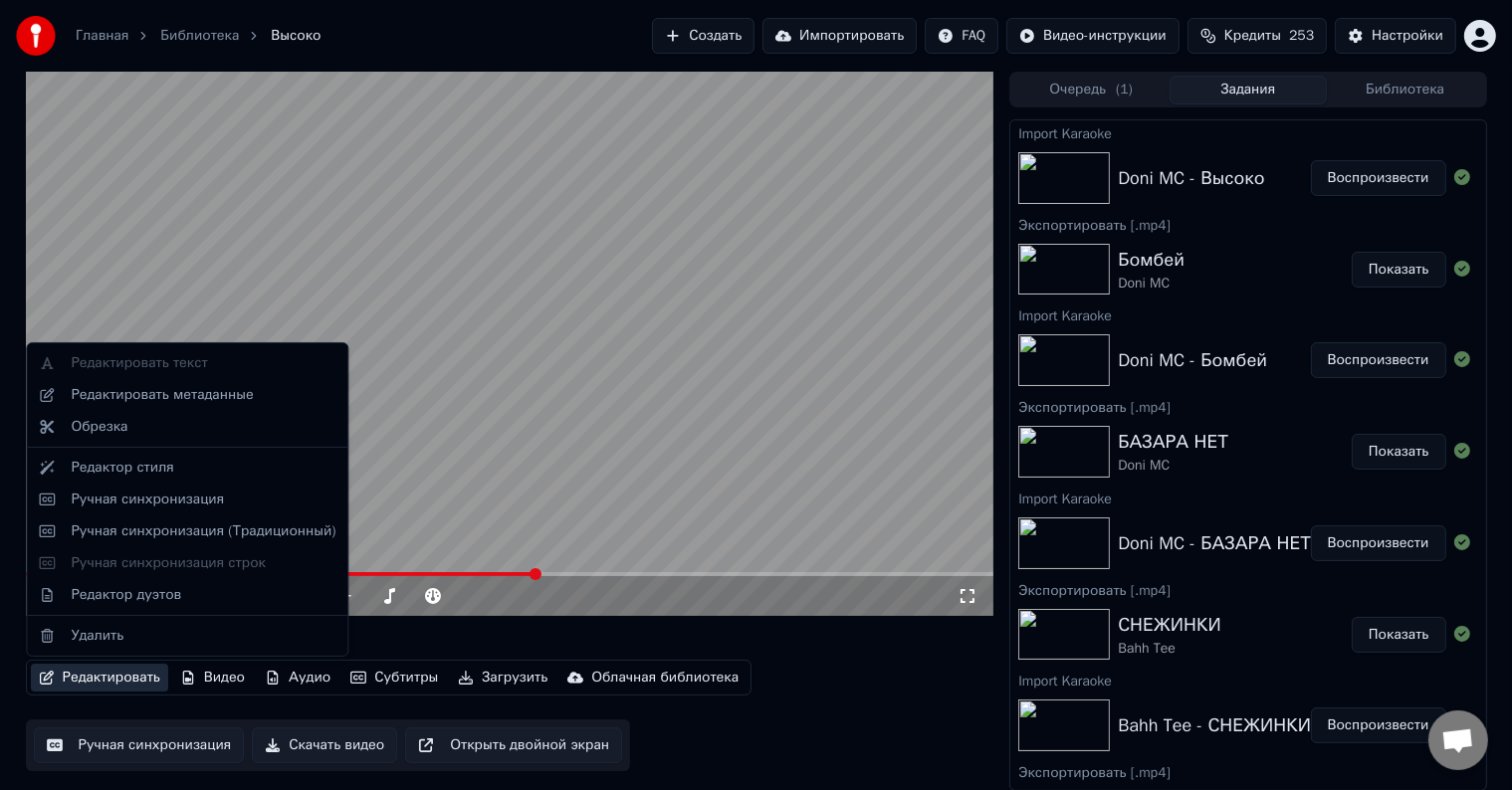 click on "Редактировать" at bounding box center (100, 678) 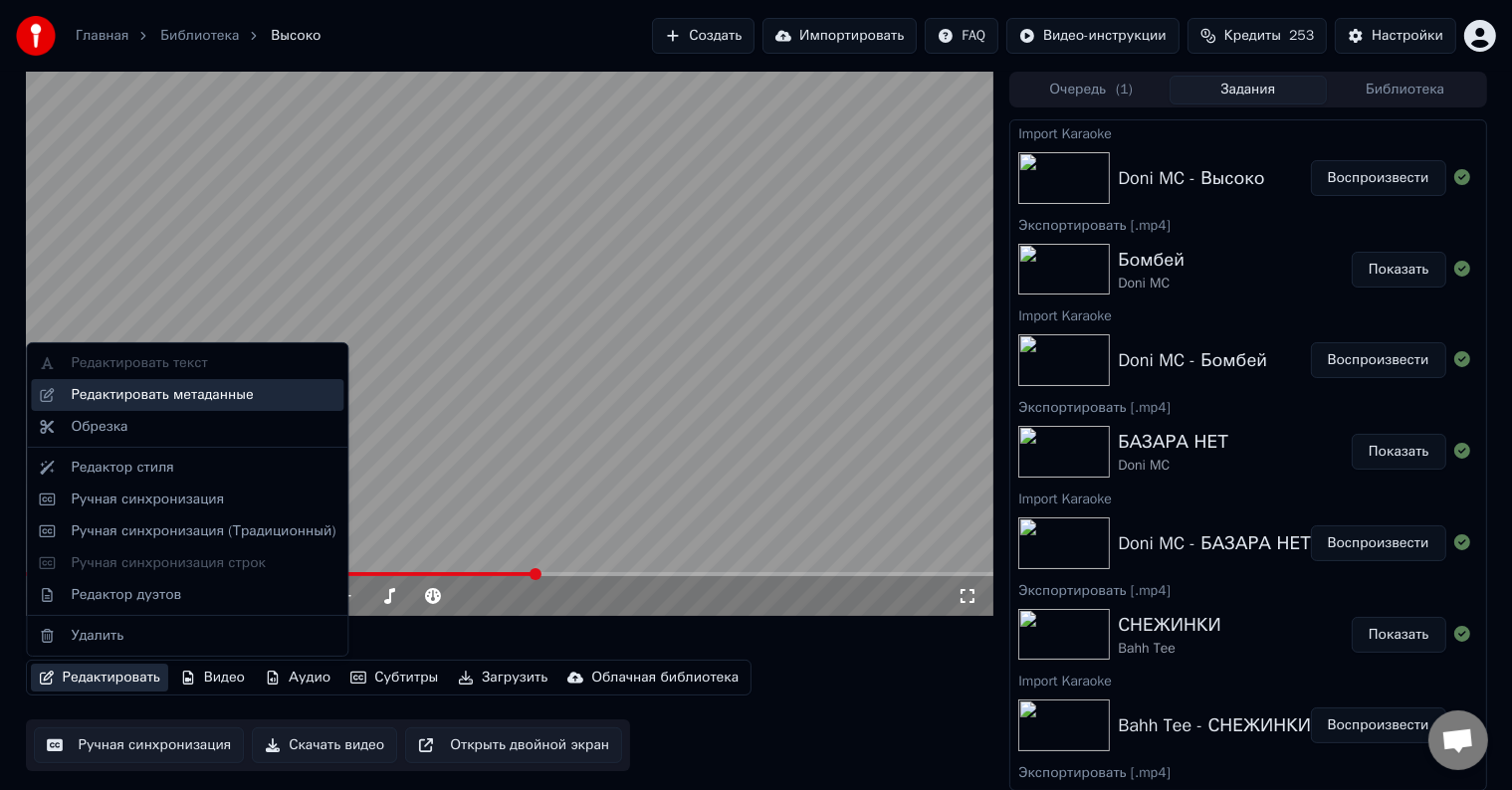click on "Редактировать метаданные" at bounding box center [187, 395] 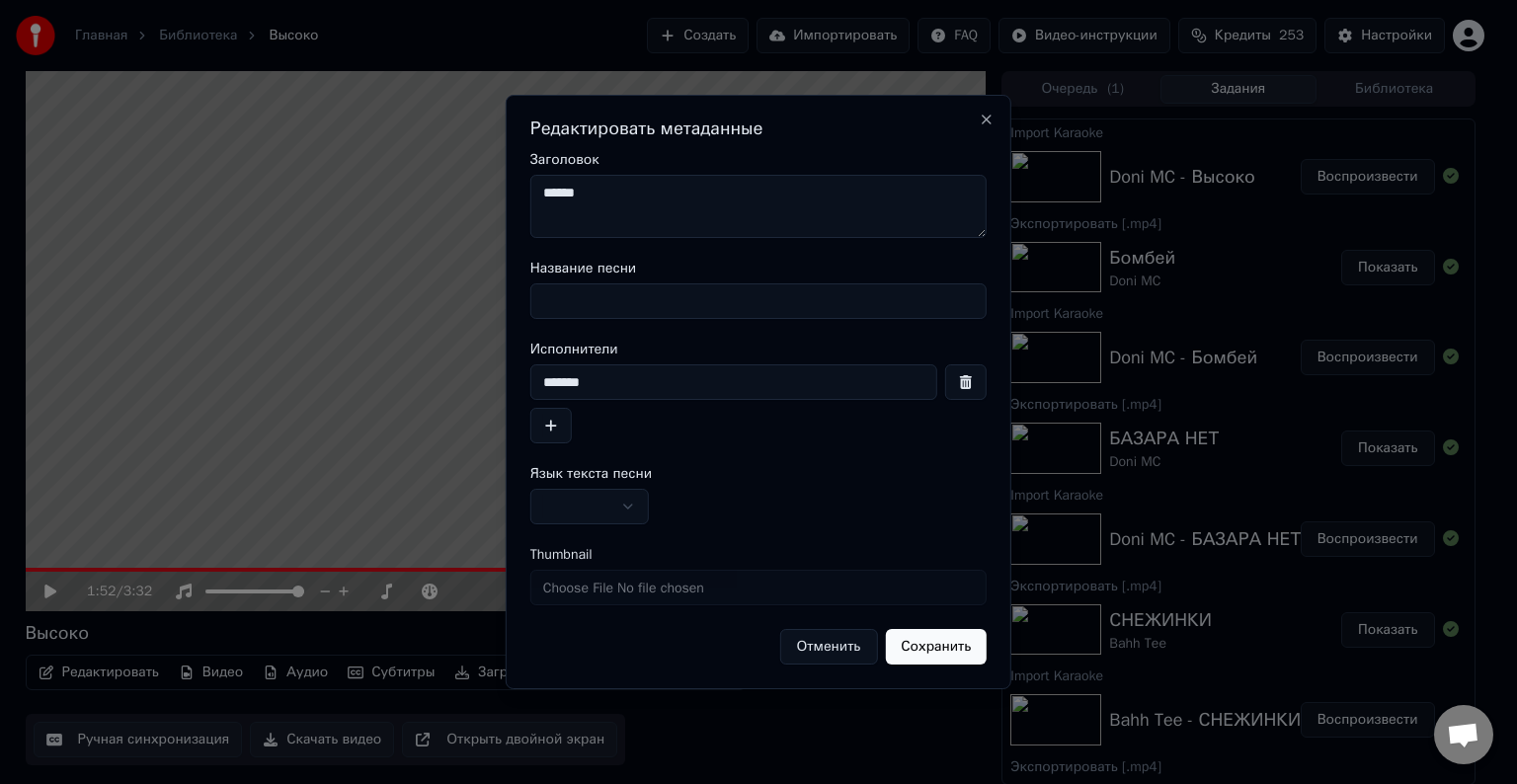 drag, startPoint x: 615, startPoint y: 209, endPoint x: 474, endPoint y: 208, distance: 141.0035 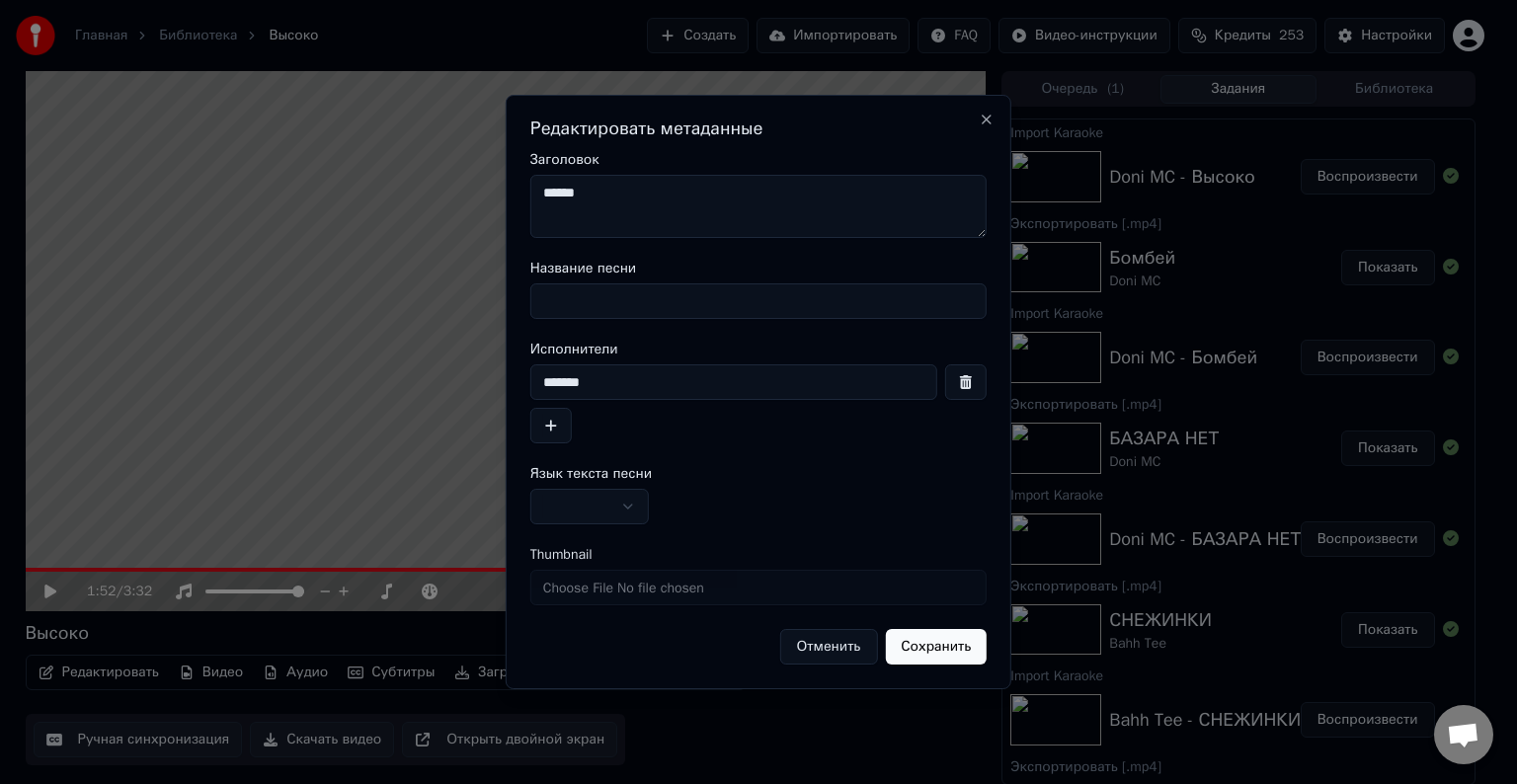 click on "Название песни" at bounding box center [758, 301] 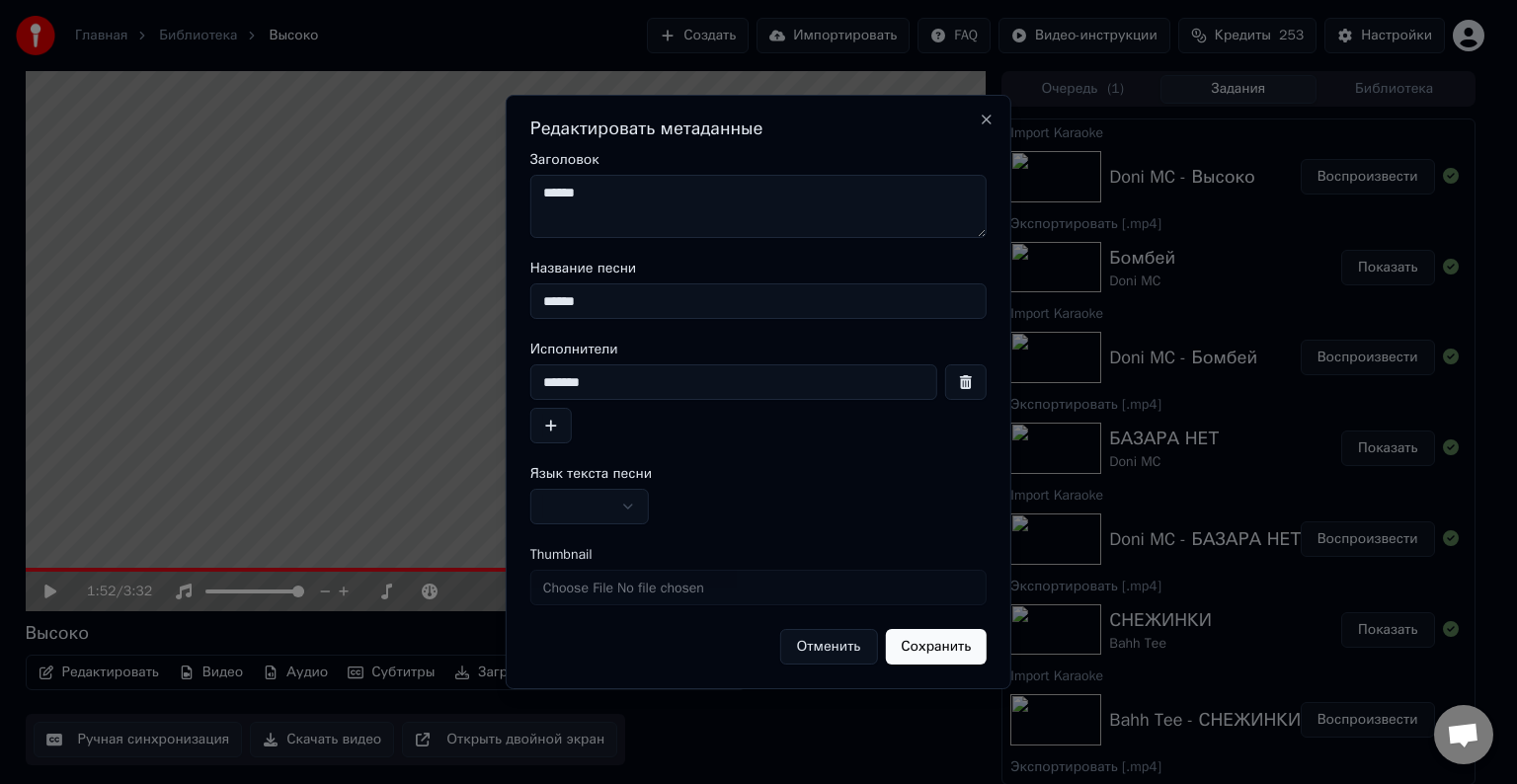 type on "******" 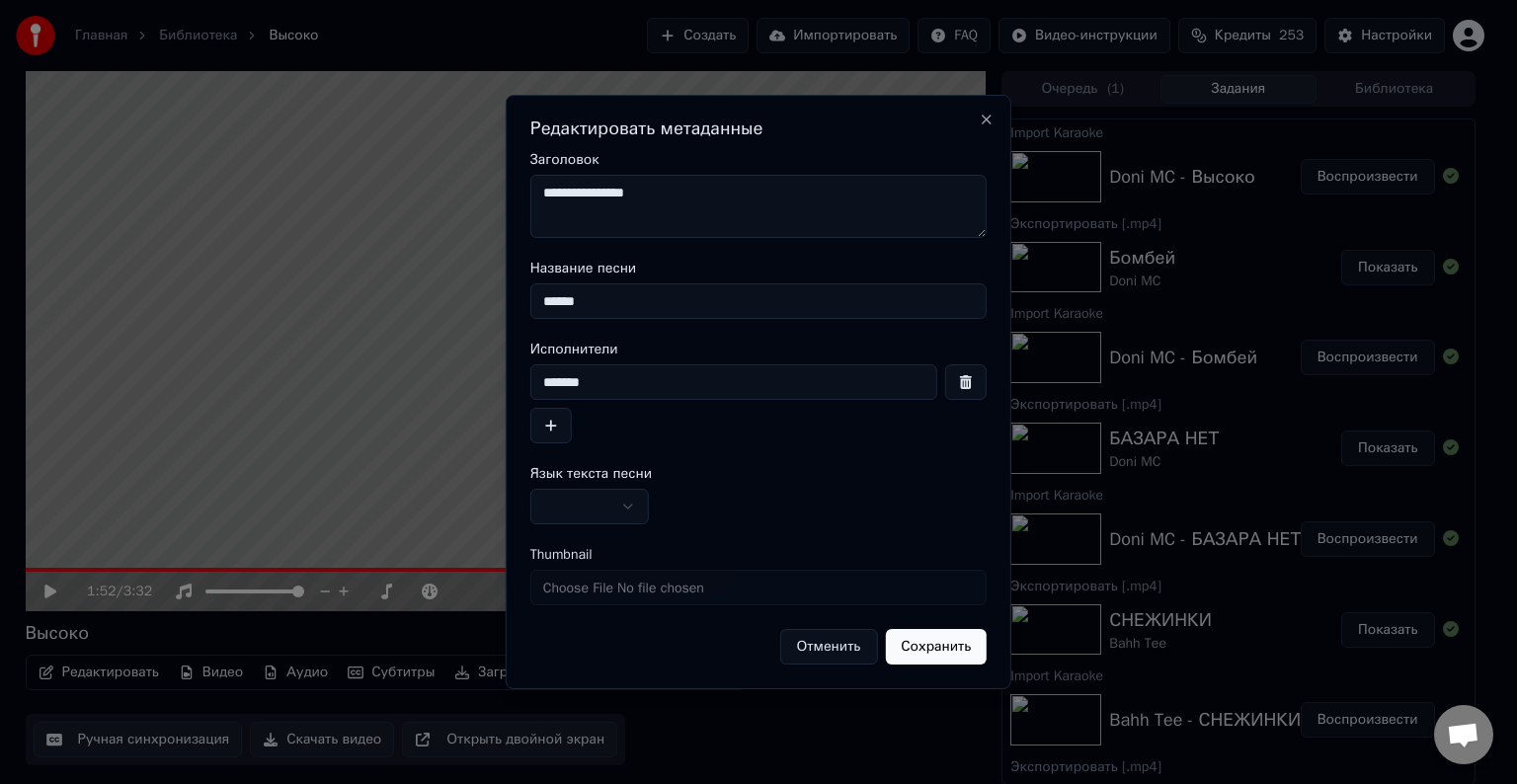 type on "**********" 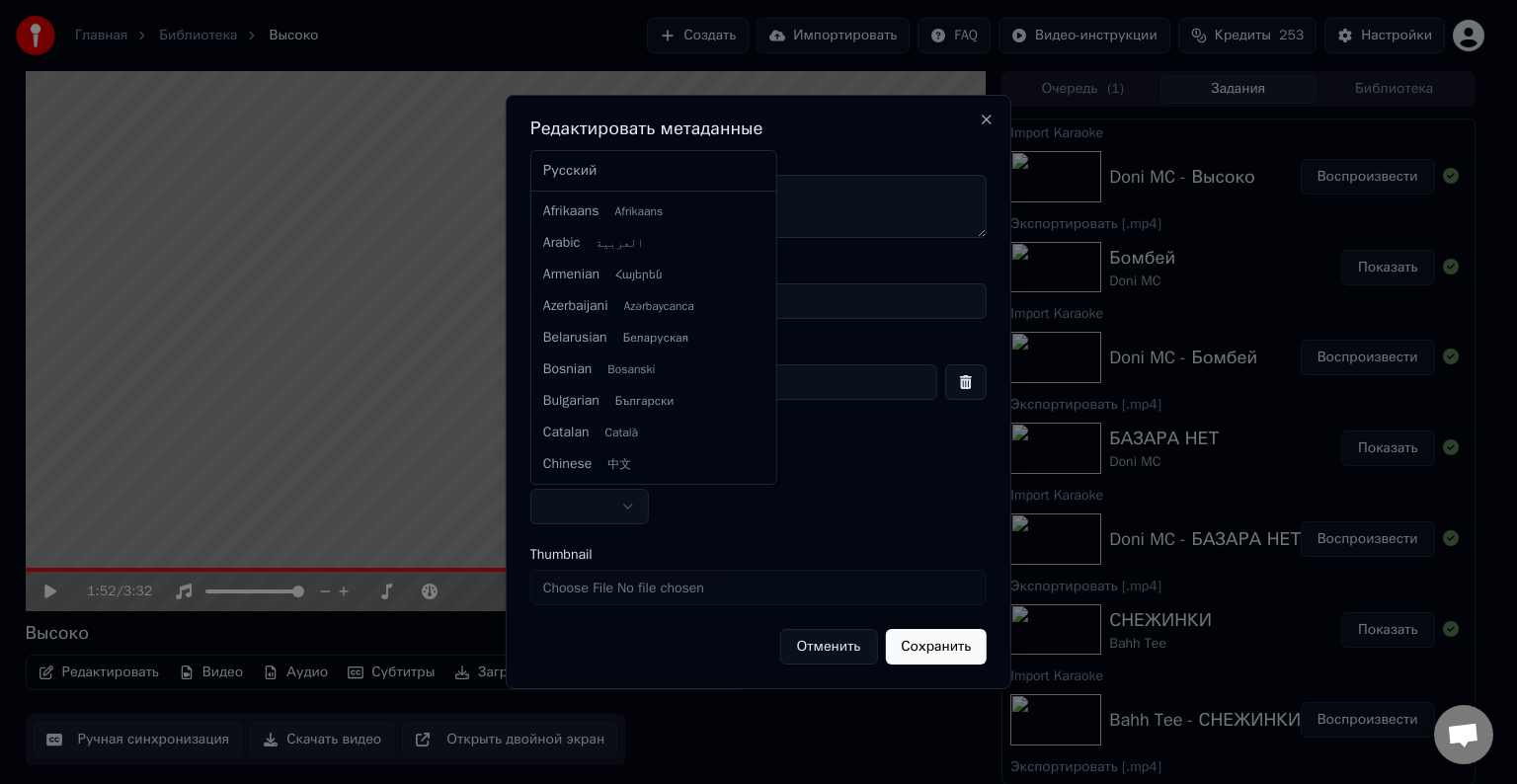 click on "Главная Библиотека Высоко Создать Импортировать FAQ Видео-инструкции Кредиты 253 Настройки 1:52  /  3:32 Высоко Редактировать Видео Аудио Субтитры Загрузить Облачная библиотека Ручная синхронизация Скачать видео Открыть двойной экран Очередь ( 1 ) Задания Библиотека Import Karaoke Doni MC - Высоко Воспроизвести Экспортировать [.mp4] Бомбей Doni MC Показать Import Karaoke Doni MC - Бомбей Воспроизвести Экспортировать [.mp4] БАЗАРА НЕТ Doni MC Показать Import Karaoke Doni MC - БАЗАРА НЕТ Воспроизвести Экспортировать [.mp4] СНЕЖИНКИ Bahh Tee Показать Import Karaoke Bahh Tee - СНЕЖИНКИ Воспроизвести Экспортировать [.mp4]" at bounding box center (750, 392) 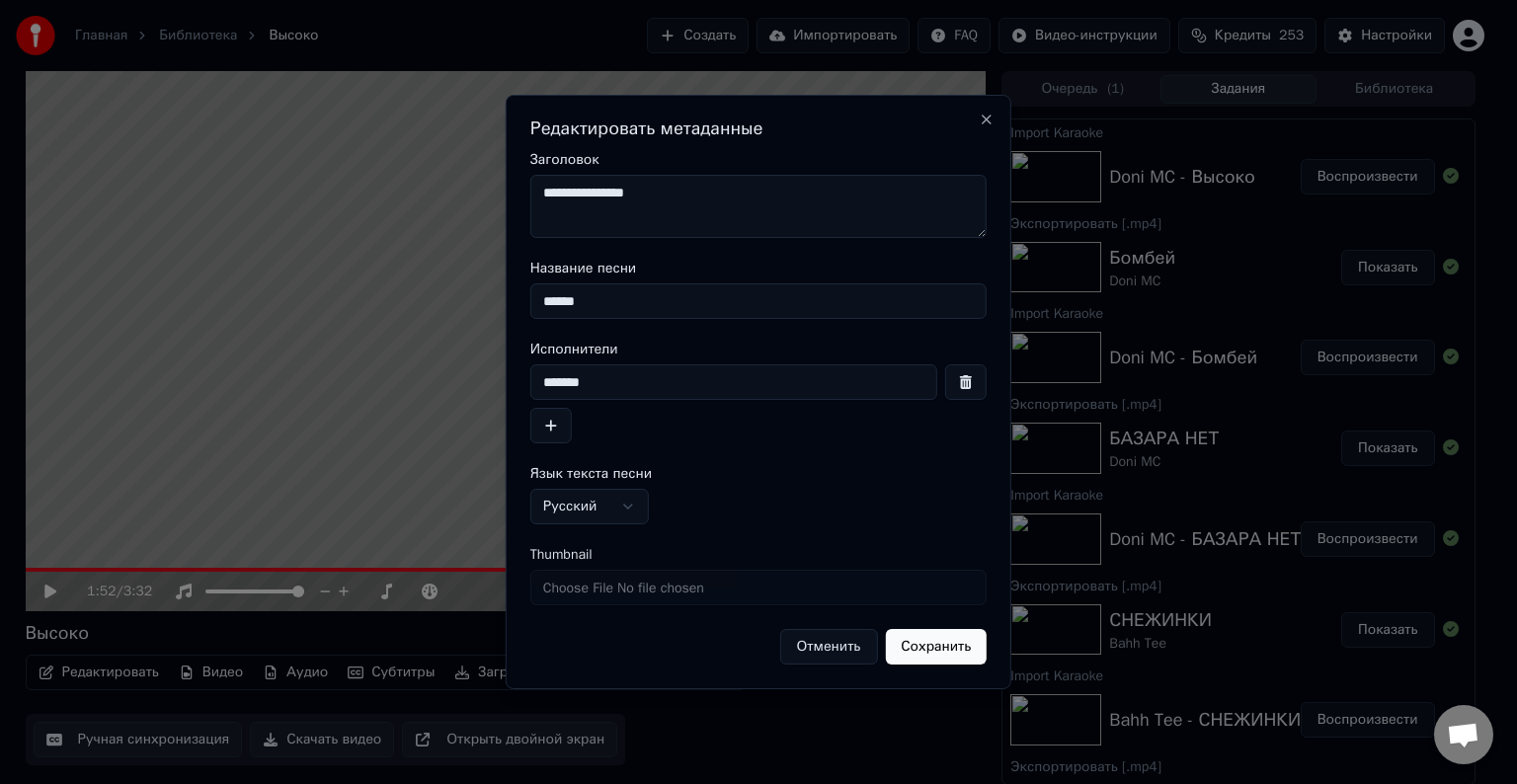 click on "Сохранить" at bounding box center (935, 647) 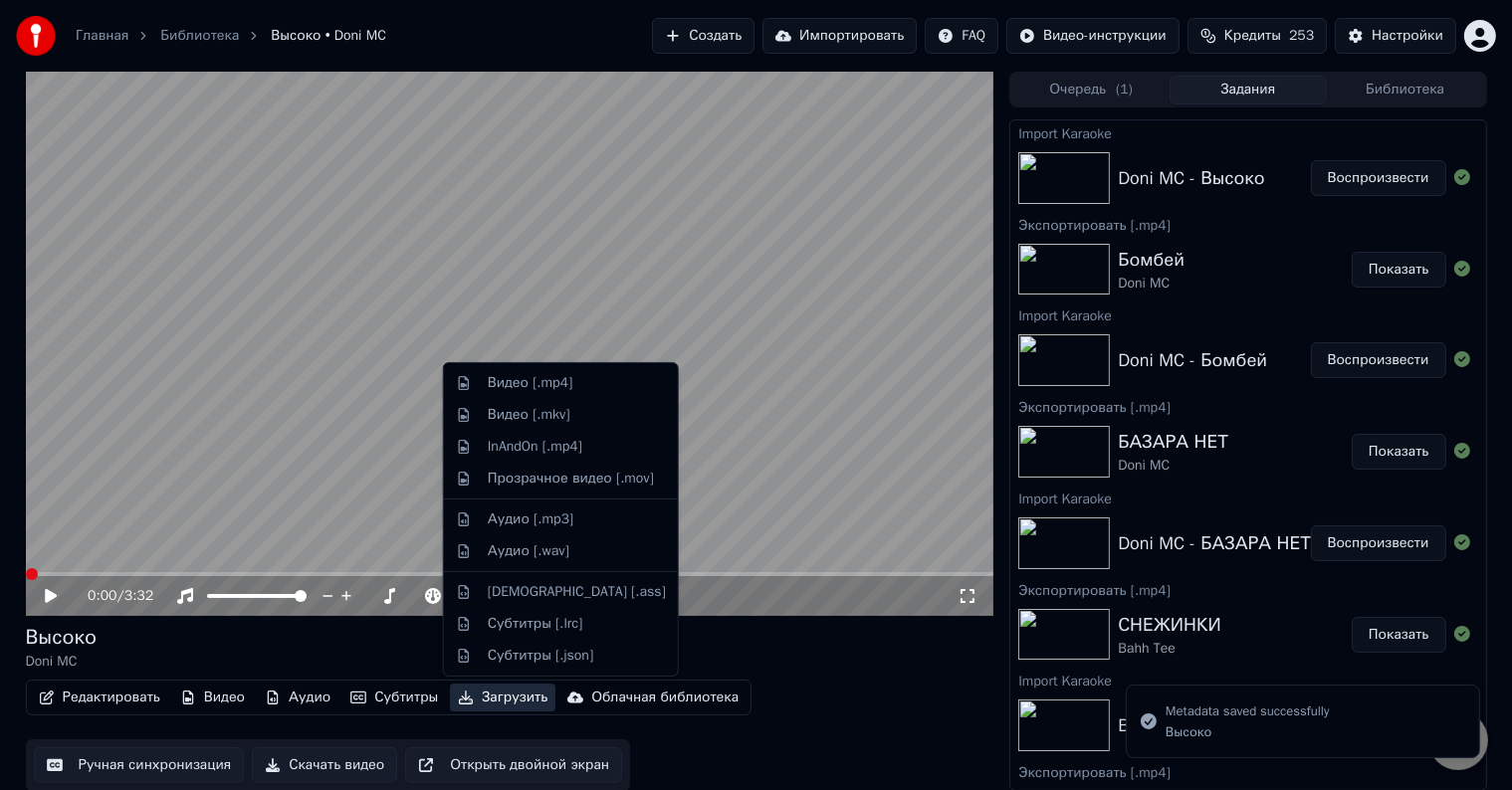 click on "Загрузить" at bounding box center [503, 697] 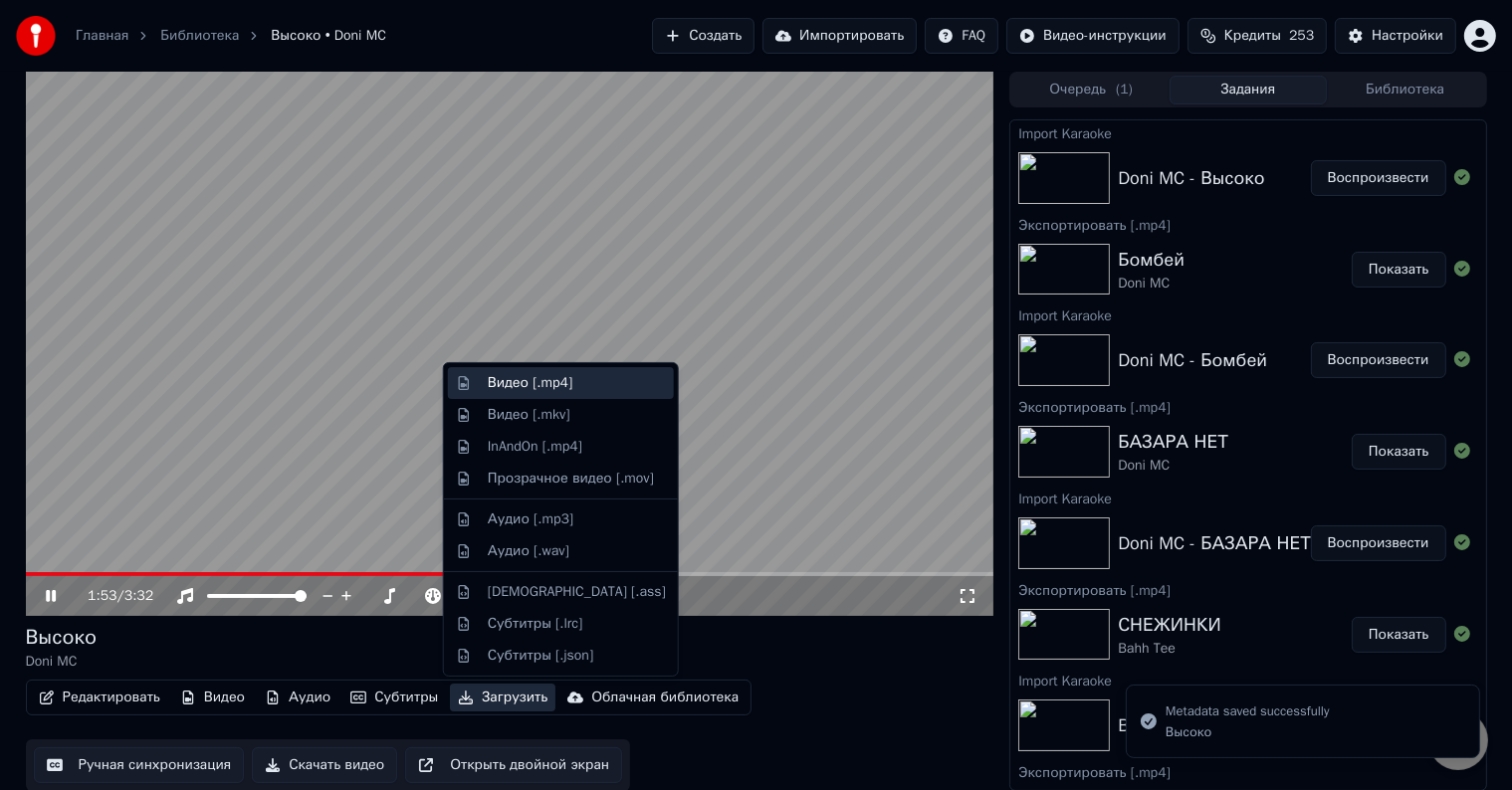 click on "Видео [.mp4]" at bounding box center (530, 383) 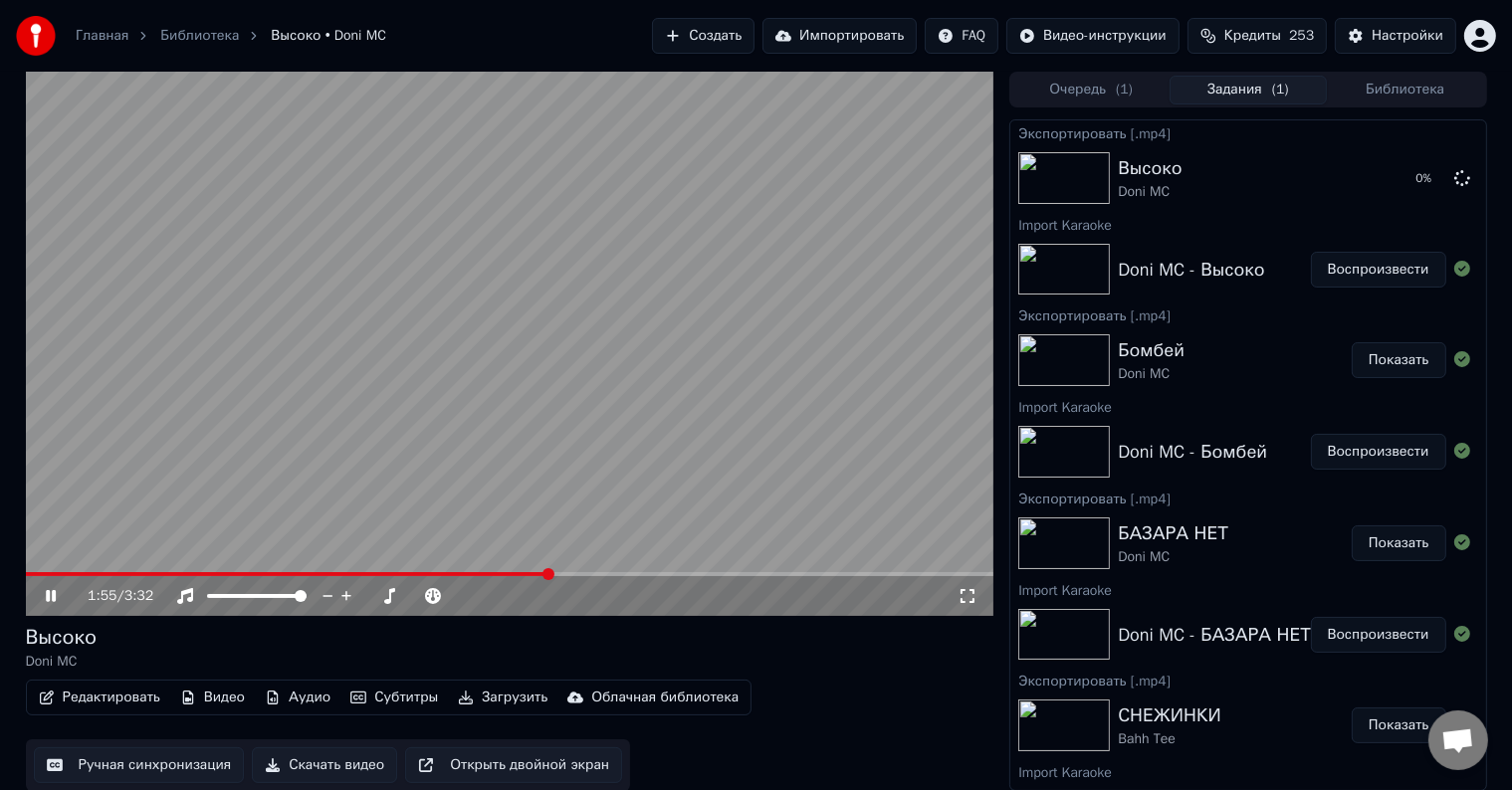 click 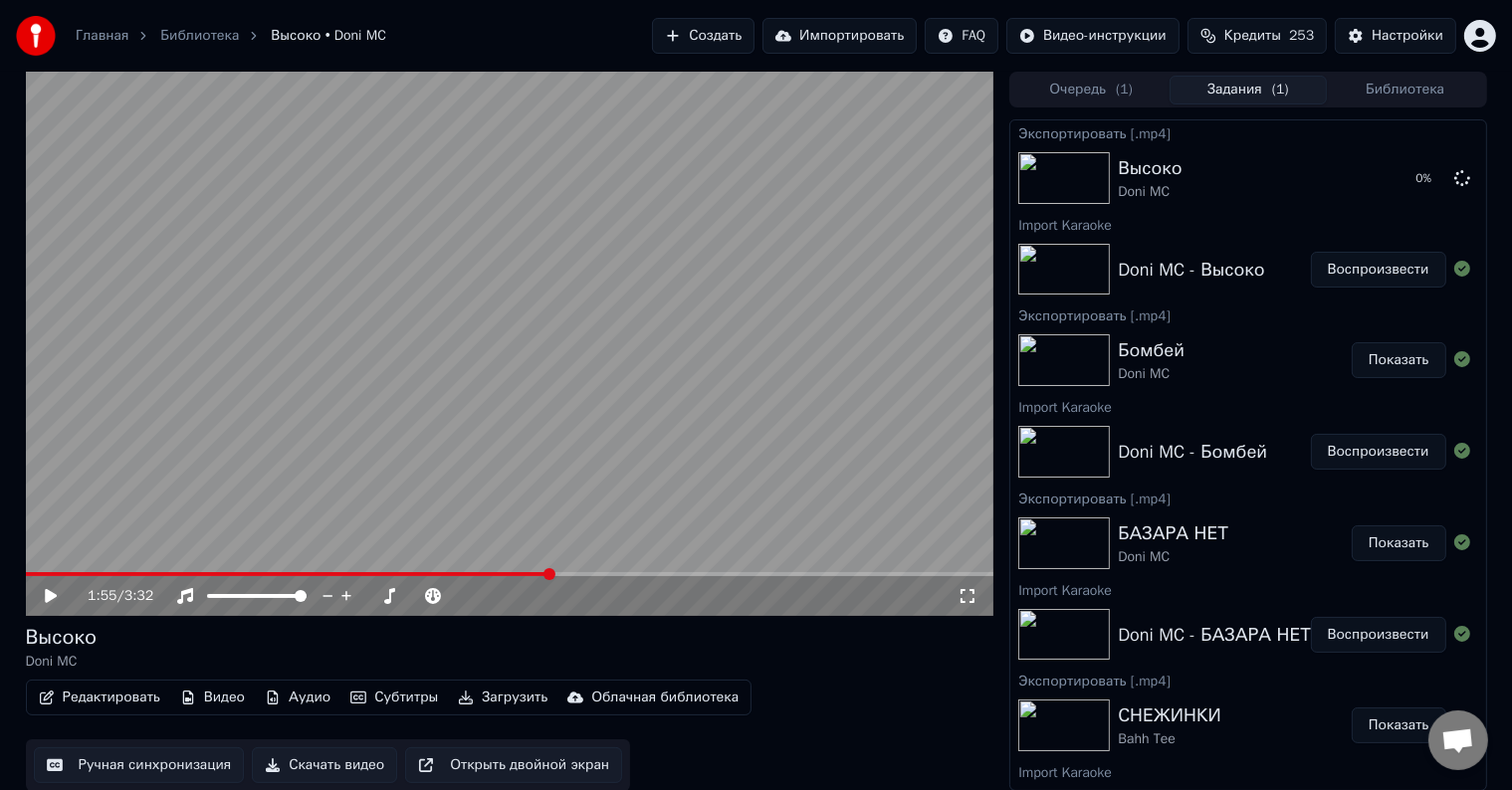 click on "Импортировать" at bounding box center (839, 36) 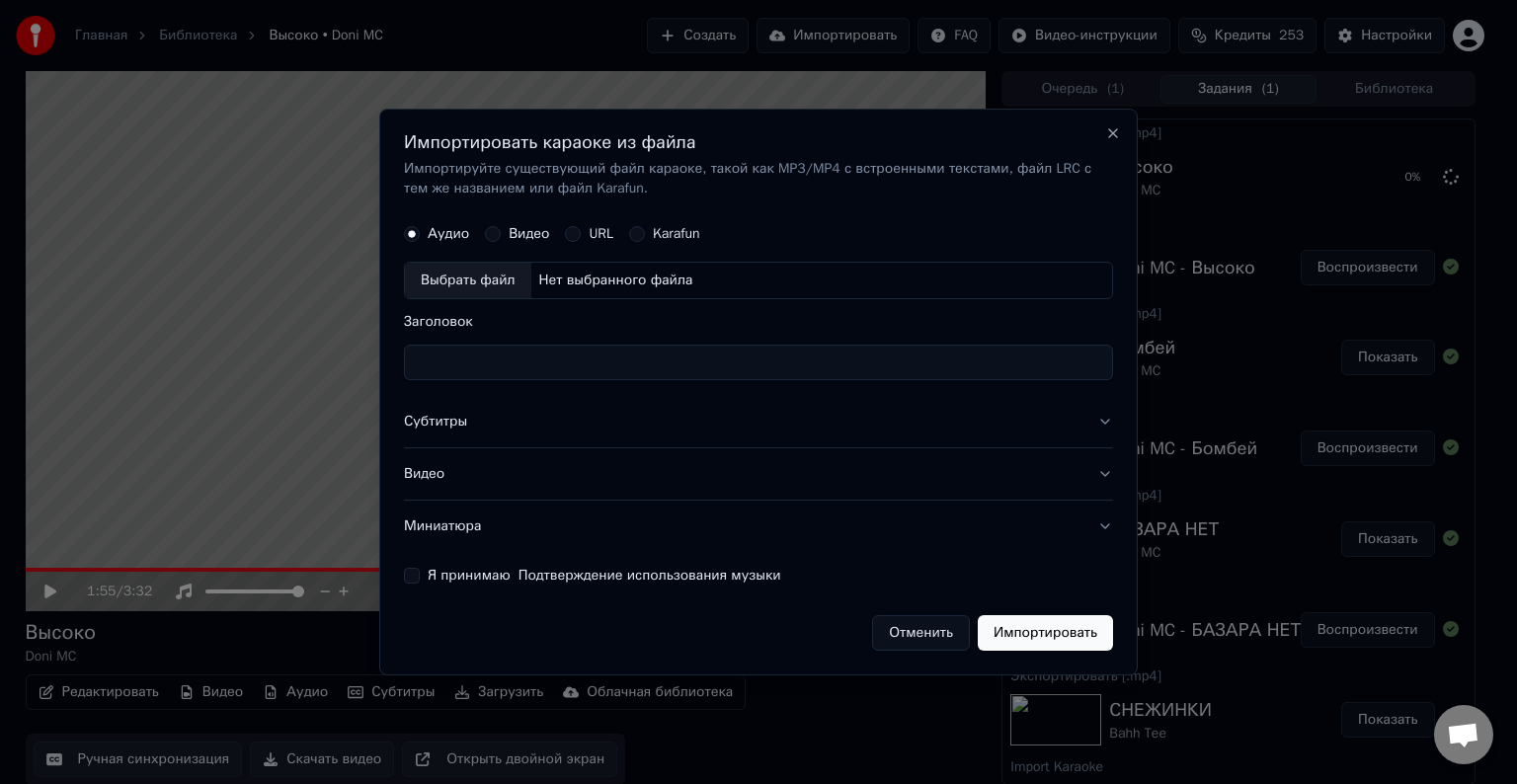 click on "Выбрать файл" at bounding box center (468, 280) 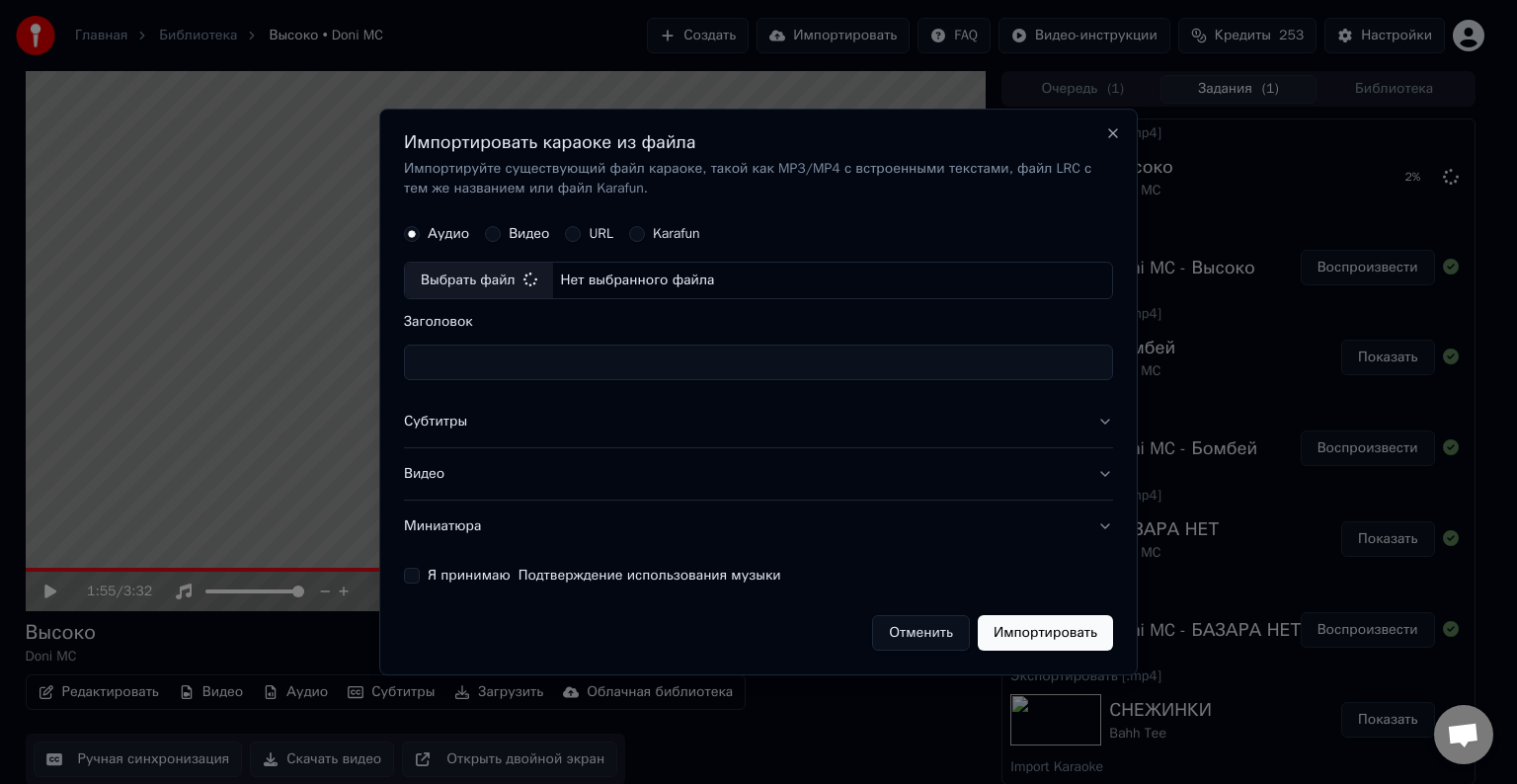 type on "**********" 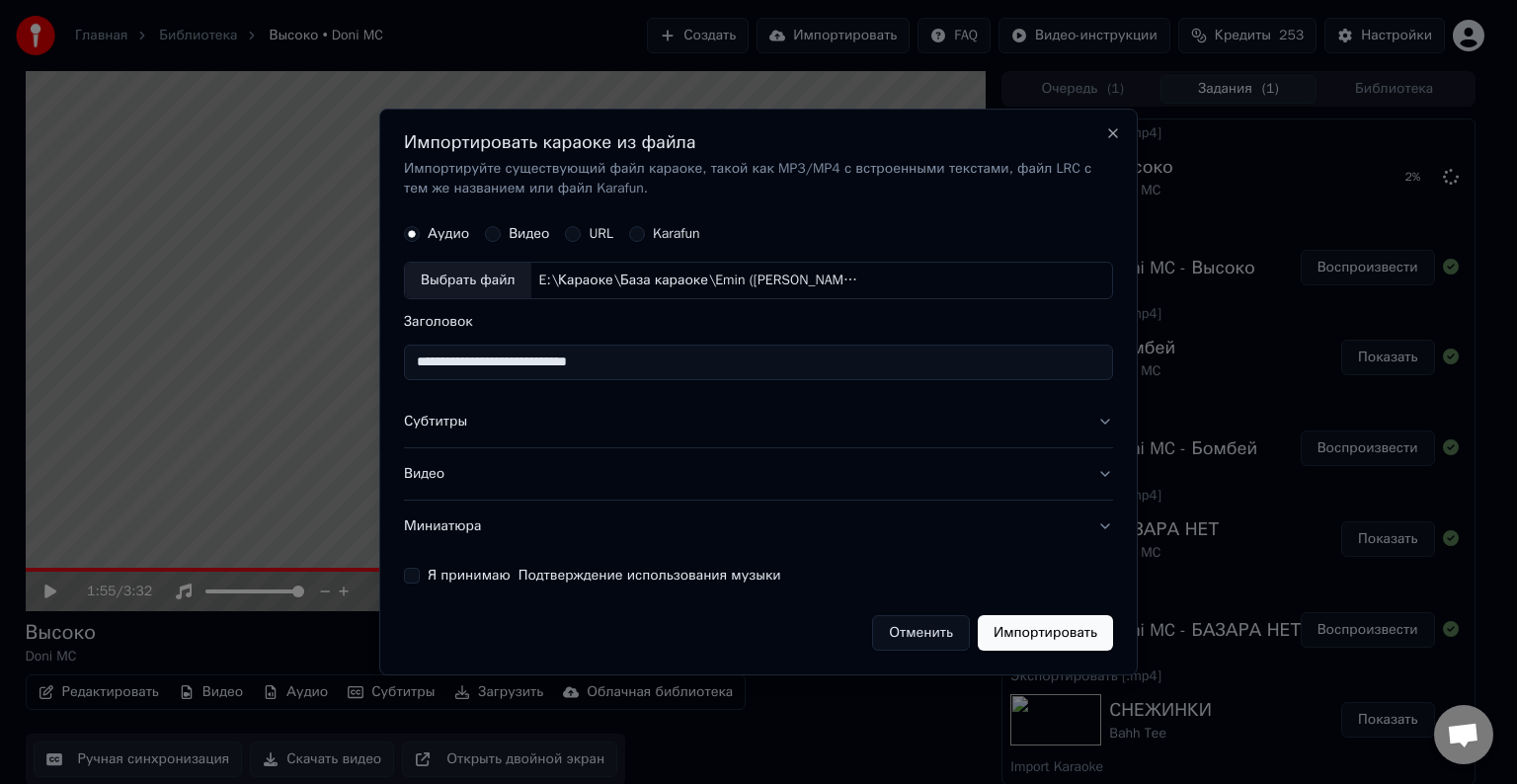 click on "Субтитры" at bounding box center [758, 422] 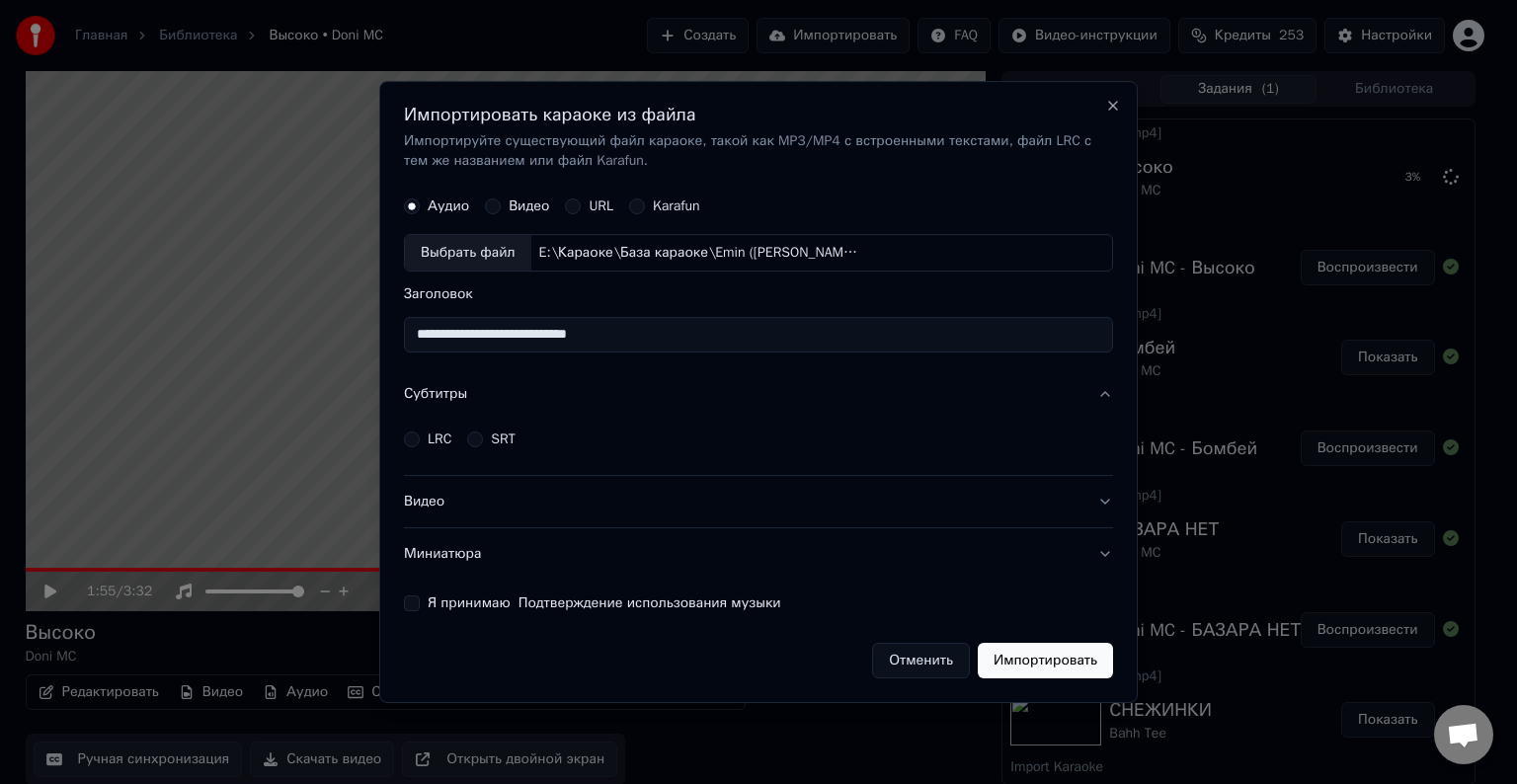 click on "LRC" at bounding box center [439, 439] 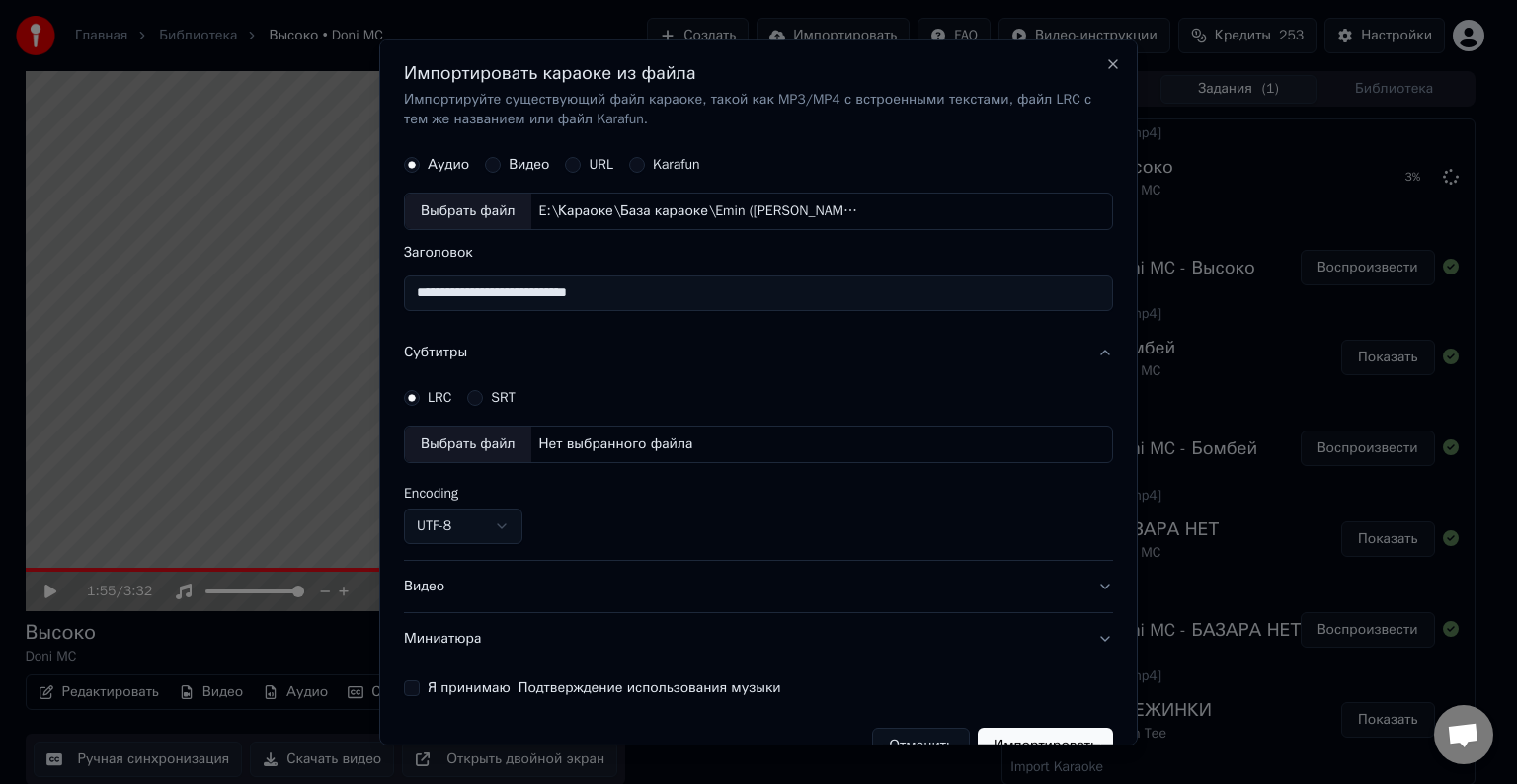 click on "Выбрать файл" at bounding box center (468, 444) 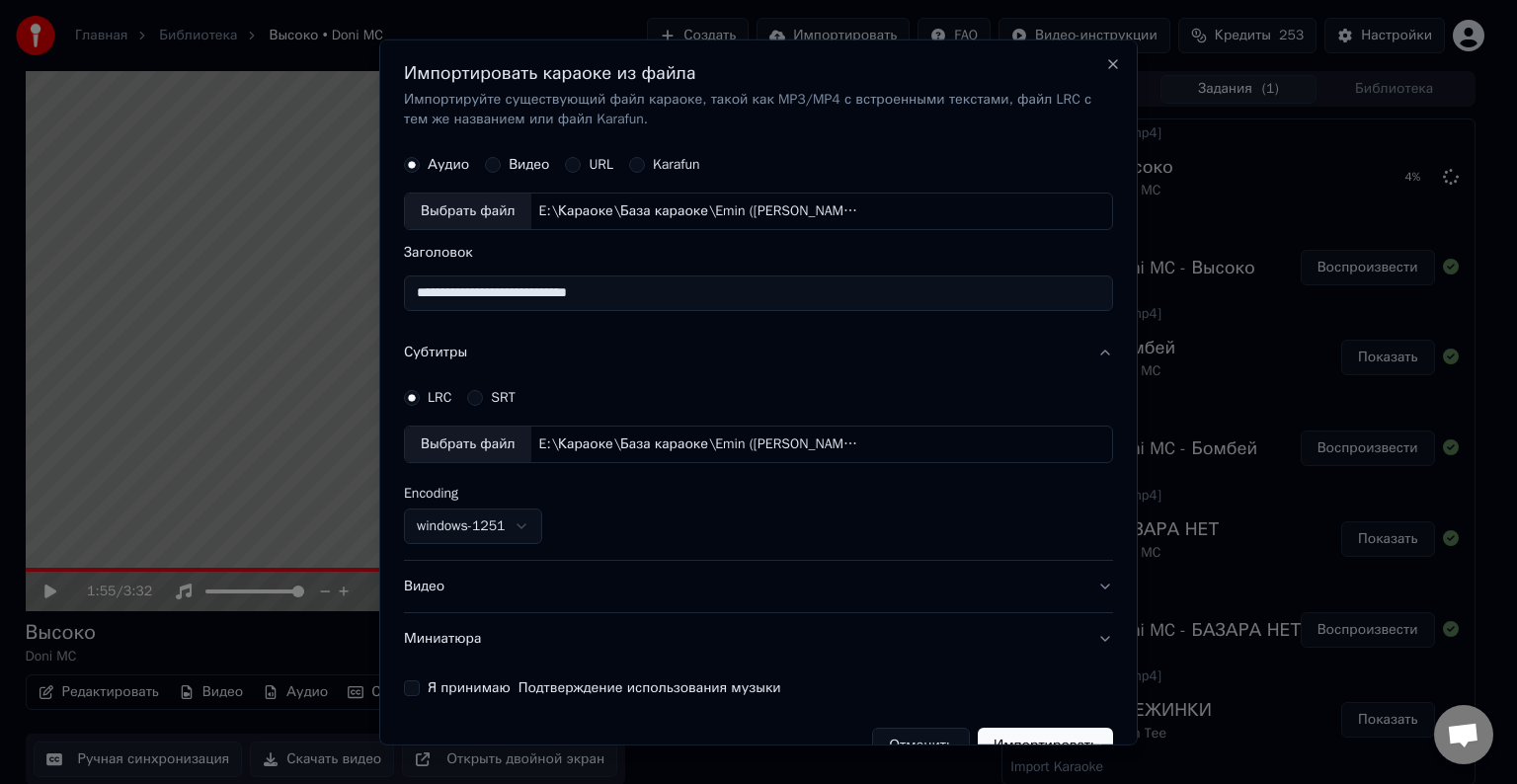 click on "Видео" at bounding box center [758, 587] 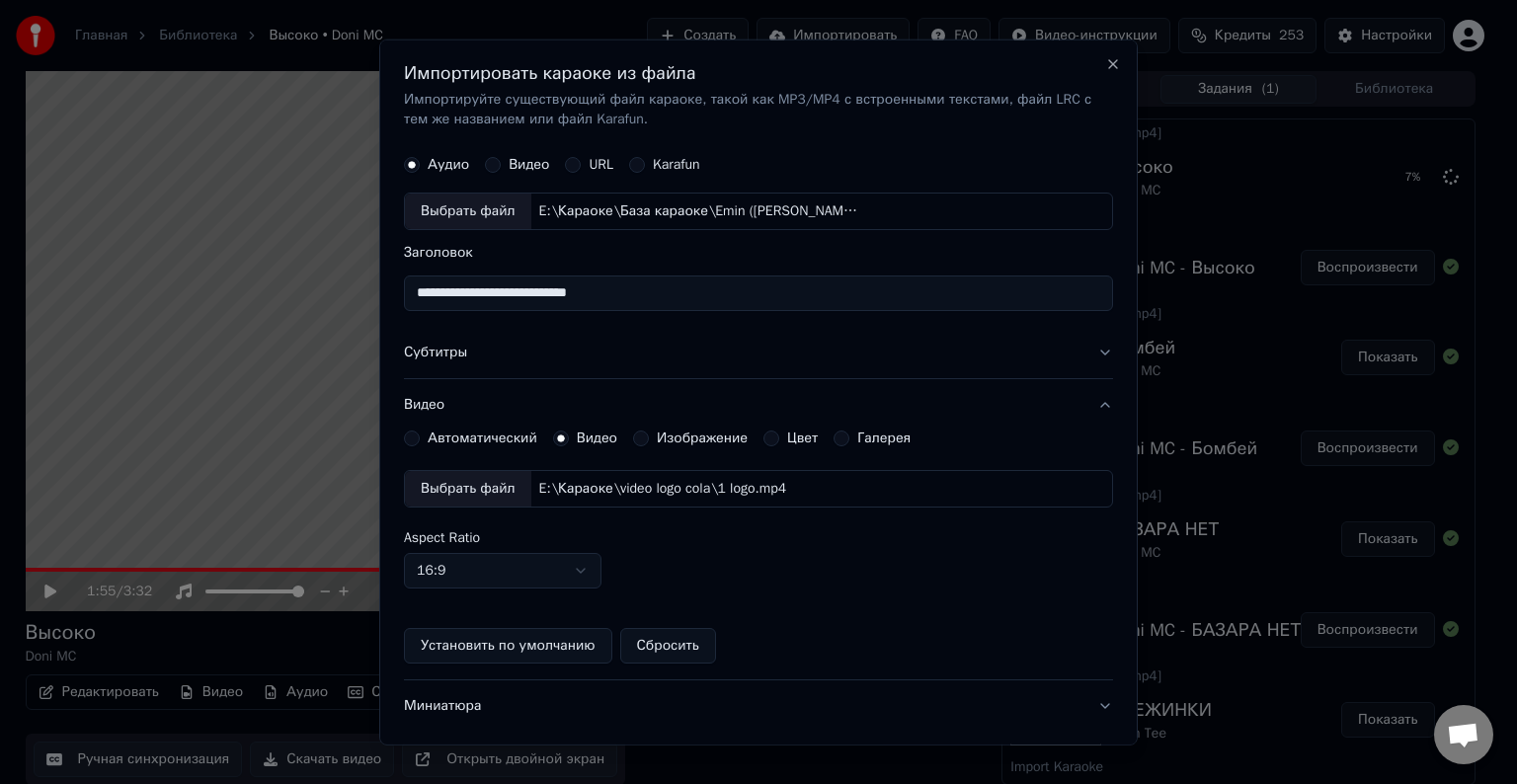 click on "Выбрать файл" at bounding box center [468, 489] 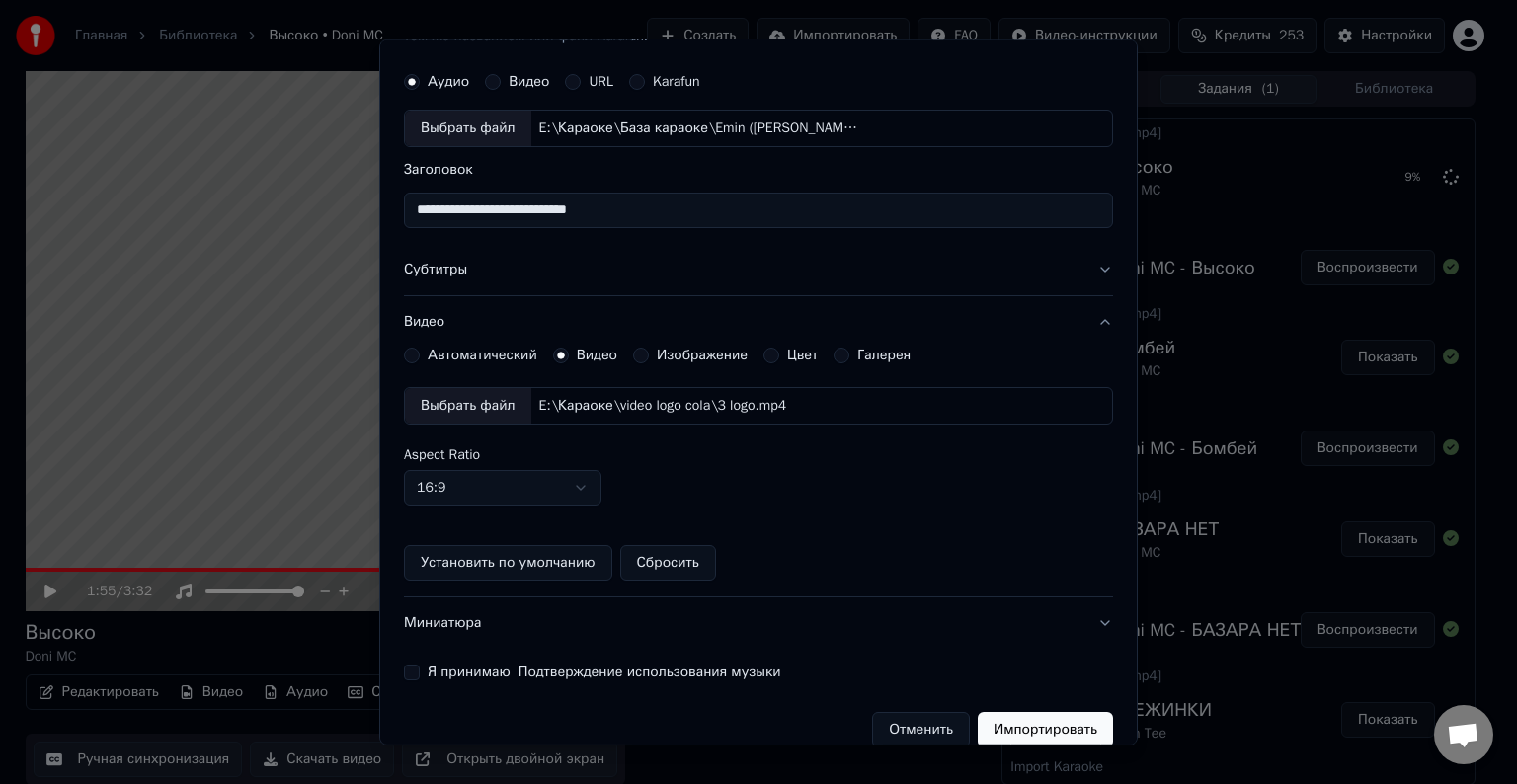 scroll, scrollTop: 108, scrollLeft: 0, axis: vertical 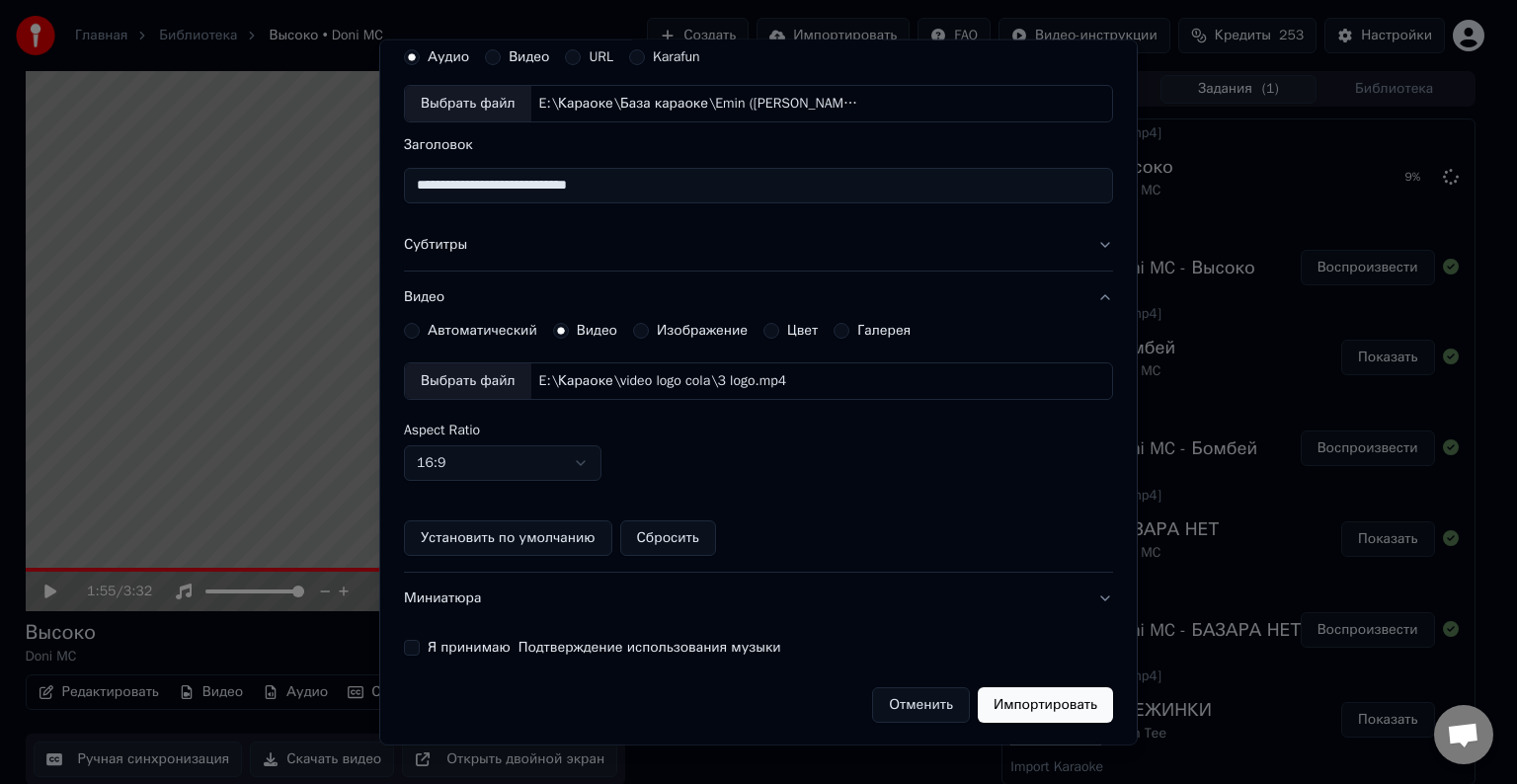 click on "Я принимаю   Подтверждение использования музыки" at bounding box center (412, 648) 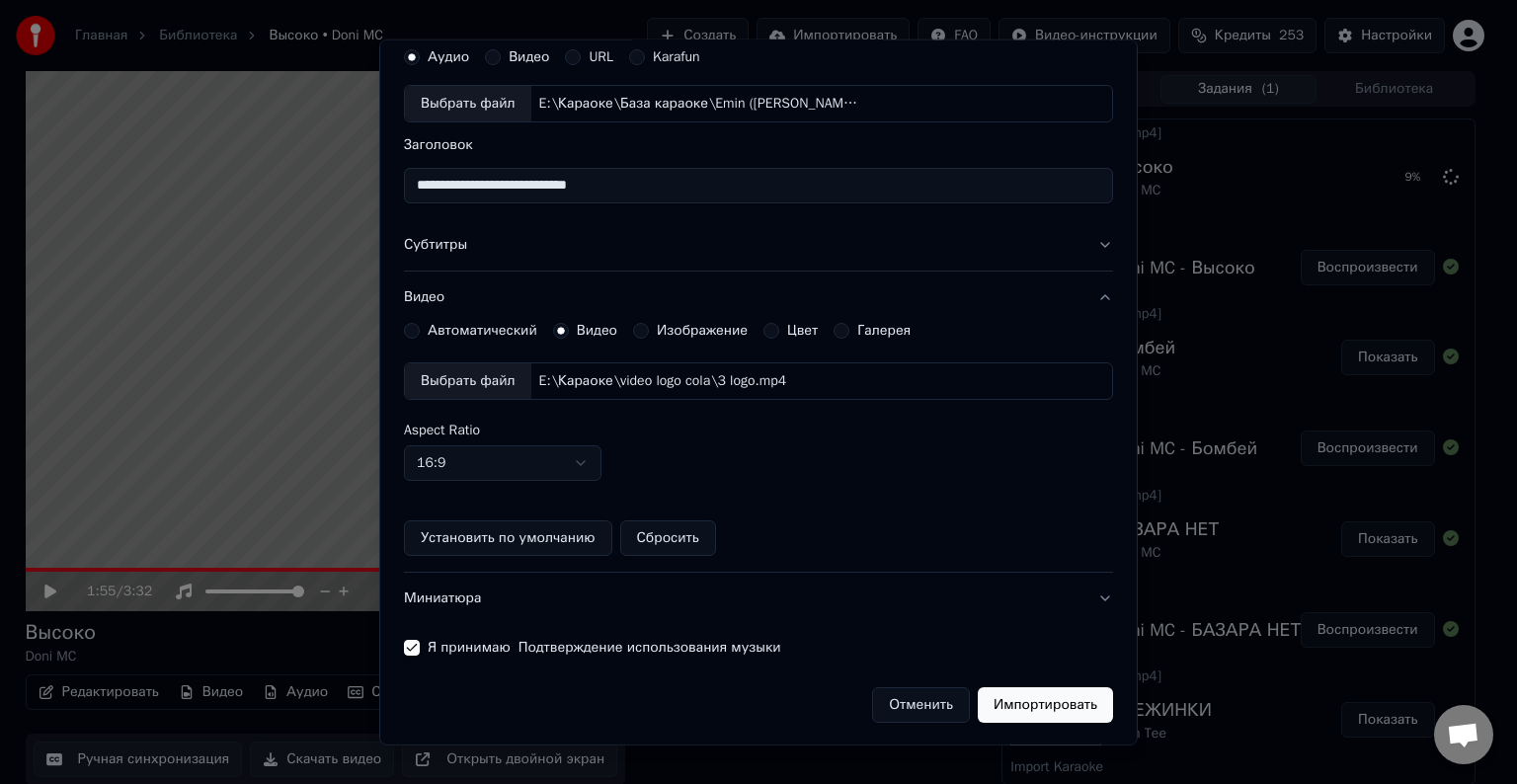 click on "Импортировать" at bounding box center (1045, 705) 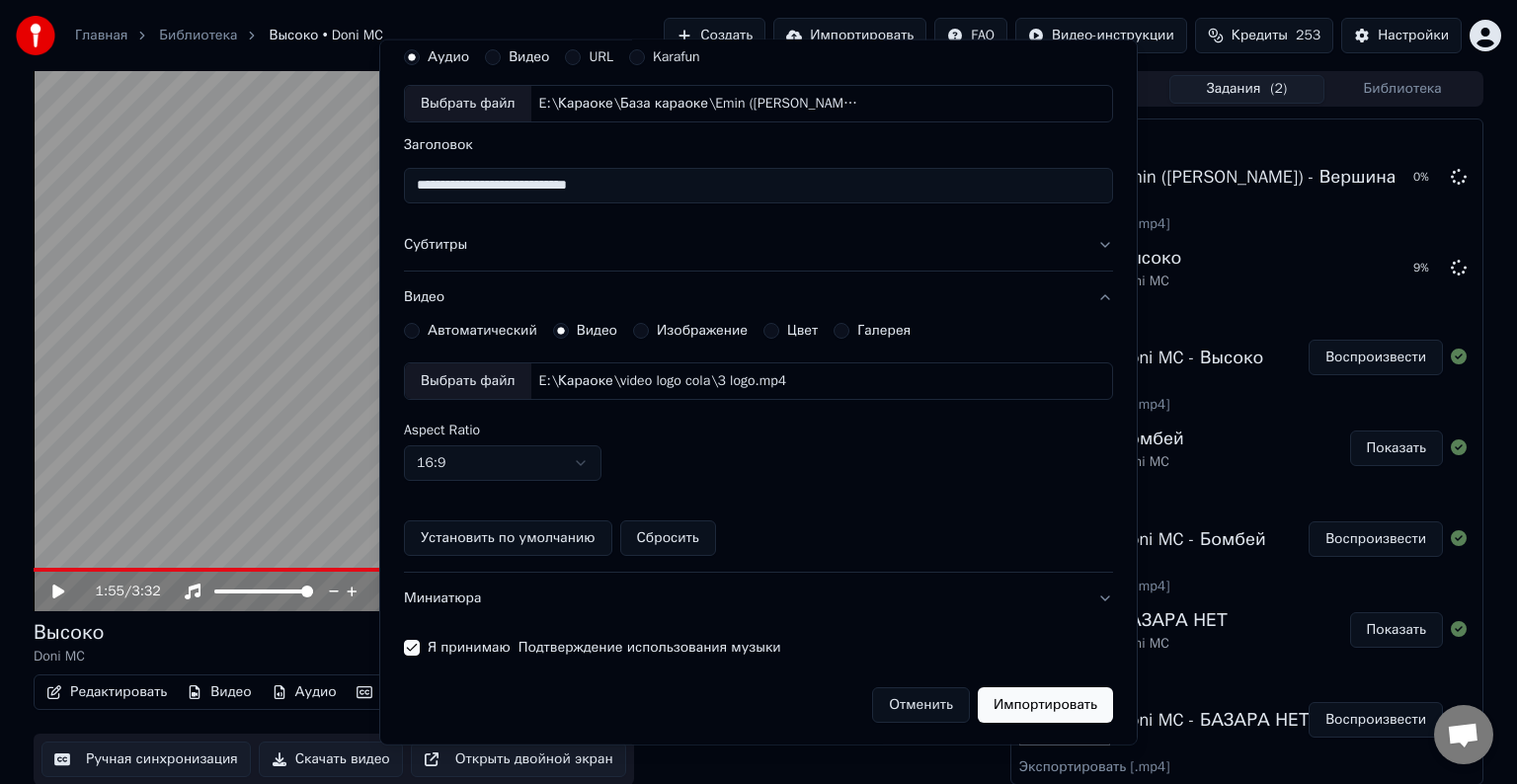 type 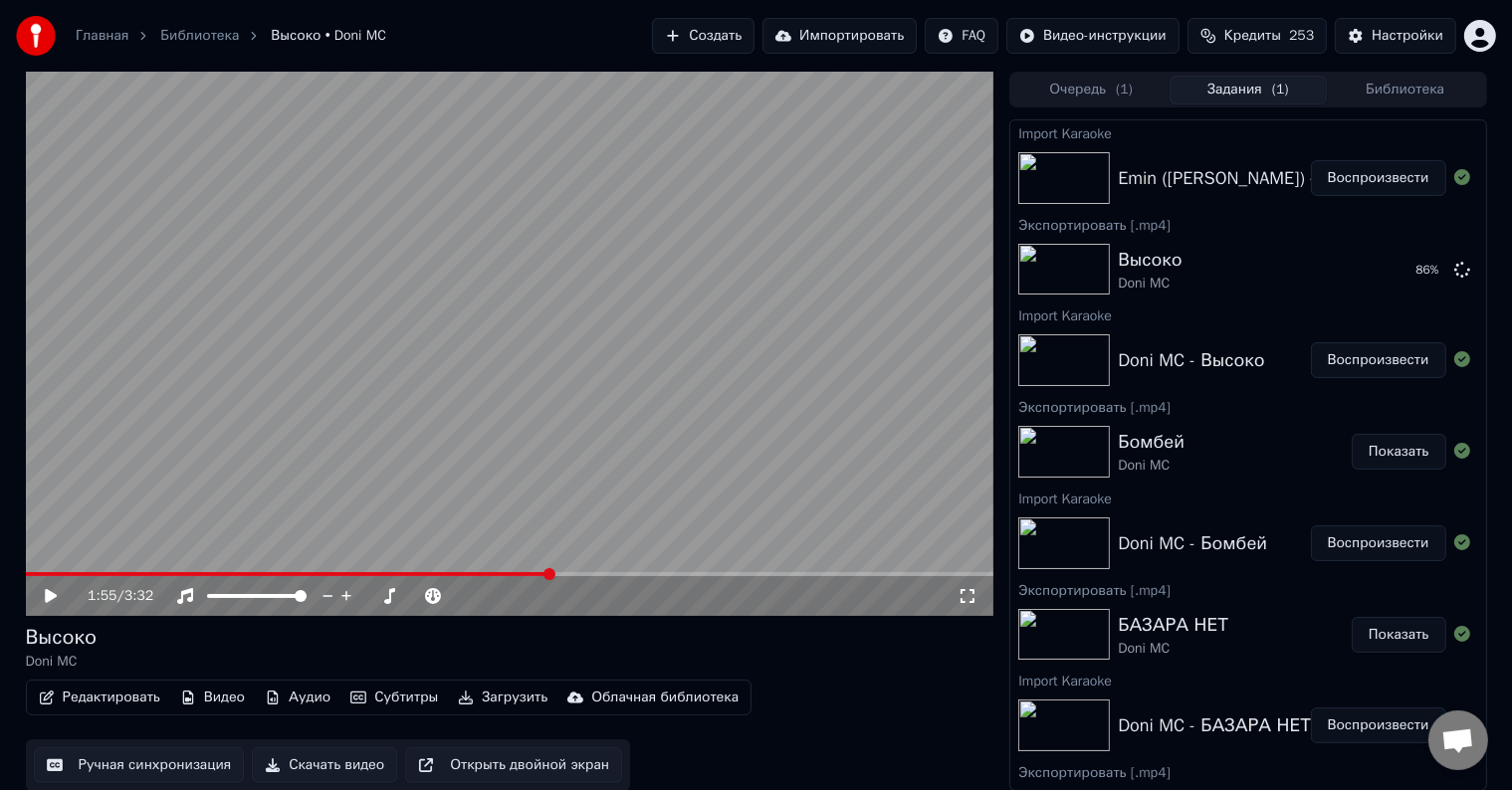 click on "Воспроизвести" at bounding box center (1379, 178) 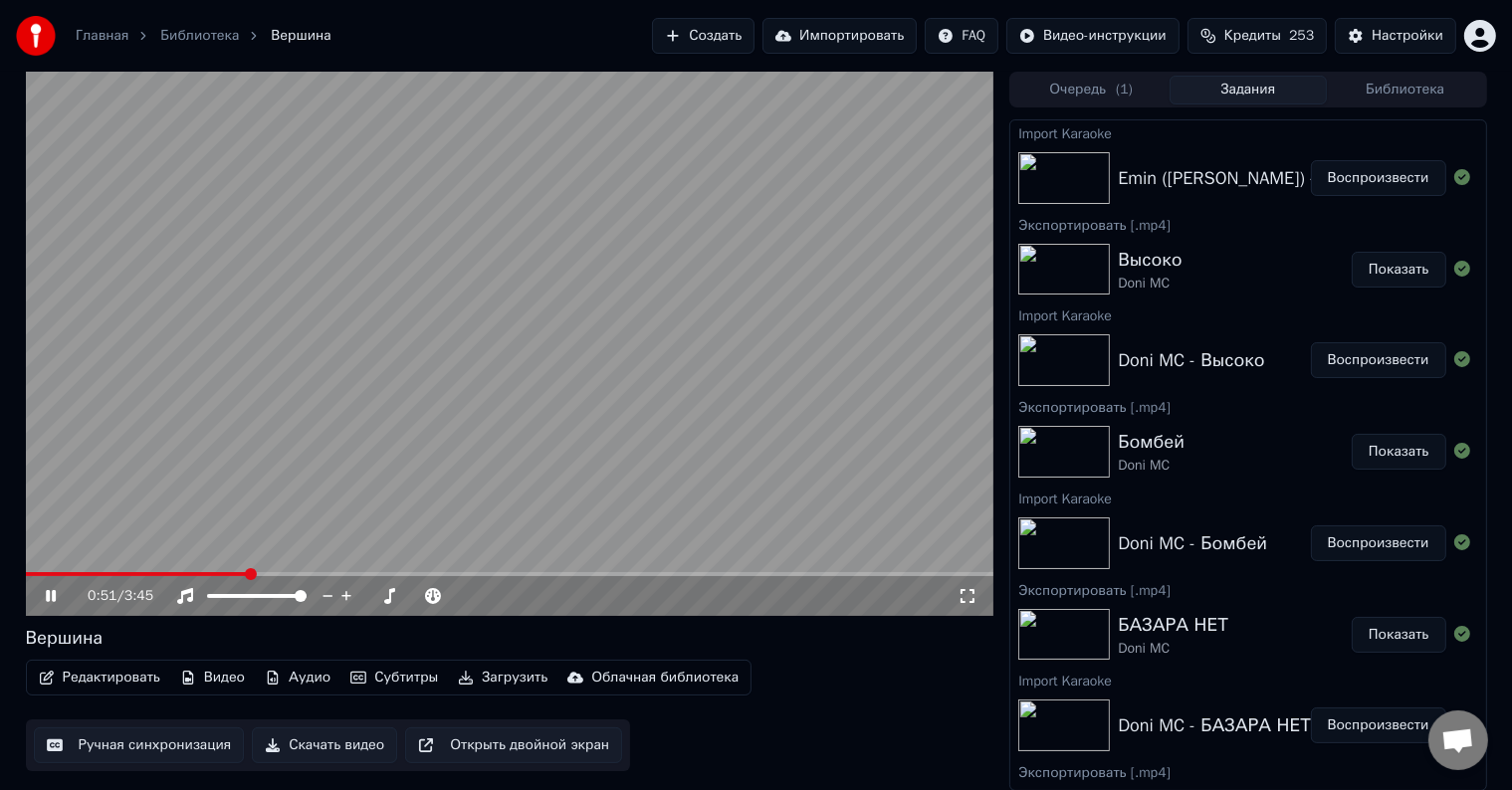 click 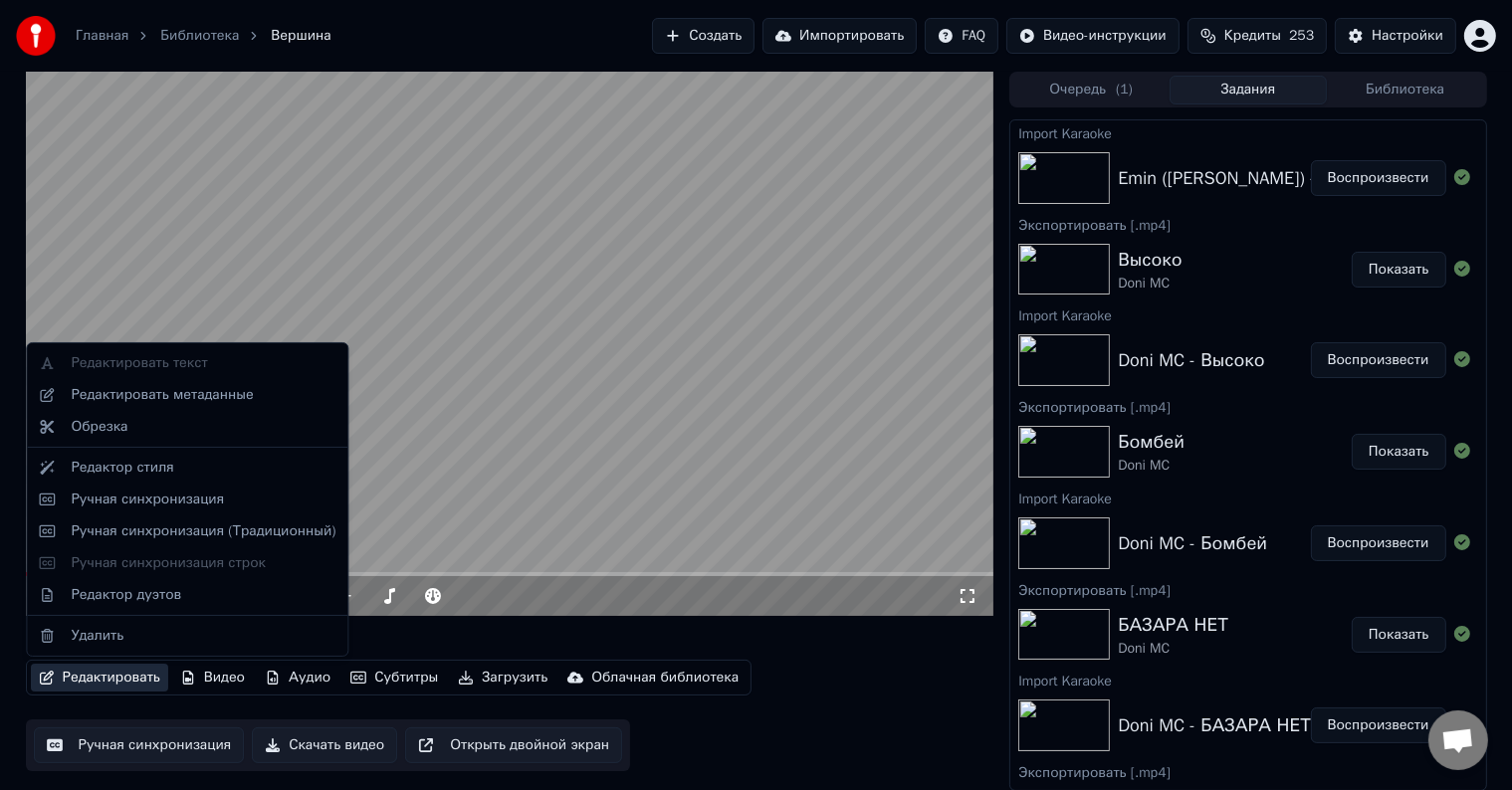 click on "Редактировать" at bounding box center [100, 678] 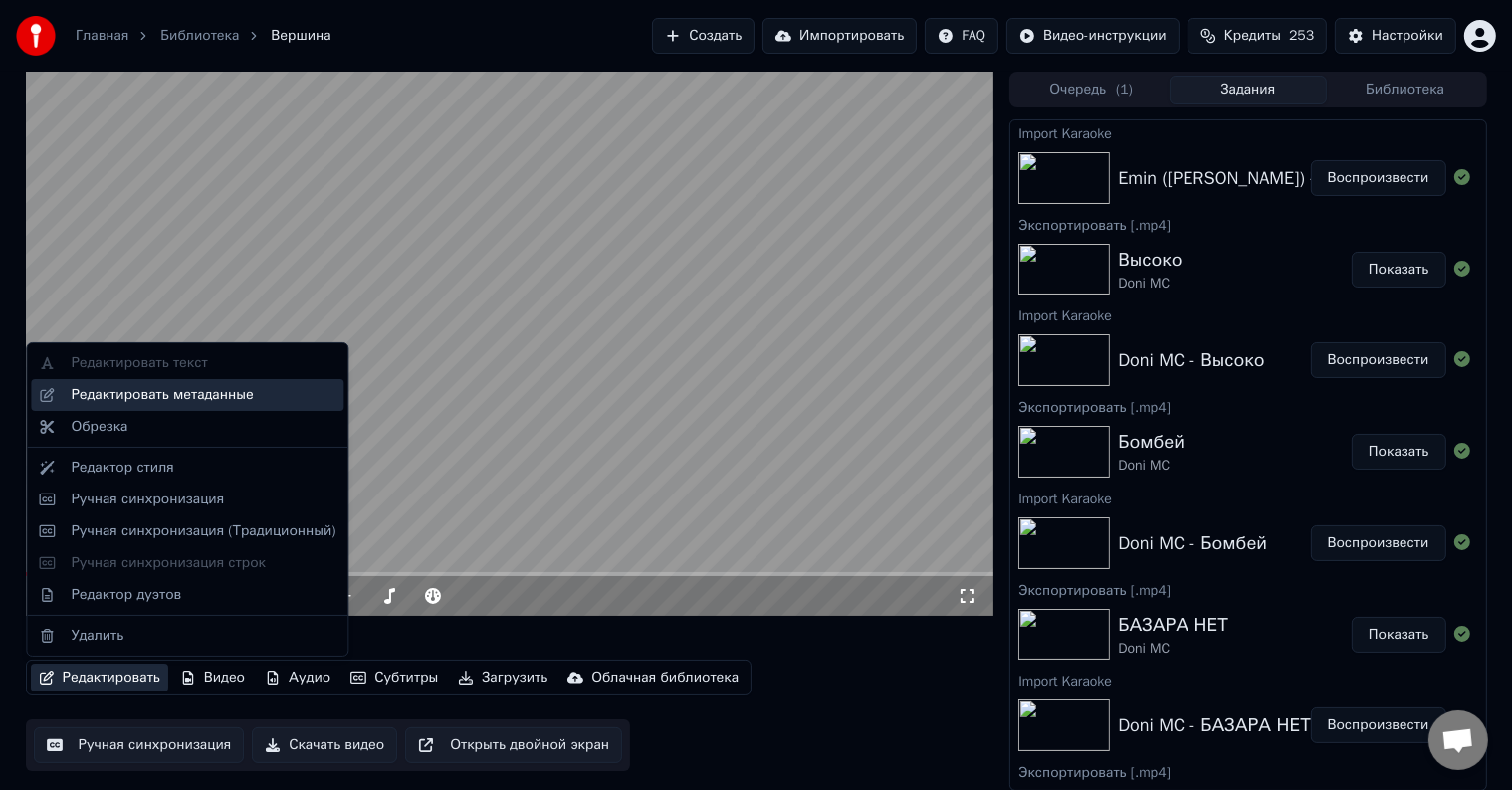 click on "Редактировать метаданные" at bounding box center (161, 395) 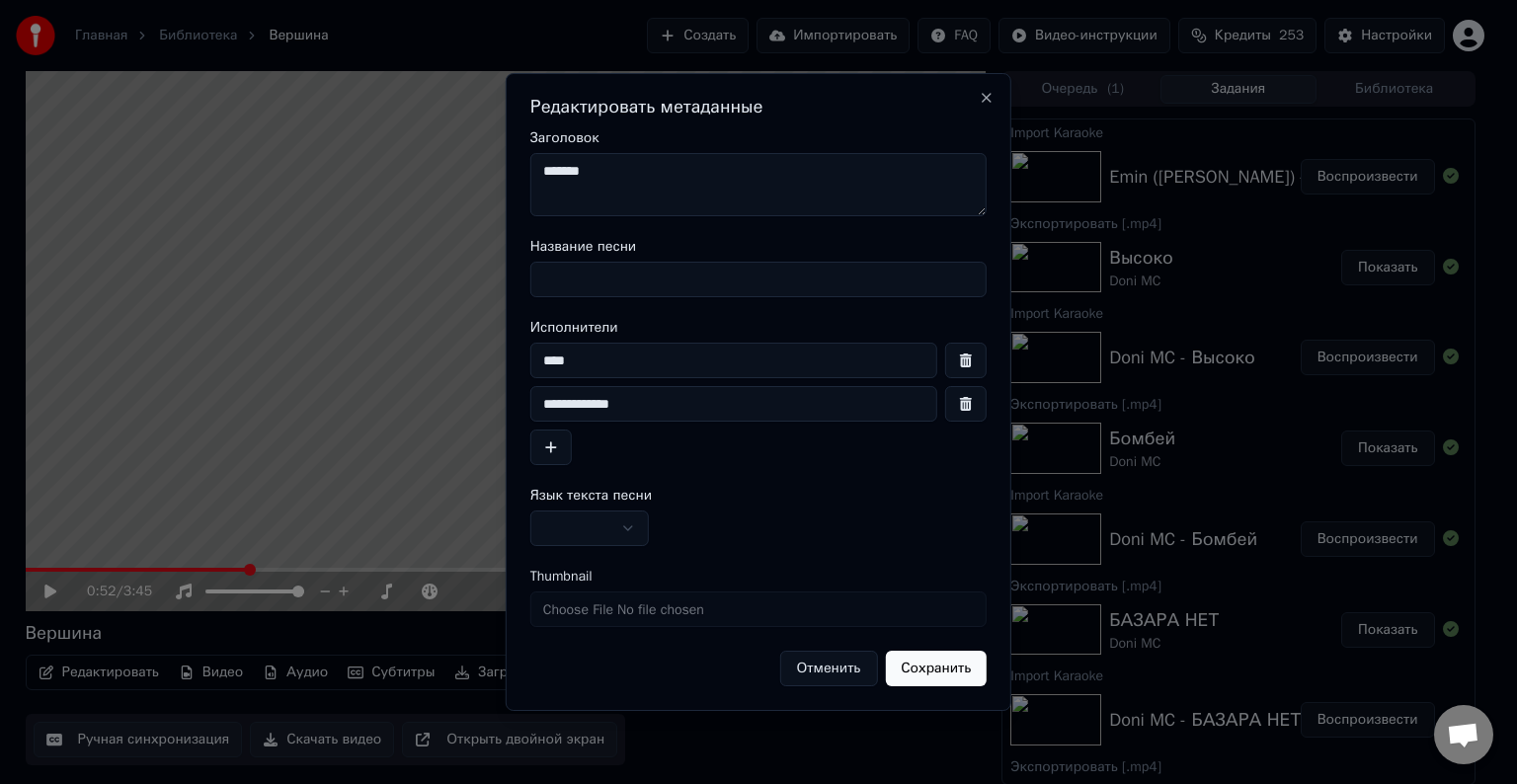 drag, startPoint x: 600, startPoint y: 188, endPoint x: 531, endPoint y: 186, distance: 69.028979 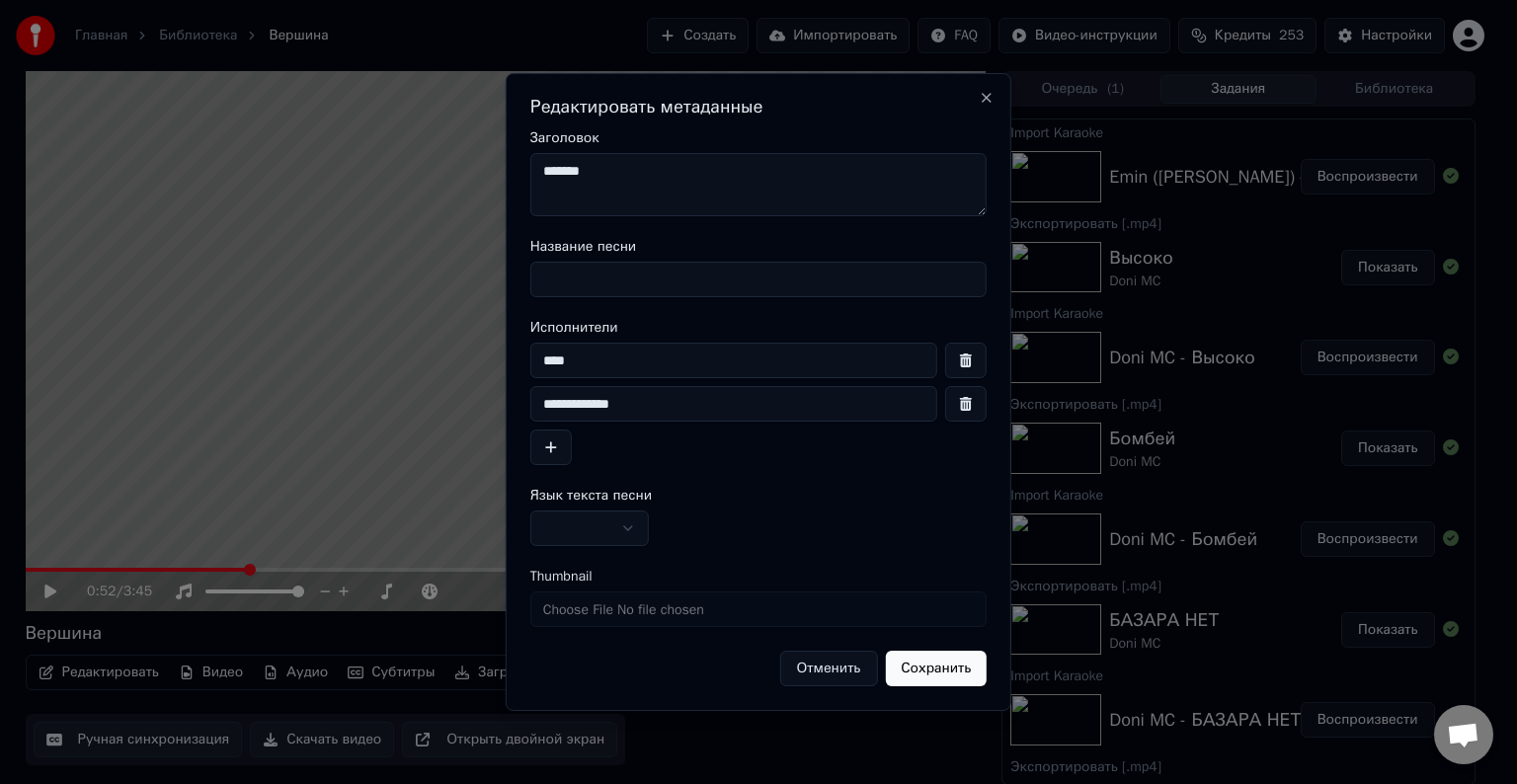 click on "Название песни" at bounding box center (758, 279) 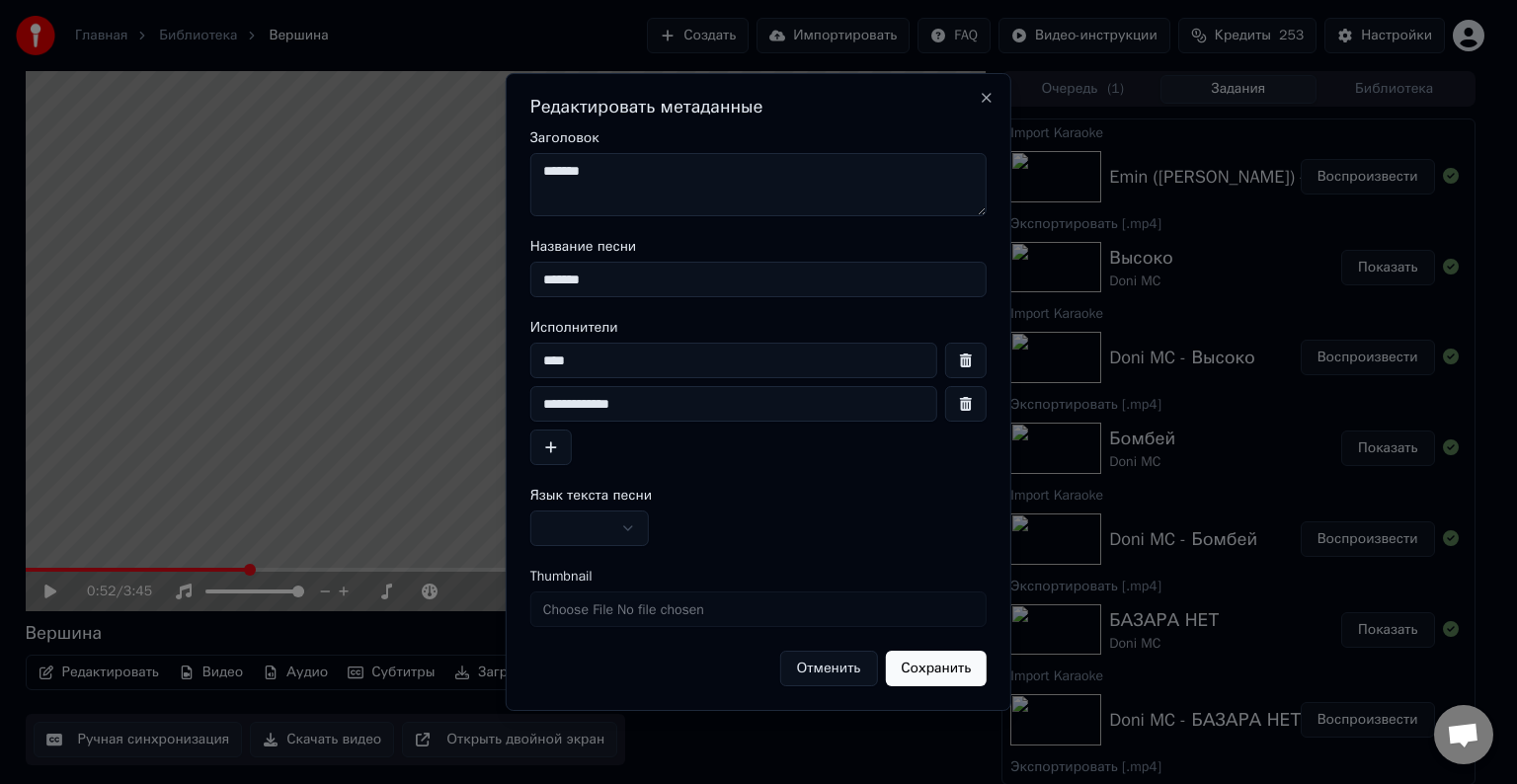 type on "*******" 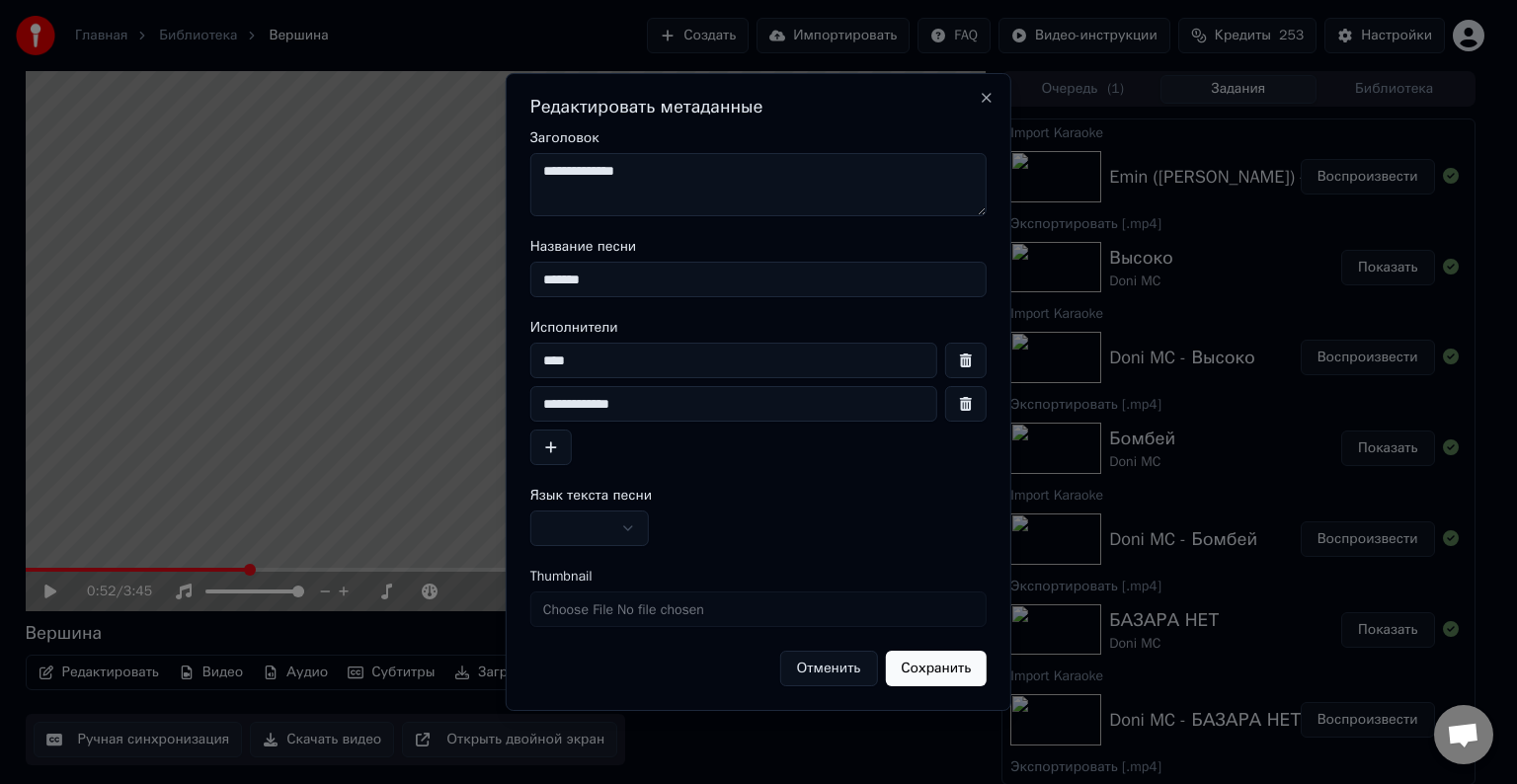 type on "**********" 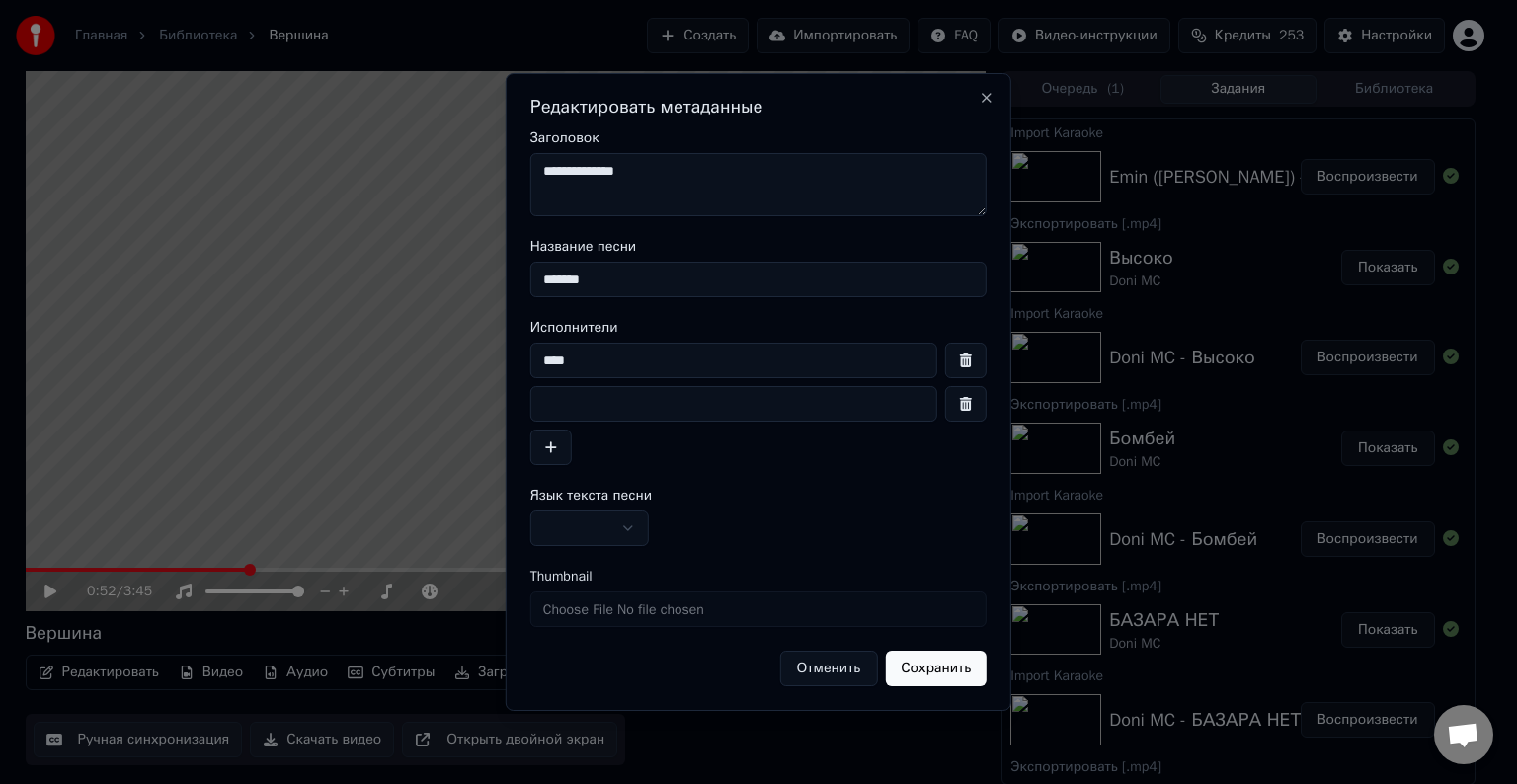 type 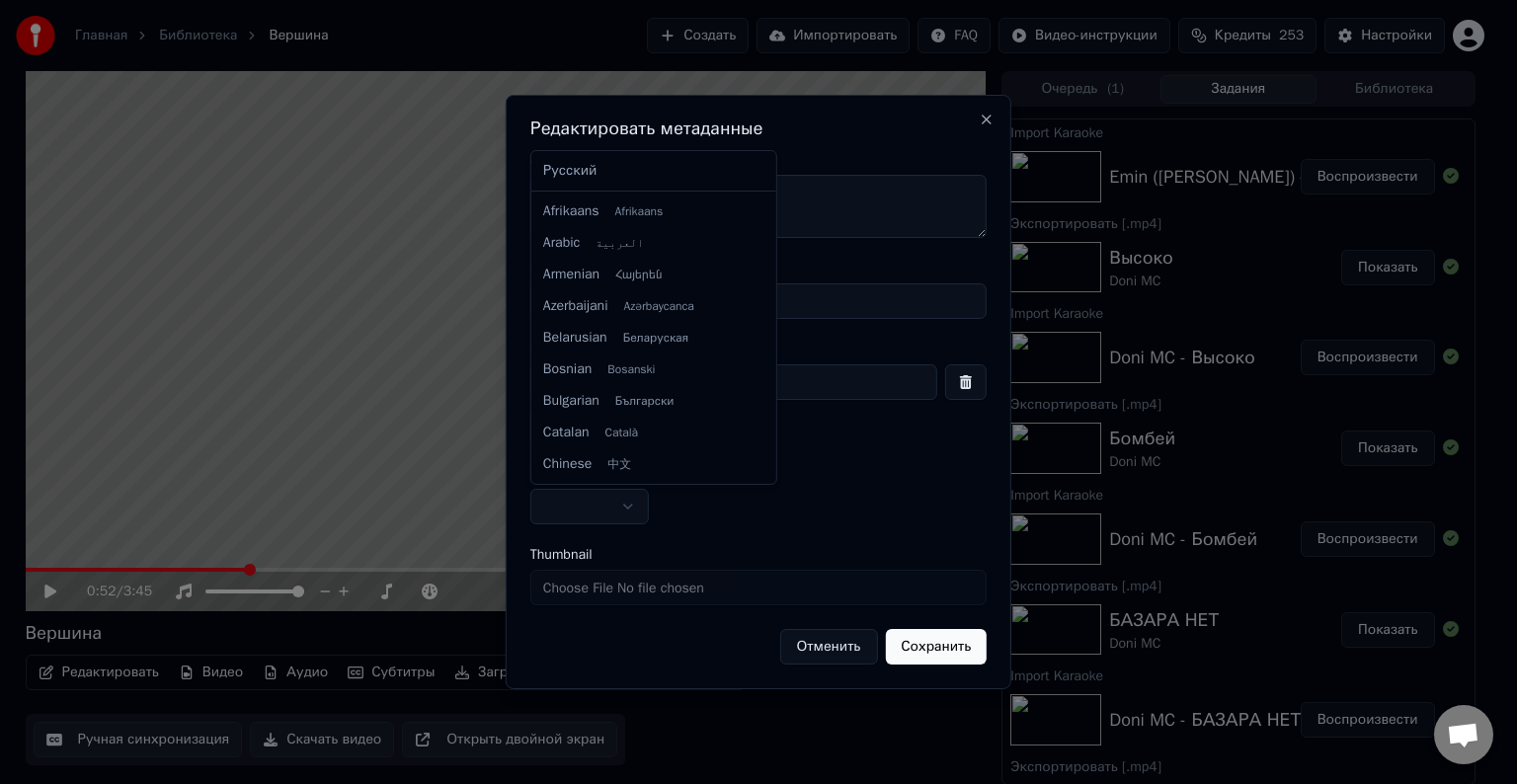 click on "Главная Библиотека Вершина Создать Импортировать FAQ Видео-инструкции Кредиты 253 Настройки 0:52  /  3:45 Вершина Редактировать Видео Аудио Субтитры Загрузить Облачная библиотека Ручная синхронизация Скачать видео Открыть двойной экран Очередь ( 1 ) Задания Библиотека Import Karaoke Emin ([PERSON_NAME]) - Вершина Воспроизвести Экспортировать [.mp4] Высоко Doni MC Показать Import Karaoke Doni MC - Высоко Воспроизвести Экспортировать [.mp4] Бомбей Doni MC Показать Import Karaoke Doni MC - Бомбей Воспроизвести Экспортировать [.mp4] БАЗАРА НЕТ Doni MC Показать Import Karaoke Doni MC - БАЗАРА НЕТ Воспроизвести СНЕЖИНКИ" at bounding box center [750, 392] 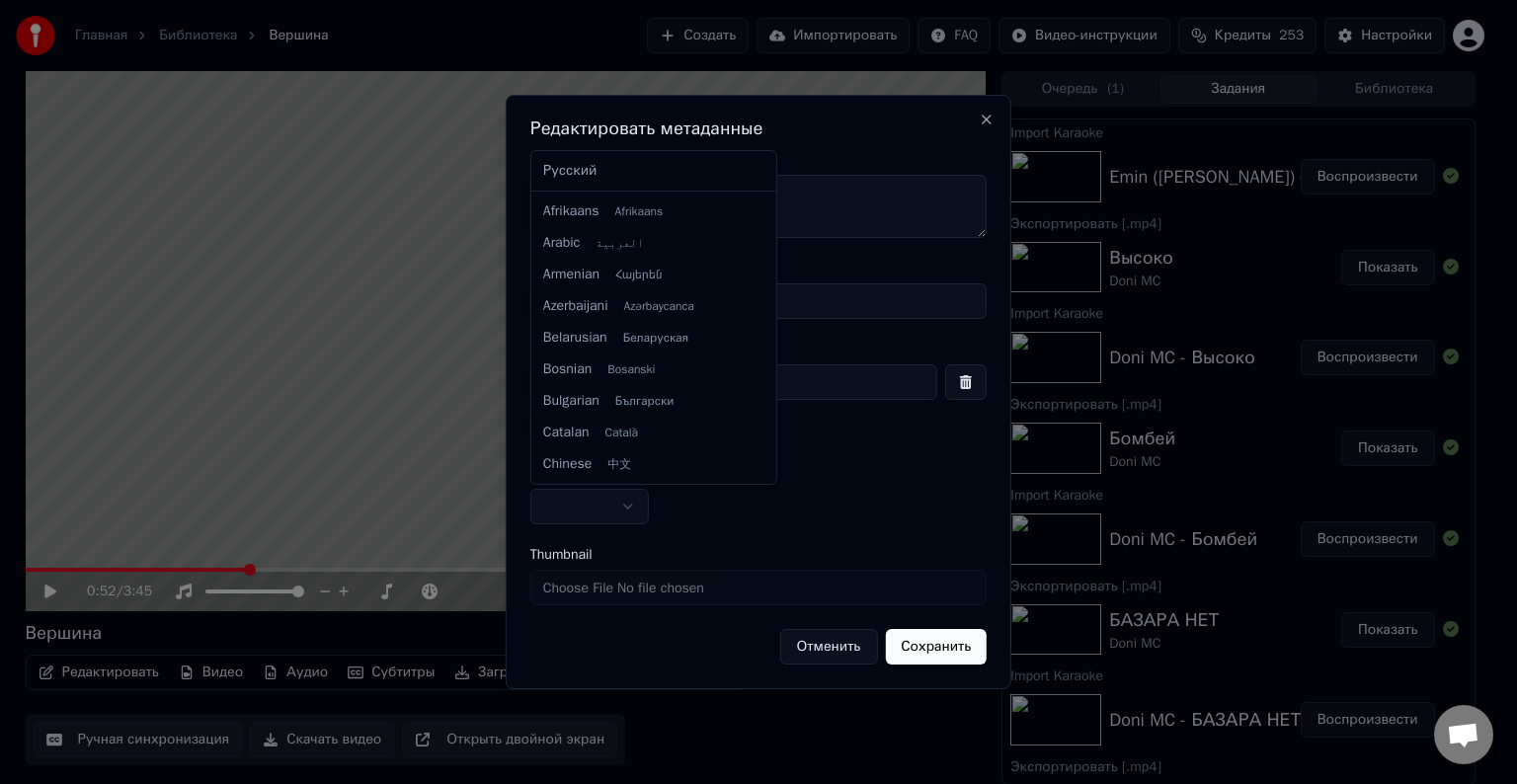 select on "**" 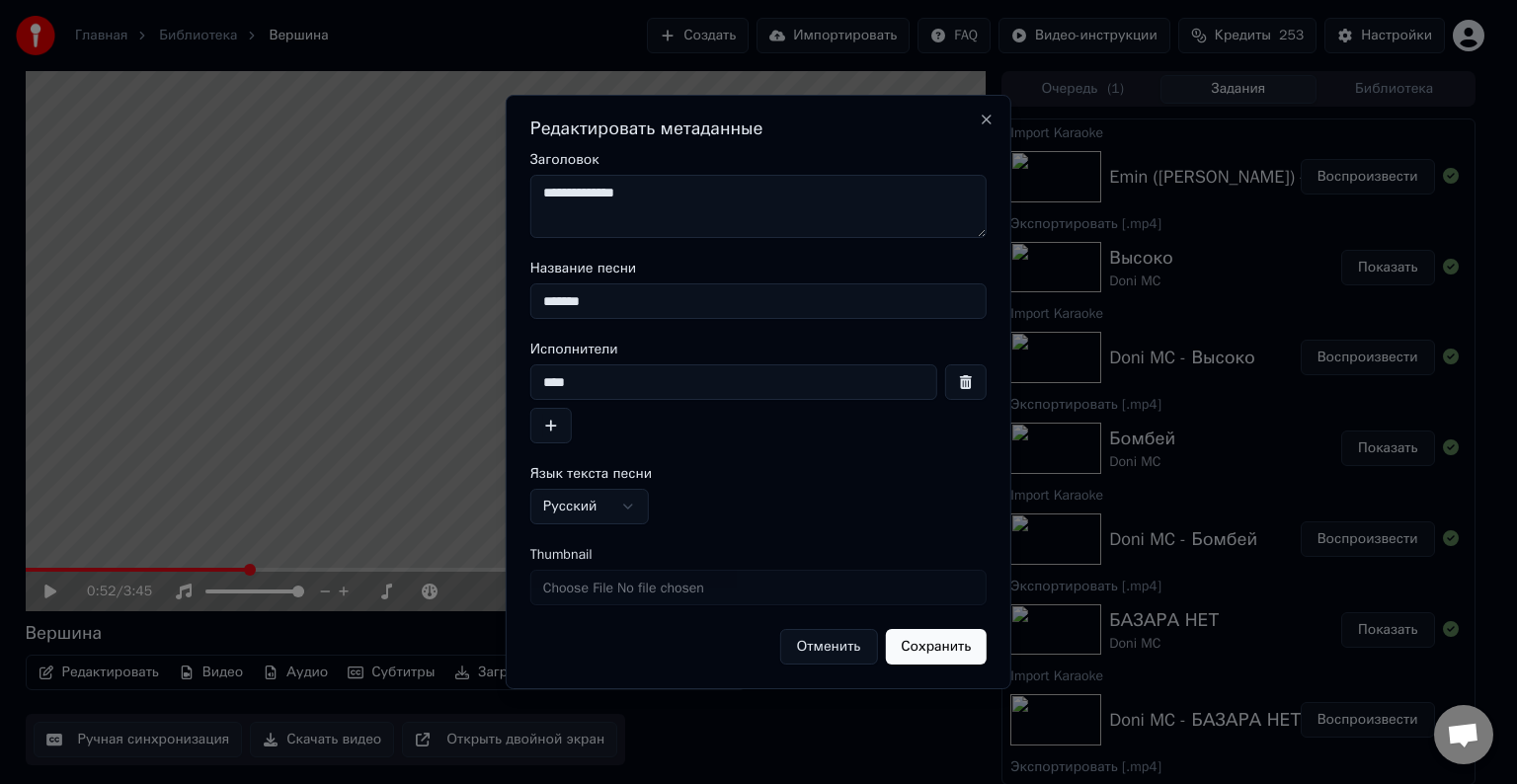 click on "Сохранить" at bounding box center (935, 647) 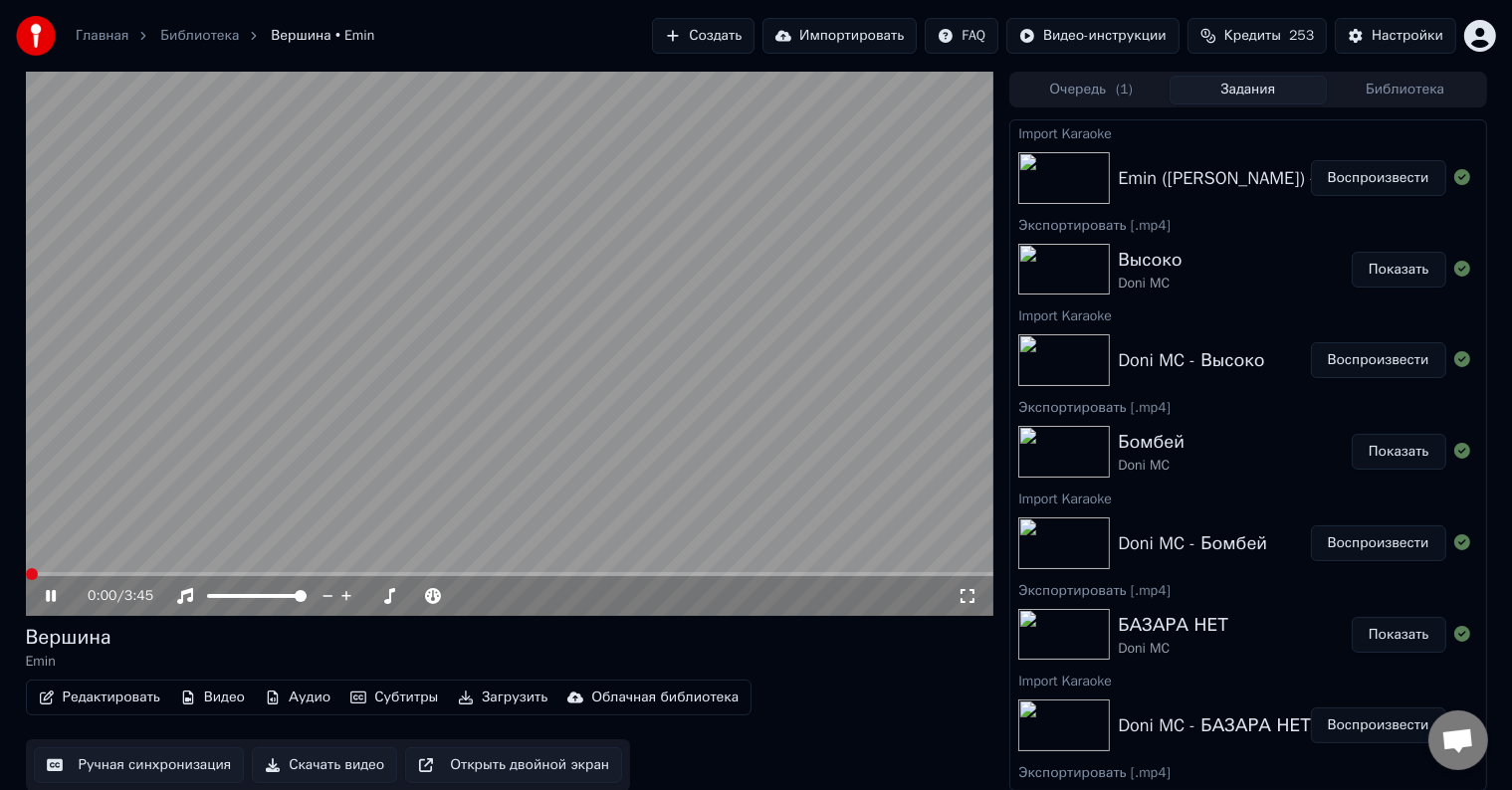 click at bounding box center (32, 574) 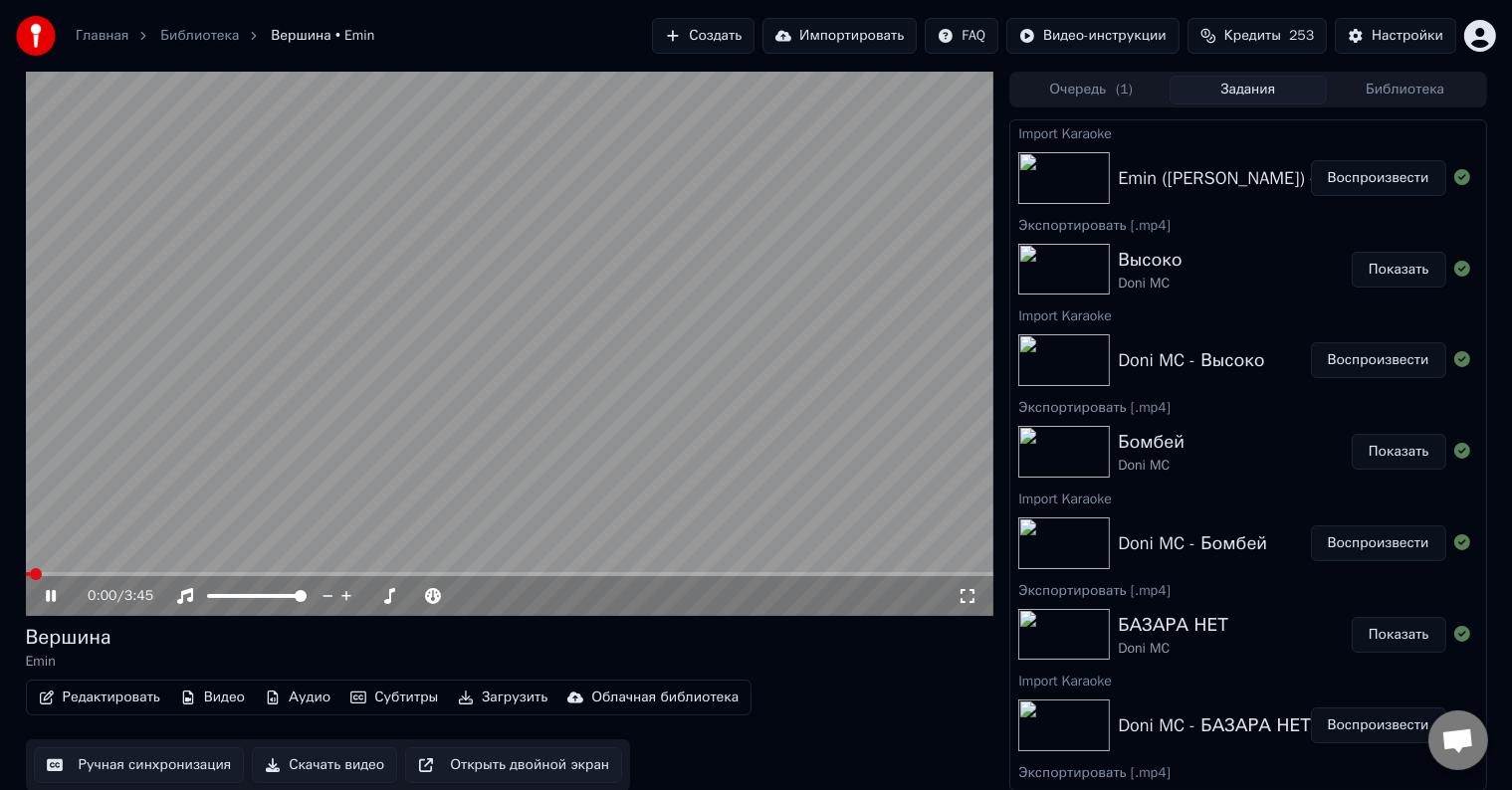 click 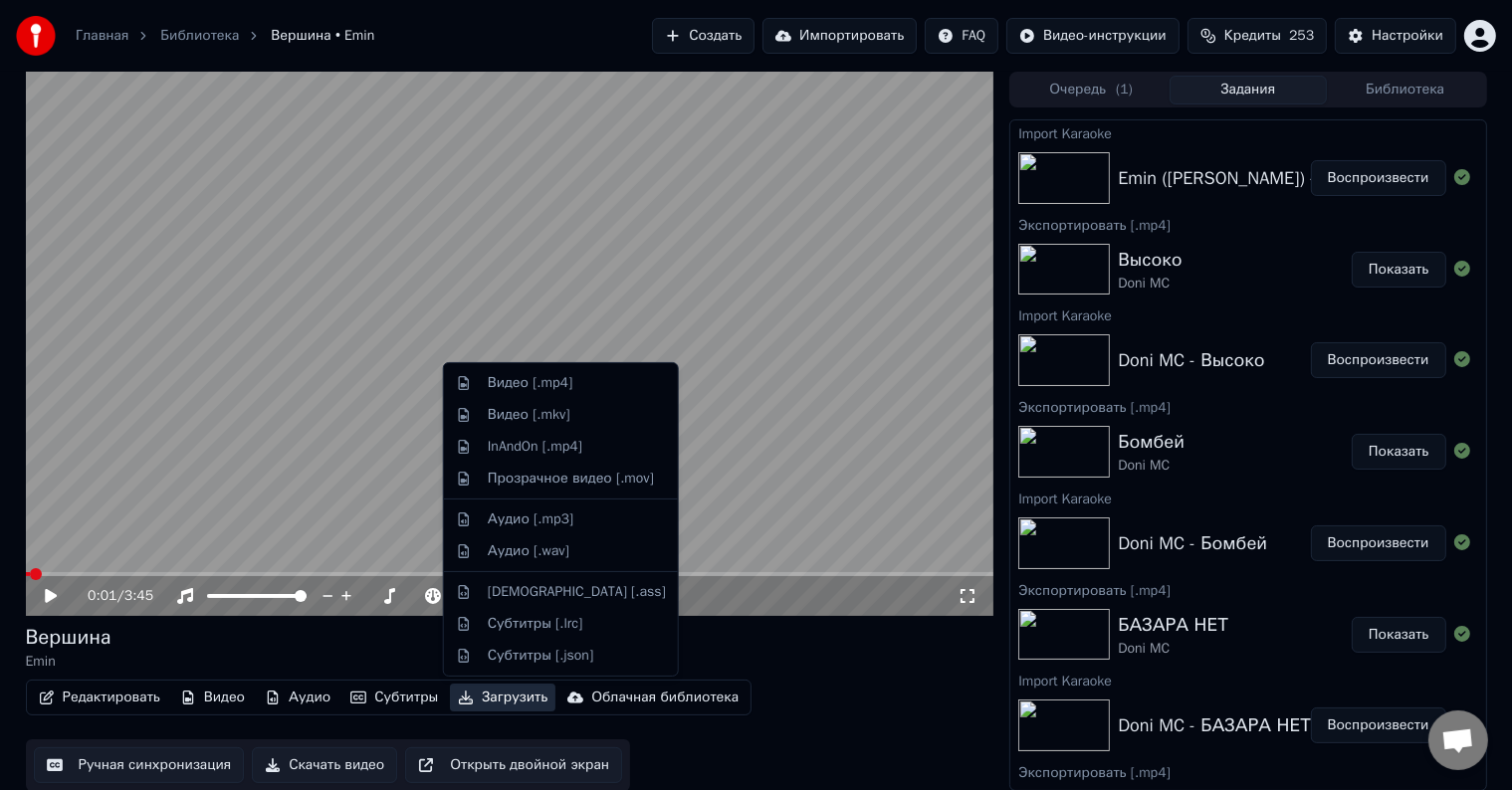 click on "Загрузить" at bounding box center [503, 697] 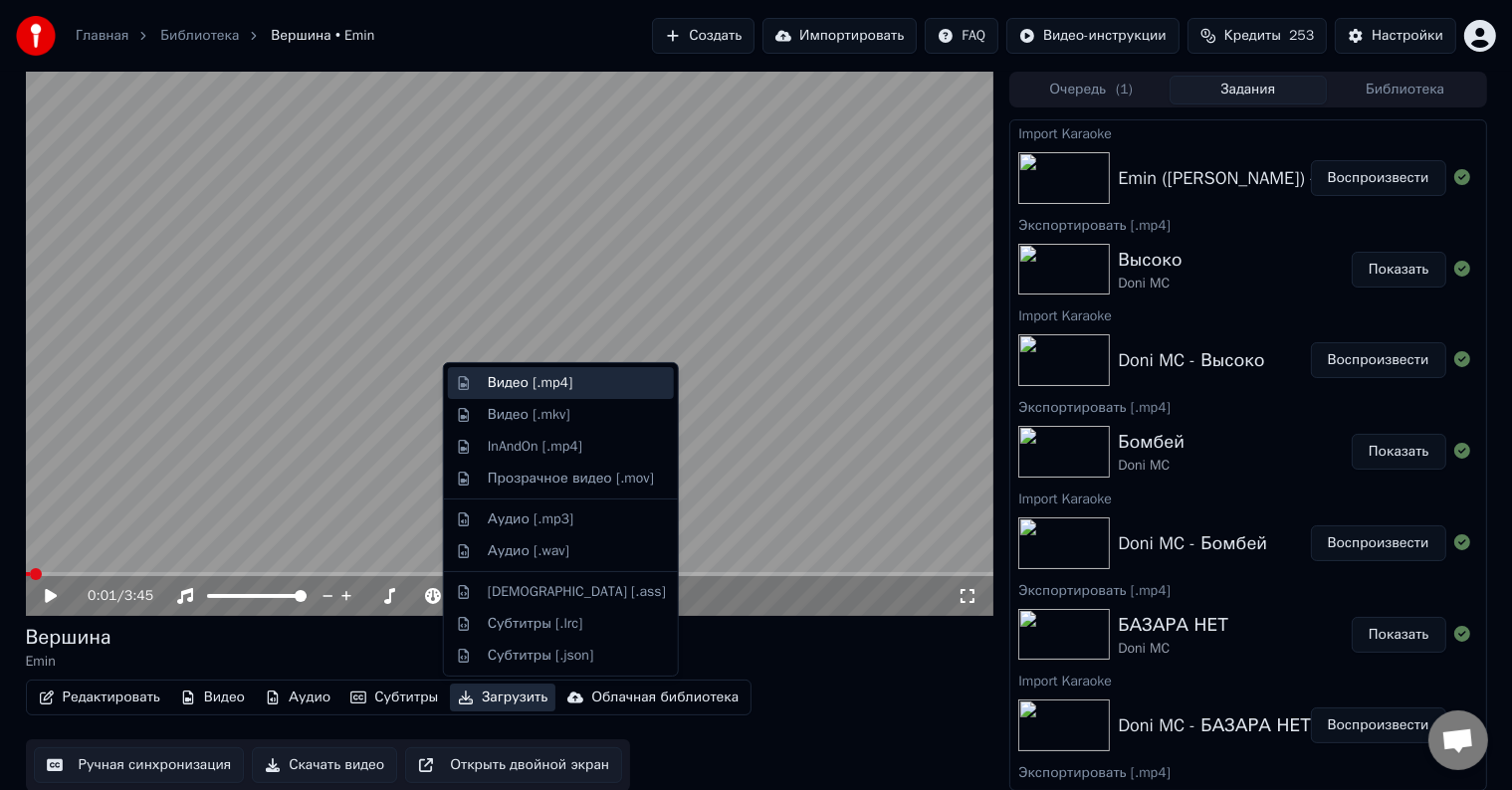 click on "Видео [.mp4]" at bounding box center [530, 383] 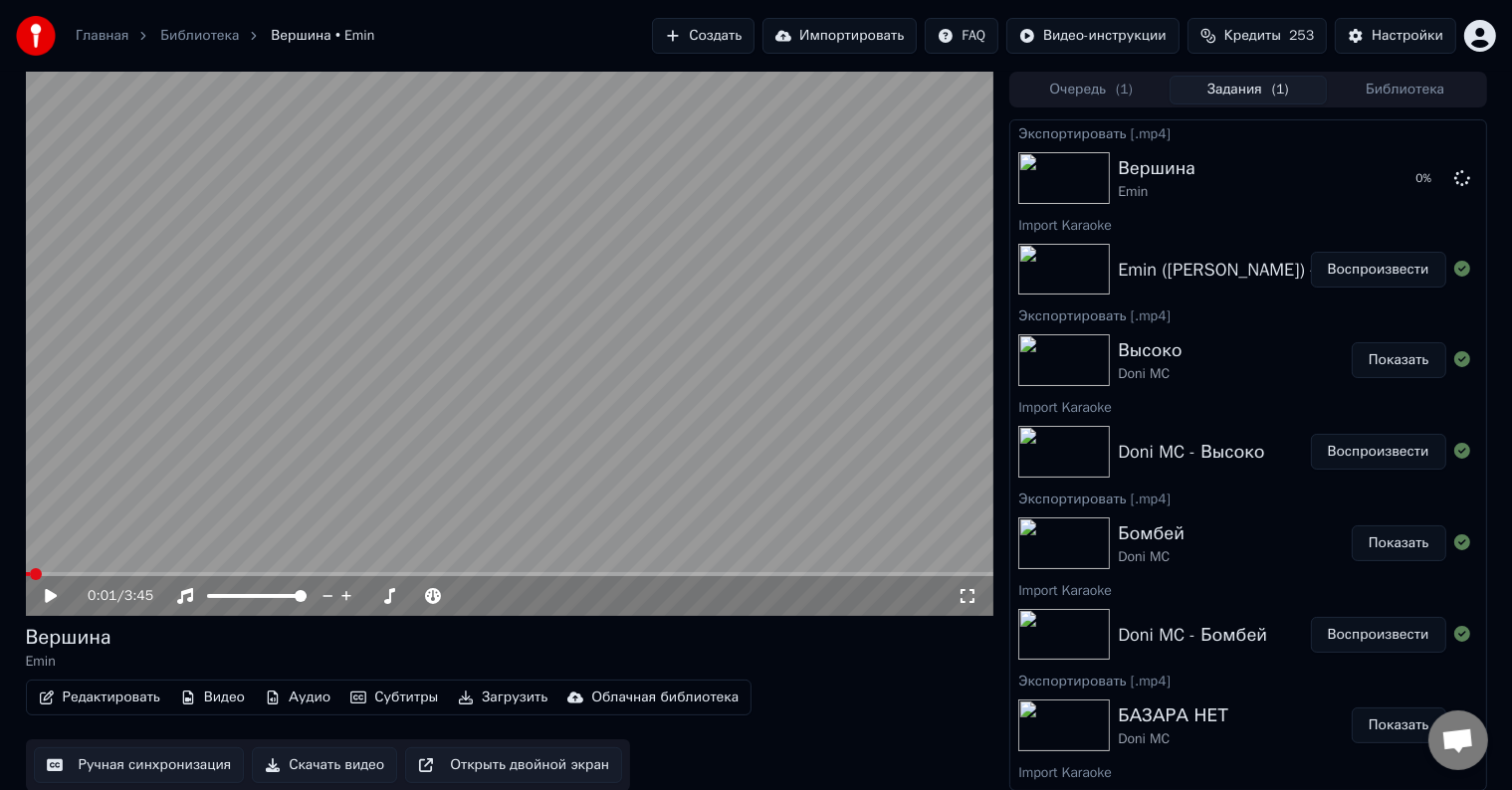 click on "Импортировать" at bounding box center (839, 36) 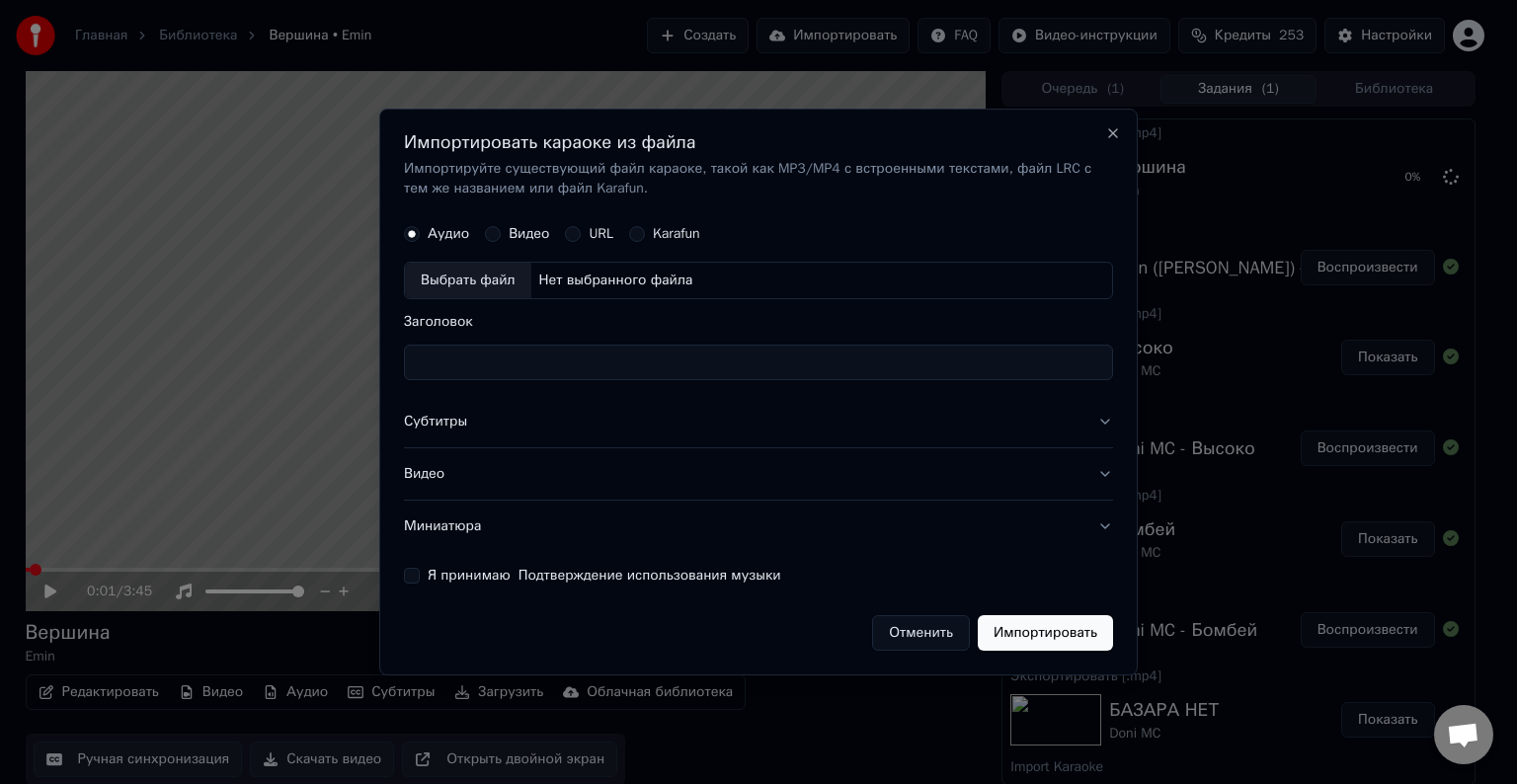 click on "Выбрать файл" at bounding box center [468, 280] 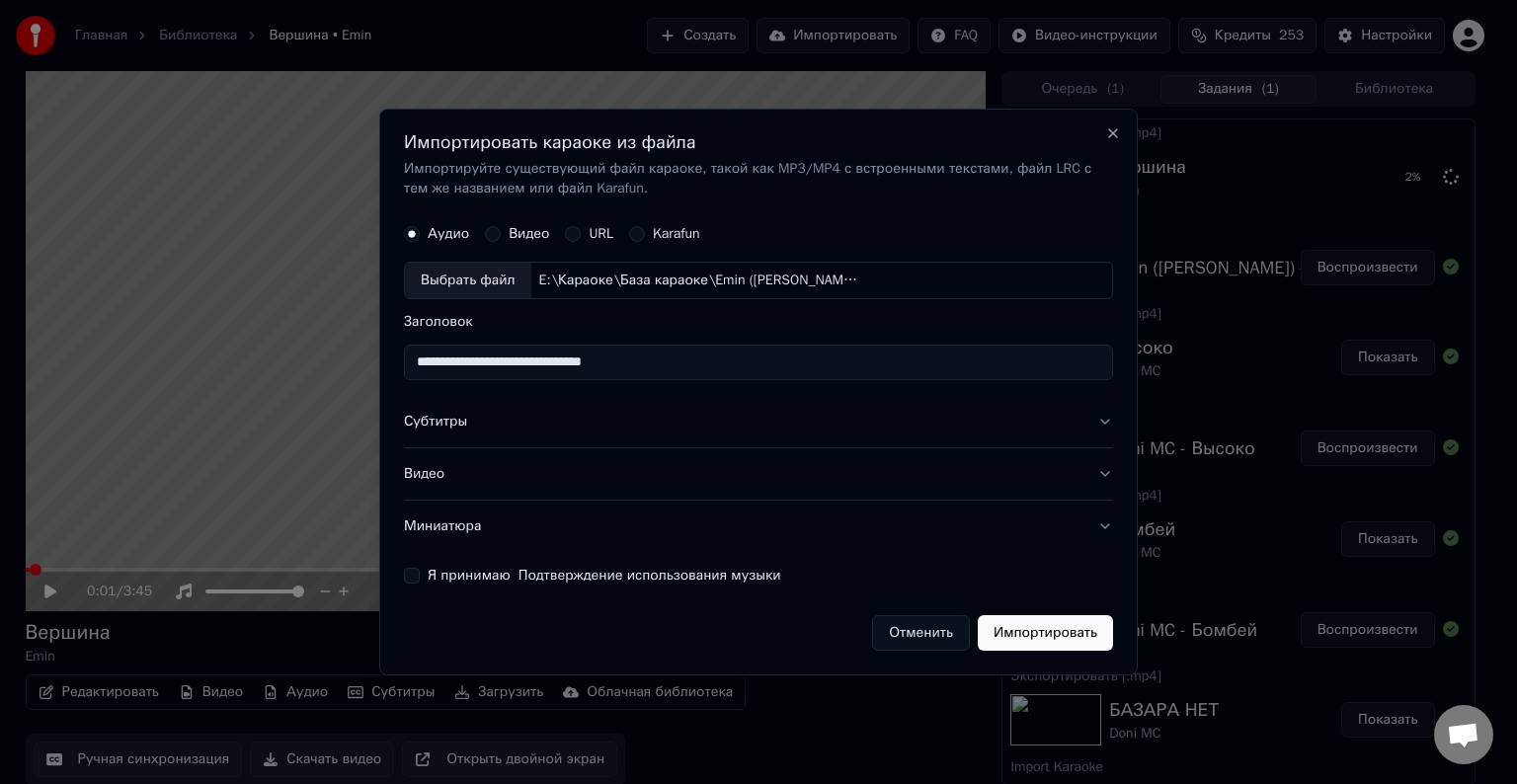 drag, startPoint x: 552, startPoint y: 368, endPoint x: 448, endPoint y: 376, distance: 104.30724 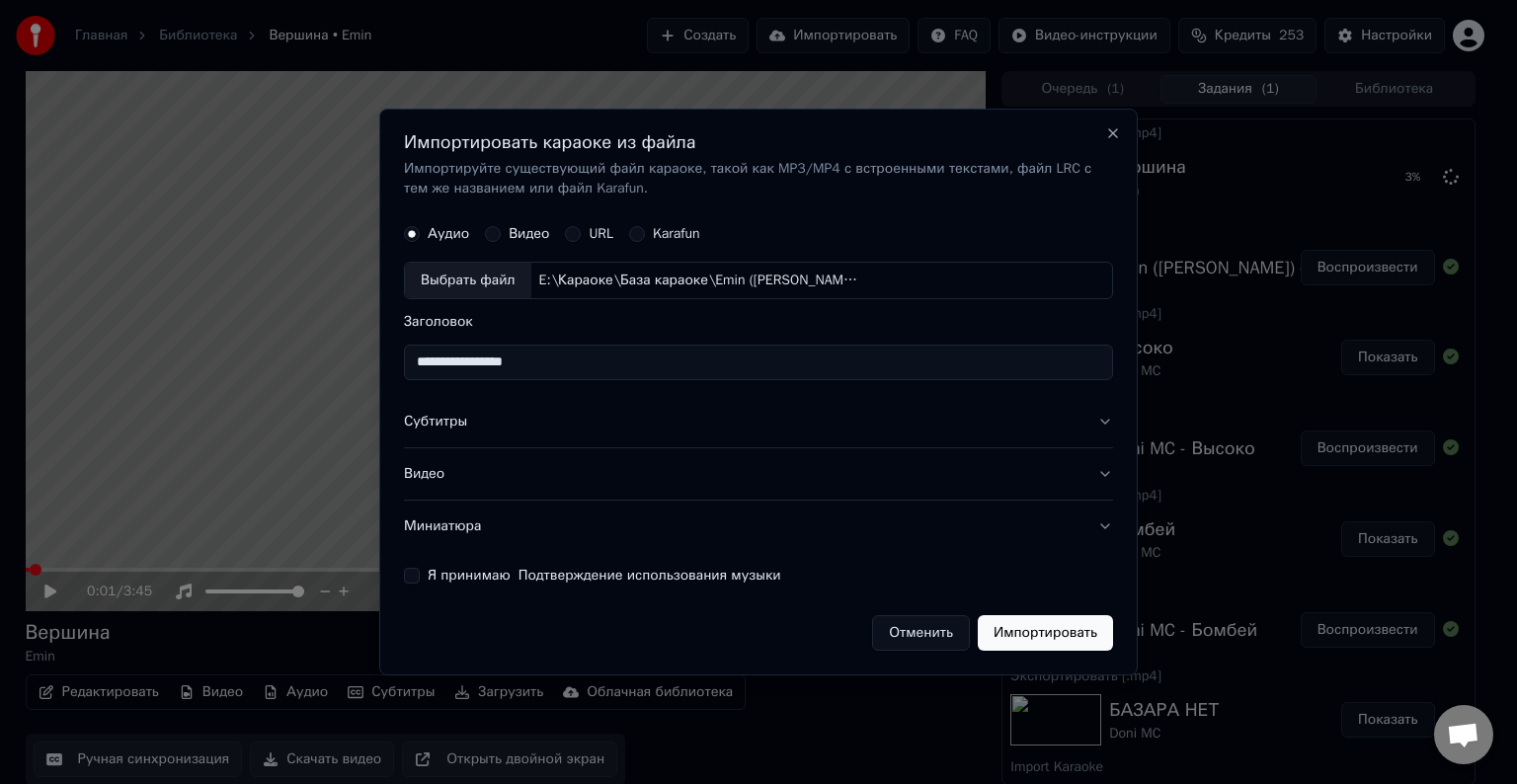 type on "**********" 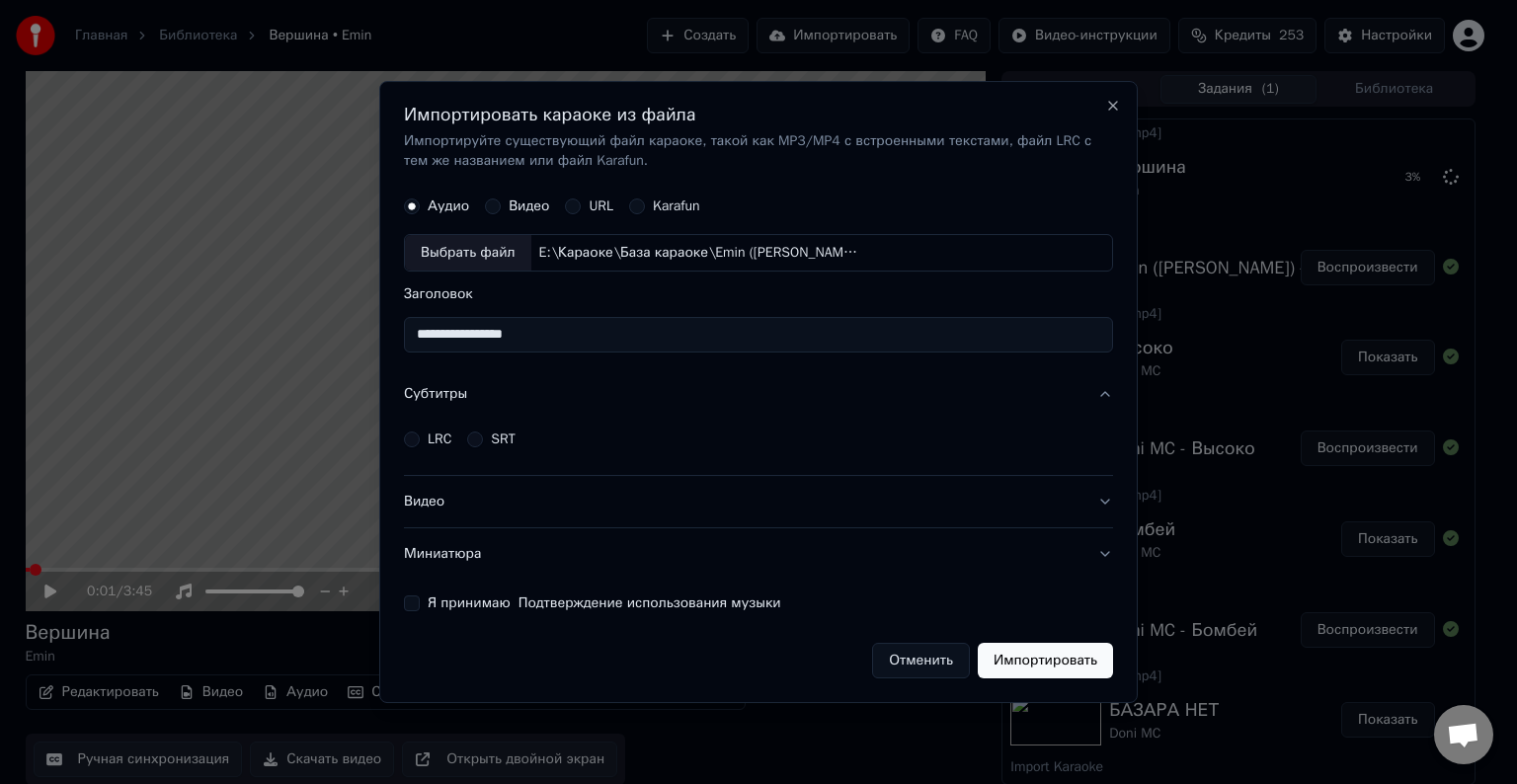 click on "LRC SRT" at bounding box center [758, 439] 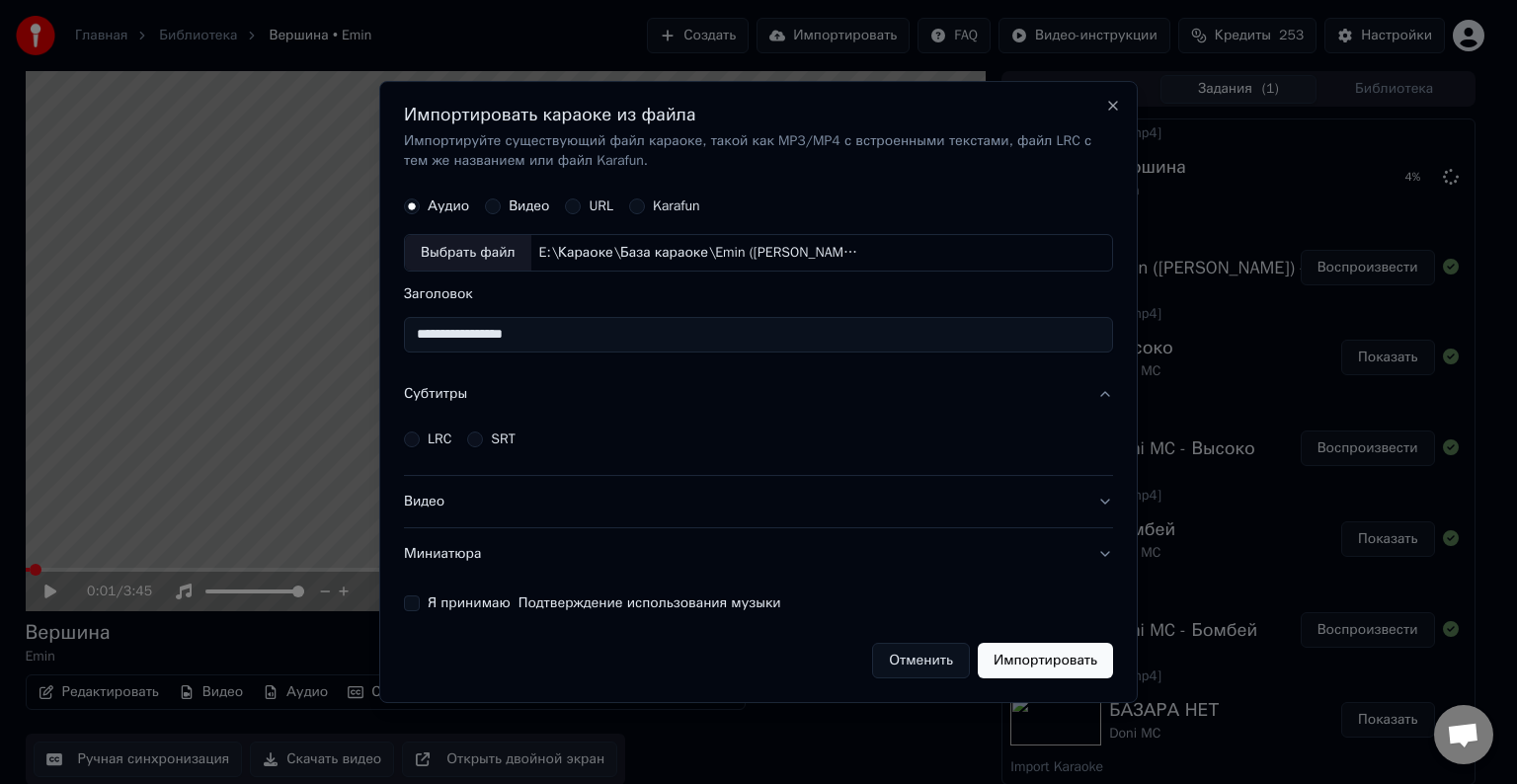 click on "LRC" at bounding box center (412, 439) 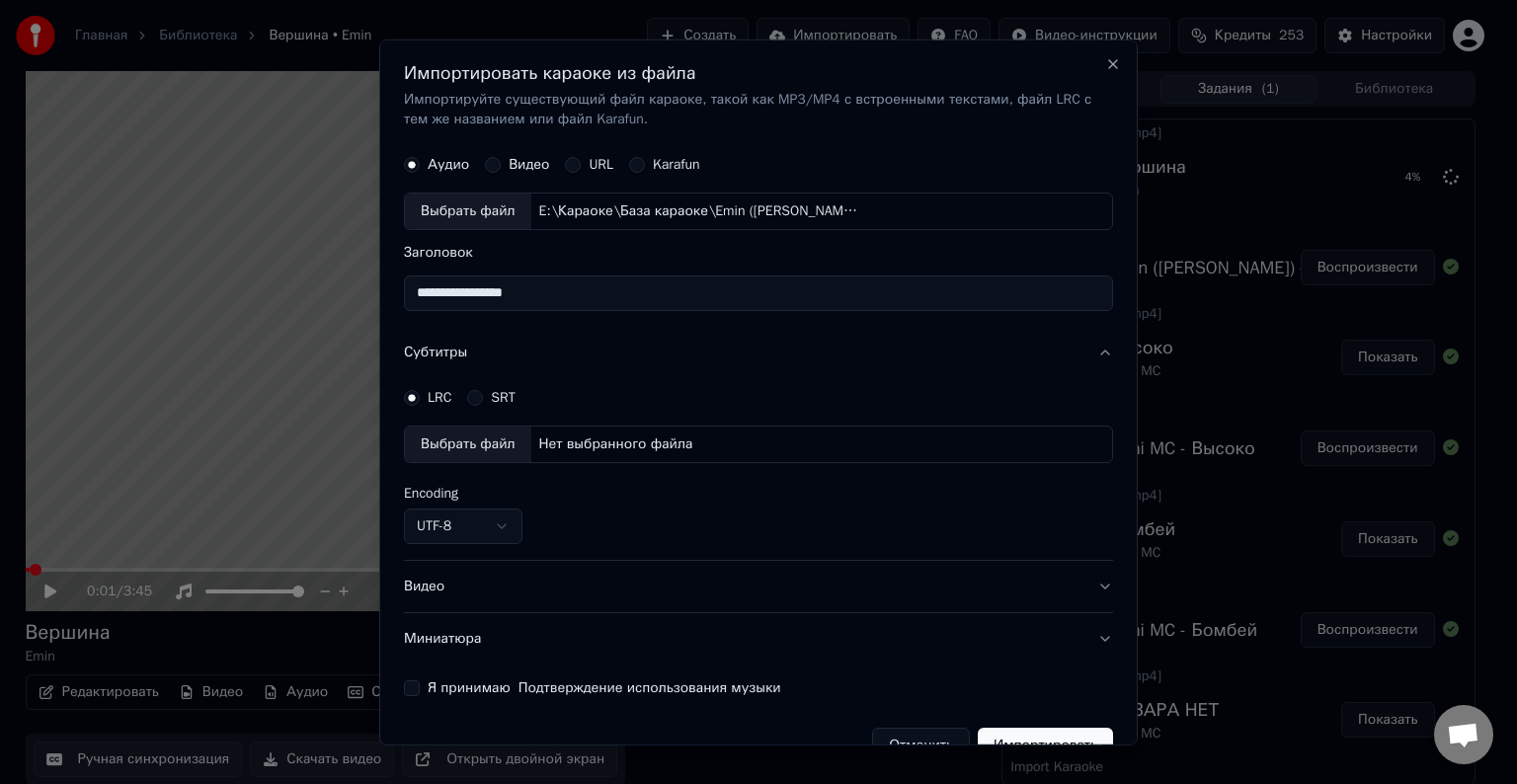 click on "Выбрать файл" at bounding box center [468, 444] 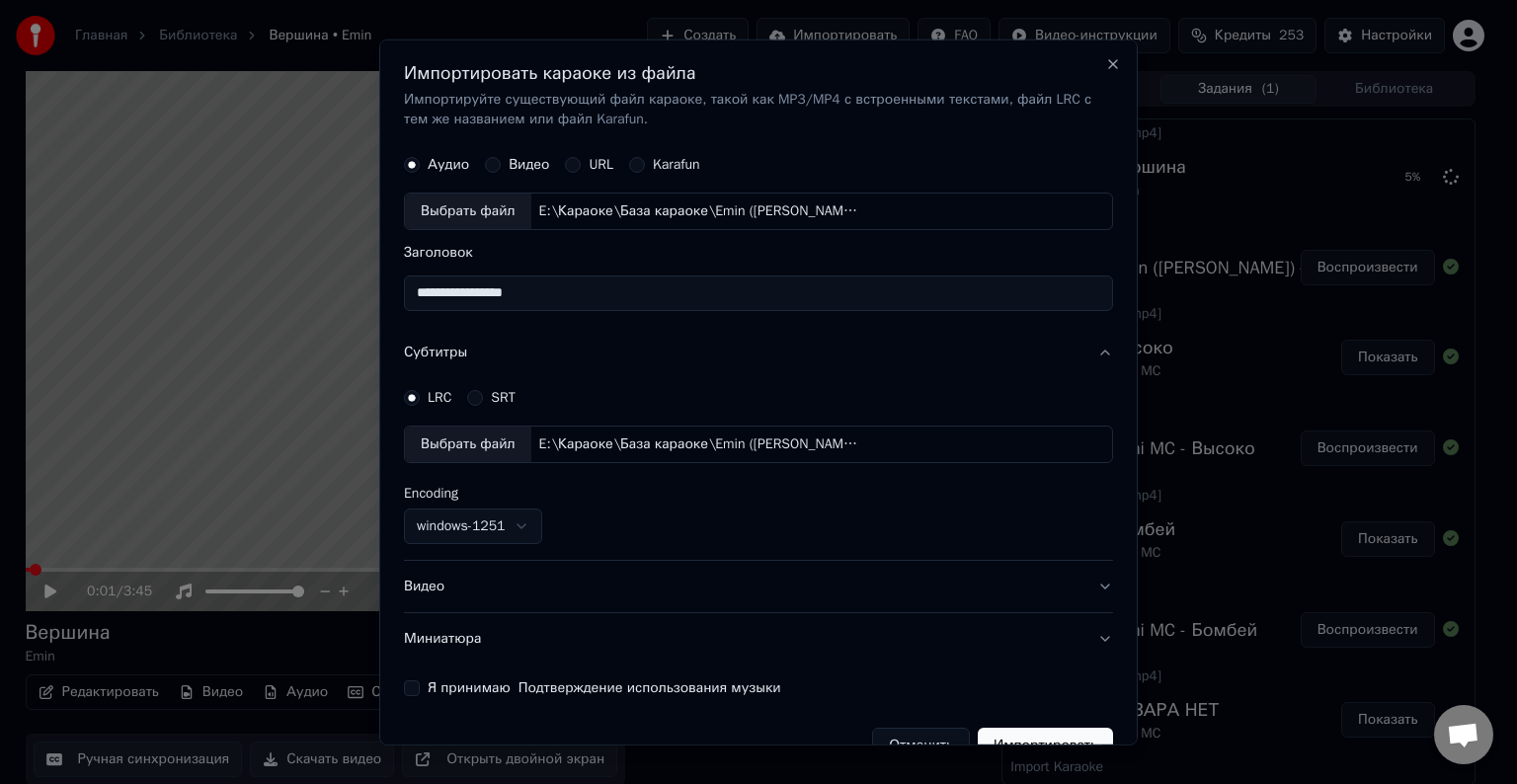 click on "Видео" at bounding box center (758, 587) 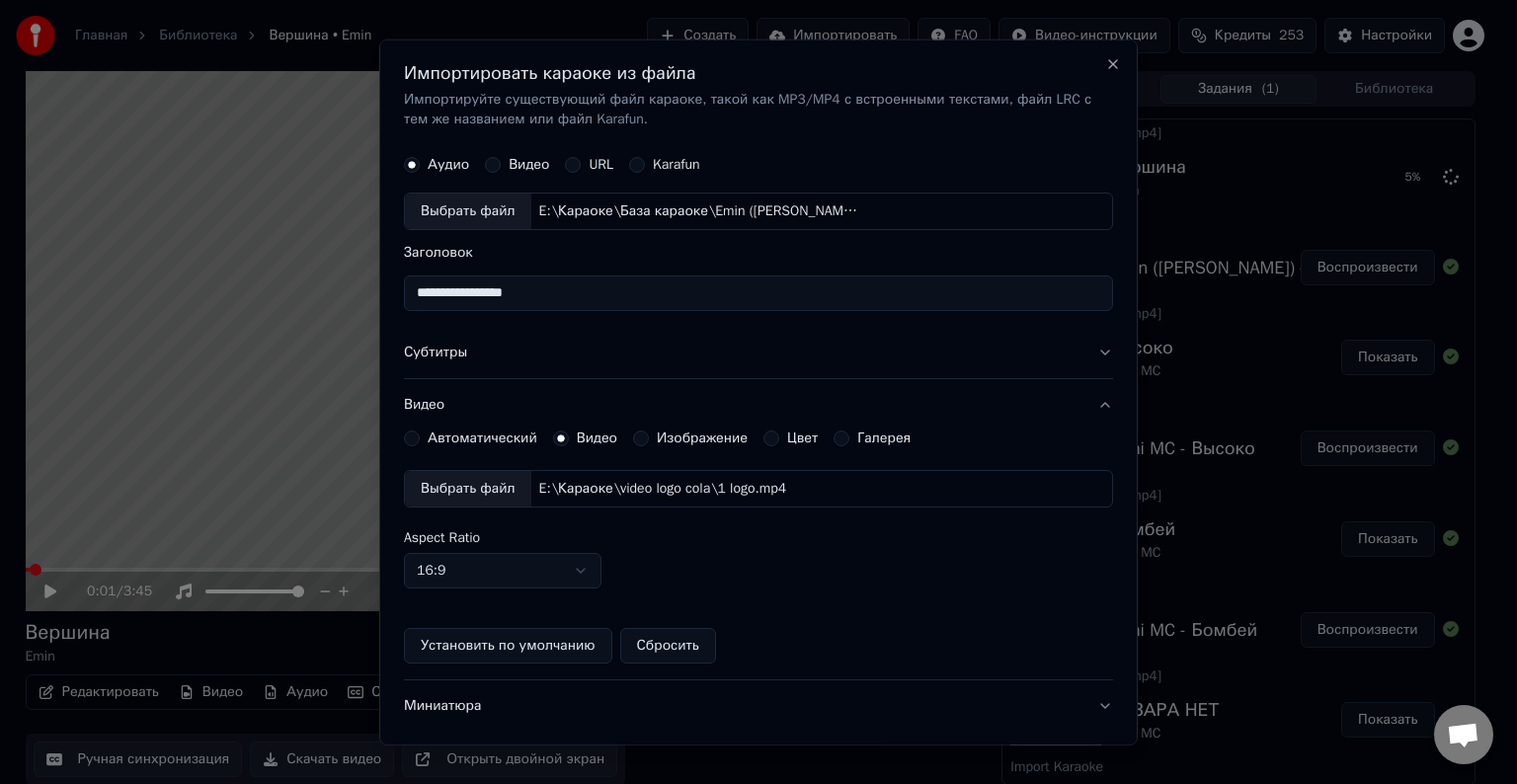 click on "Выбрать файл" at bounding box center (468, 489) 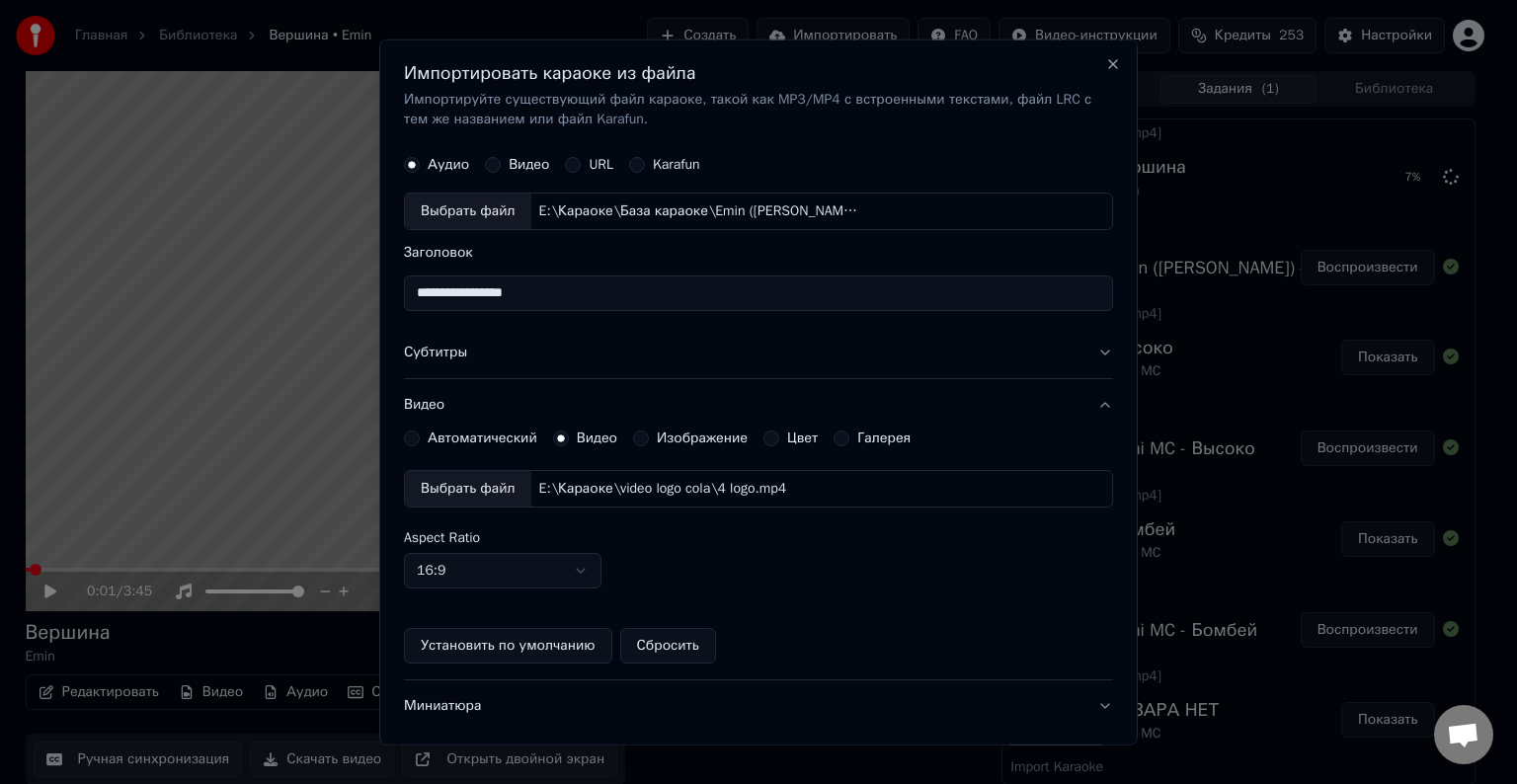 scroll, scrollTop: 108, scrollLeft: 0, axis: vertical 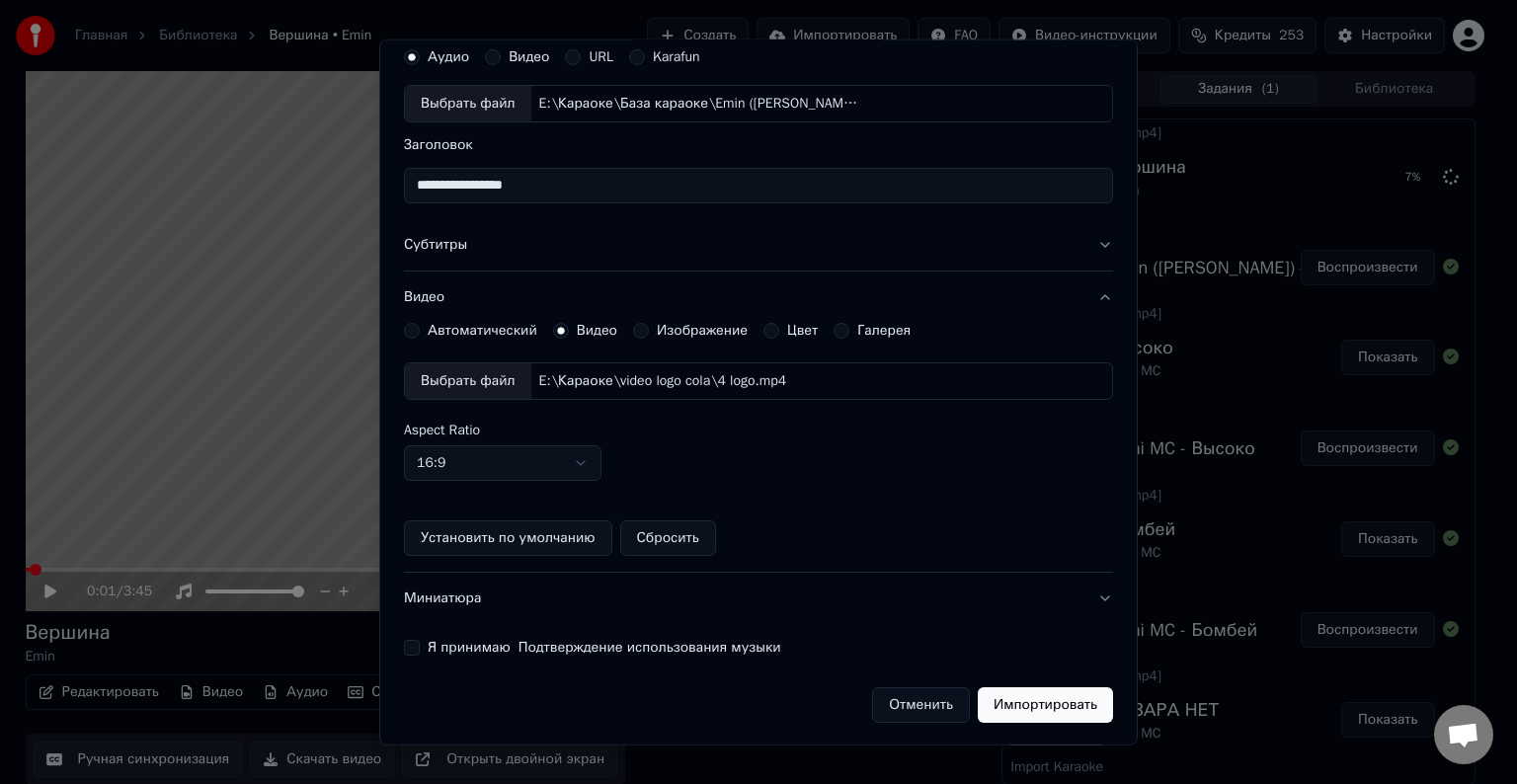 click on "Я принимаю   Подтверждение использования музыки" at bounding box center [412, 648] 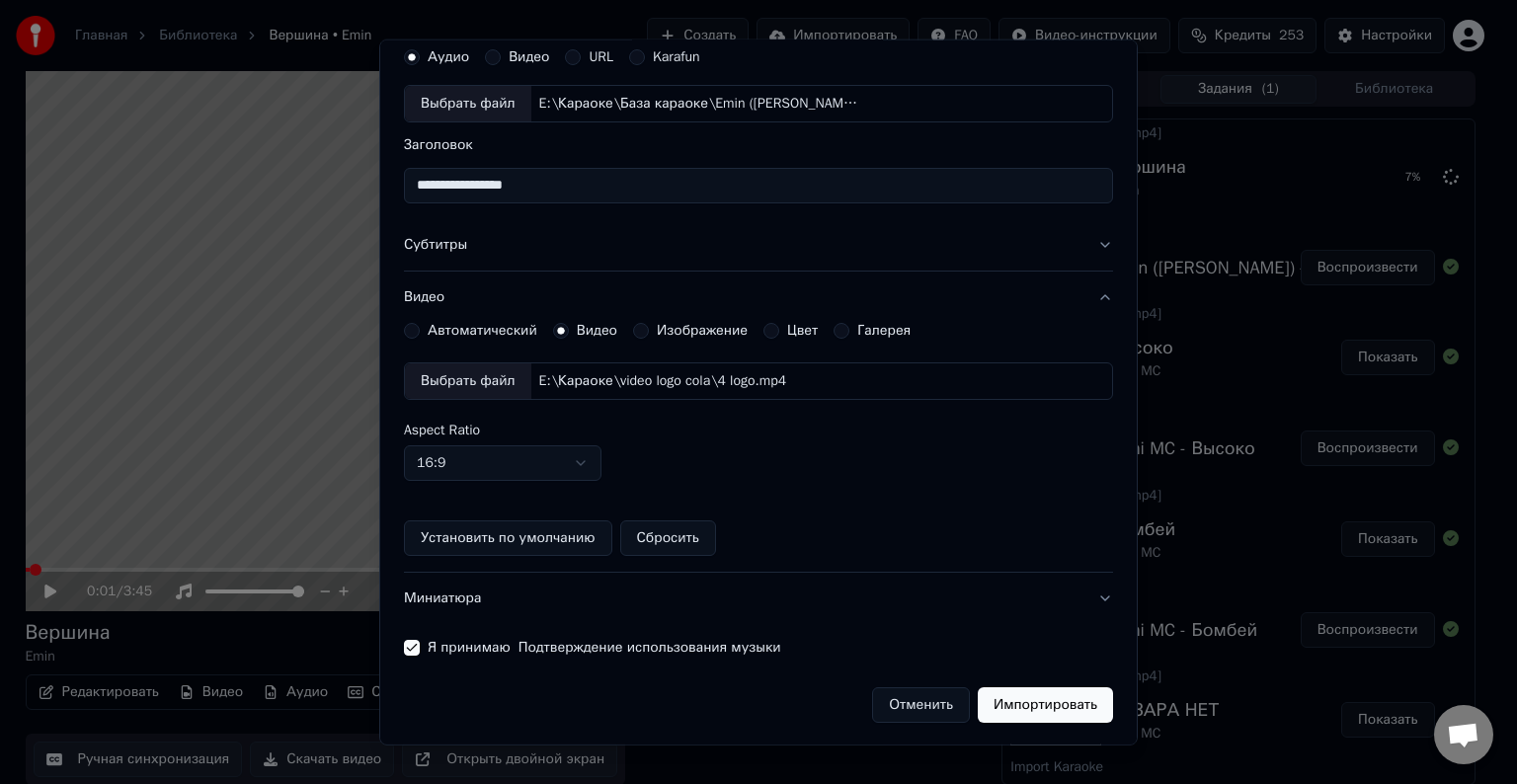 click on "Импортировать" at bounding box center [1045, 705] 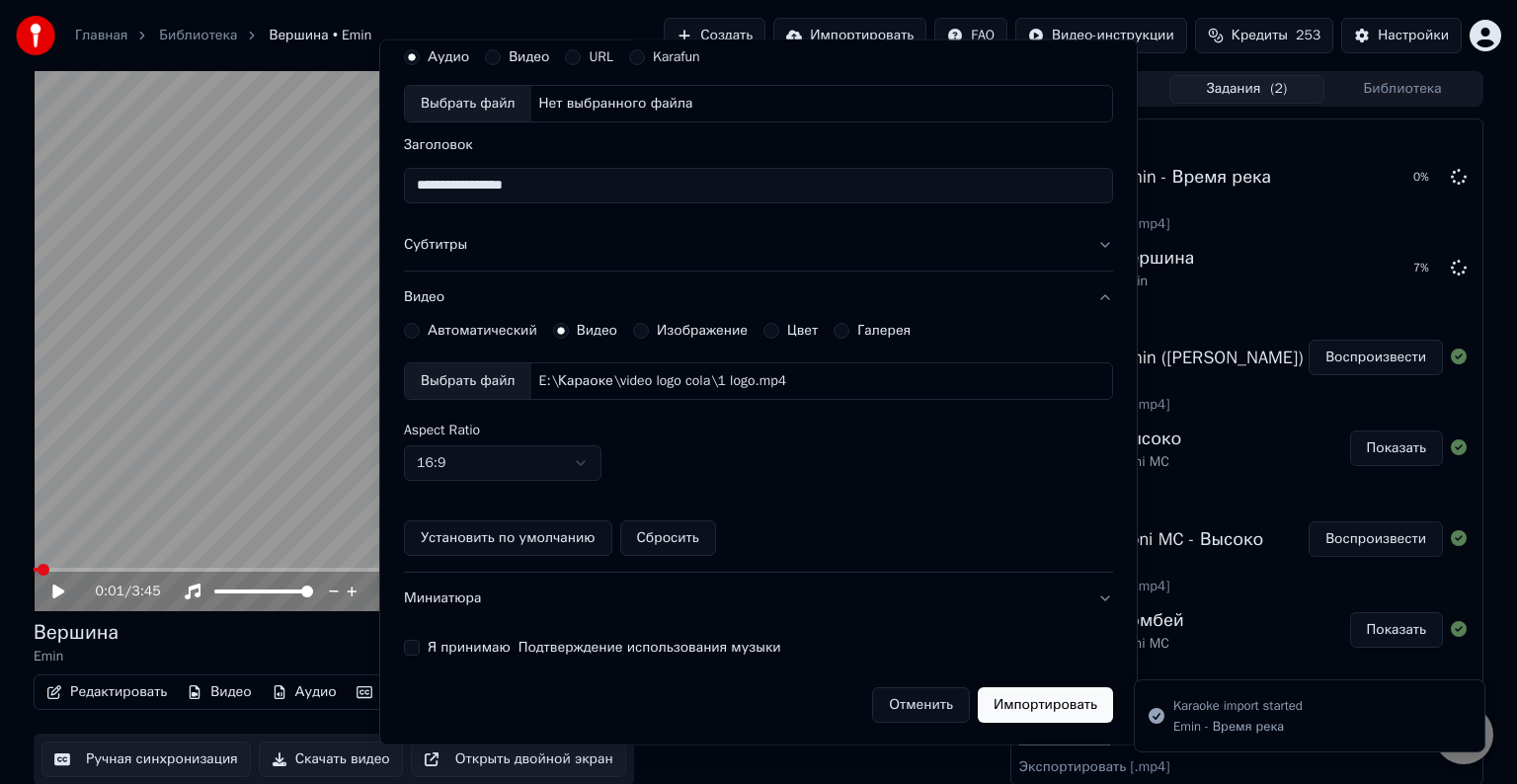 type 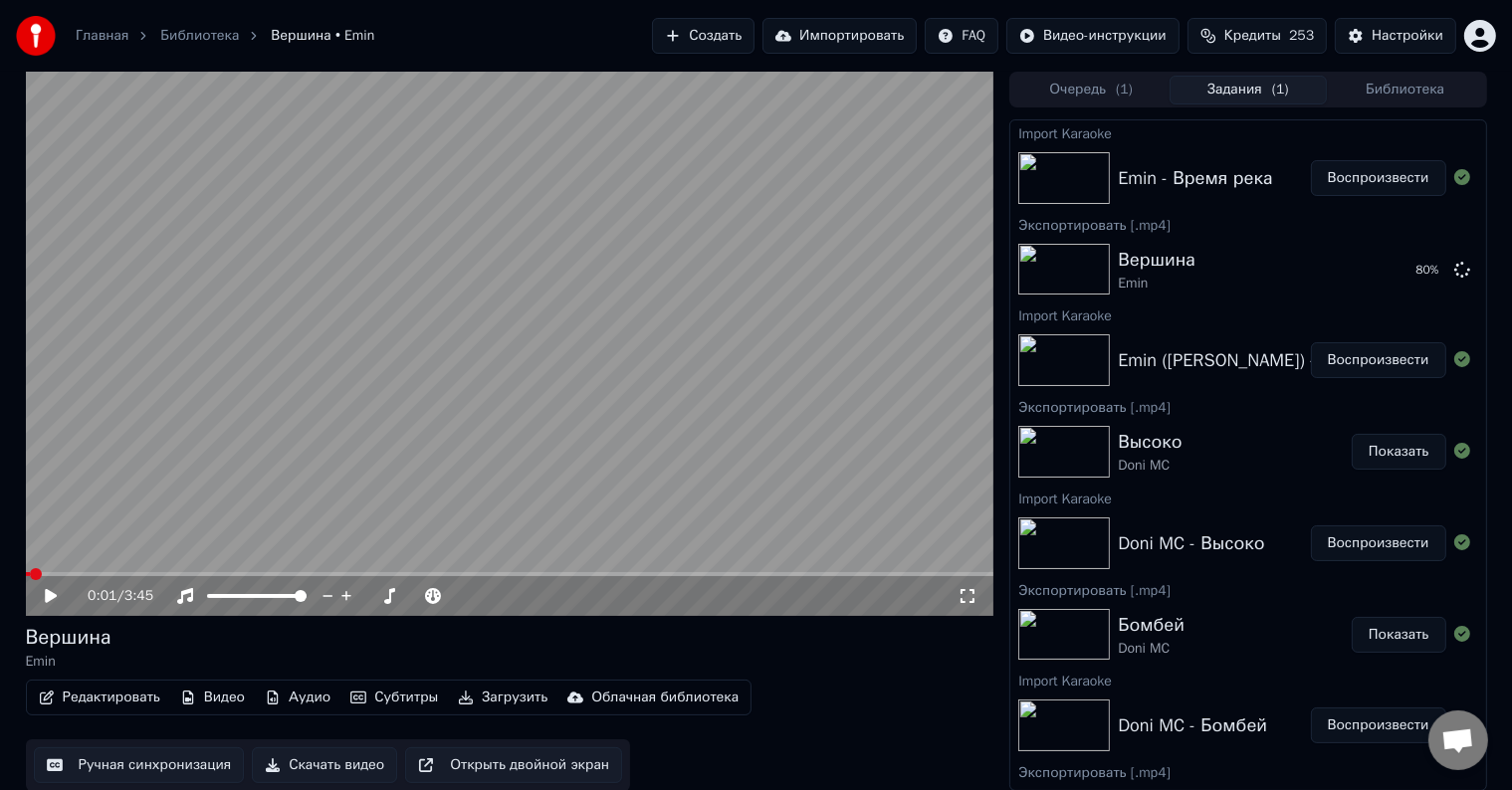 click on "Воспроизвести" at bounding box center (1379, 178) 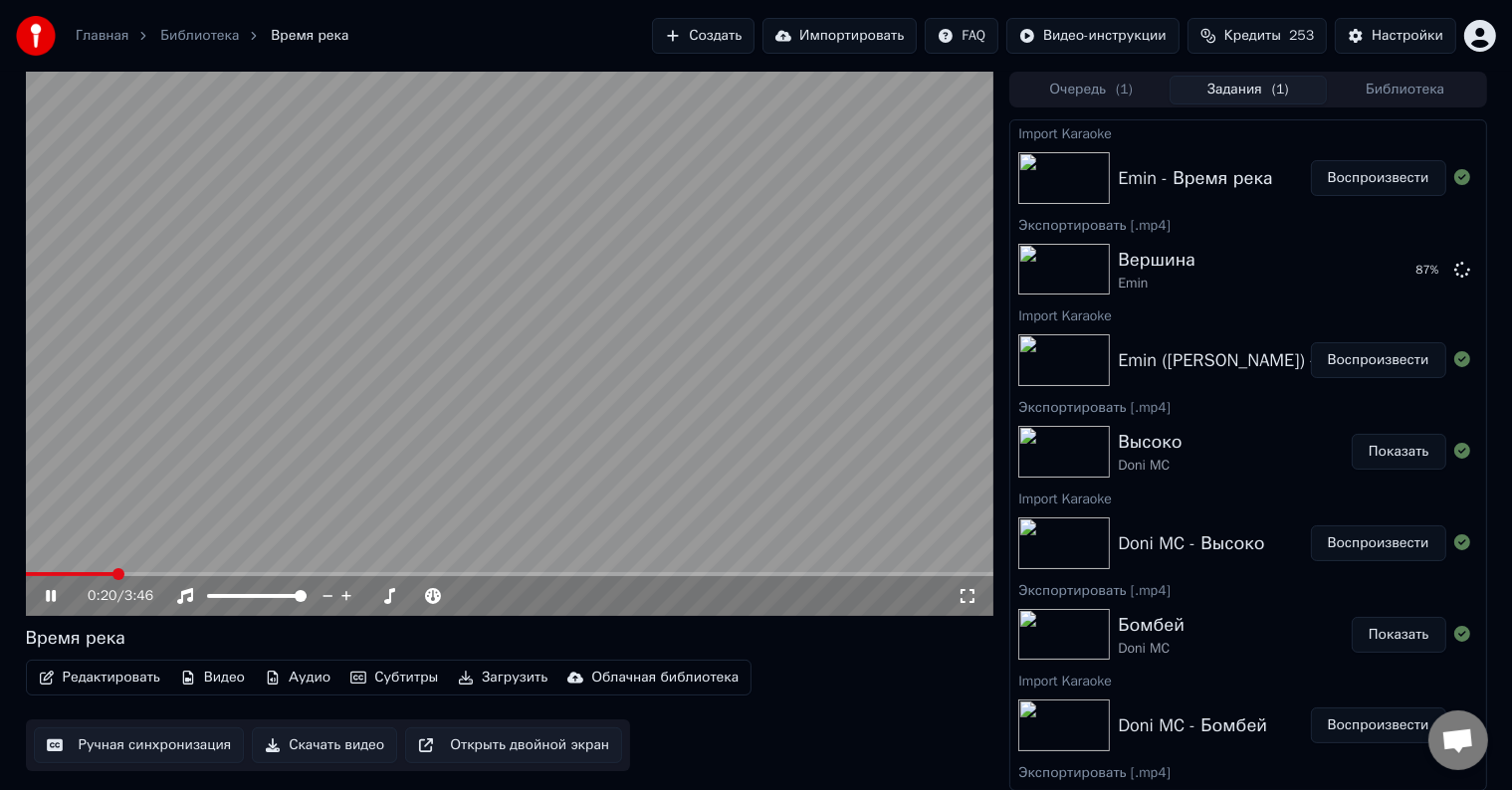 click 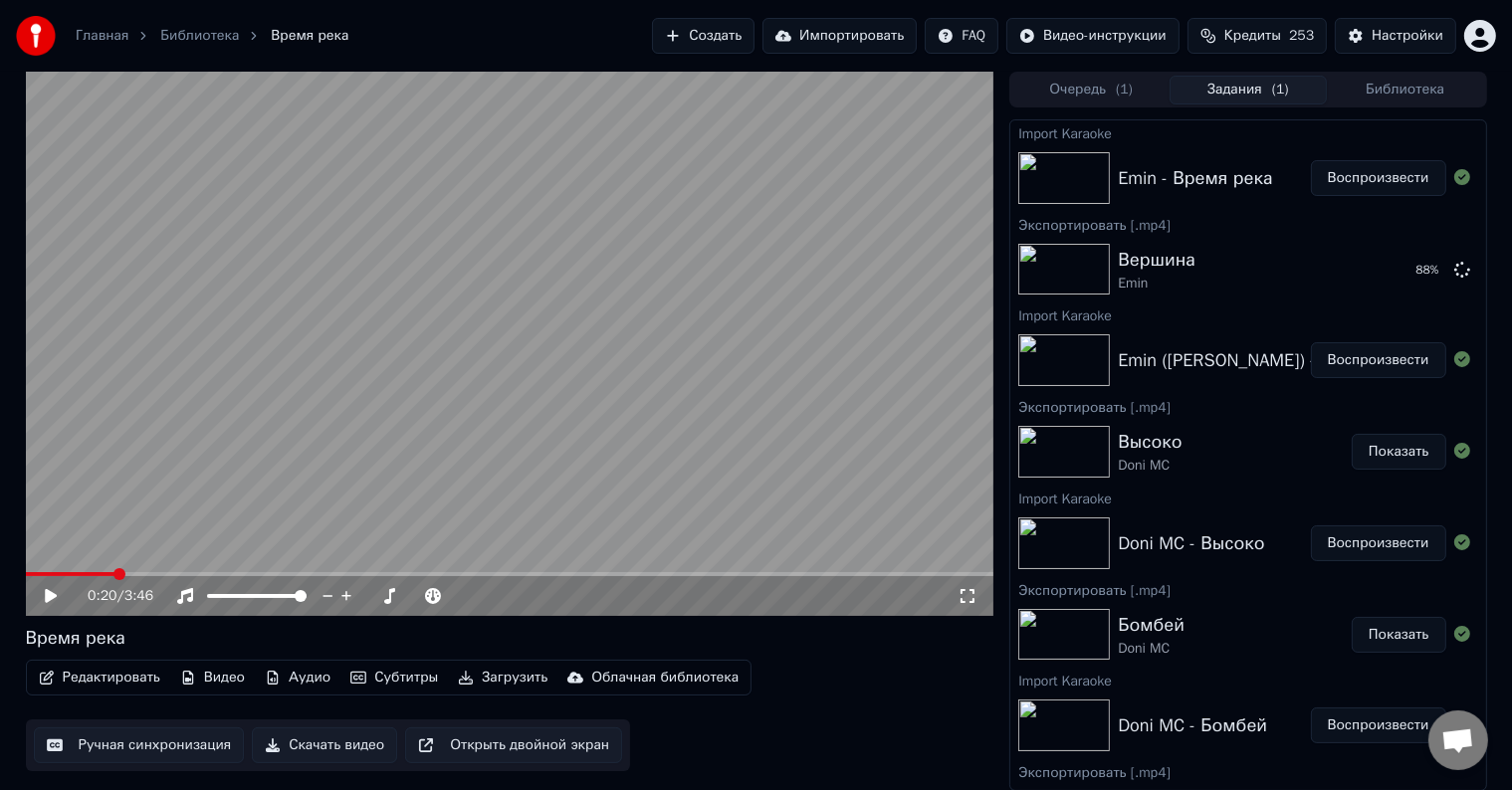 click 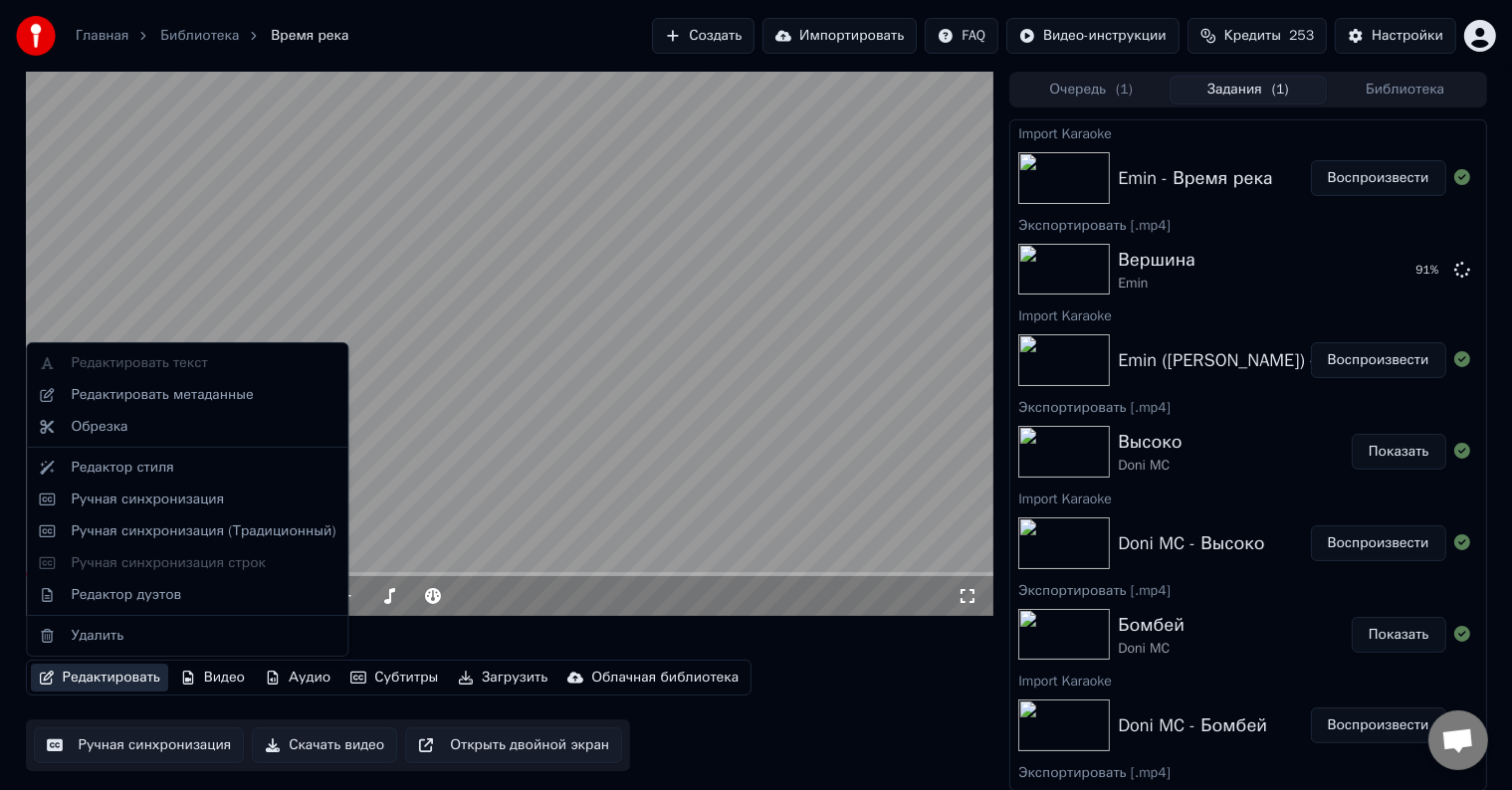 click on "Редактировать" at bounding box center [100, 678] 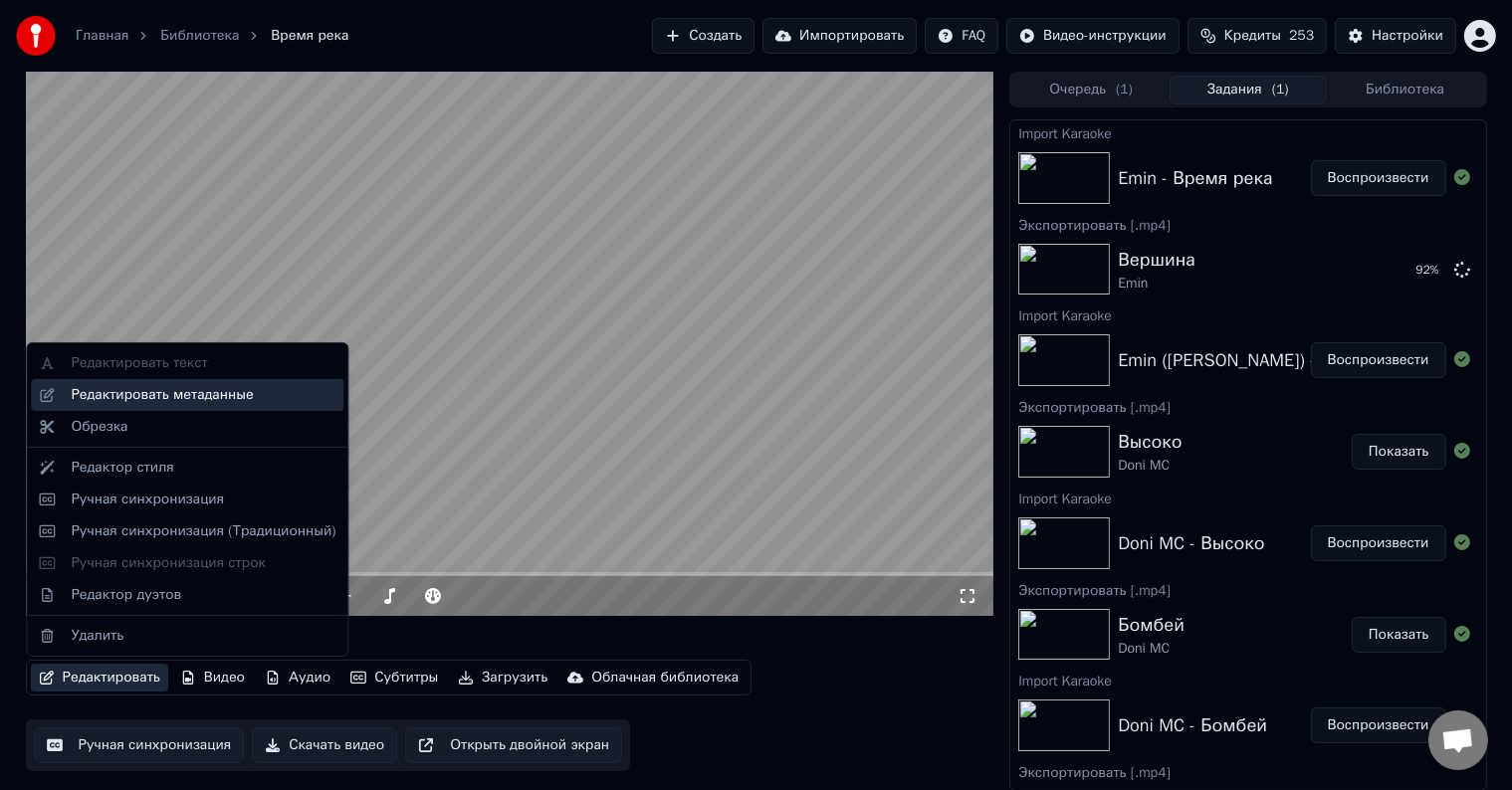 click on "Редактировать метаданные" at bounding box center (161, 395) 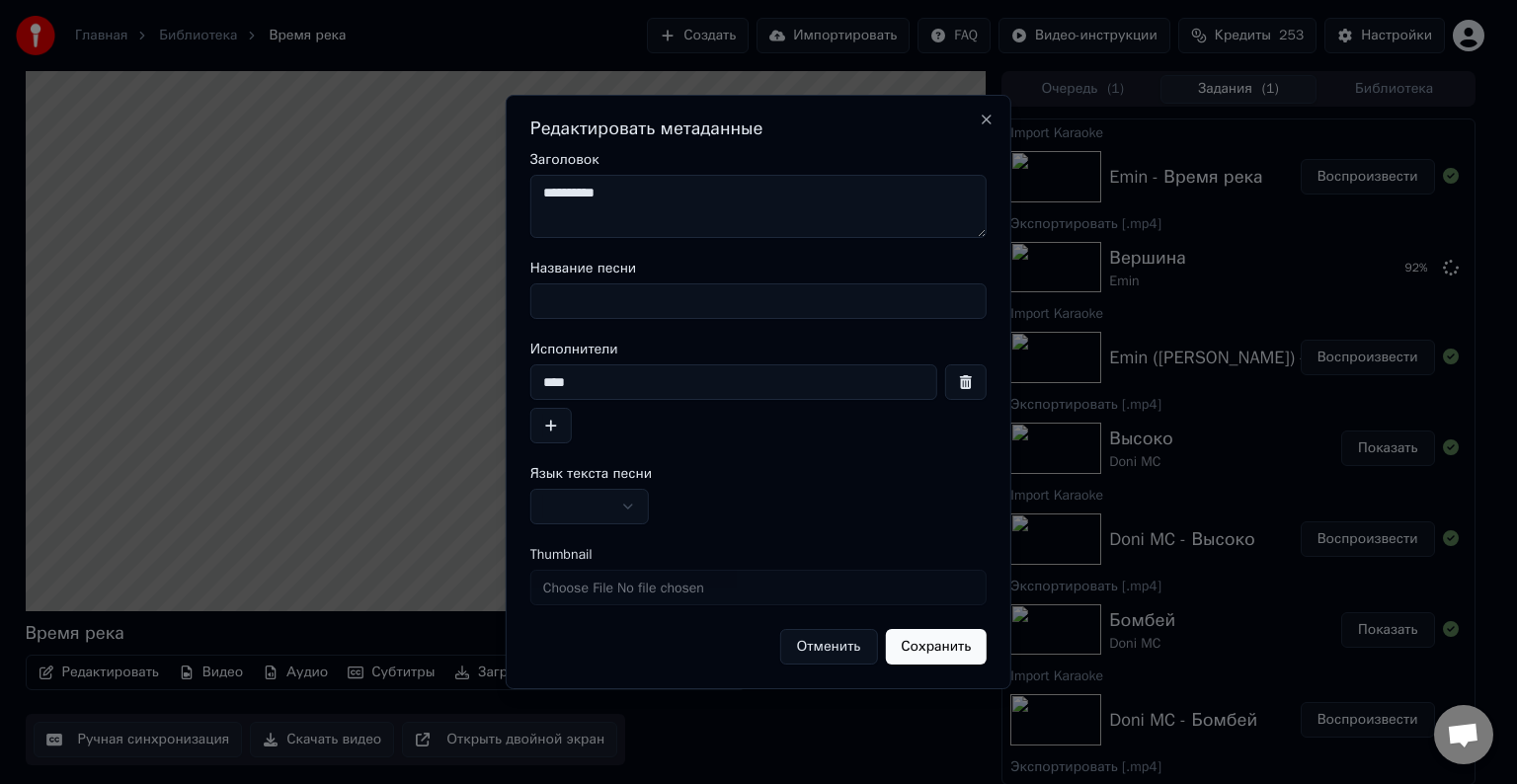 drag, startPoint x: 659, startPoint y: 196, endPoint x: 435, endPoint y: 231, distance: 226.7179 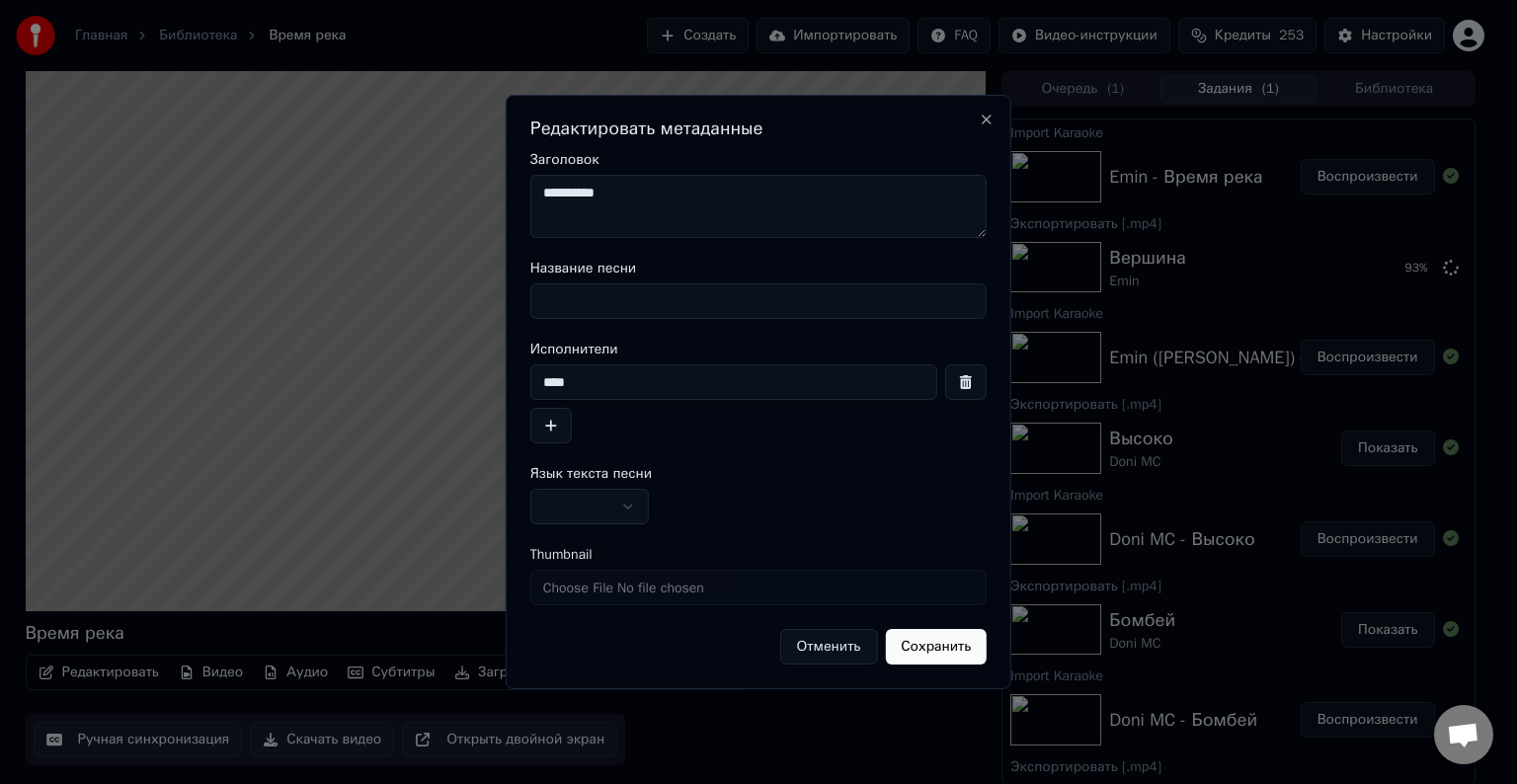 click on "Название песни" at bounding box center [758, 301] 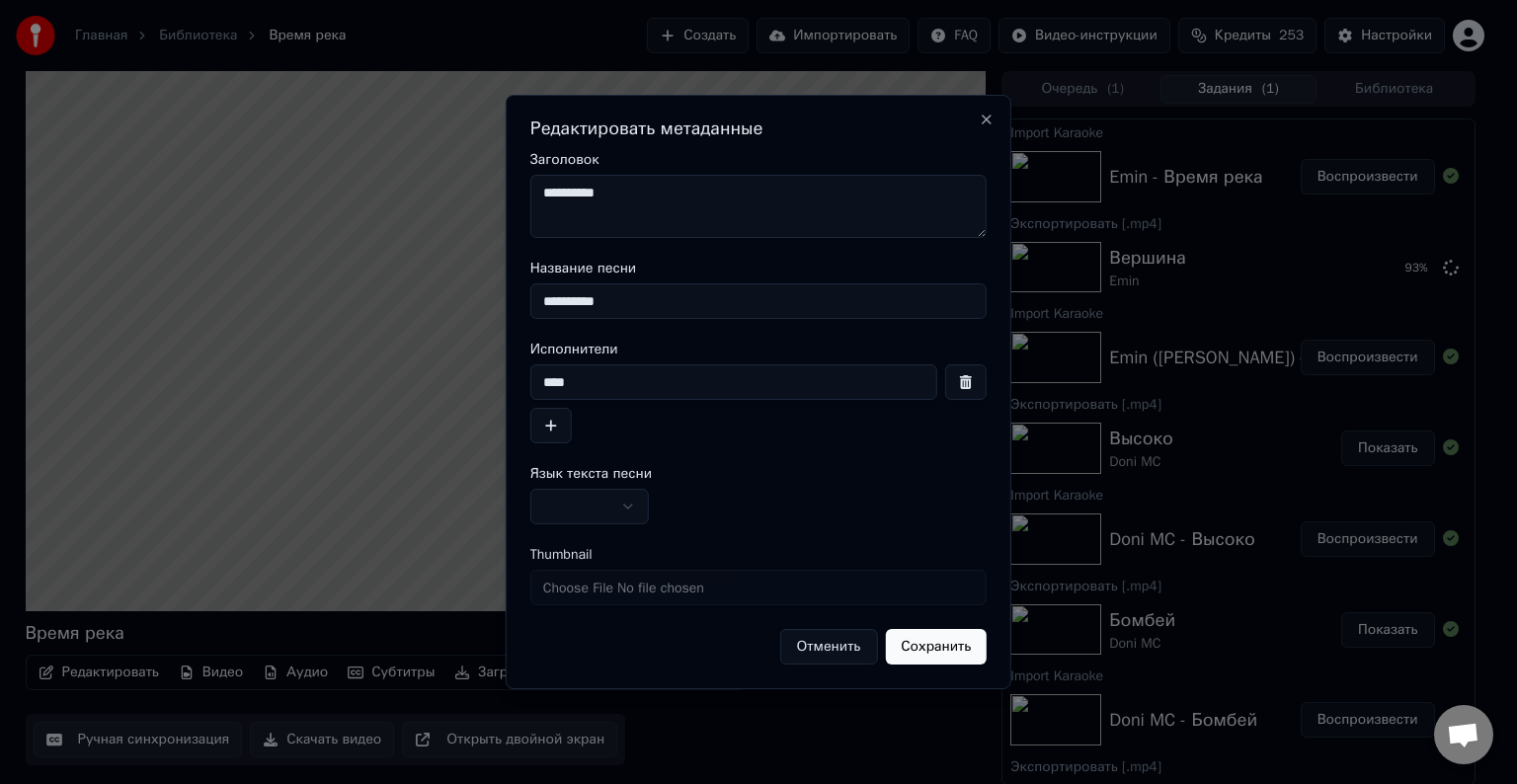type on "**********" 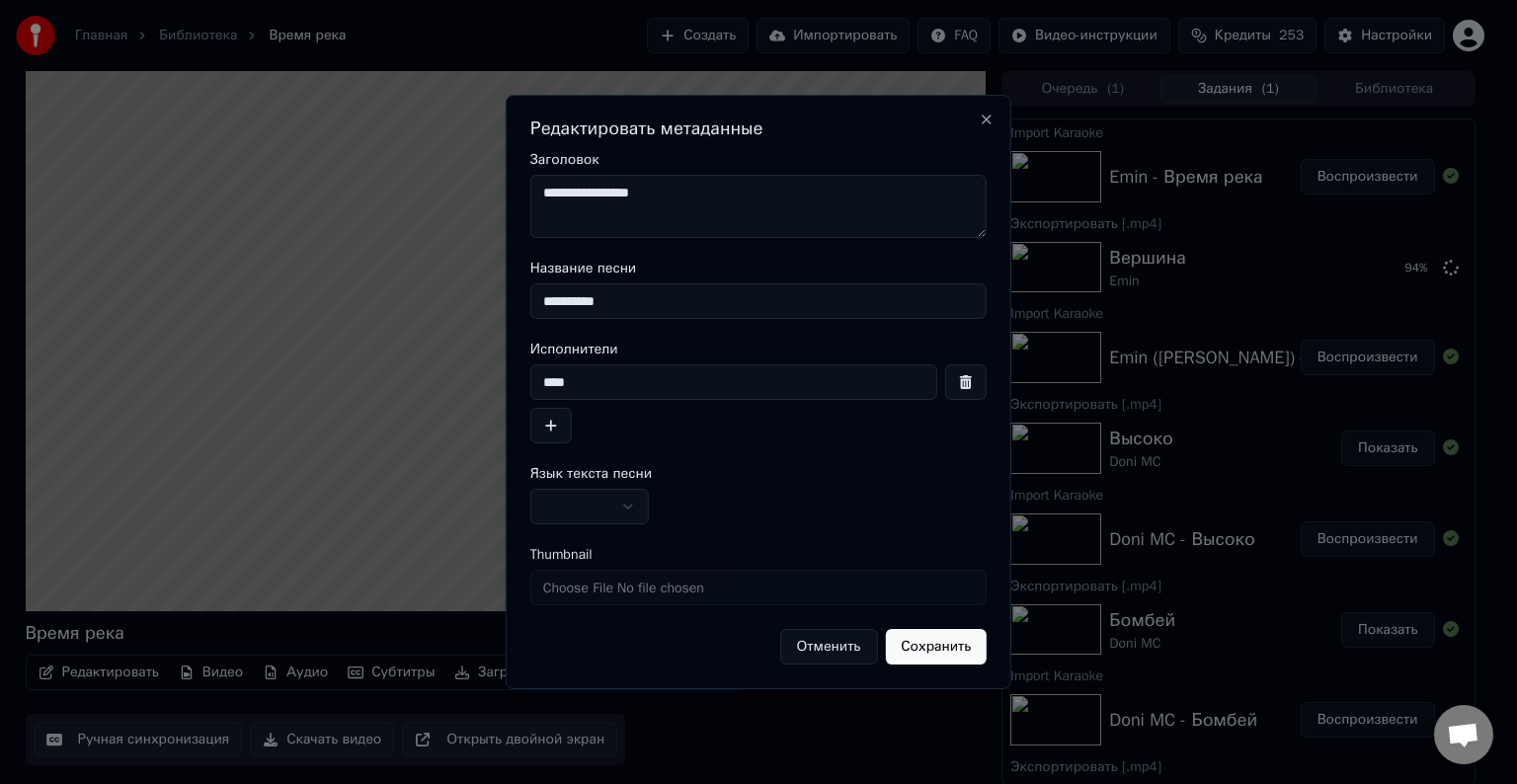 type on "**********" 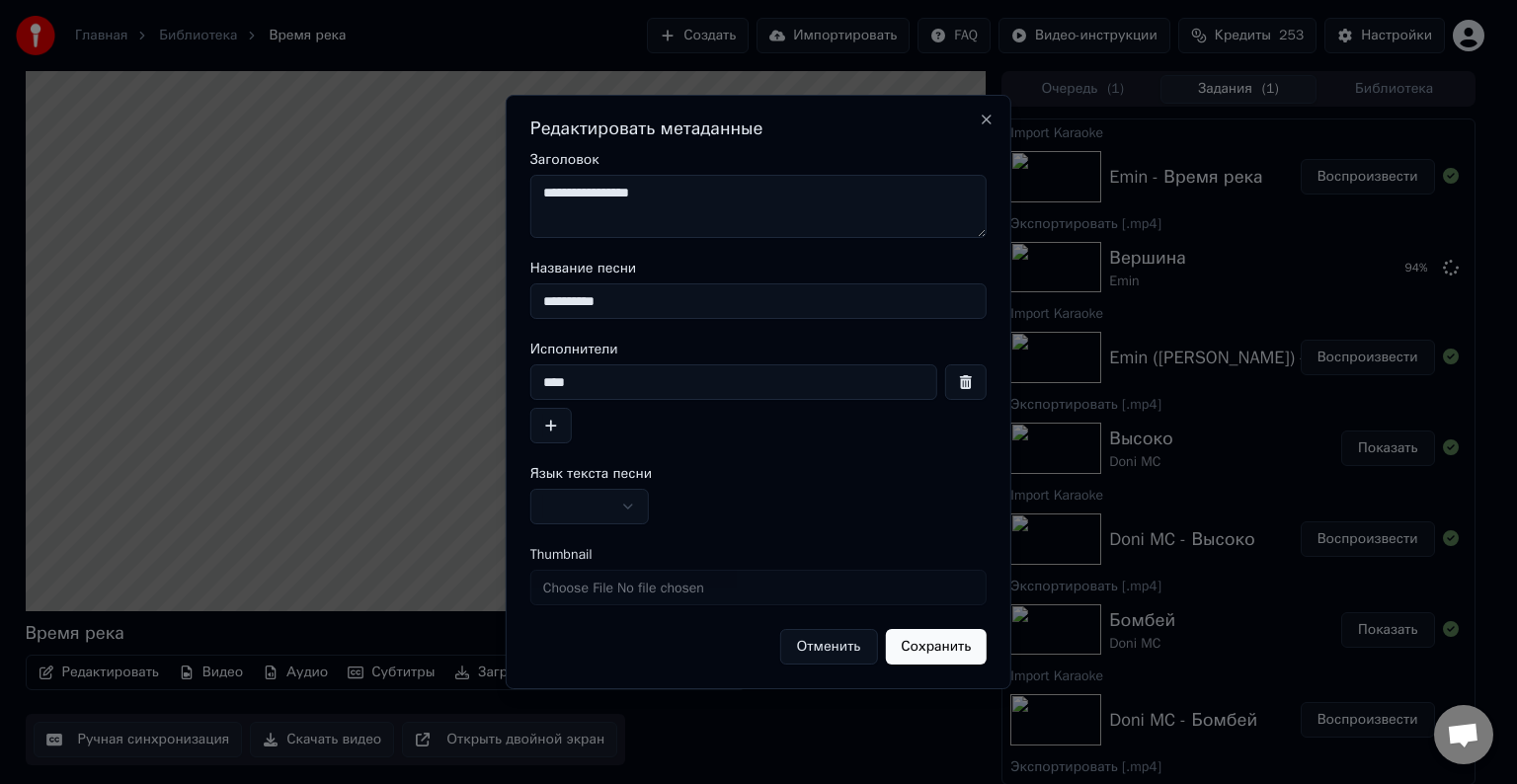 click at bounding box center (590, 507) 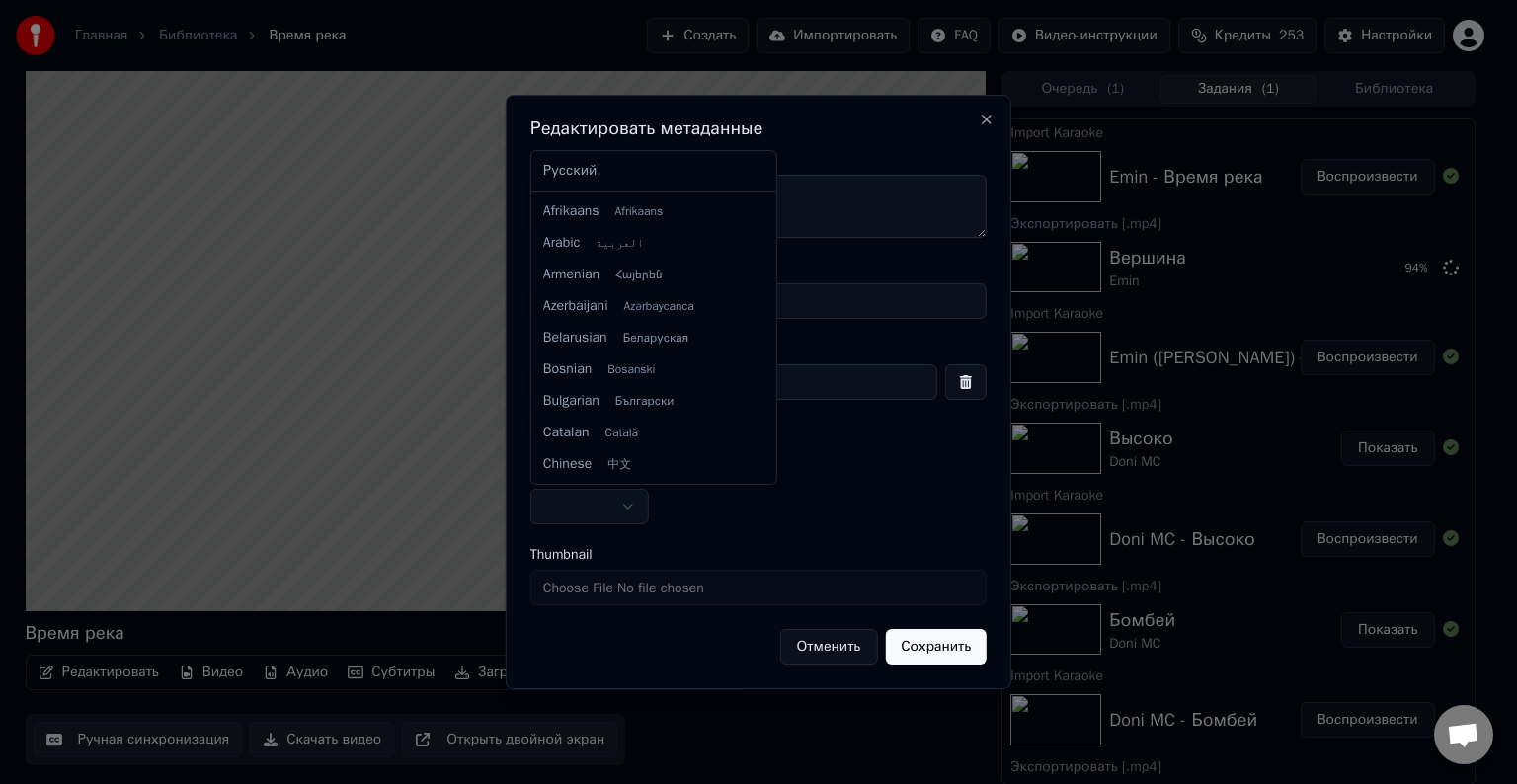 select on "**" 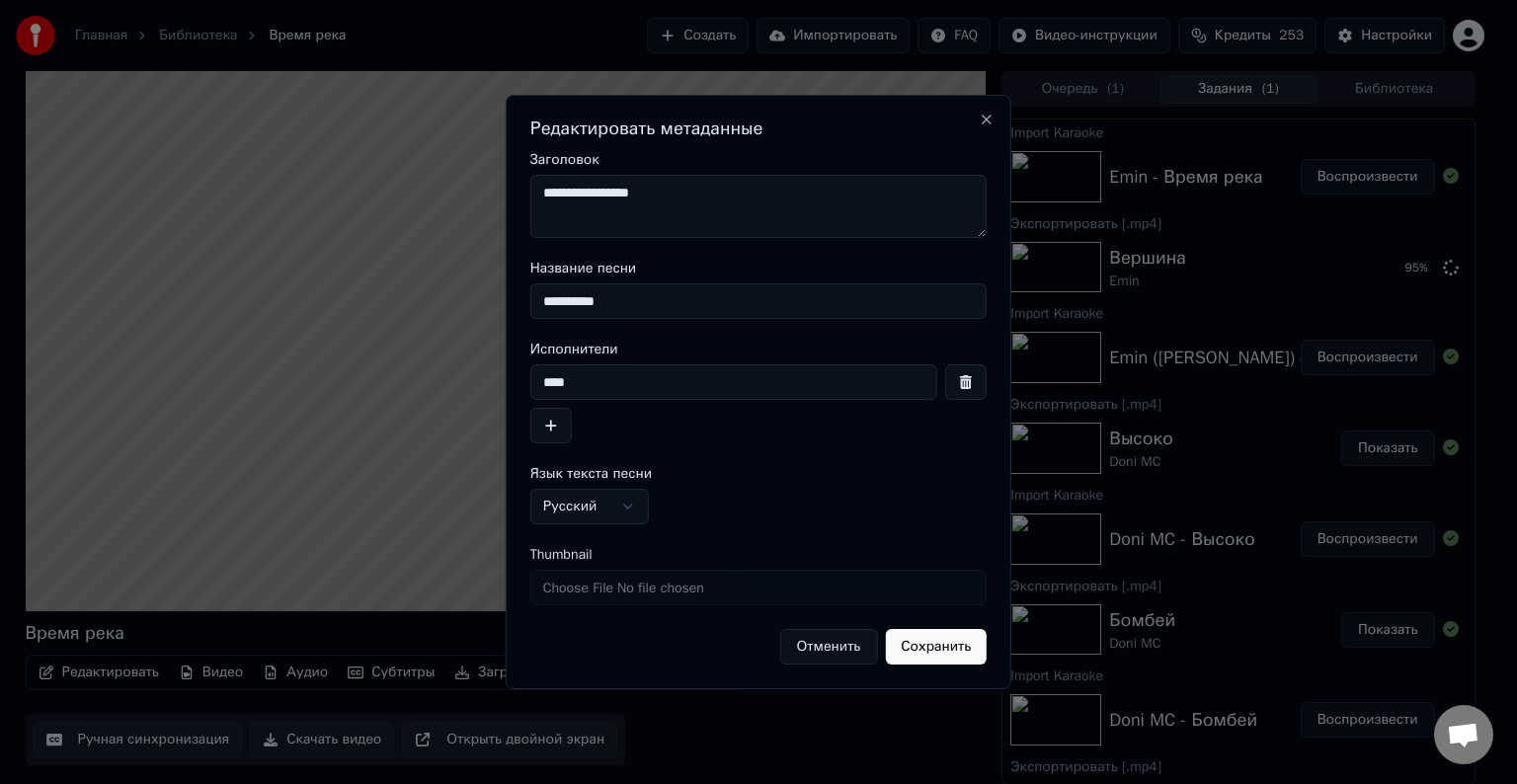 click on "Сохранить" at bounding box center (935, 647) 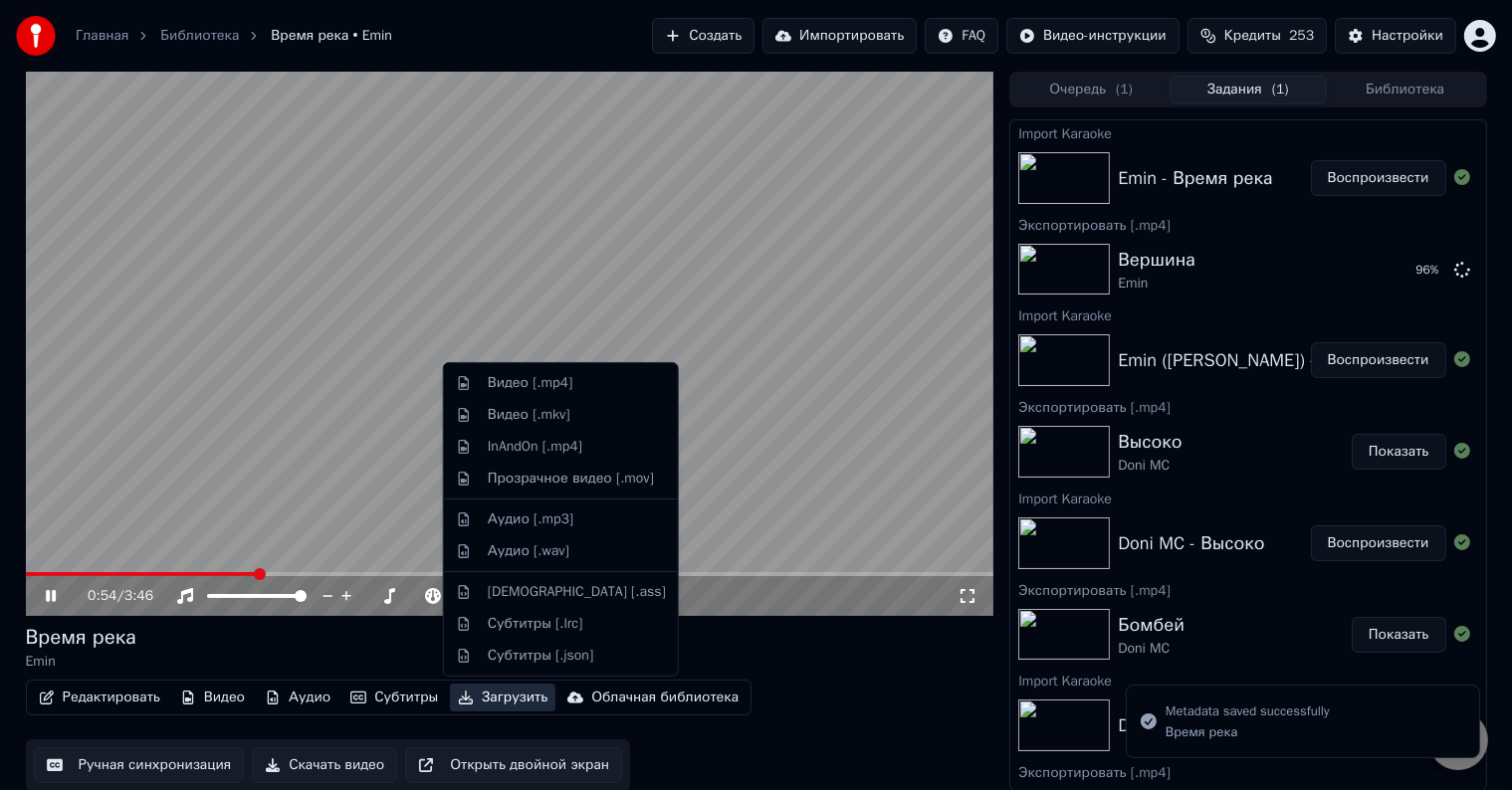 click on "Загрузить" at bounding box center [503, 697] 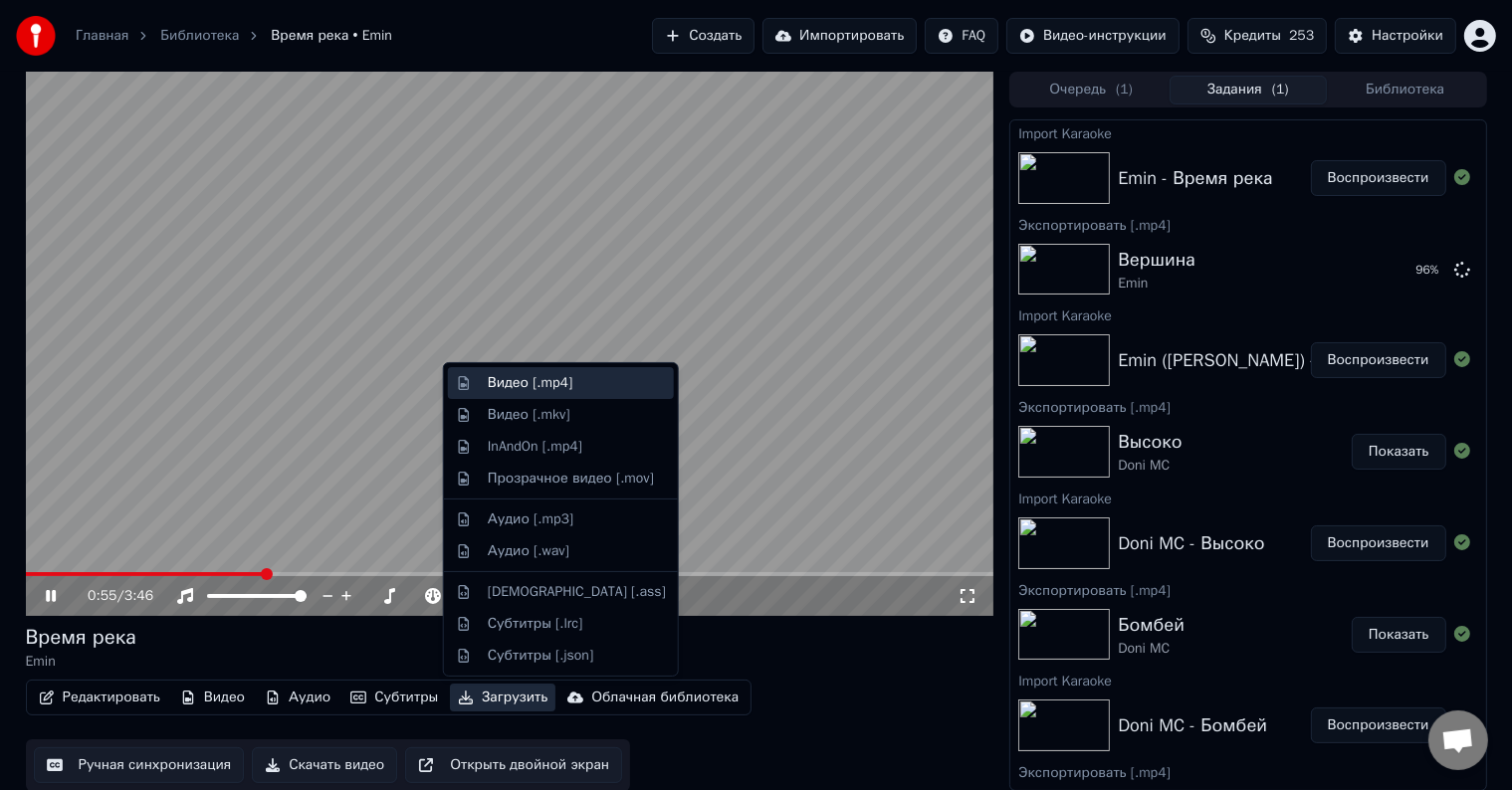 click on "Видео [.mp4]" at bounding box center [530, 383] 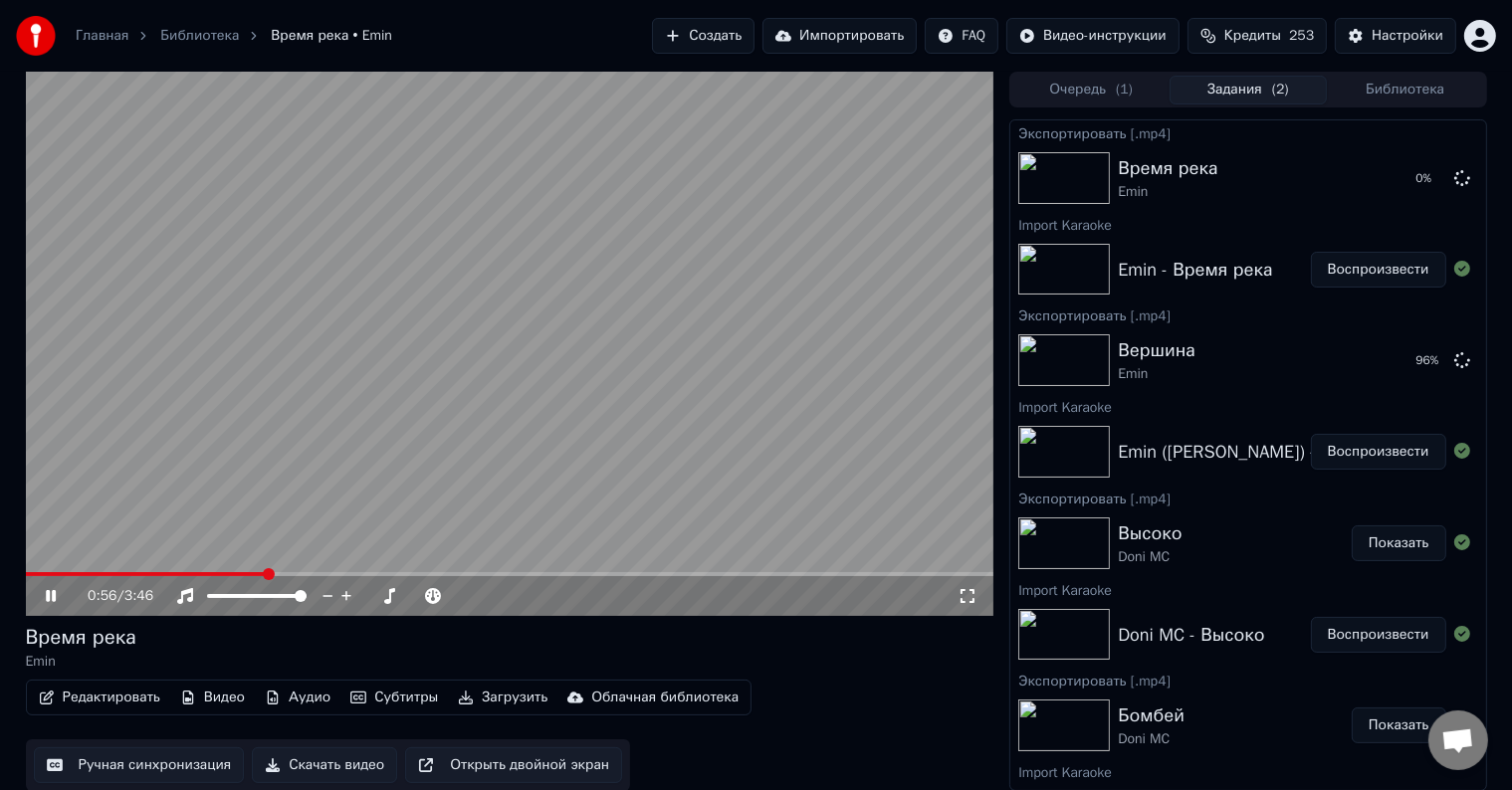 click 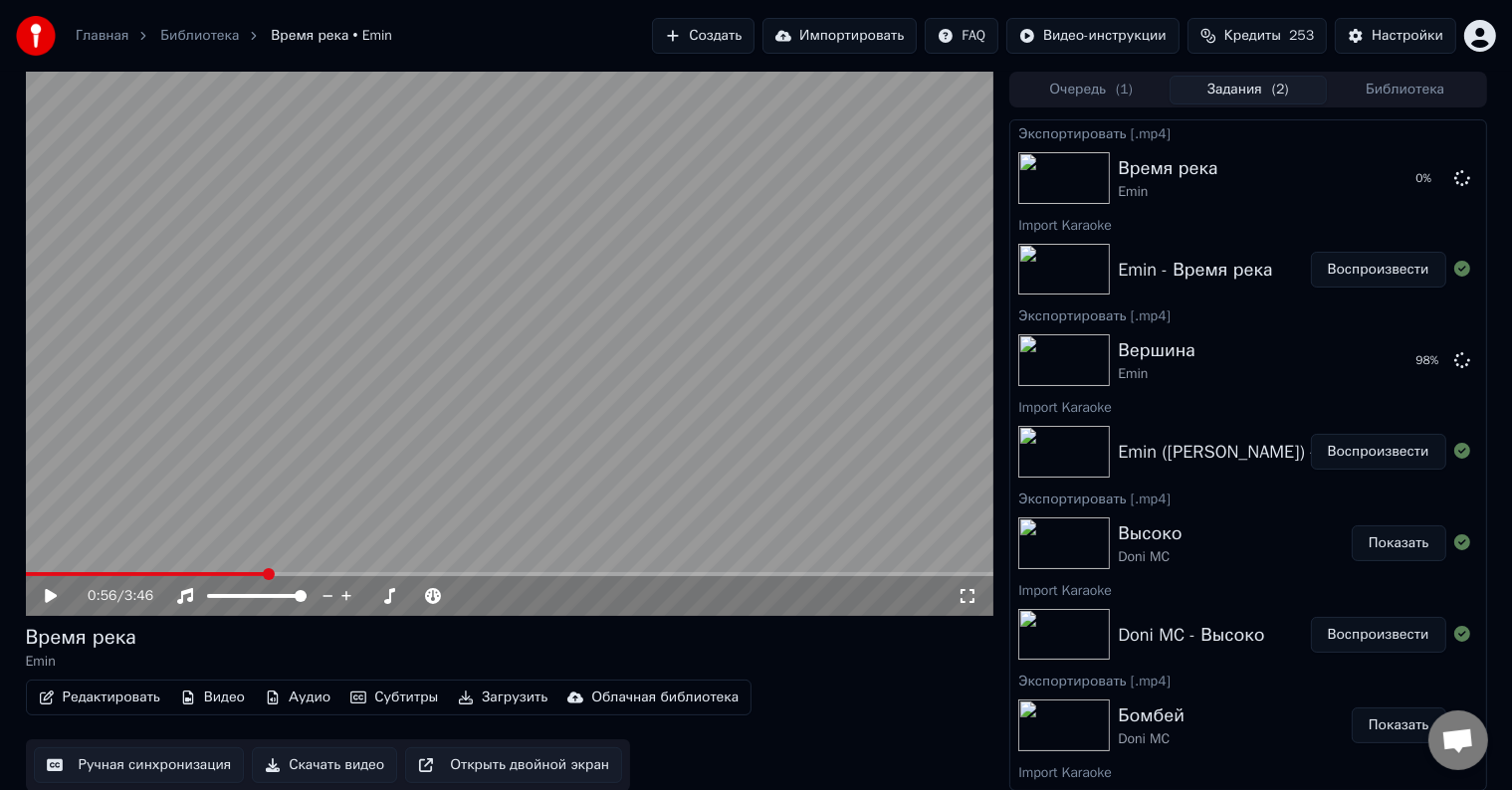 click on "Импортировать" at bounding box center (839, 36) 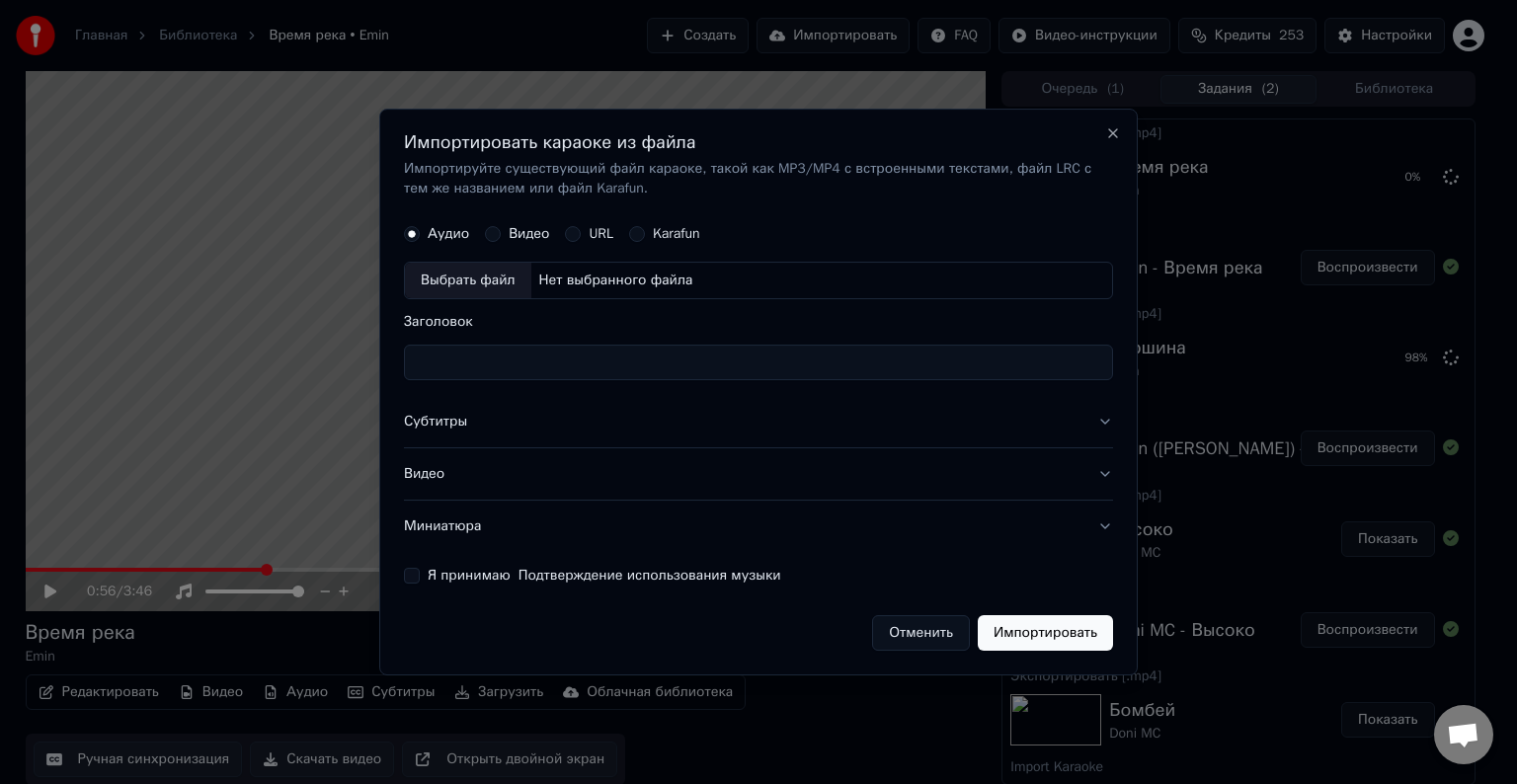 click on "Выбрать файл" at bounding box center (468, 280) 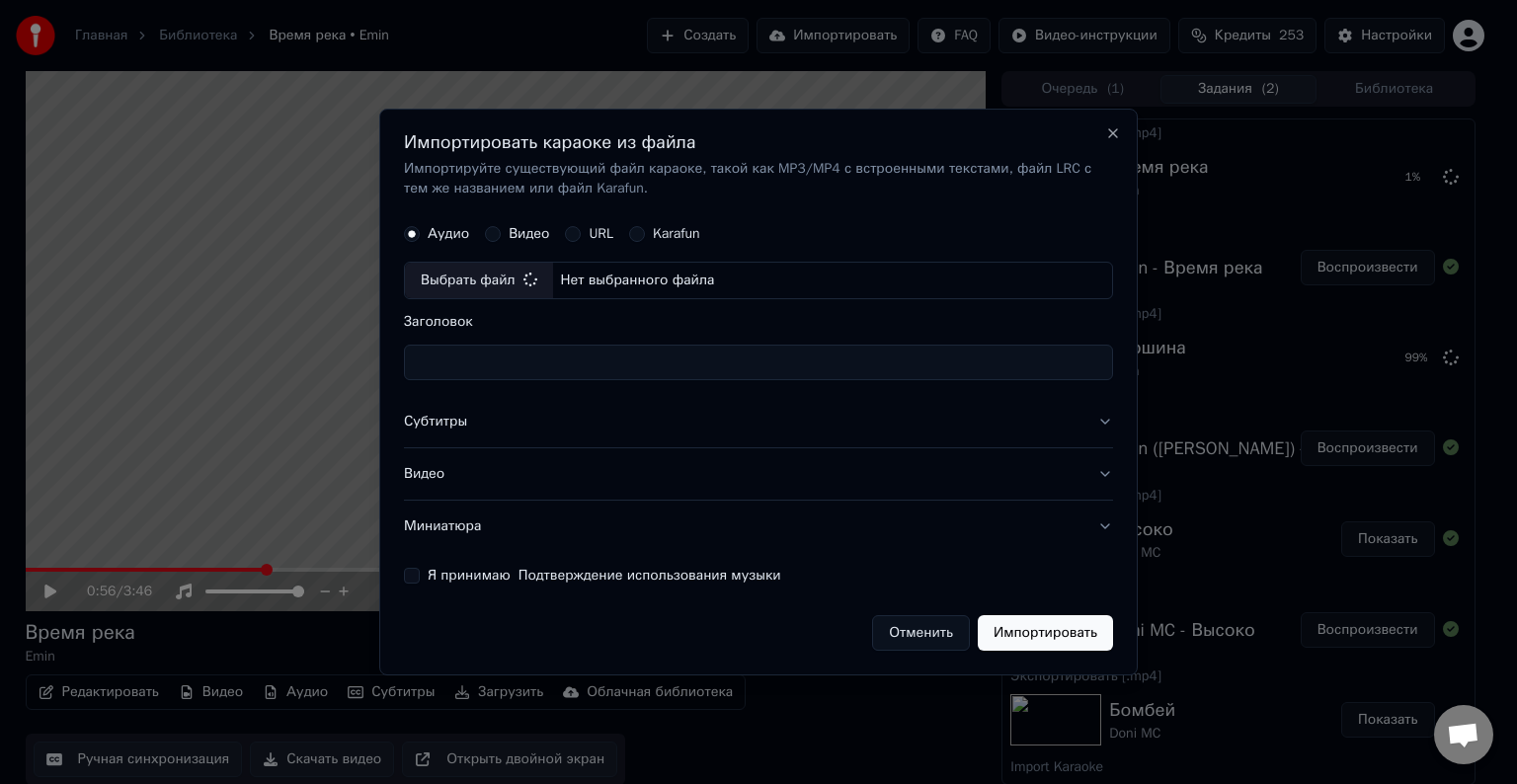 type on "**********" 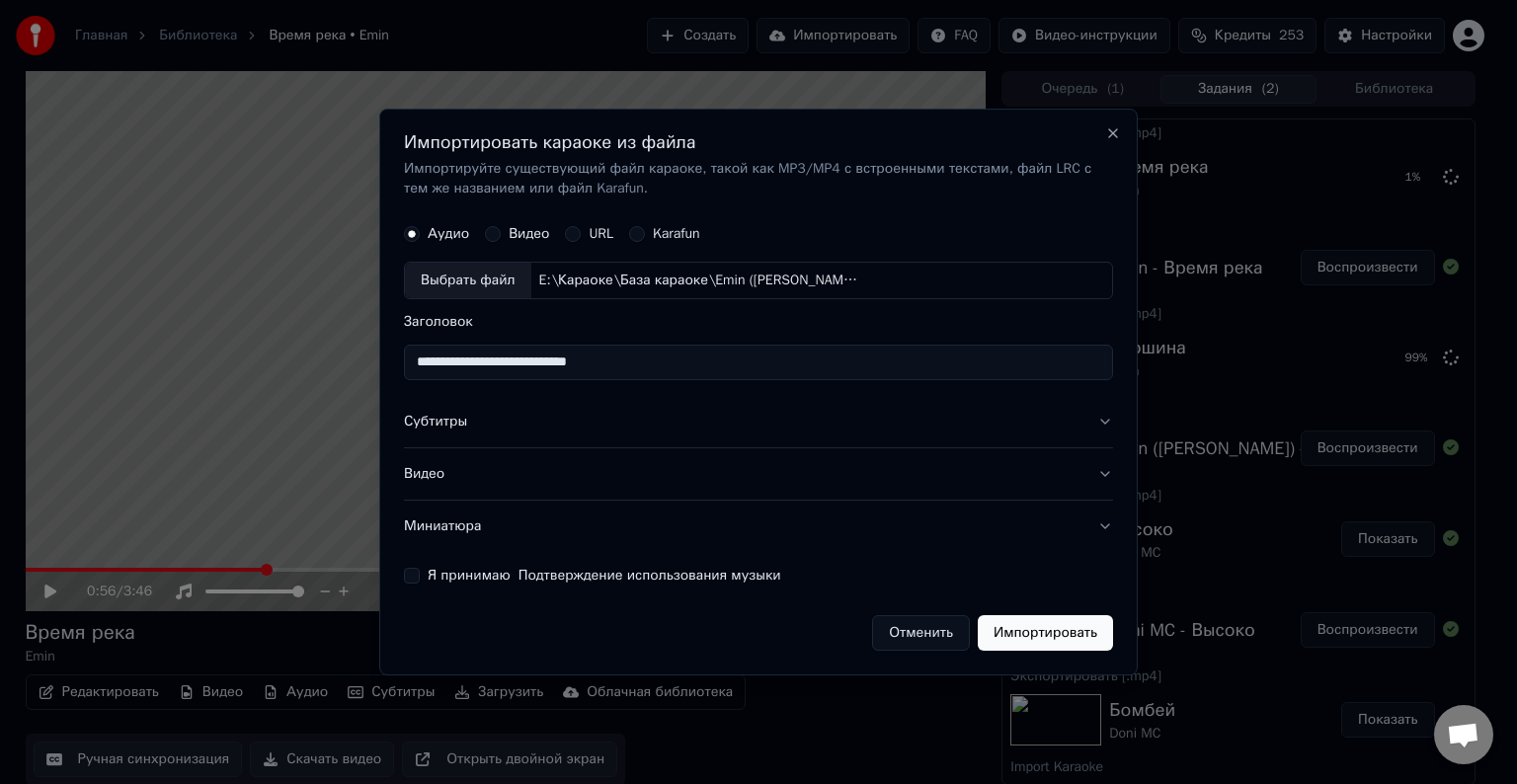 click on "Субтитры" at bounding box center [758, 422] 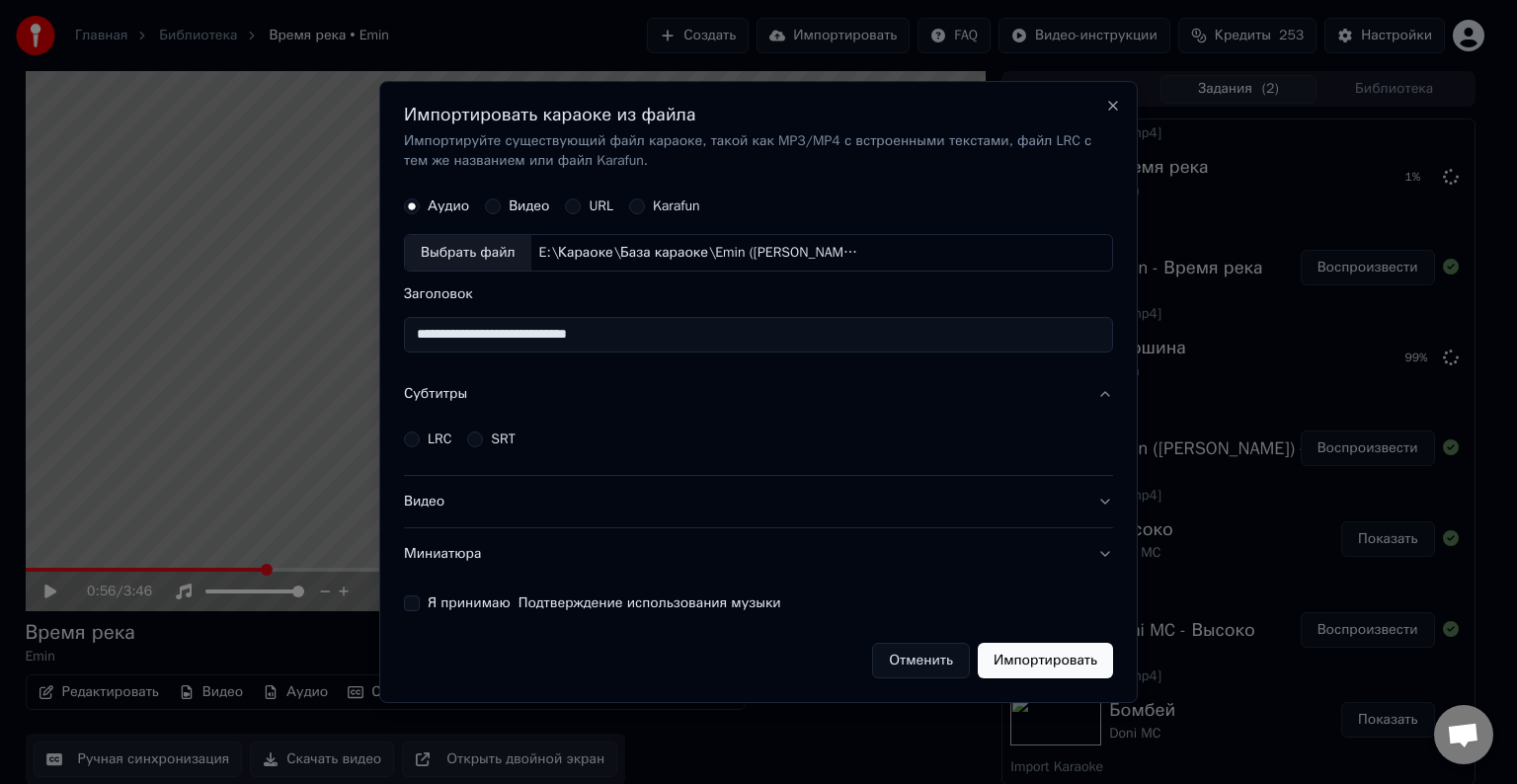 click on "LRC" at bounding box center [439, 439] 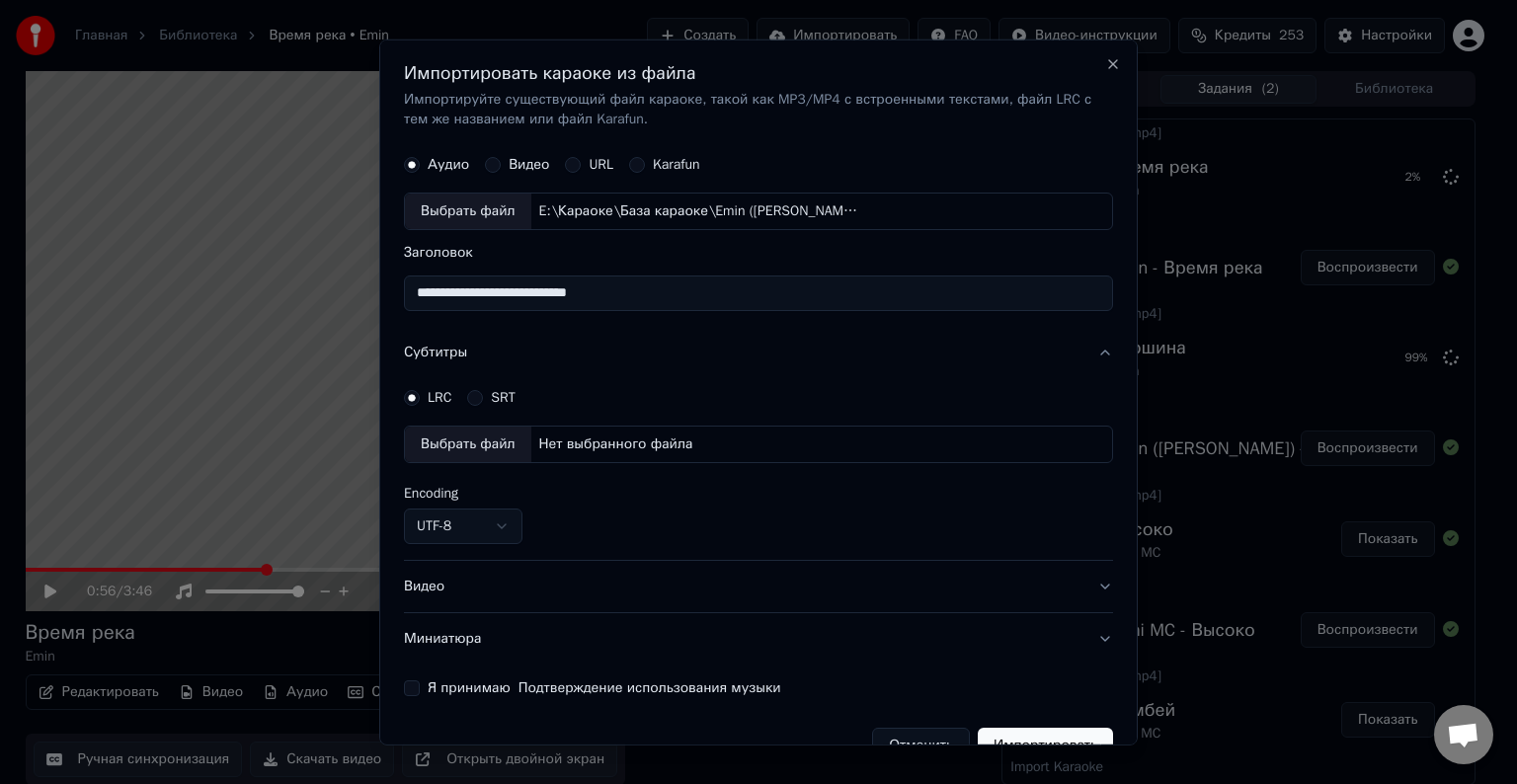 click on "Выбрать файл" at bounding box center [468, 444] 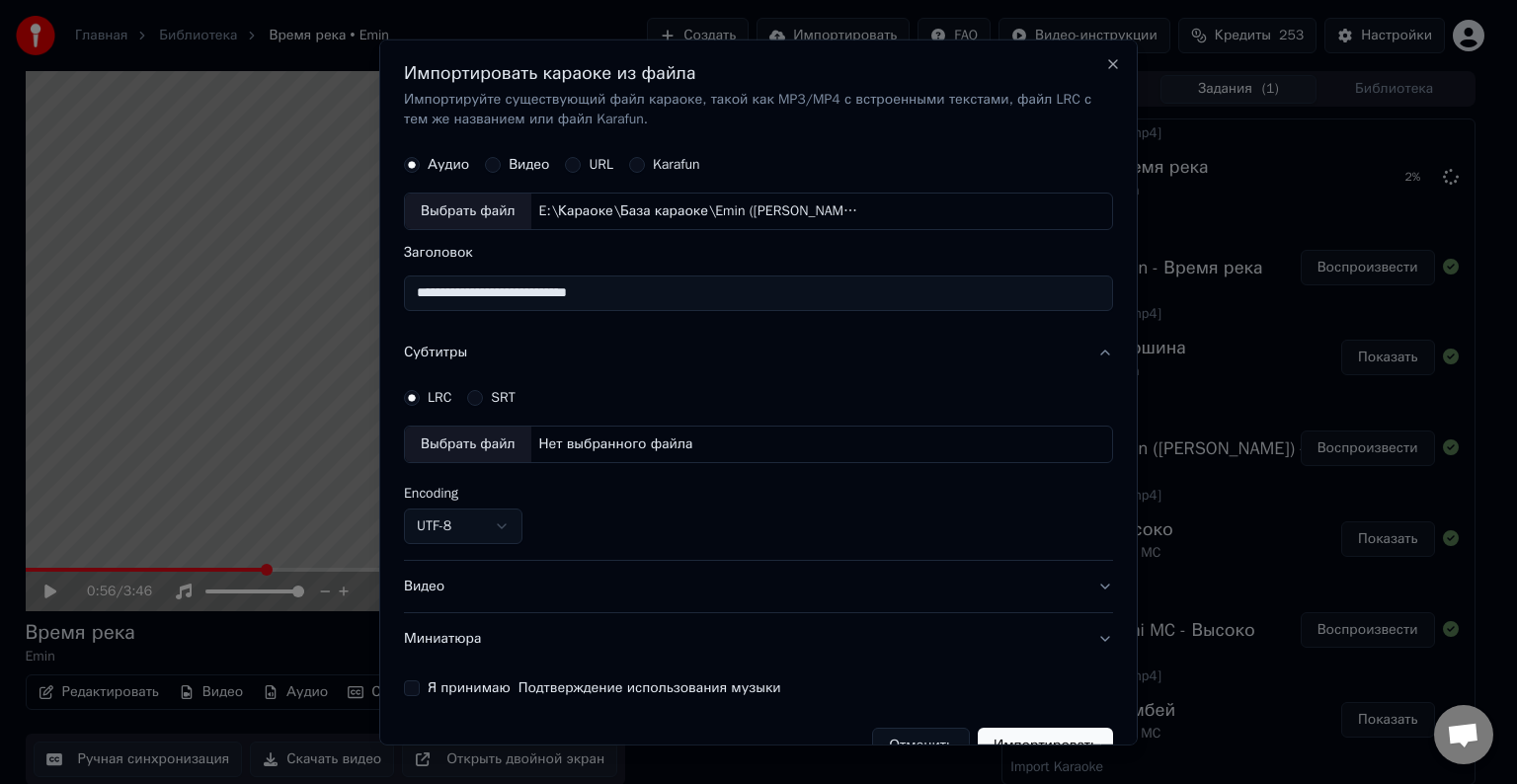 select on "**********" 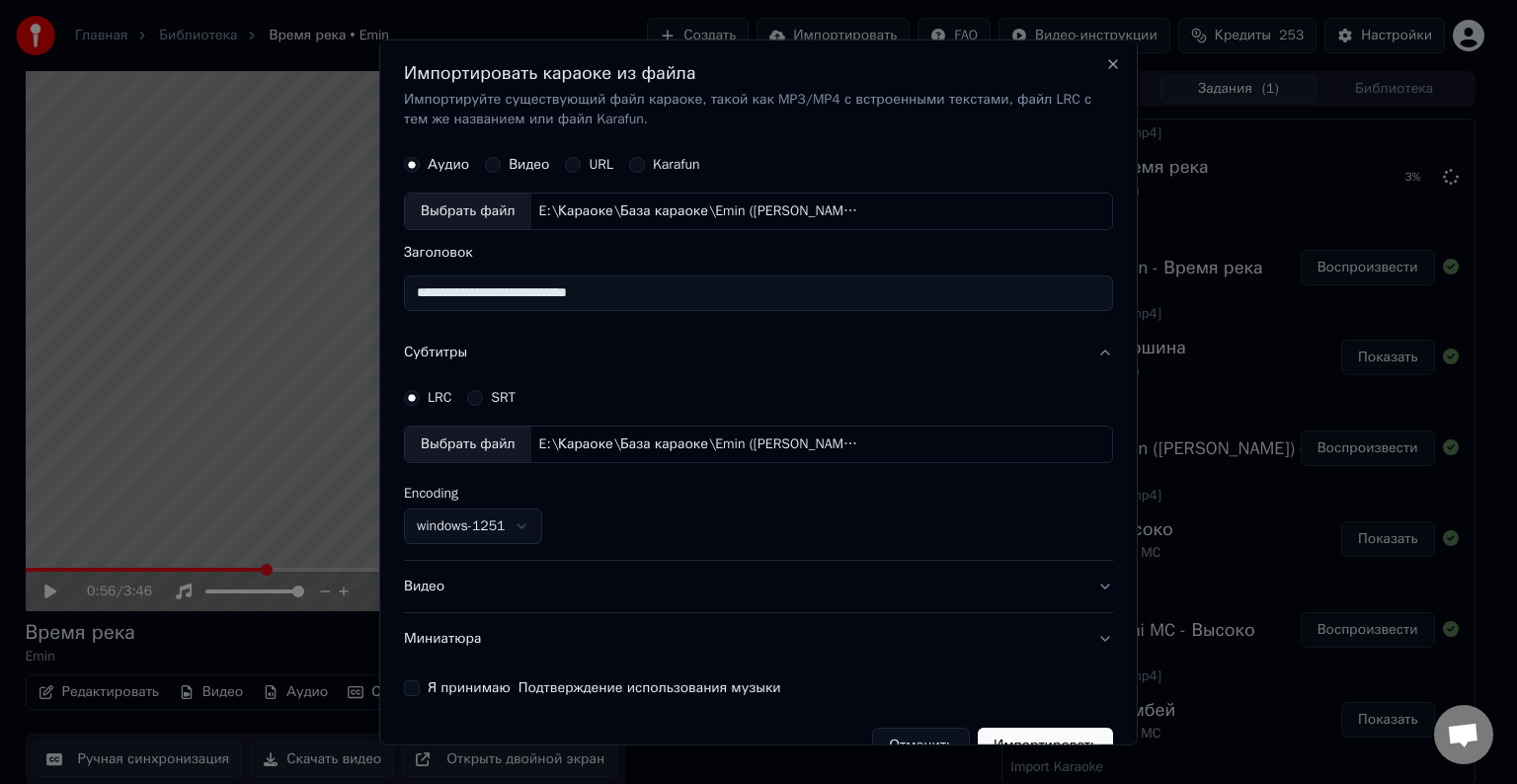 drag, startPoint x: 553, startPoint y: 297, endPoint x: 446, endPoint y: 304, distance: 107.228727 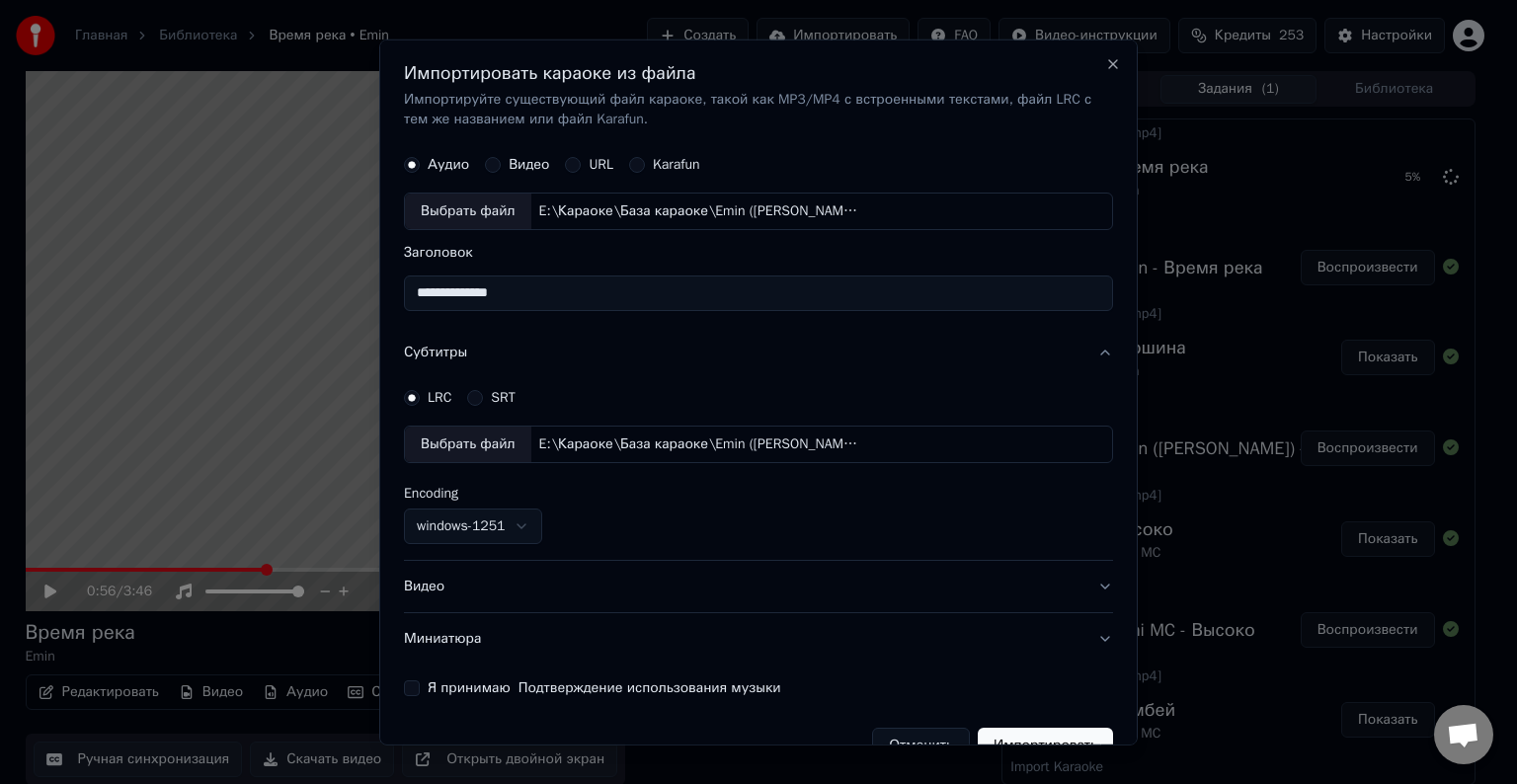 type on "**********" 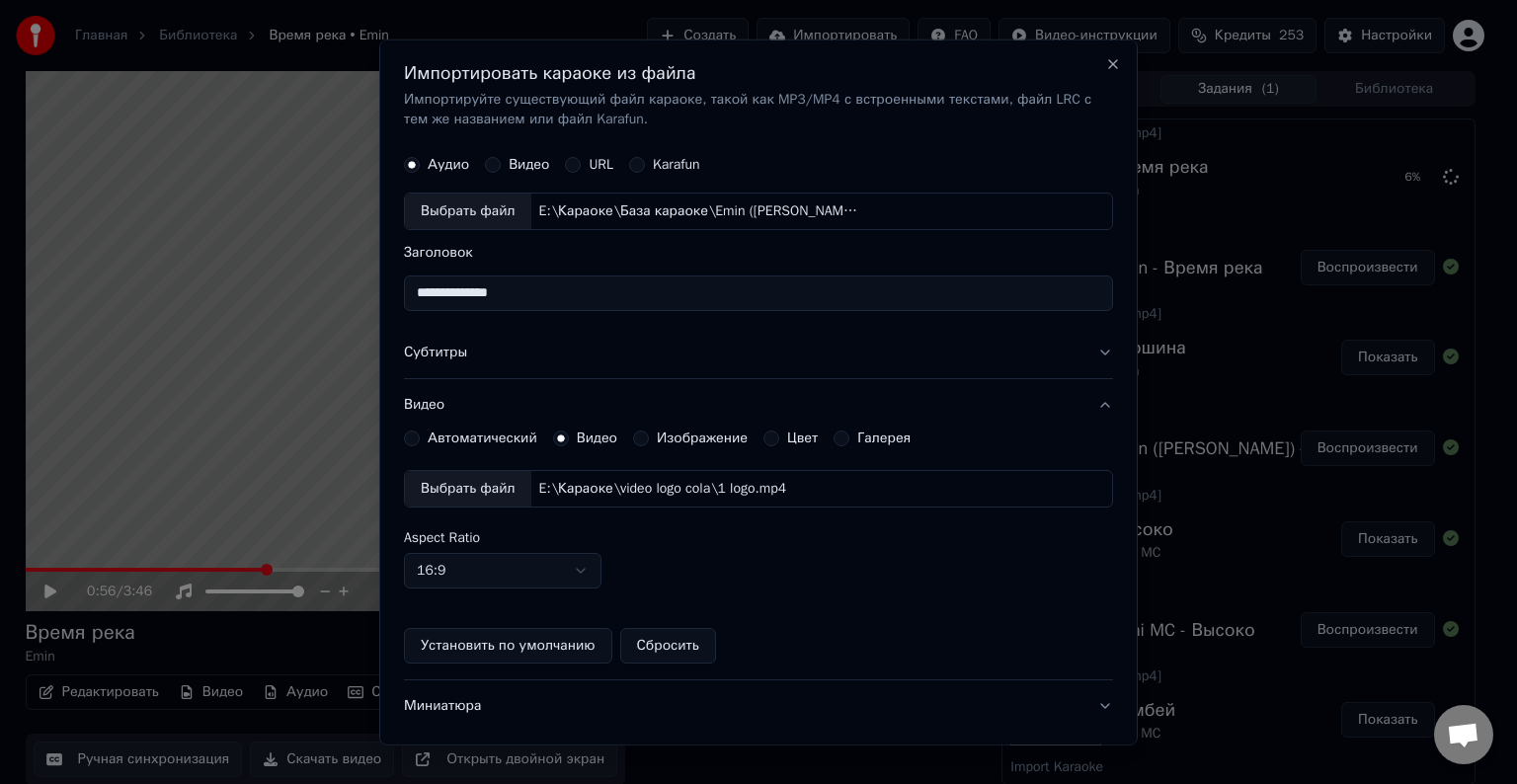 click on "Выбрать файл" at bounding box center (468, 489) 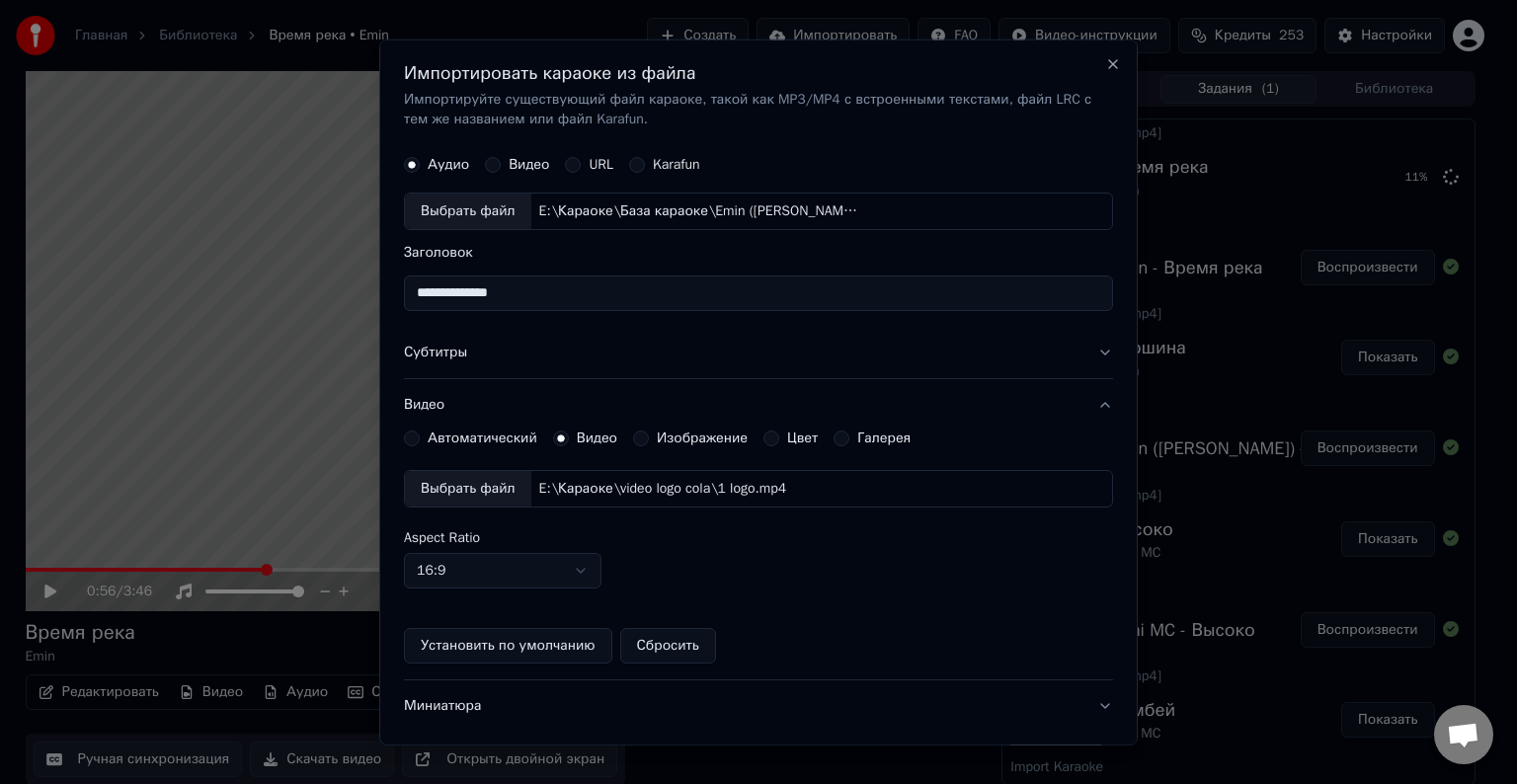 type 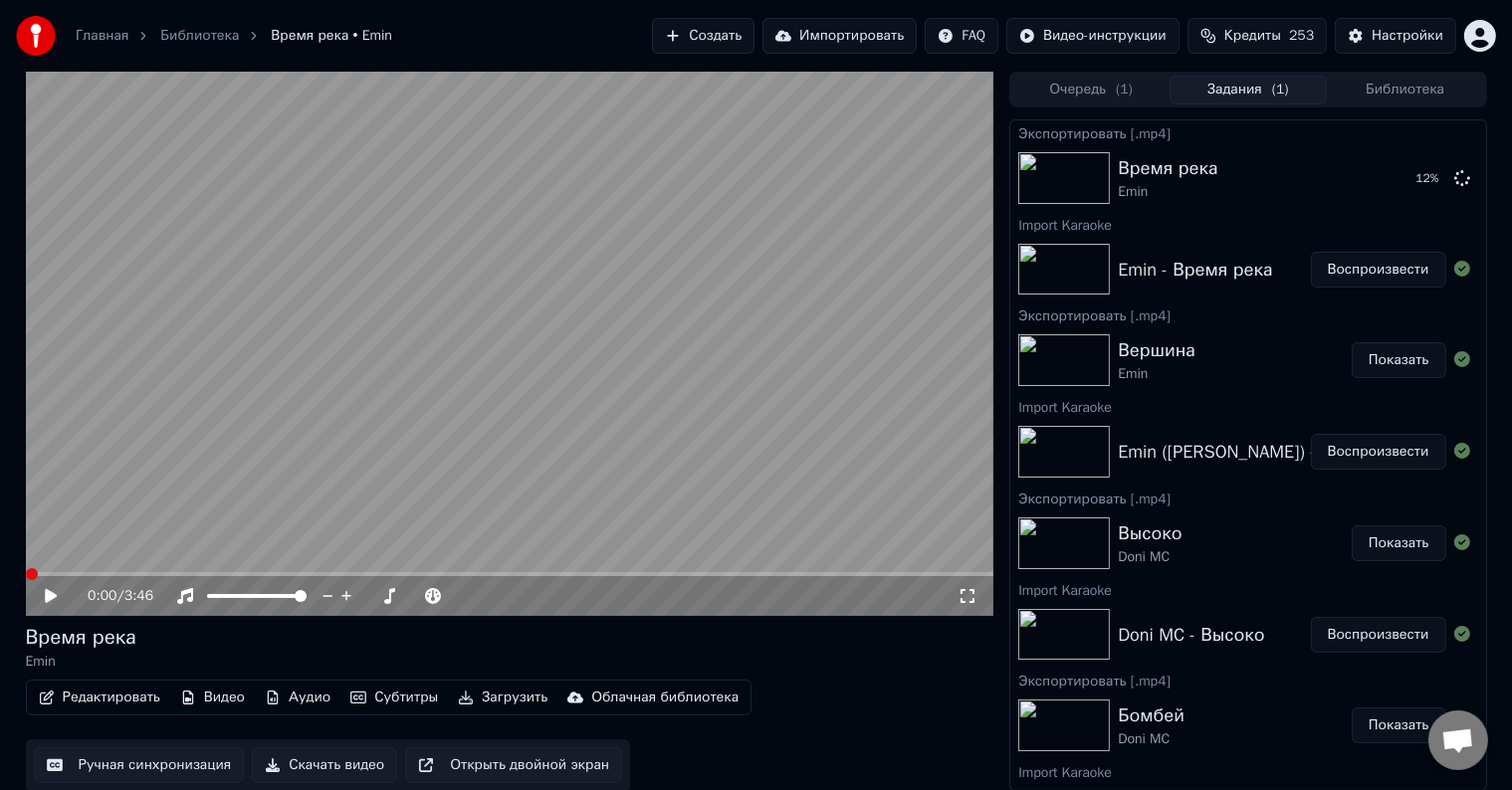 click at bounding box center [32, 574] 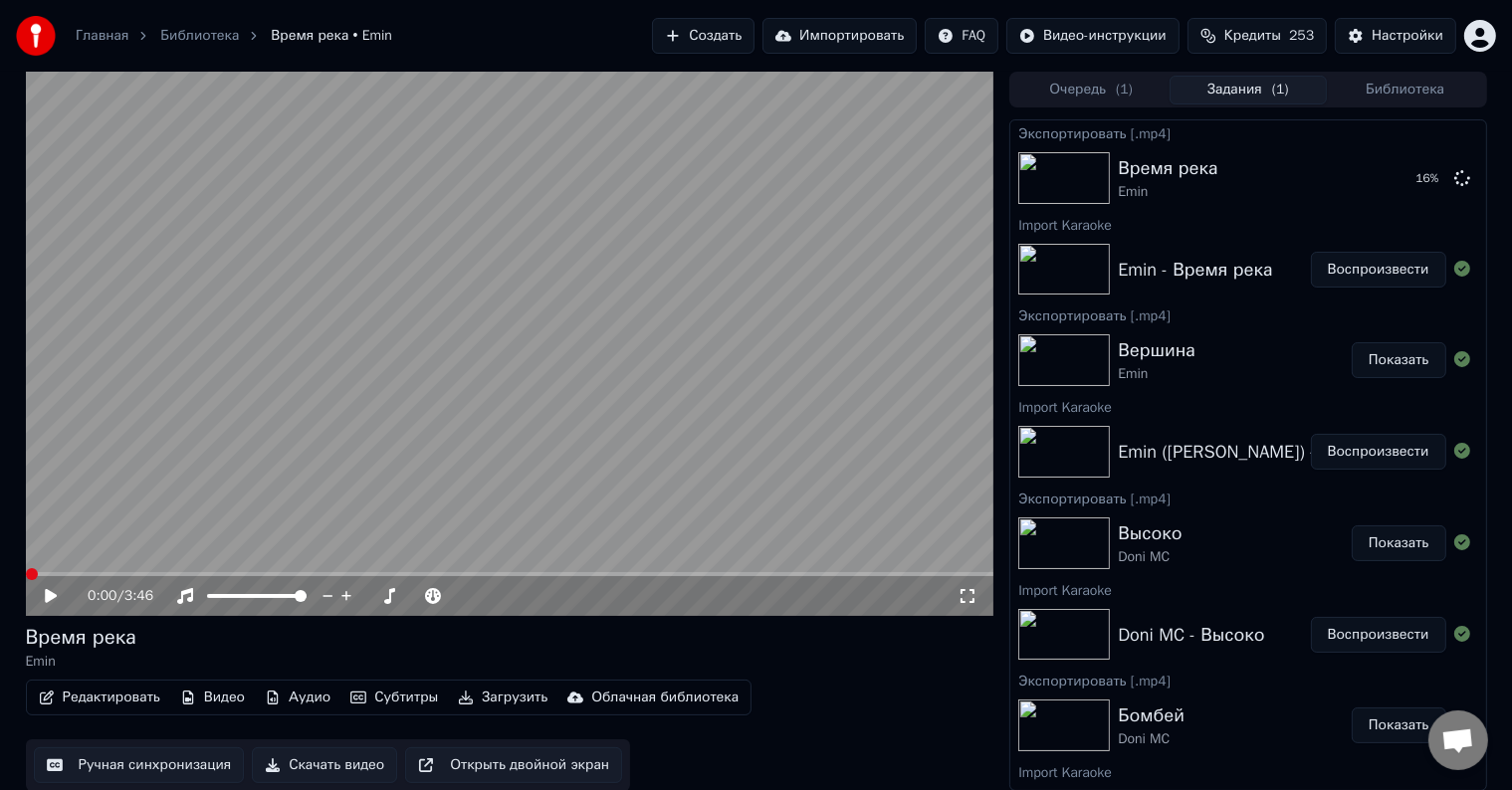 click on "Импортировать" at bounding box center [839, 36] 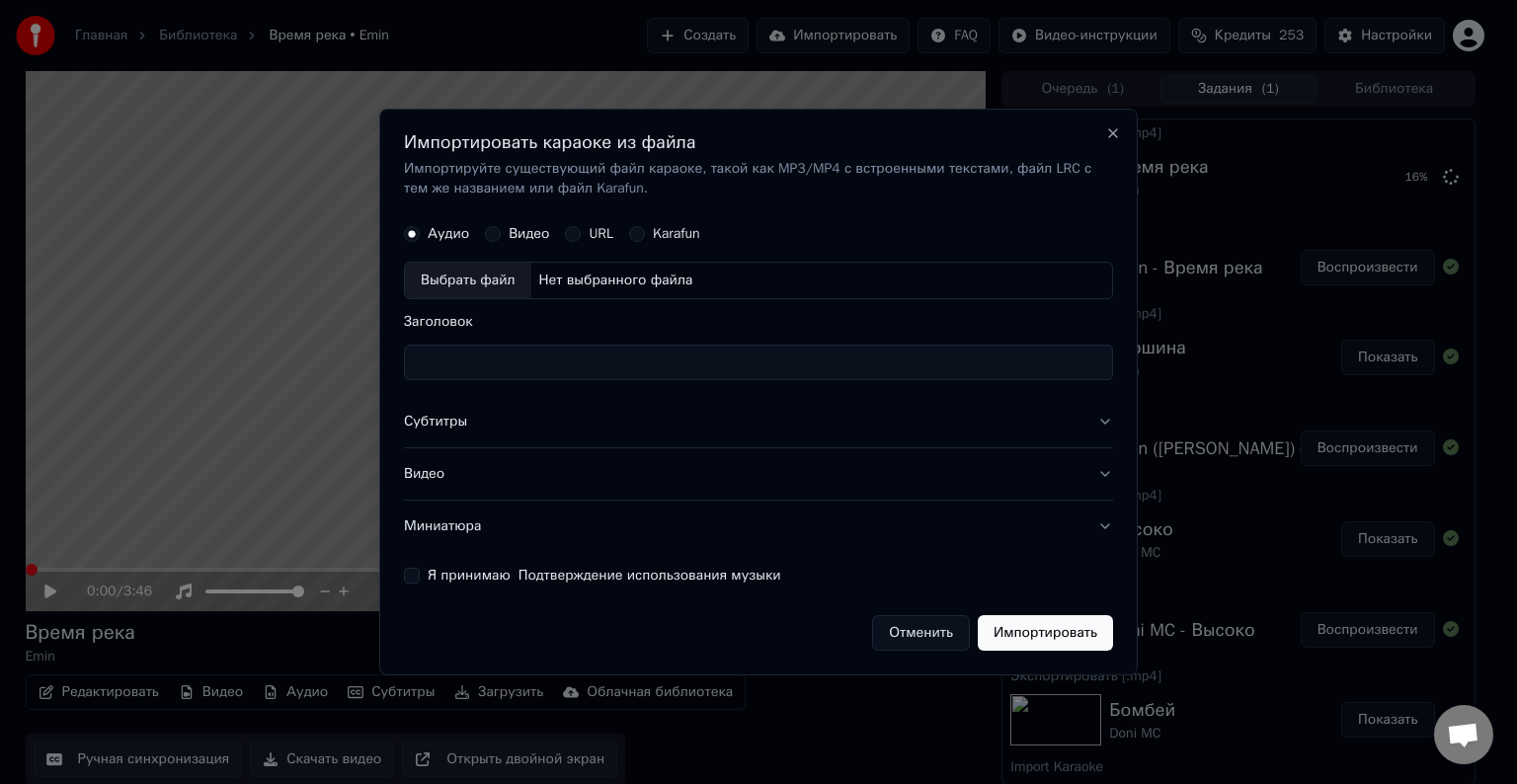click on "Выбрать файл" at bounding box center [468, 280] 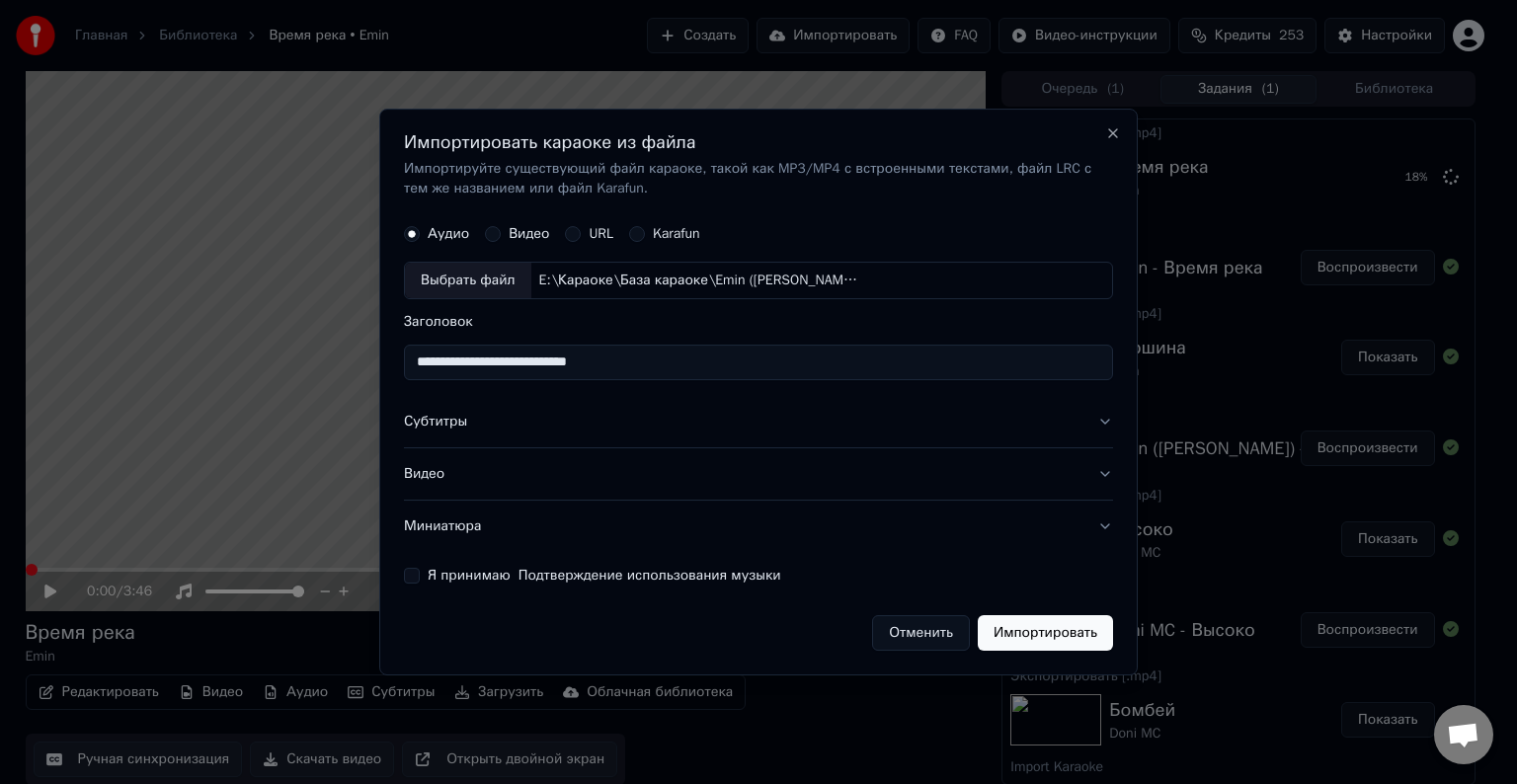 drag, startPoint x: 560, startPoint y: 365, endPoint x: 451, endPoint y: 363, distance: 109.01835 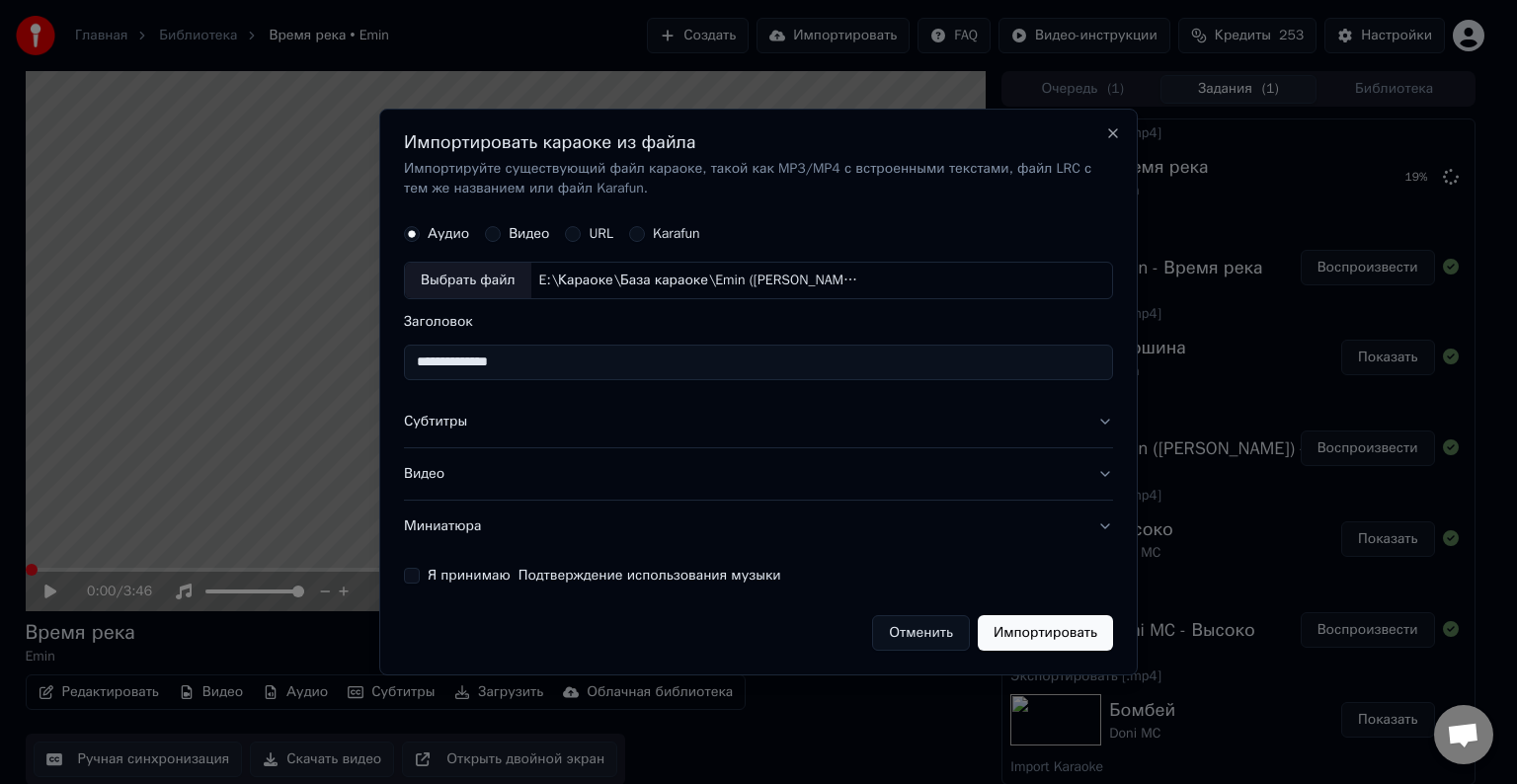 type on "**********" 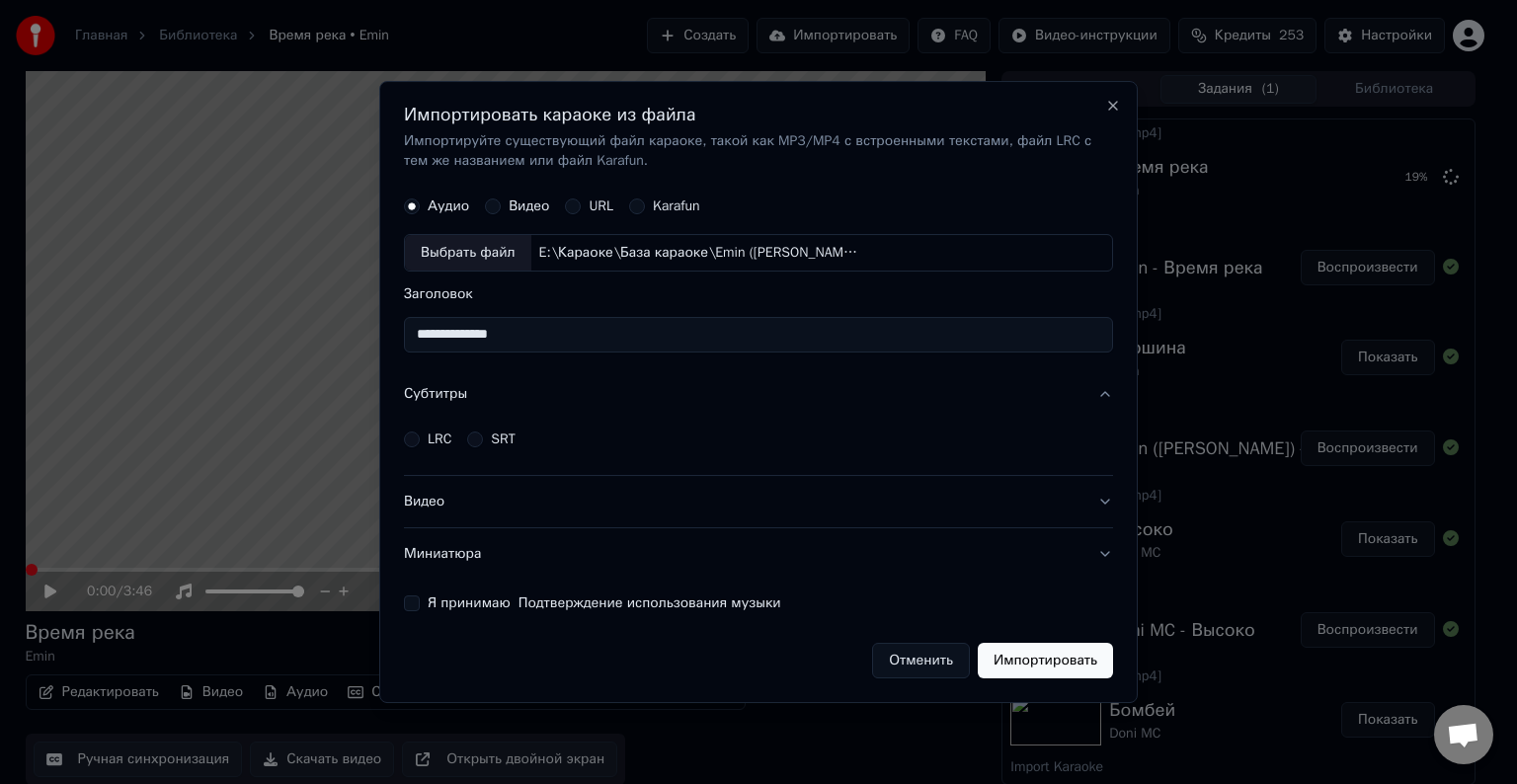 click on "LRC" at bounding box center (439, 439) 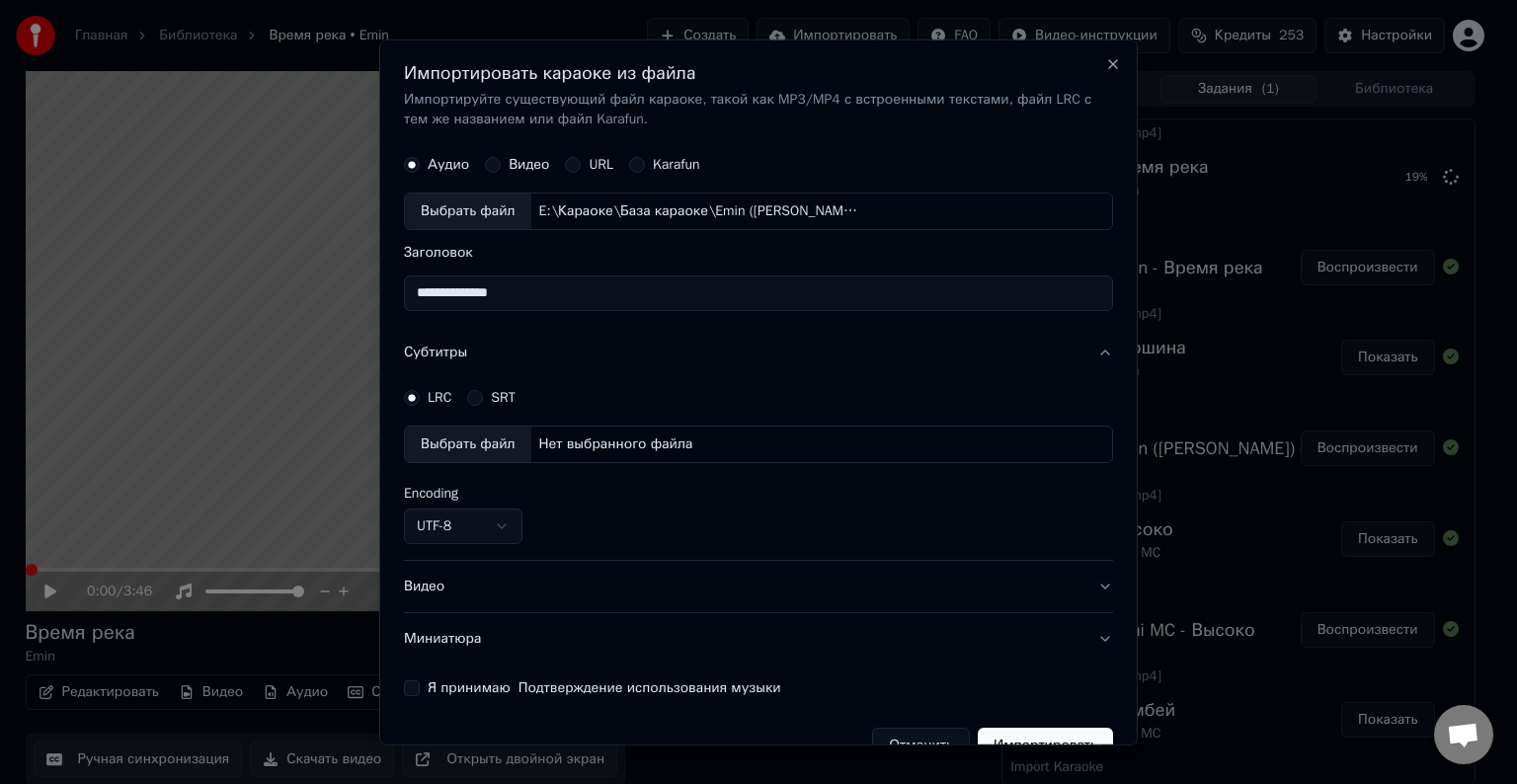 click on "Выбрать файл" at bounding box center (468, 444) 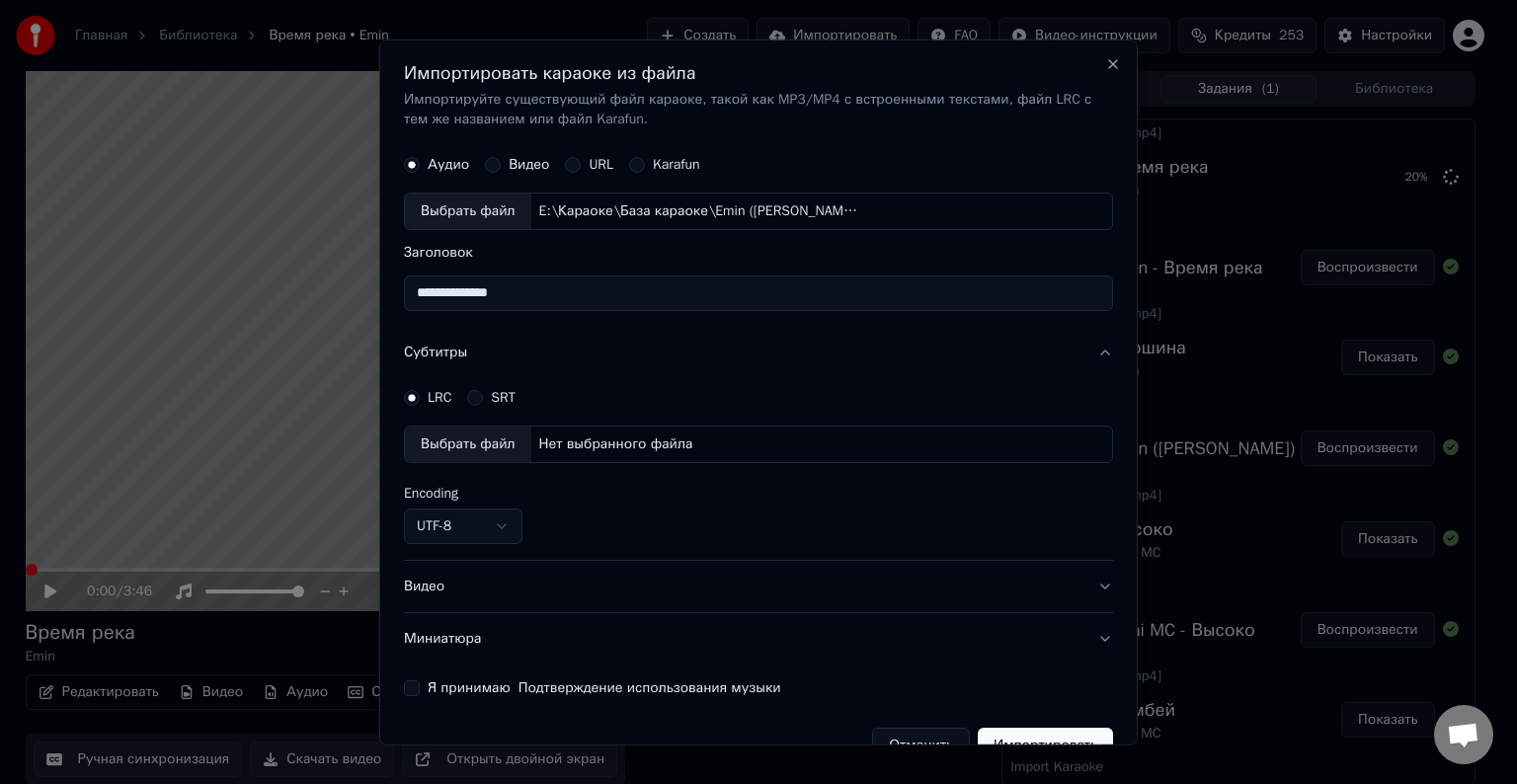 select on "**********" 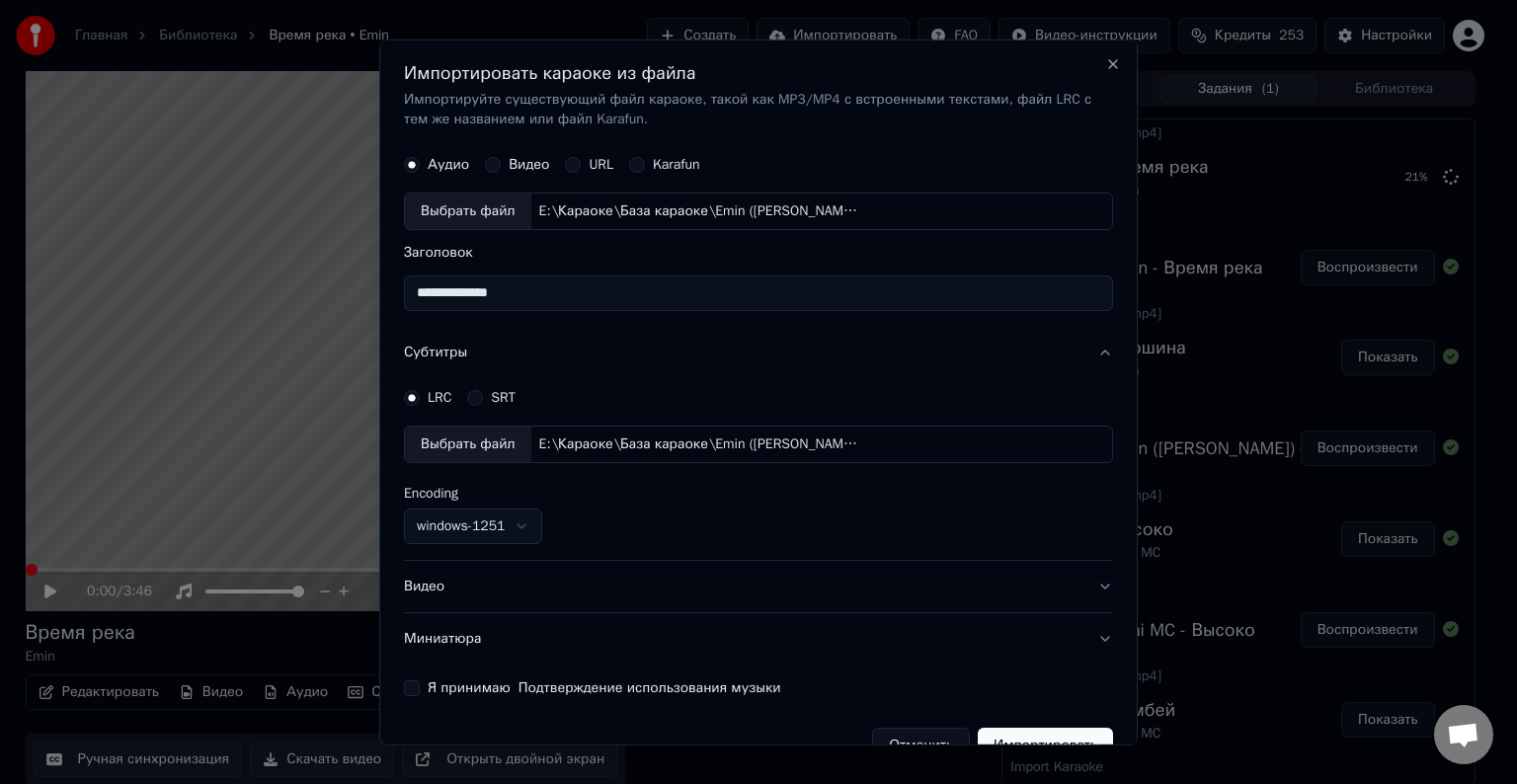 click on "Видео" at bounding box center [758, 587] 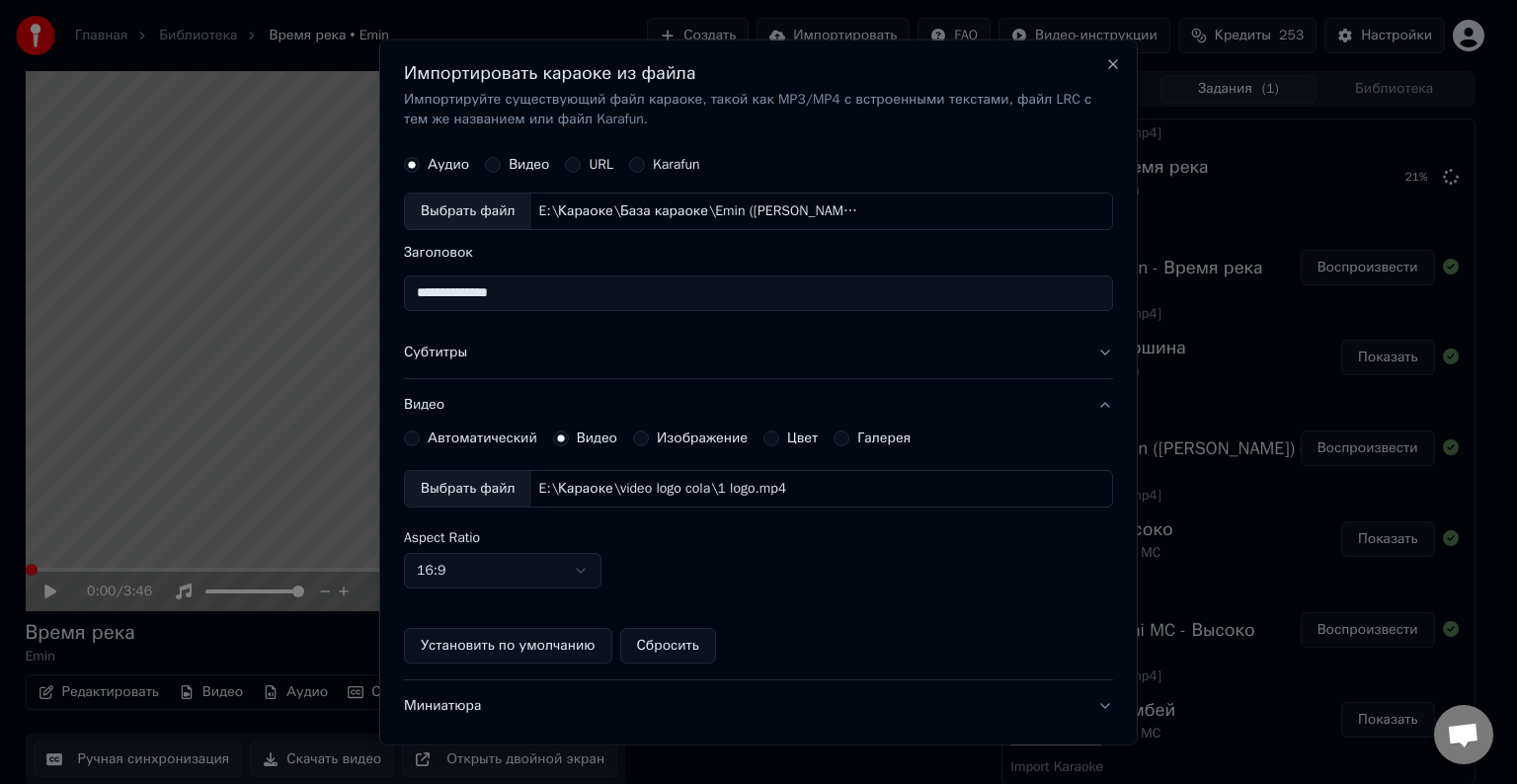 click on "Выбрать файл" at bounding box center (468, 489) 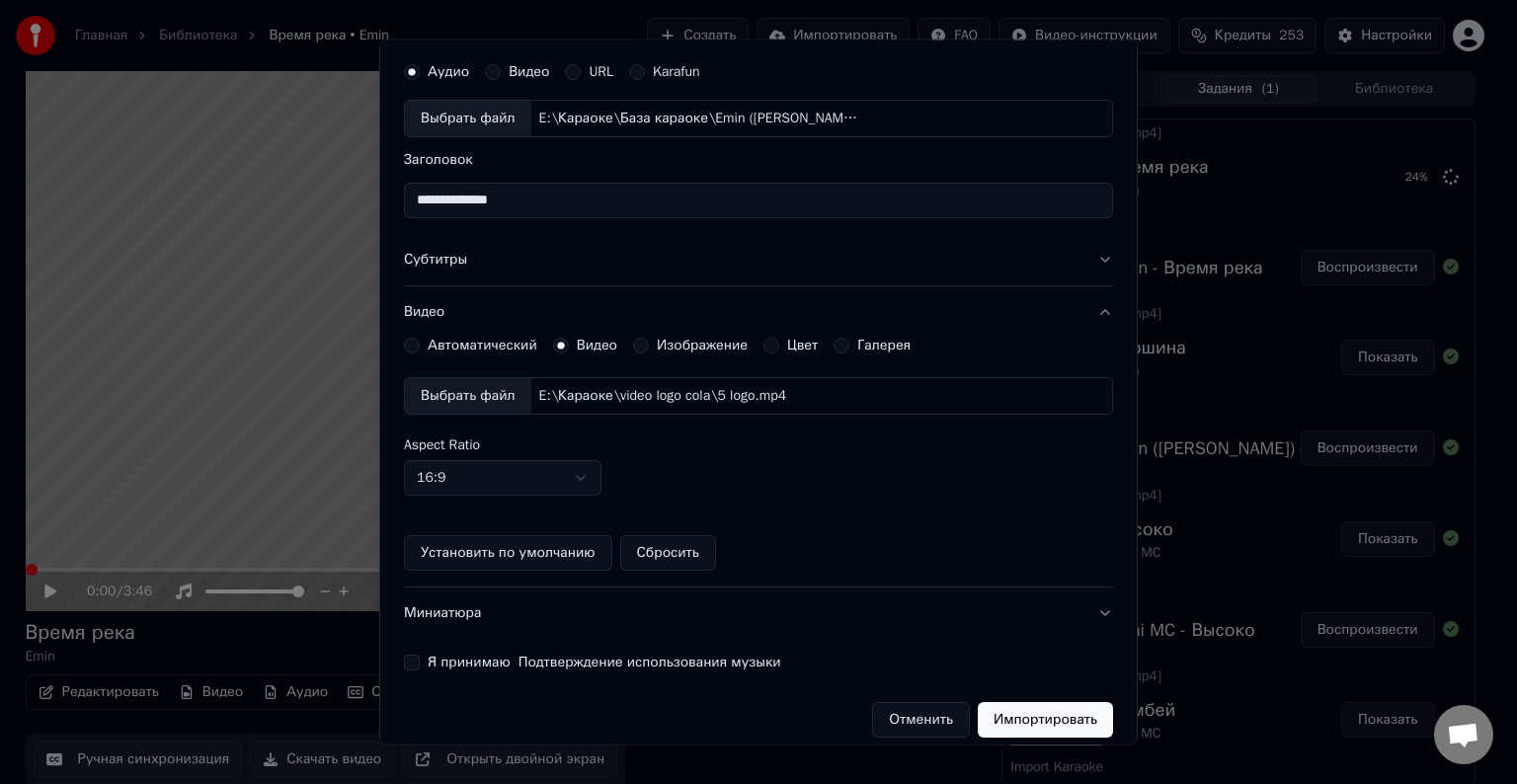 scroll, scrollTop: 108, scrollLeft: 0, axis: vertical 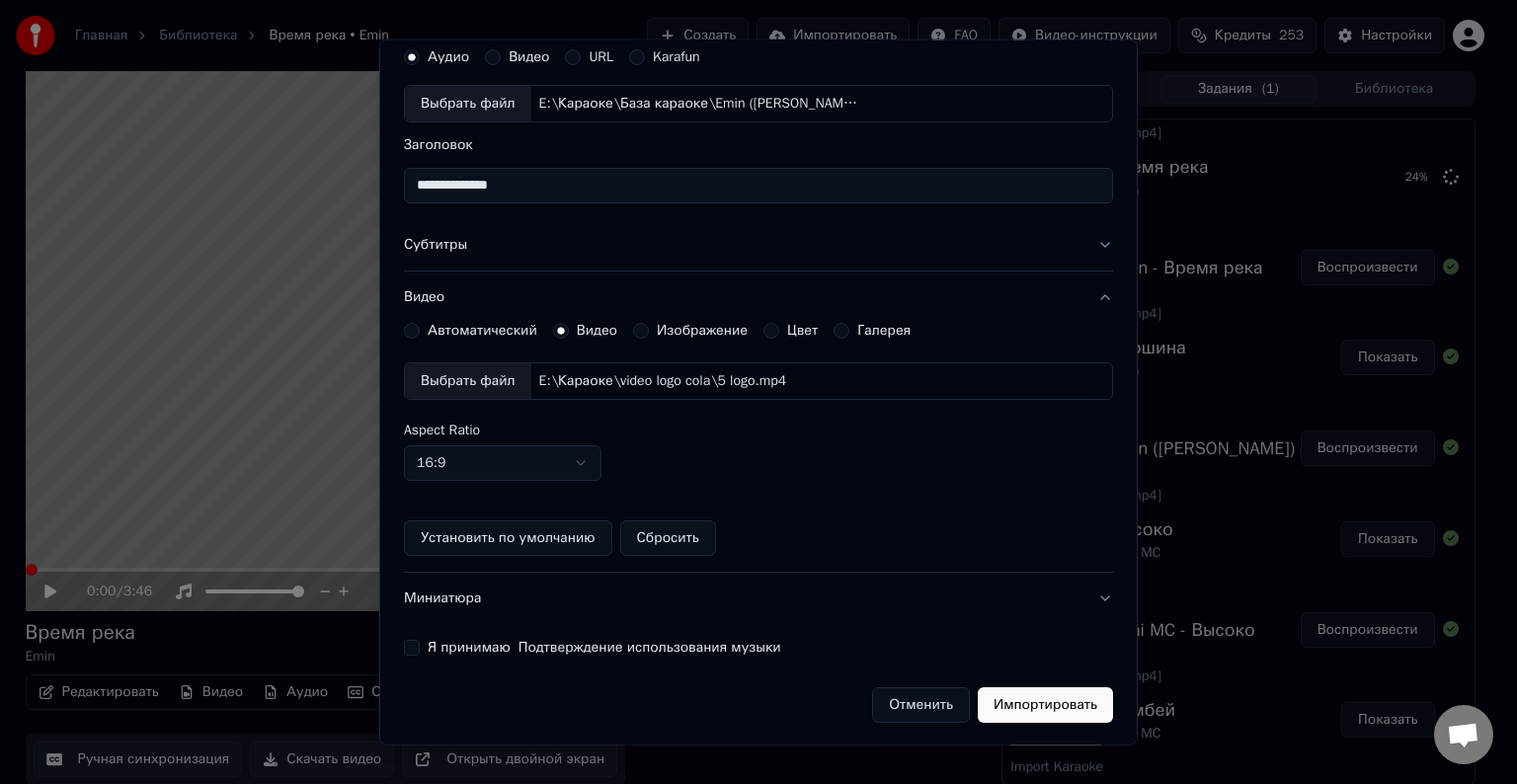click on "Я принимаю   Подтверждение использования музыки" at bounding box center (604, 648) 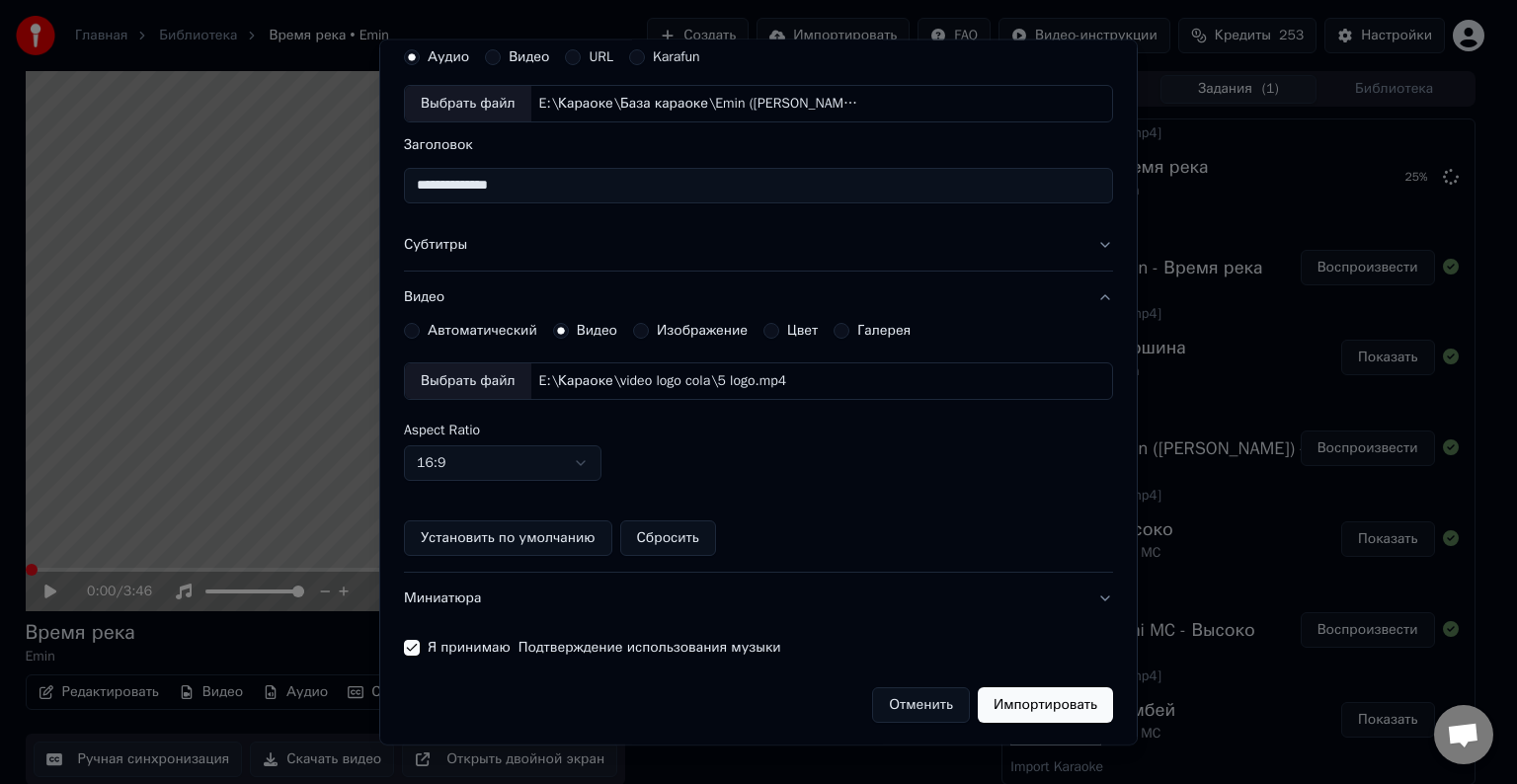 click on "Импортировать" at bounding box center (1045, 705) 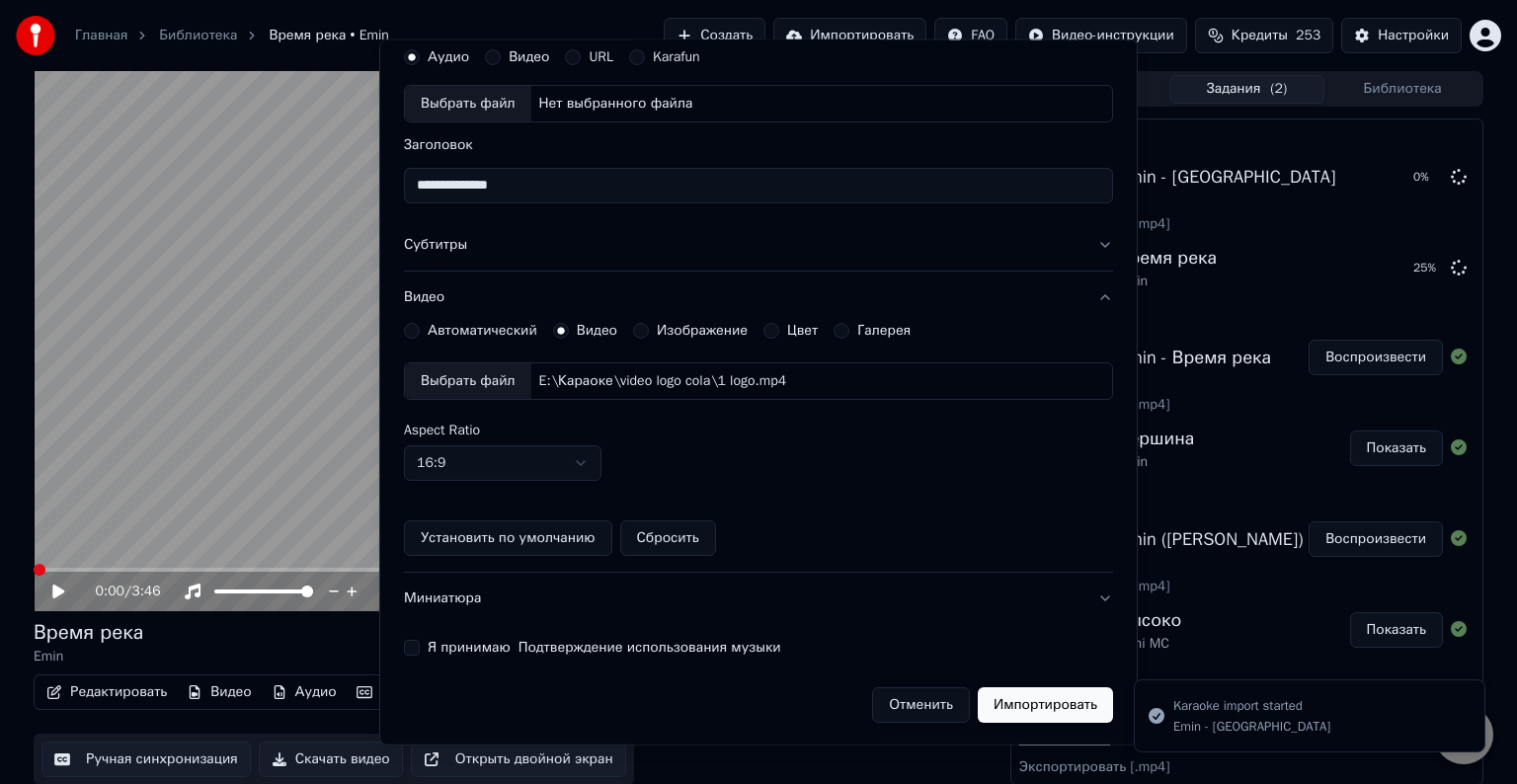 type 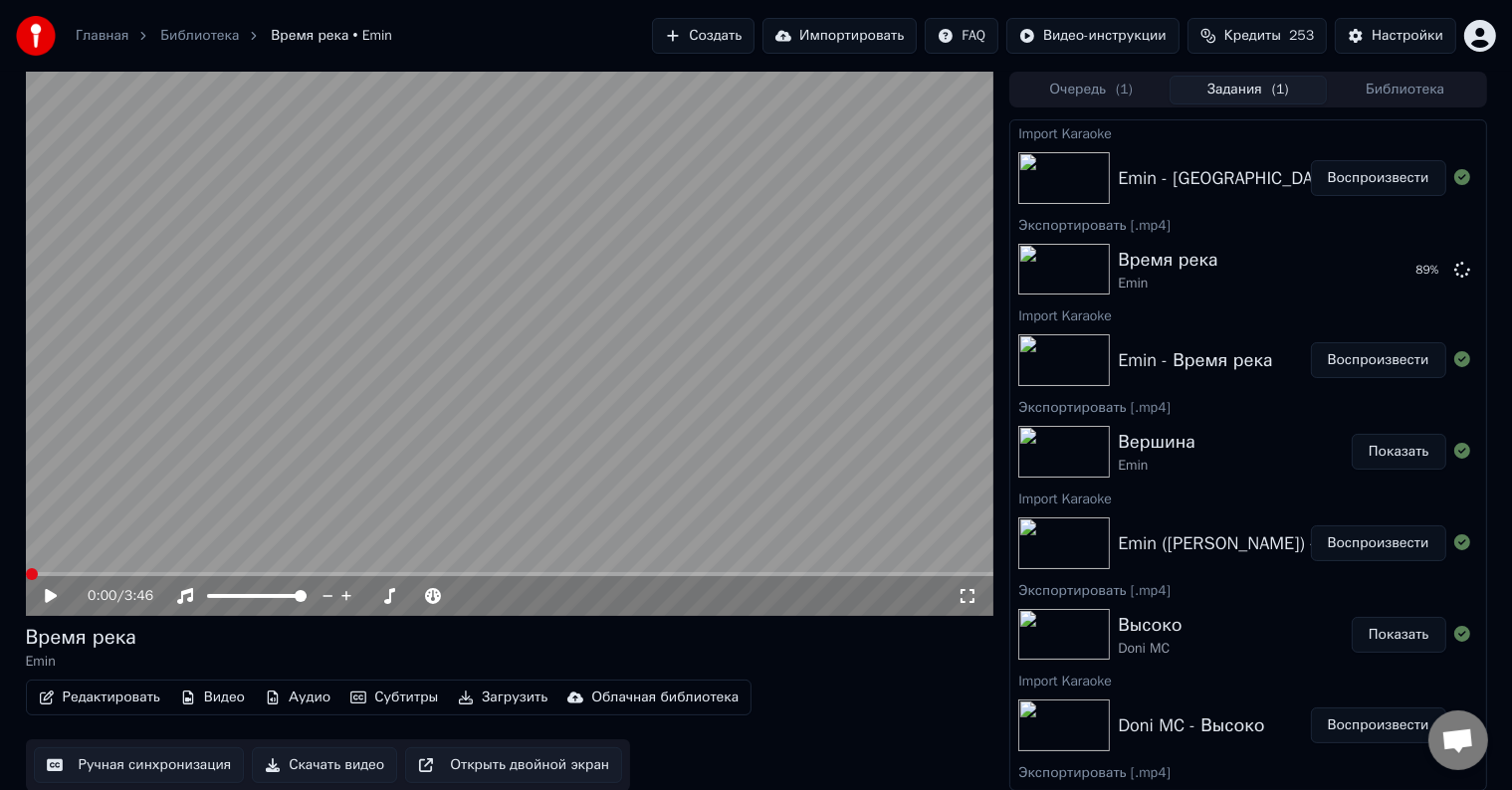 click on "Воспроизвести" at bounding box center [1379, 178] 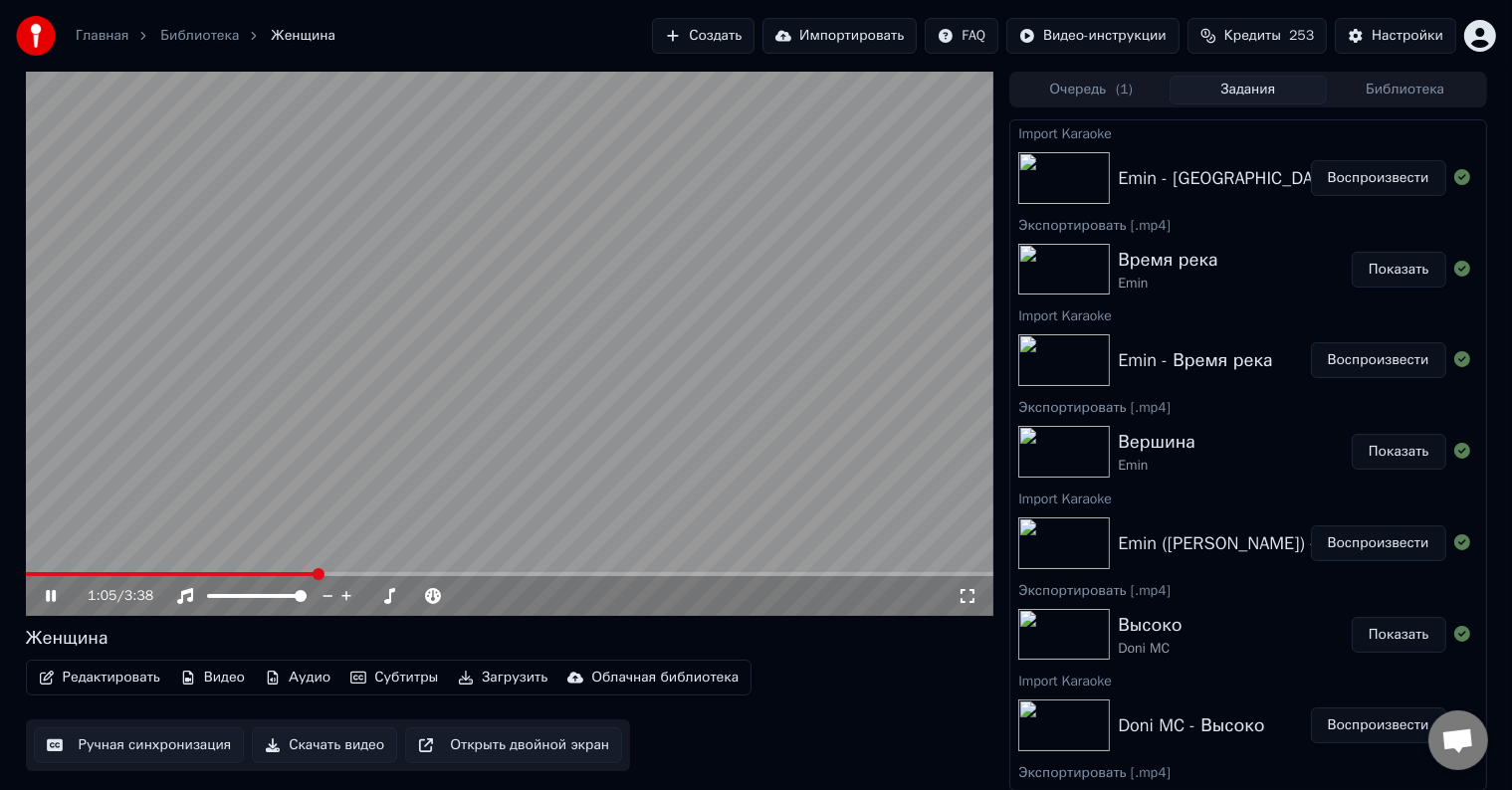 click 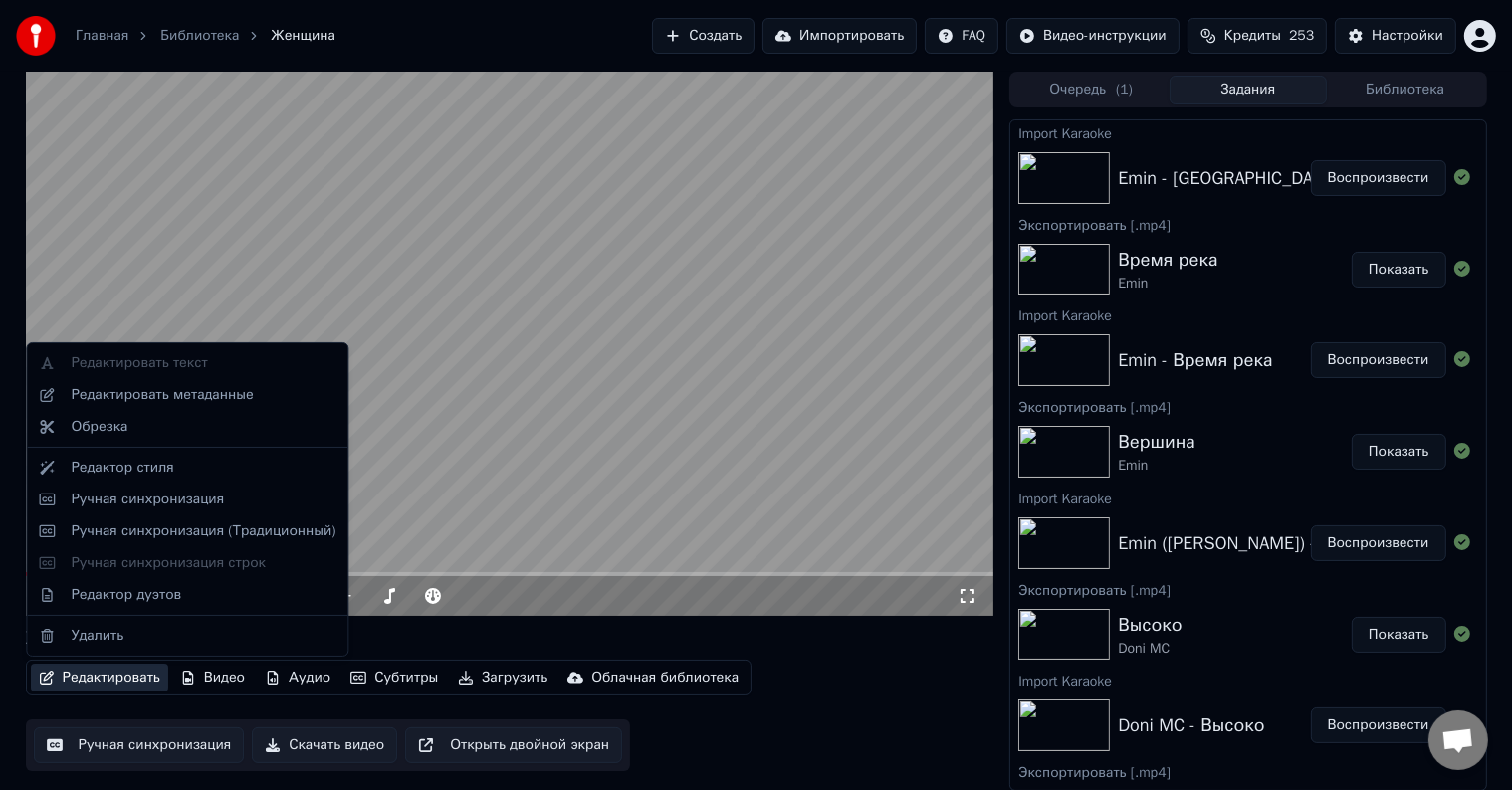 click on "Редактировать" at bounding box center (100, 678) 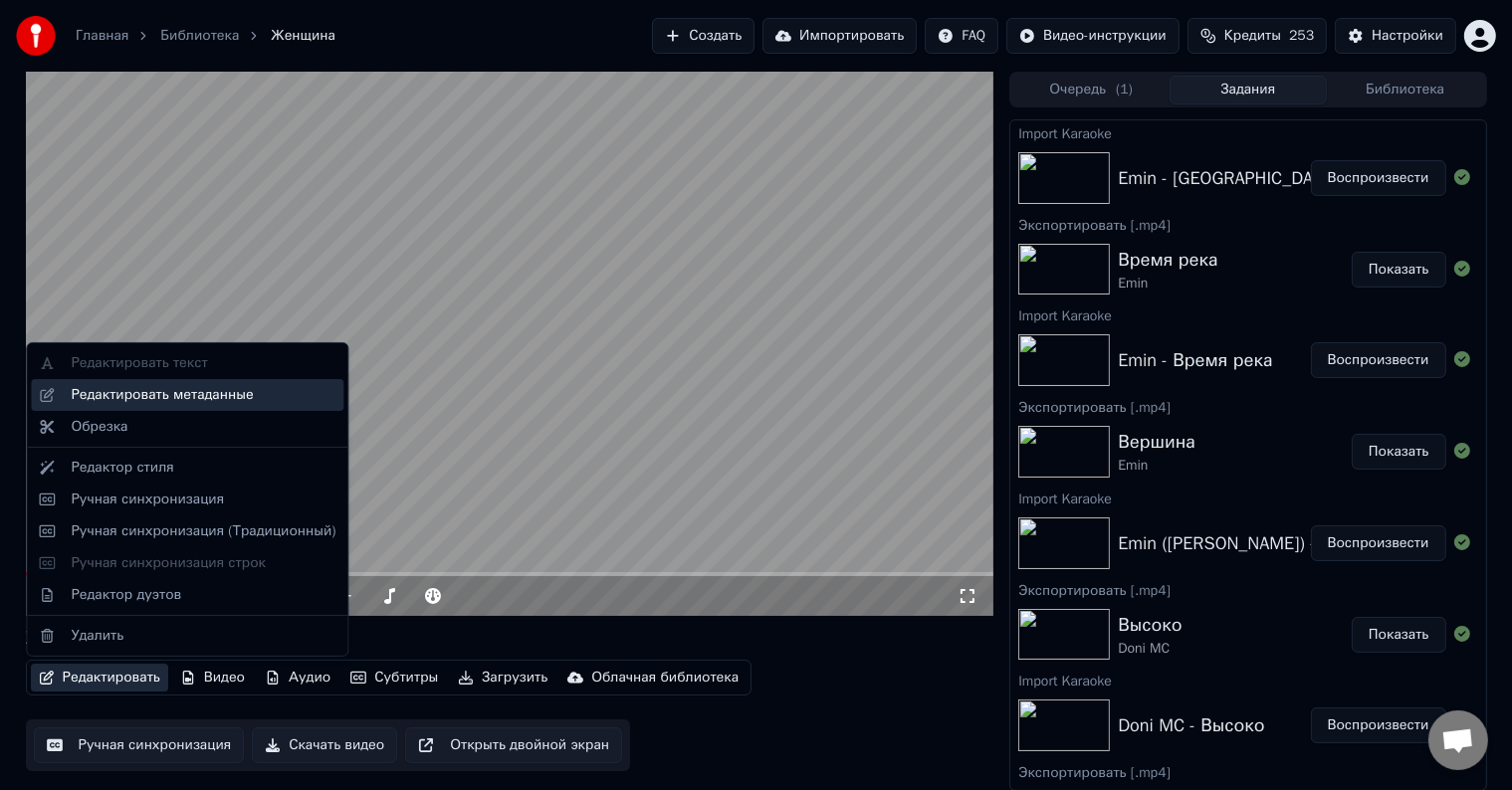 click on "Редактировать метаданные" at bounding box center [161, 395] 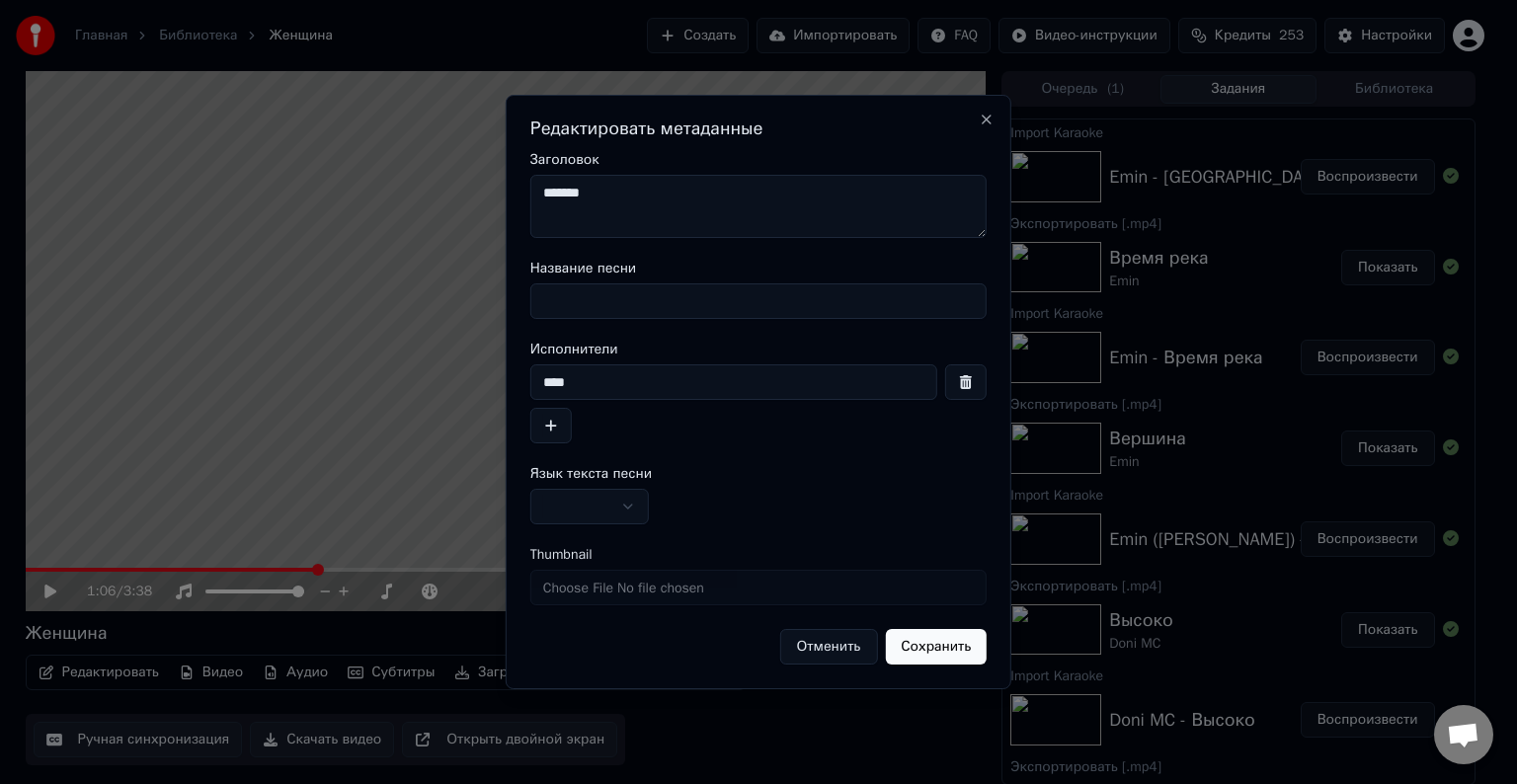 drag, startPoint x: 610, startPoint y: 191, endPoint x: 463, endPoint y: 199, distance: 147.21753 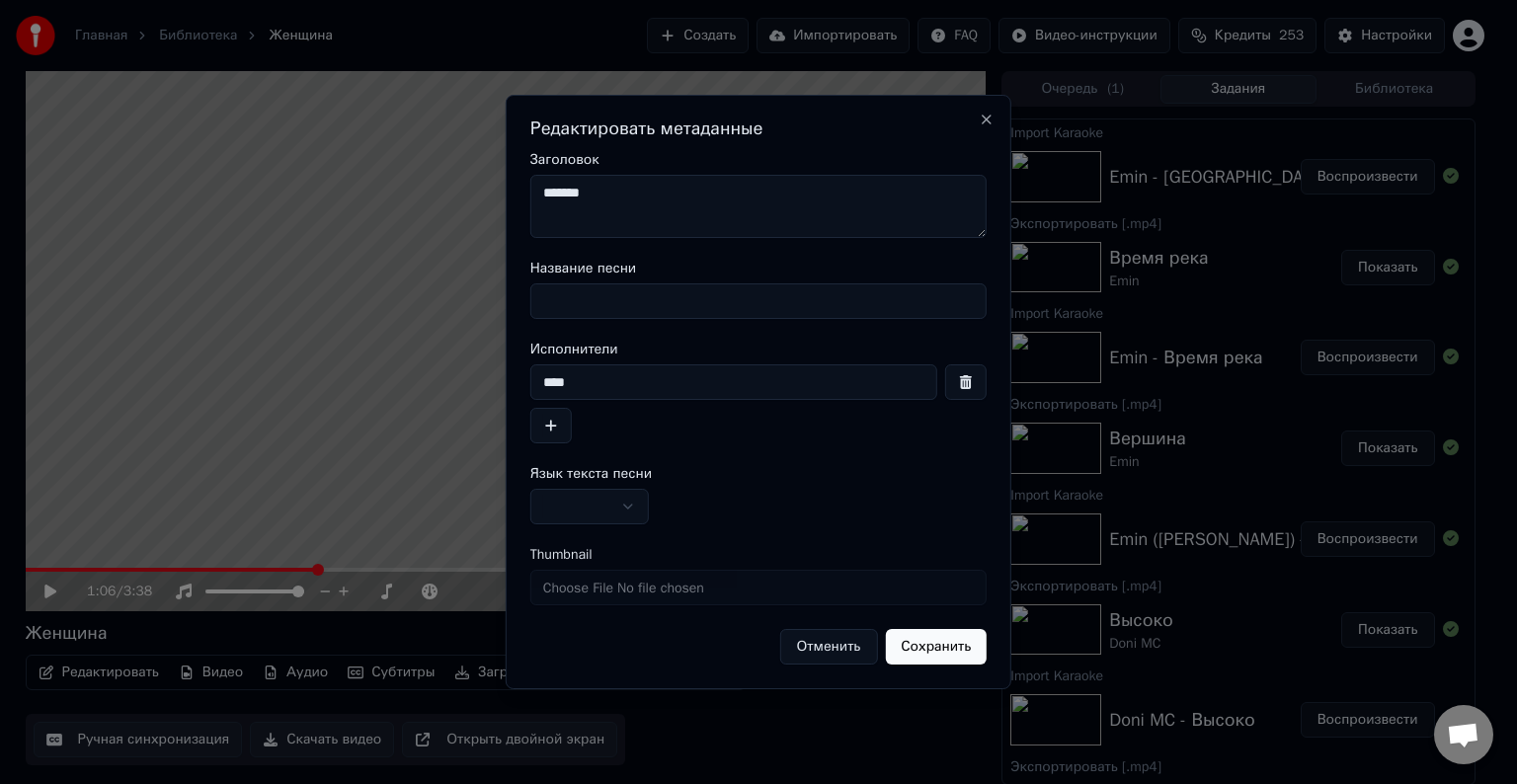 click on "Название песни" at bounding box center (758, 301) 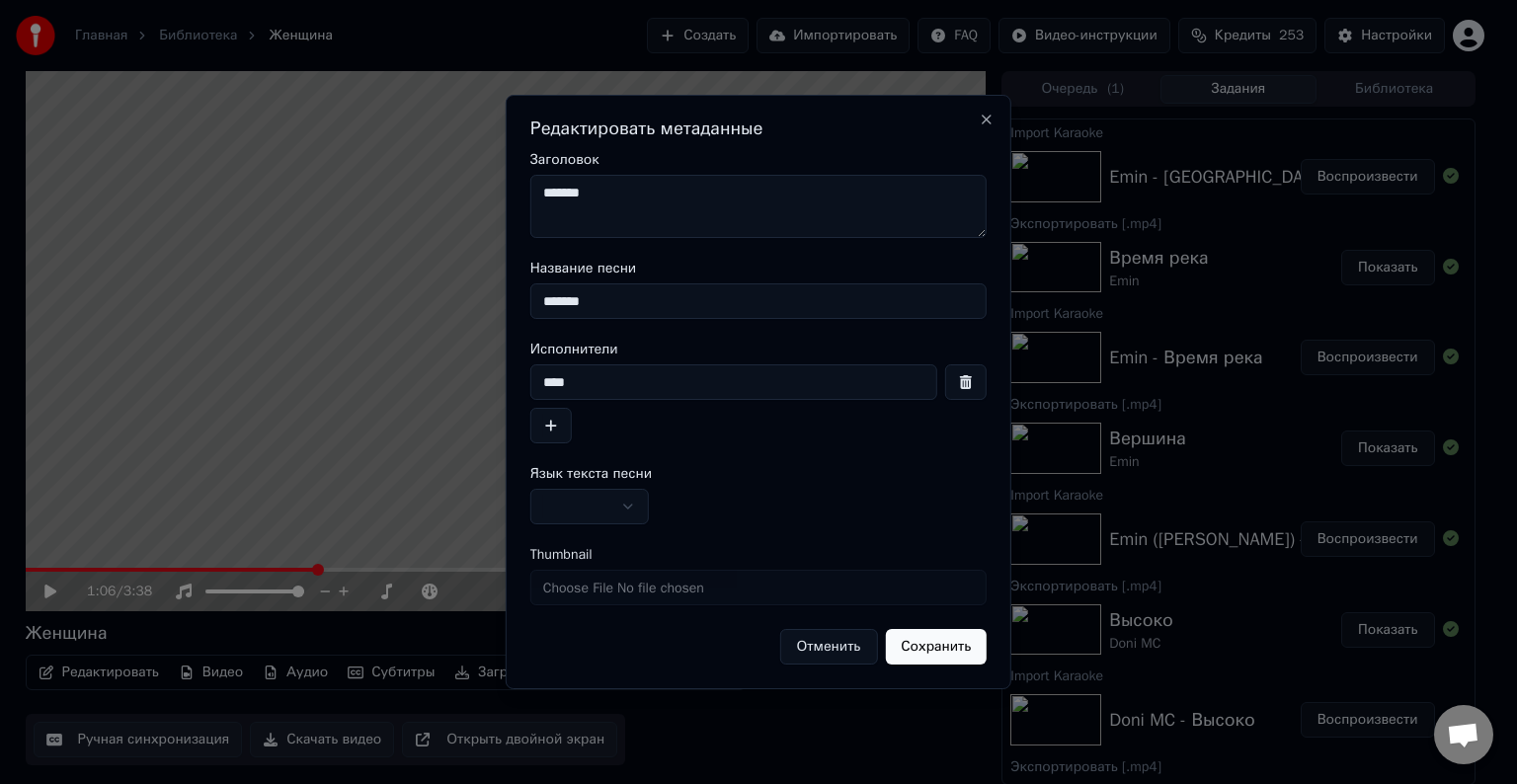 type on "*******" 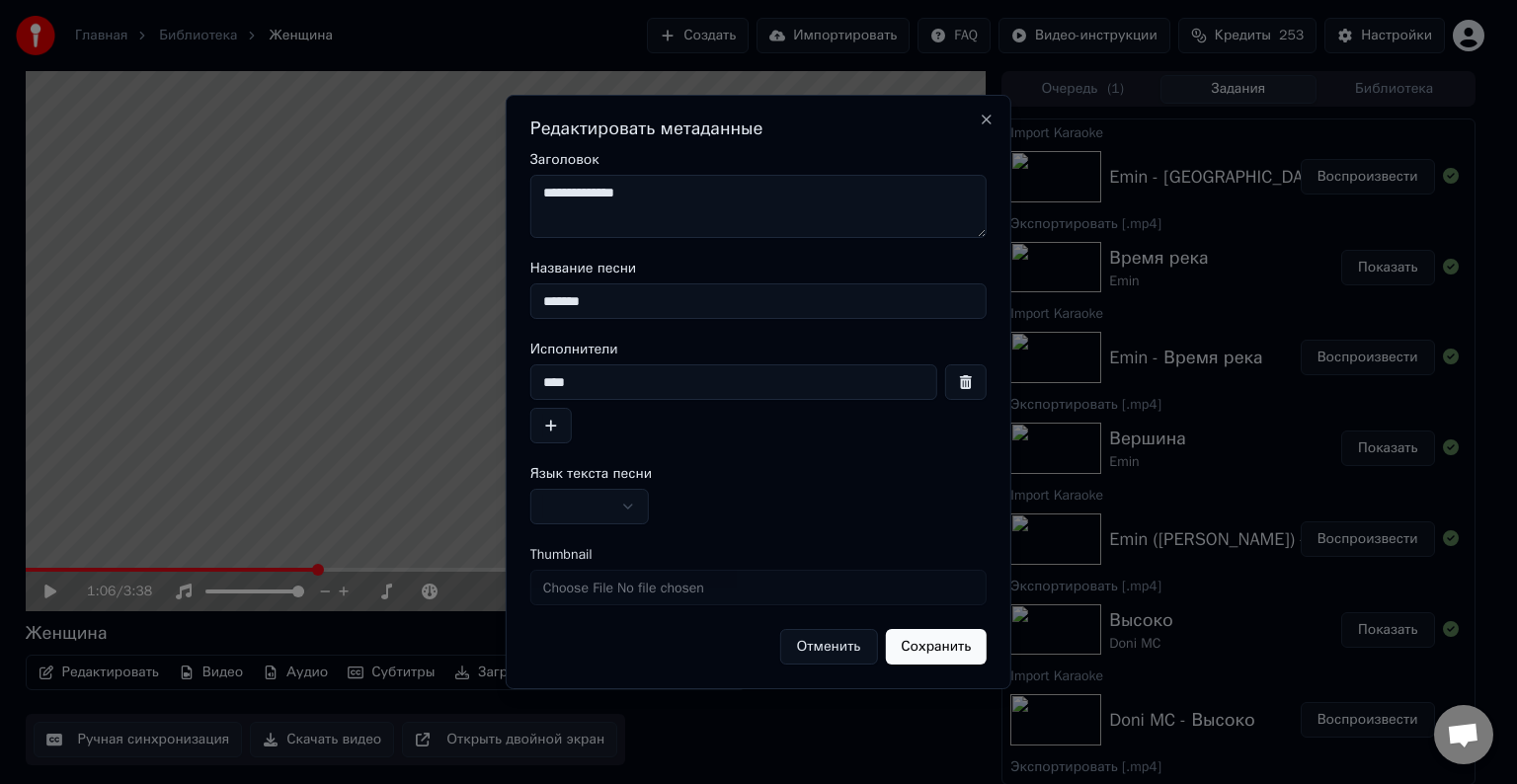 type on "**********" 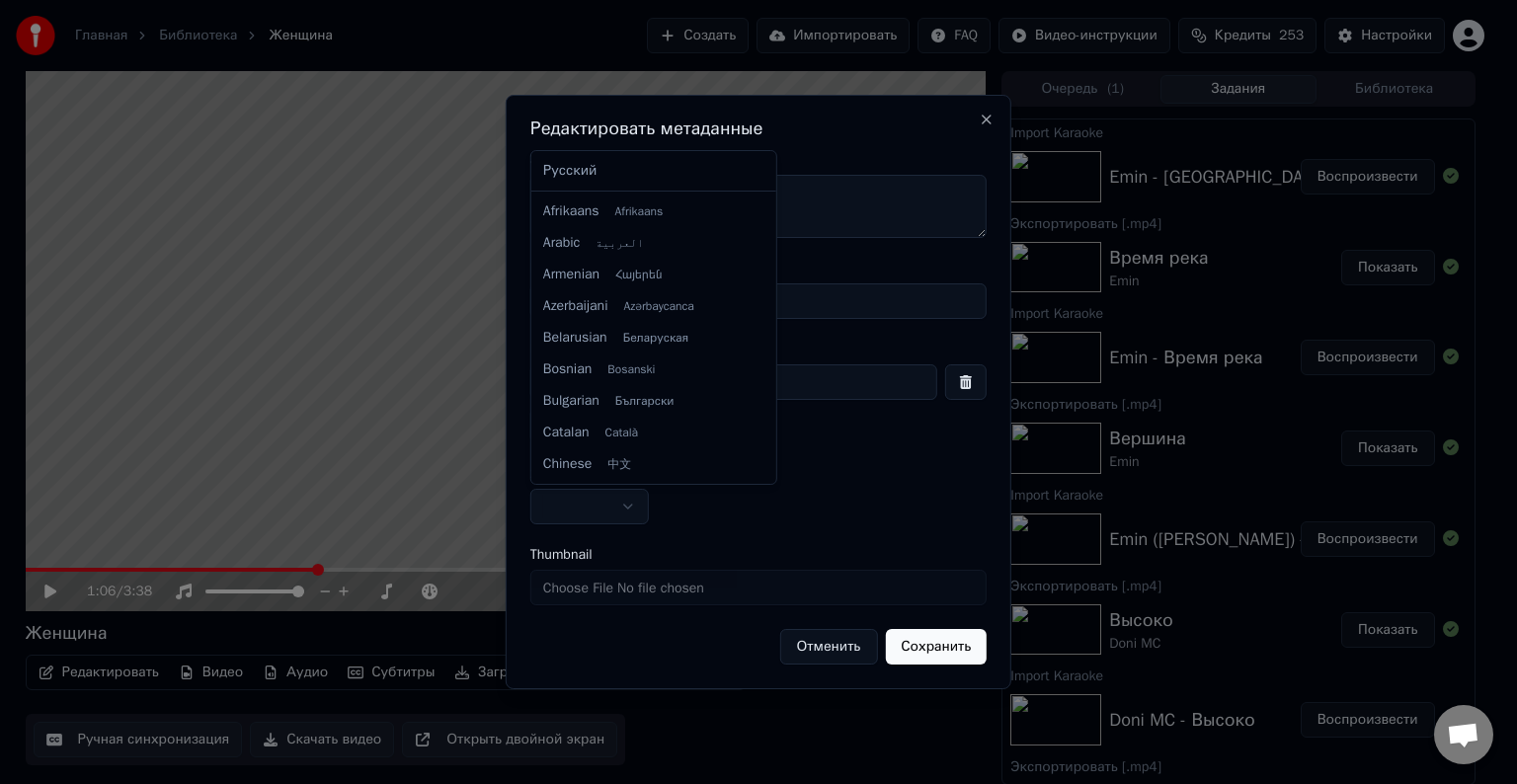 click on "Главная Библиотека Женщина Создать Импортировать FAQ Видео-инструкции Кредиты 253 Настройки 1:06  /  3:38 Женщина Редактировать Видео Аудио Субтитры Загрузить Облачная библиотека Ручная синхронизация Скачать видео Открыть двойной экран Очередь ( 1 ) Задания Библиотека Import Karaoke Emin - Женщина Воспроизвести Экспортировать [.mp4] Время река Emin Показать Import Karaoke Emin - Время река Воспроизвести Экспортировать [.mp4] Вершина Emin Показать Import Karaoke Emin ([PERSON_NAME]) - Вершина Воспроизвести Экспортировать [.mp4] Высоко Doni MC Показать Import Karaoke Doni MC - Высоко Воспроизвести Бомбей Doni MC [PERSON_NAME]" at bounding box center (750, 392) 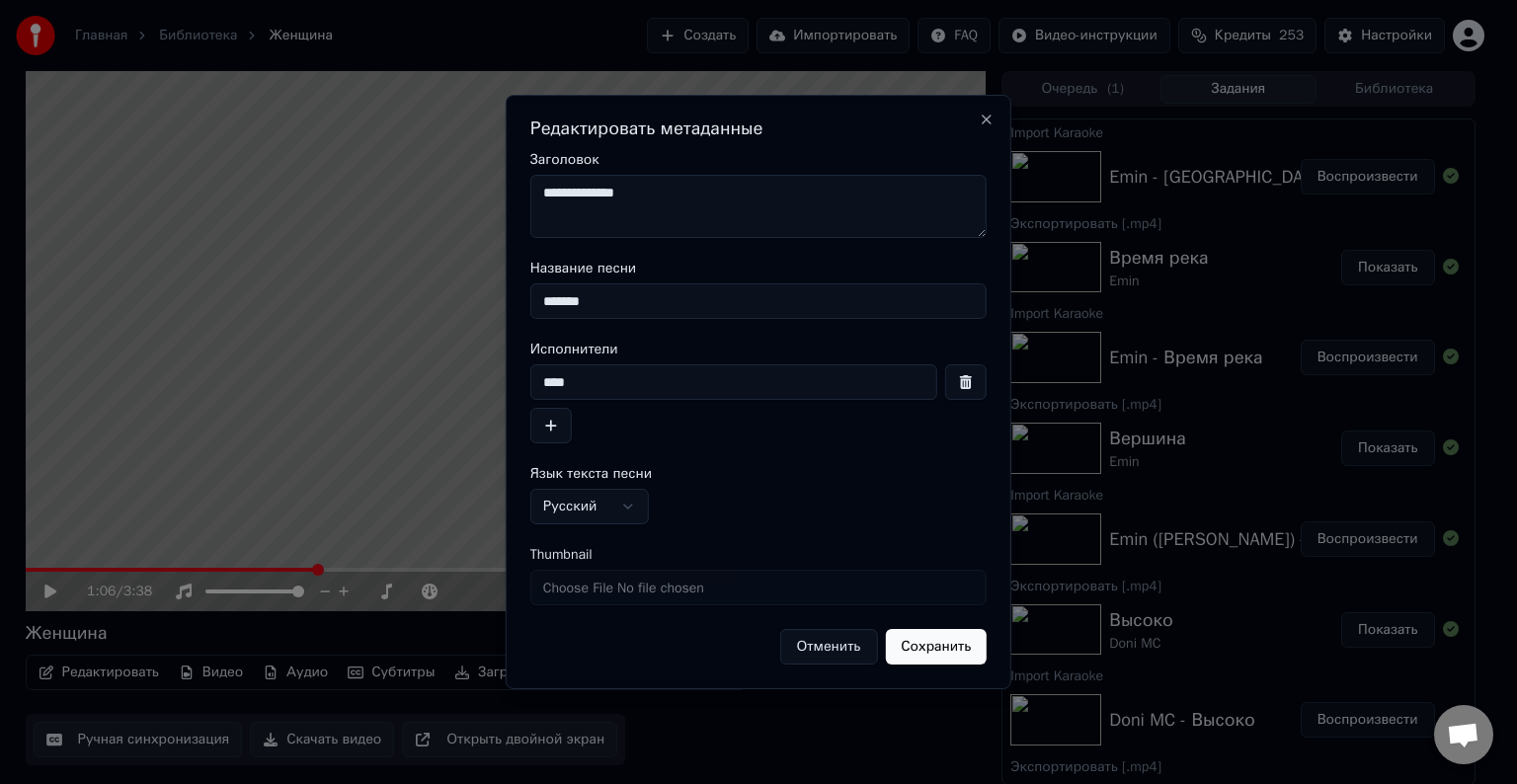 click on "Сохранить" at bounding box center [935, 647] 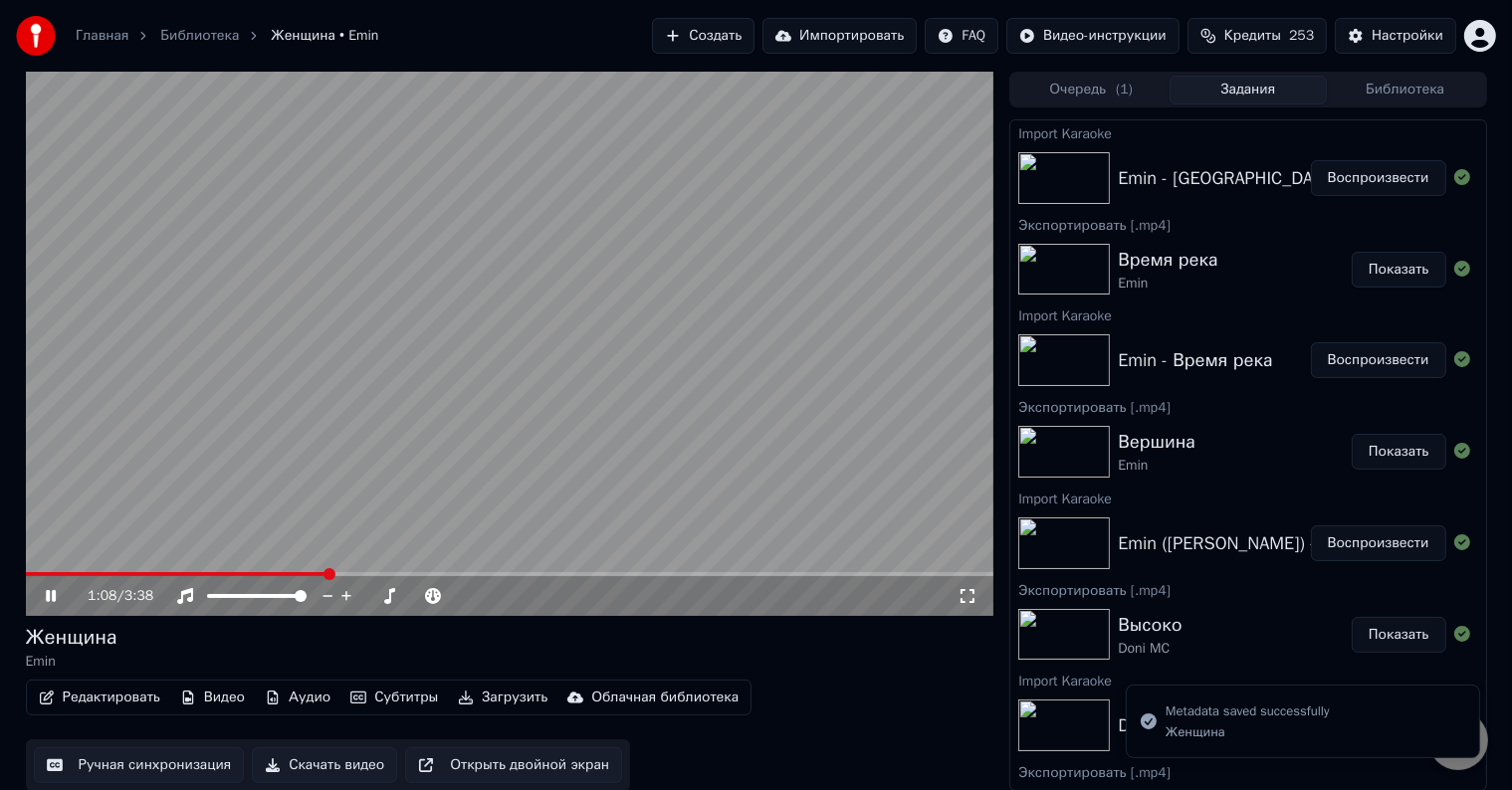 click 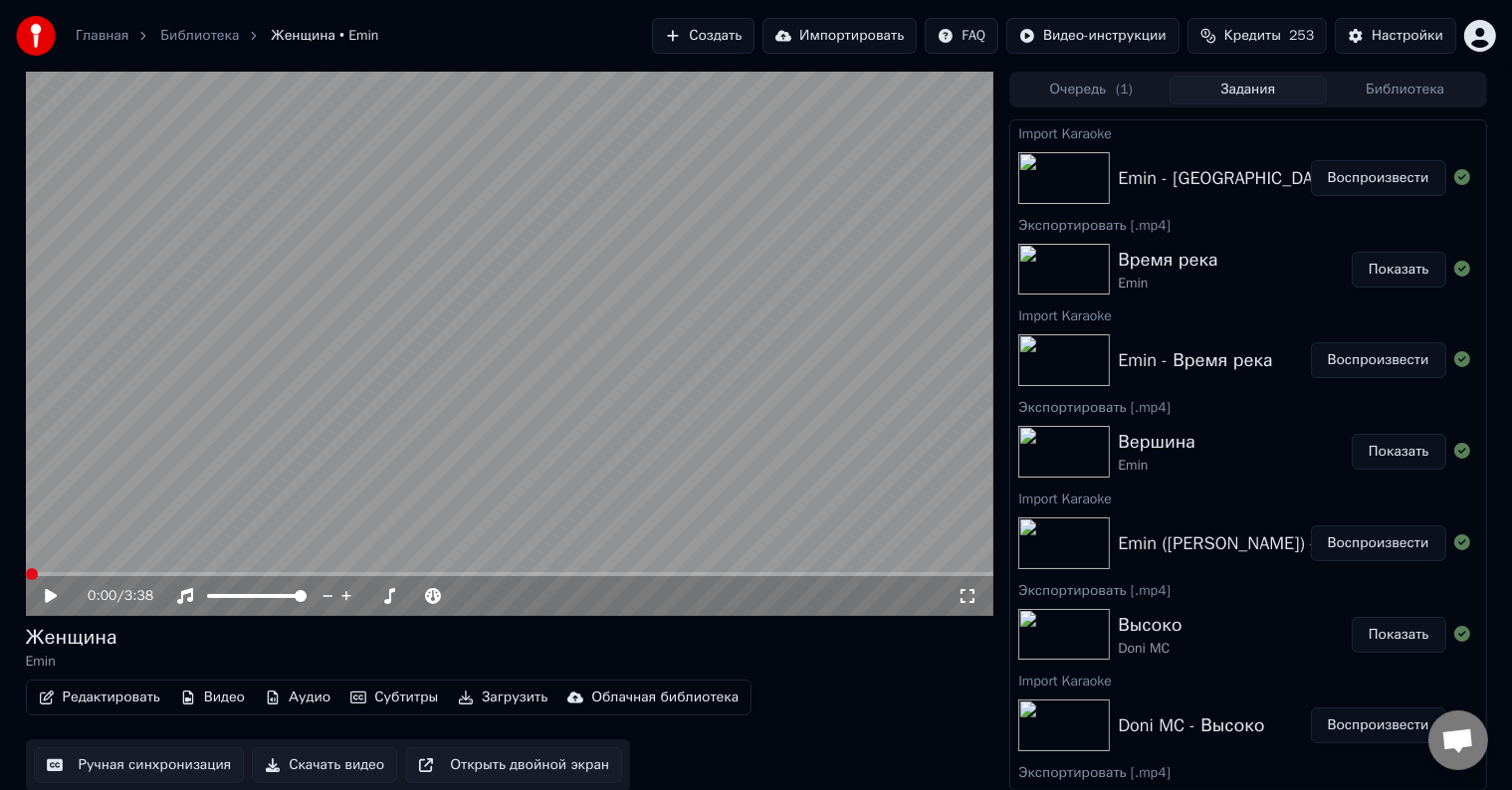 click at bounding box center [26, 574] 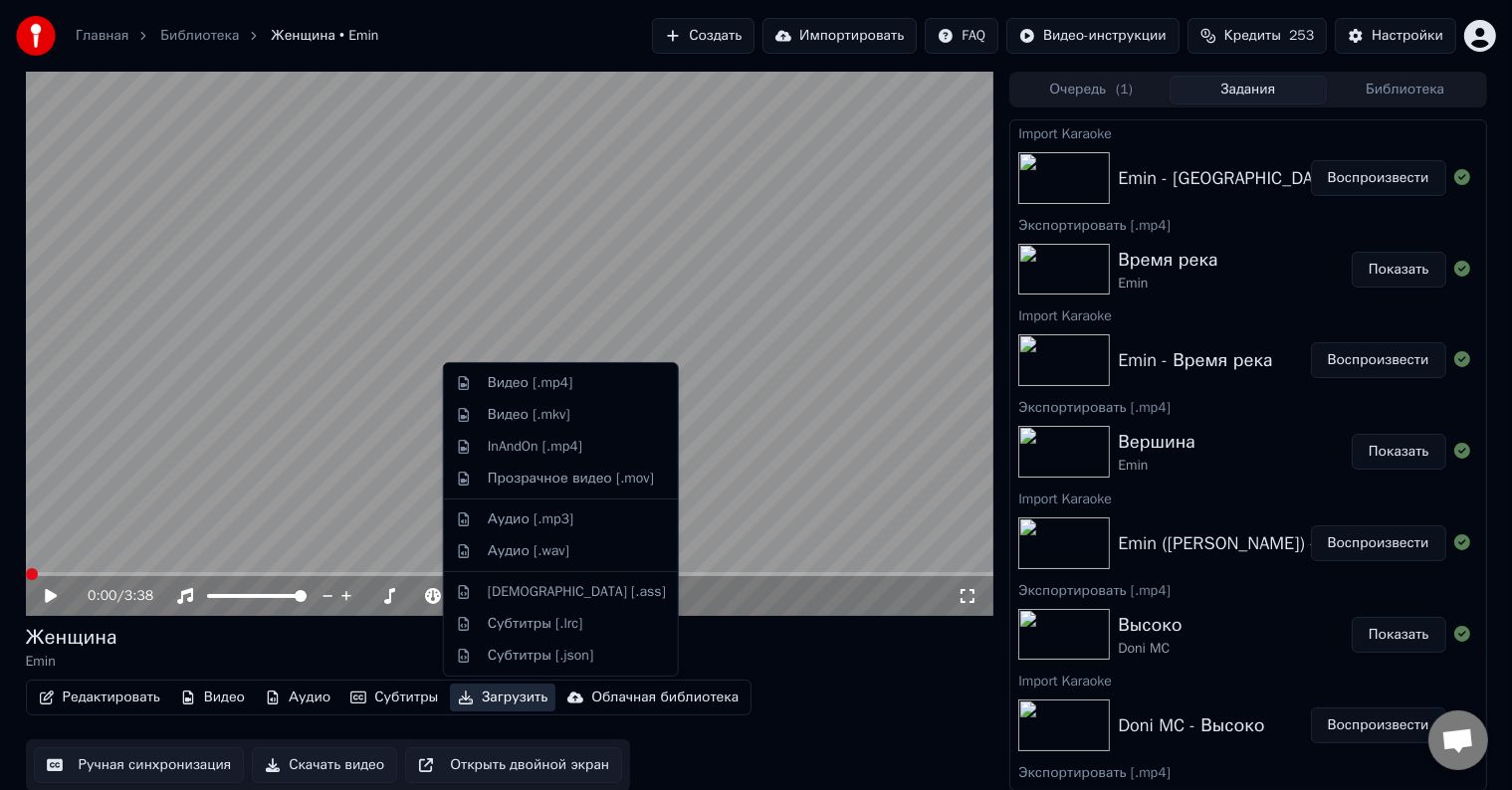 click on "Загрузить" at bounding box center (503, 697) 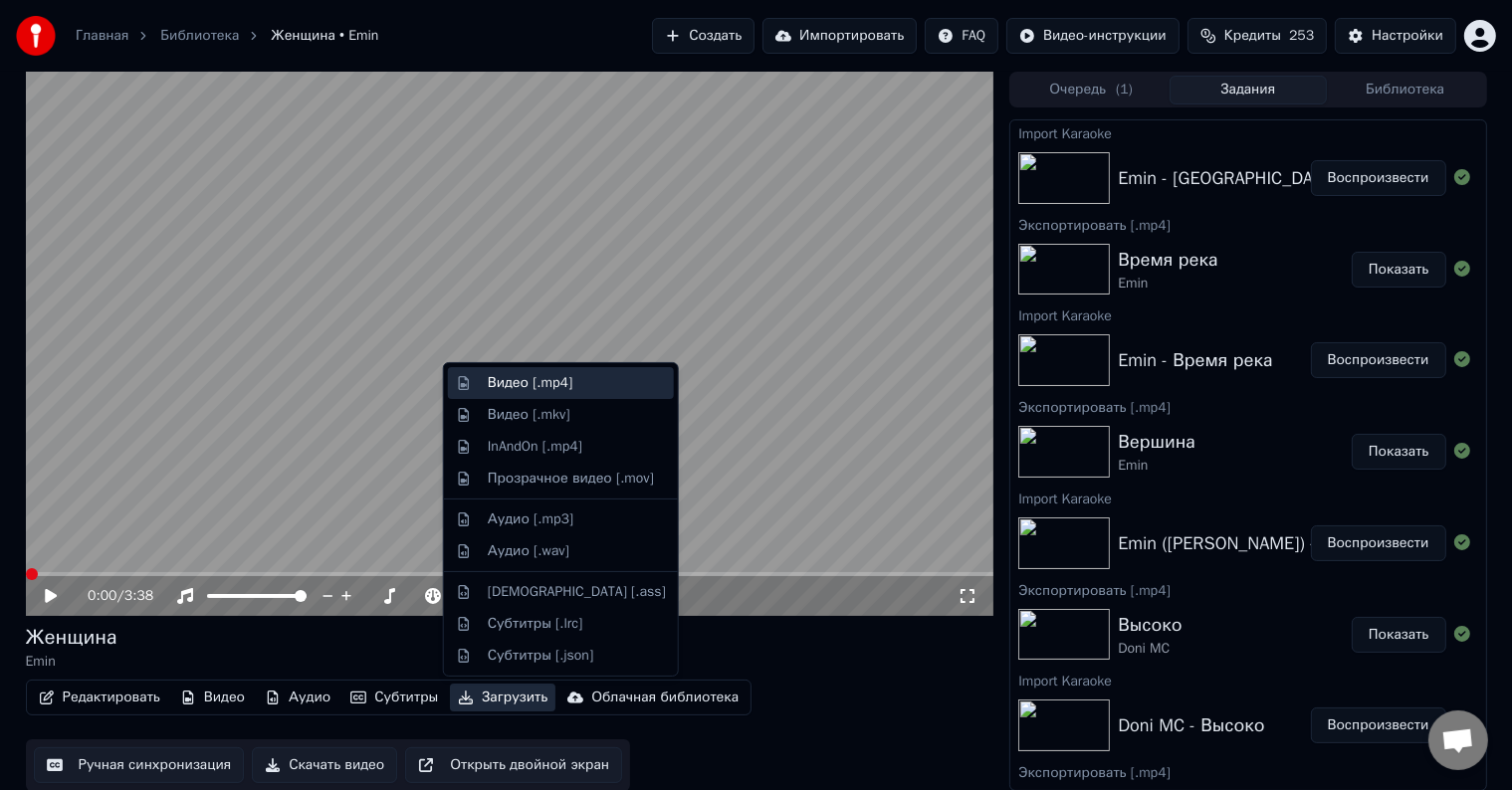 click on "Видео [.mp4]" at bounding box center [530, 383] 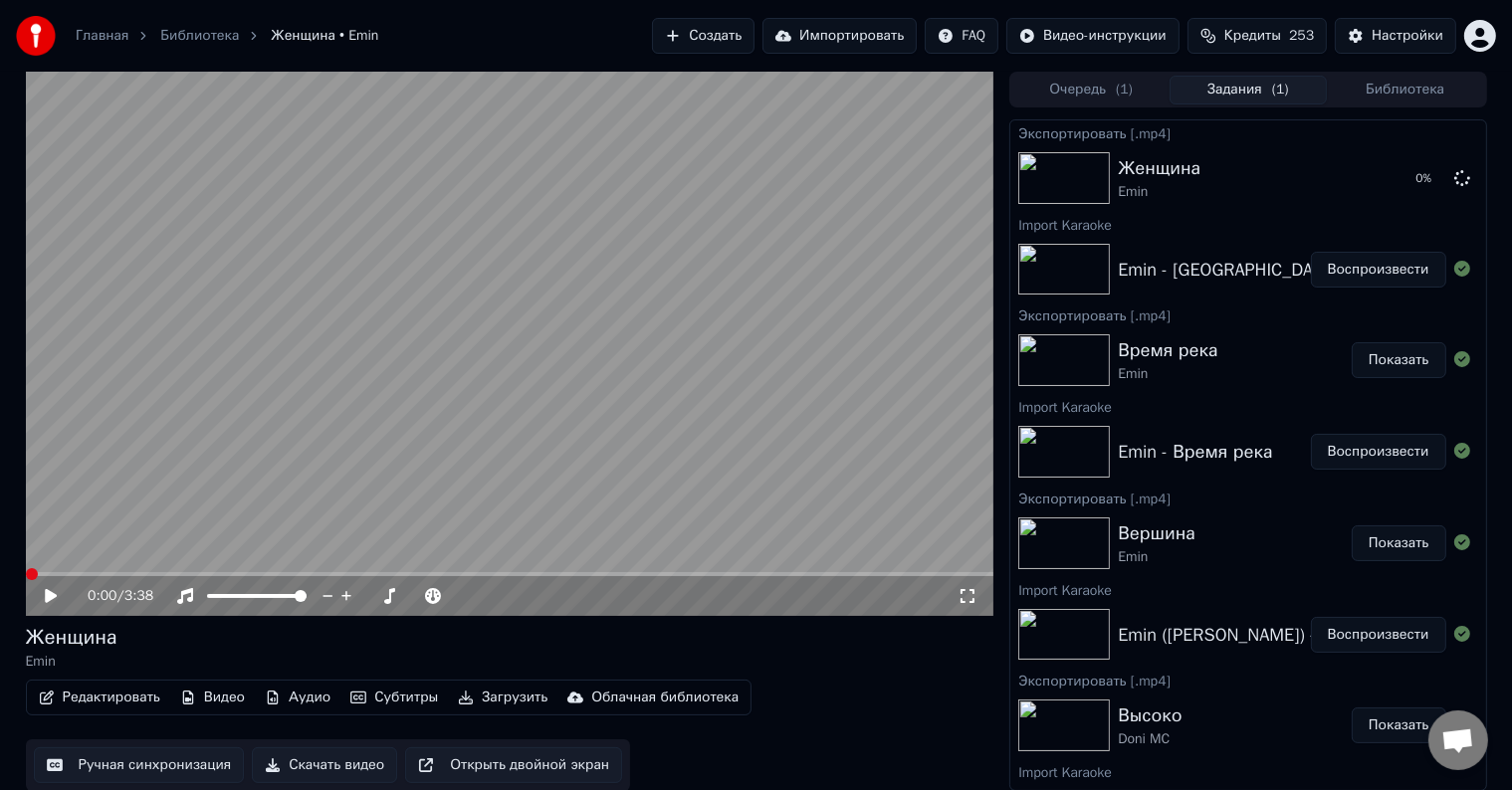 click on "Импортировать" at bounding box center [839, 36] 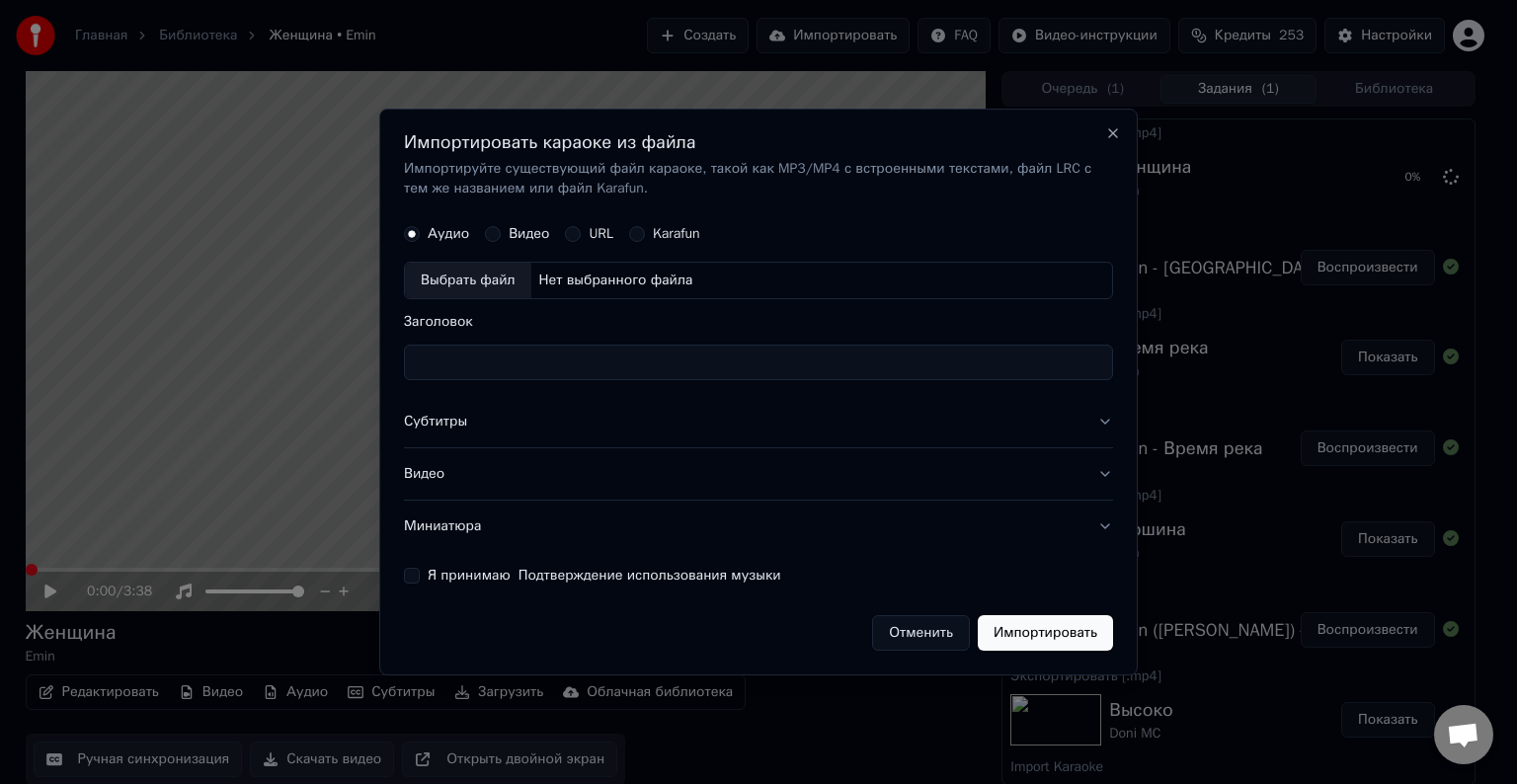 click on "Выбрать файл" at bounding box center (468, 280) 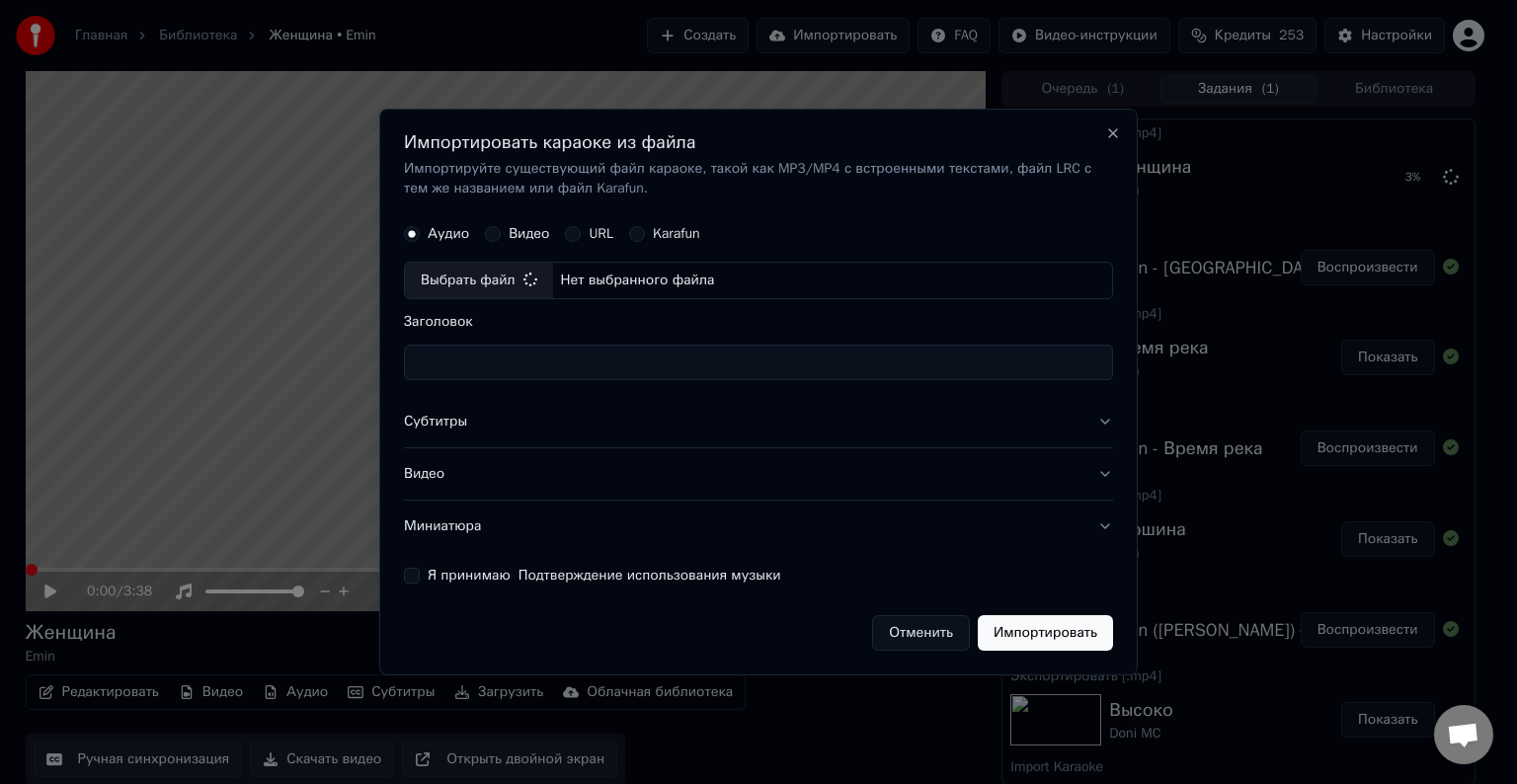 type on "**********" 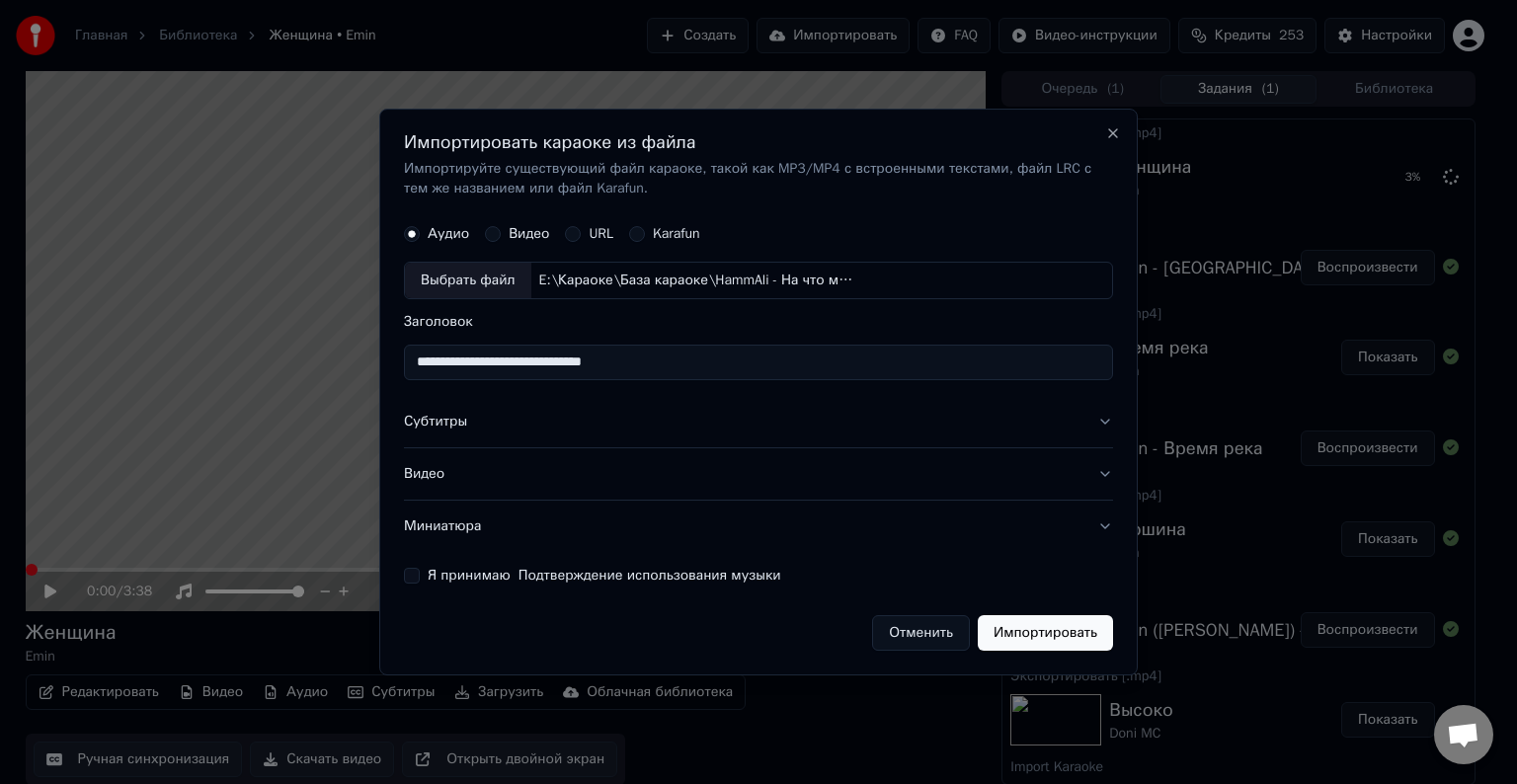 click on "Субтитры" at bounding box center (758, 422) 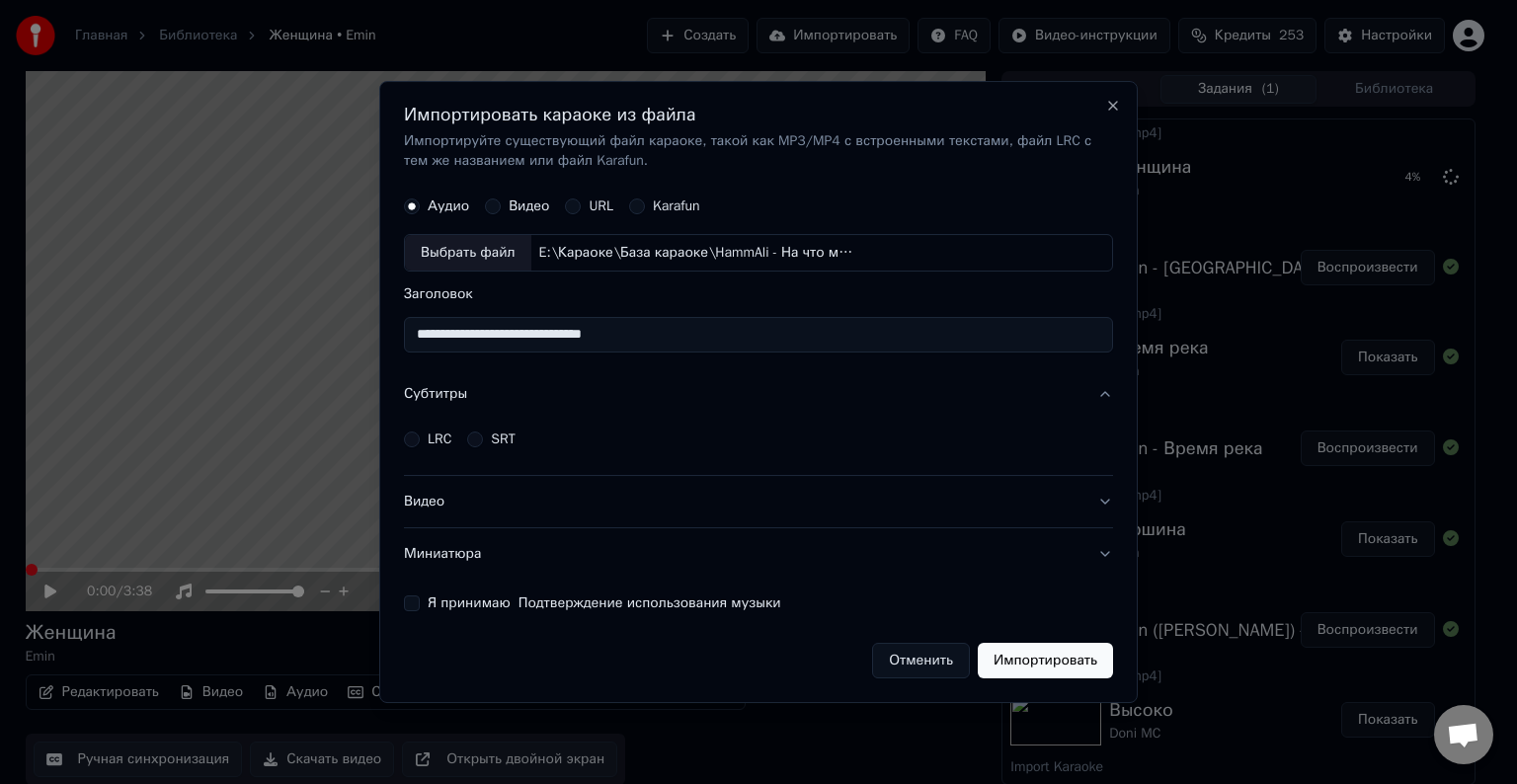click on "LRC" at bounding box center (439, 439) 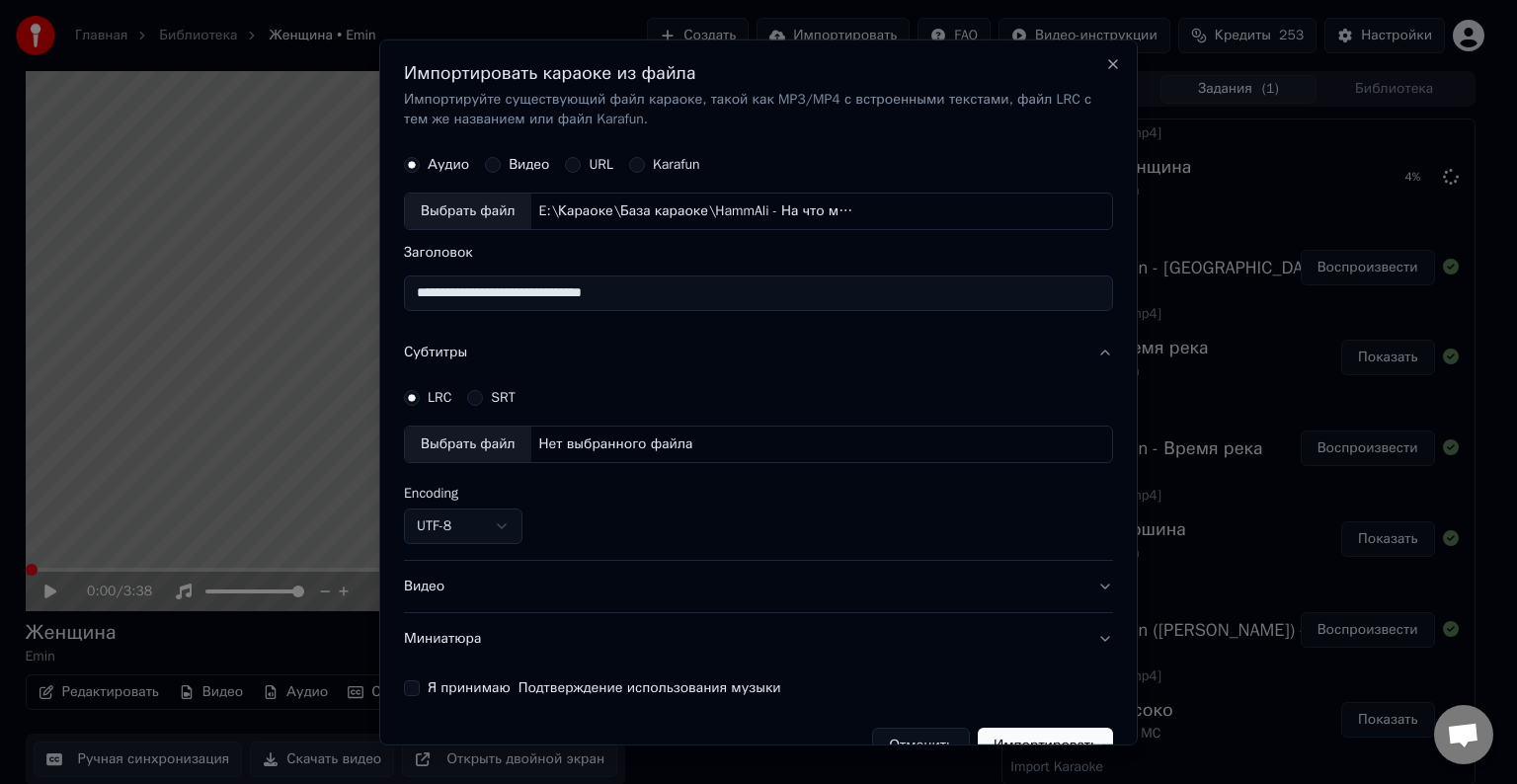 click on "Выбрать файл" at bounding box center (468, 444) 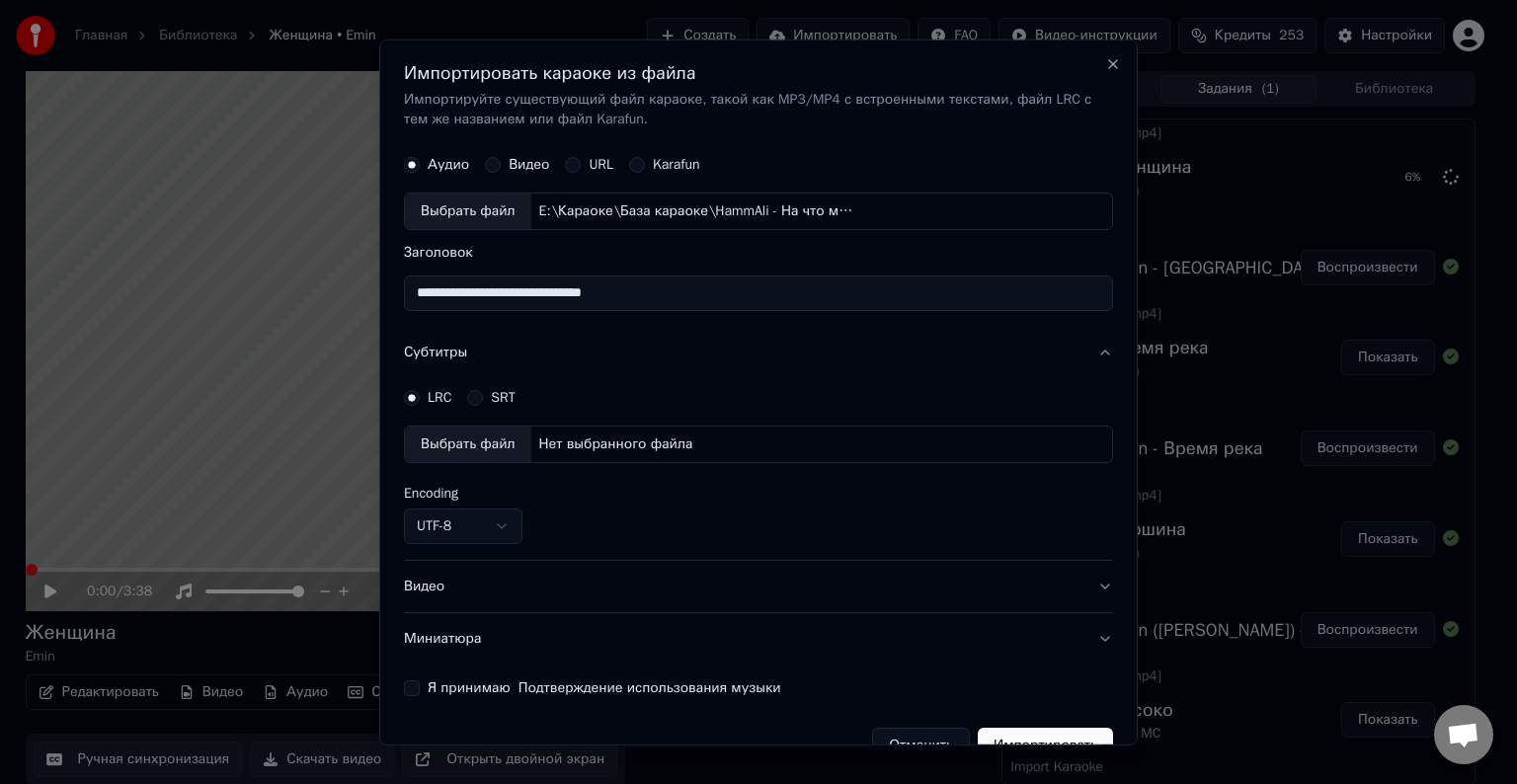 select on "**********" 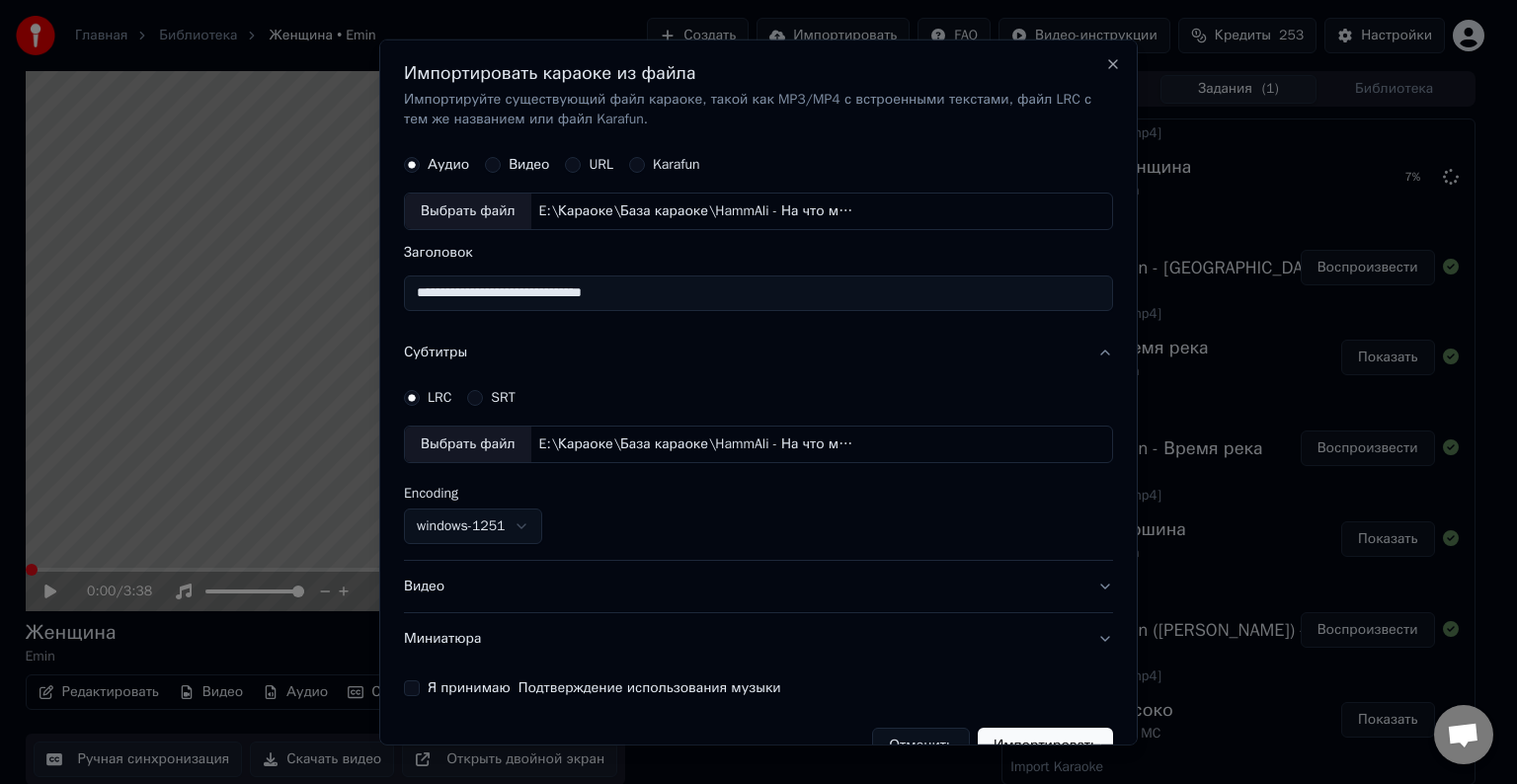 click on "Видео" at bounding box center [758, 587] 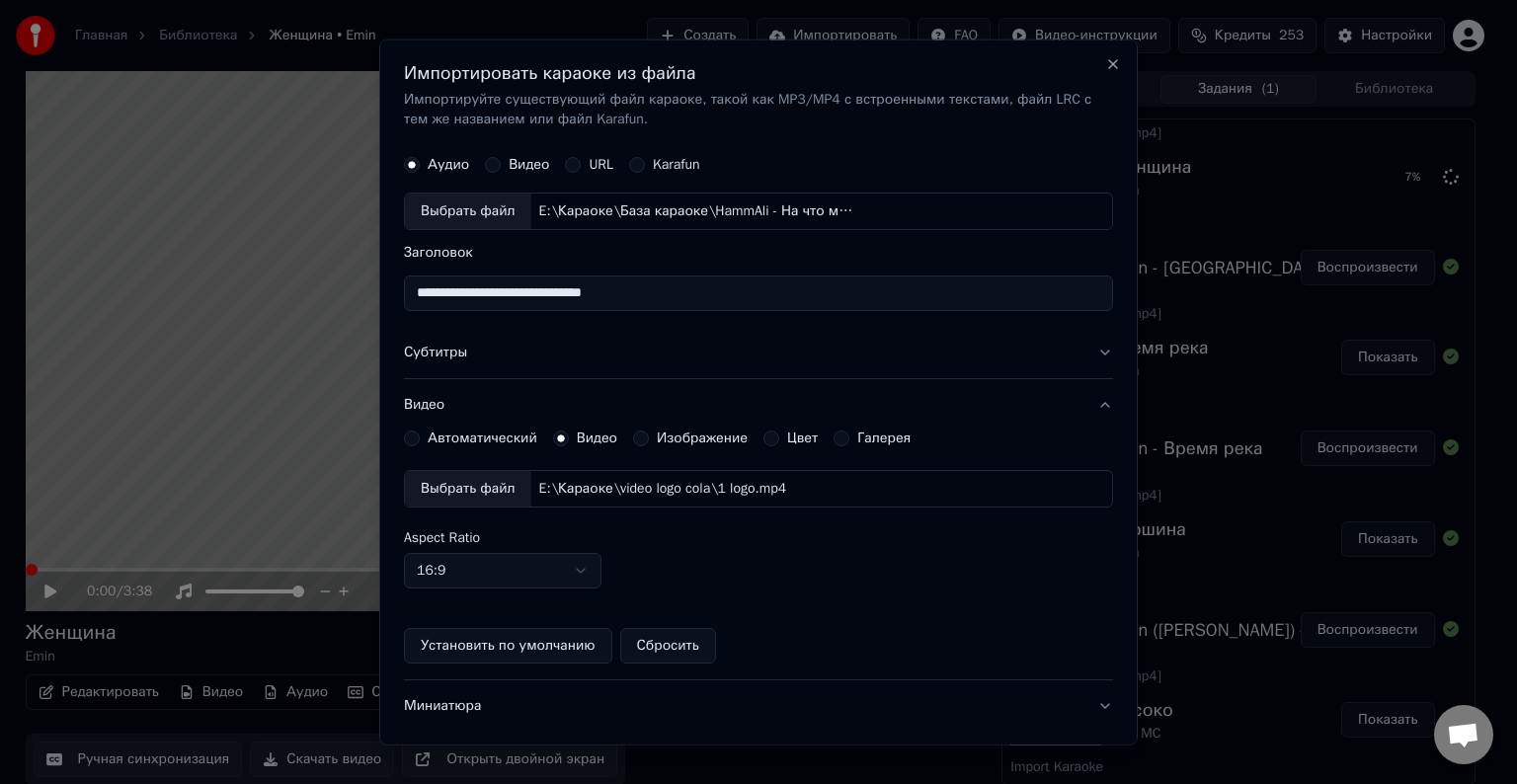 click on "Выбрать файл" at bounding box center (468, 489) 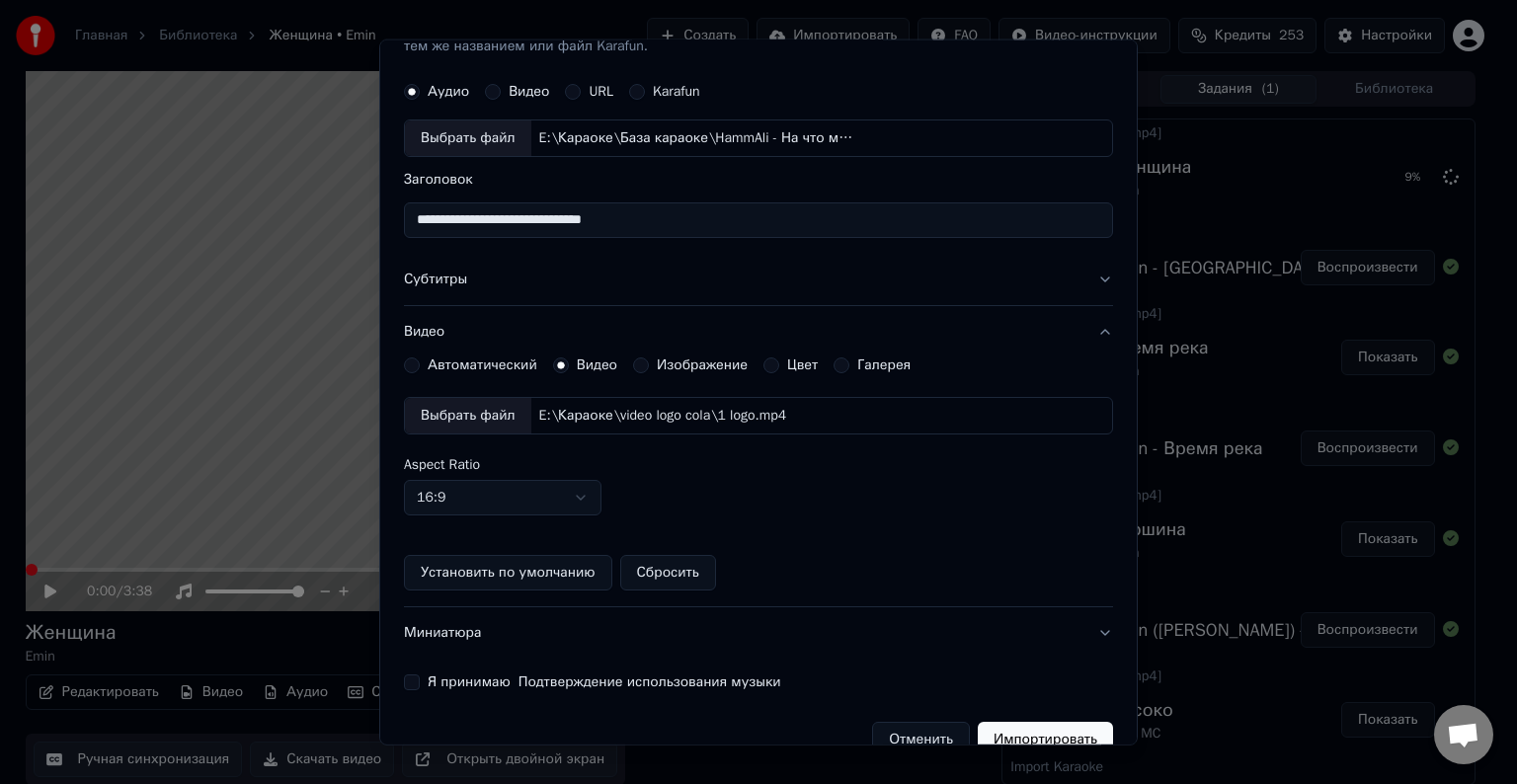 scroll, scrollTop: 108, scrollLeft: 0, axis: vertical 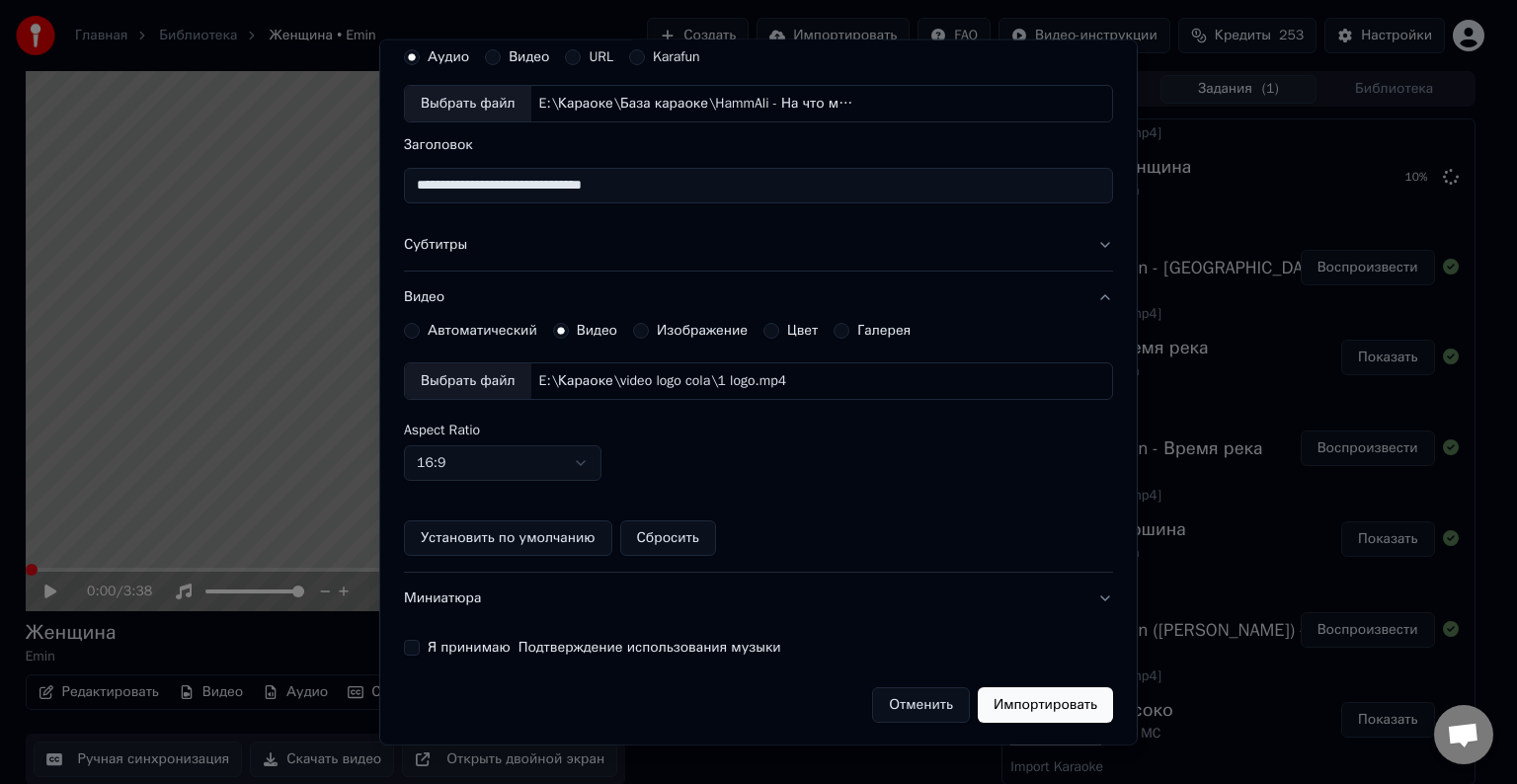 click on "Я принимаю   Подтверждение использования музыки" at bounding box center [412, 648] 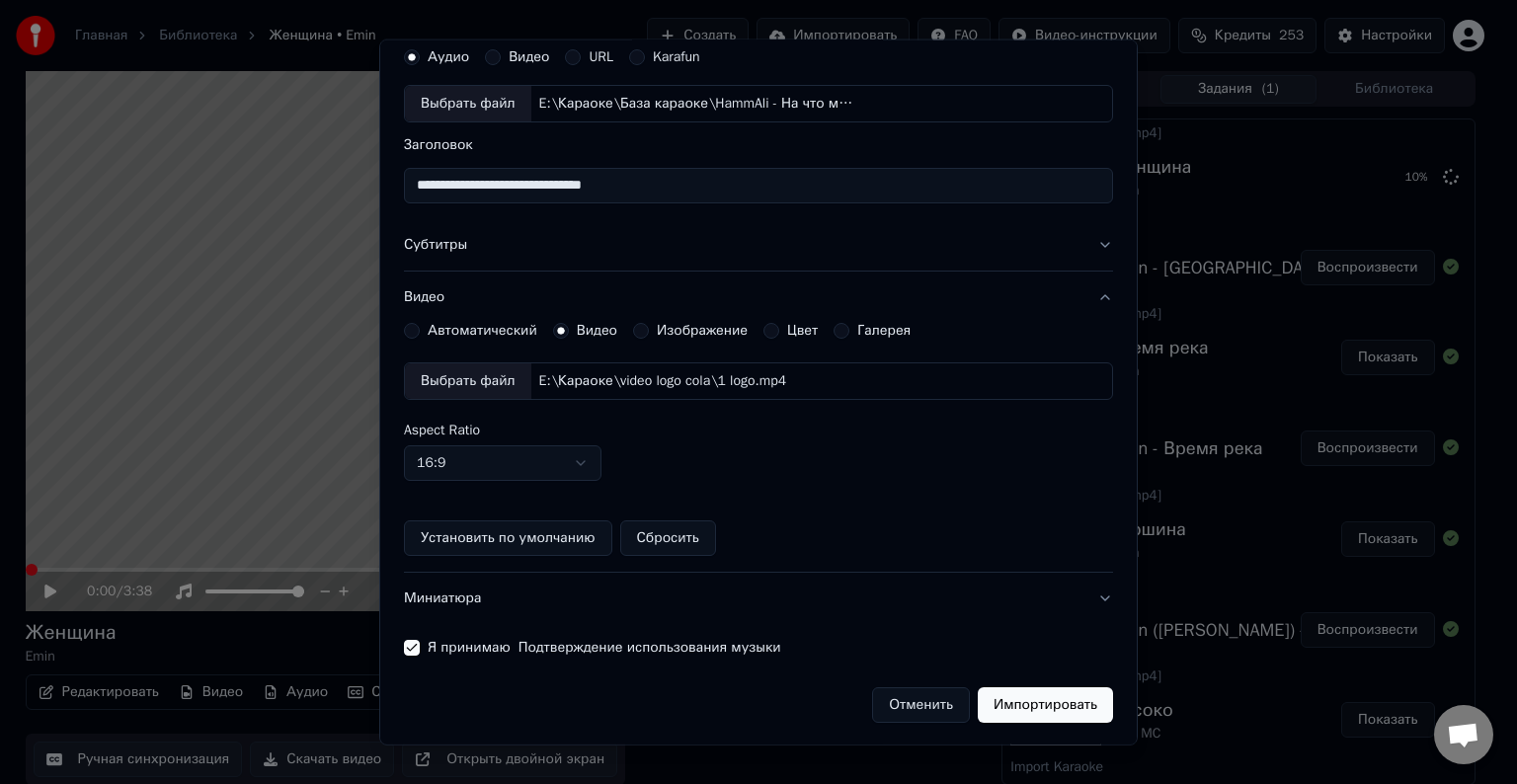 click on "Импортировать" at bounding box center (1045, 705) 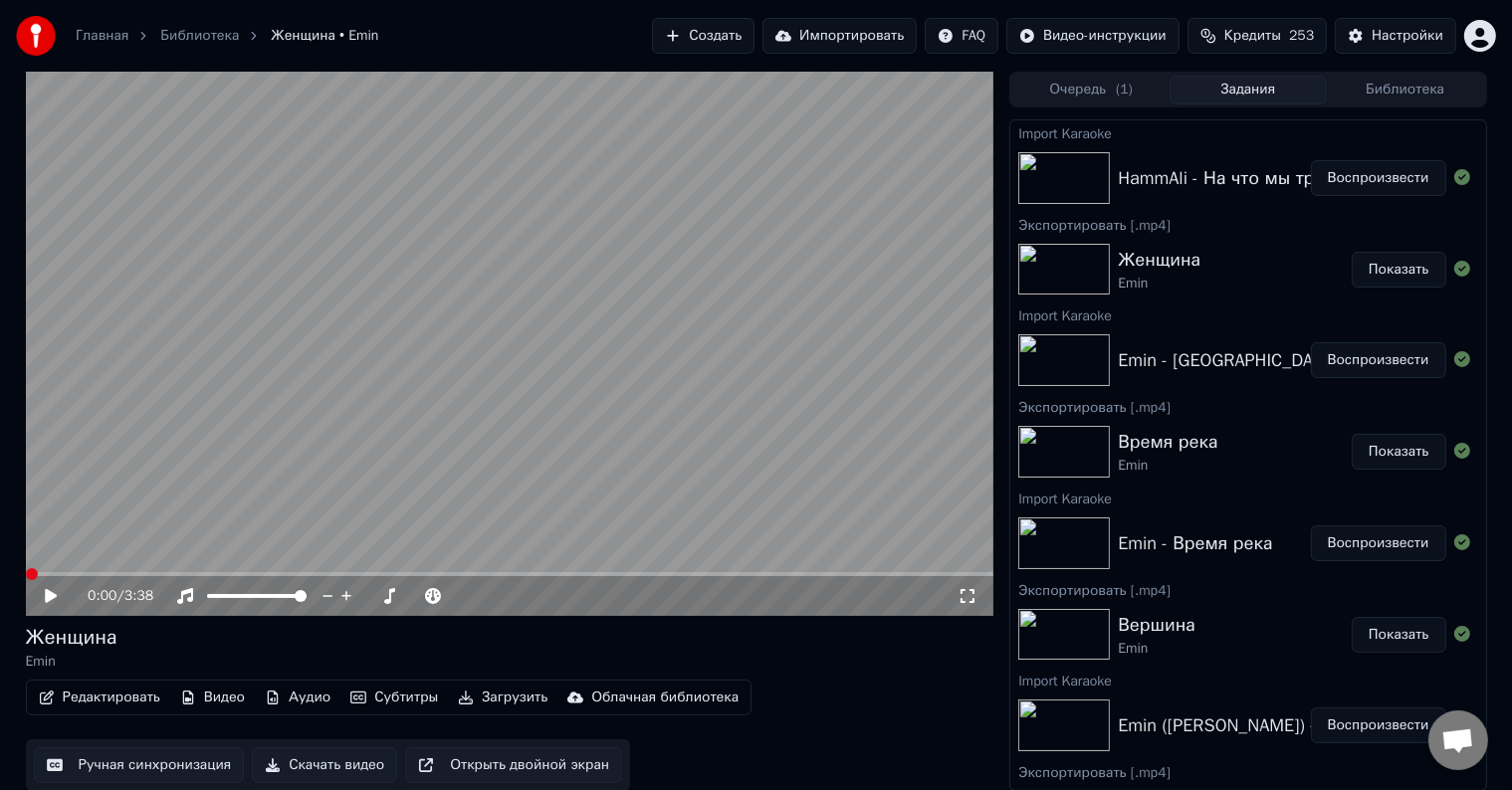 click on "Воспроизвести" at bounding box center [1379, 178] 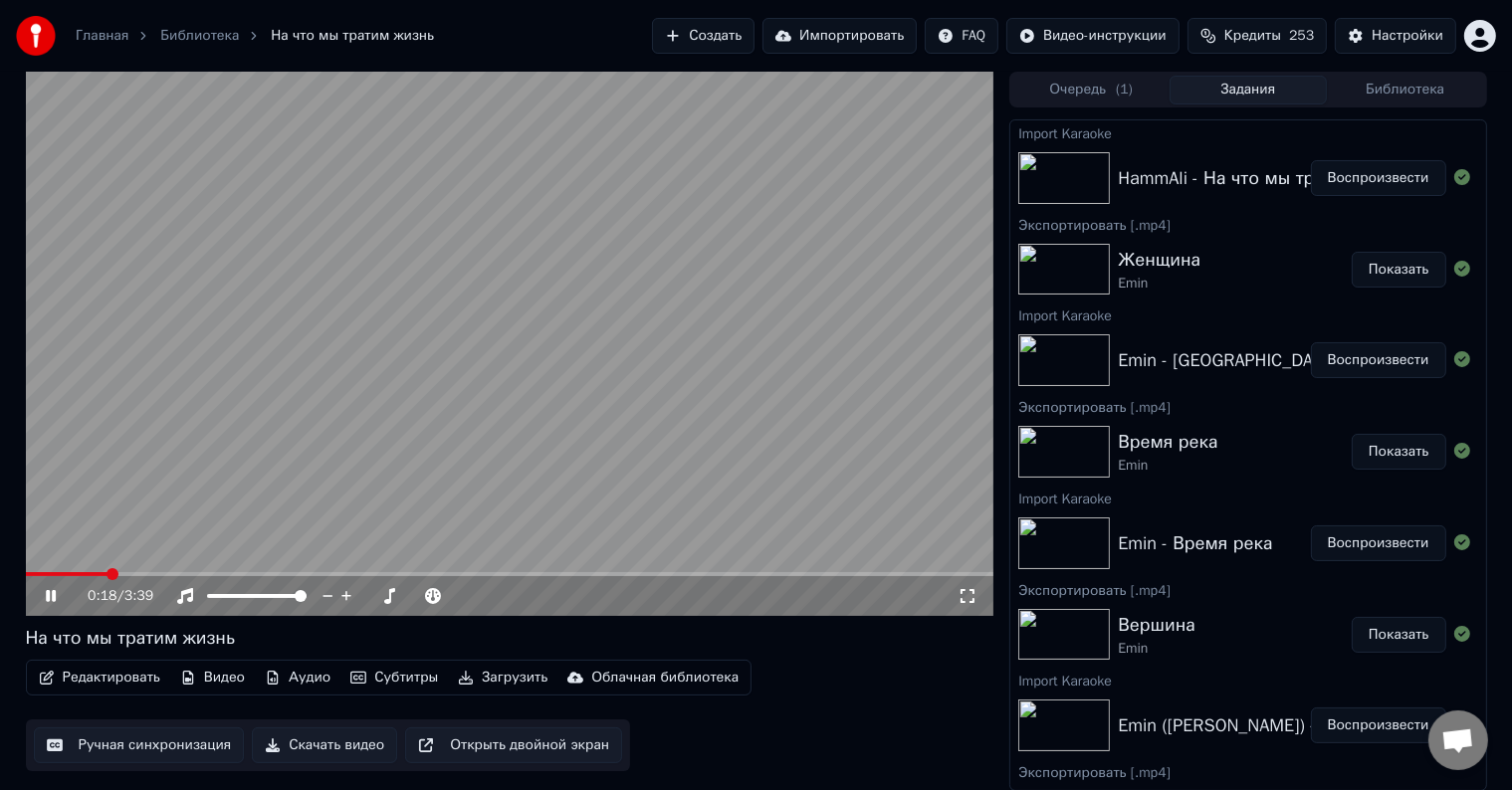 click 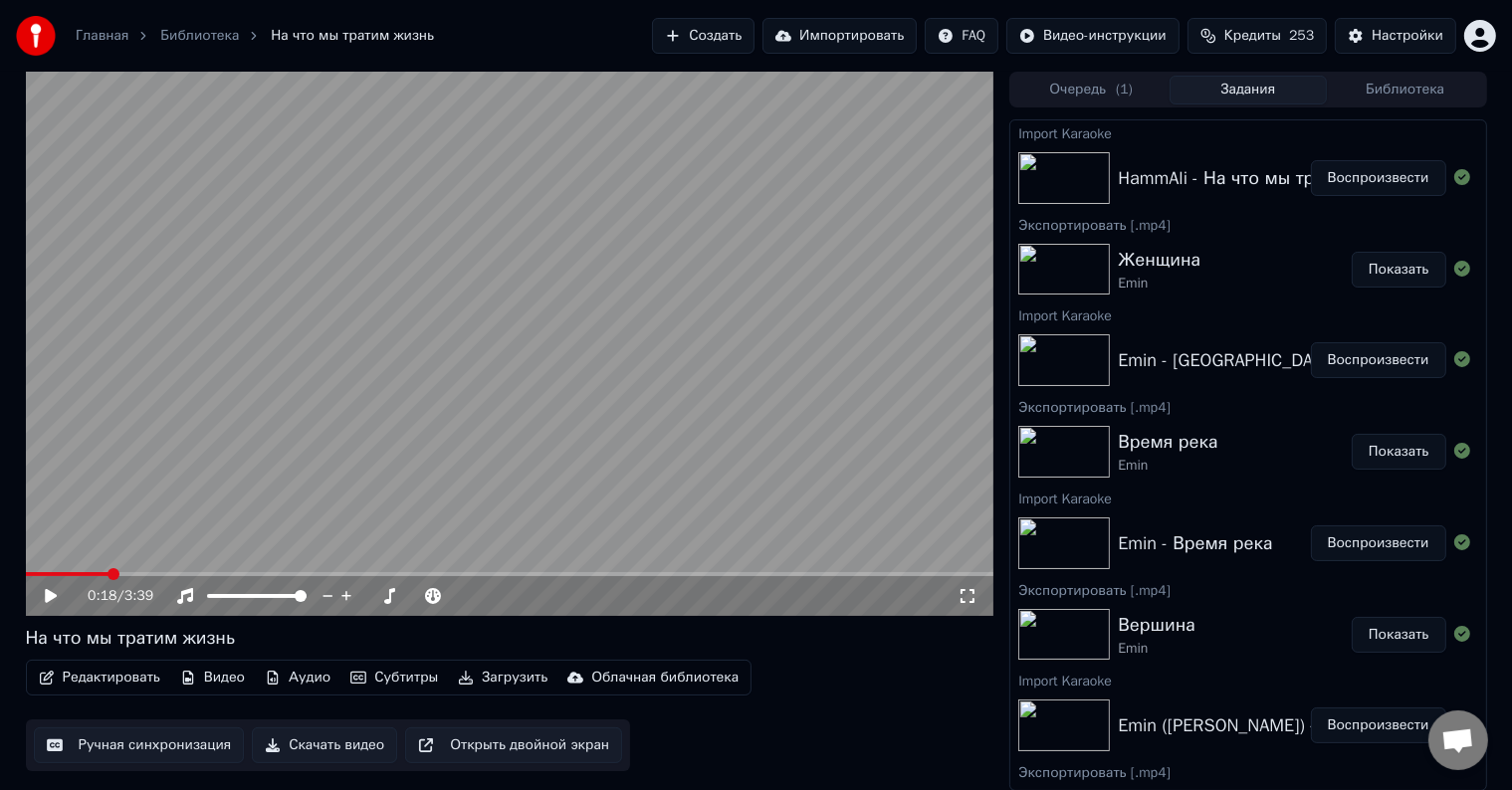 click 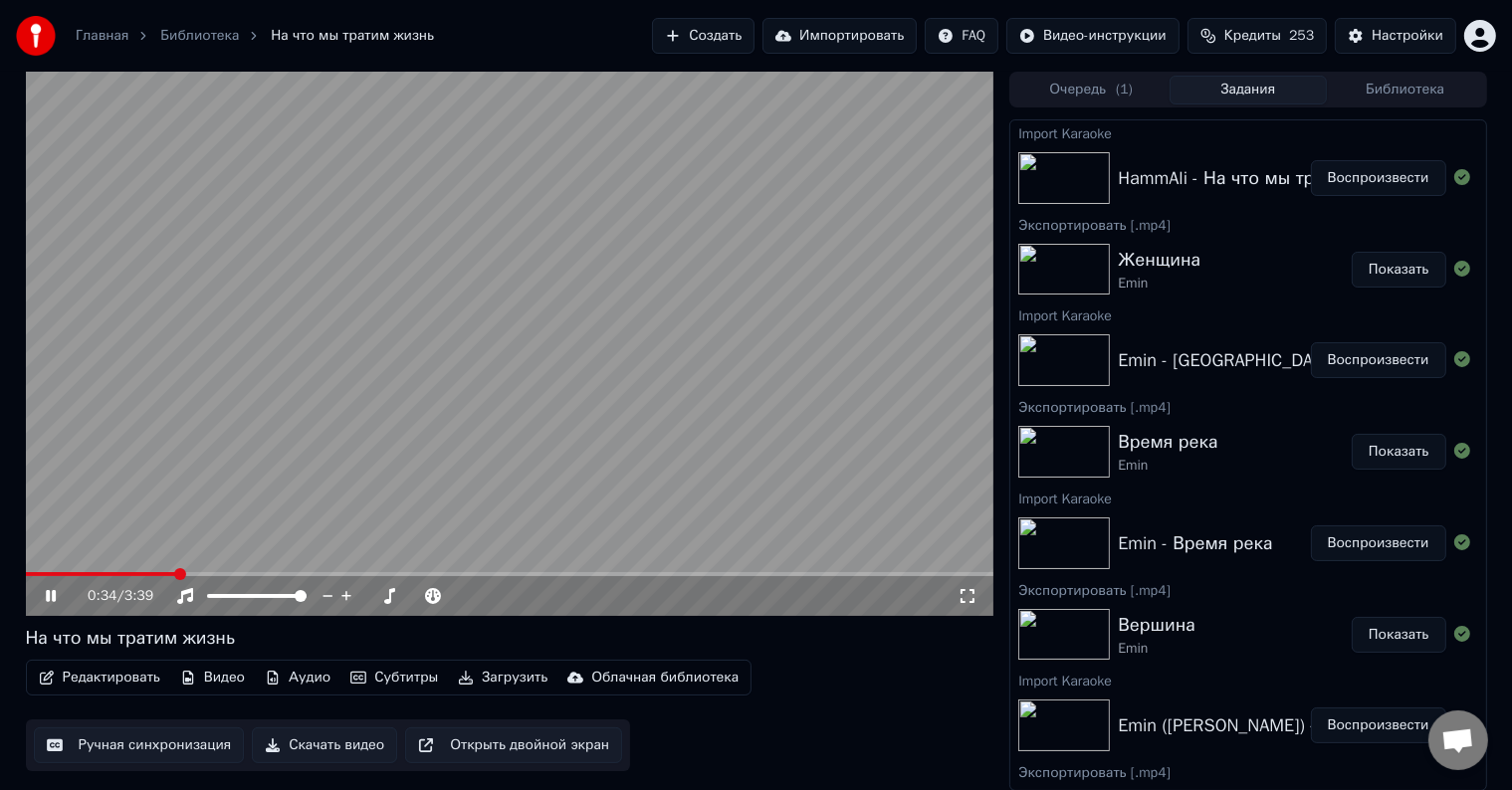 click 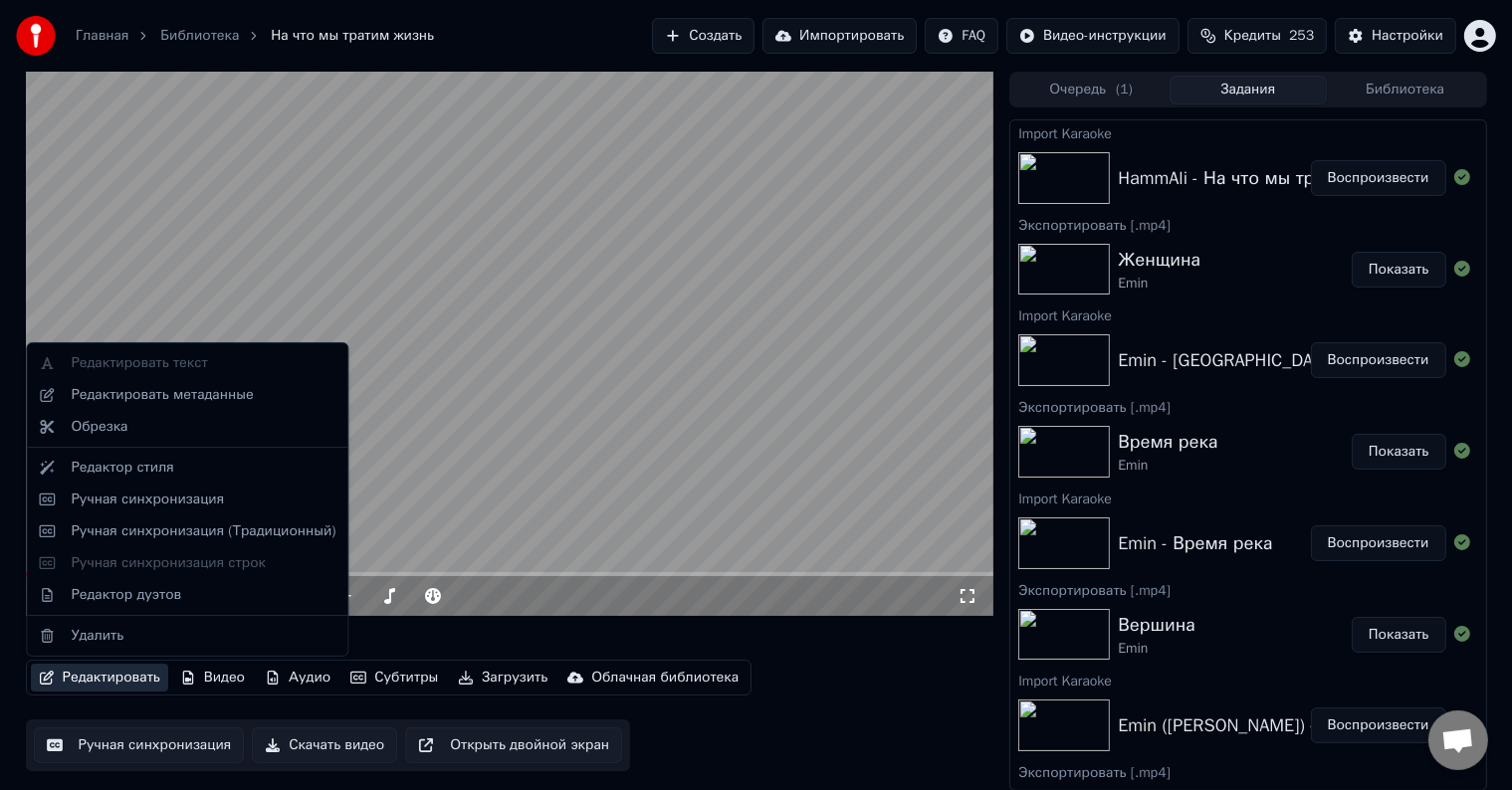 click on "Редактировать" at bounding box center [100, 678] 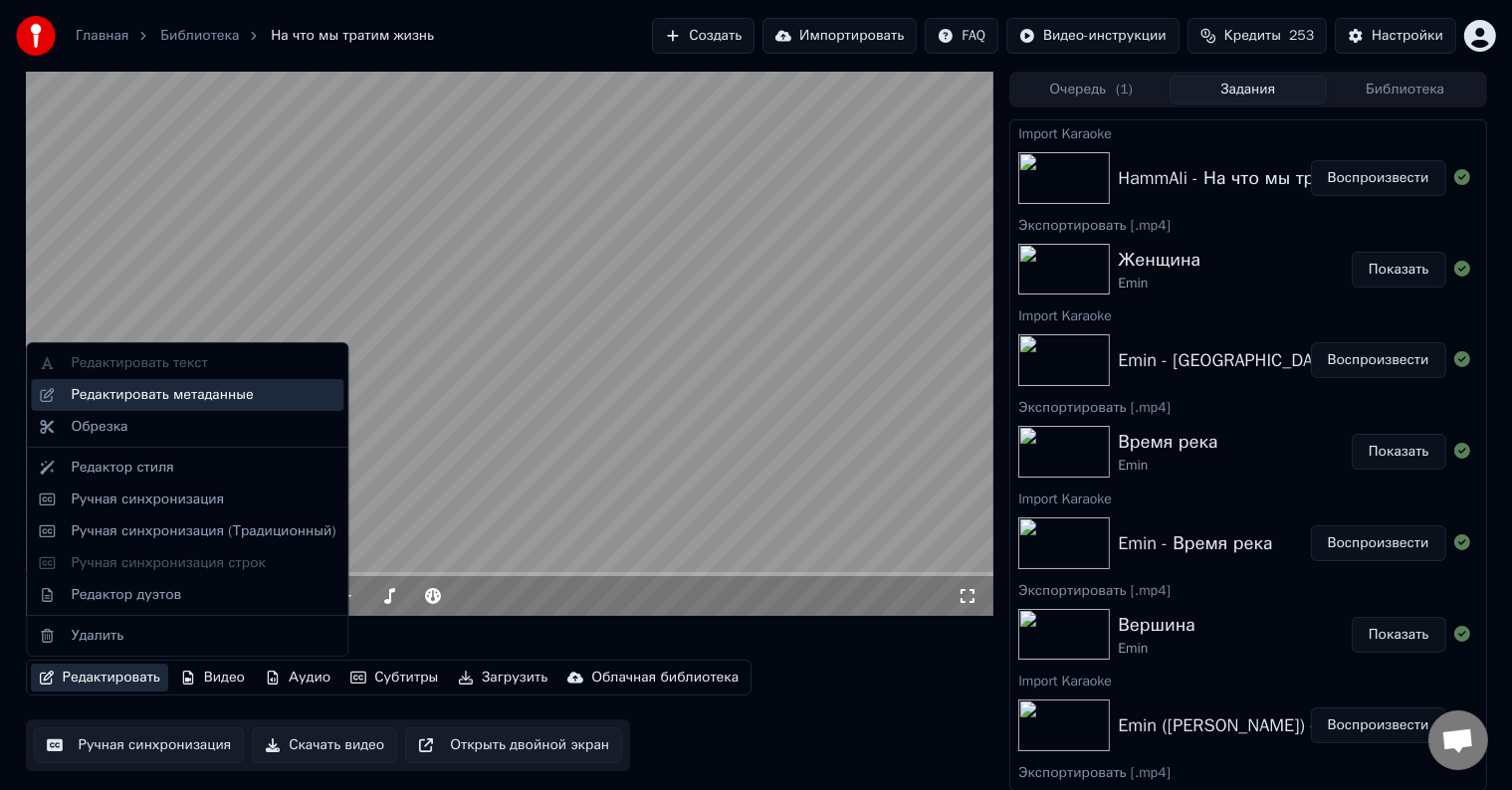click on "Редактировать метаданные" at bounding box center [161, 395] 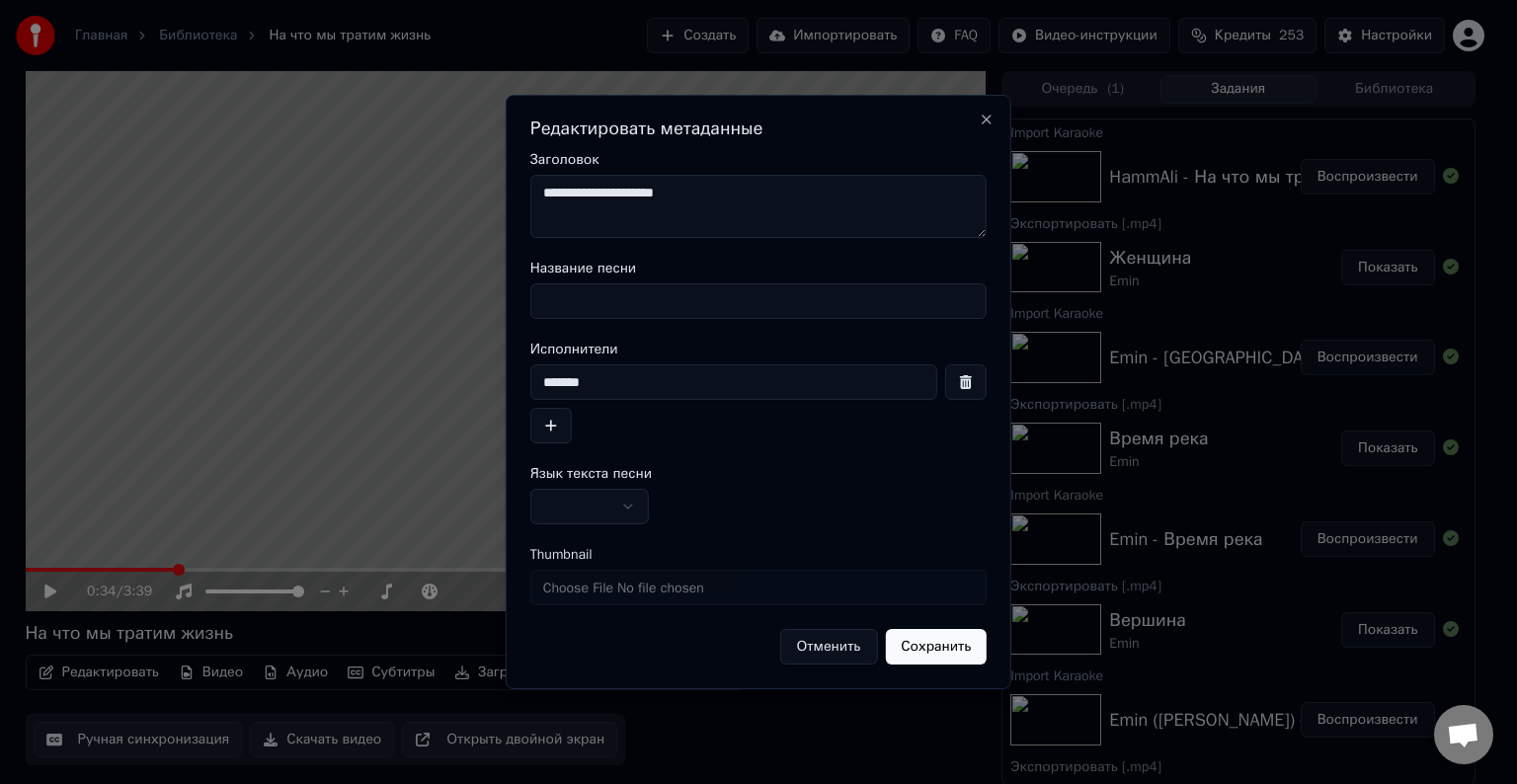 drag, startPoint x: 725, startPoint y: 197, endPoint x: 518, endPoint y: 206, distance: 207.19556 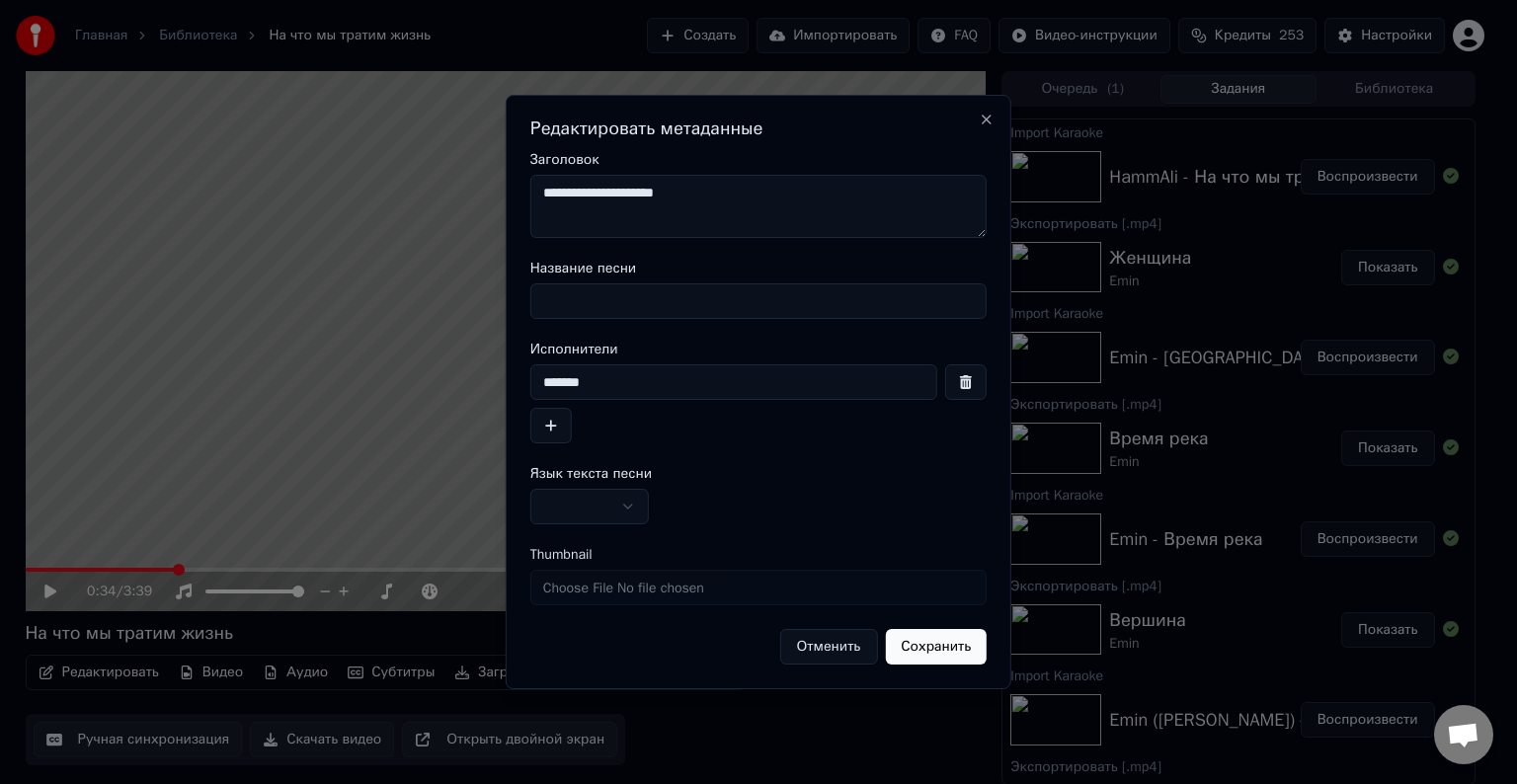 click on "Название песни" at bounding box center [758, 301] 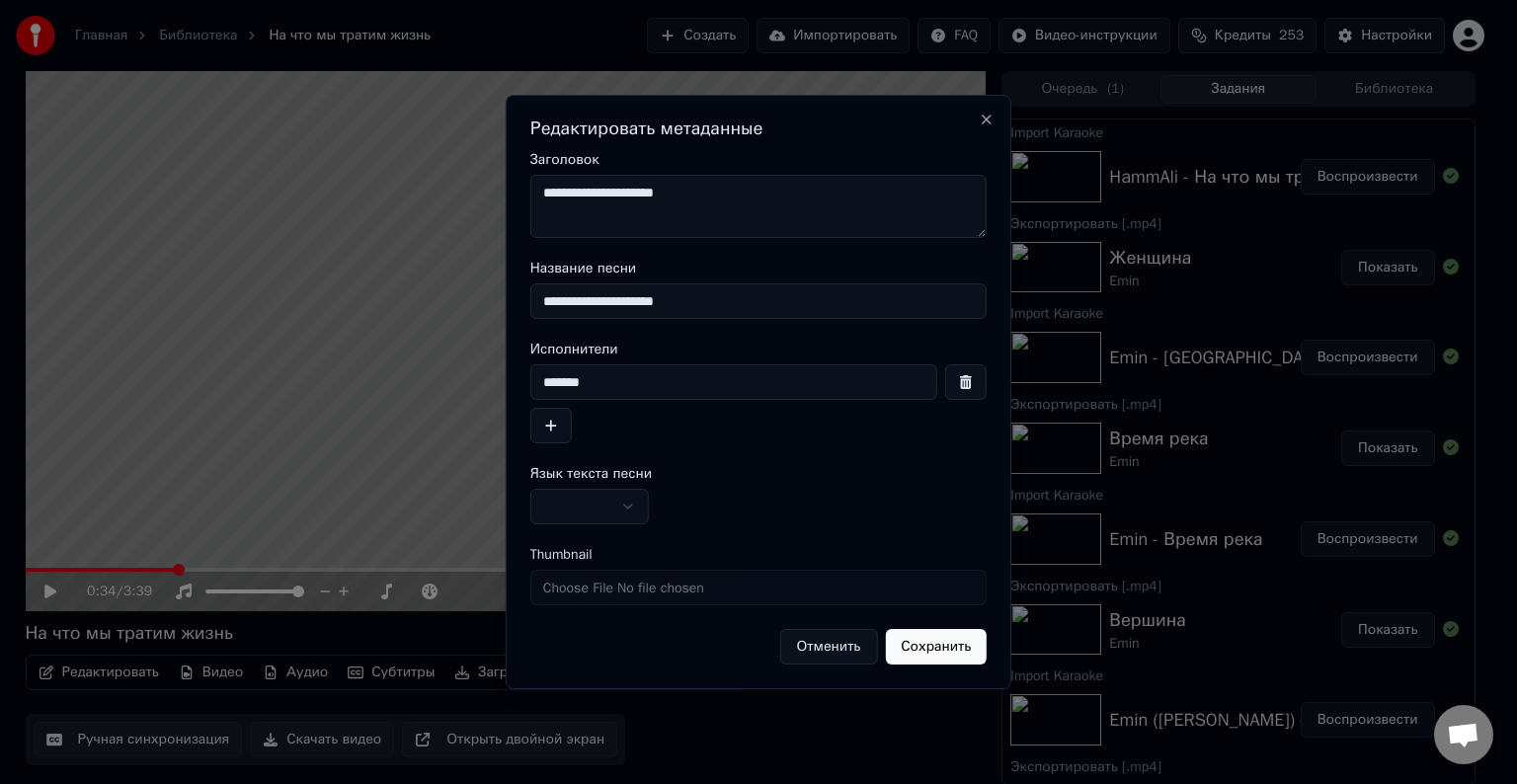 type on "**********" 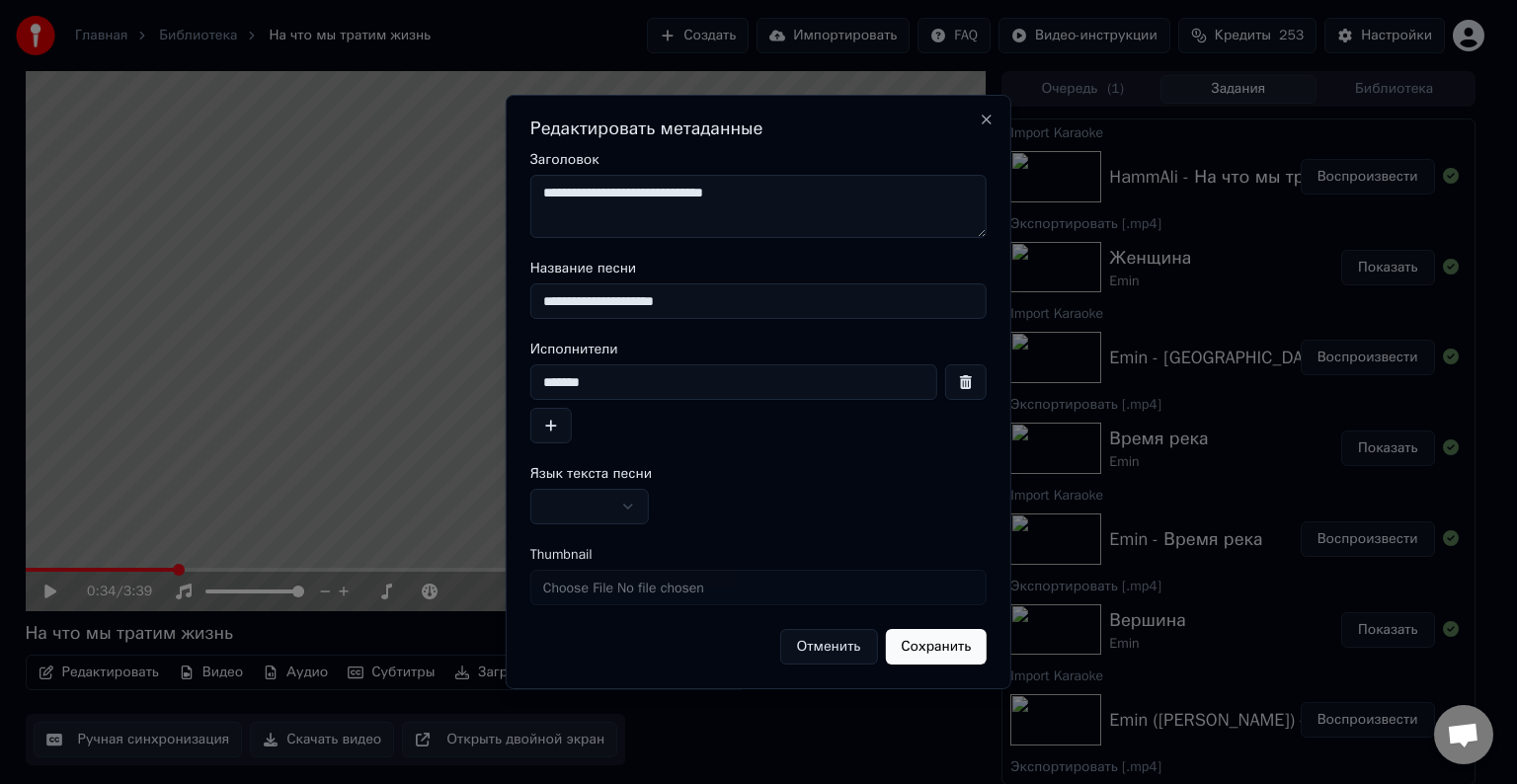type on "**********" 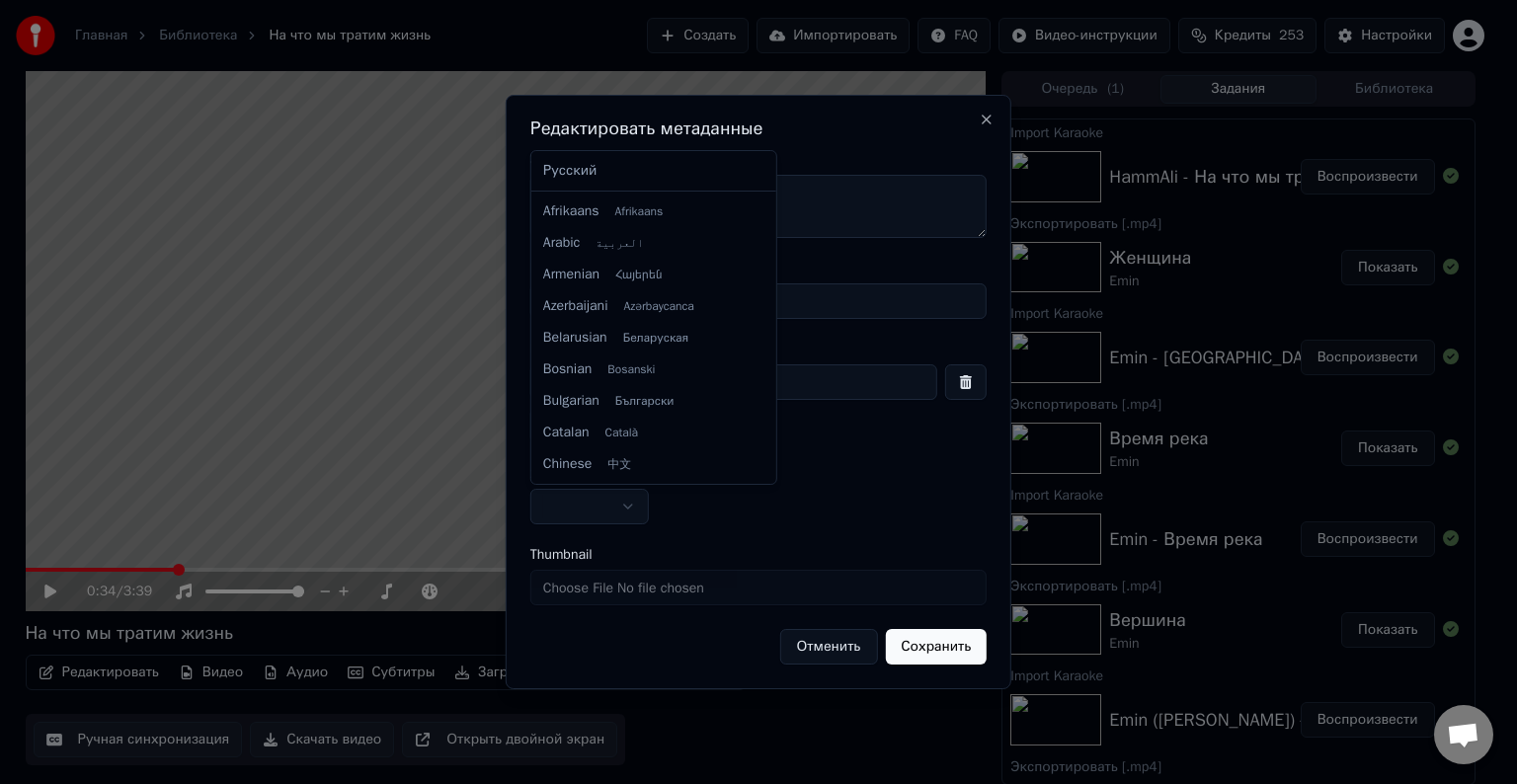 click on "Главная Библиотека На что мы тратим жизнь Создать Импортировать FAQ Видео-инструкции Кредиты 253 Настройки 0:34  /  3:39 На что мы тратим жизнь Редактировать Видео Аудио Субтитры Загрузить Облачная библиотека Ручная синхронизация Скачать видео Открыть двойной экран Очередь ( 1 ) Задания Библиотека Import Karaoke HammAli - На что мы тратим жизнь· Воспроизвести Экспортировать [.mp4] Женщина Emin Показать Import Karaoke Emin - Женщина Воспроизвести Экспортировать [.mp4] Время река Emin Показать Import Karaoke Emin - Время река Воспроизвести Экспортировать [.mp4] Вершина Emin Показать Import Karaoke Высоко Doni MC" at bounding box center [750, 392] 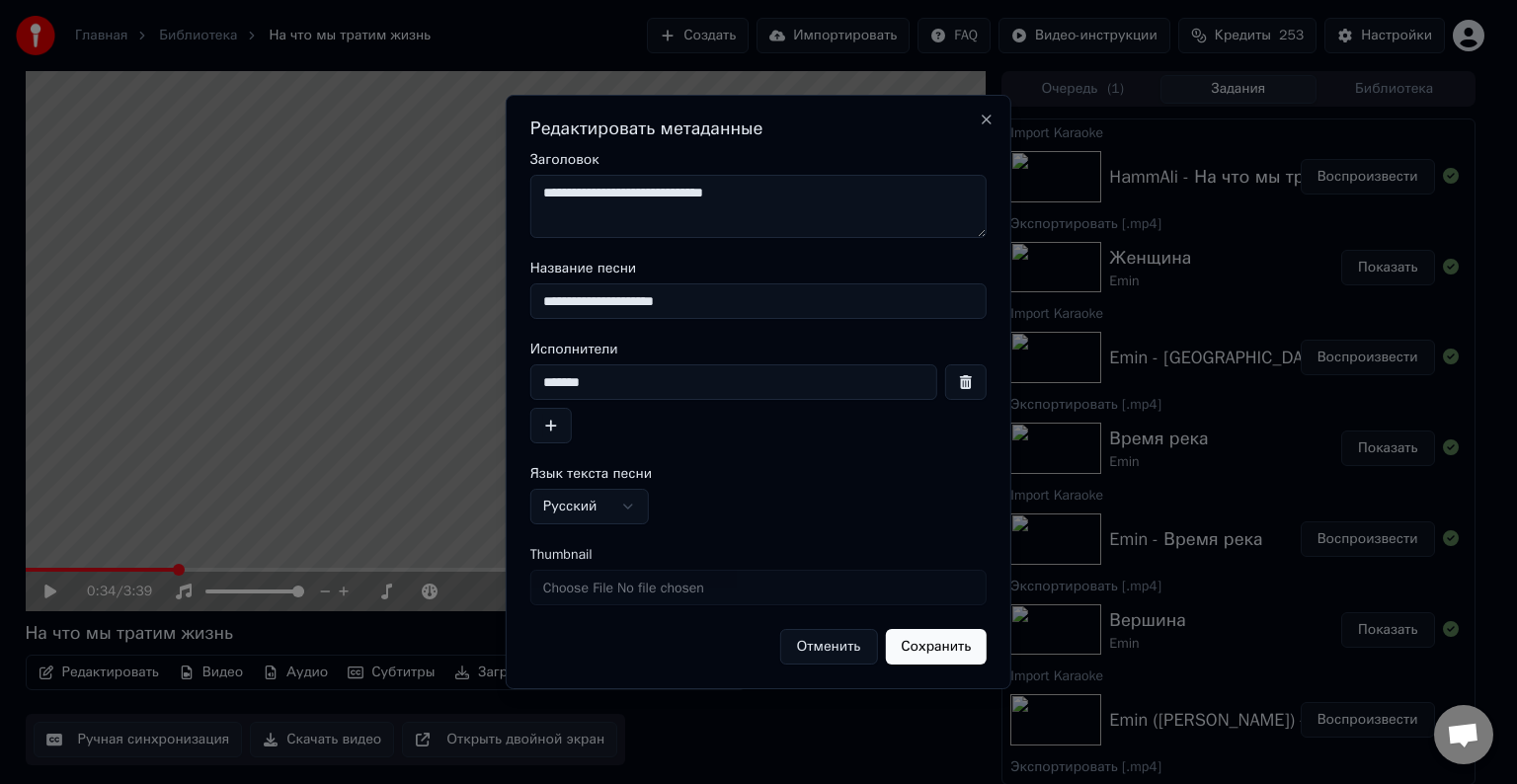 click on "Сохранить" at bounding box center [935, 647] 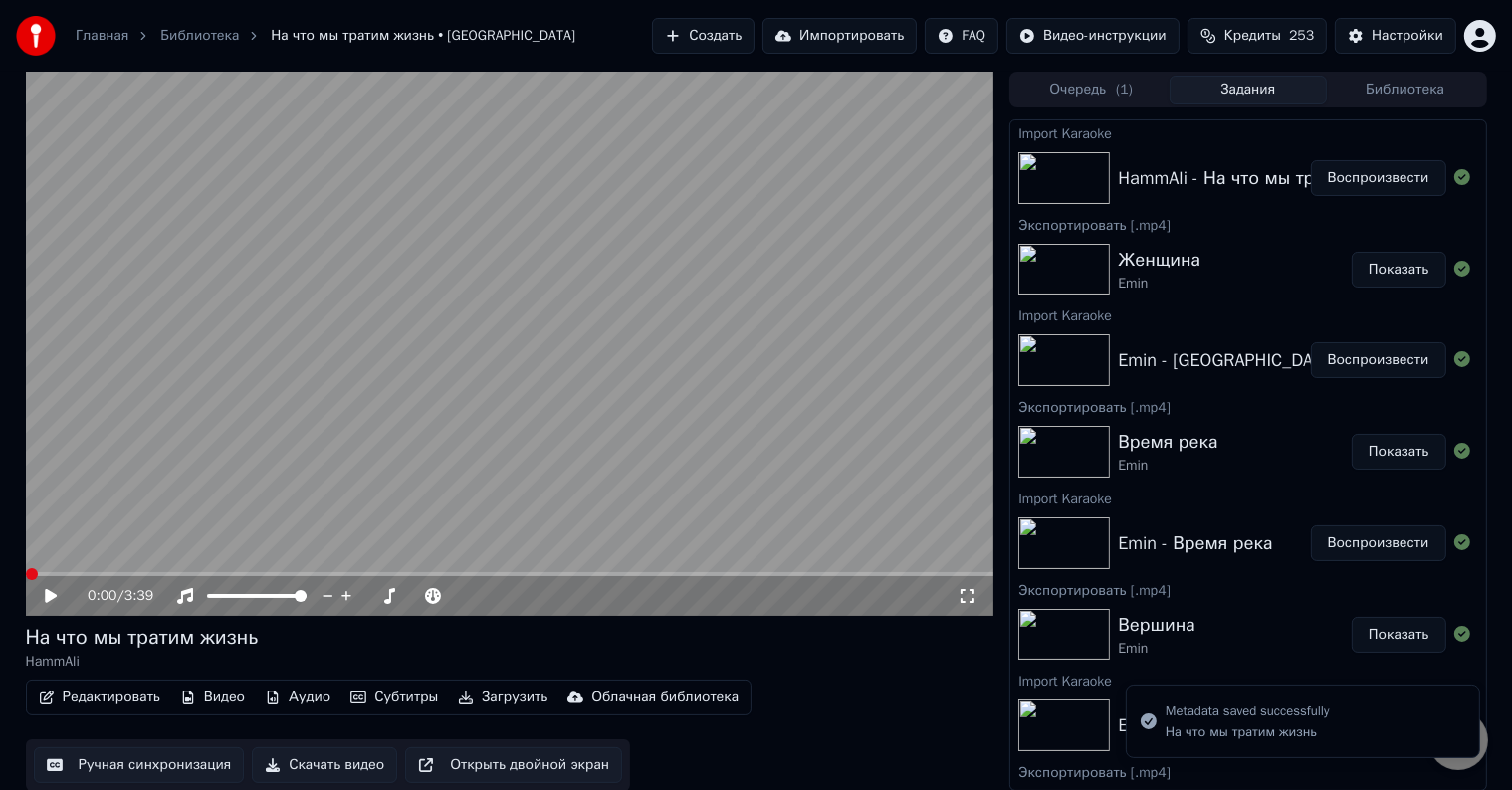 click on "Загрузить" at bounding box center (503, 697) 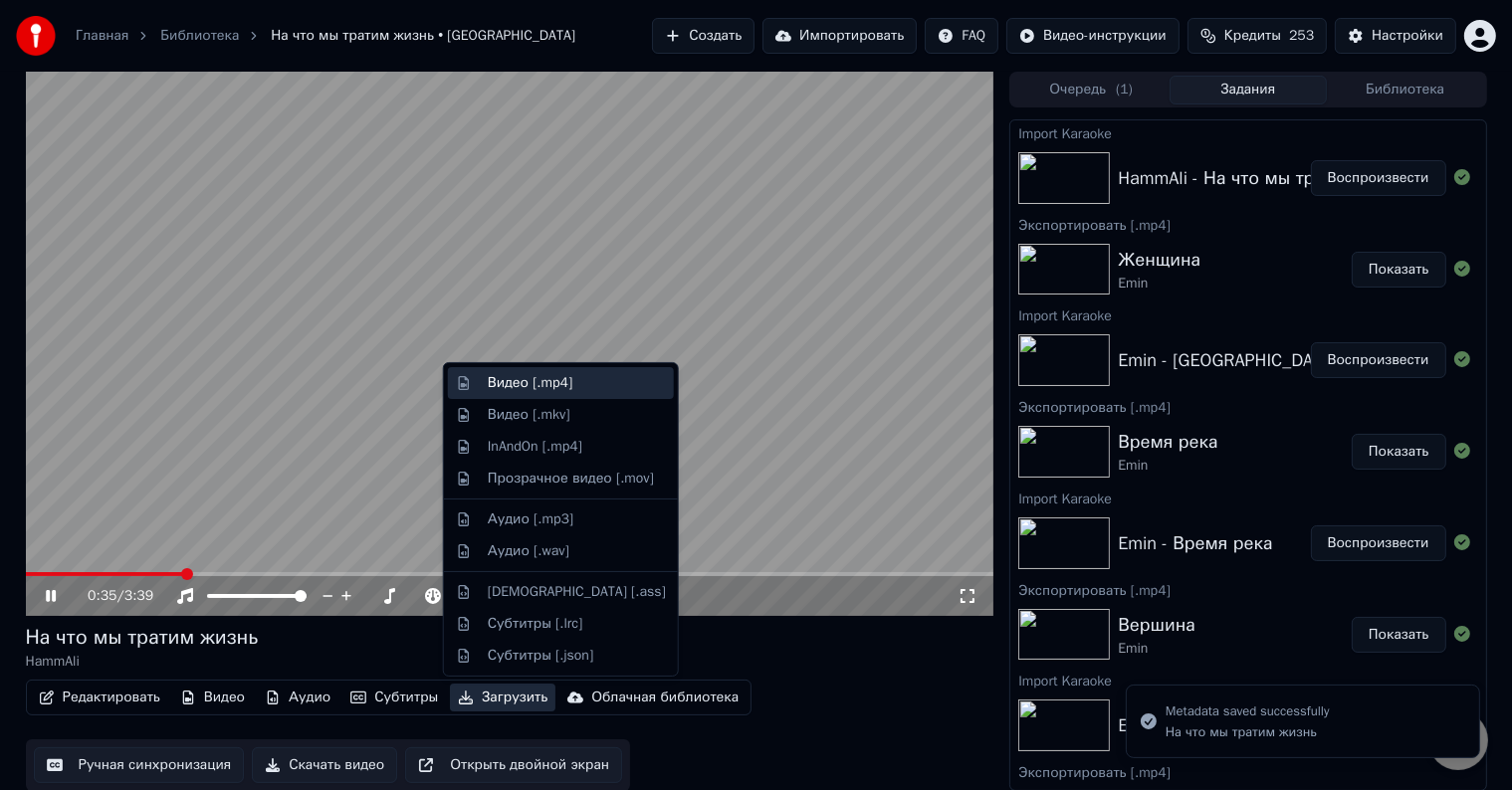 click on "Видео [.mp4]" at bounding box center [530, 383] 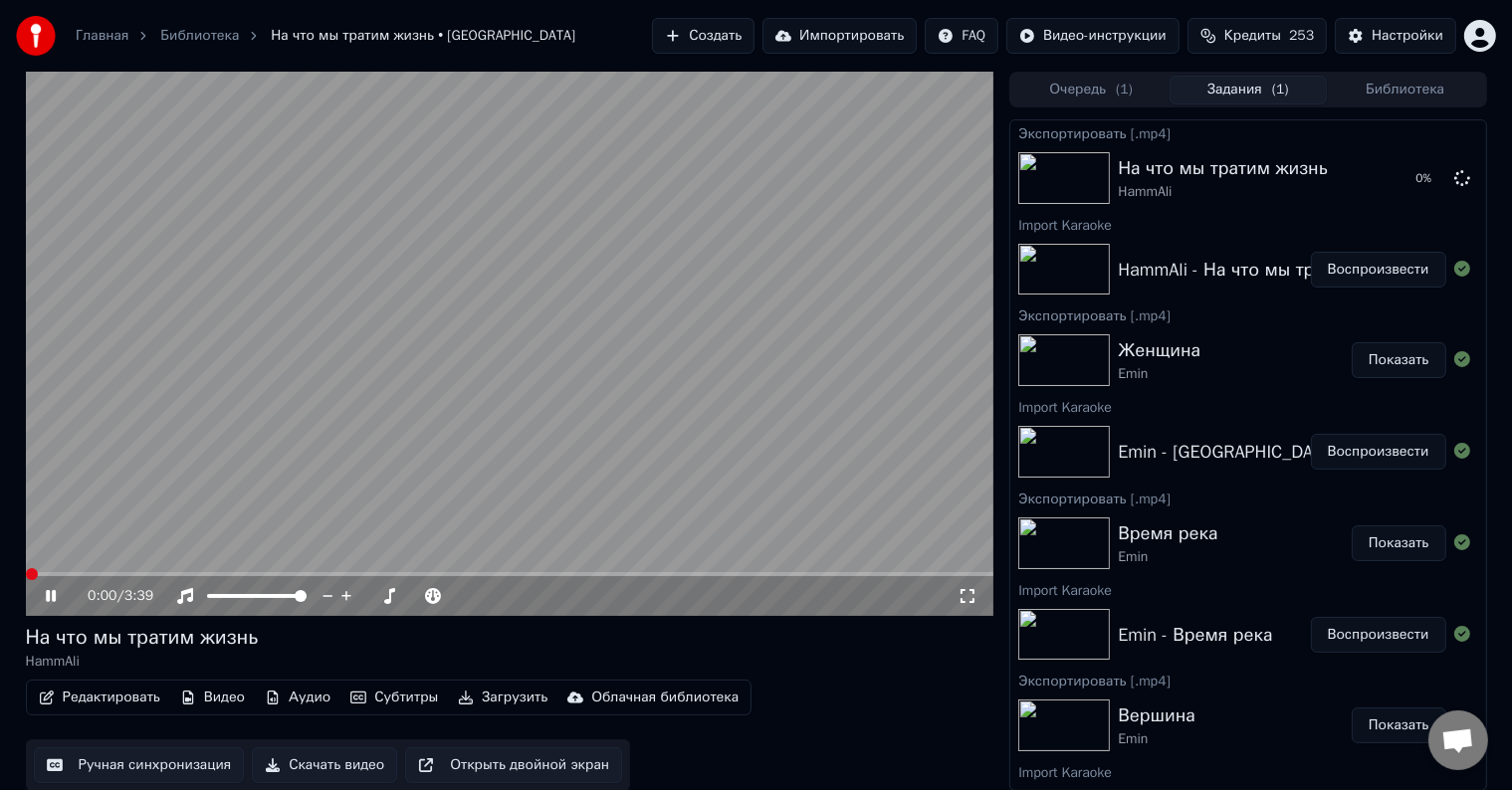click at bounding box center (32, 574) 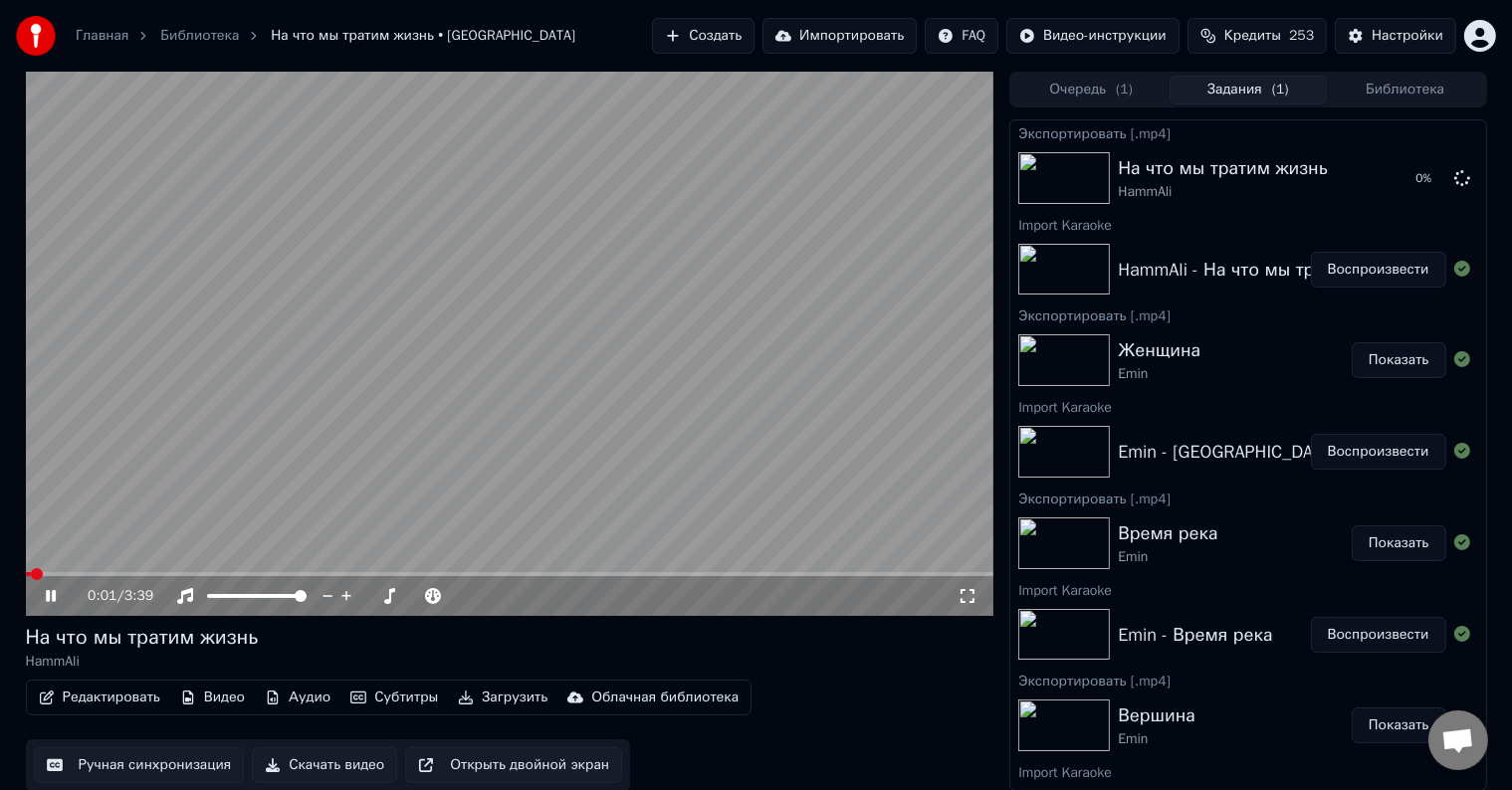 click on "0:01  /  3:39" at bounding box center [510, 596] 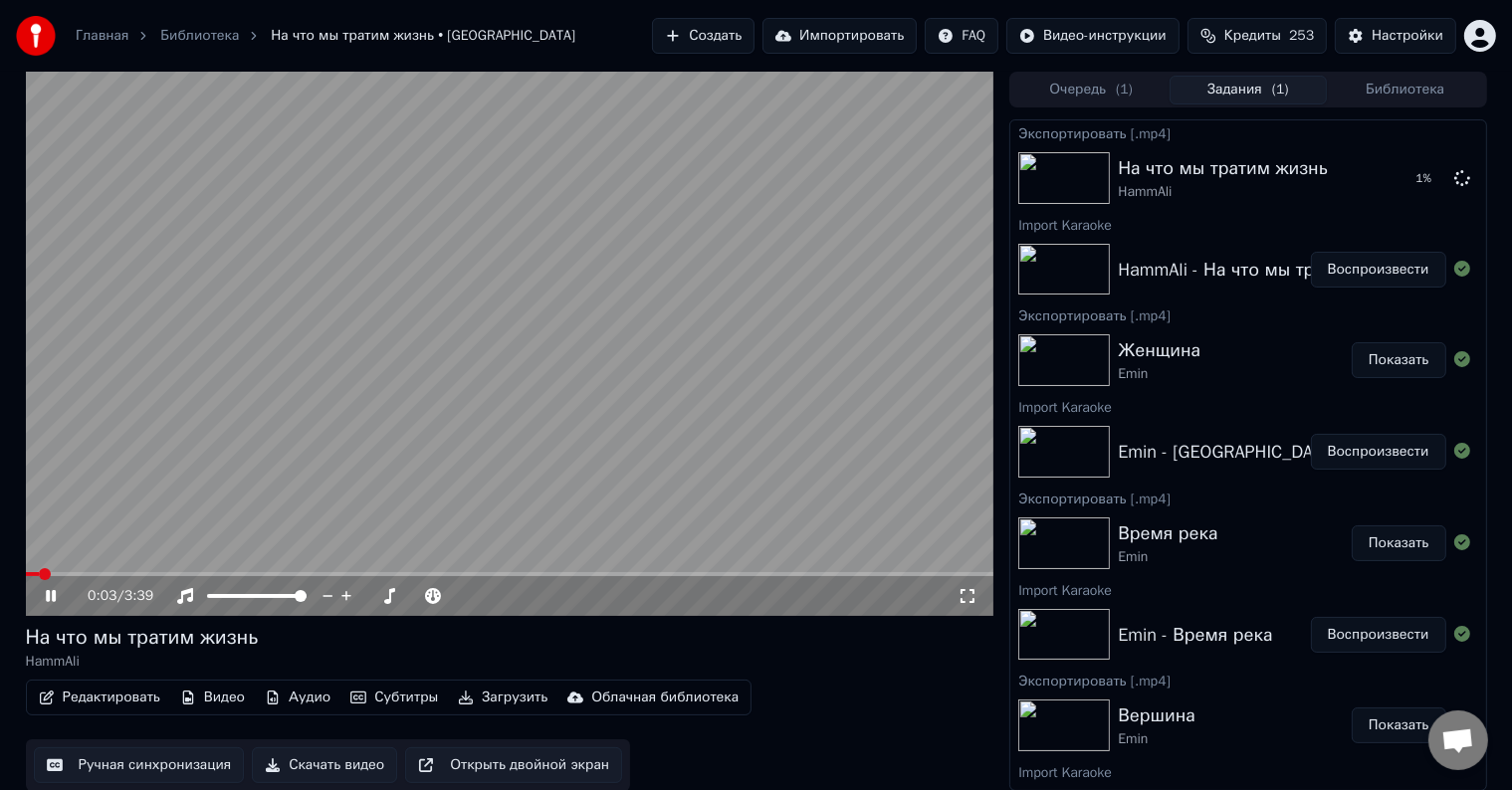 click 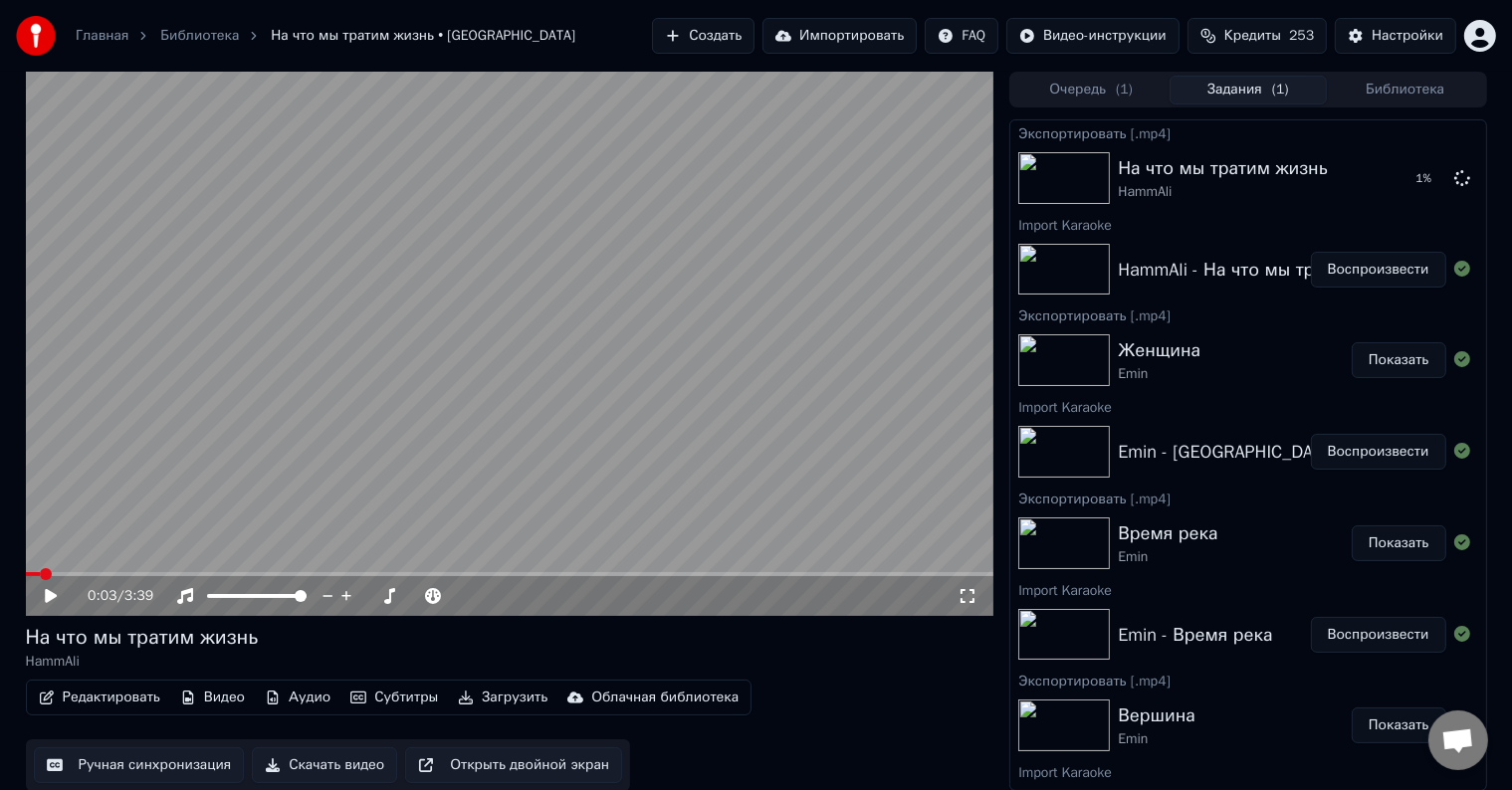 click on "Импортировать" at bounding box center (839, 36) 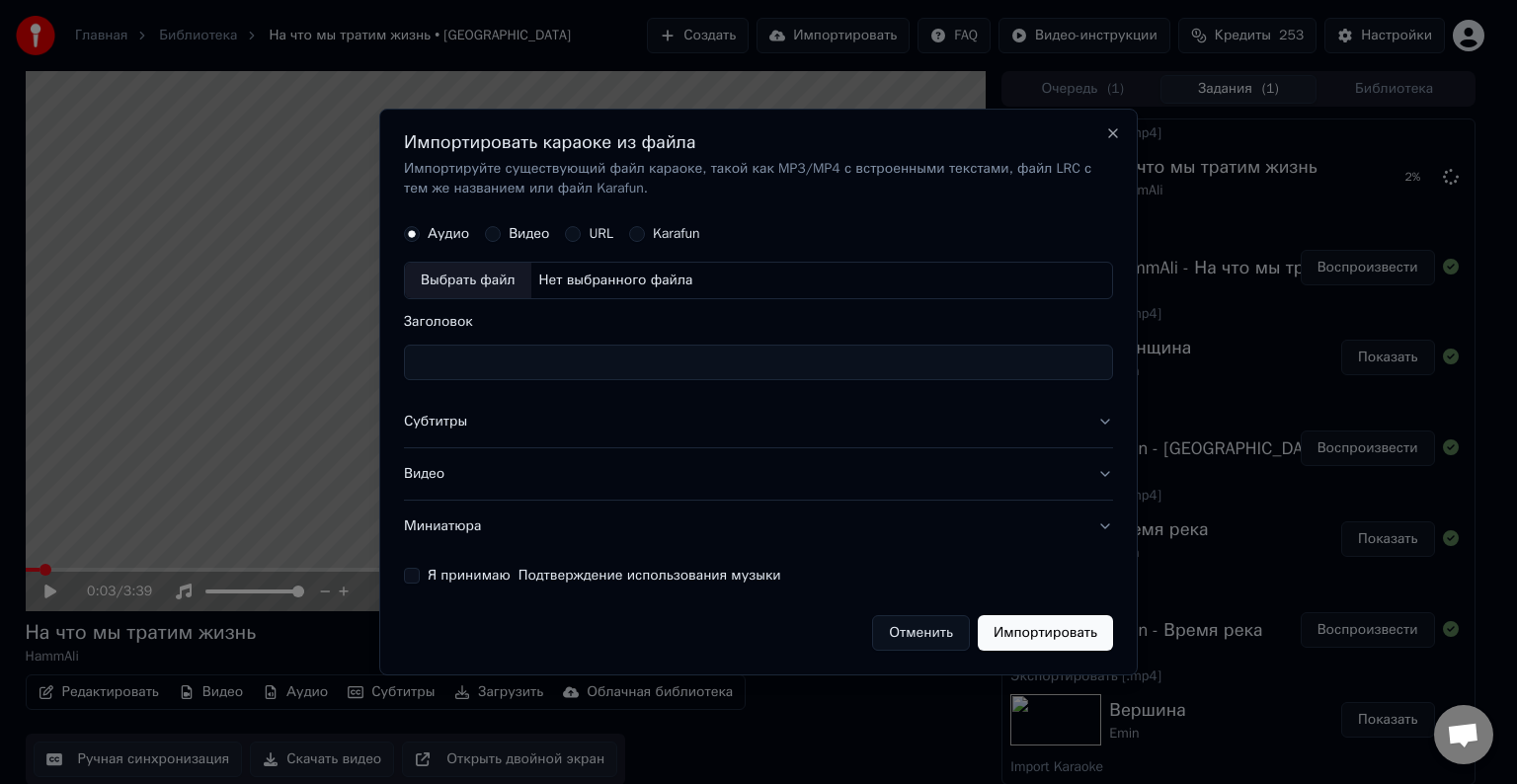 click on "Выбрать файл" at bounding box center [468, 280] 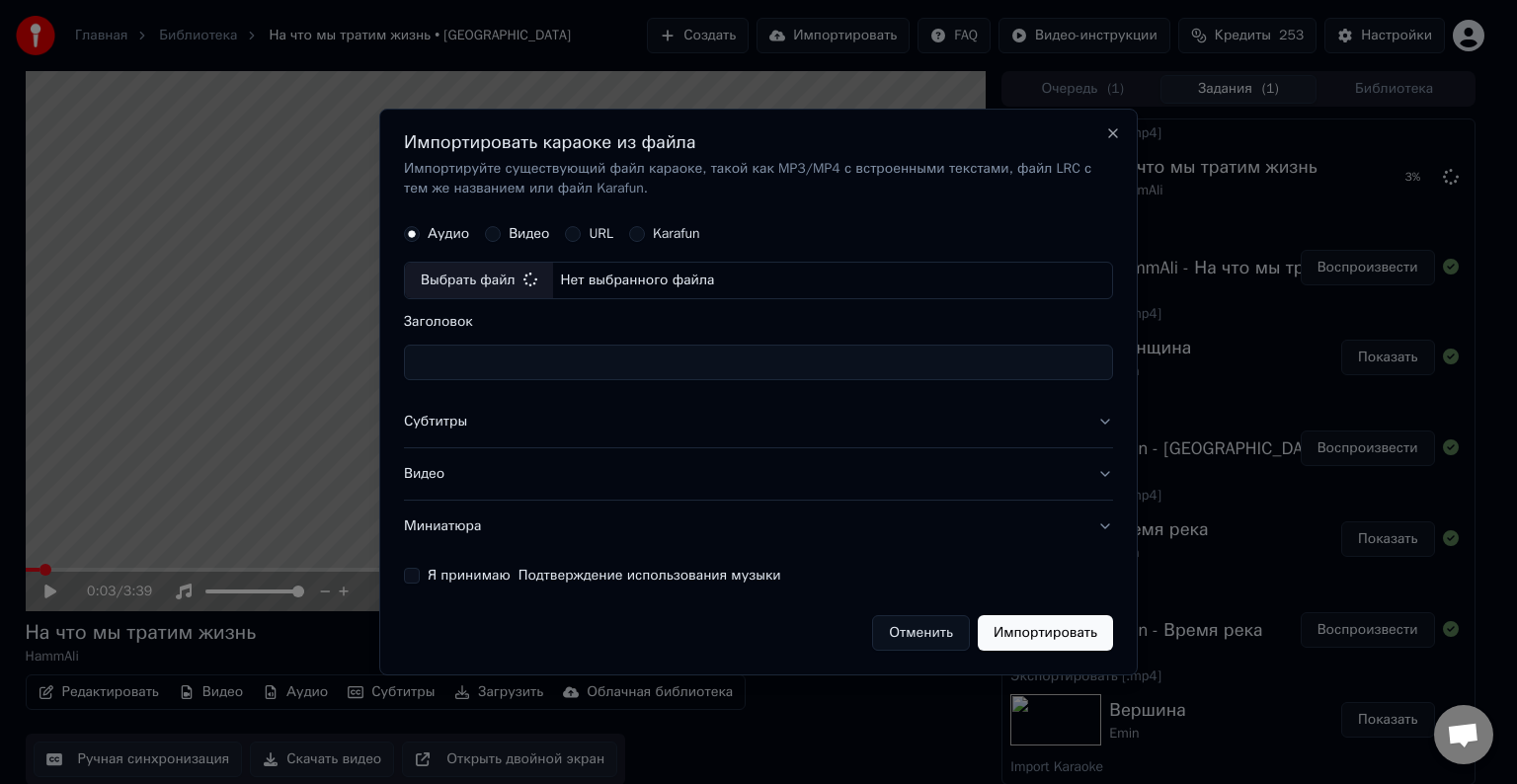 type on "**********" 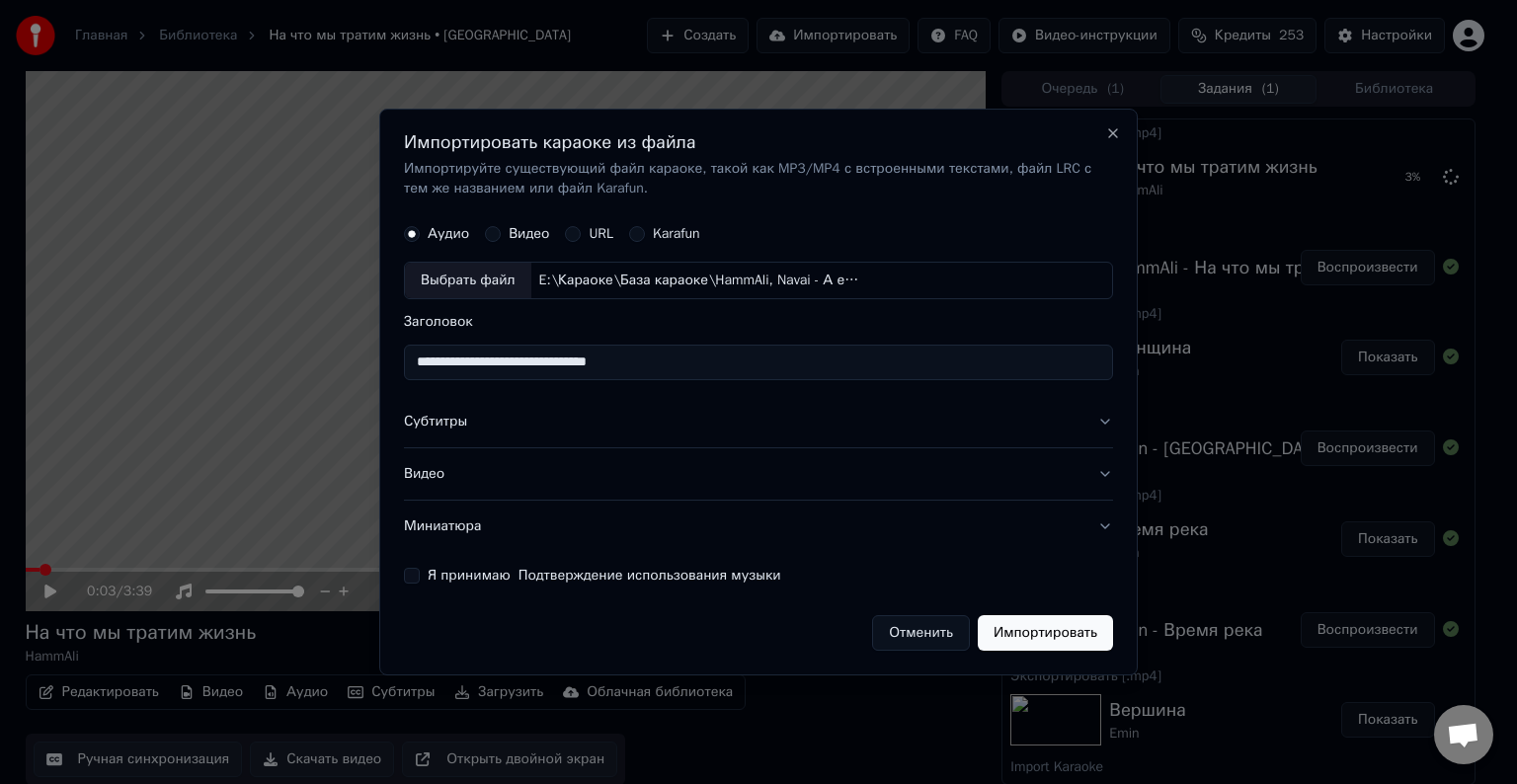 click on "Субтитры" at bounding box center [758, 422] 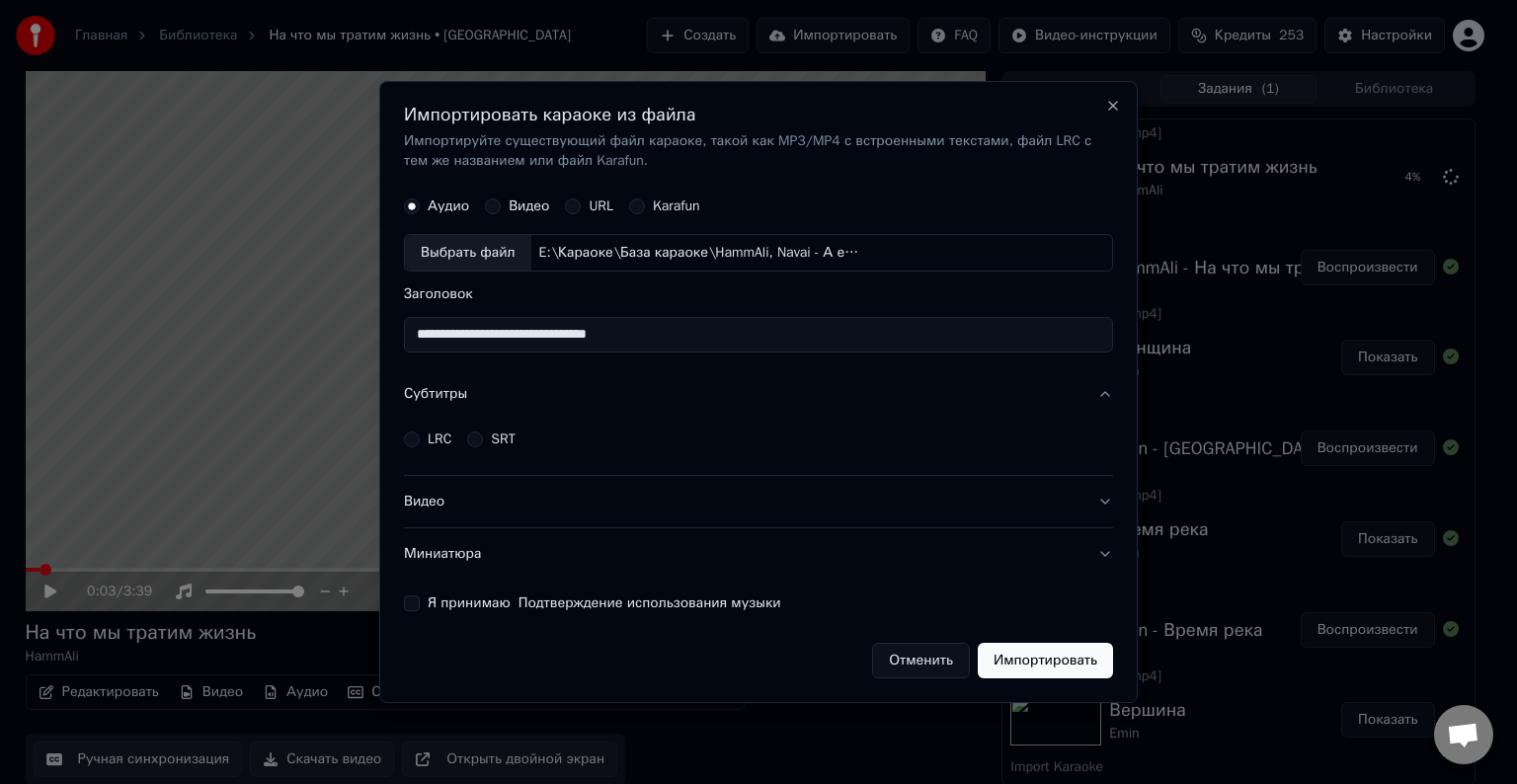 click on "LRC" at bounding box center [439, 439] 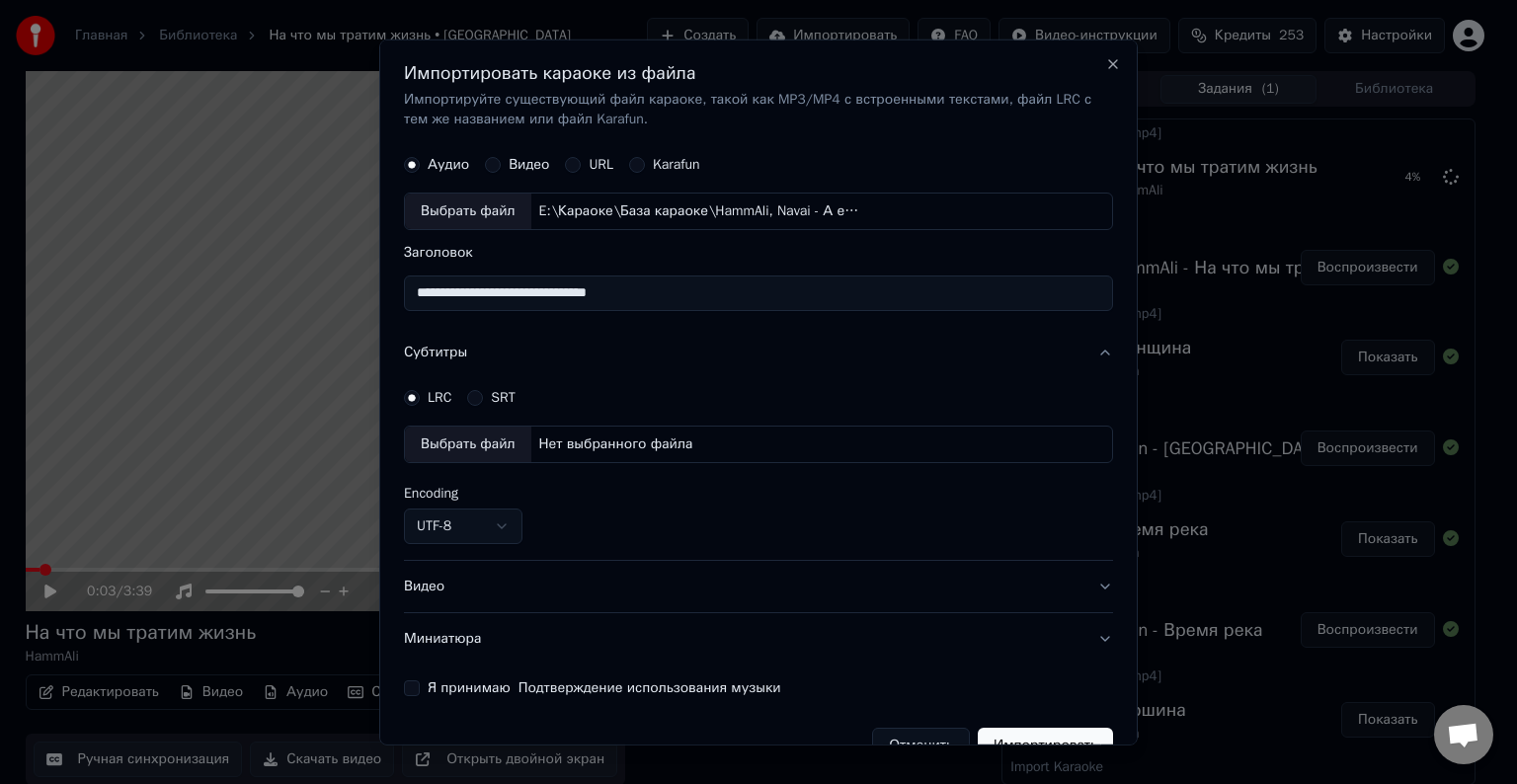 click on "Выбрать файл" at bounding box center [468, 444] 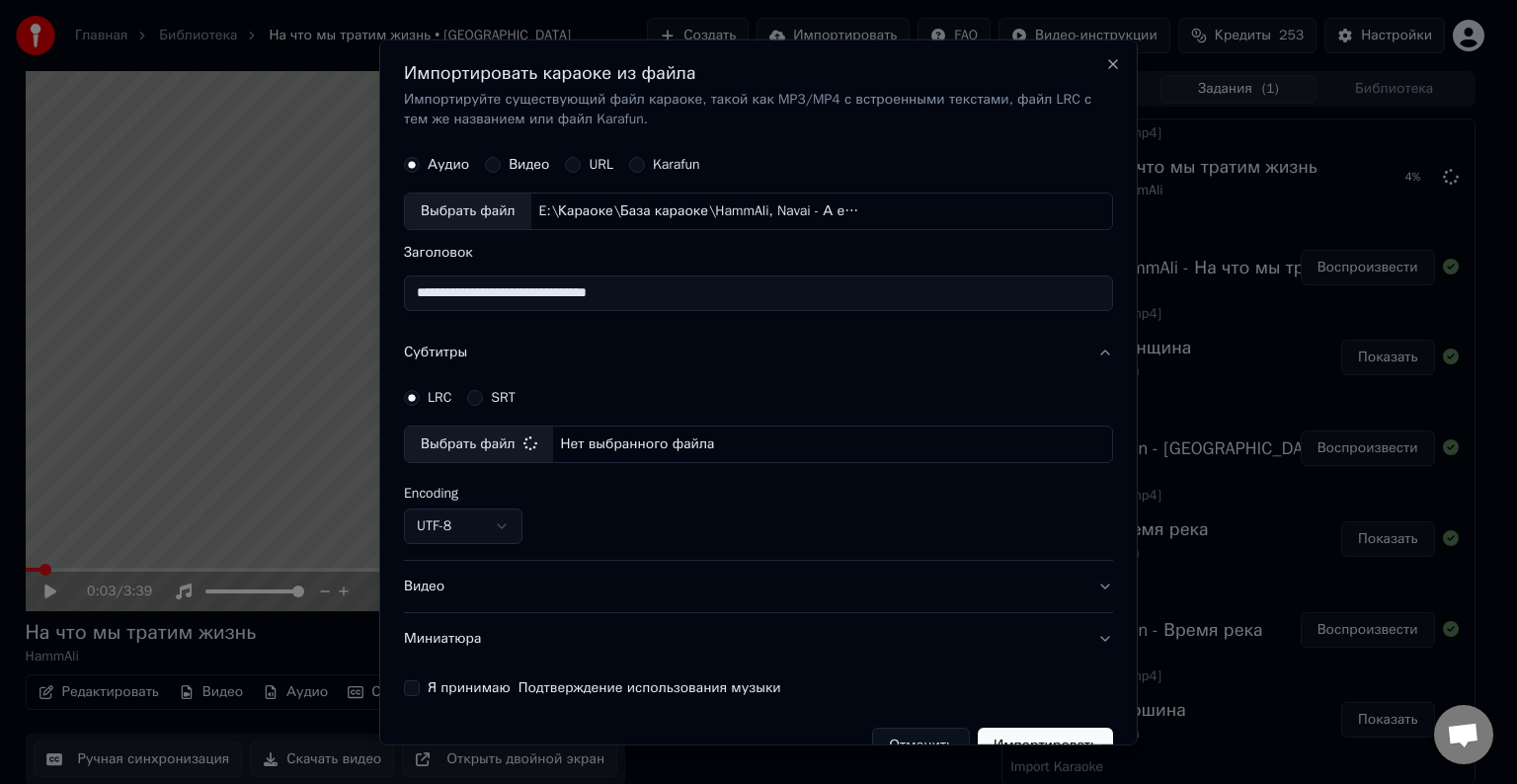 select on "**********" 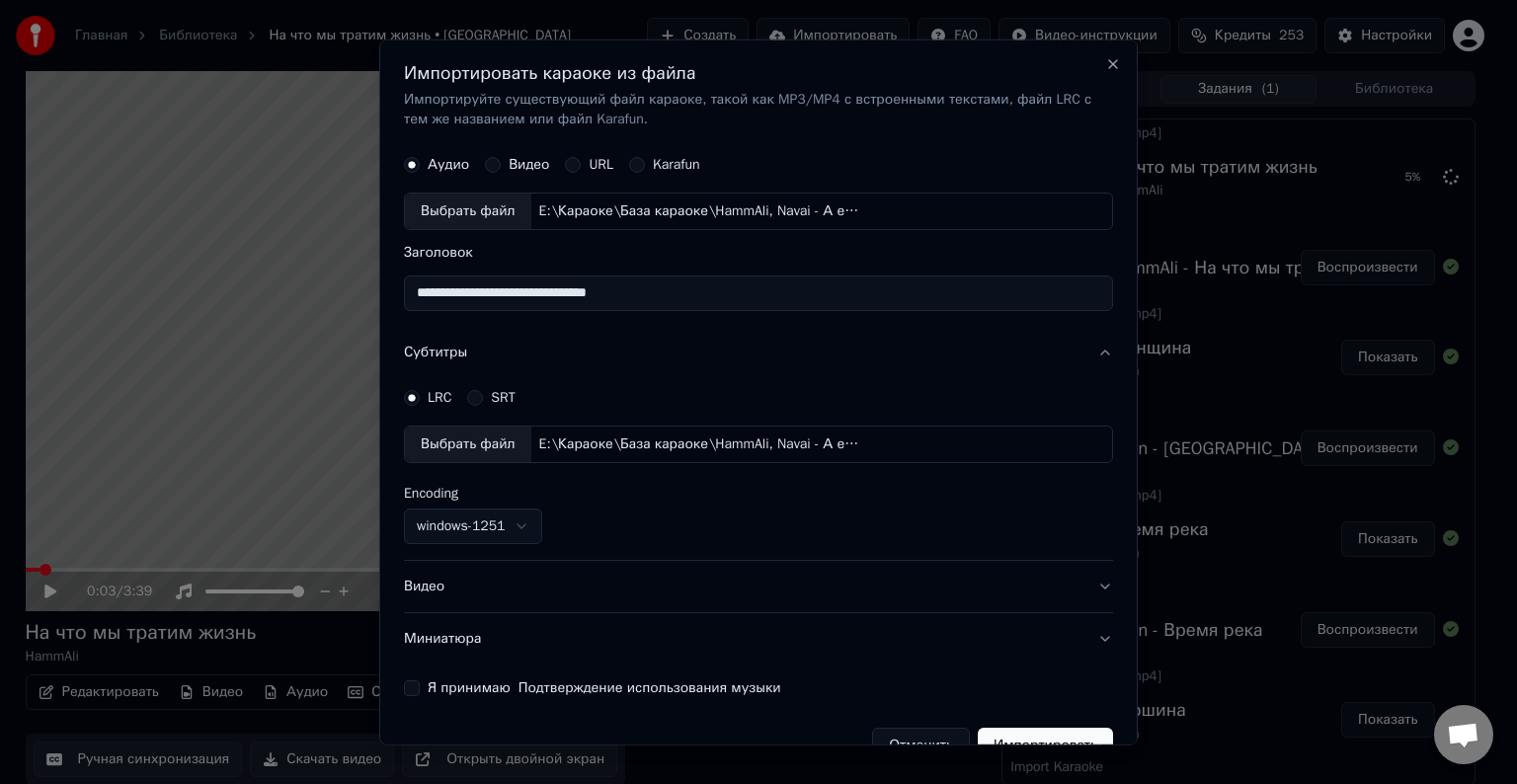 click on "Видео" at bounding box center (758, 587) 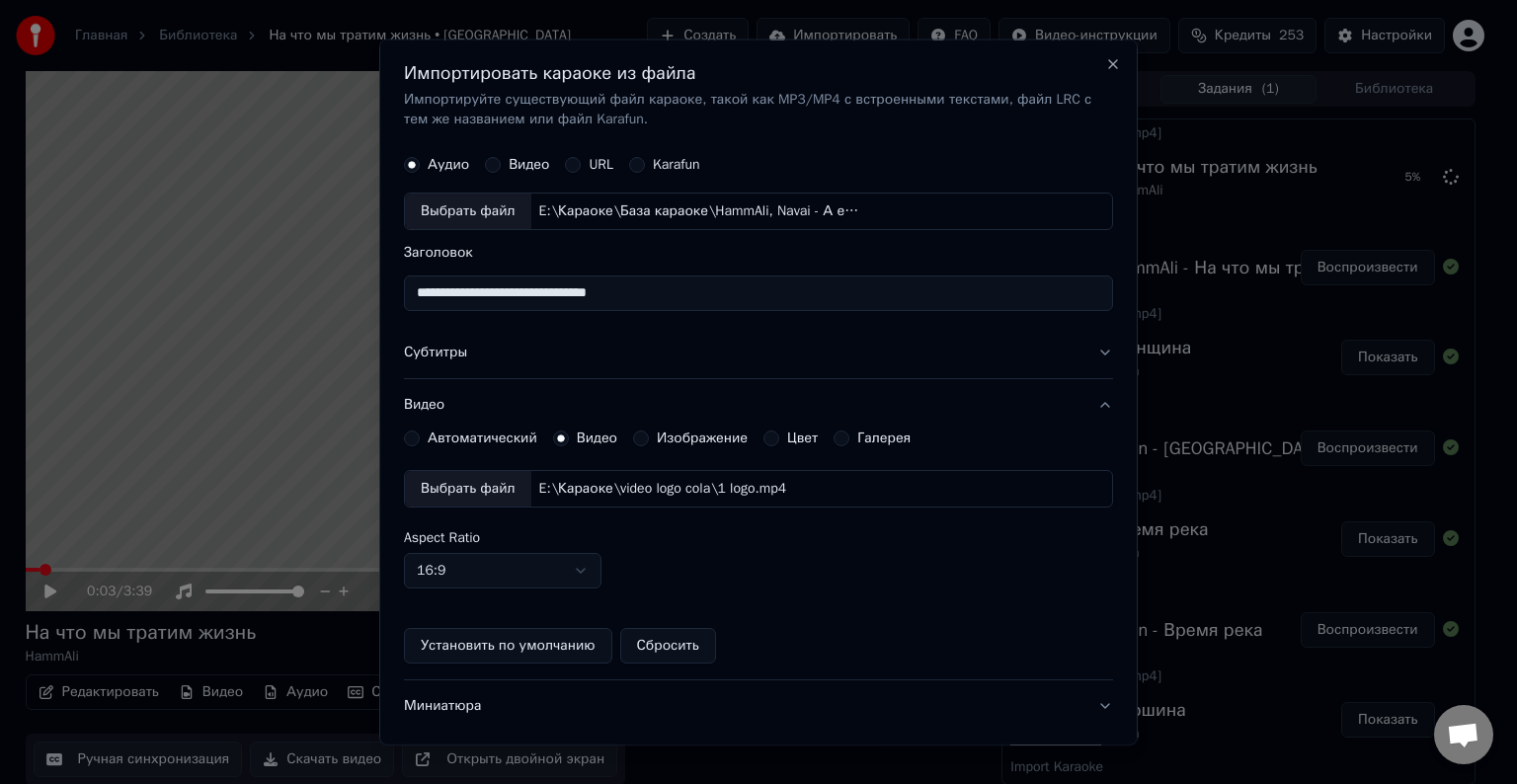 click on "Установить по умолчанию" at bounding box center [508, 646] 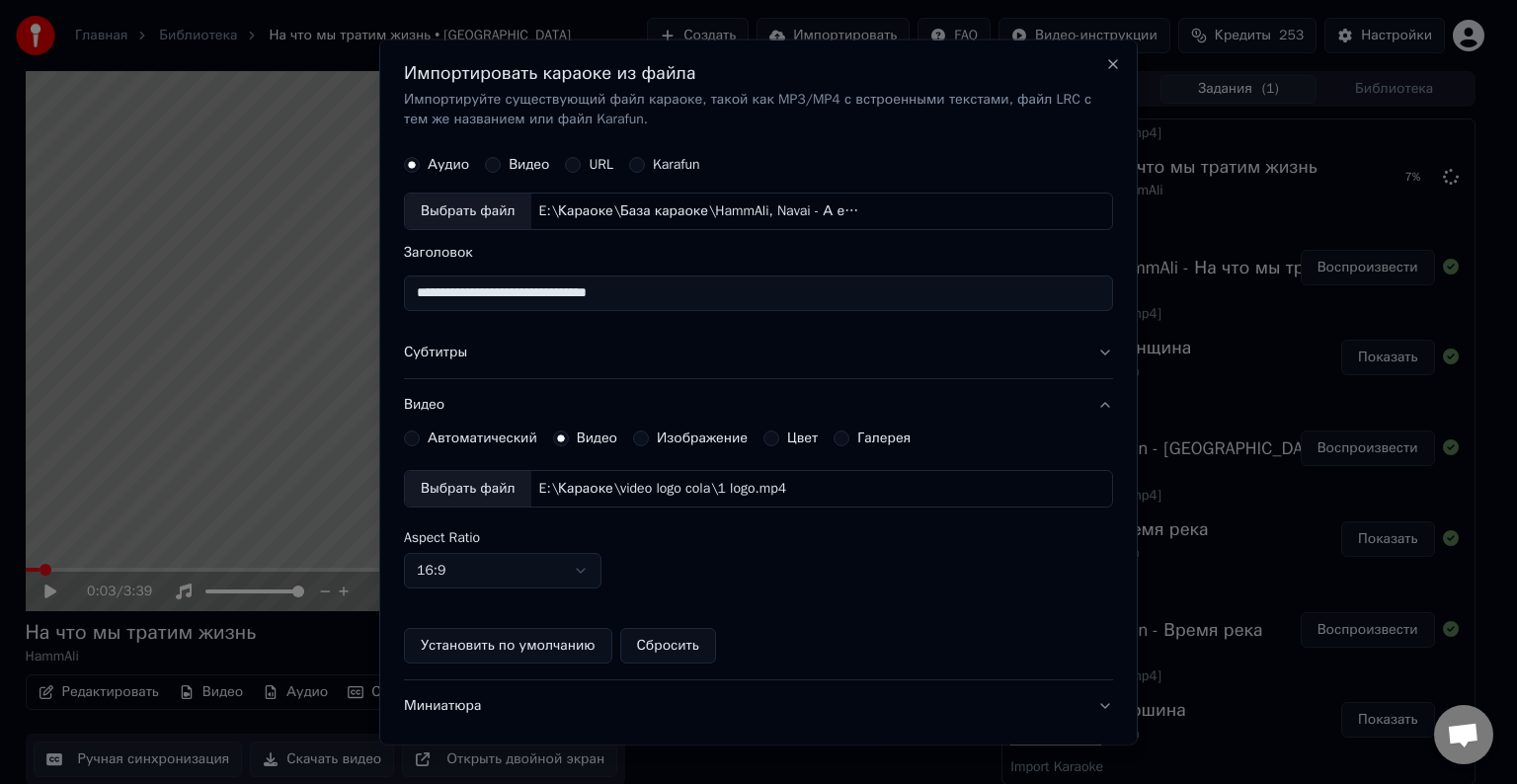 click on "Сбросить" at bounding box center (668, 646) 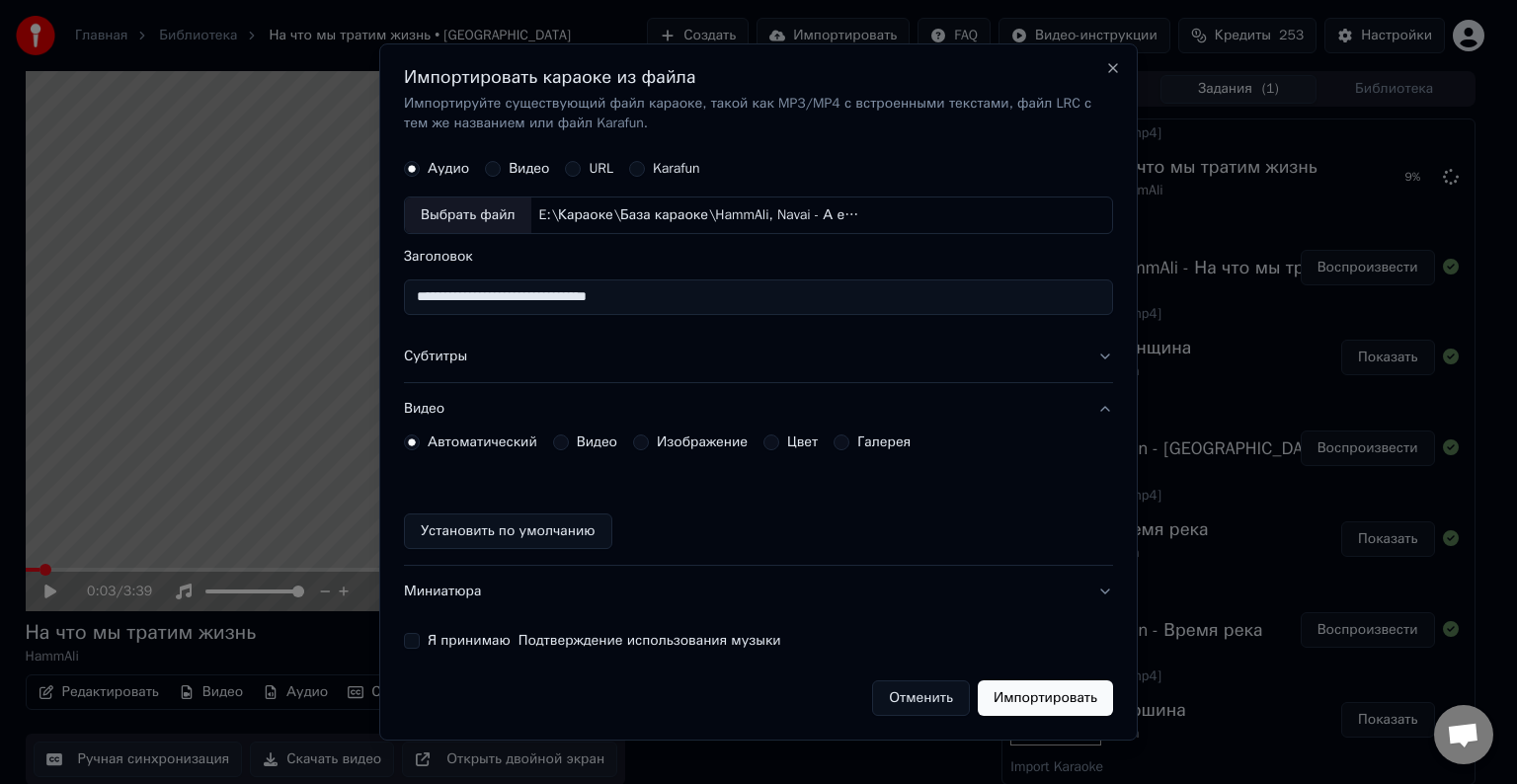click on "Автоматический" at bounding box center (482, 442) 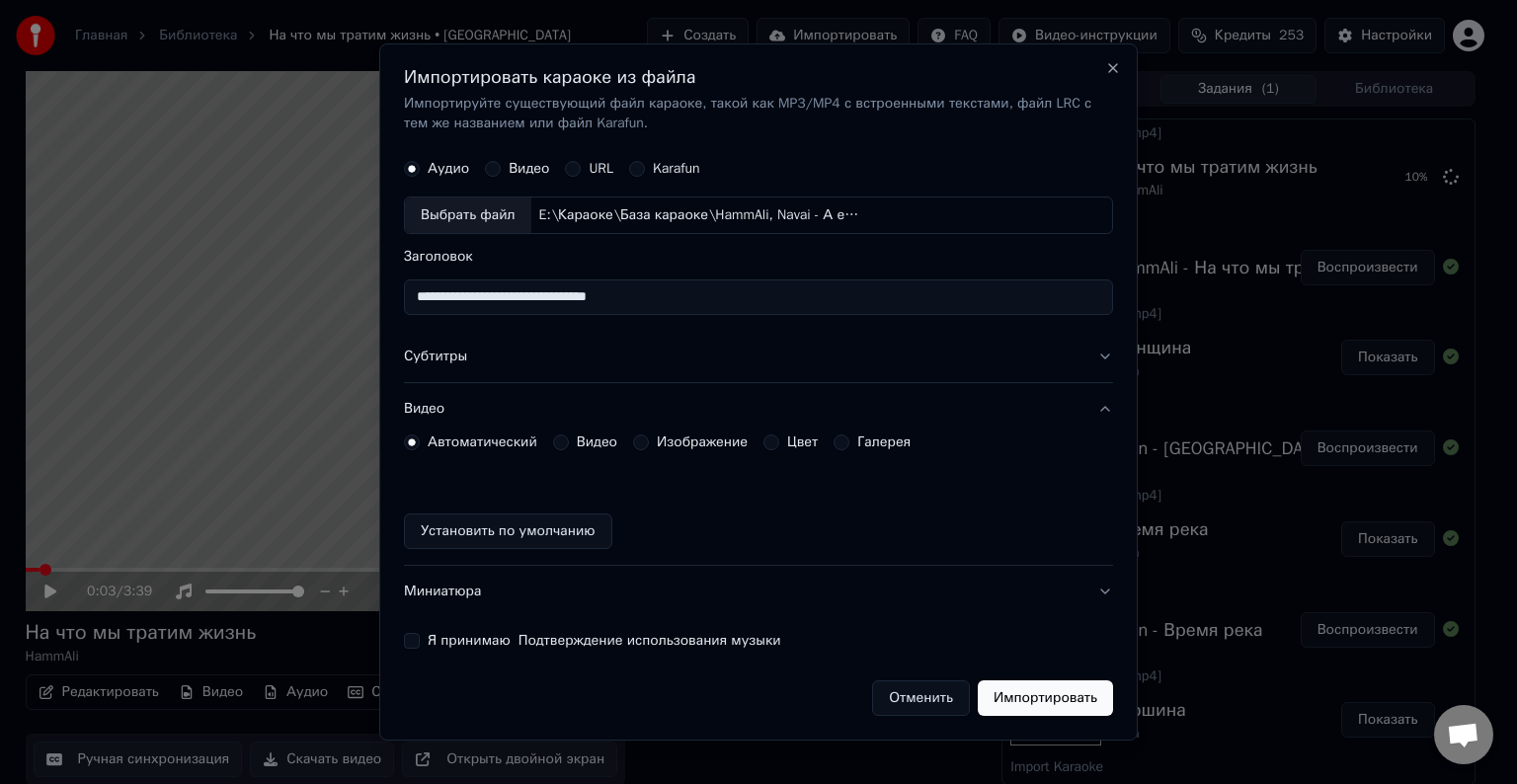 click on "Видео" at bounding box center (597, 442) 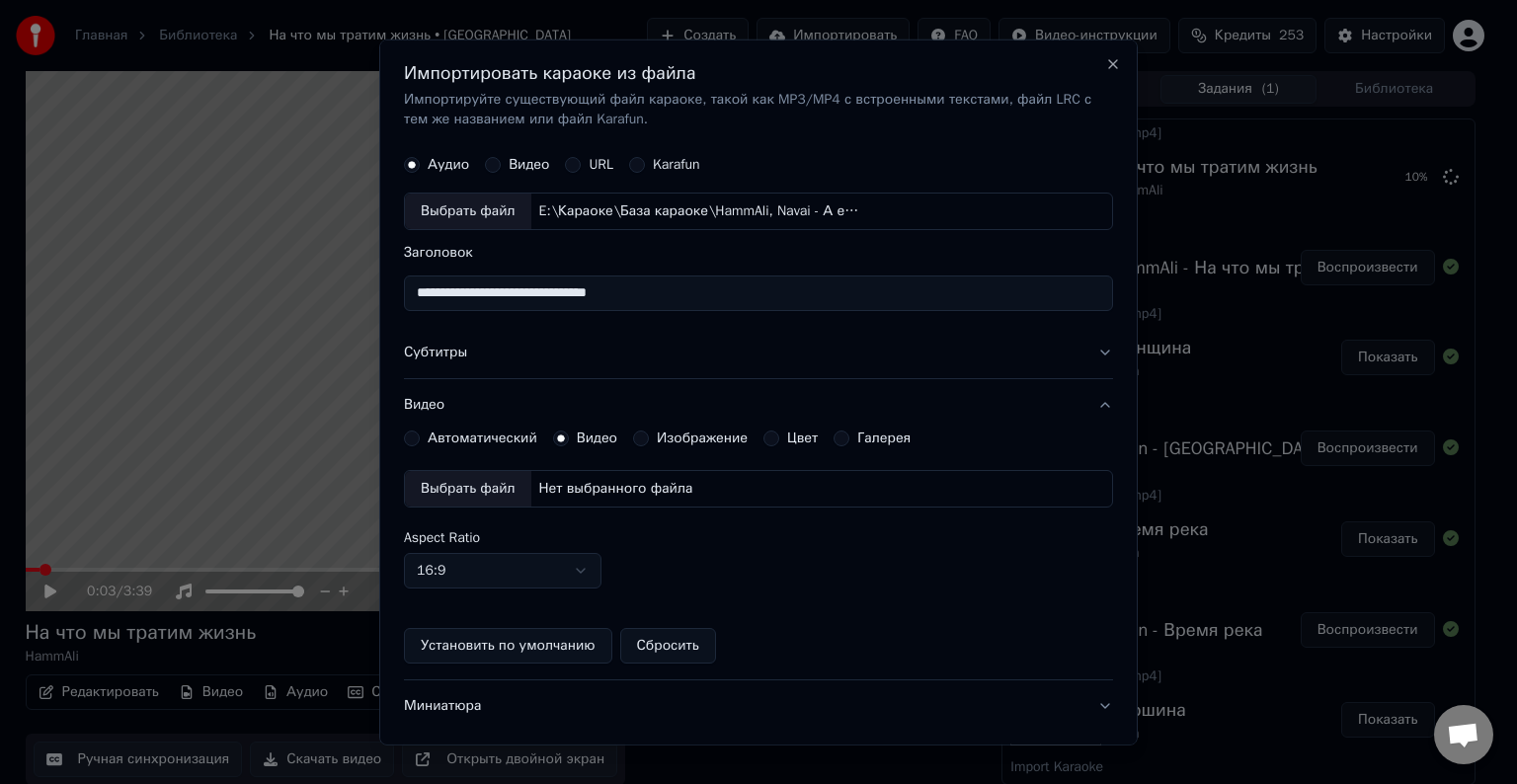 click on "Выбрать файл" at bounding box center (468, 489) 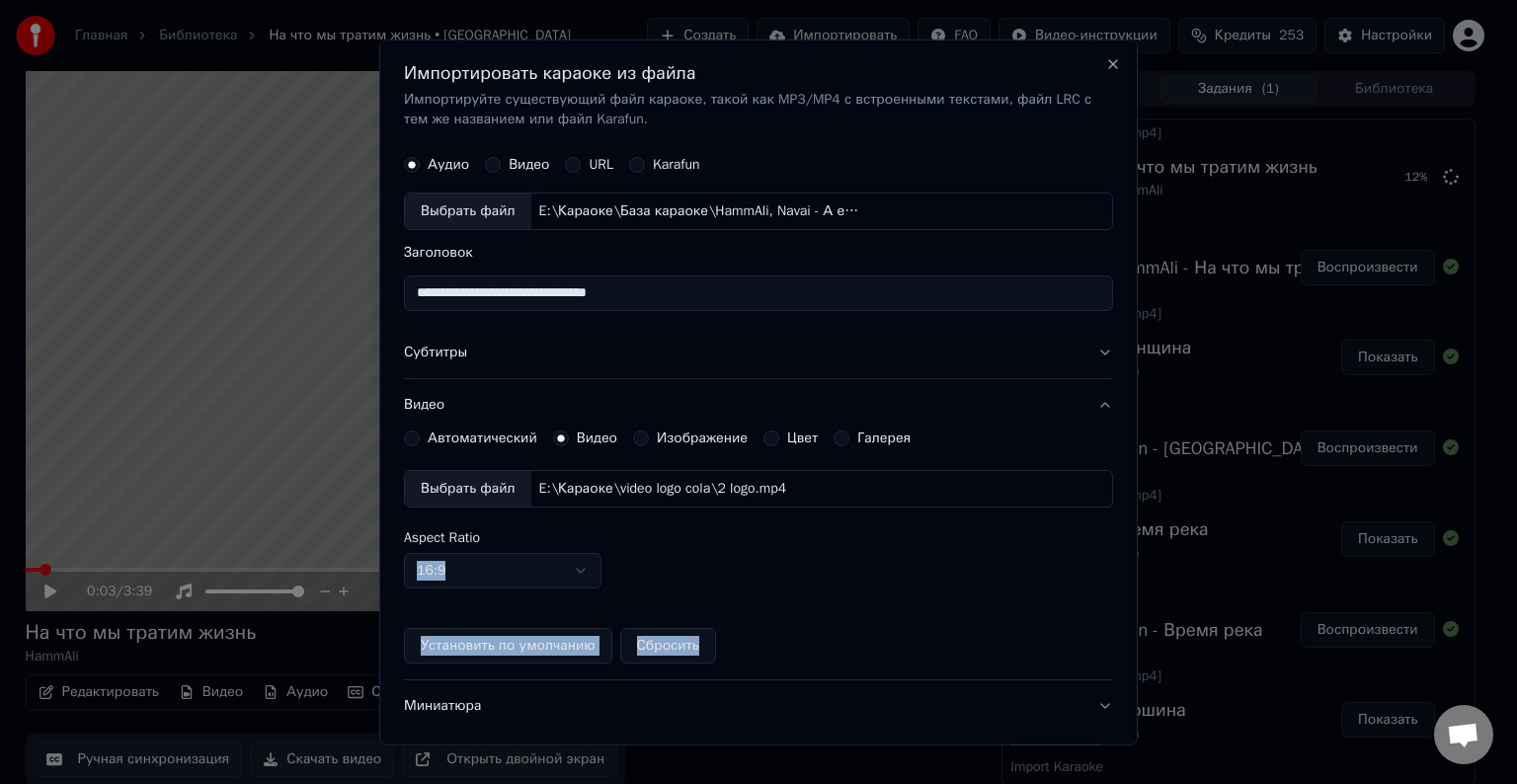 drag, startPoint x: 1112, startPoint y: 598, endPoint x: 1125, endPoint y: 621, distance: 26.41969 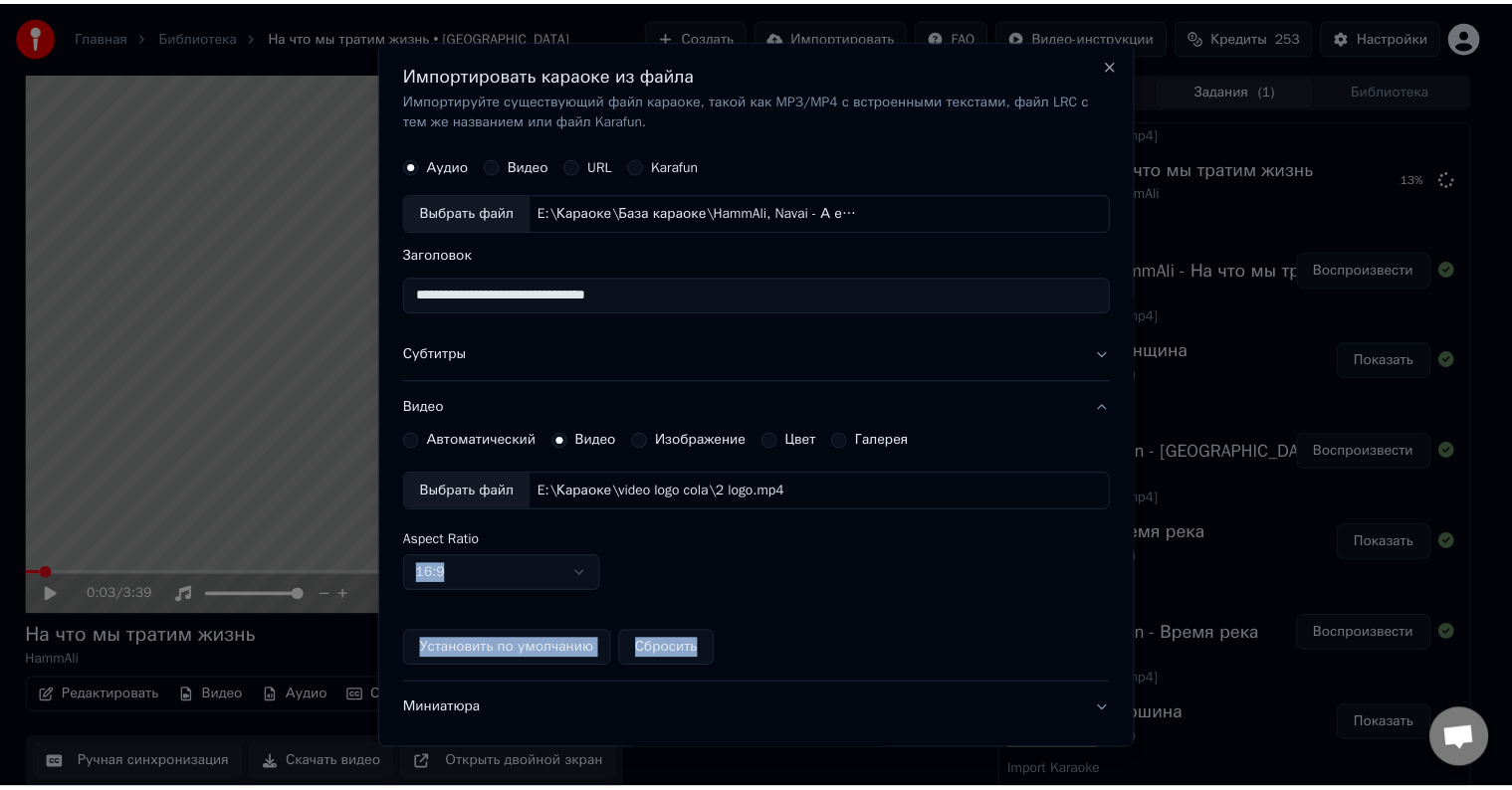 scroll, scrollTop: 108, scrollLeft: 0, axis: vertical 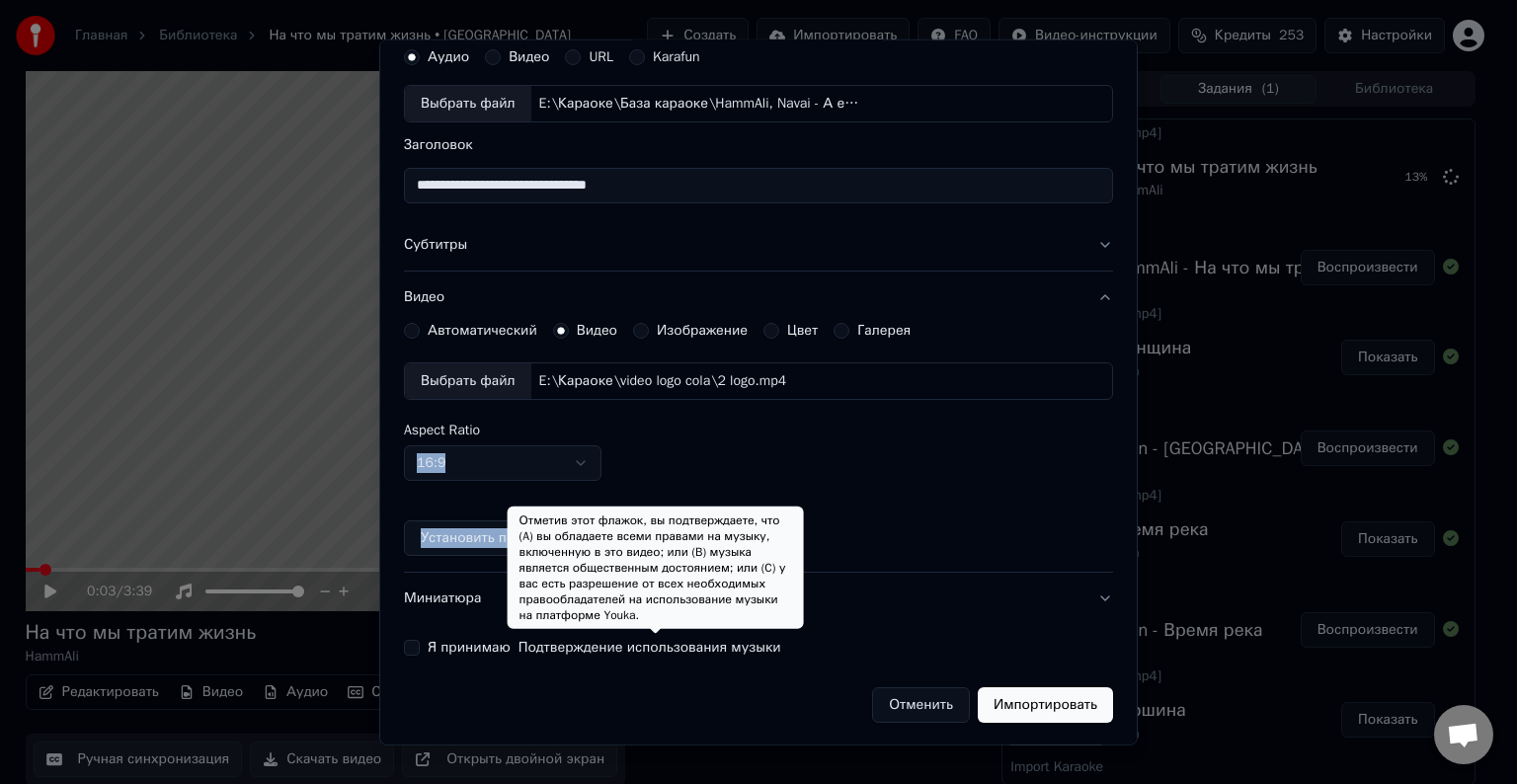click on "Подтверждение использования музыки" at bounding box center (650, 648) 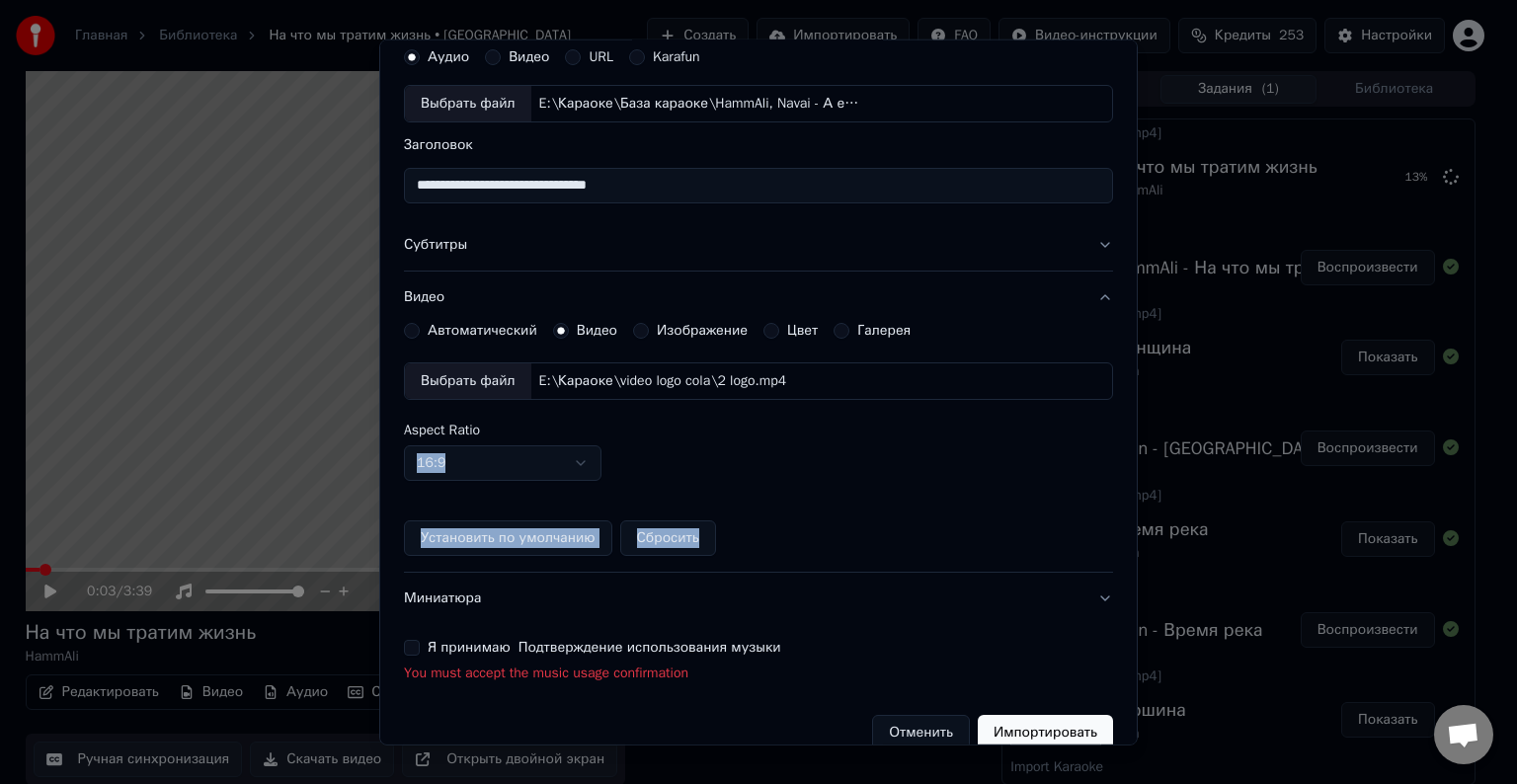 click on "Я принимаю   Подтверждение использования музыки" at bounding box center (412, 648) 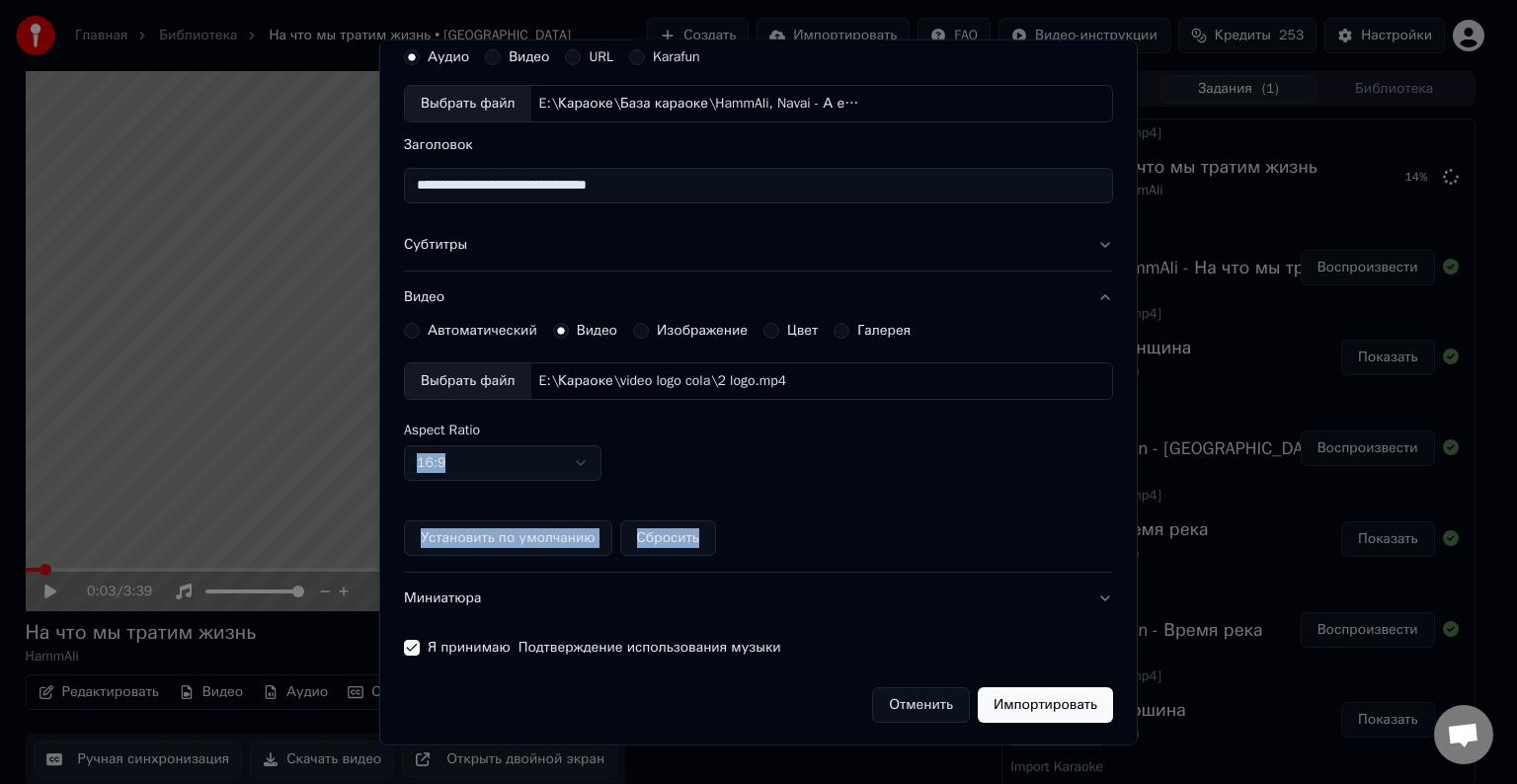 click on "Импортировать" at bounding box center (1045, 705) 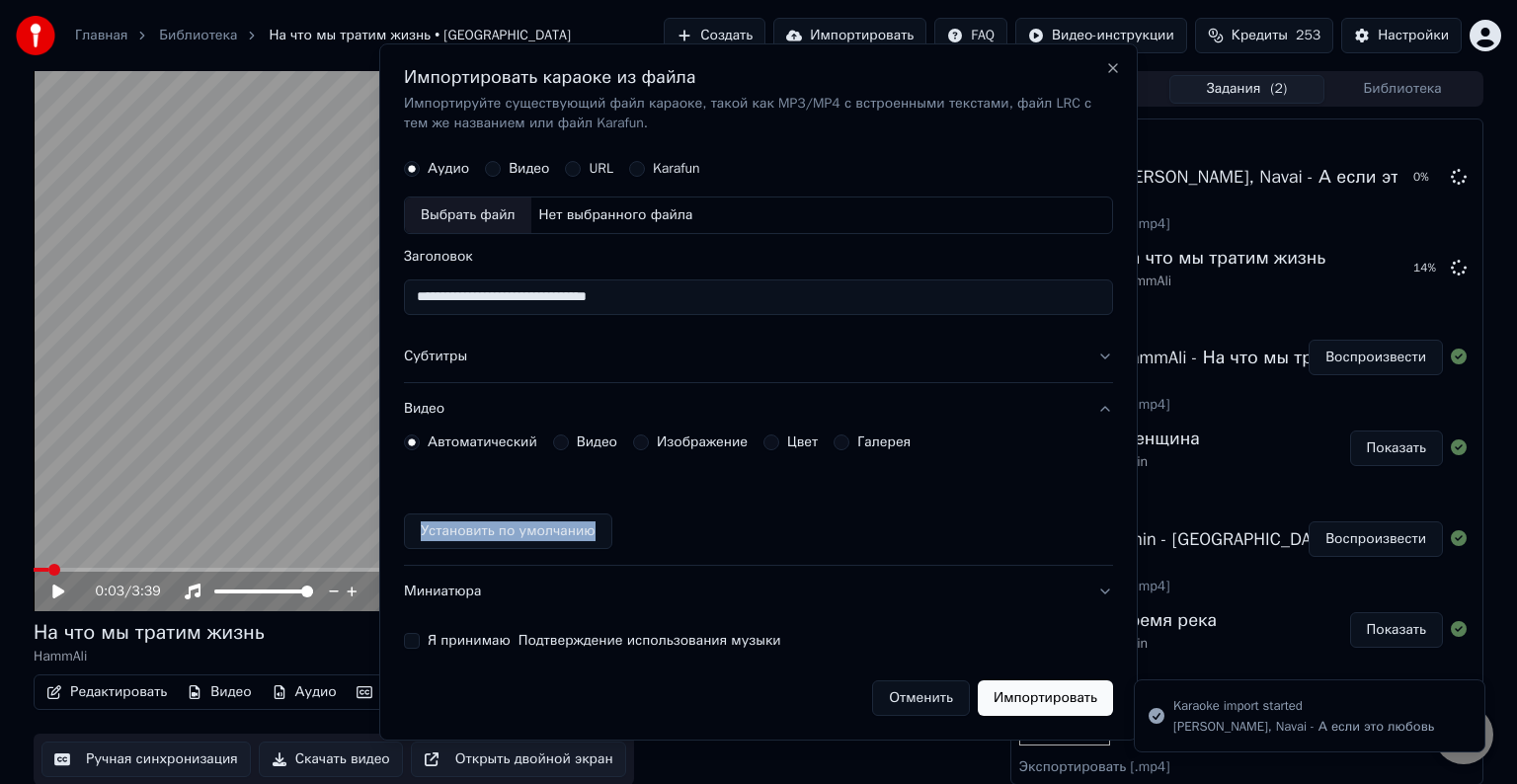 type 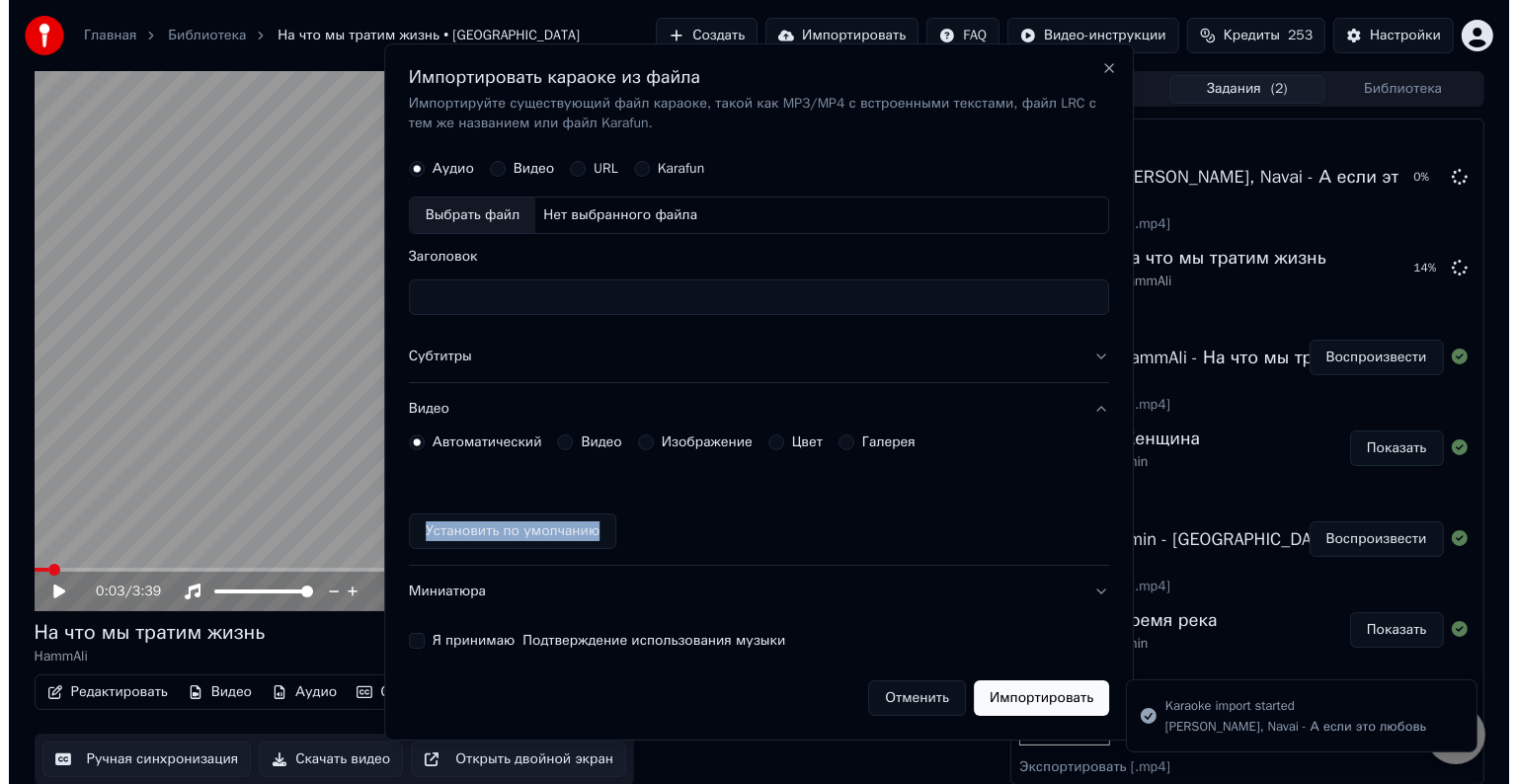 scroll, scrollTop: 0, scrollLeft: 0, axis: both 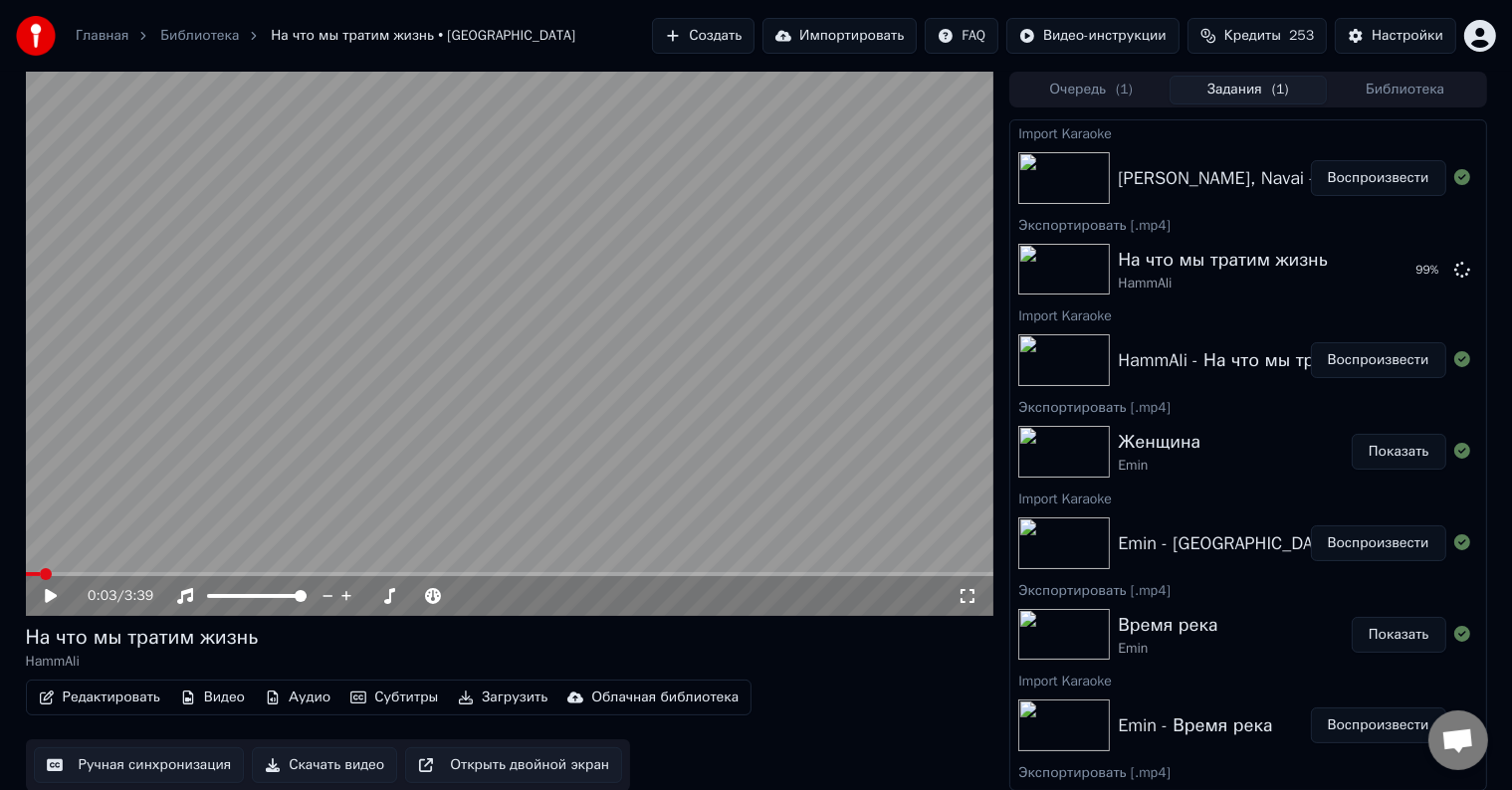 click on "Воспроизвести" at bounding box center (1379, 178) 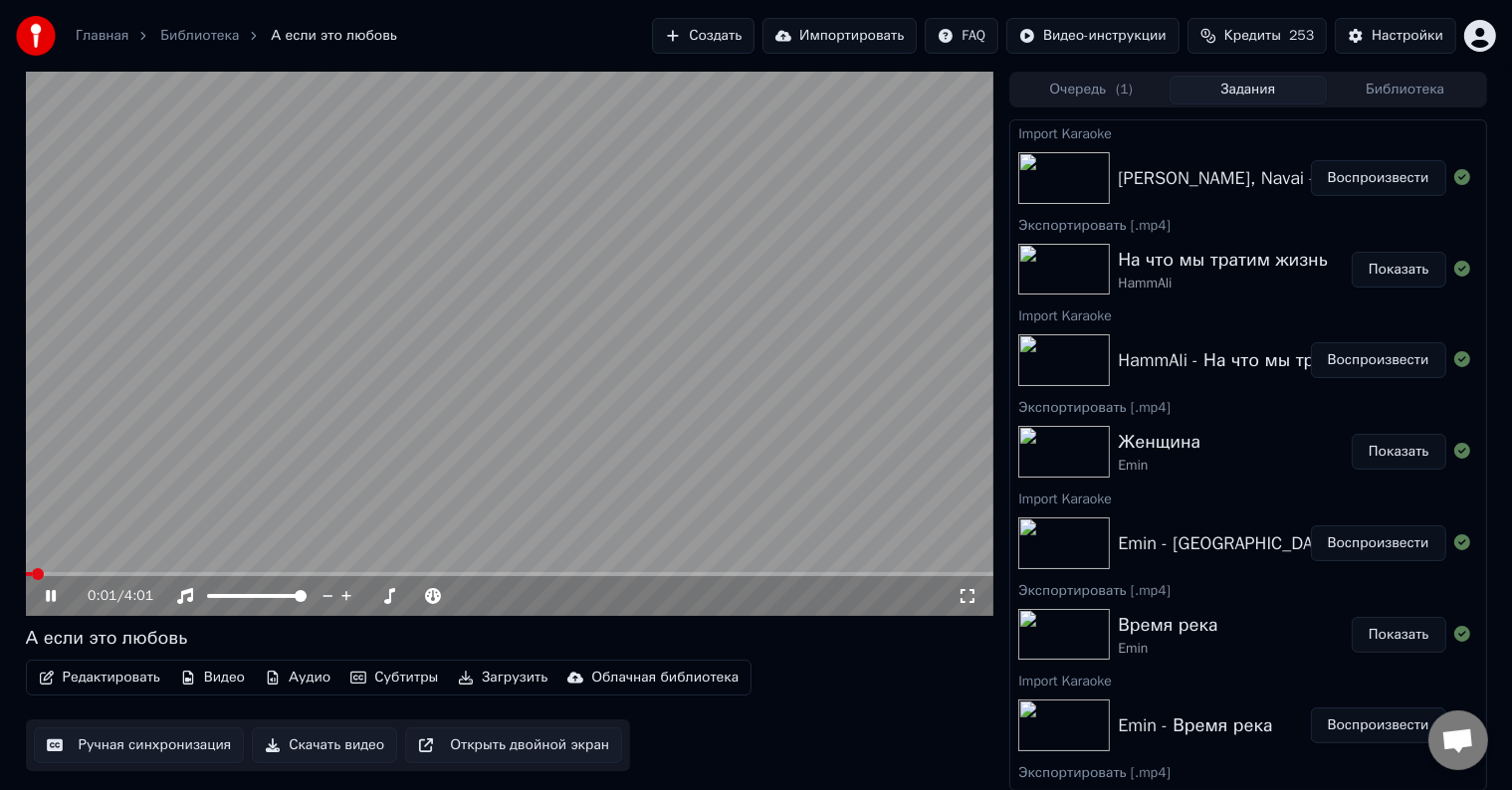 click 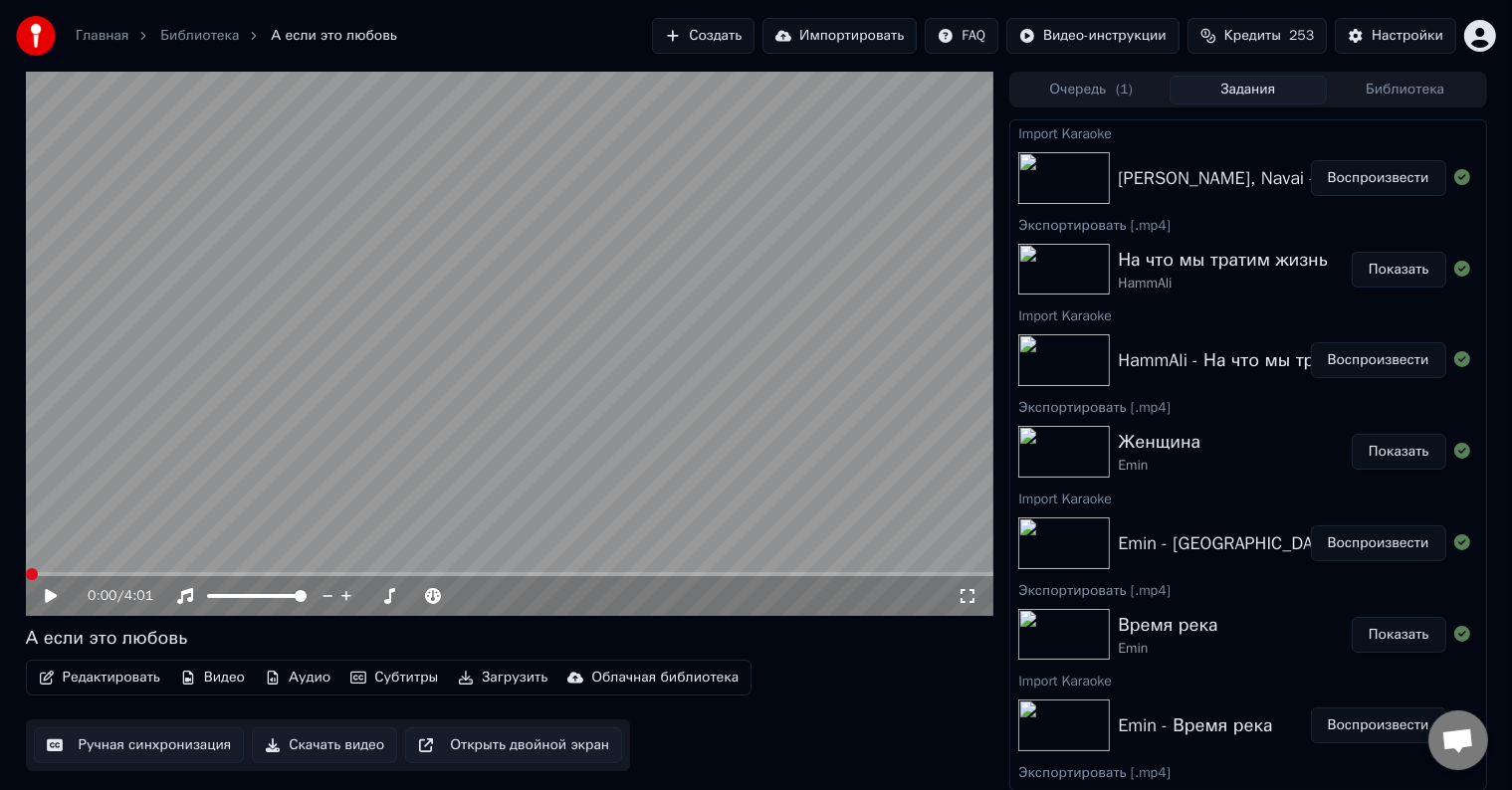 click at bounding box center [32, 574] 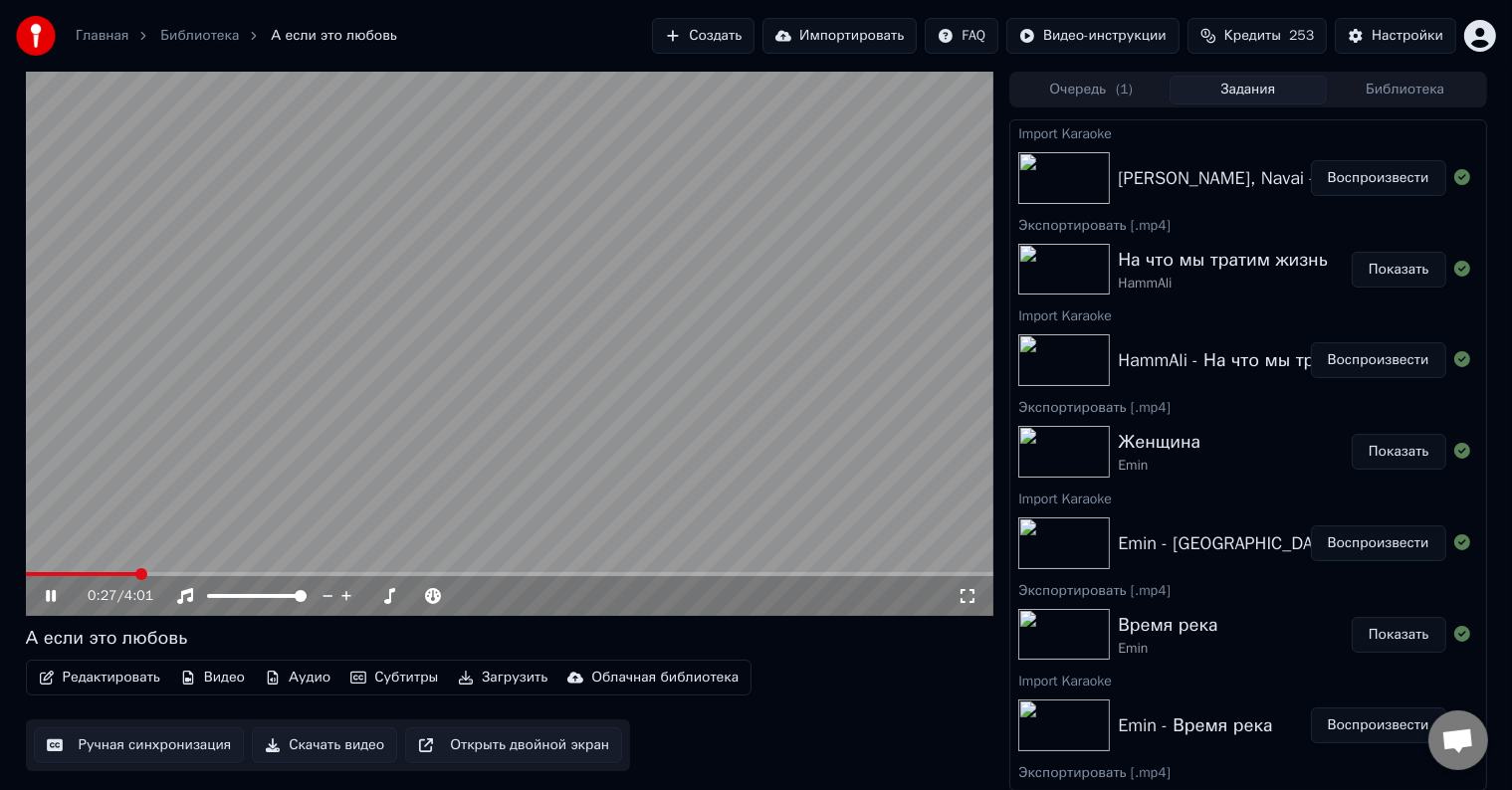 click 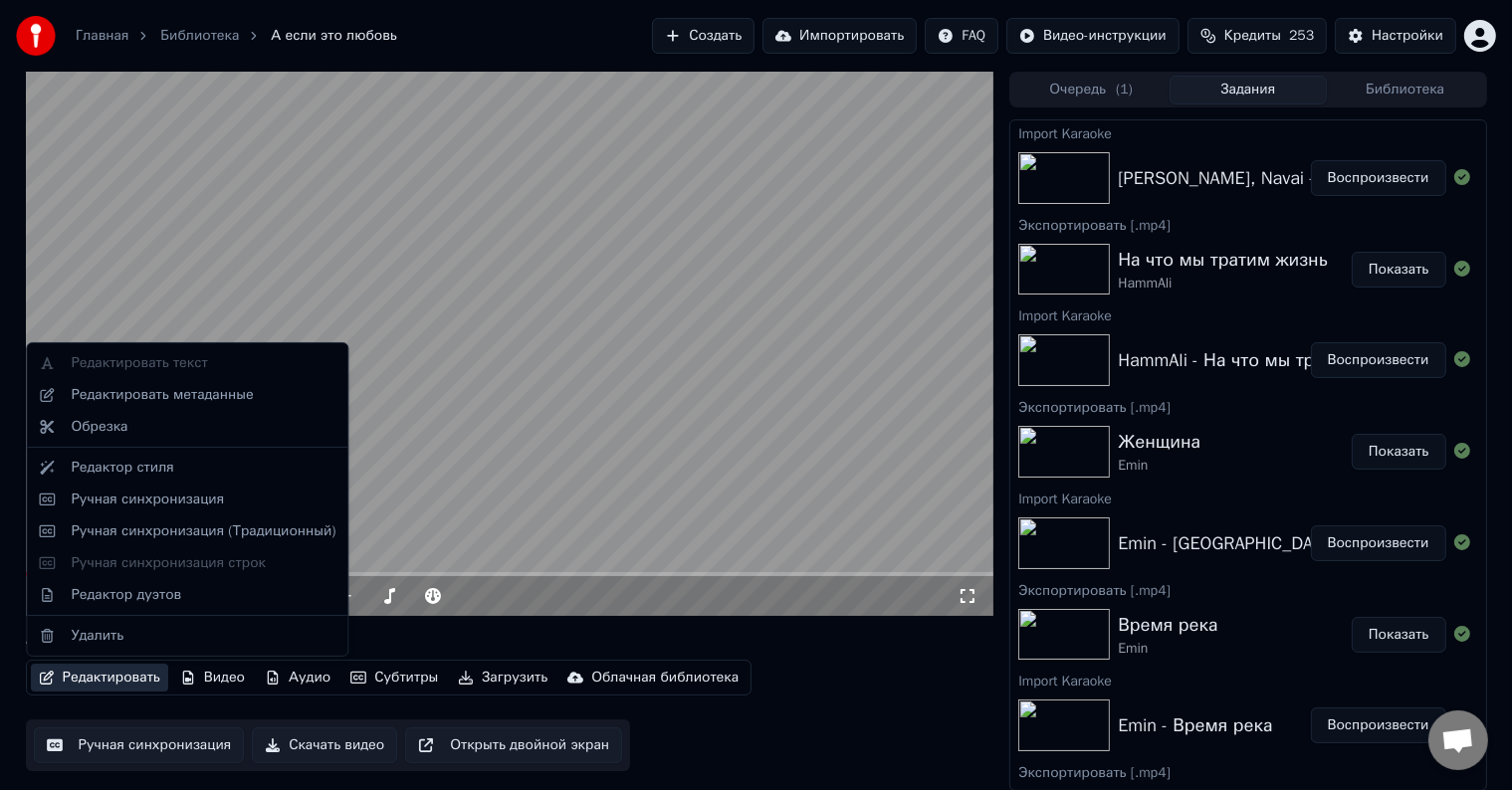 click on "Редактировать" at bounding box center (100, 678) 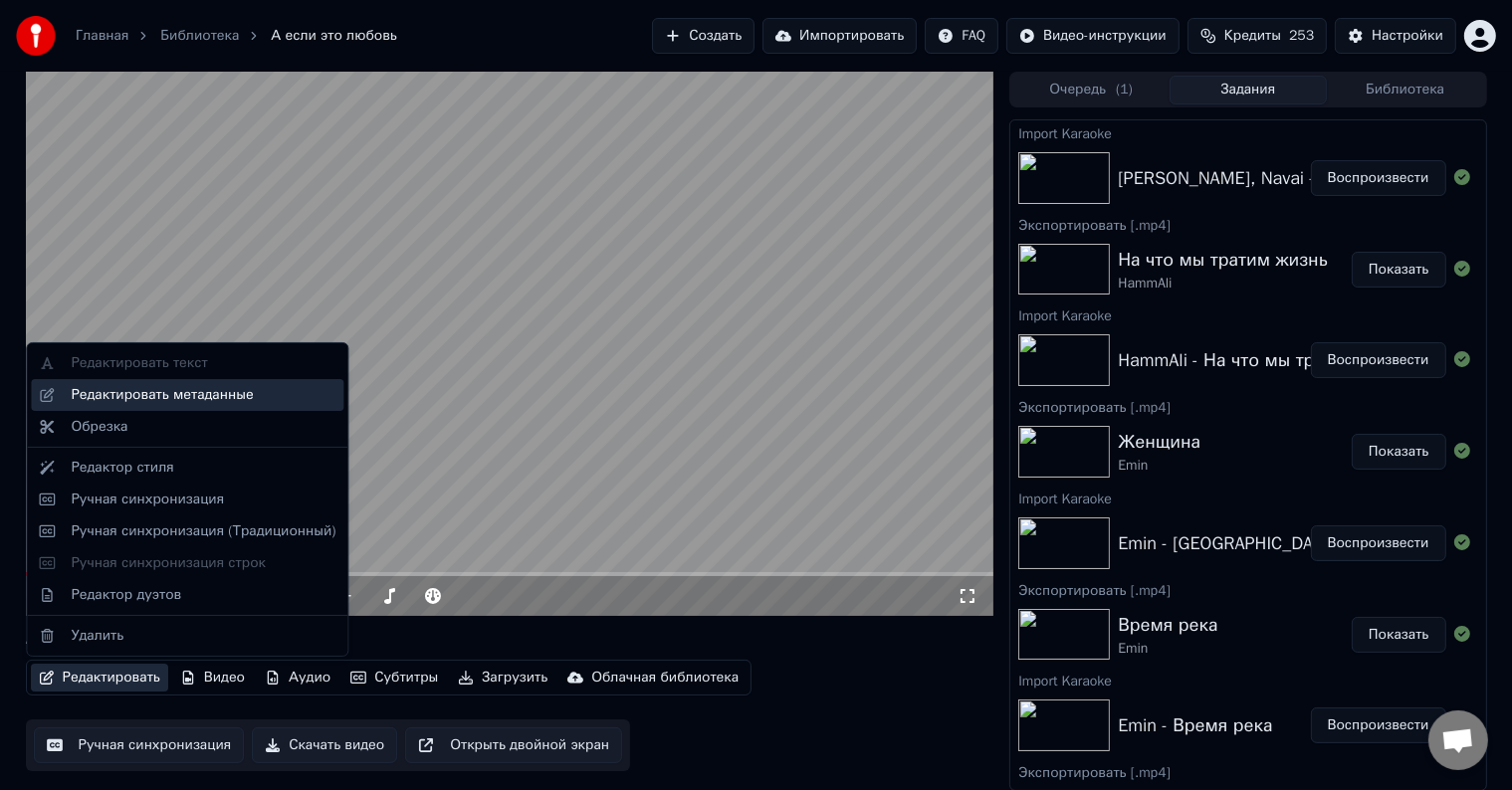 click on "Редактировать метаданные" at bounding box center (161, 395) 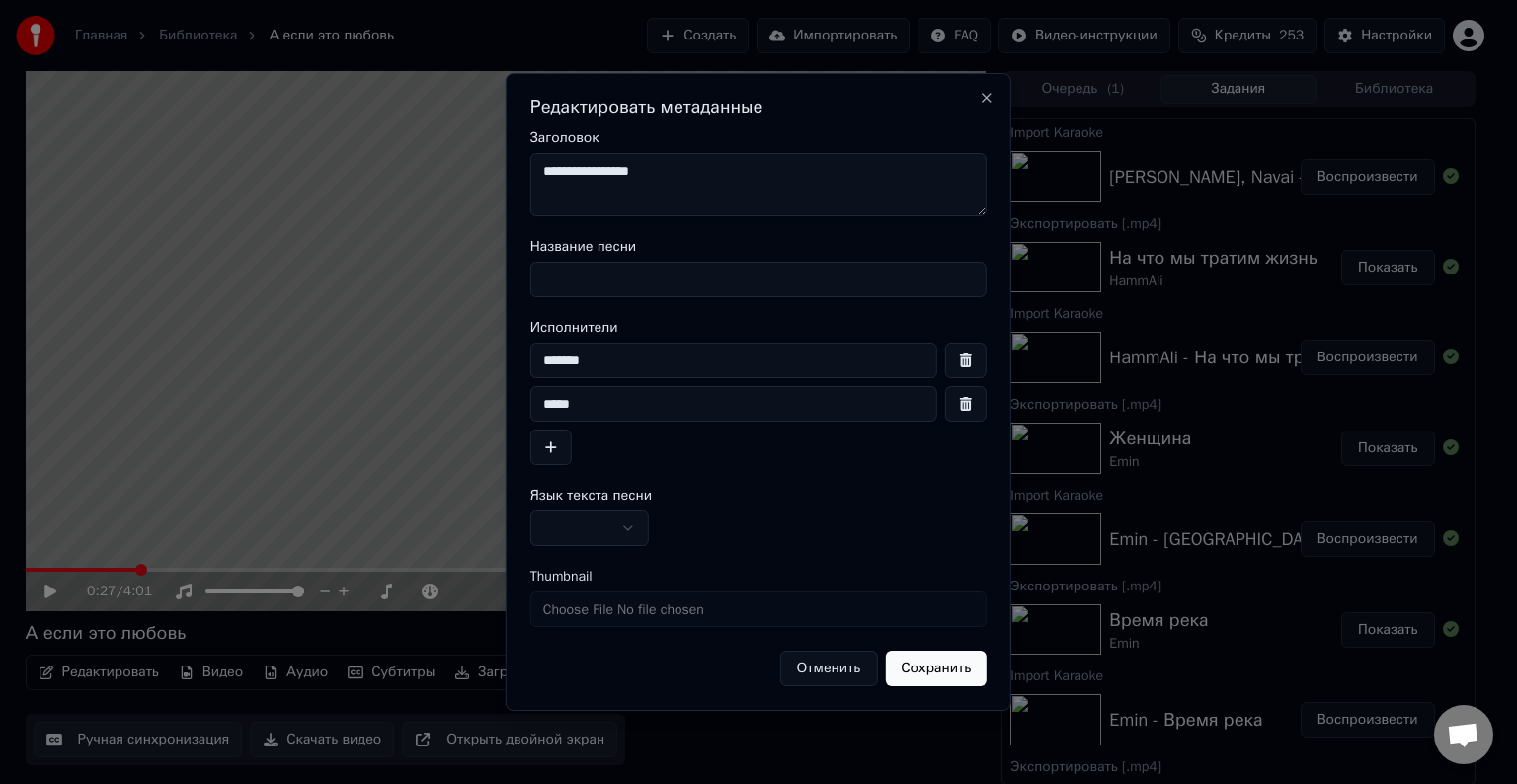 drag, startPoint x: 679, startPoint y: 180, endPoint x: 541, endPoint y: 197, distance: 139.04316 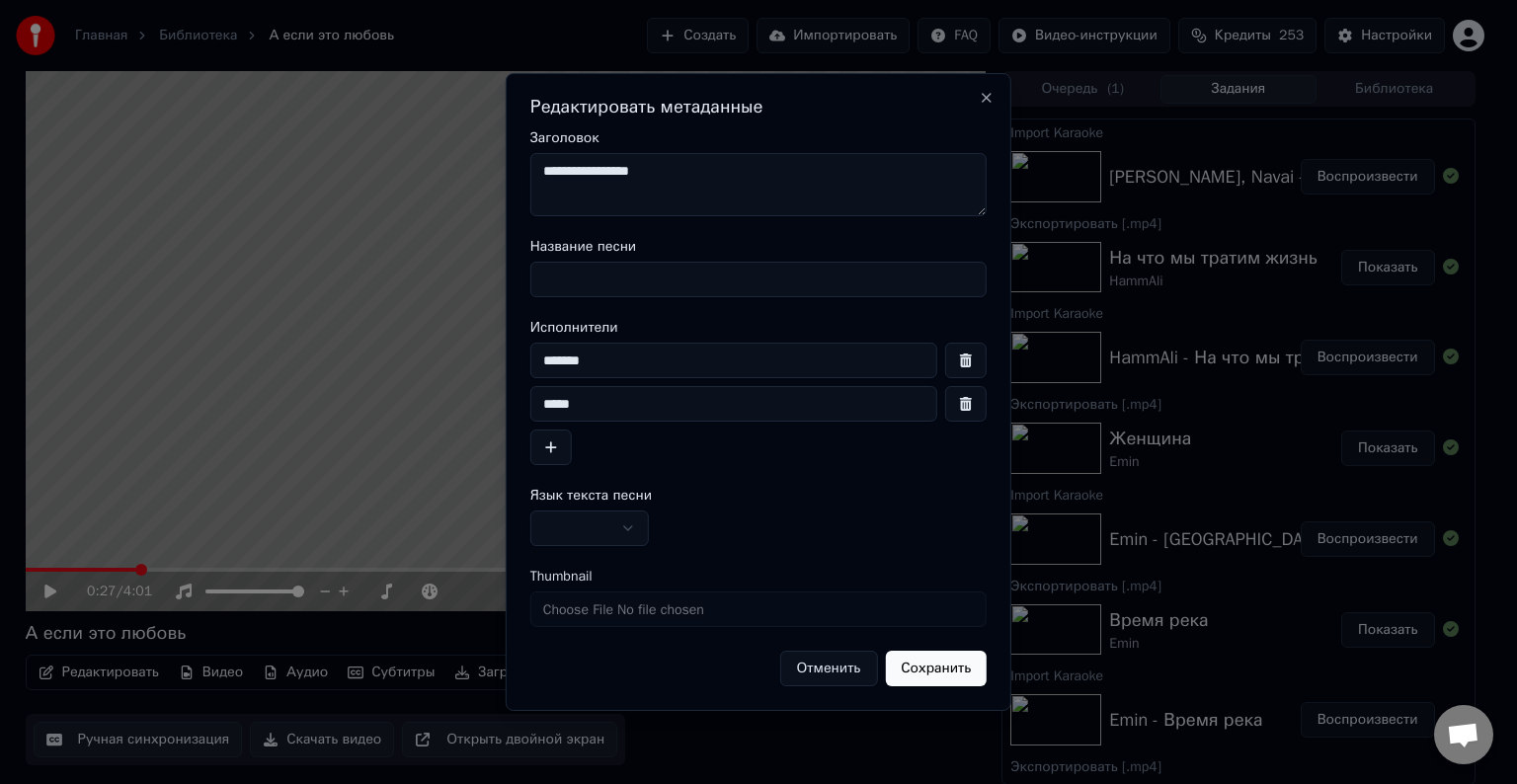 click on "Название песни" at bounding box center (758, 279) 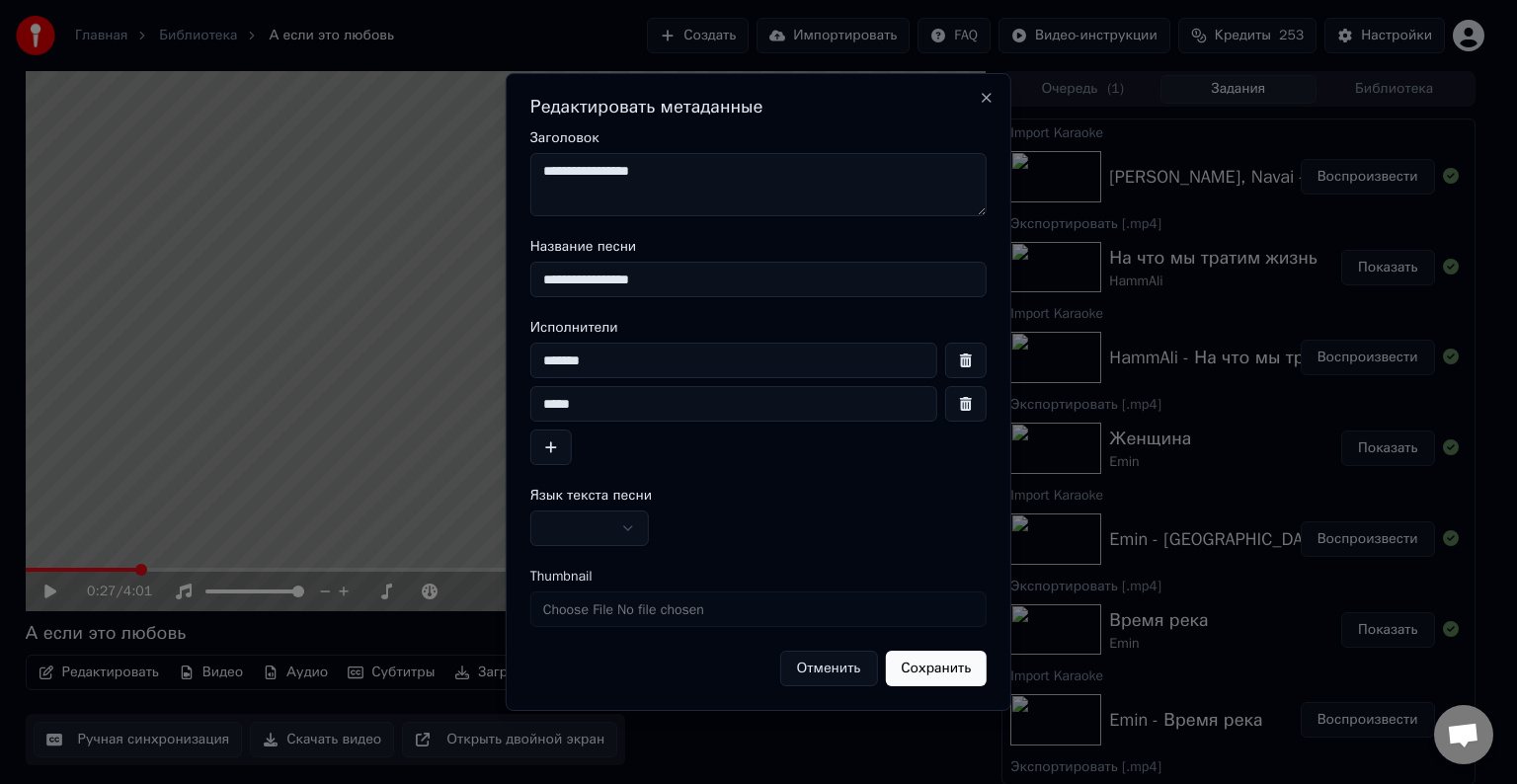 type on "**********" 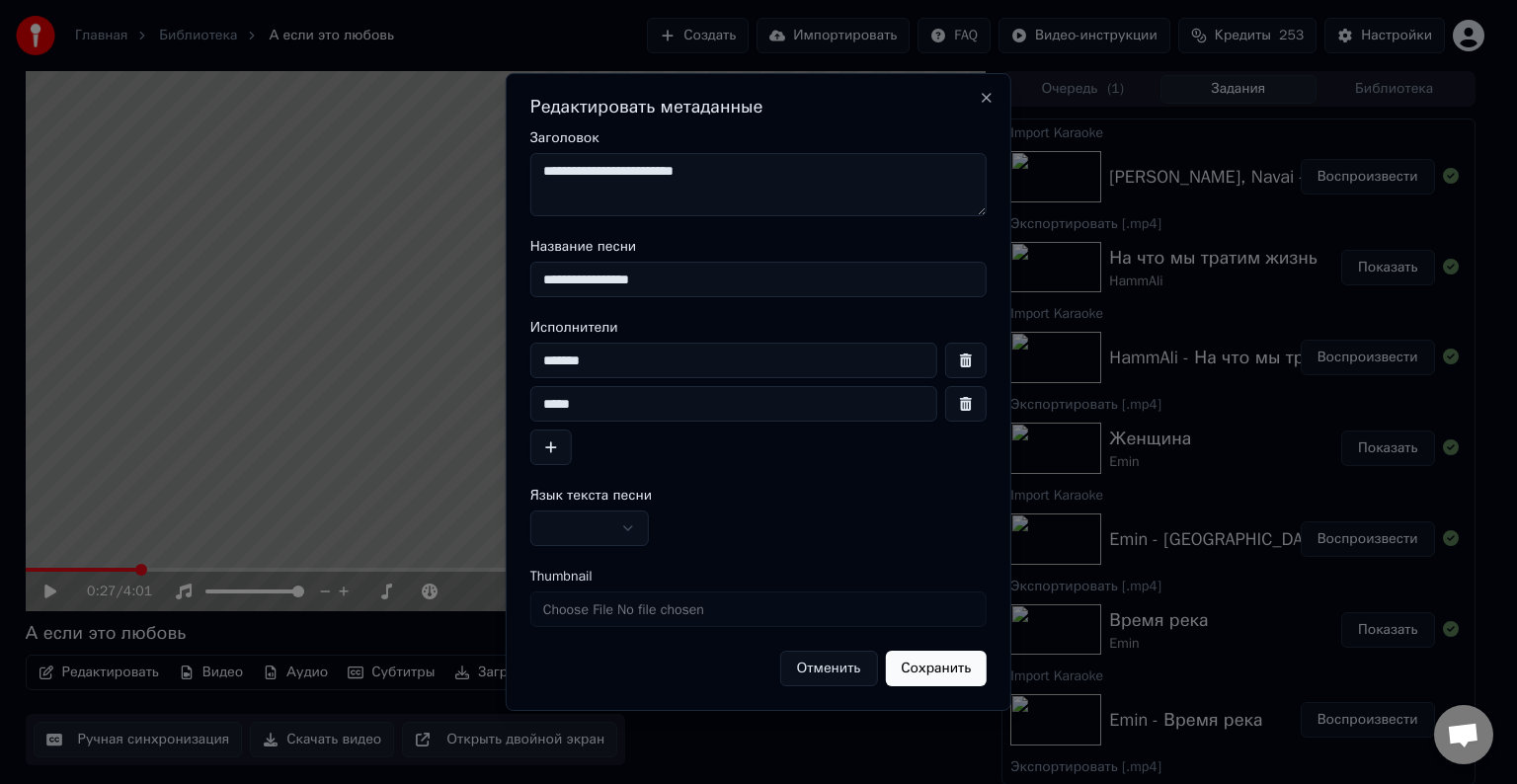 drag, startPoint x: 618, startPoint y: 414, endPoint x: 498, endPoint y: 417, distance: 120.03749 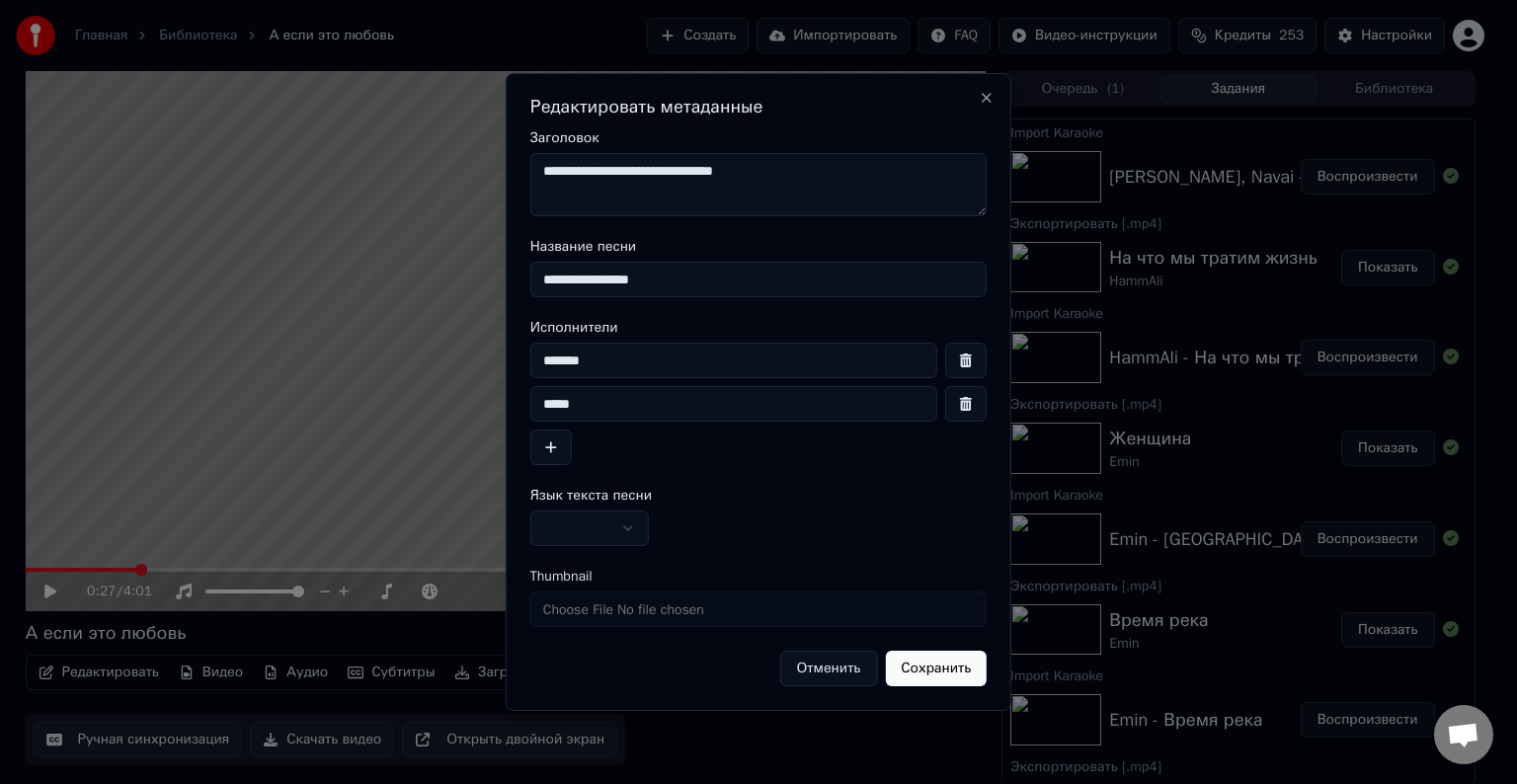 click on "**********" at bounding box center [758, 185] 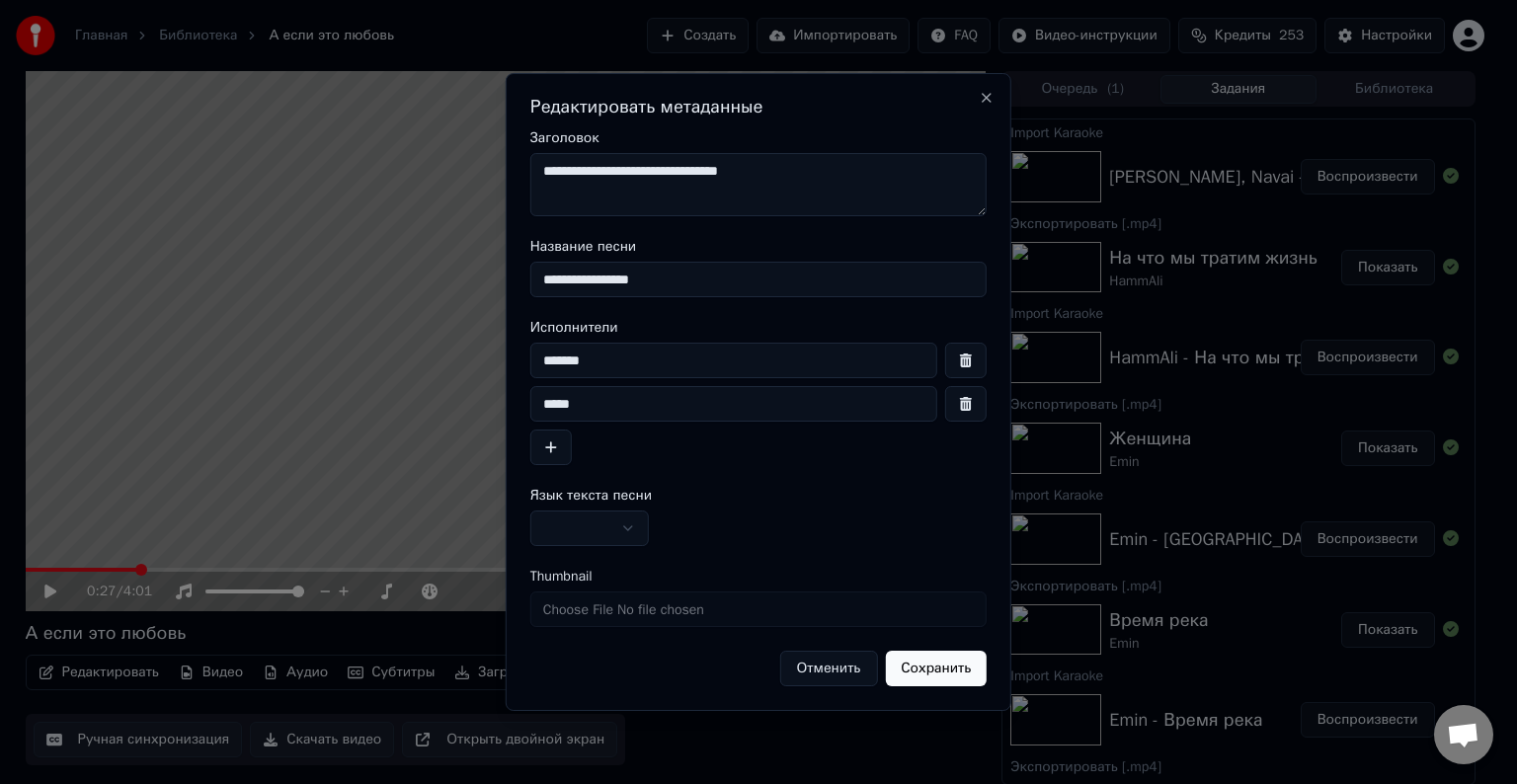 type on "**********" 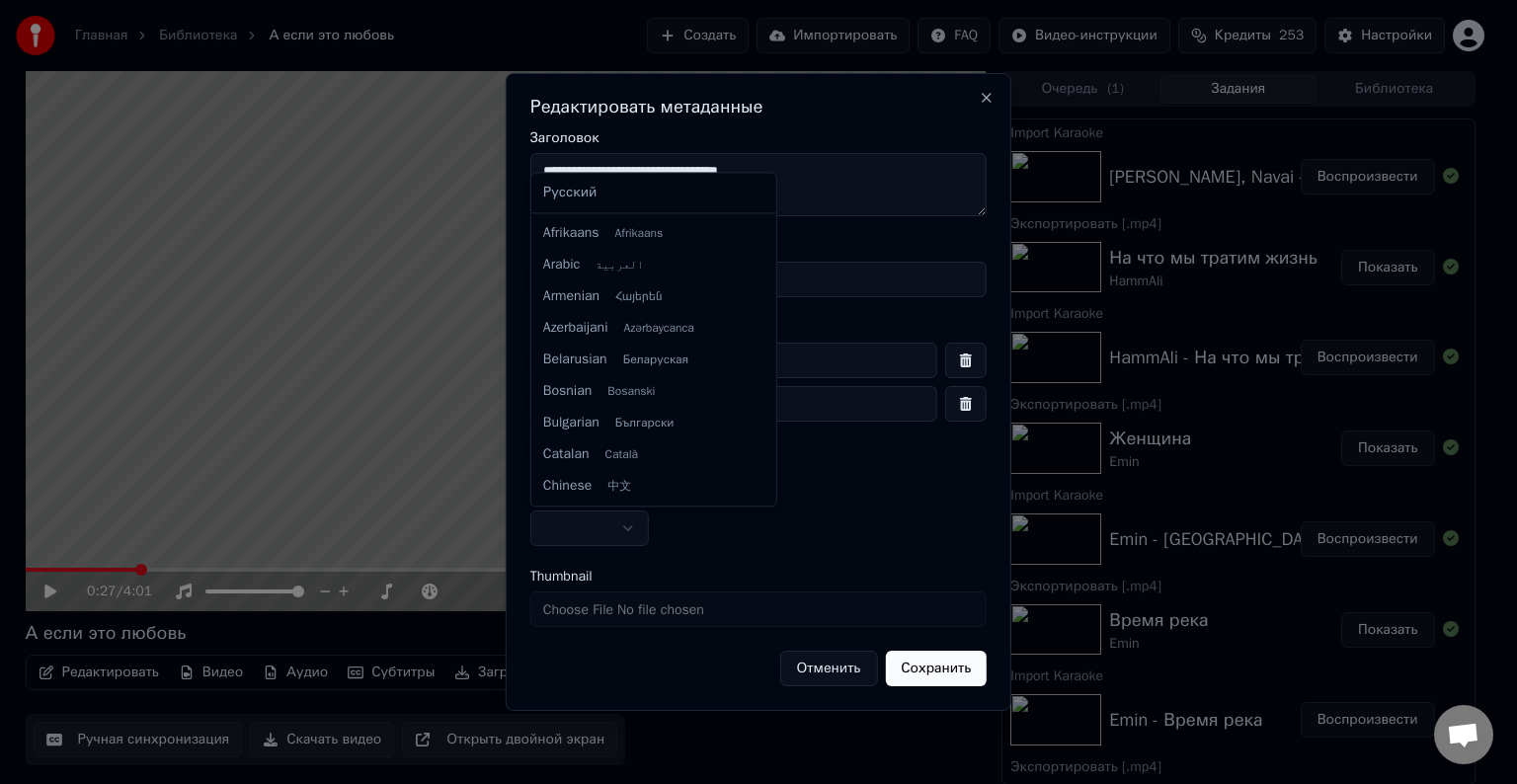 click on "Главная Библиотека А если это любовь Создать Импортировать FAQ Видео-инструкции Кредиты 253 Настройки 0:27  /  4:01 А если это любовь Редактировать Видео Аудио Субтитры Загрузить Облачная библиотека Ручная синхронизация Скачать видео Открыть двойной экран Очередь ( 1 ) Задания Библиотека Import Karaoke HammAli, Navai - А если это любовь Воспроизвести Экспортировать [.mp4] На что мы тратим жизнь [PERSON_NAME] Показать Import Karaoke HammAli - На что мы тратим жизнь· Воспроизвести Экспортировать [.mp4] Женщина Emin Показать Import Karaoke Emin - Женщина Воспроизвести Экспортировать [.mp4] Время река Emin Показать Emin" at bounding box center [750, 392] 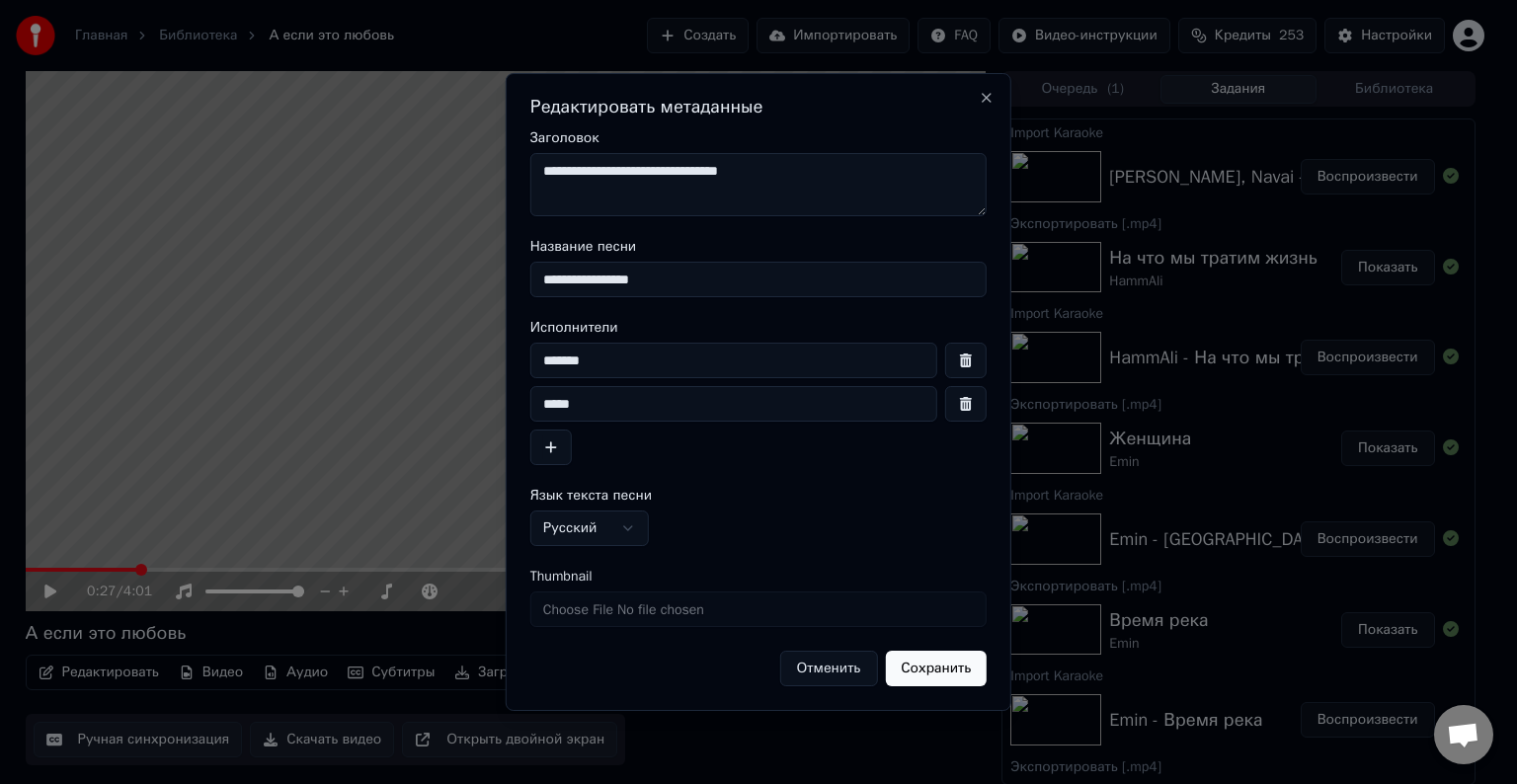 click on "Сохранить" at bounding box center [935, 668] 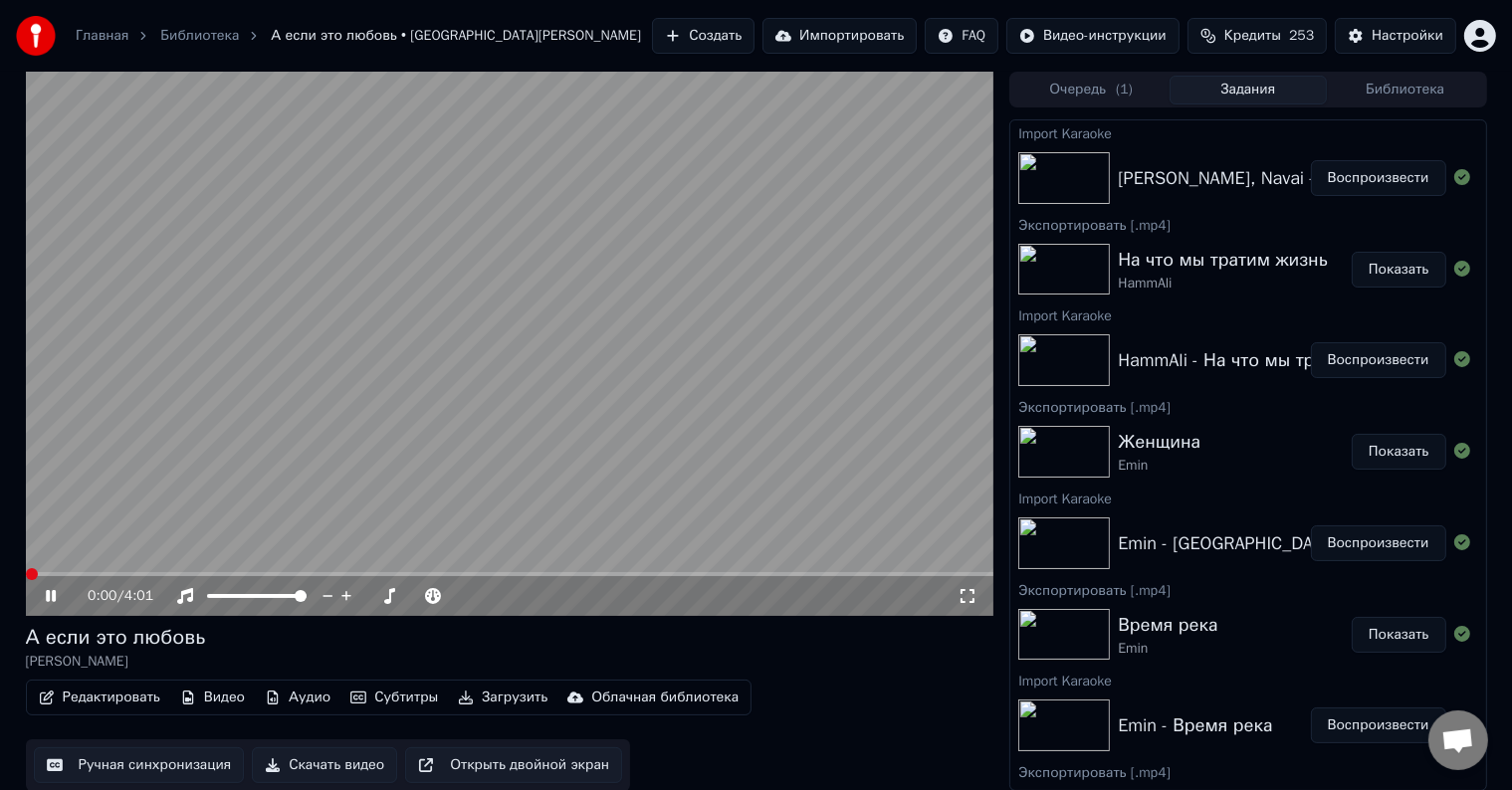 click at bounding box center [32, 574] 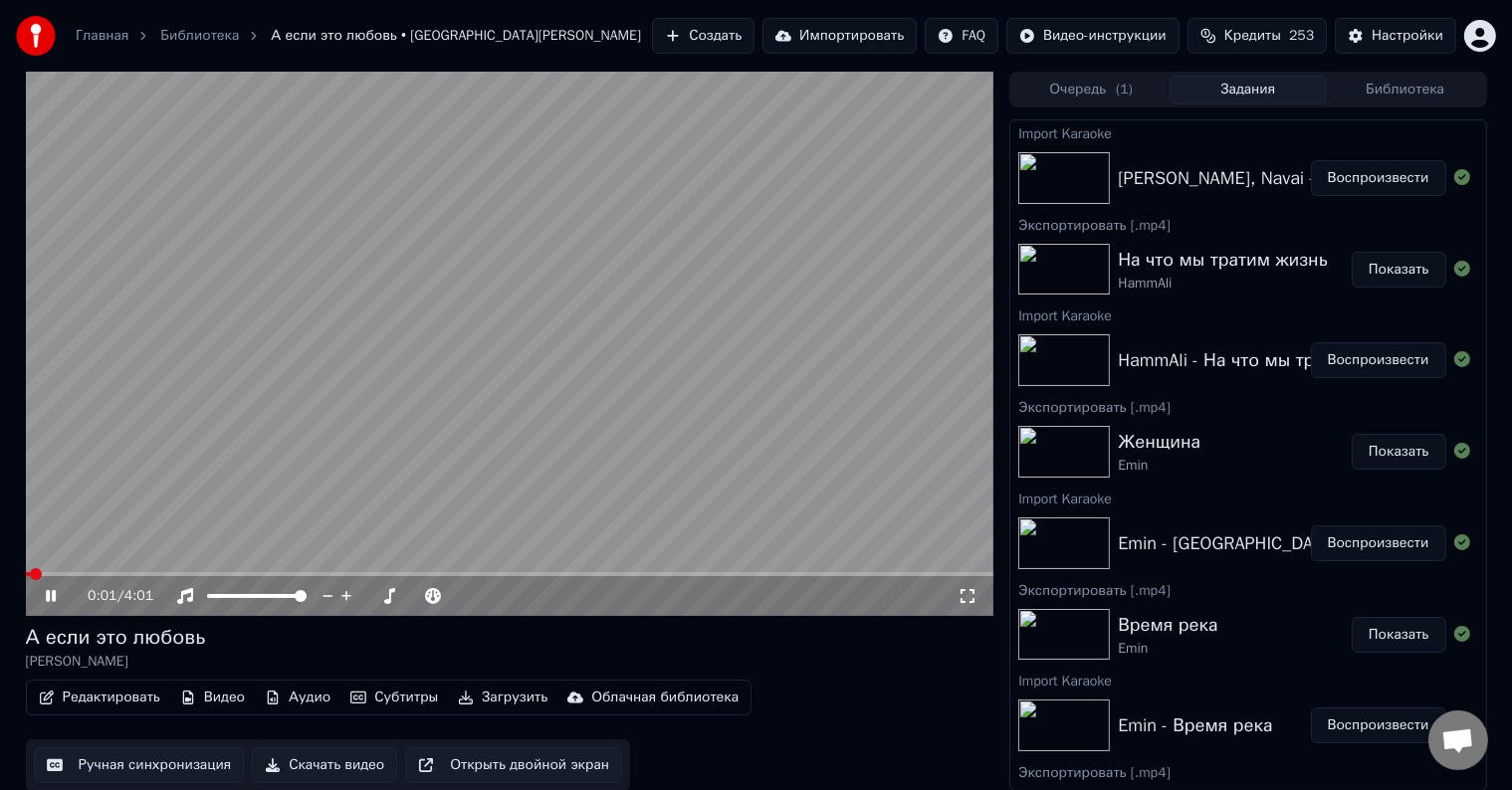 click 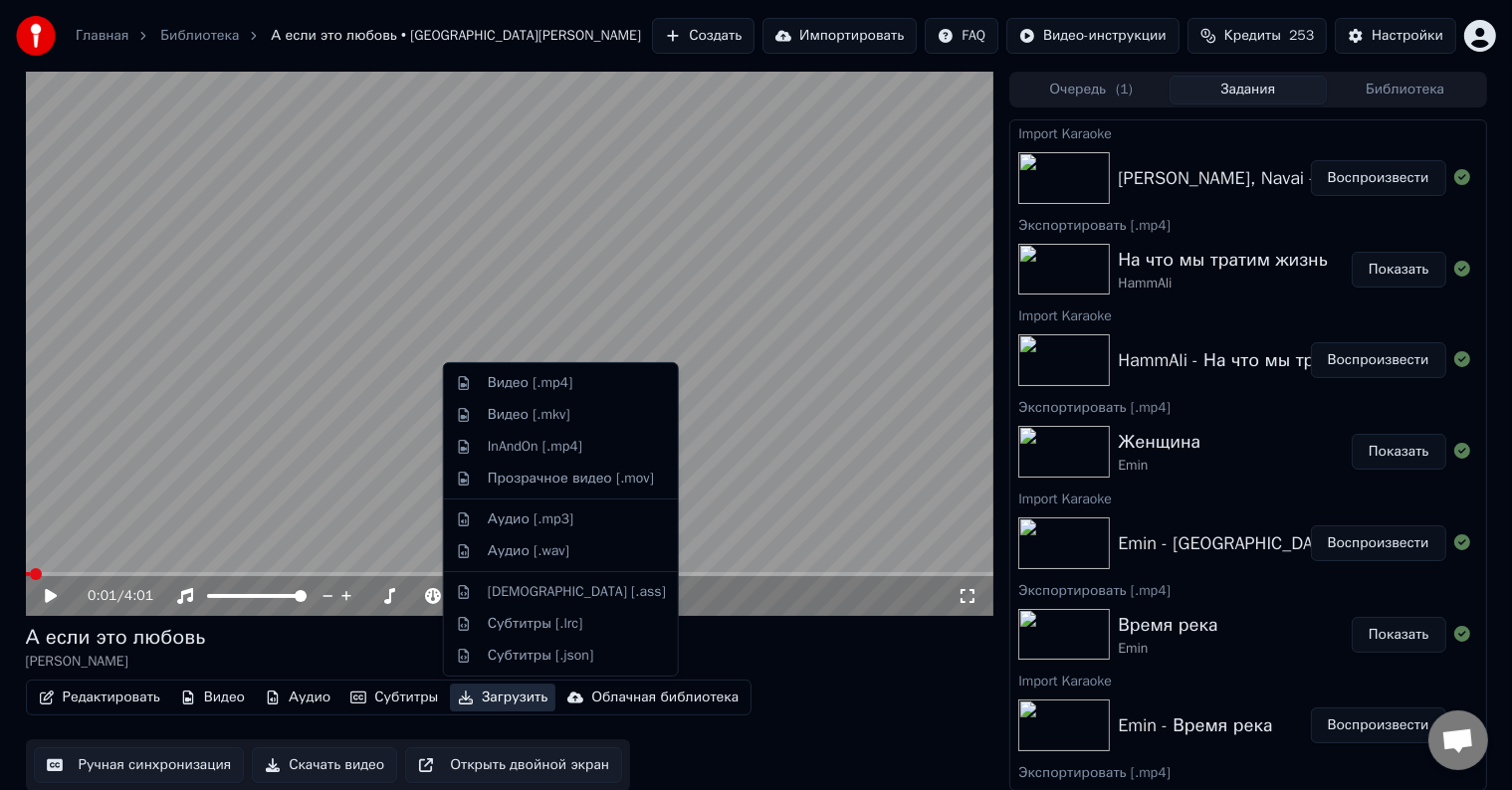 click on "Загрузить" at bounding box center (503, 697) 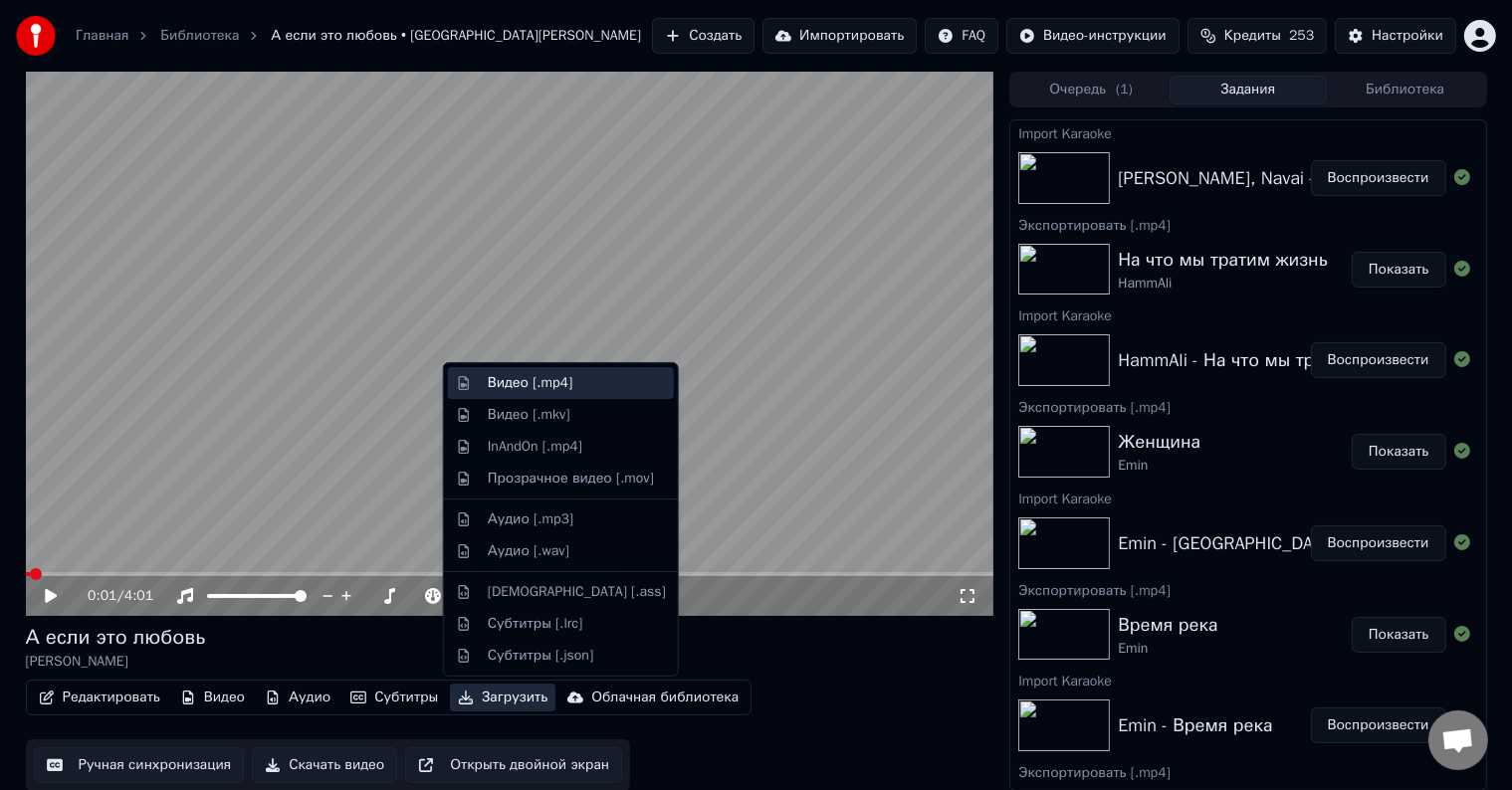 click on "Видео [.mp4]" at bounding box center (530, 383) 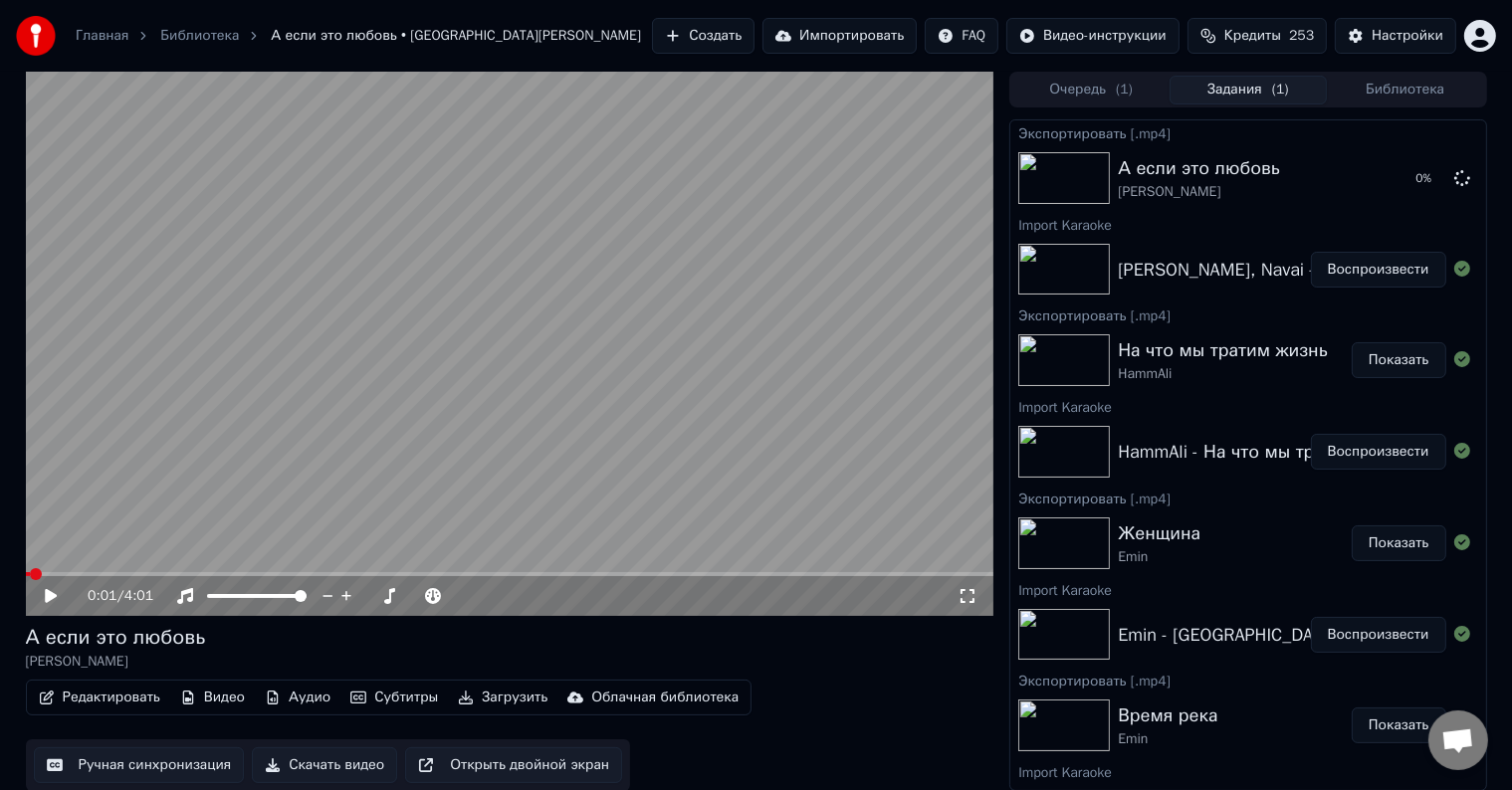 click on "Импортировать" at bounding box center [839, 36] 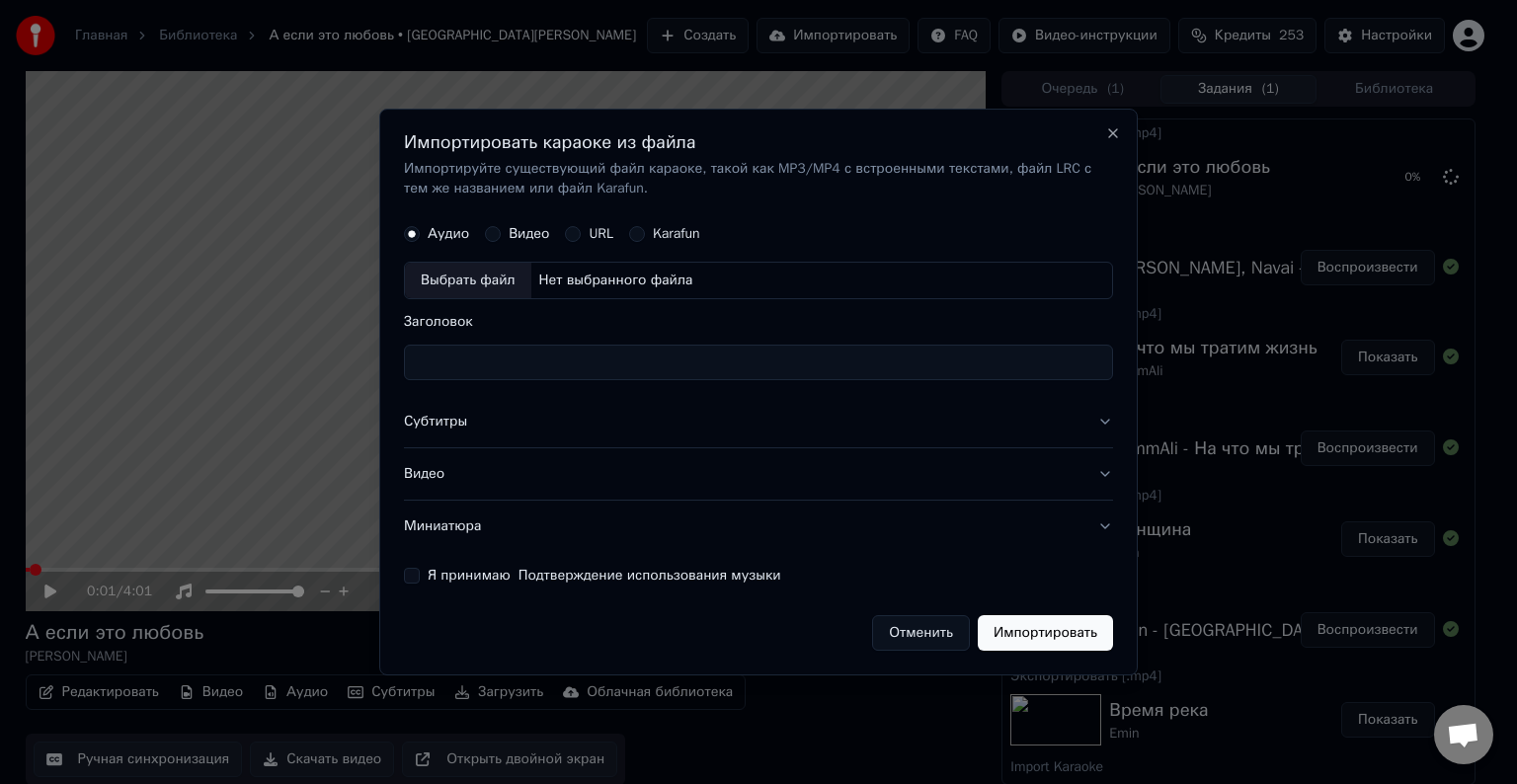 click on "Выбрать файл" at bounding box center [468, 280] 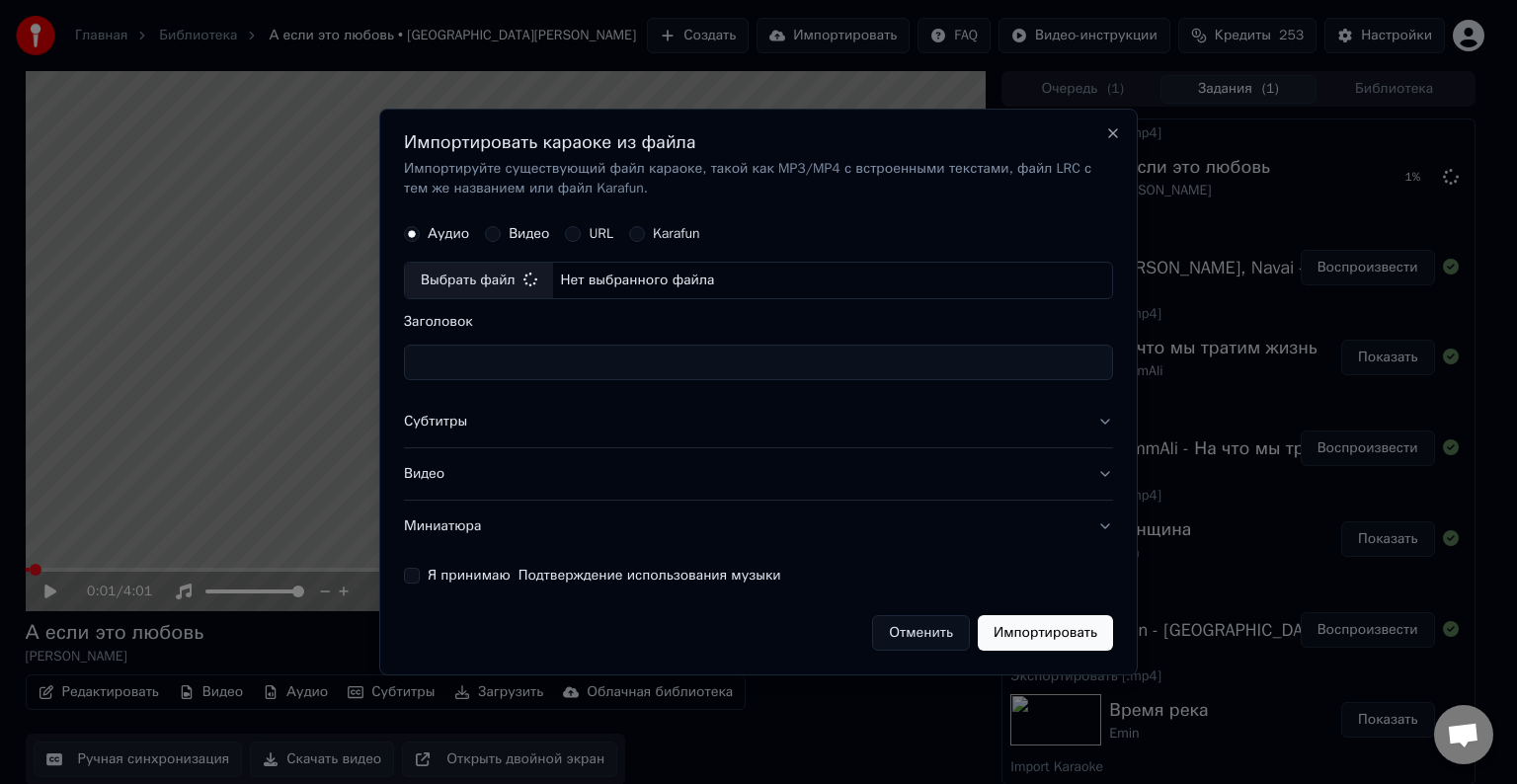 type on "**********" 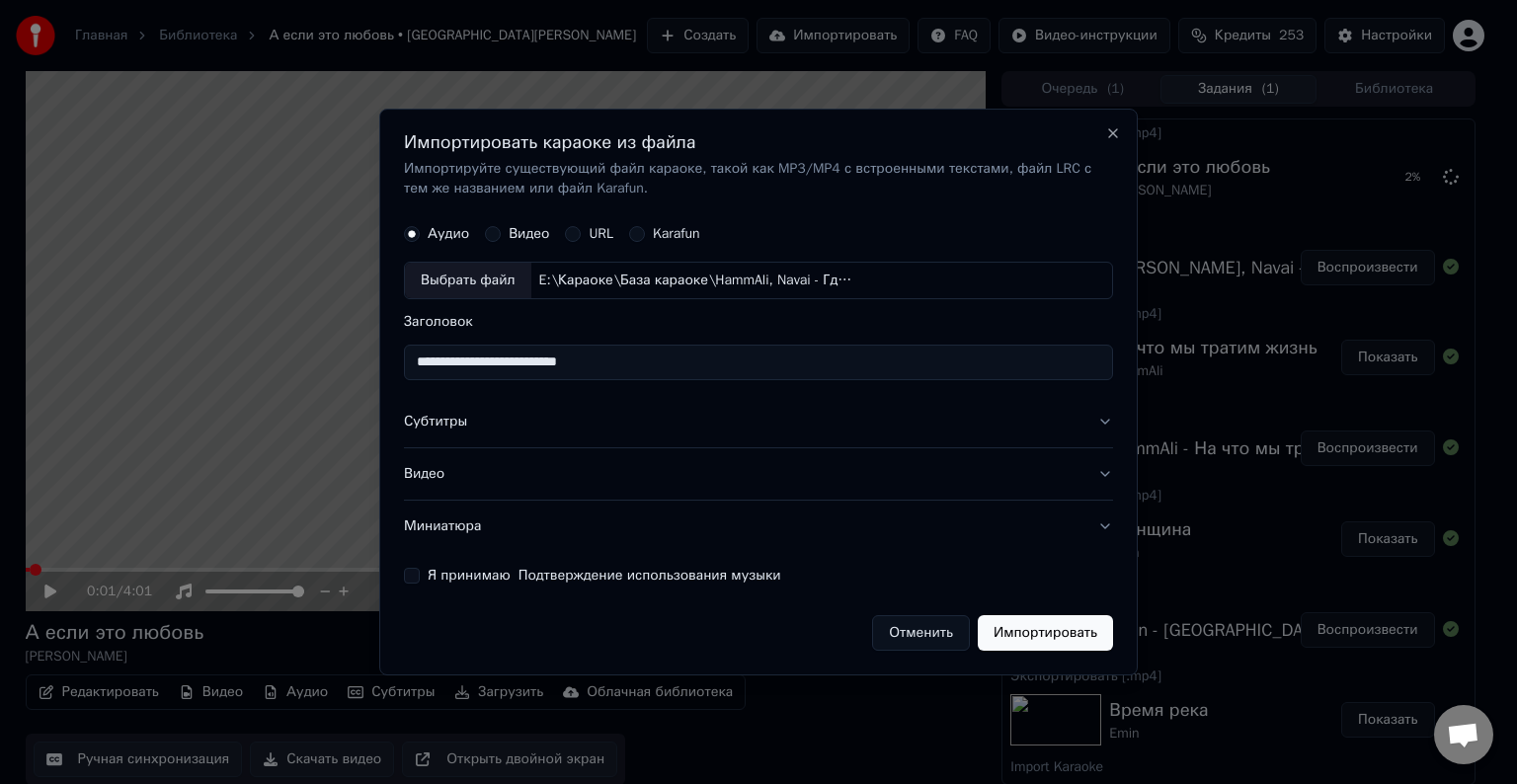 click on "Субтитры" at bounding box center [758, 422] 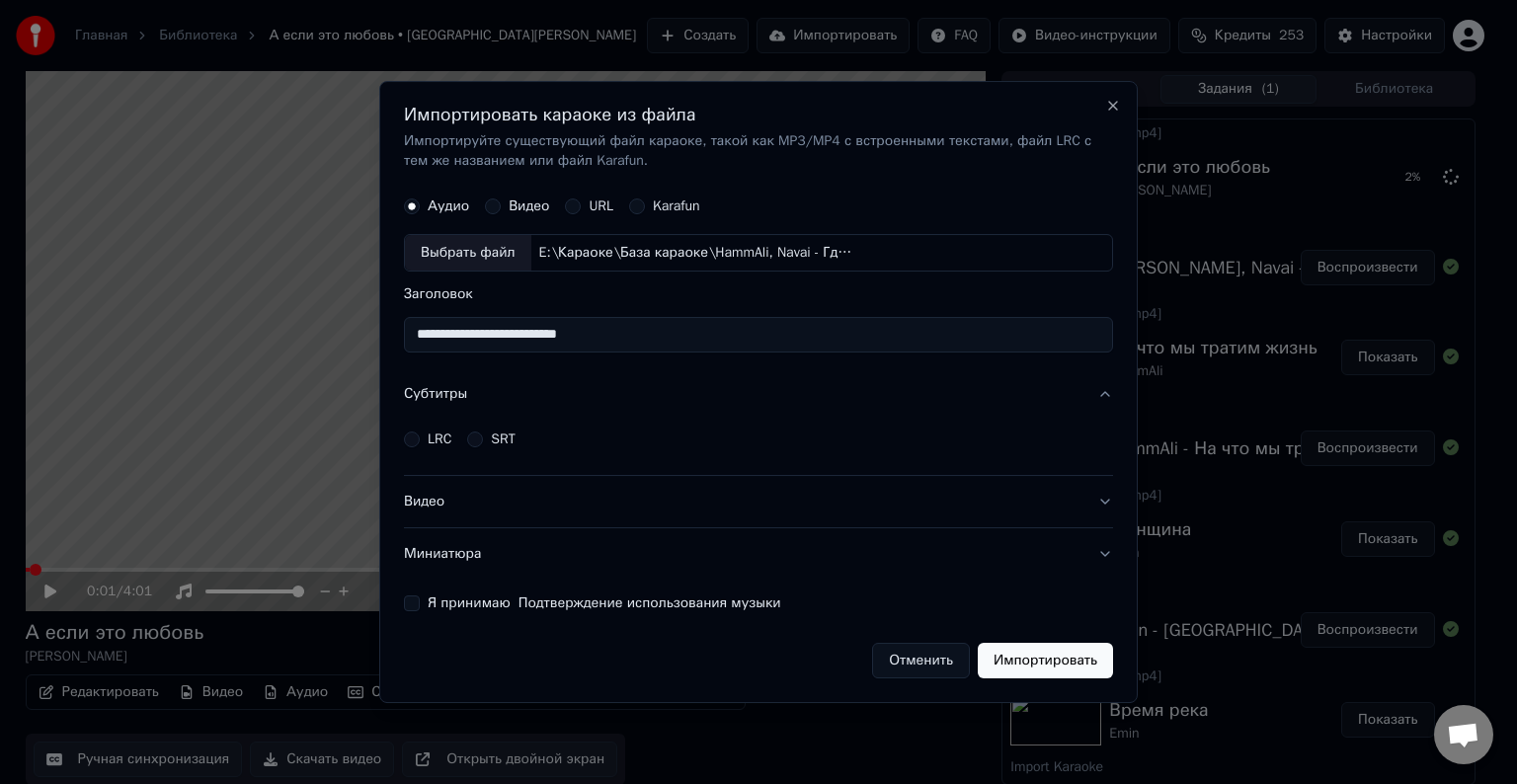 click on "LRC" at bounding box center [439, 439] 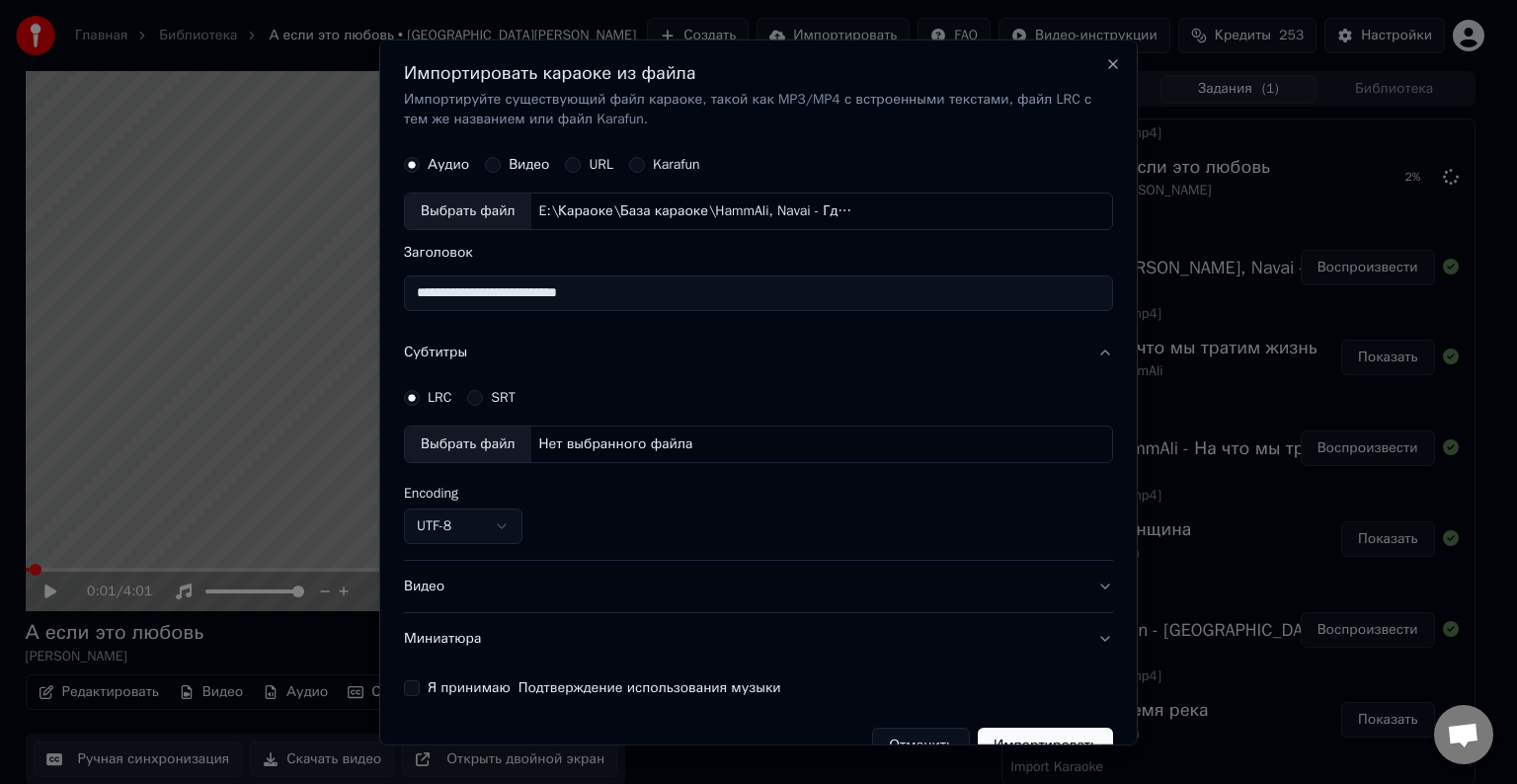 click on "Выбрать файл" at bounding box center (468, 444) 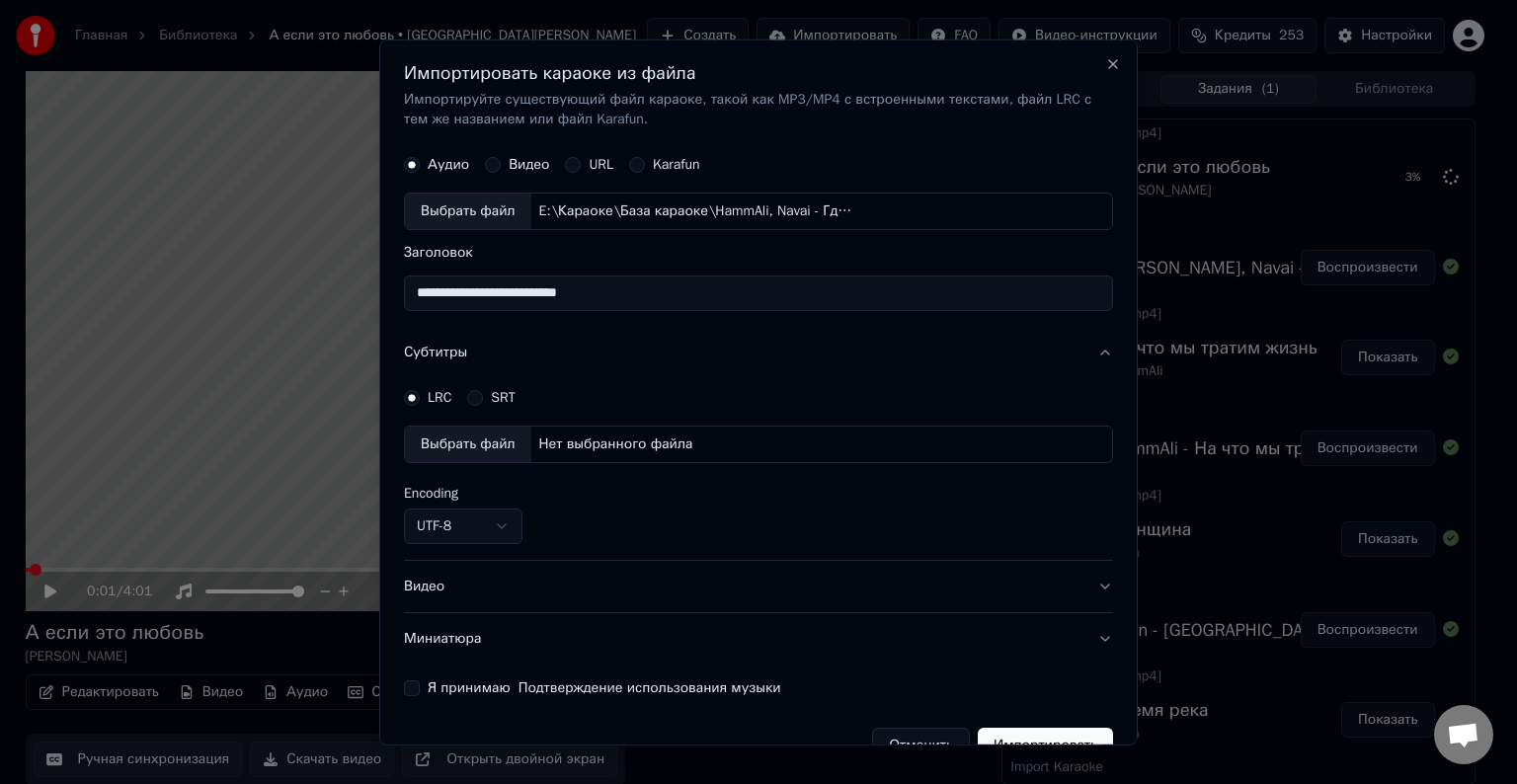 select on "**********" 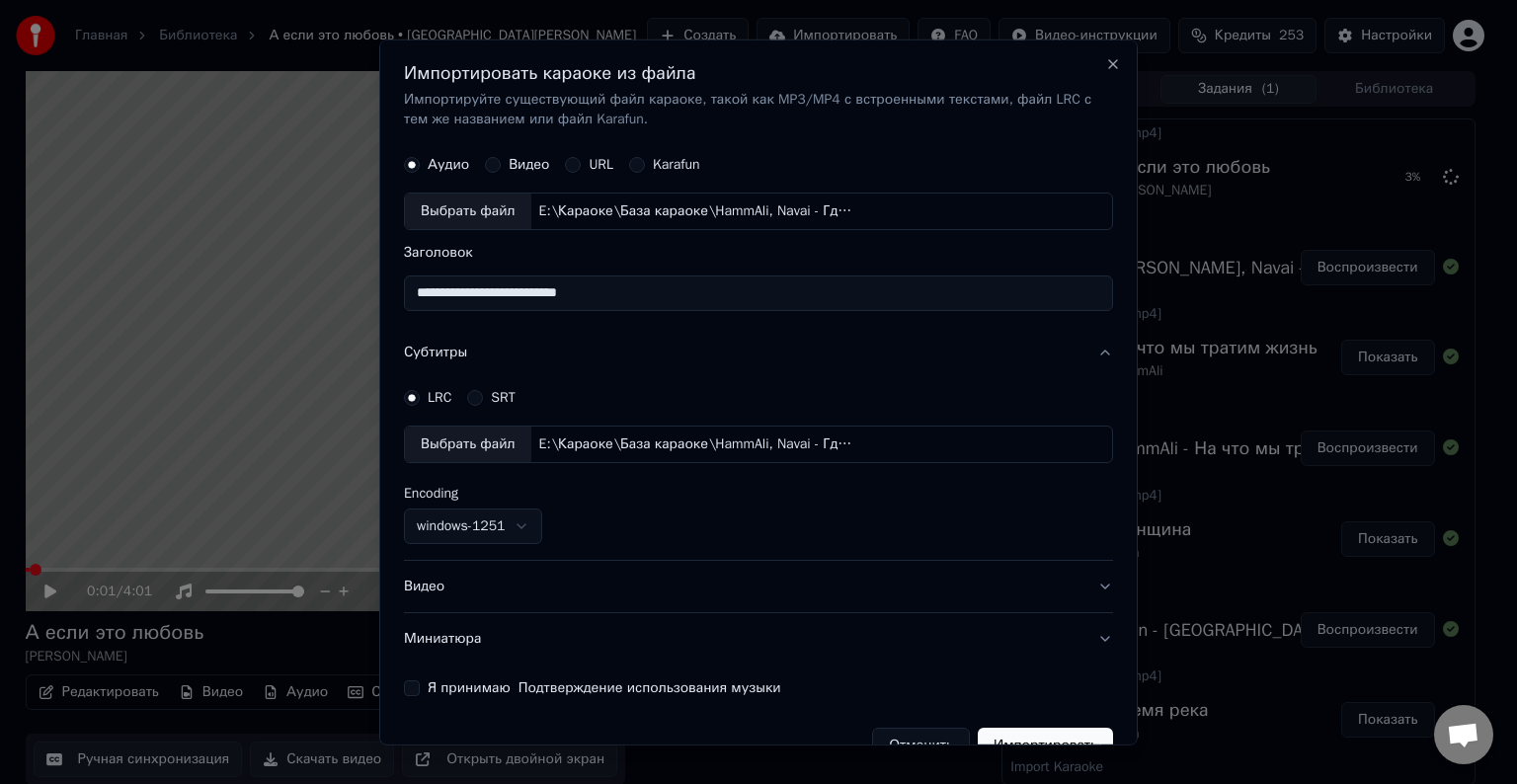 click on "Видео" at bounding box center [758, 587] 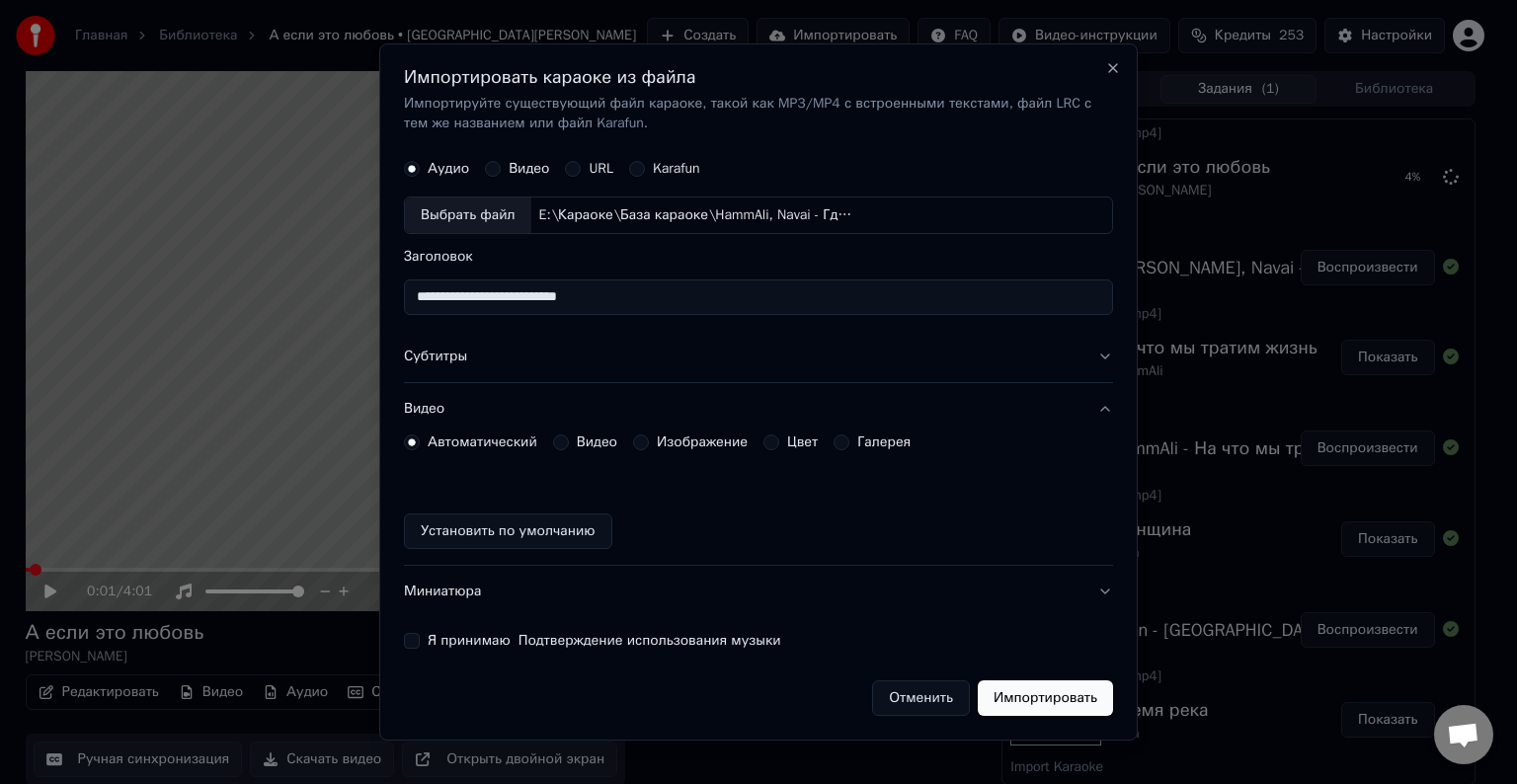 click on "Видео" at bounding box center [597, 442] 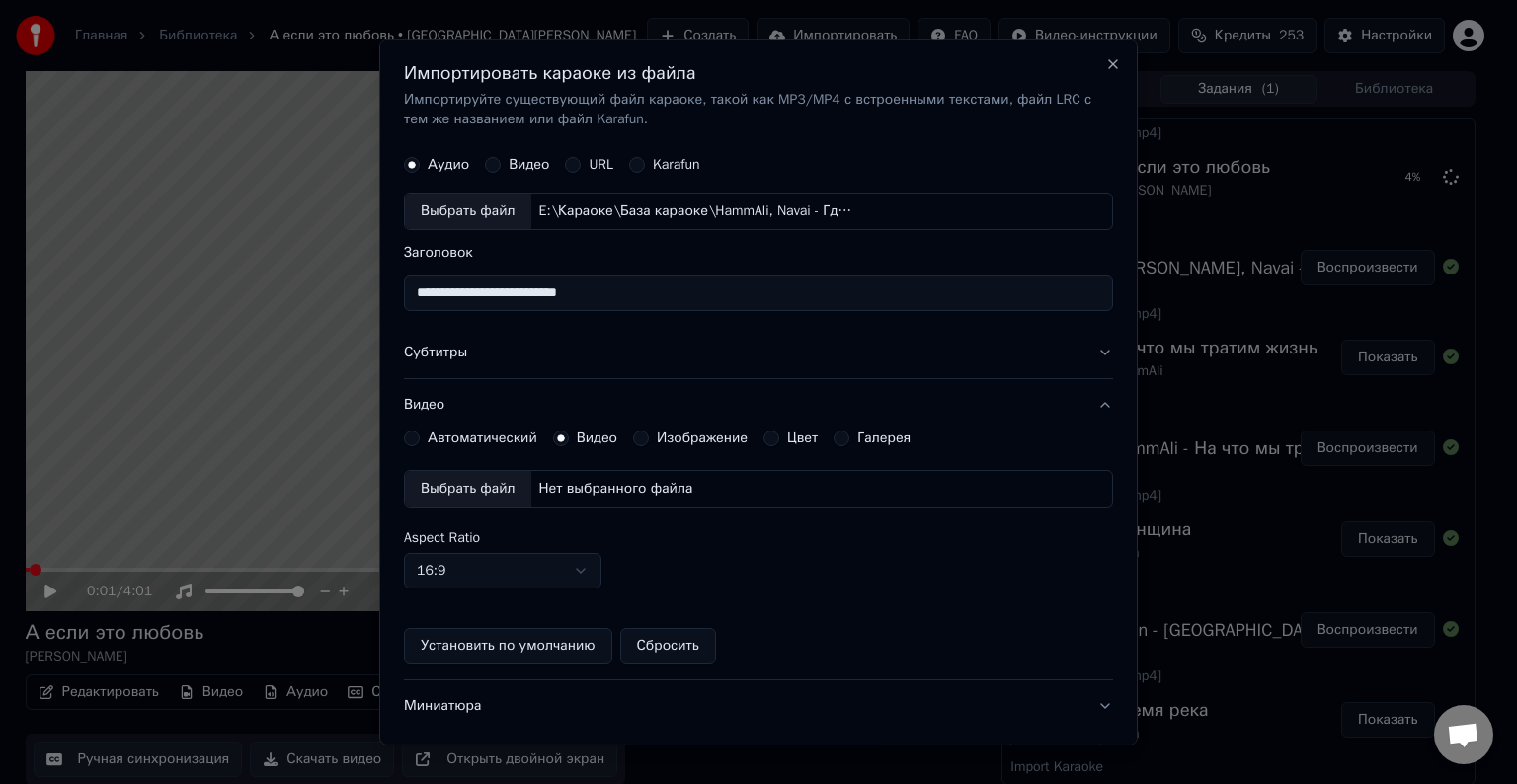 click on "Выбрать файл" at bounding box center [468, 489] 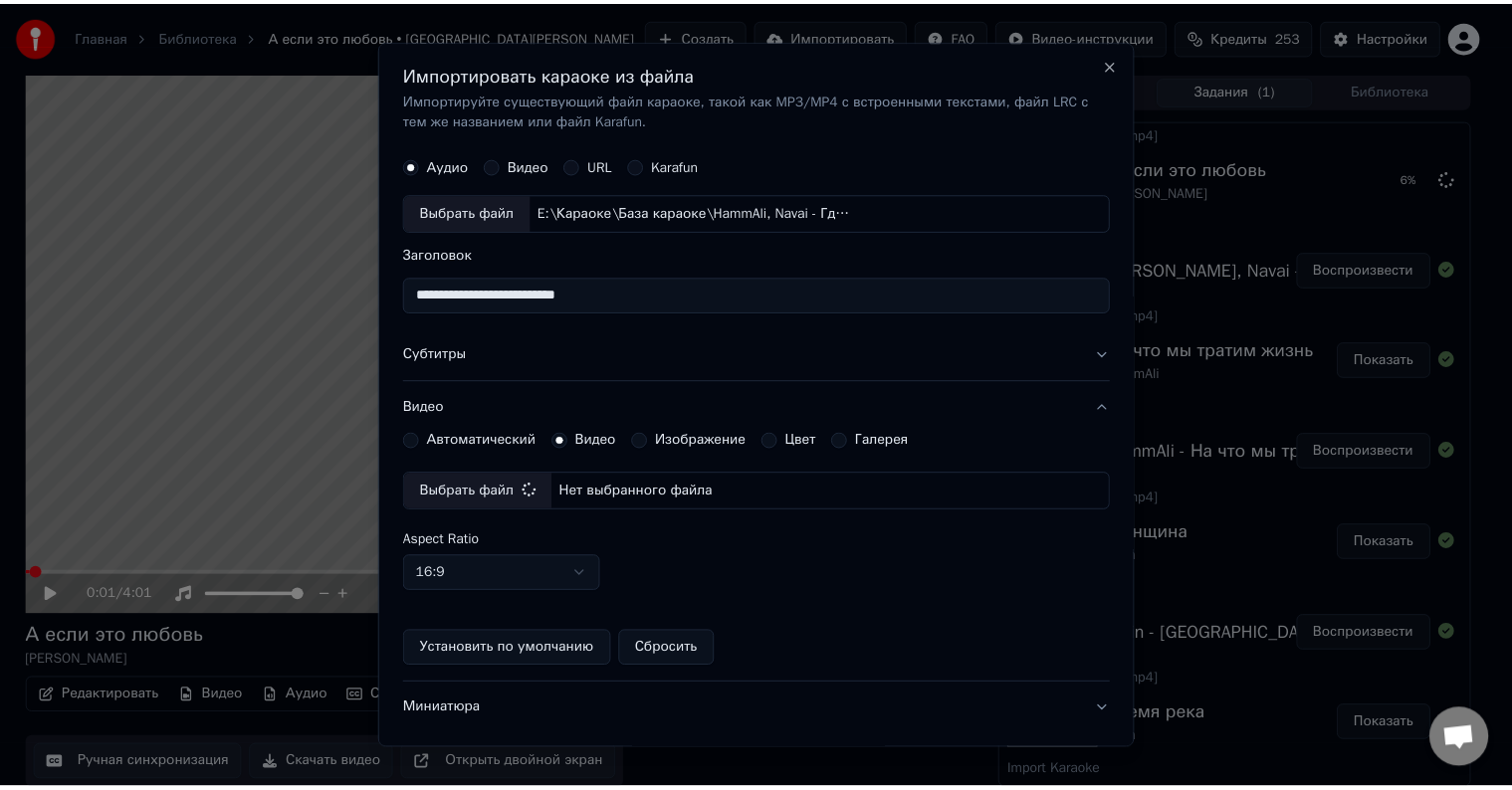 scroll, scrollTop: 108, scrollLeft: 0, axis: vertical 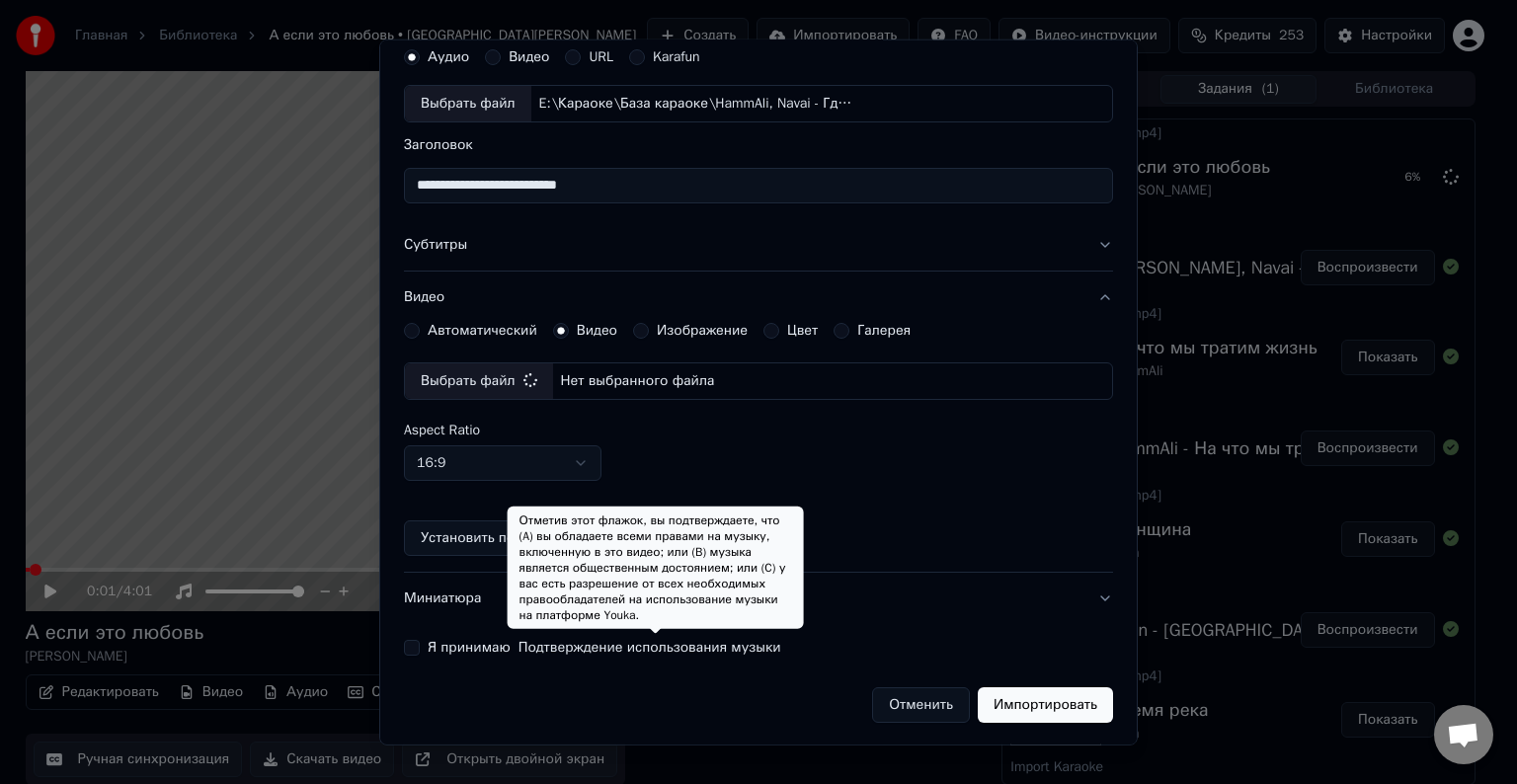 click on "Подтверждение использования музыки" at bounding box center (650, 648) 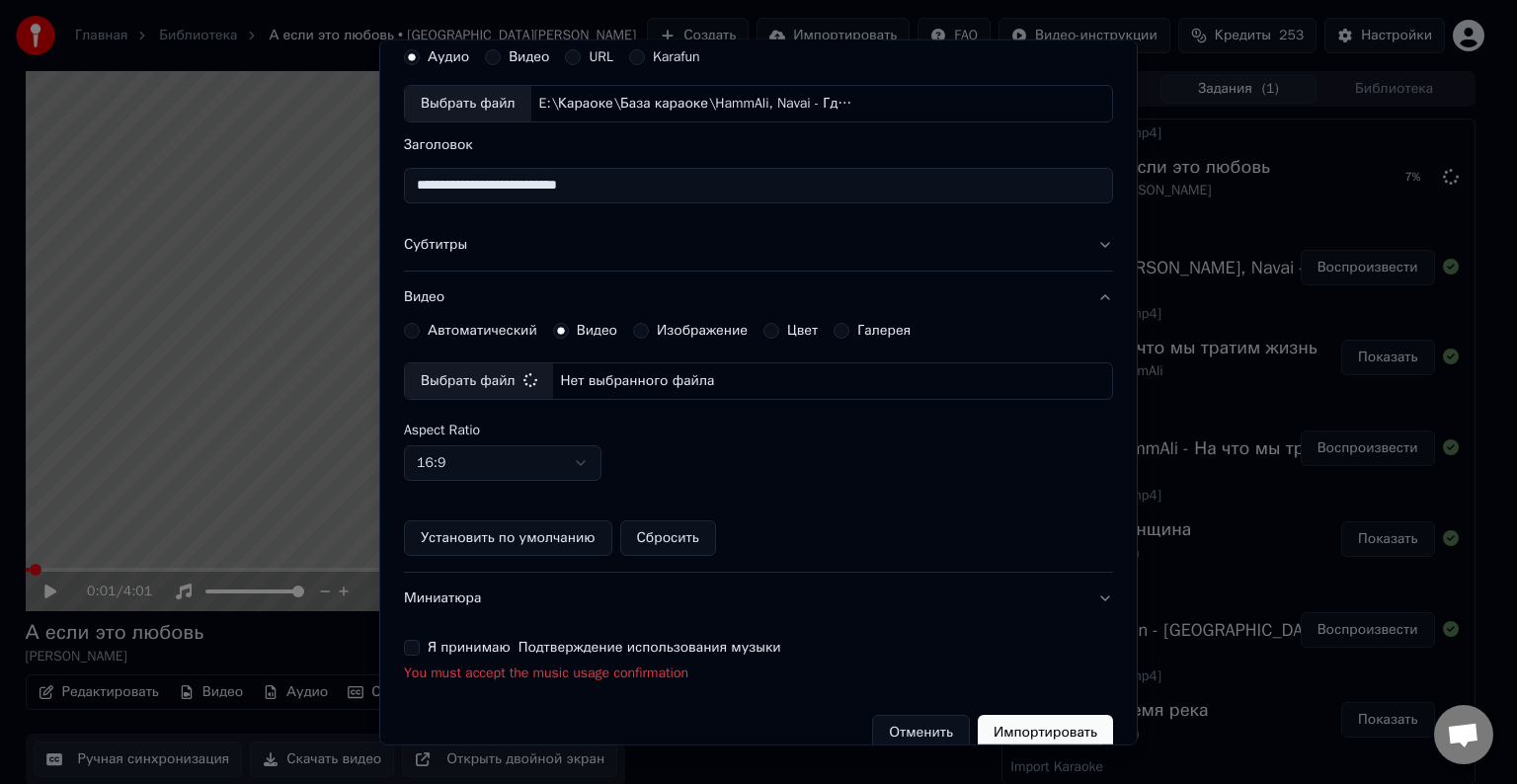click on "Я принимаю   Подтверждение использования музыки" at bounding box center (412, 648) 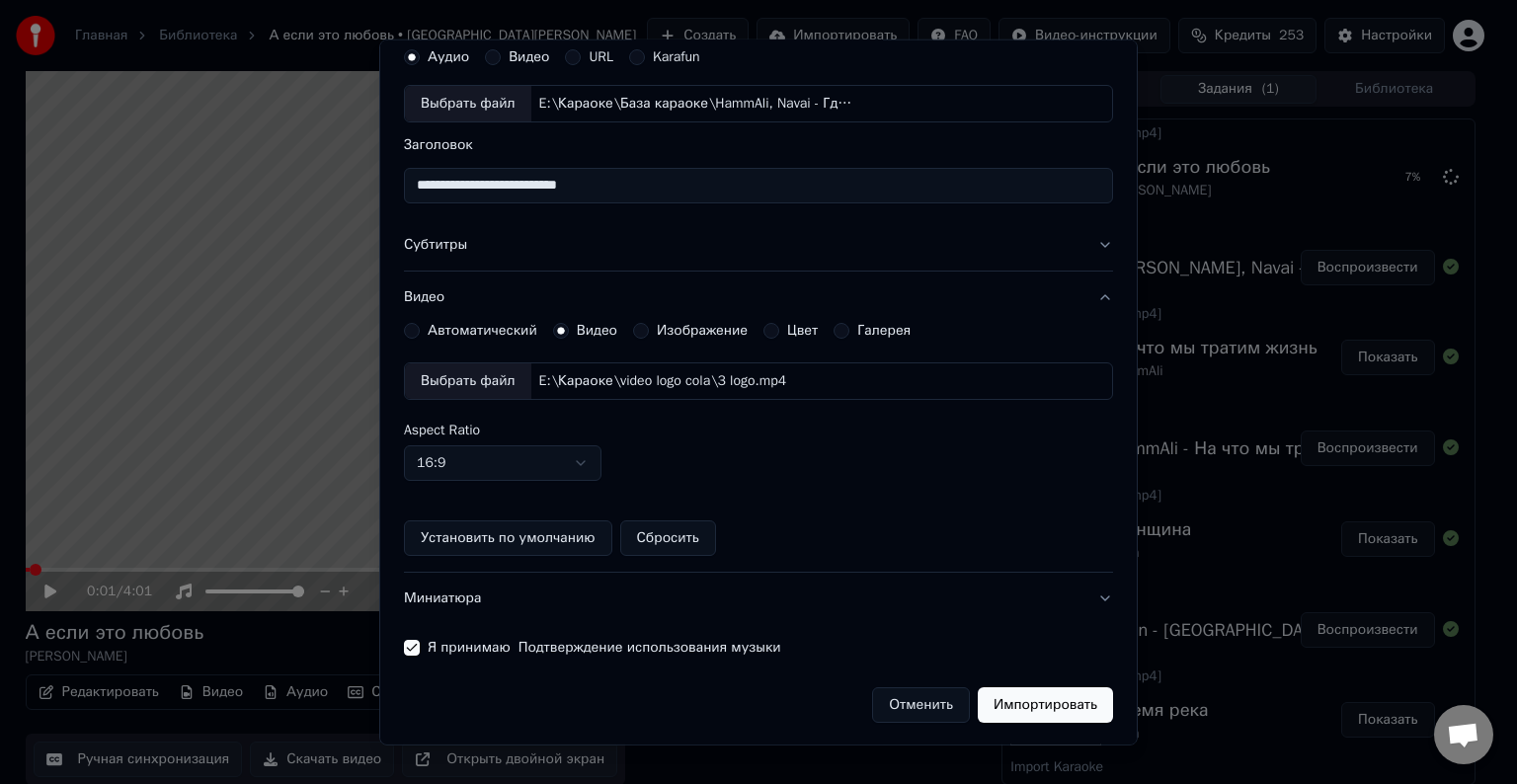 click on "Импортировать" at bounding box center (1045, 705) 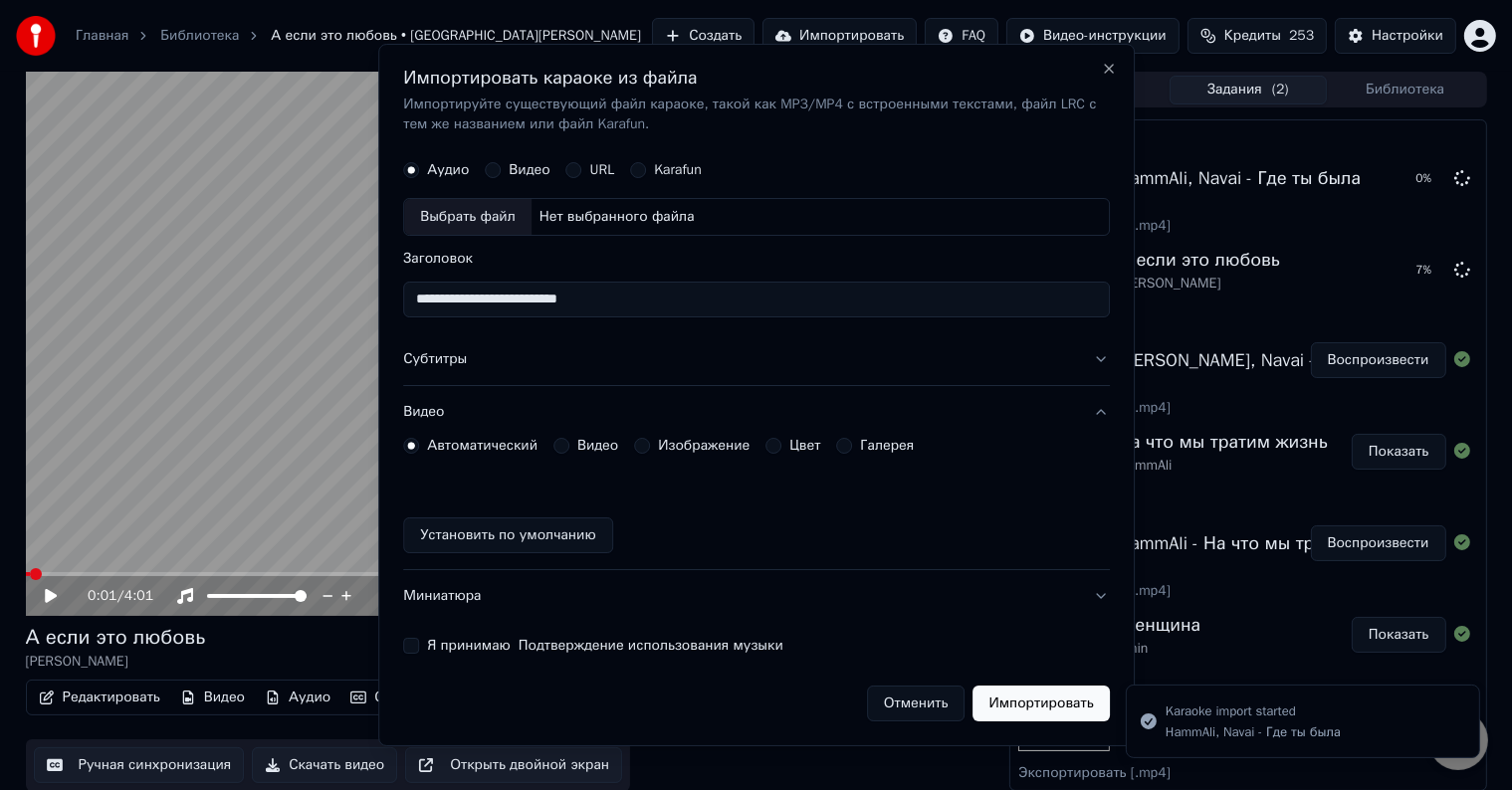 type 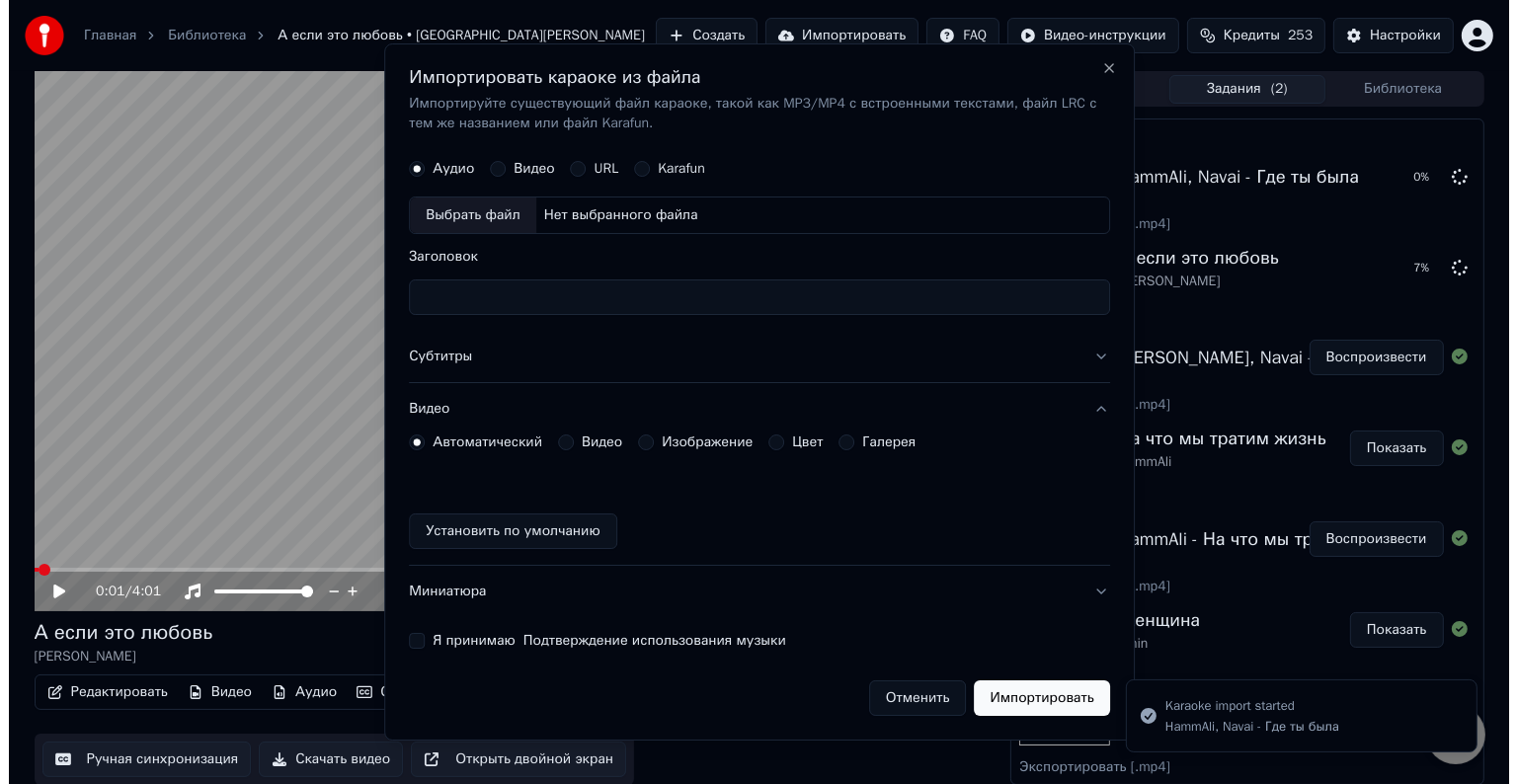 scroll, scrollTop: 0, scrollLeft: 0, axis: both 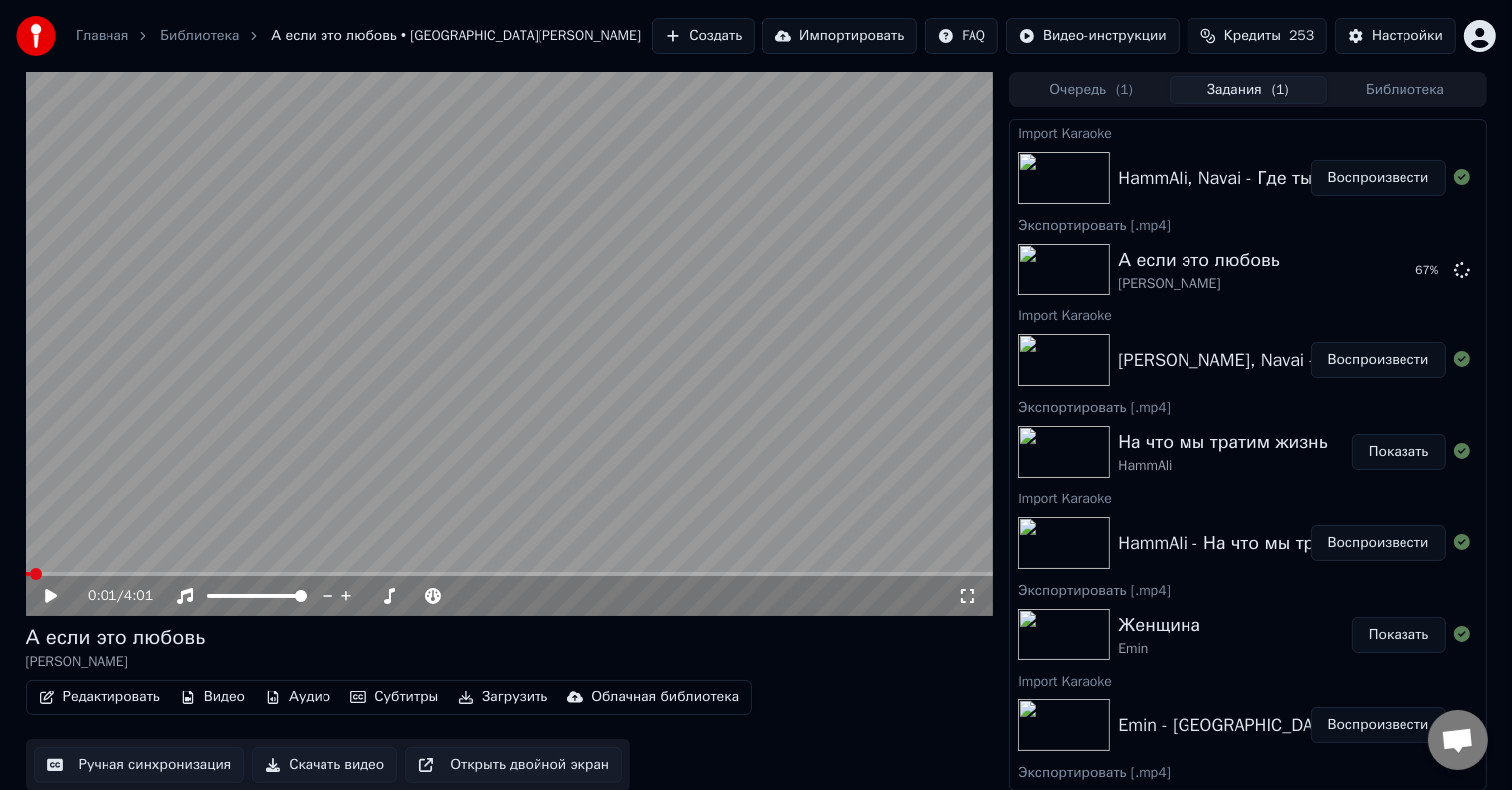 click on "Воспроизвести" at bounding box center (1379, 178) 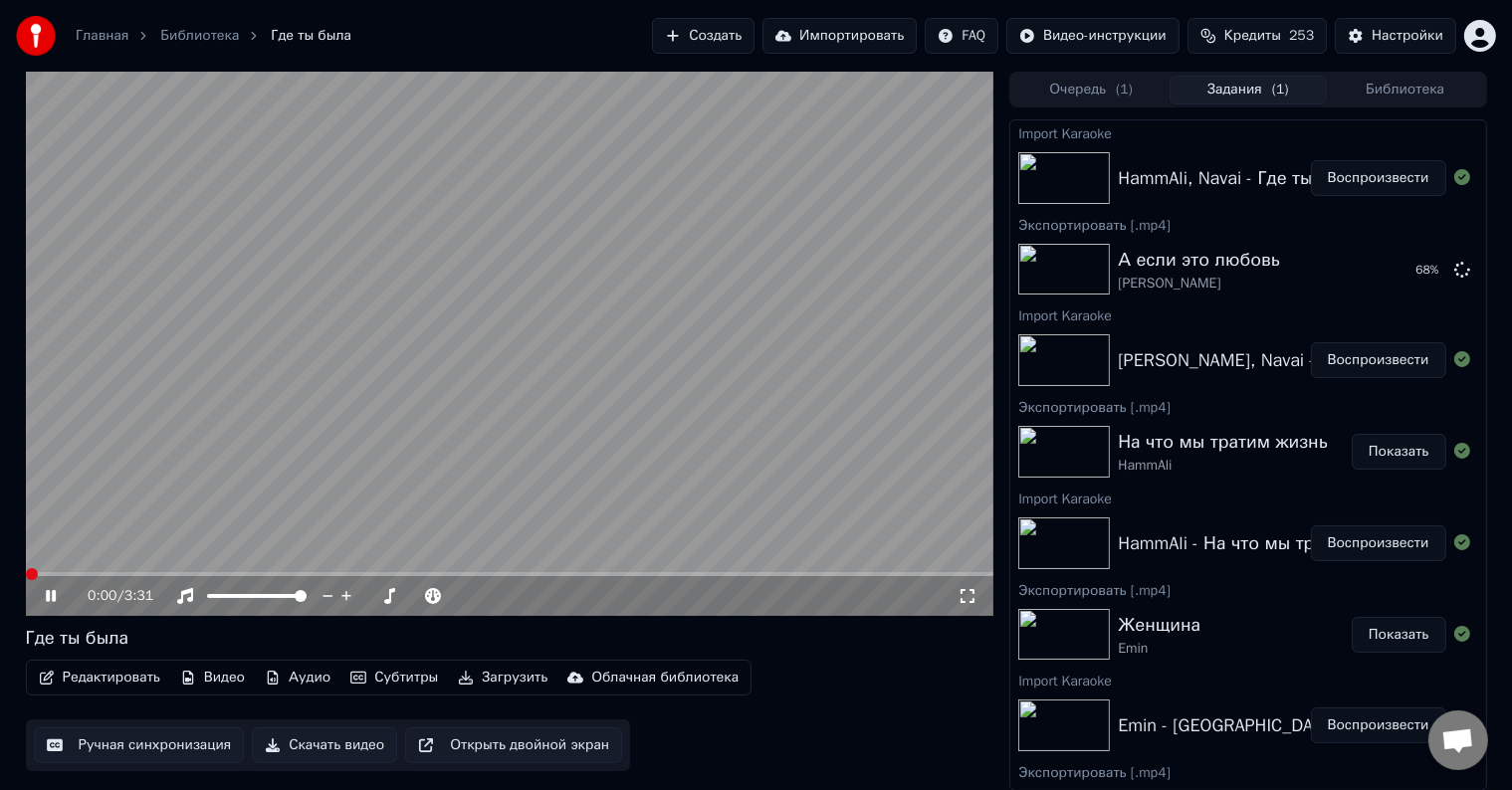 click 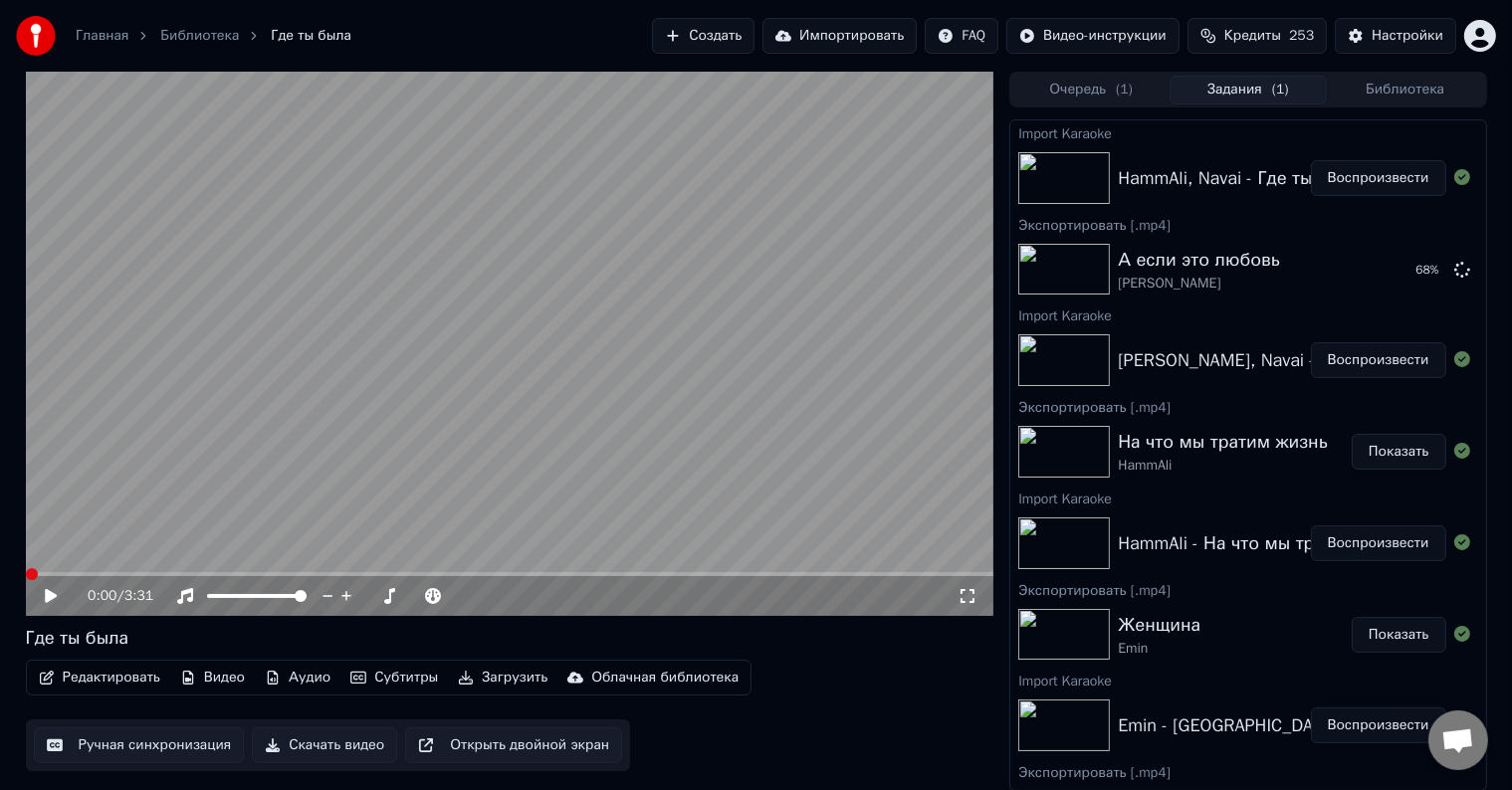 click at bounding box center [32, 574] 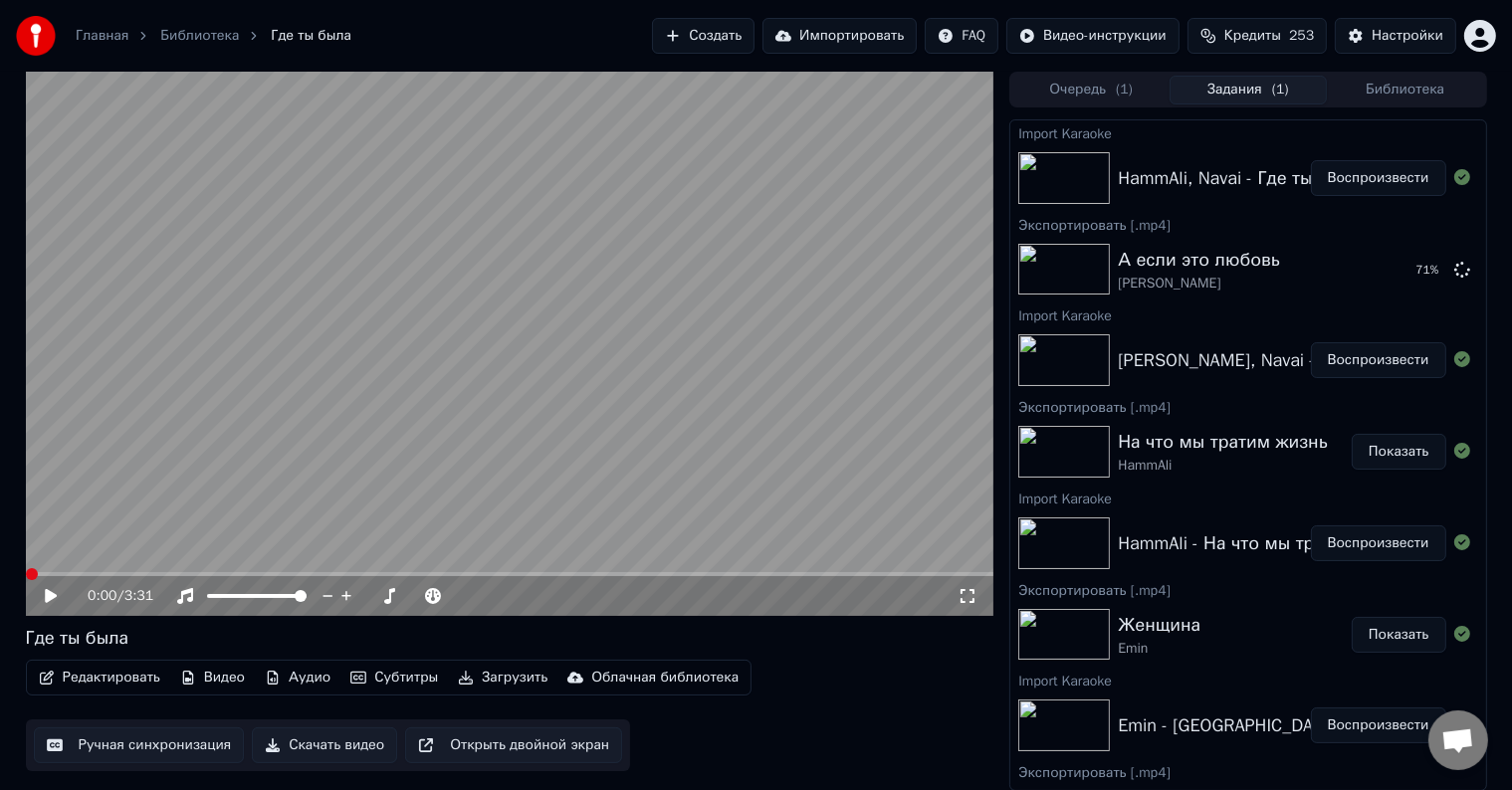 click 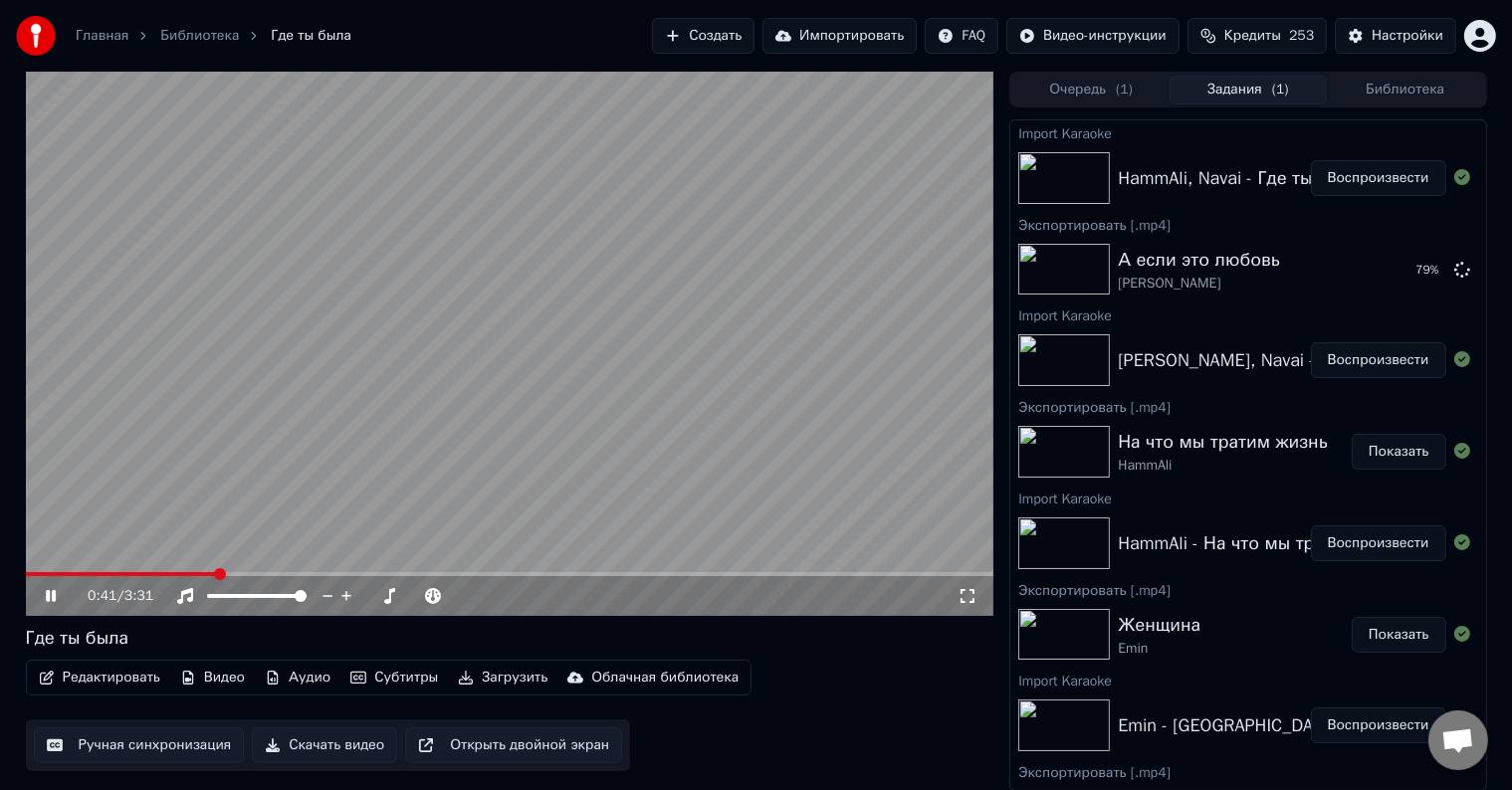 click 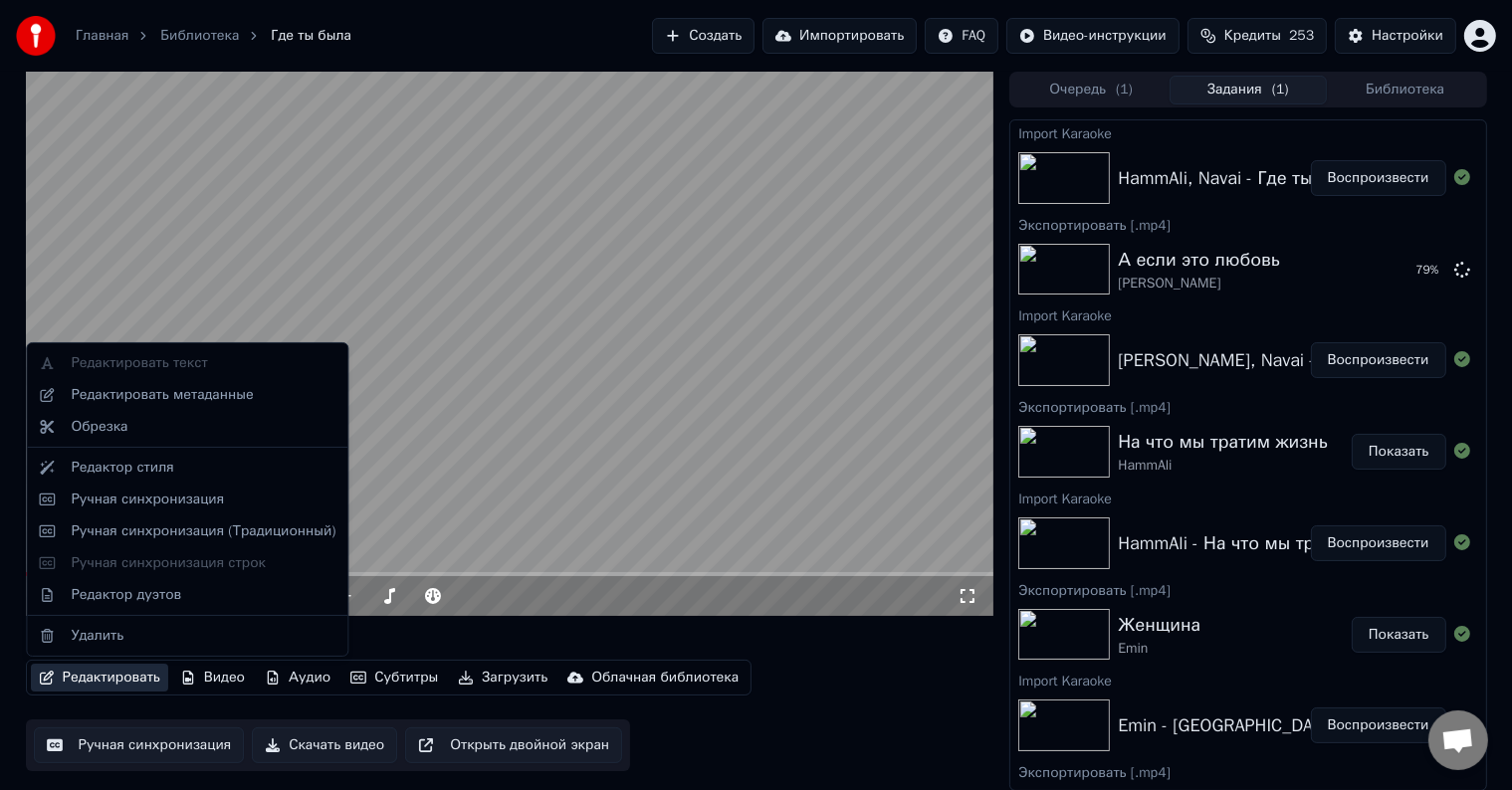 click on "Редактировать" at bounding box center (100, 678) 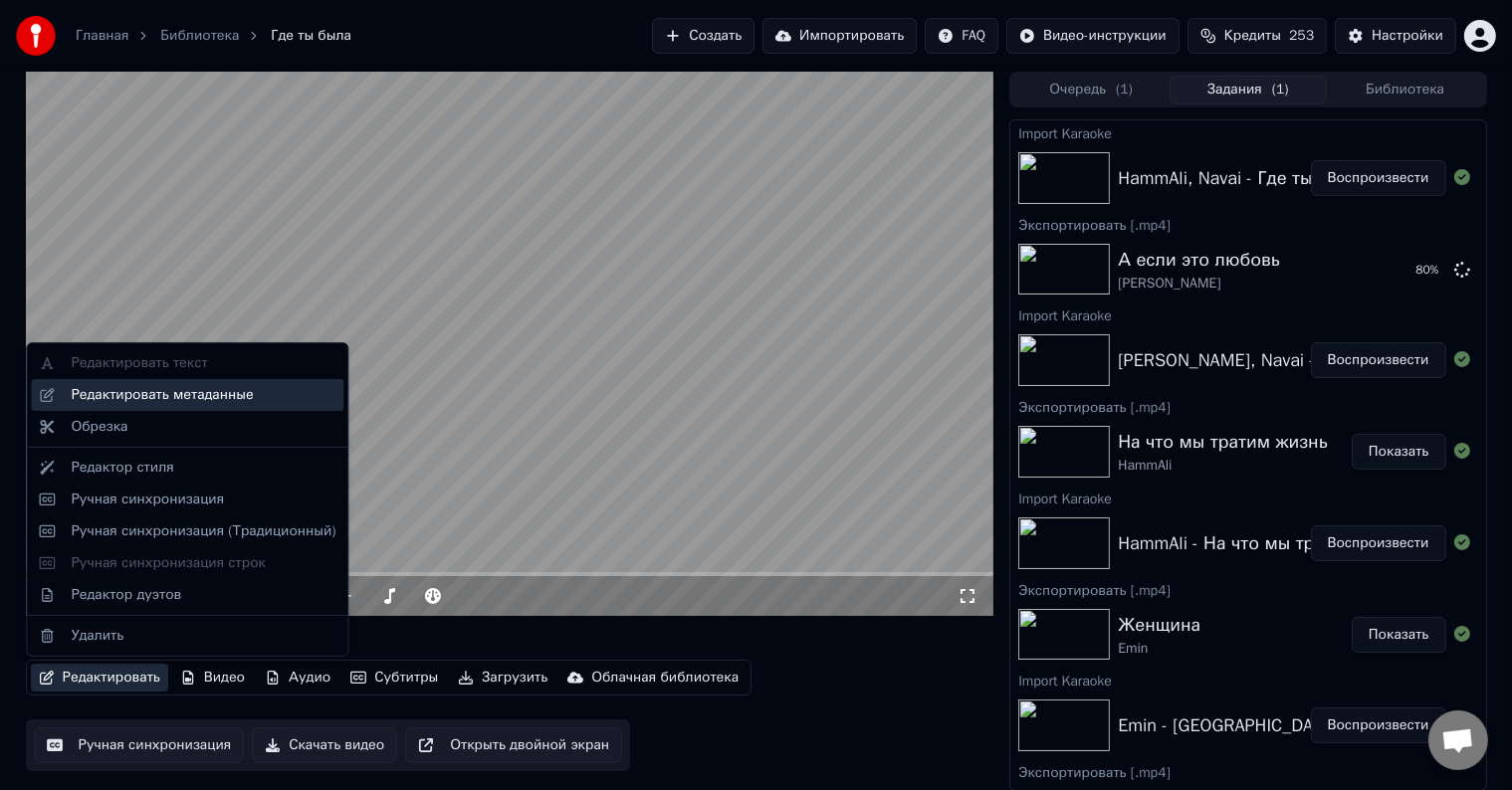 click on "Редактировать метаданные" at bounding box center (161, 395) 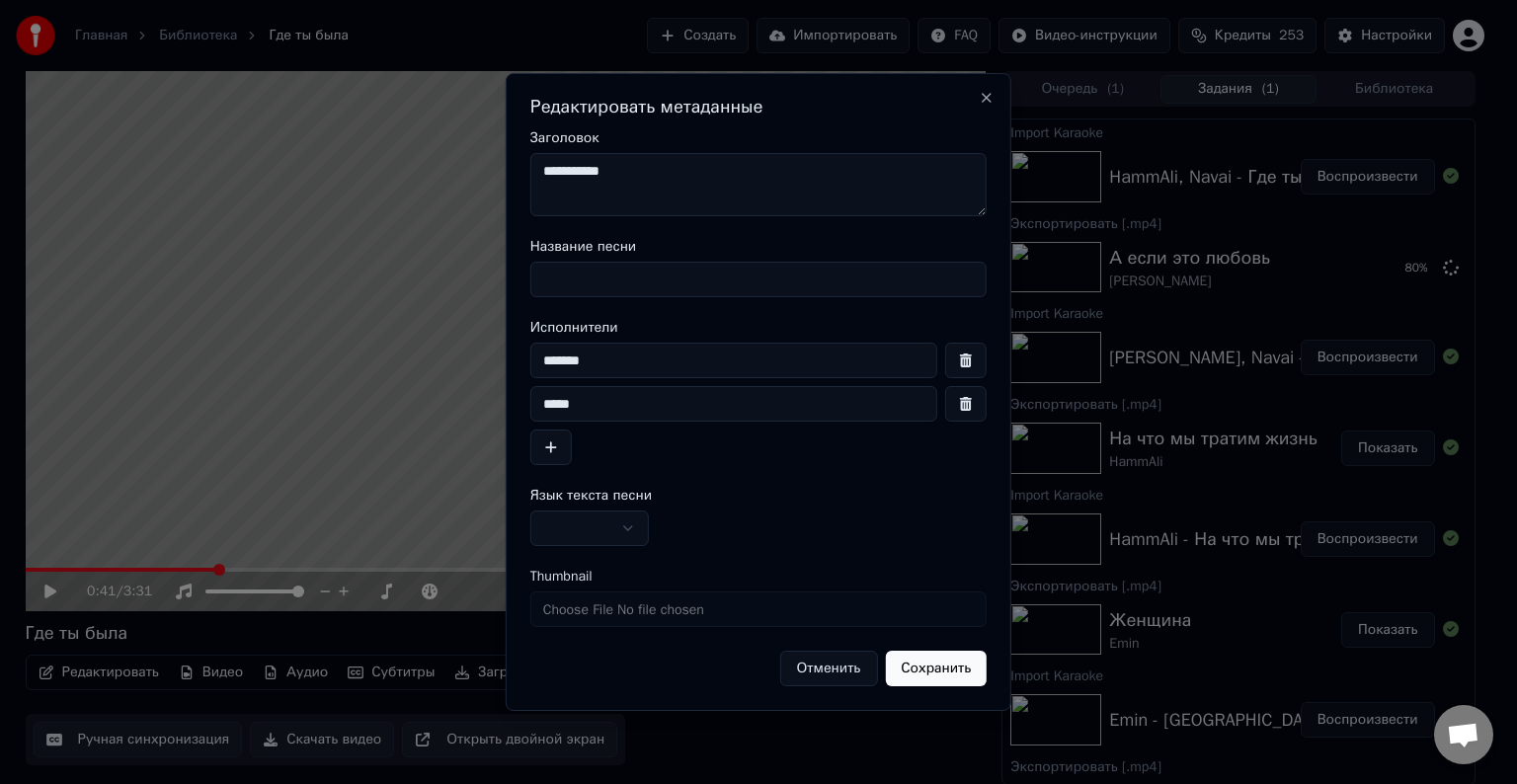 drag, startPoint x: 625, startPoint y: 174, endPoint x: 502, endPoint y: 166, distance: 123.25989 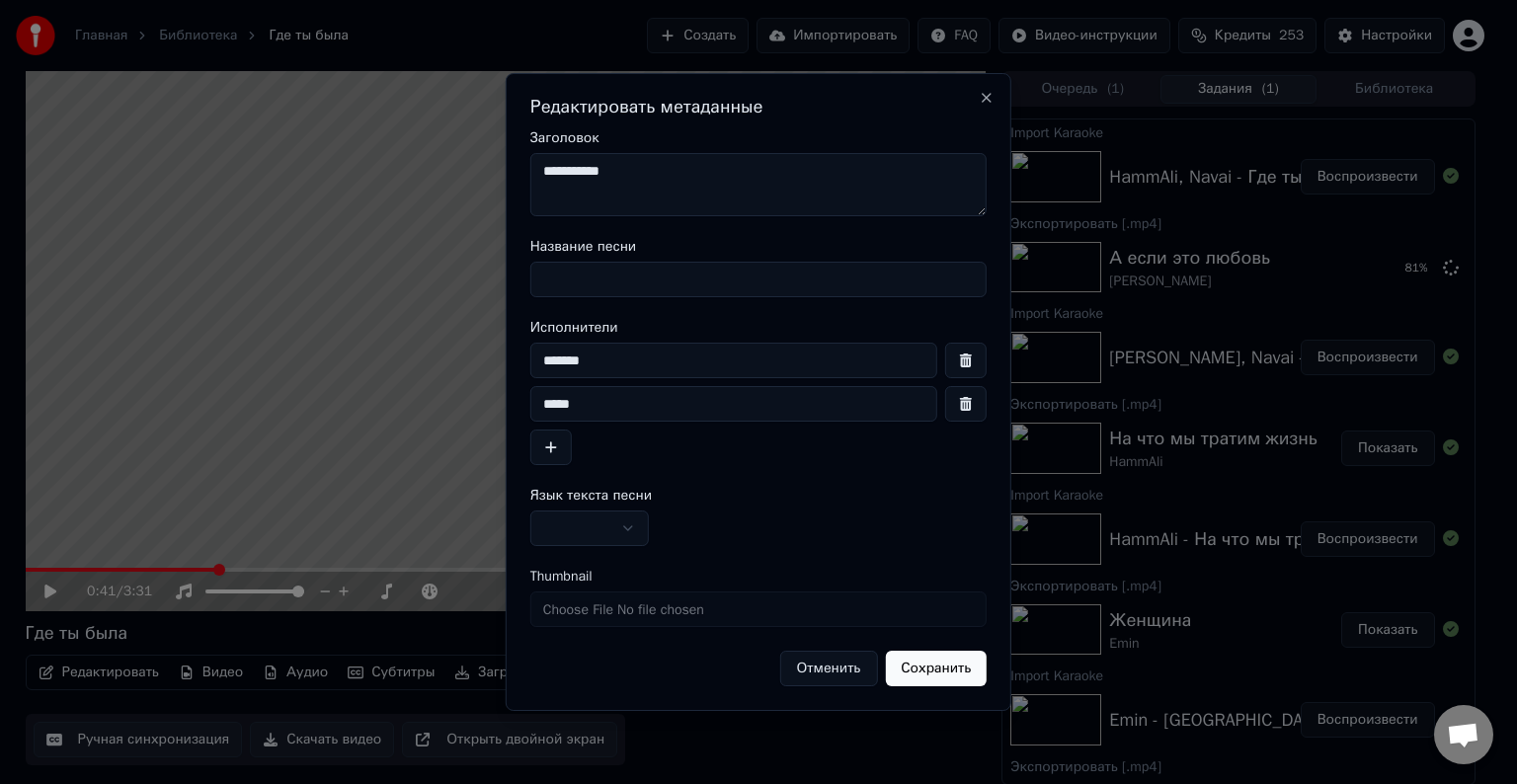 click on "Название песни" at bounding box center (758, 279) 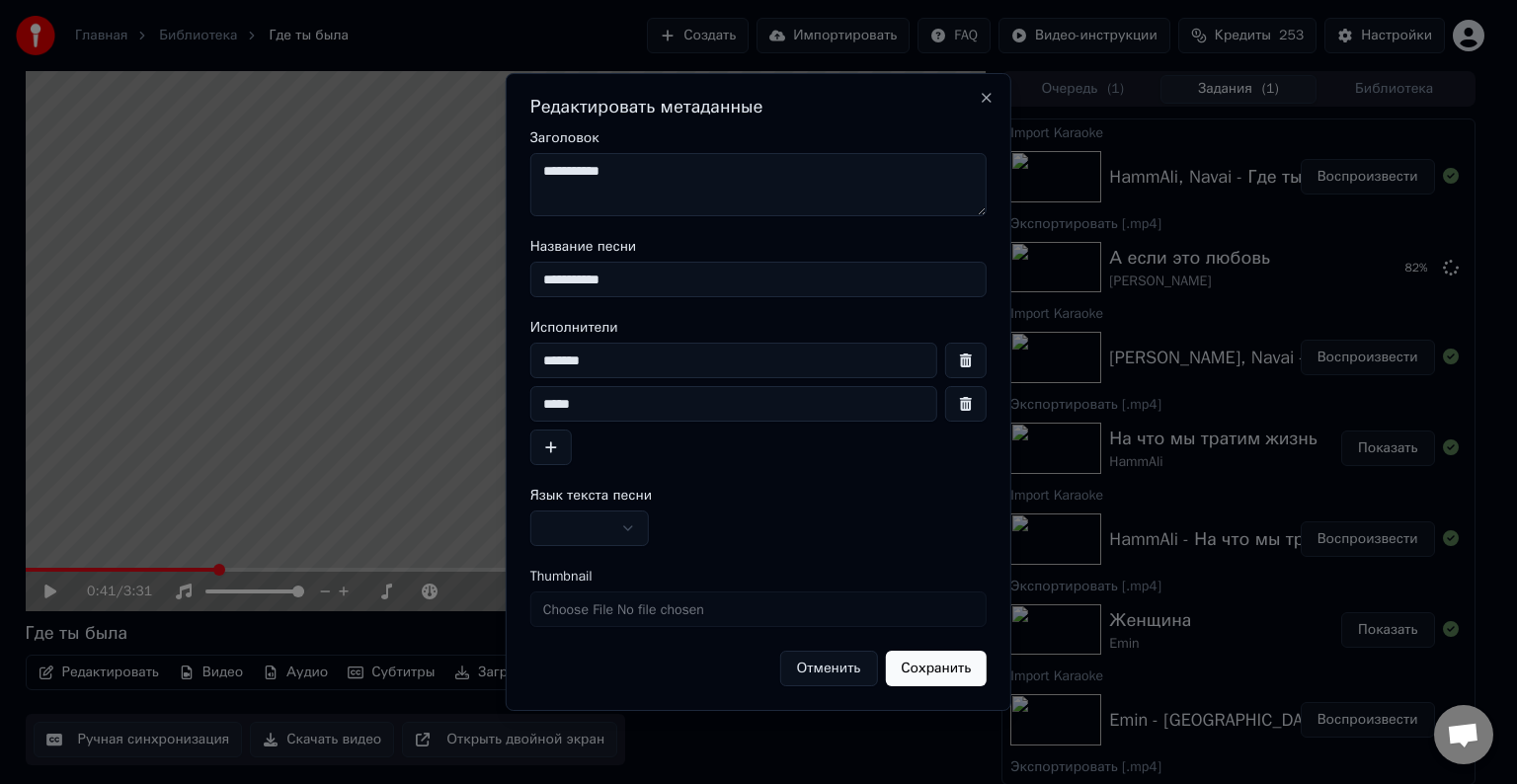 type on "**********" 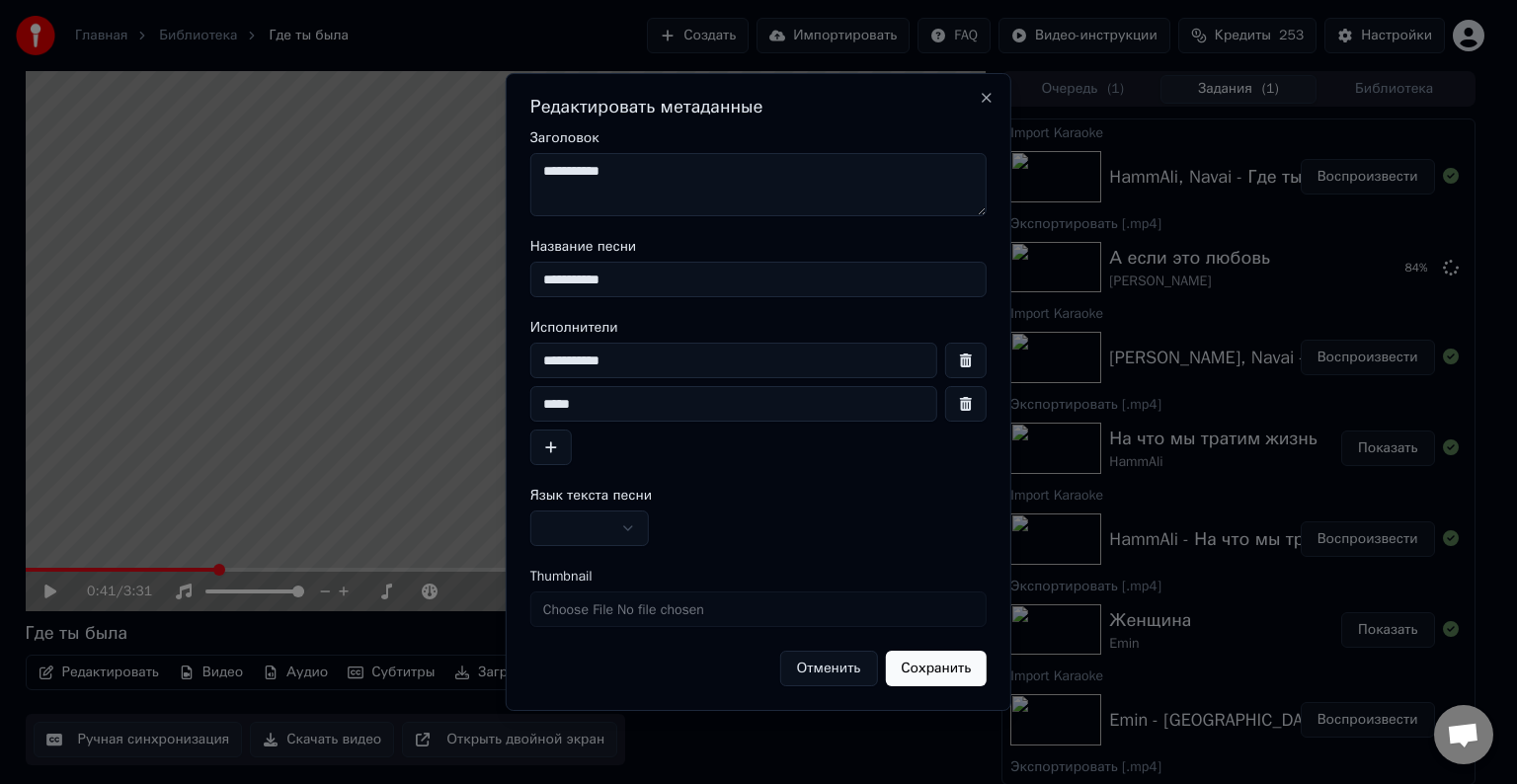 type on "**********" 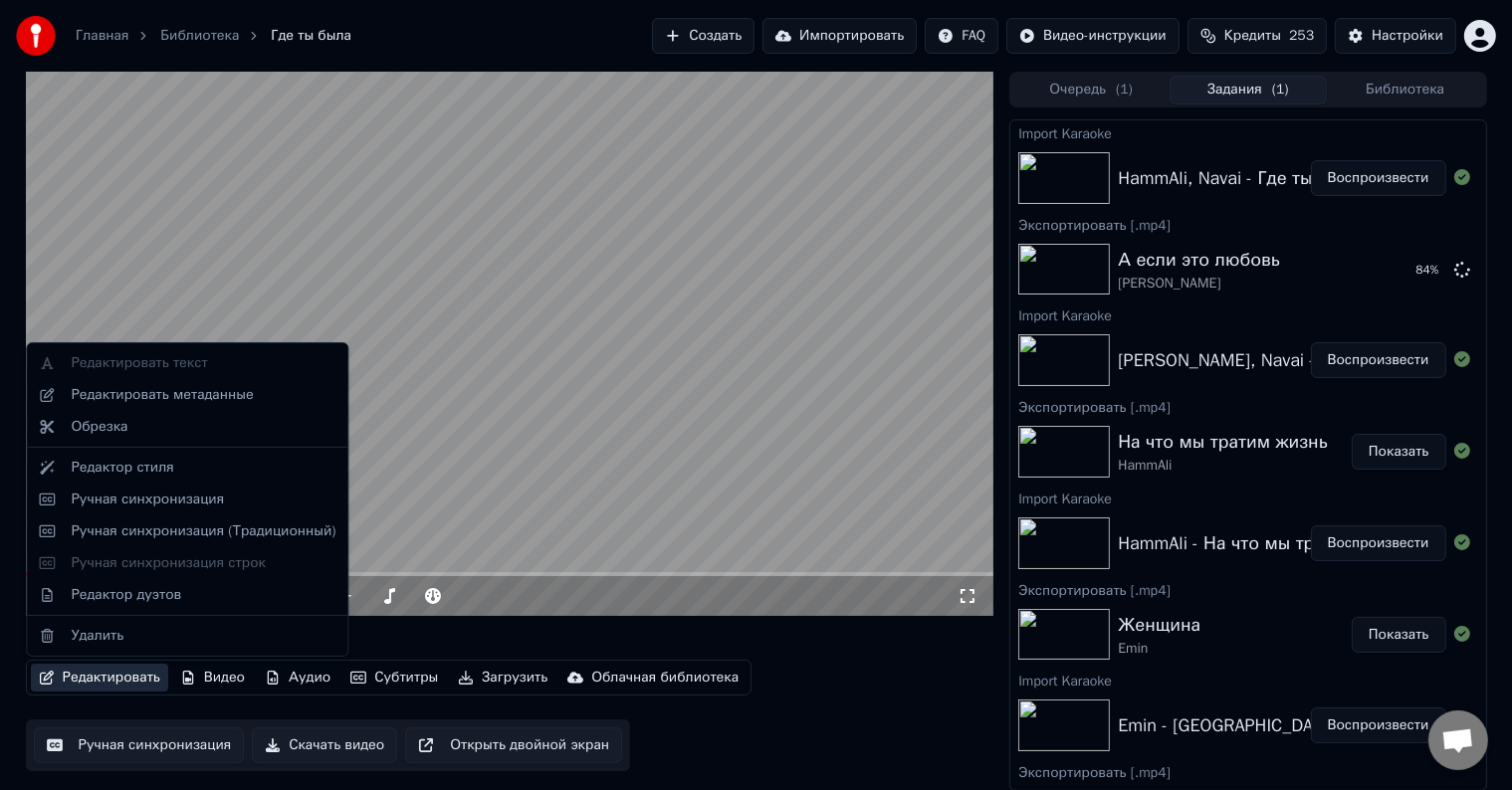 click on "Редактировать" at bounding box center [100, 678] 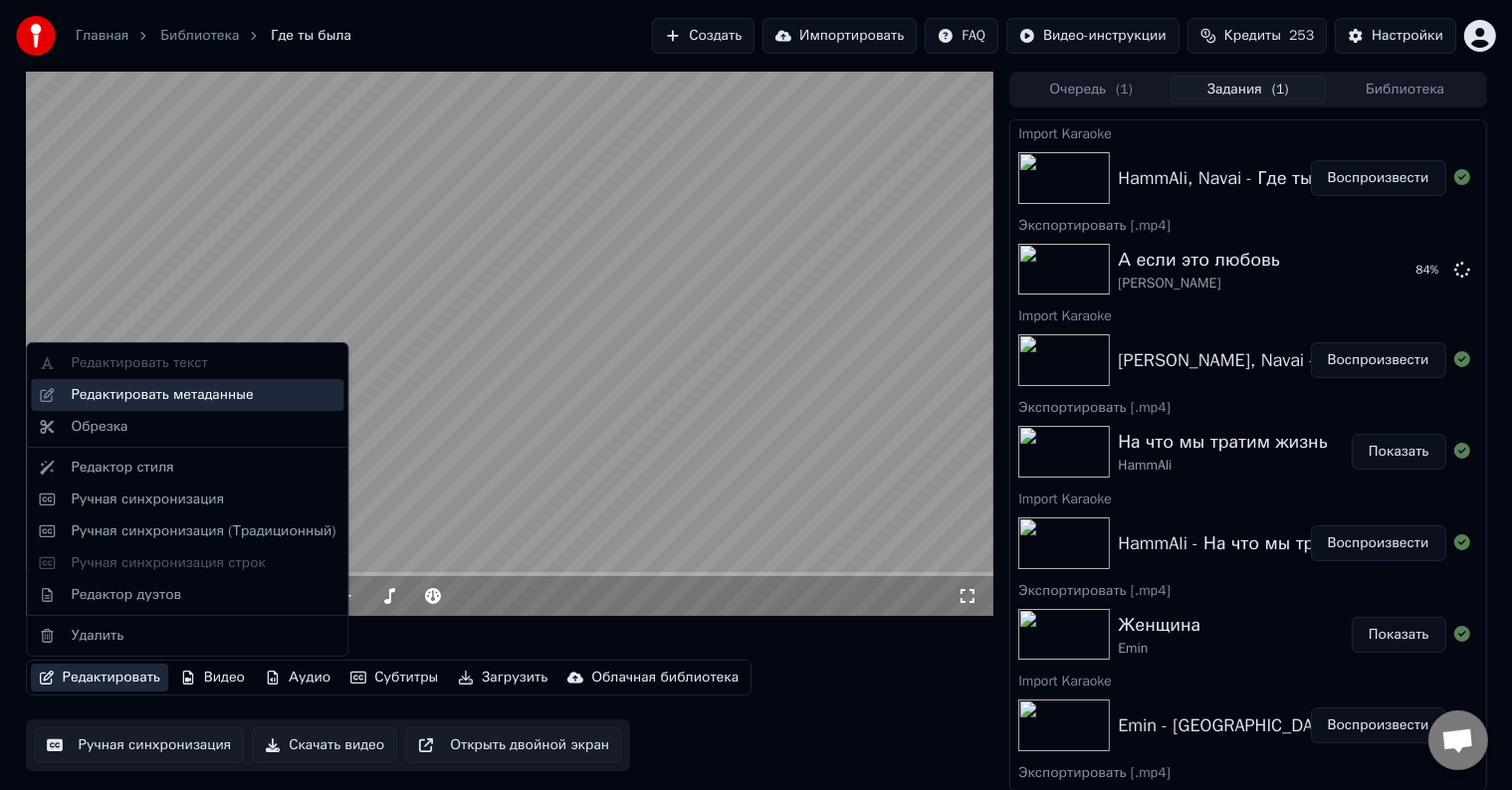click on "Редактировать метаданные" at bounding box center [161, 395] 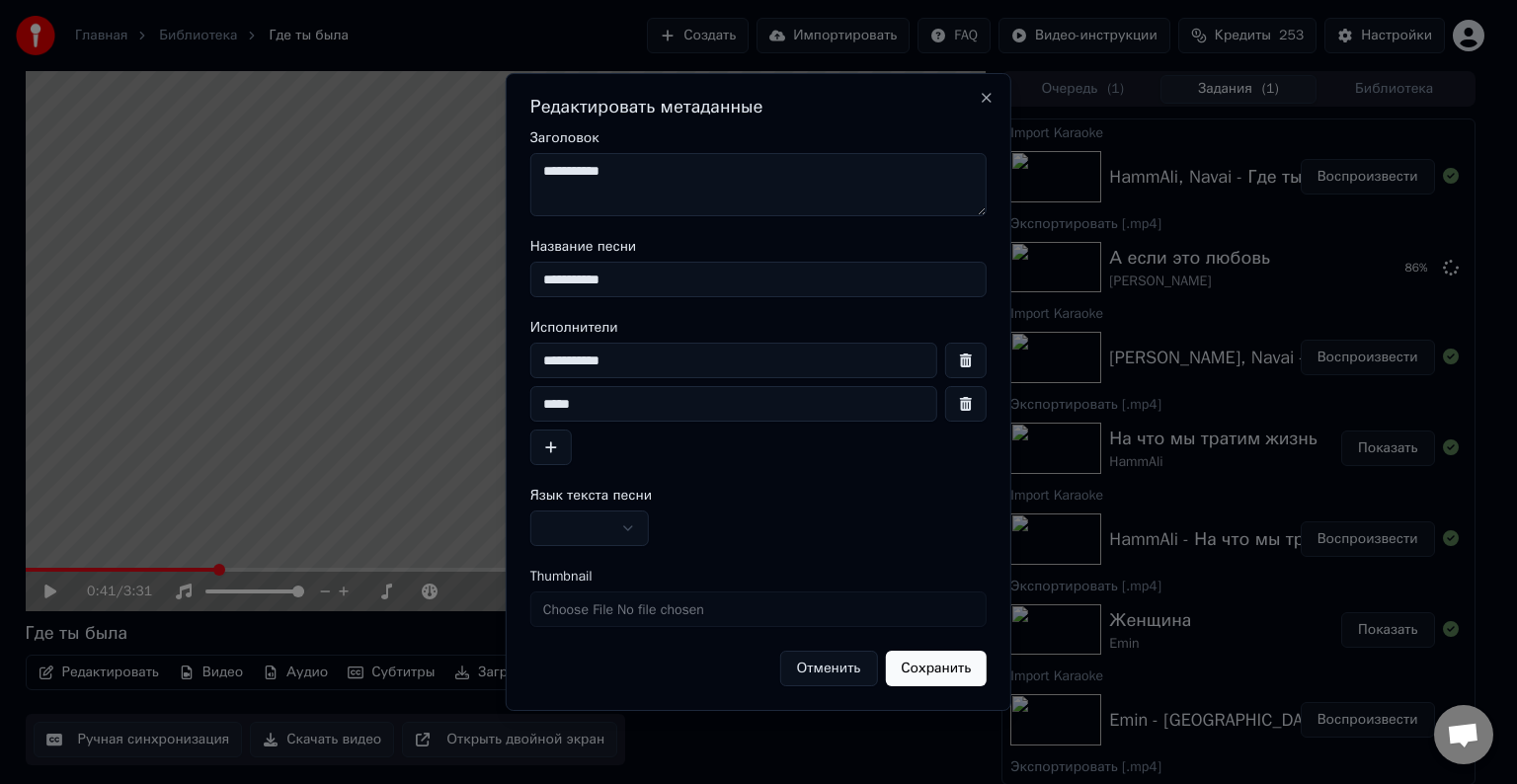 drag, startPoint x: 624, startPoint y: 360, endPoint x: 495, endPoint y: 365, distance: 129.09686 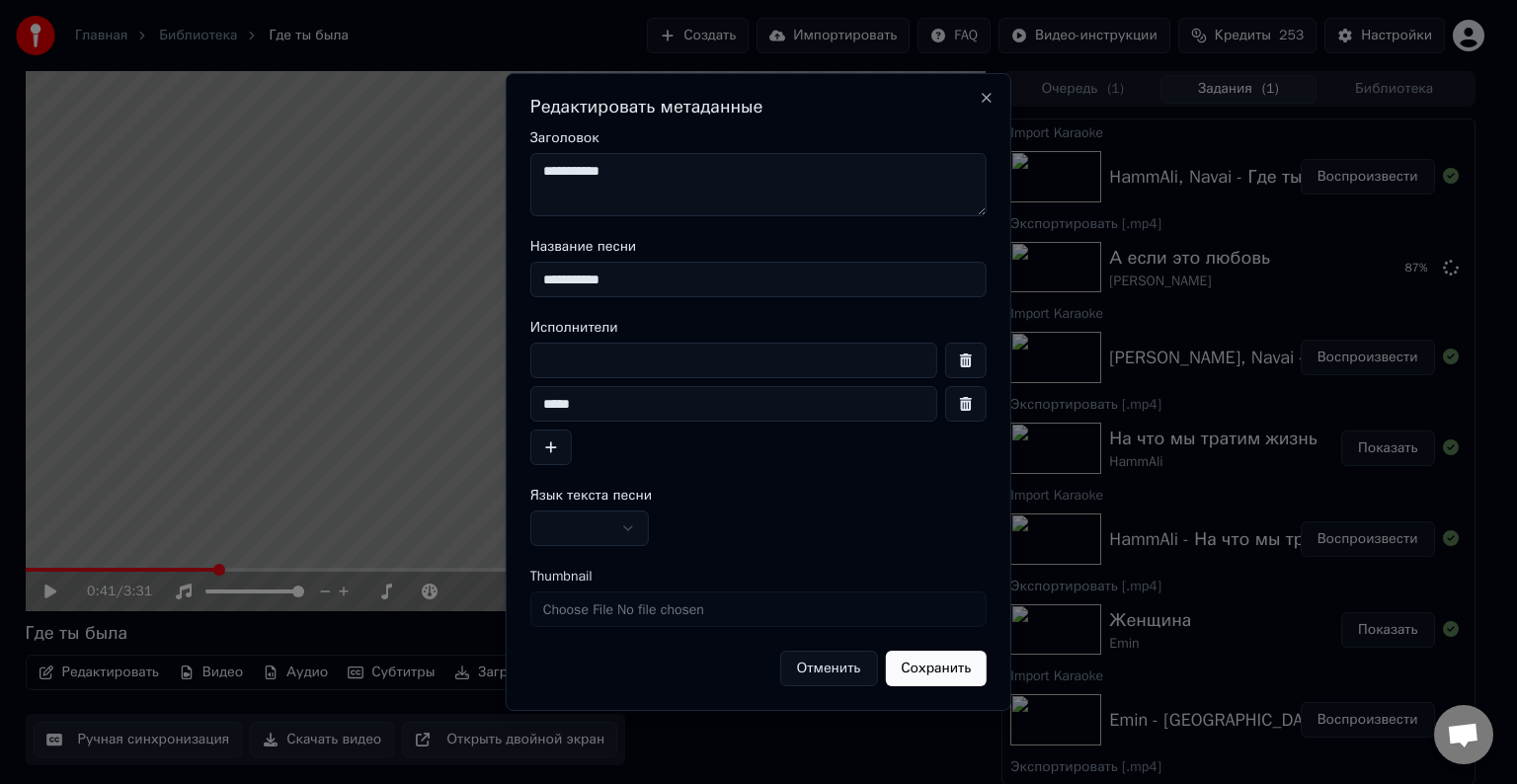 type on "*" 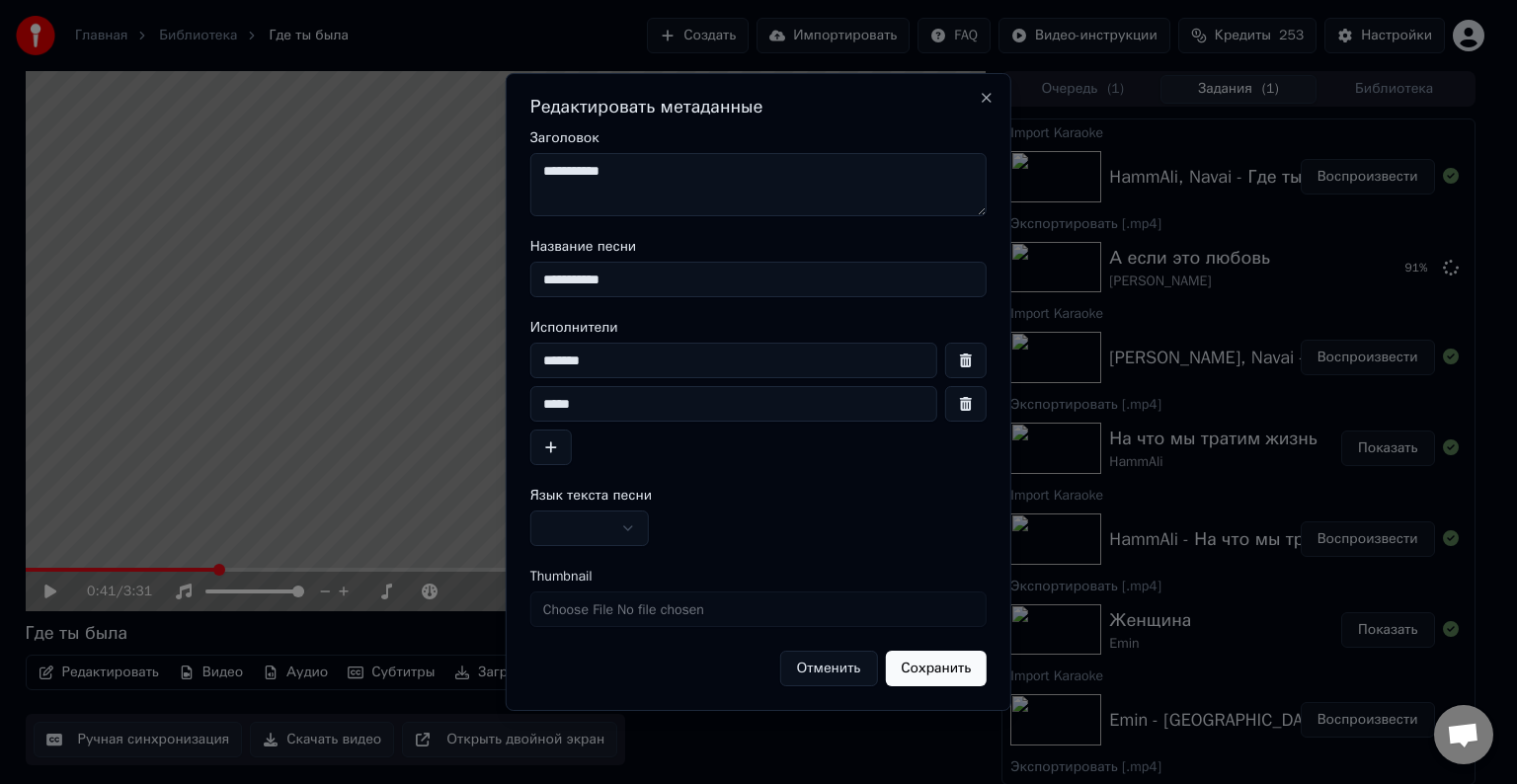 drag, startPoint x: 621, startPoint y: 371, endPoint x: 493, endPoint y: 359, distance: 128.56127 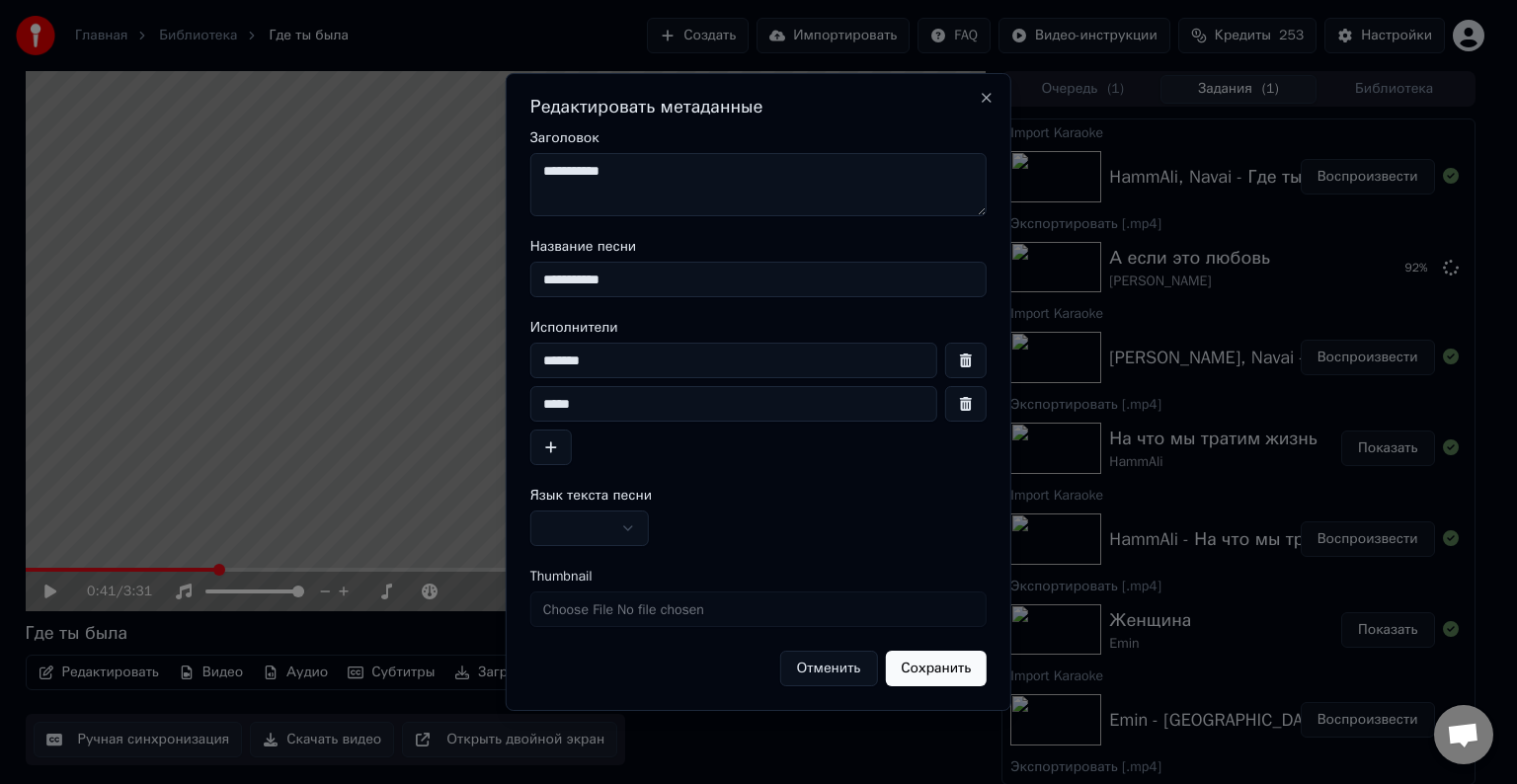 type on "*******" 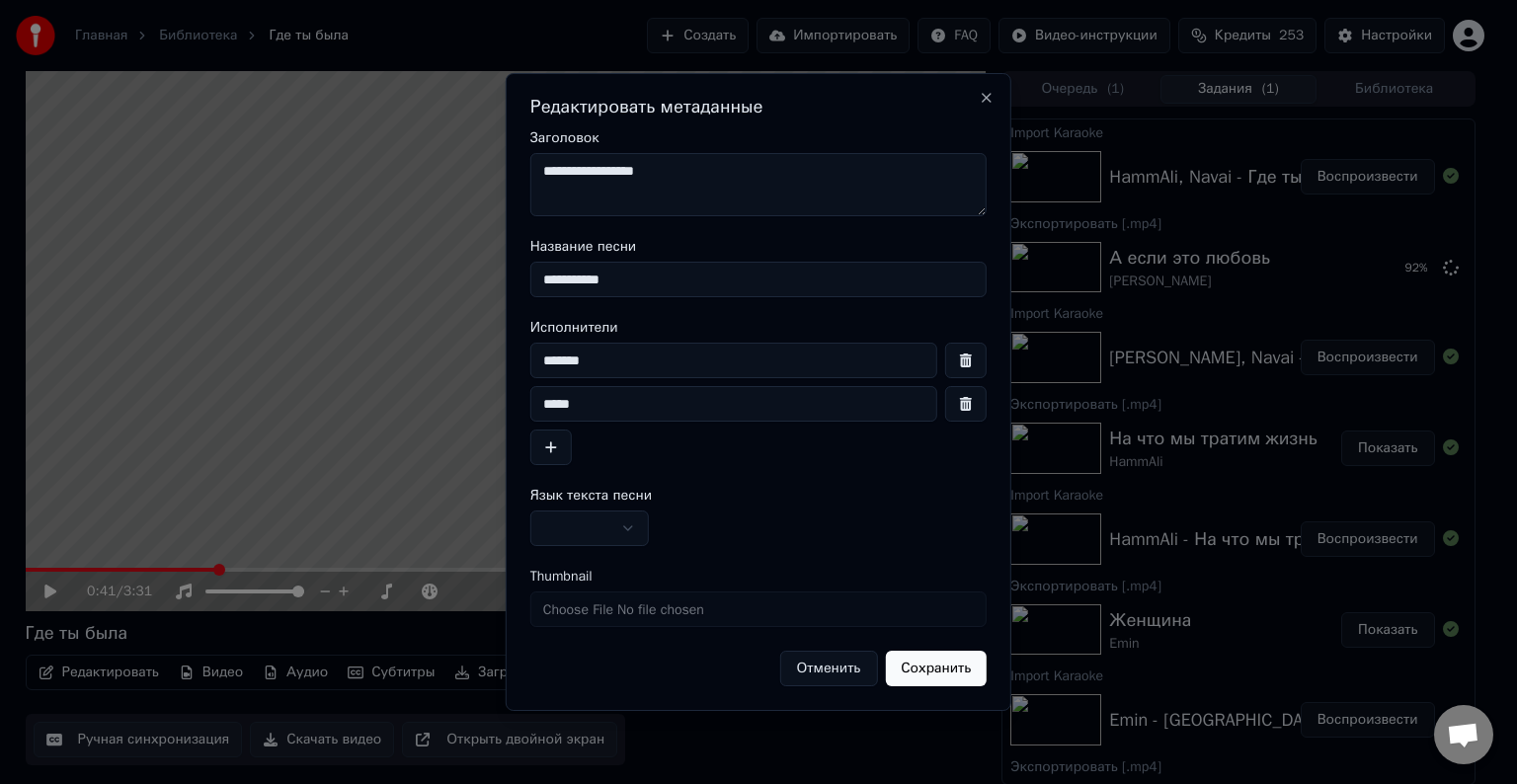 drag, startPoint x: 589, startPoint y: 404, endPoint x: 519, endPoint y: 407, distance: 70.064256 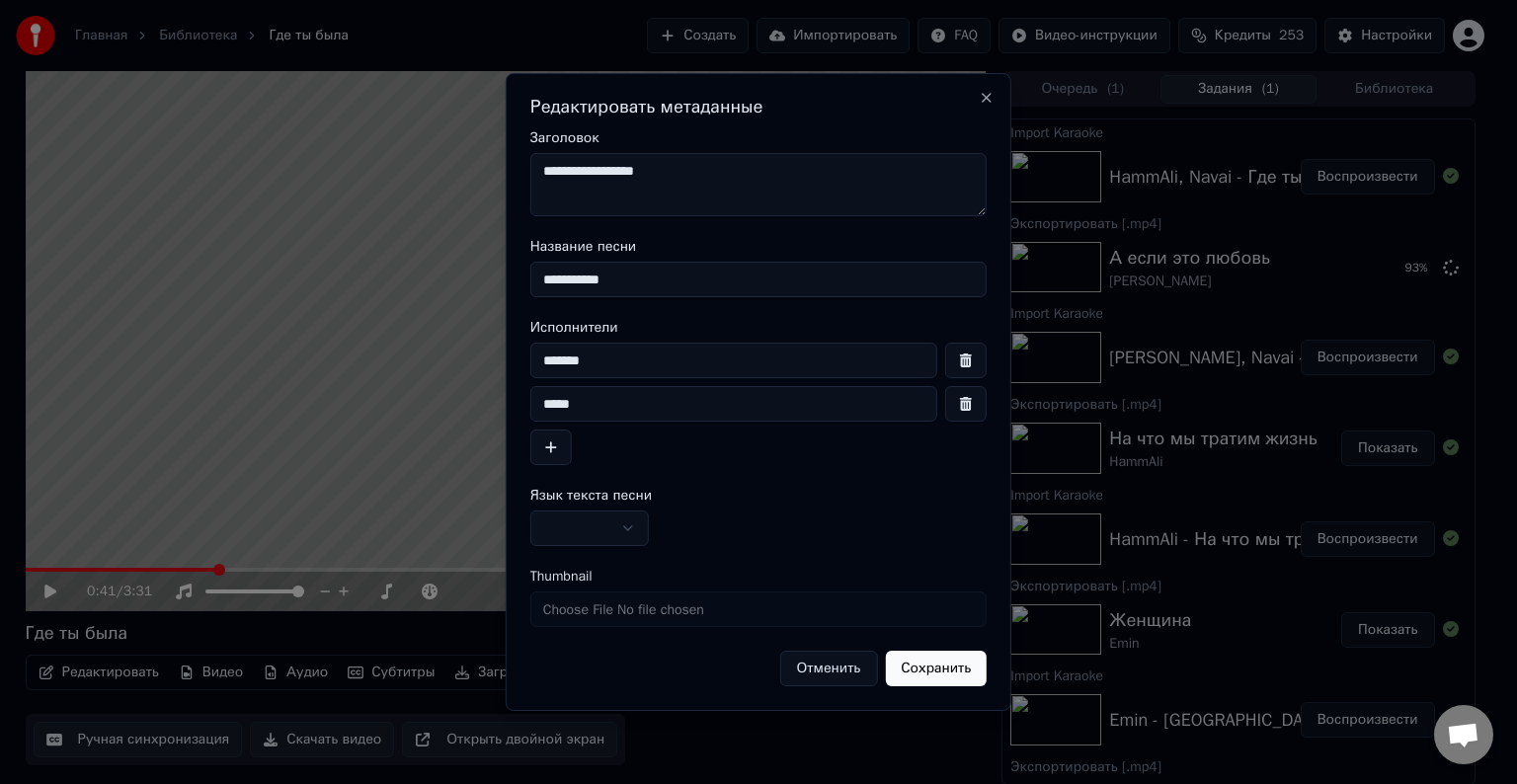 click on "**********" at bounding box center [758, 185] 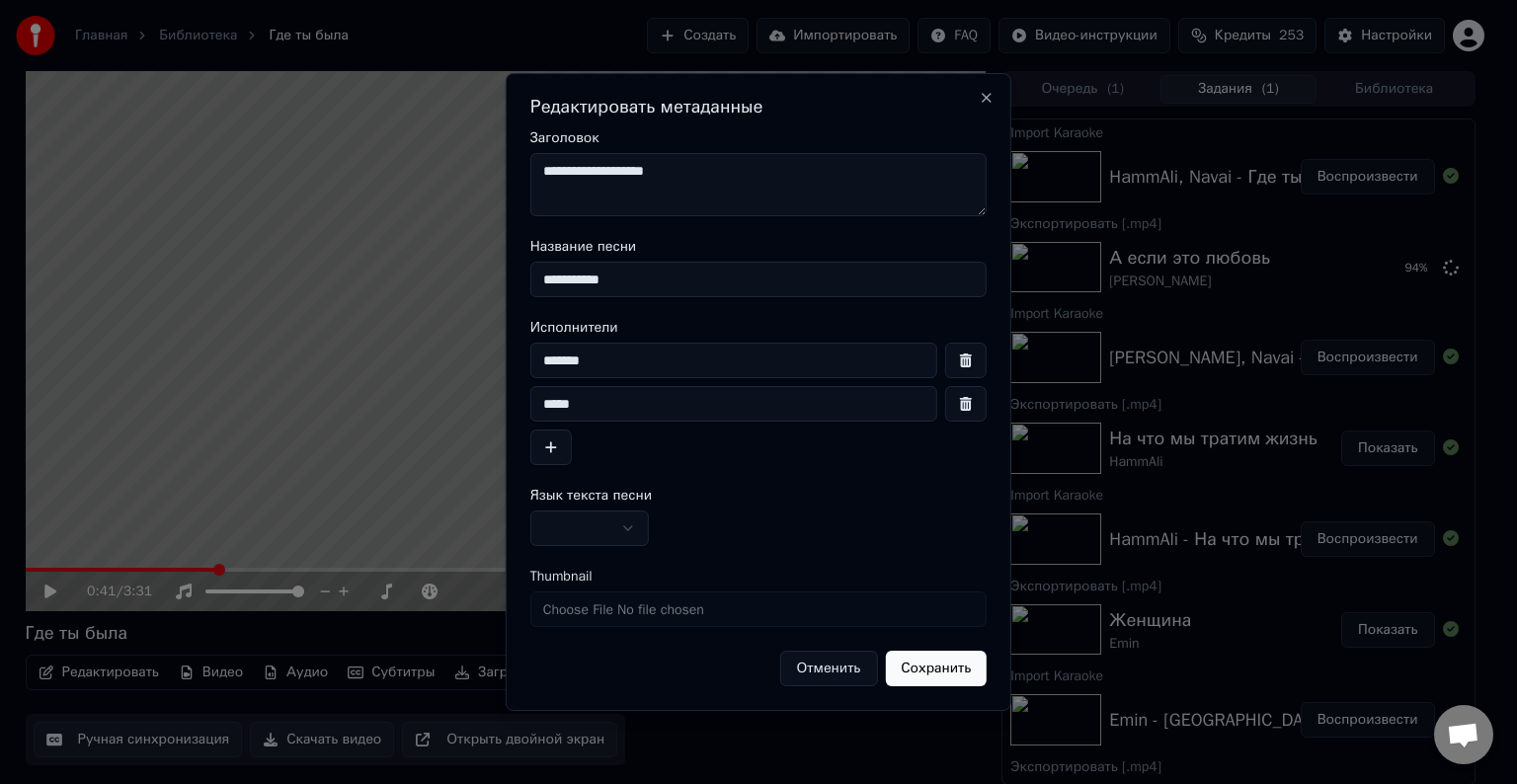 paste on "*****" 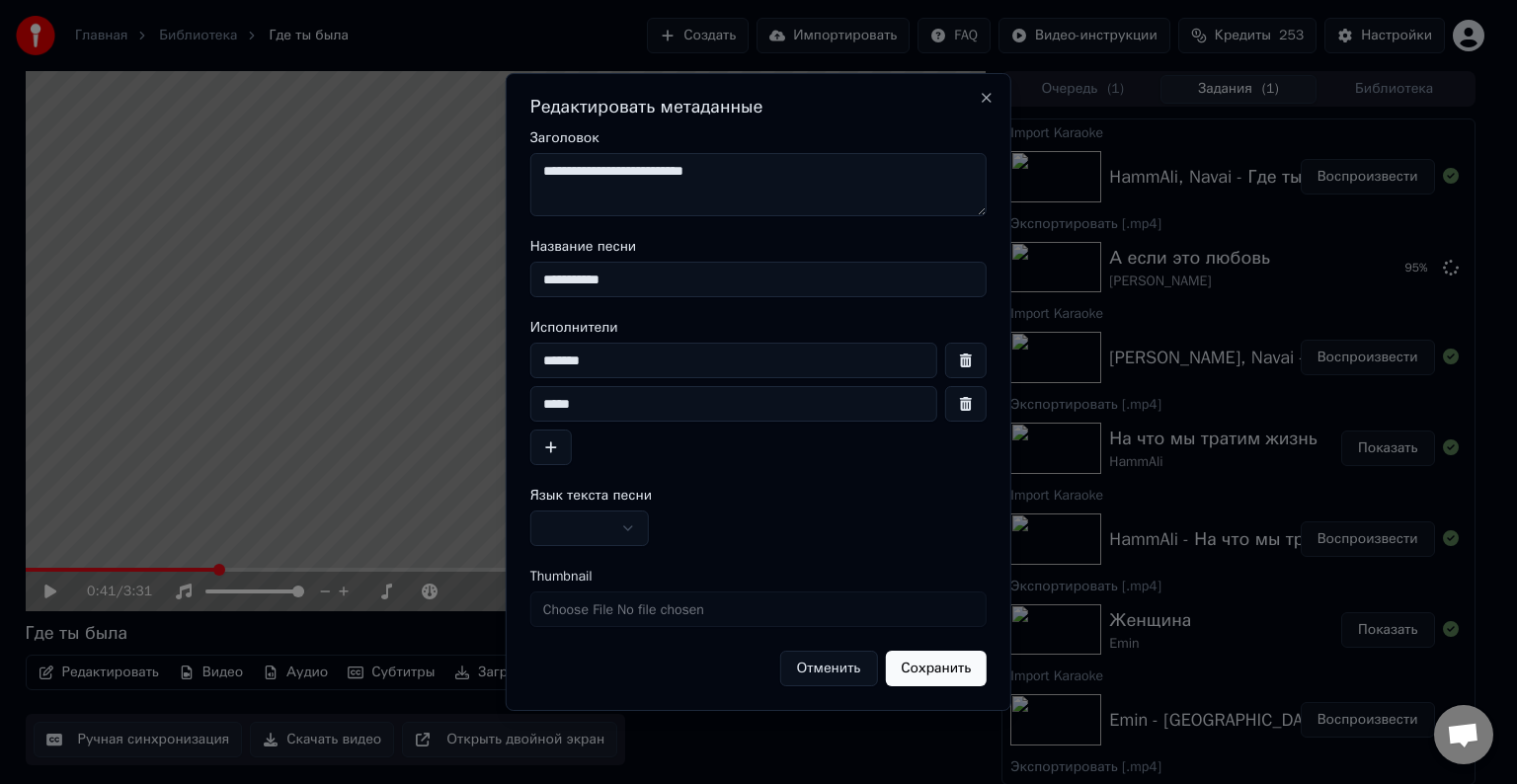 type on "**********" 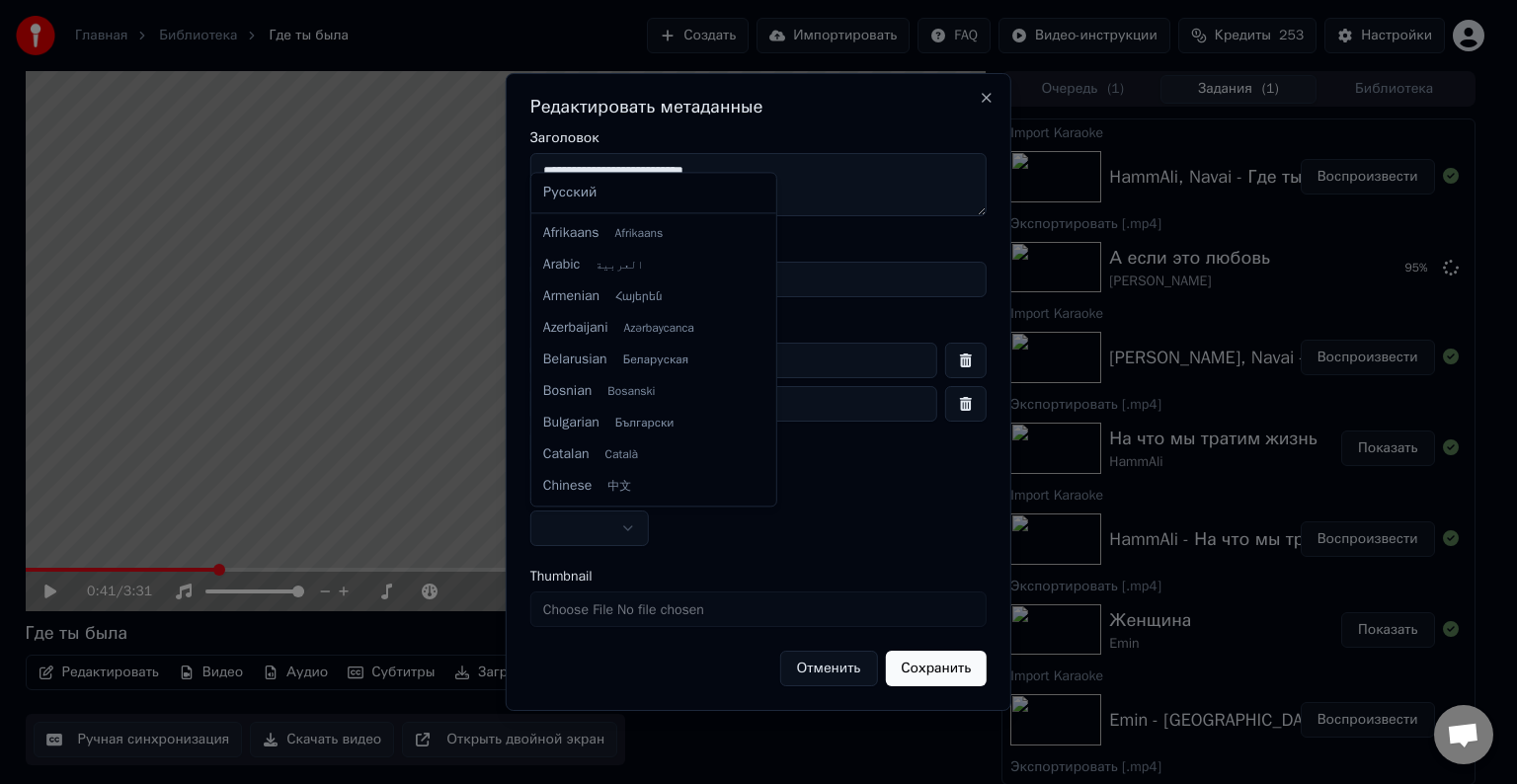 click on "Главная Библиотека Где ты была Создать Импортировать FAQ Видео-инструкции Кредиты 253 Настройки 0:41  /  3:31 Где ты была Редактировать Видео Аудио Субтитры Загрузить Облачная библиотека Ручная синхронизация Скачать видео Открыть двойной экран Очередь ( 1 ) Задания ( 1 ) Библиотека Import Karaoke HammAli, Navai - Где ты была Воспроизвести Экспортировать [.mp4] А если это любовь [PERSON_NAME] 95 % Import Karaoke HammAli, Navai - А если это любовь Воспроизвести Экспортировать [.mp4] На что мы тратим жизнь [PERSON_NAME] Показать Import Karaoke HammAli - На что мы тратим жизнь· Воспроизвести Экспортировать [.mp4] Женщина [PERSON_NAME]" at bounding box center (750, 392) 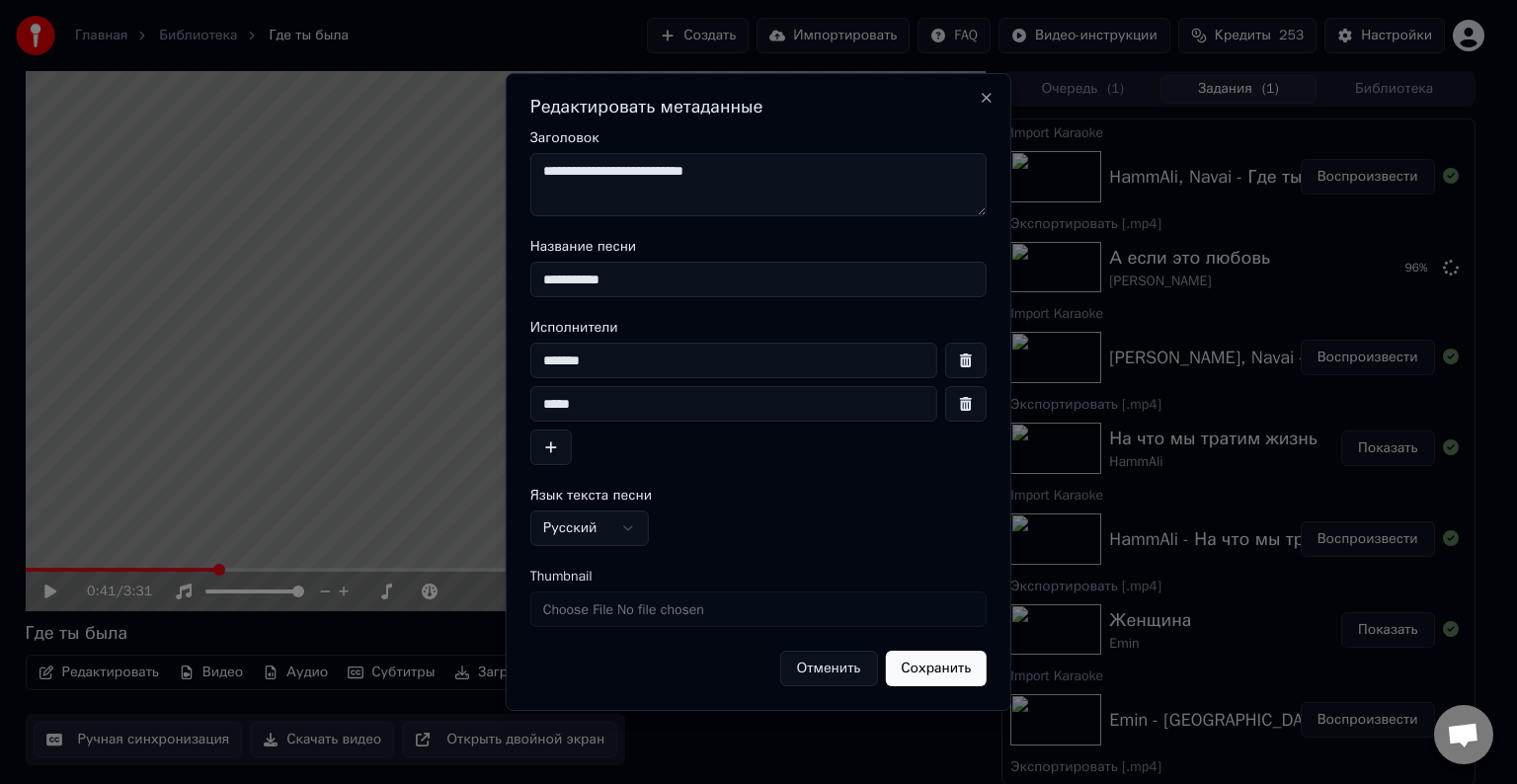 click on "Сохранить" at bounding box center [935, 668] 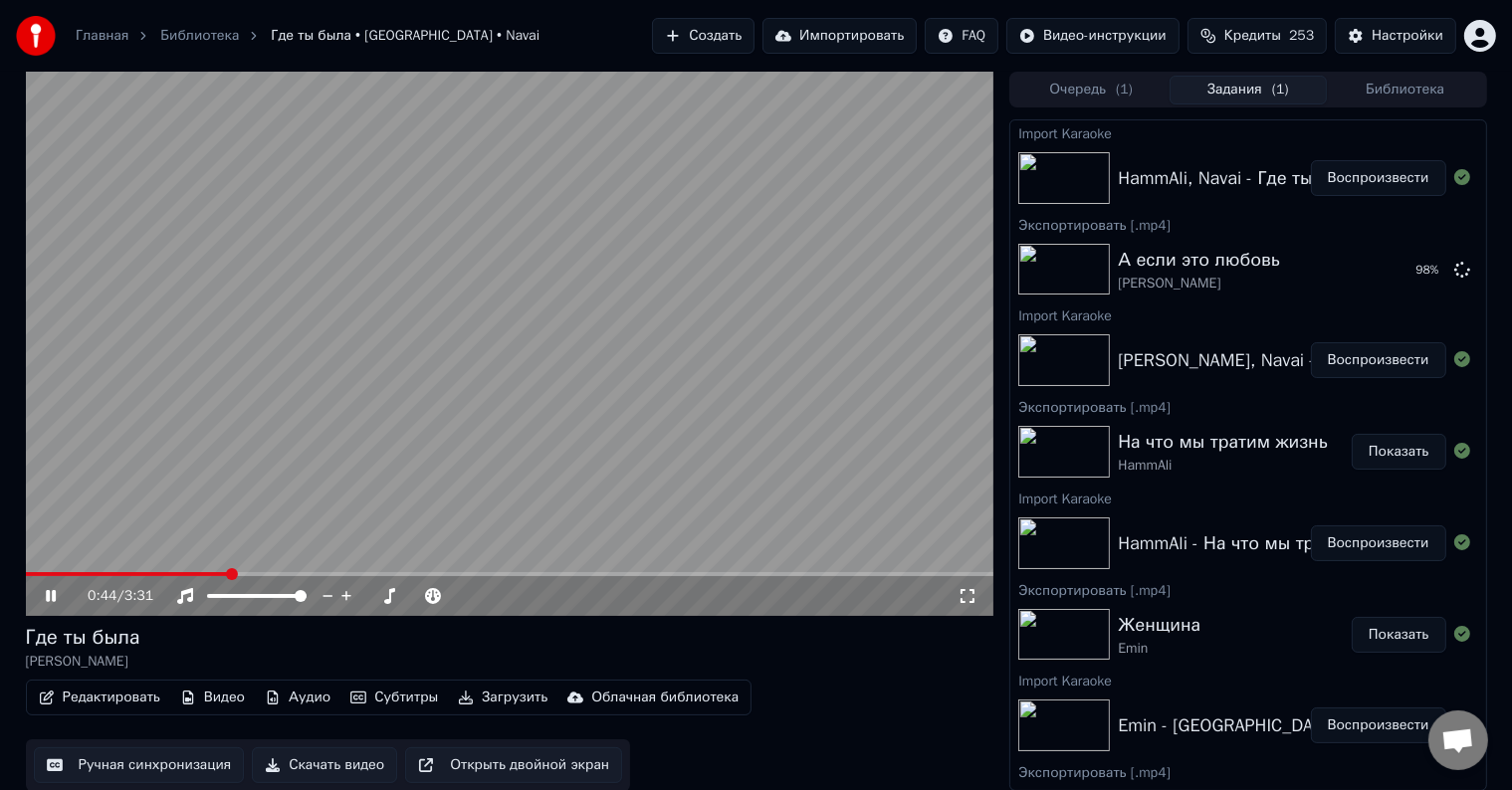 click 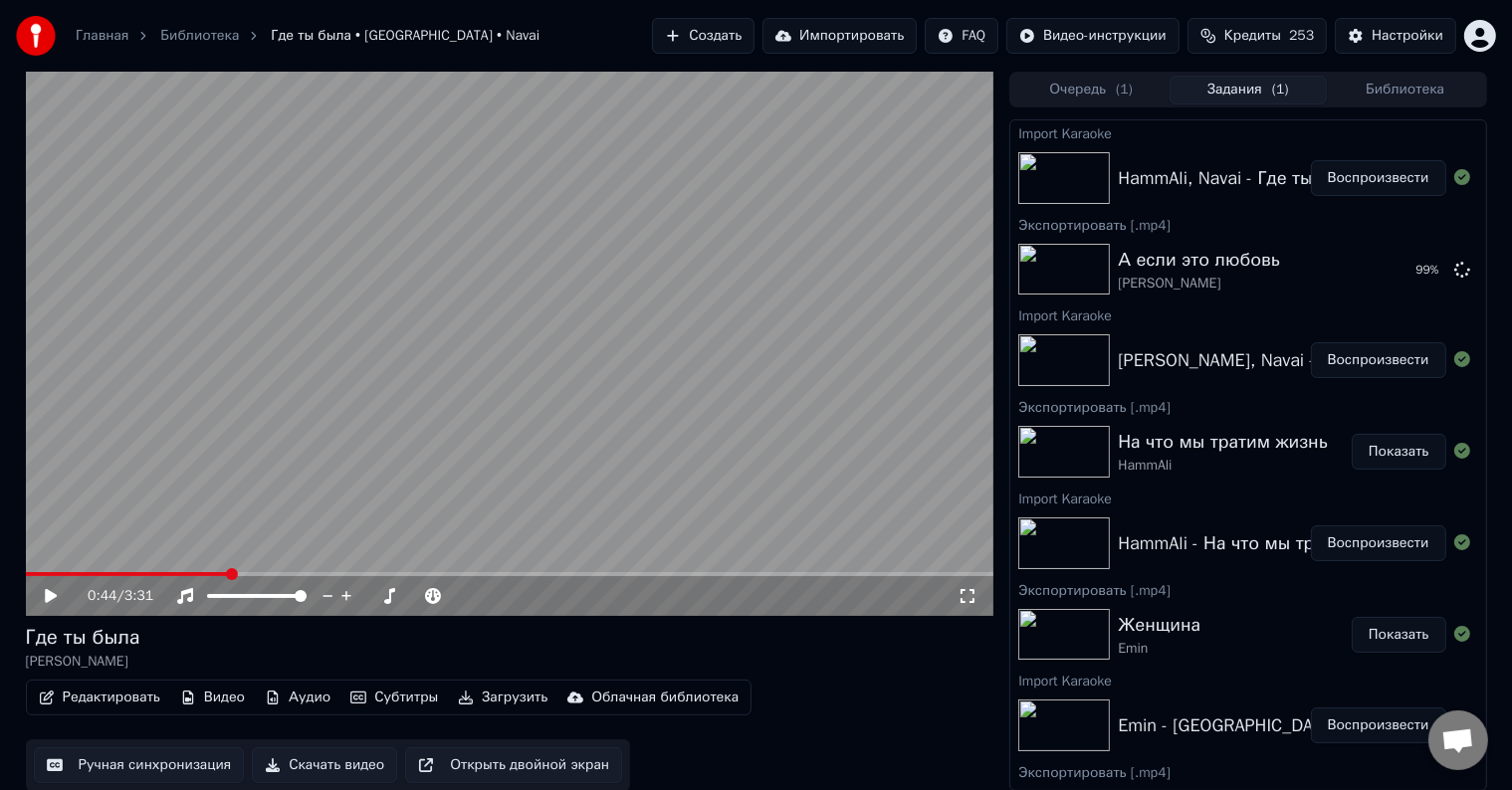click on "Загрузить" at bounding box center (503, 697) 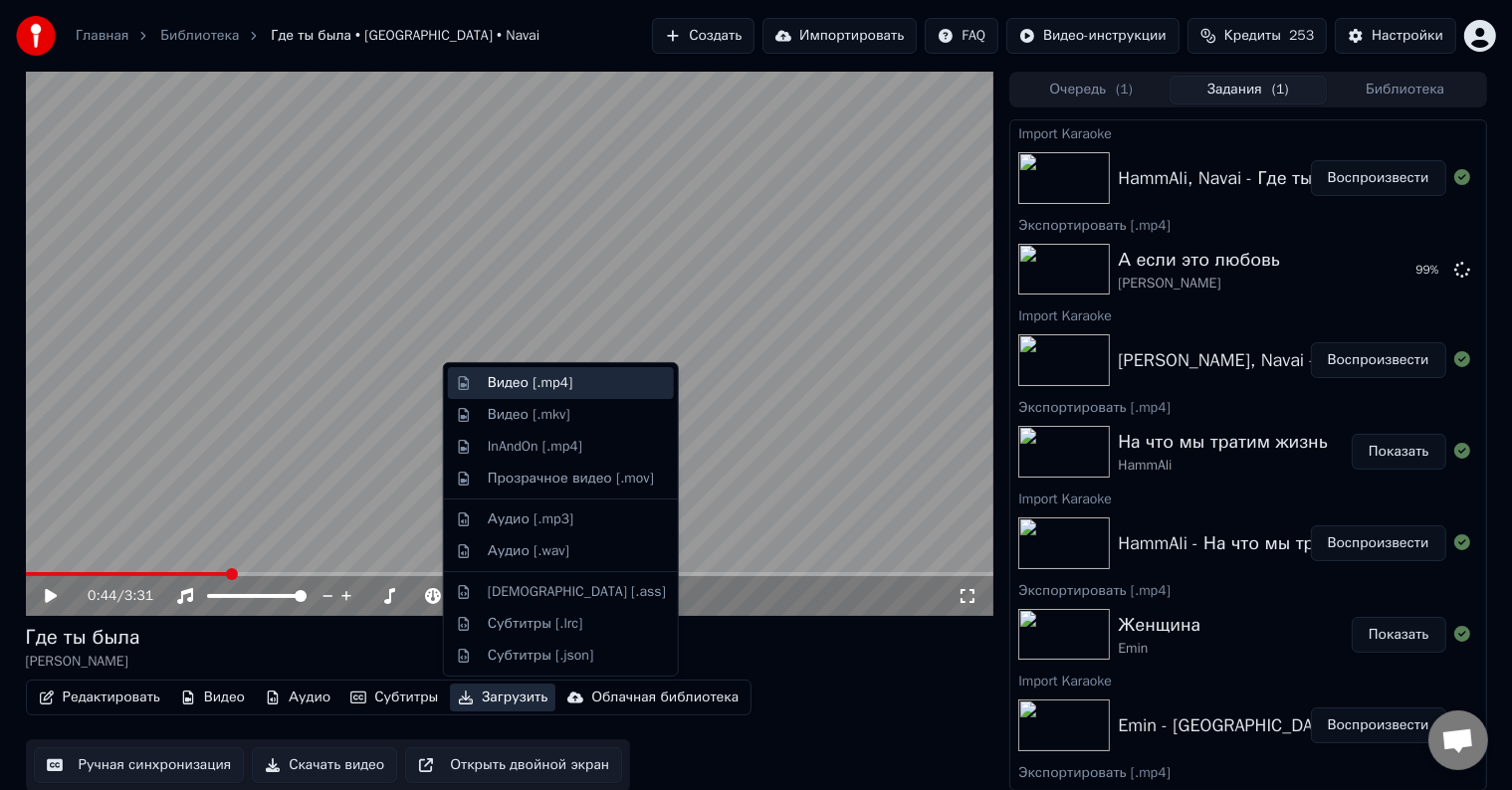 click on "Видео [.mp4]" at bounding box center [530, 383] 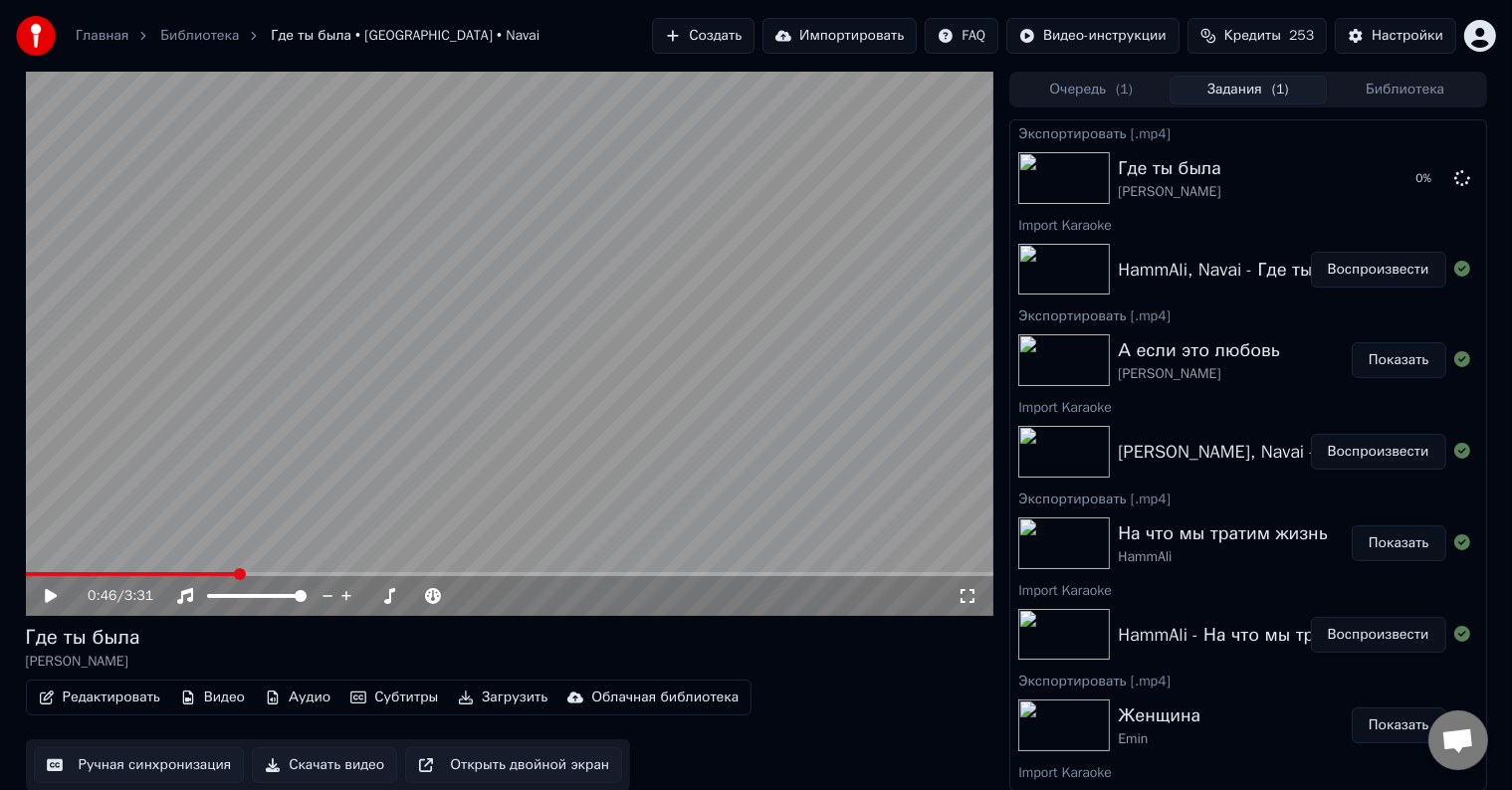 click at bounding box center (240, 574) 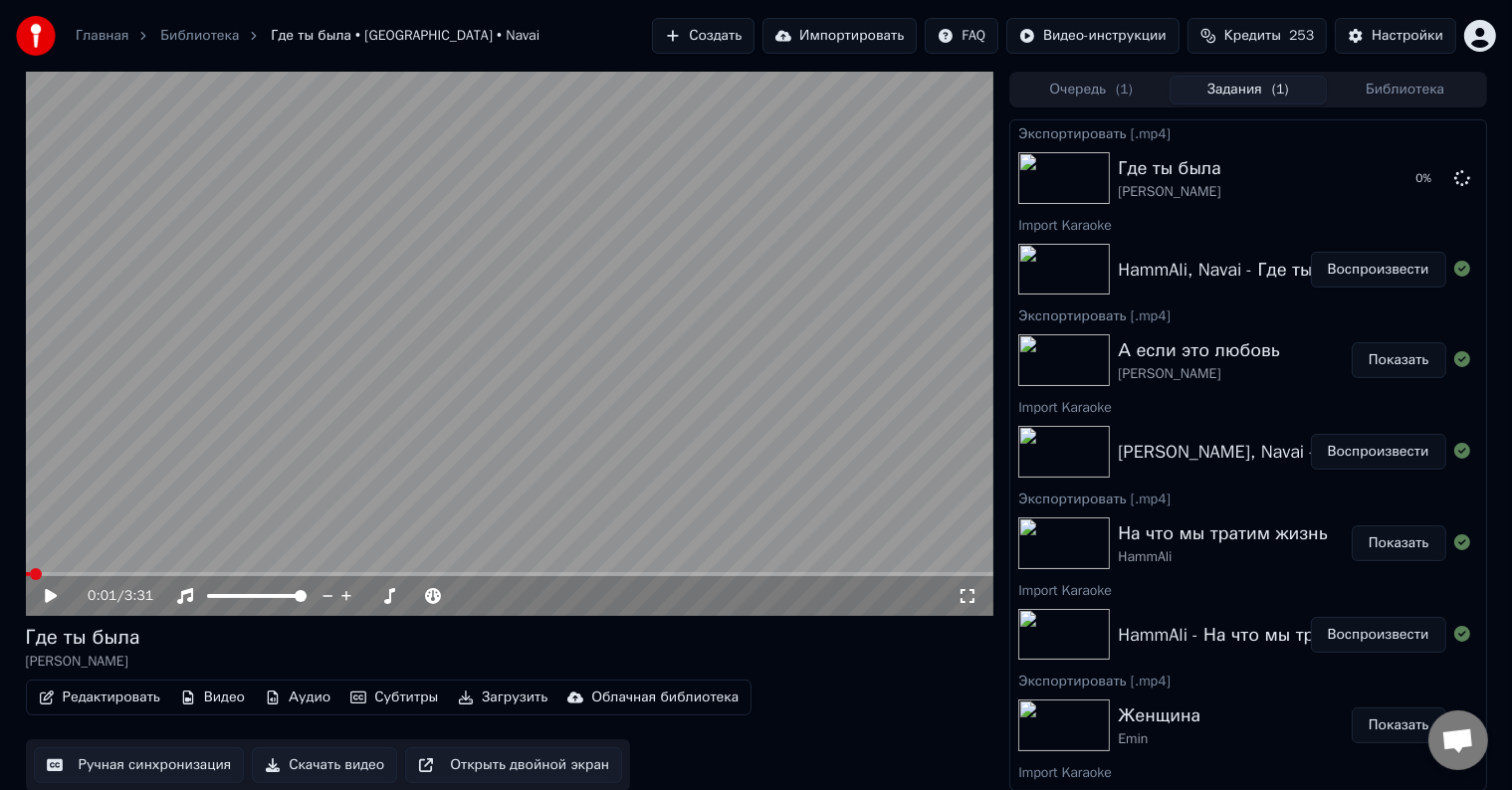 click on "Импортировать" at bounding box center [839, 36] 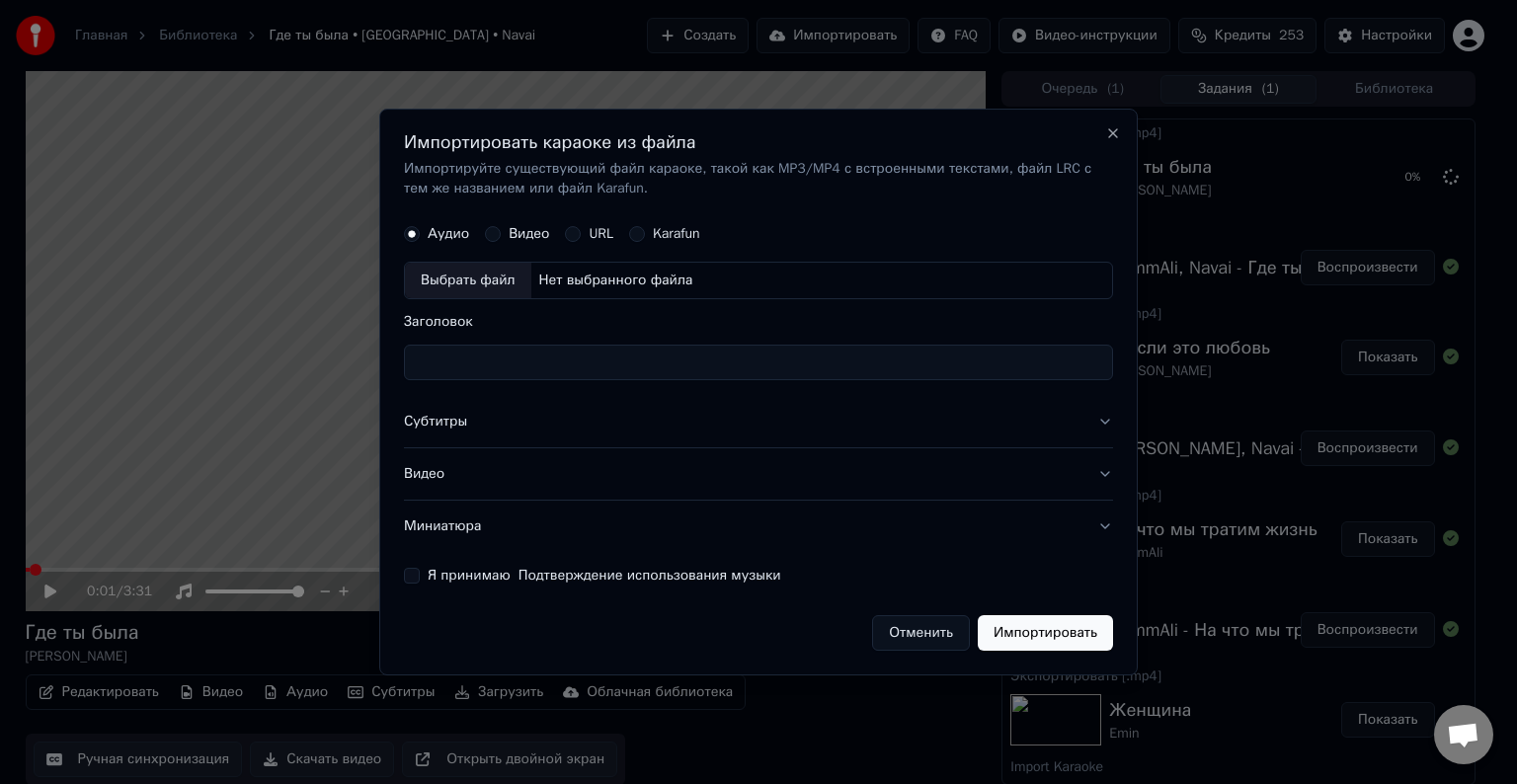 click on "Выбрать файл" at bounding box center [468, 280] 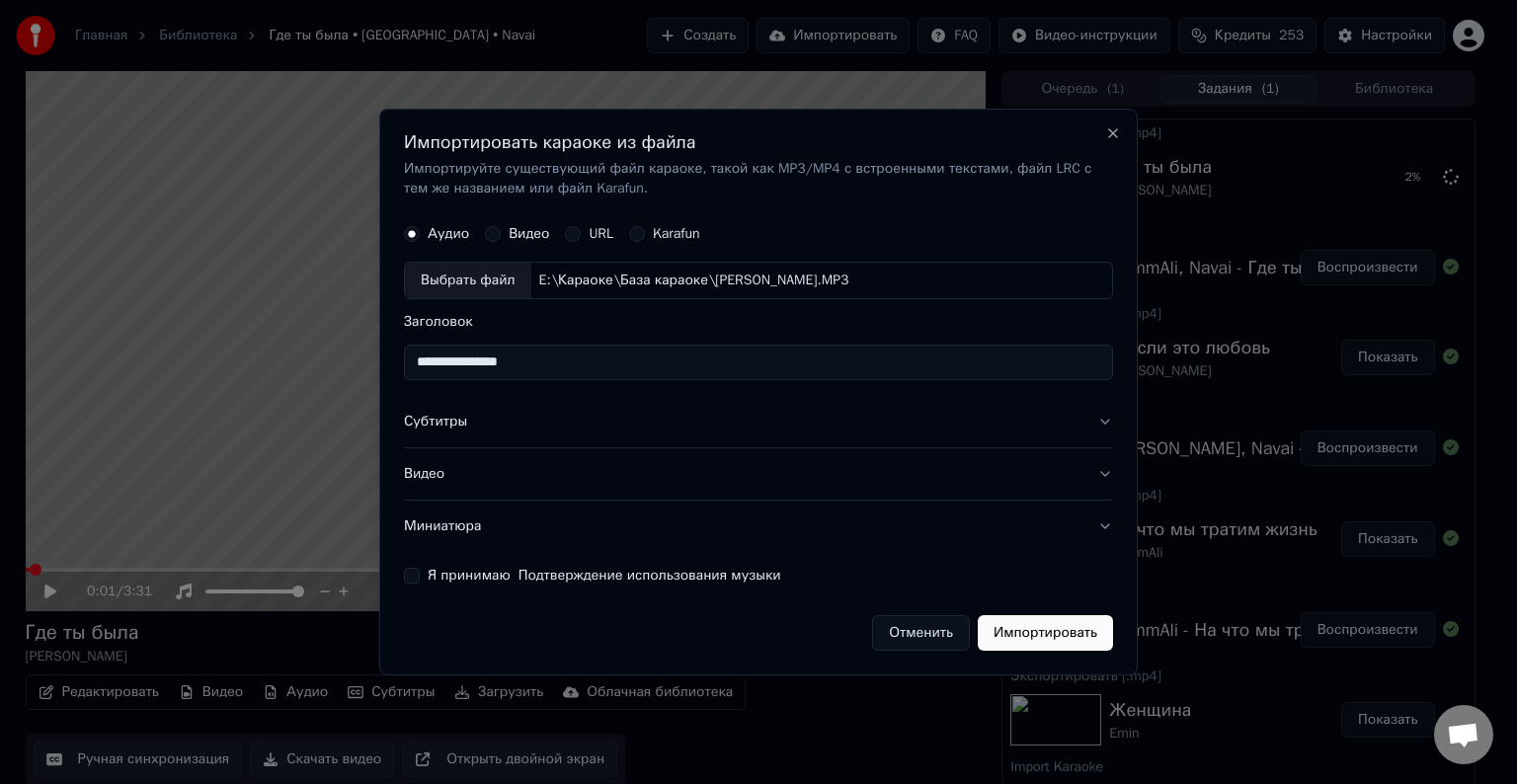 click on "**********" at bounding box center (758, 362) 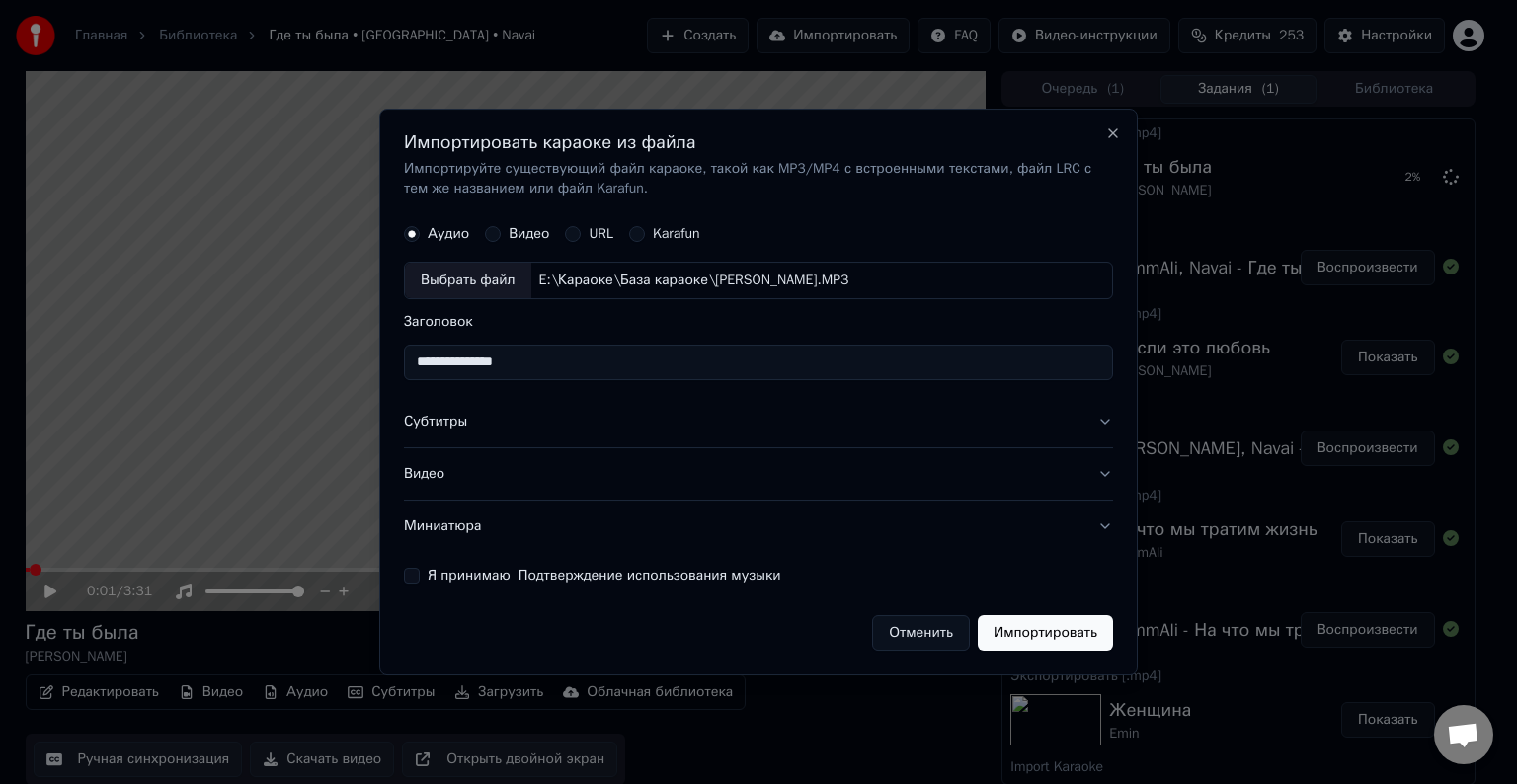 type on "**********" 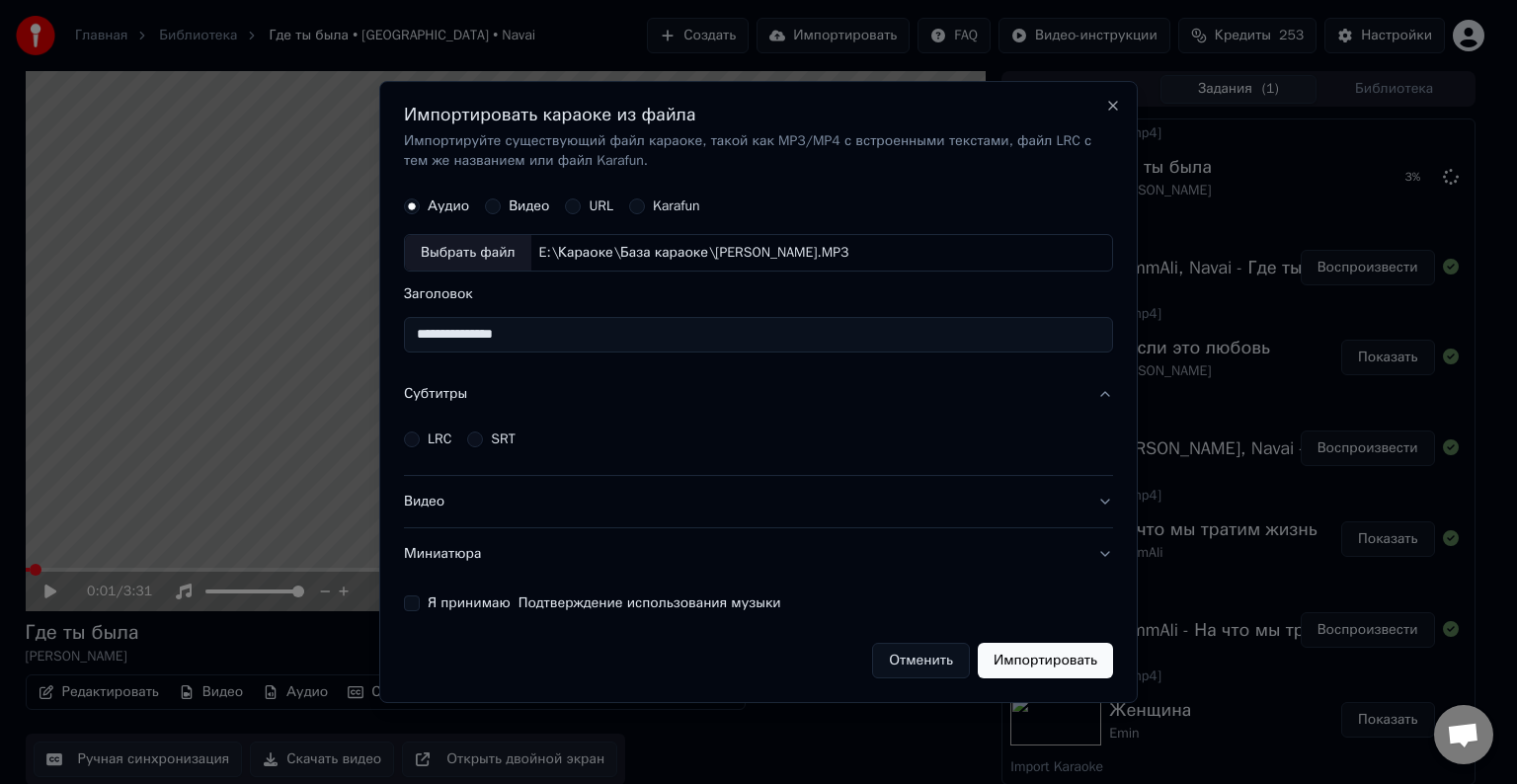 click on "LRC" at bounding box center [439, 439] 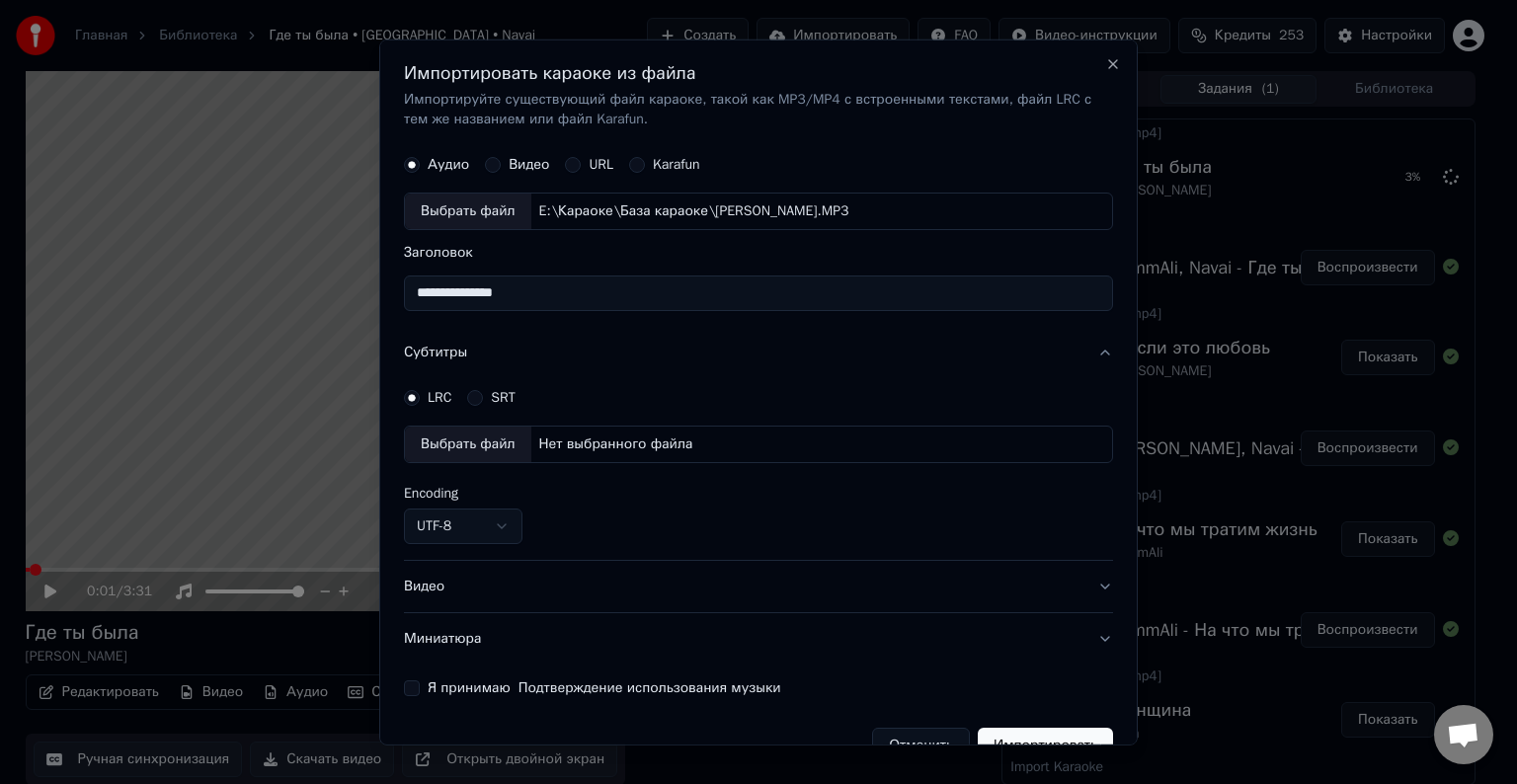 click on "Выбрать файл" at bounding box center [468, 444] 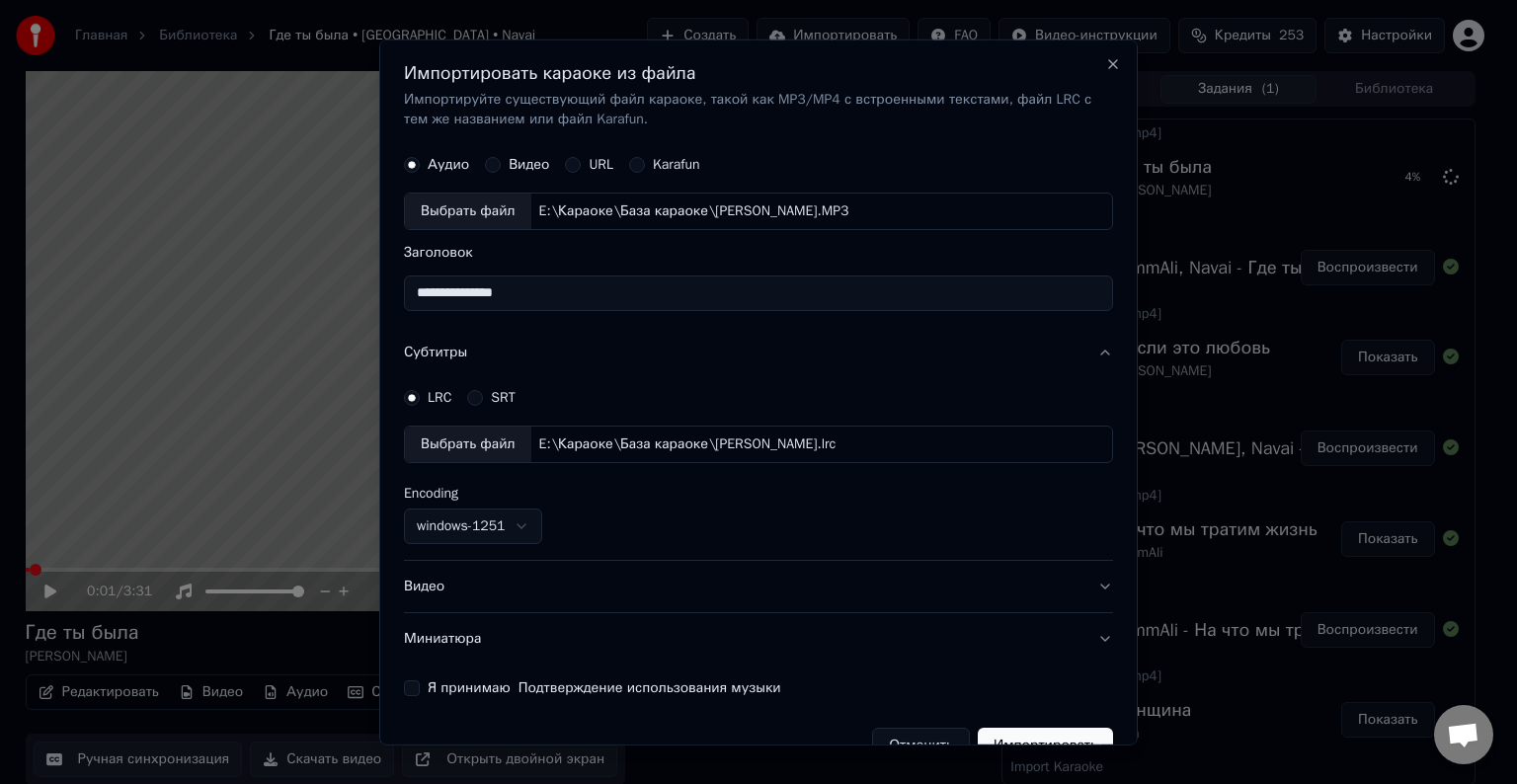 click on "Видео" at bounding box center [758, 587] 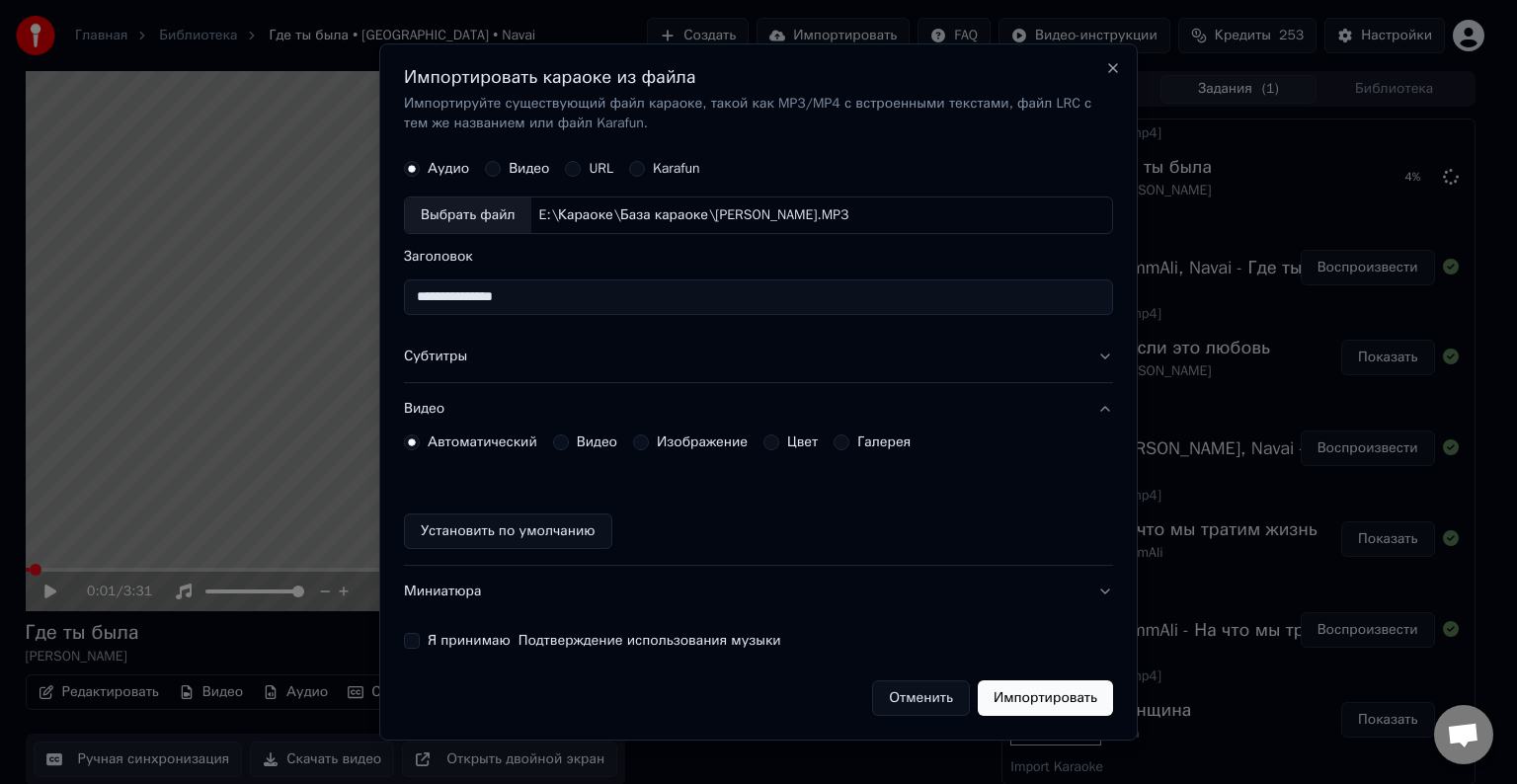 click on "Видео" at bounding box center (597, 442) 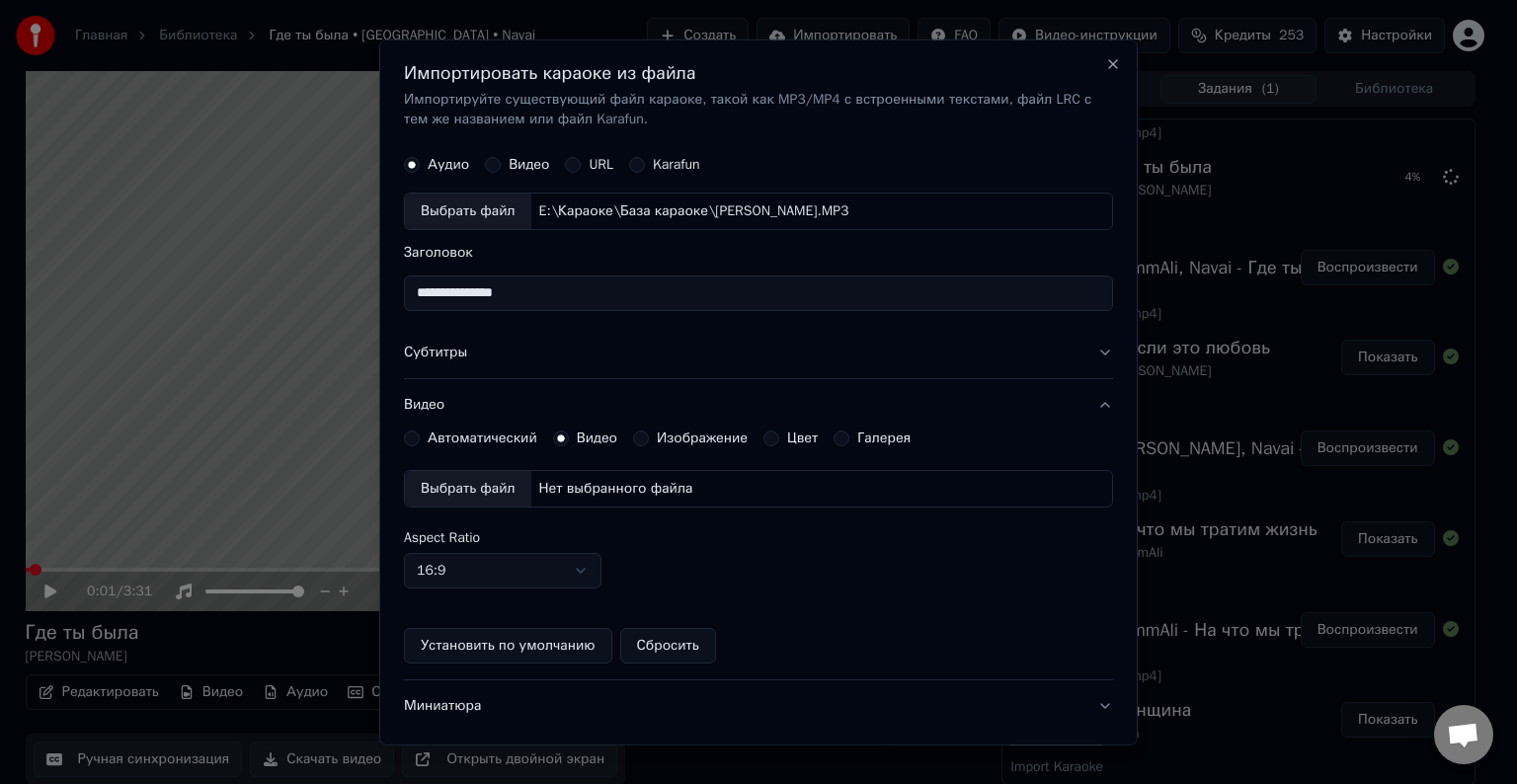 click on "Выбрать файл" at bounding box center (468, 489) 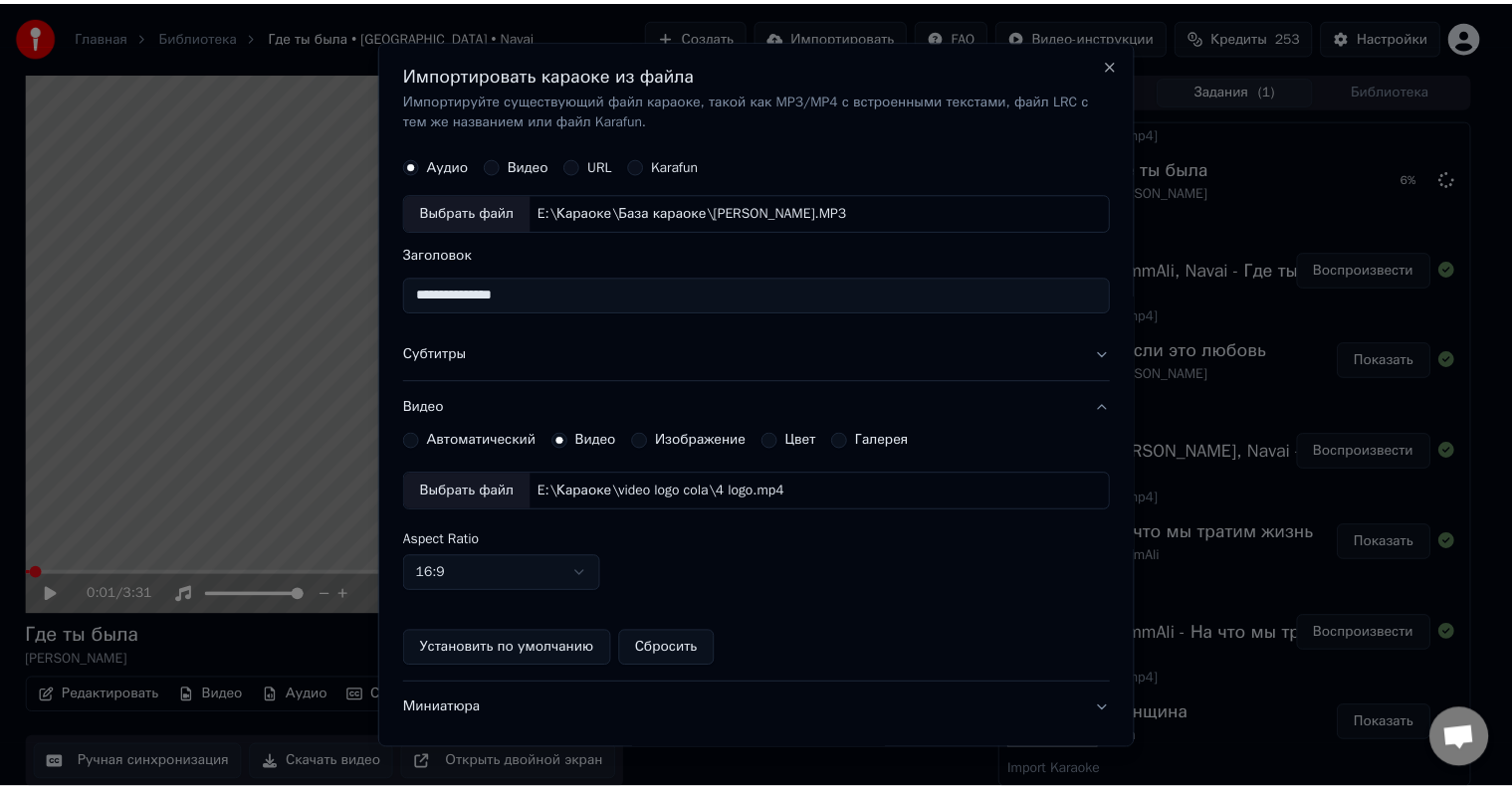 scroll, scrollTop: 108, scrollLeft: 0, axis: vertical 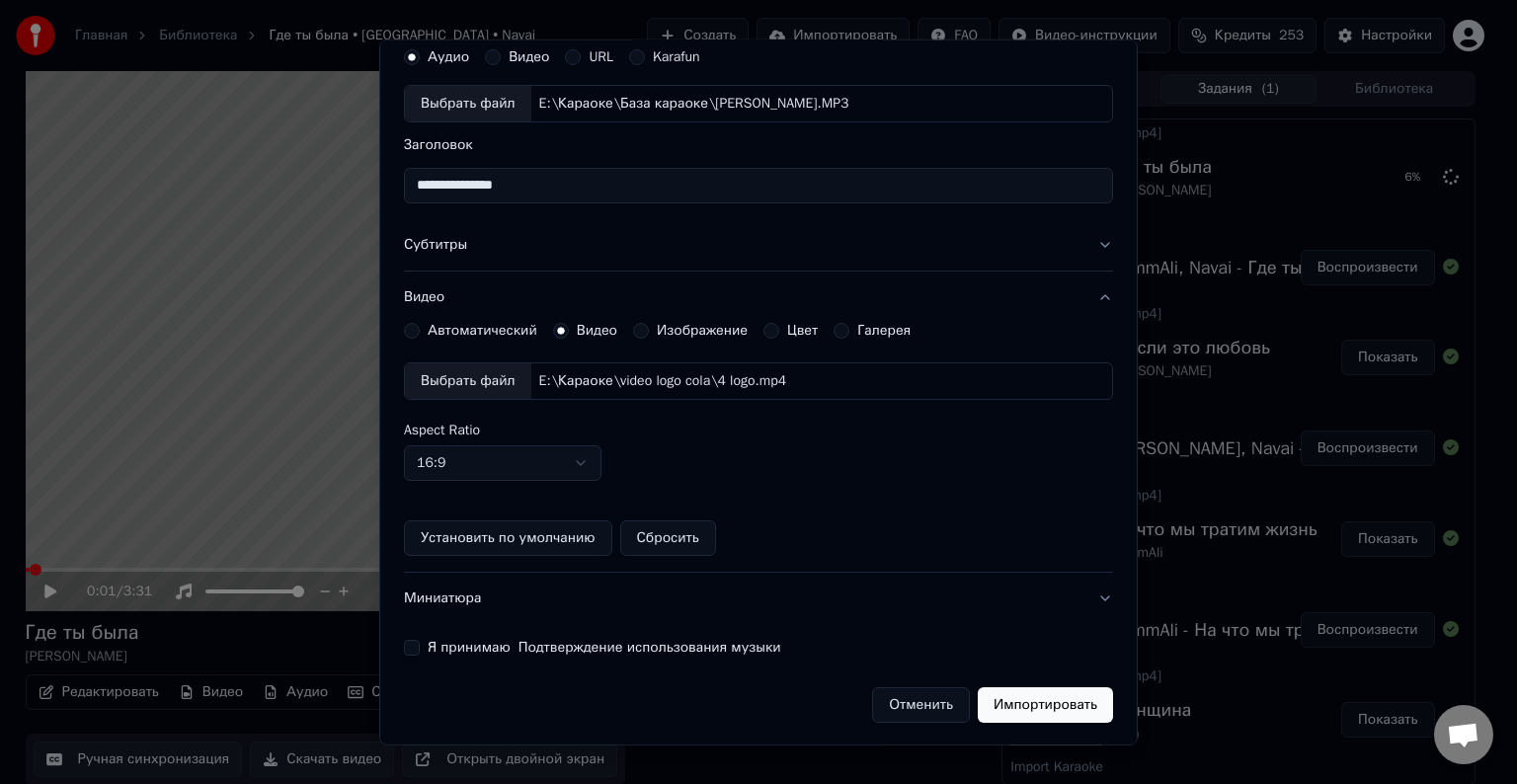 click on "**********" at bounding box center (758, 380) 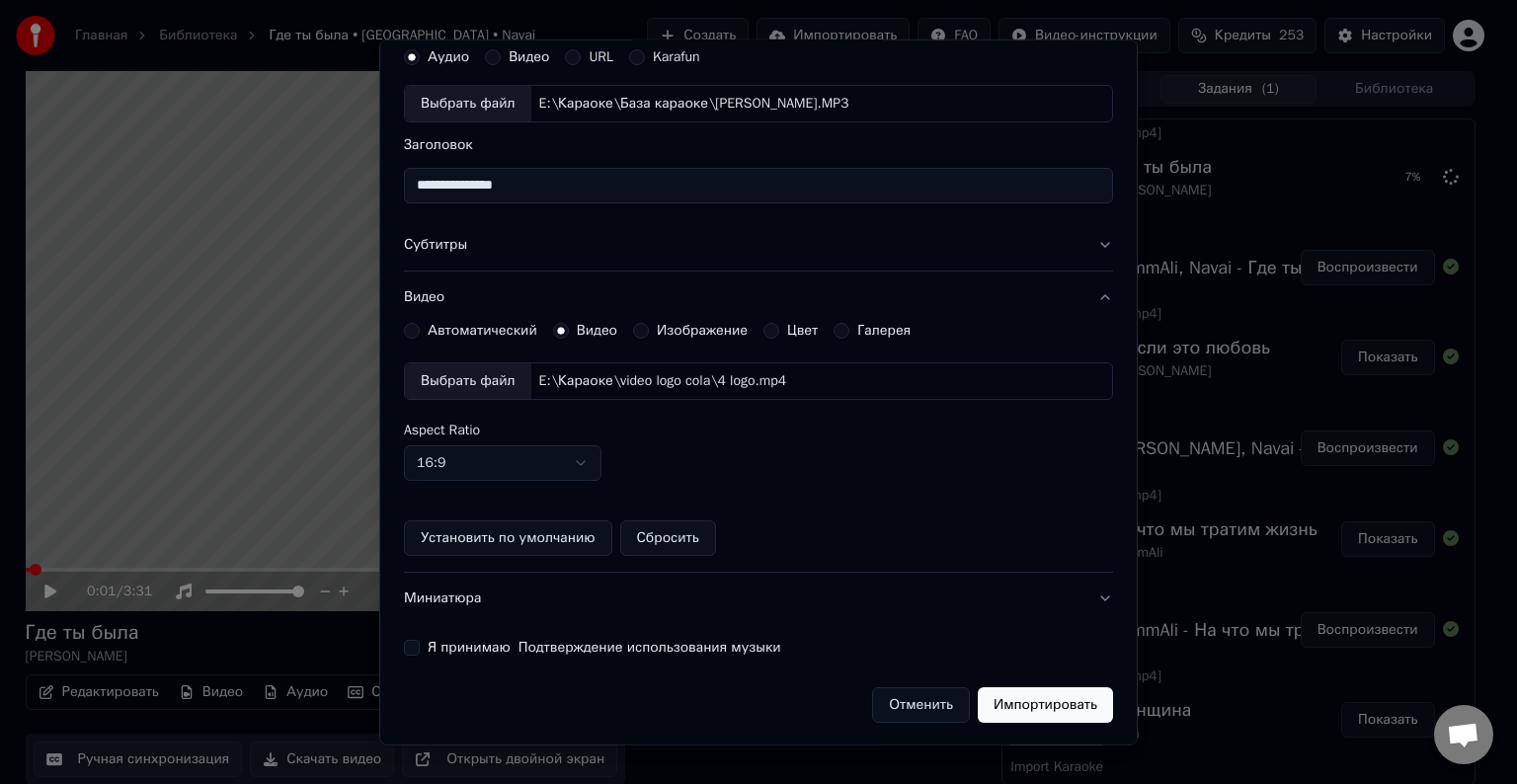 click on "Я принимаю   Подтверждение использования музыки" at bounding box center [412, 648] 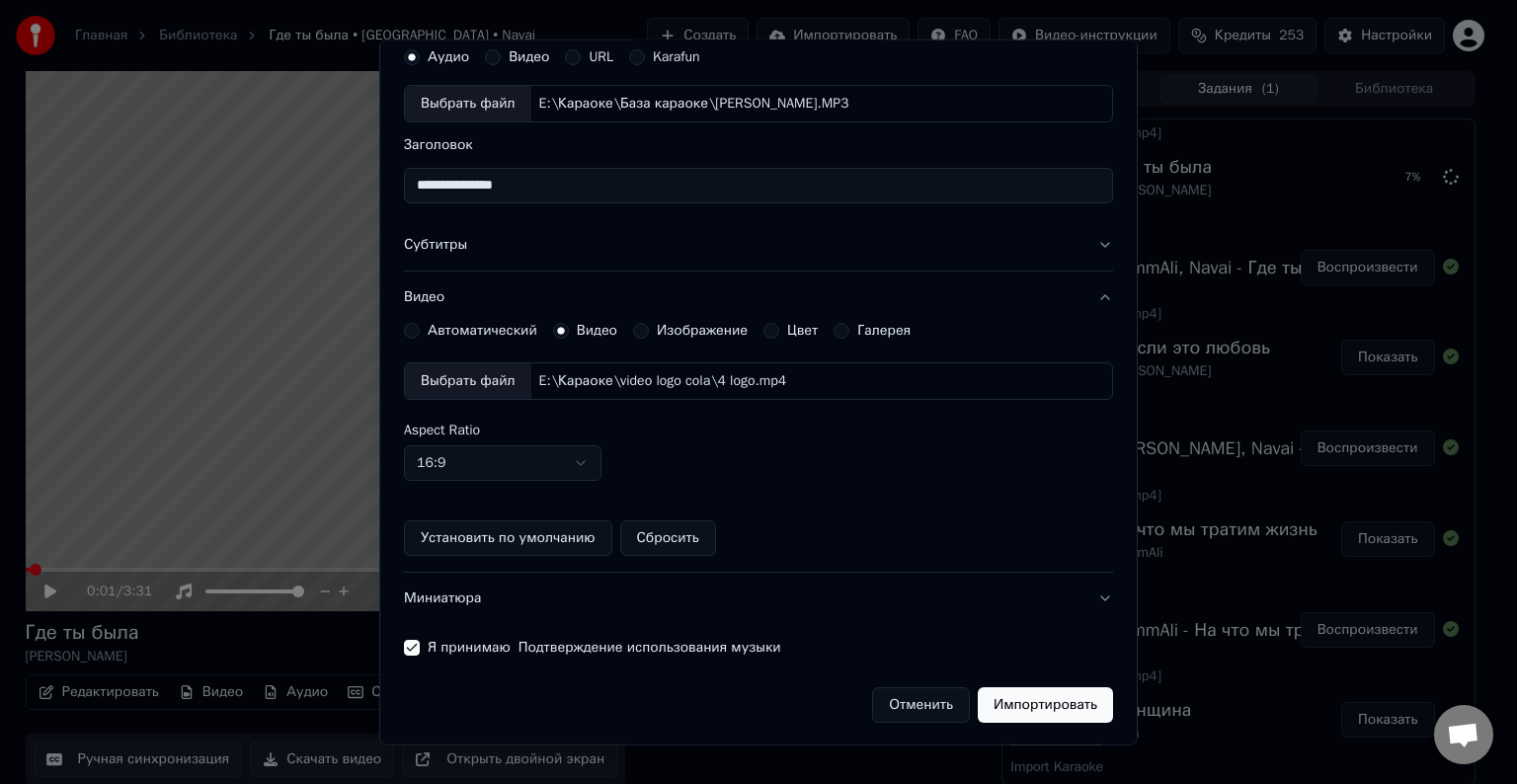 click on "Импортировать" at bounding box center [1045, 705] 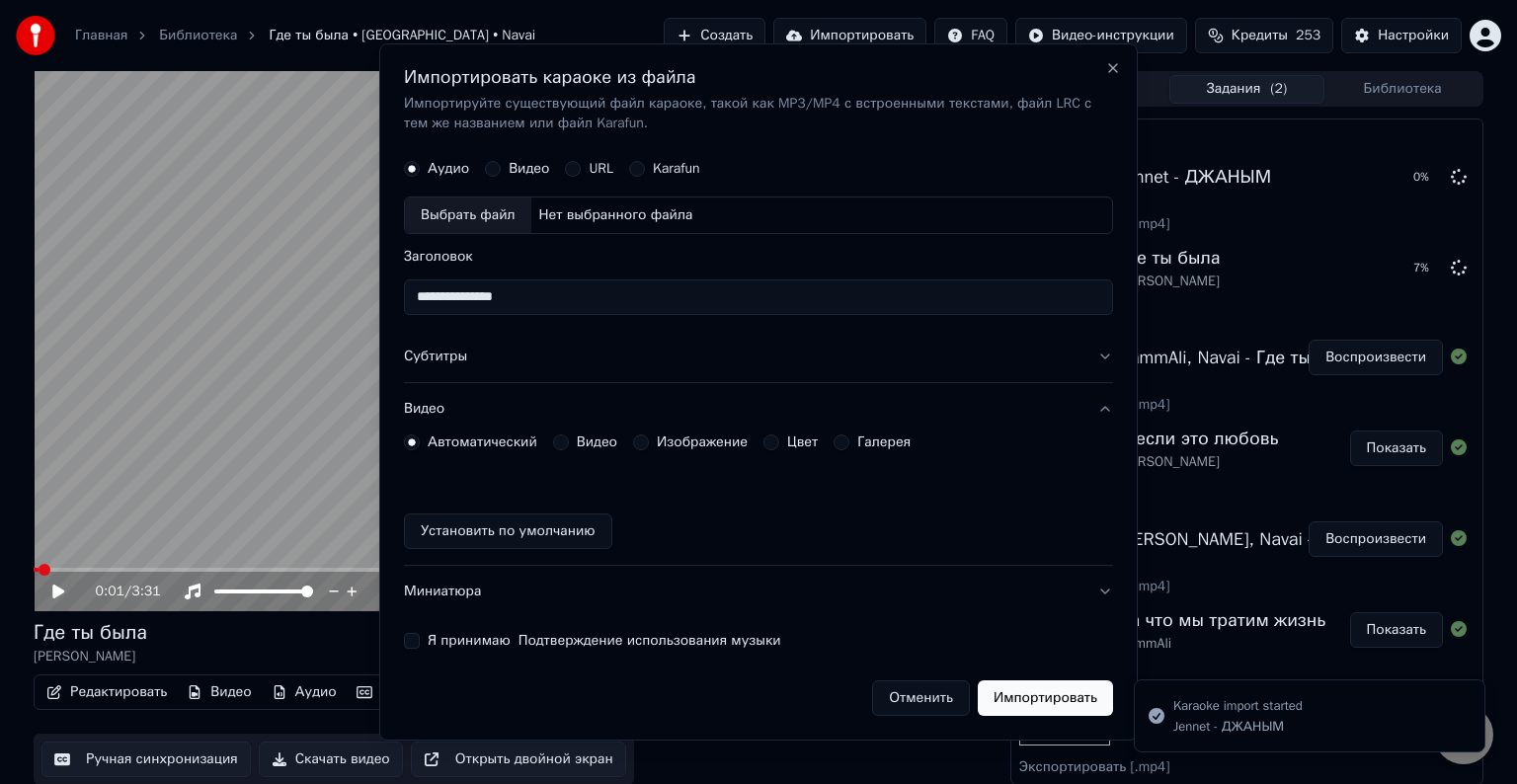 type 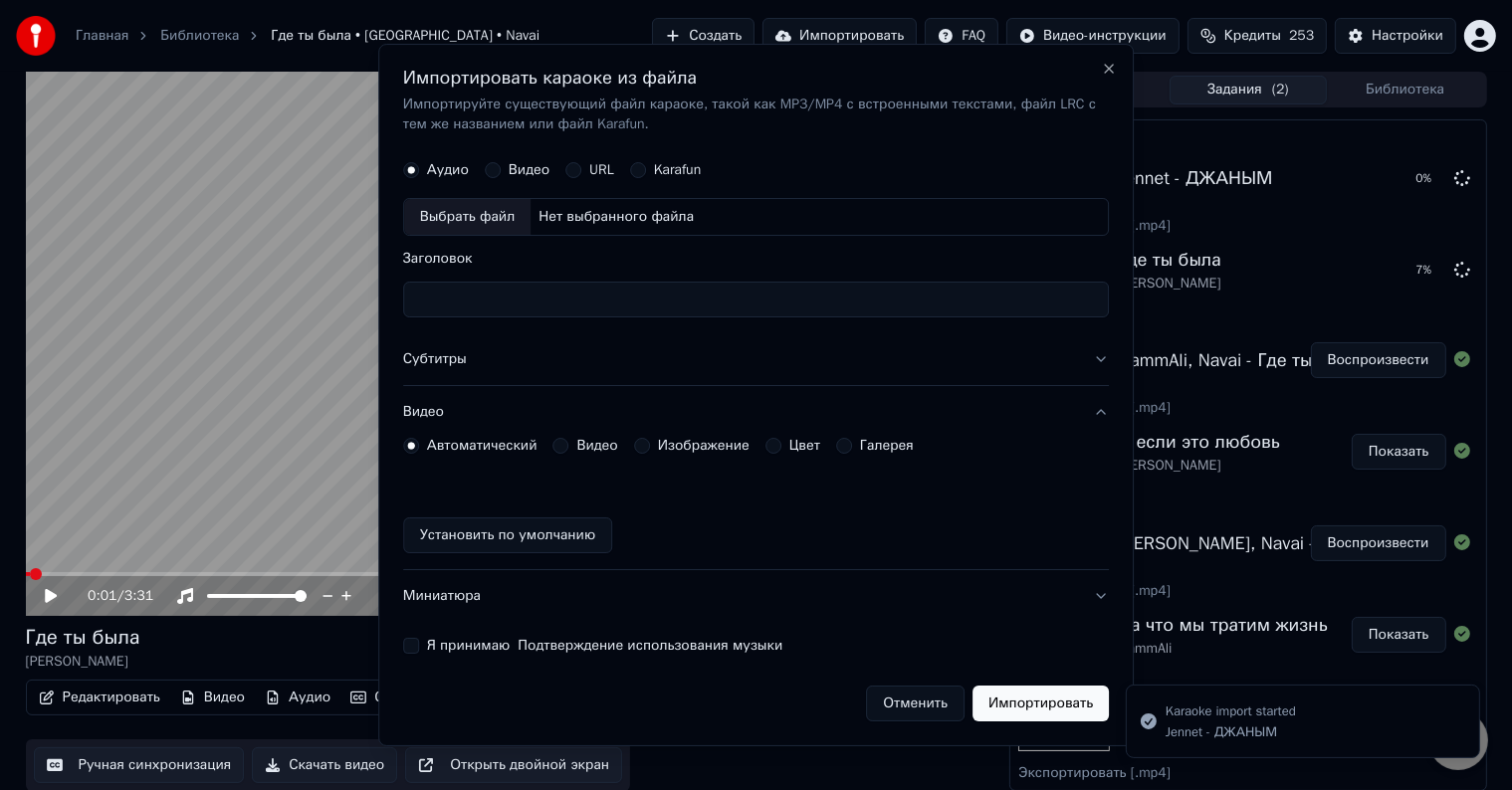 scroll, scrollTop: 0, scrollLeft: 0, axis: both 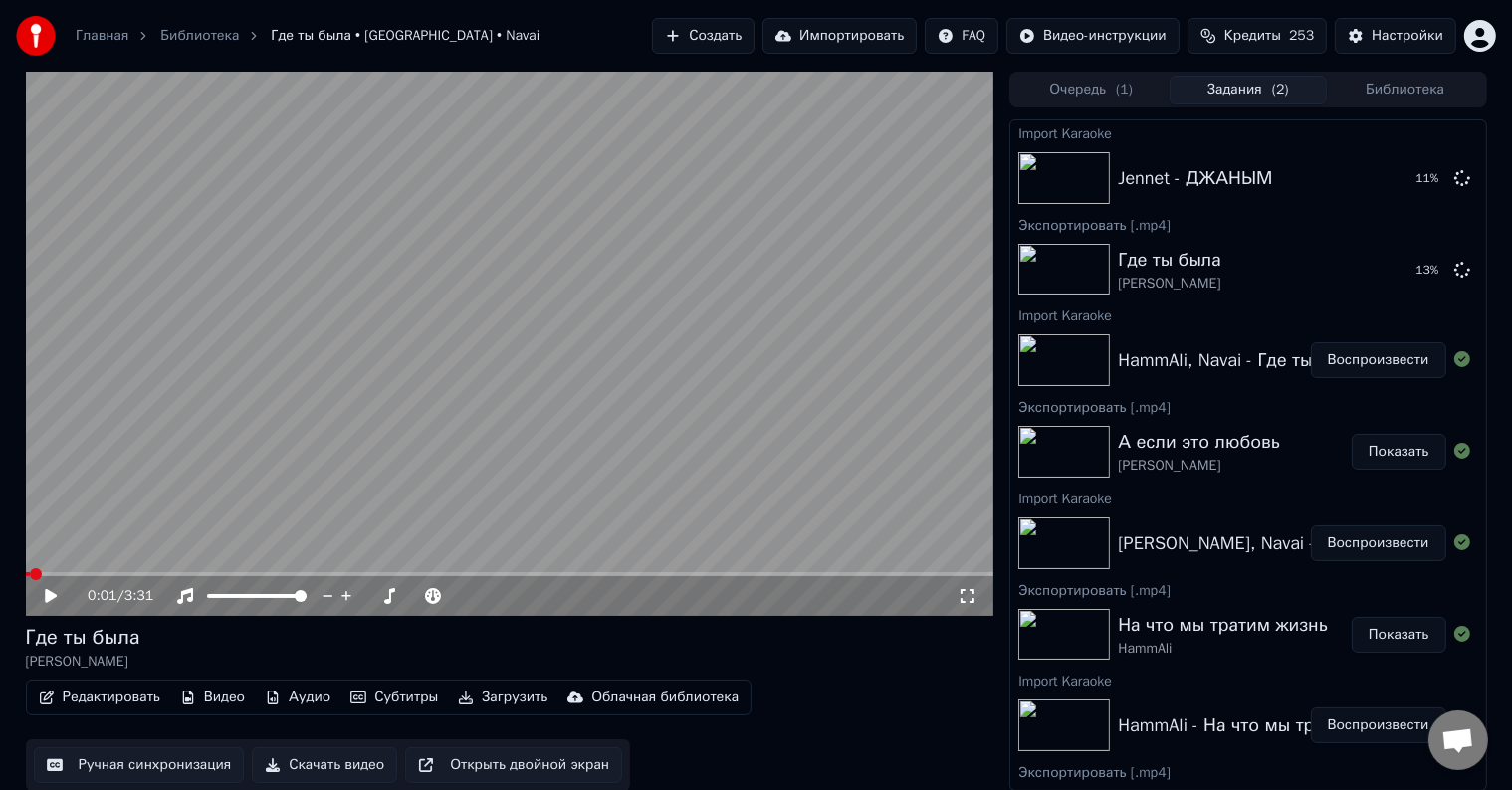 click at bounding box center (510, 343) 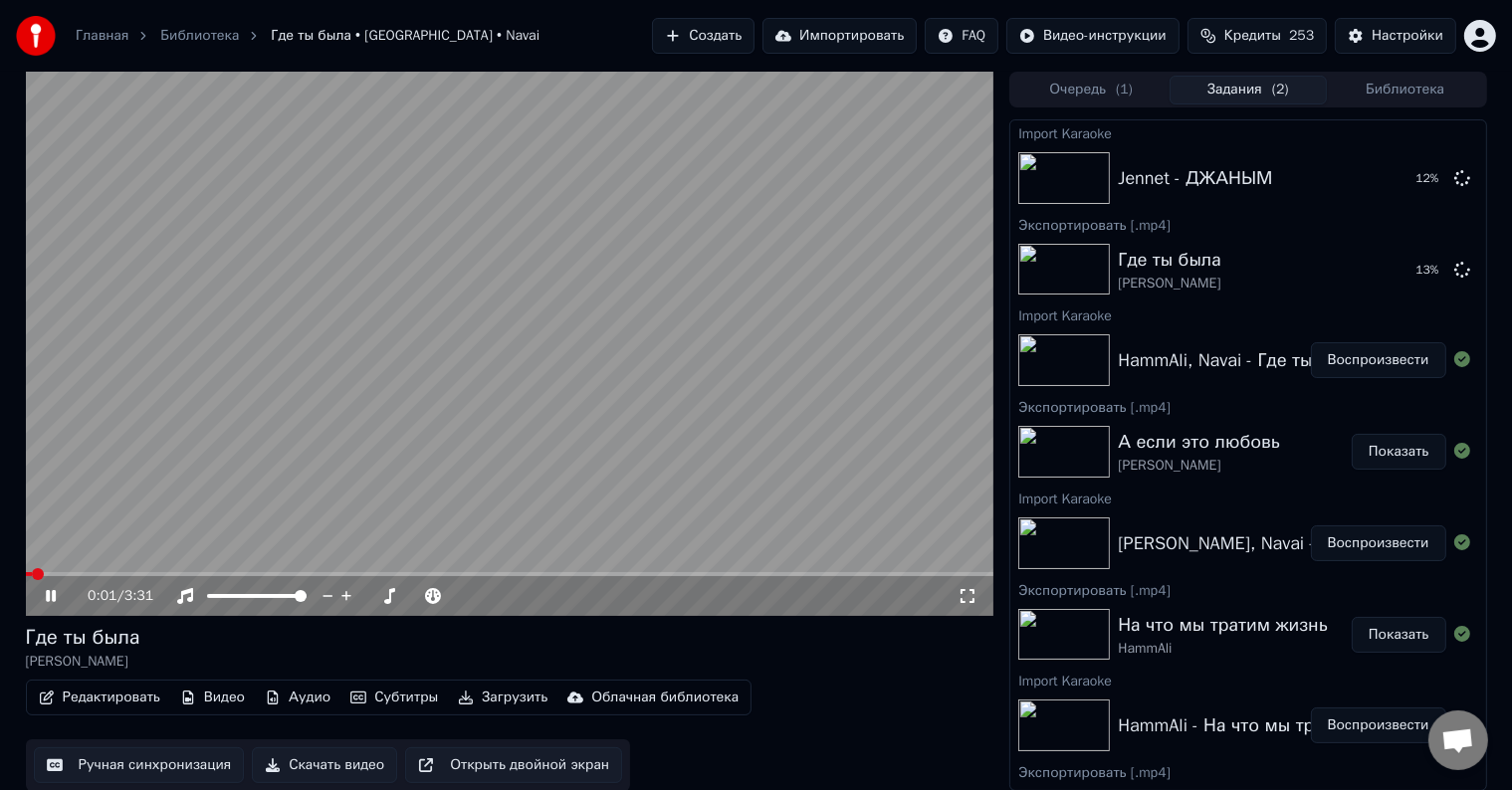 click 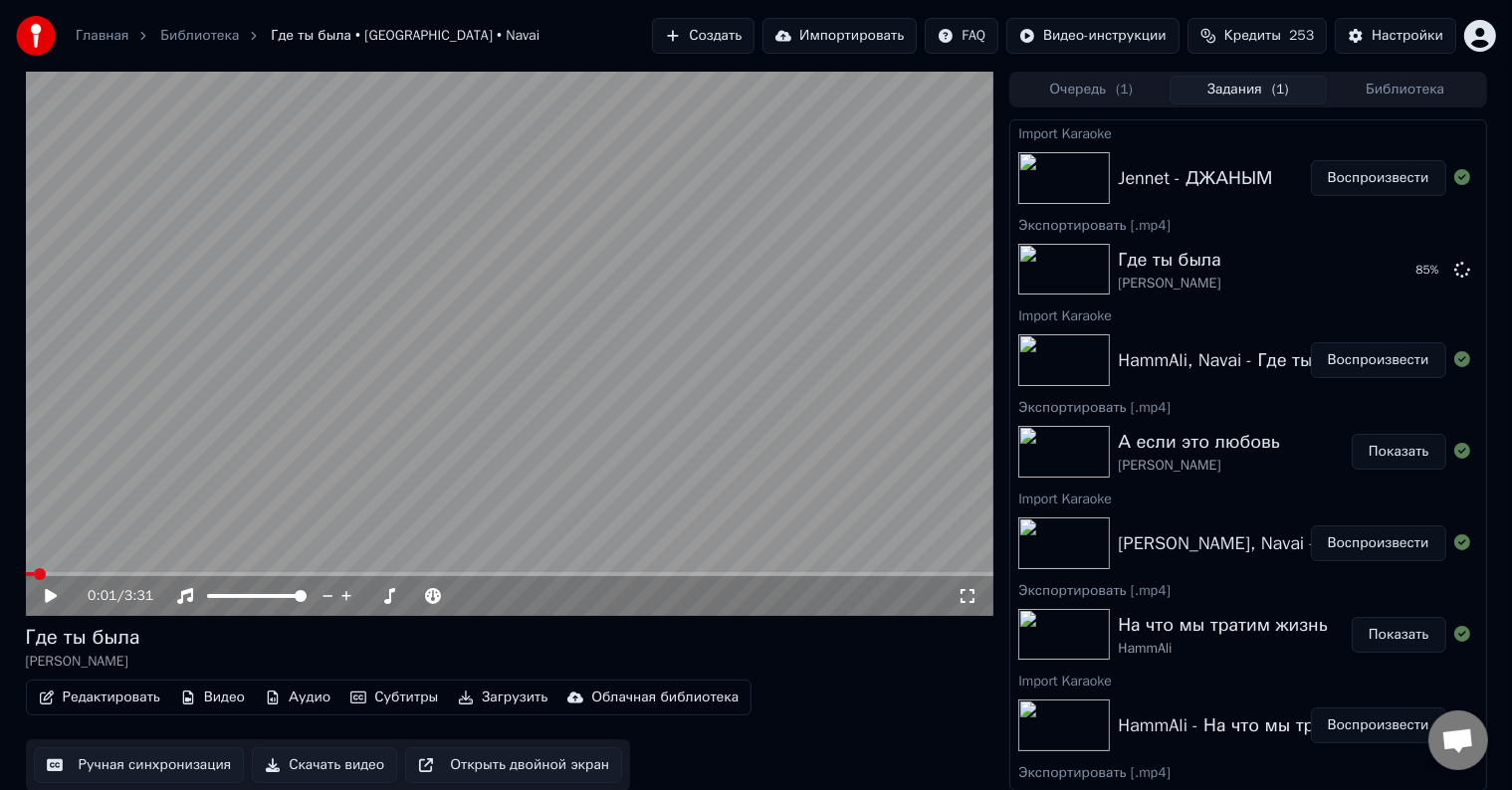 click on "Воспроизвести" at bounding box center [1379, 178] 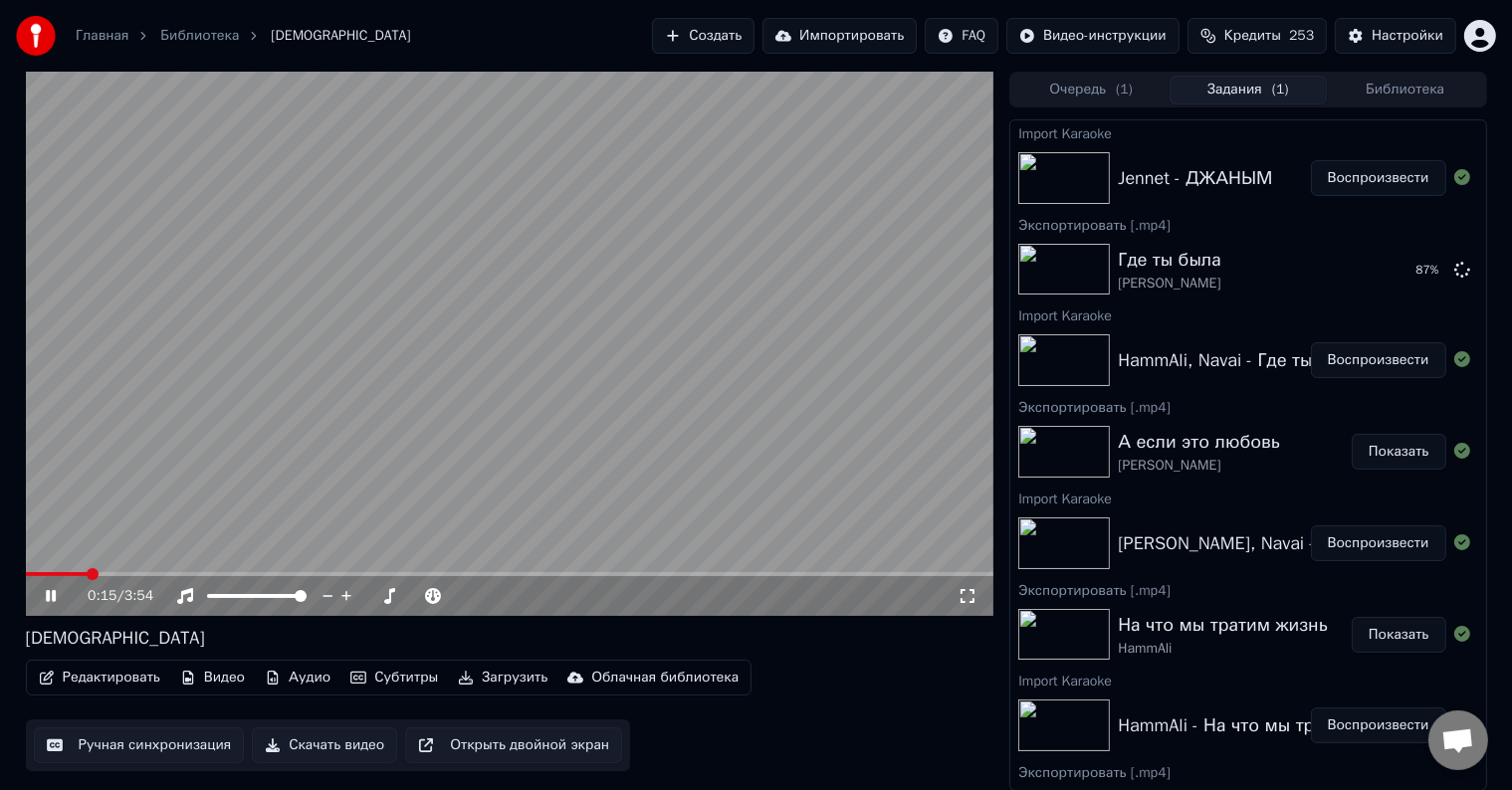 click at bounding box center [510, 574] 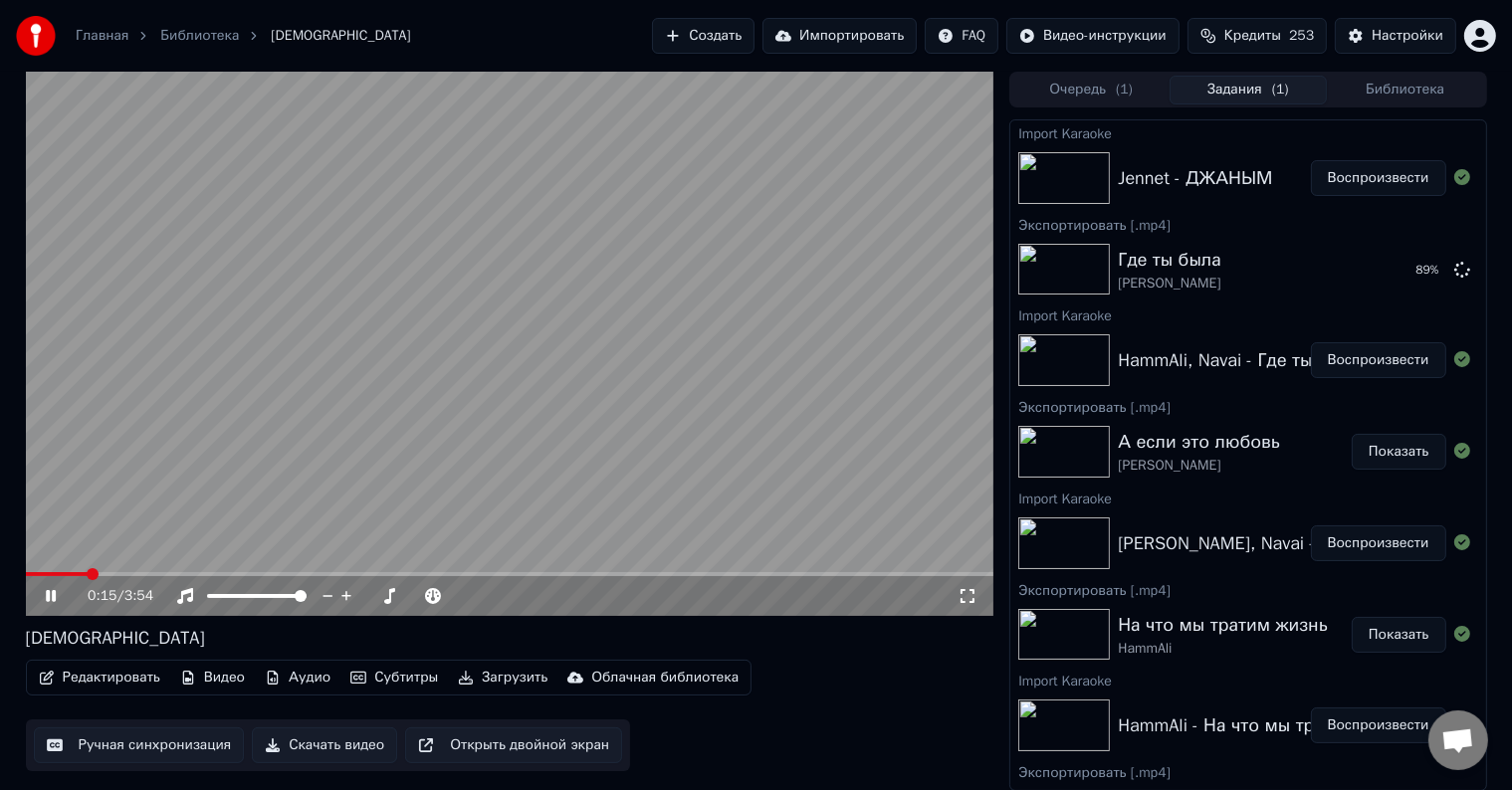 click 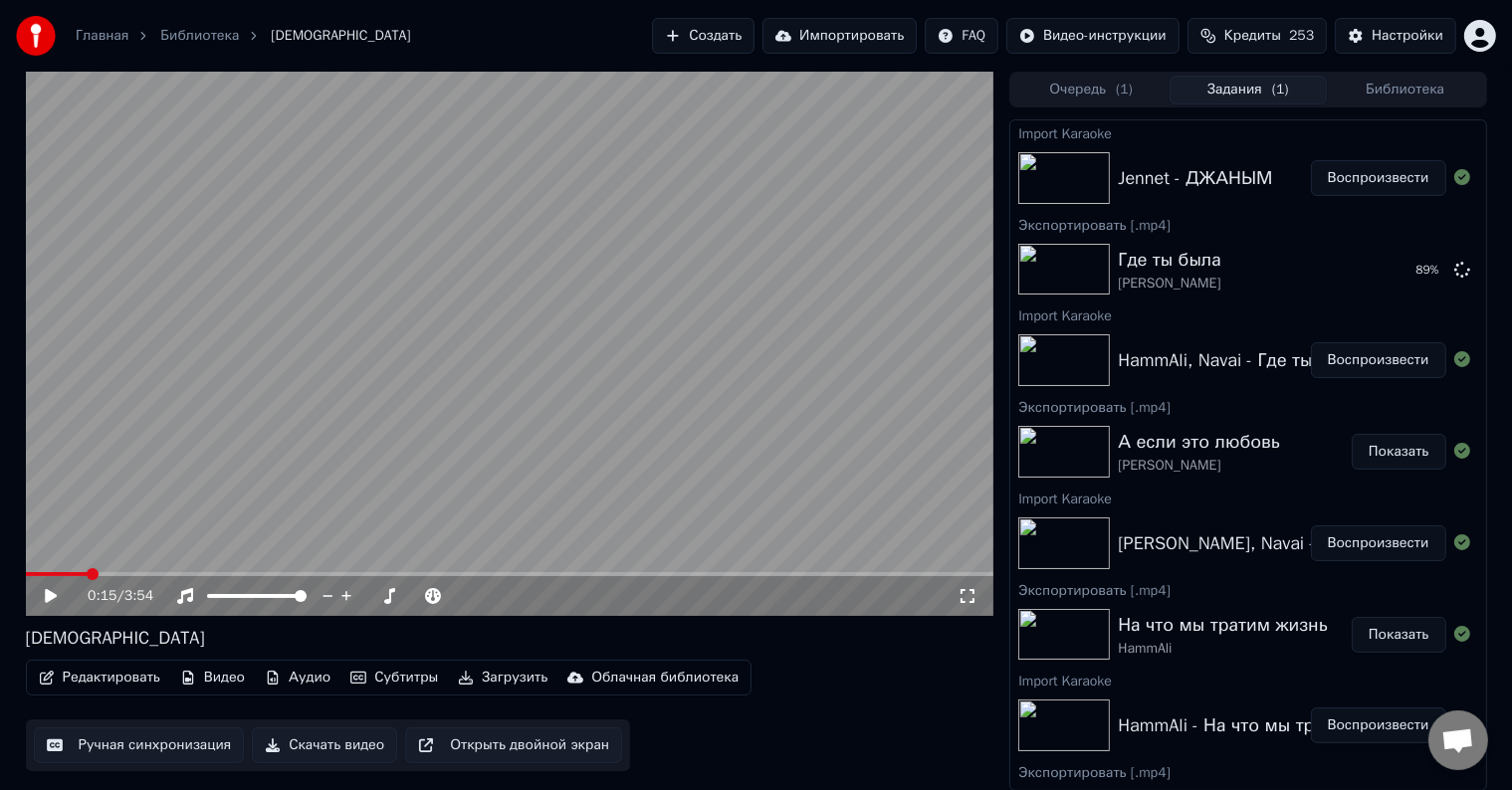 click 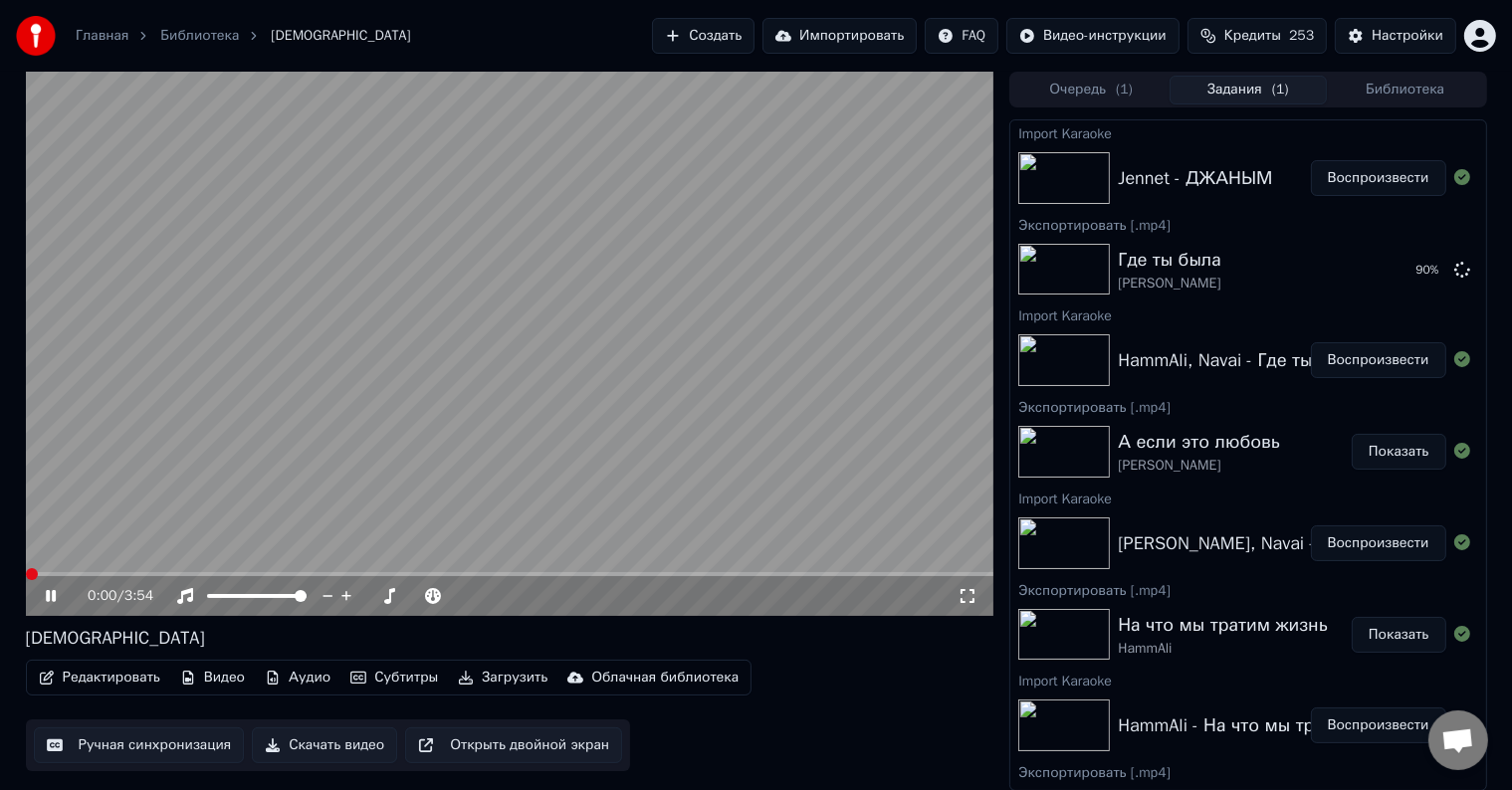 click at bounding box center (32, 574) 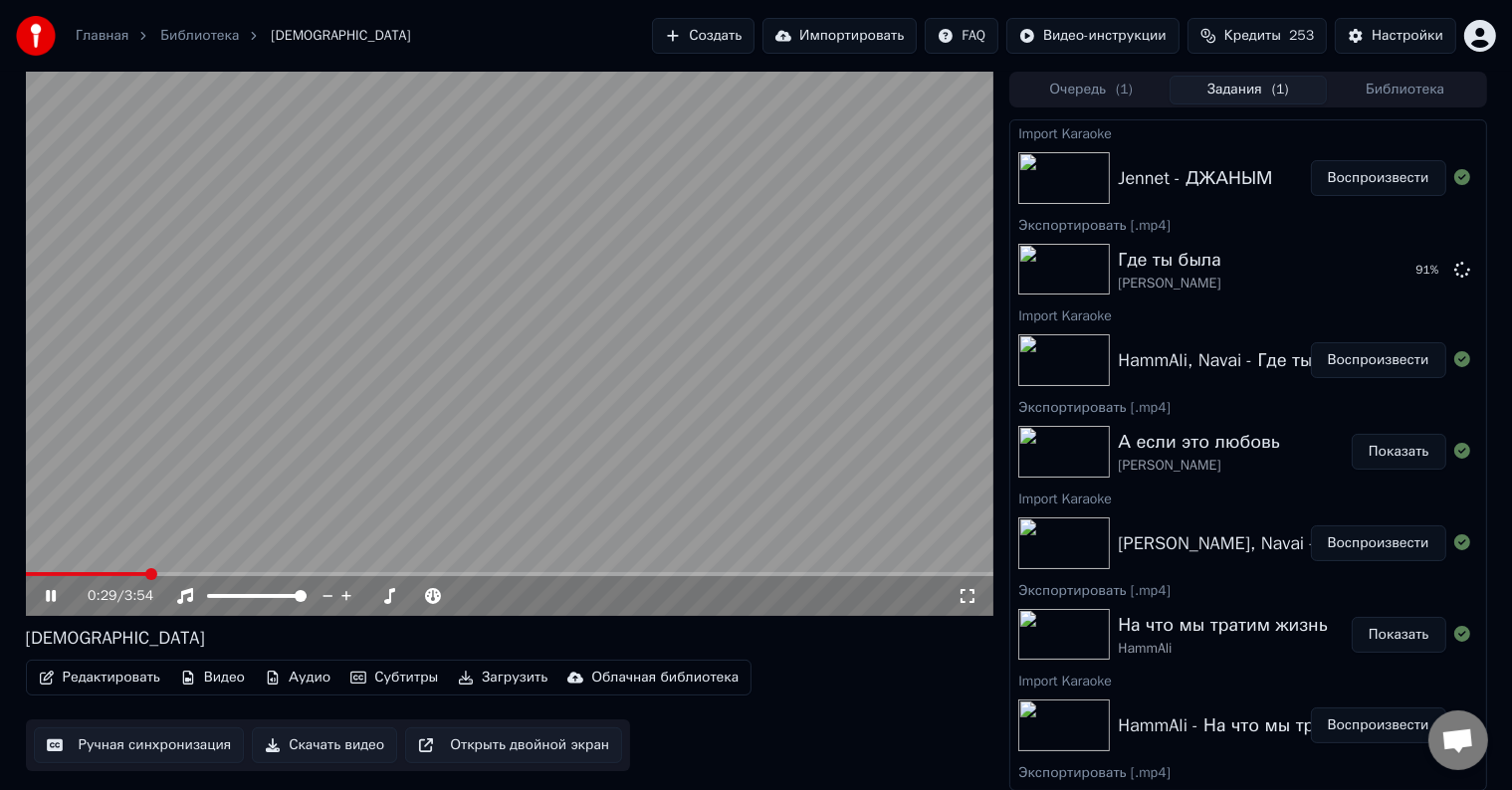 click 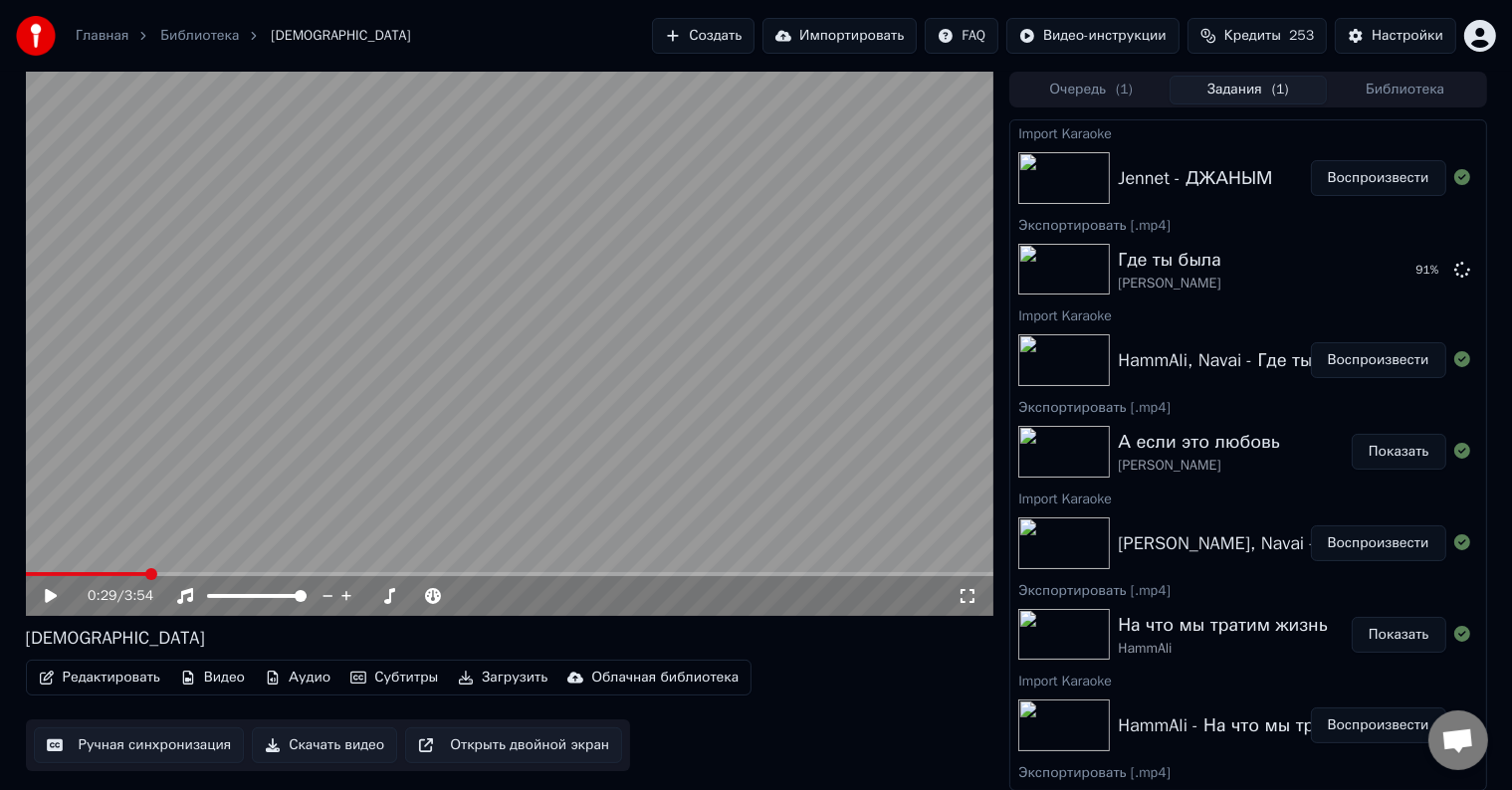 click at bounding box center (87, 574) 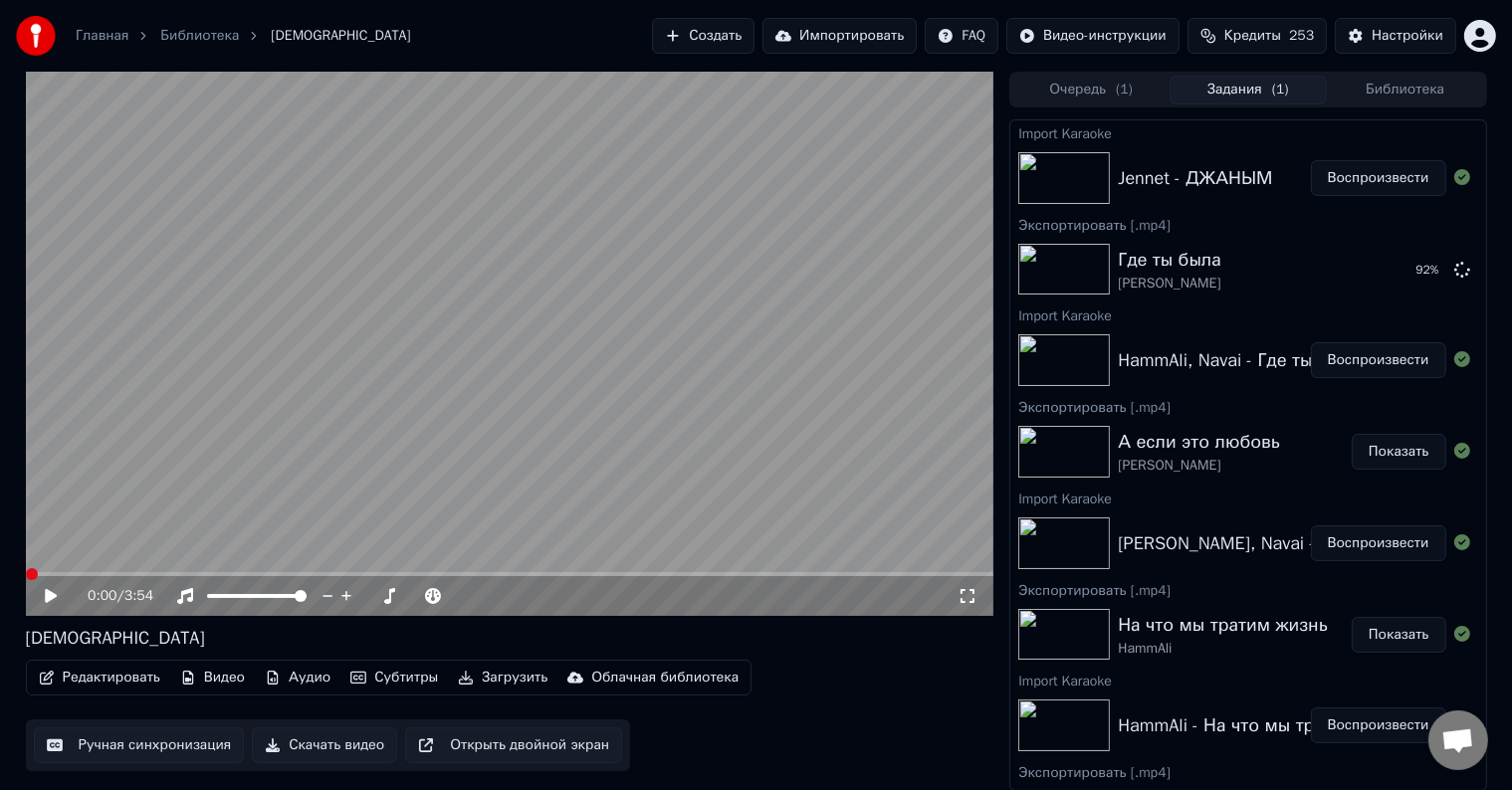 click on "0:00  /  3:54" at bounding box center (510, 596) 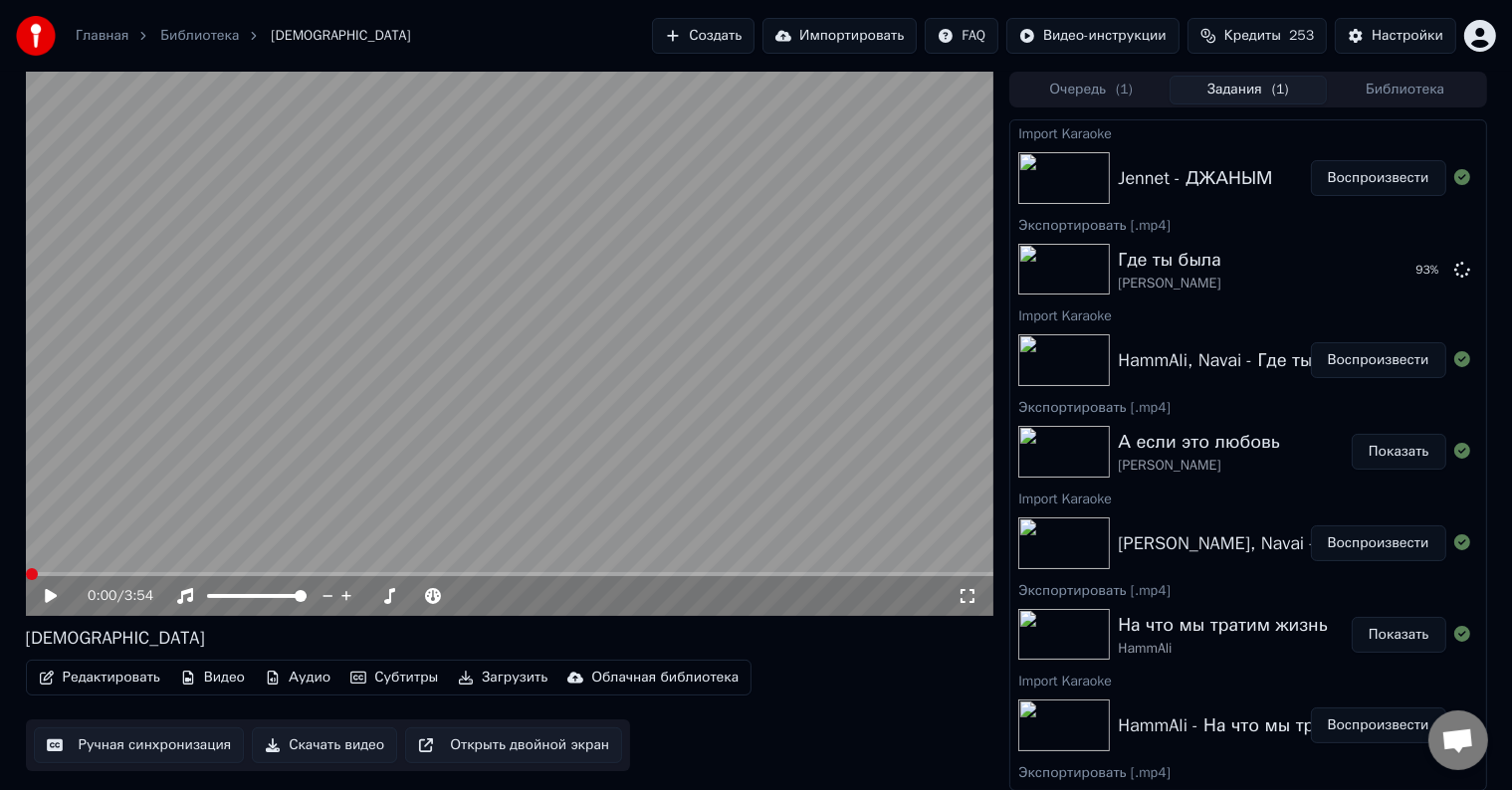 click 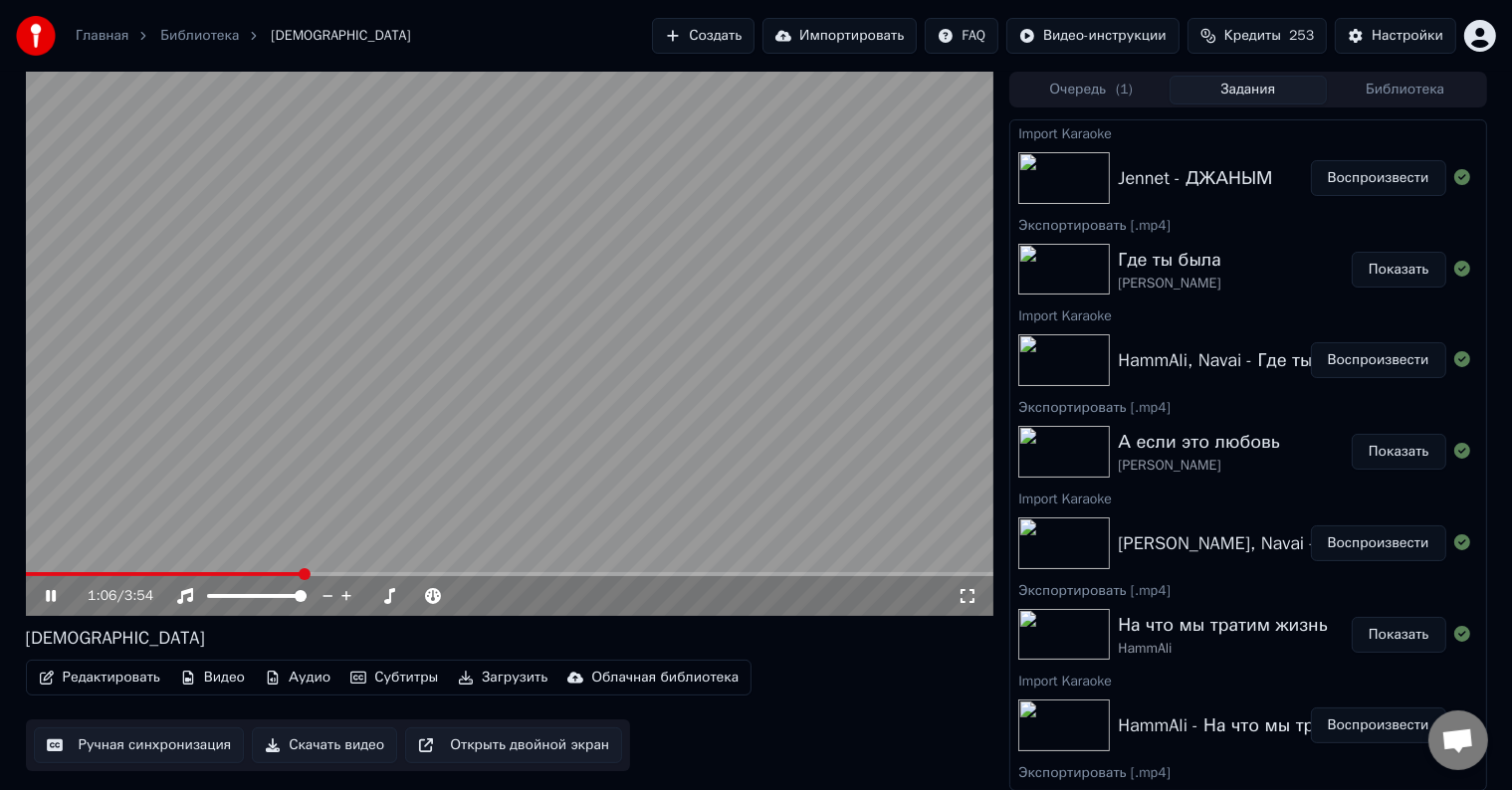 click on "Ручная синхронизация" at bounding box center [139, 745] 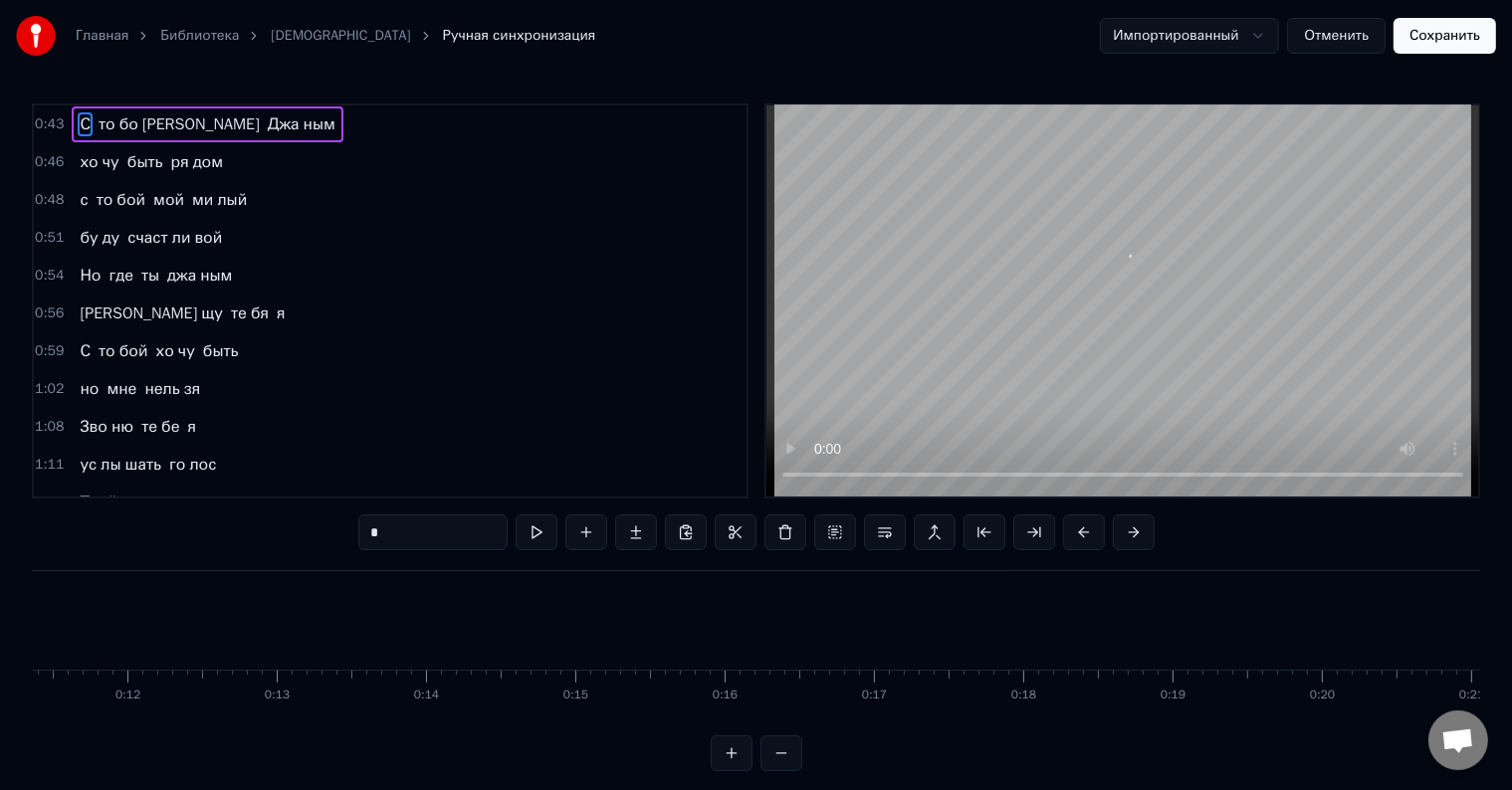 scroll, scrollTop: 0, scrollLeft: 6382, axis: horizontal 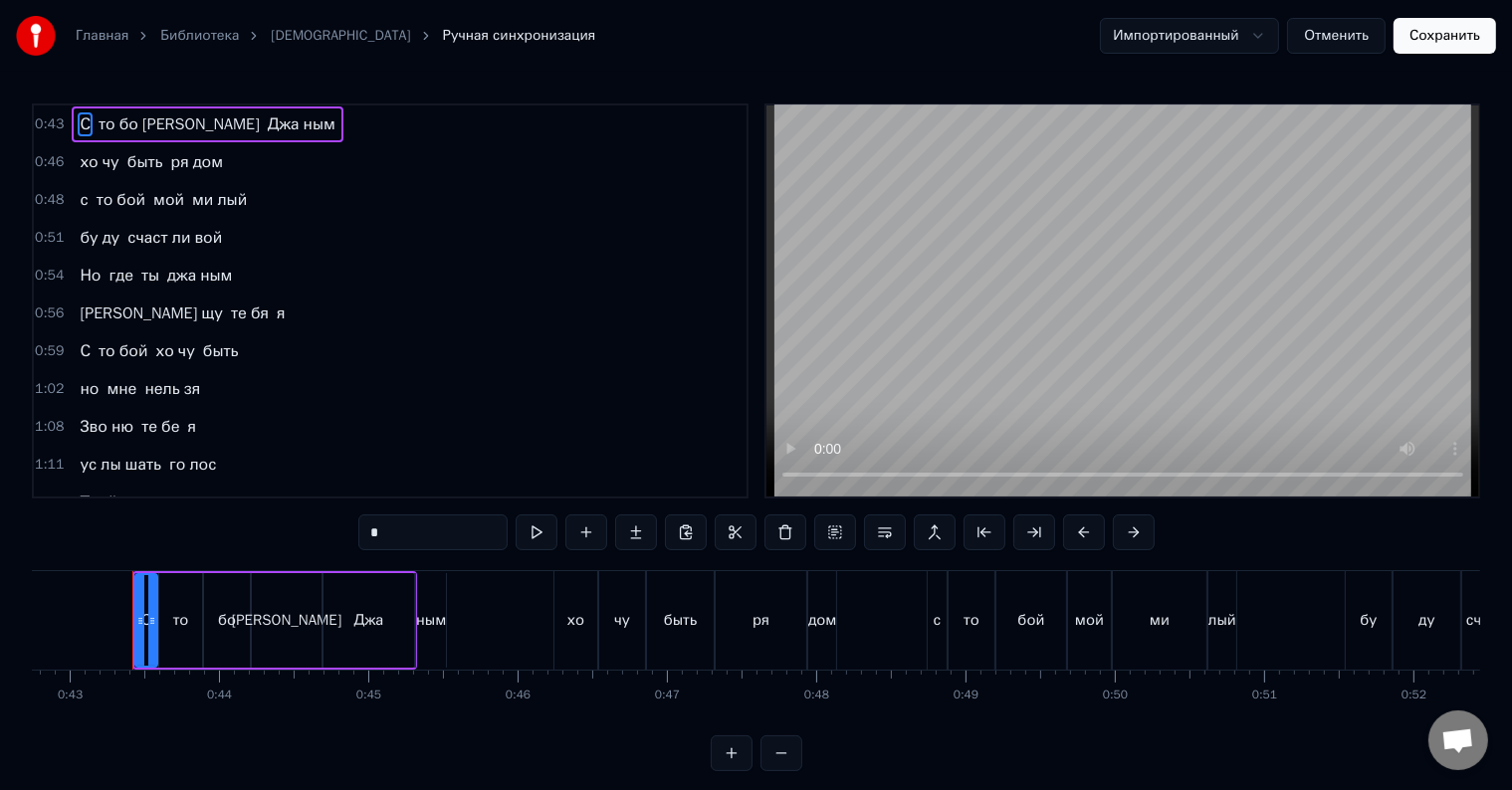 click on "нель зя" at bounding box center [172, 389] 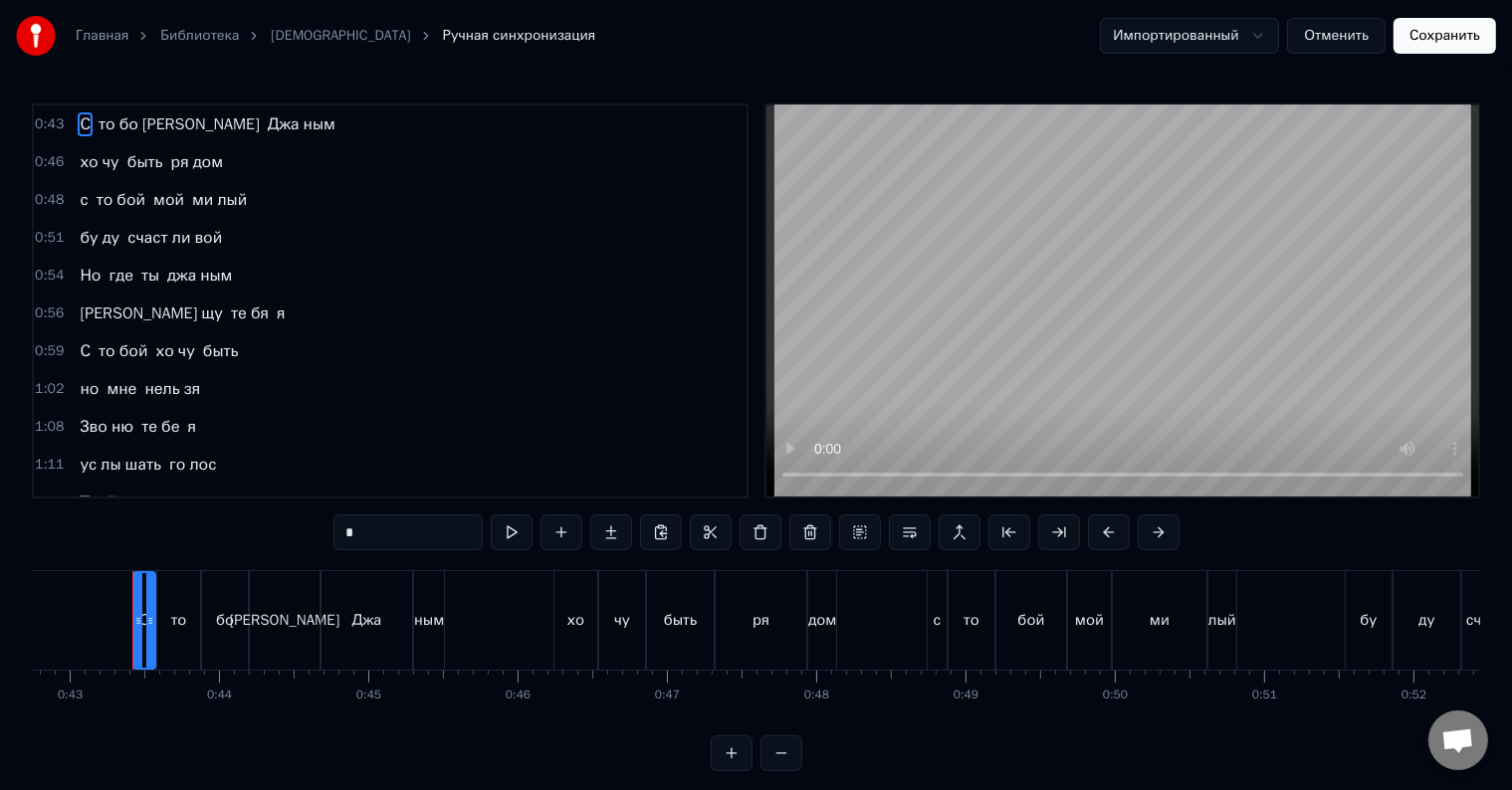 click on "зя" at bounding box center (192, 389) 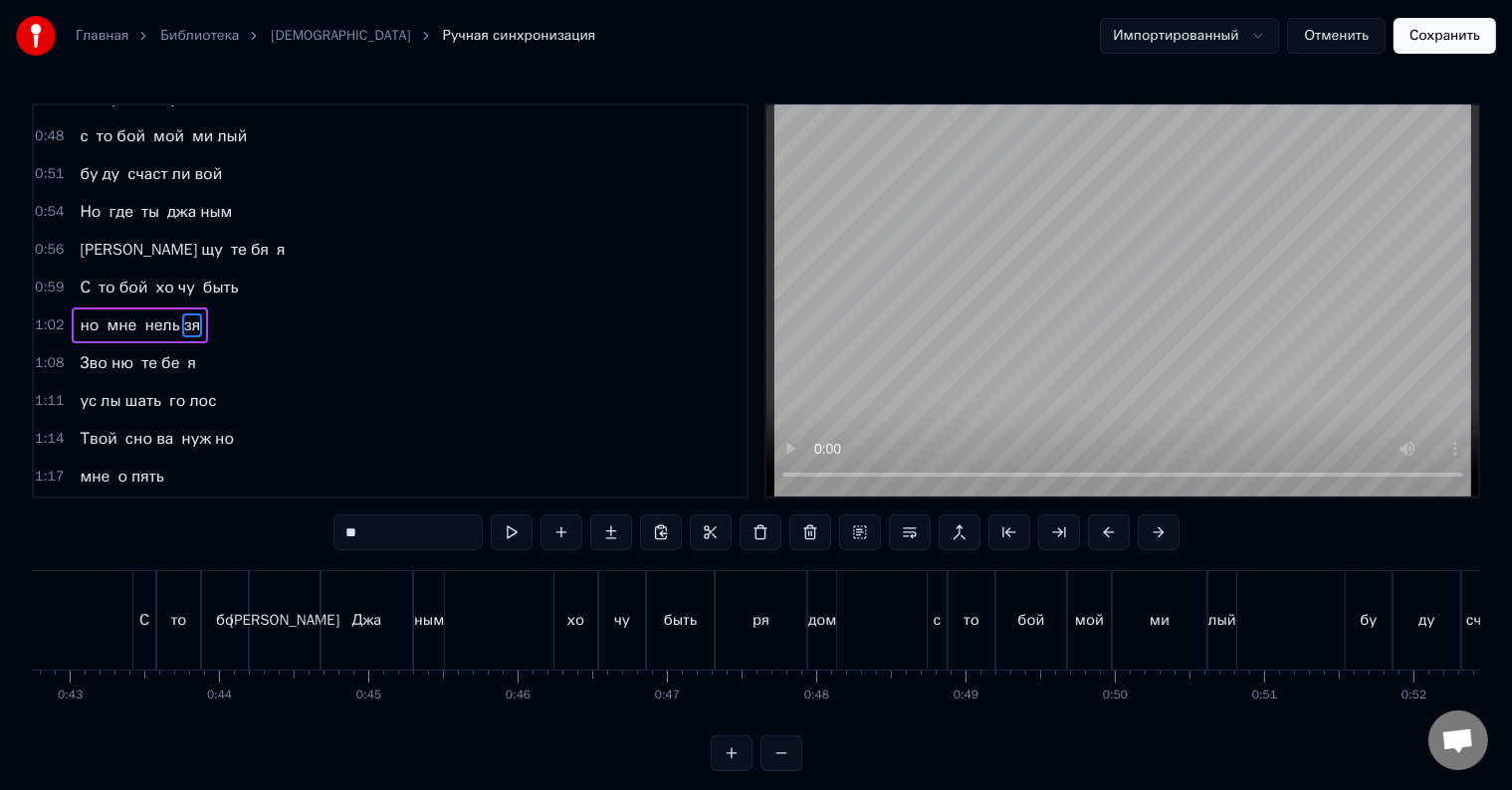 scroll, scrollTop: 79, scrollLeft: 0, axis: vertical 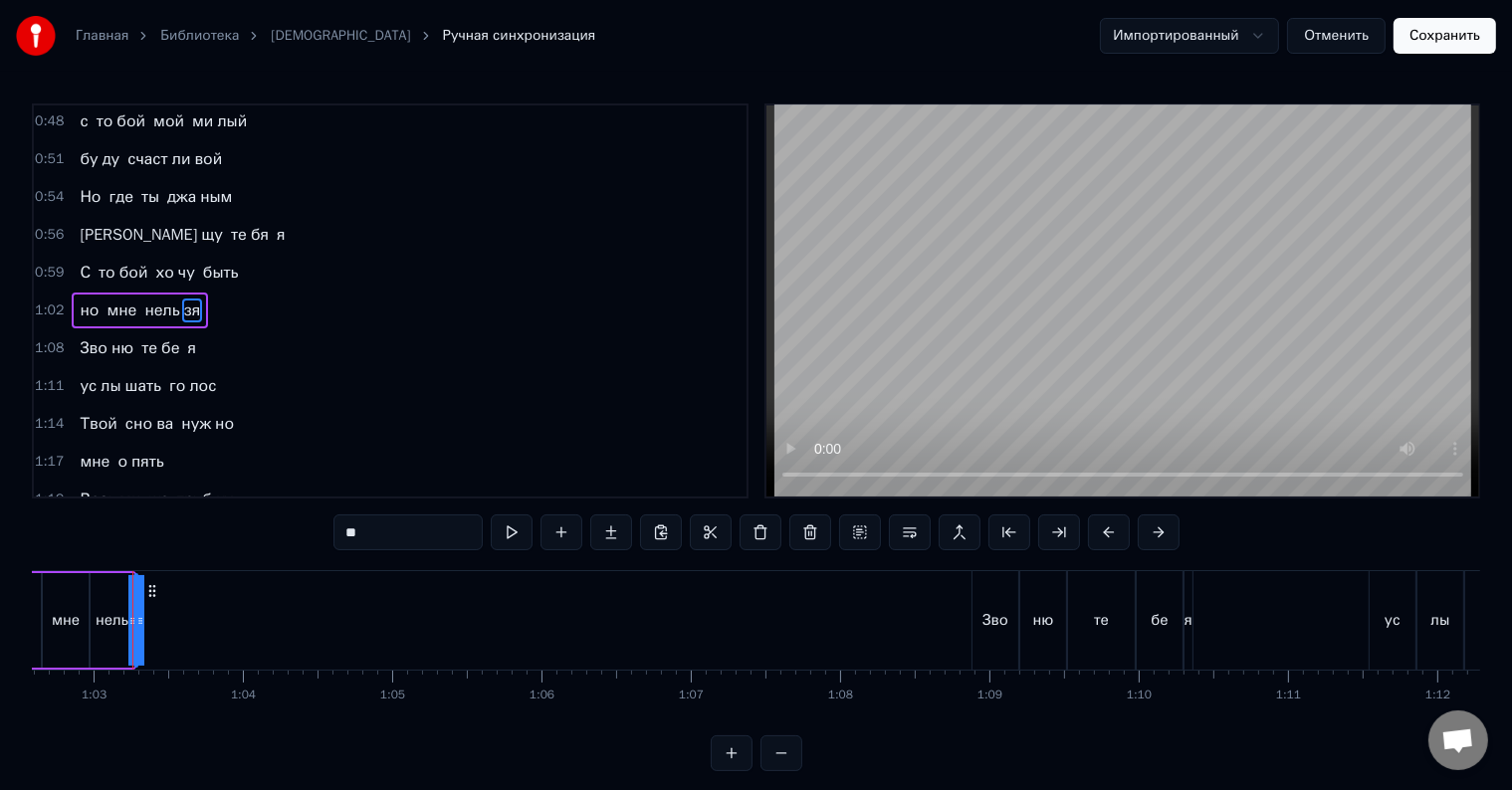 drag, startPoint x: 144, startPoint y: 621, endPoint x: 166, endPoint y: 617, distance: 22.36068 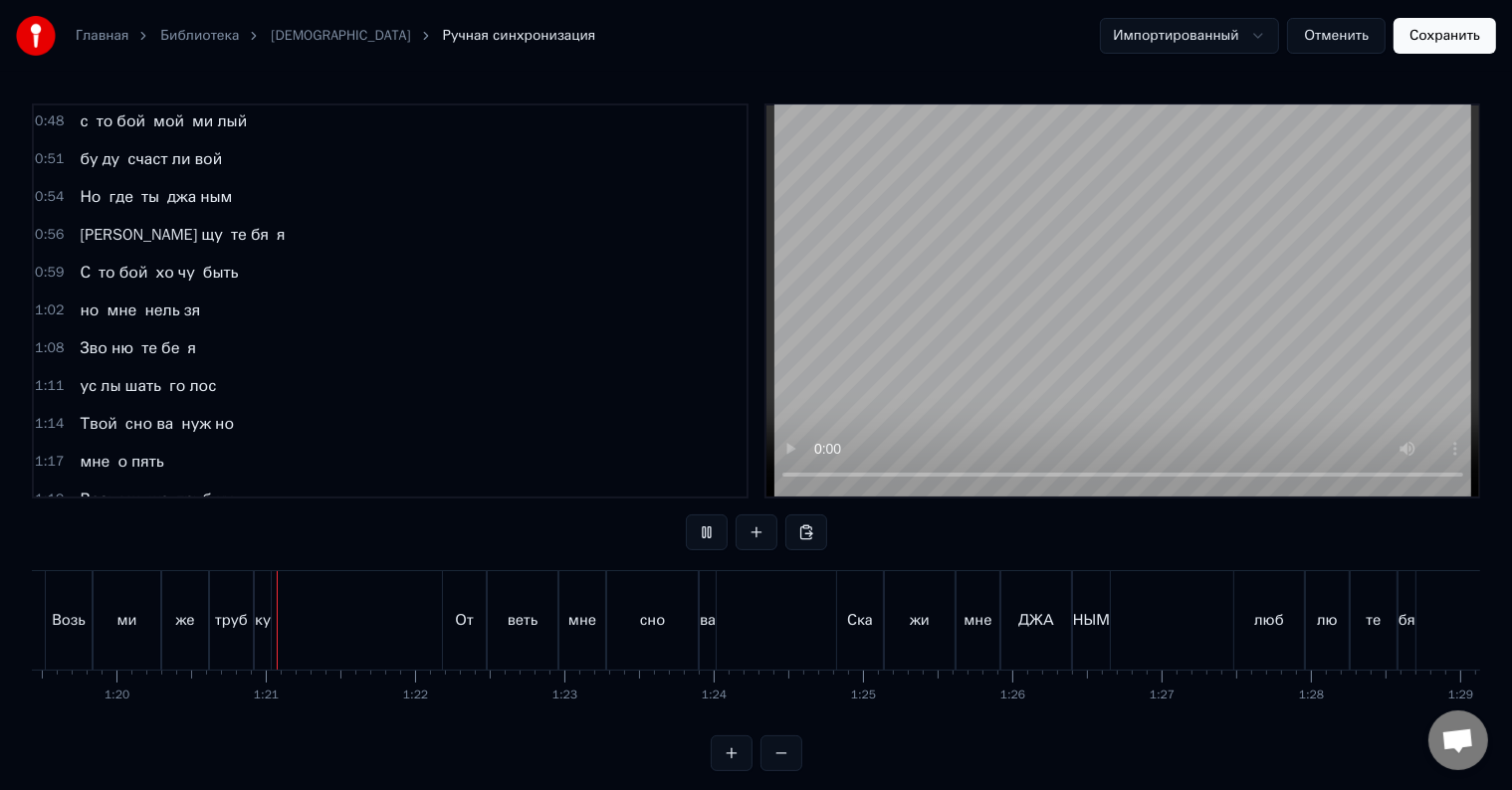 scroll, scrollTop: 0, scrollLeft: 11905, axis: horizontal 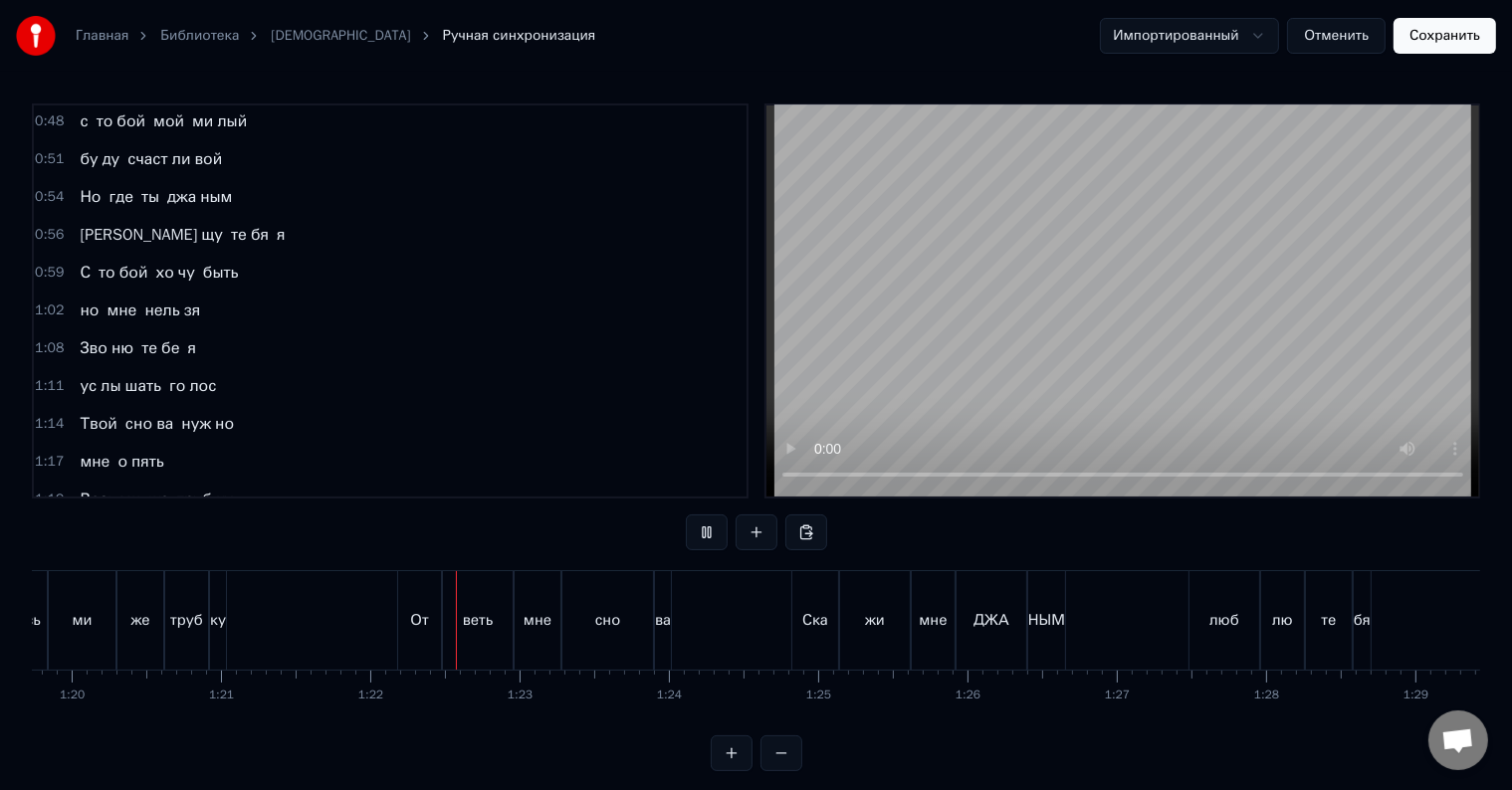 click on "пять" at bounding box center (147, 462) 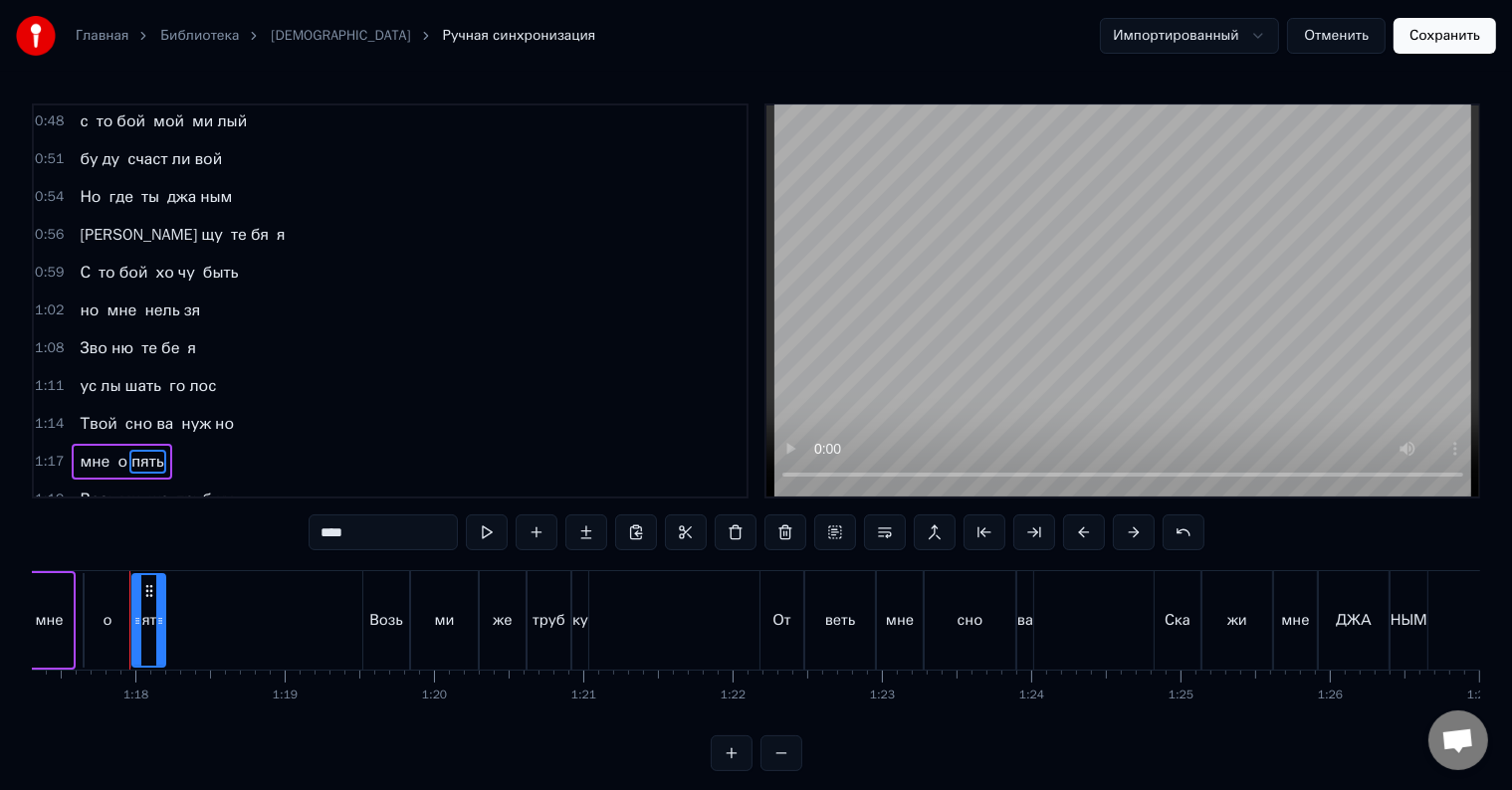 scroll, scrollTop: 0, scrollLeft: 11540, axis: horizontal 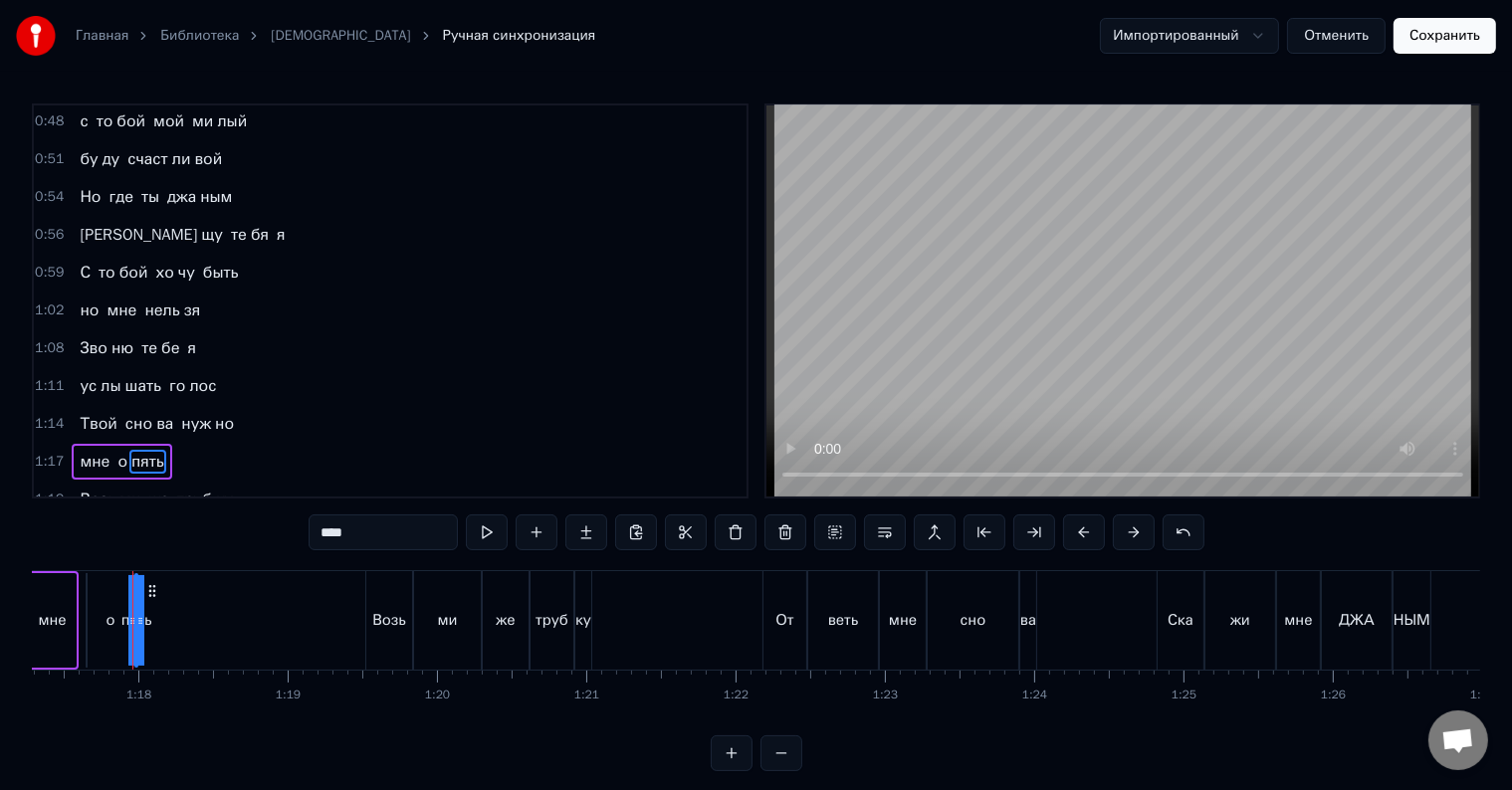 drag, startPoint x: 161, startPoint y: 611, endPoint x: 187, endPoint y: 609, distance: 26.07681 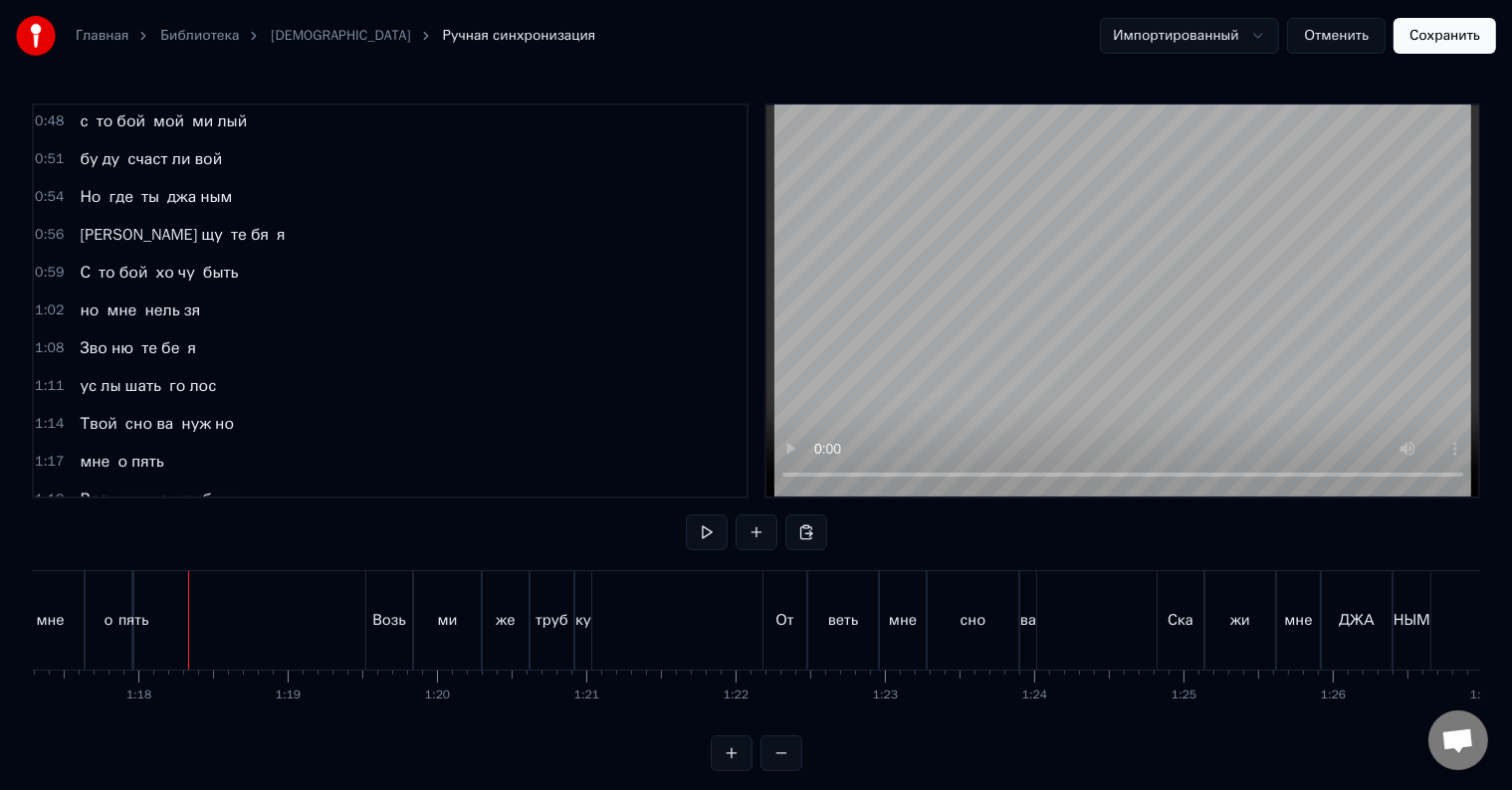 click on "мне" at bounding box center (95, 462) 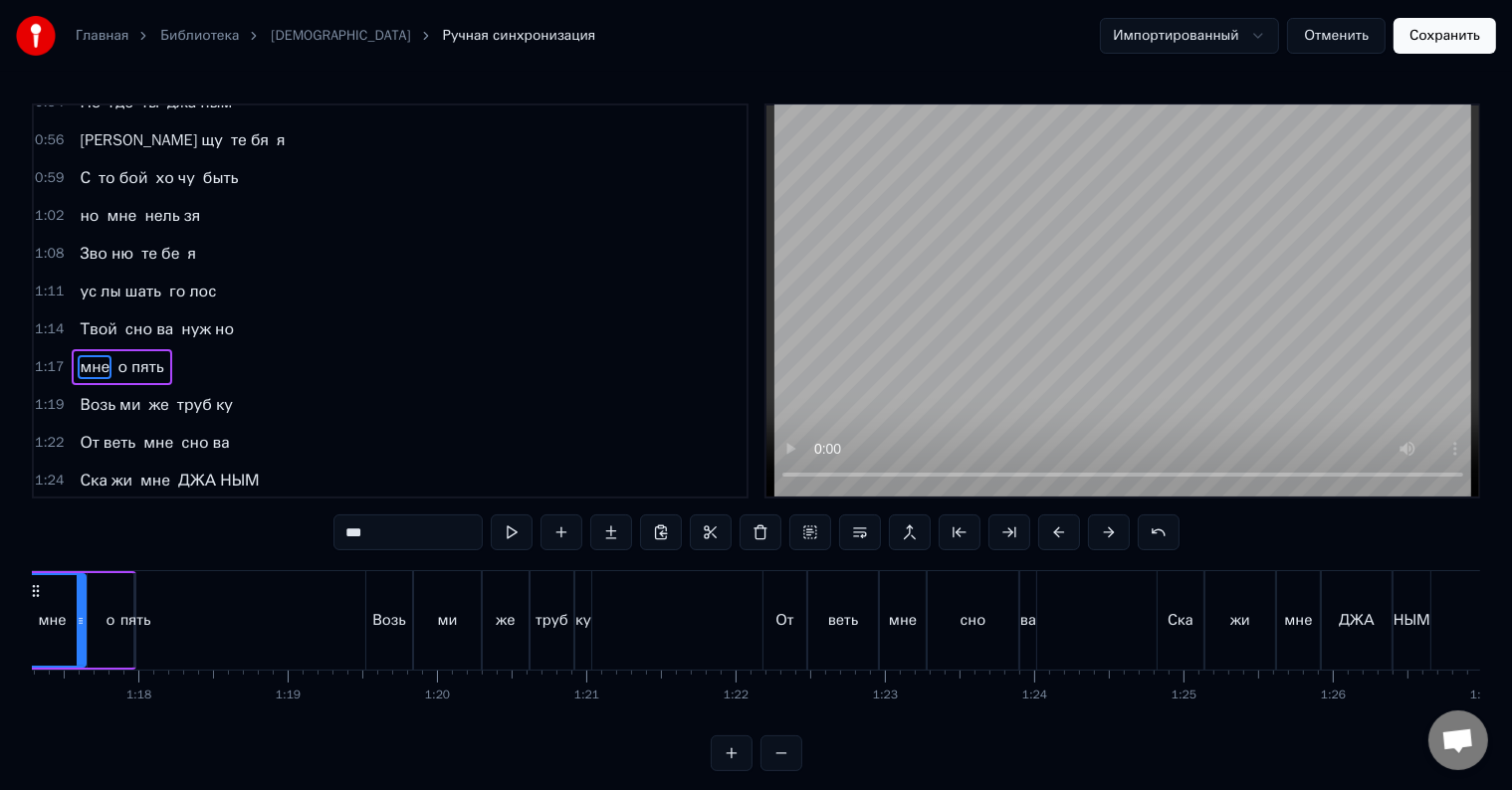 scroll, scrollTop: 224, scrollLeft: 0, axis: vertical 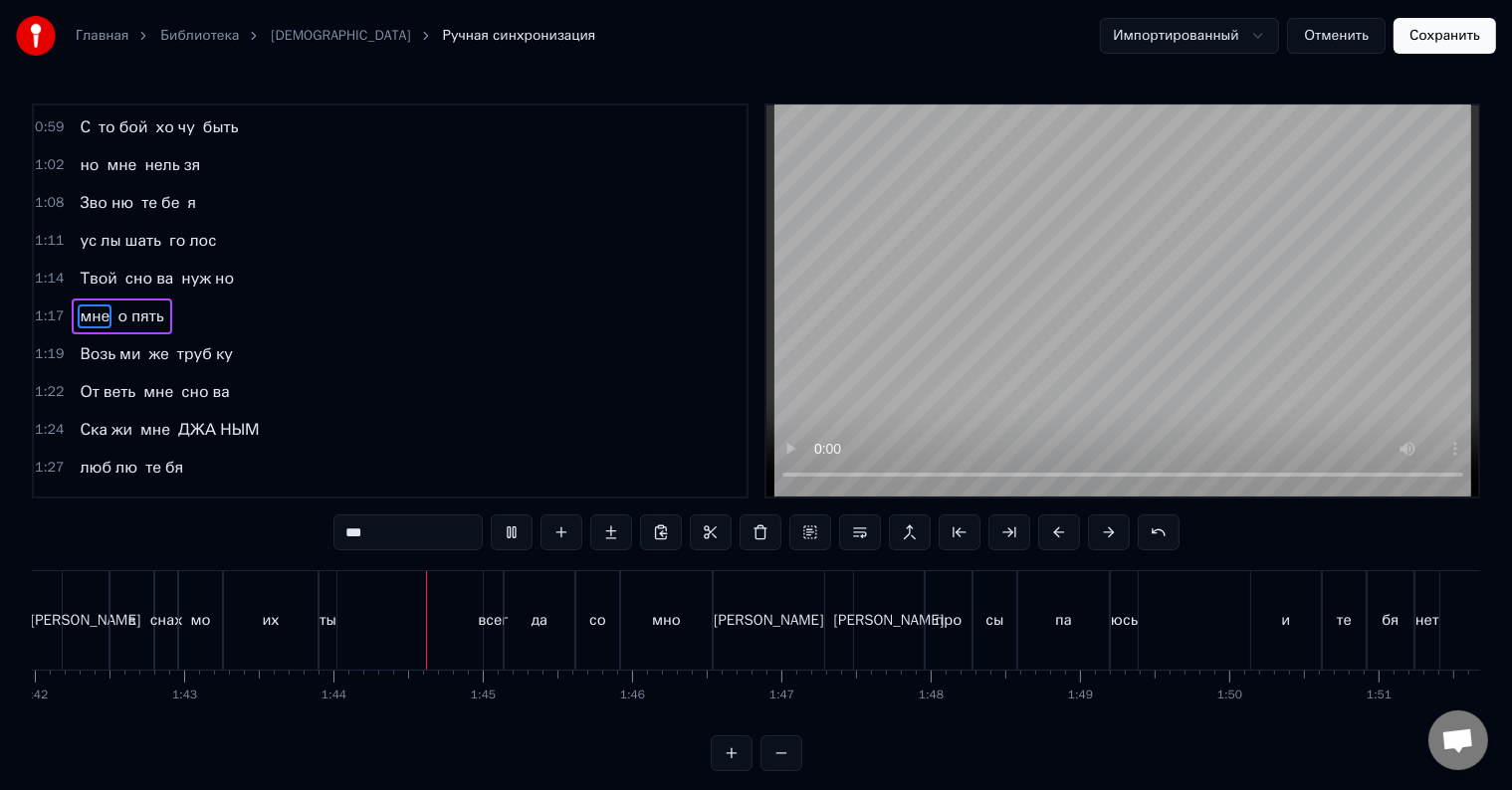 click on "мо" at bounding box center (200, 620) 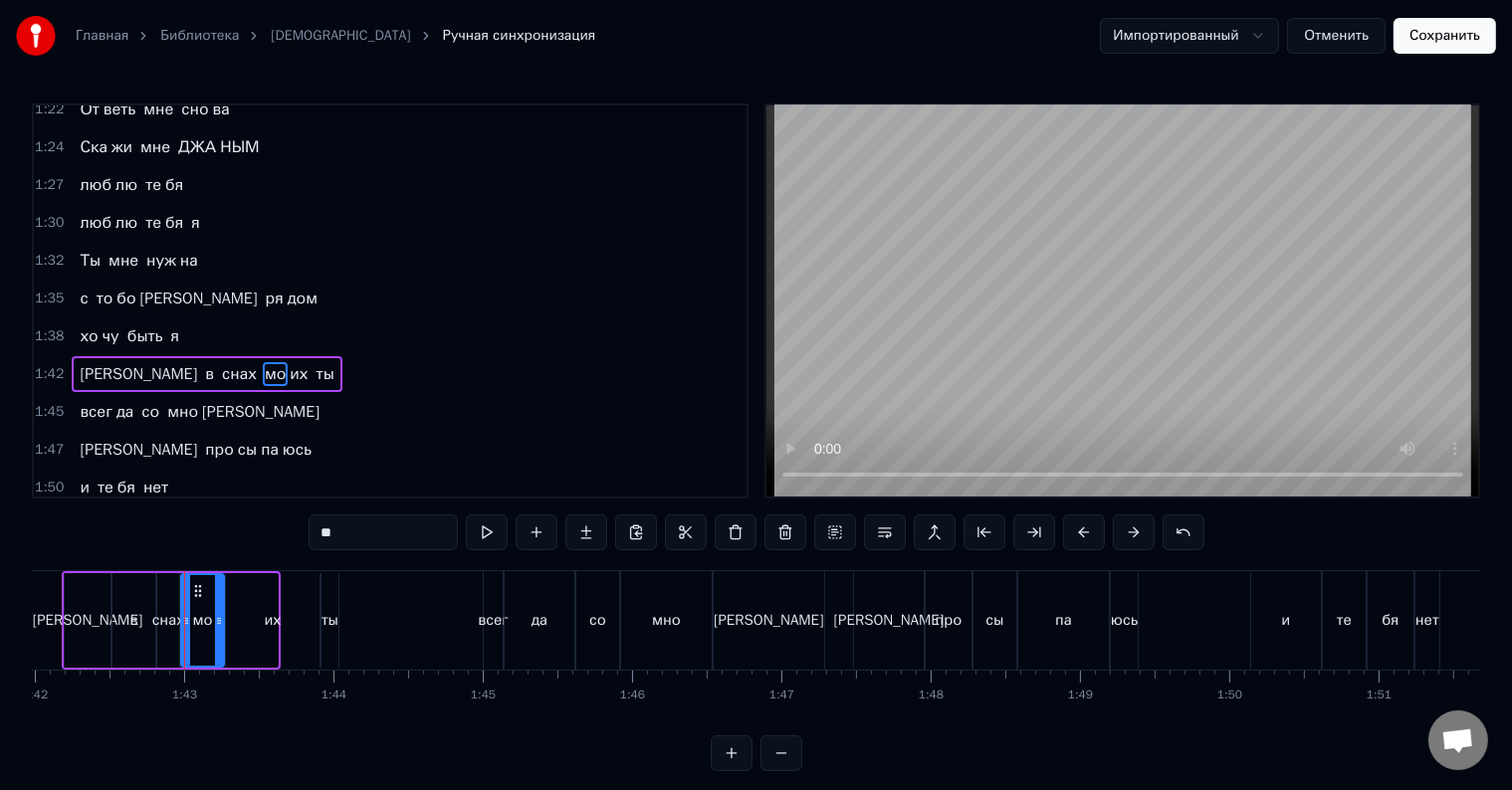 scroll, scrollTop: 554, scrollLeft: 0, axis: vertical 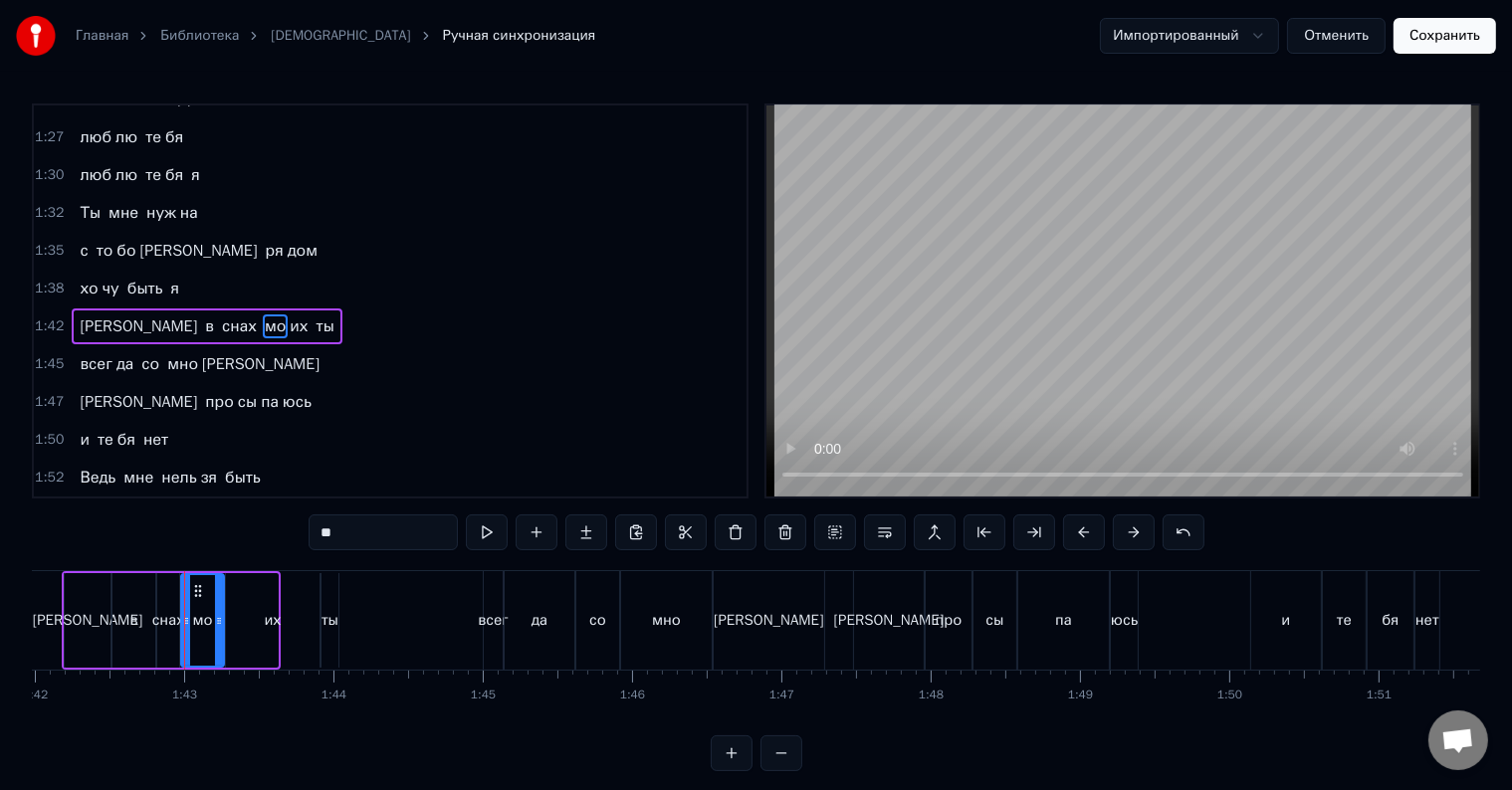 click on "[PERSON_NAME]" at bounding box center (88, 620) 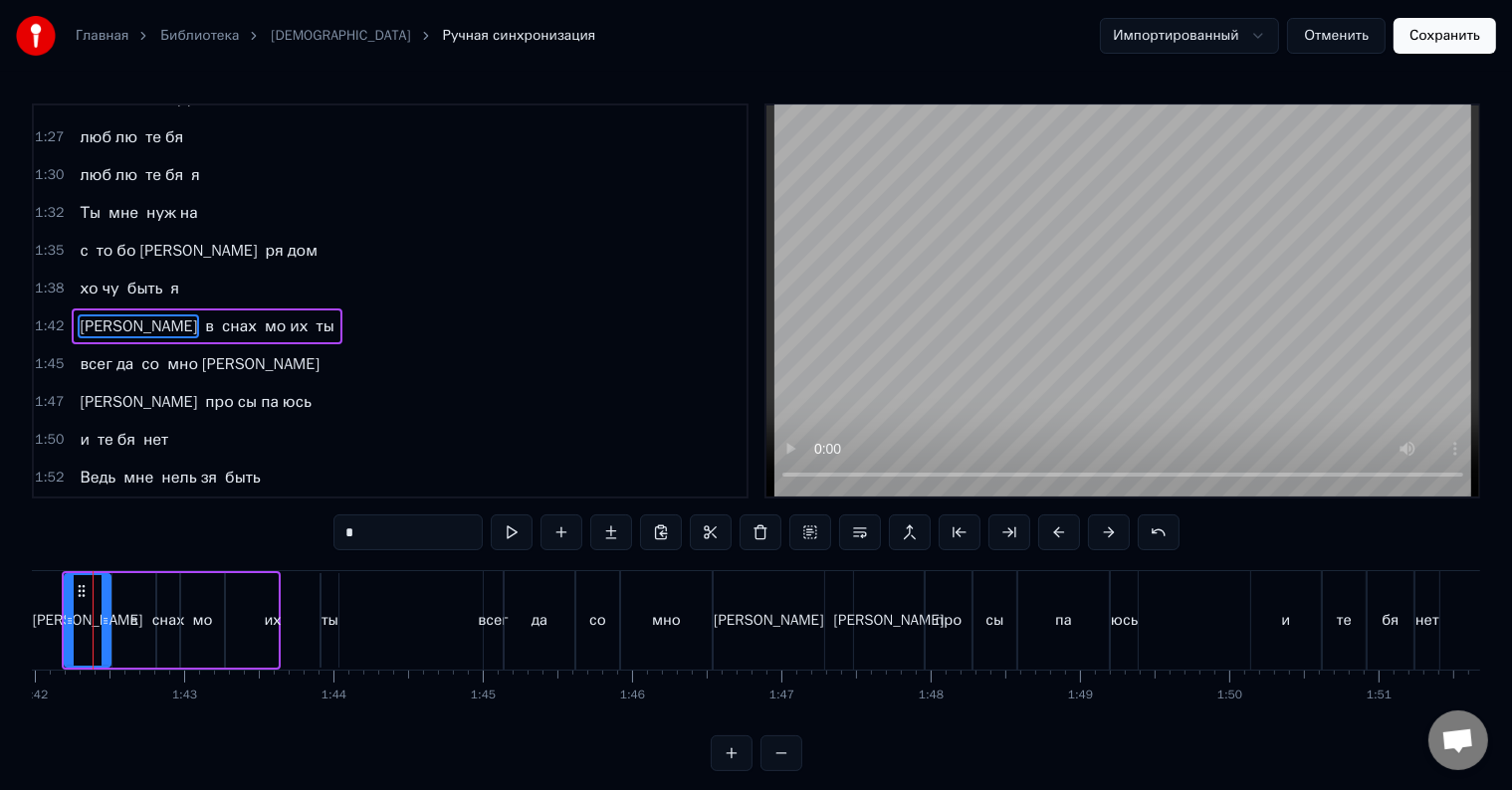 scroll, scrollTop: 0, scrollLeft: 15187, axis: horizontal 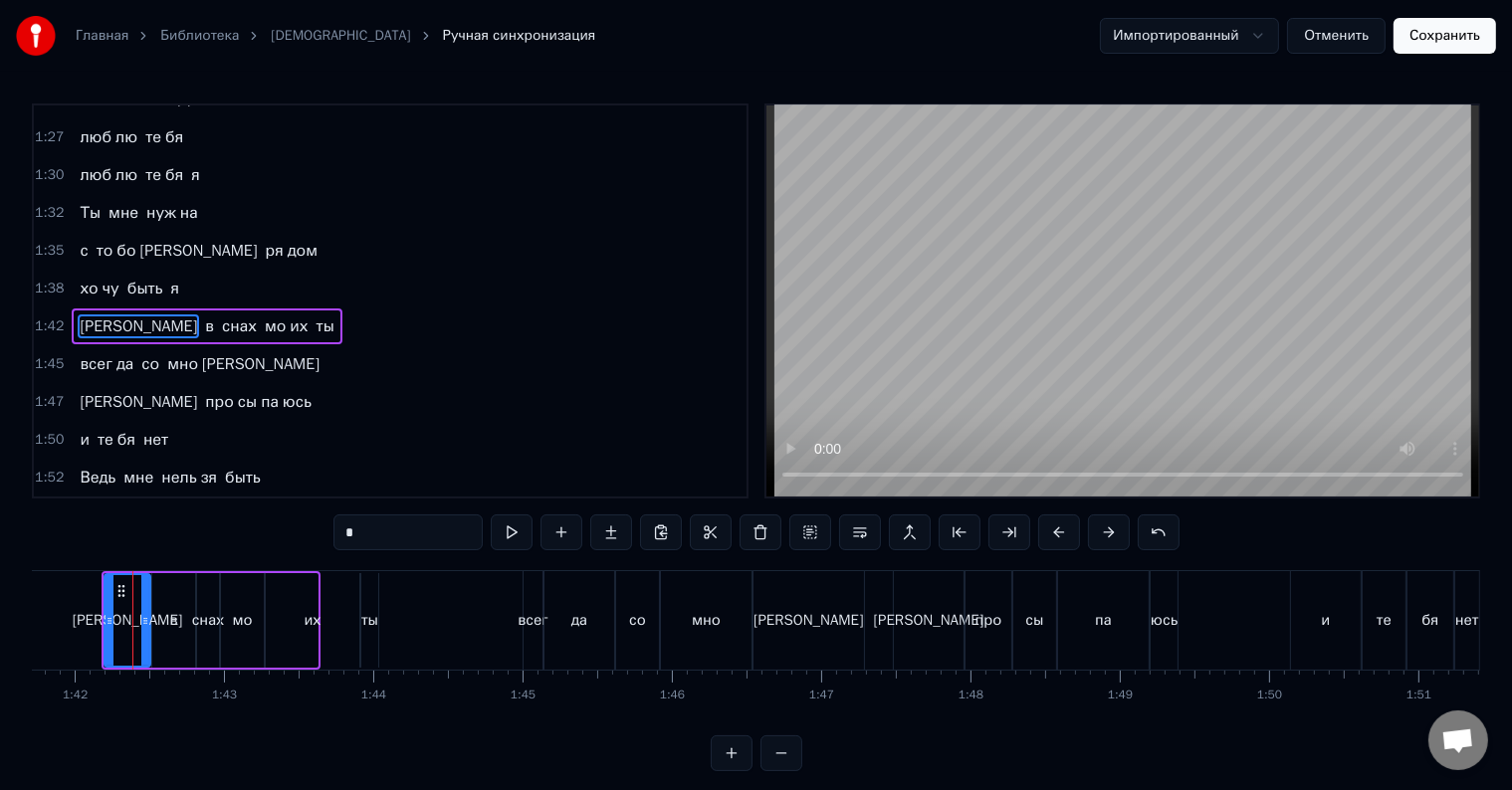 click on "быть" at bounding box center [145, 289] 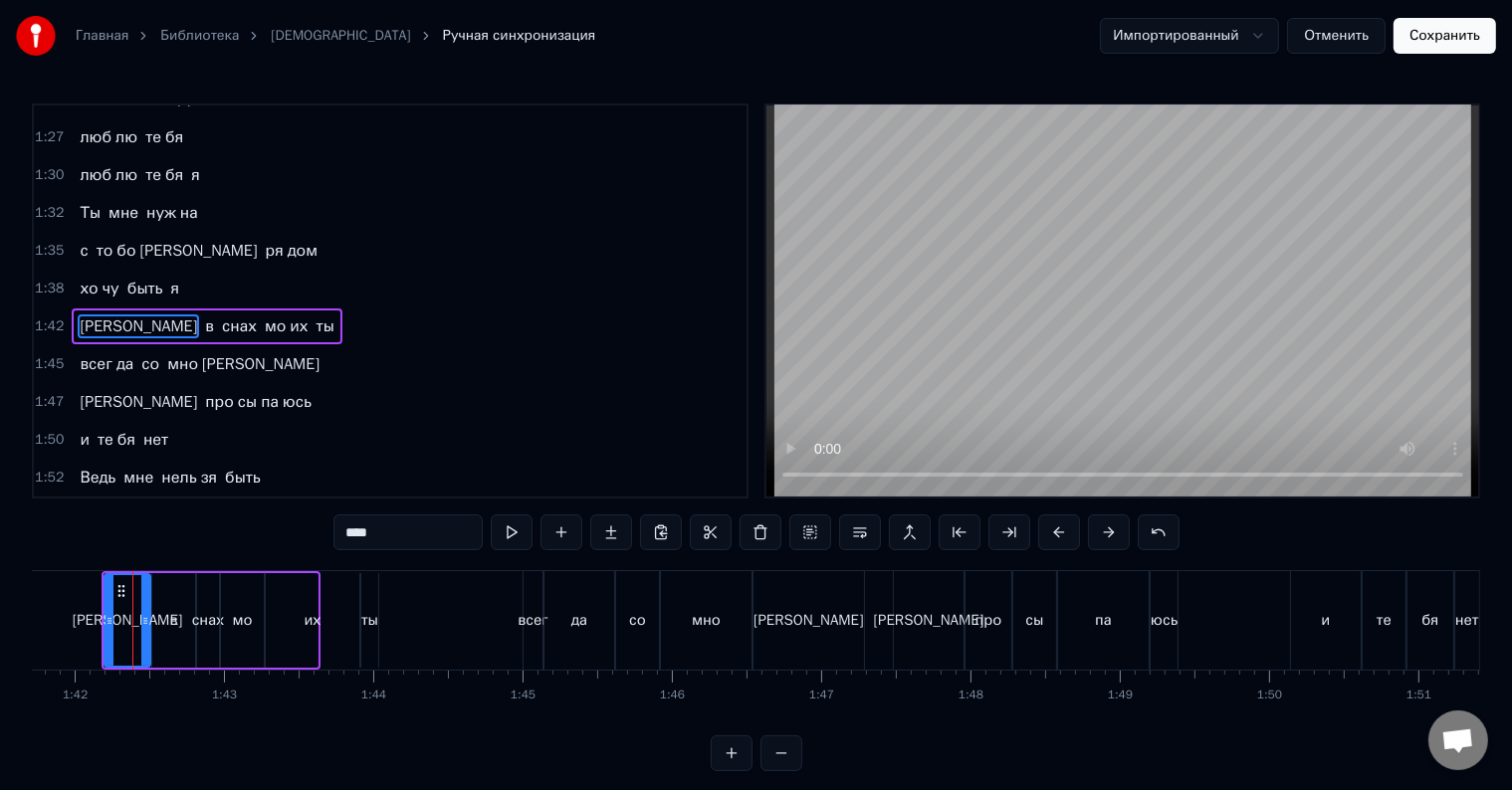 scroll, scrollTop: 517, scrollLeft: 0, axis: vertical 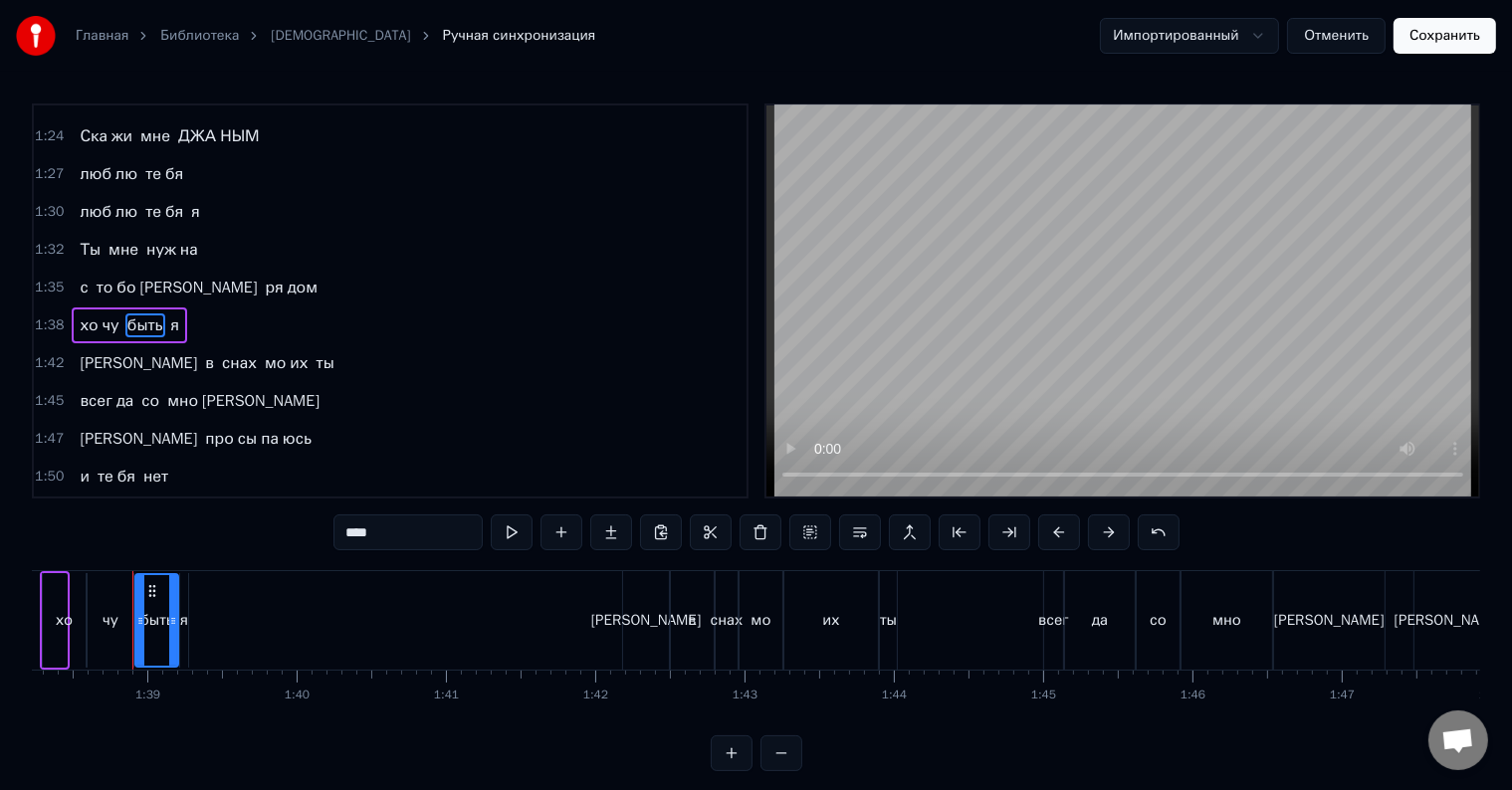 click on "я" at bounding box center [175, 325] 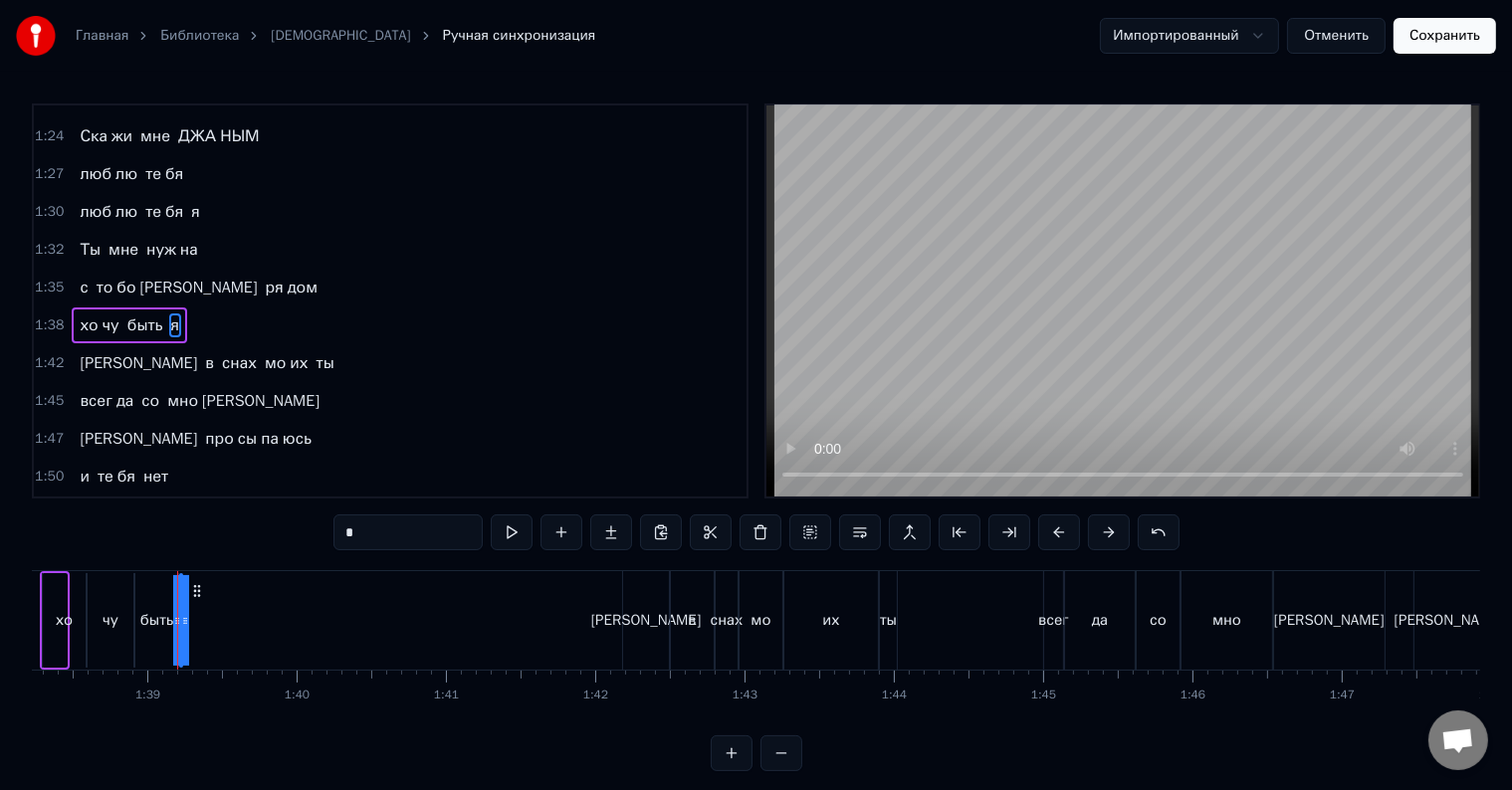 drag, startPoint x: 183, startPoint y: 613, endPoint x: 210, endPoint y: 609, distance: 27.294688 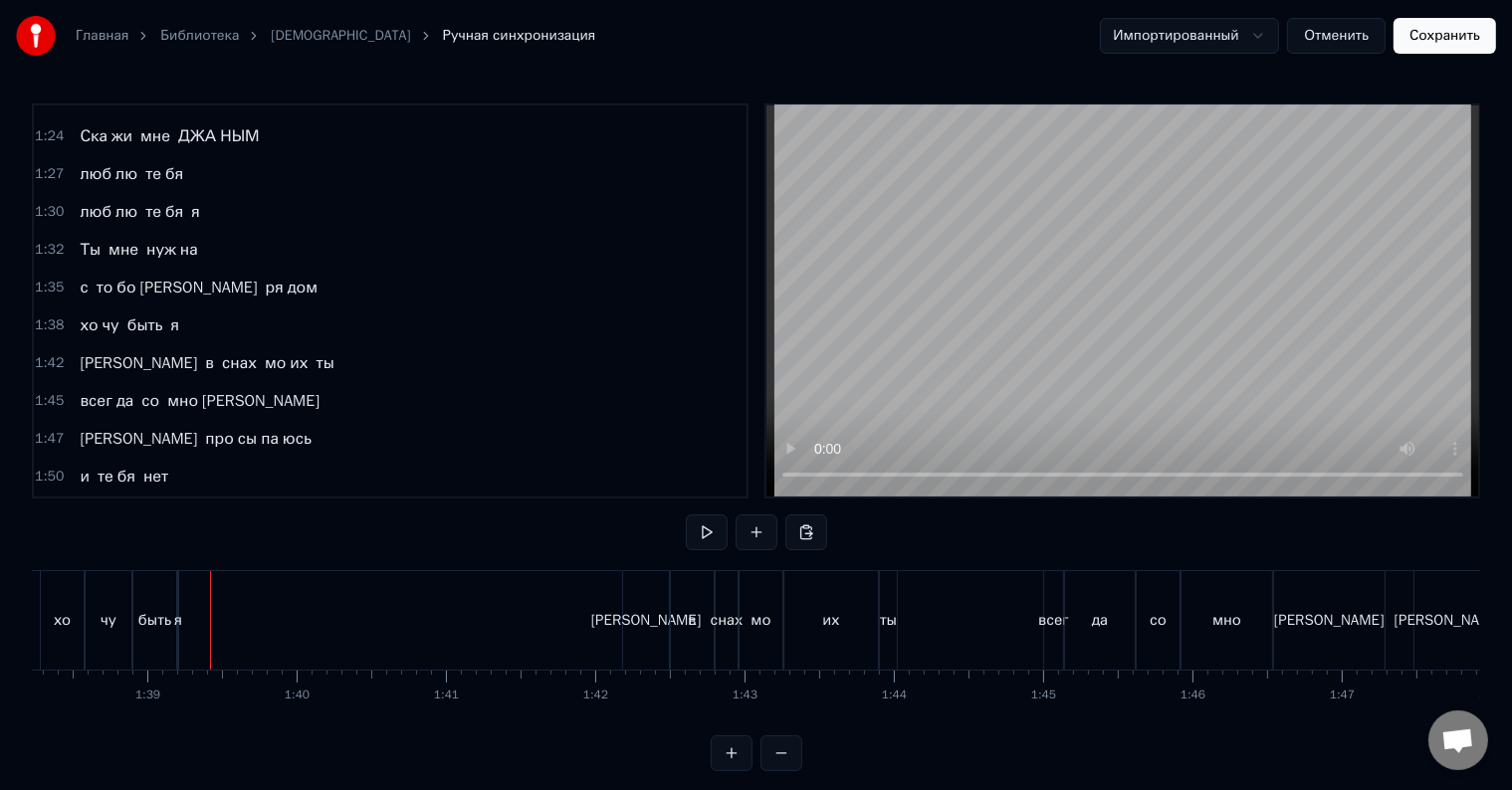 click on "хо" at bounding box center (89, 325) 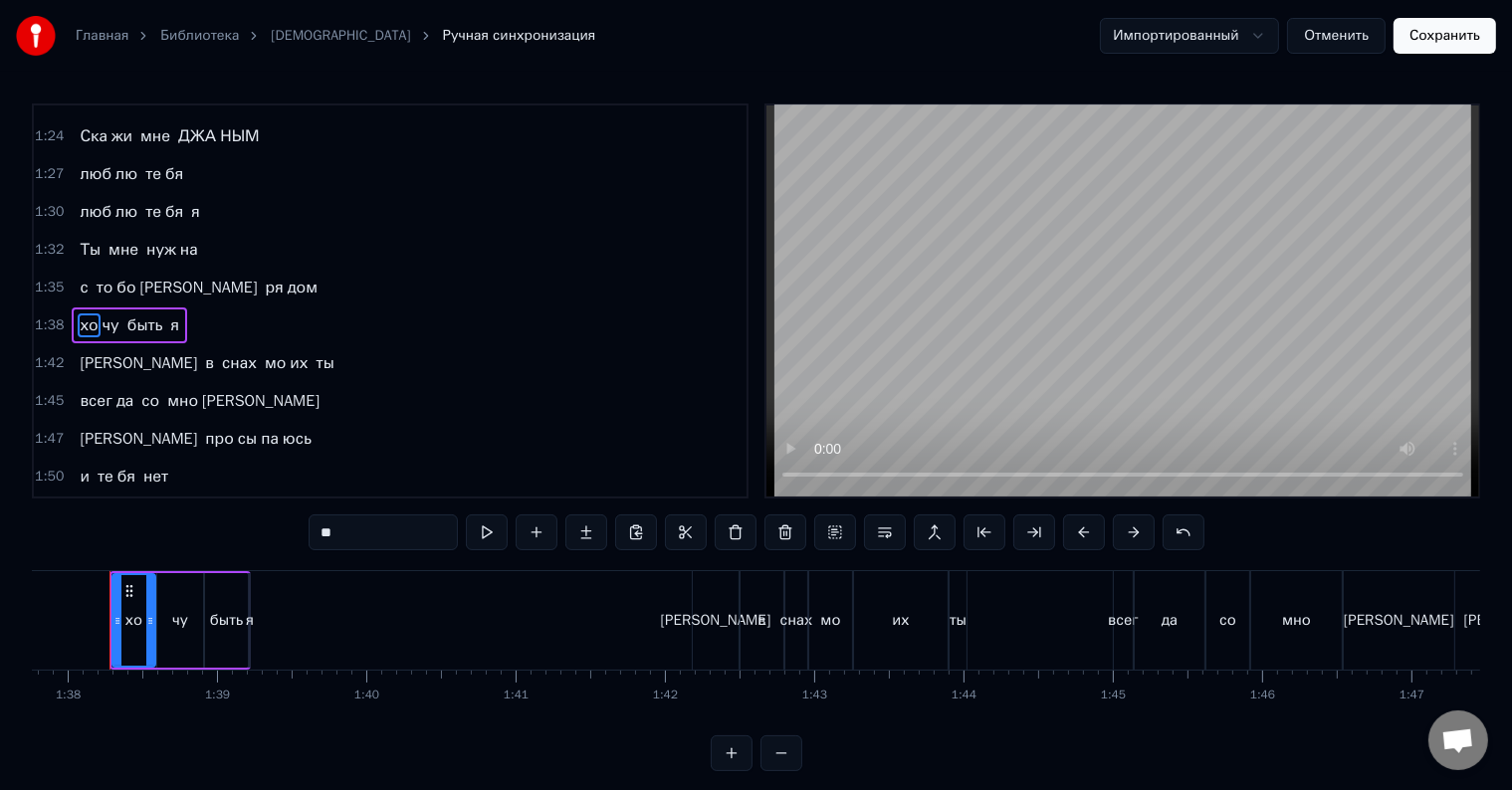 scroll, scrollTop: 0, scrollLeft: 14574, axis: horizontal 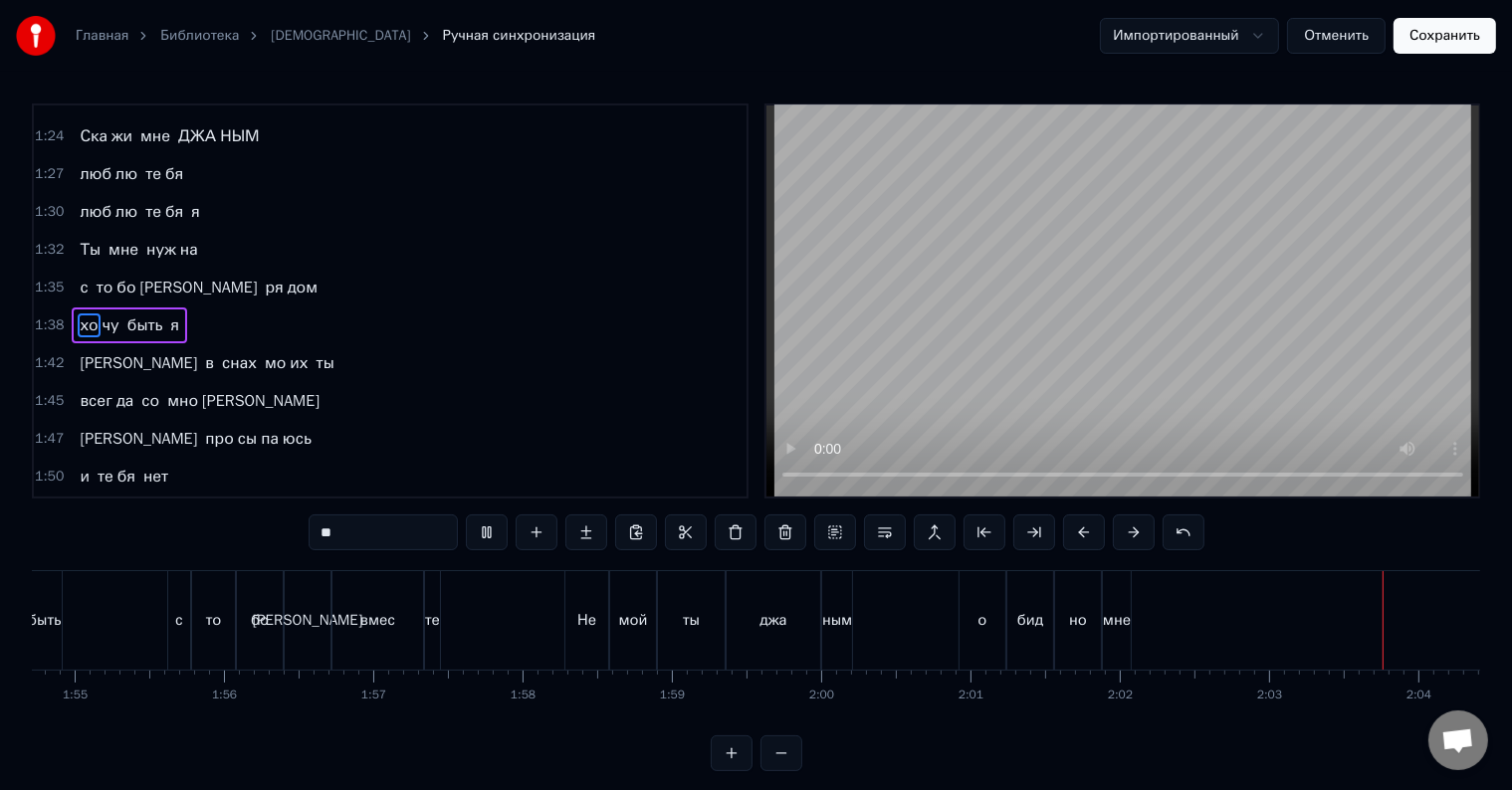 click on "бо" at bounding box center [260, 620] 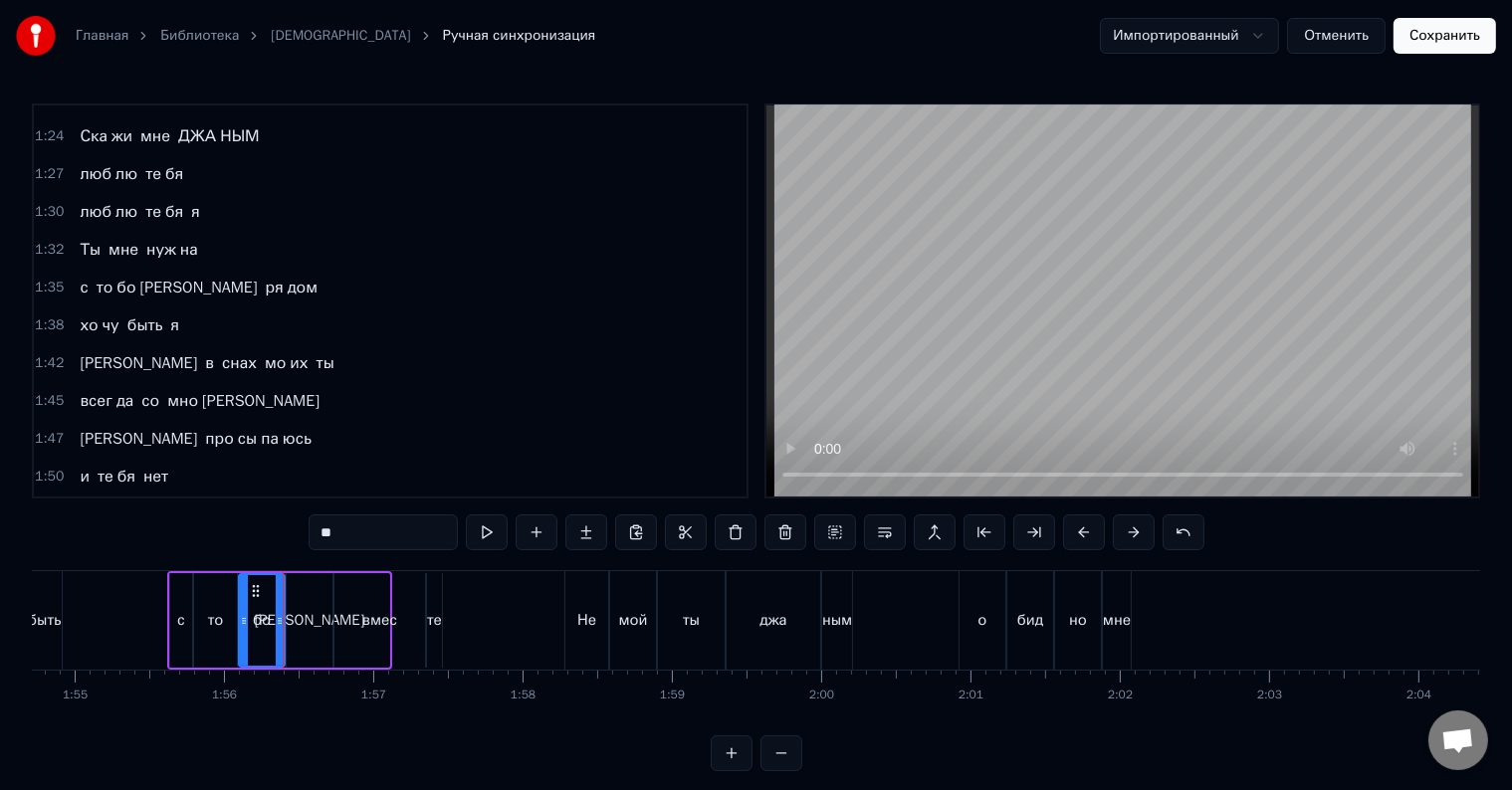 scroll, scrollTop: 737, scrollLeft: 0, axis: vertical 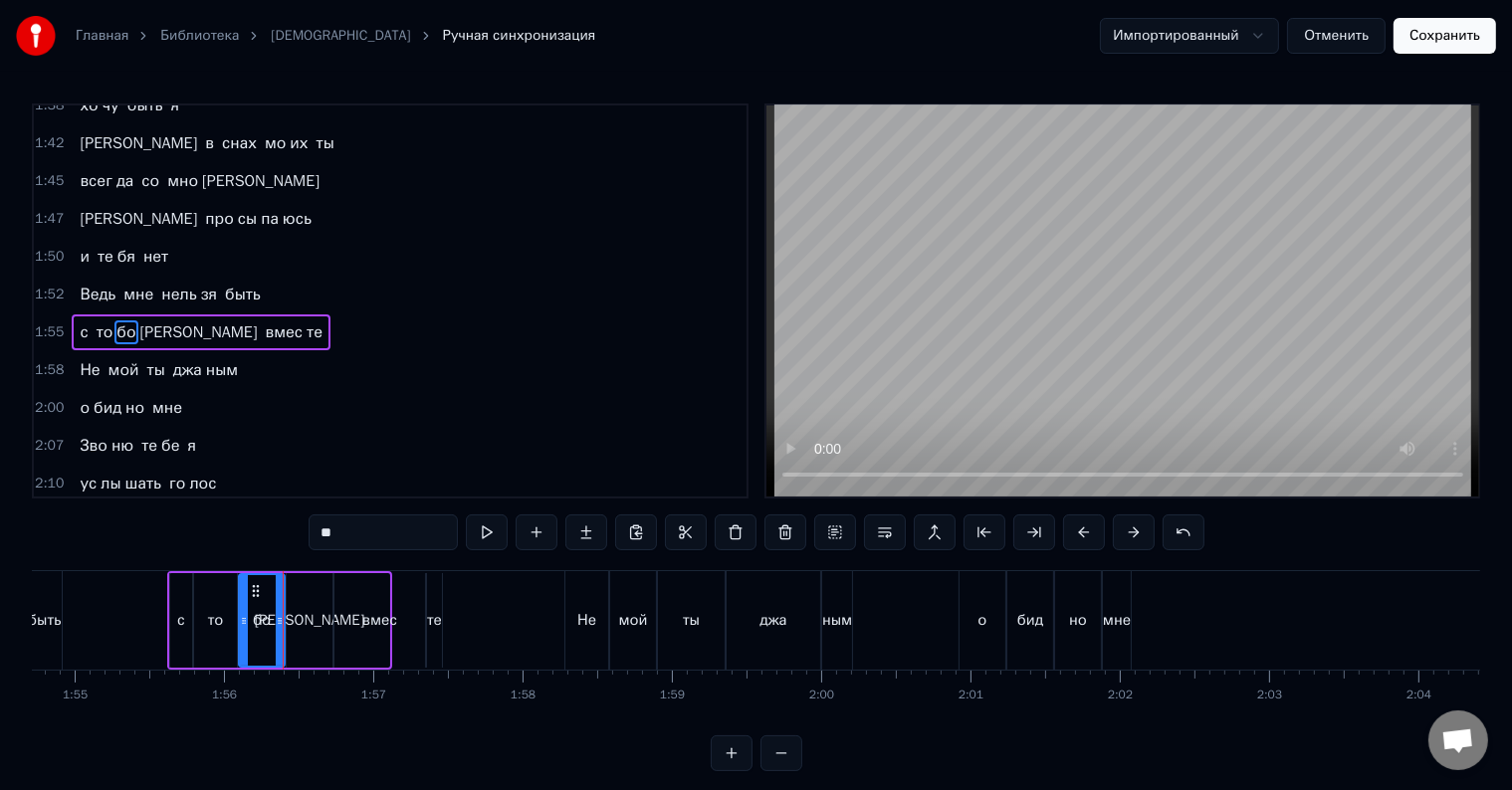 click on "мне" at bounding box center (1117, 620) 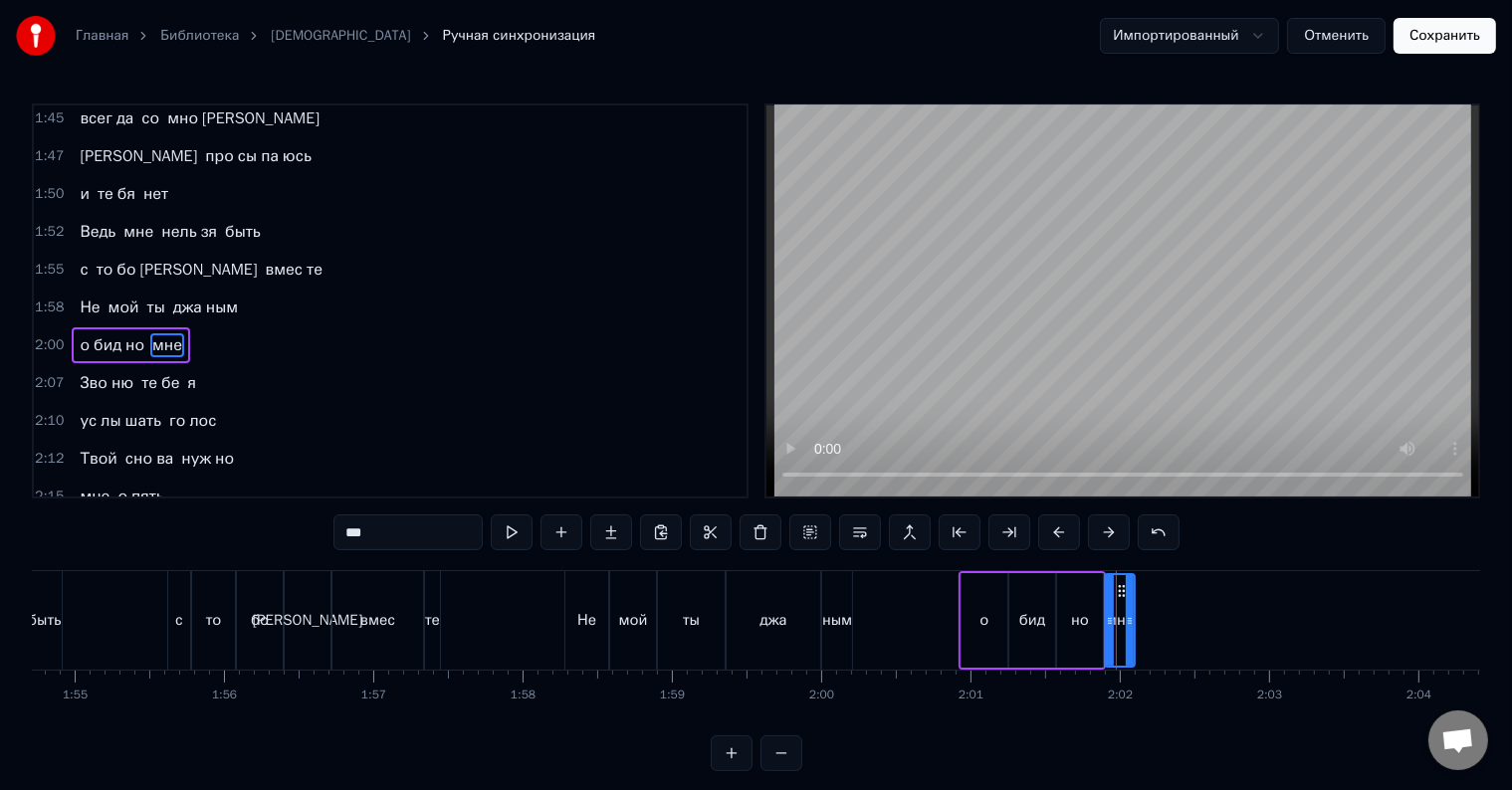 scroll, scrollTop: 811, scrollLeft: 0, axis: vertical 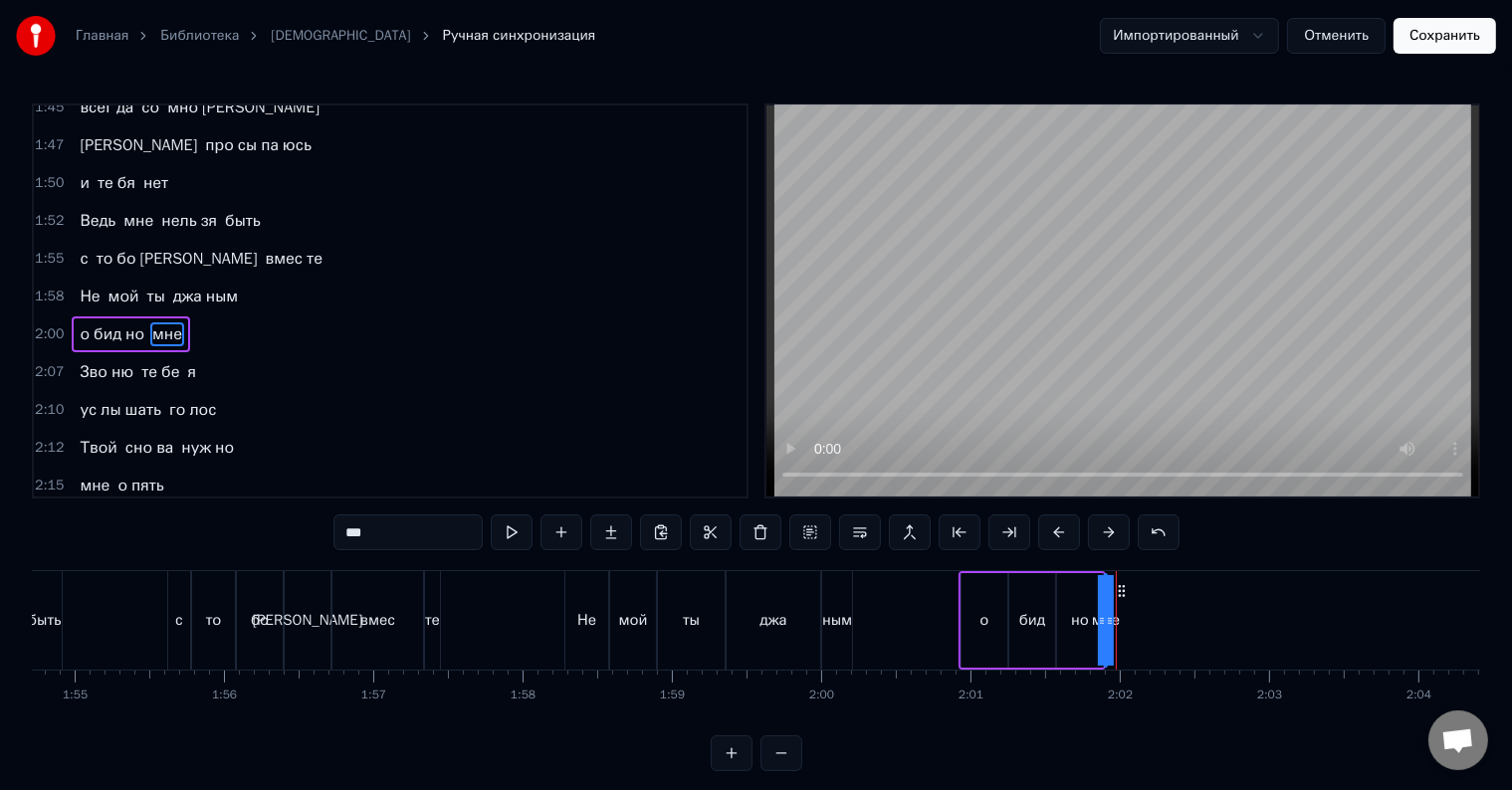 drag, startPoint x: 1128, startPoint y: 621, endPoint x: 1155, endPoint y: 616, distance: 27.45906 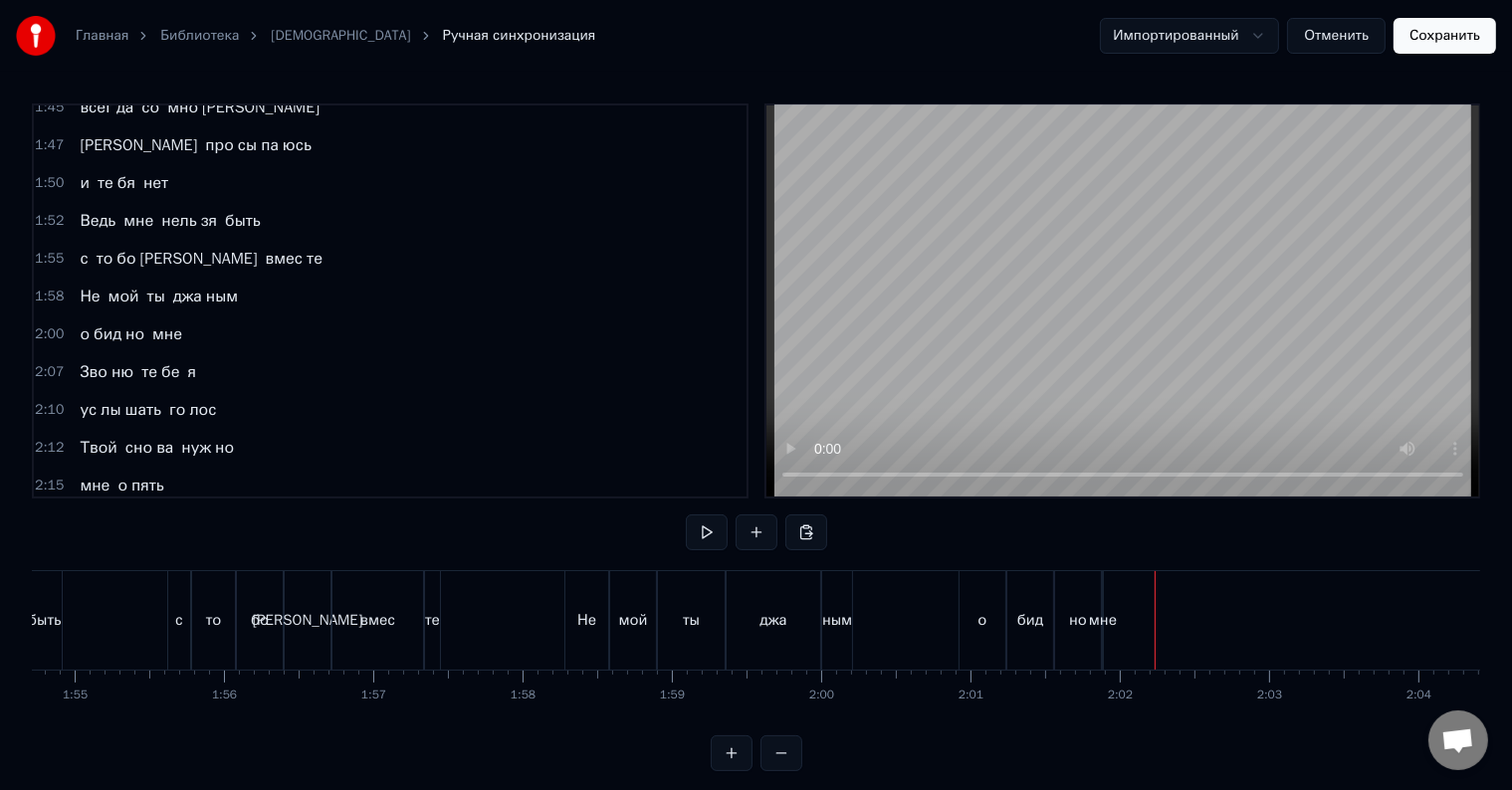 click on "Не мой ты джа ным" at bounding box center [158, 296] 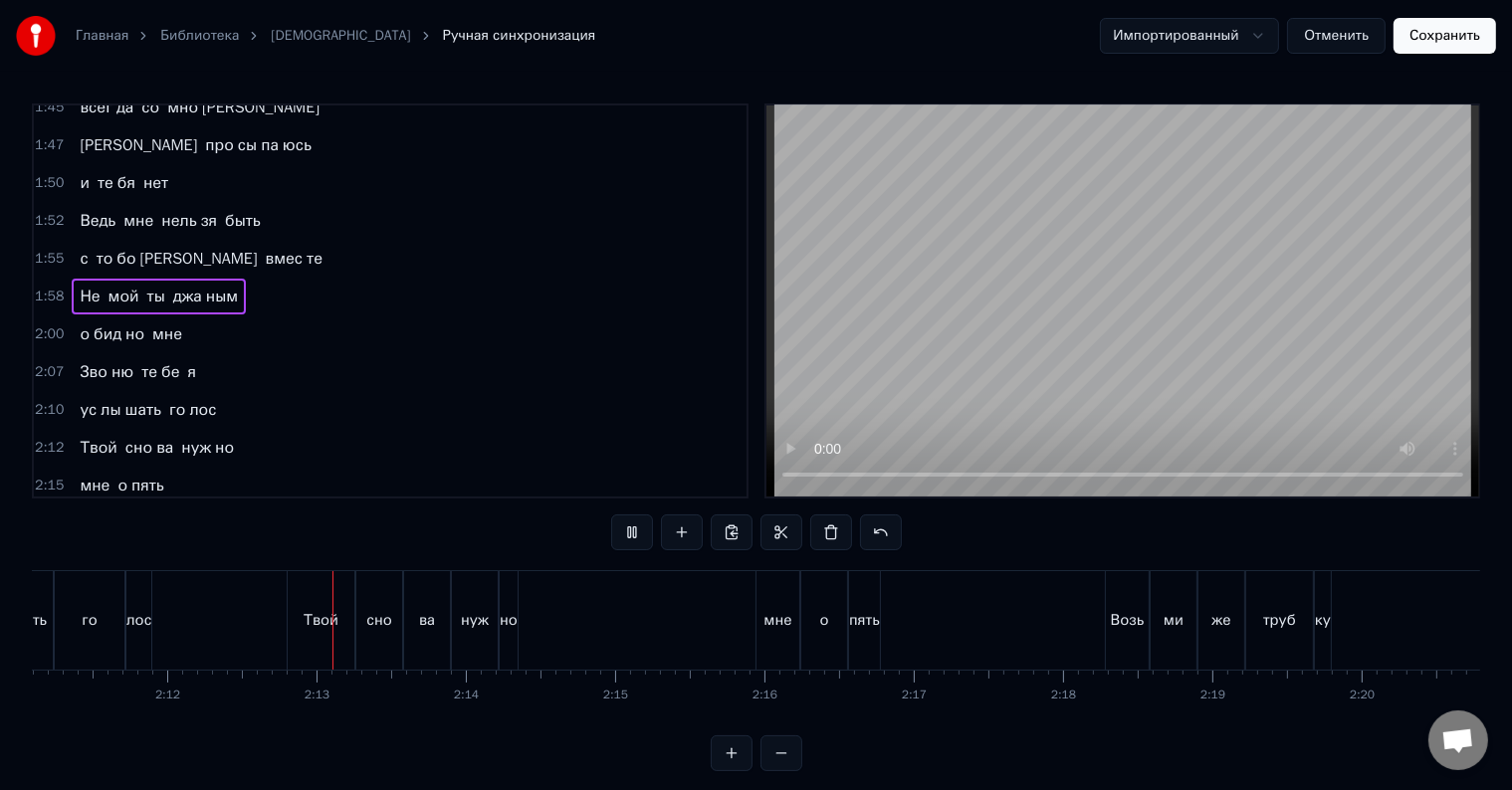 scroll, scrollTop: 0, scrollLeft: 19678, axis: horizontal 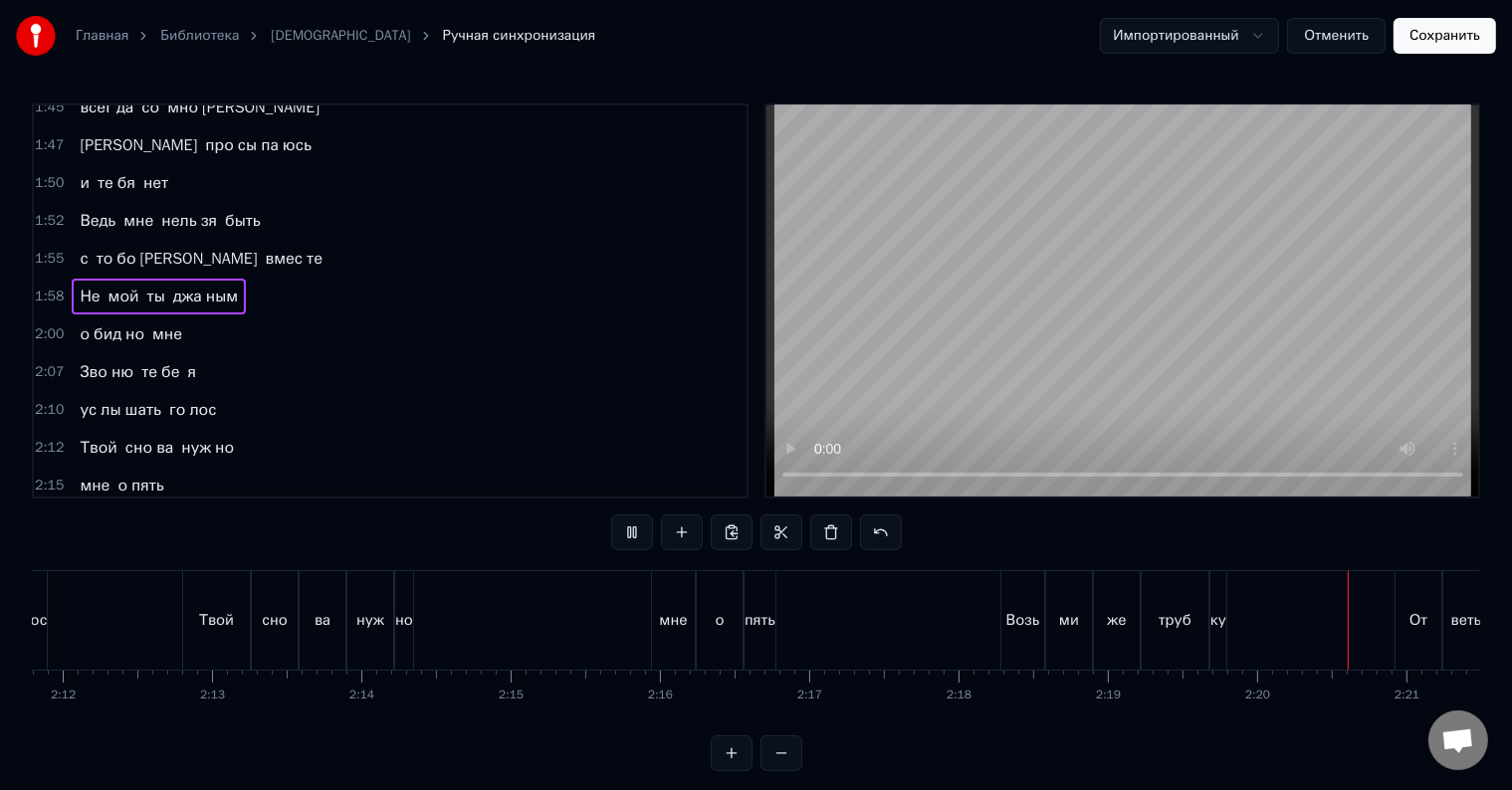 click on "пять" at bounding box center [147, 486] 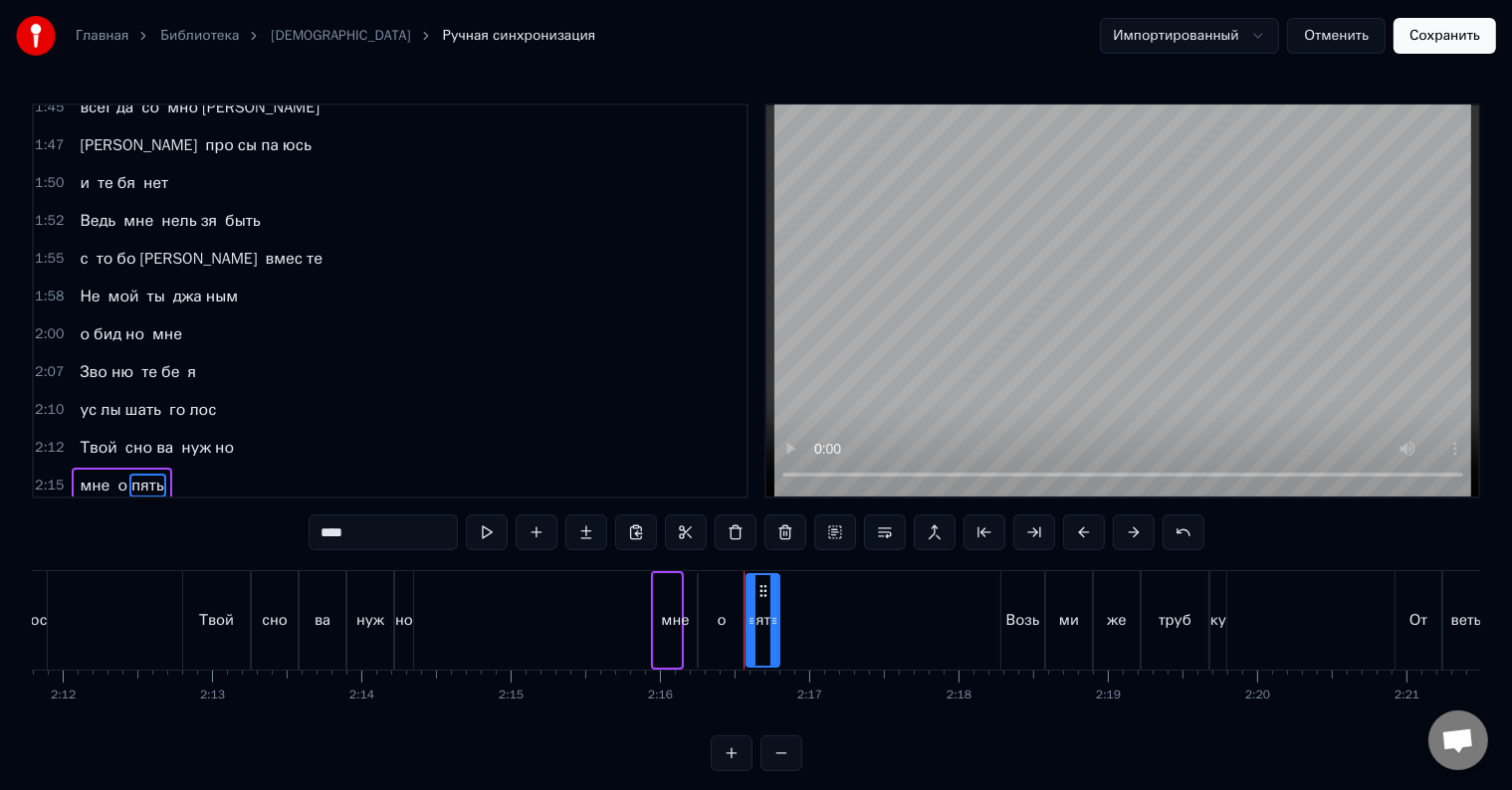 scroll, scrollTop: 957, scrollLeft: 0, axis: vertical 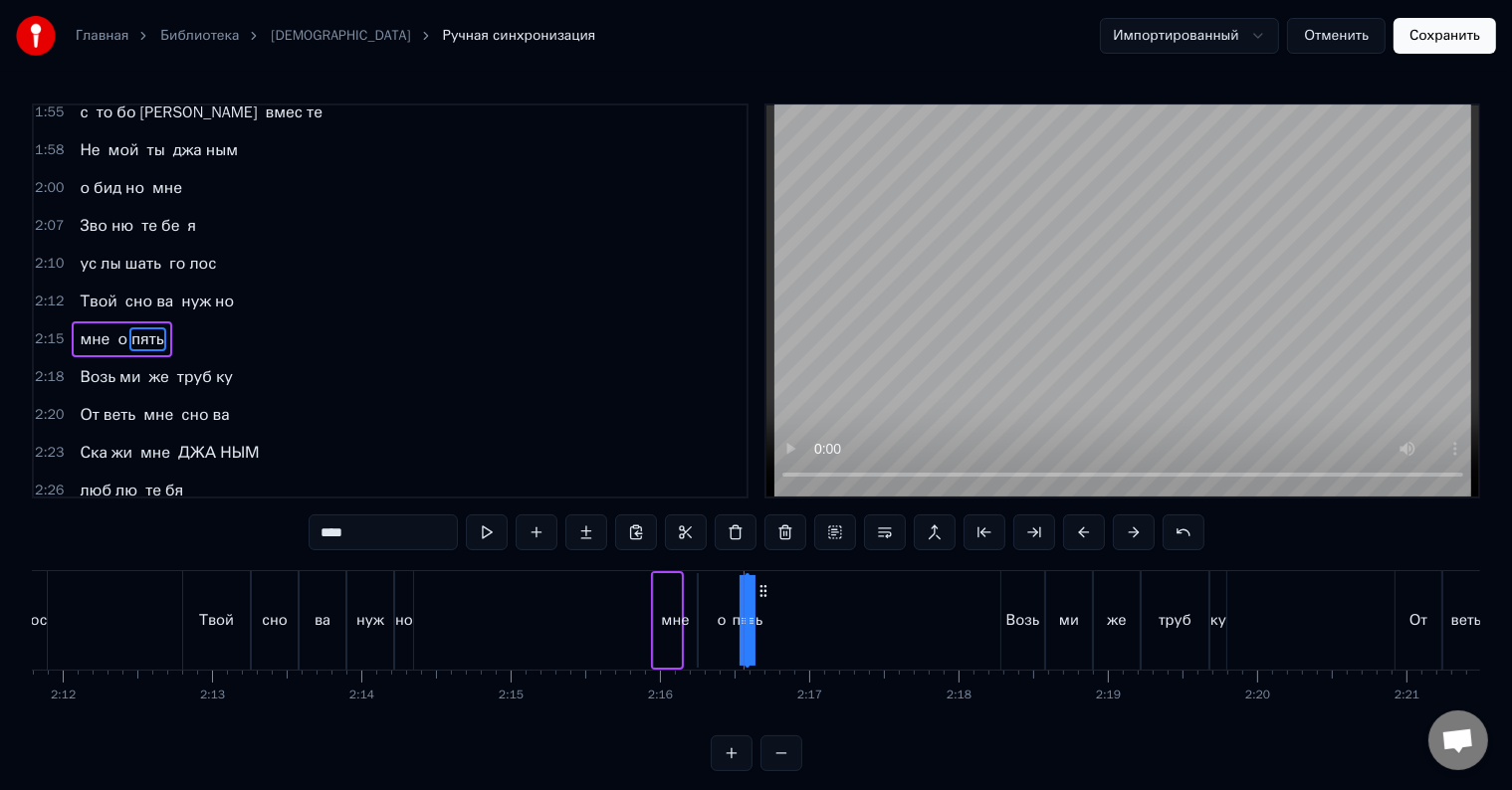 drag, startPoint x: 771, startPoint y: 625, endPoint x: 807, endPoint y: 622, distance: 36.124784 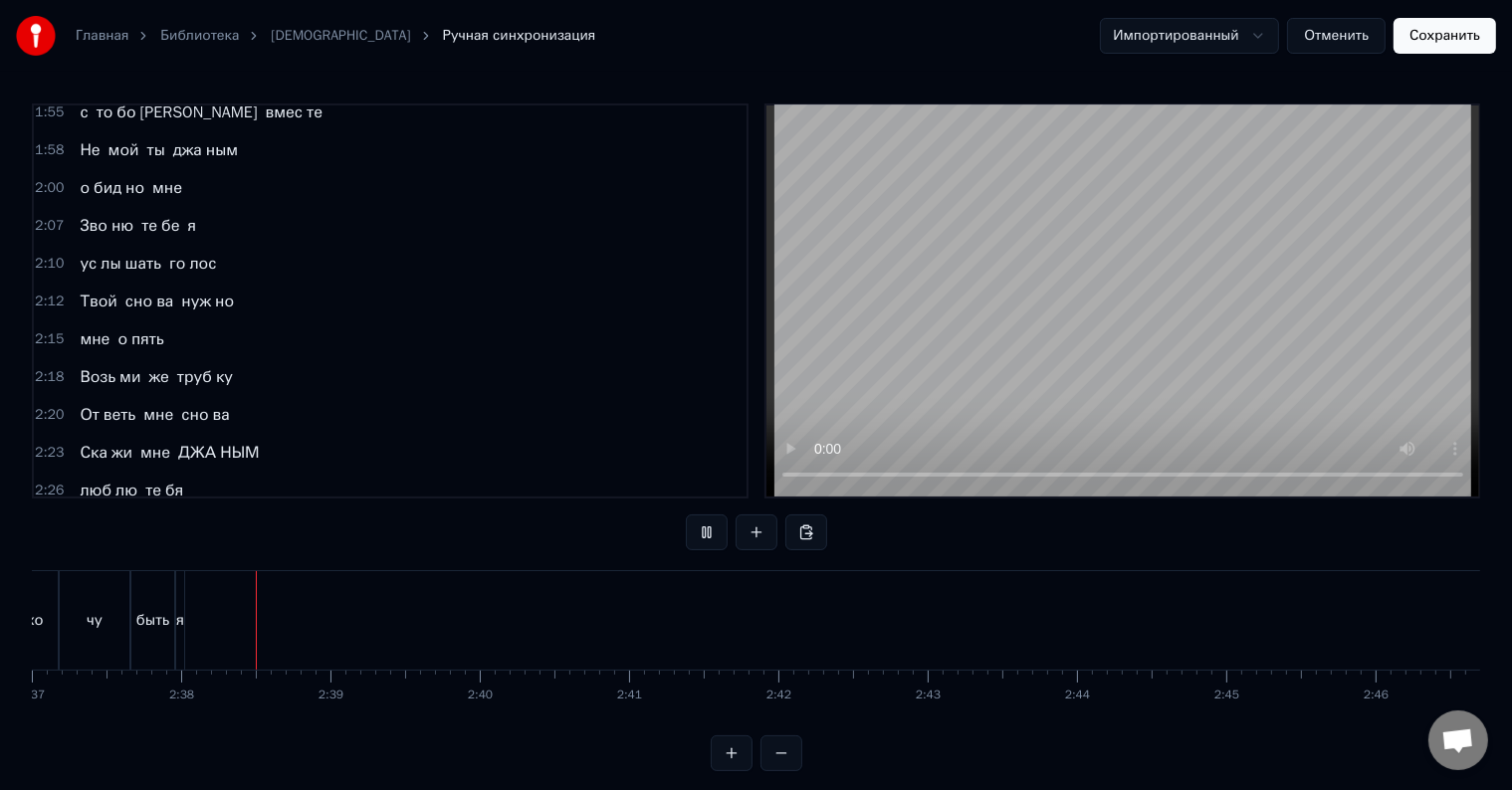 scroll, scrollTop: 0, scrollLeft: 23476, axis: horizontal 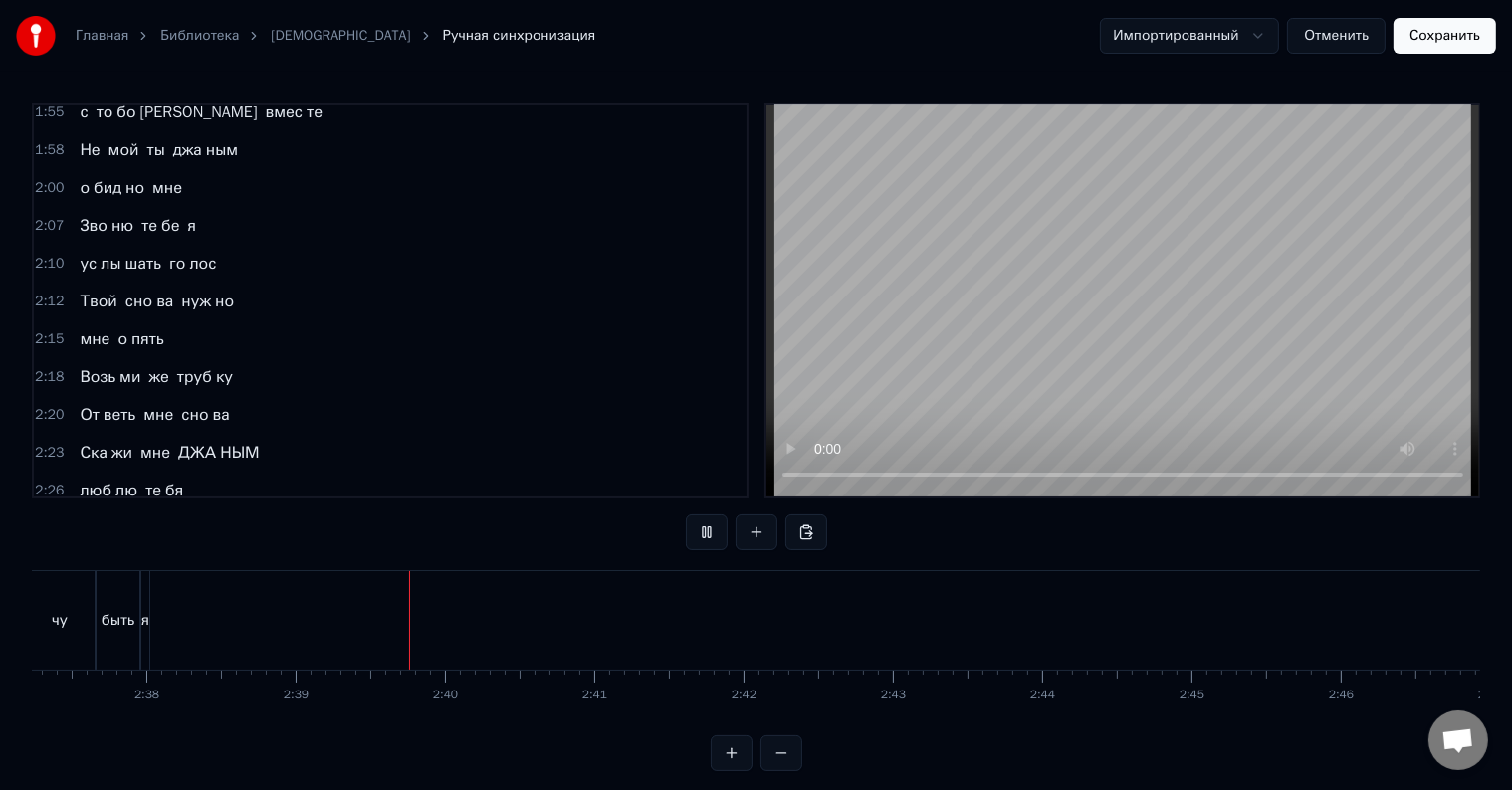 click on "НЫМ" at bounding box center (239, 453) 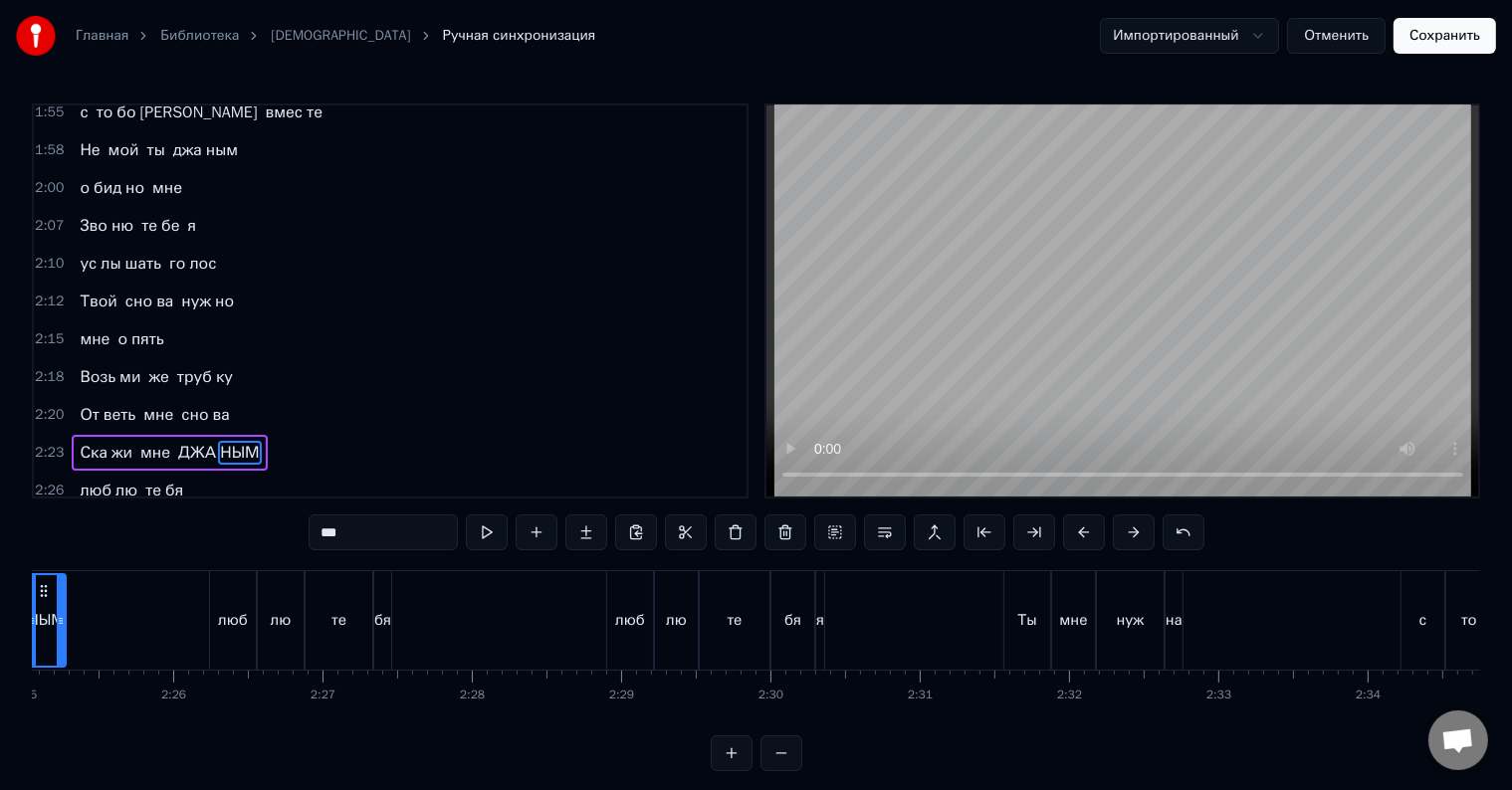 scroll, scrollTop: 0, scrollLeft: 21549, axis: horizontal 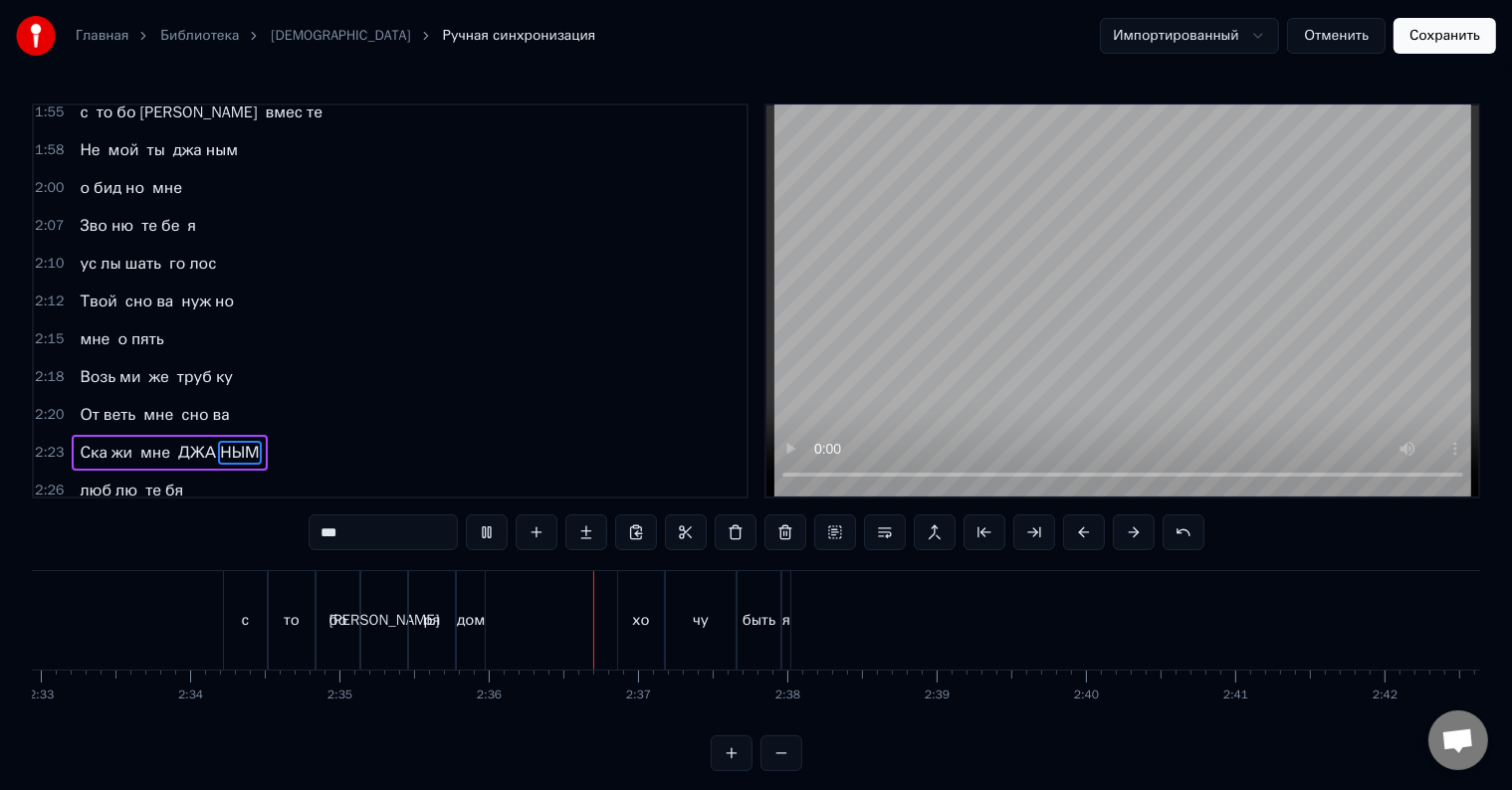 click on "я" at bounding box center (786, 620) 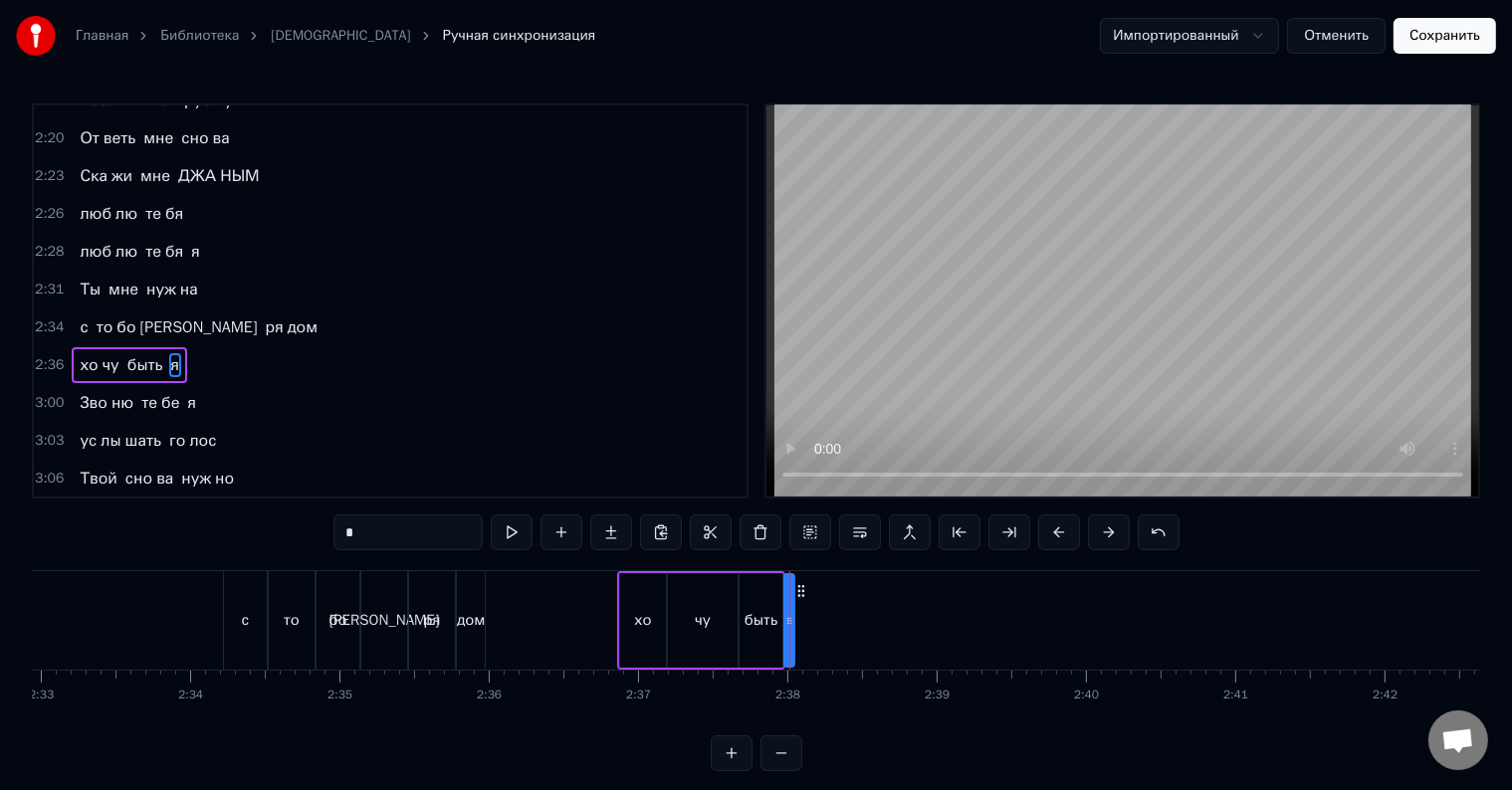 scroll, scrollTop: 1250, scrollLeft: 0, axis: vertical 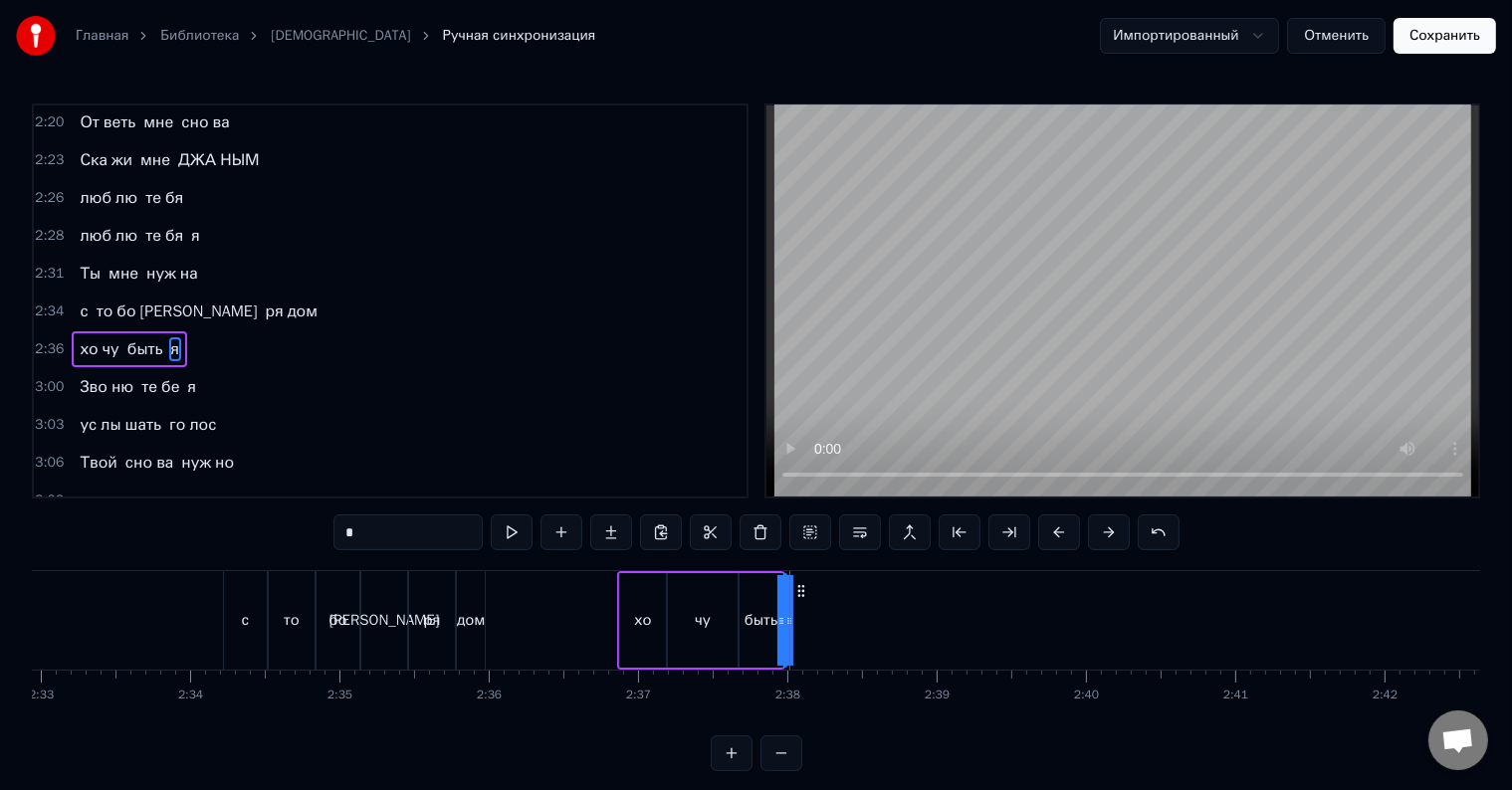 drag, startPoint x: 787, startPoint y: 620, endPoint x: 815, endPoint y: 616, distance: 28.284271 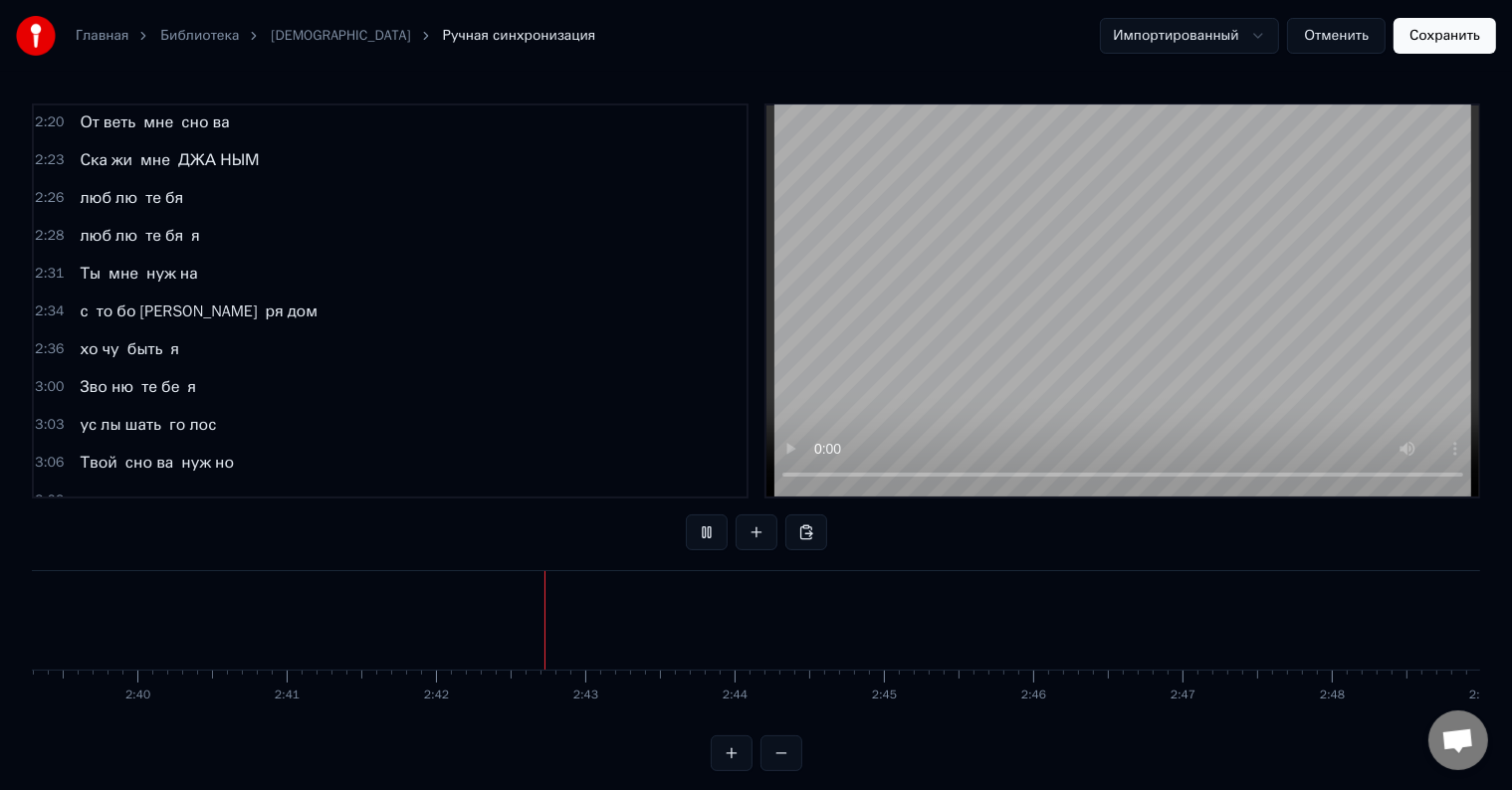 scroll, scrollTop: 0, scrollLeft: 24109, axis: horizontal 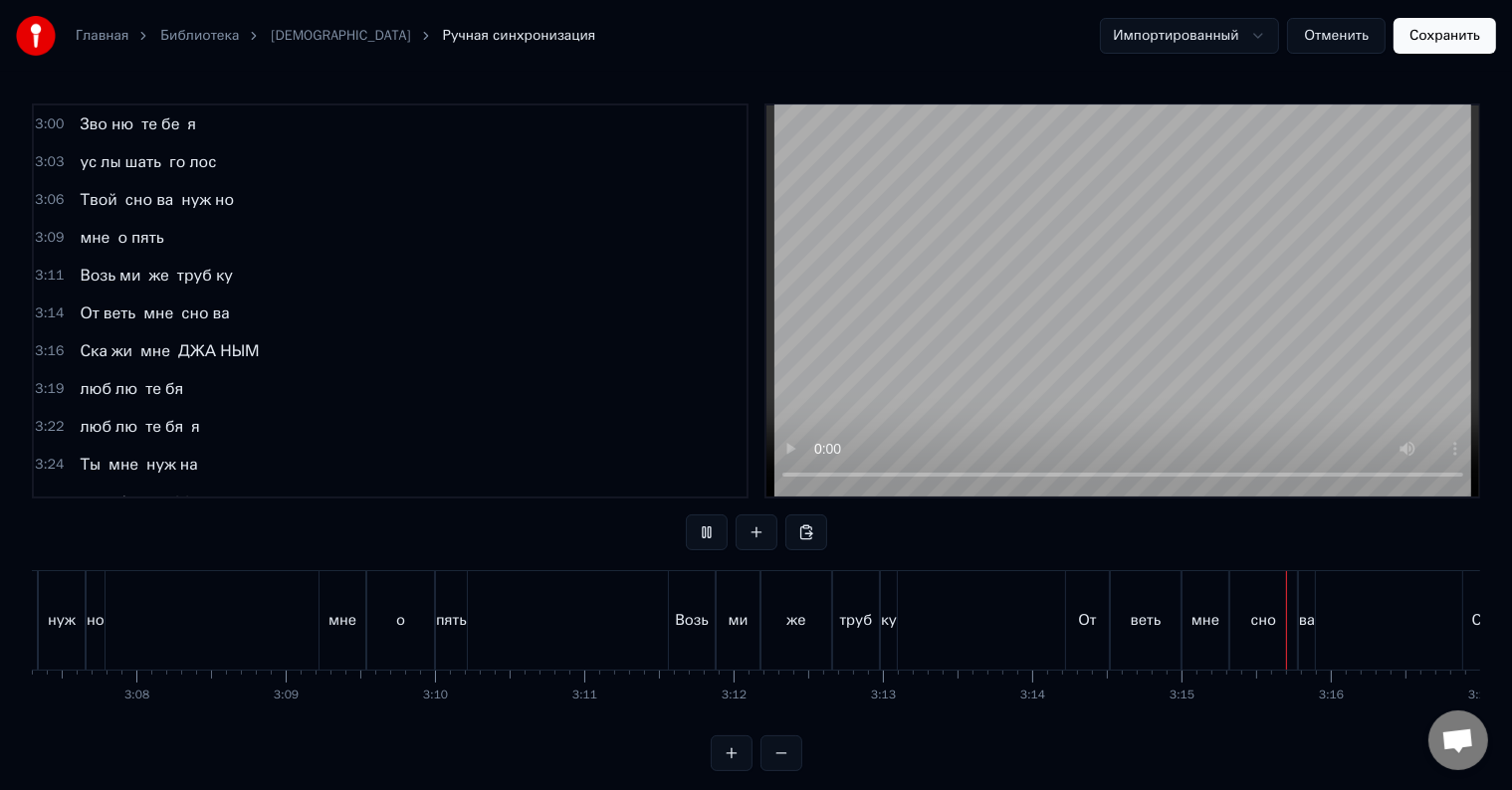 click on "сно" at bounding box center [138, 200] 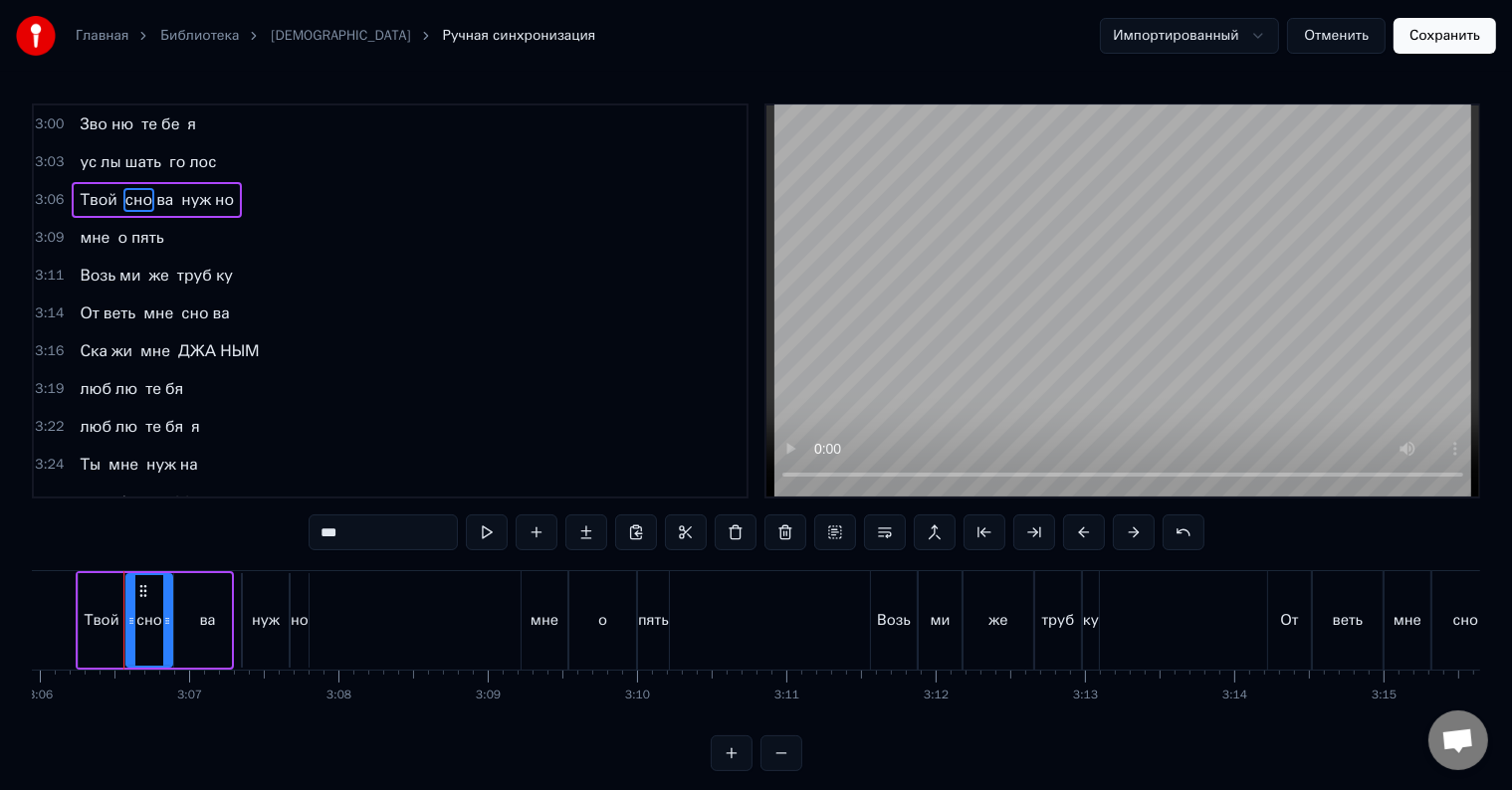 scroll, scrollTop: 0, scrollLeft: 27756, axis: horizontal 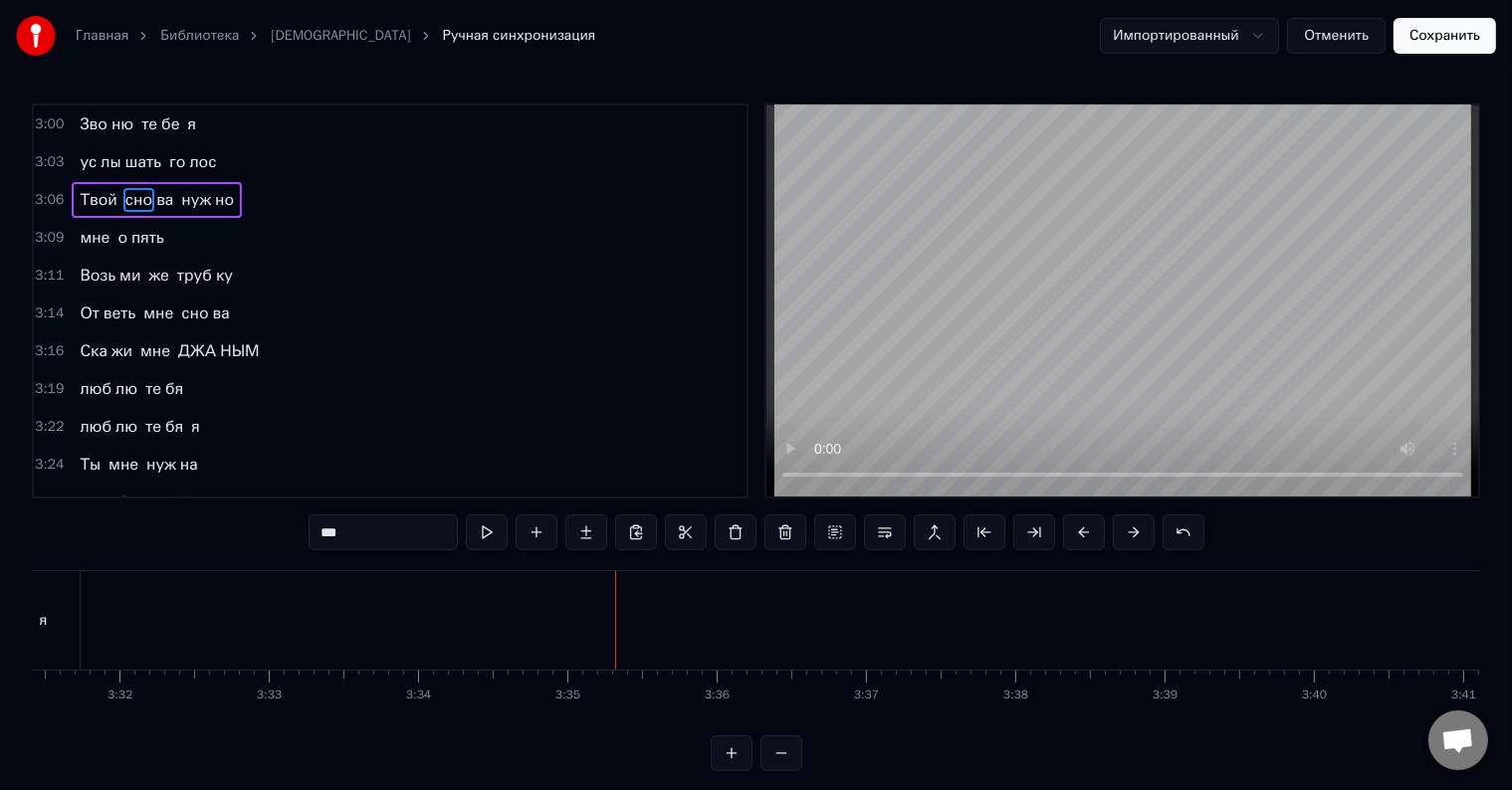 click on "Сохранить" at bounding box center (1444, 36) 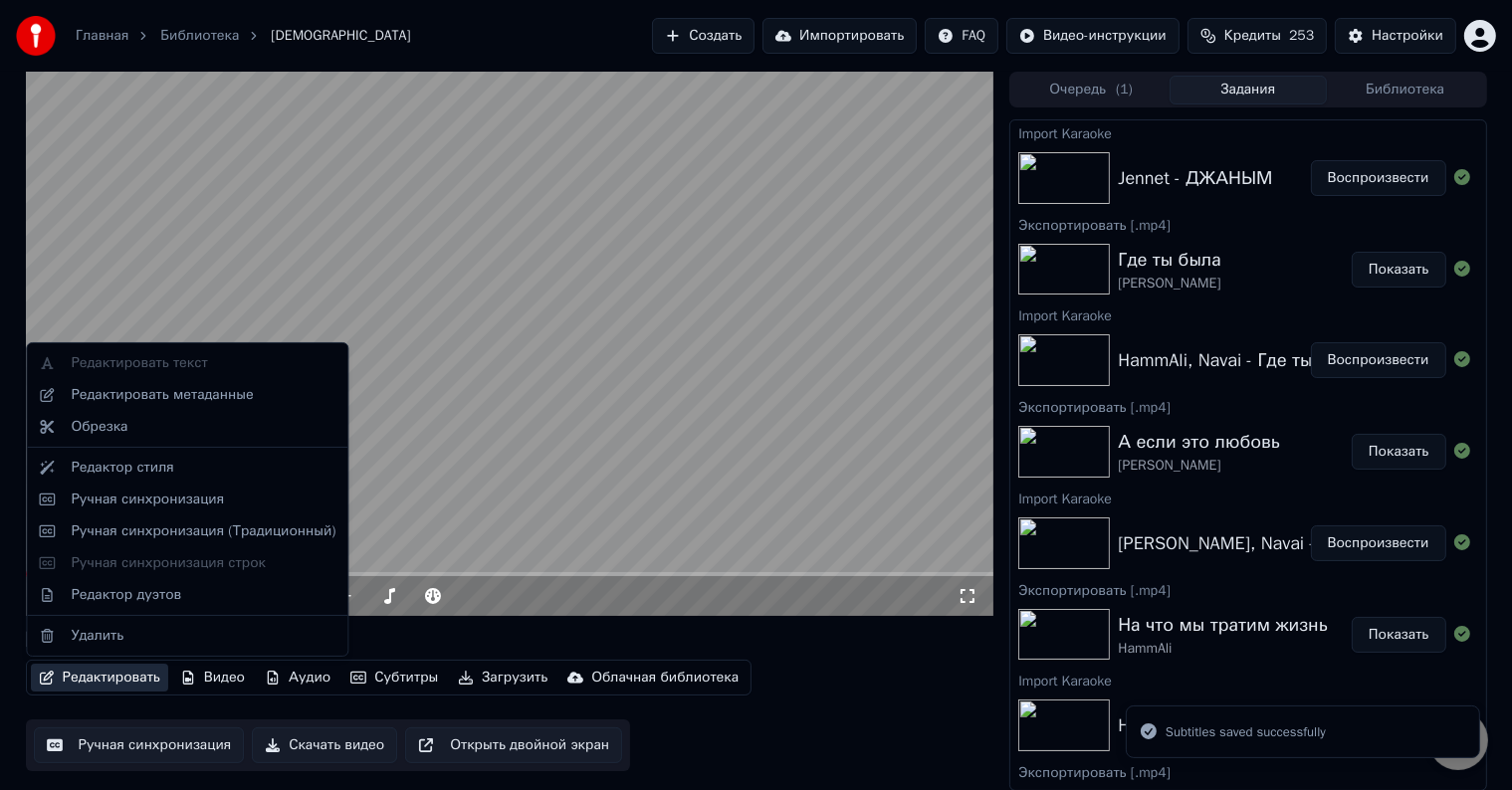 click on "Редактировать" at bounding box center (100, 678) 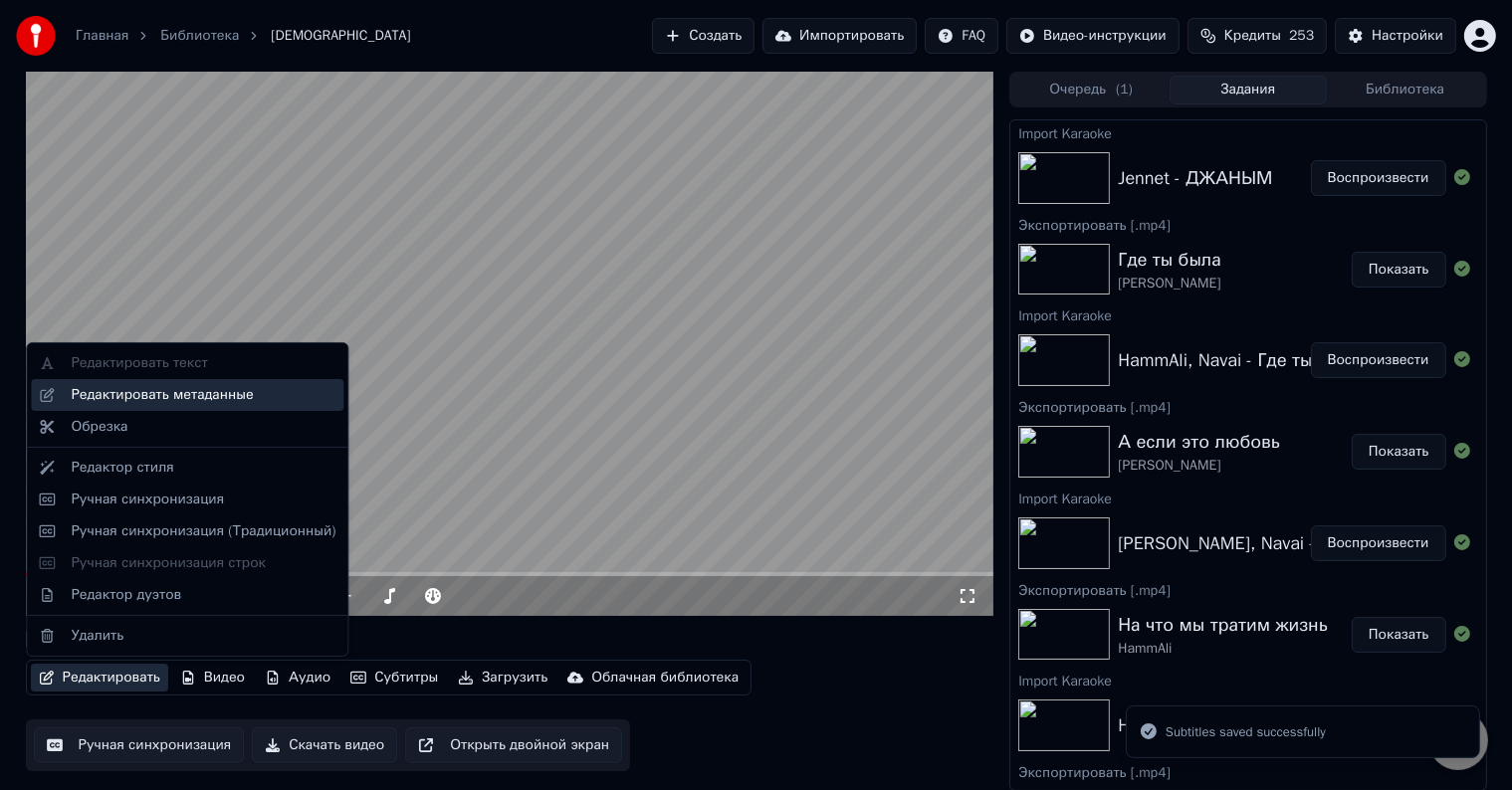 click on "Редактировать метаданные" at bounding box center [161, 395] 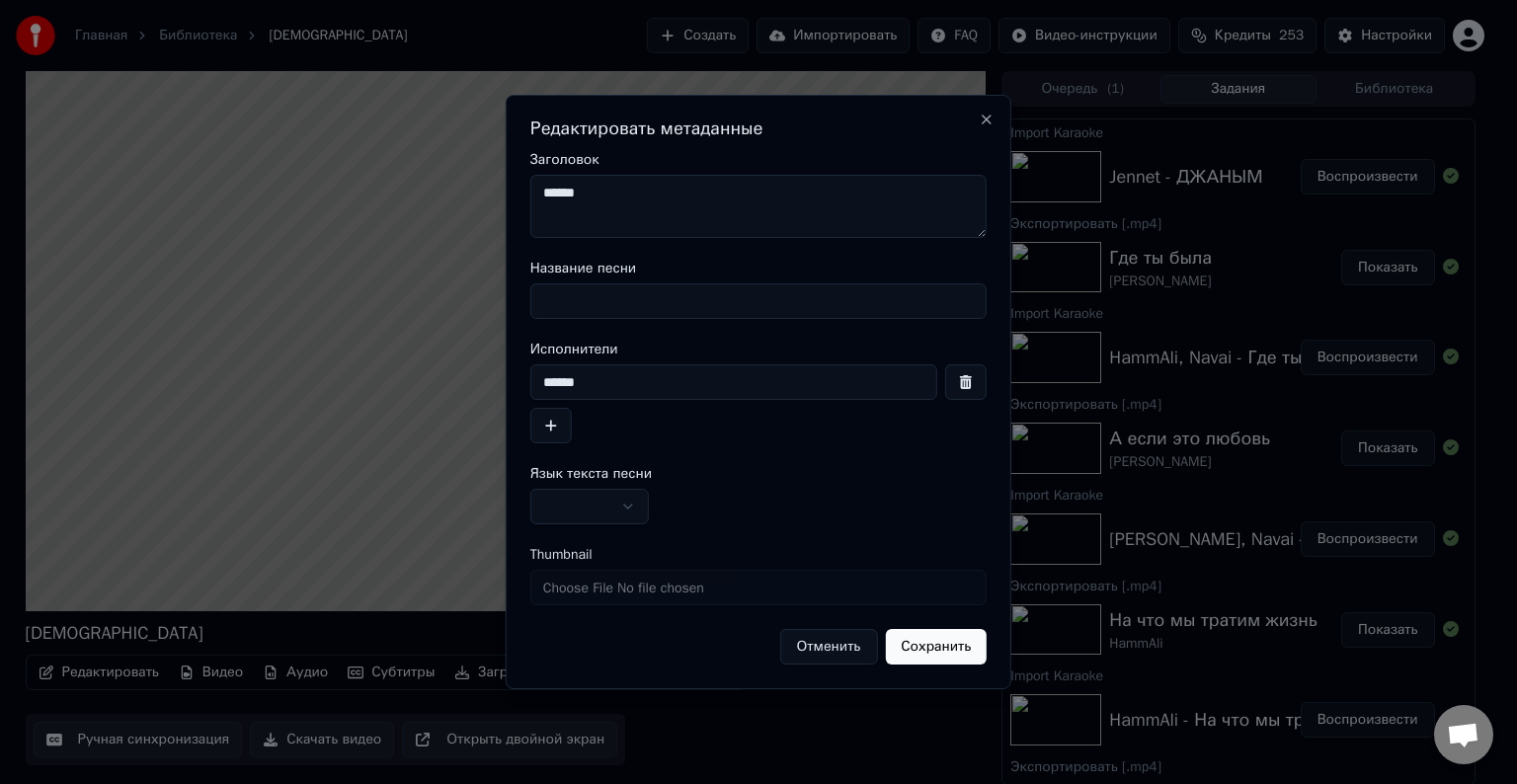 drag, startPoint x: 637, startPoint y: 203, endPoint x: 525, endPoint y: 215, distance: 112.64102 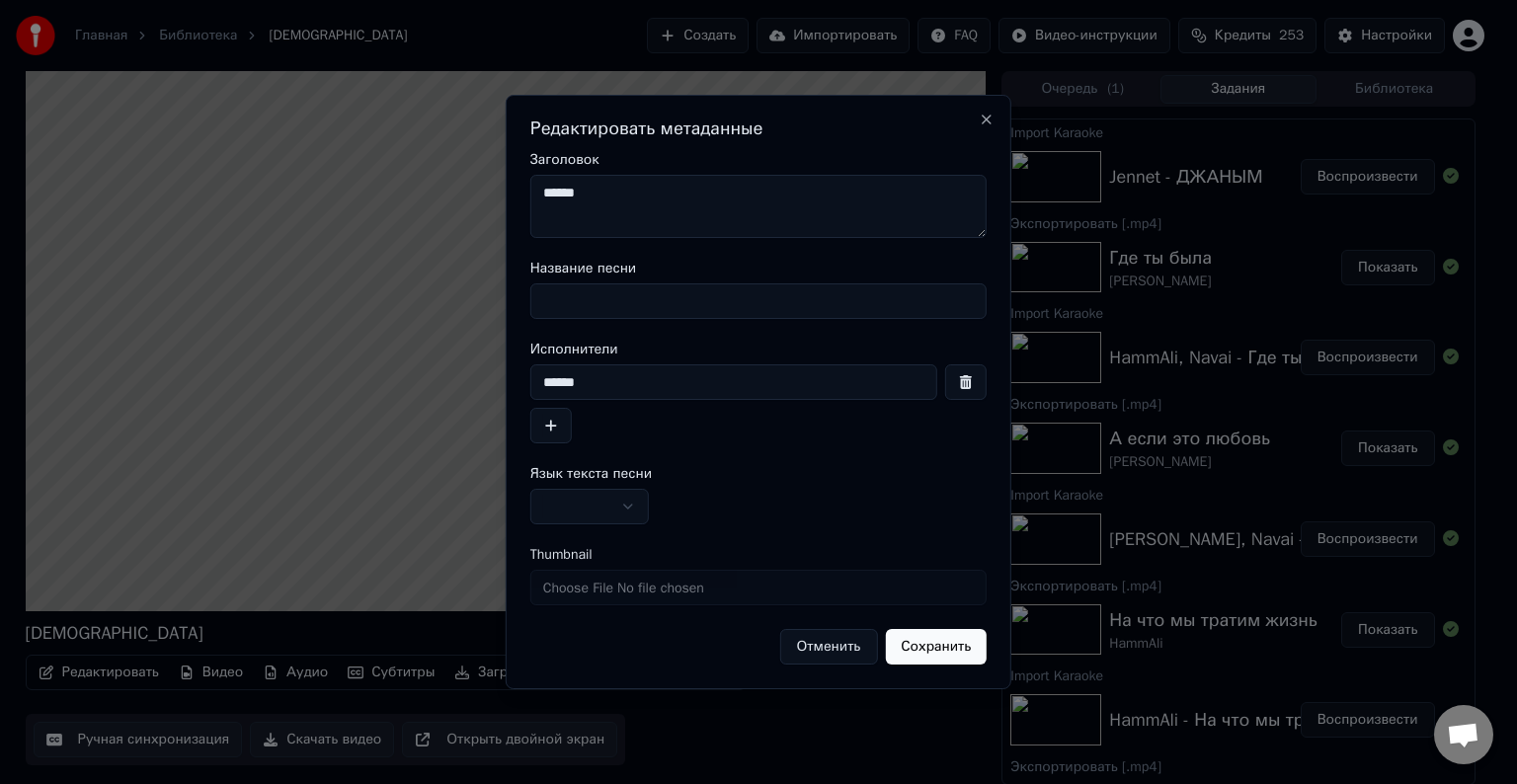 click on "Название песни" at bounding box center [758, 301] 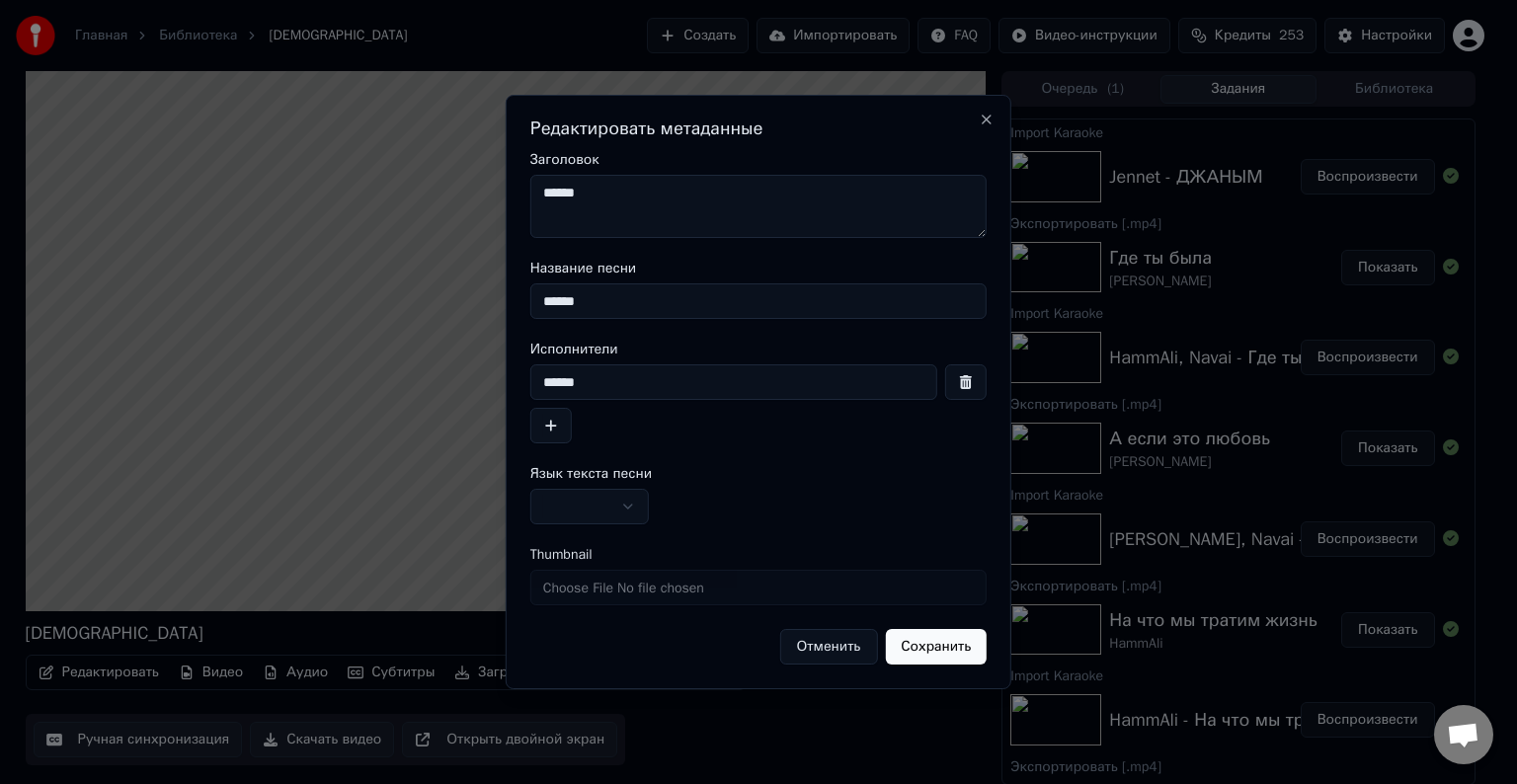 type on "******" 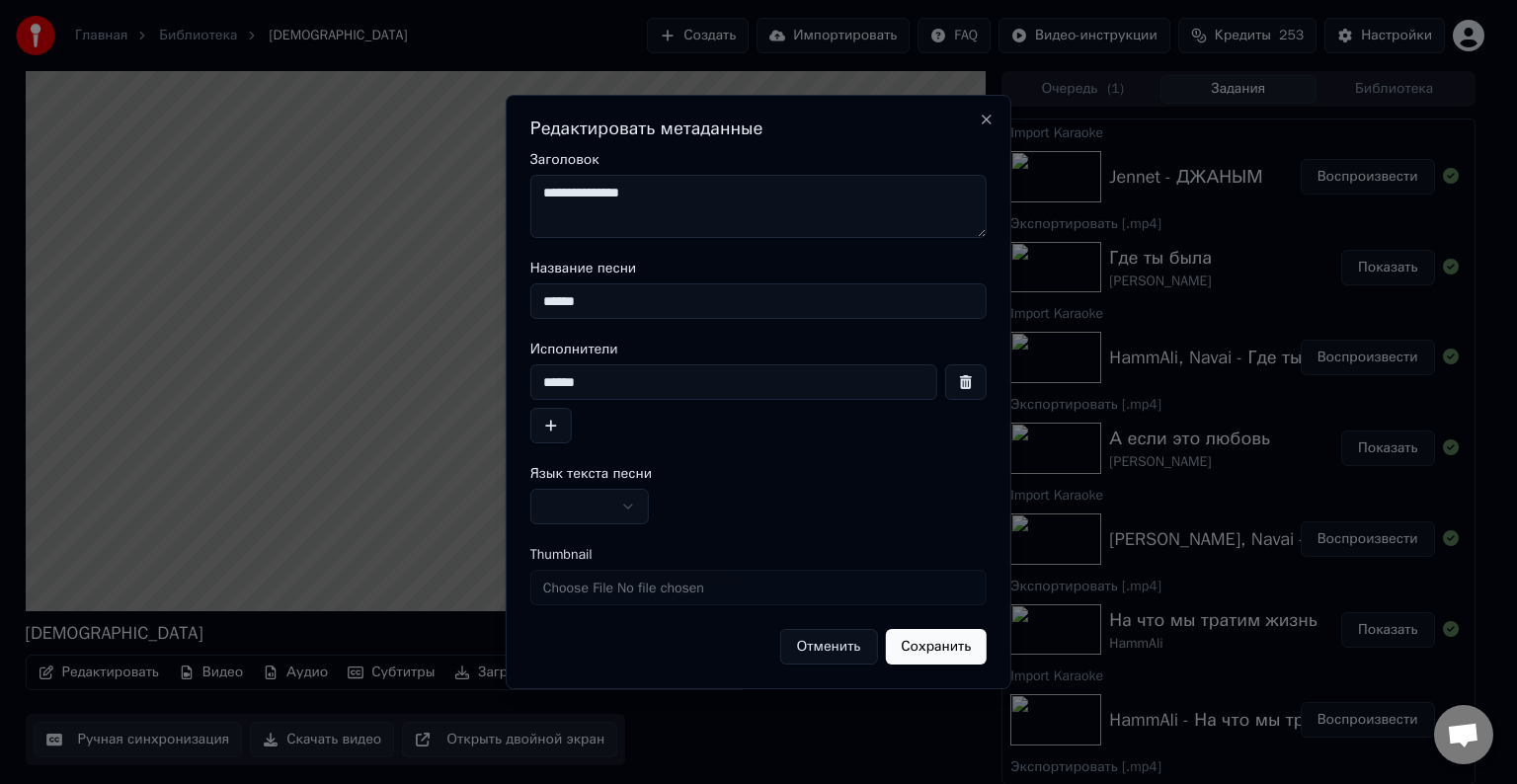 type on "**********" 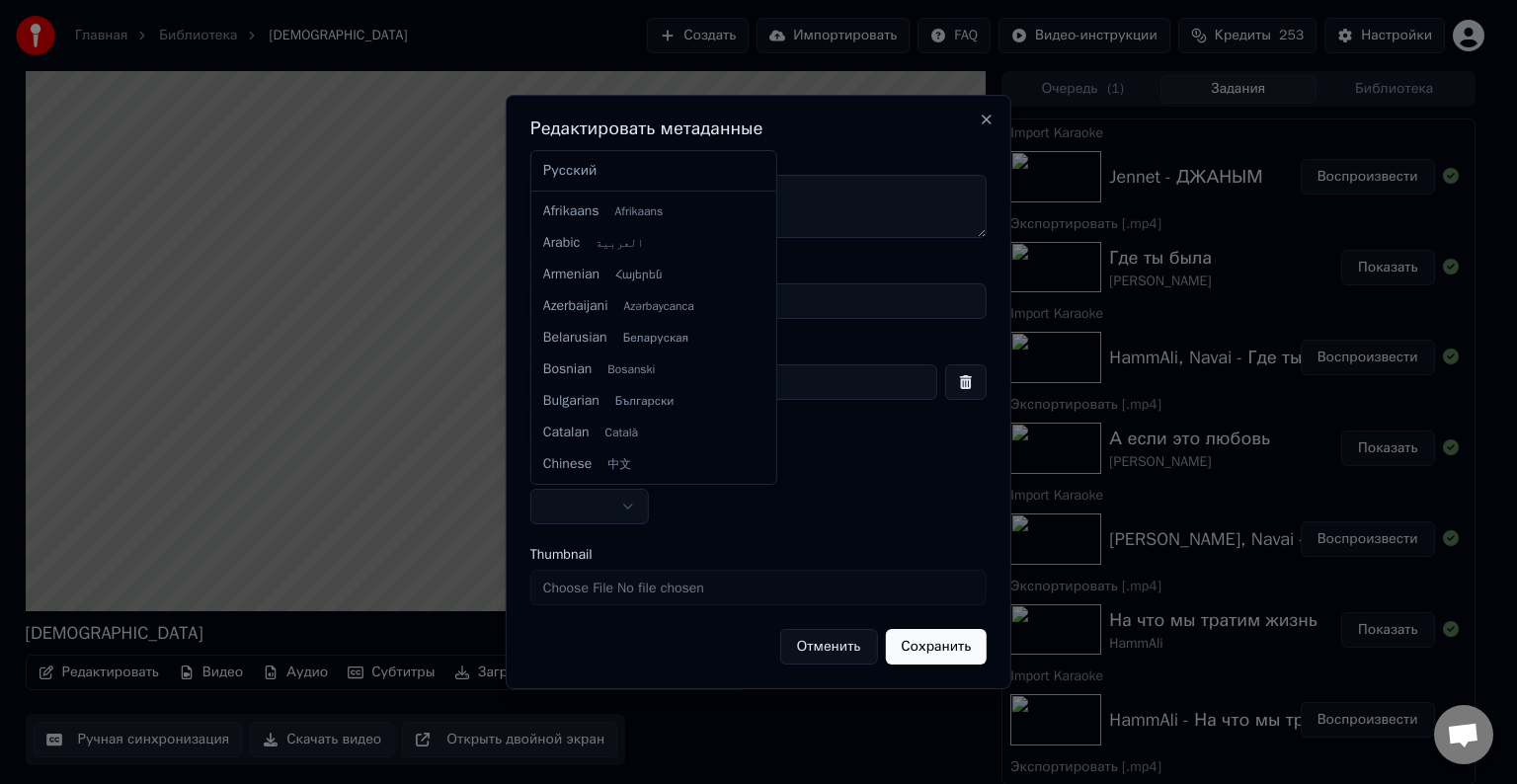 click on "Главная Библиотека ДЖАНЫМ Создать Импортировать FAQ Видео-инструкции Кредиты 253 Настройки ДЖАНЫМ Редактировать Видео Аудио Субтитры Загрузить Облачная библиотека Ручная синхронизация Скачать видео Открыть двойной экран Очередь ( 1 ) Задания Библиотека Import Karaoke Jennet - ДЖАНЫМ Воспроизвести Экспортировать [.mp4] Где ты была [PERSON_NAME] Показать Import Karaoke HammAli, Navai - Где ты была Воспроизвести Экспортировать [.mp4] А если это любовь [PERSON_NAME] Показать Import Karaoke [PERSON_NAME], Navai - А если это любовь Воспроизвести Экспортировать [.mp4] На что мы тратим жизнь [PERSON_NAME] Показать Import Karaoke [PERSON_NAME]" at bounding box center (750, 392) 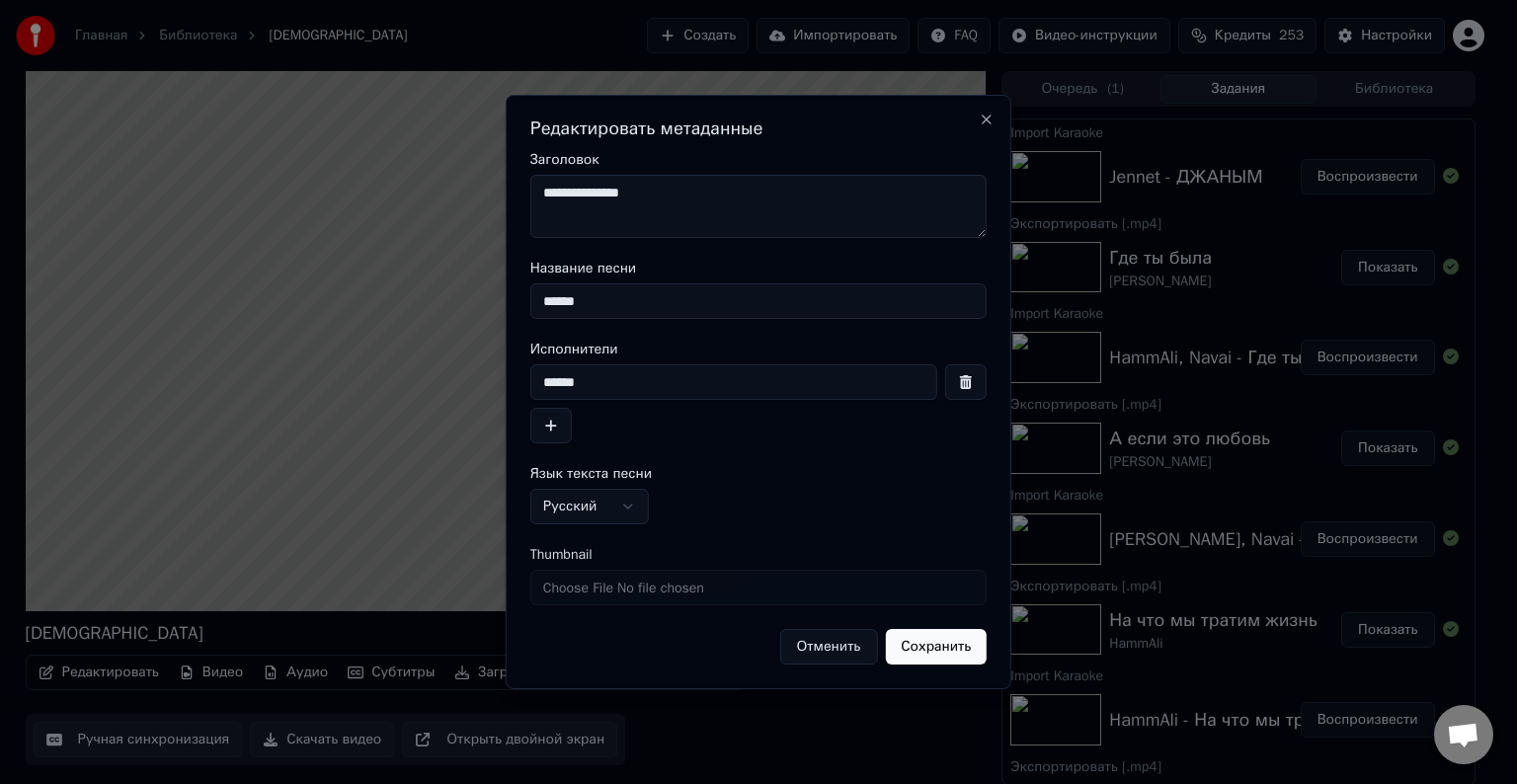 type 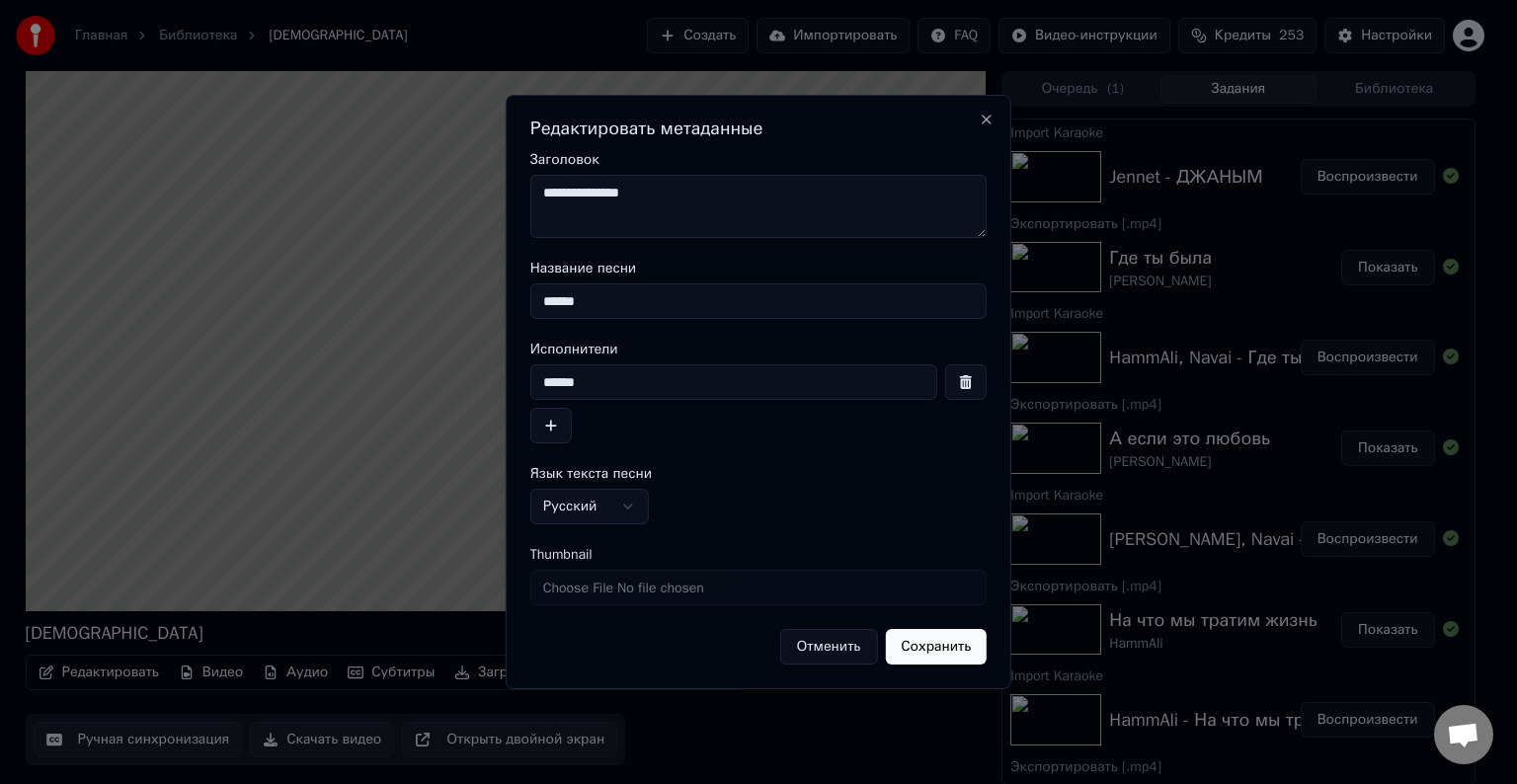 click on "Сохранить" at bounding box center [935, 647] 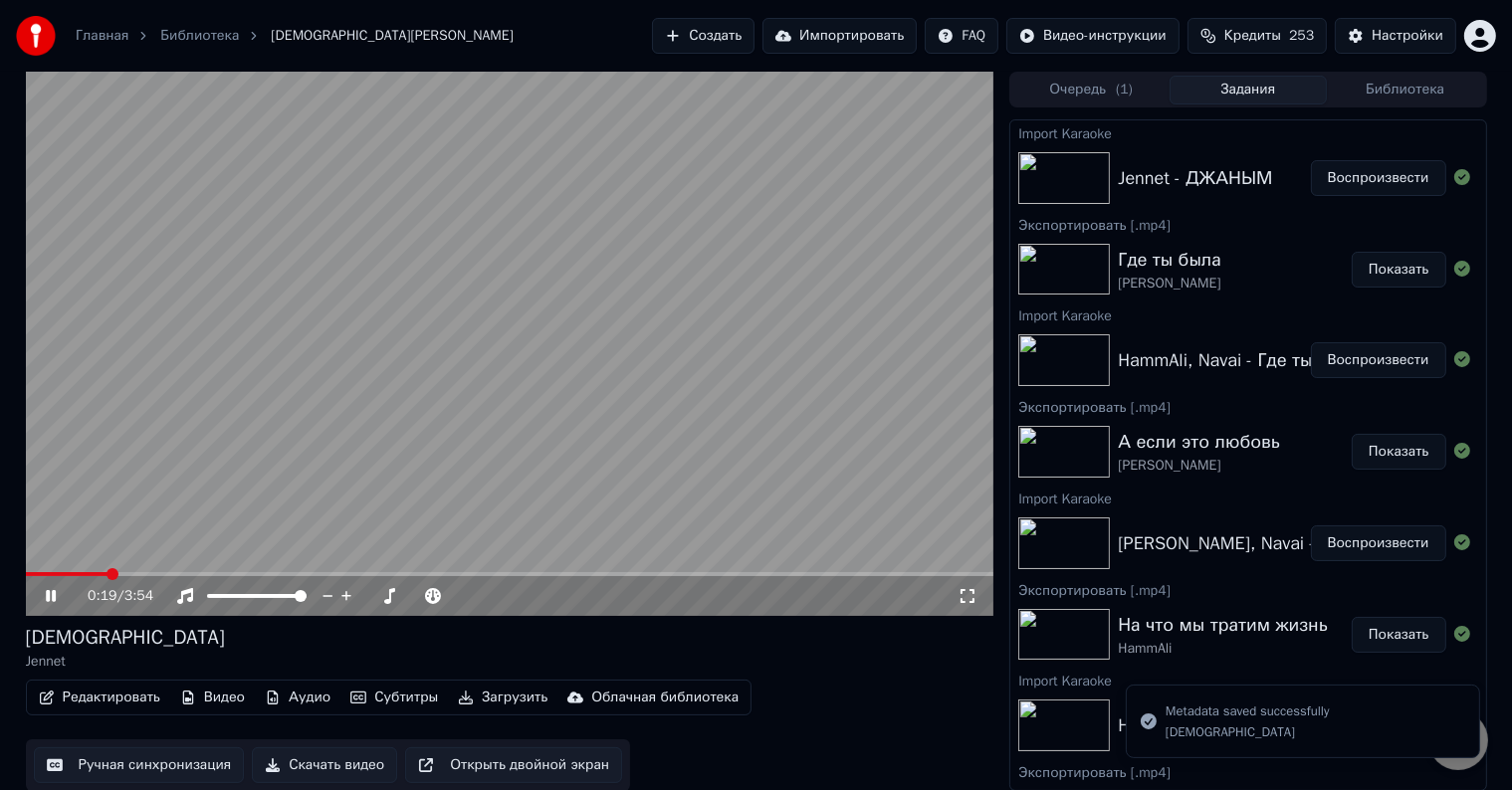 click 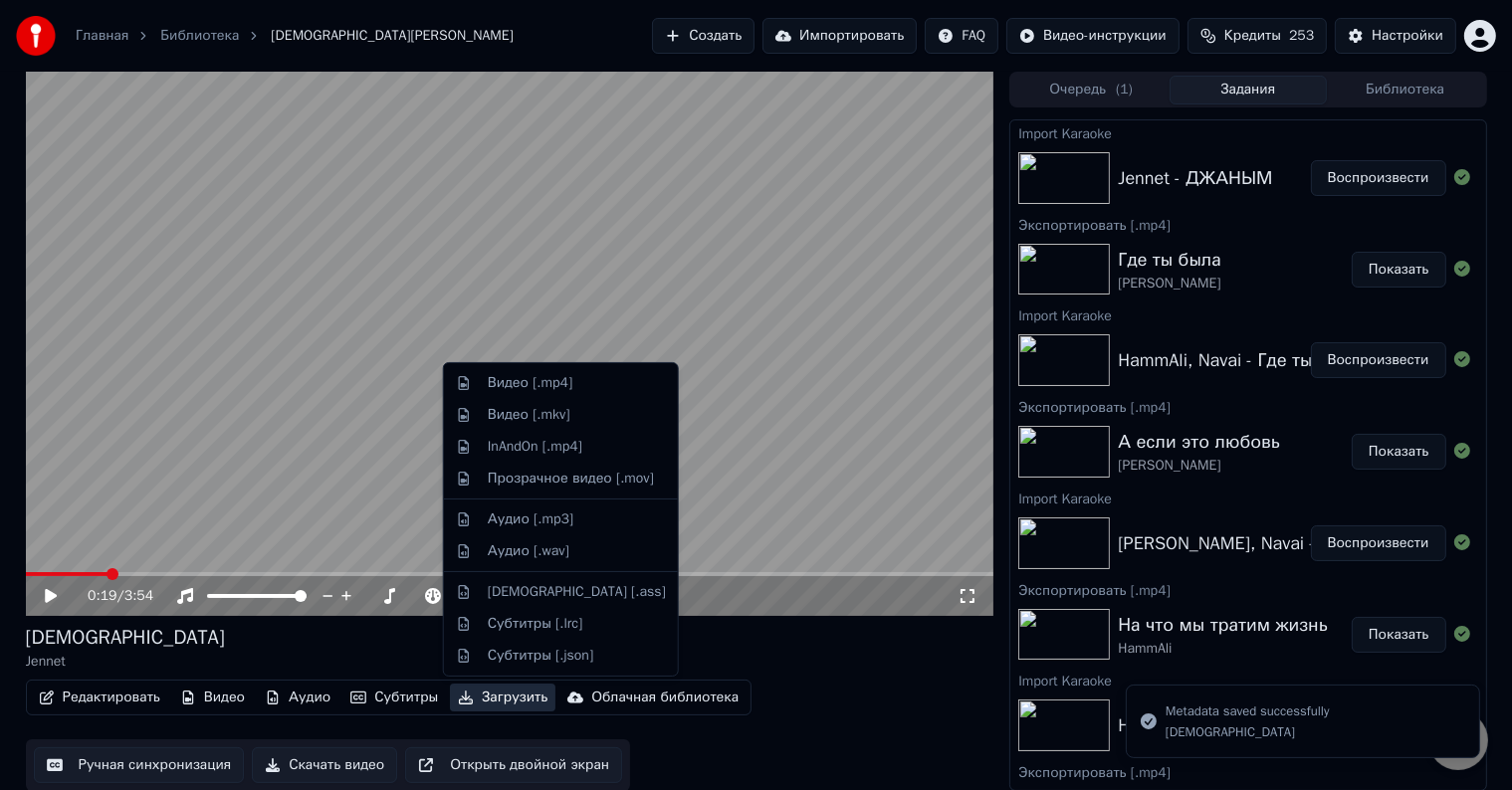 click on "Загрузить" at bounding box center (503, 697) 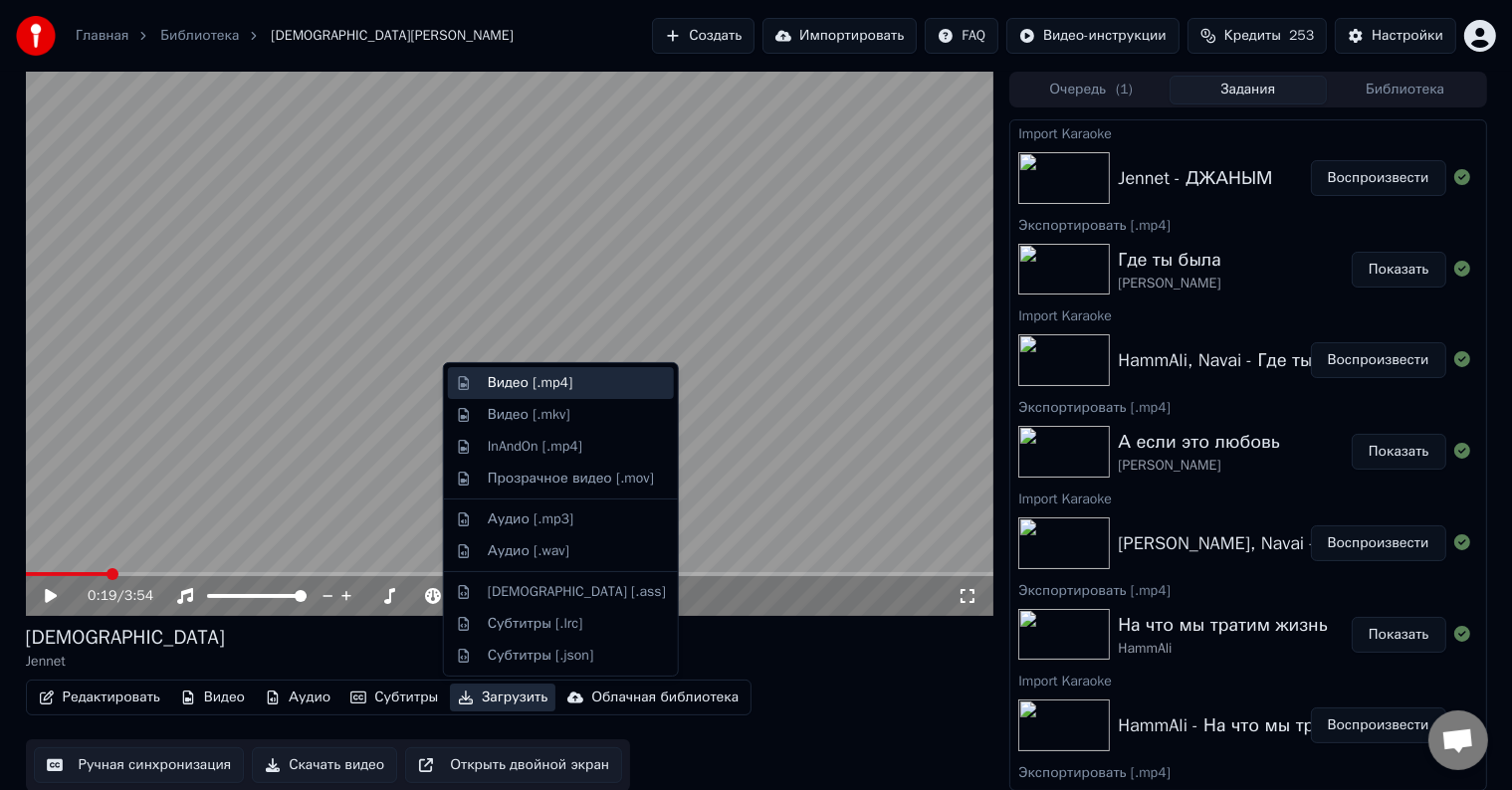 click on "Видео [.mp4]" at bounding box center (530, 383) 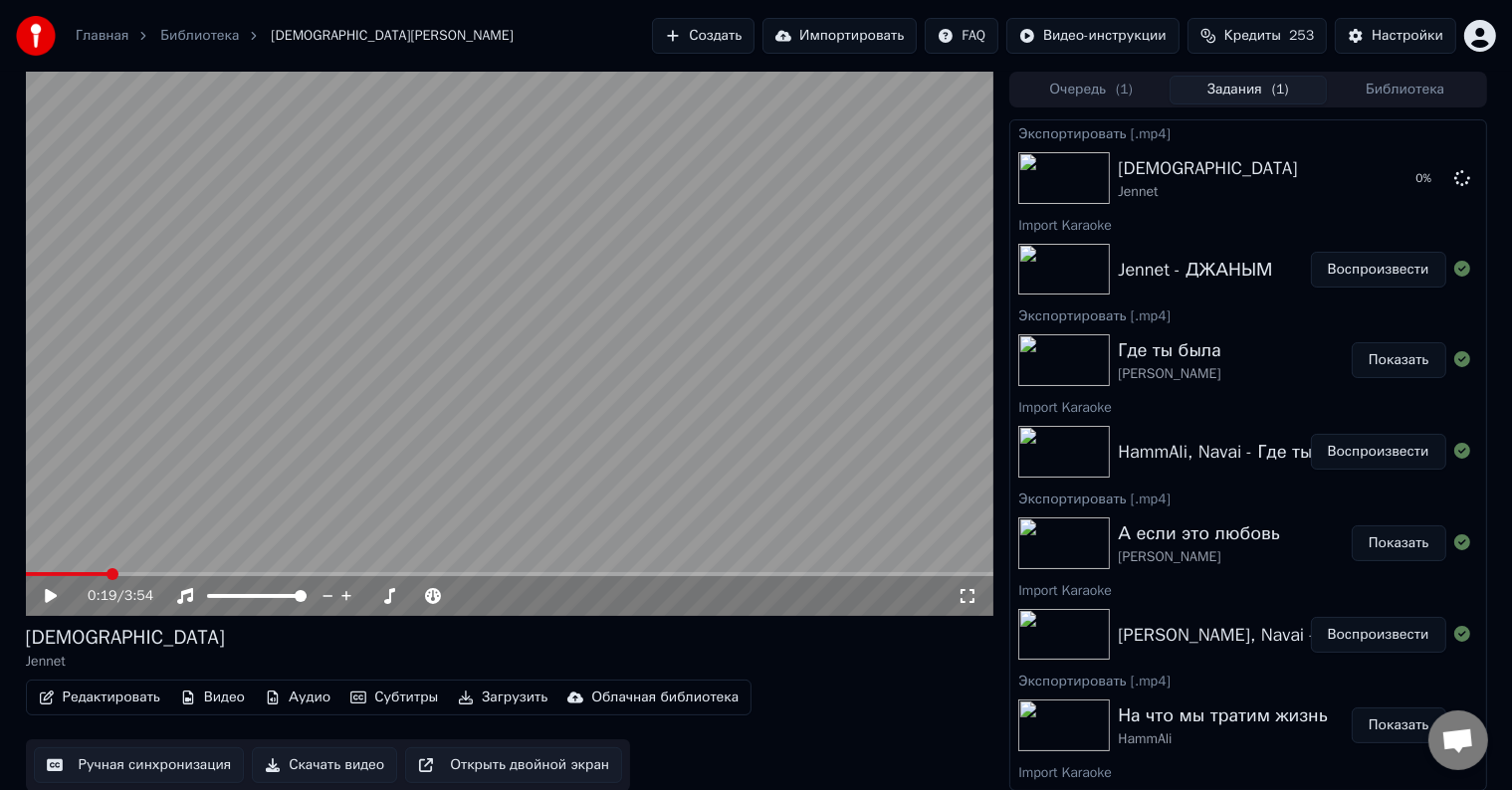 click on "Импортировать" at bounding box center [839, 36] 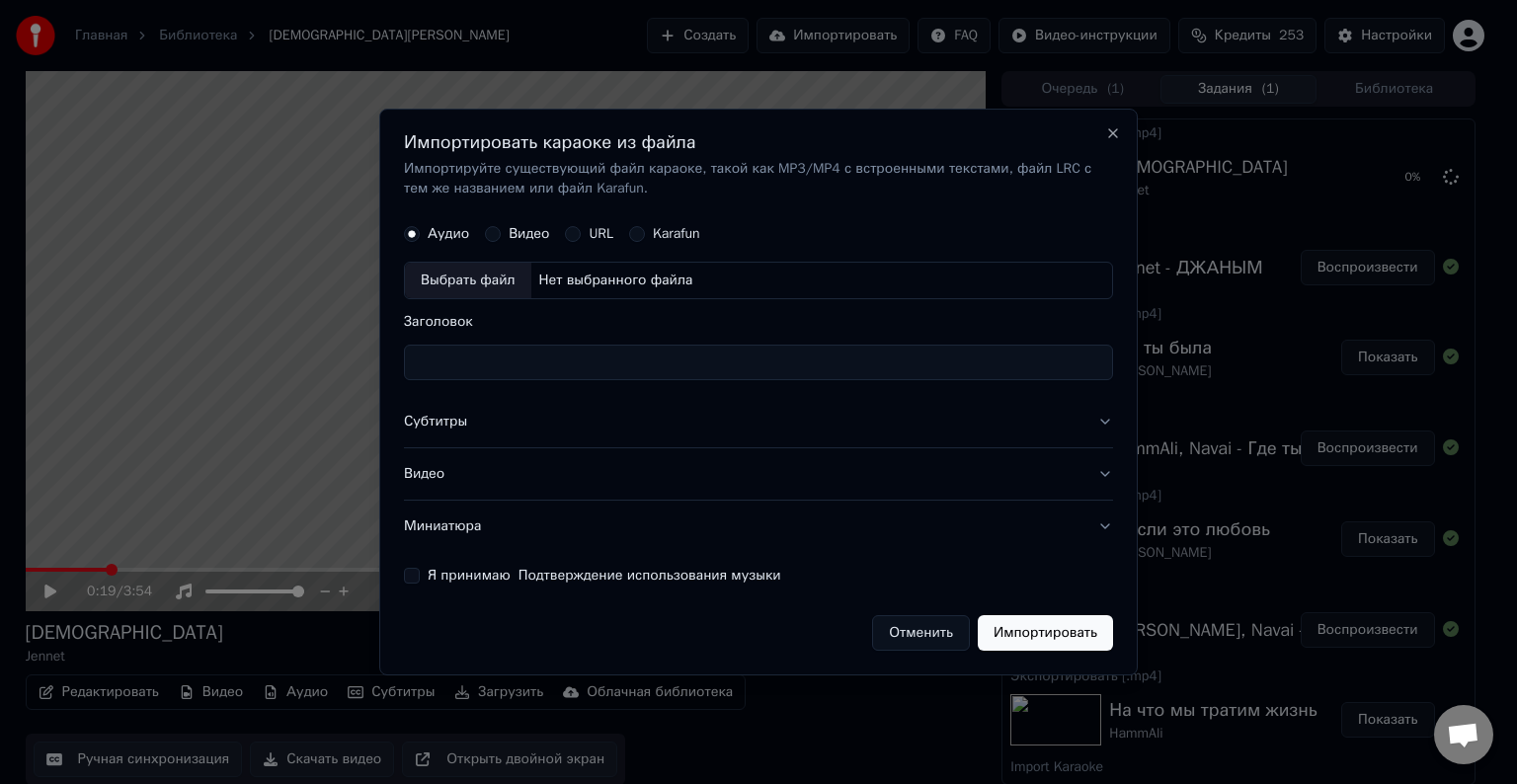 click on "Выбрать файл" at bounding box center [468, 280] 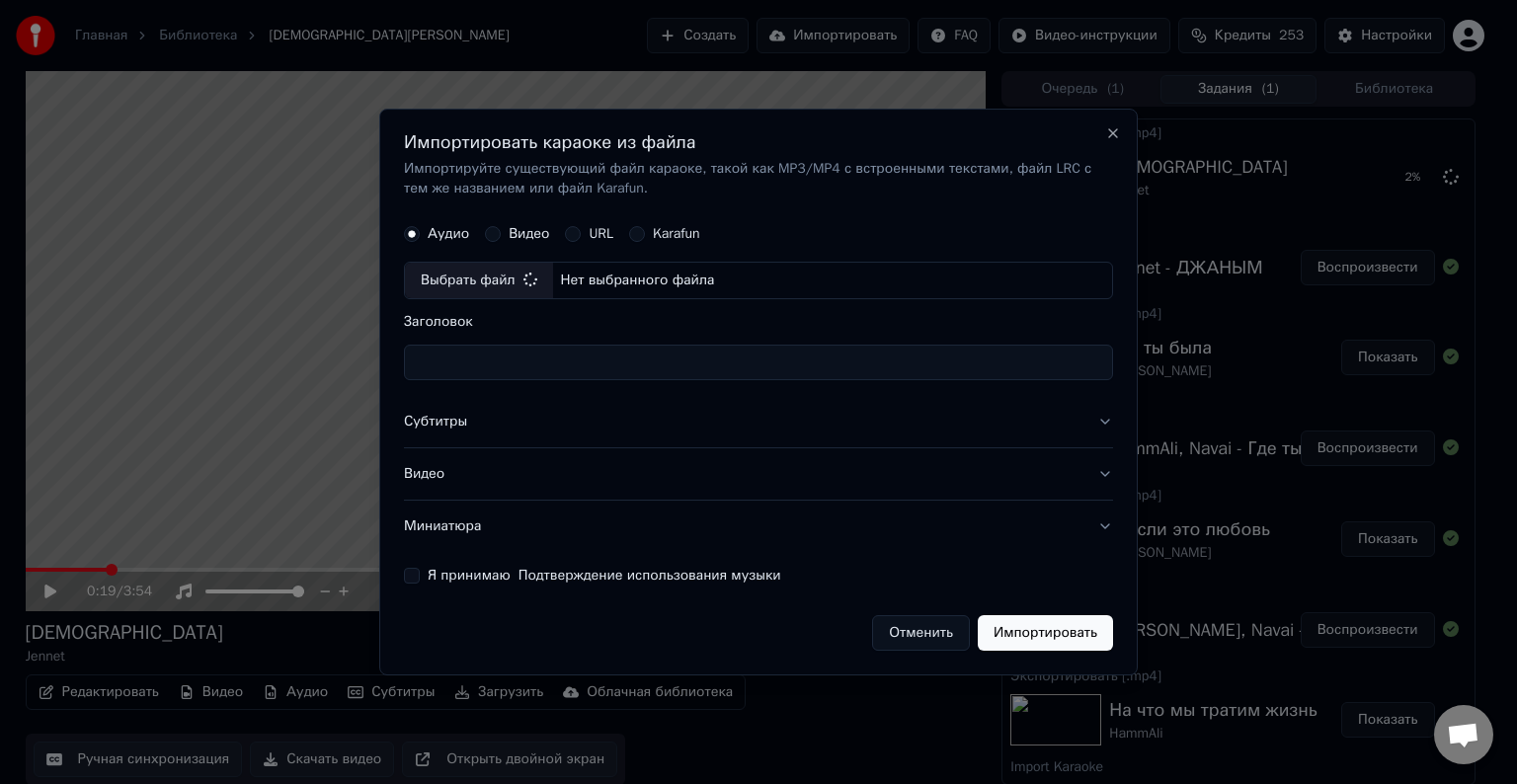 type on "**********" 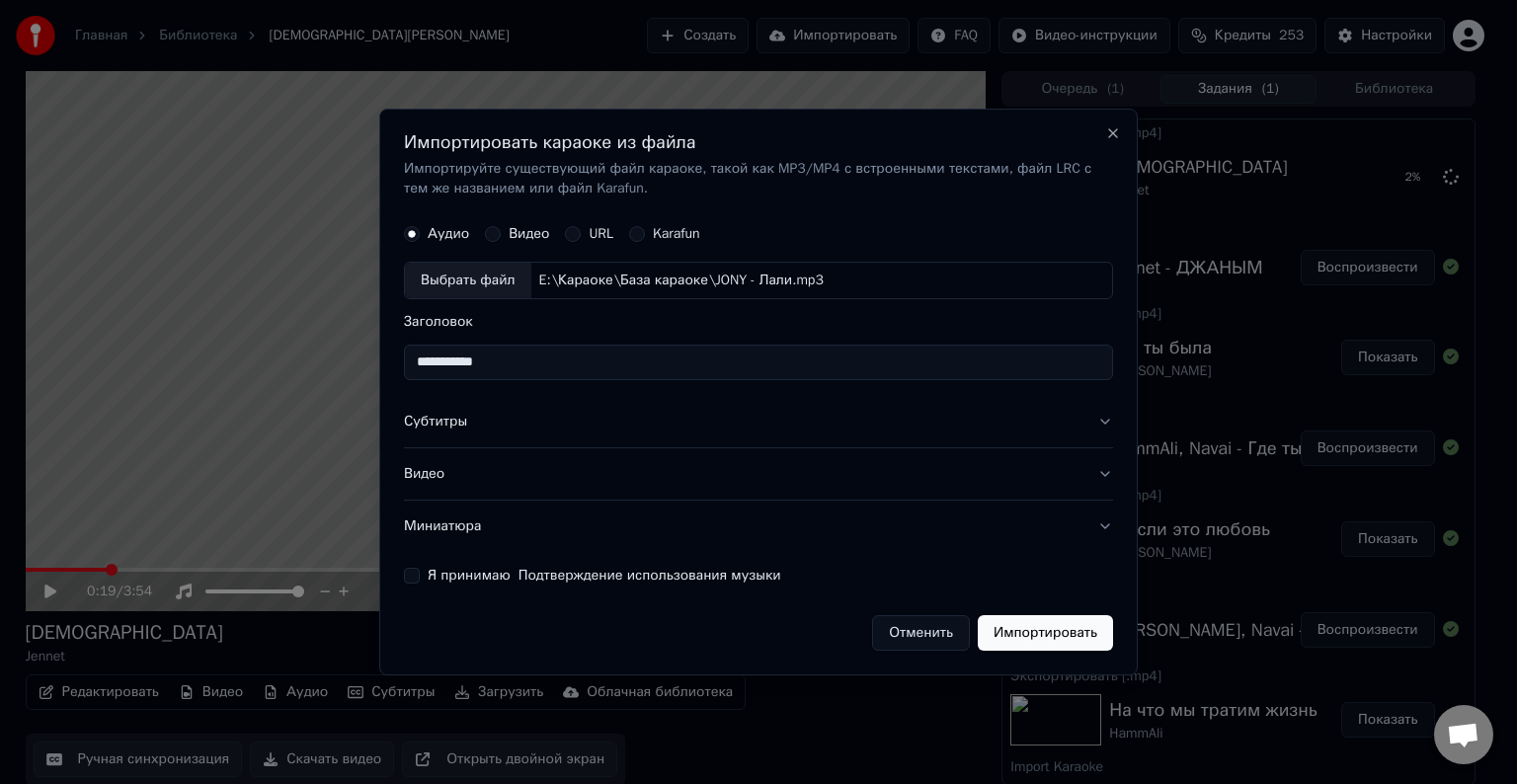 click on "Субтитры" at bounding box center (758, 422) 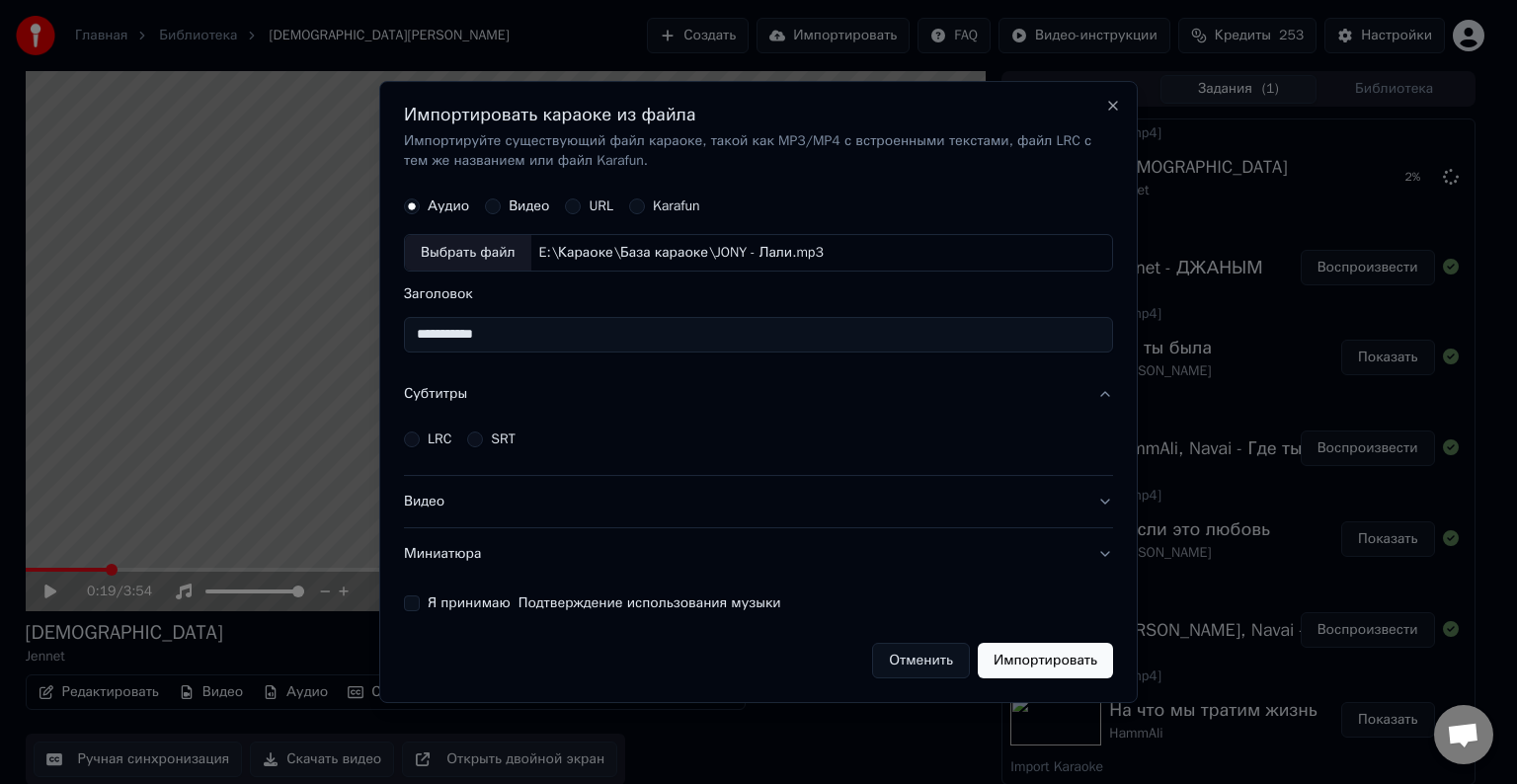 click on "LRC" at bounding box center [439, 439] 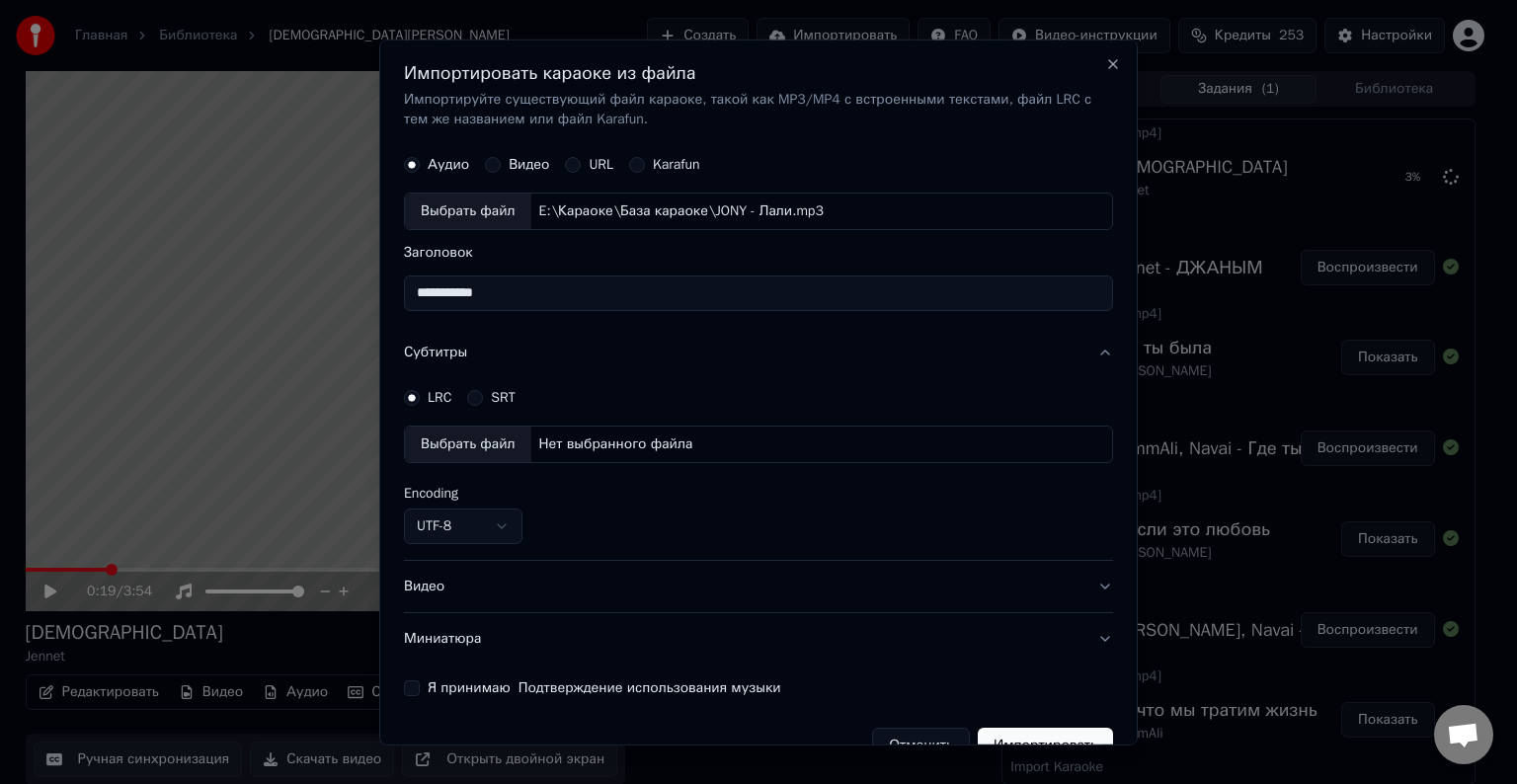 click on "Выбрать файл" at bounding box center [468, 444] 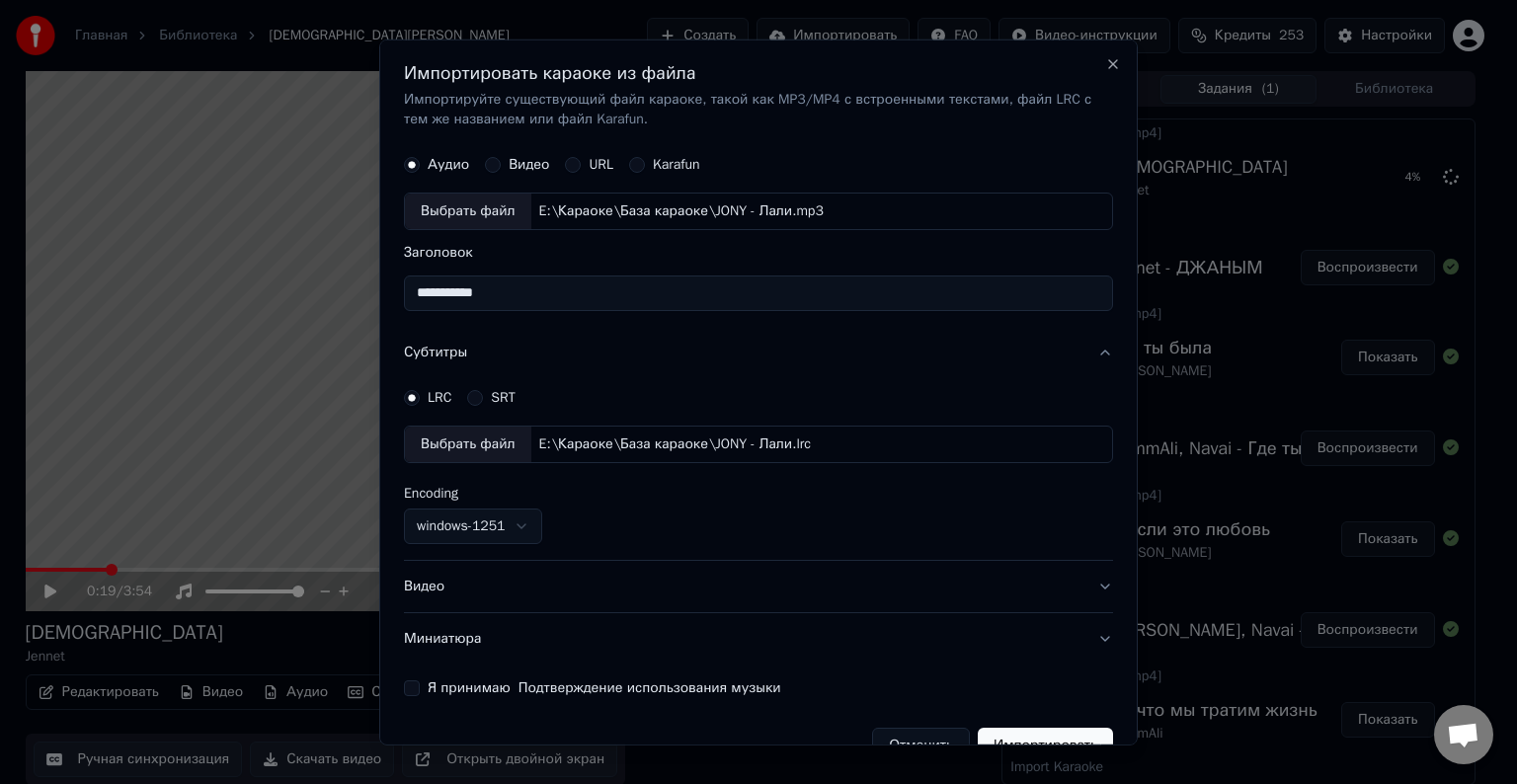 click on "Видео" at bounding box center (758, 587) 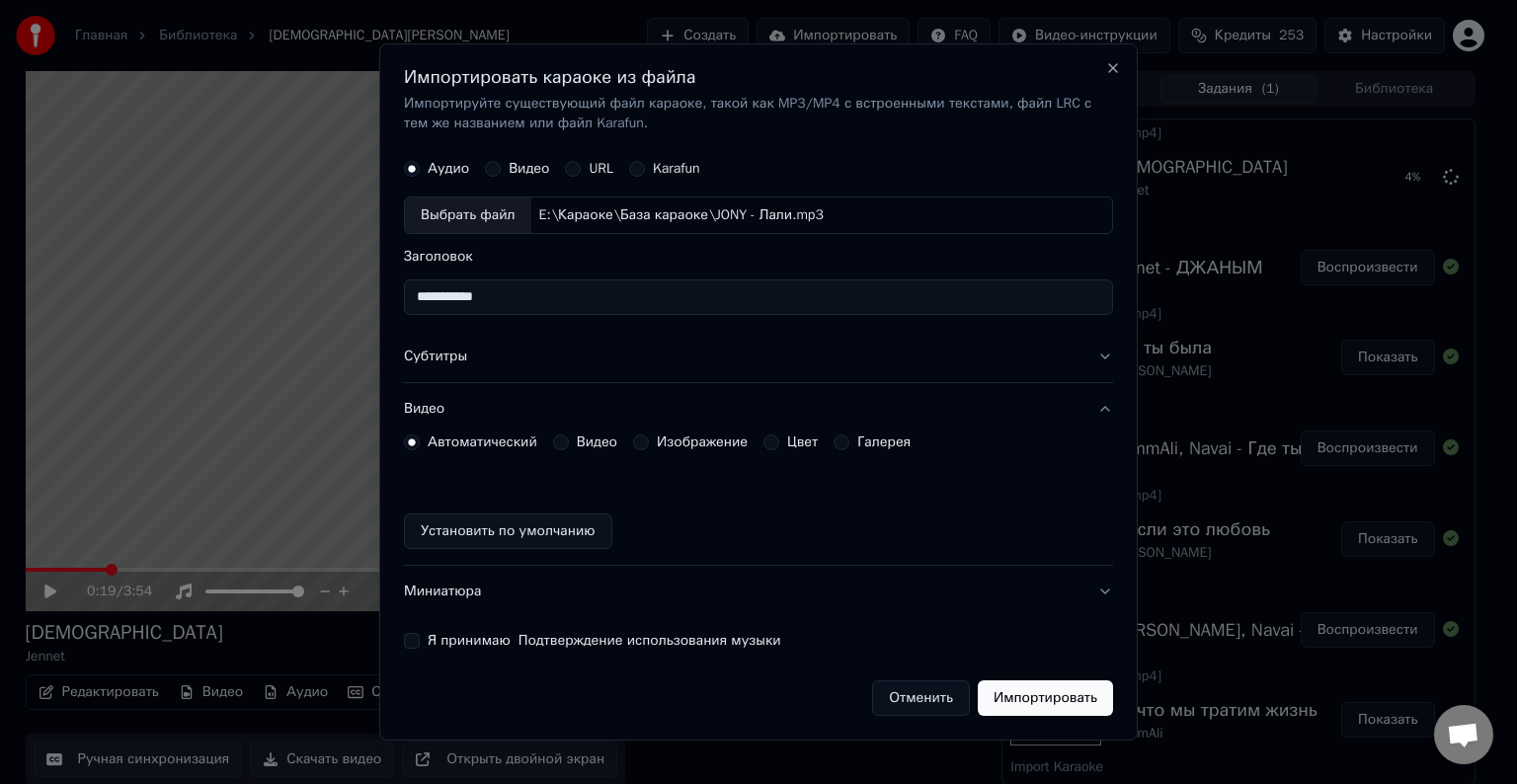 click on "Автоматический Видео Изображение Цвет Галерея Установить по умолчанию" at bounding box center [758, 492] 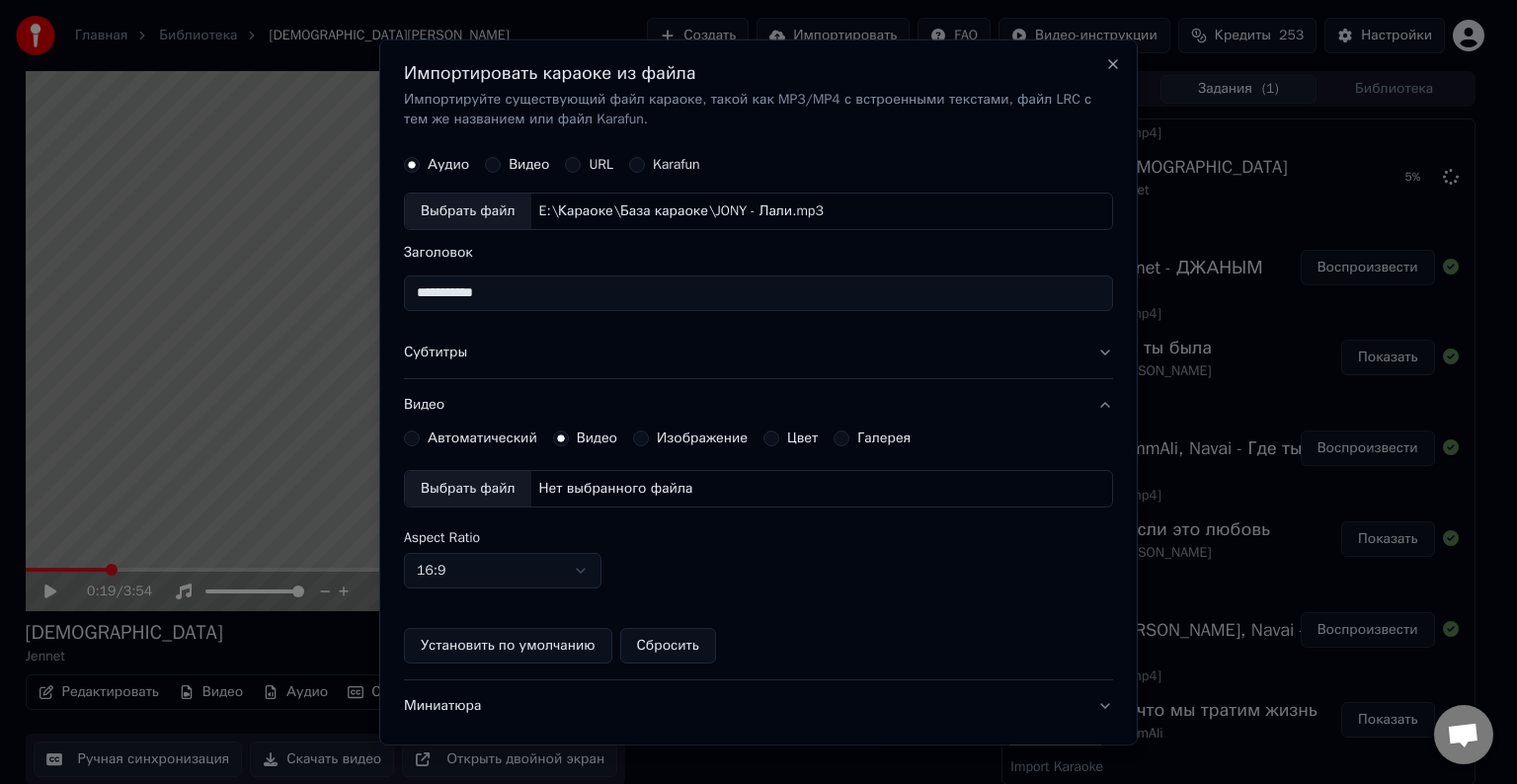 click on "Выбрать файл" at bounding box center [468, 489] 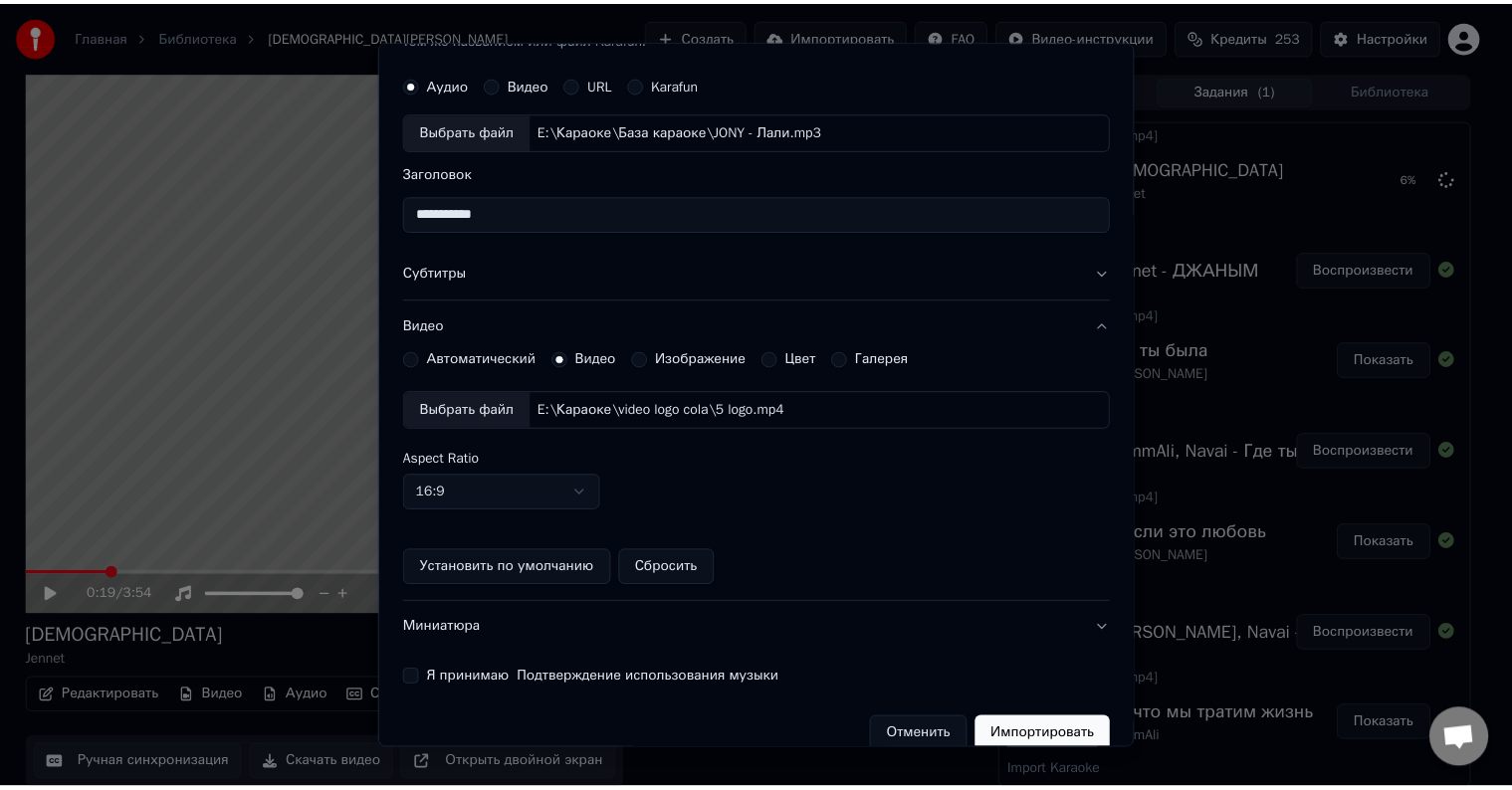 scroll, scrollTop: 94, scrollLeft: 0, axis: vertical 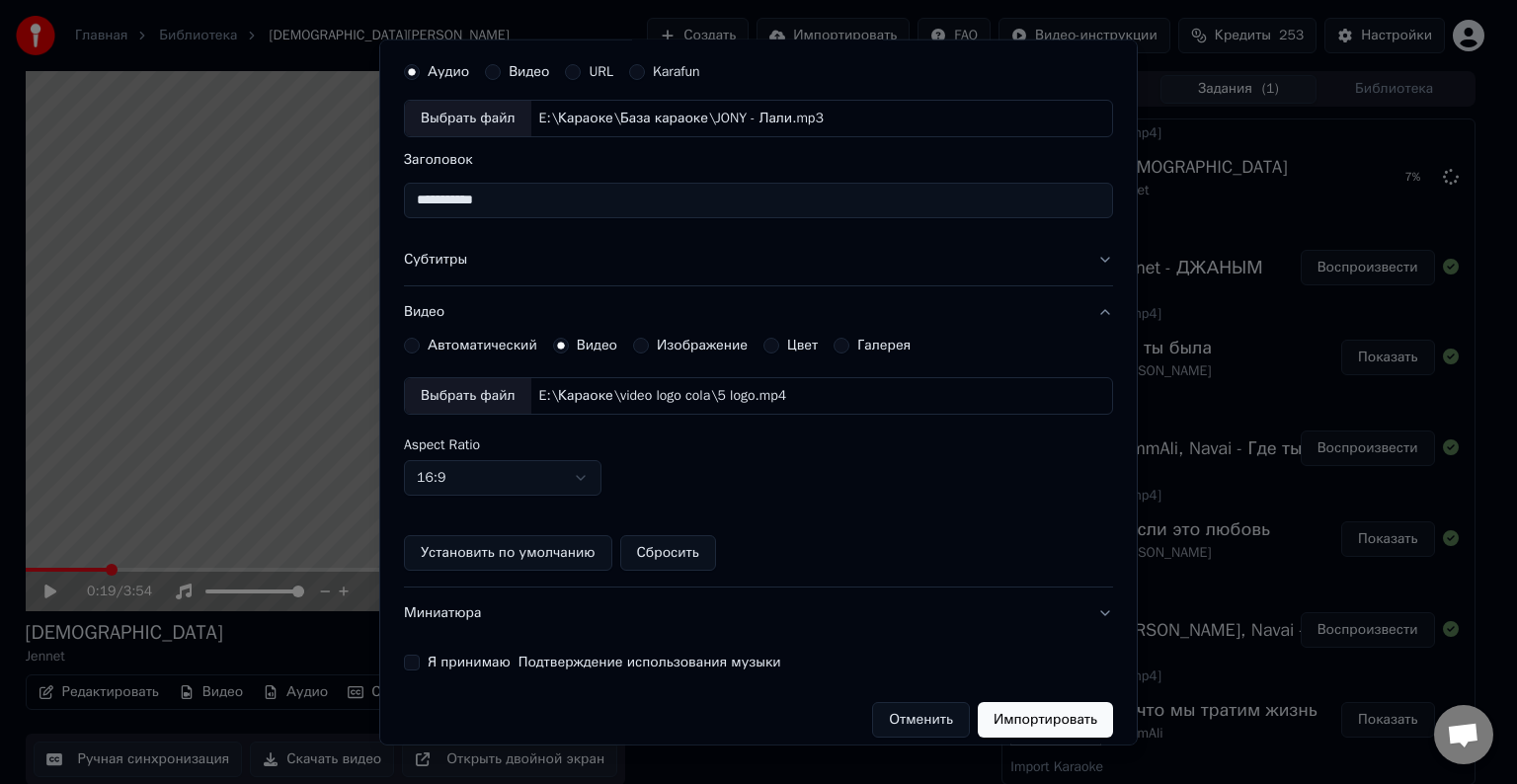 click on "Я принимаю   Подтверждение использования музыки" at bounding box center [412, 663] 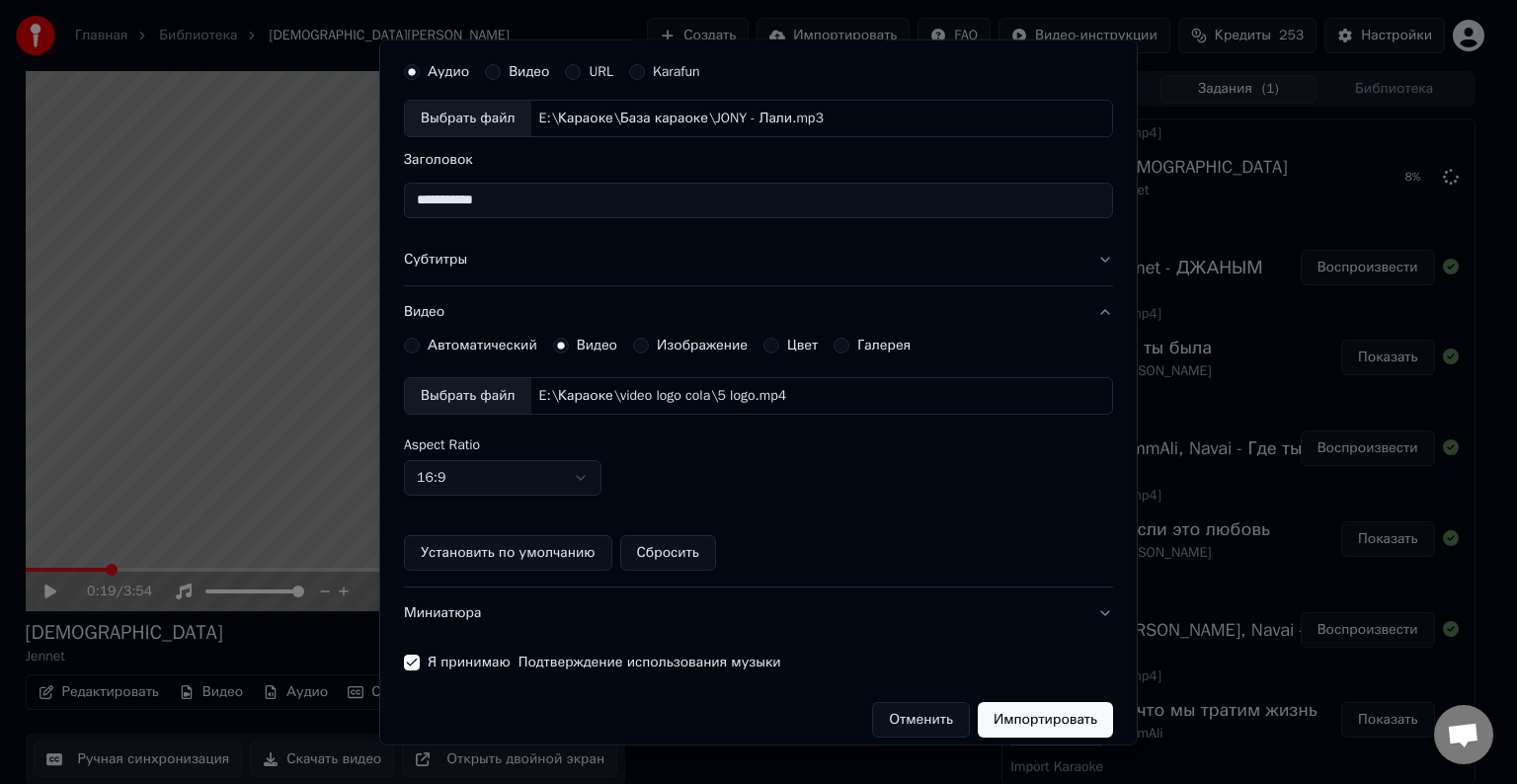 click on "Импортировать" at bounding box center [1045, 720] 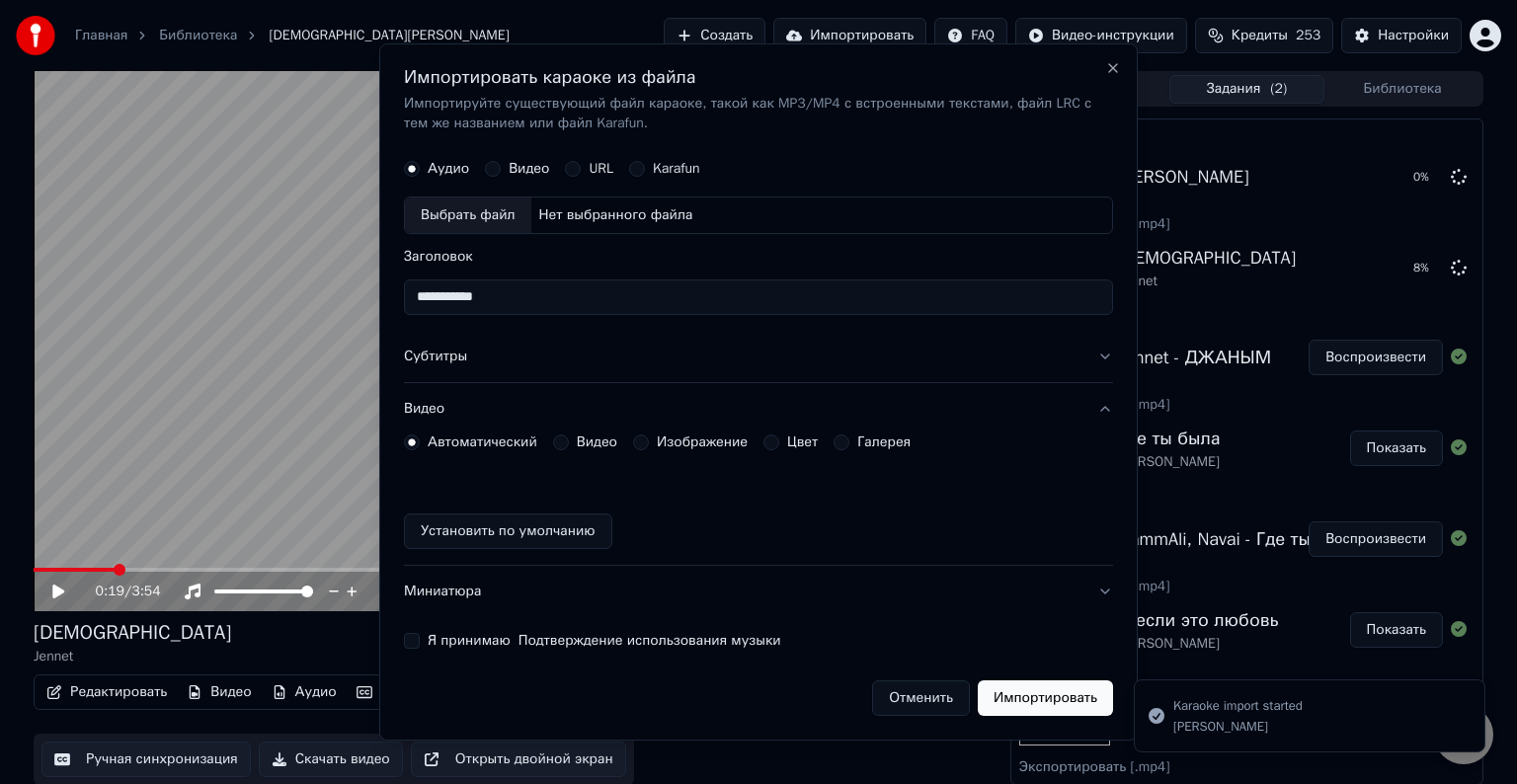 type 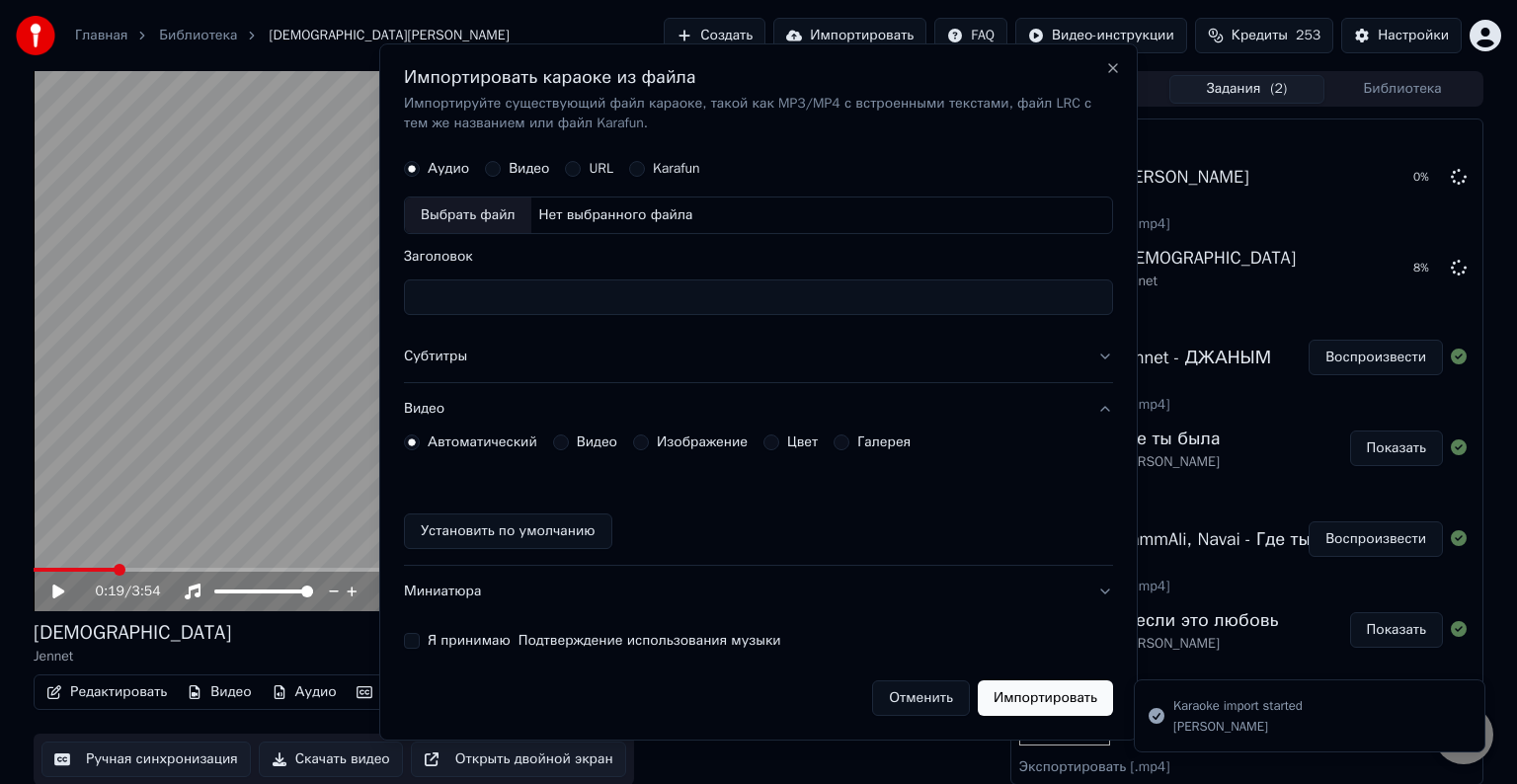 scroll, scrollTop: 0, scrollLeft: 0, axis: both 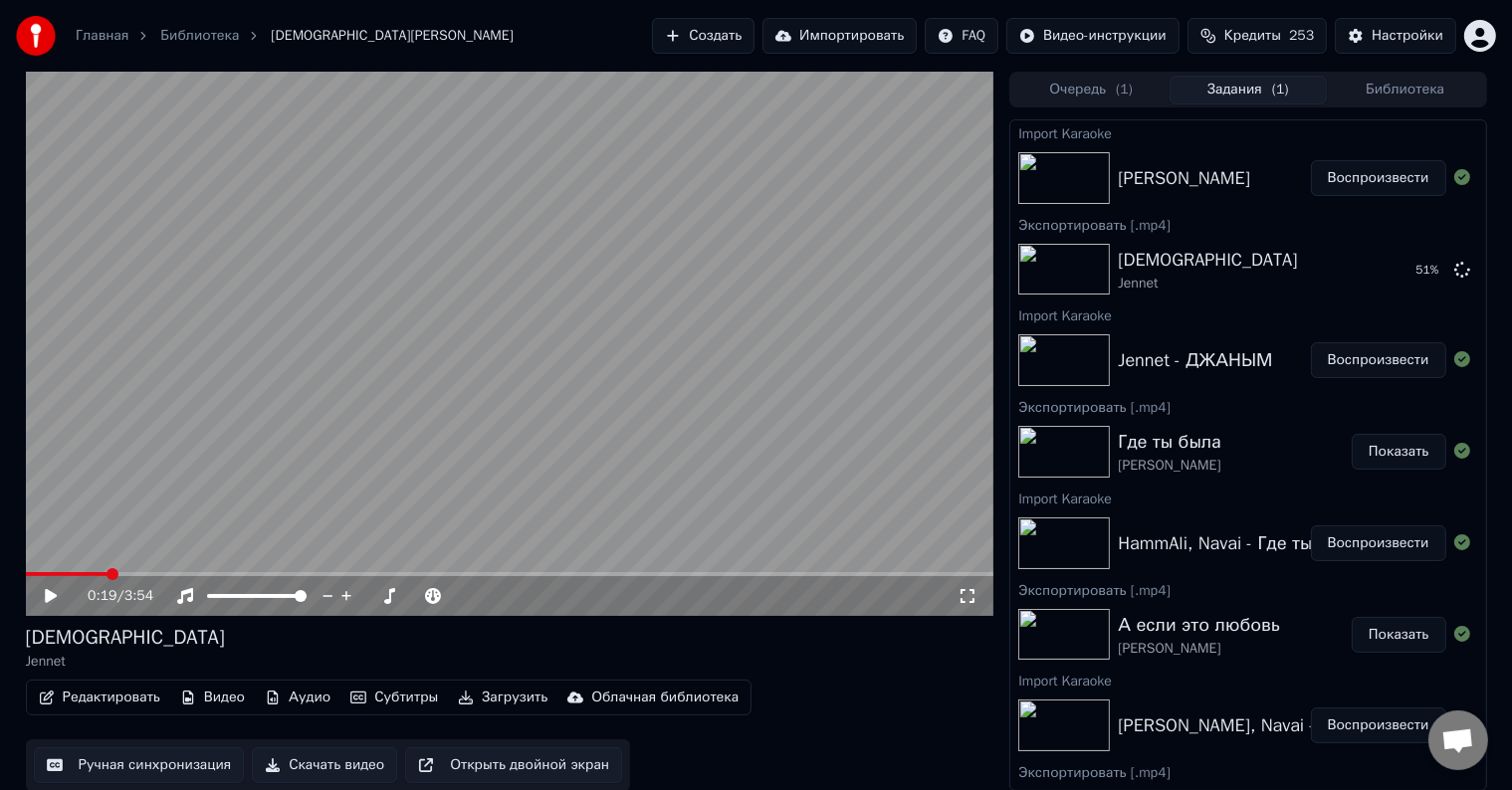 click on "Воспроизвести" at bounding box center [1379, 178] 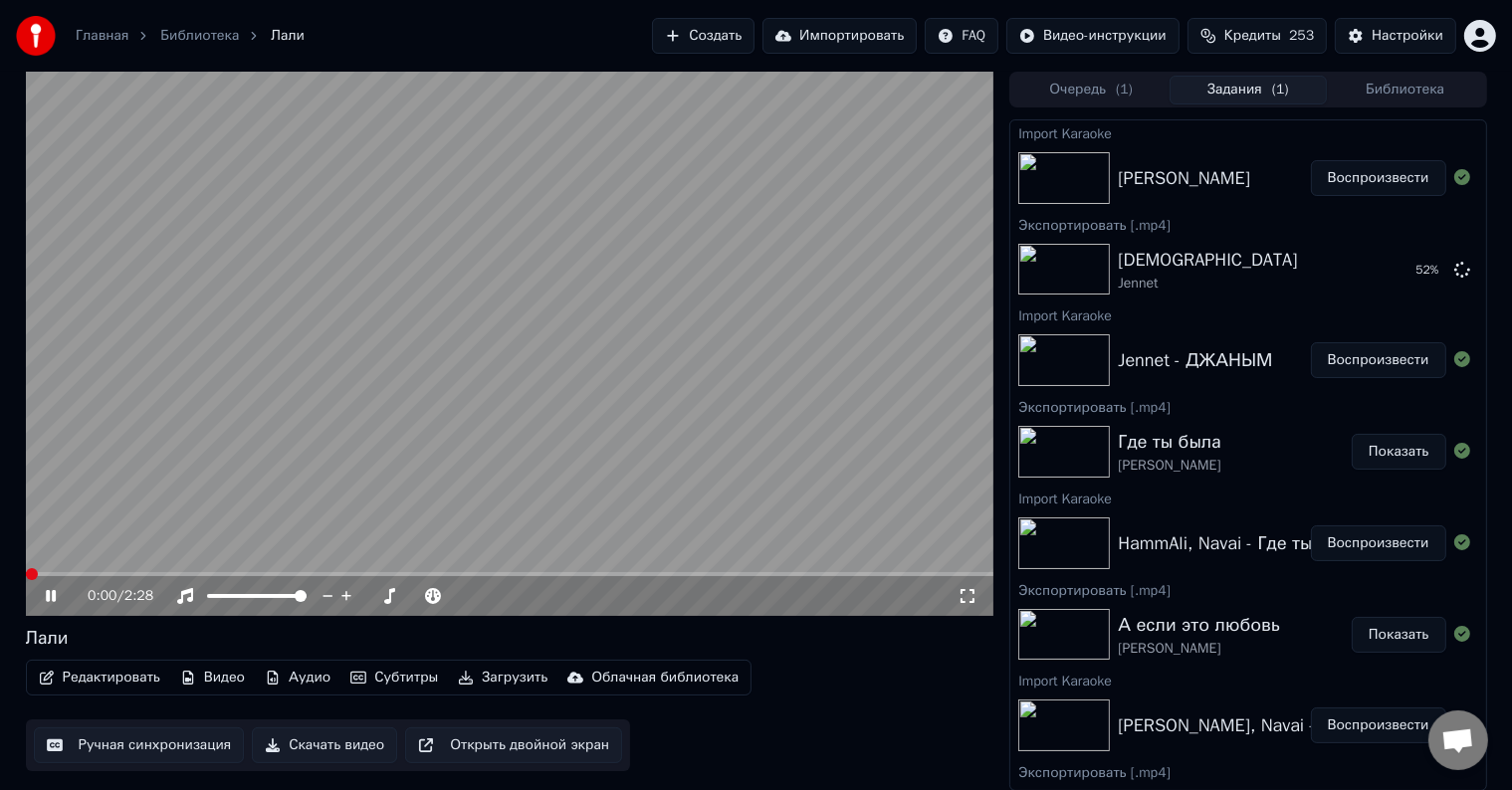 click 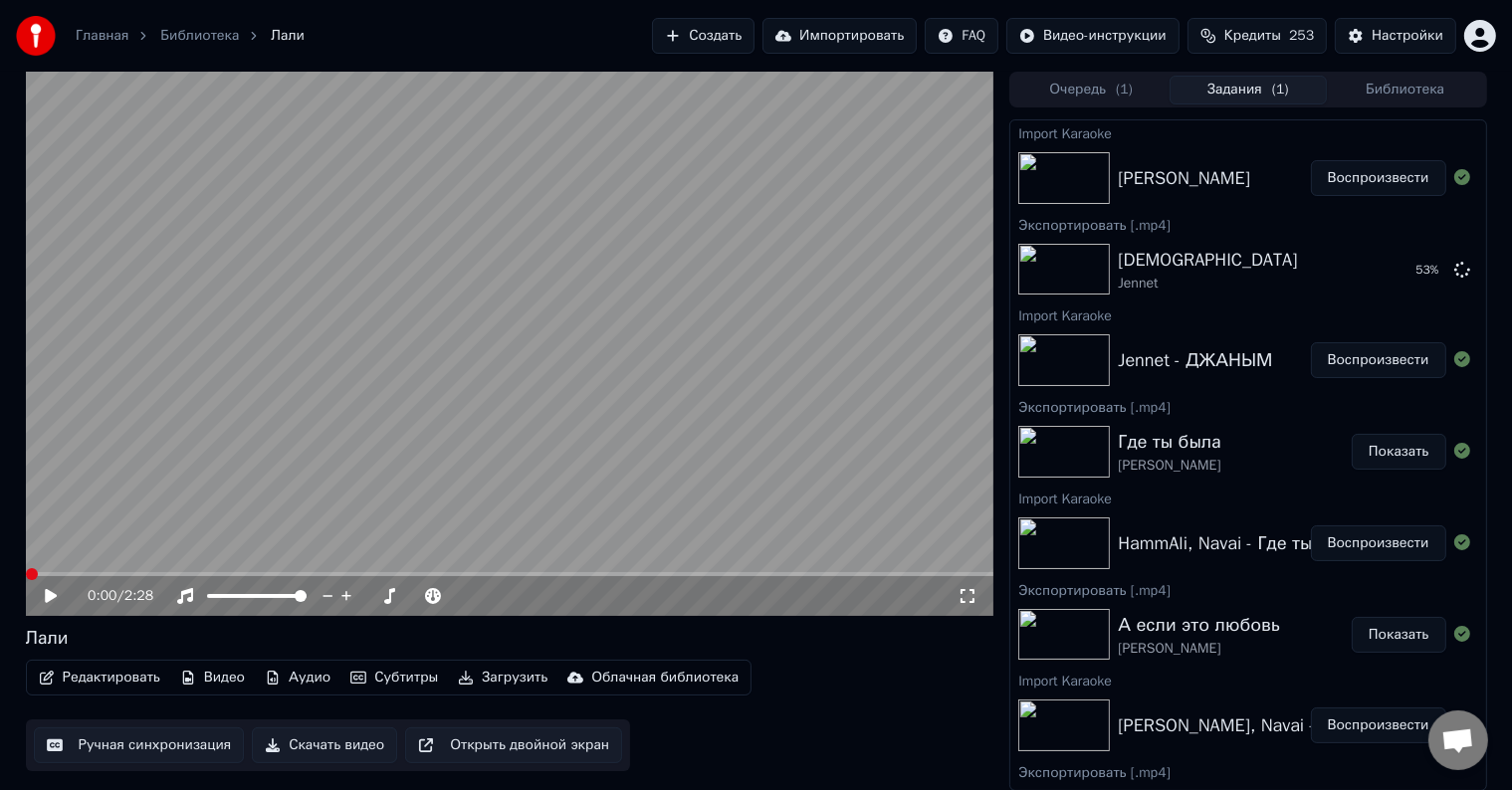 click at bounding box center (32, 574) 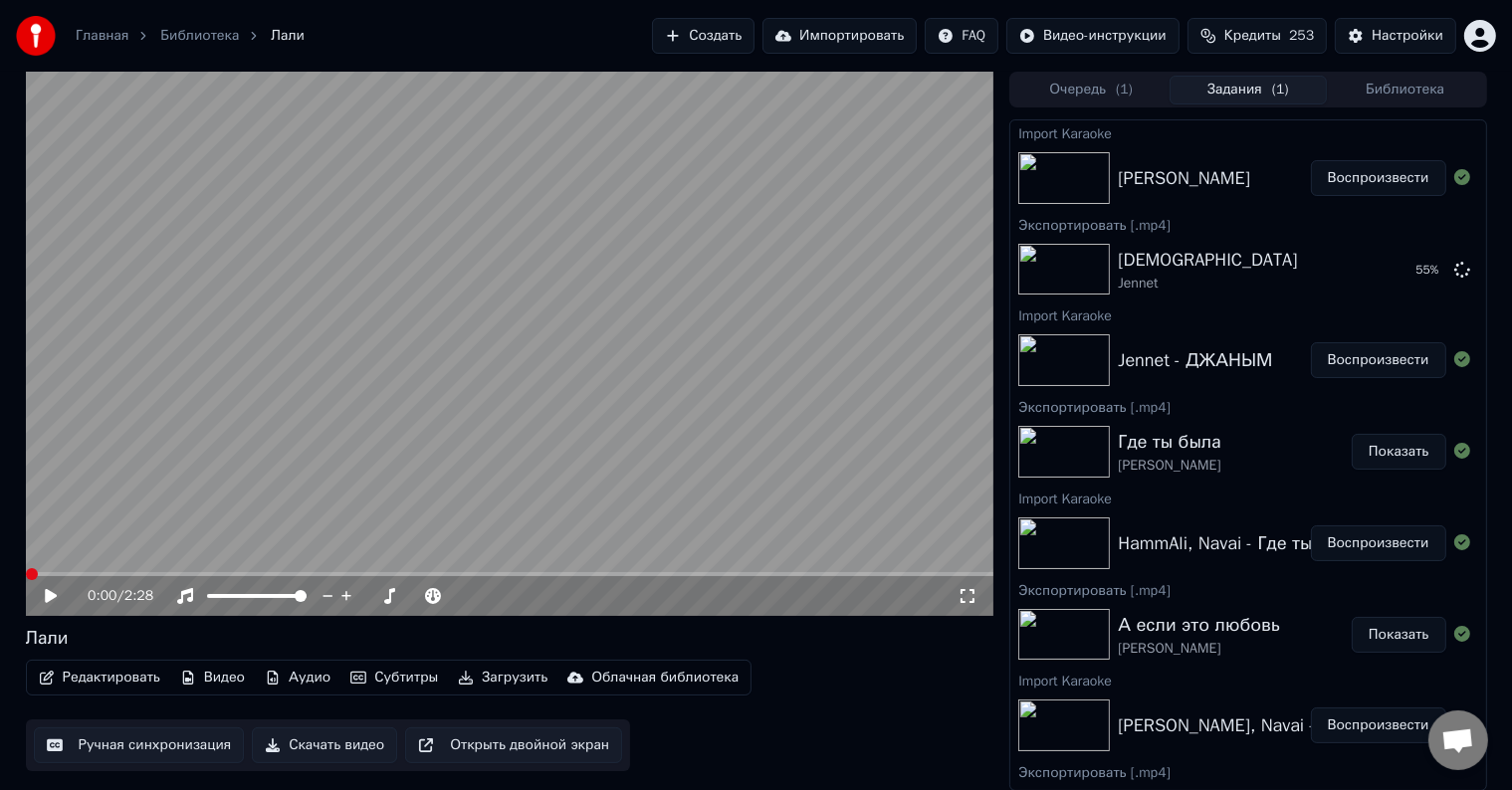 click 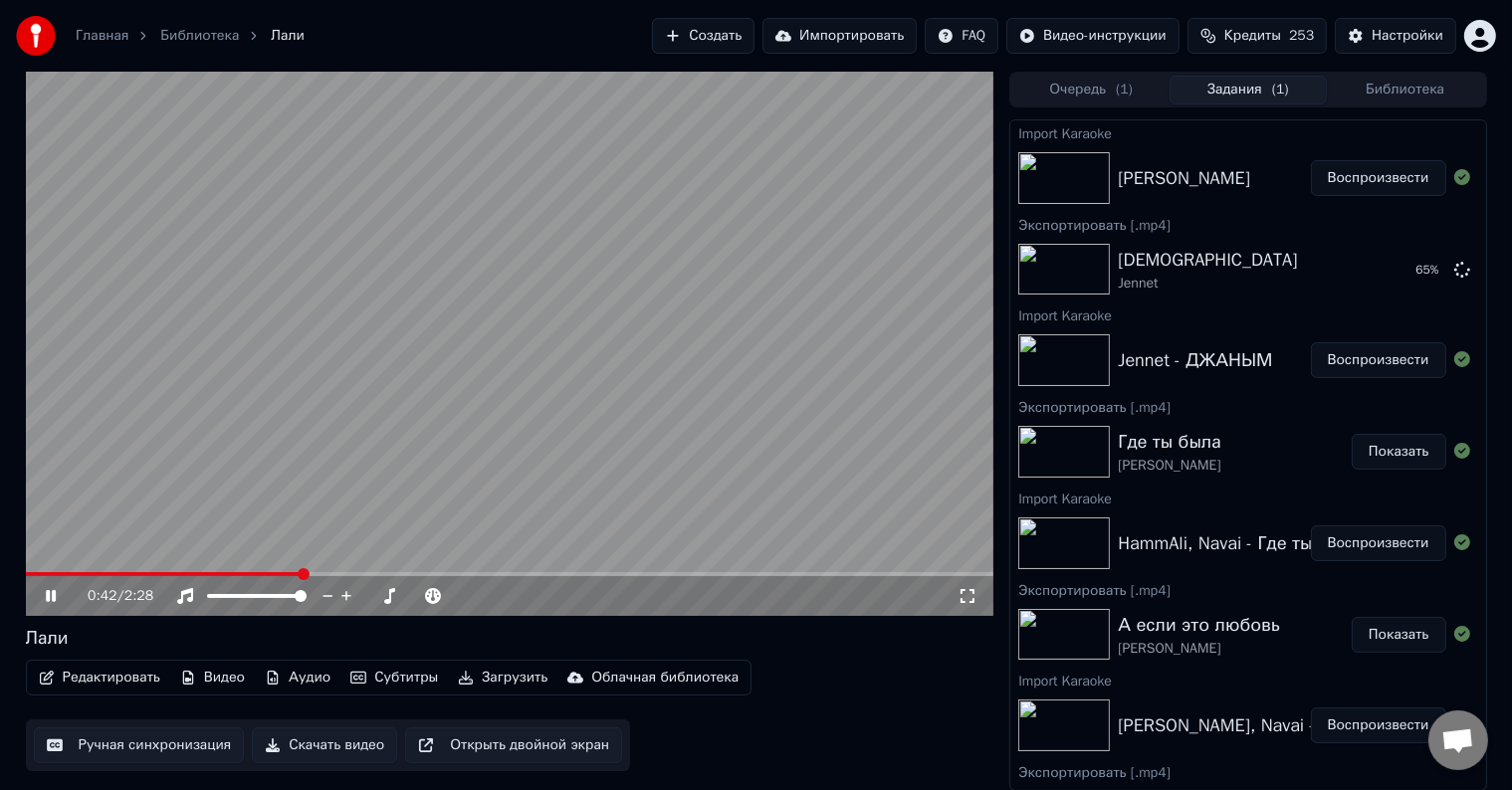 click 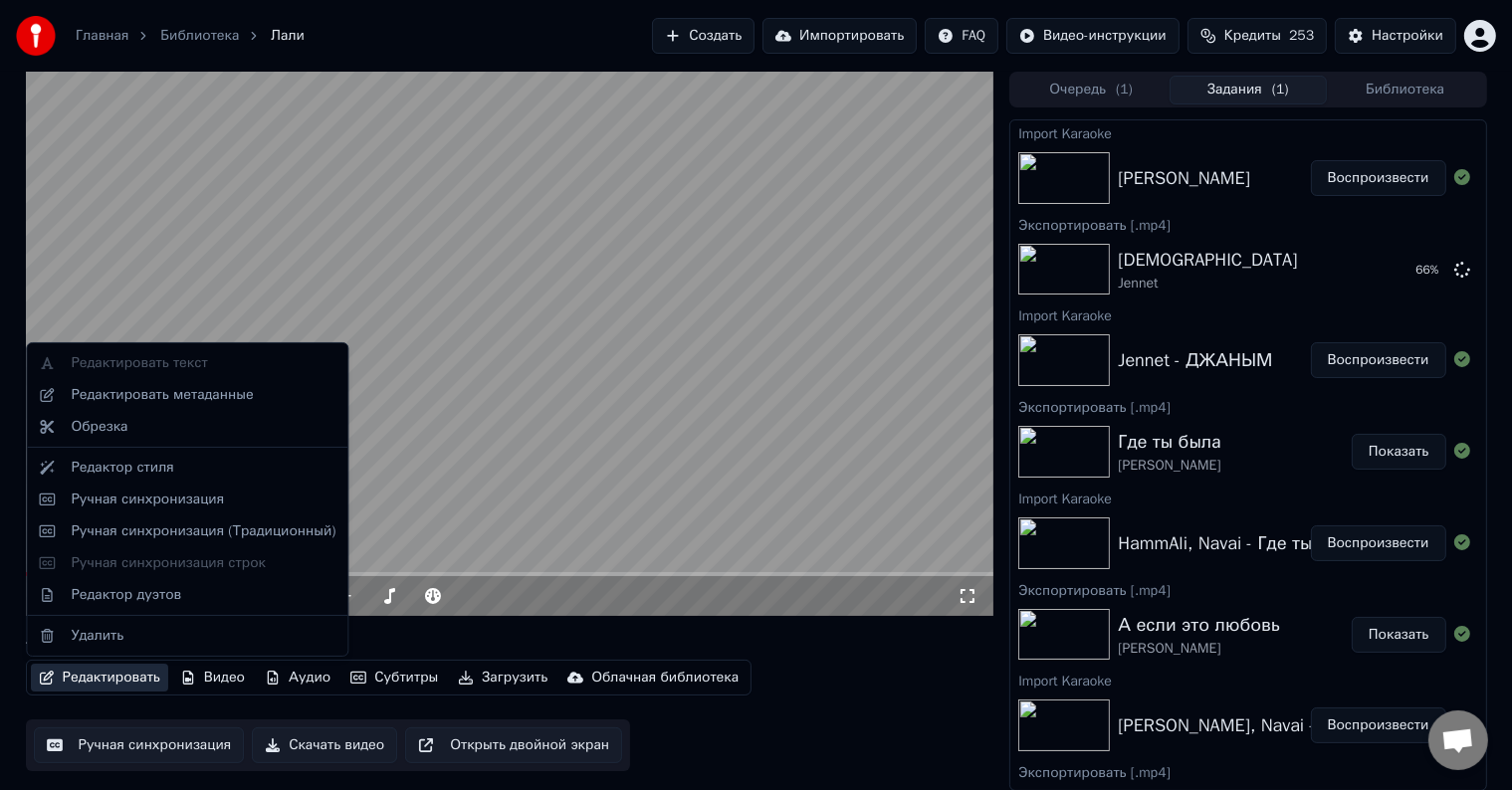 click on "Редактировать" at bounding box center (100, 678) 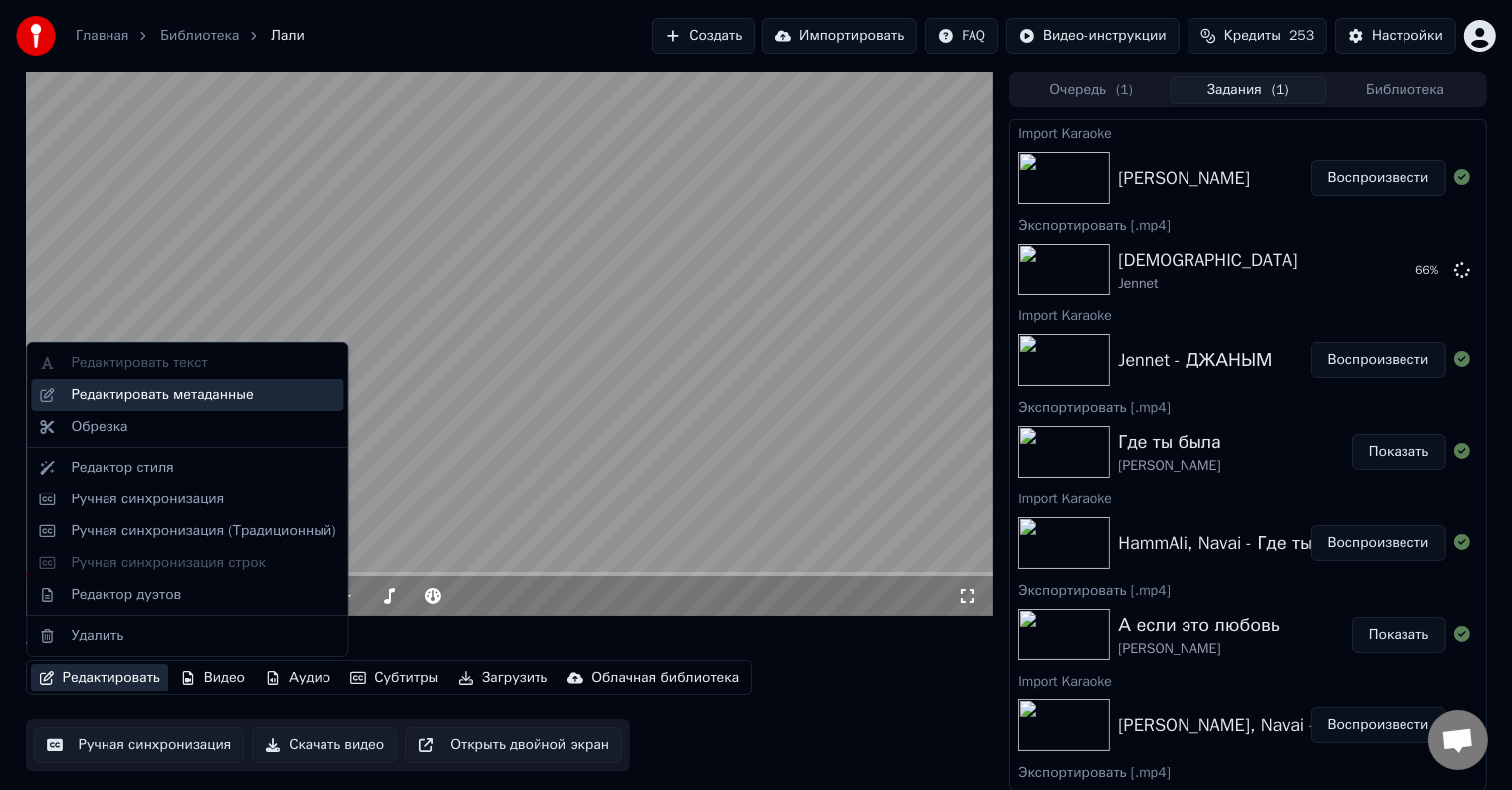 click on "Редактировать метаданные" at bounding box center [161, 395] 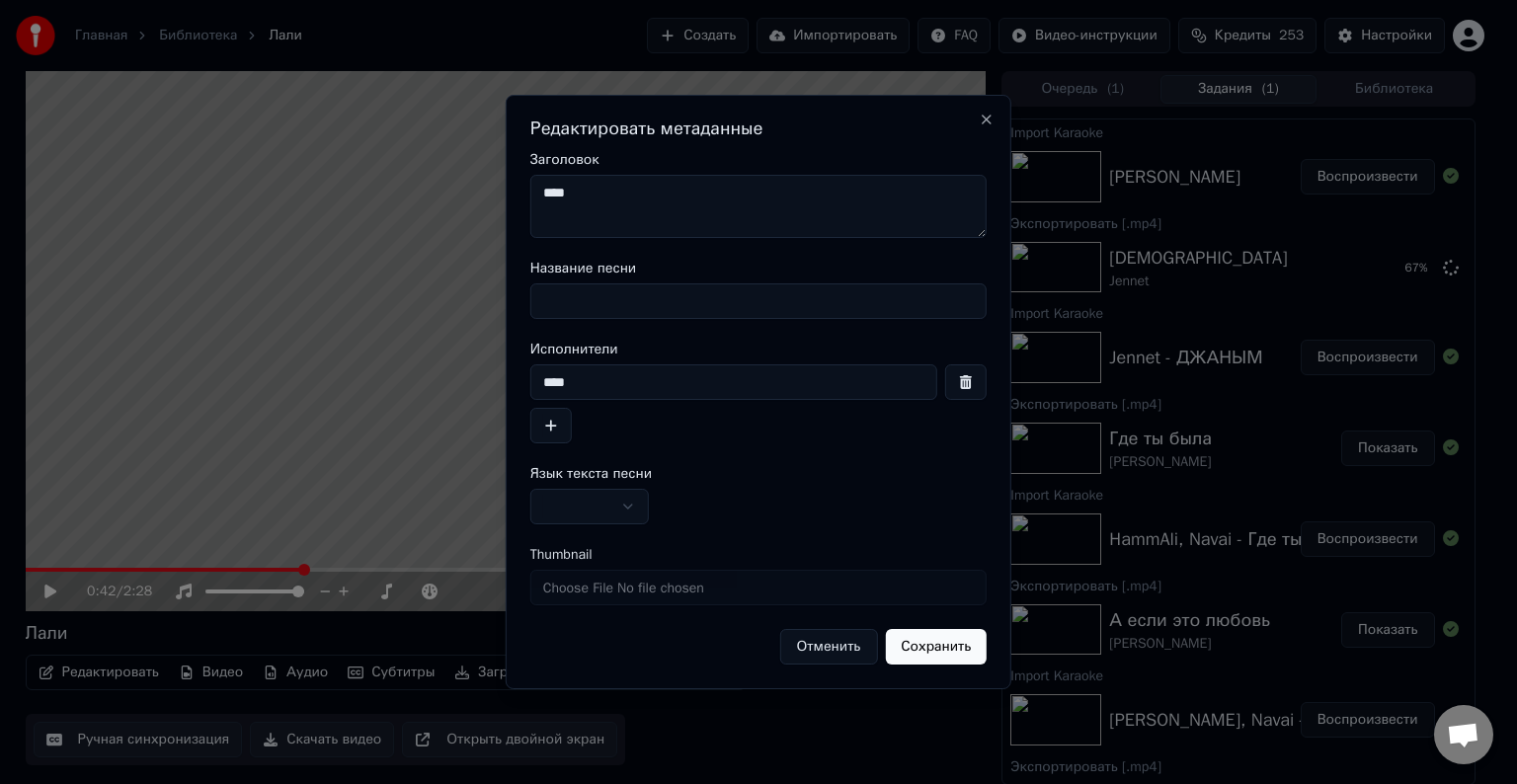 click on "****" at bounding box center [734, 382] 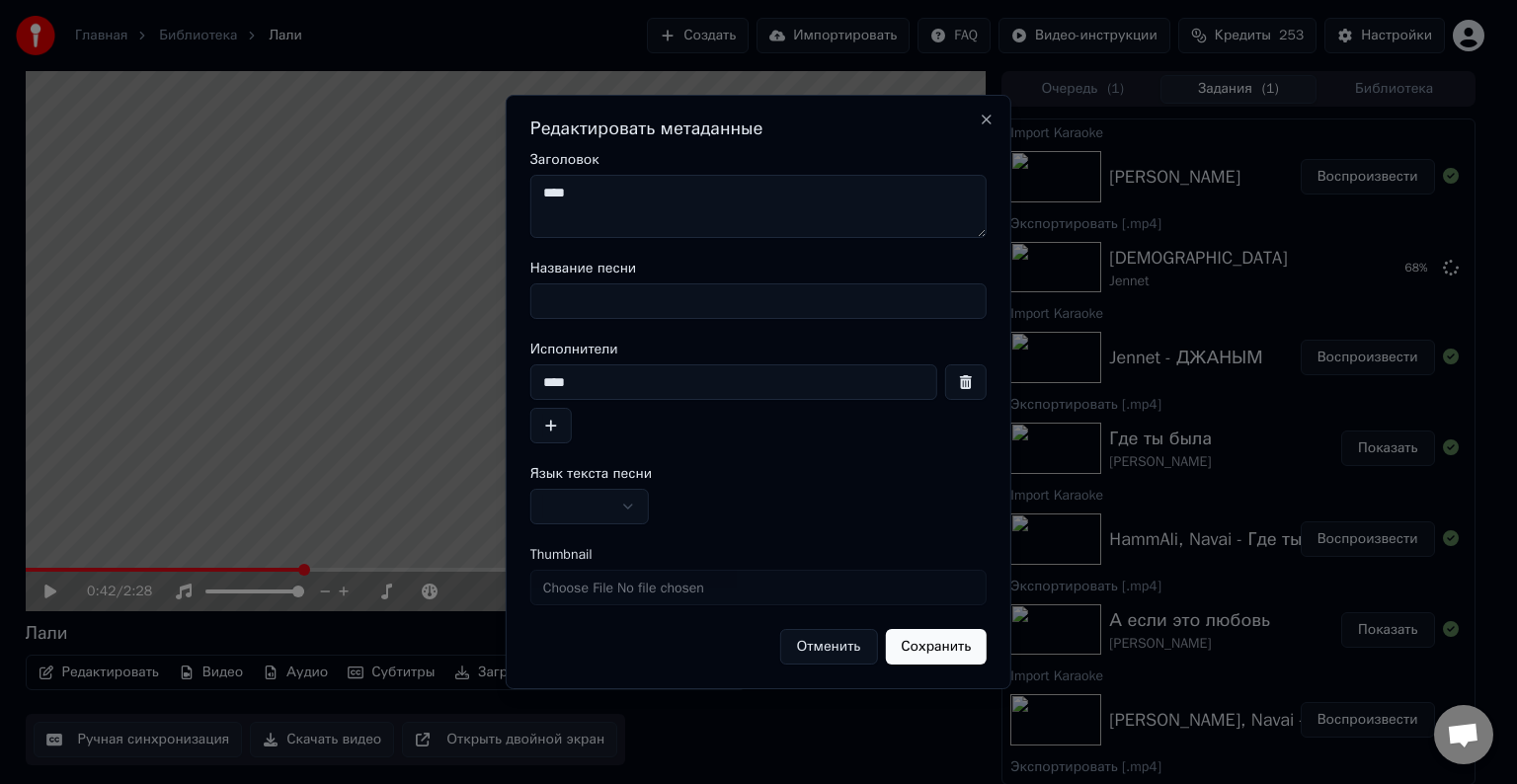 click on "Название песни" at bounding box center (758, 301) 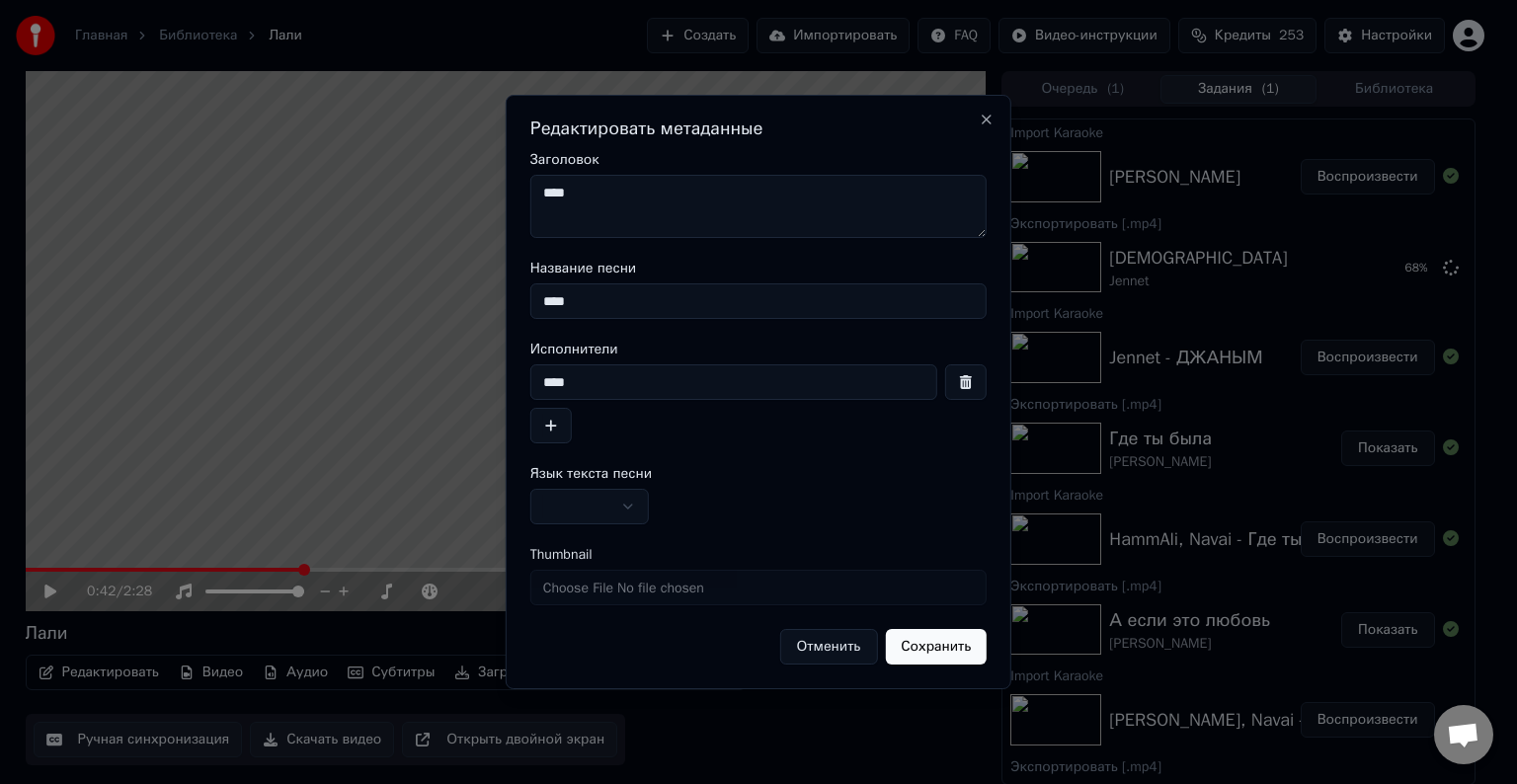 type on "****" 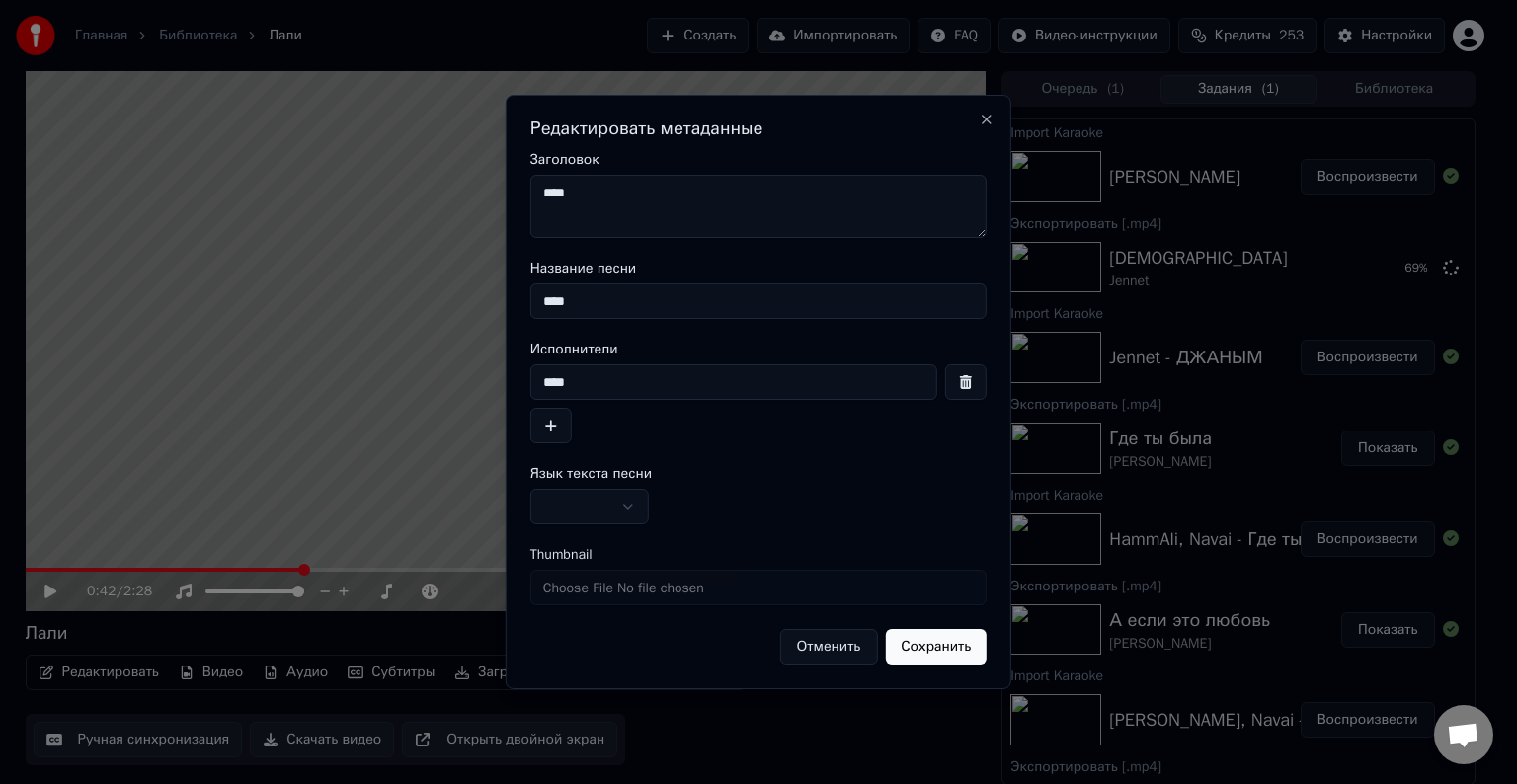 click on "****" at bounding box center (734, 382) 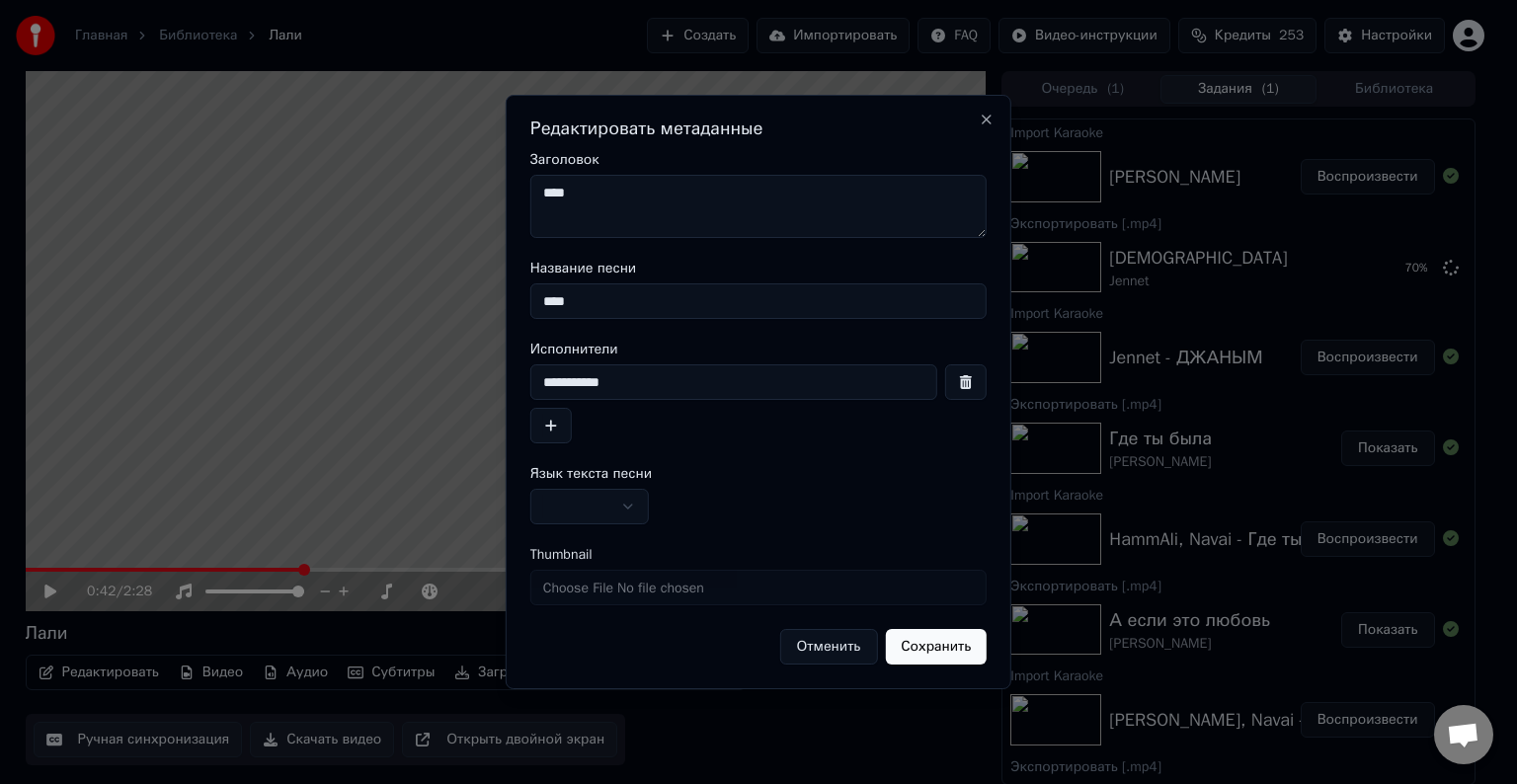 type on "**********" 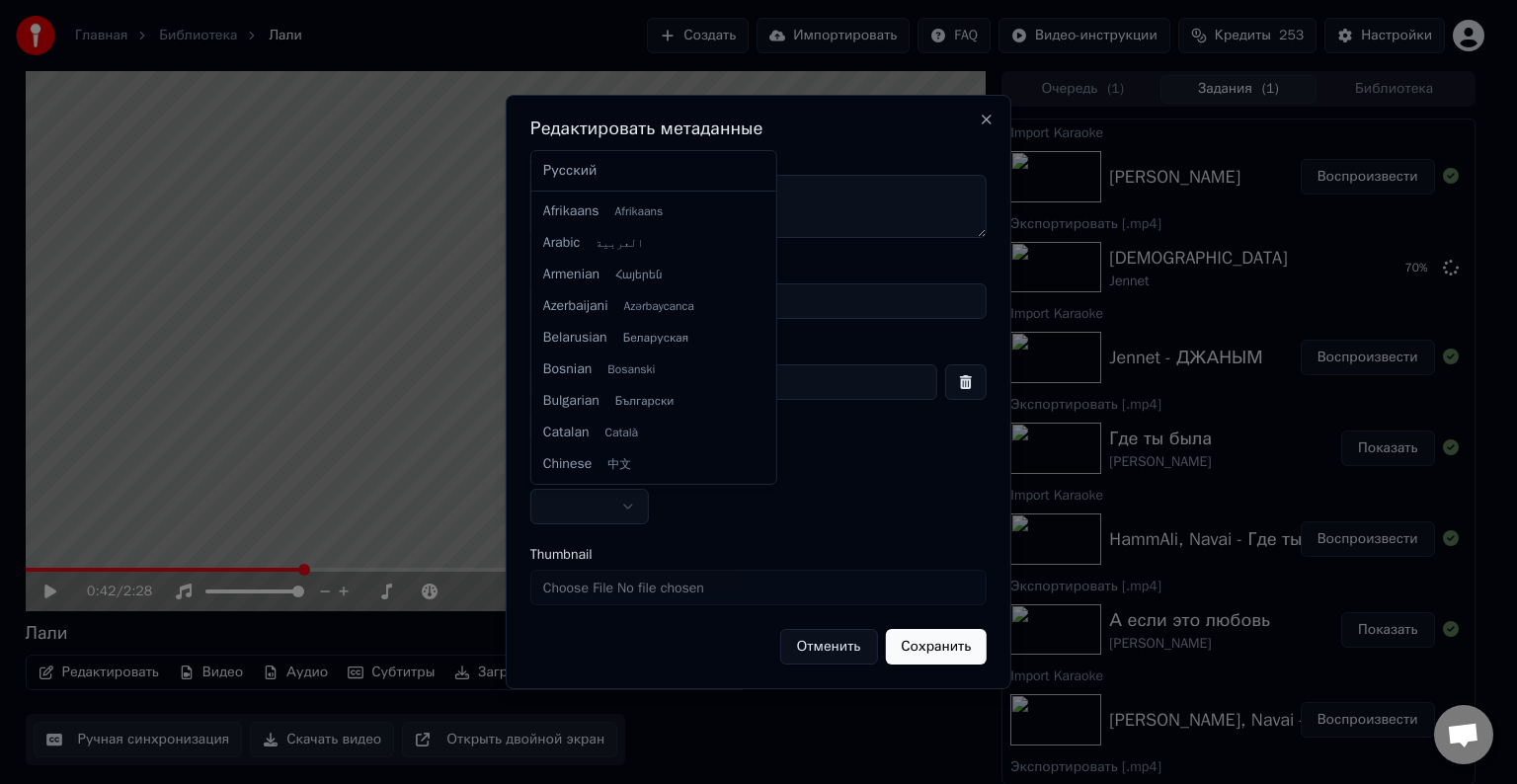 click on "Главная Библиотека Лали Создать Импортировать FAQ Видео-инструкции Кредиты 253 Настройки 0:42  /  2:28 Лали Редактировать Видео Аудио Субтитры Загрузить Облачная библиотека Ручная синхронизация Скачать видео Открыть двойной экран Очередь ( 1 ) Задания ( 1 ) Библиотека Import Karaoke JONY - Лали Воспроизвести Экспортировать [.mp4] [PERSON_NAME] 70 % Import Karaoke Jennet - ДЖАНЫМ Воспроизвести Экспортировать [.mp4] Где ты была [PERSON_NAME] Показать Import Karaoke HammAli, Navai - Где ты была Воспроизвести Экспортировать [.mp4] А если это любовь [PERSON_NAME] Показать Import Karaoke [PERSON_NAME], Navai - А если это любовь [PERSON_NAME] Показать" at bounding box center (750, 392) 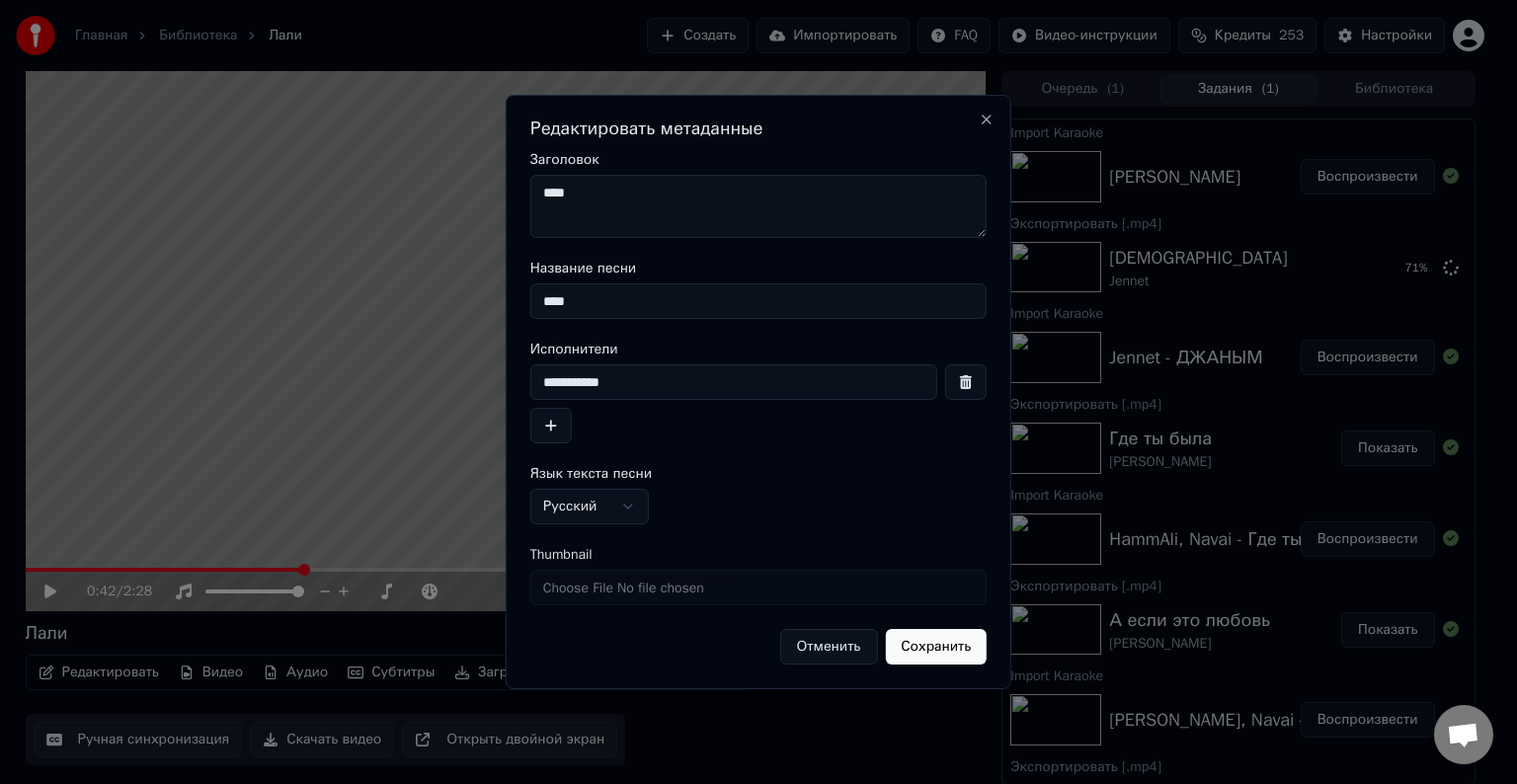 click on "Сохранить" at bounding box center (935, 647) 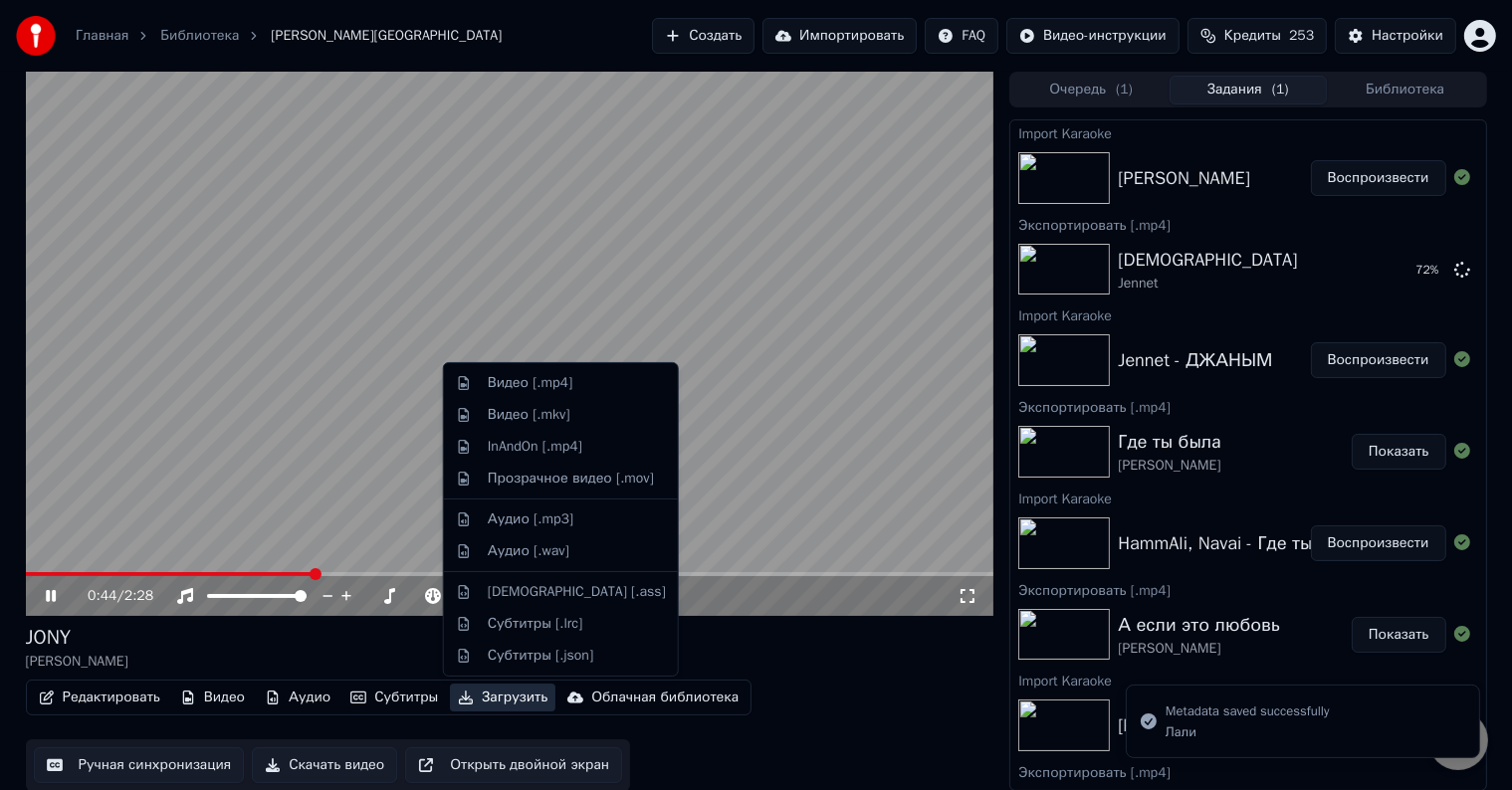 click on "Загрузить" at bounding box center [503, 697] 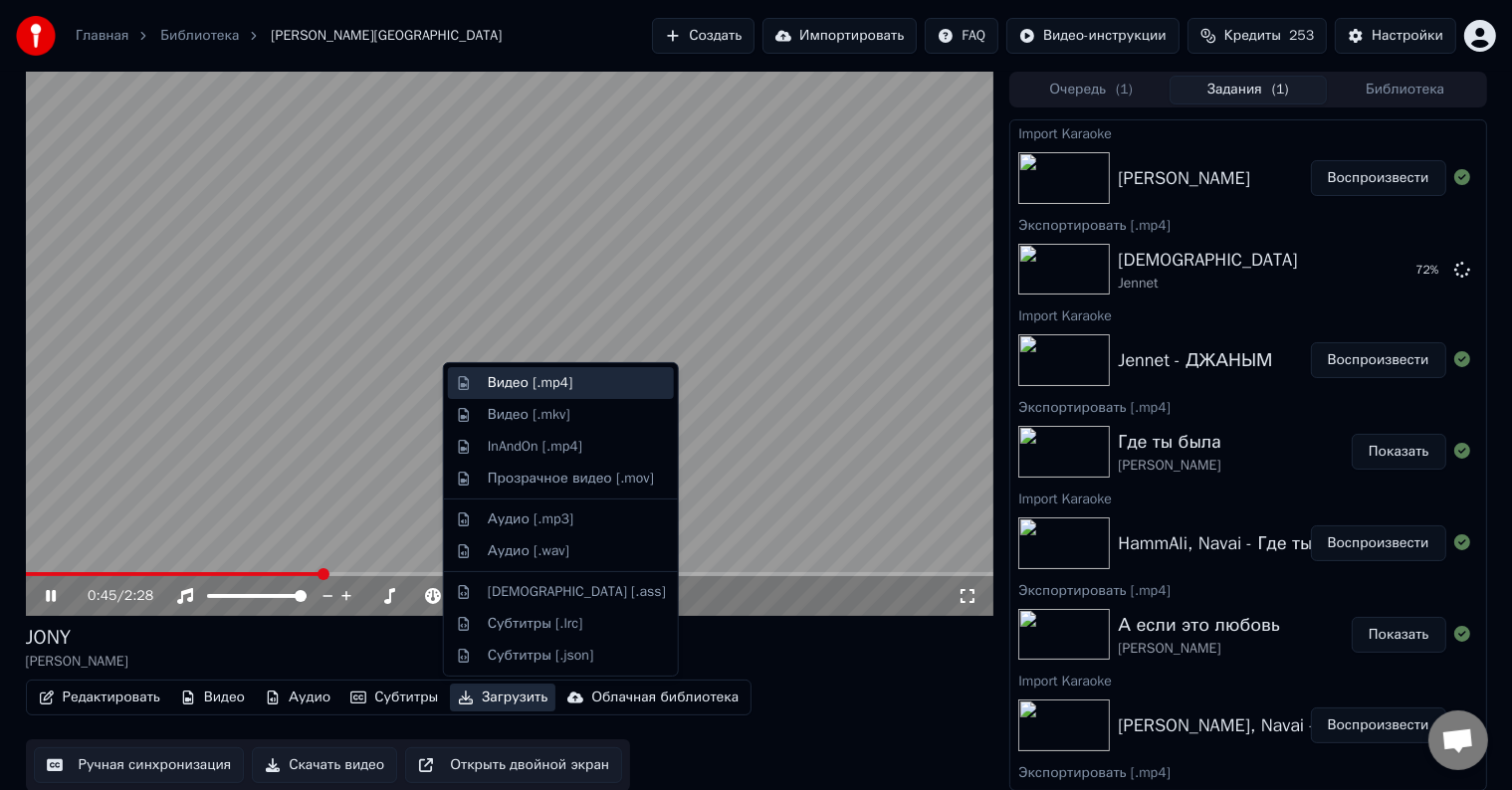 click on "Видео [.mp4]" at bounding box center [530, 383] 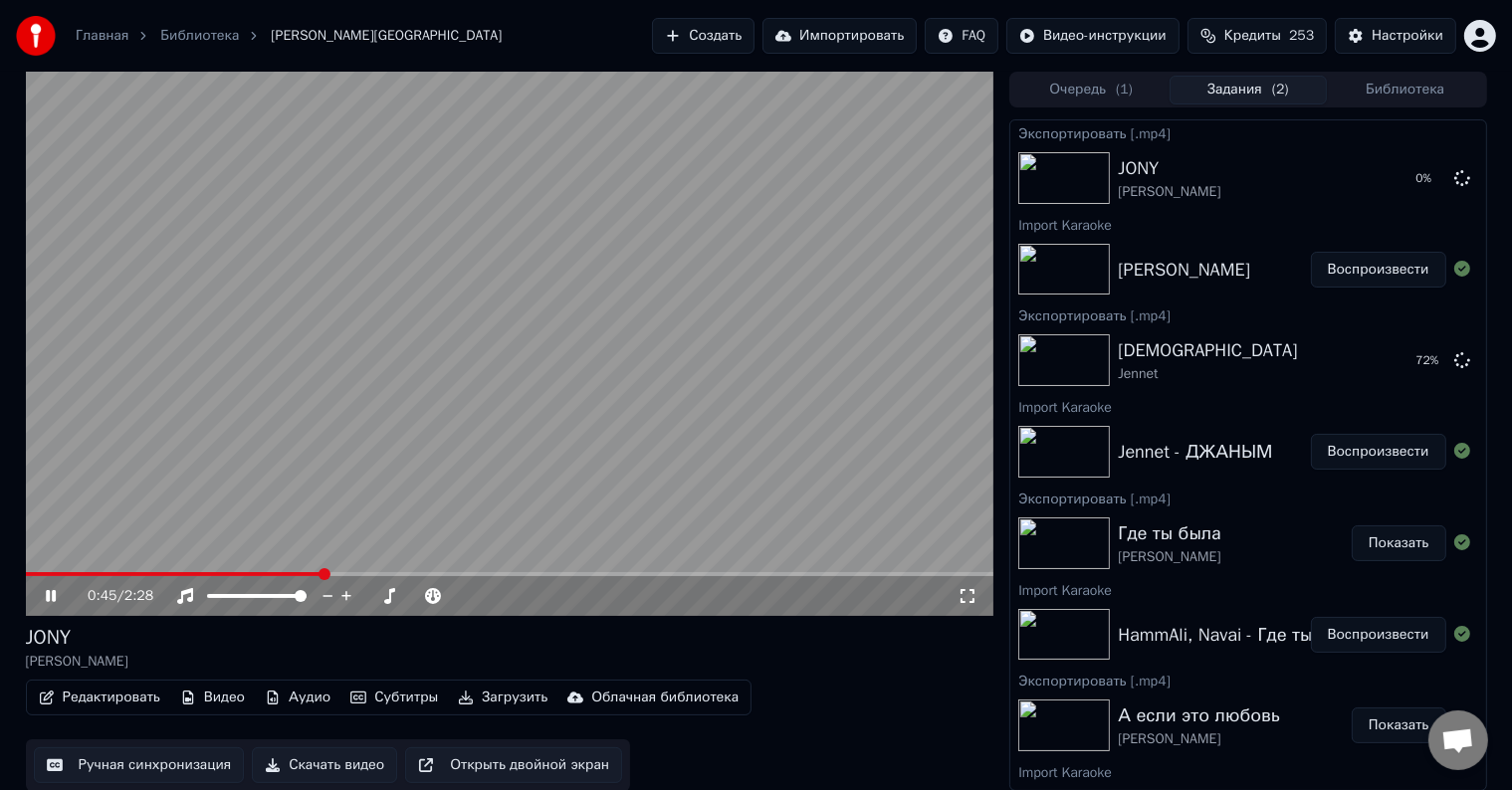 click at bounding box center (324, 574) 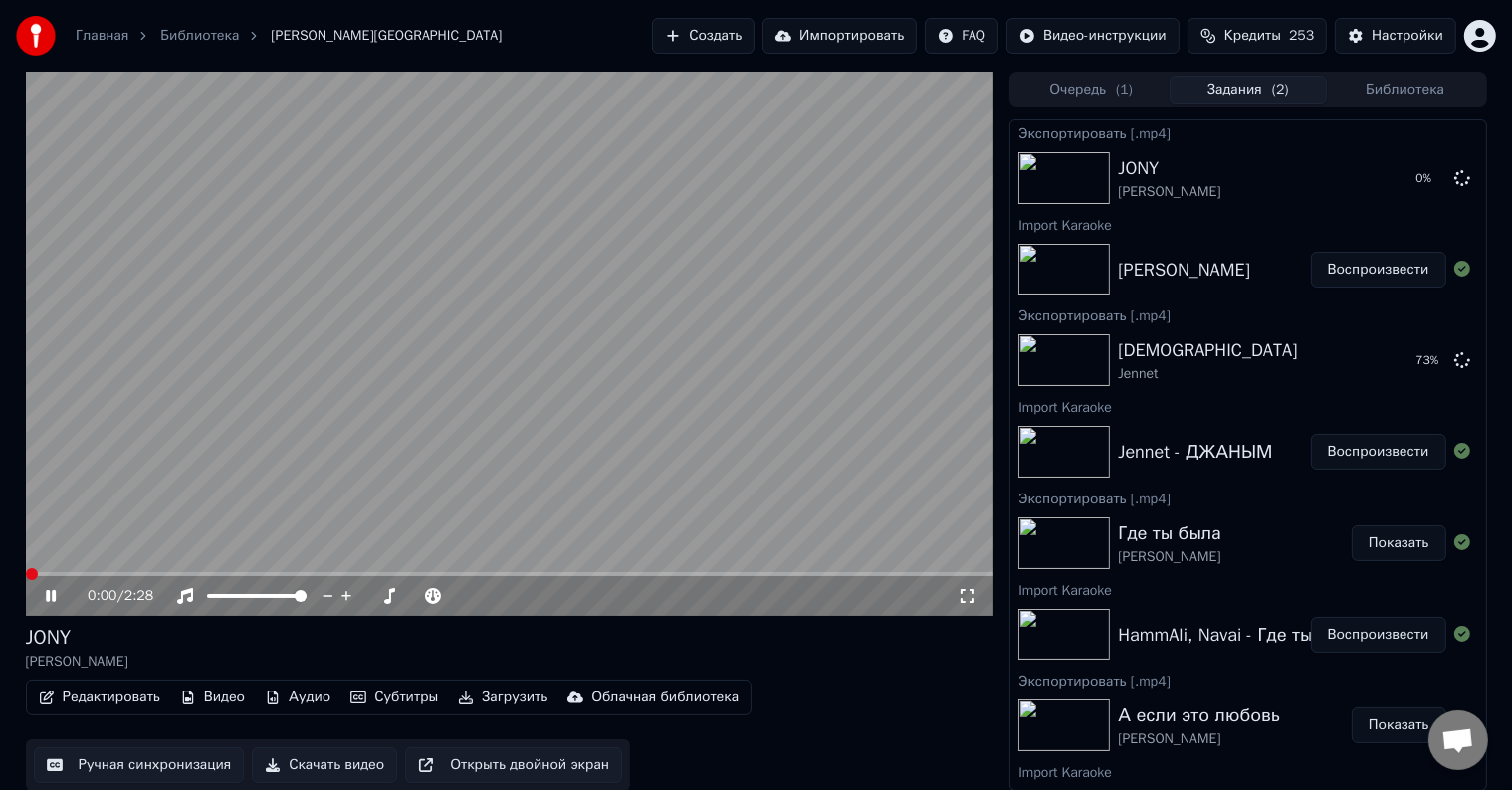 click 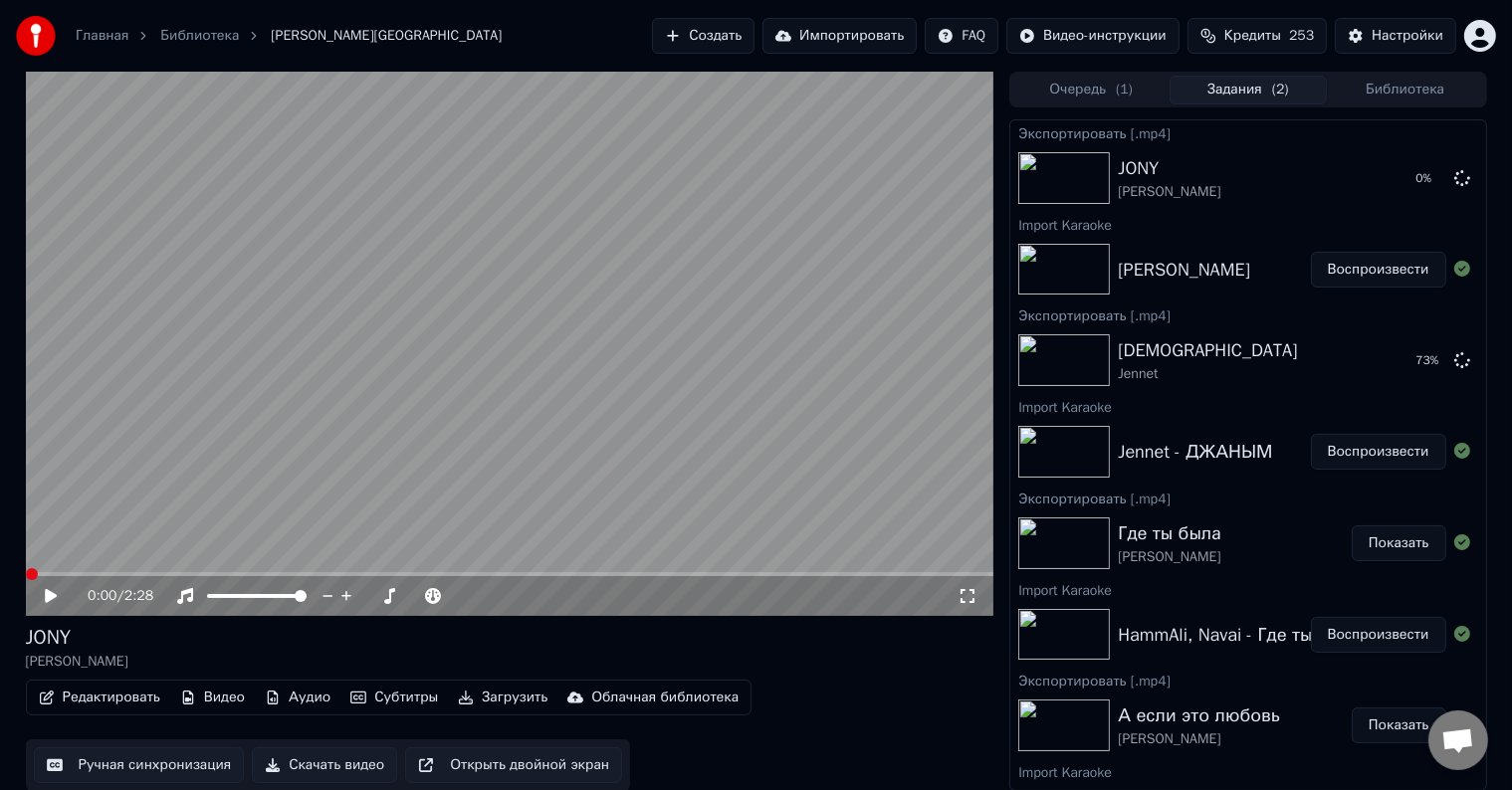 click on "Импортировать" at bounding box center [839, 36] 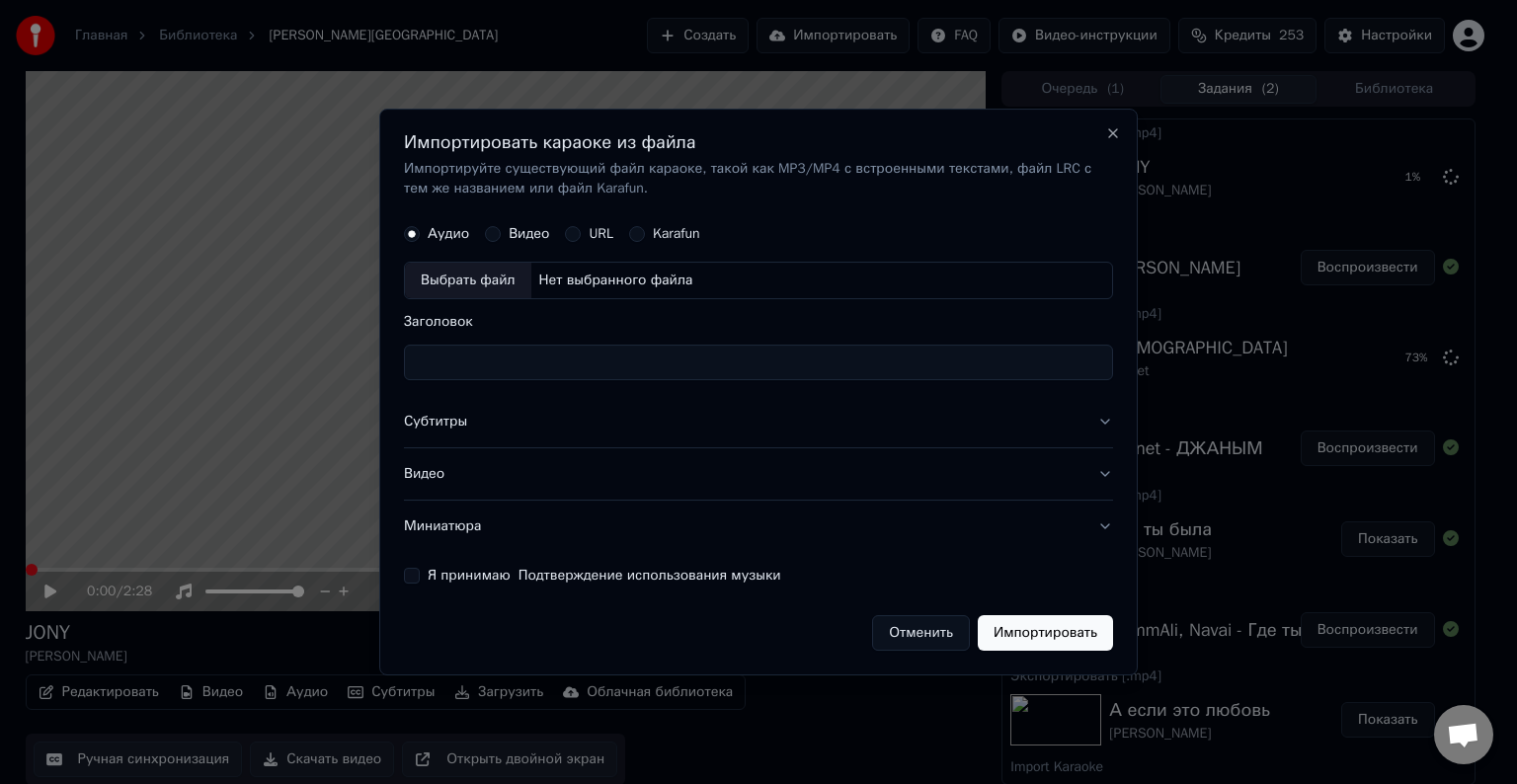 click on "Выбрать файл" at bounding box center [468, 280] 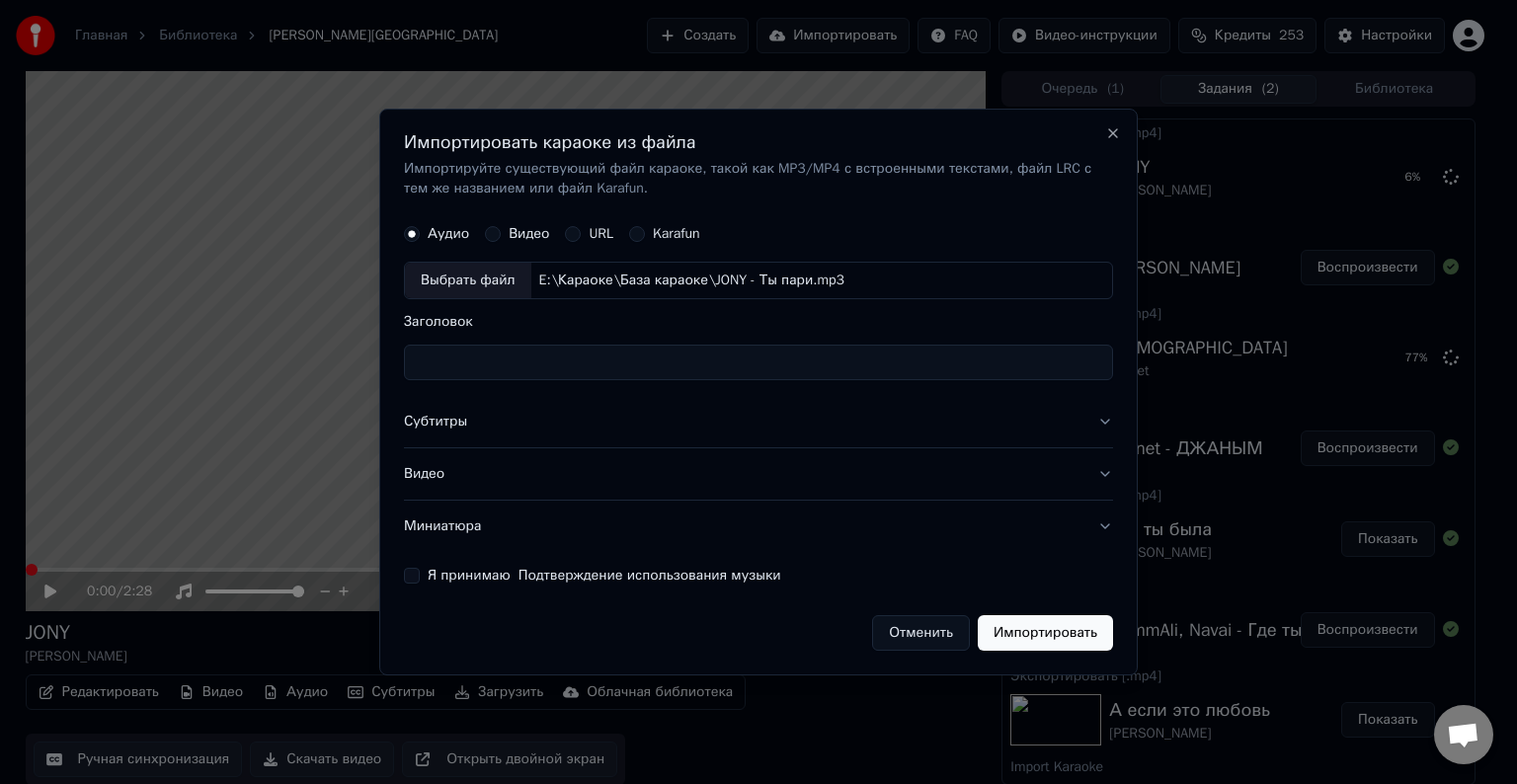 type on "**********" 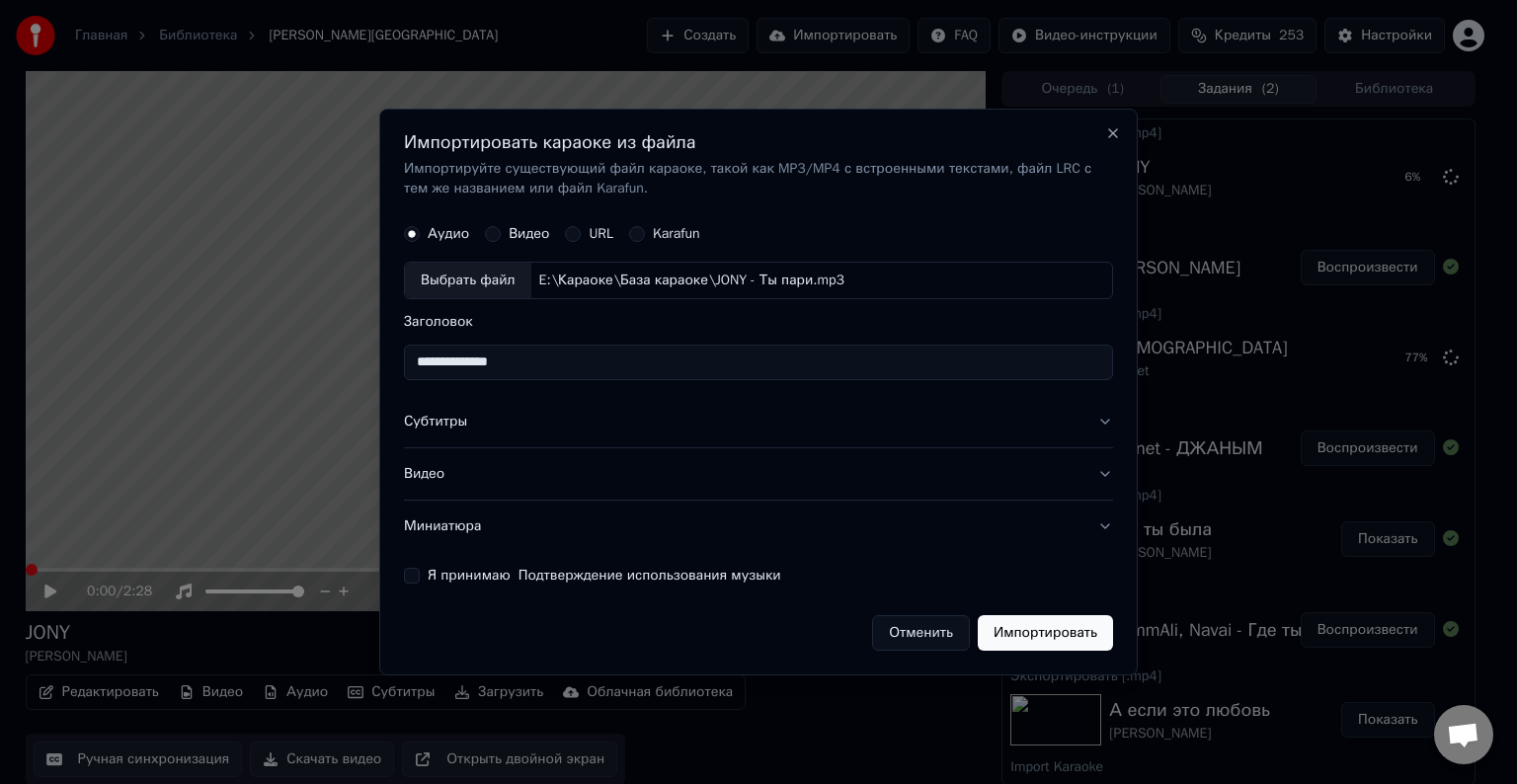 click on "Субтитры" at bounding box center (758, 422) 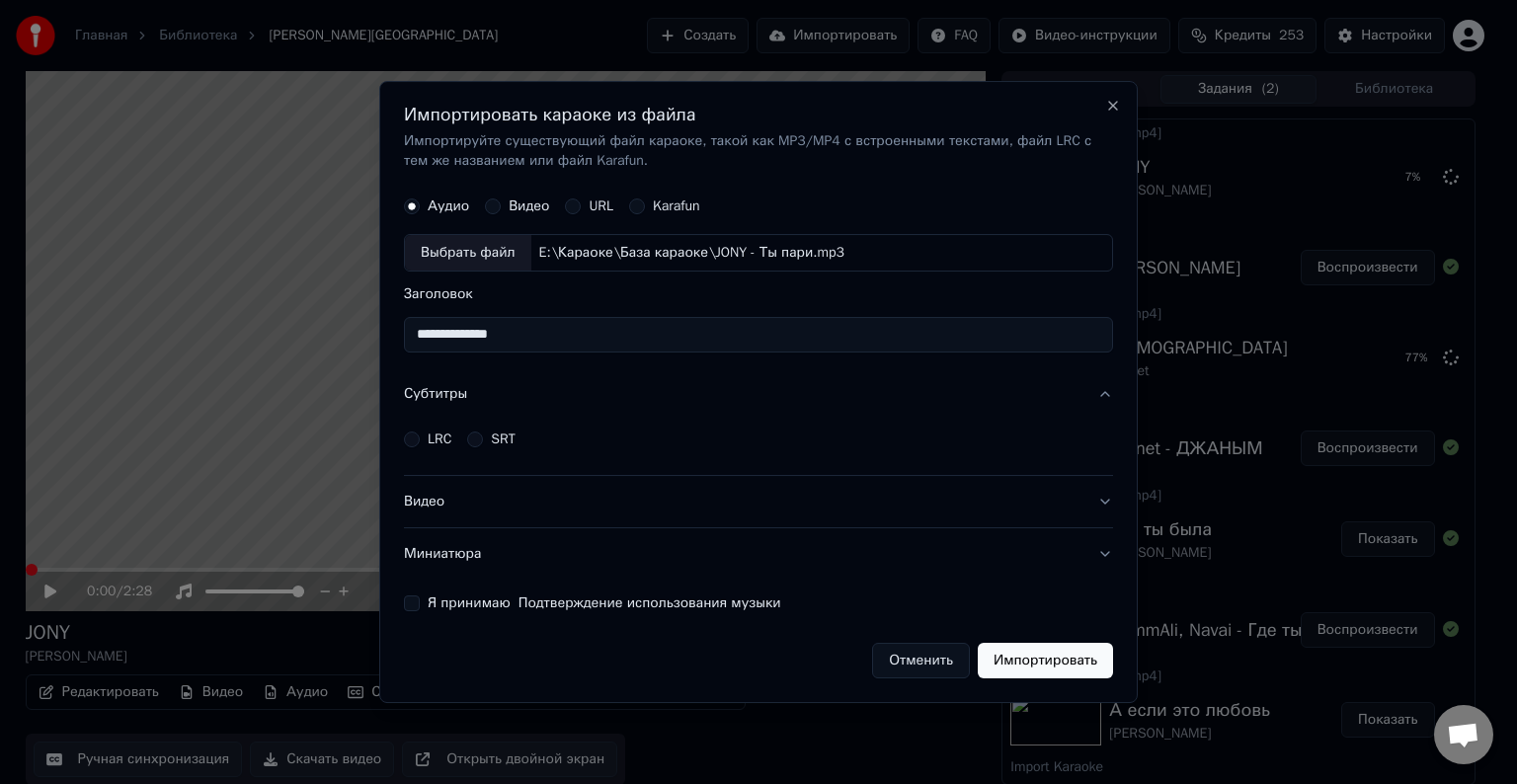 click on "LRC" at bounding box center (439, 439) 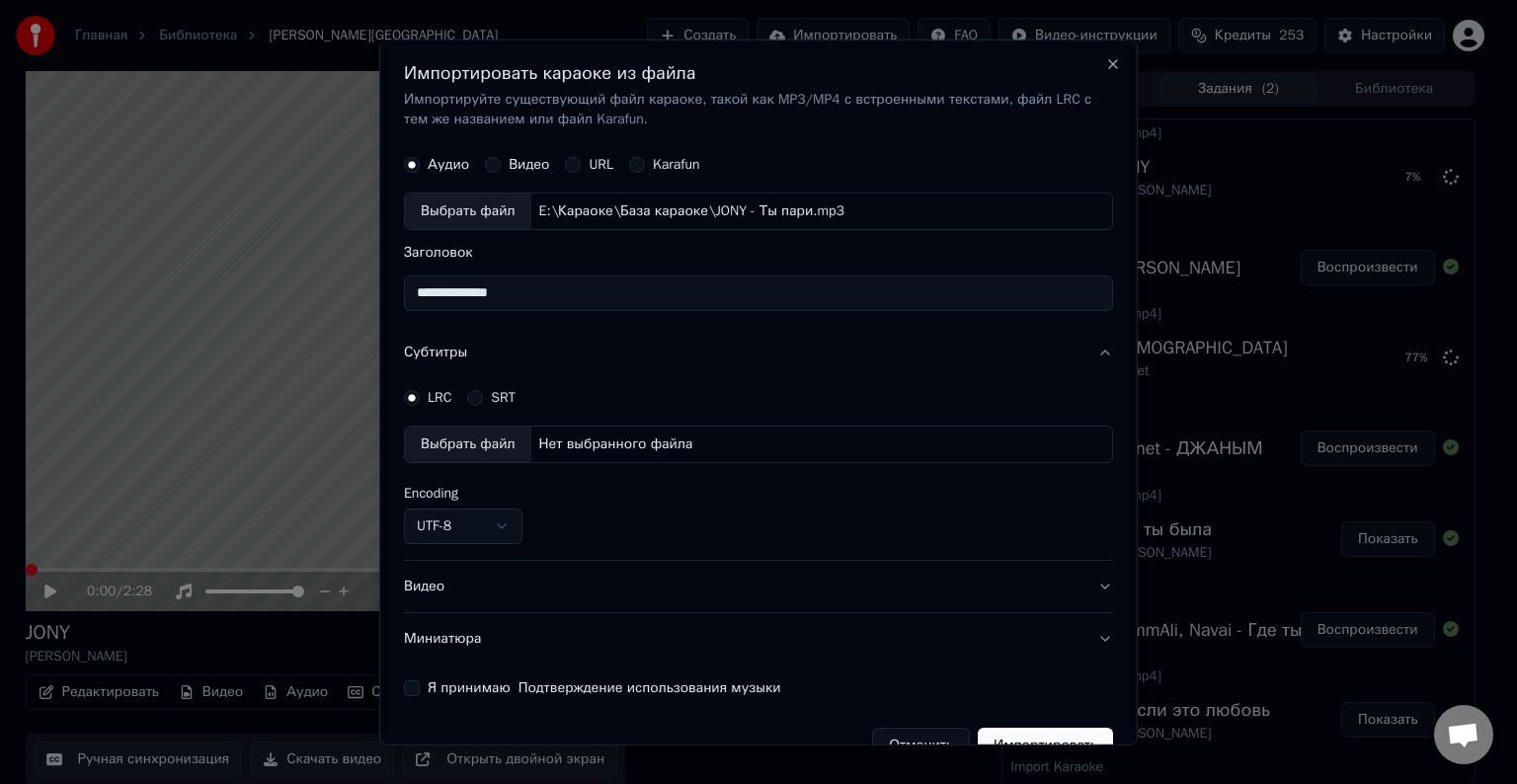 click on "Выбрать файл" at bounding box center (468, 444) 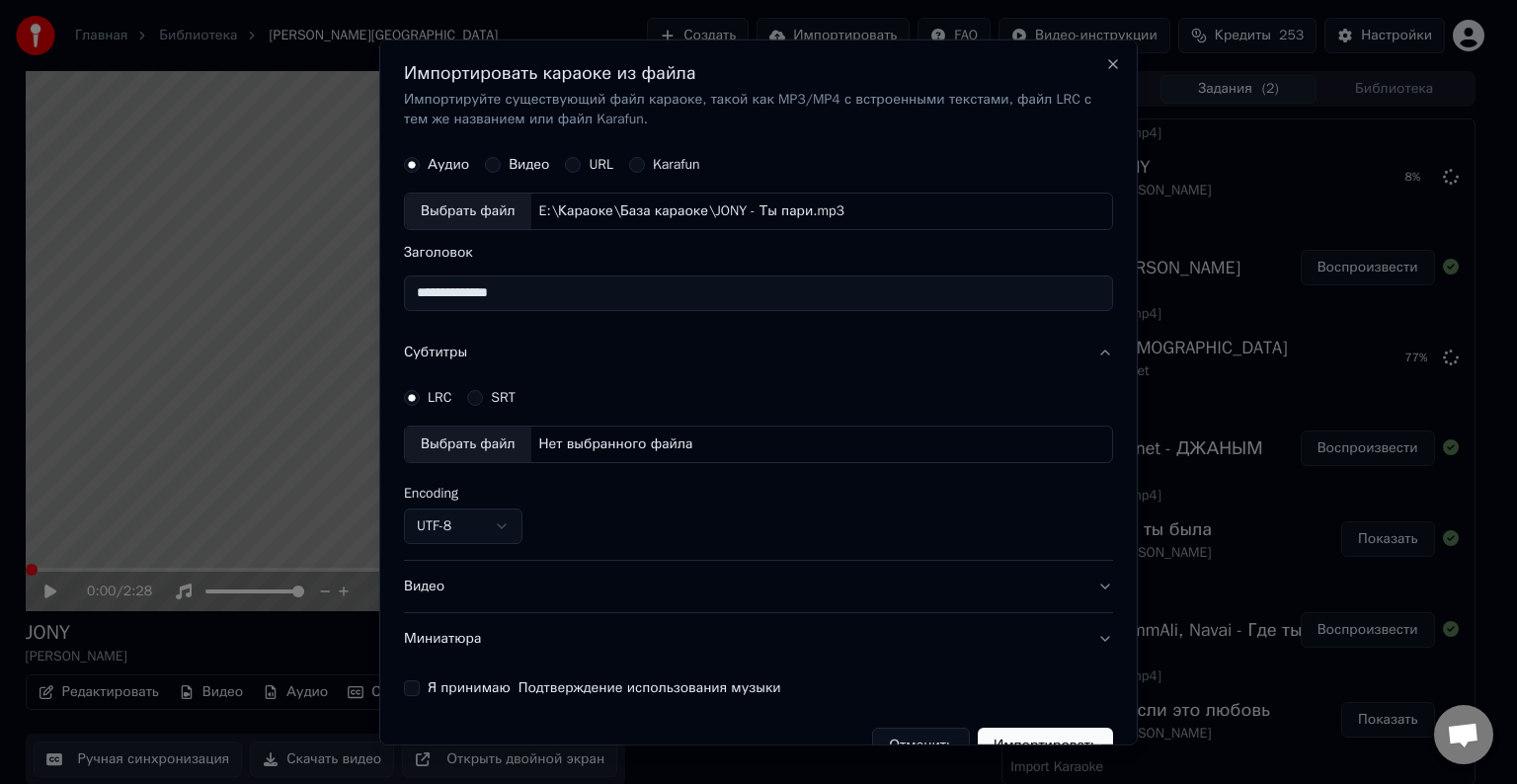select on "**********" 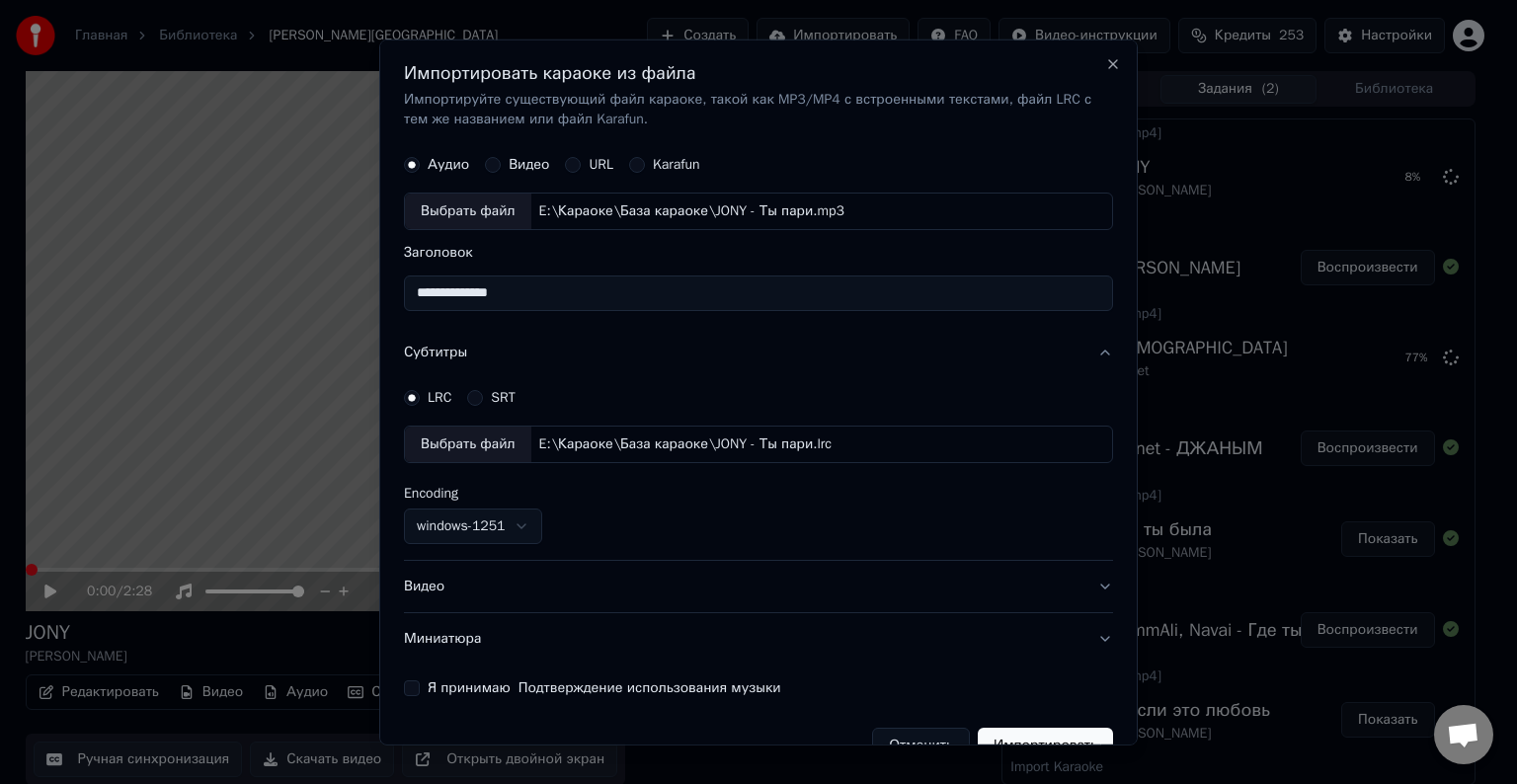 click on "Видео" at bounding box center [758, 587] 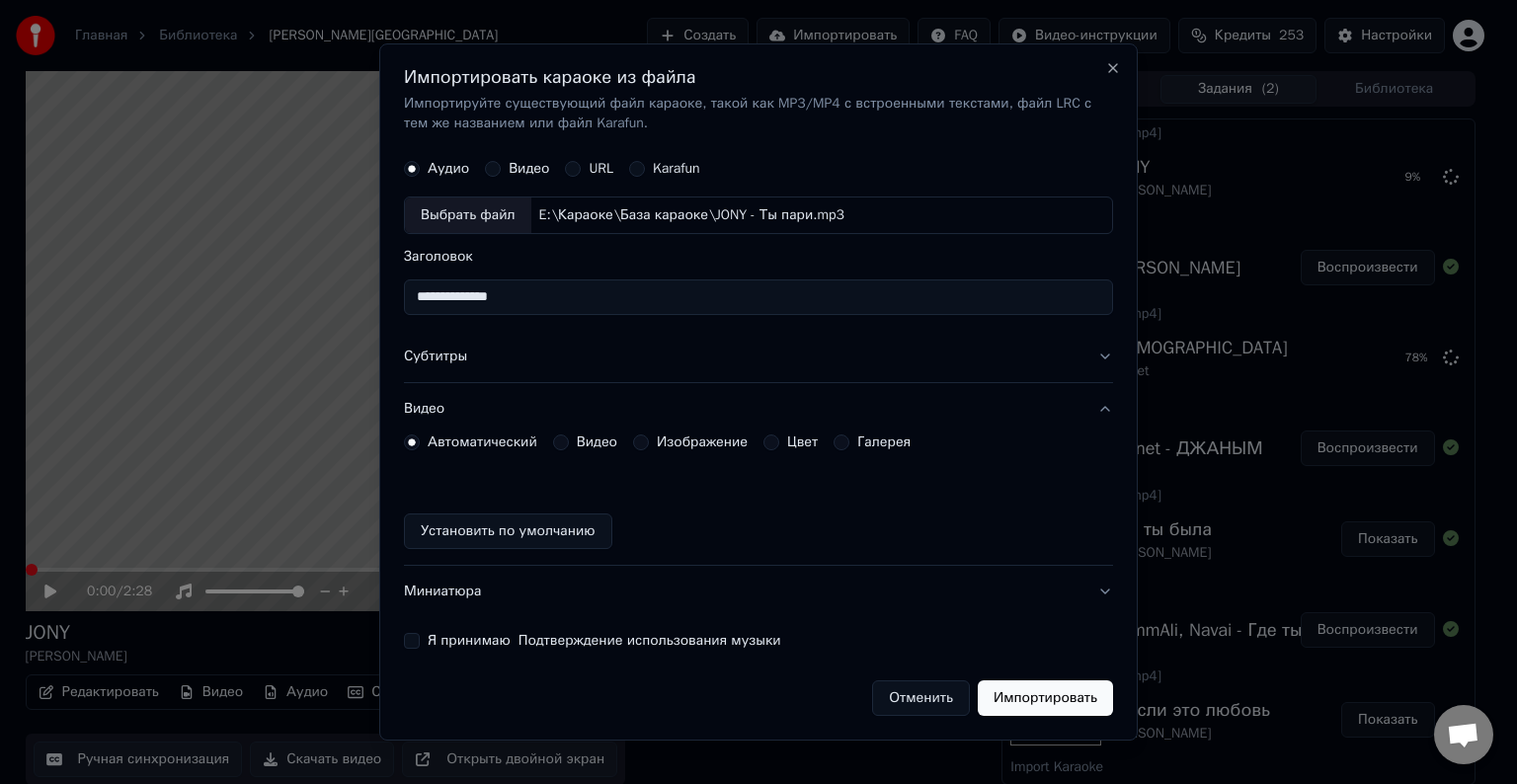 click on "Видео" at bounding box center [597, 442] 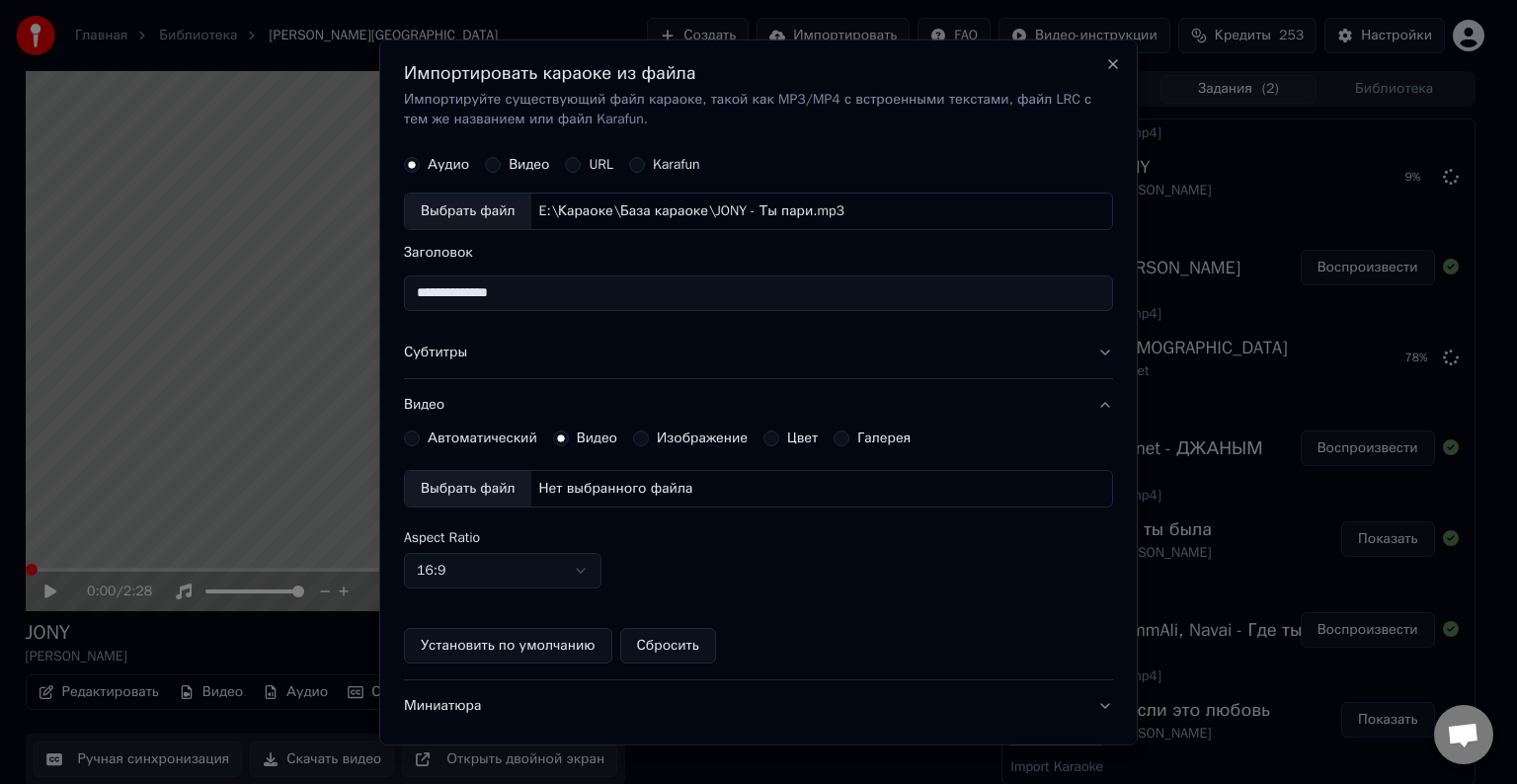 click on "Выбрать файл" at bounding box center (468, 489) 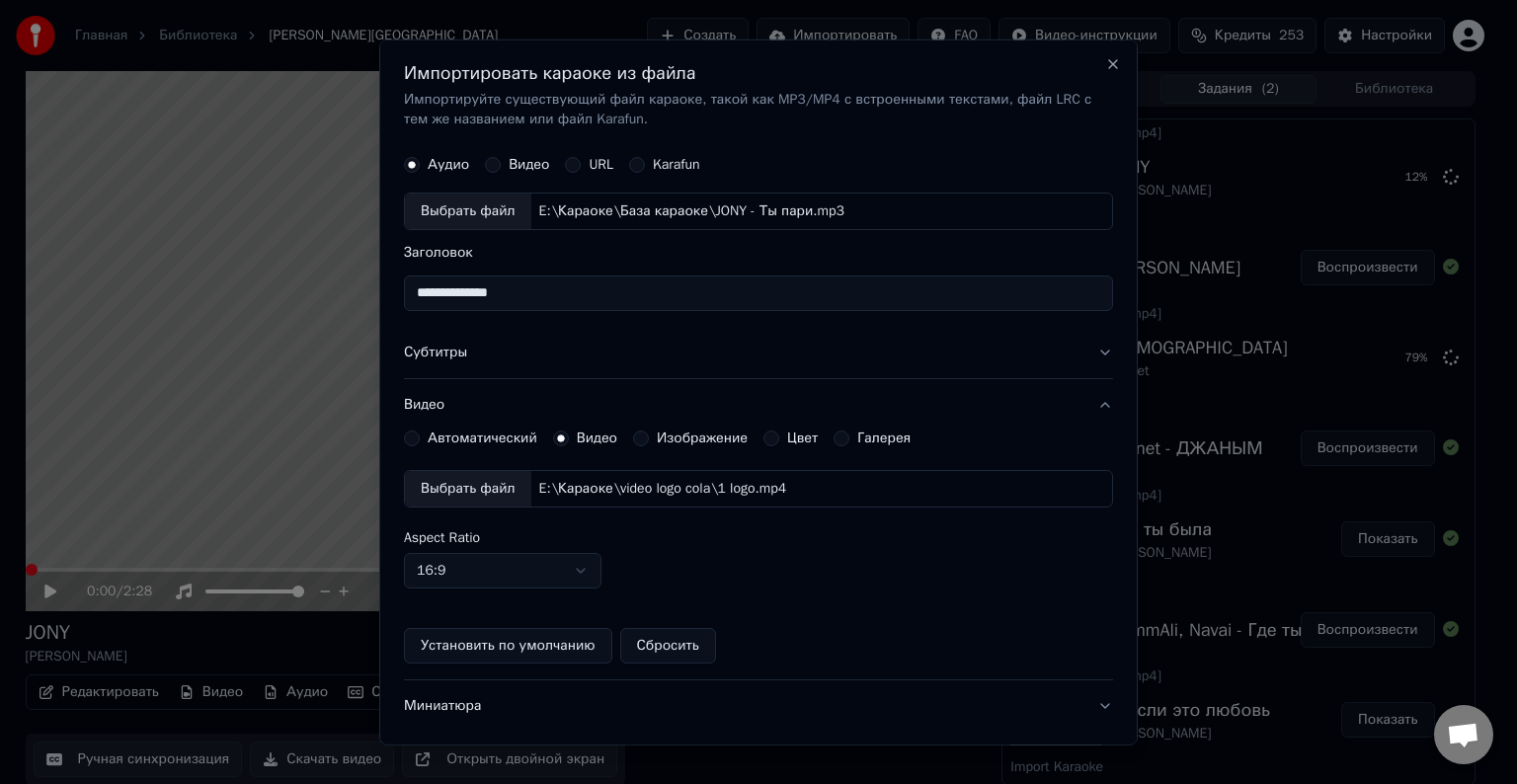 scroll, scrollTop: 108, scrollLeft: 0, axis: vertical 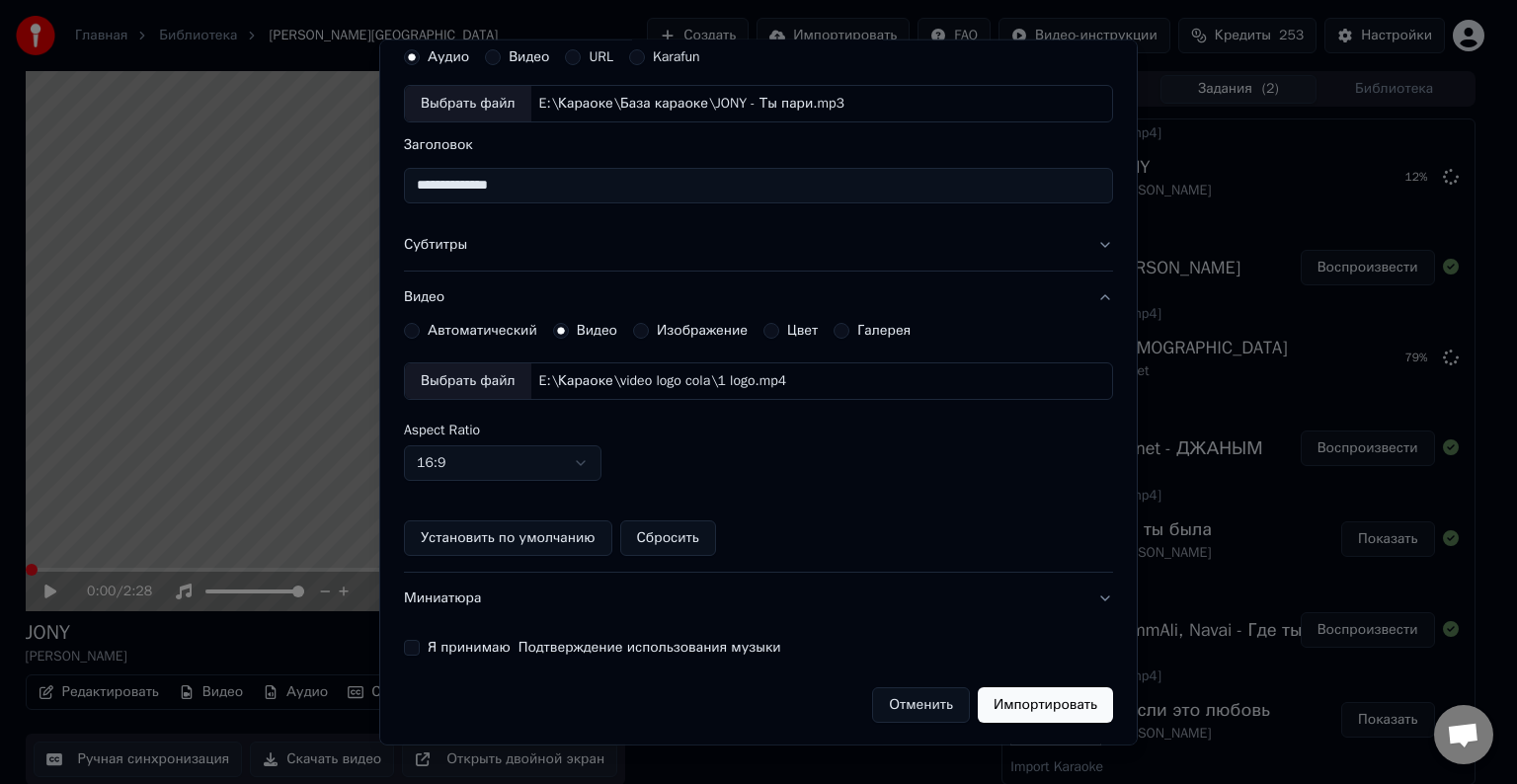 click on "Я принимаю   Подтверждение использования музыки" at bounding box center (412, 648) 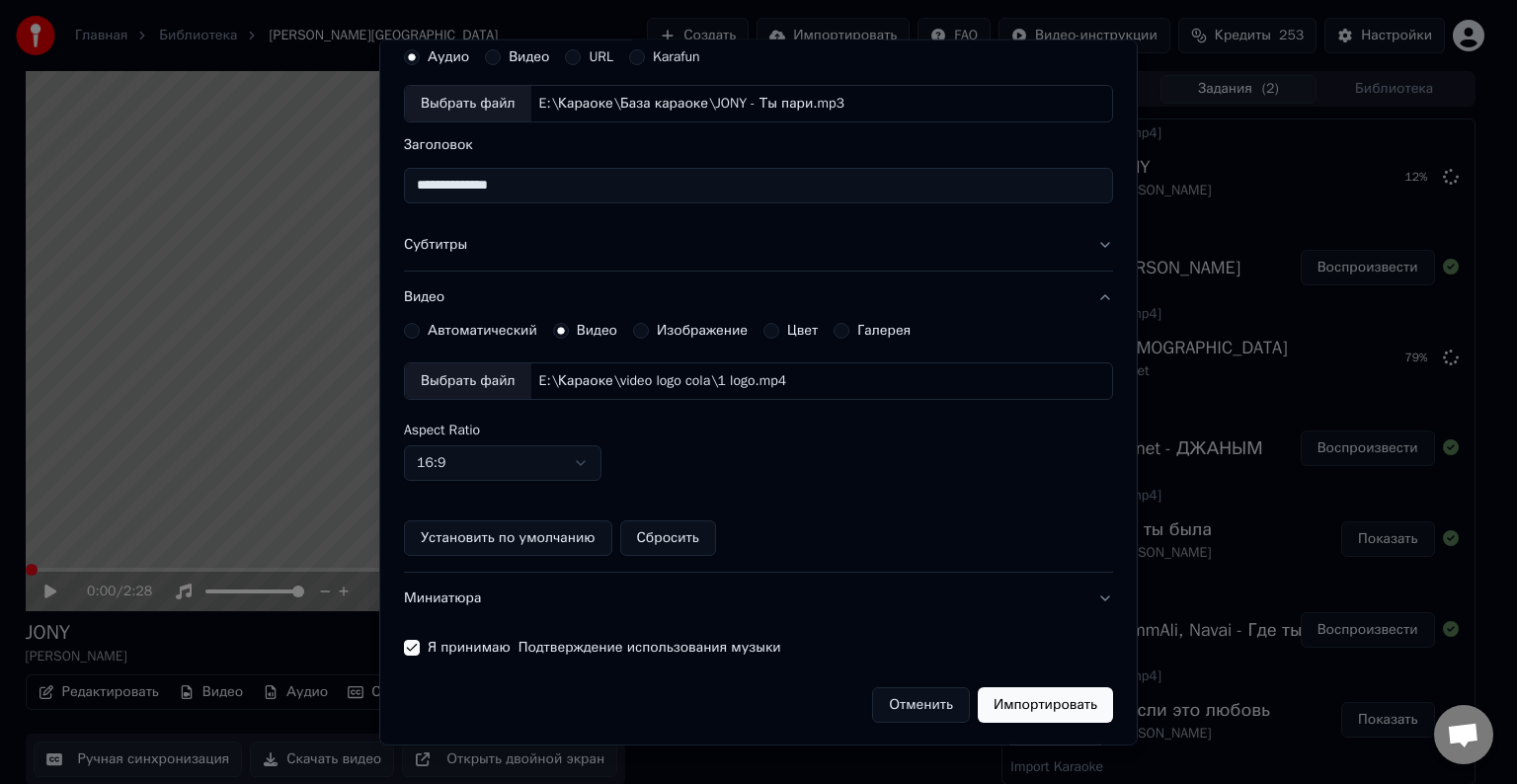 click on "Импортировать" at bounding box center [1045, 705] 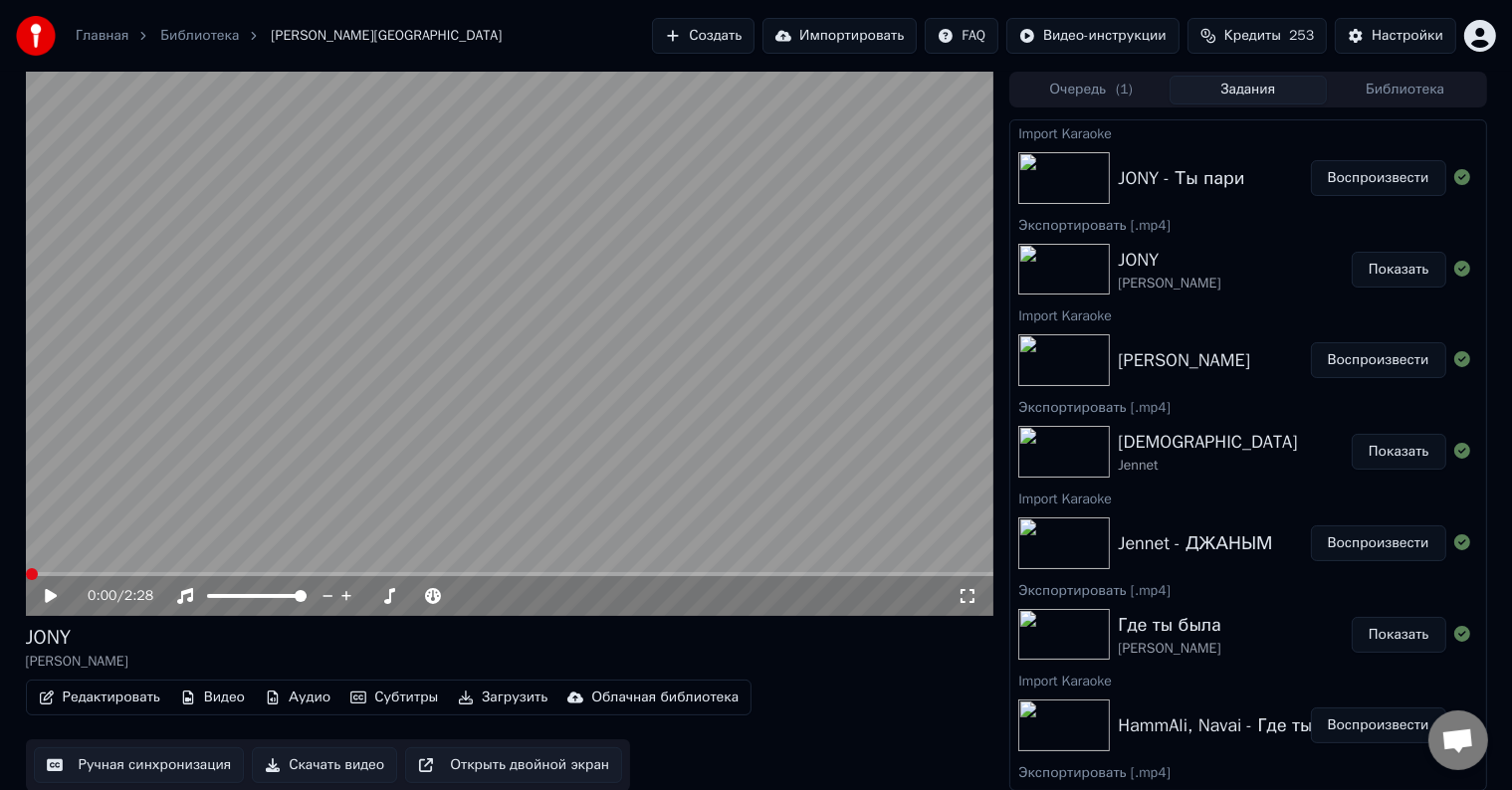 click on "Воспроизвести" at bounding box center [1379, 178] 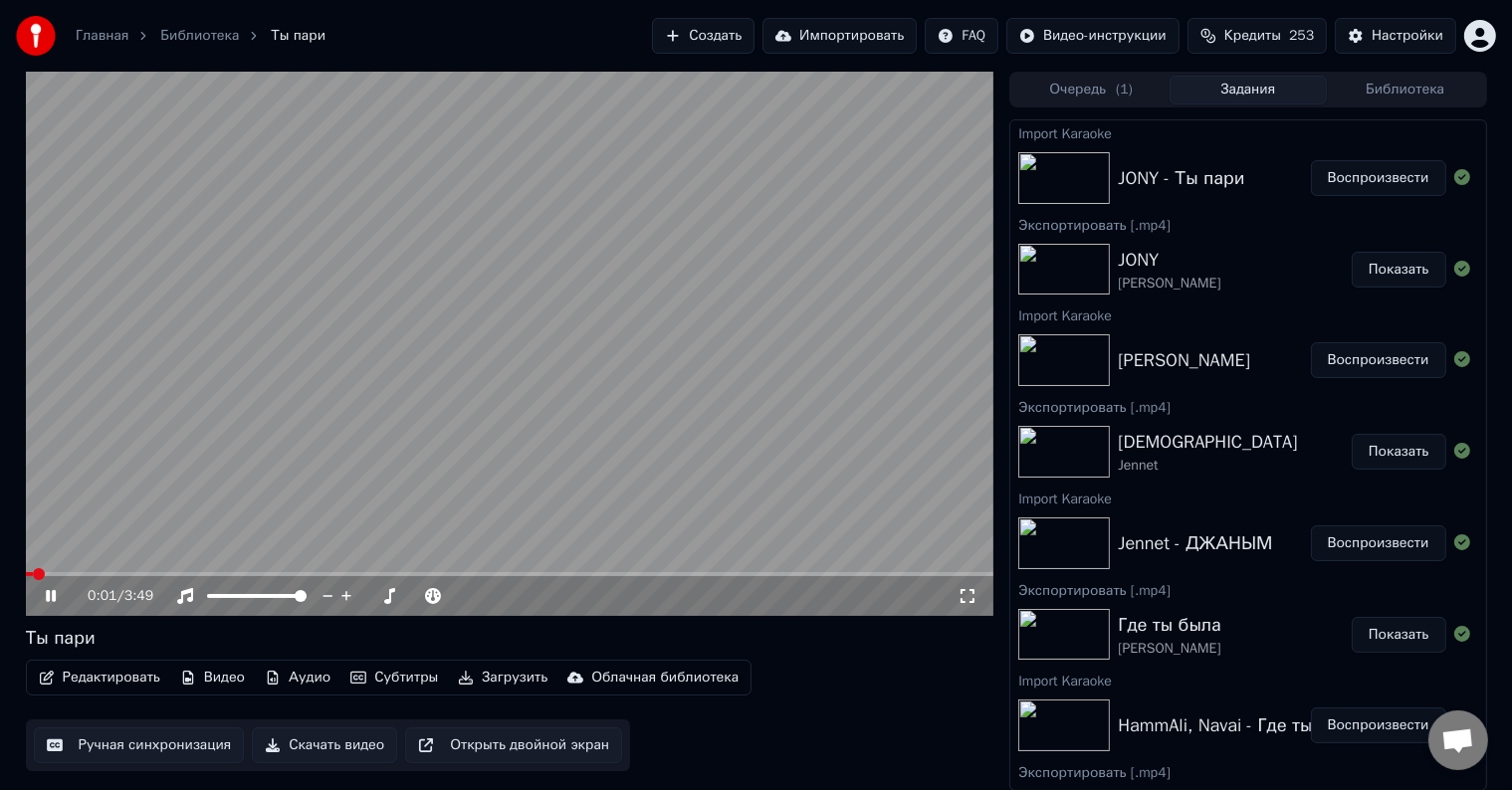 click 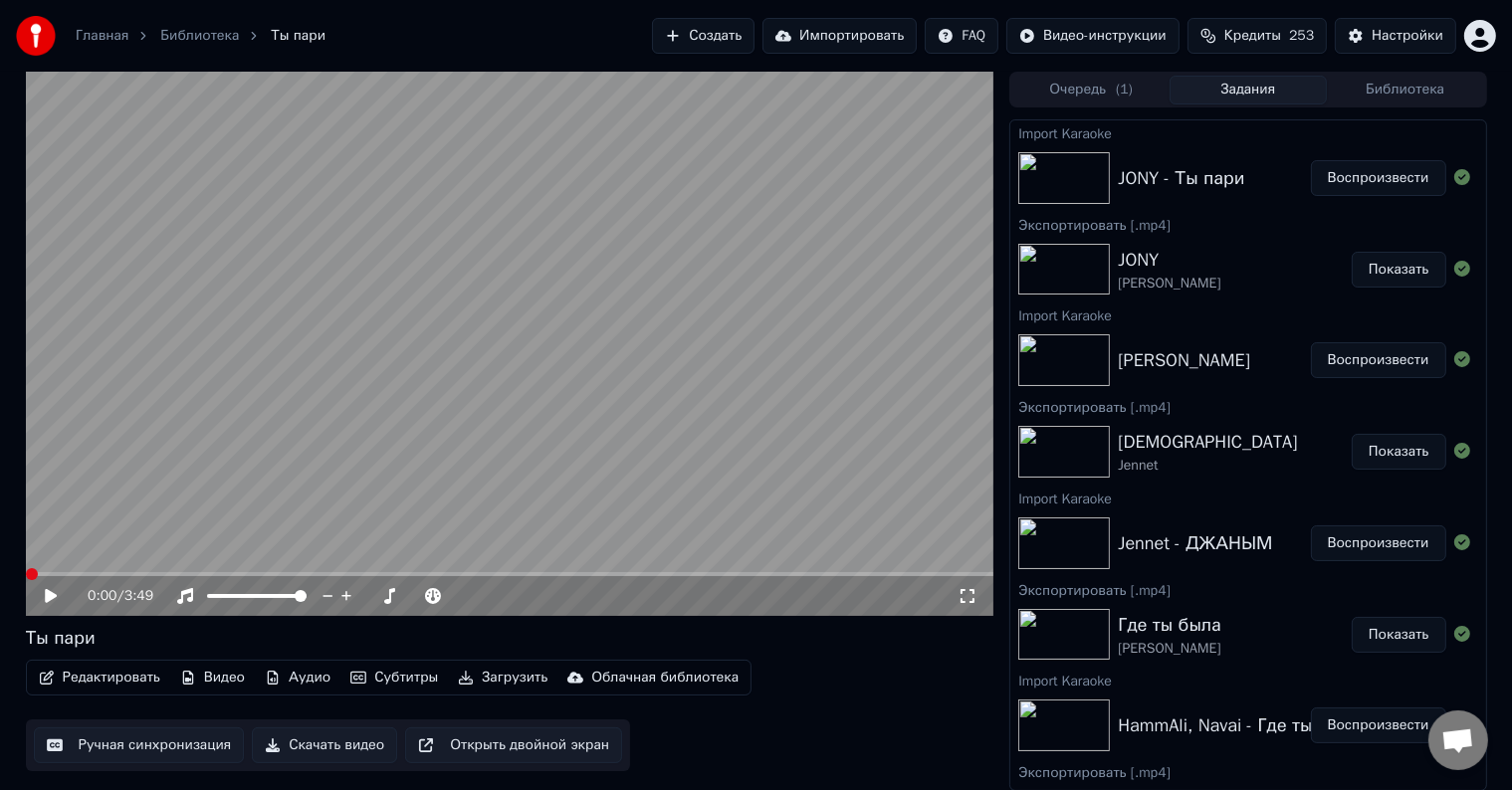 click at bounding box center (32, 574) 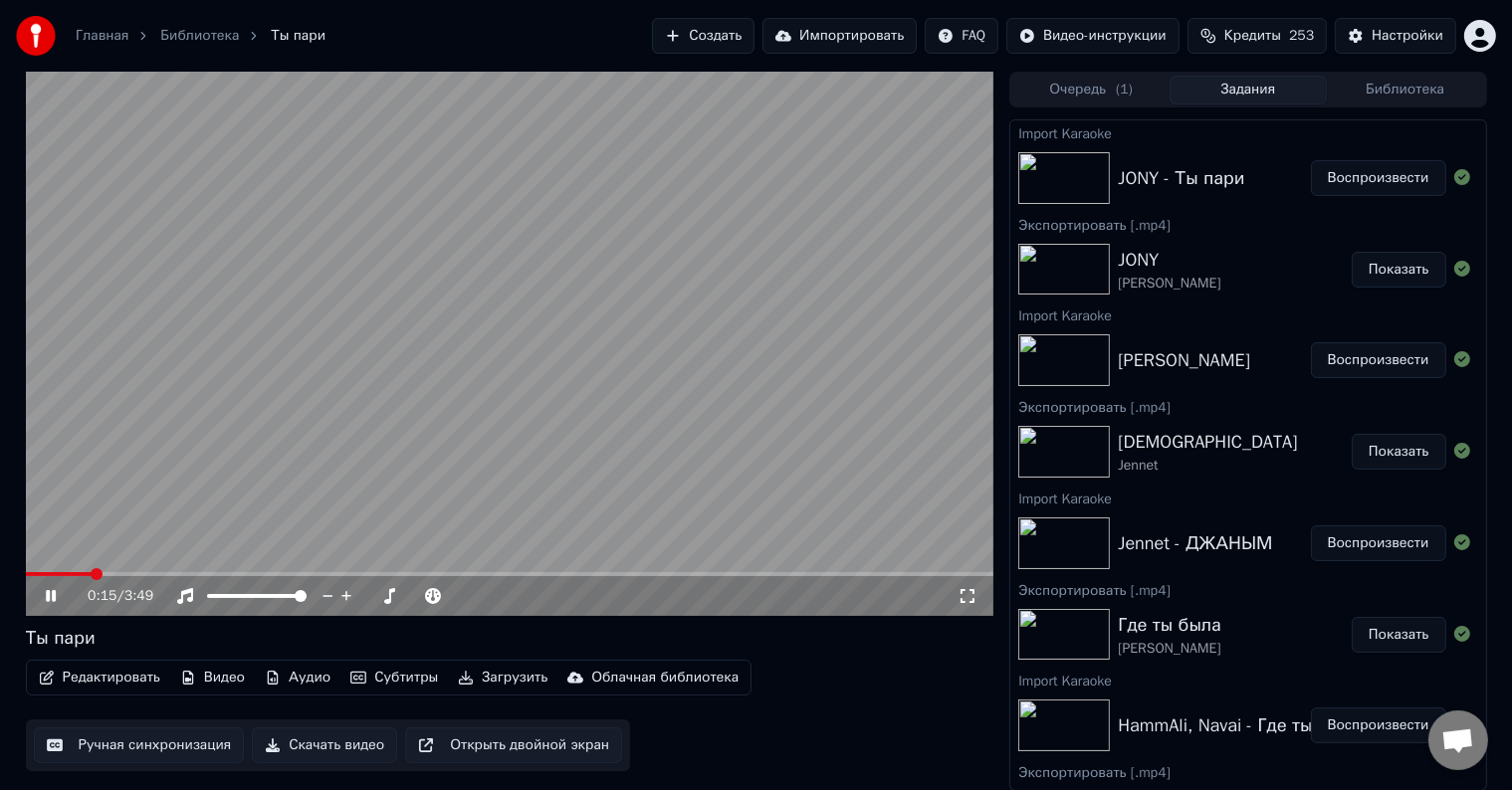 click 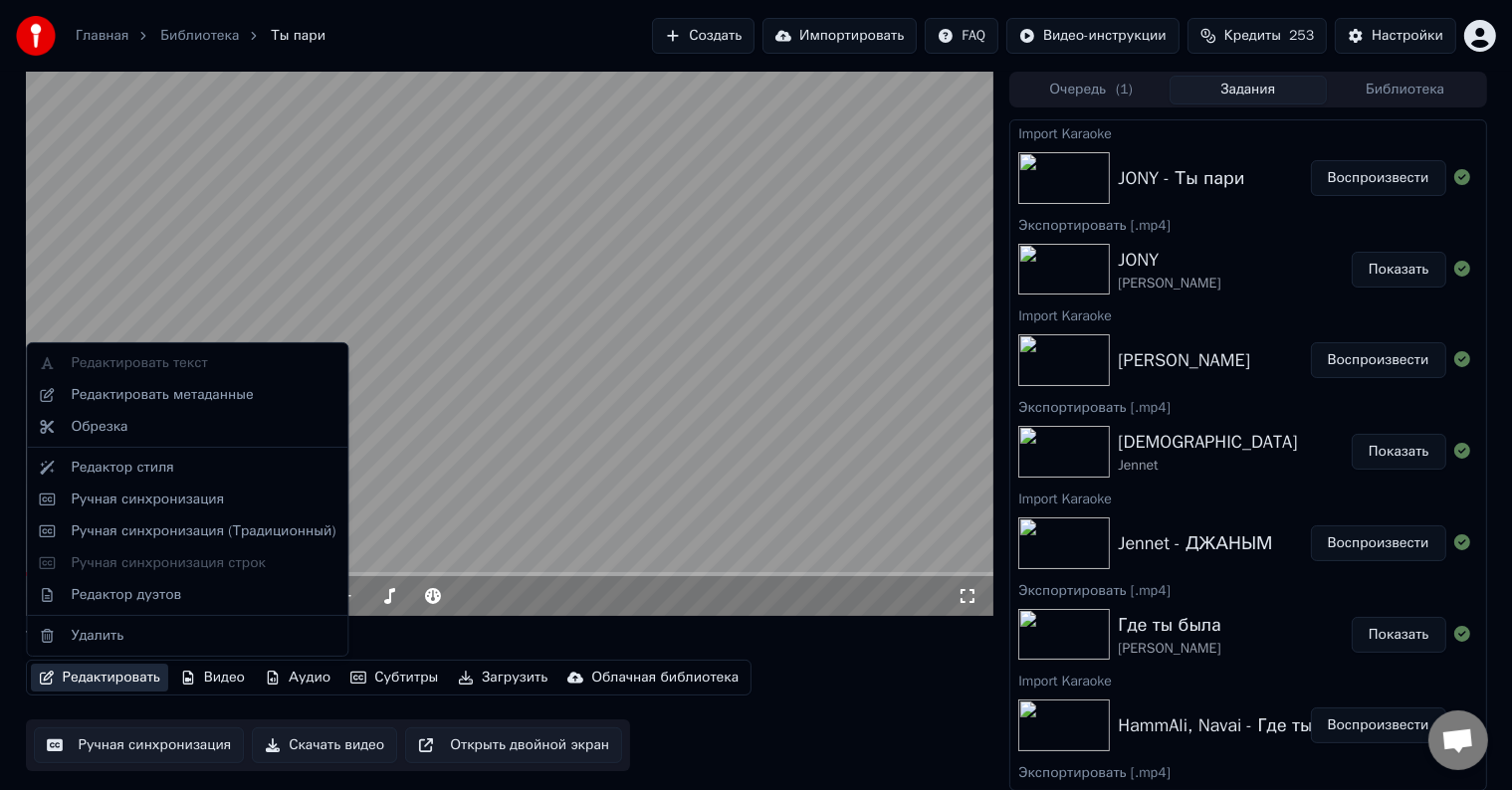 click on "Редактировать" at bounding box center [100, 678] 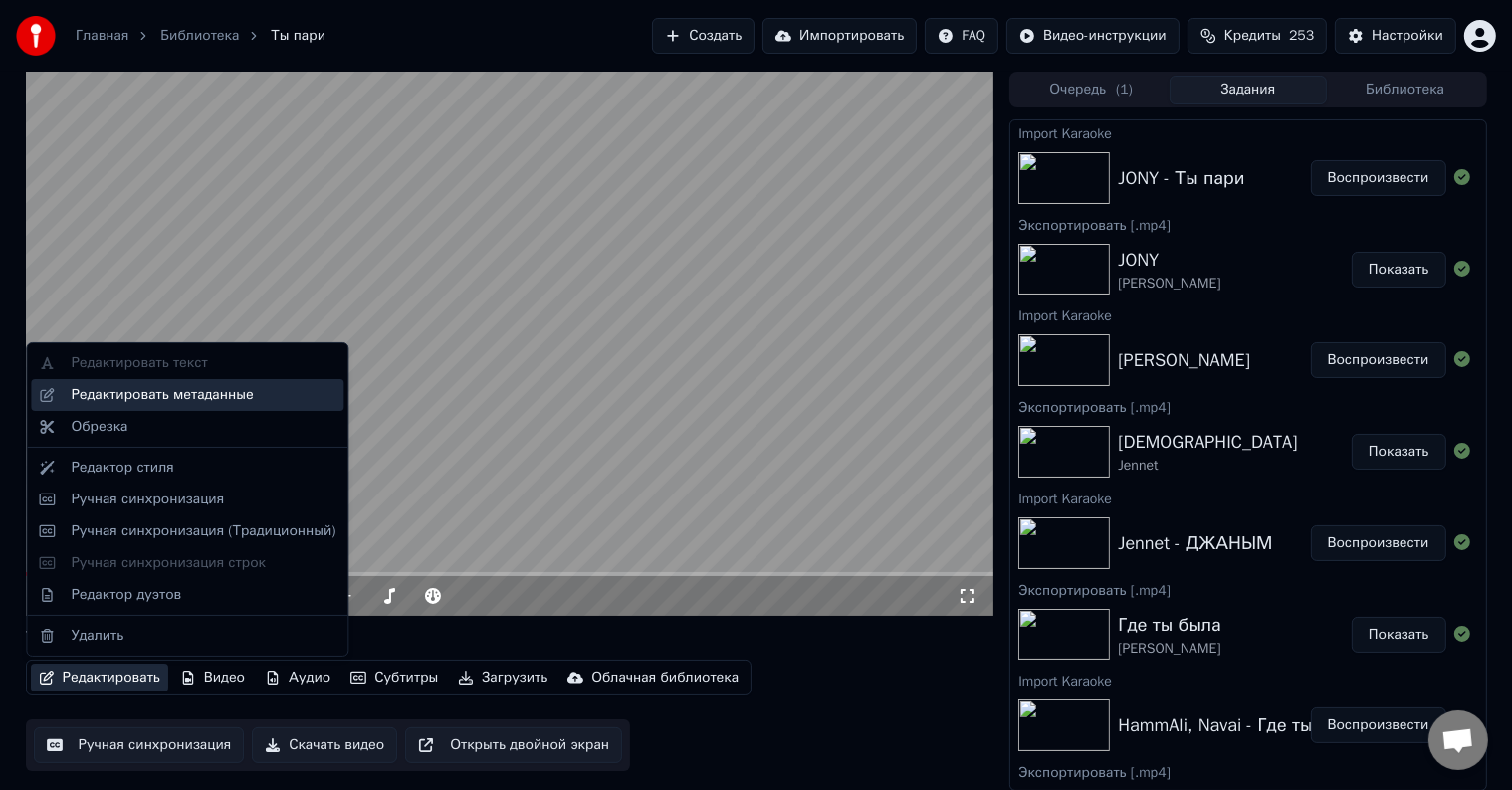 click on "Редактировать метаданные" at bounding box center [161, 395] 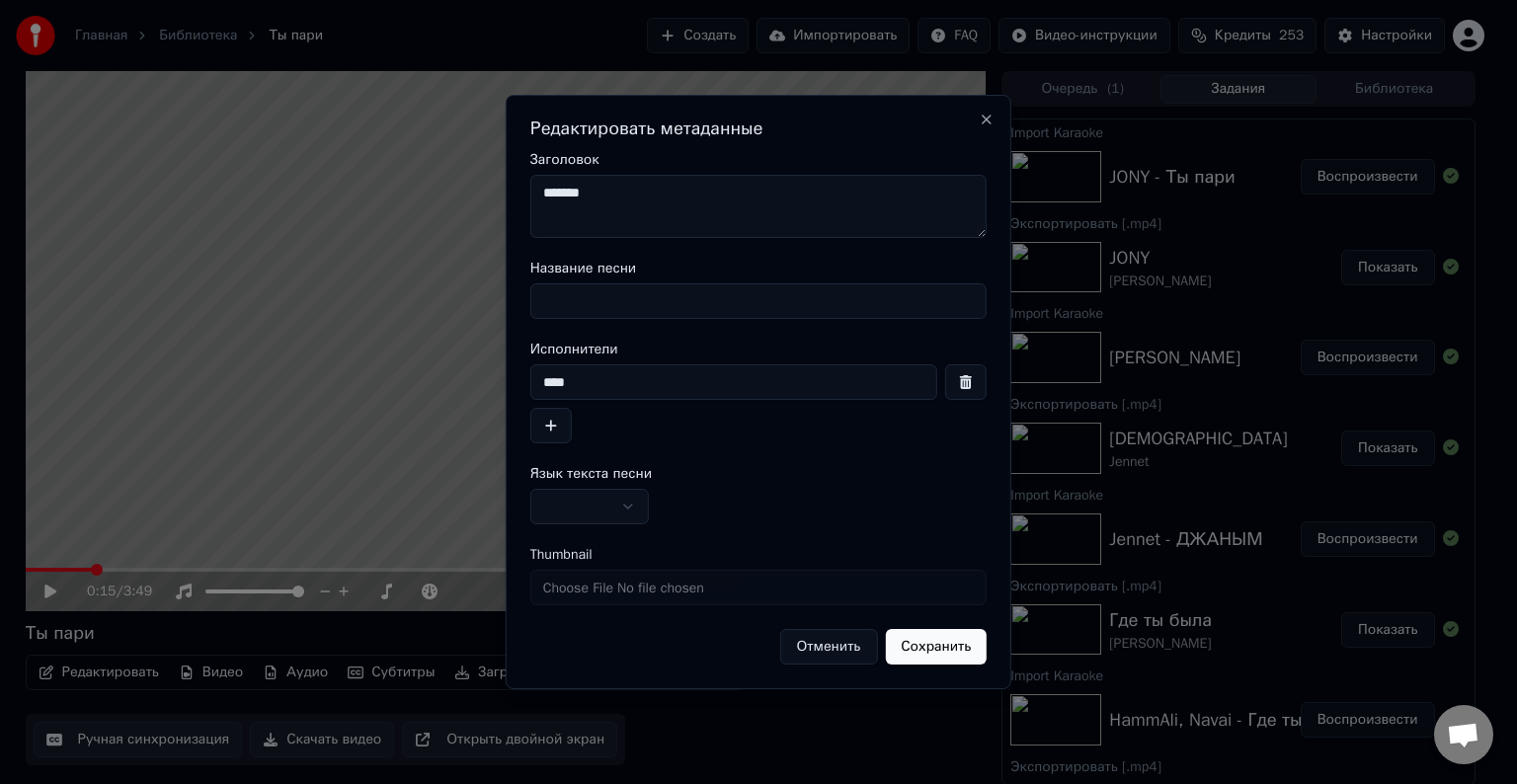 drag, startPoint x: 585, startPoint y: 371, endPoint x: 490, endPoint y: 366, distance: 95.13149 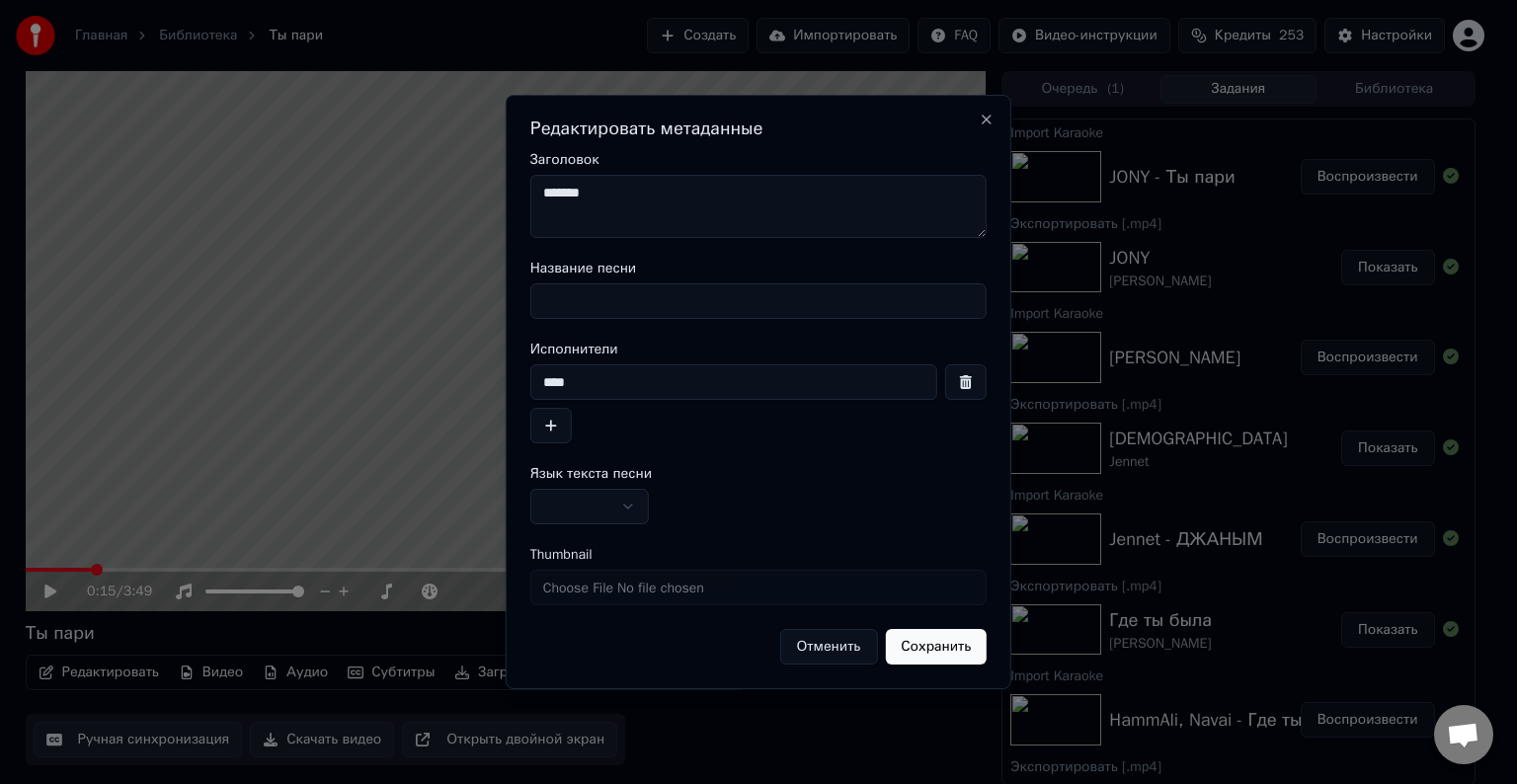 click on "*******" at bounding box center (758, 206) 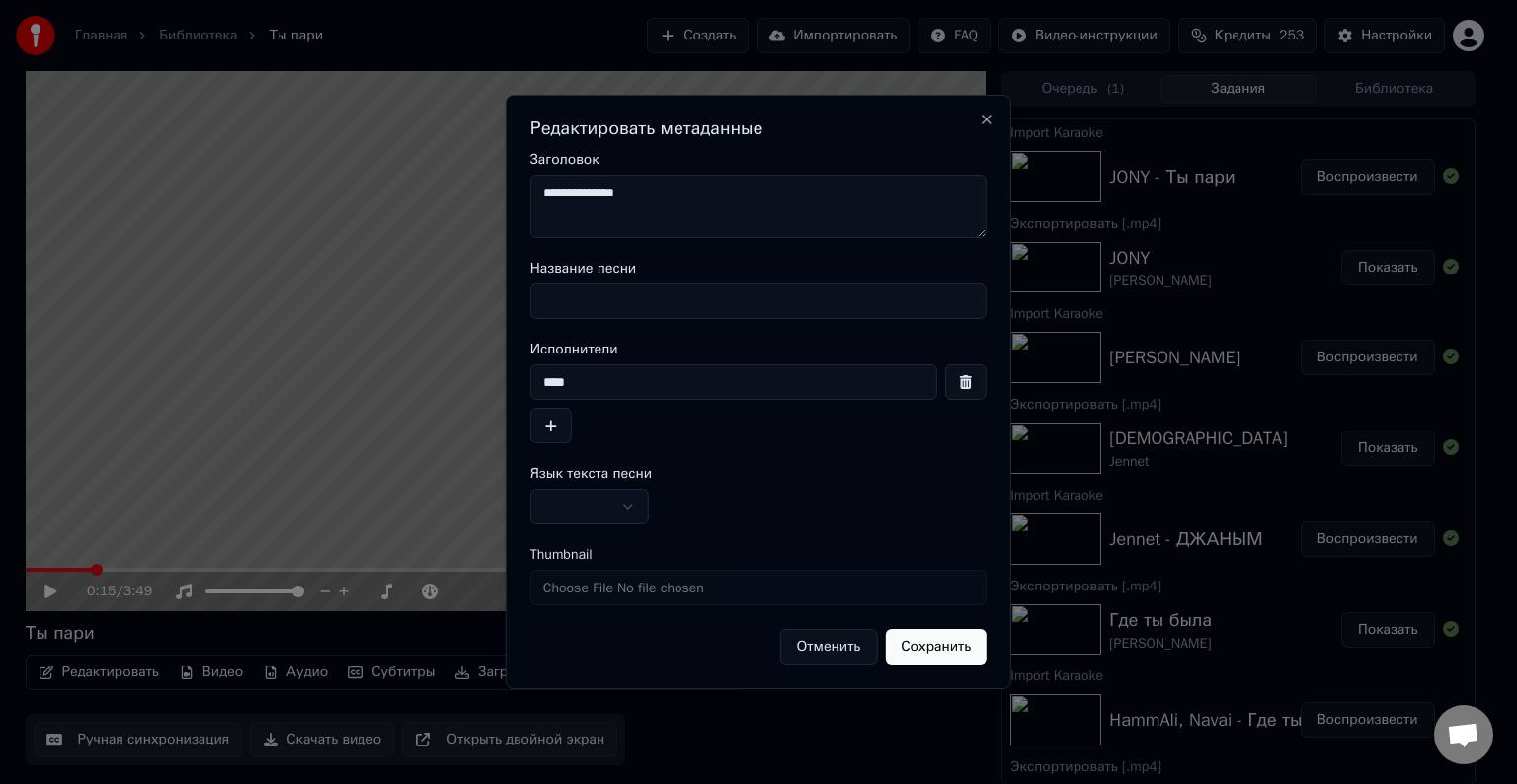 drag, startPoint x: 652, startPoint y: 194, endPoint x: 591, endPoint y: 192, distance: 61.03278 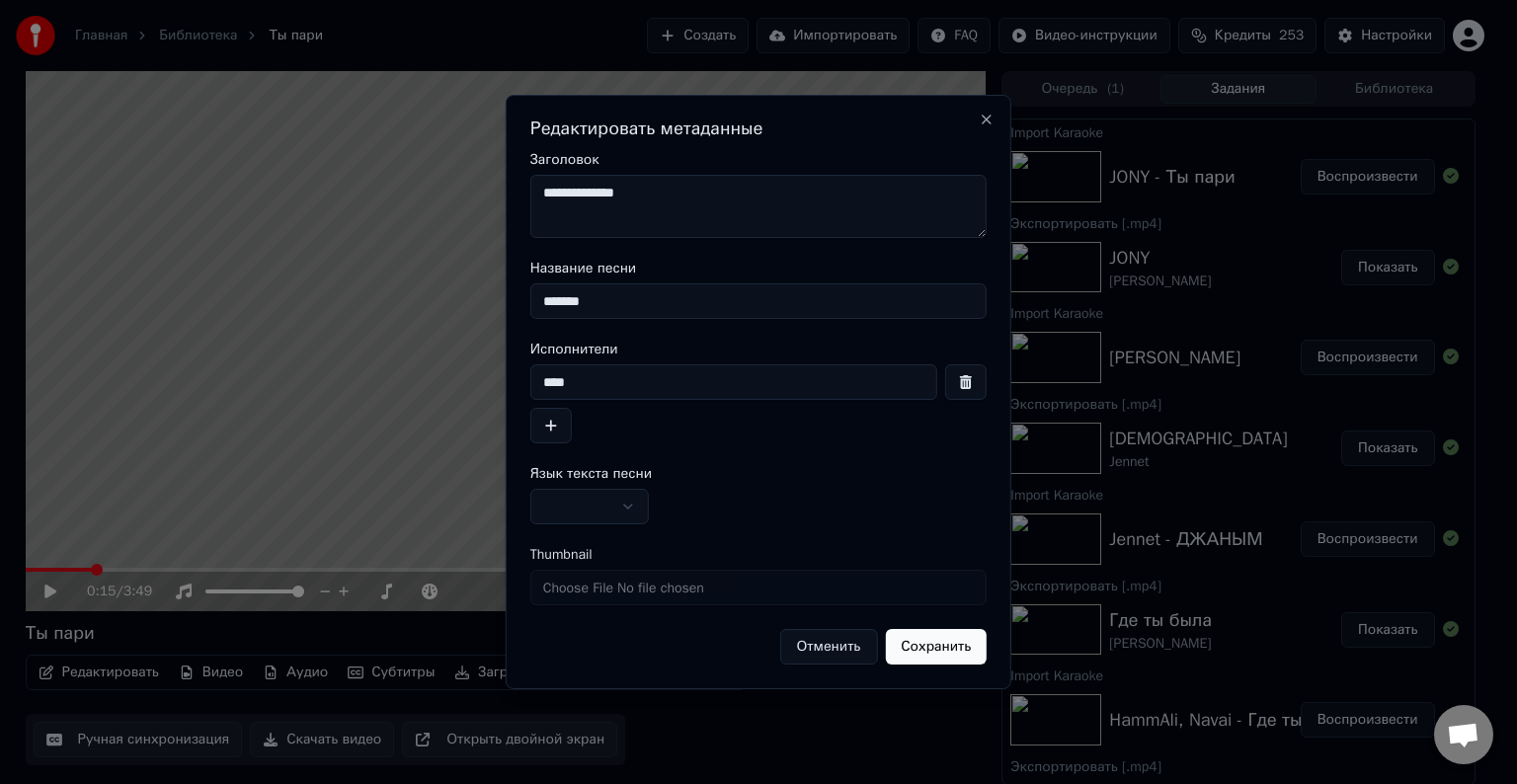 type on "*******" 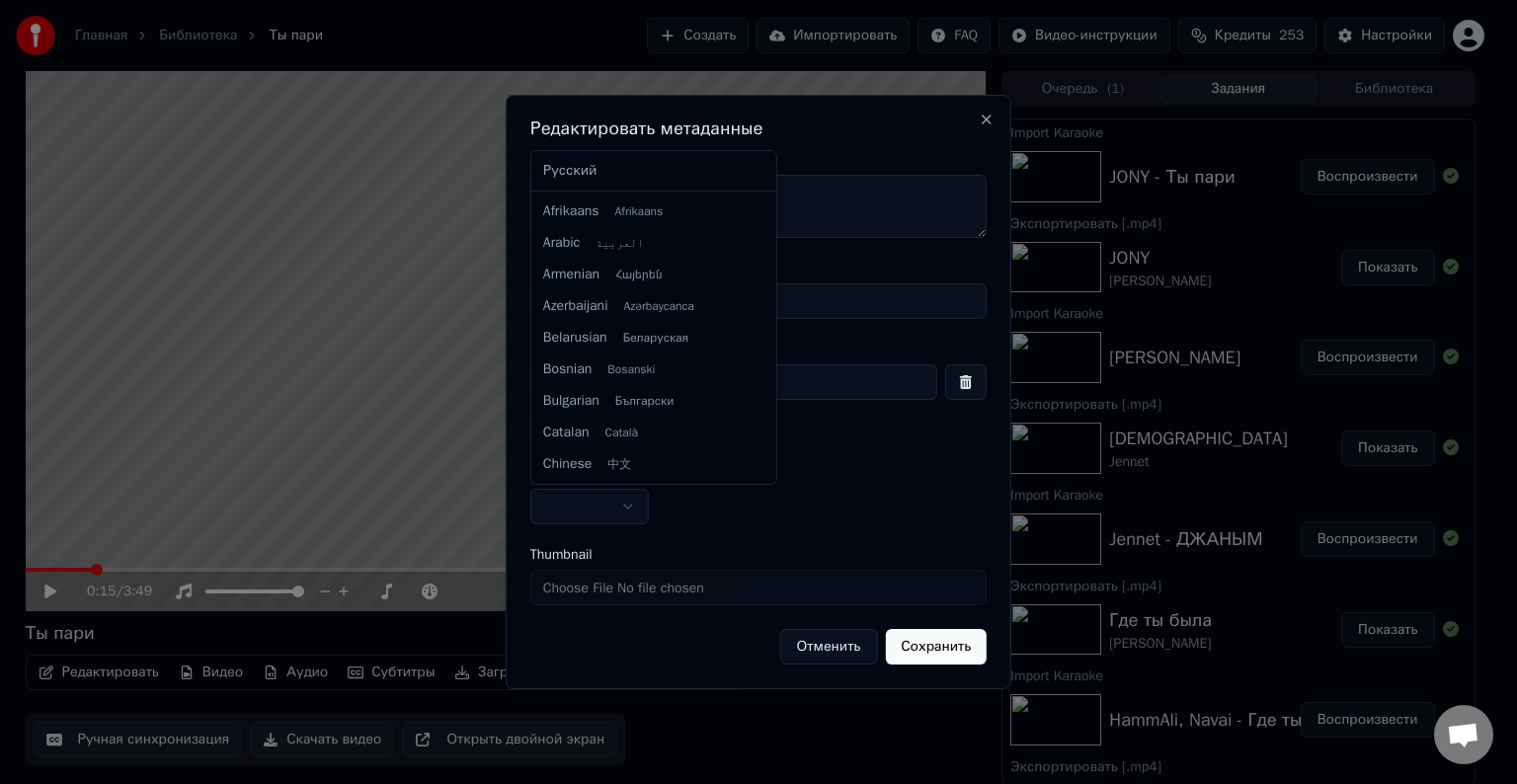 click on "Главная Библиотека Ты пари Создать Импортировать FAQ Видео-инструкции Кредиты 253 Настройки 0:15  /  3:49 Ты пари Редактировать Видео Аудио Субтитры Загрузить Облачная библиотека Ручная синхронизация Скачать видео Открыть двойной экран Очередь ( 1 ) Задания Библиотека Import Karaoke JONY - Ты пари Воспроизвести Экспортировать [.mp4] [PERSON_NAME] Показать Import Karaoke JONY - Лали Воспроизвести Экспортировать [.mp4] [PERSON_NAME] Показать Import Karaoke Jennet - ДЖАНЫМ Воспроизвести Экспортировать [.mp4] Где ты была [PERSON_NAME] Показать Import Karaoke HammAli, Navai - Где ты была Воспроизвести Экспортировать [.mp4]" at bounding box center [750, 392] 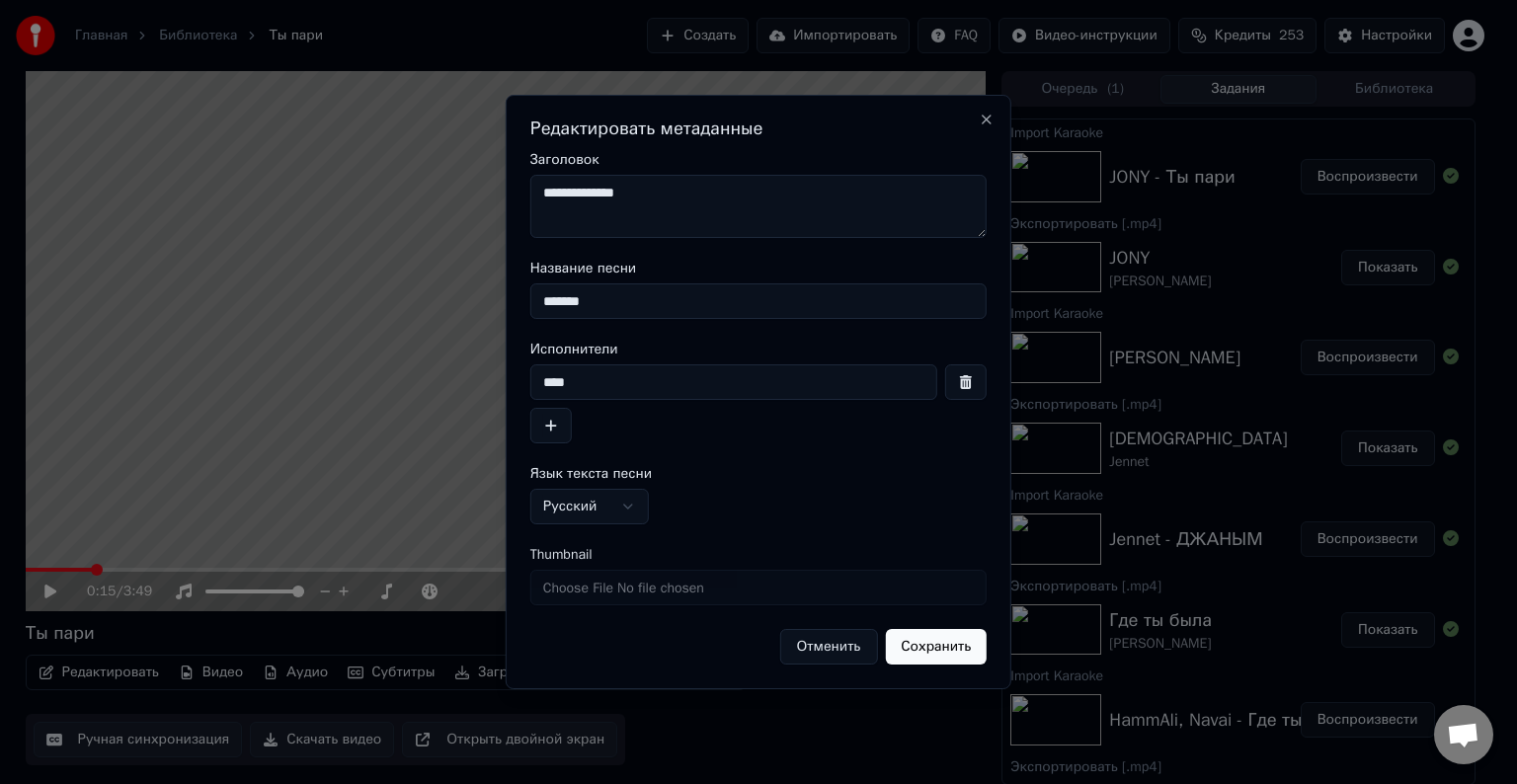 click on "Сохранить" at bounding box center [935, 647] 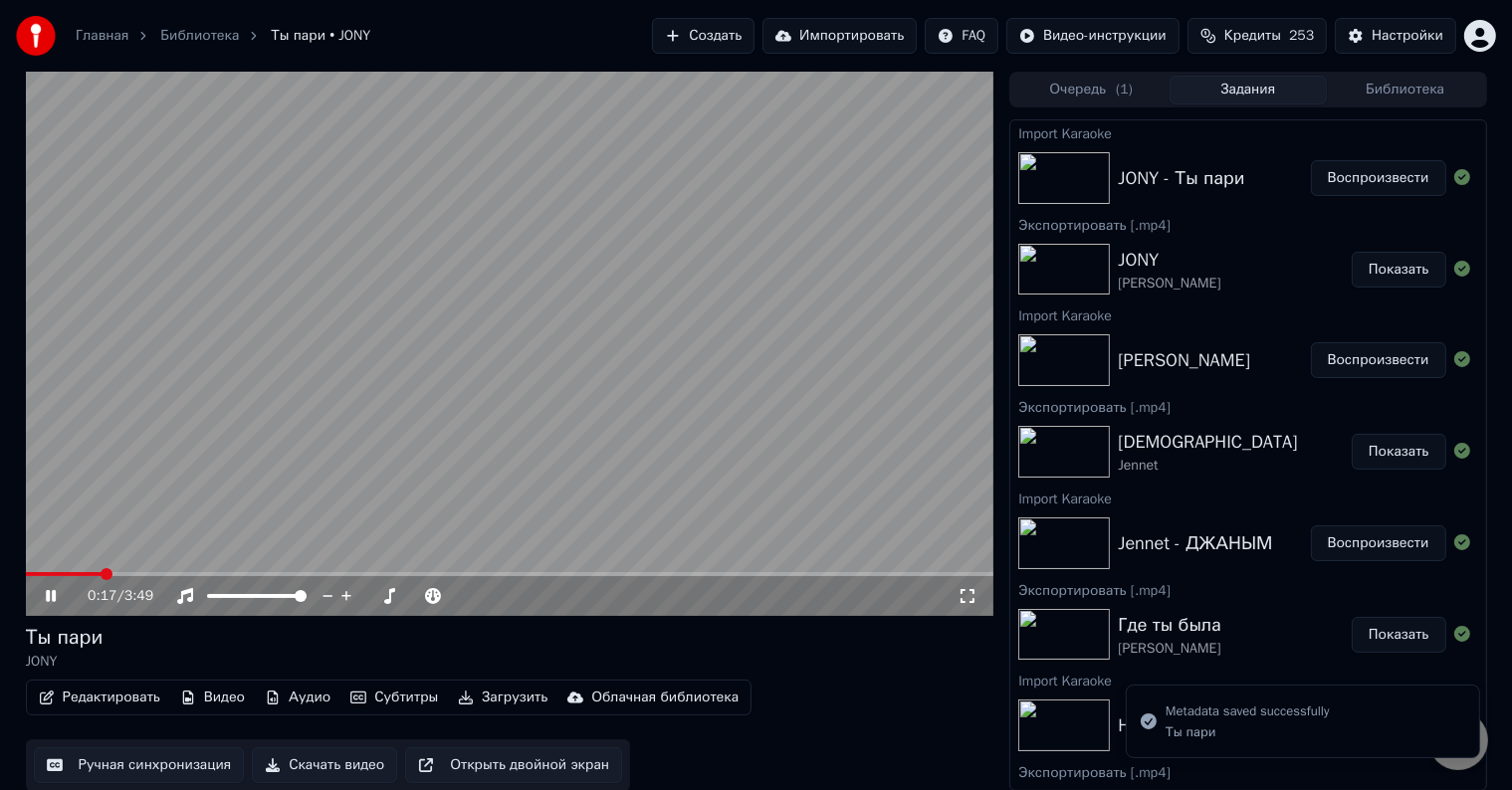 click 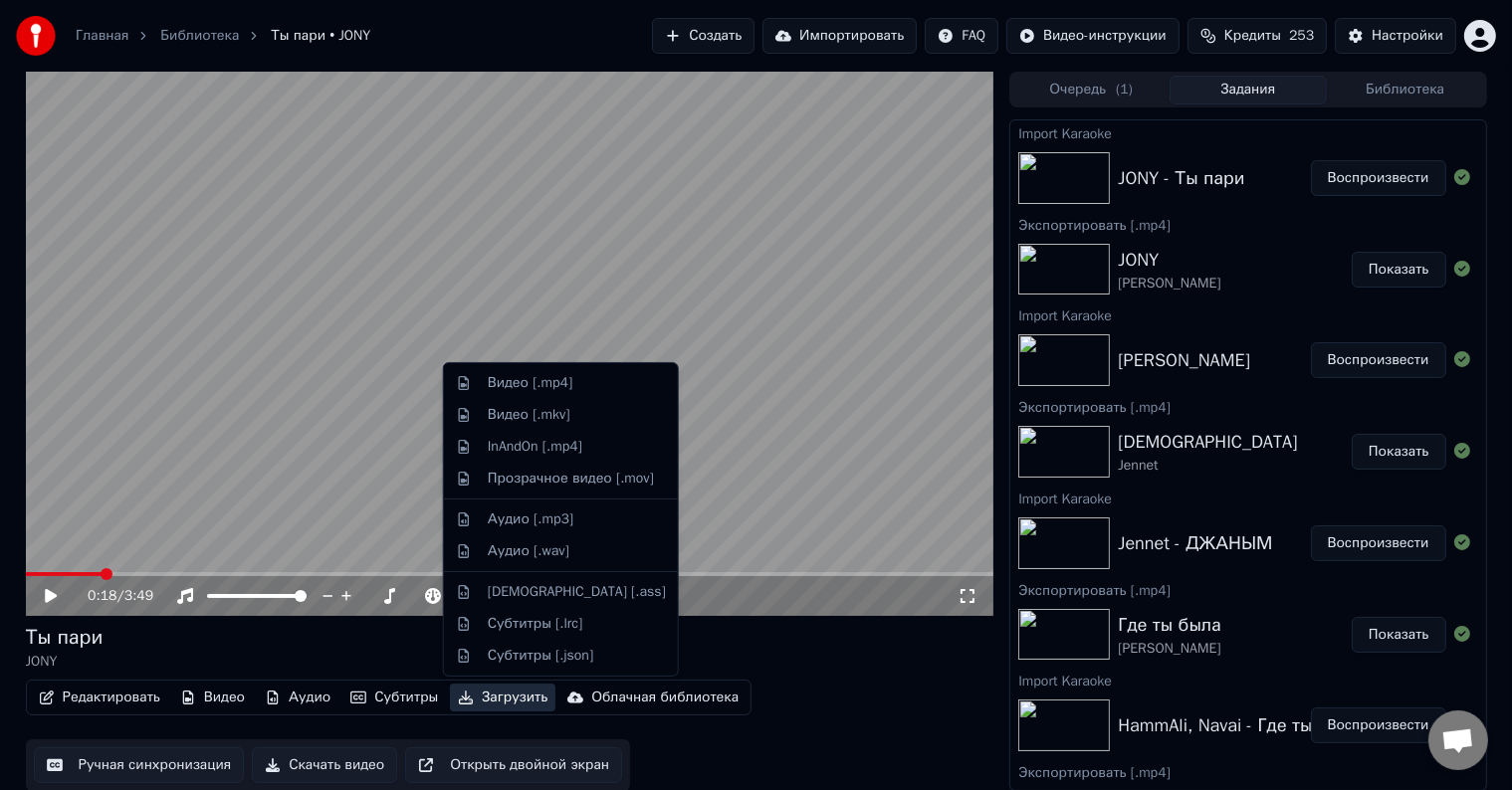 click on "Загрузить" at bounding box center (503, 697) 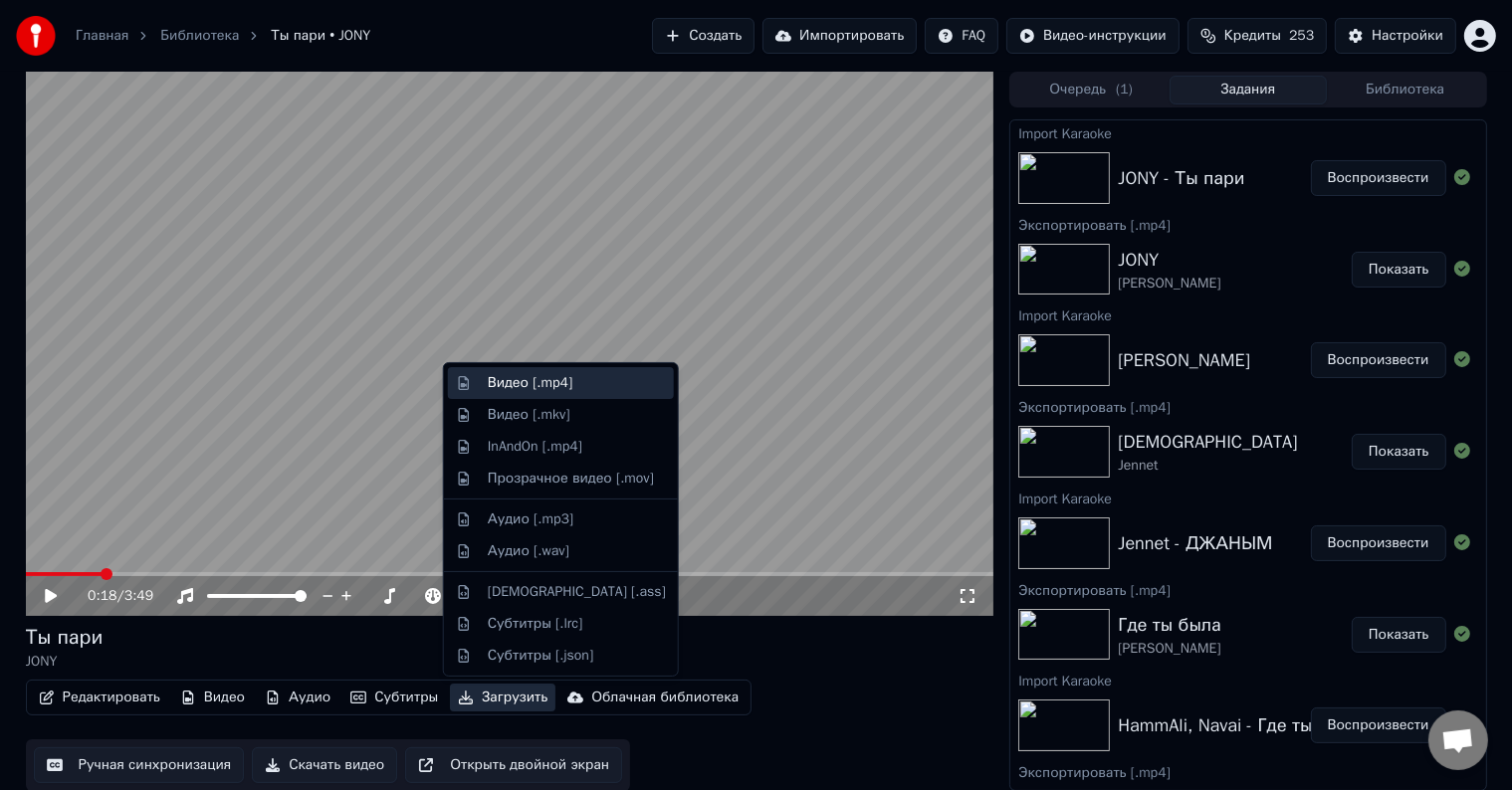 click on "Видео [.mp4]" at bounding box center (530, 383) 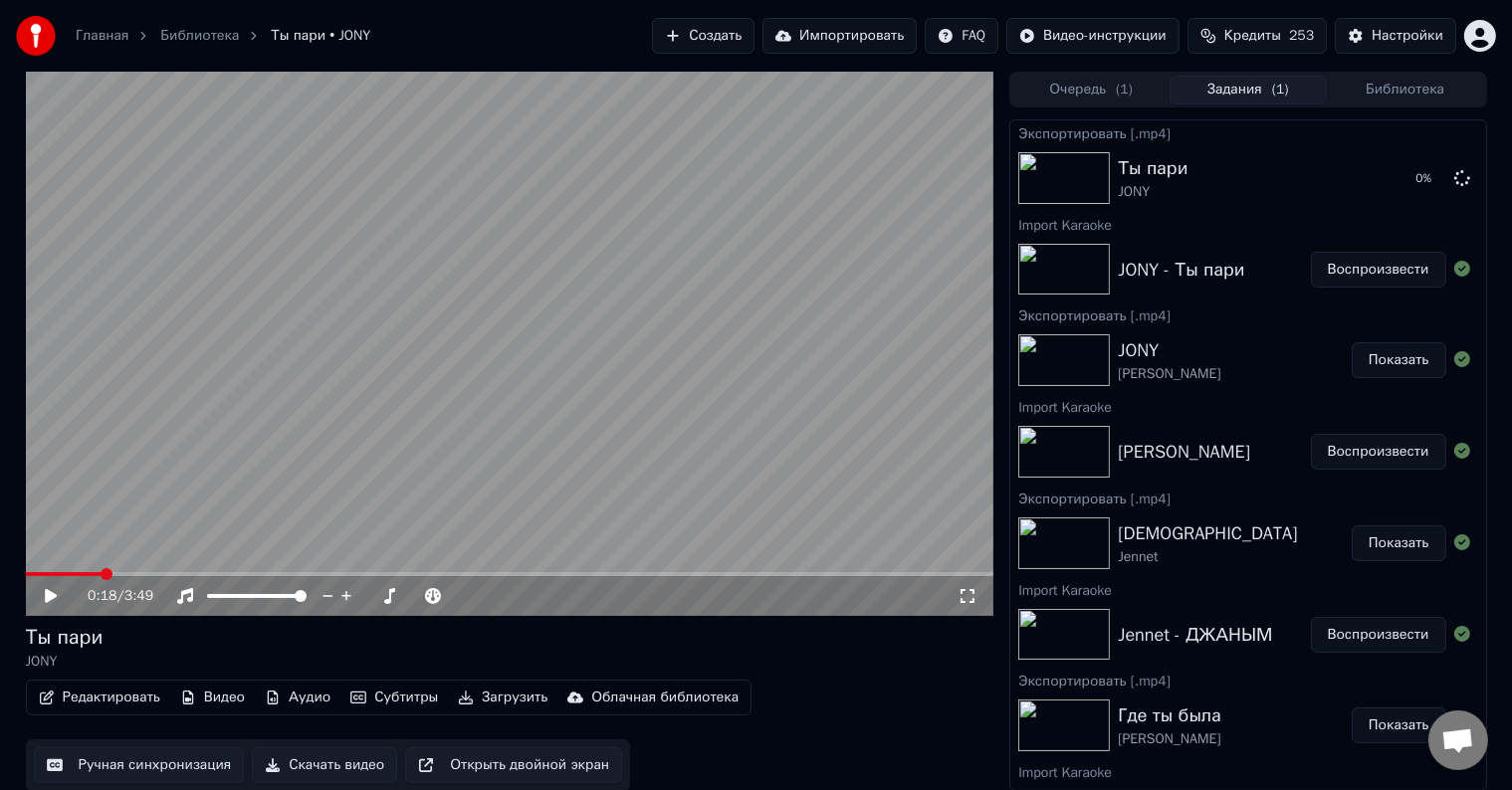 click on "Импортировать" at bounding box center (839, 36) 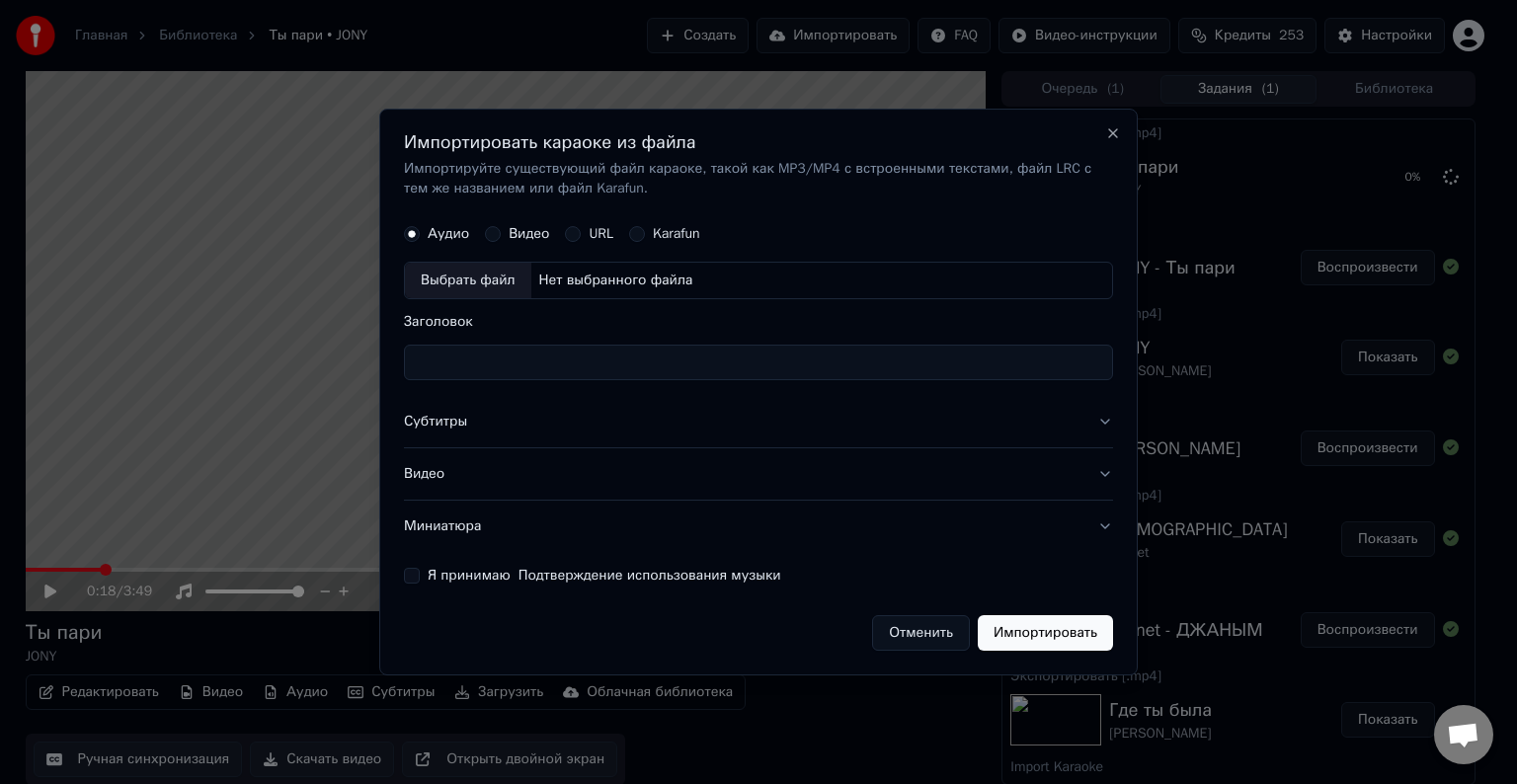 click on "Выбрать файл" at bounding box center [468, 280] 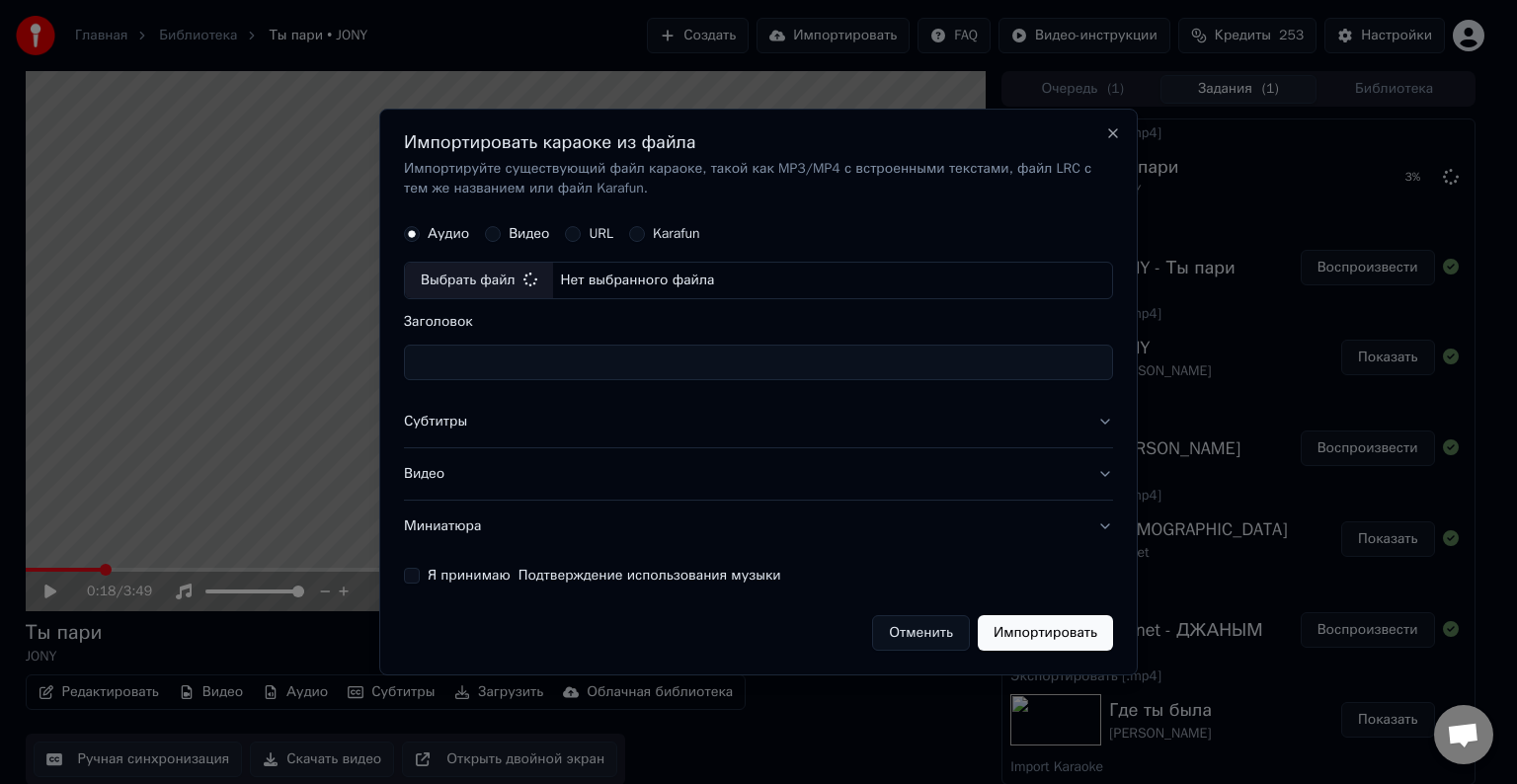 type on "**********" 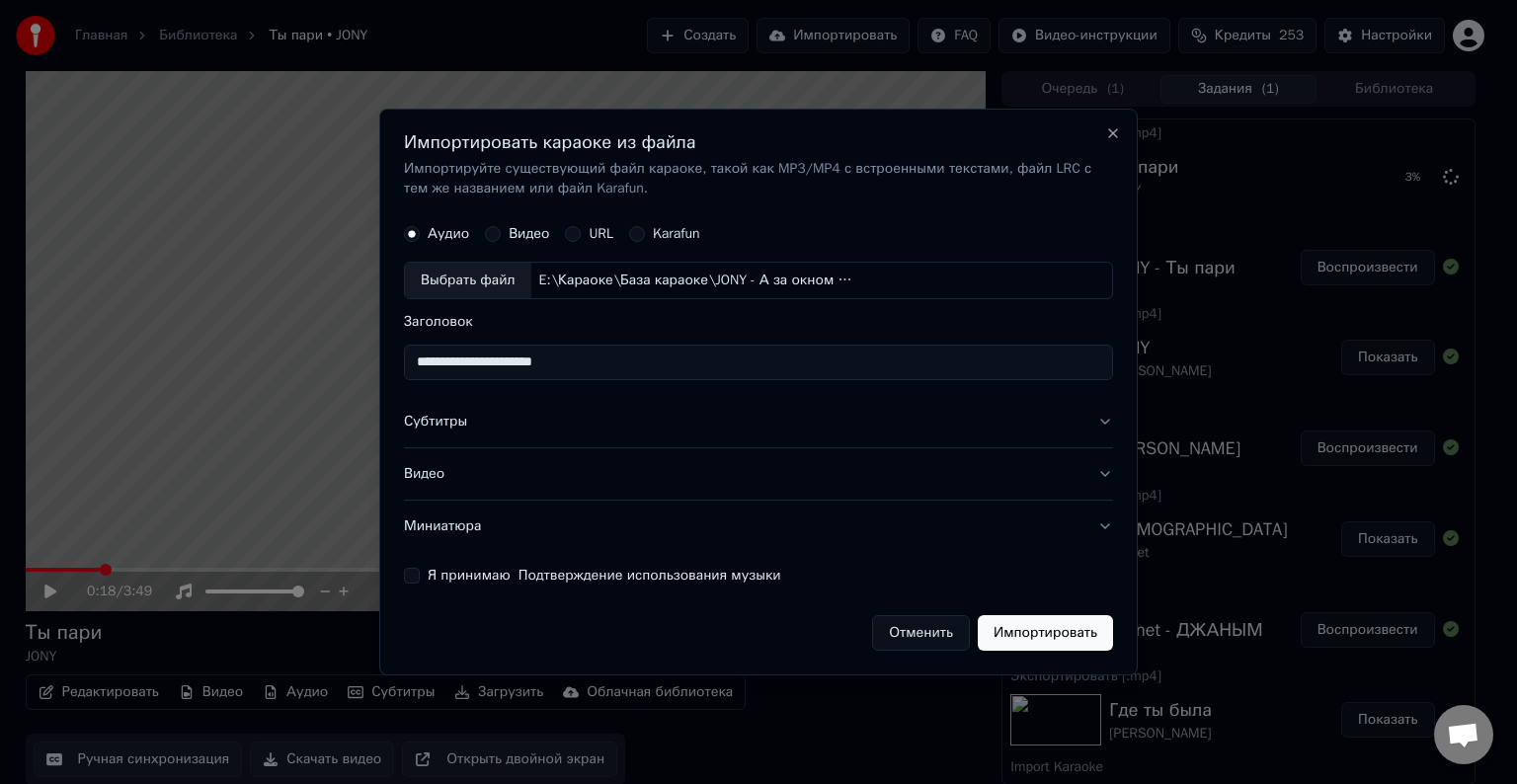 click on "Субтитры" at bounding box center [758, 422] 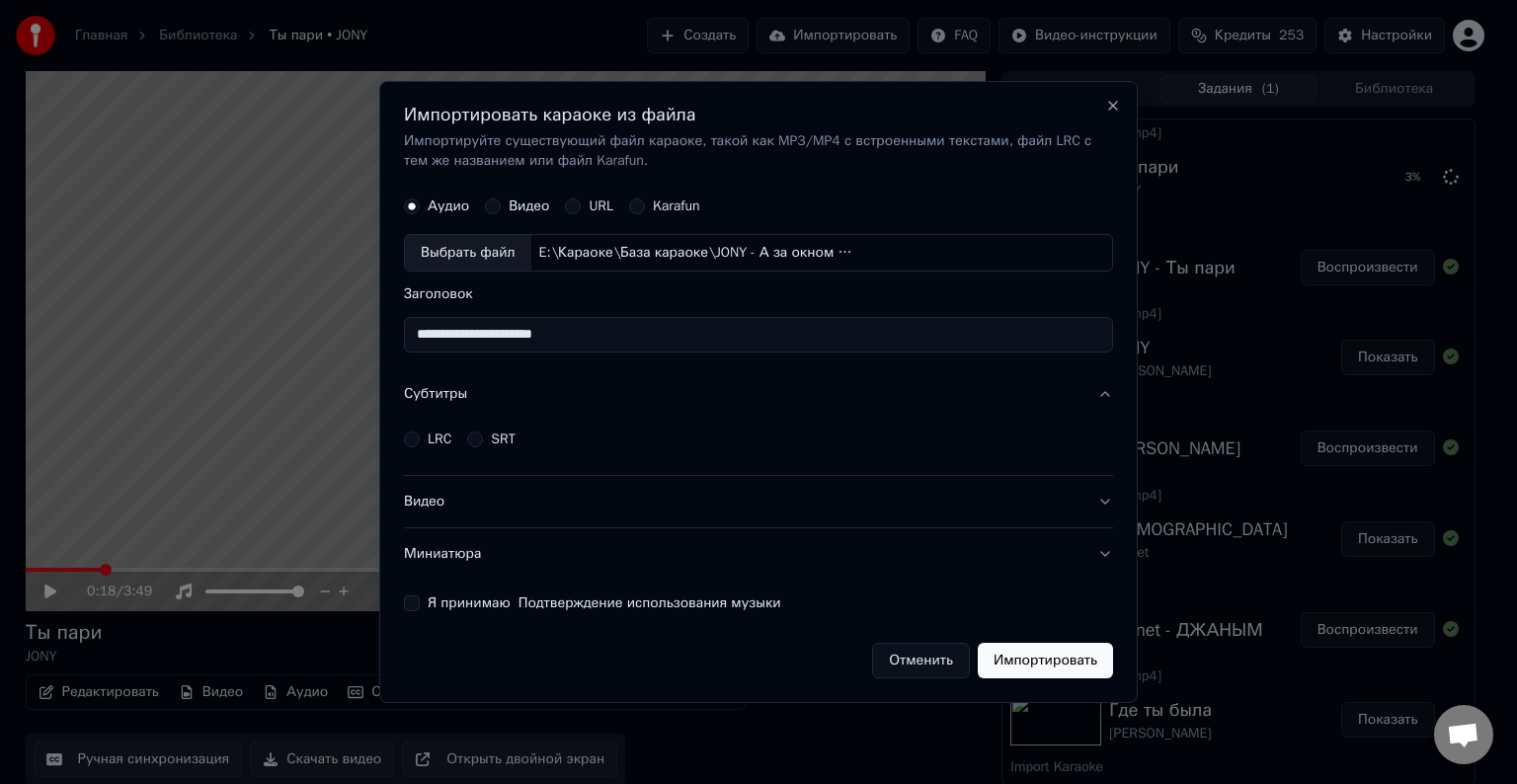 click on "LRC" at bounding box center [439, 439] 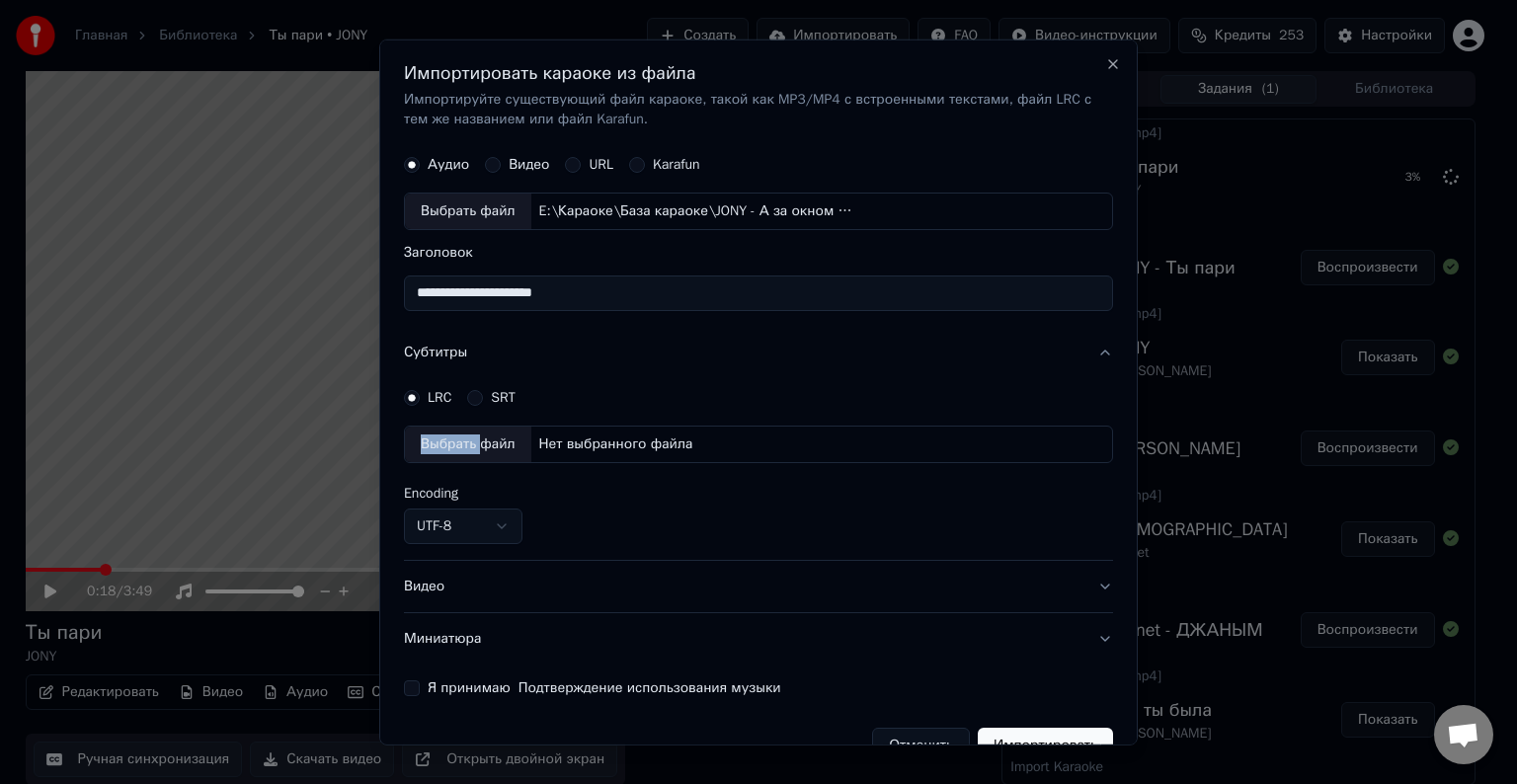 click on "Выбрать файл" at bounding box center (468, 444) 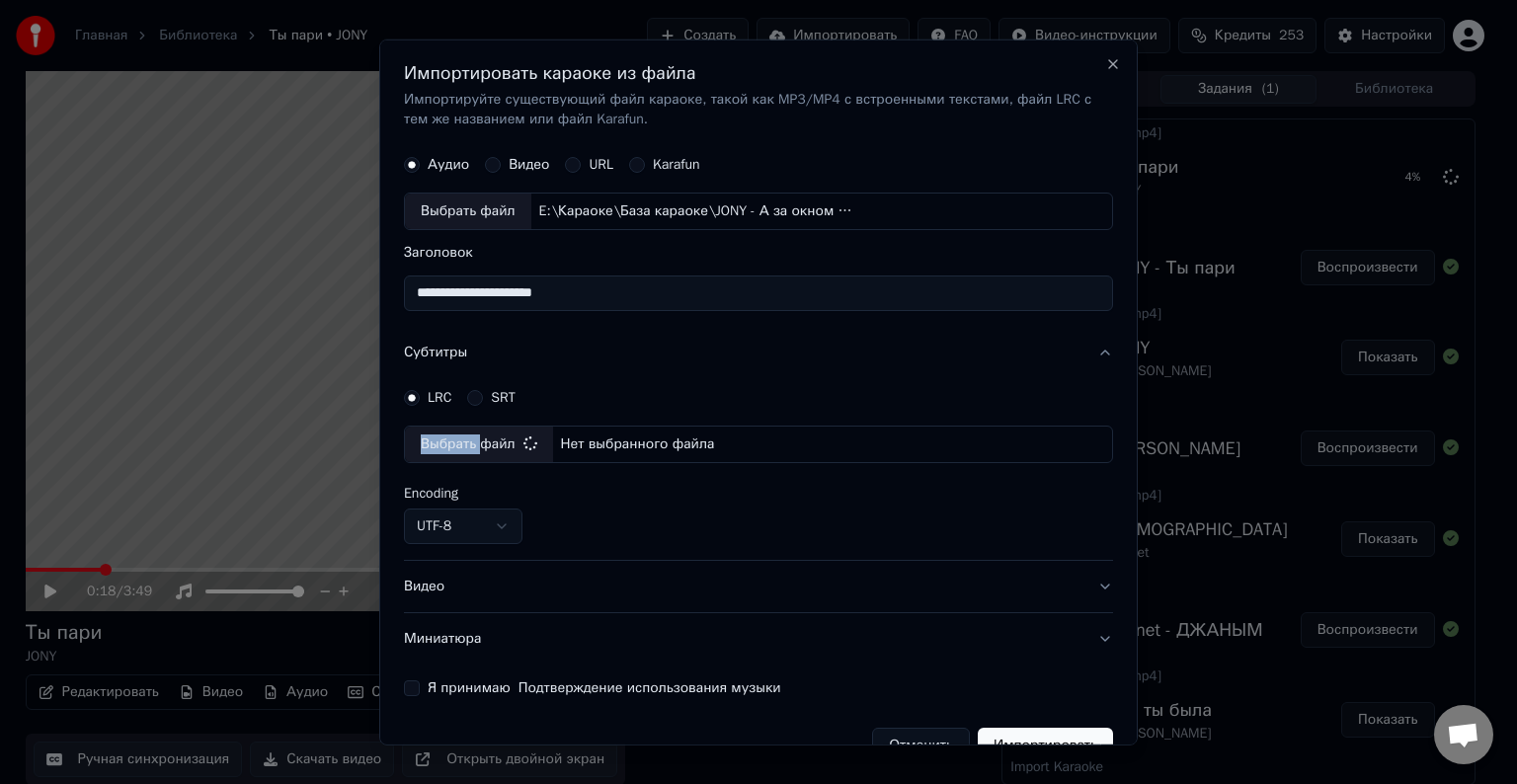 select on "**********" 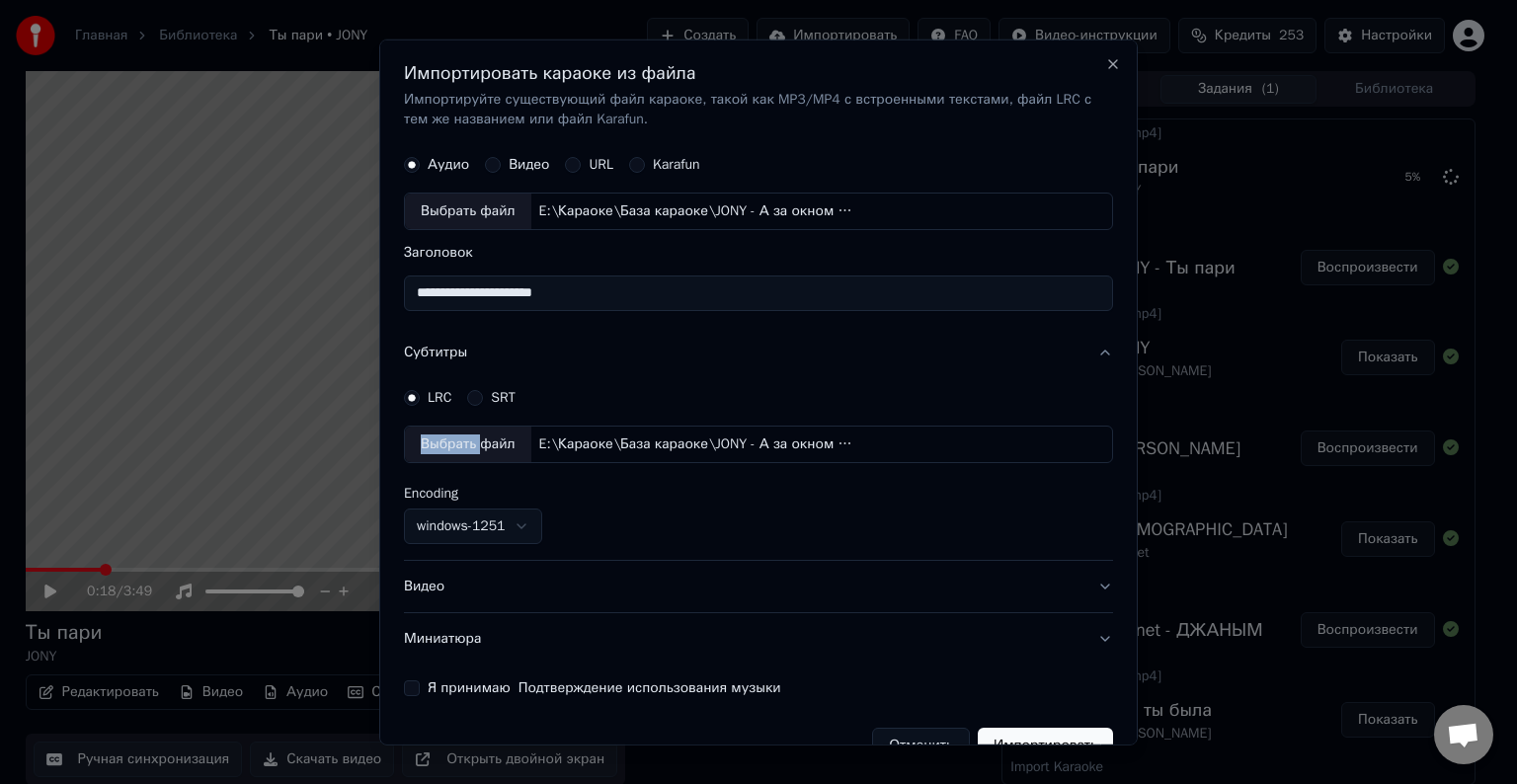 click on "Видео" at bounding box center [758, 587] 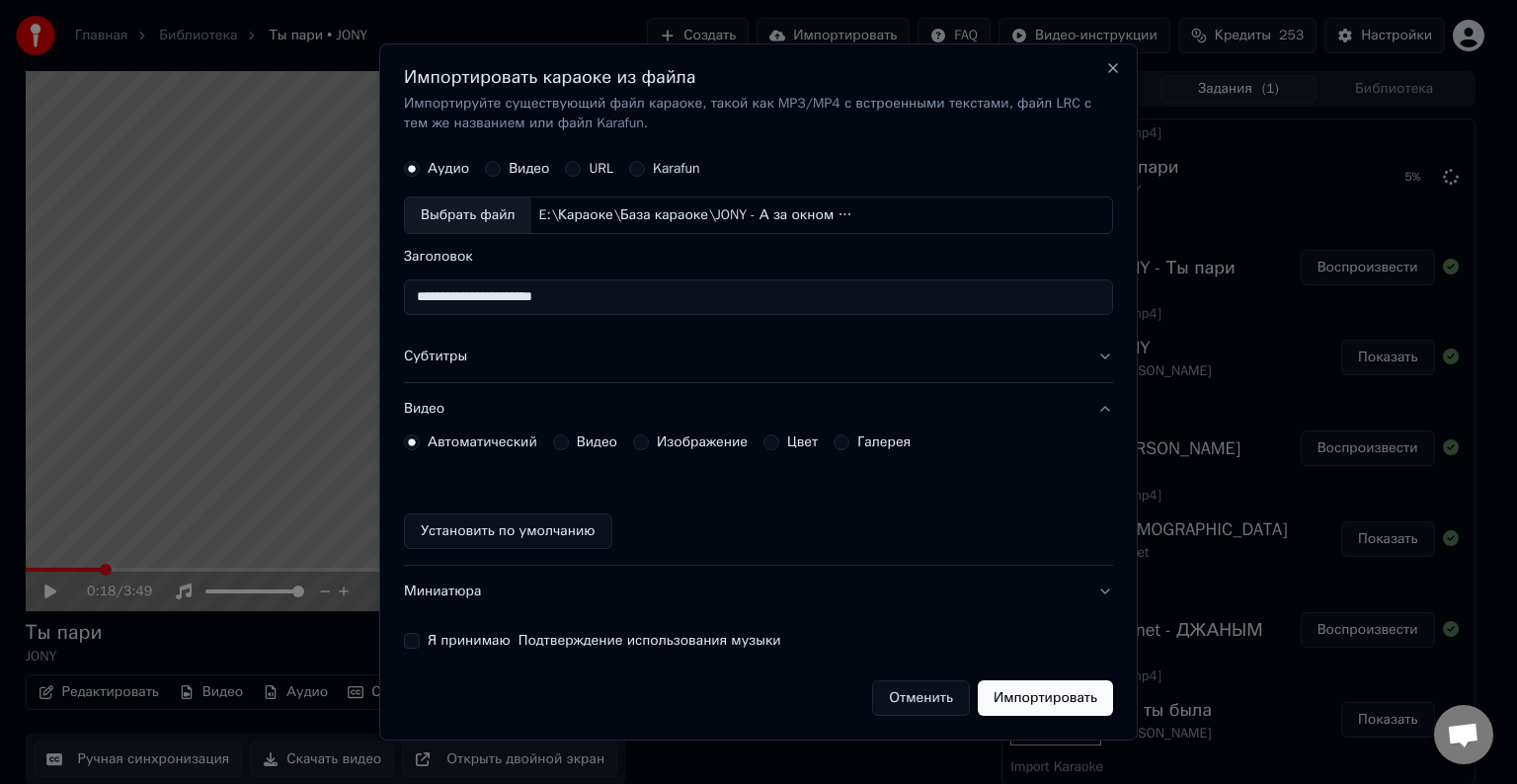 click on "Видео" at bounding box center (597, 442) 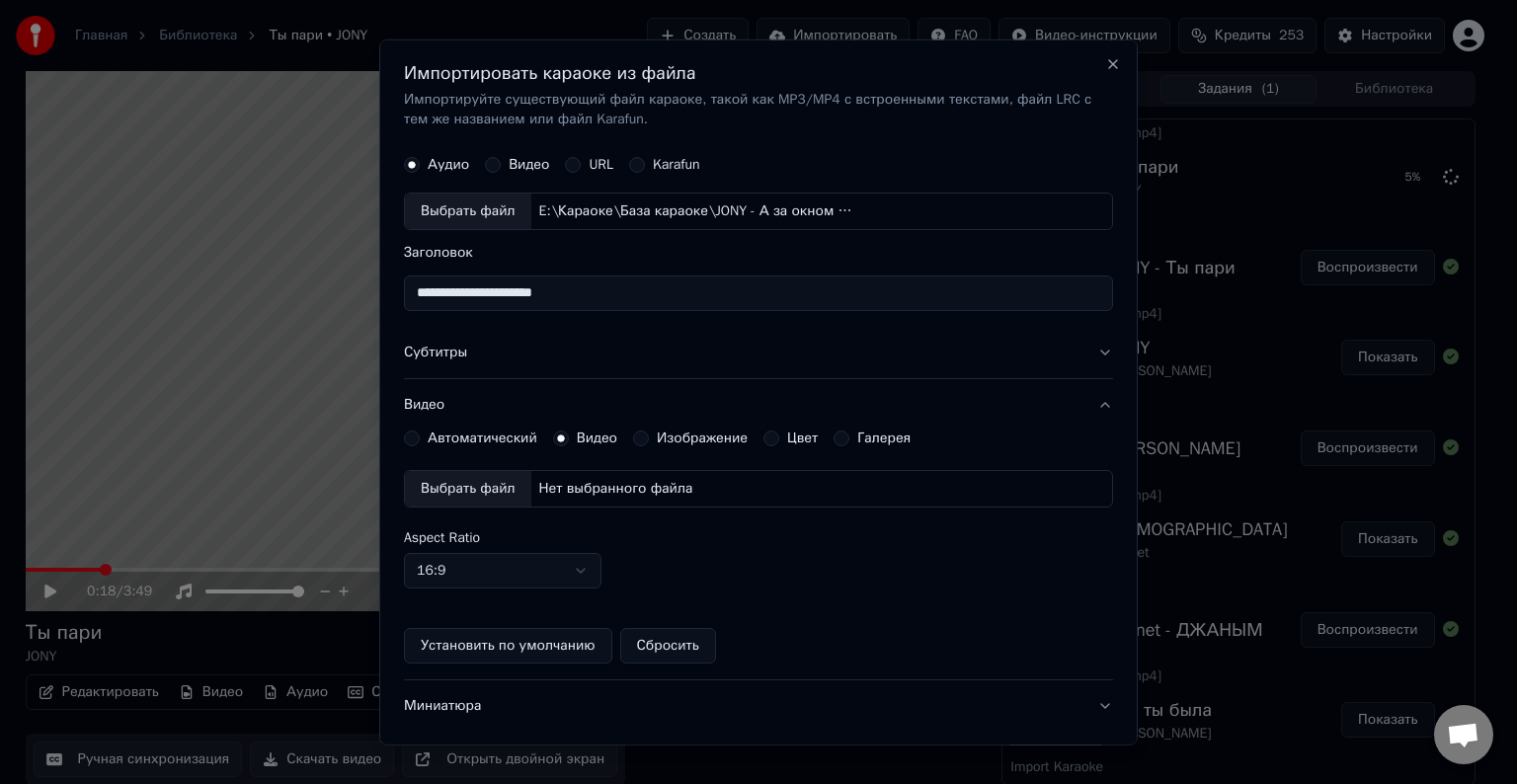 click on "Выбрать файл" at bounding box center (468, 489) 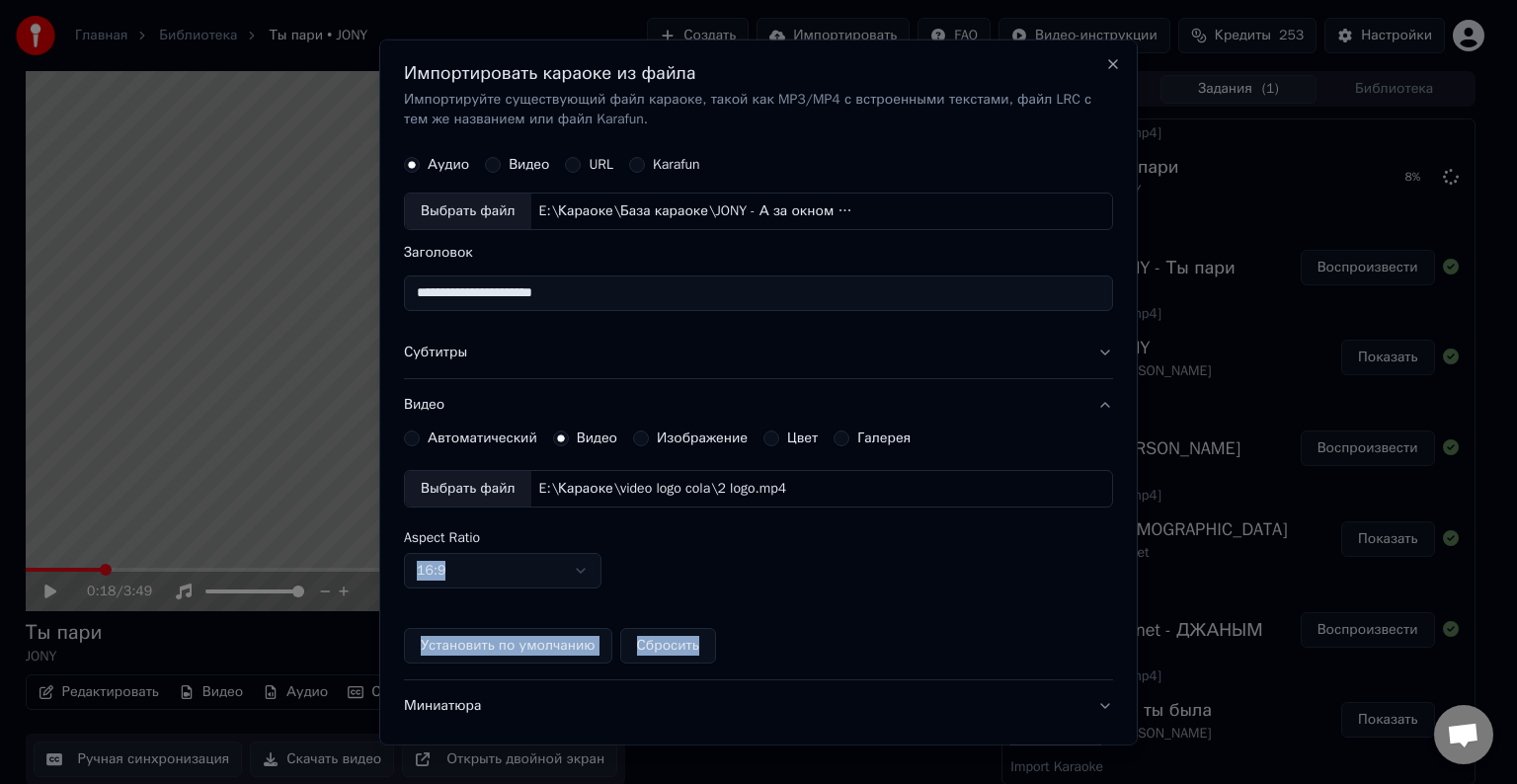 drag, startPoint x: 1118, startPoint y: 585, endPoint x: 1118, endPoint y: 654, distance: 69 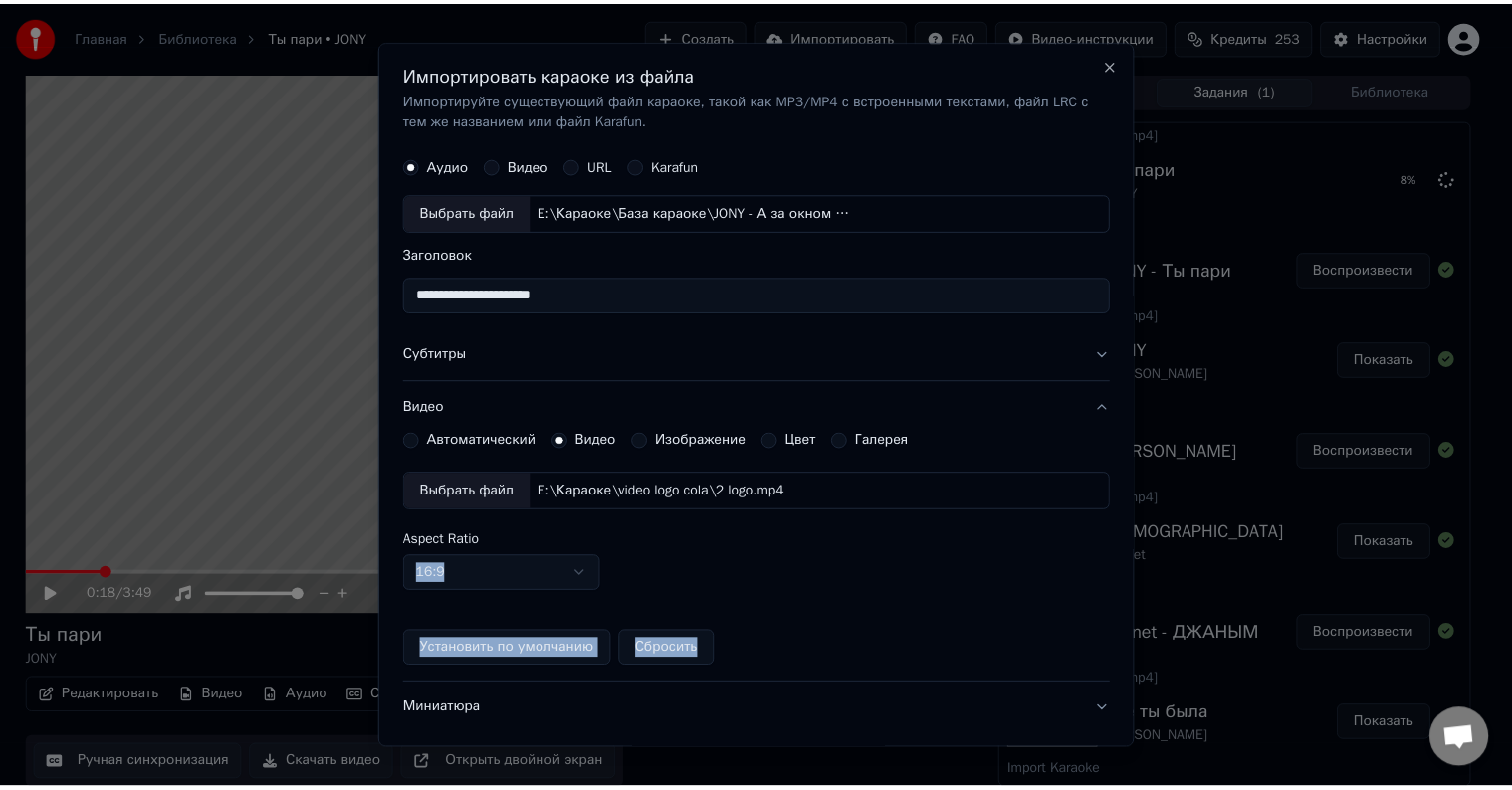 scroll, scrollTop: 81, scrollLeft: 0, axis: vertical 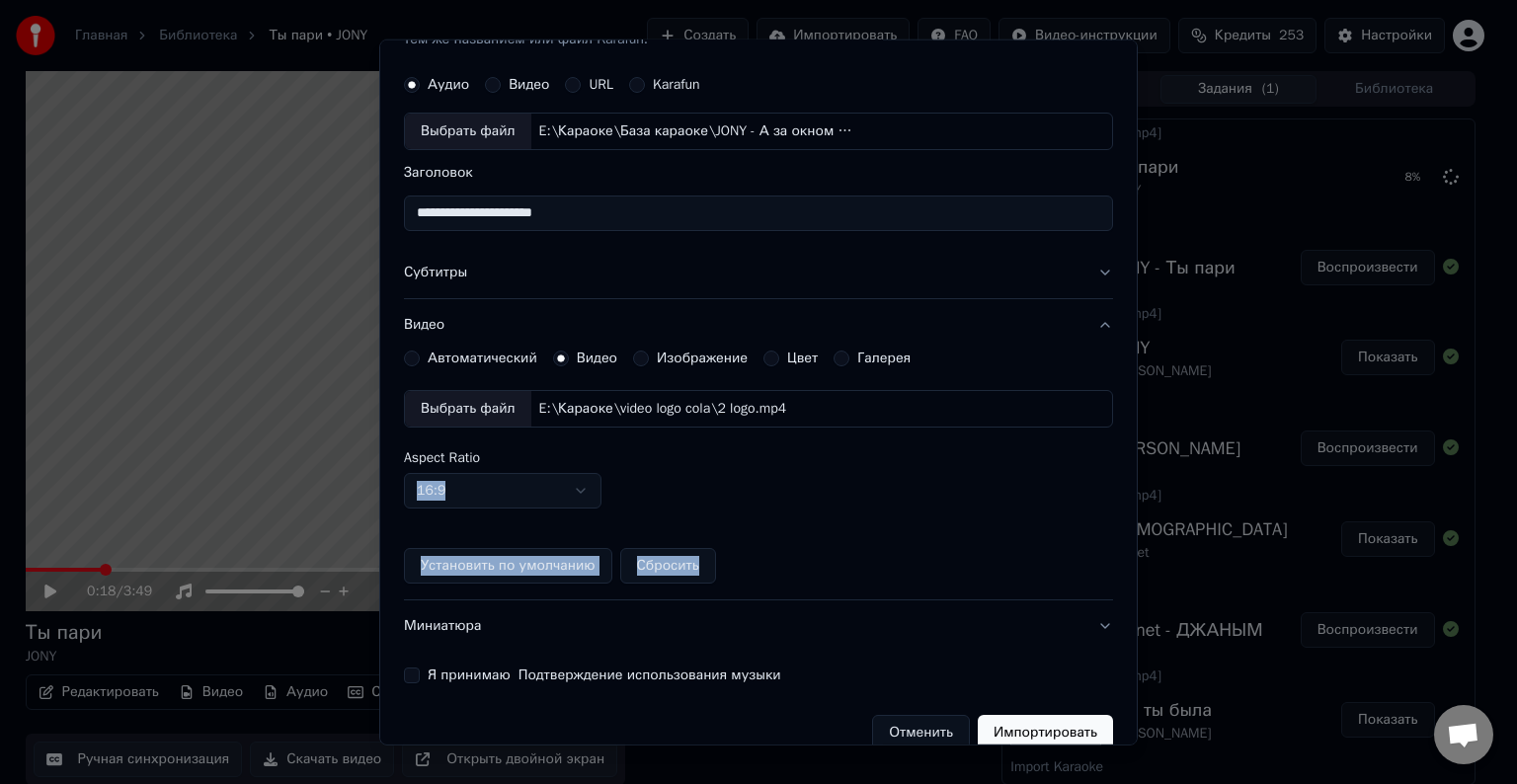 click on "Я принимаю   Подтверждение использования музыки" at bounding box center [604, 675] 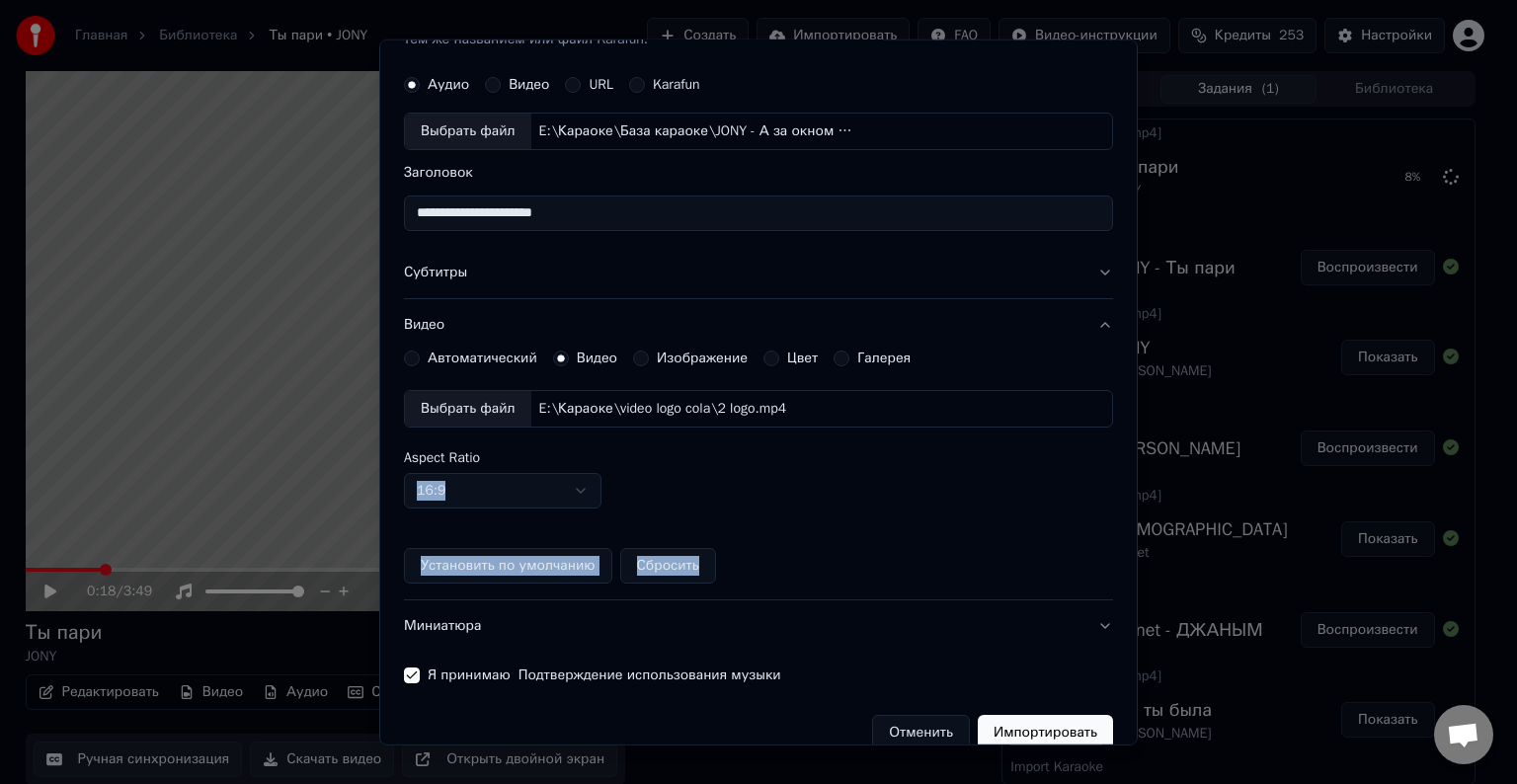 click on "Импортировать" at bounding box center (1045, 733) 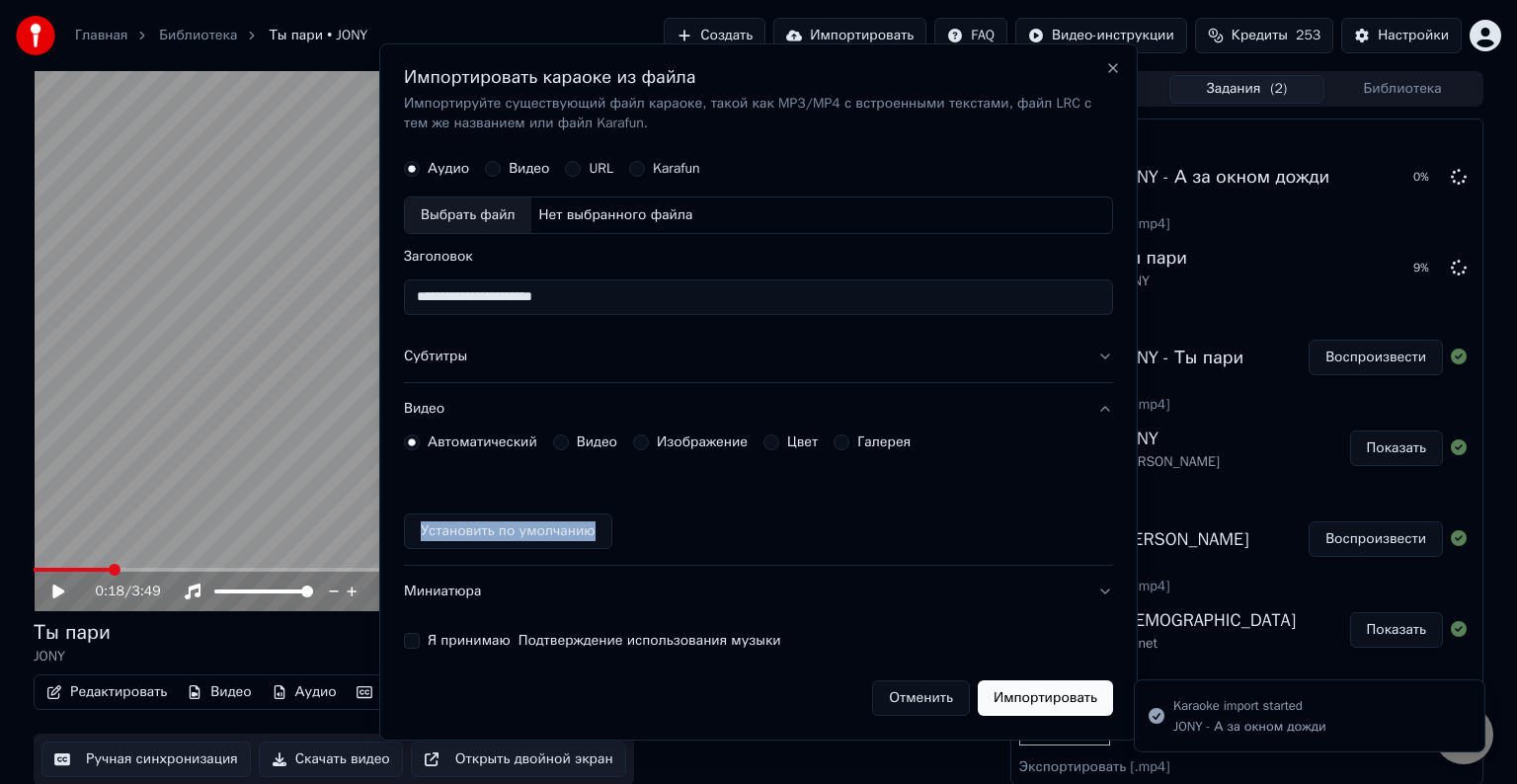 type 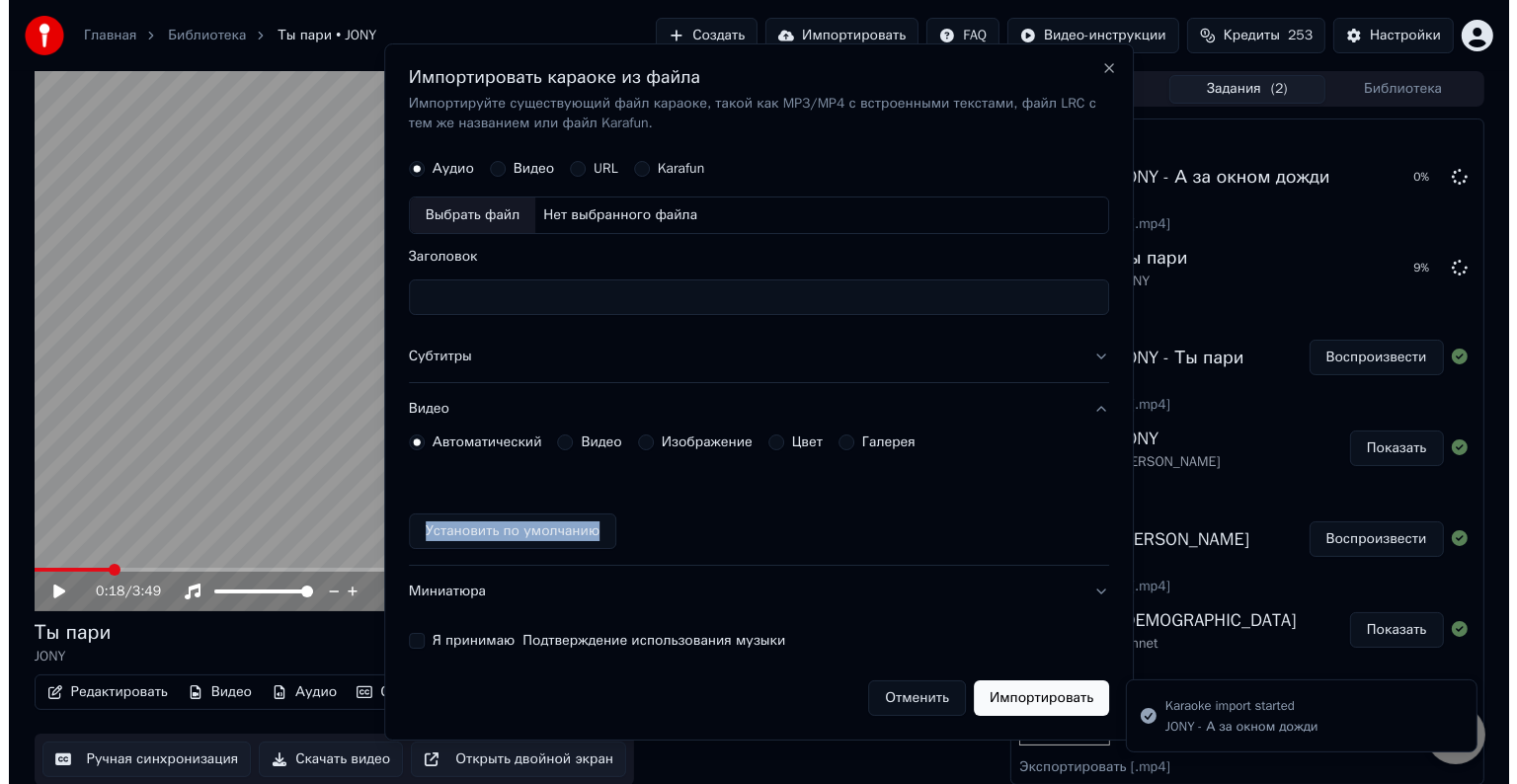 scroll, scrollTop: 0, scrollLeft: 0, axis: both 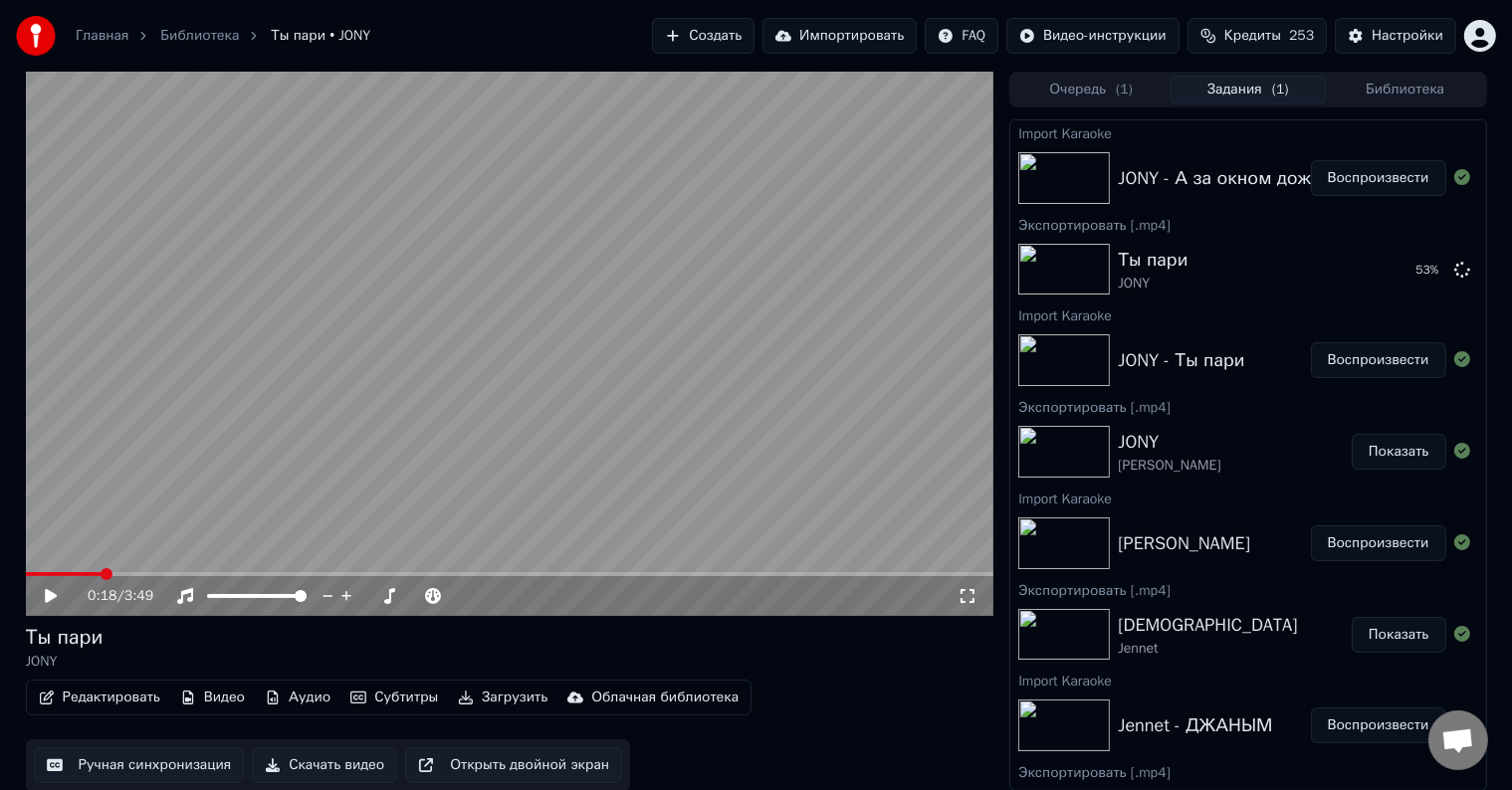 click on "Воспроизвести" at bounding box center [1379, 178] 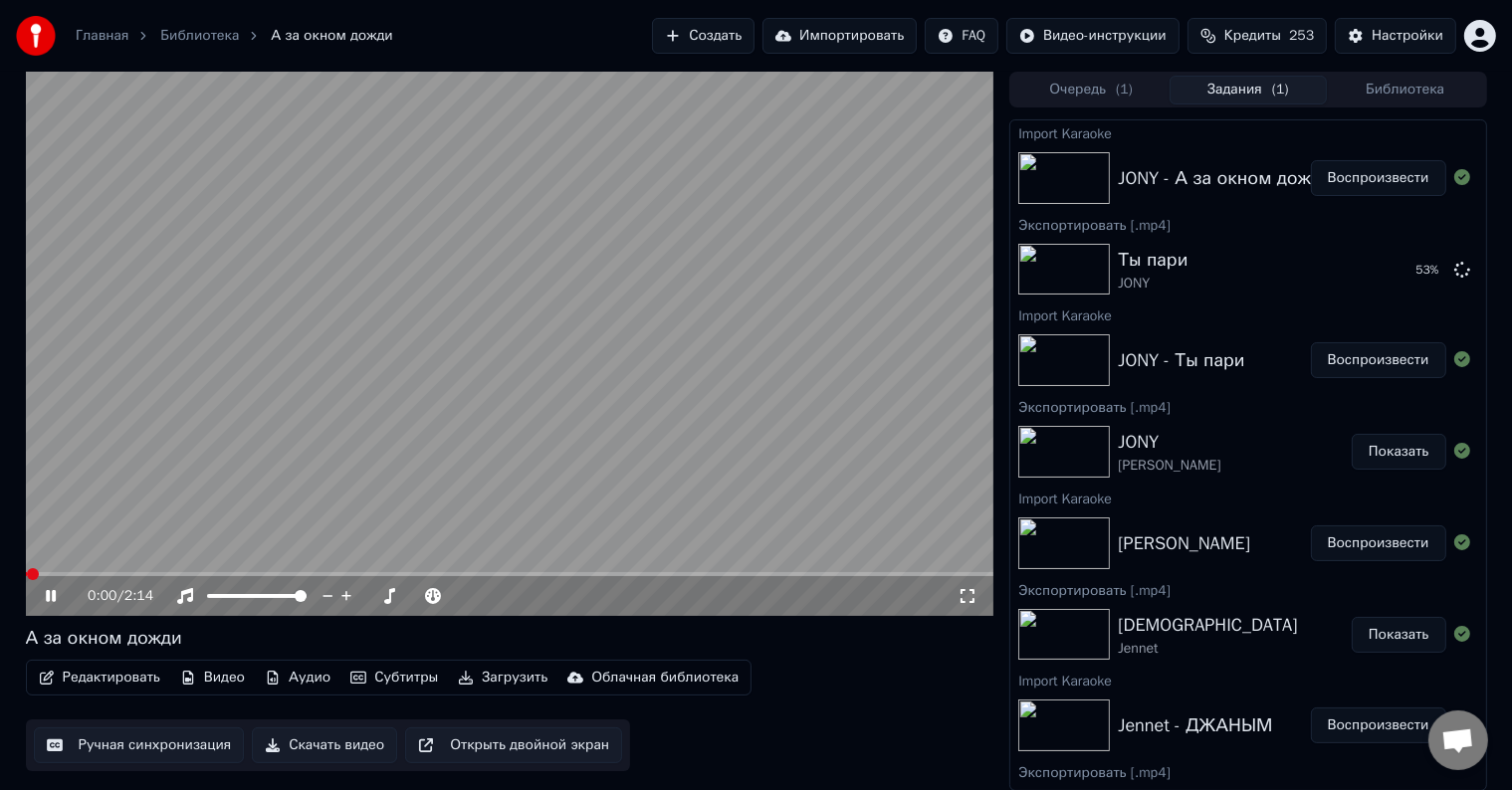 click 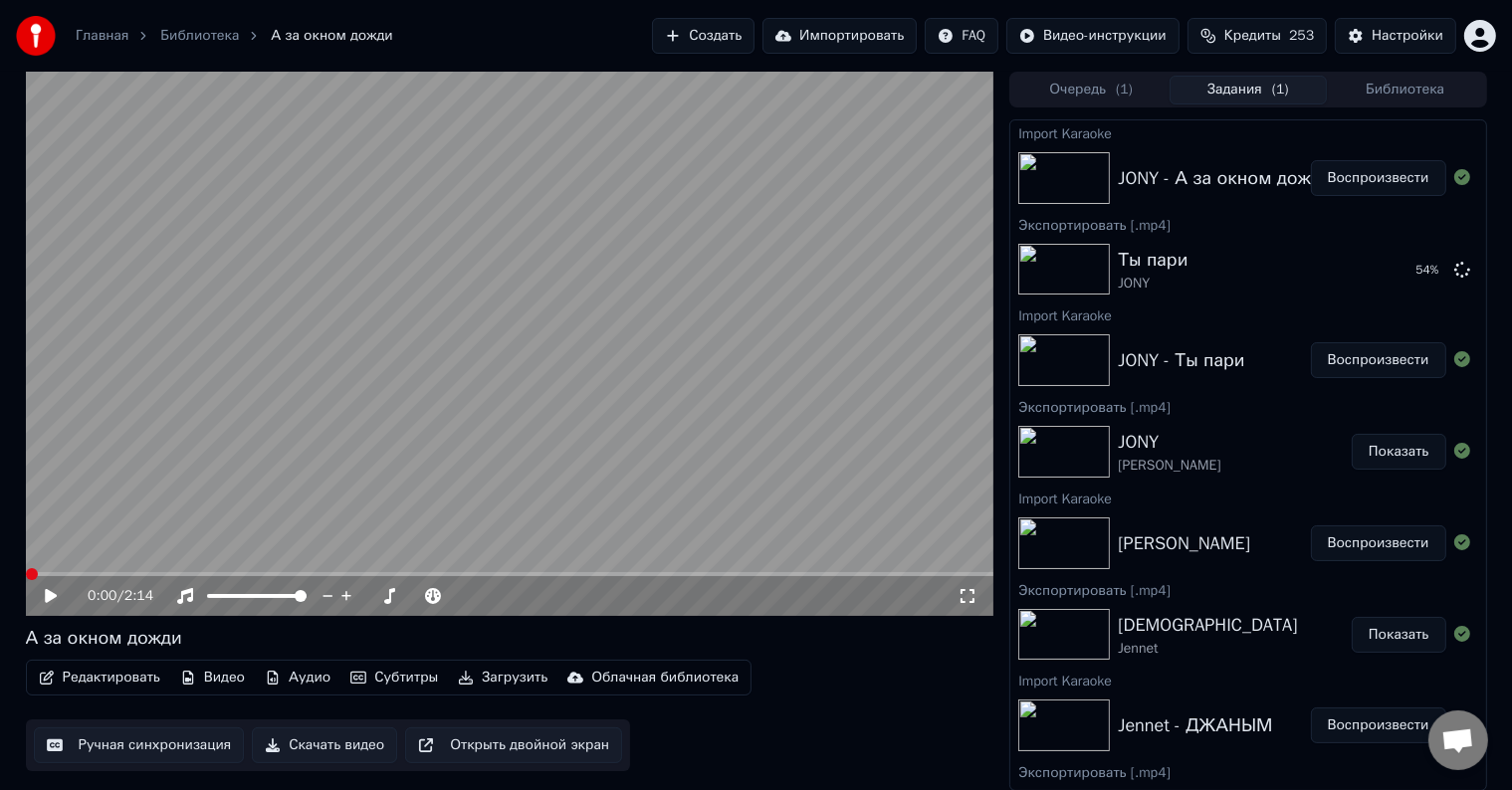 click at bounding box center [32, 574] 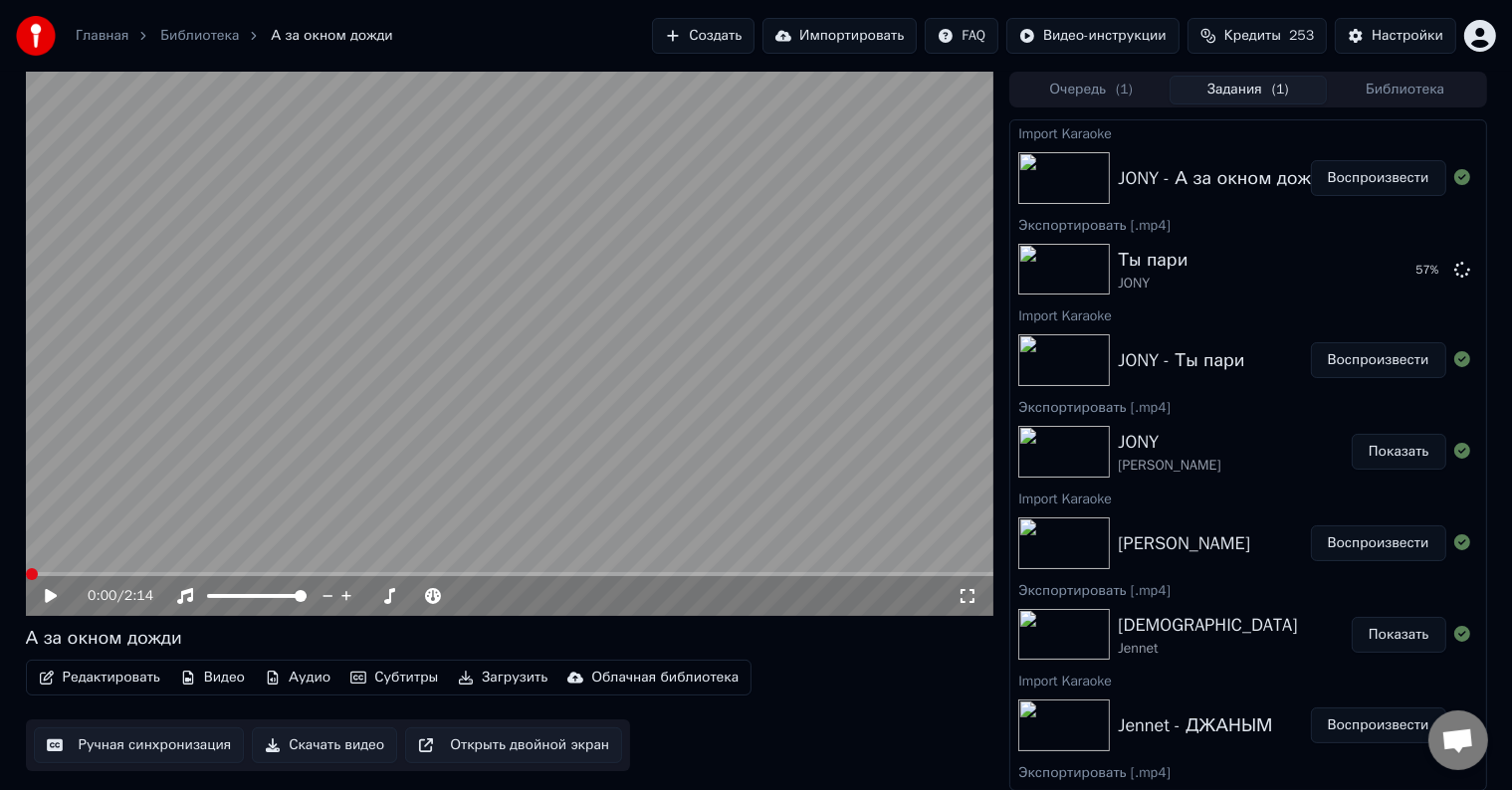 click 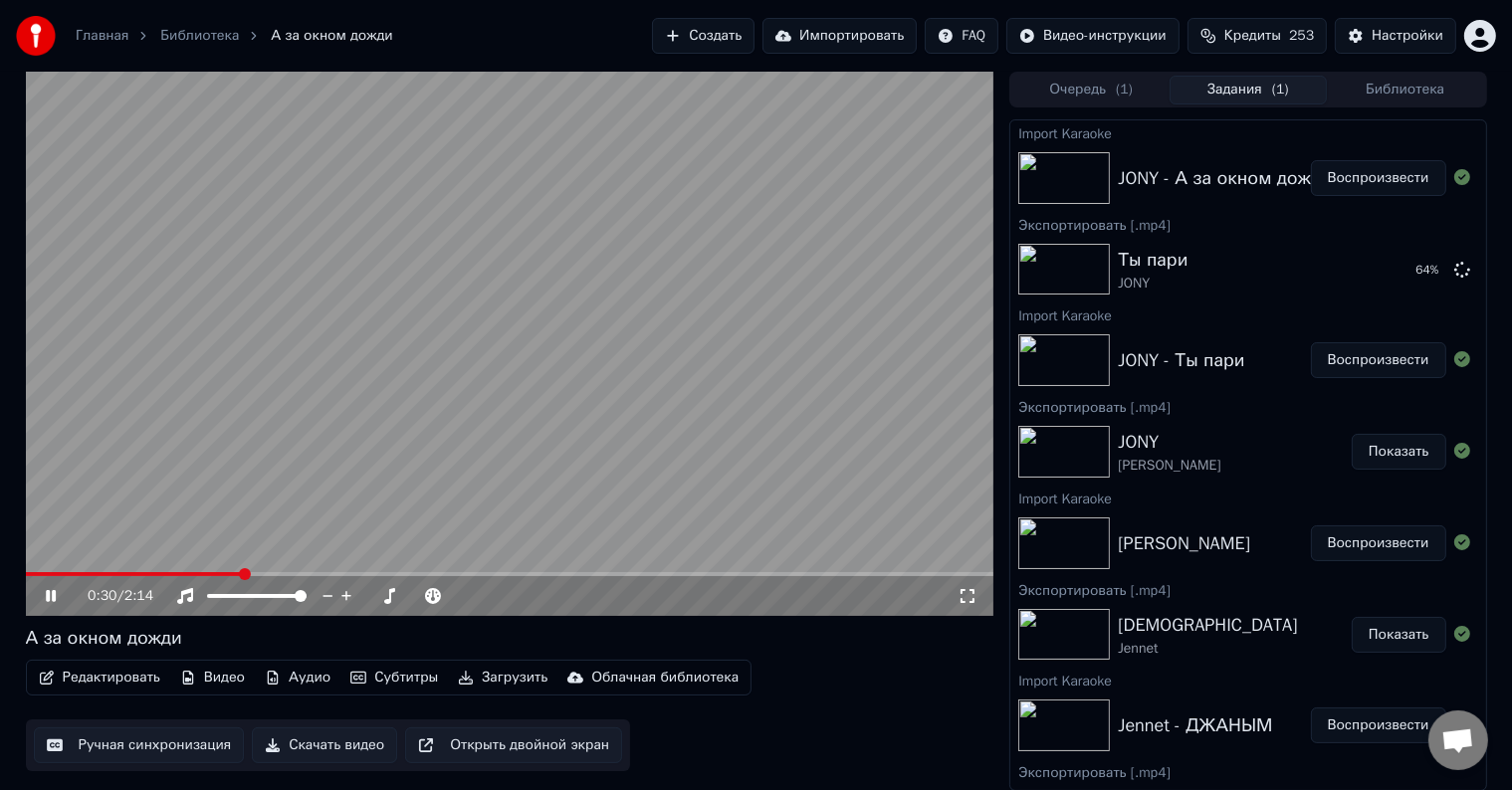 click 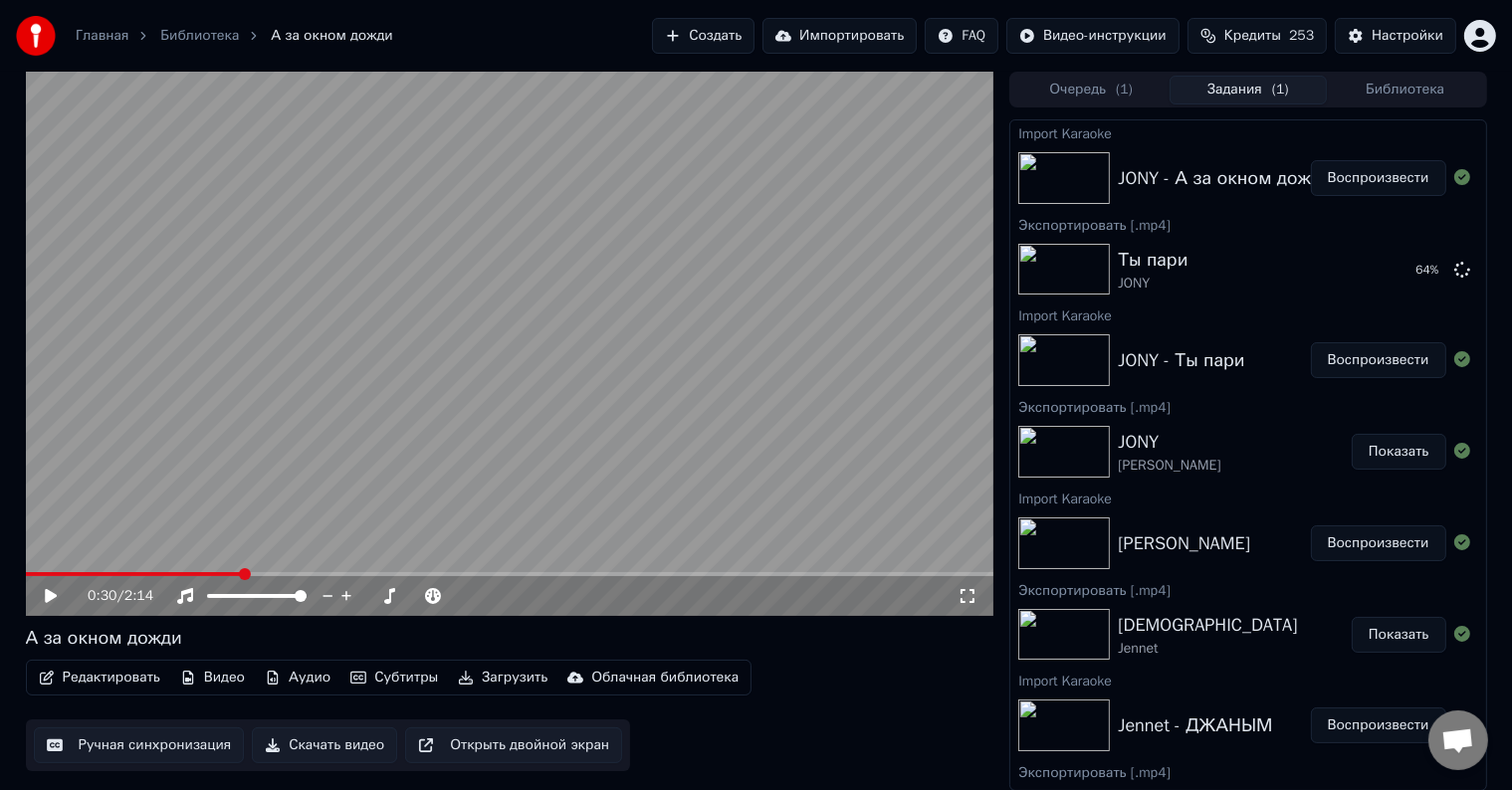 click 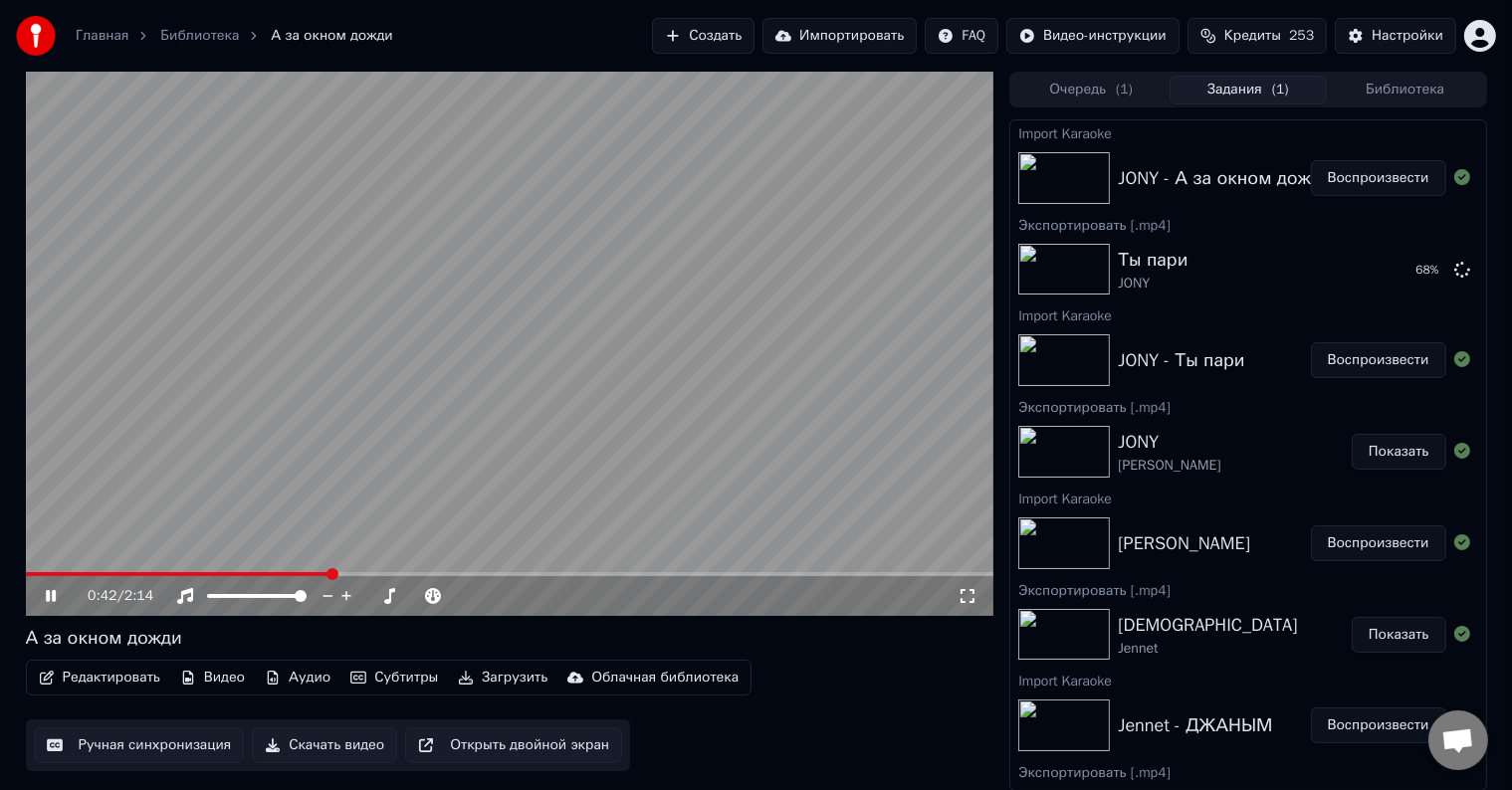 click 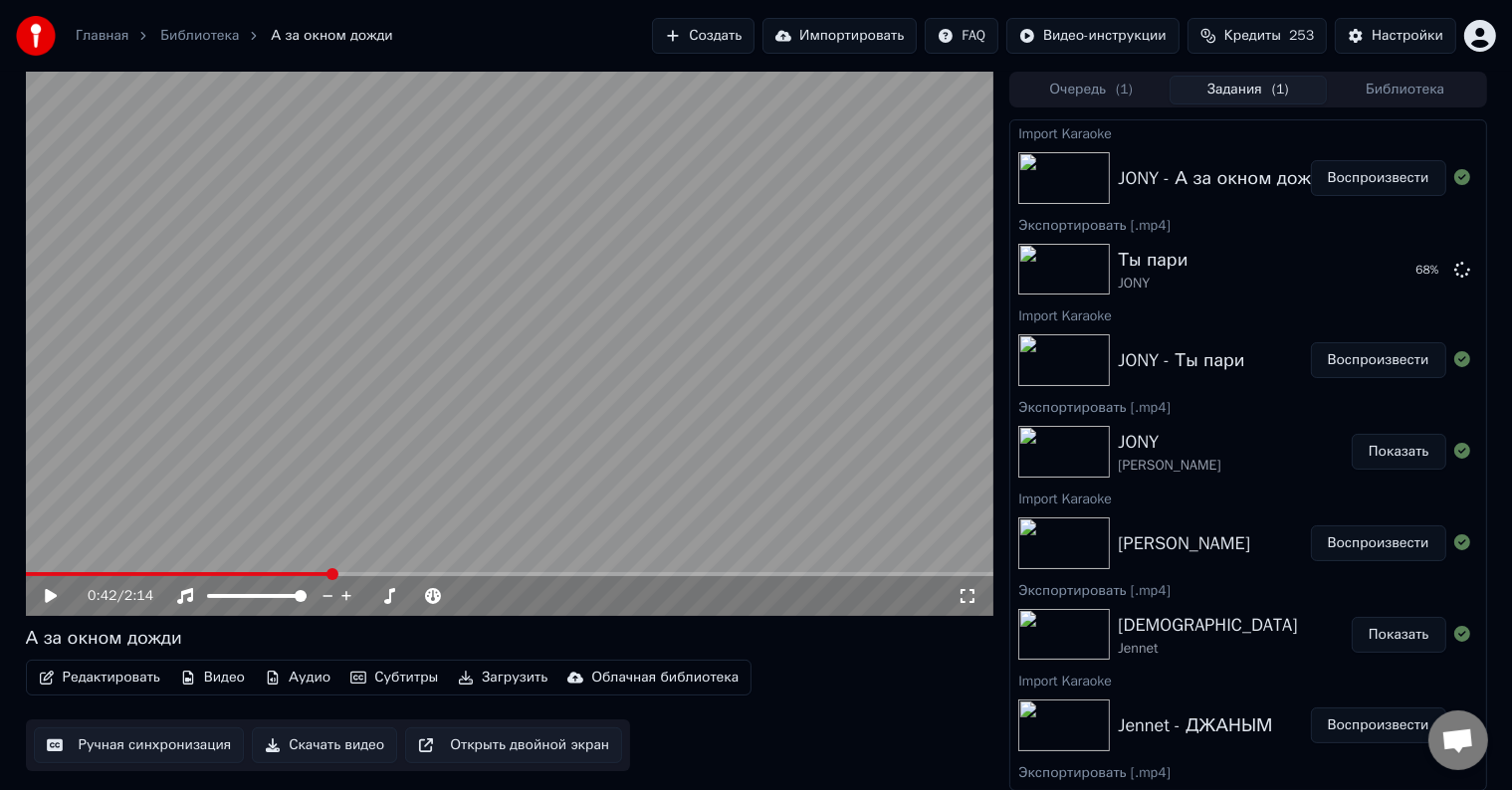 click 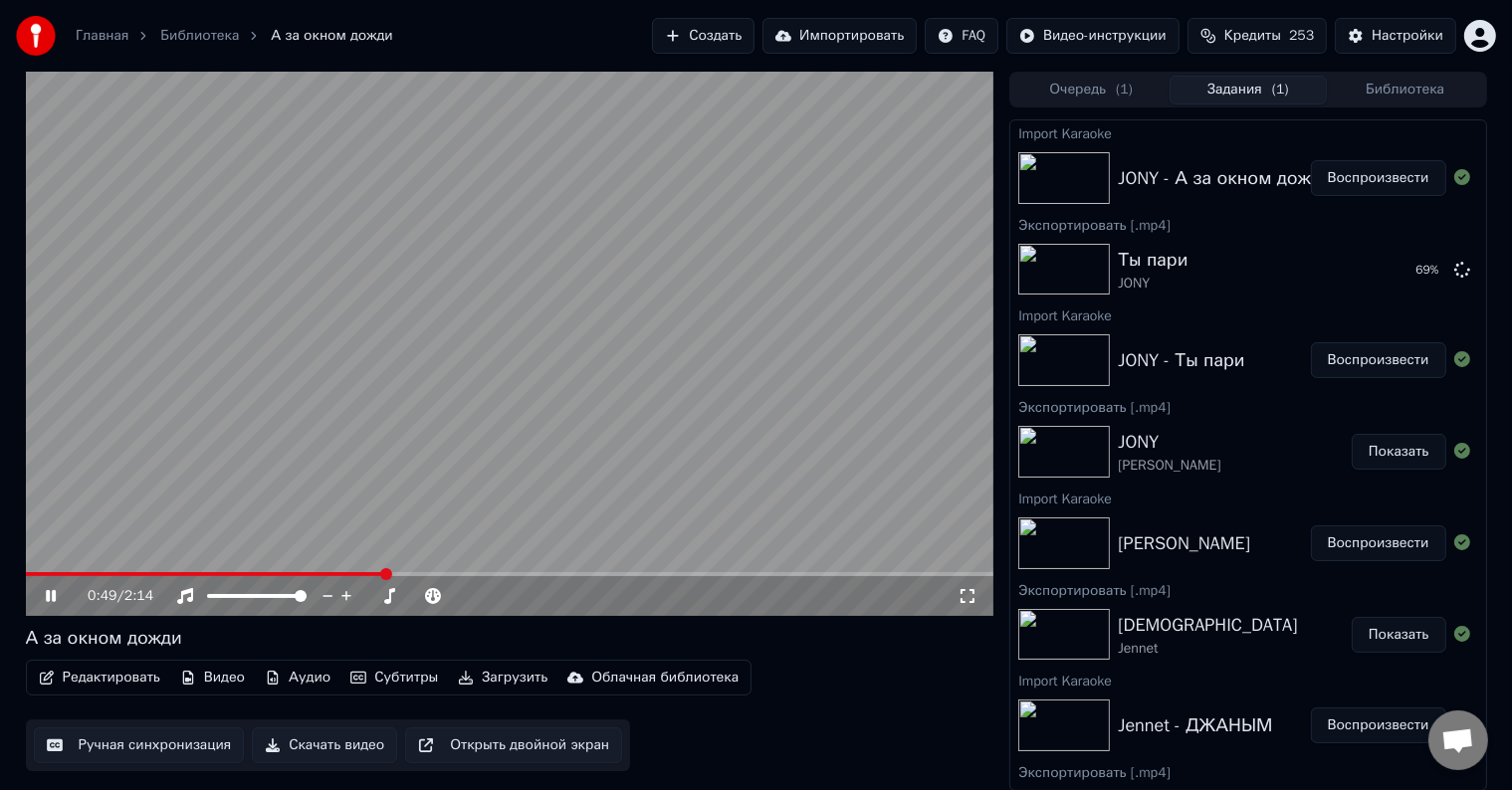 click 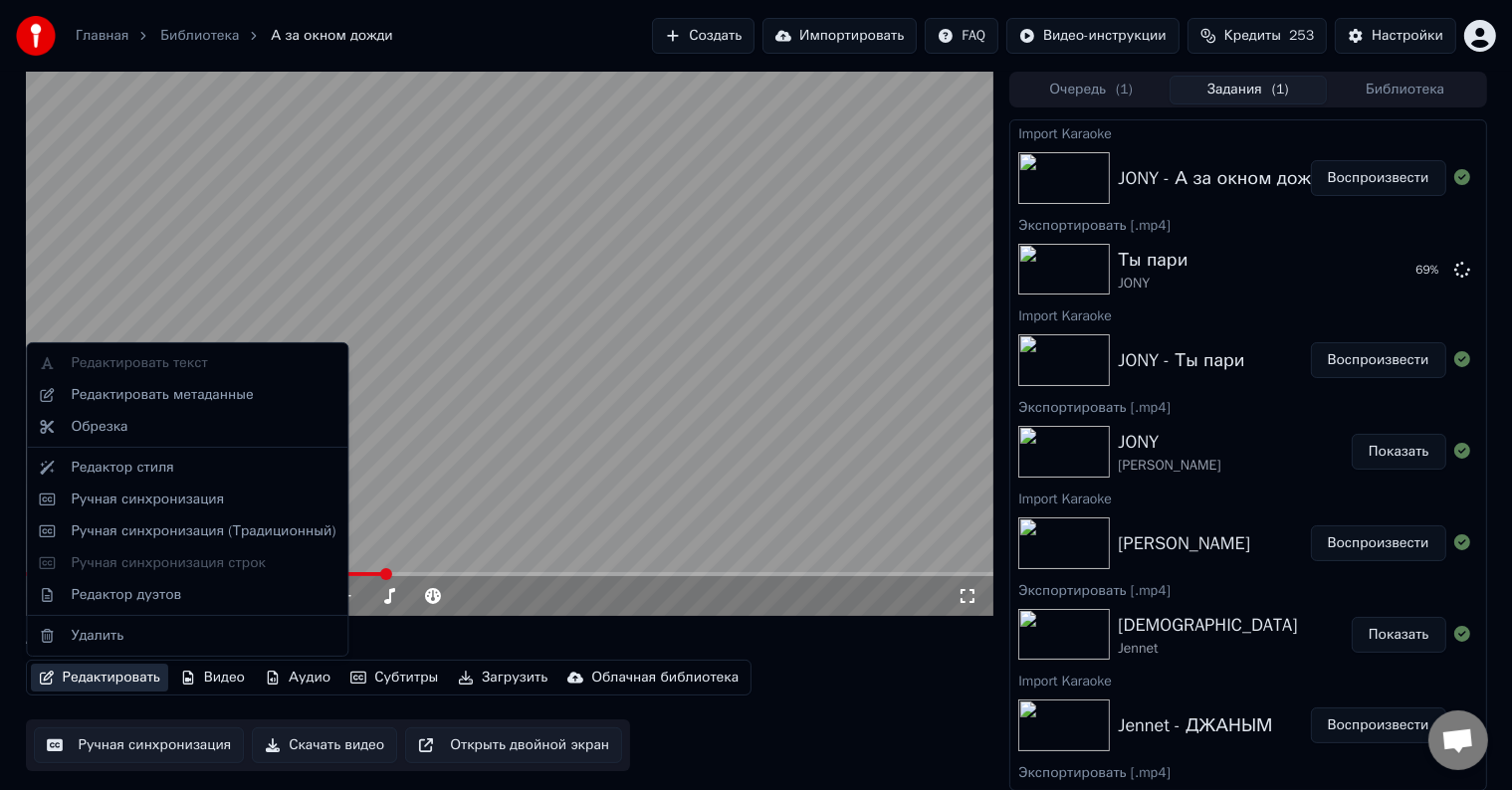 click on "Редактировать" at bounding box center [100, 678] 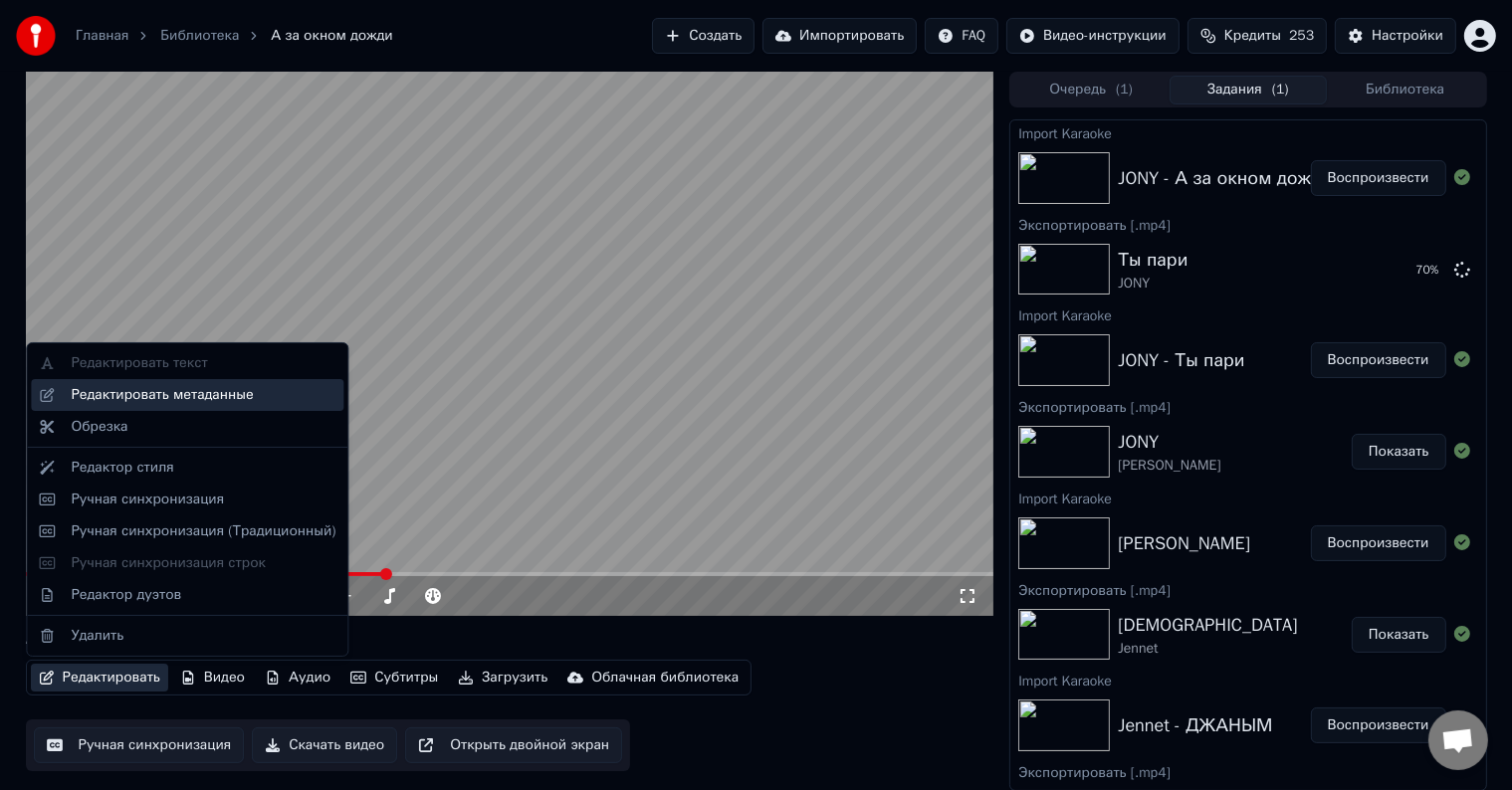 click on "Редактировать метаданные" at bounding box center (187, 395) 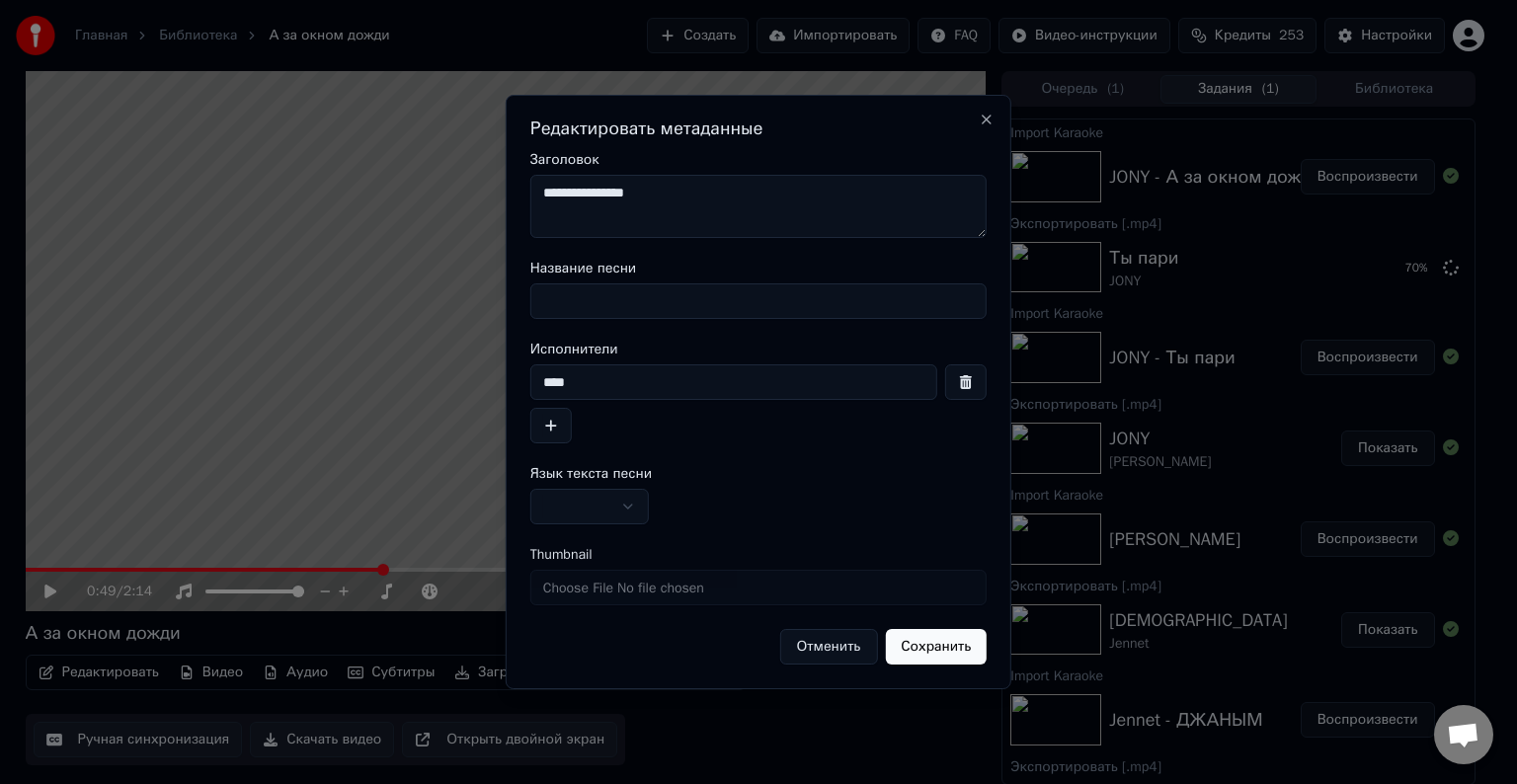 drag, startPoint x: 585, startPoint y: 392, endPoint x: 512, endPoint y: 377, distance: 74.52516 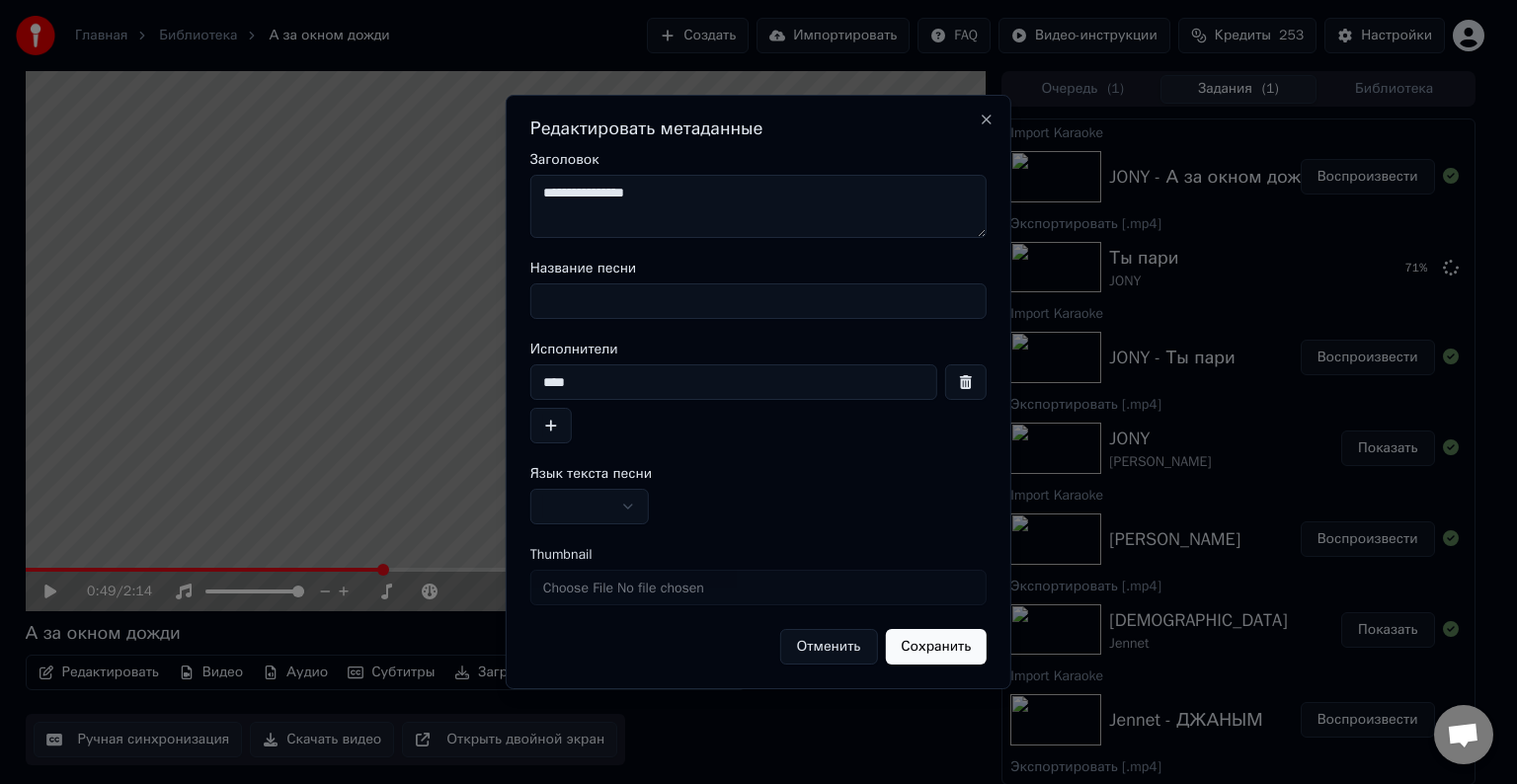 click on "**********" at bounding box center (758, 206) 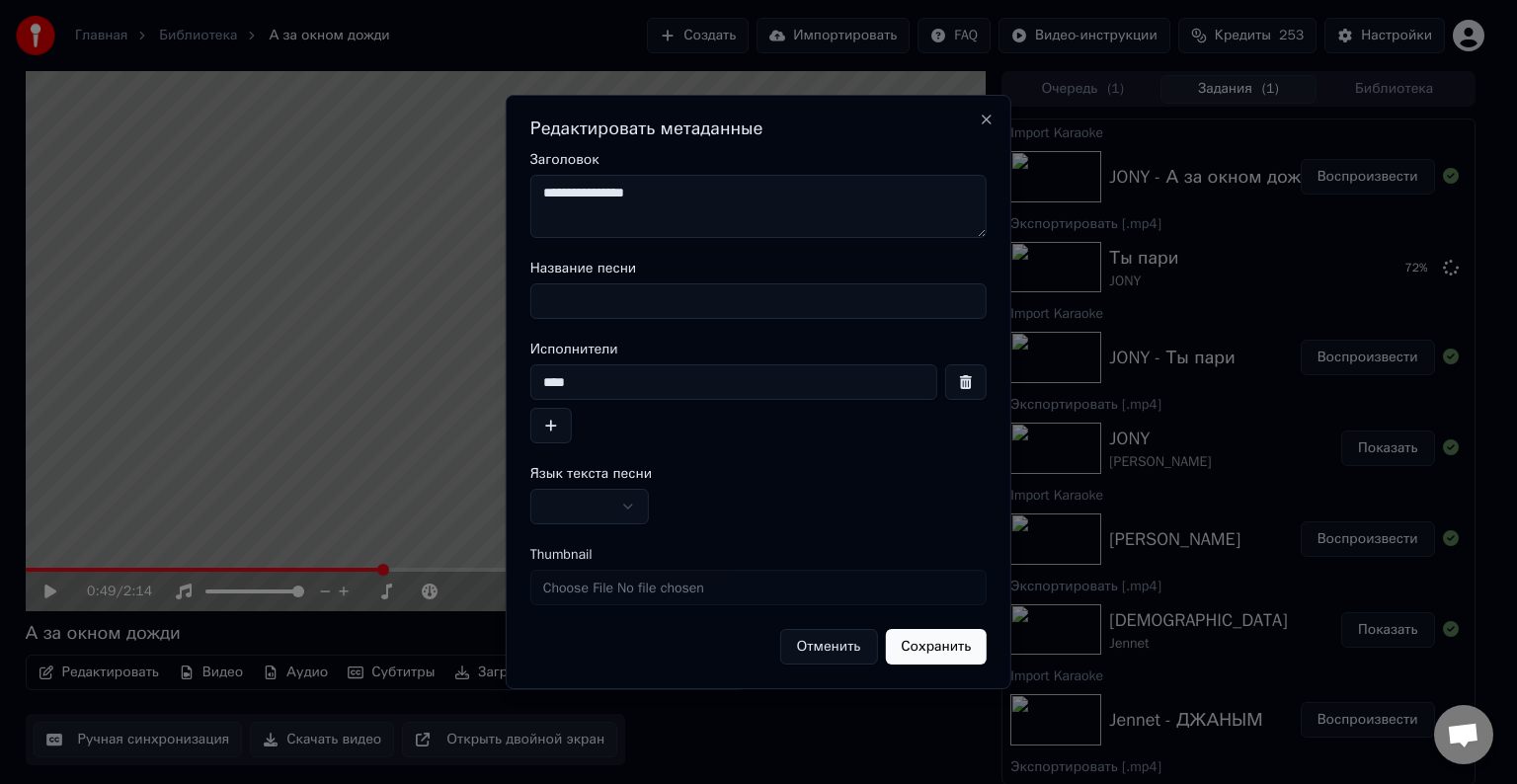 paste on "****" 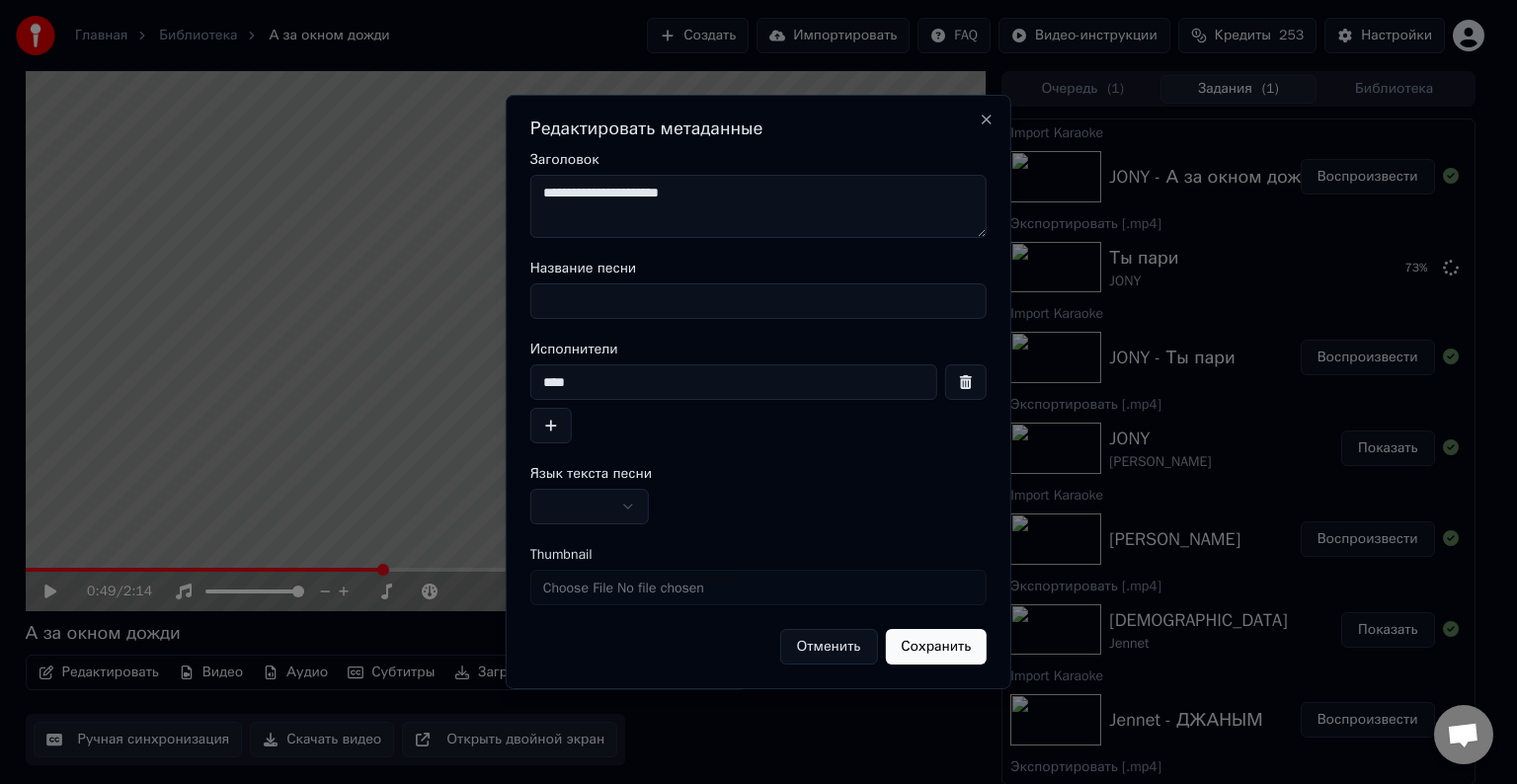 drag, startPoint x: 707, startPoint y: 205, endPoint x: 589, endPoint y: 201, distance: 118.06778 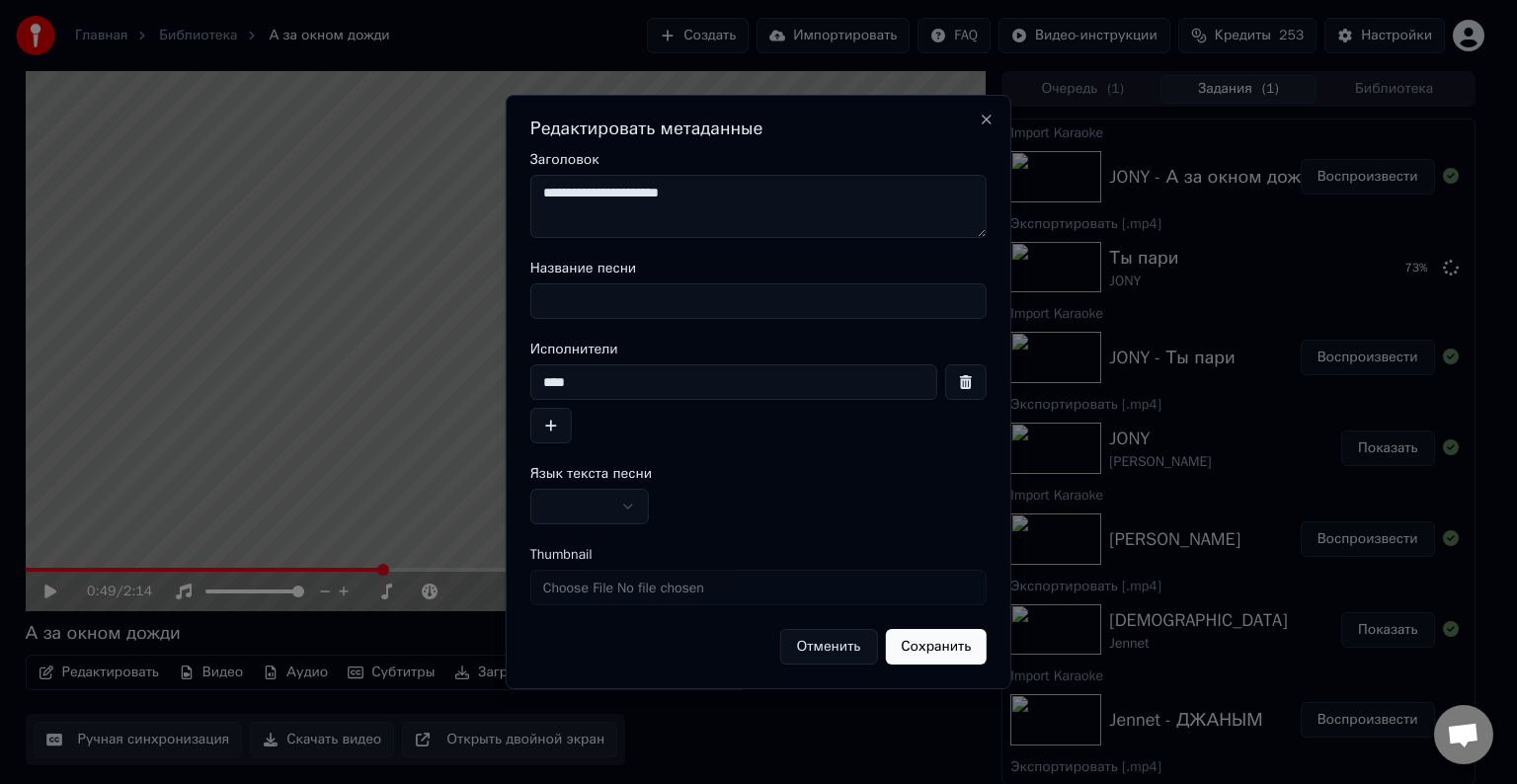 click on "**********" at bounding box center (758, 206) 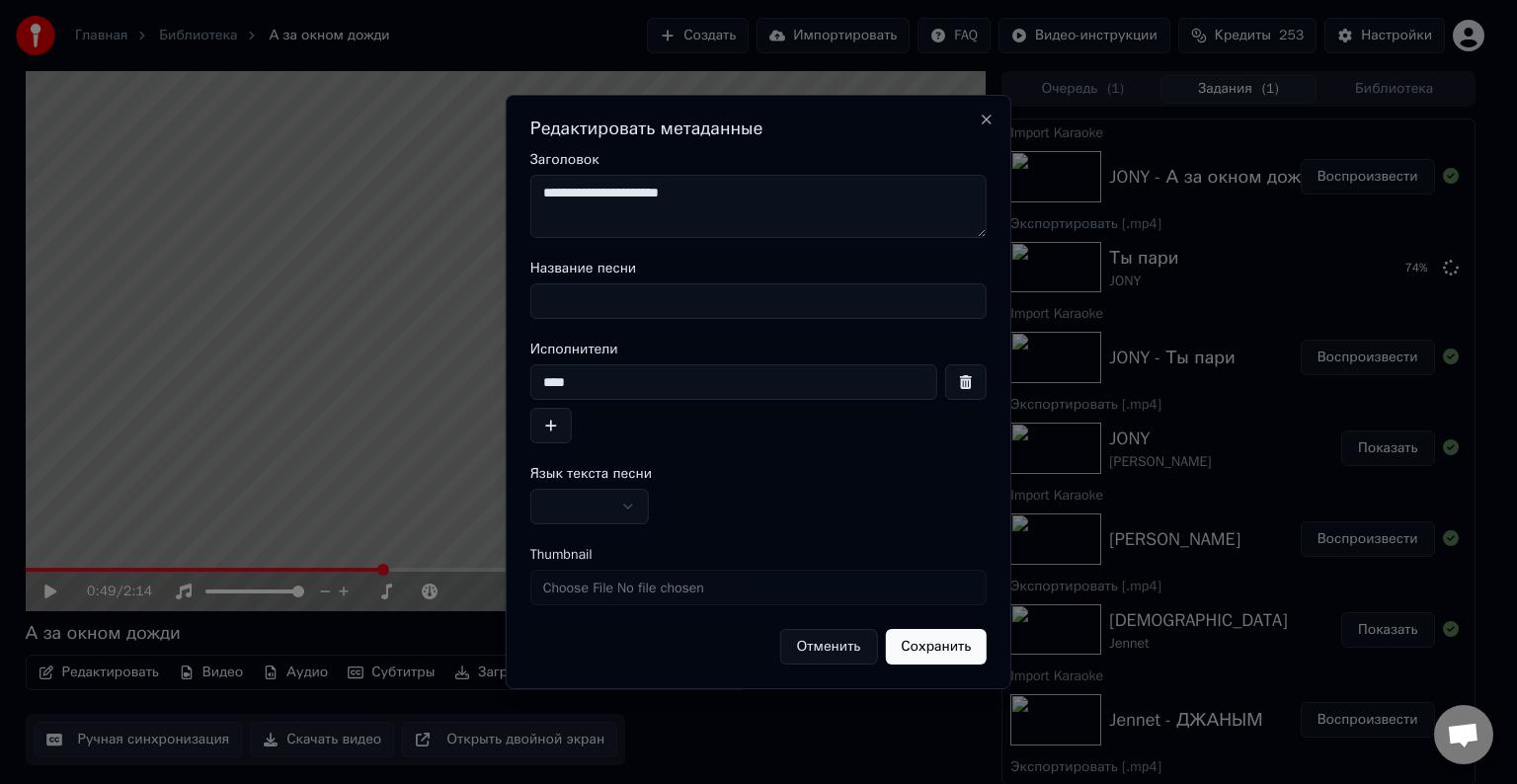 type on "**********" 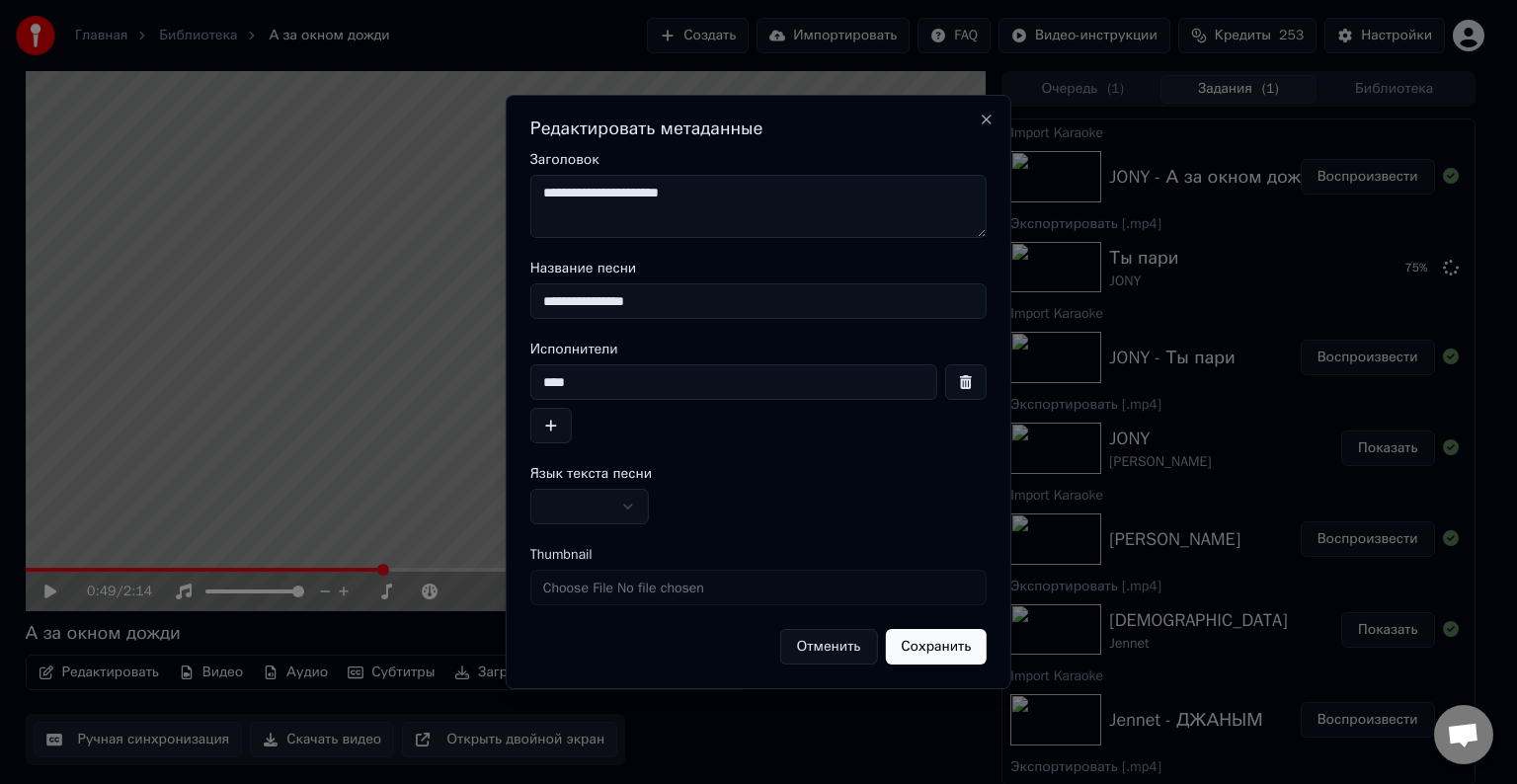 type on "**********" 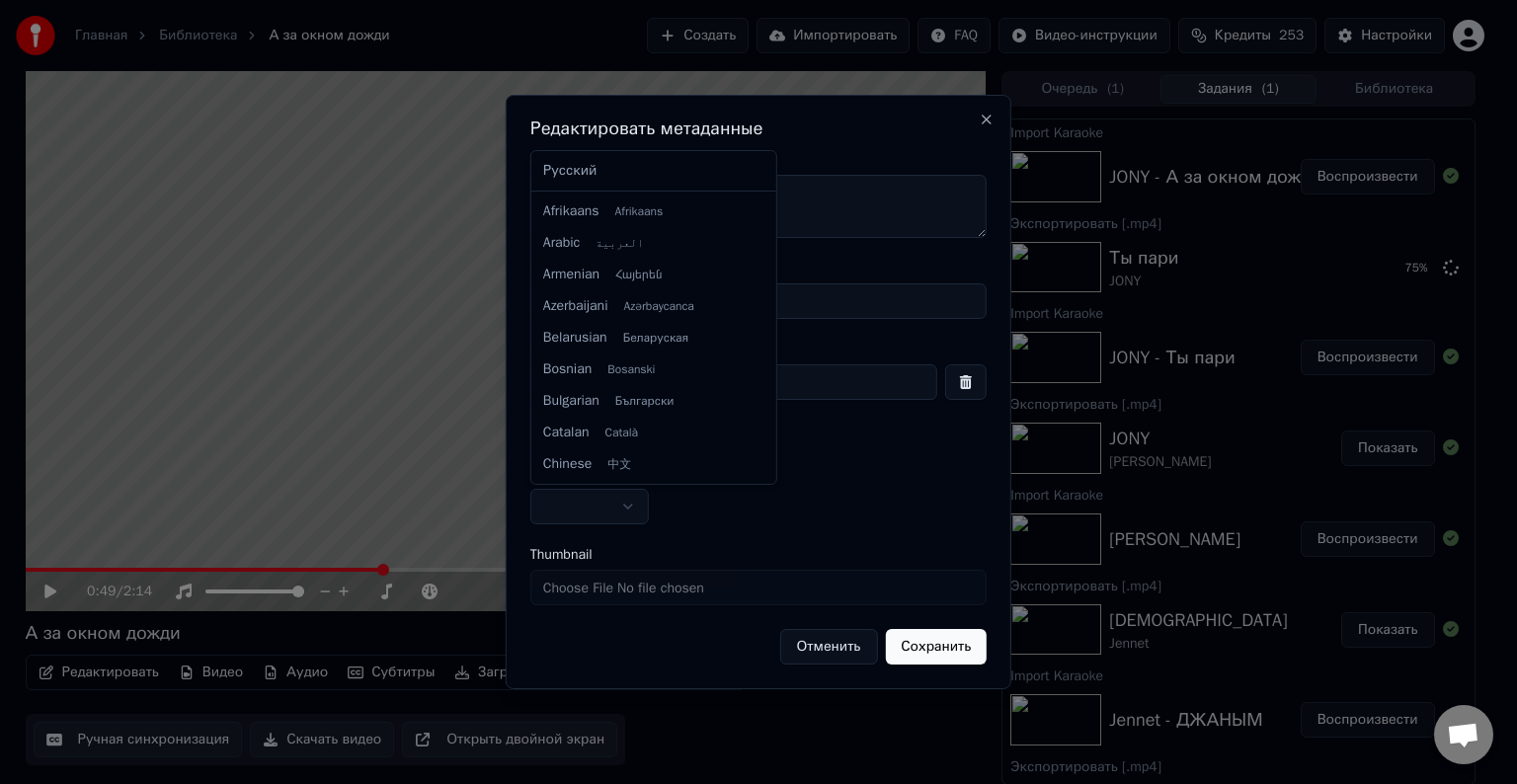 click on "Главная Библиотека А за окном дожди Создать Импортировать FAQ Видео-инструкции Кредиты 253 Настройки 0:49  /  2:14 А за окном дожди Редактировать Видео Аудио Субтитры Загрузить Облачная библиотека Ручная синхронизация Скачать видео Открыть двойной экран Очередь ( 1 ) Задания ( 1 ) Библиотека Import Karaoke JONY - А за окном дожди Воспроизвести Экспортировать [.mp4] Ты [PERSON_NAME] 75 % Import Karaoke JONY - Ты пари Воспроизвести Экспортировать [.mp4] [PERSON_NAME] Показать Import Karaoke JONY - Лали Воспроизвести Экспортировать [.mp4] [PERSON_NAME] Показать Import Karaoke Jennet - ДЖАНЫМ Воспроизвести Где ты была HammAli Emin" at bounding box center [750, 392] 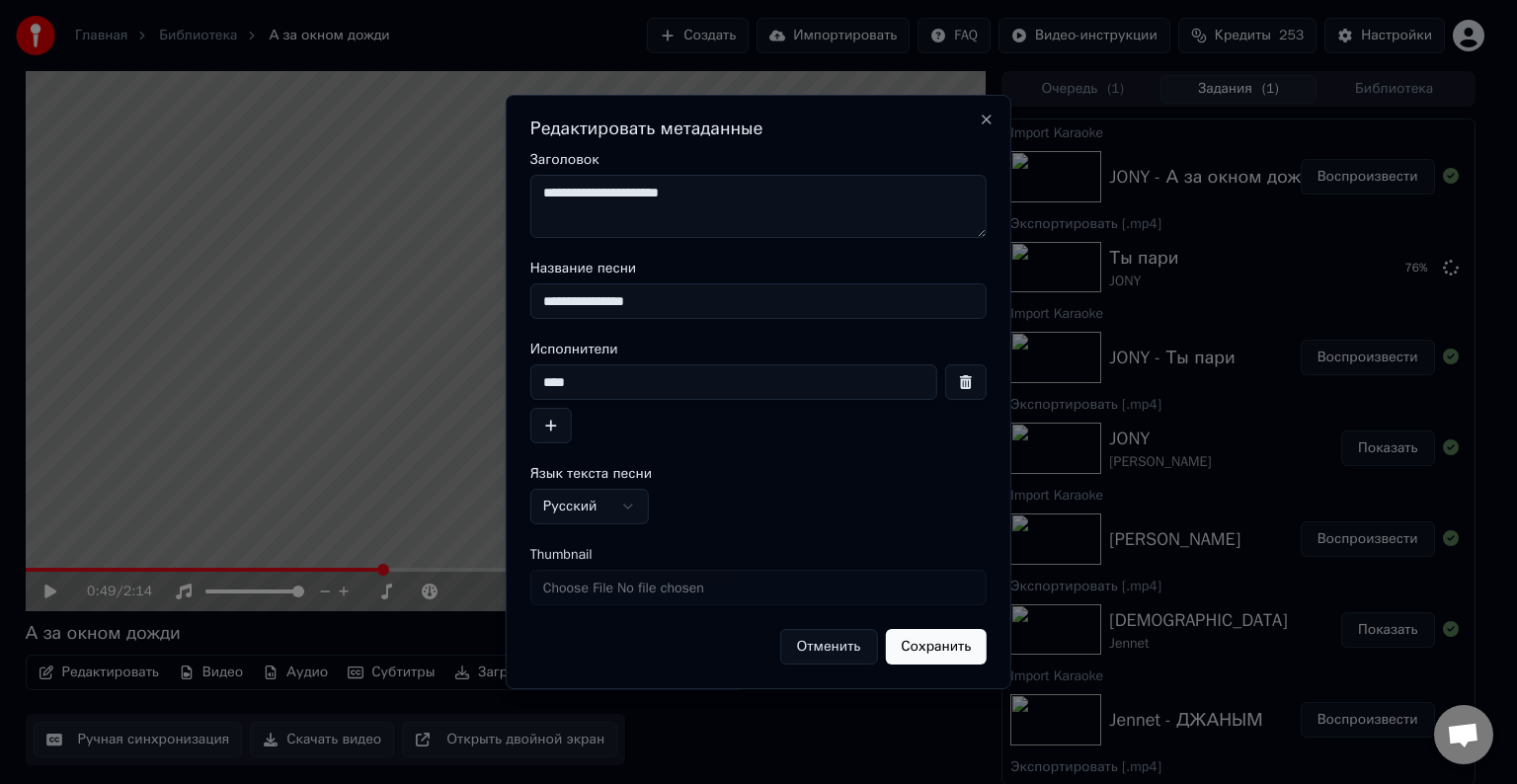 click on "Сохранить" at bounding box center (935, 647) 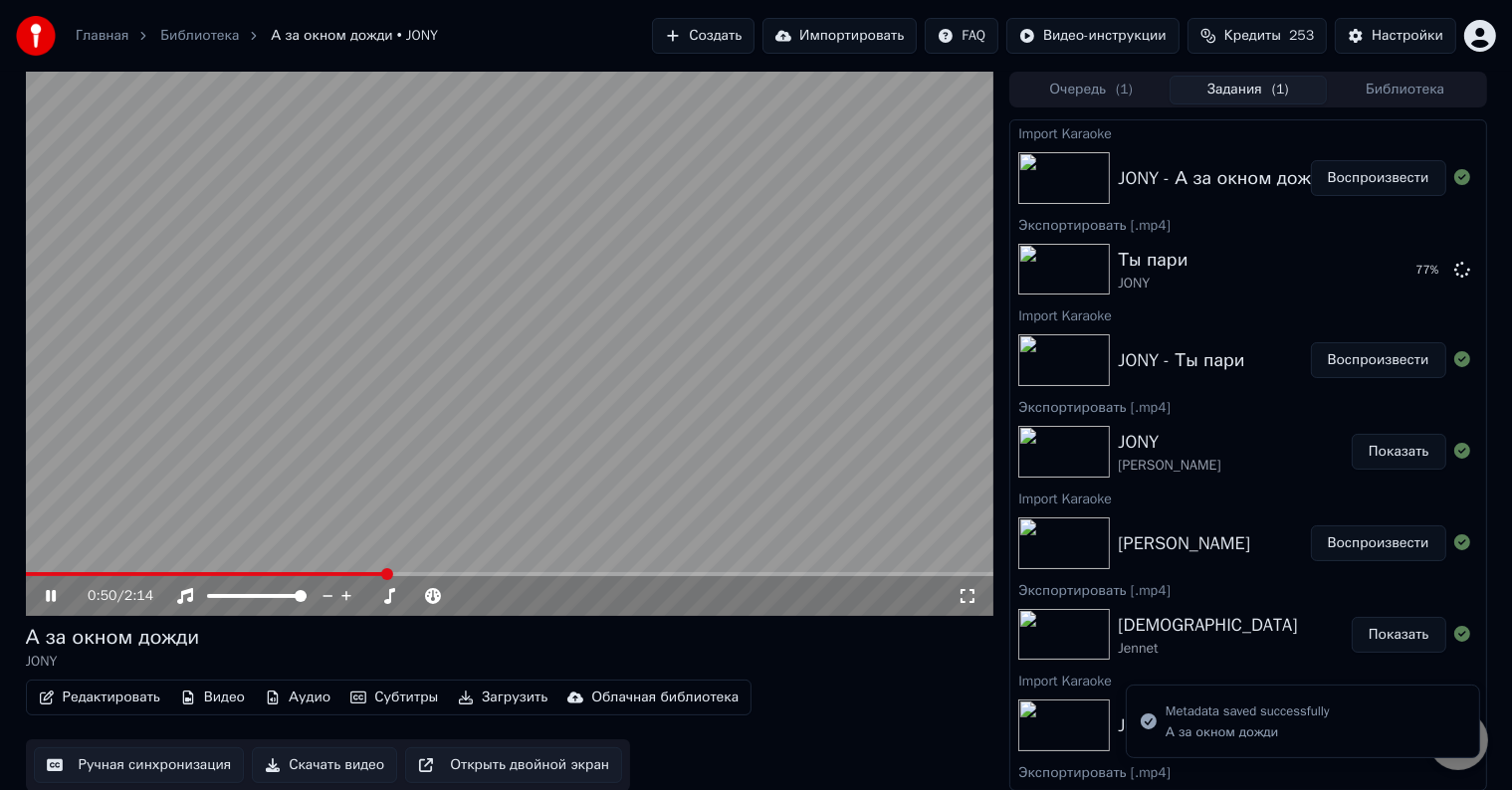 click 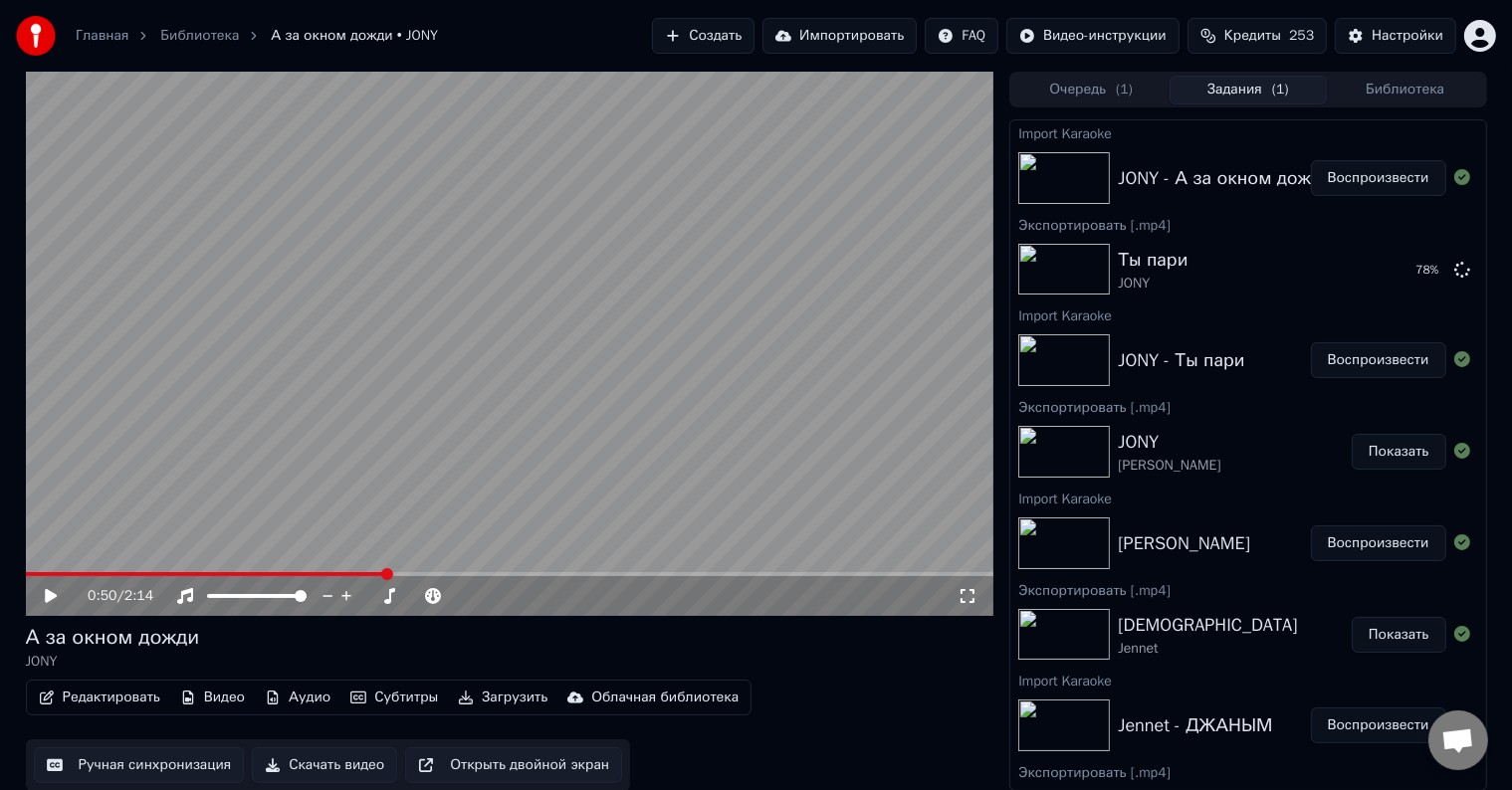 click at bounding box center (510, 343) 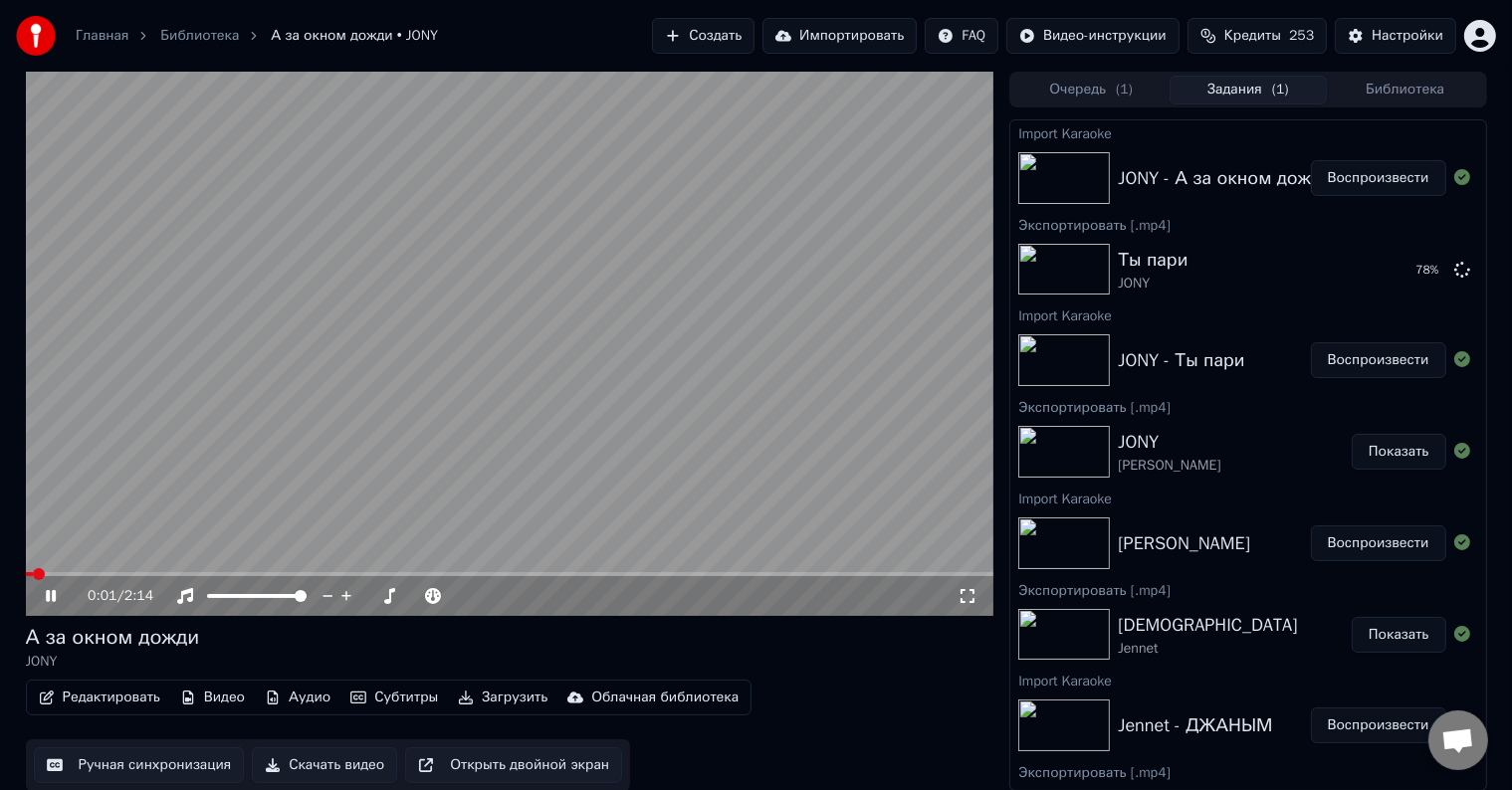 click at bounding box center (29, 574) 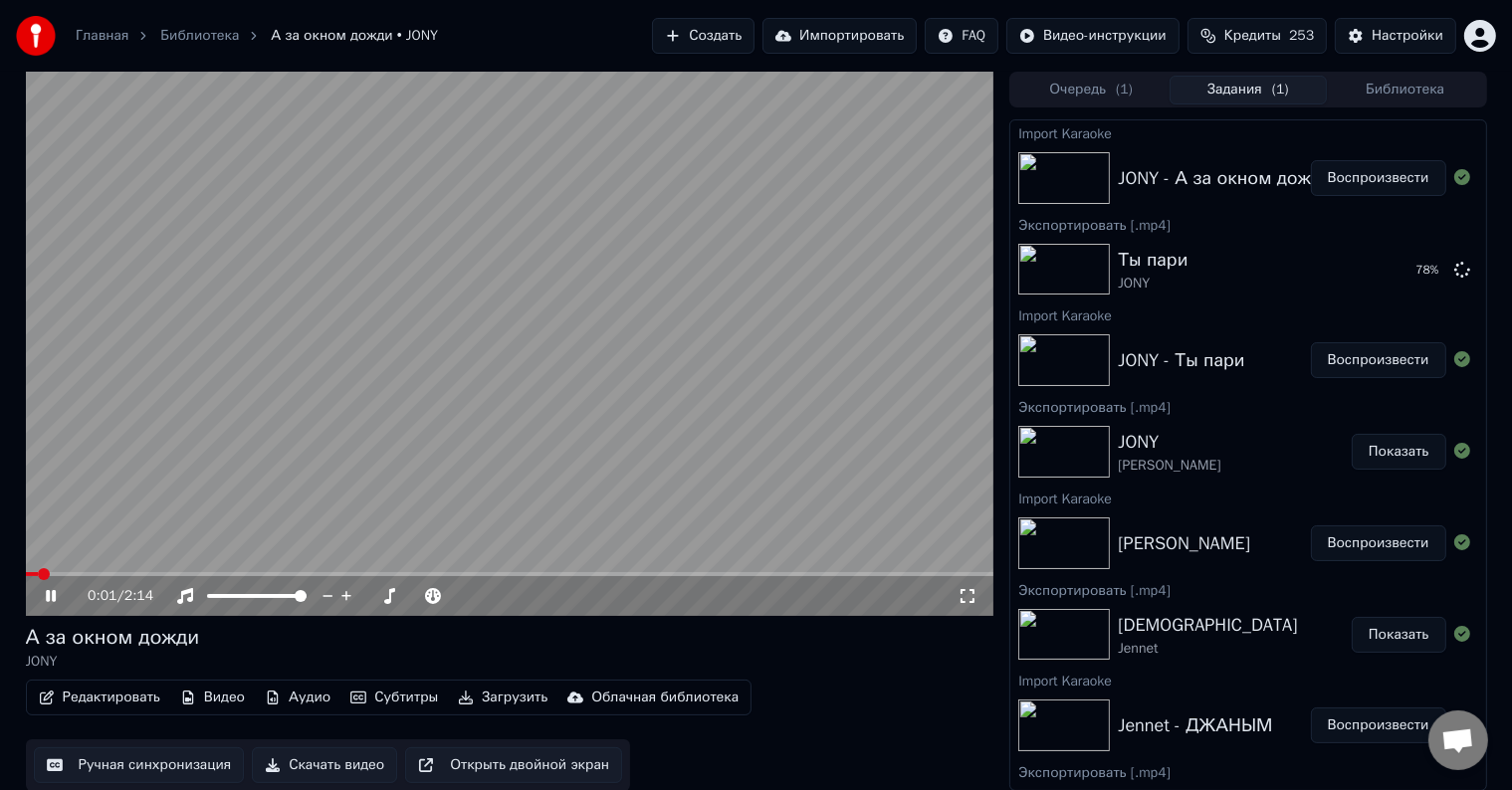 click 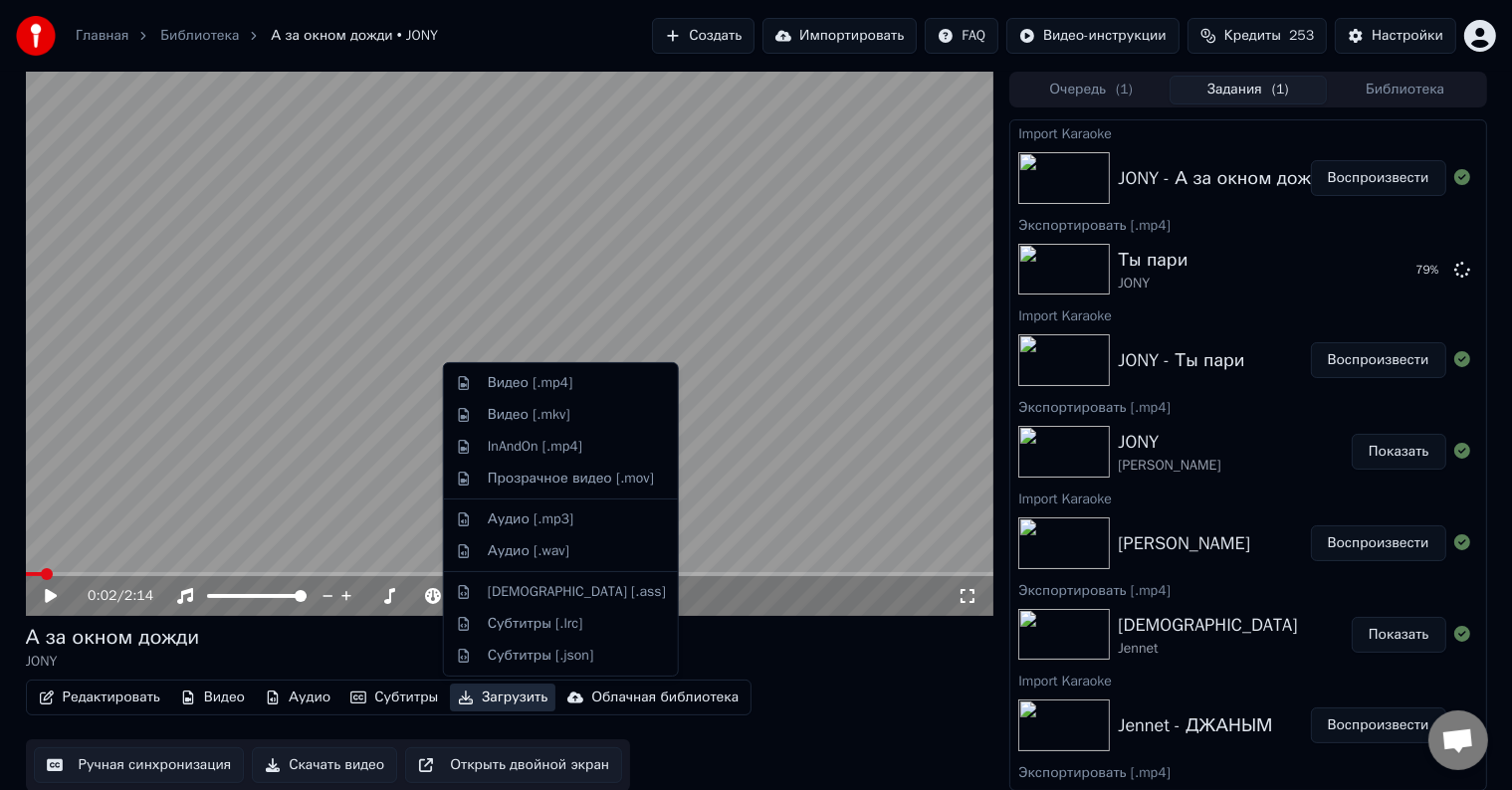 click on "Загрузить" at bounding box center (503, 697) 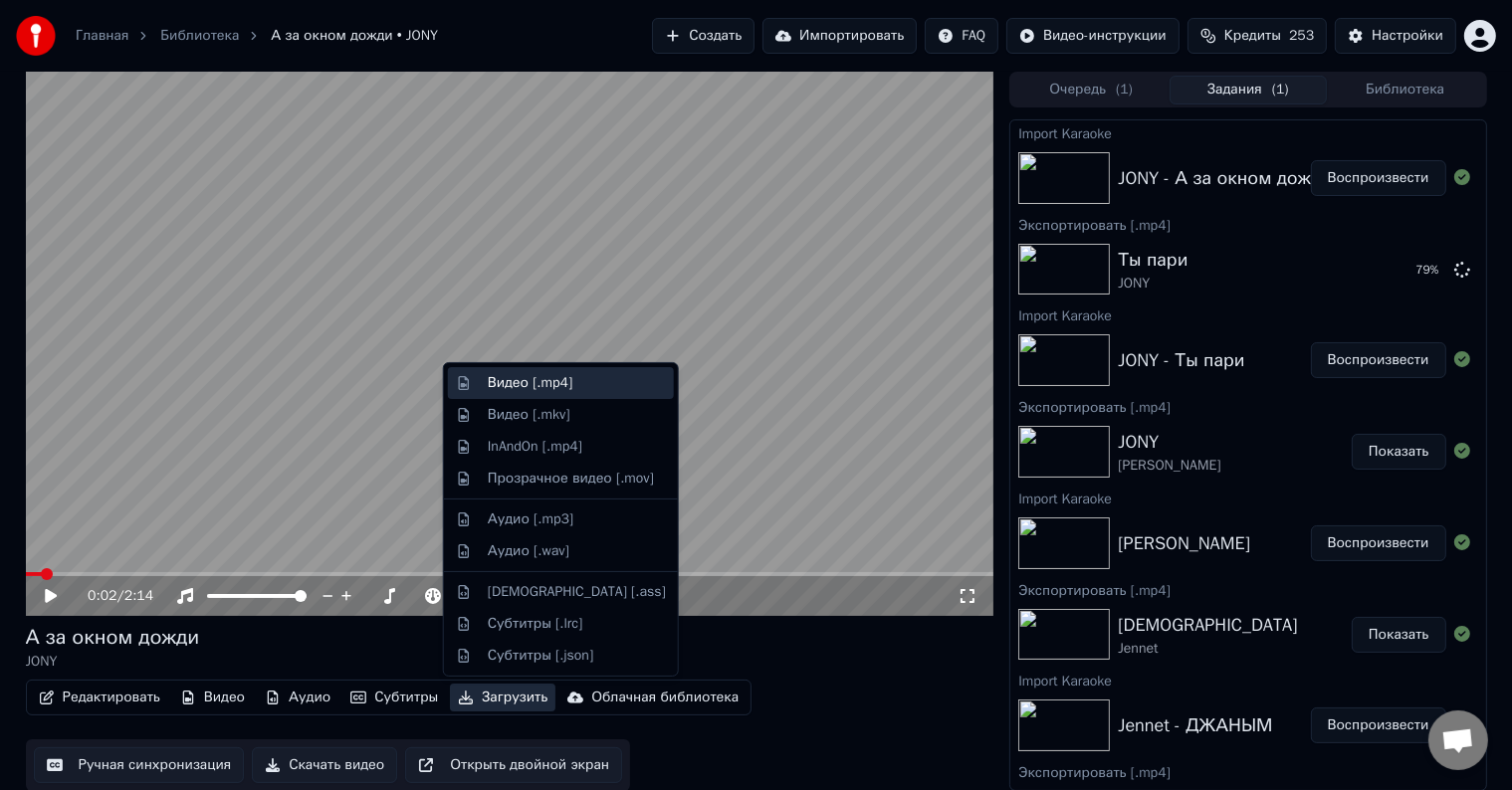 click on "Видео [.mp4]" at bounding box center (530, 383) 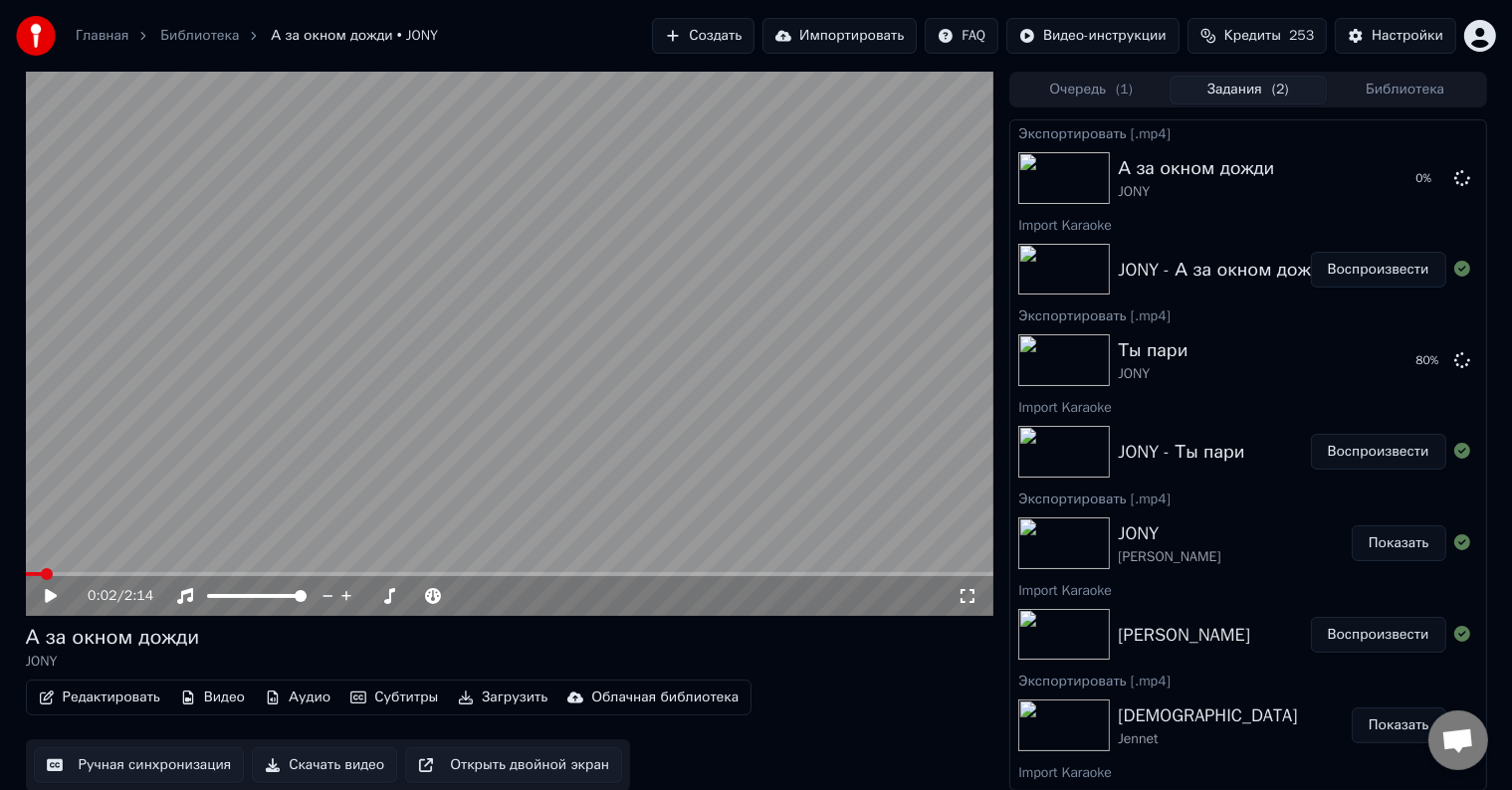 click on "Импортировать" at bounding box center (839, 36) 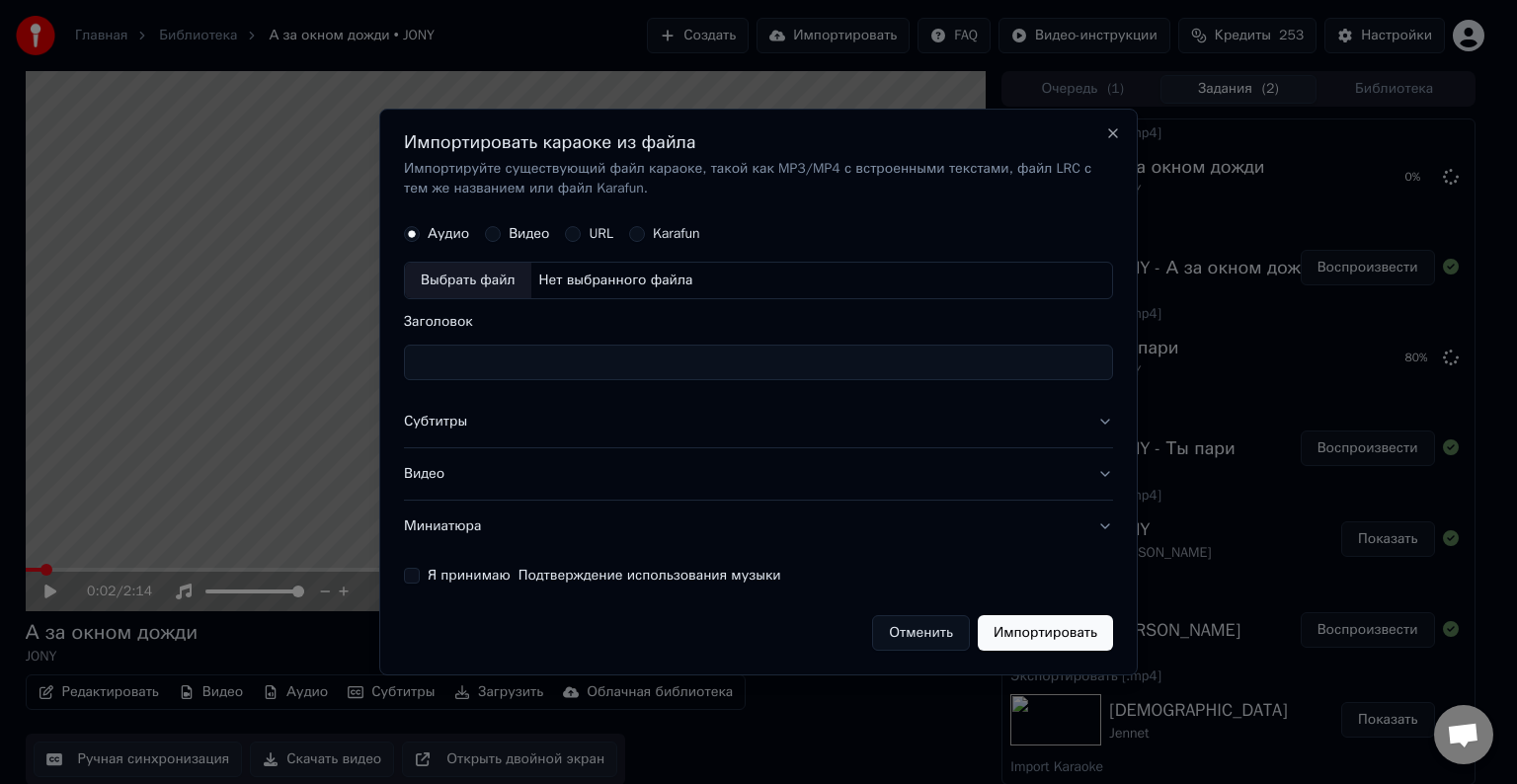 click on "Выбрать файл" at bounding box center [468, 280] 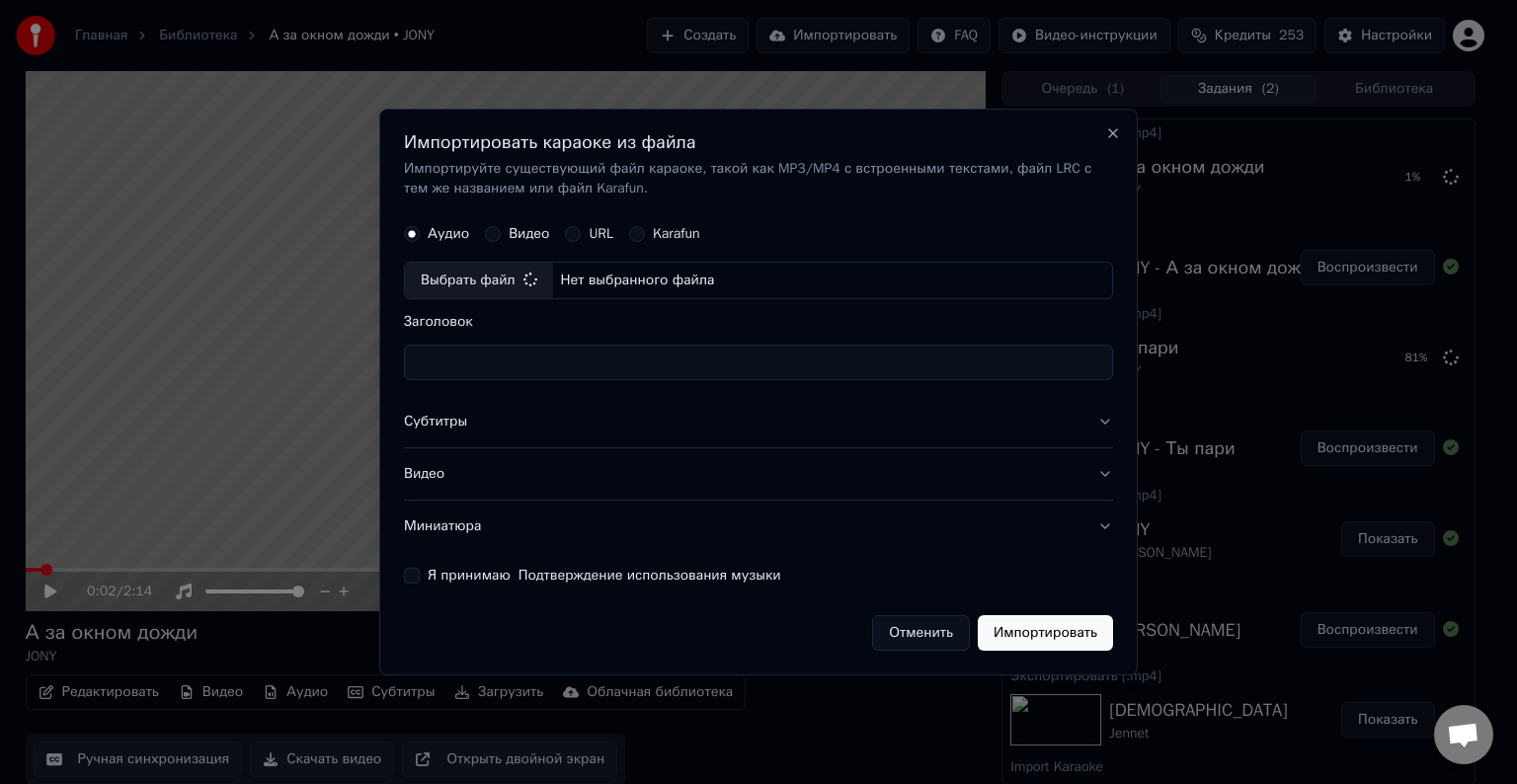 type on "**********" 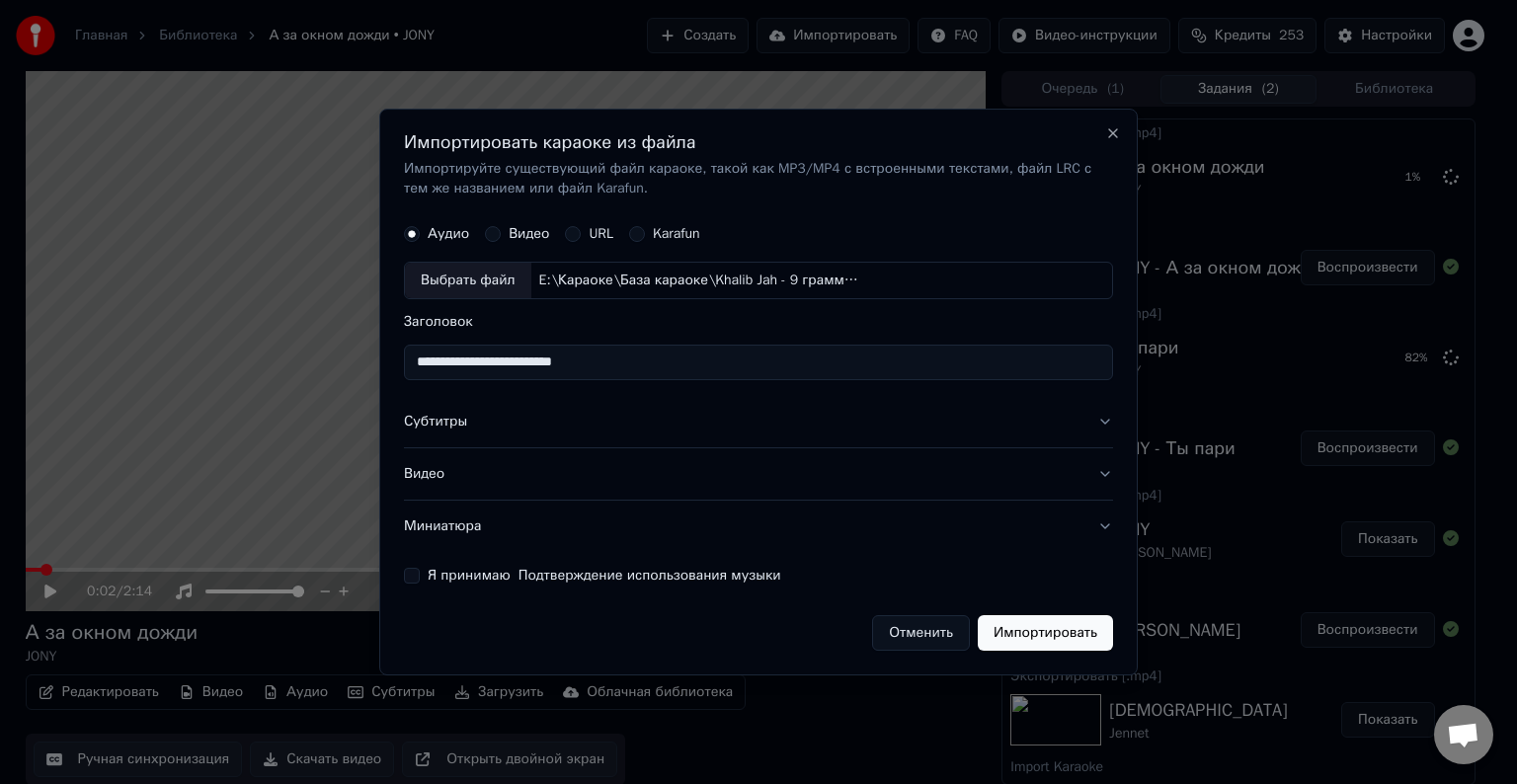 click on "Субтитры" at bounding box center (758, 422) 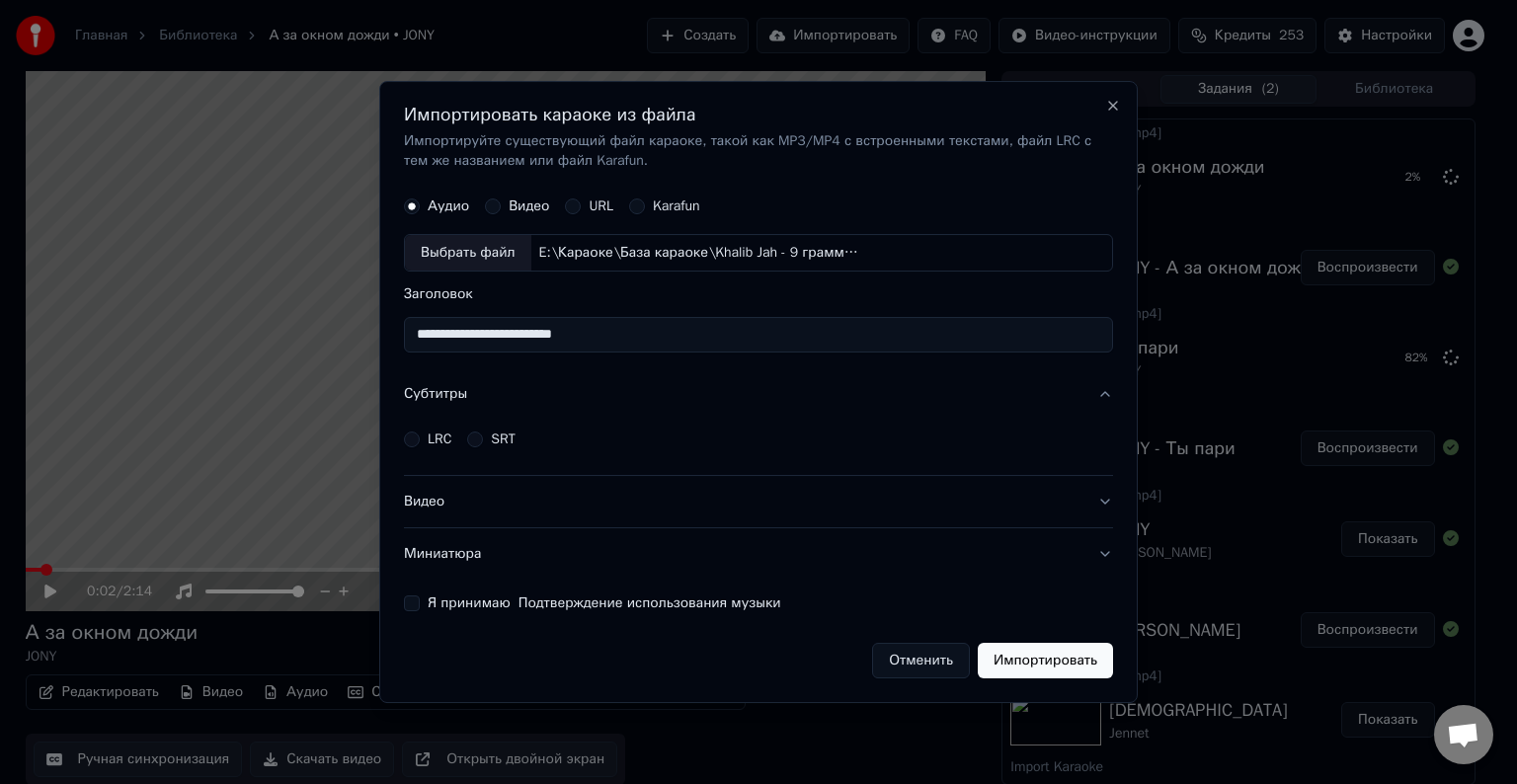 click on "LRC" at bounding box center (439, 439) 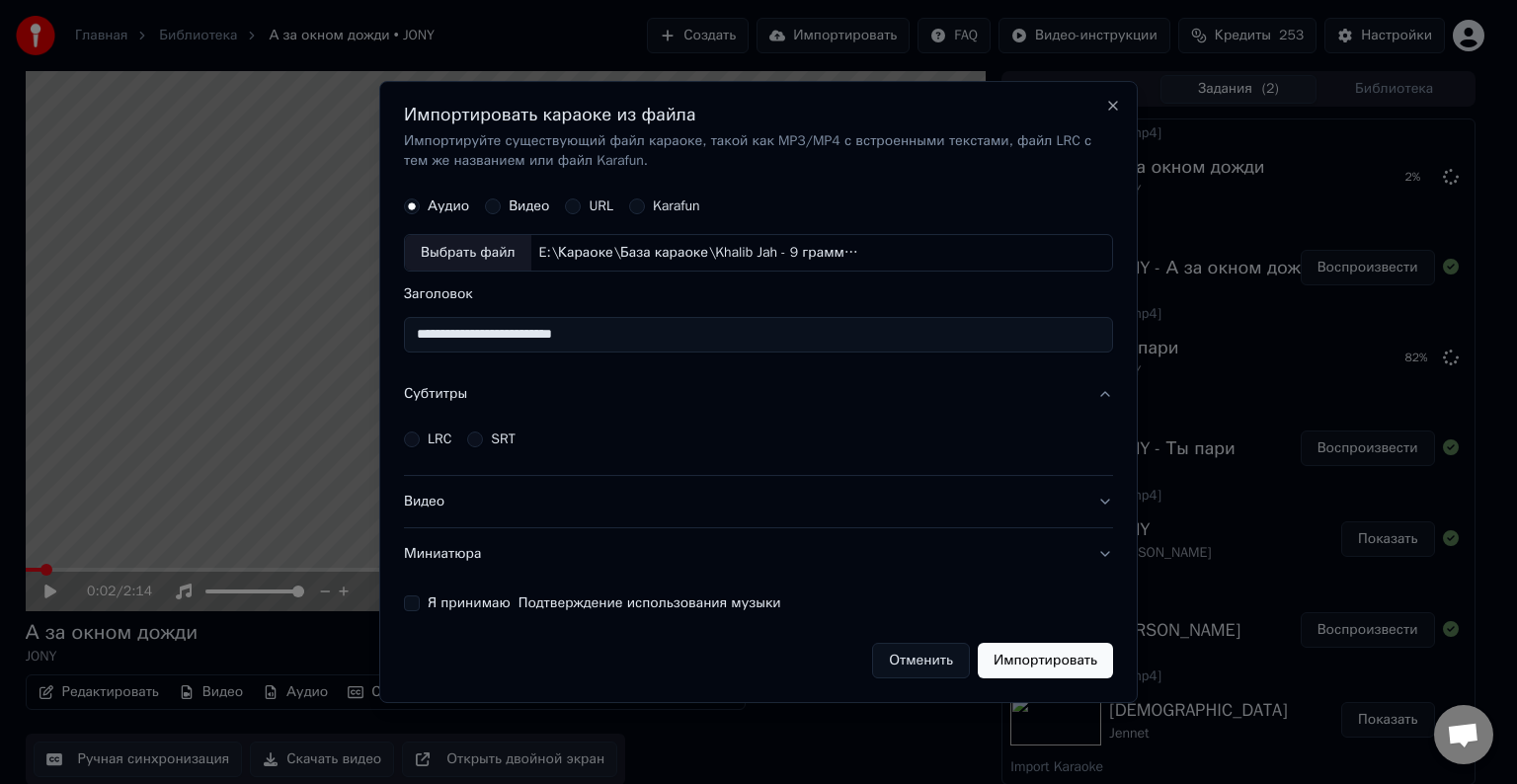 click on "LRC" at bounding box center [412, 439] 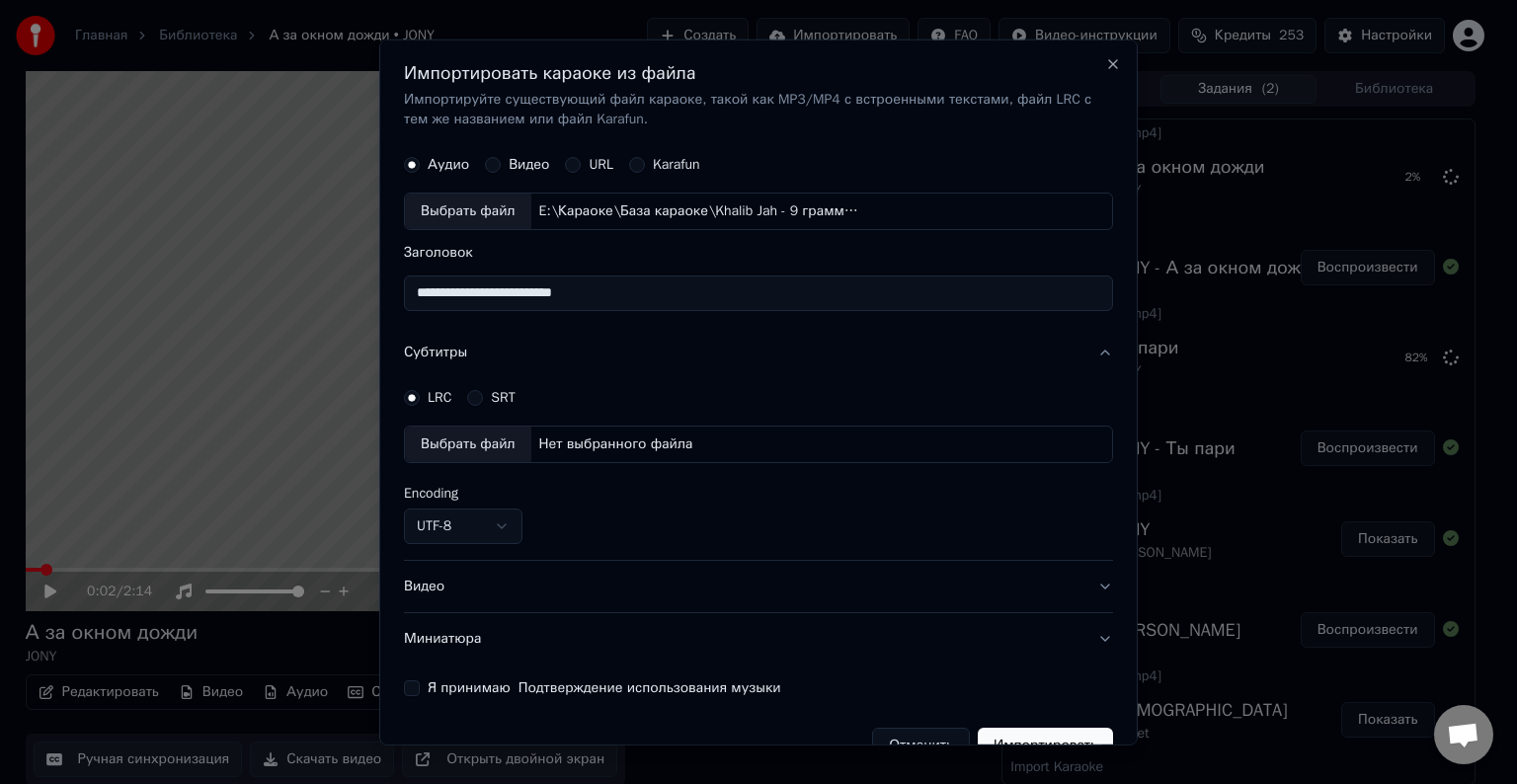 click on "Выбрать файл" at bounding box center [468, 444] 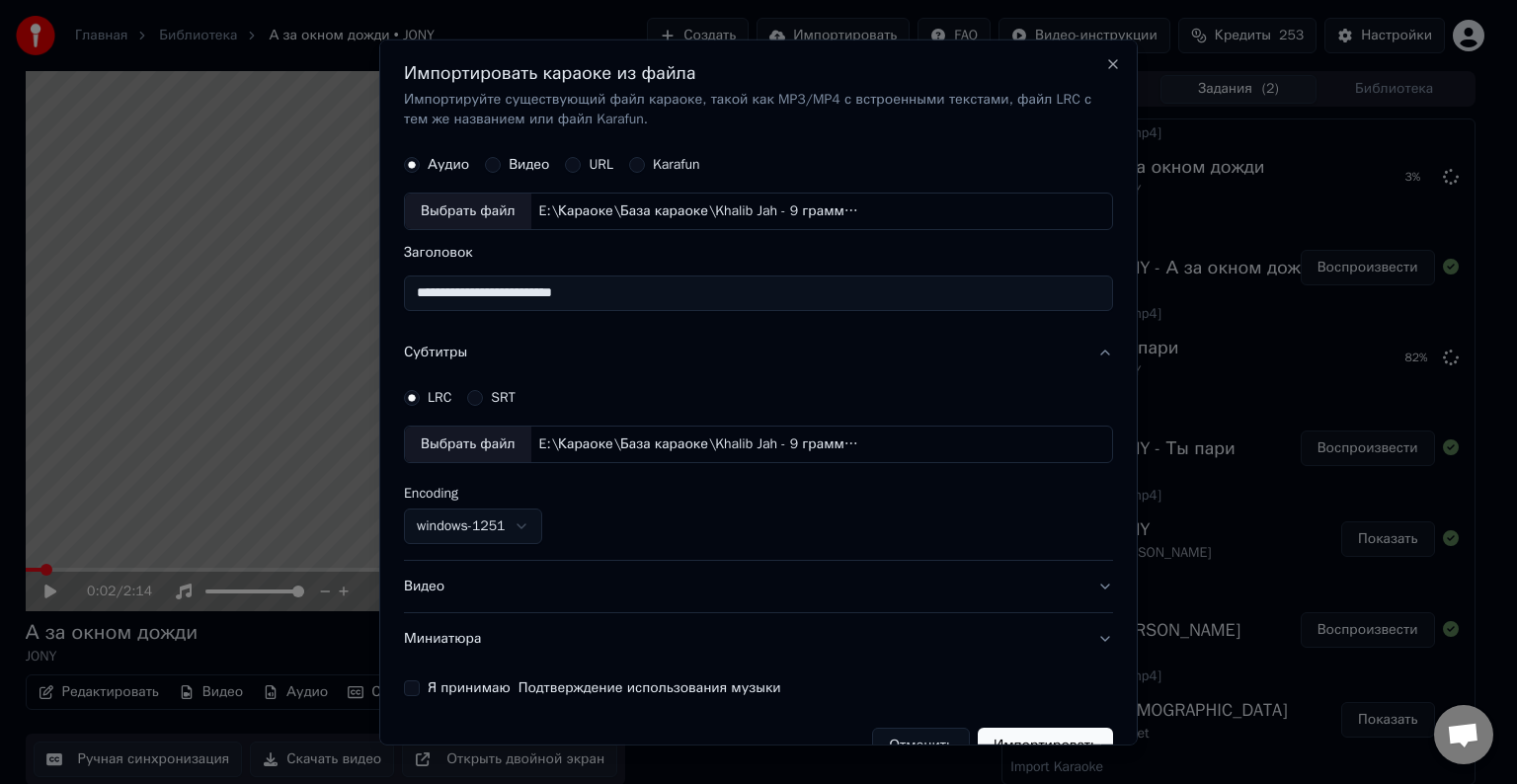 click on "Видео" at bounding box center (758, 587) 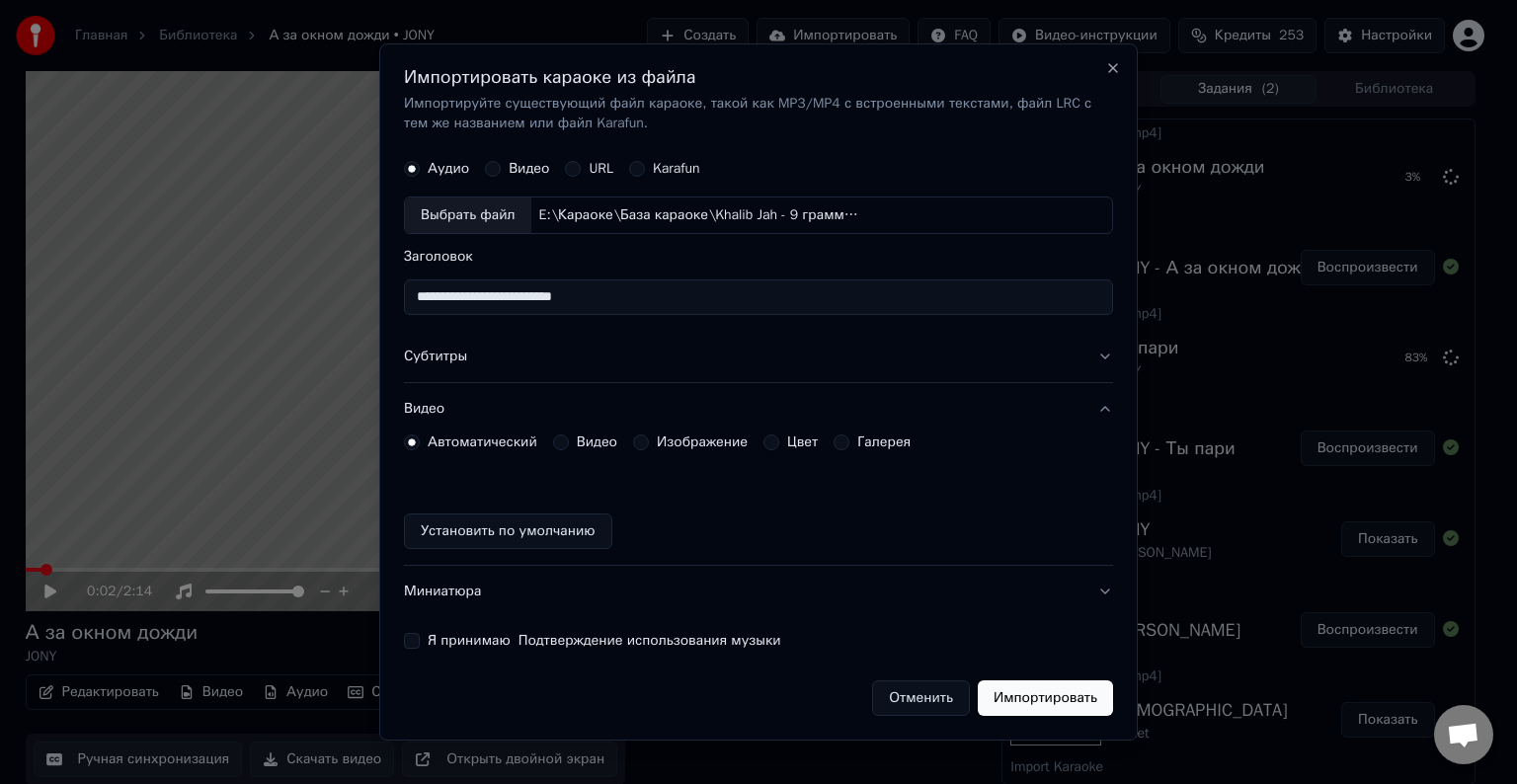 click on "Видео" at bounding box center (597, 442) 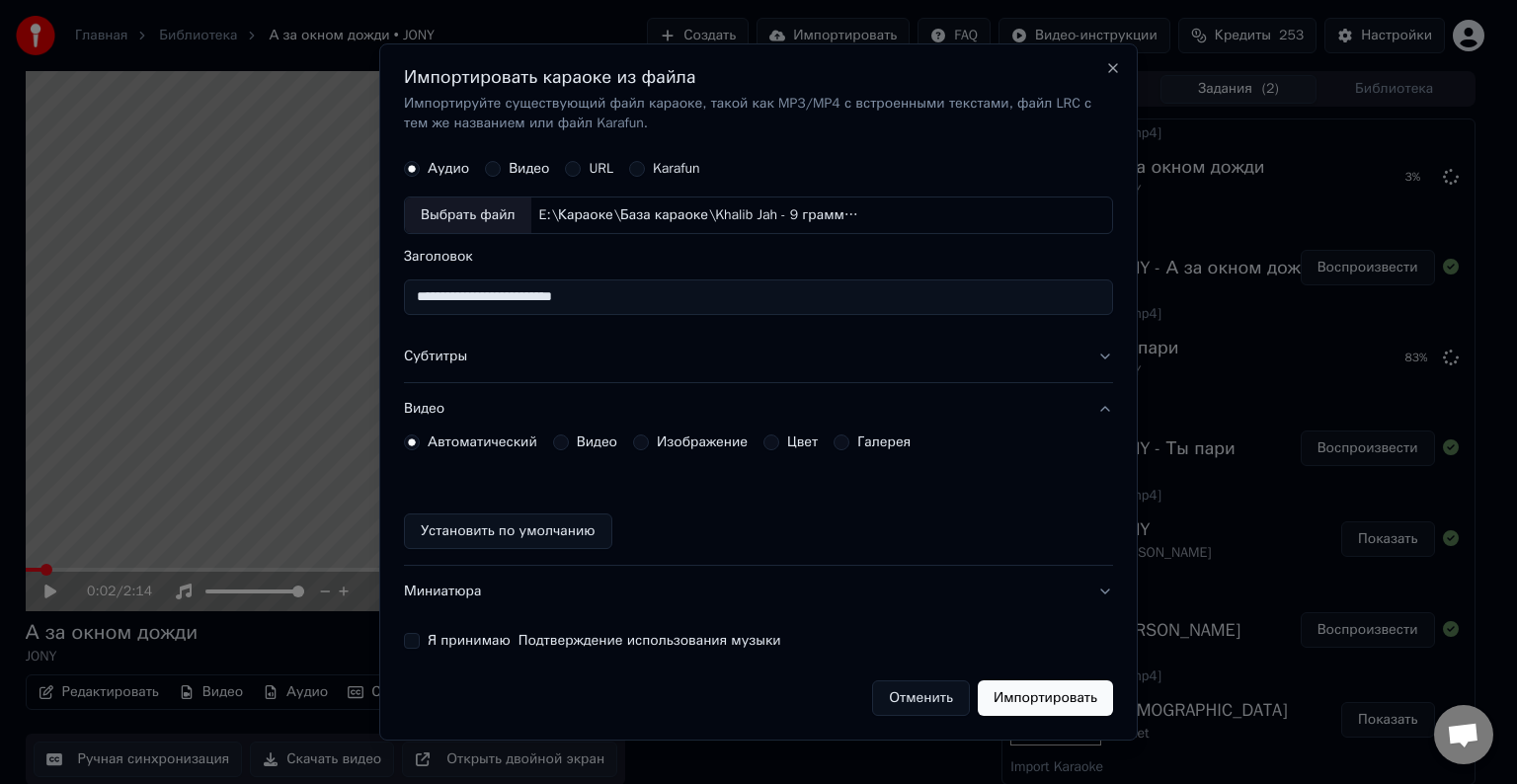 click on "Видео" at bounding box center [561, 442] 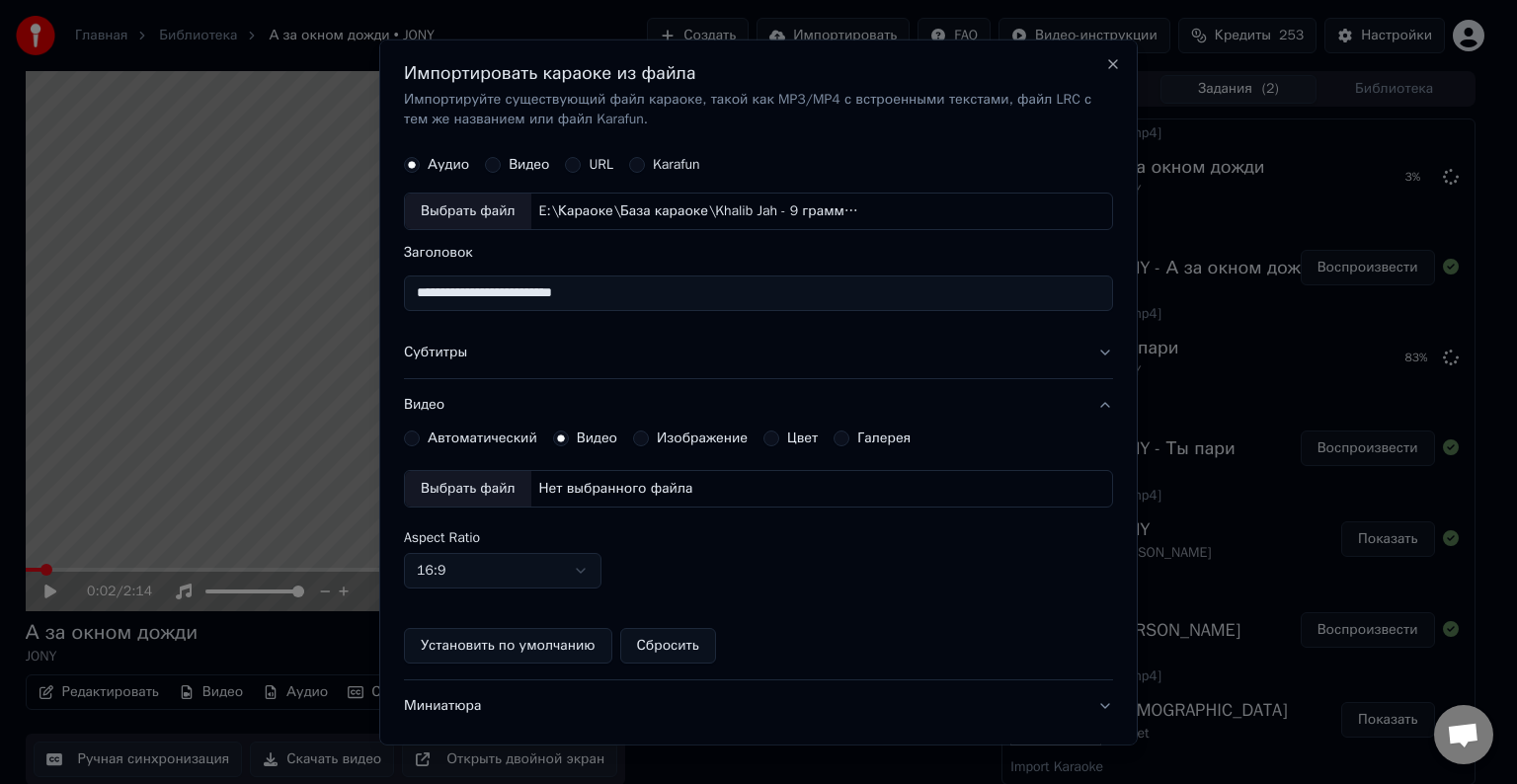click on "Выбрать файл" at bounding box center [468, 489] 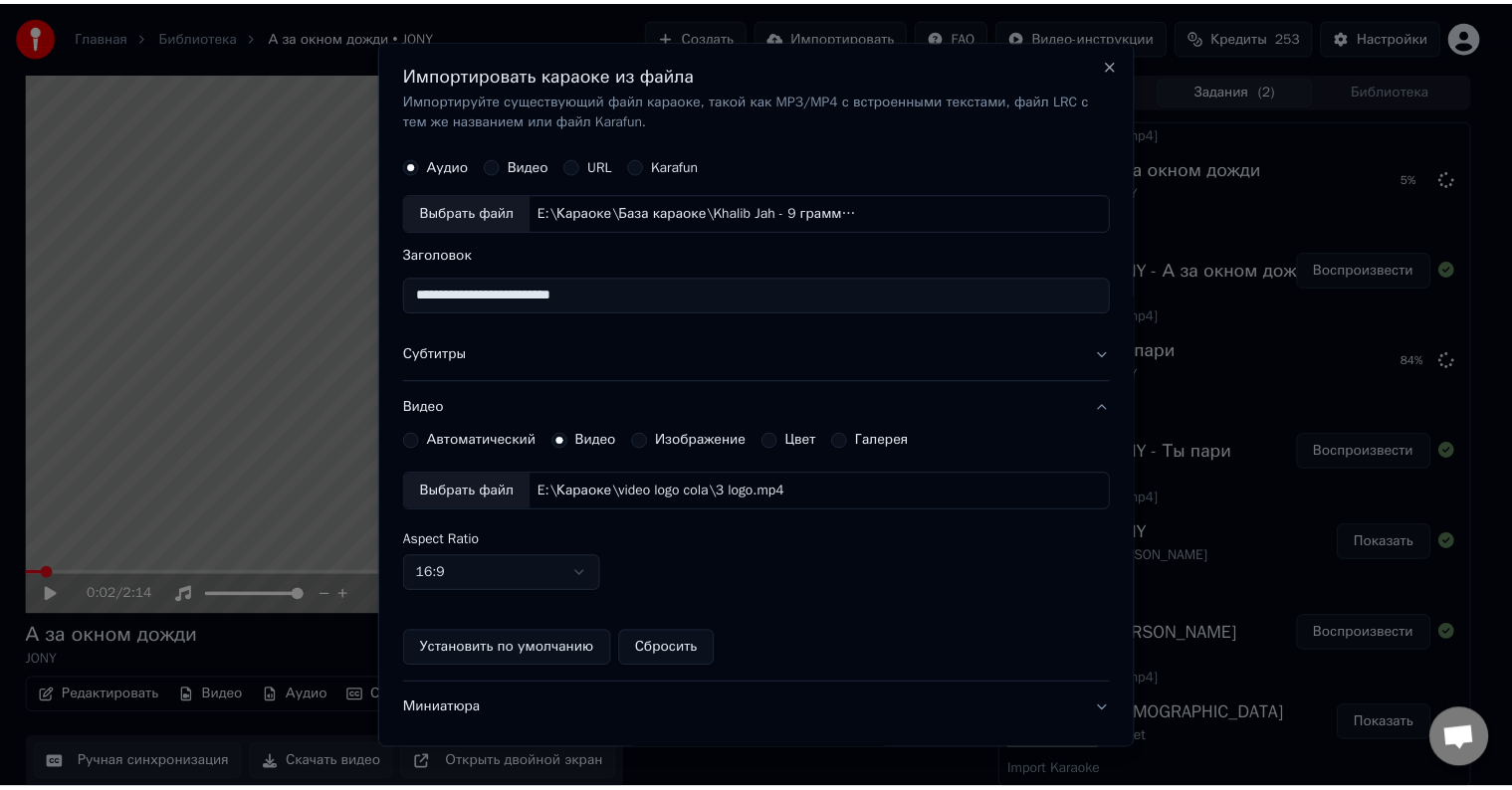 scroll, scrollTop: 108, scrollLeft: 0, axis: vertical 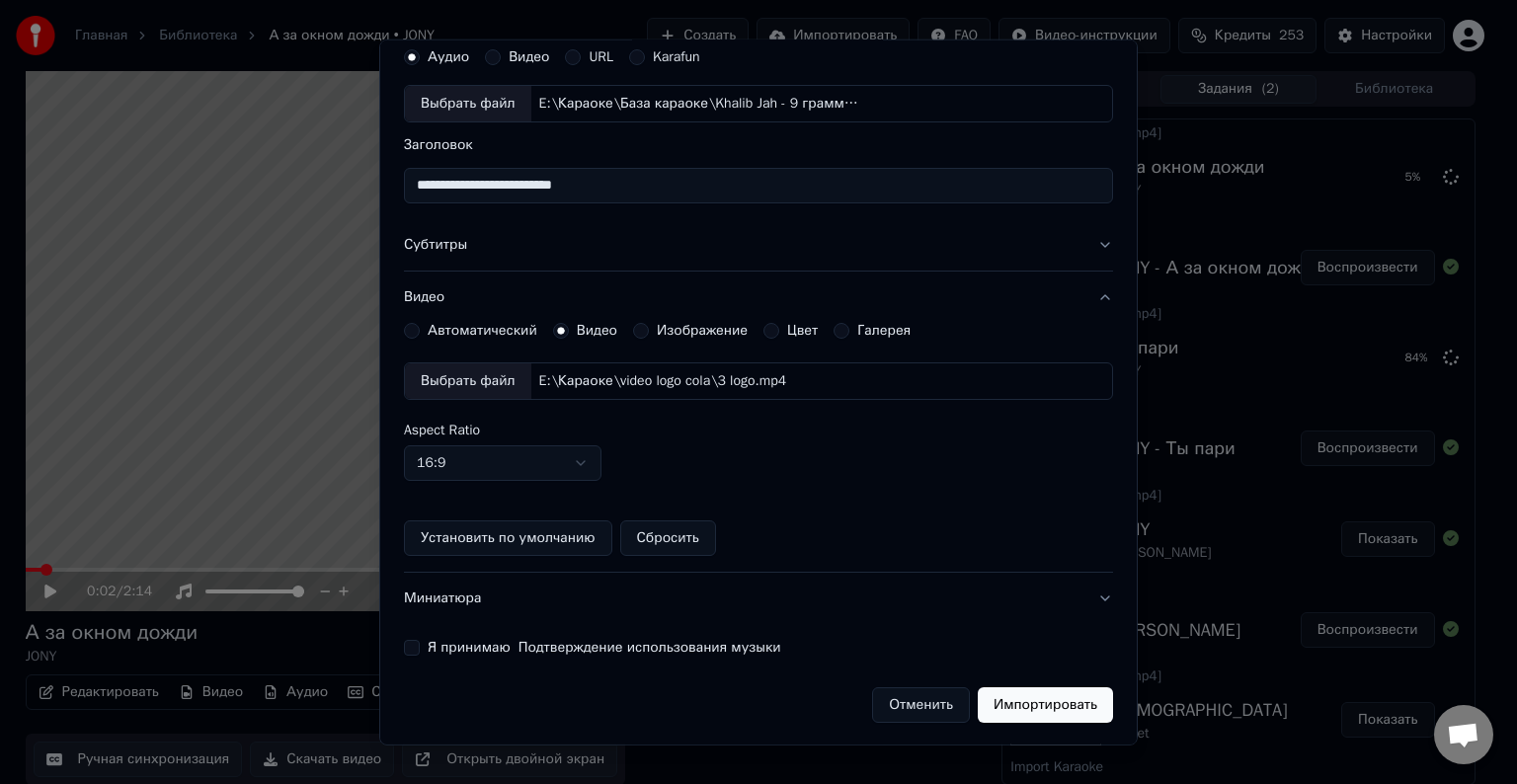 click on "Я принимаю   Подтверждение использования музыки" at bounding box center [412, 648] 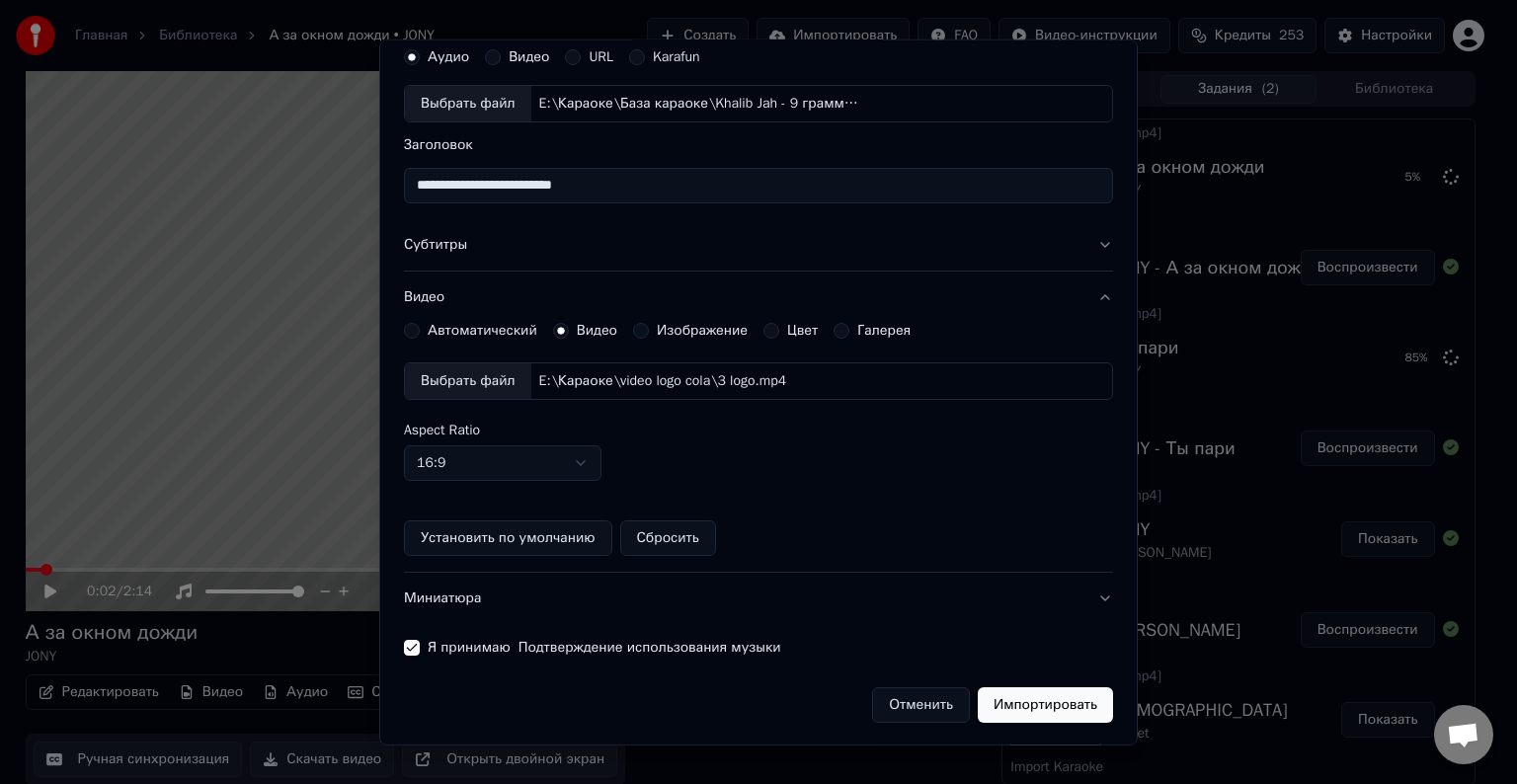 click on "Импортировать" at bounding box center [1045, 705] 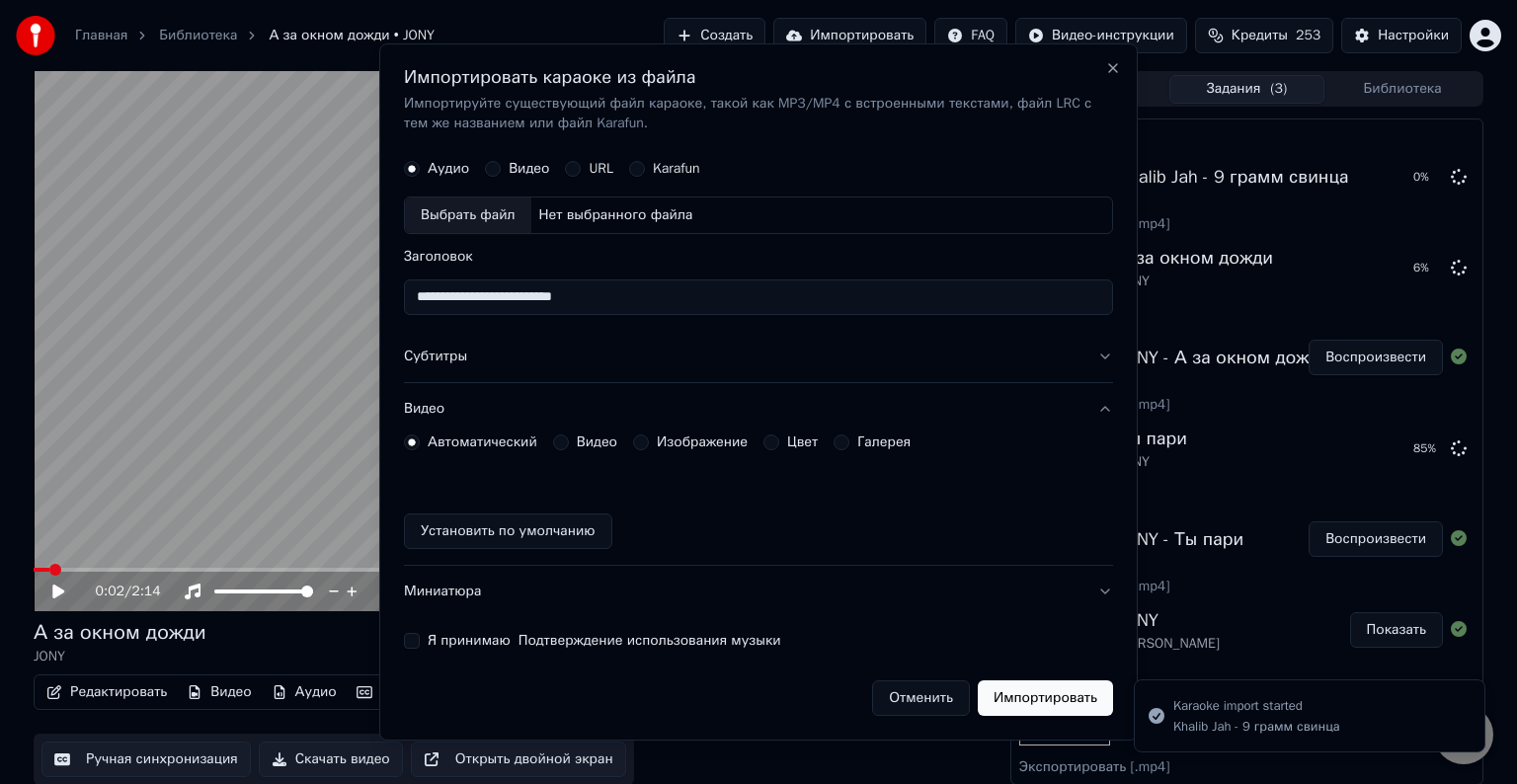 type 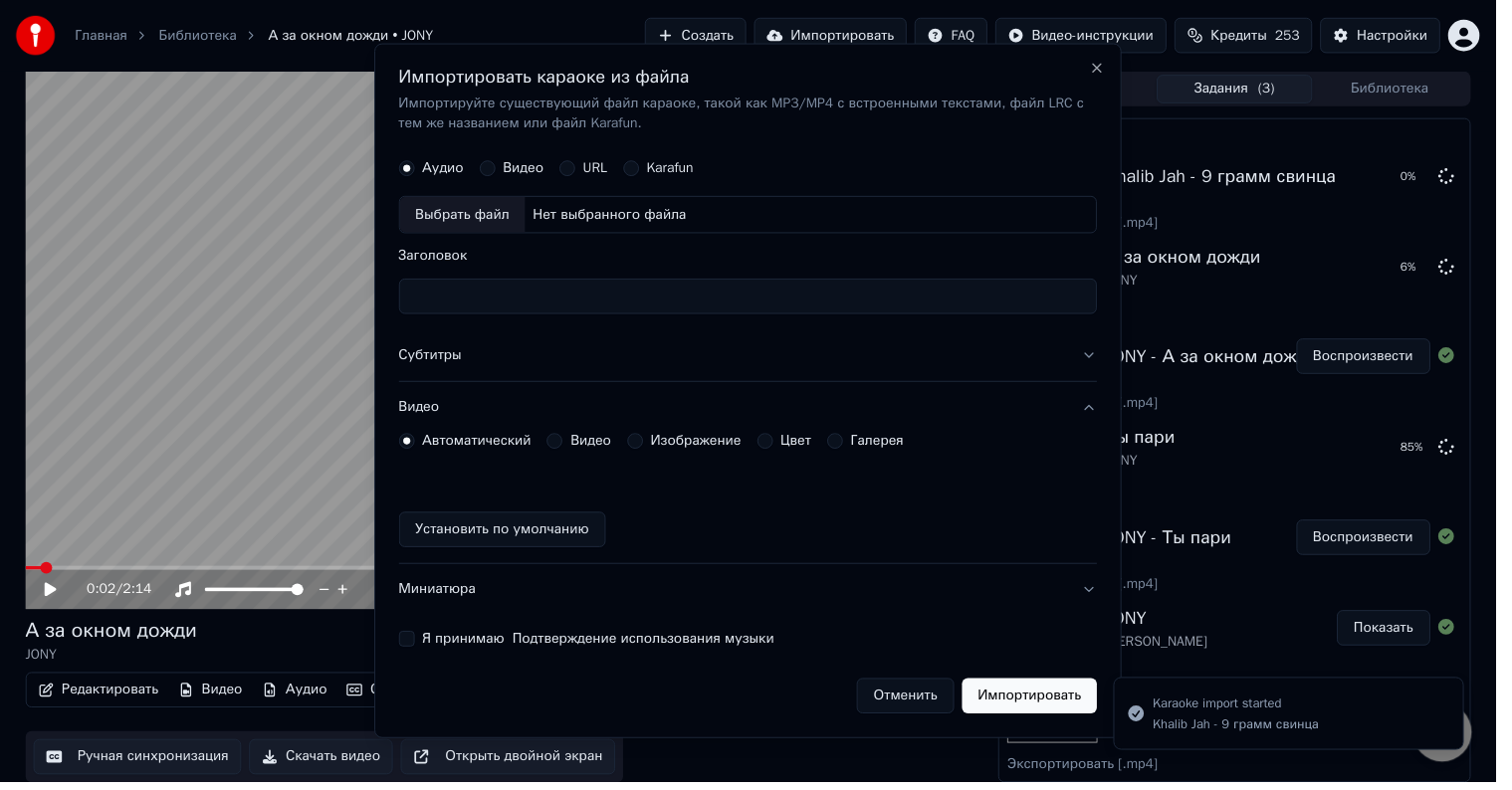 scroll, scrollTop: 0, scrollLeft: 0, axis: both 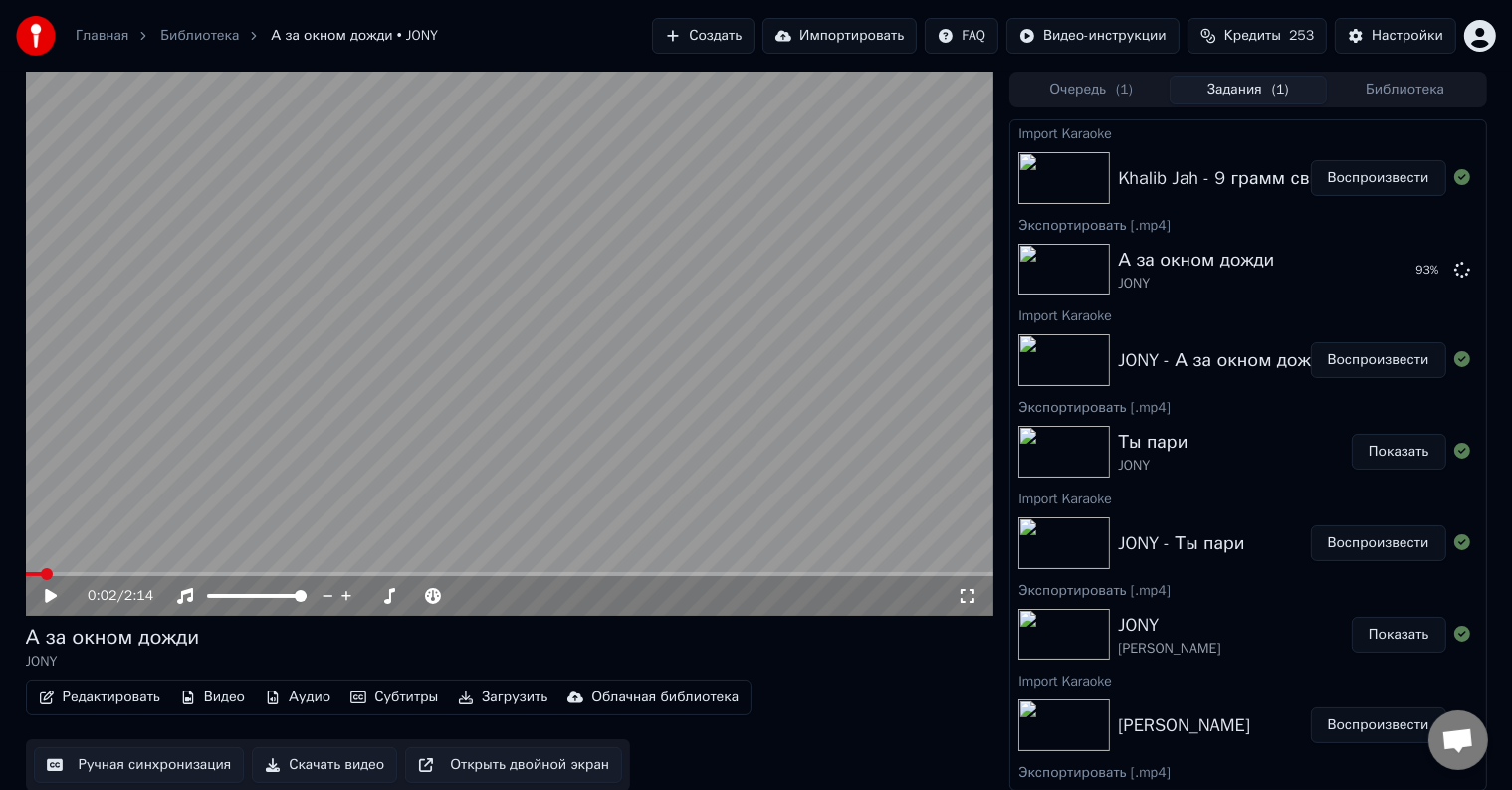 click on "Воспроизвести" at bounding box center (1379, 178) 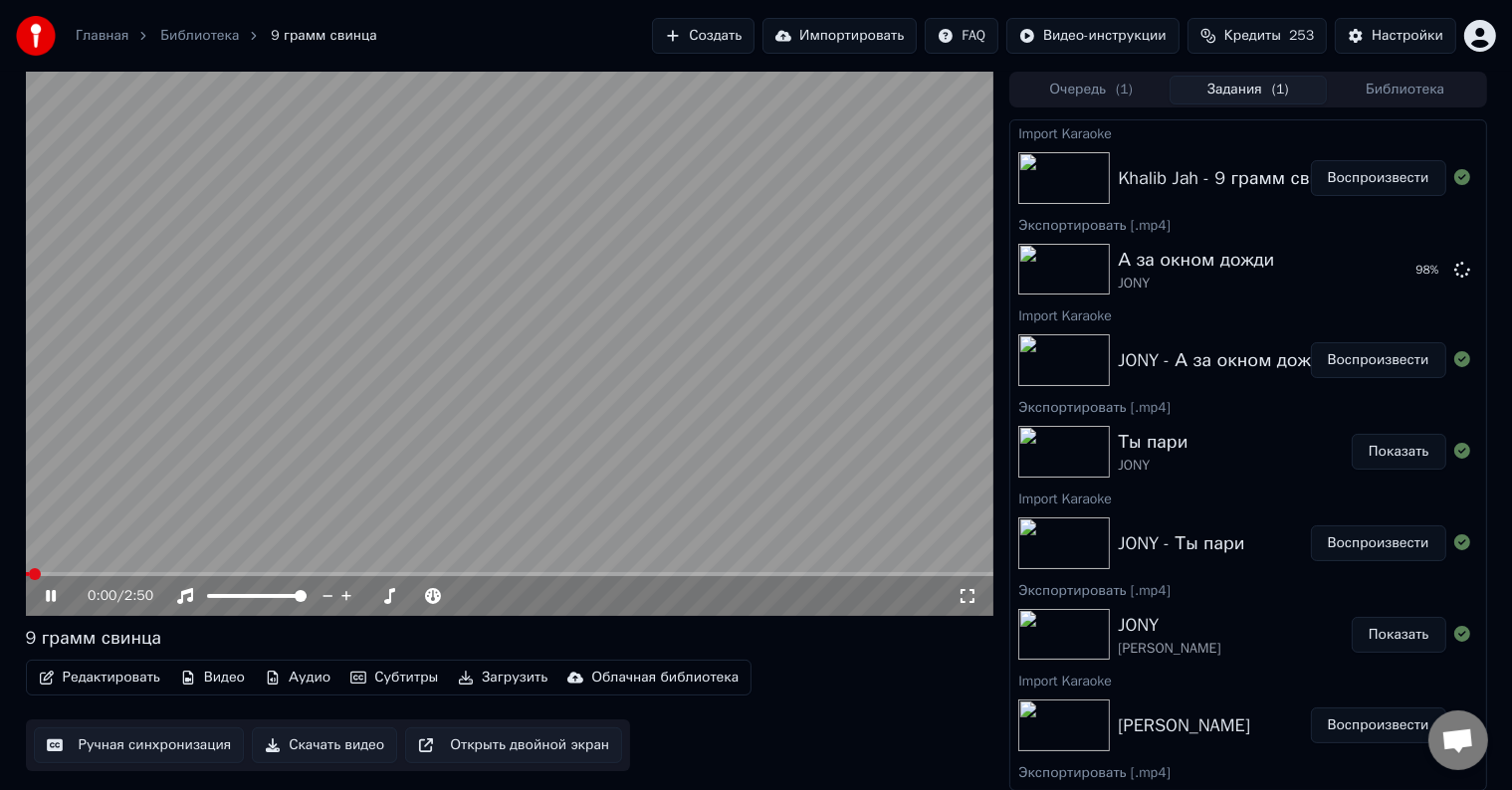 click 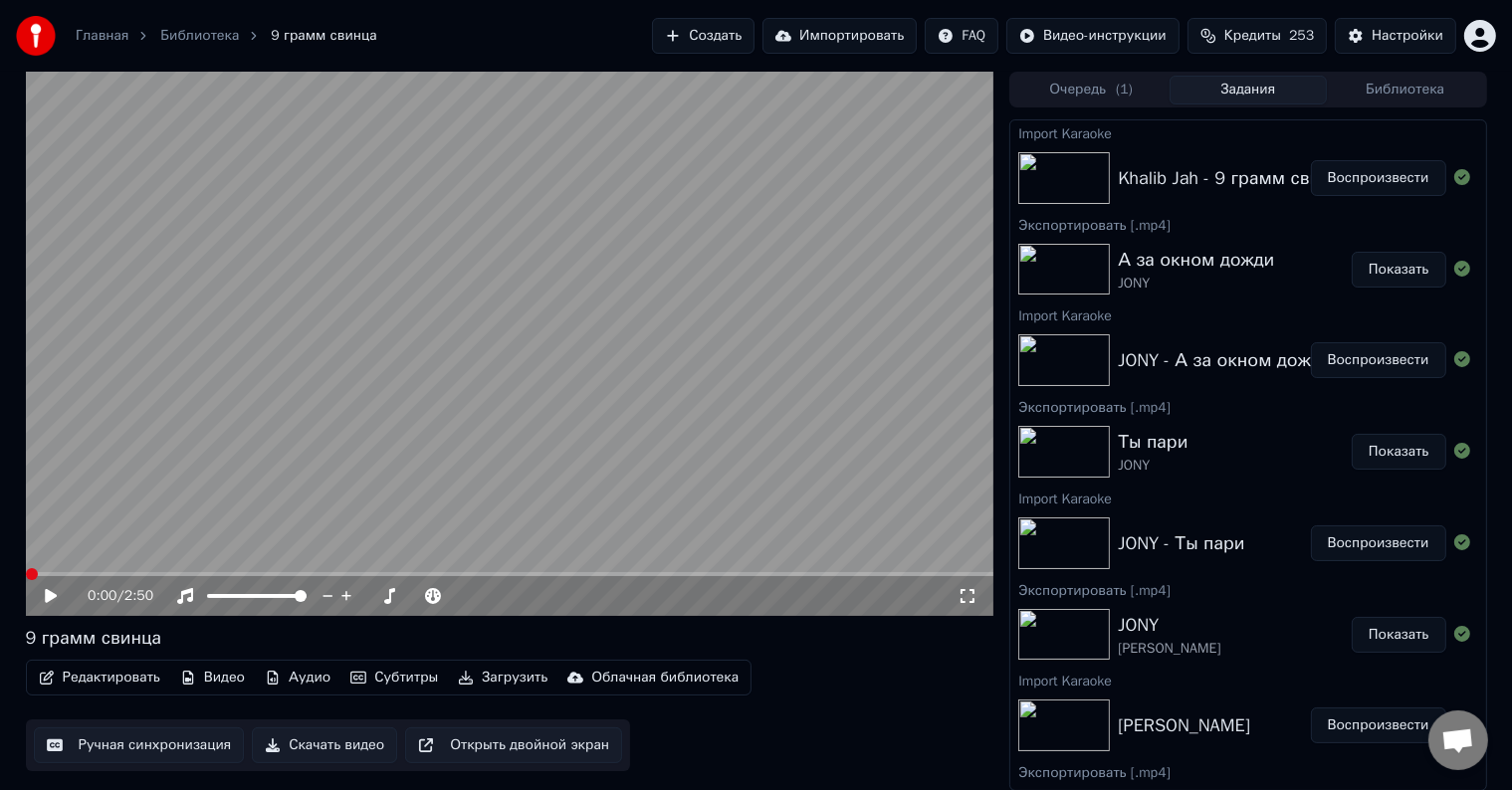 click at bounding box center [32, 574] 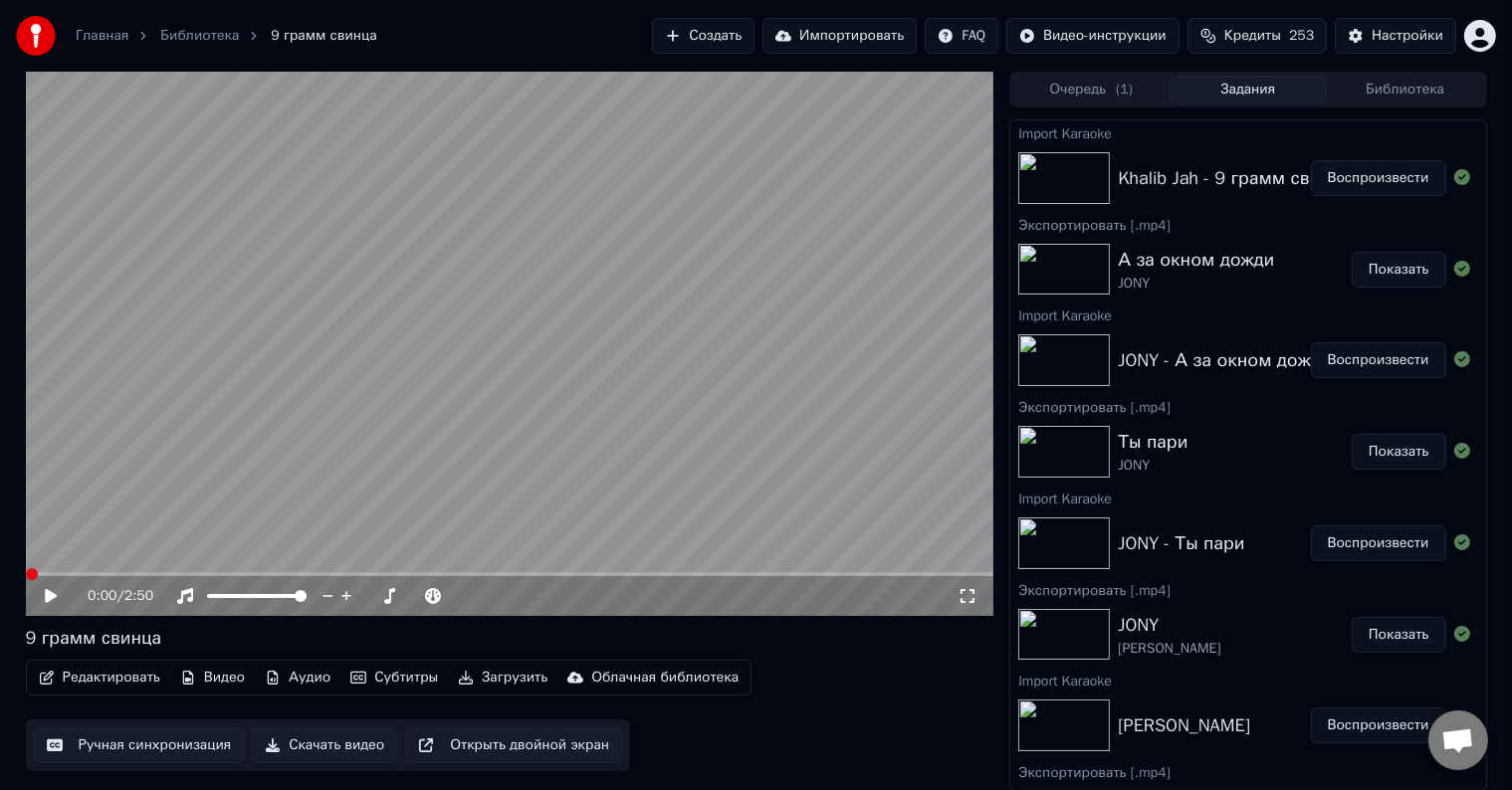 click 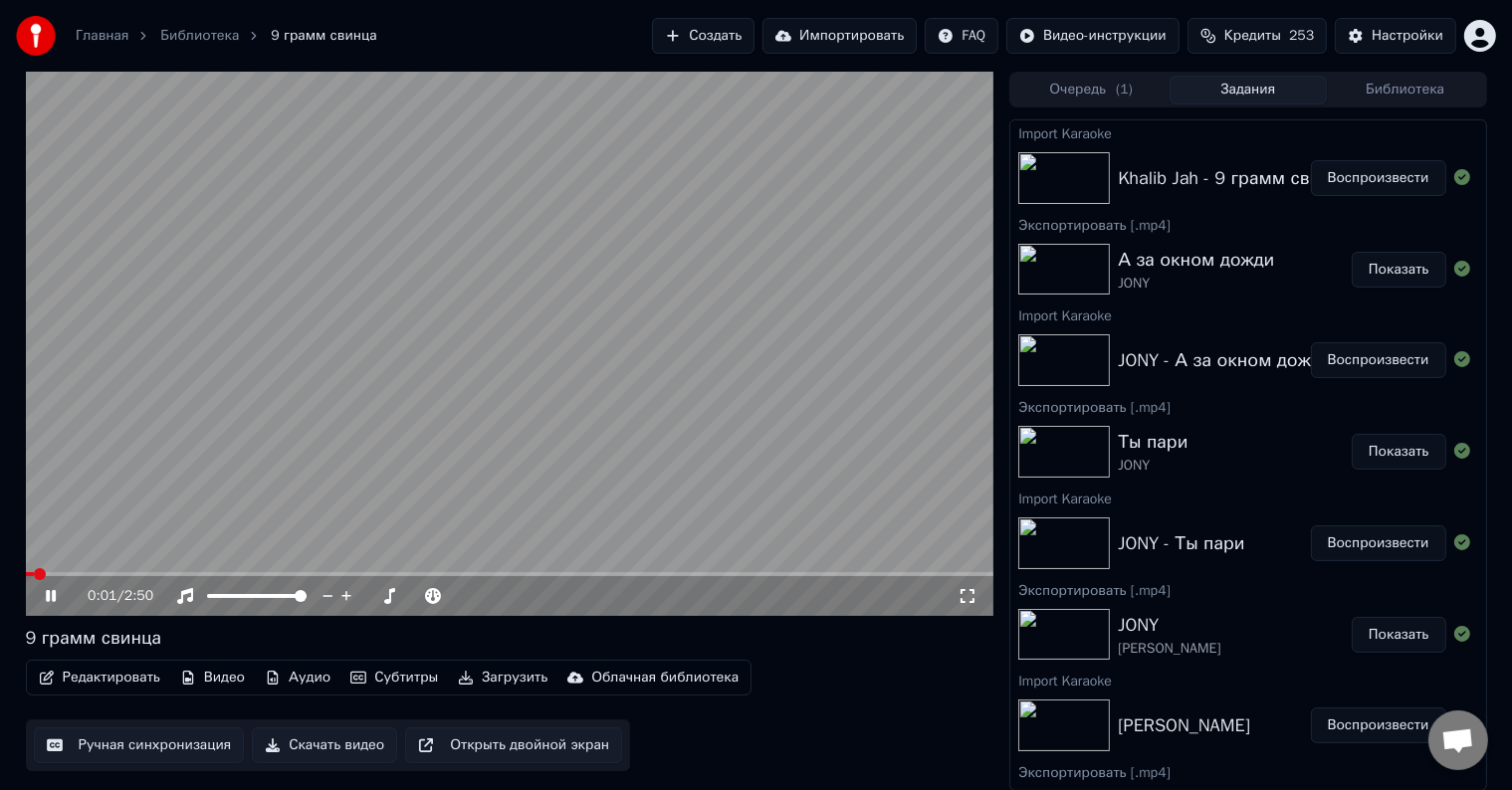 click 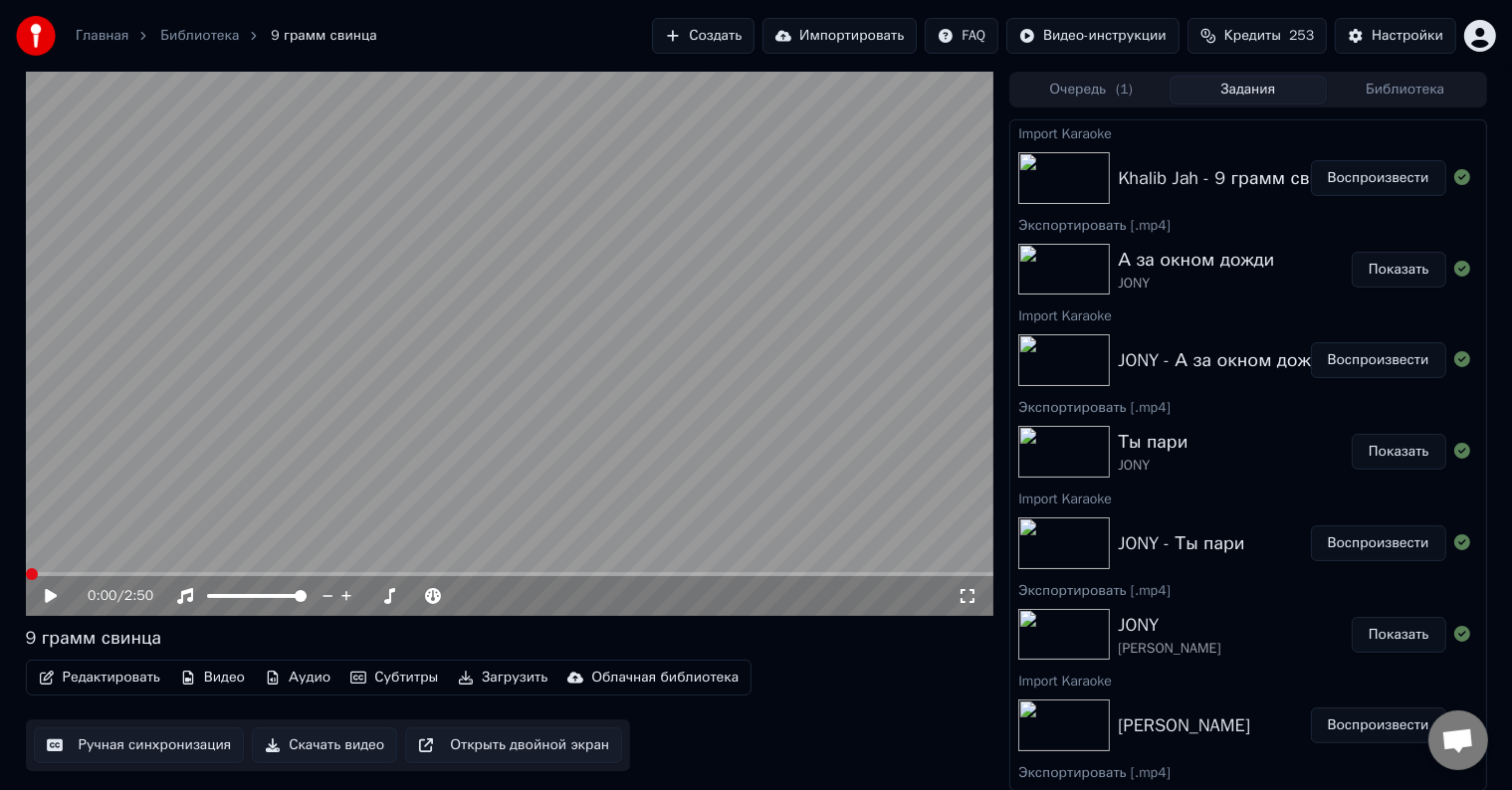 click at bounding box center (32, 574) 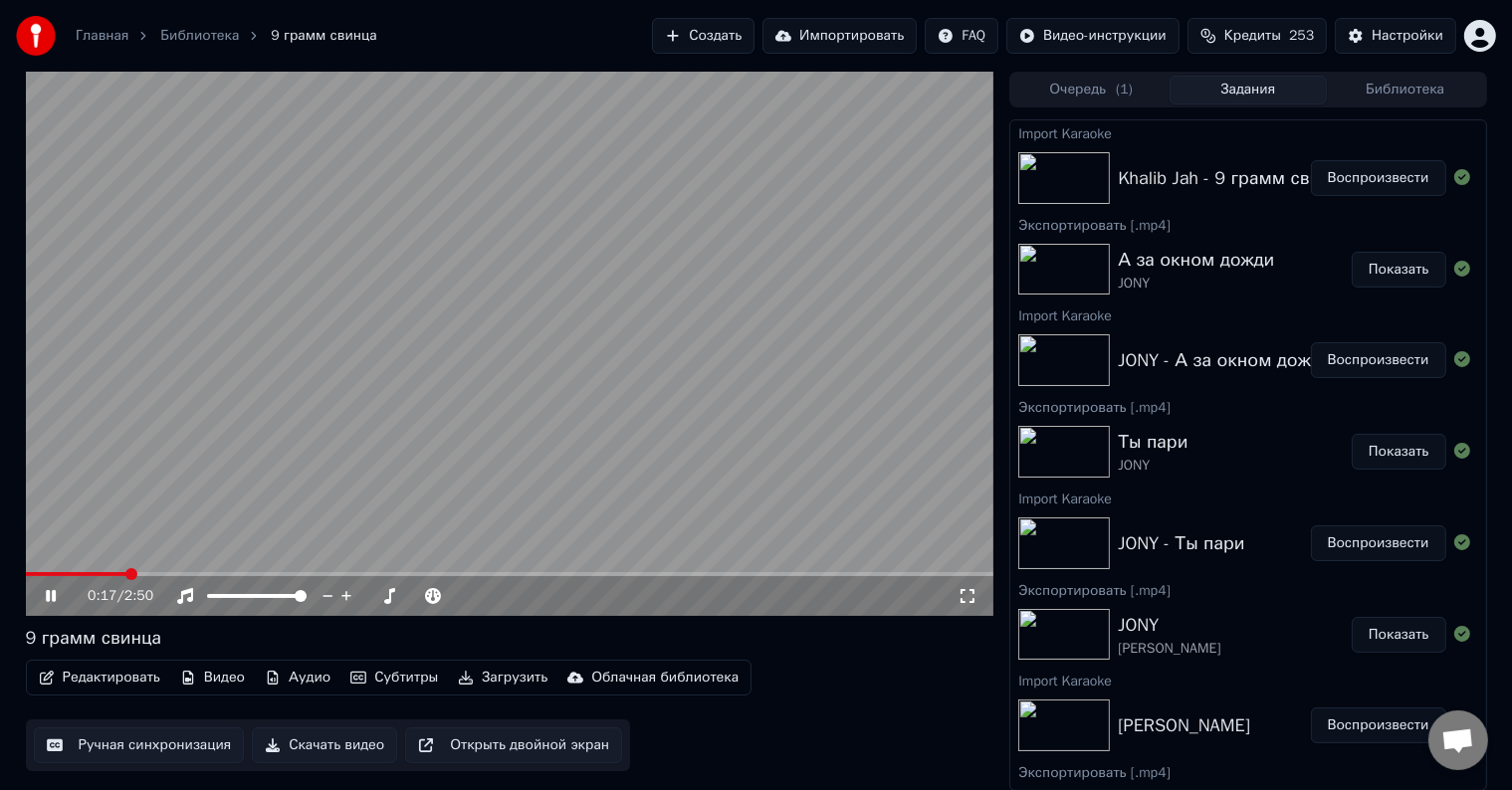 click 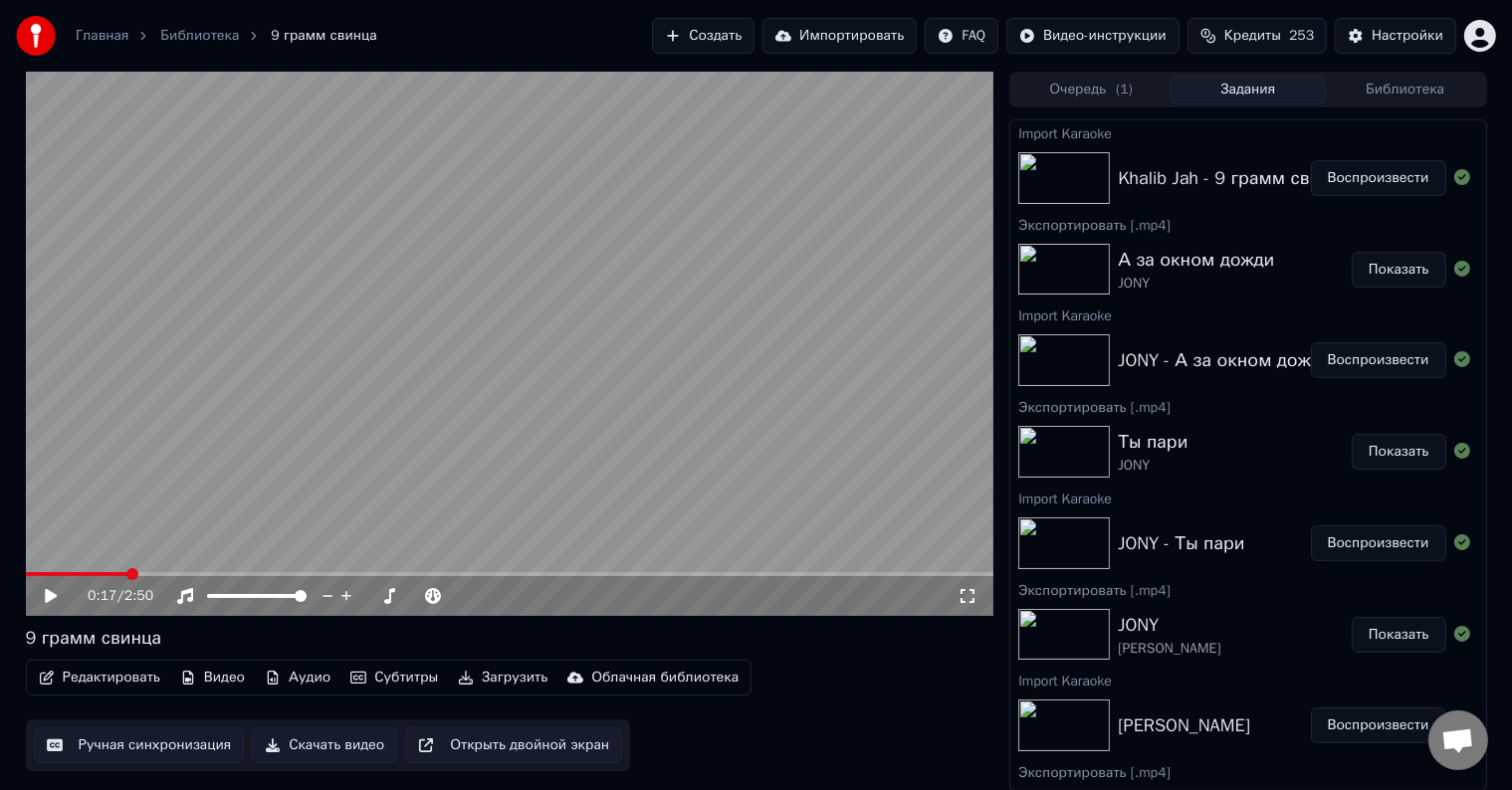 click 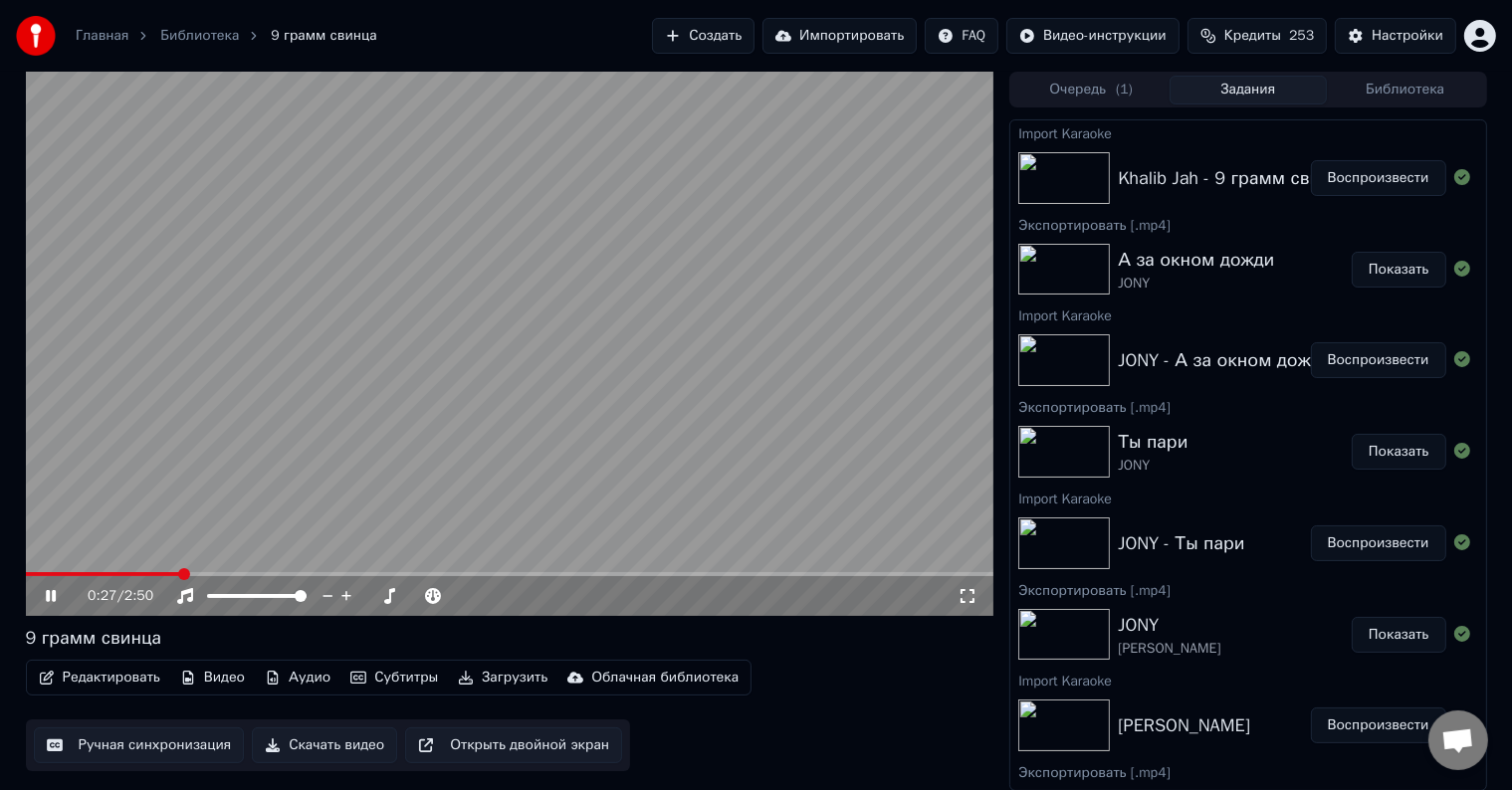 click 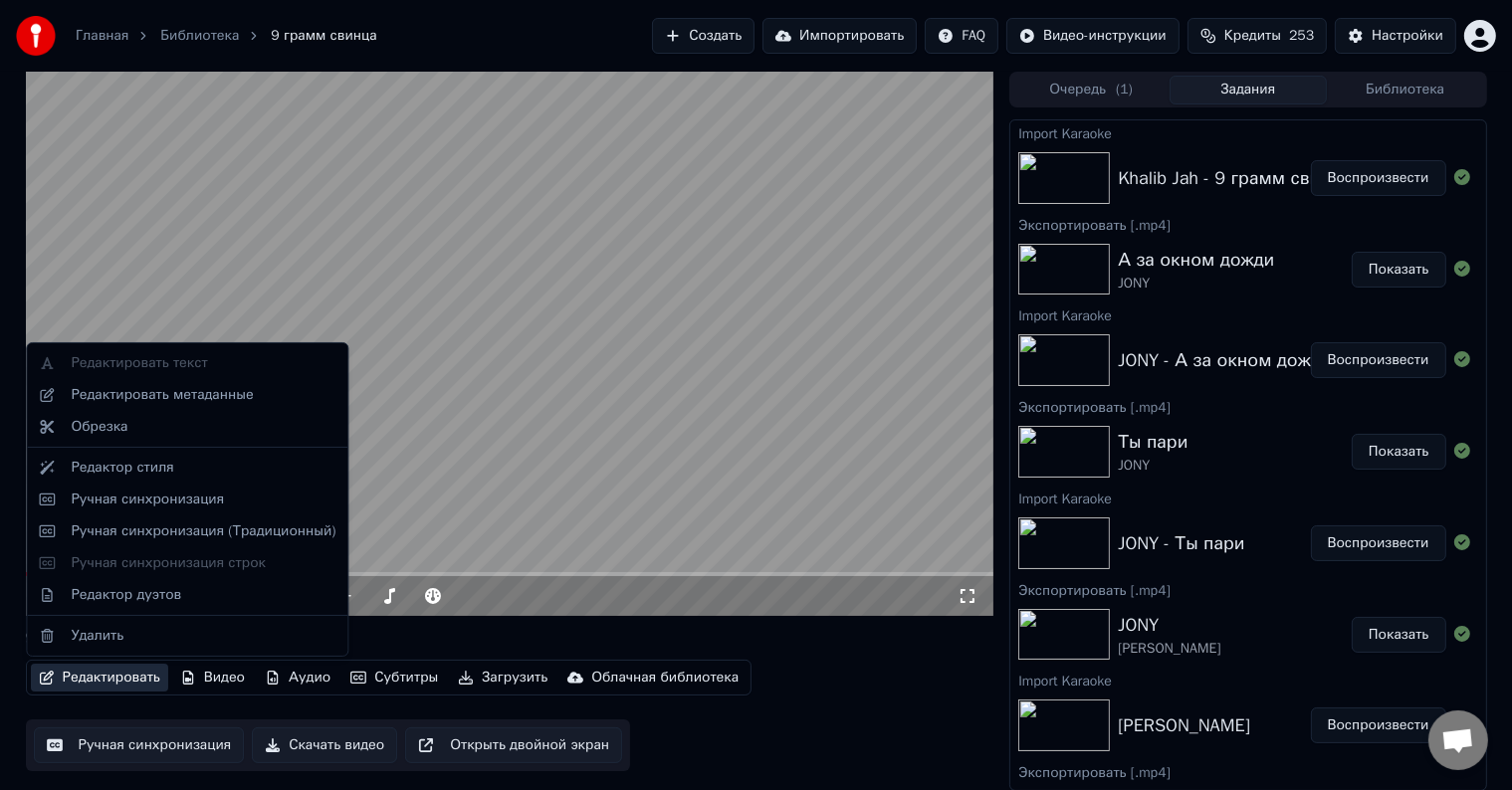click on "Редактировать" at bounding box center [100, 678] 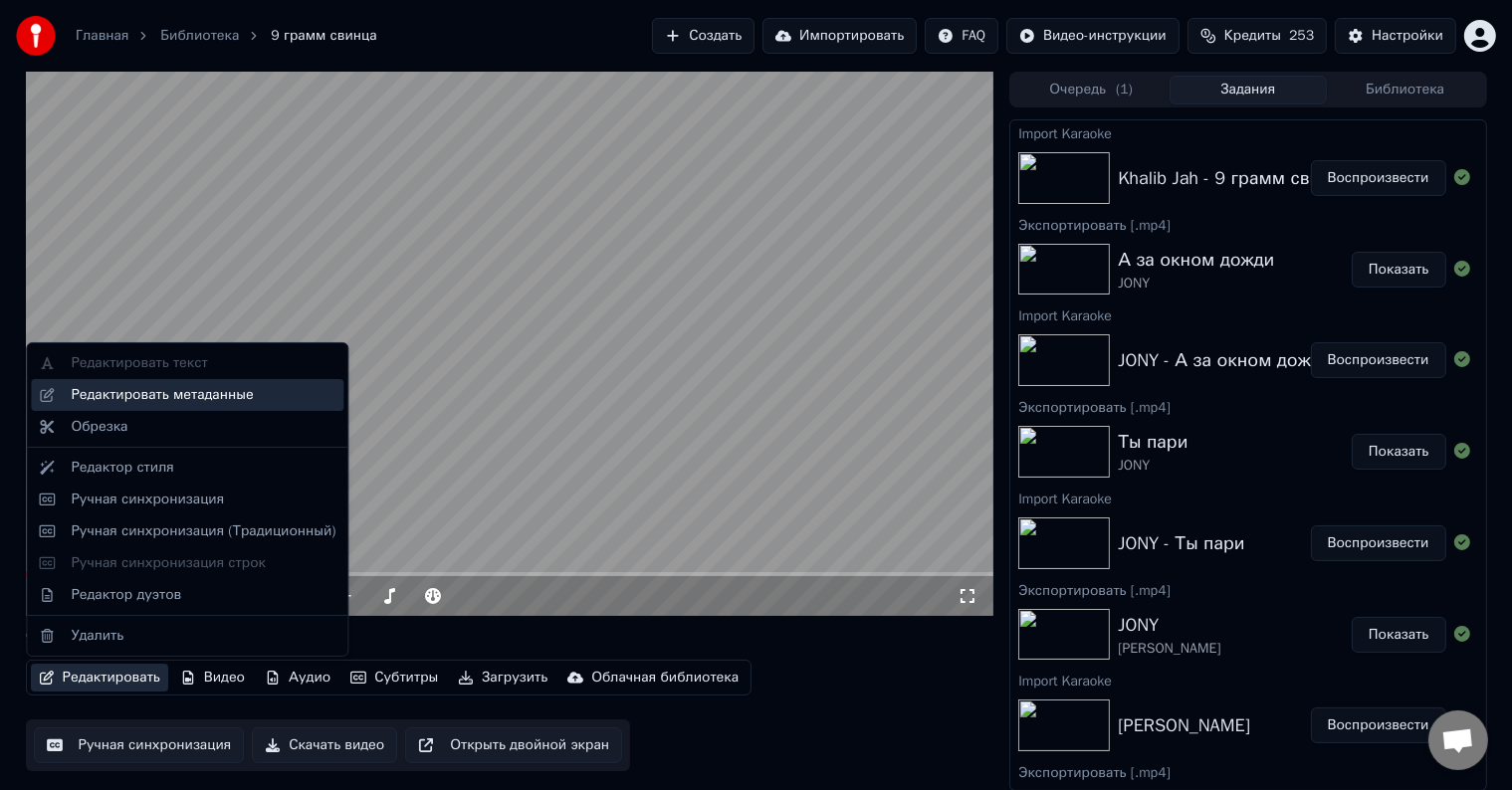 click on "Редактировать метаданные" at bounding box center (161, 395) 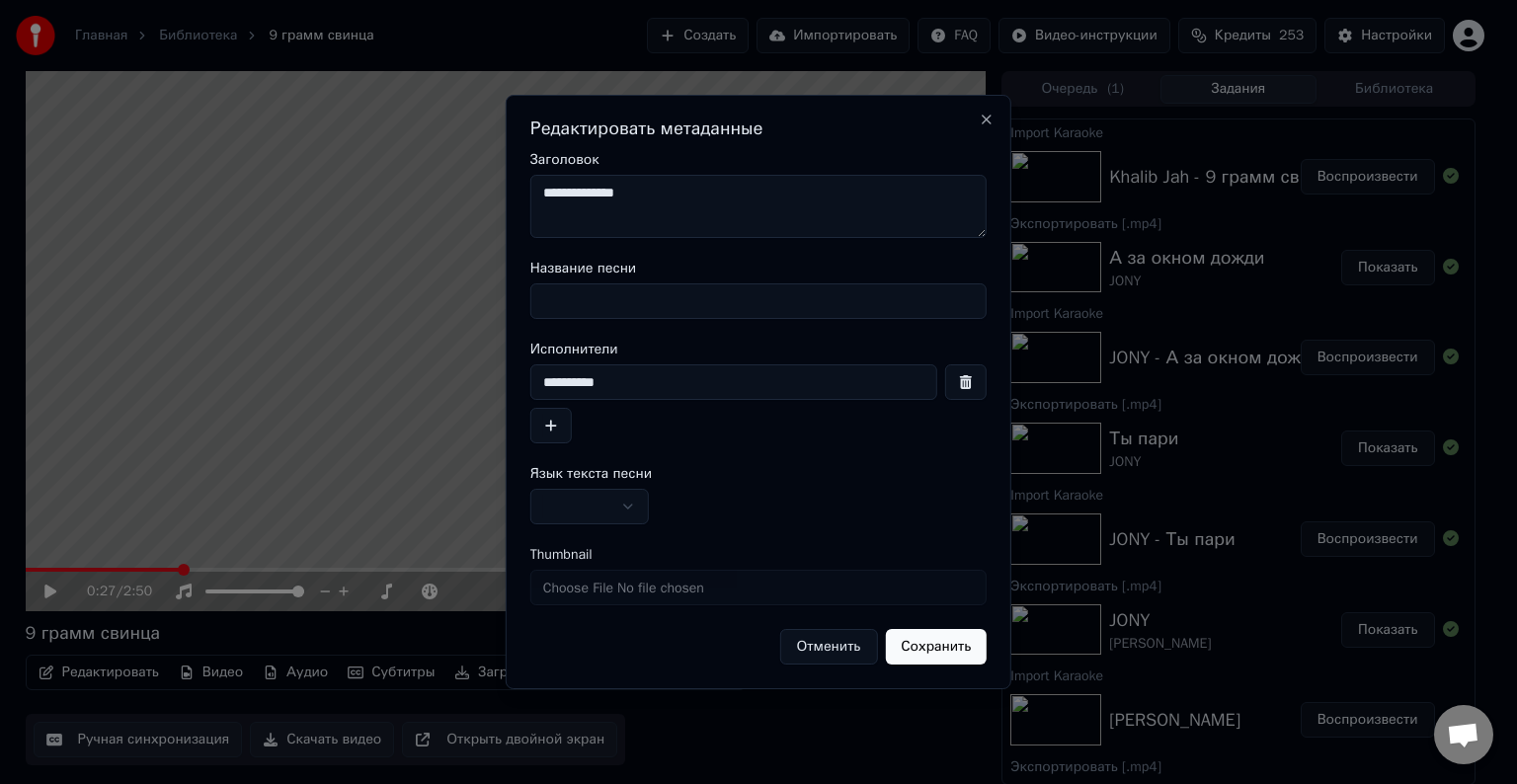 drag, startPoint x: 668, startPoint y: 197, endPoint x: 526, endPoint y: 205, distance: 142.2252 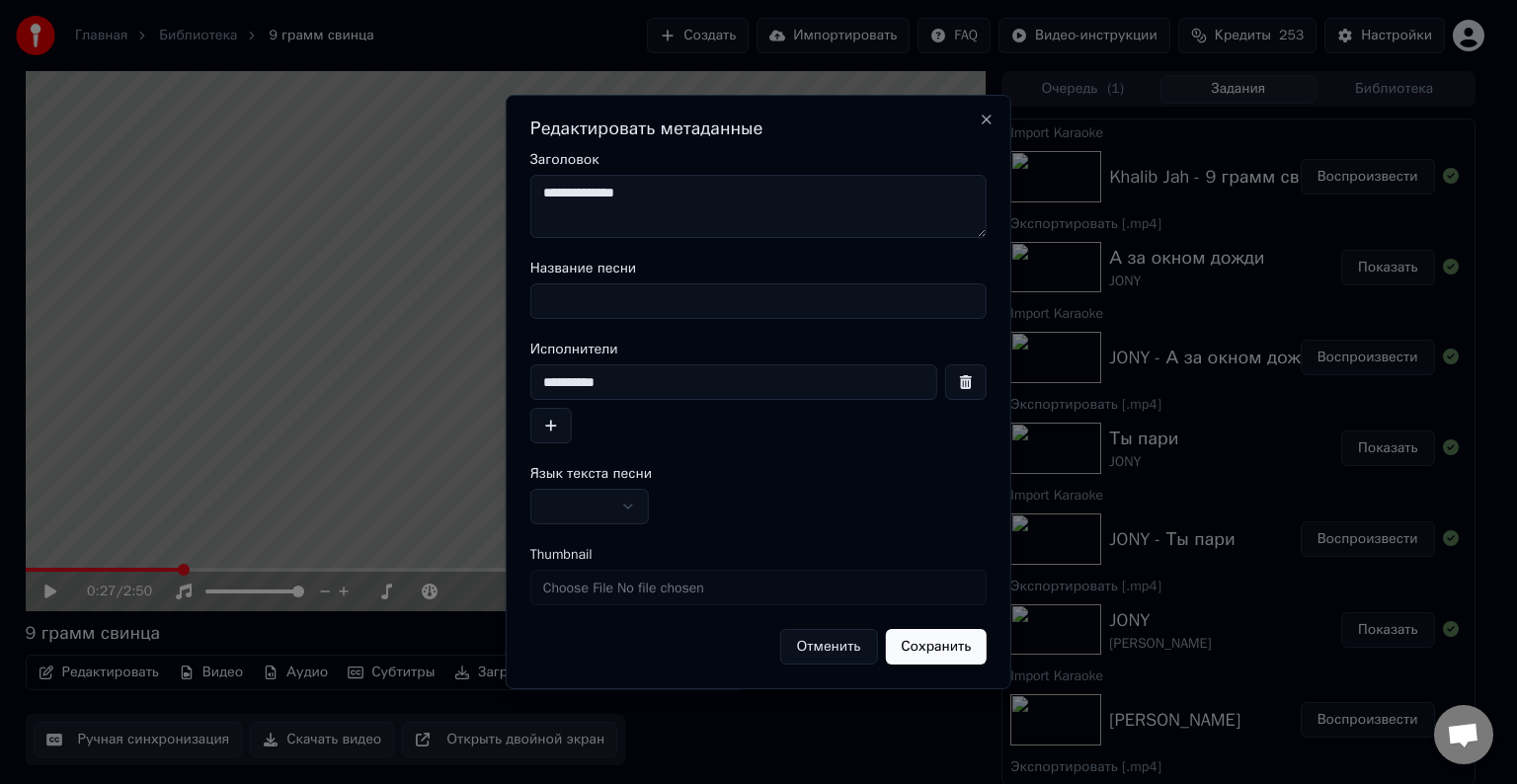 click on "Название песни" at bounding box center [758, 301] 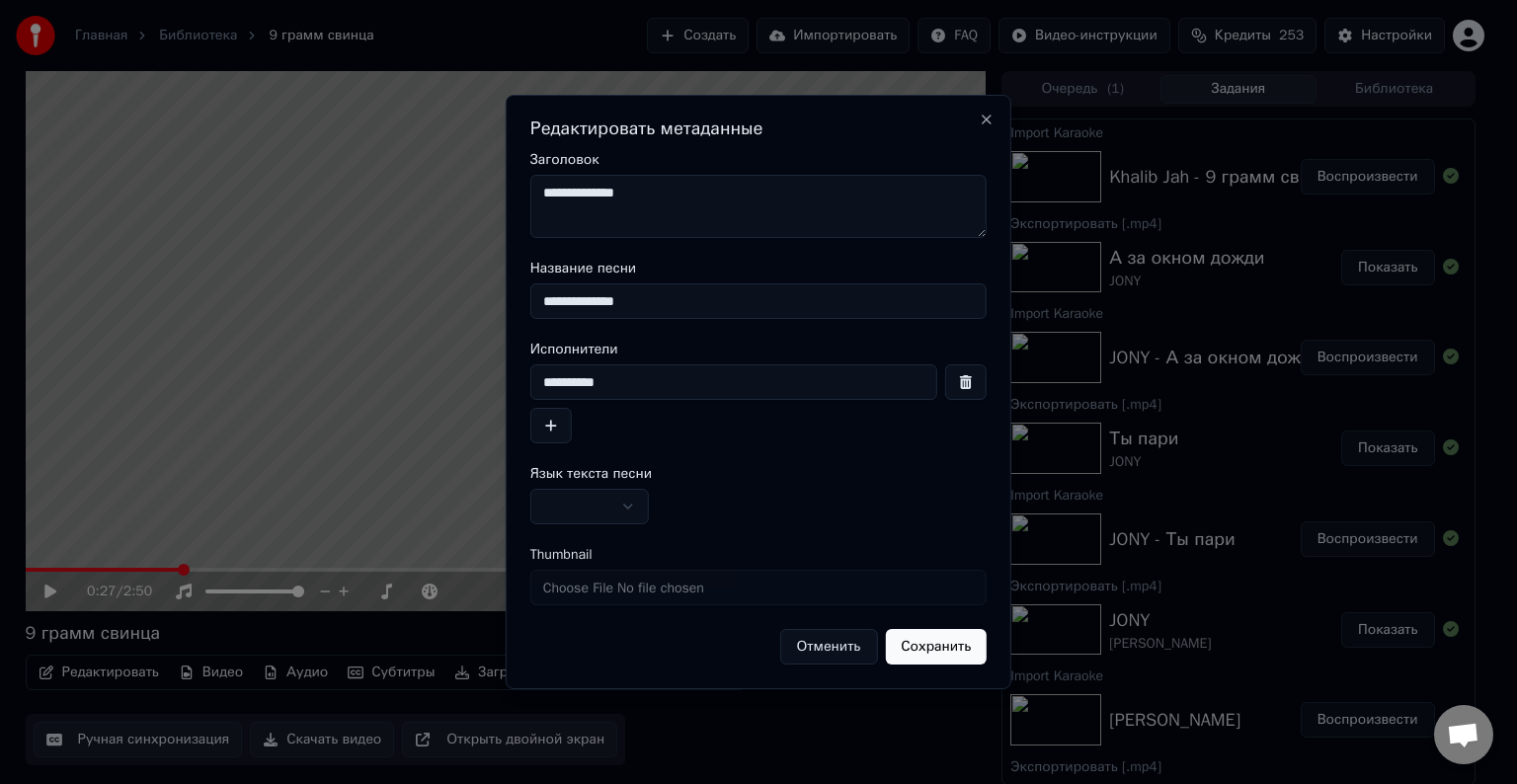 type on "**********" 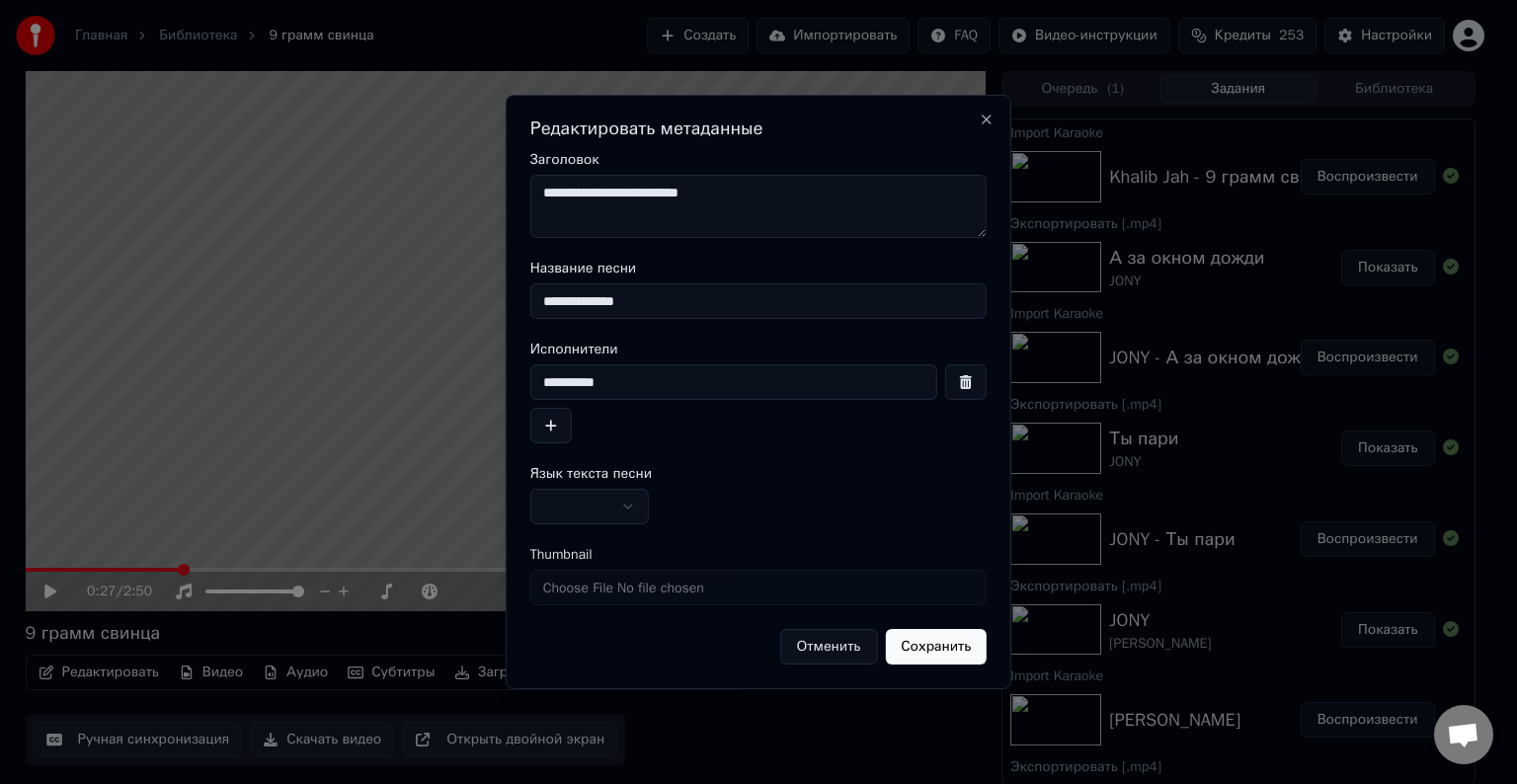 type on "**********" 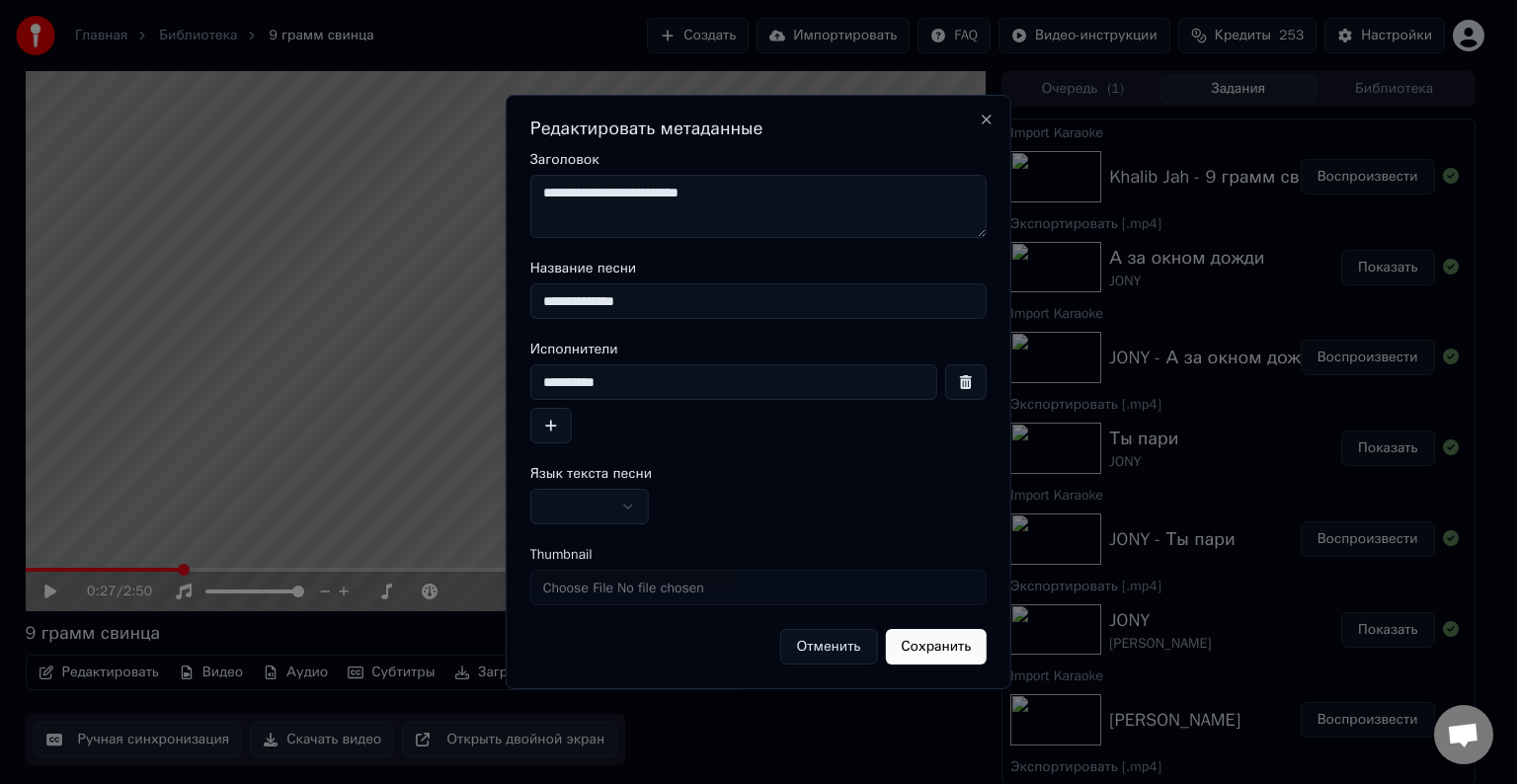 click on "Главная Библиотека 9 грамм свинца Создать Импортировать FAQ Видео-инструкции Кредиты 253 Настройки 0:27  /  2:50 9 грамм свинца Редактировать Видео Аудио Субтитры Загрузить Облачная библиотека Ручная синхронизация Скачать видео Открыть двойной экран Очередь ( 1 ) Задания Библиотека Import Karaoke Khalib Jah - 9 грамм свинца Воспроизвести Экспортировать [.mp4] А за окном дожди JONY Показать Import Karaoke JONY - А за окном дожди Воспроизвести Экспортировать [.mp4] Ты [PERSON_NAME] Показать Import Karaoke JONY - Ты пари Воспроизвести Экспортировать [.mp4] [PERSON_NAME] Показать Import Karaoke JONY - Лали Воспроизвести Emin" at bounding box center (750, 392) 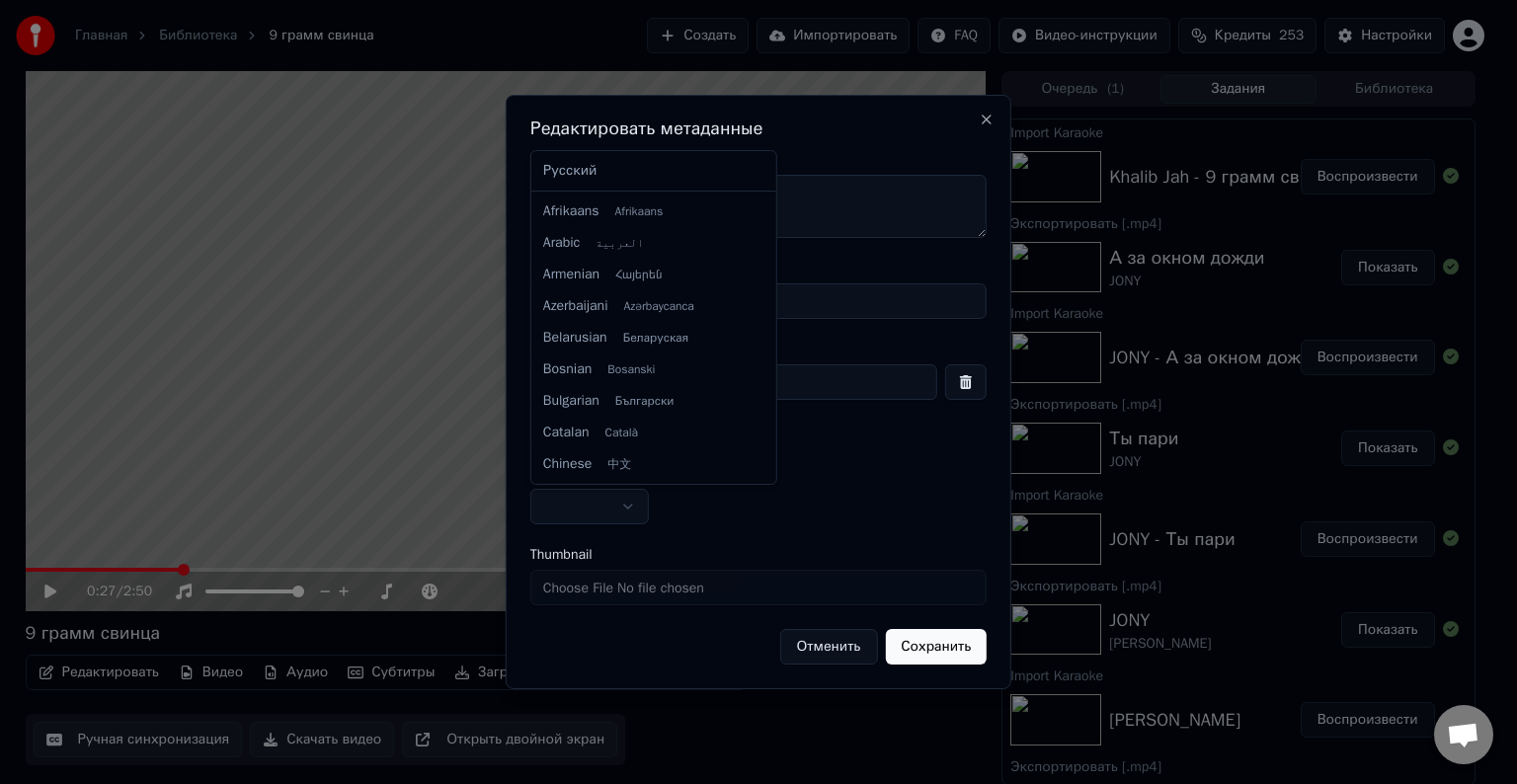 select on "**" 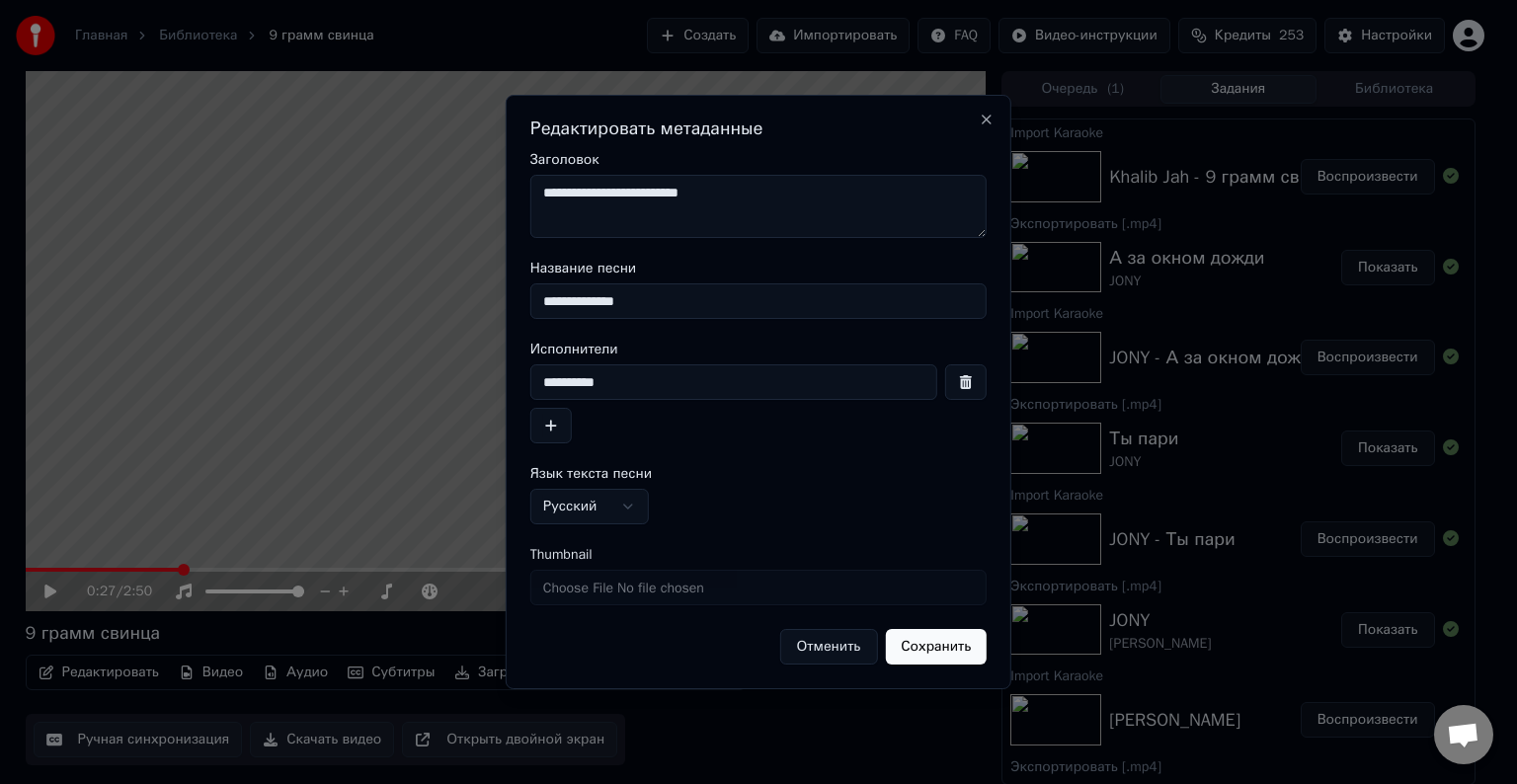 click on "Сохранить" at bounding box center (935, 647) 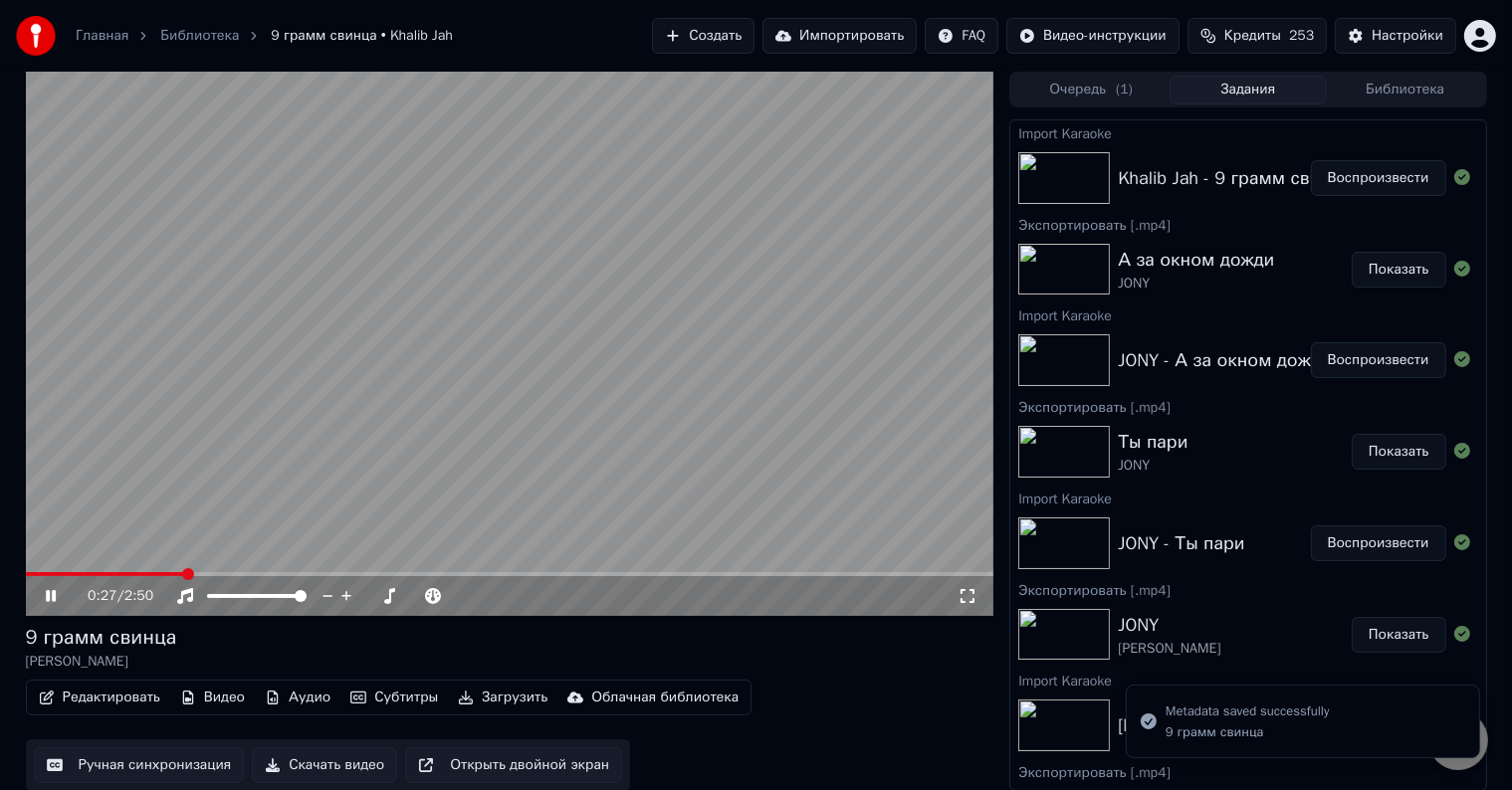 click on "Ручная синхронизация" at bounding box center [139, 765] 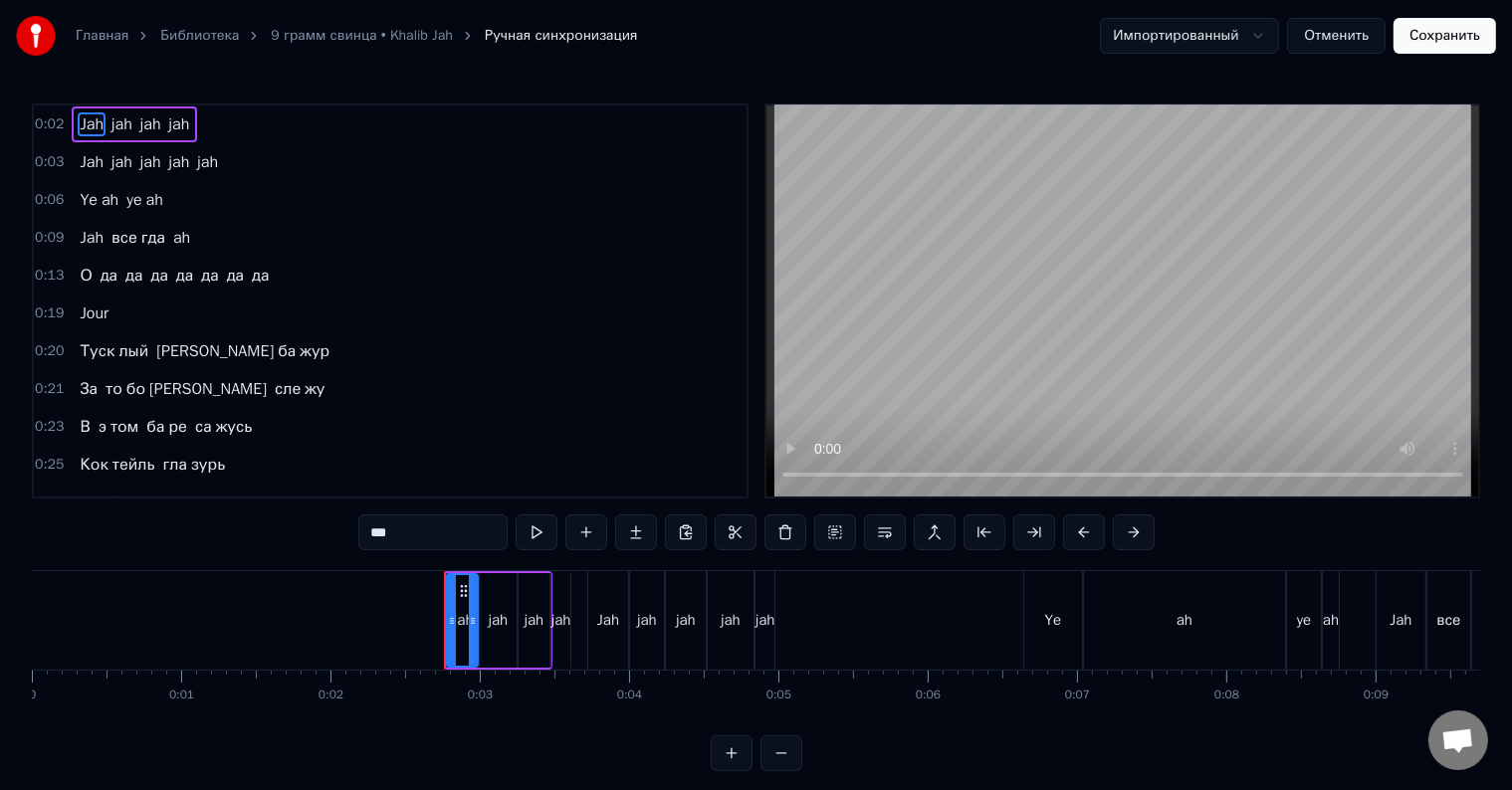 click on "да" at bounding box center (235, 276) 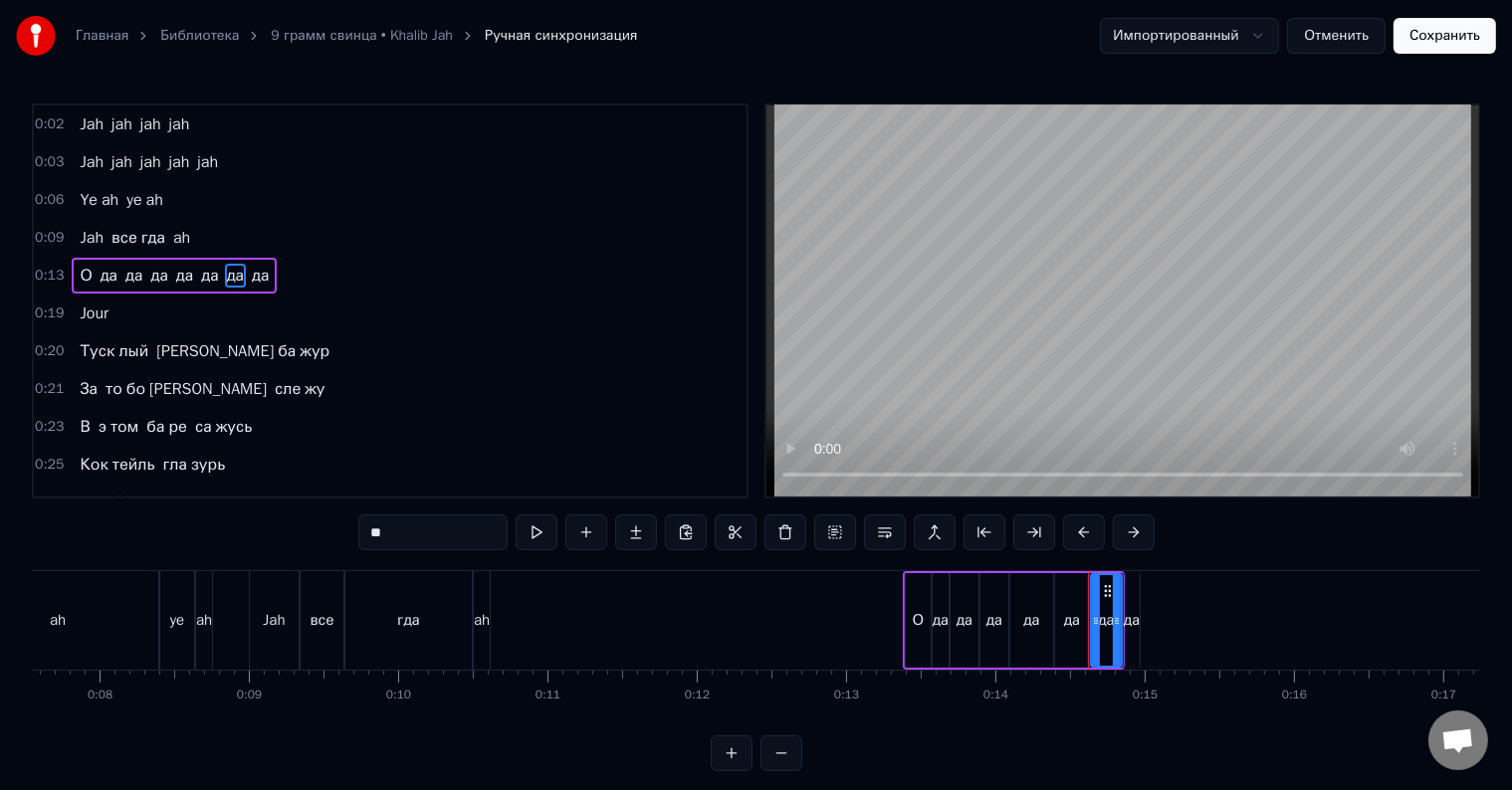 click on "да" at bounding box center (260, 276) 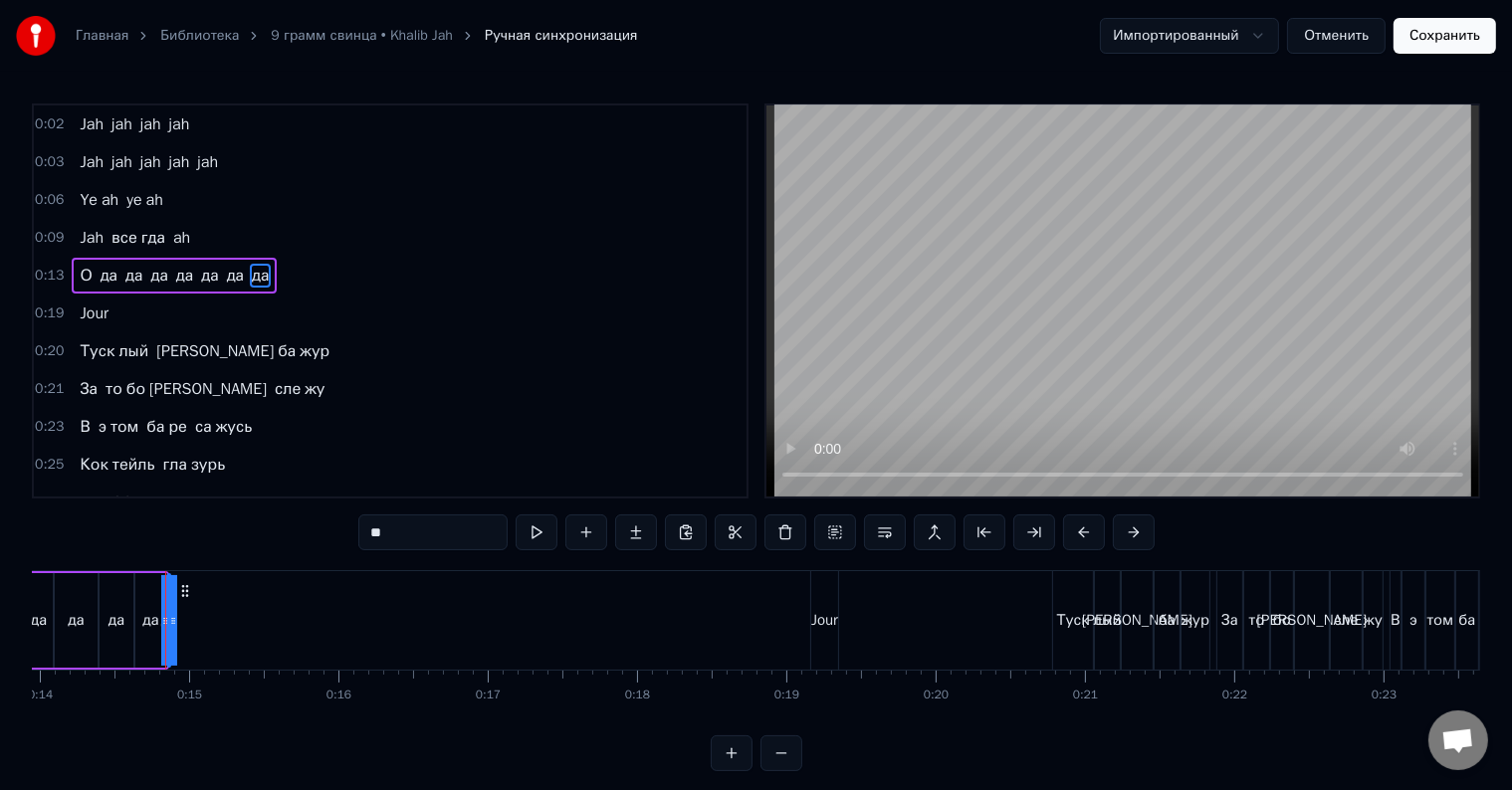 drag, startPoint x: 178, startPoint y: 619, endPoint x: 217, endPoint y: 617, distance: 39.051248 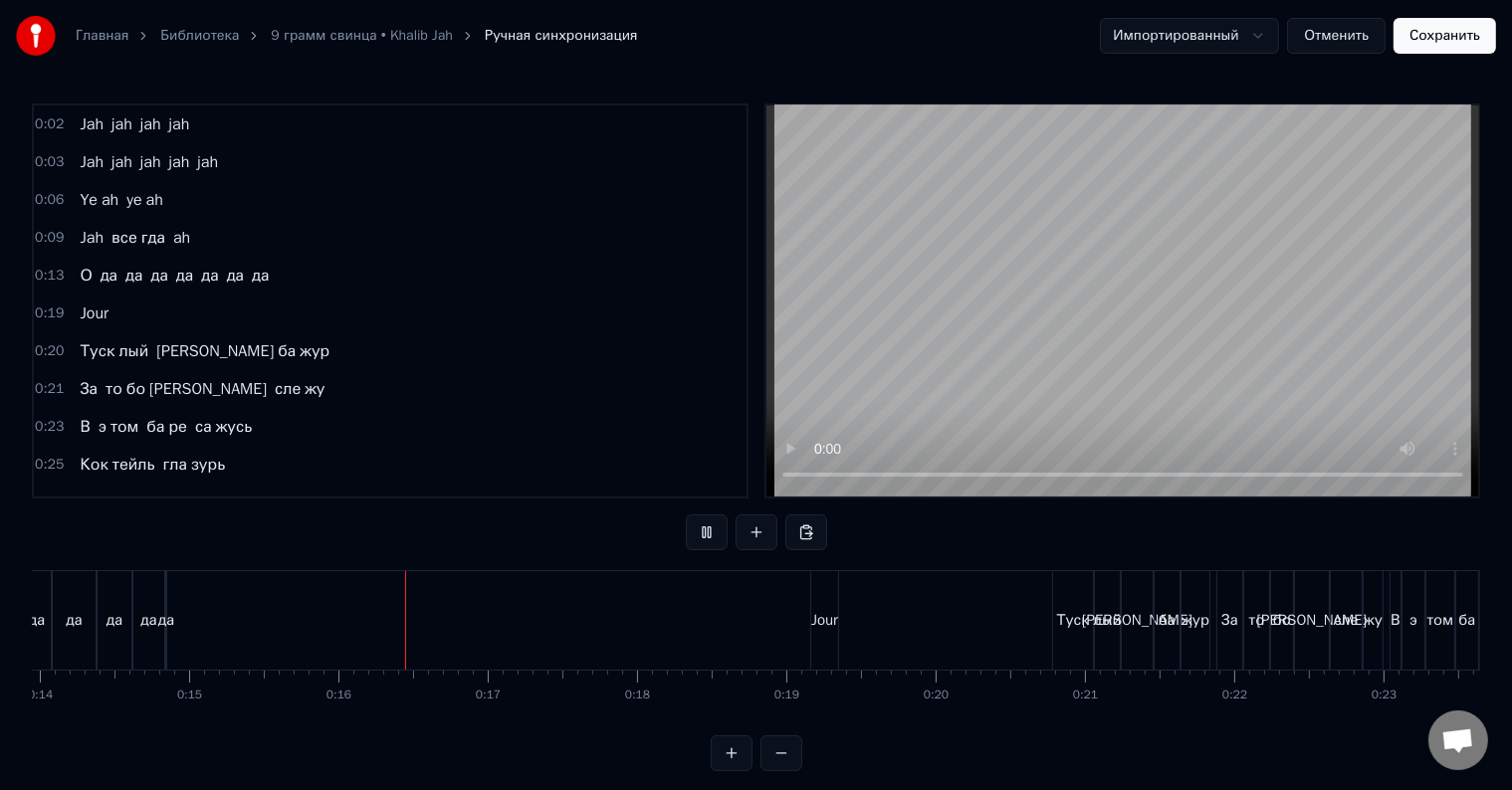 type 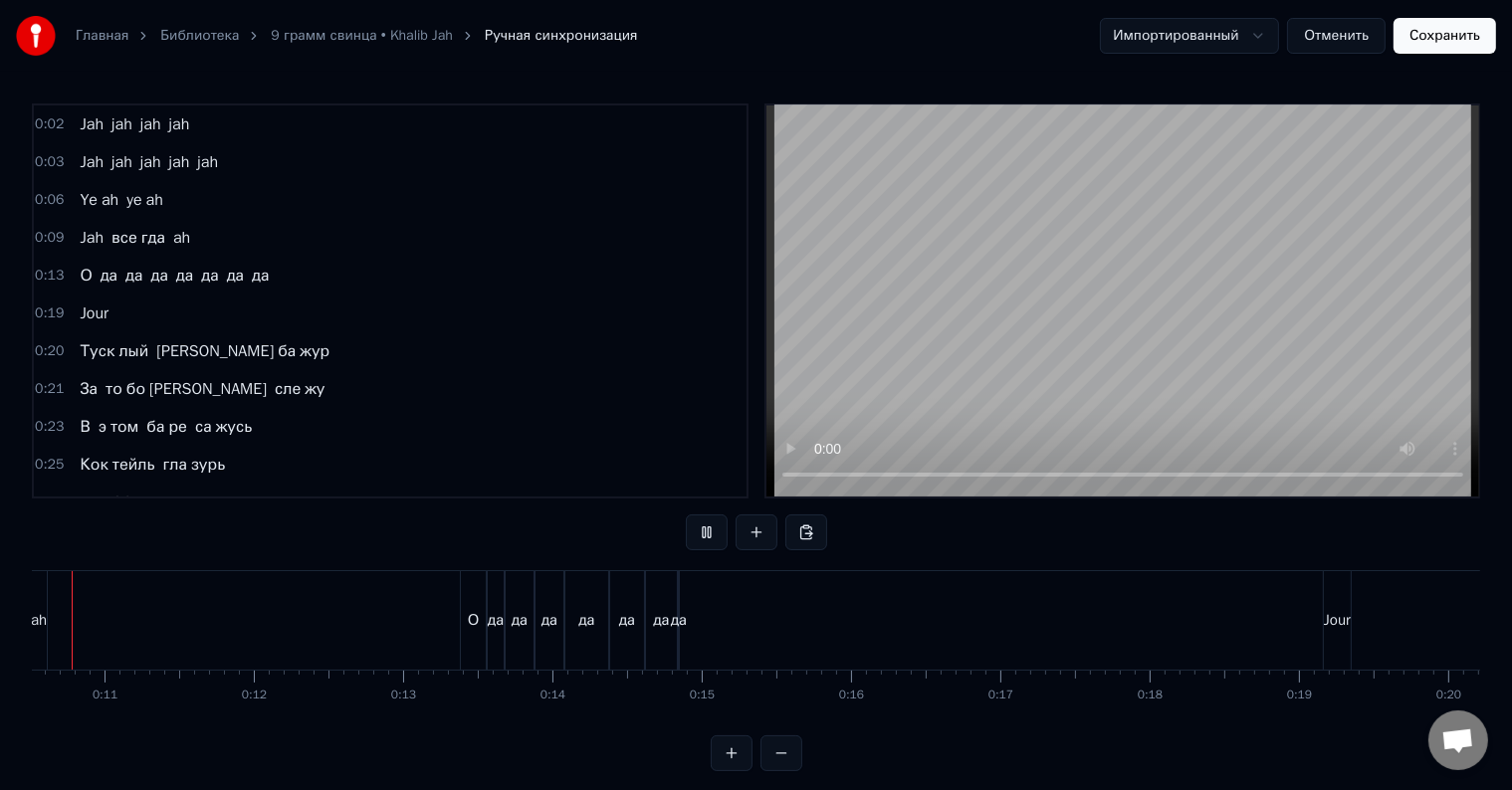 scroll, scrollTop: 0, scrollLeft: 1504, axis: horizontal 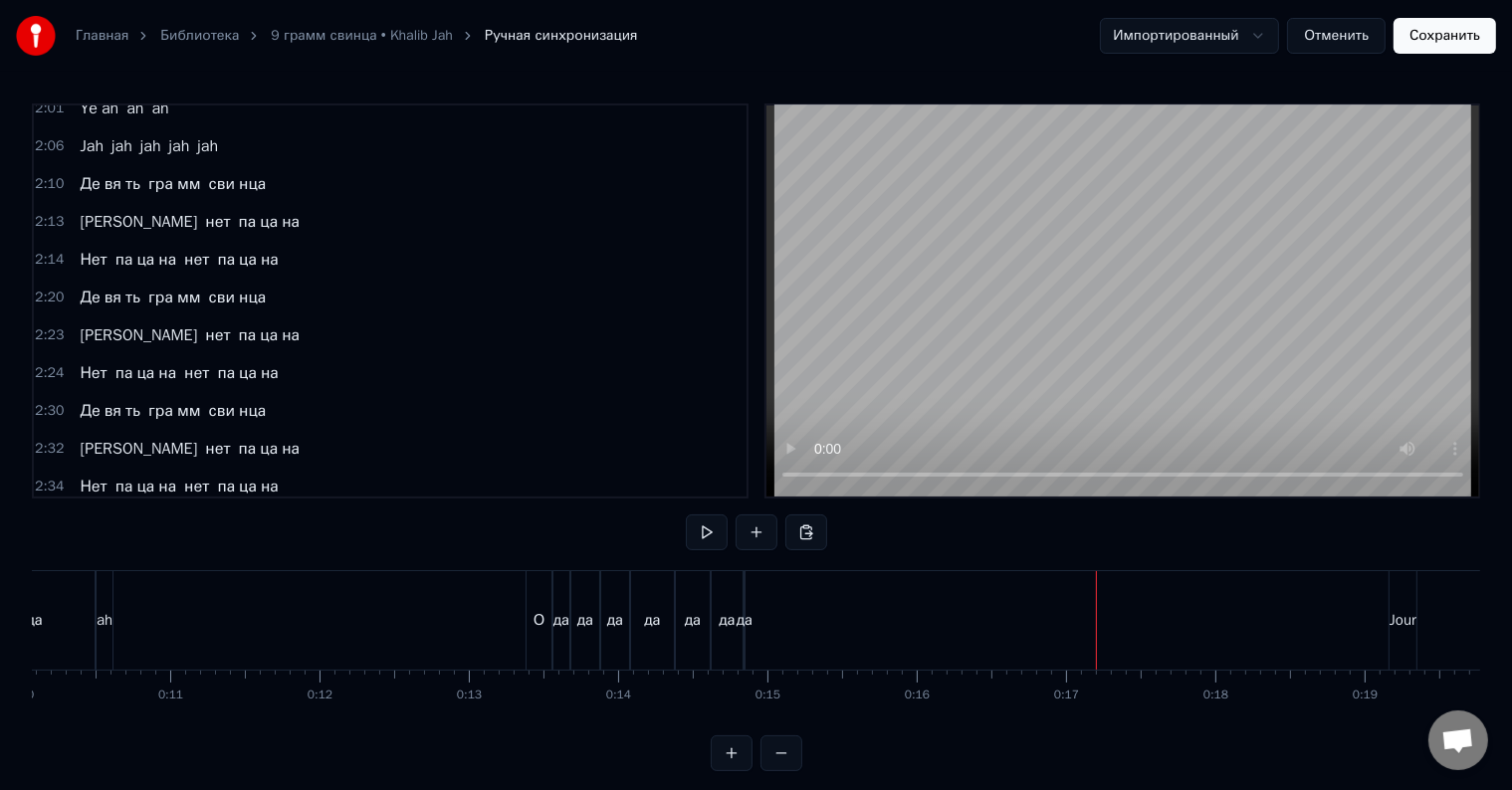 click on "Ye ah" at bounding box center (99, 562) 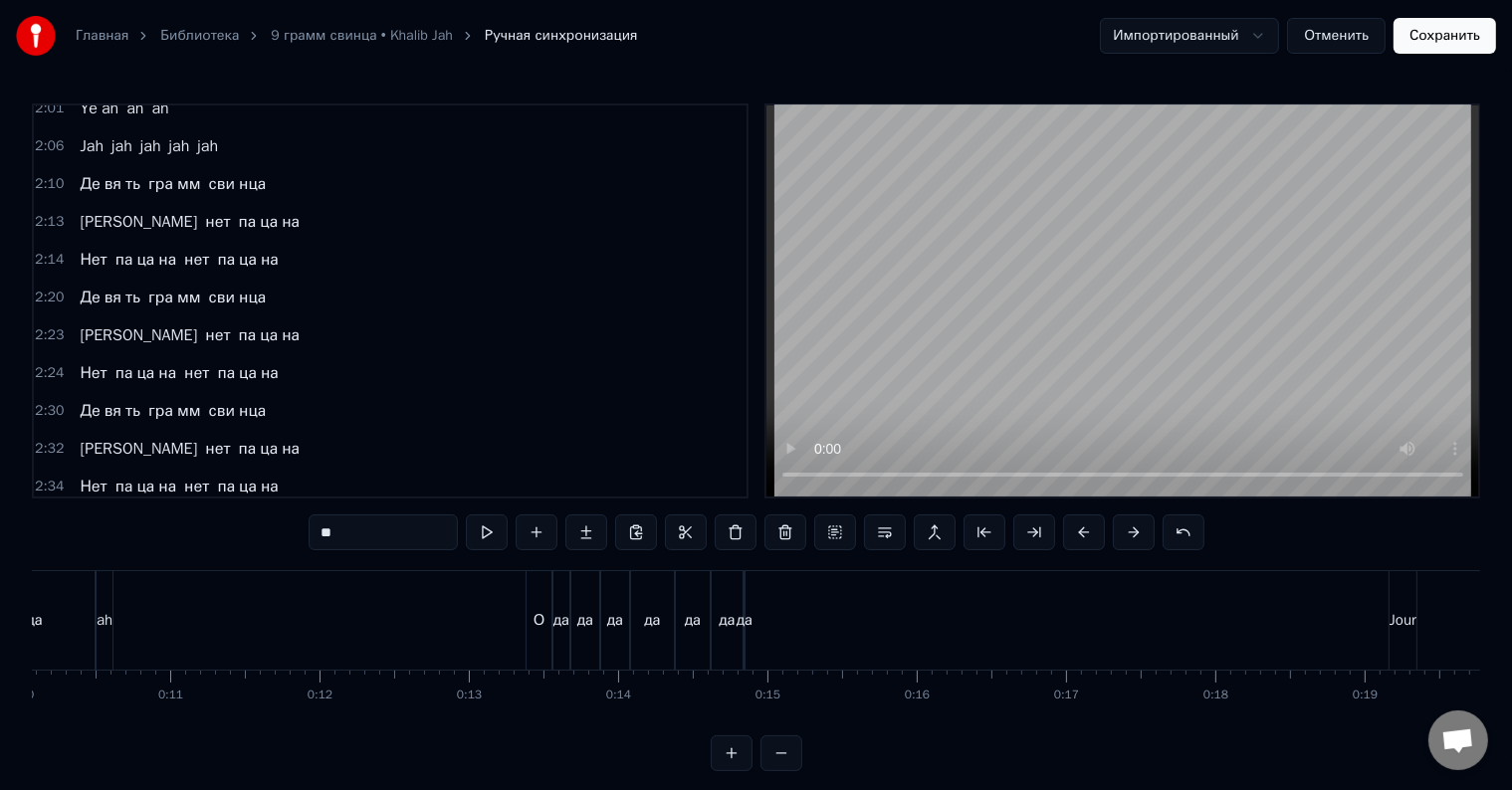 scroll, scrollTop: 30, scrollLeft: 0, axis: vertical 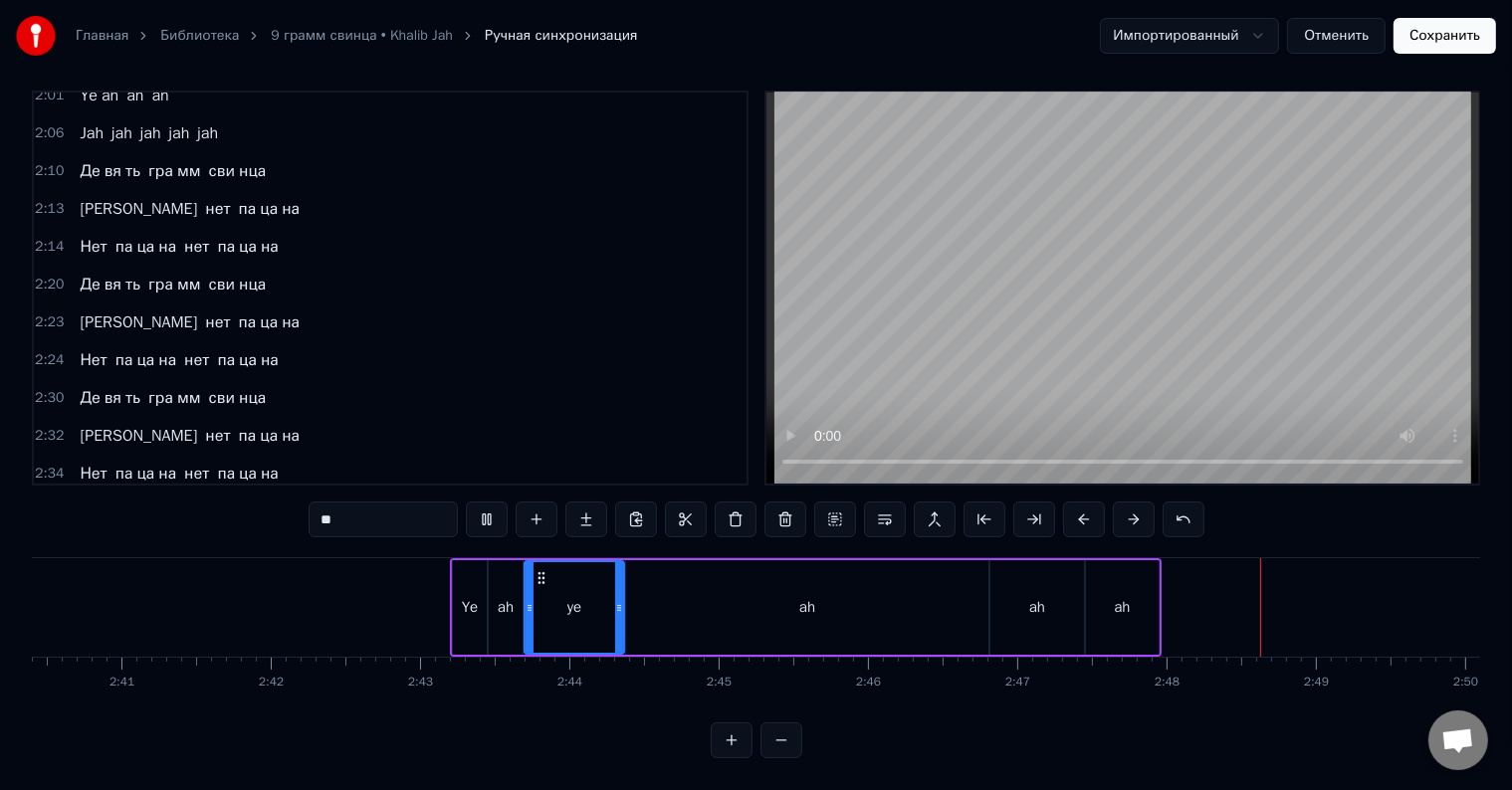 click on "Сохранить" at bounding box center (1444, 36) 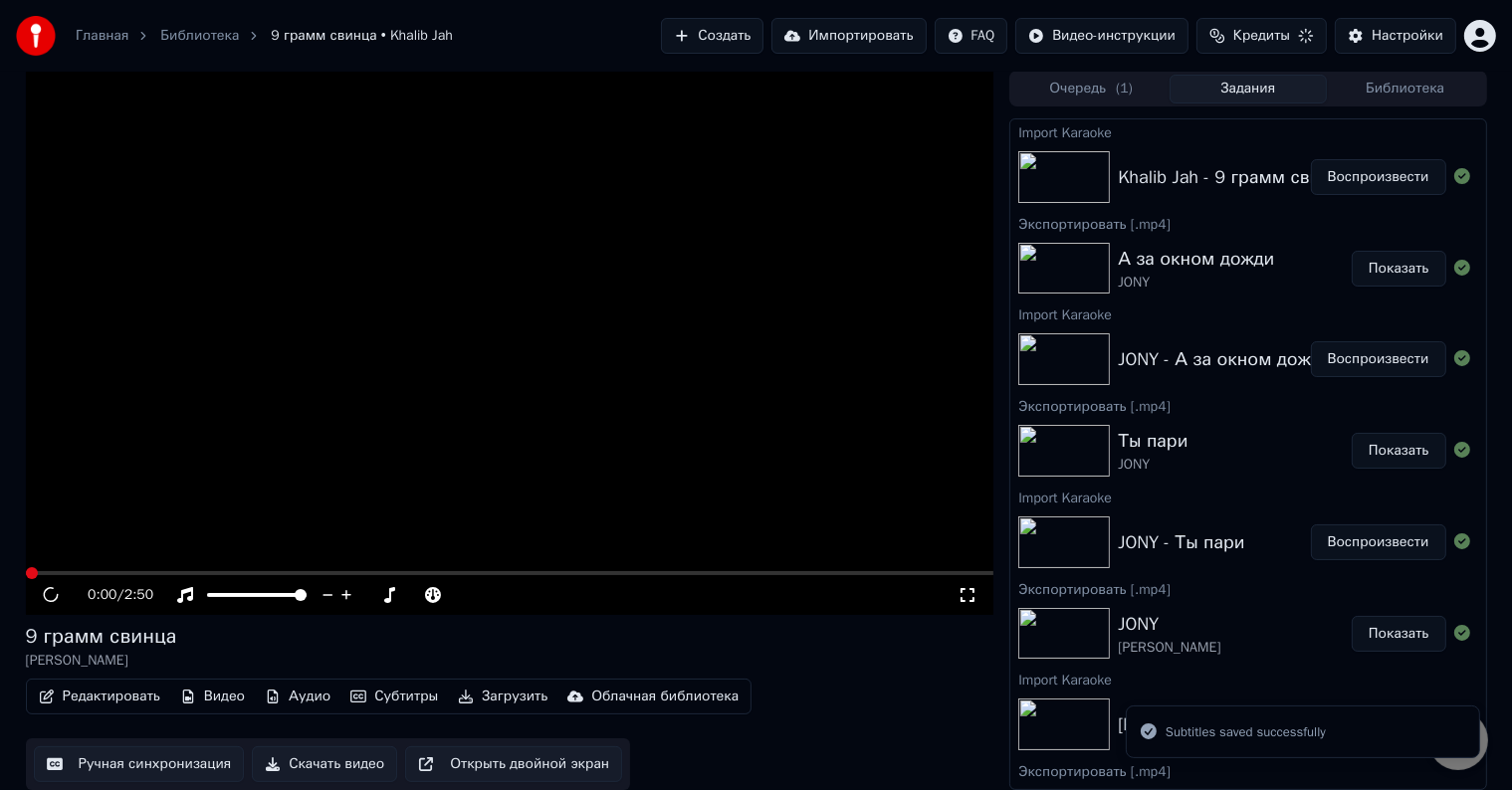 scroll, scrollTop: 1, scrollLeft: 0, axis: vertical 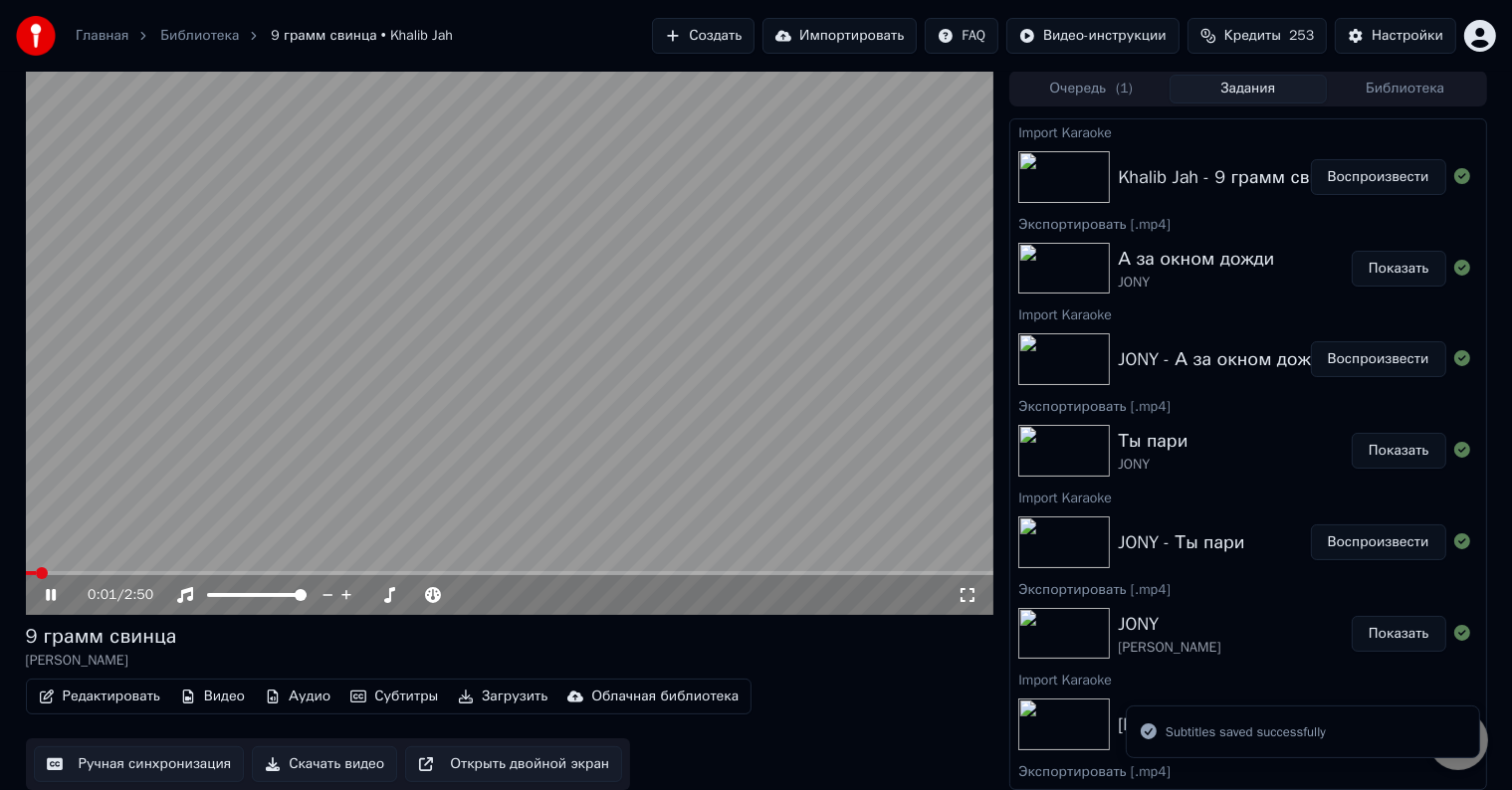 click 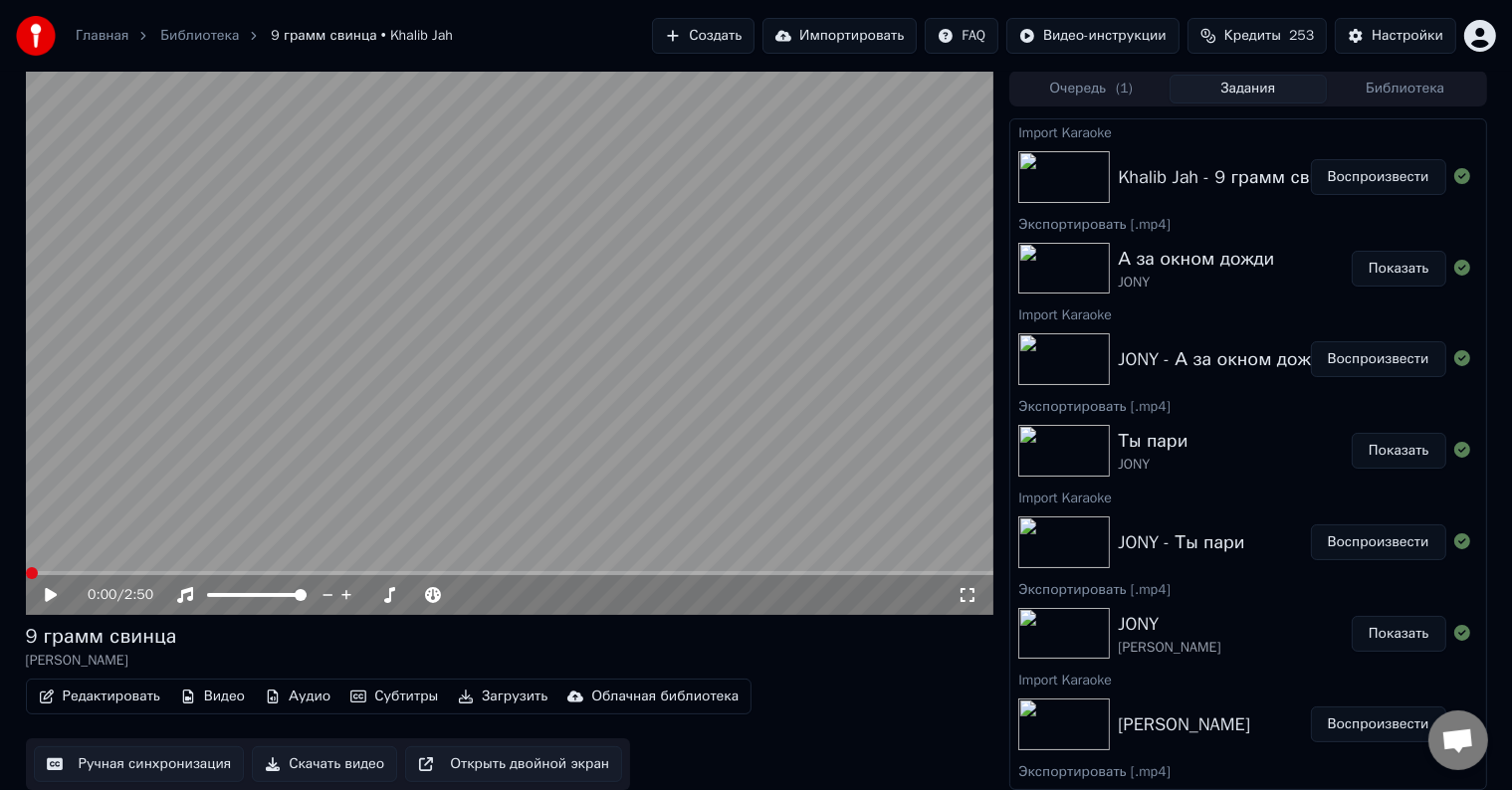 click at bounding box center [32, 573] 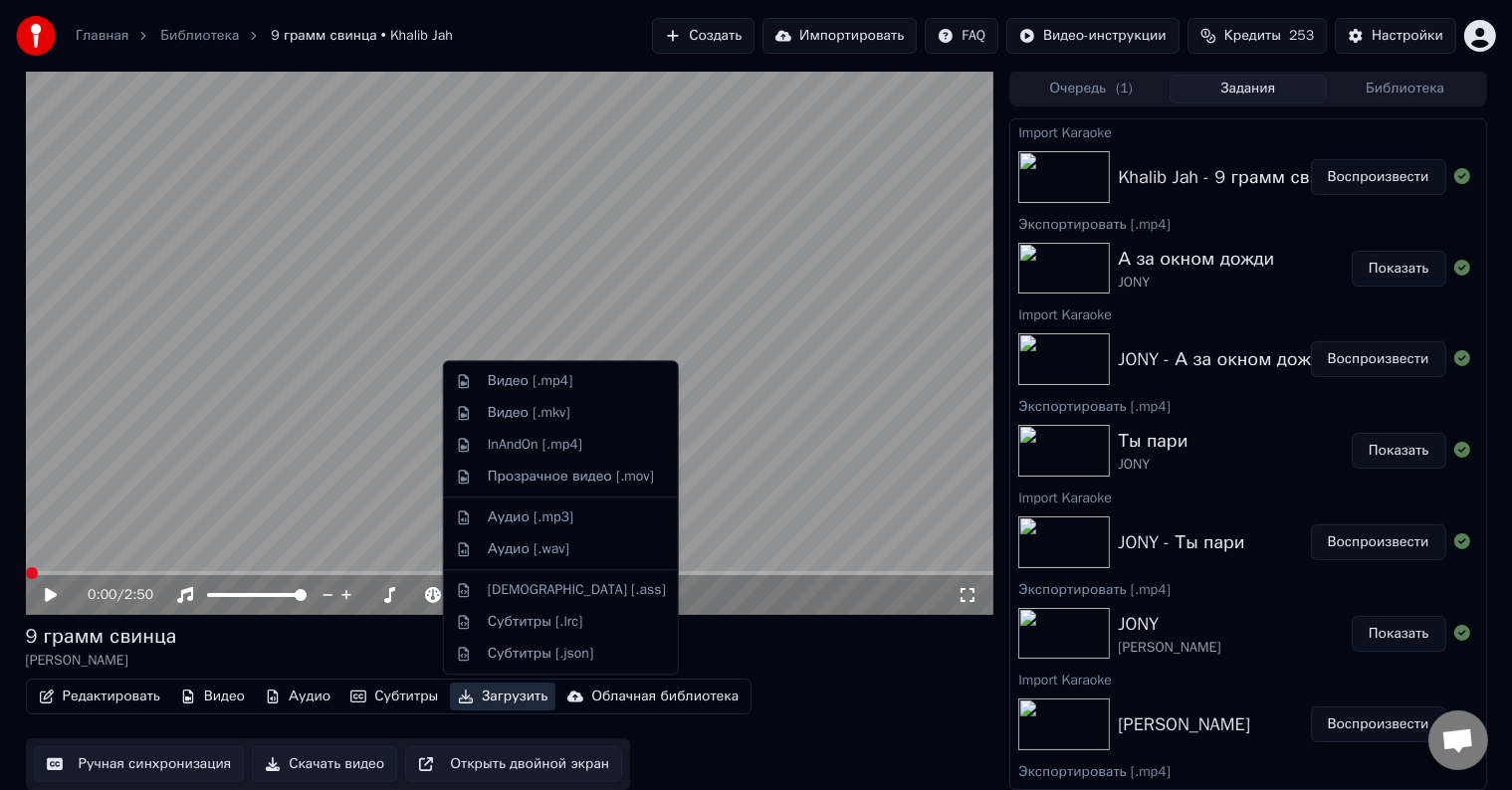 click on "Загрузить" at bounding box center [503, 696] 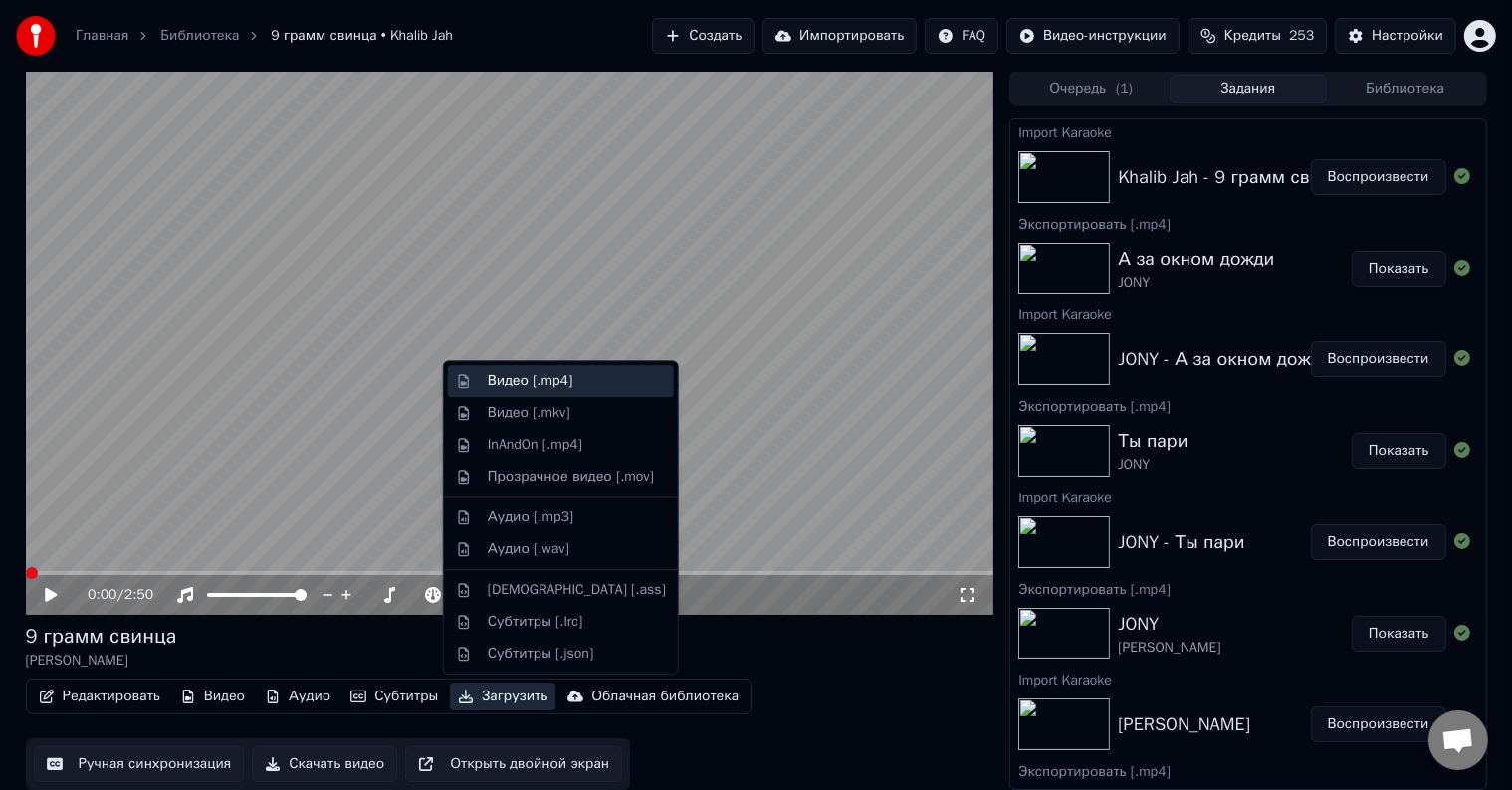 click on "Видео [.mp4]" at bounding box center [530, 381] 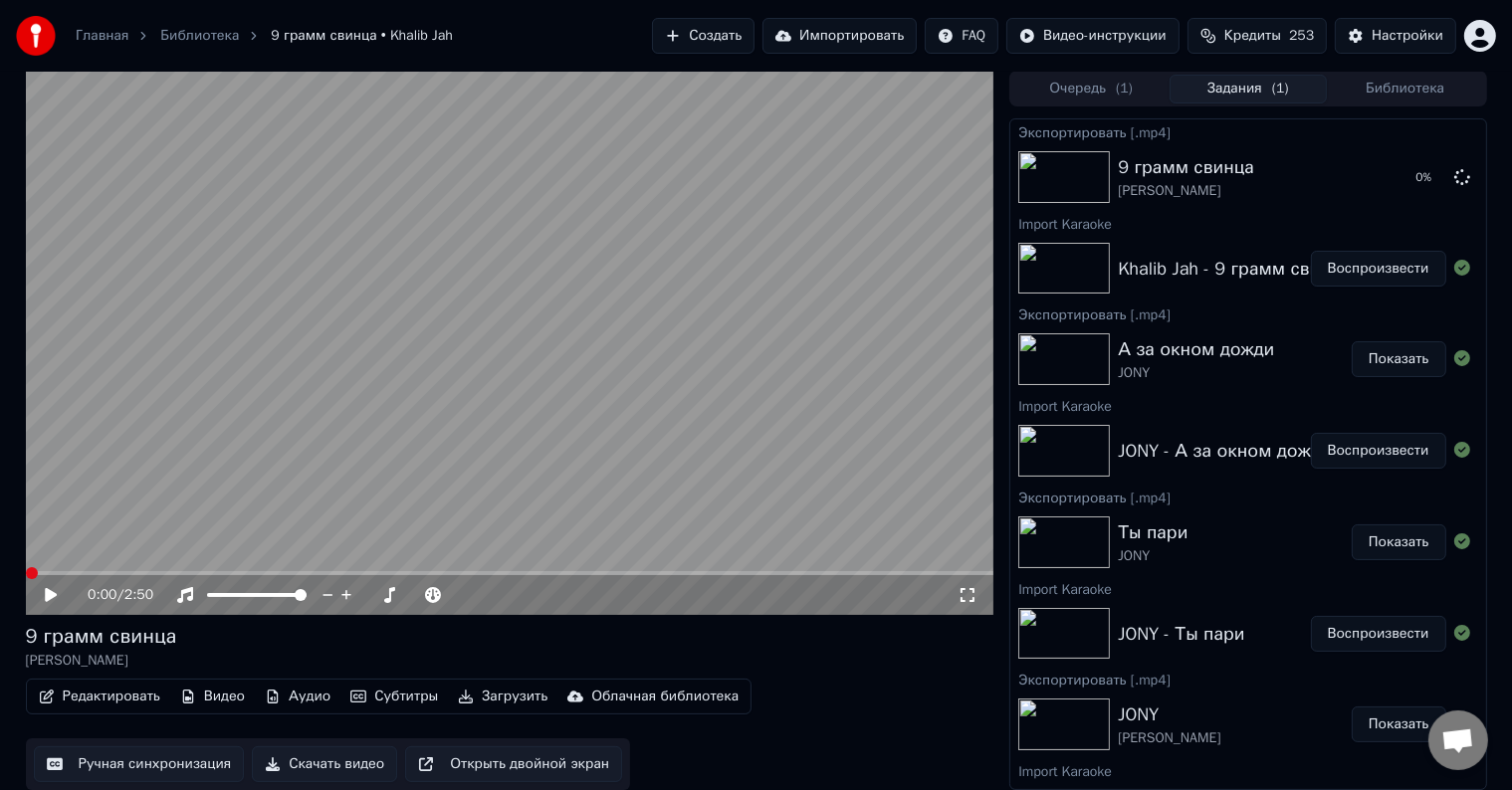 click on "Импортировать" at bounding box center [839, 36] 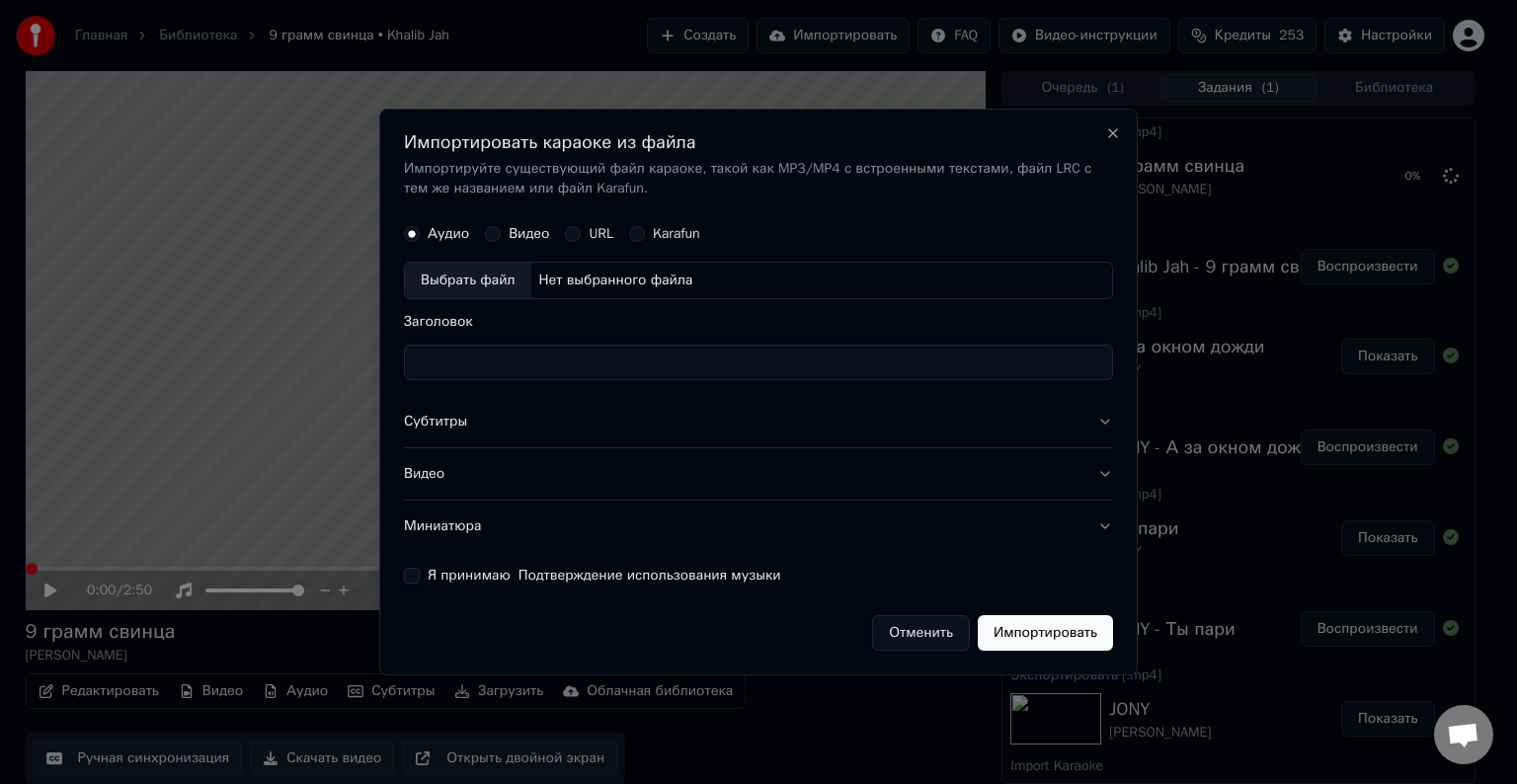 click on "Выбрать файл" at bounding box center [468, 280] 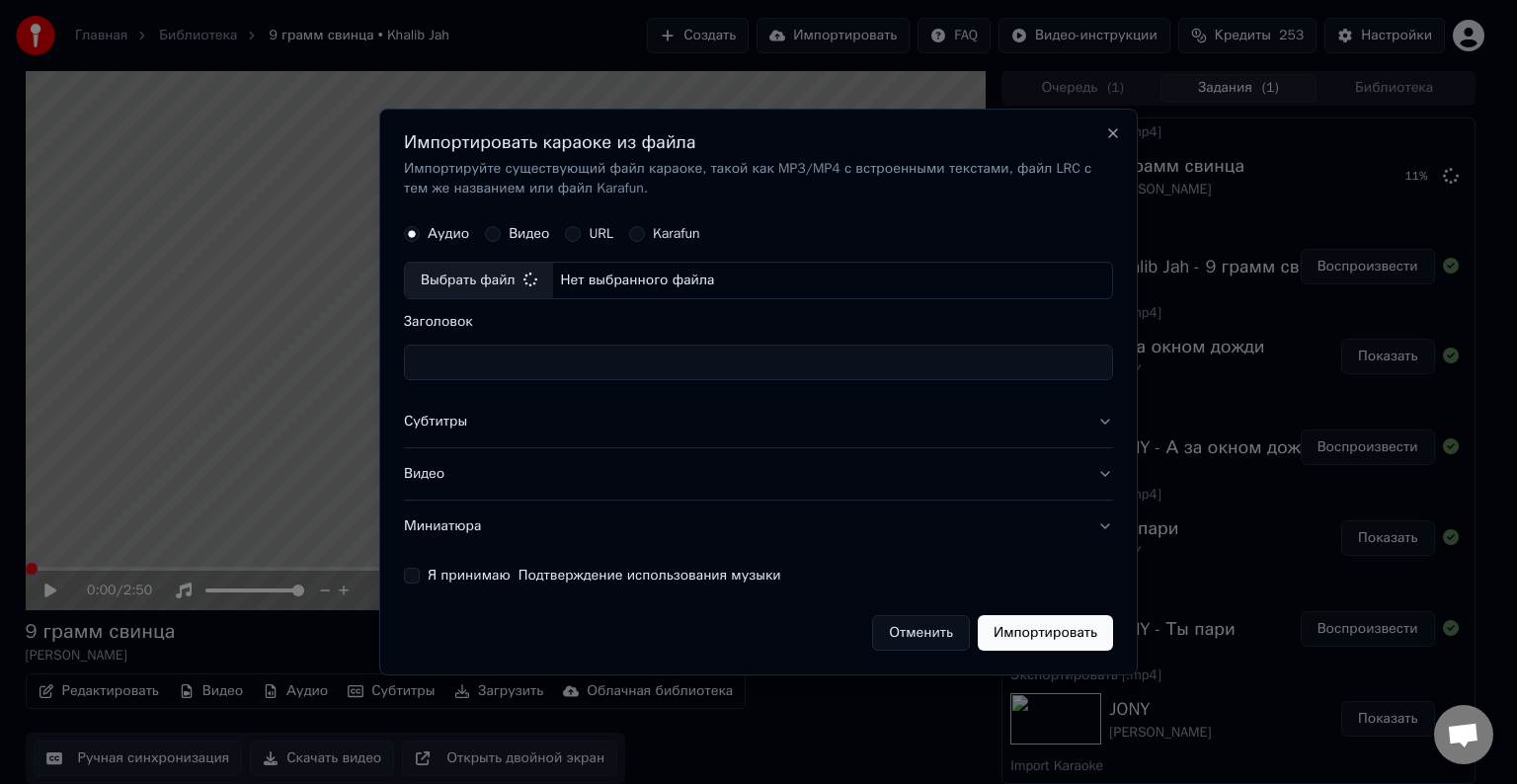 type on "**********" 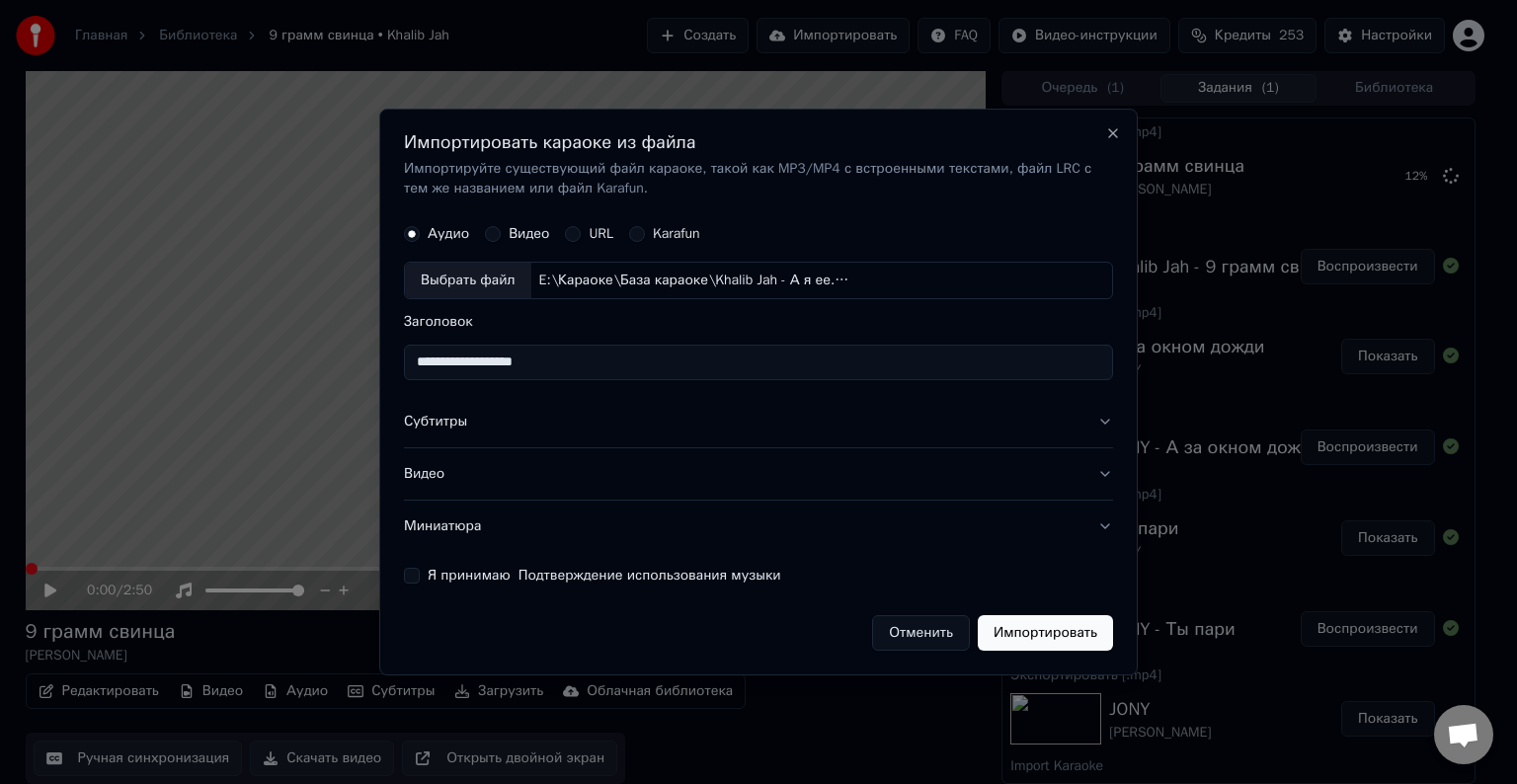 click on "Субтитры" at bounding box center [758, 422] 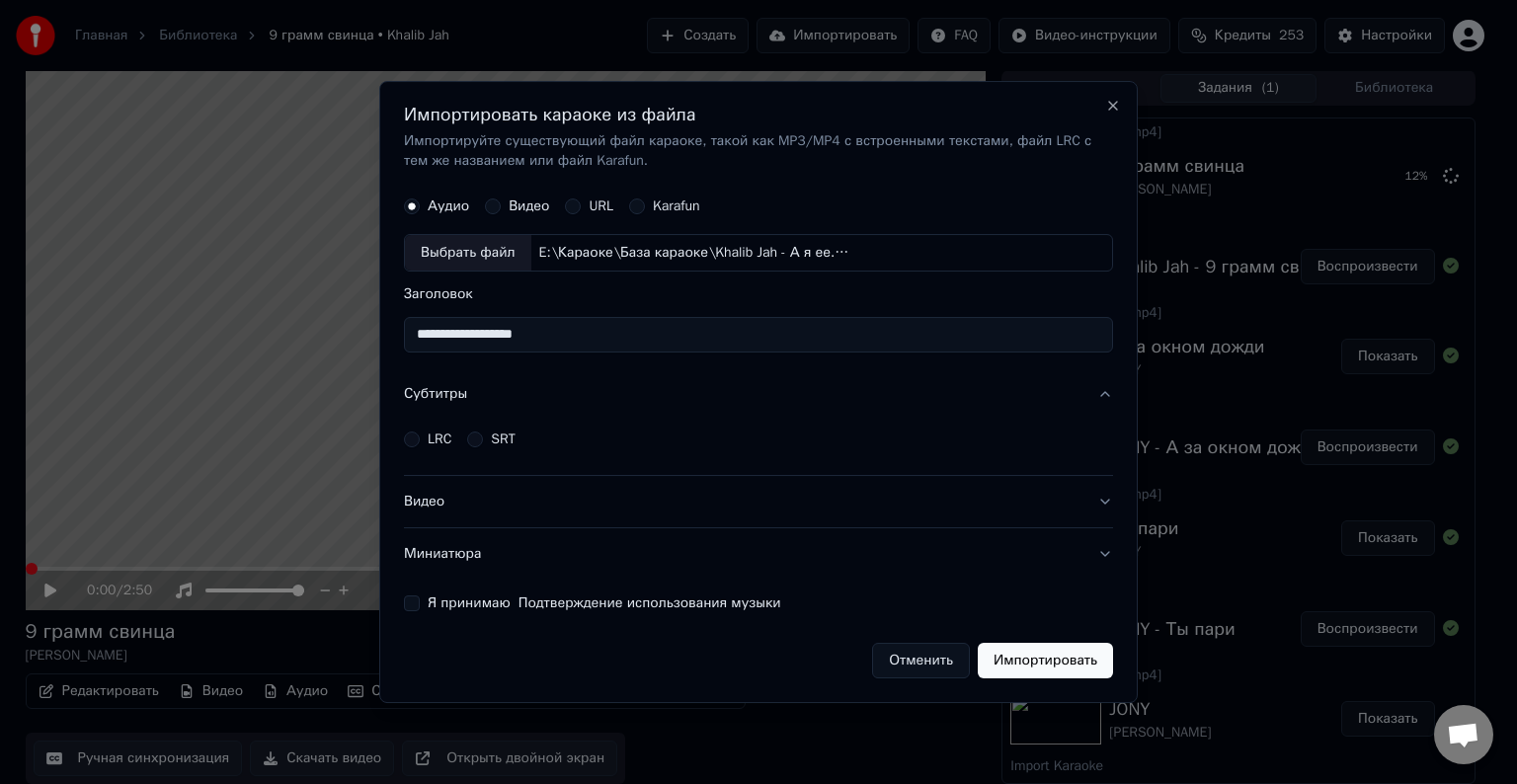 click on "LRC" at bounding box center [439, 439] 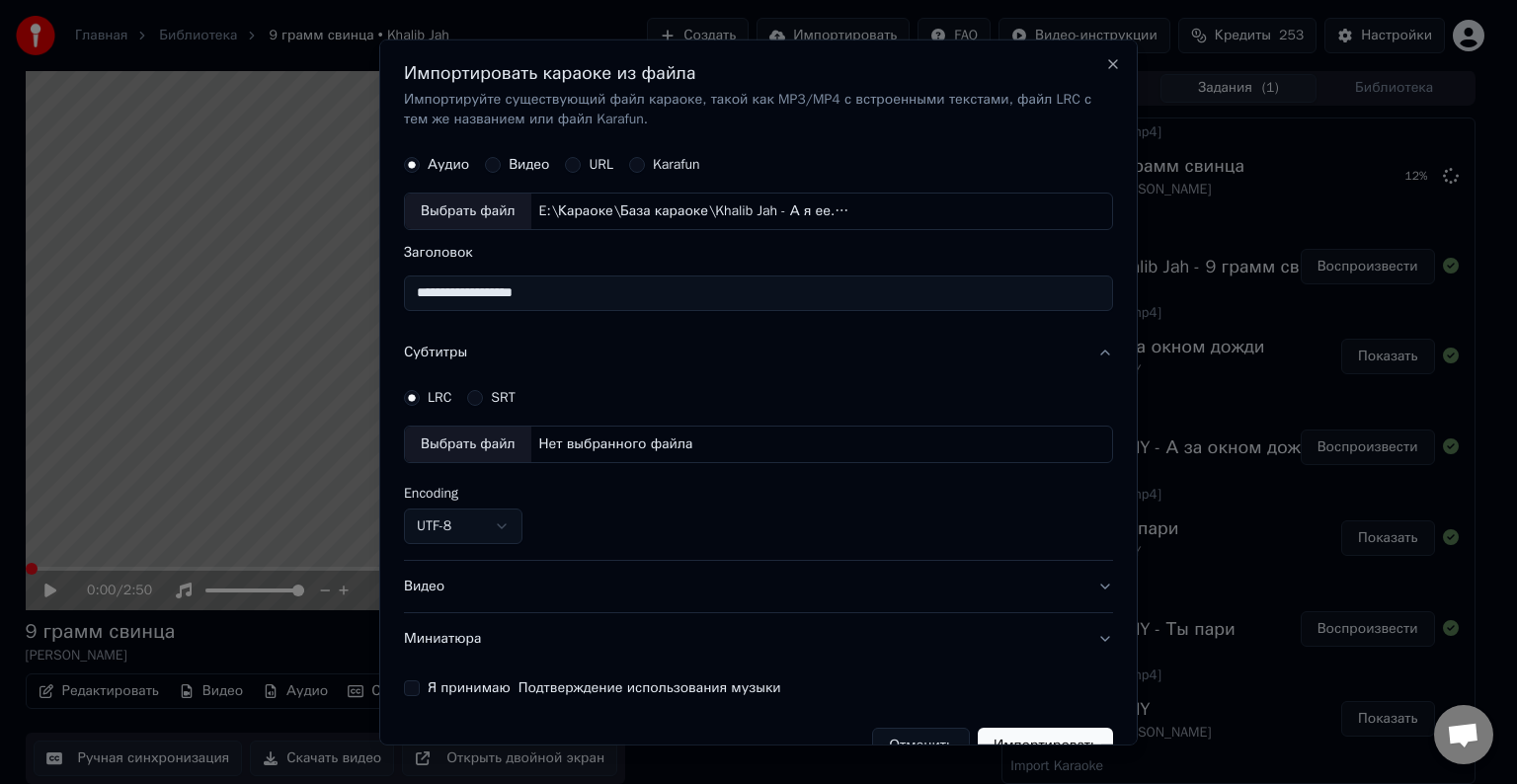 click on "Выбрать файл" at bounding box center (468, 444) 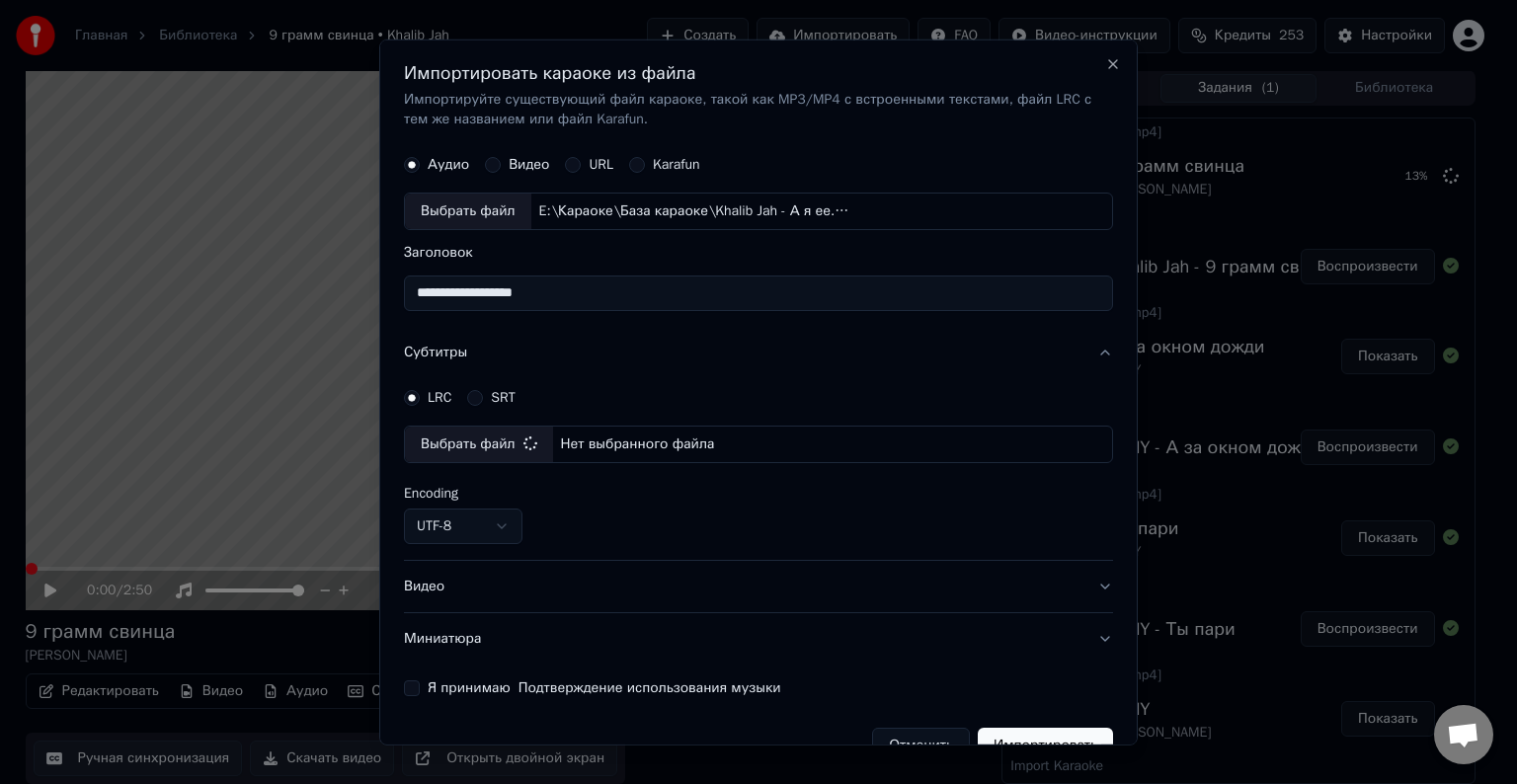 select on "**********" 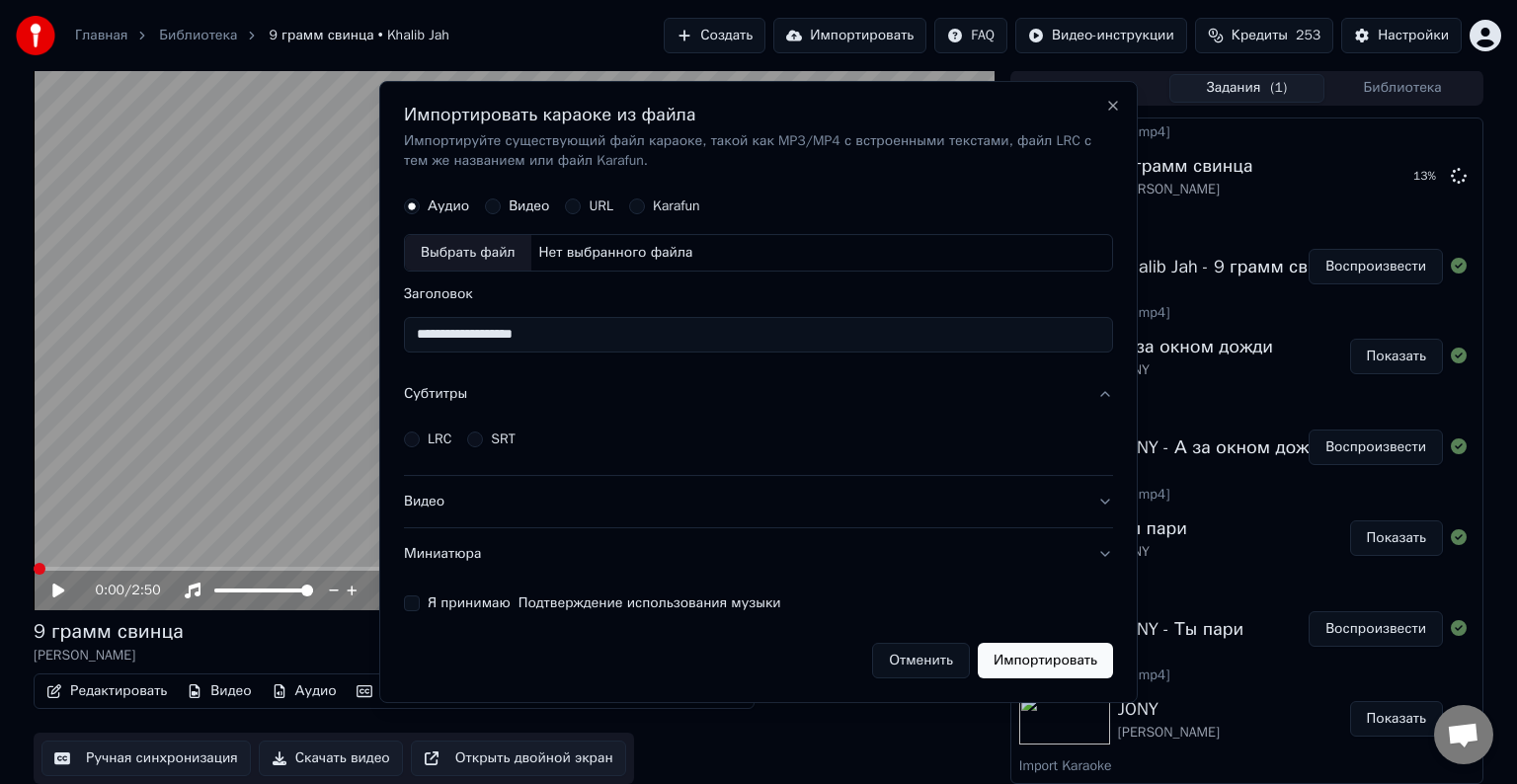 type 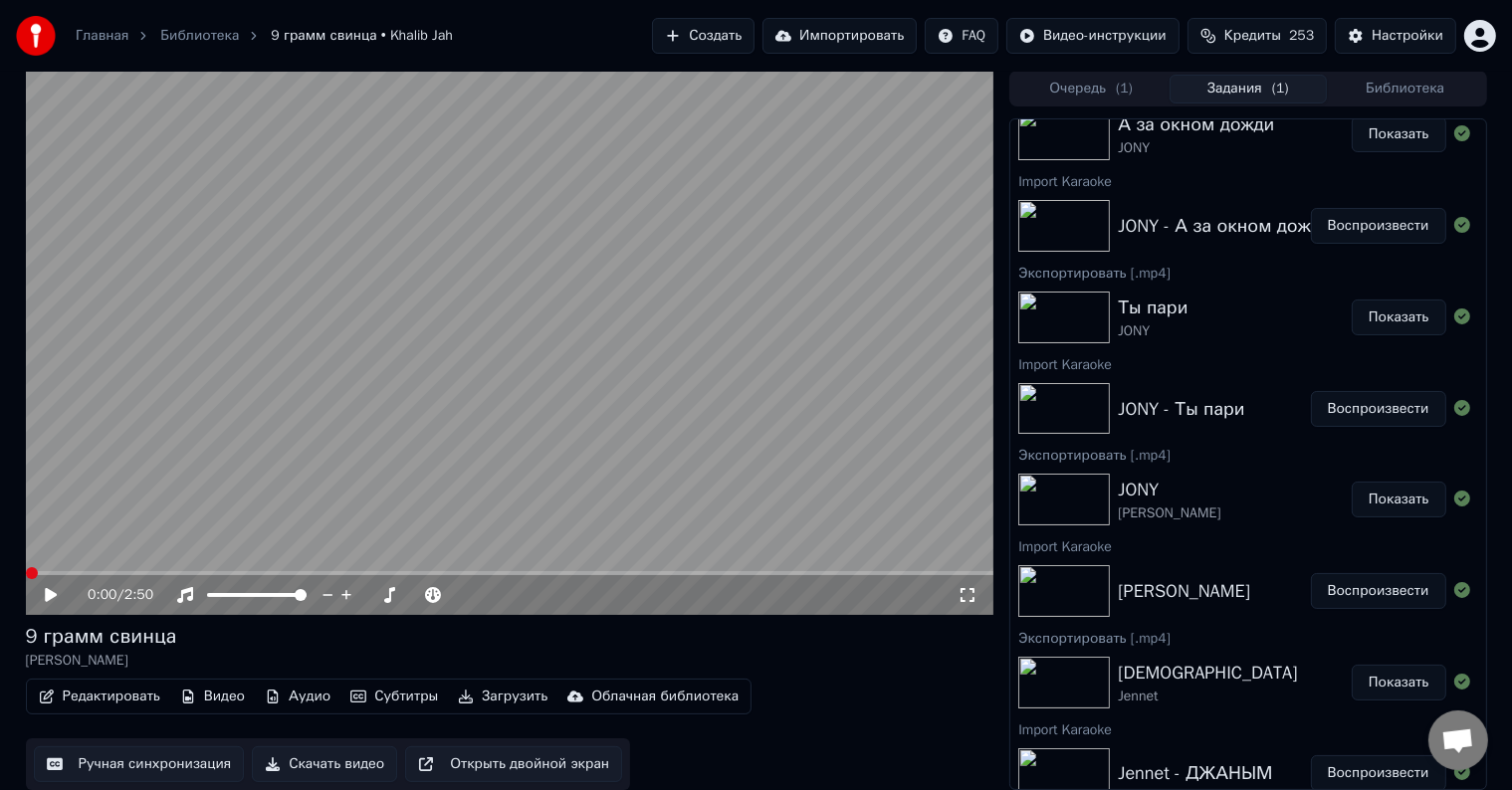 scroll, scrollTop: 0, scrollLeft: 0, axis: both 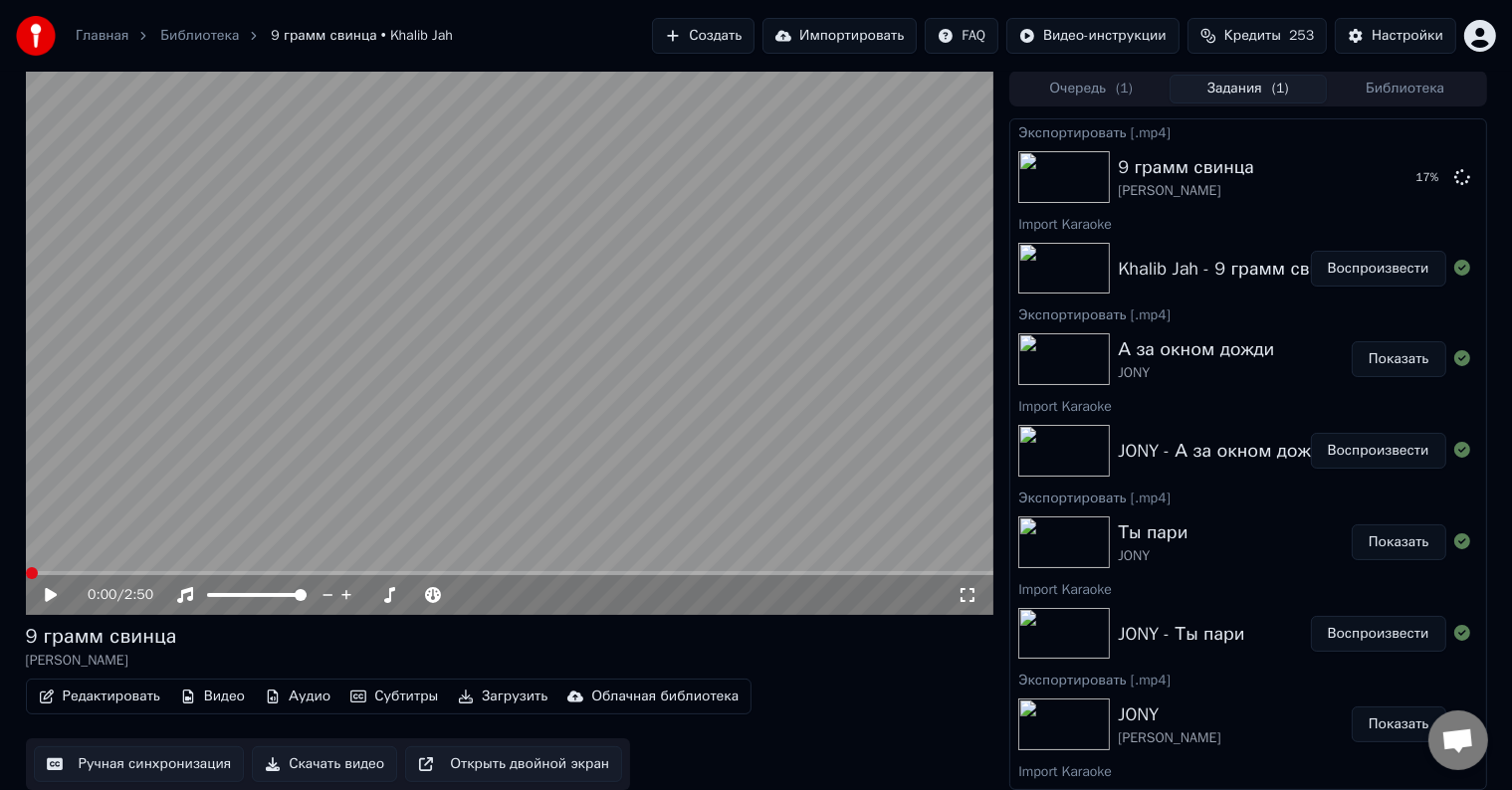 click on "Импортировать" at bounding box center (839, 36) 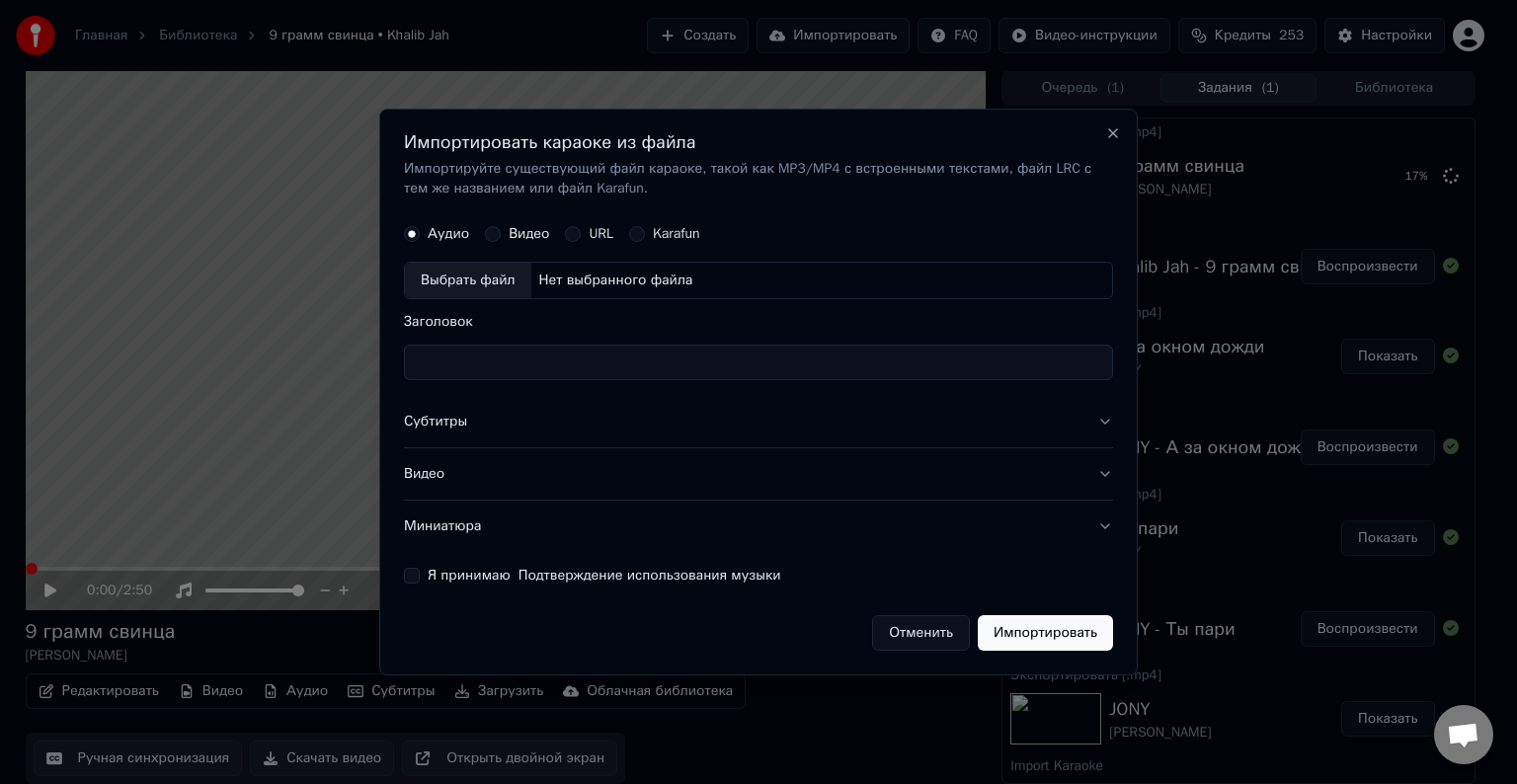 click on "Выбрать файл" at bounding box center (468, 280) 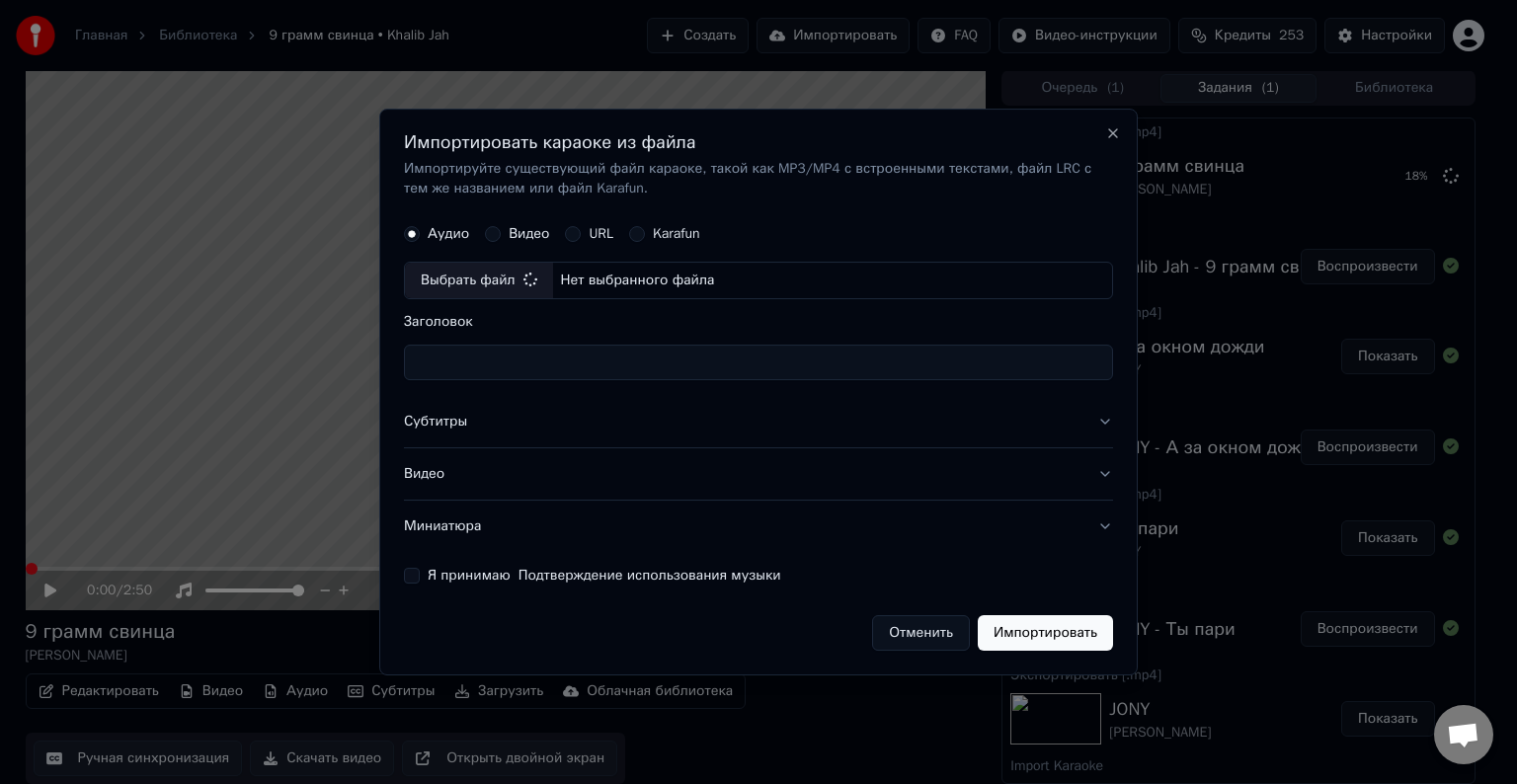 type on "**********" 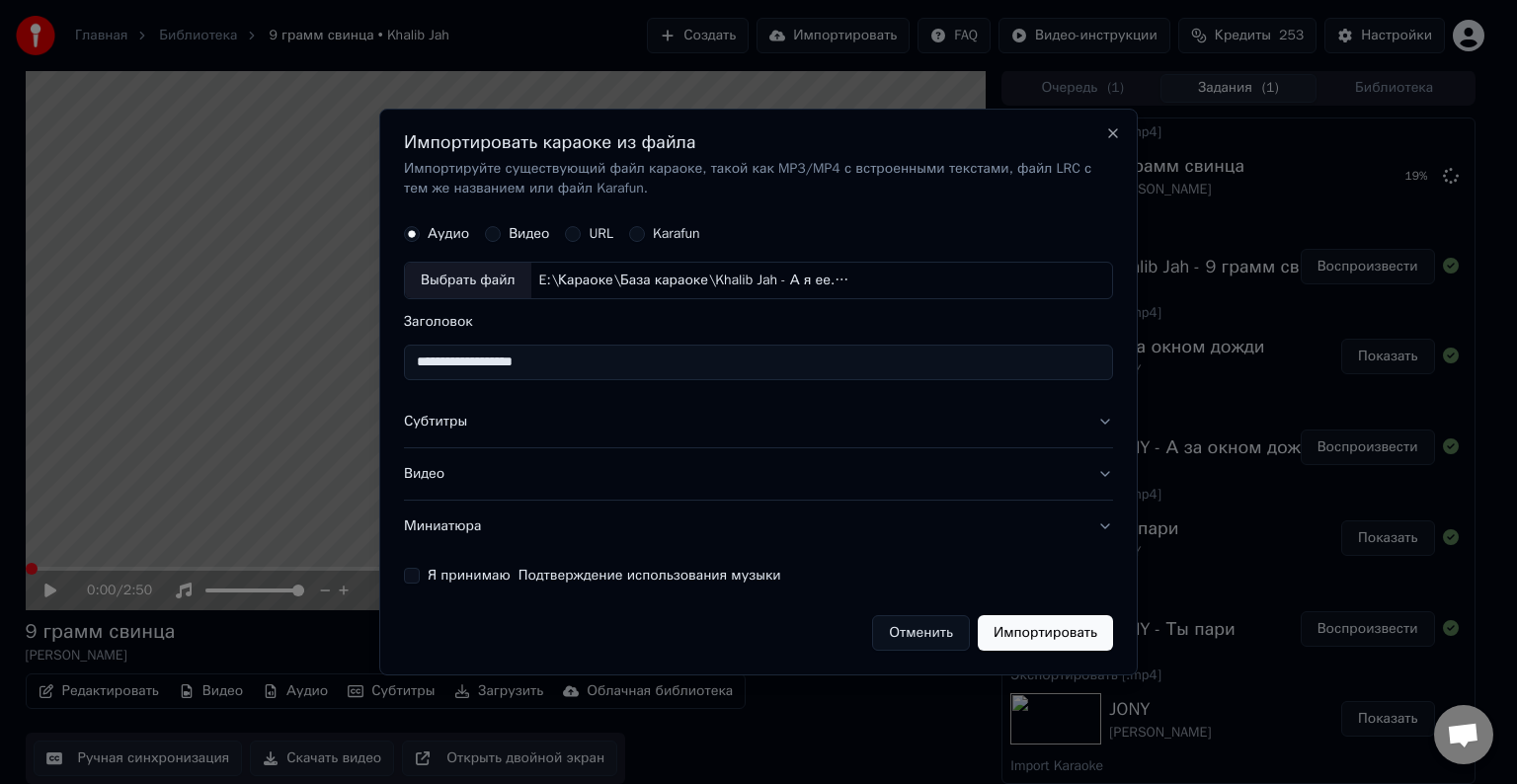 click on "Субтитры" at bounding box center [758, 422] 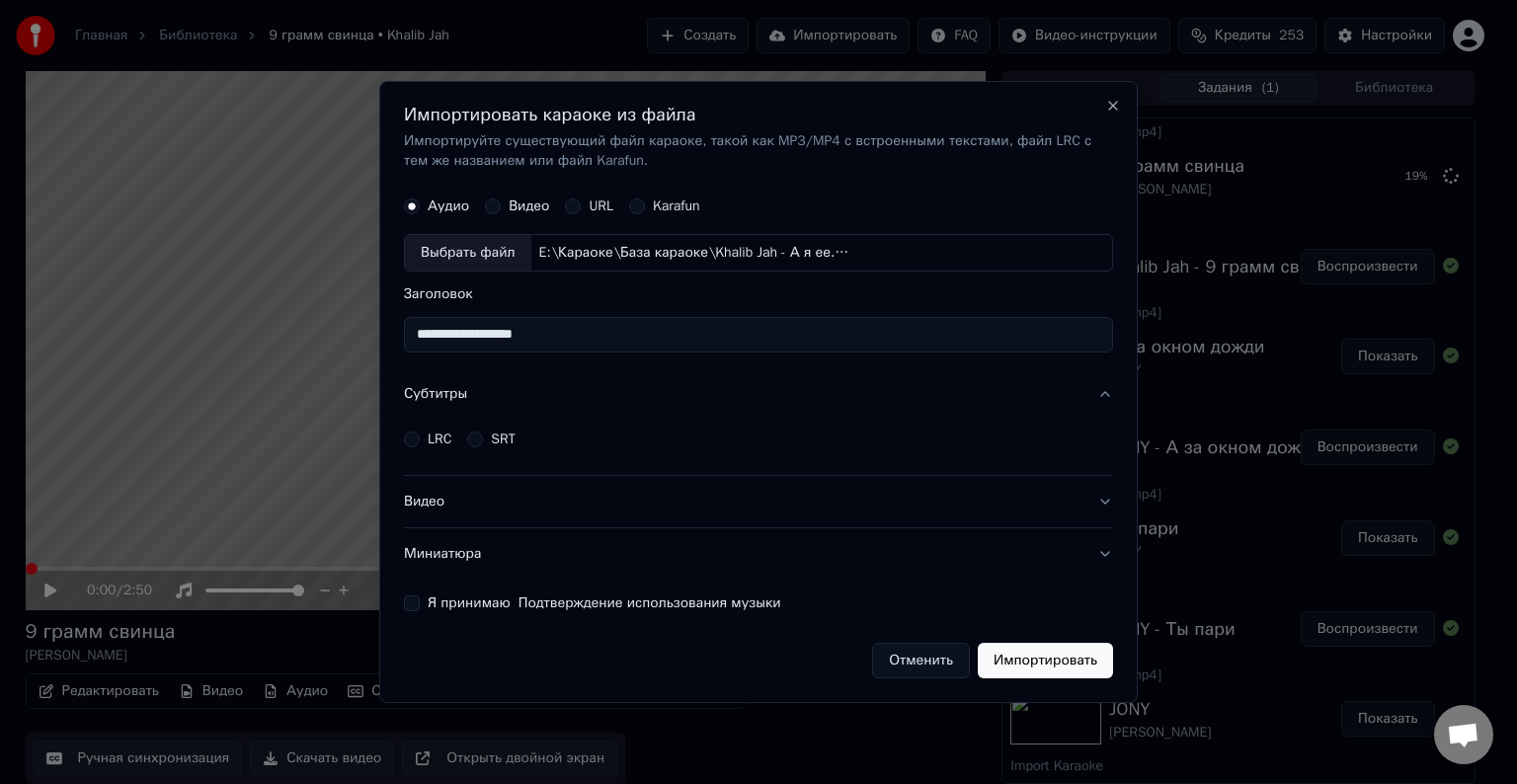 click on "LRC" at bounding box center (439, 439) 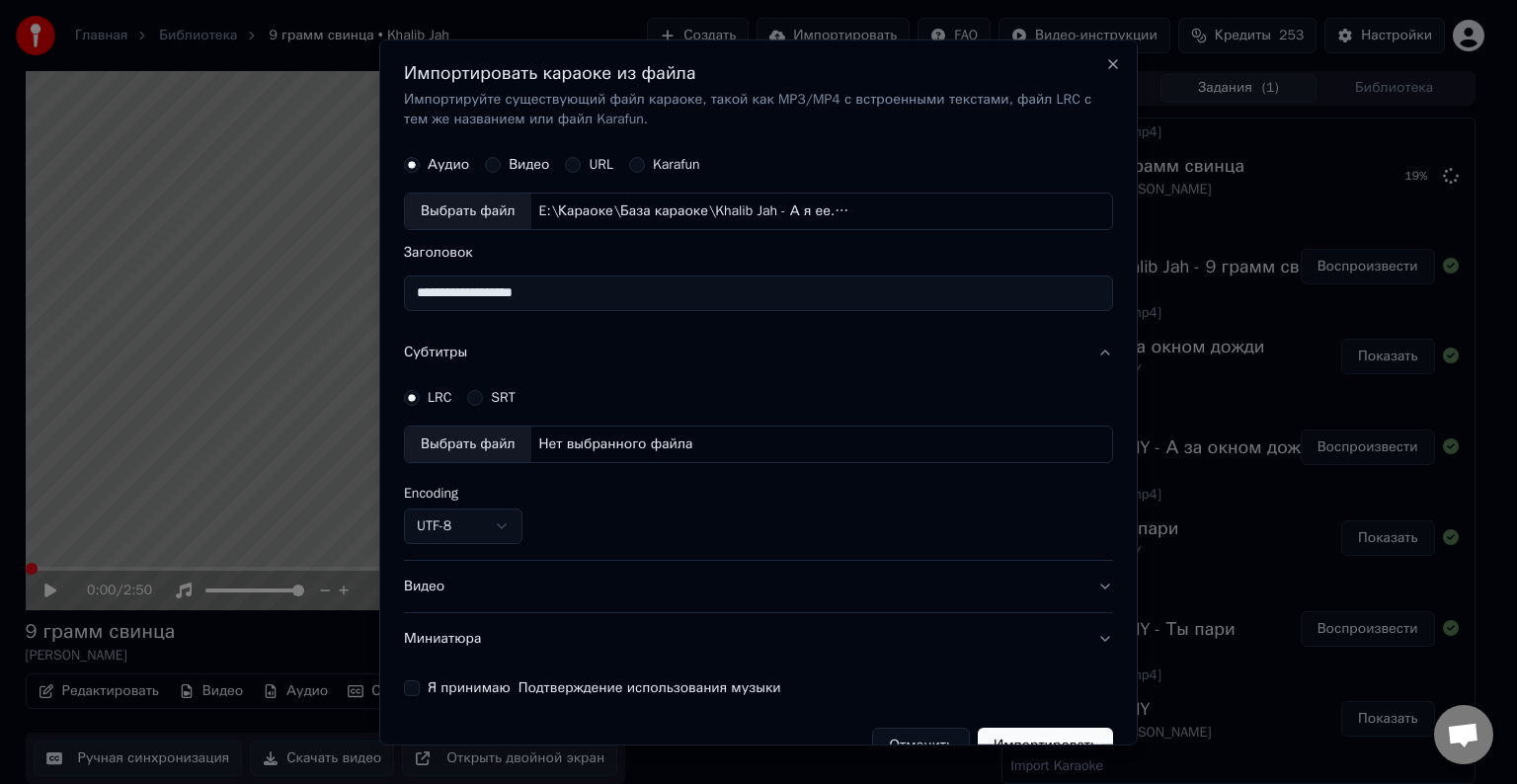 click on "Выбрать файл" at bounding box center (468, 444) 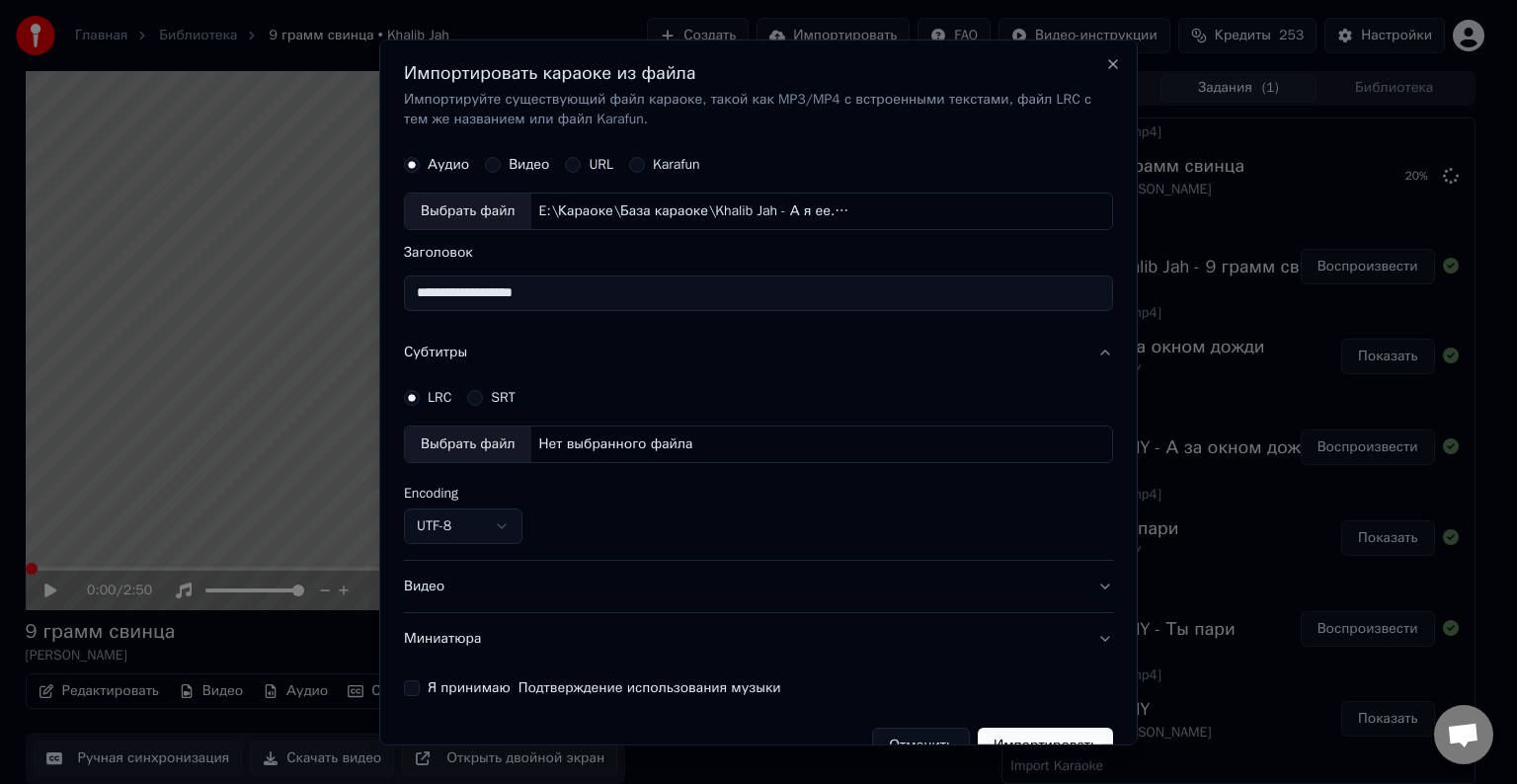 select on "**********" 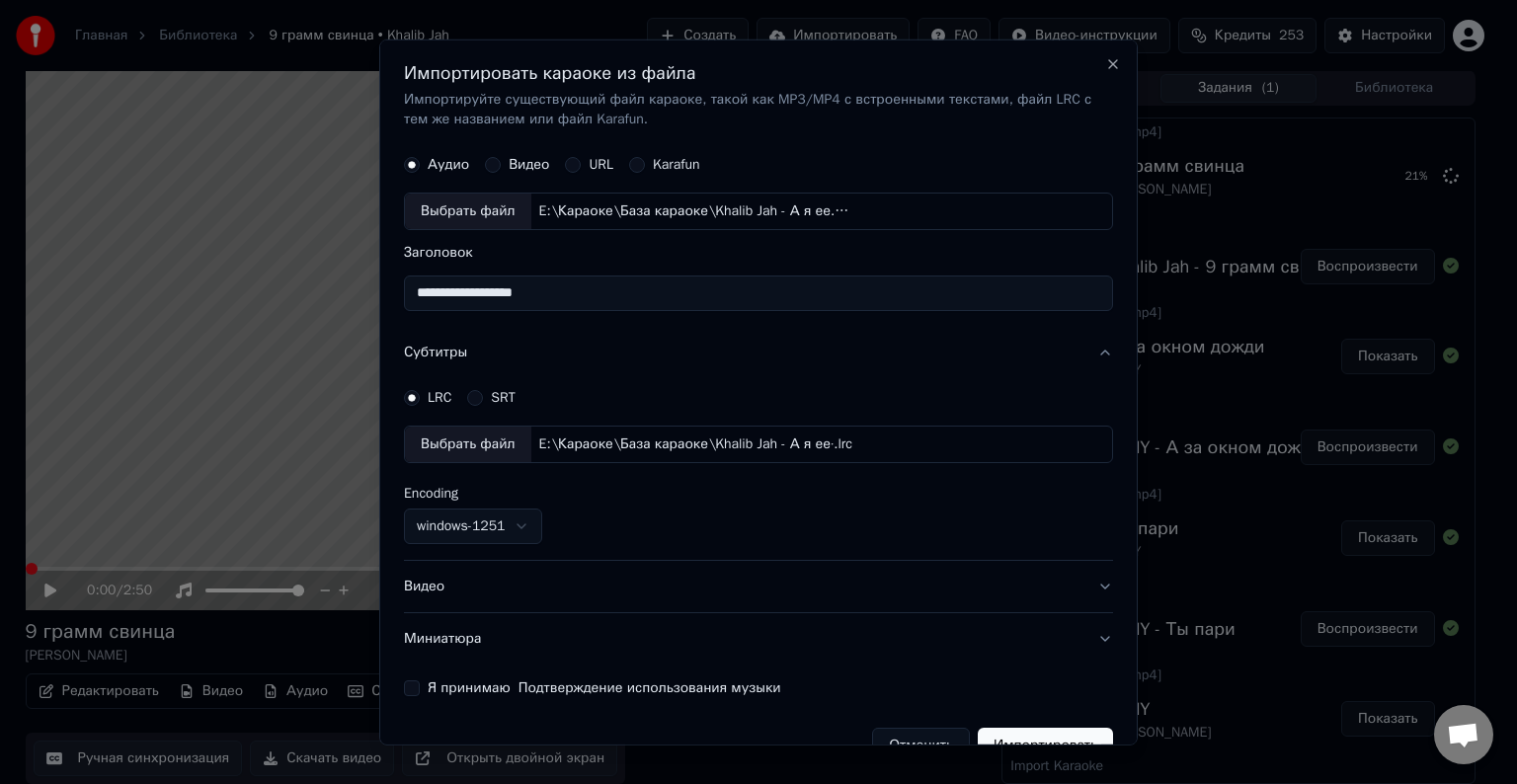 click on "Видео" at bounding box center [758, 587] 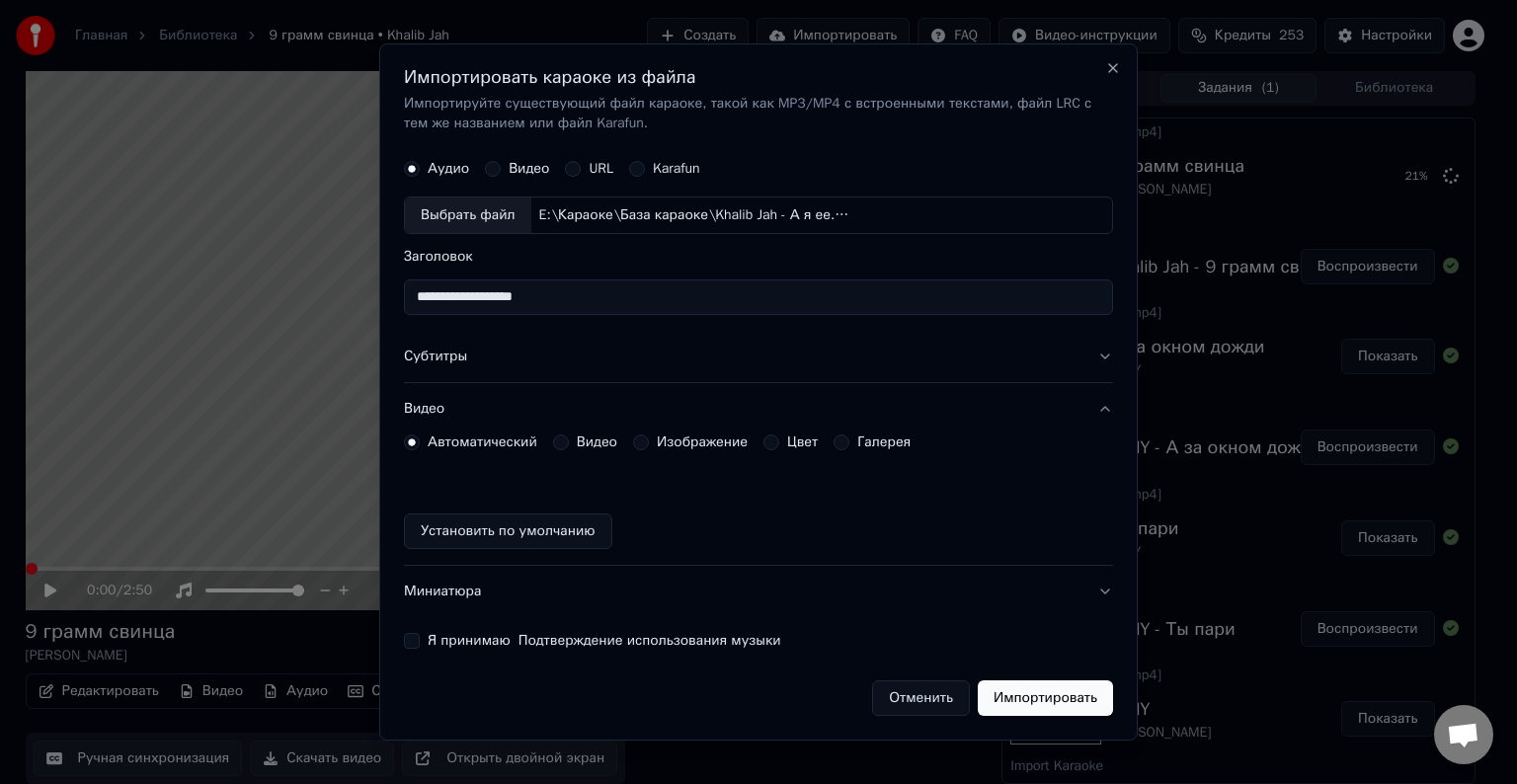 click on "Видео" at bounding box center (597, 442) 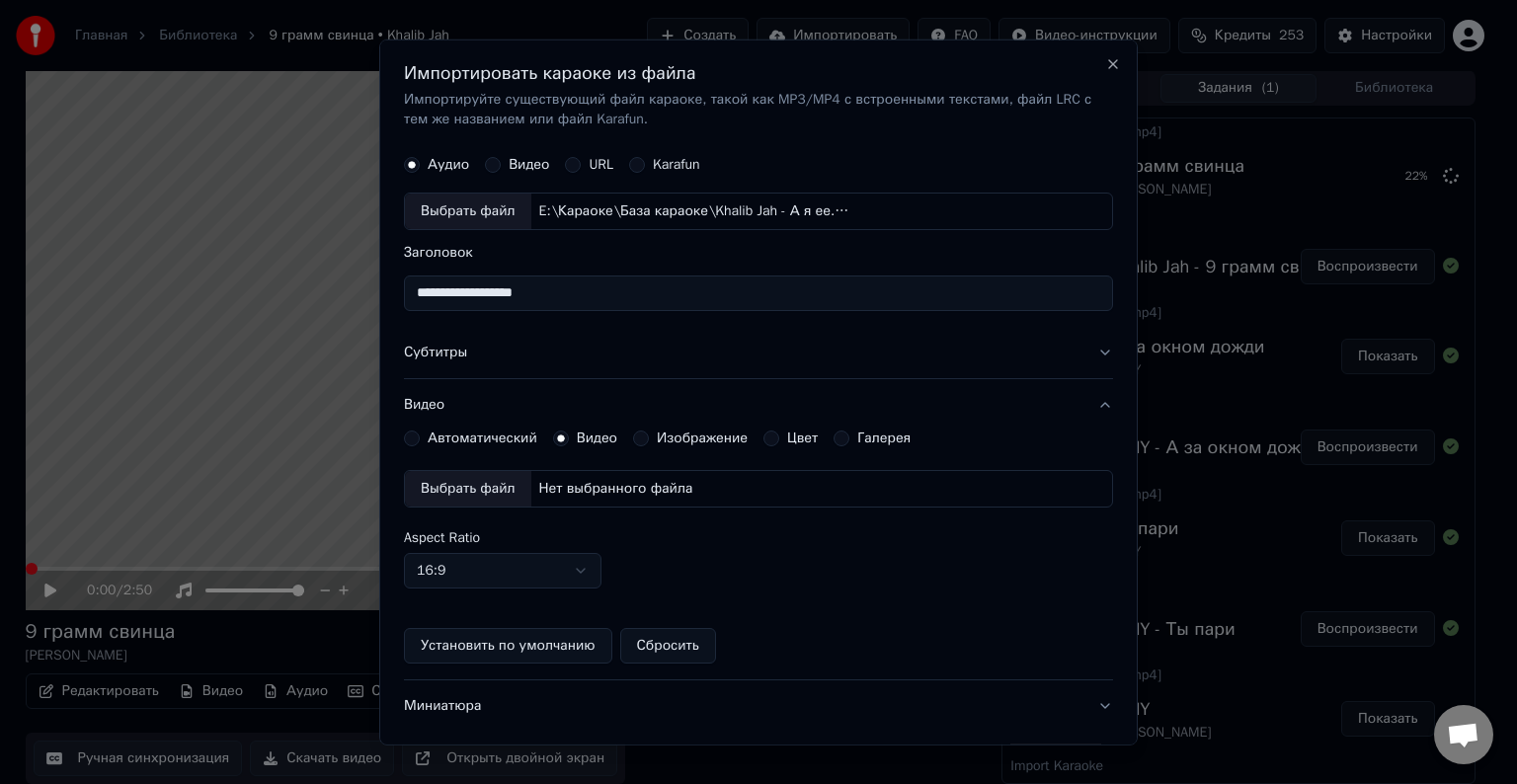 click on "Выбрать файл" at bounding box center [468, 489] 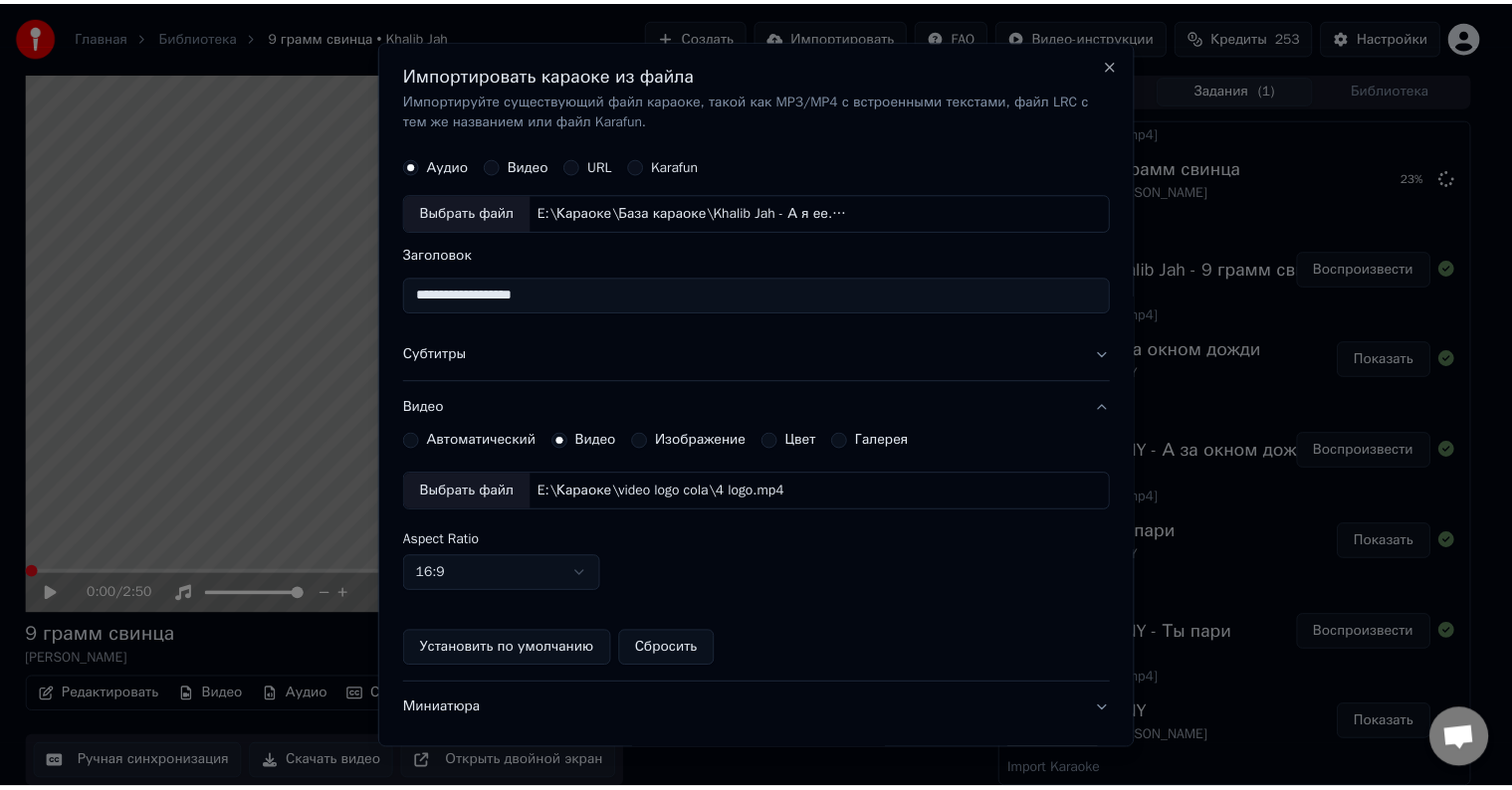 scroll, scrollTop: 108, scrollLeft: 0, axis: vertical 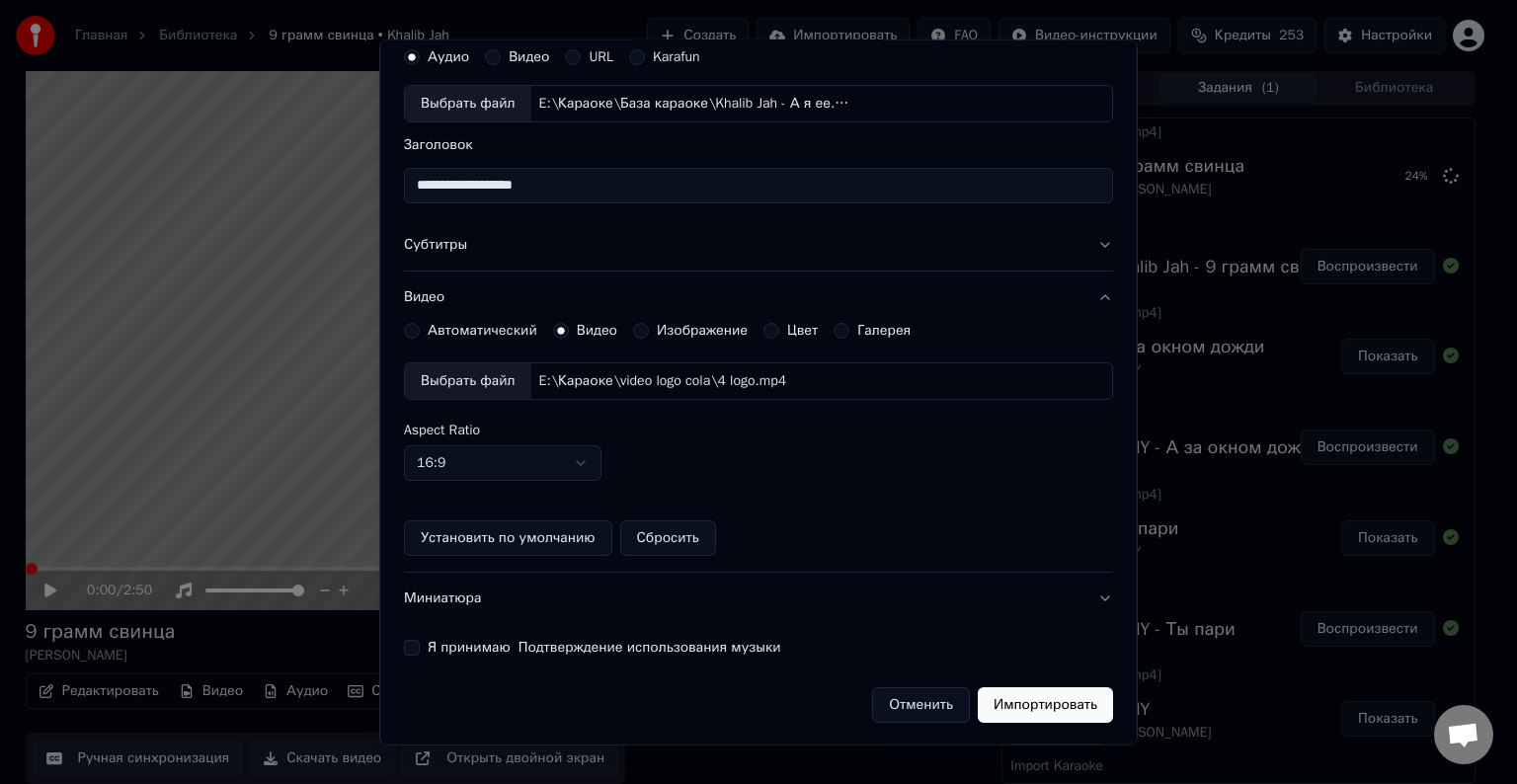 click on "Я принимаю   Подтверждение использования музыки" at bounding box center [412, 648] 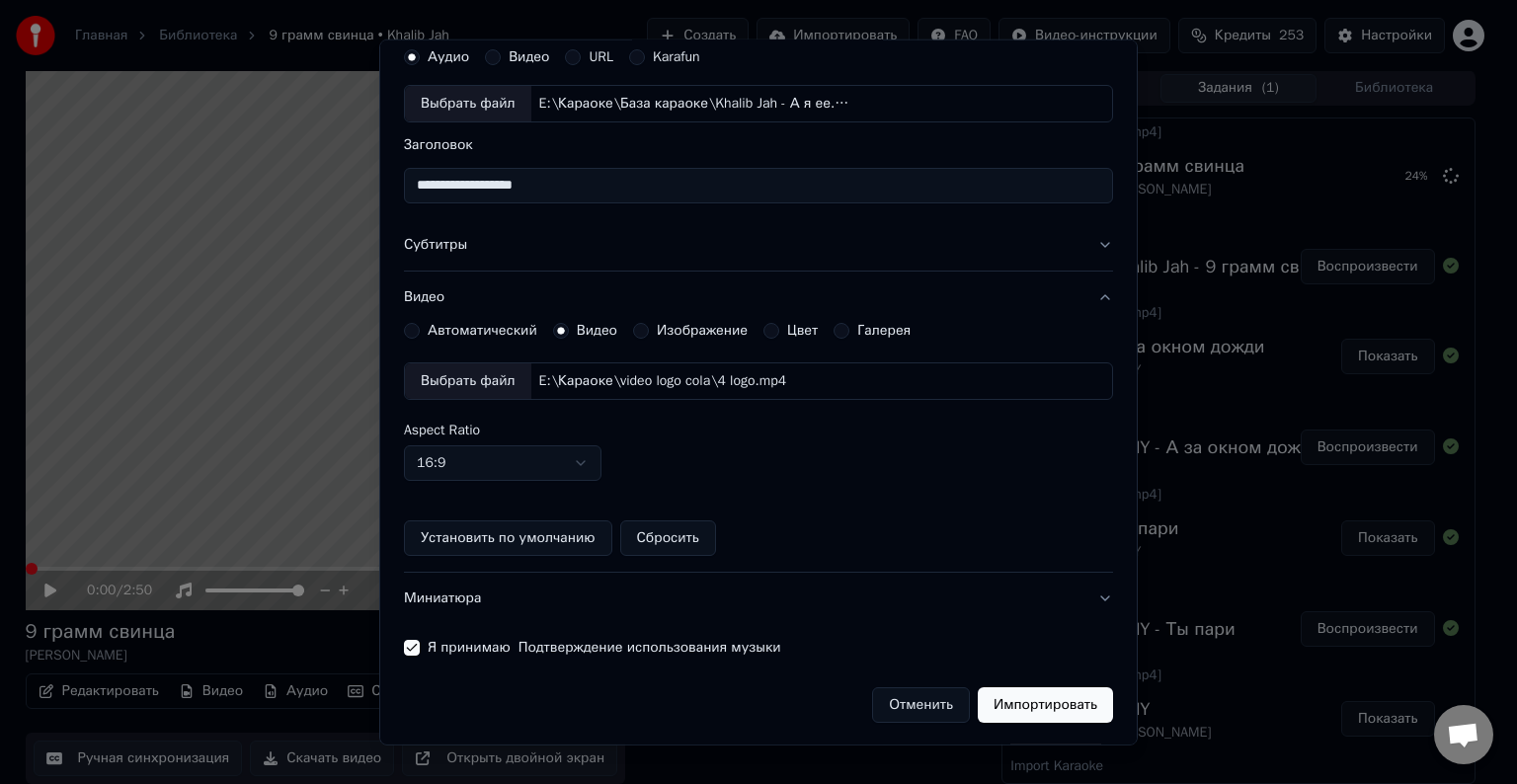 click on "Импортировать" at bounding box center [1045, 705] 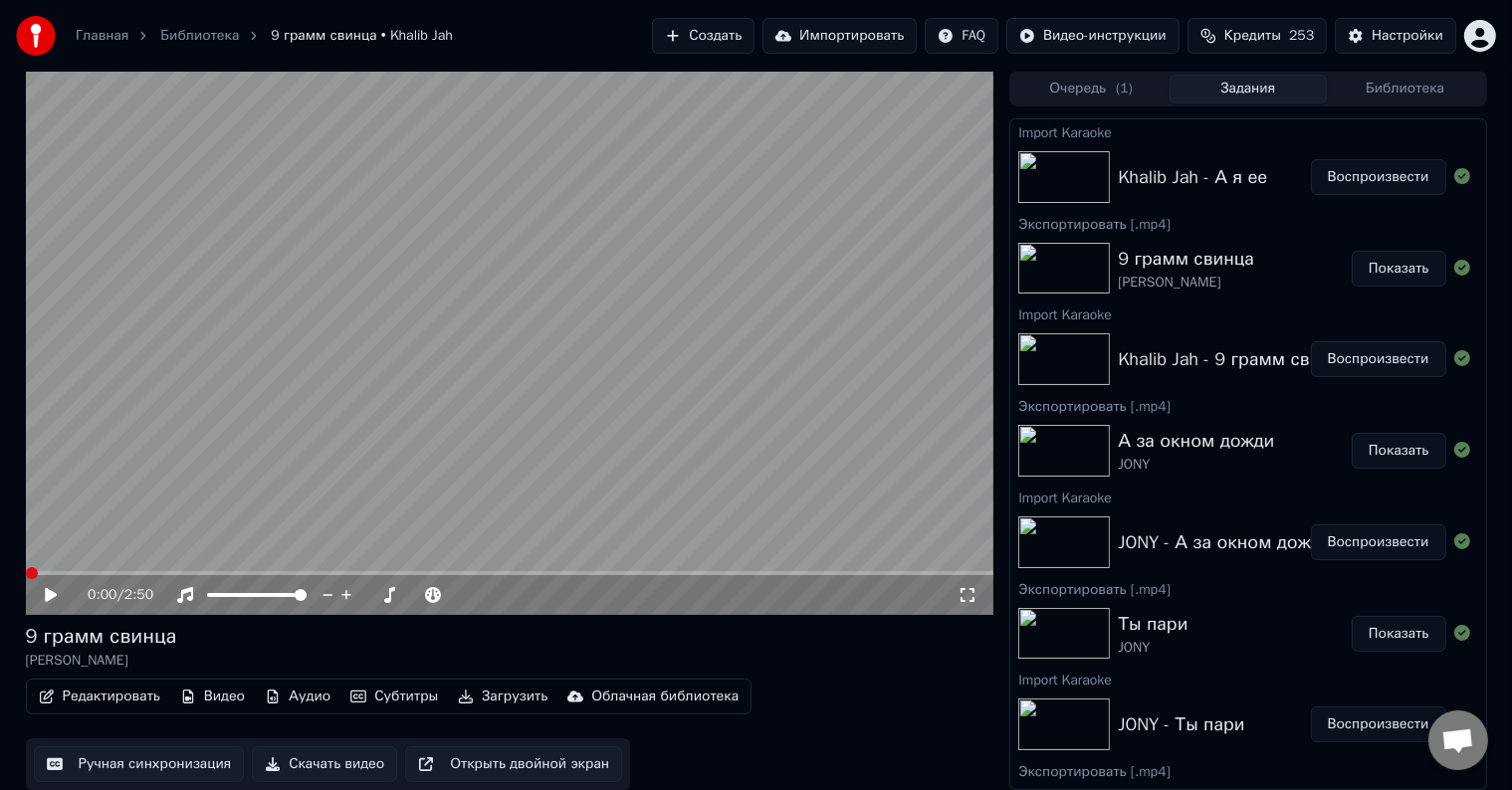 click on "Редактировать Видео Аудио Субтитры Загрузить Облачная библиотека Ручная синхронизация Скачать видео Открыть двойной экран" at bounding box center [510, 734] 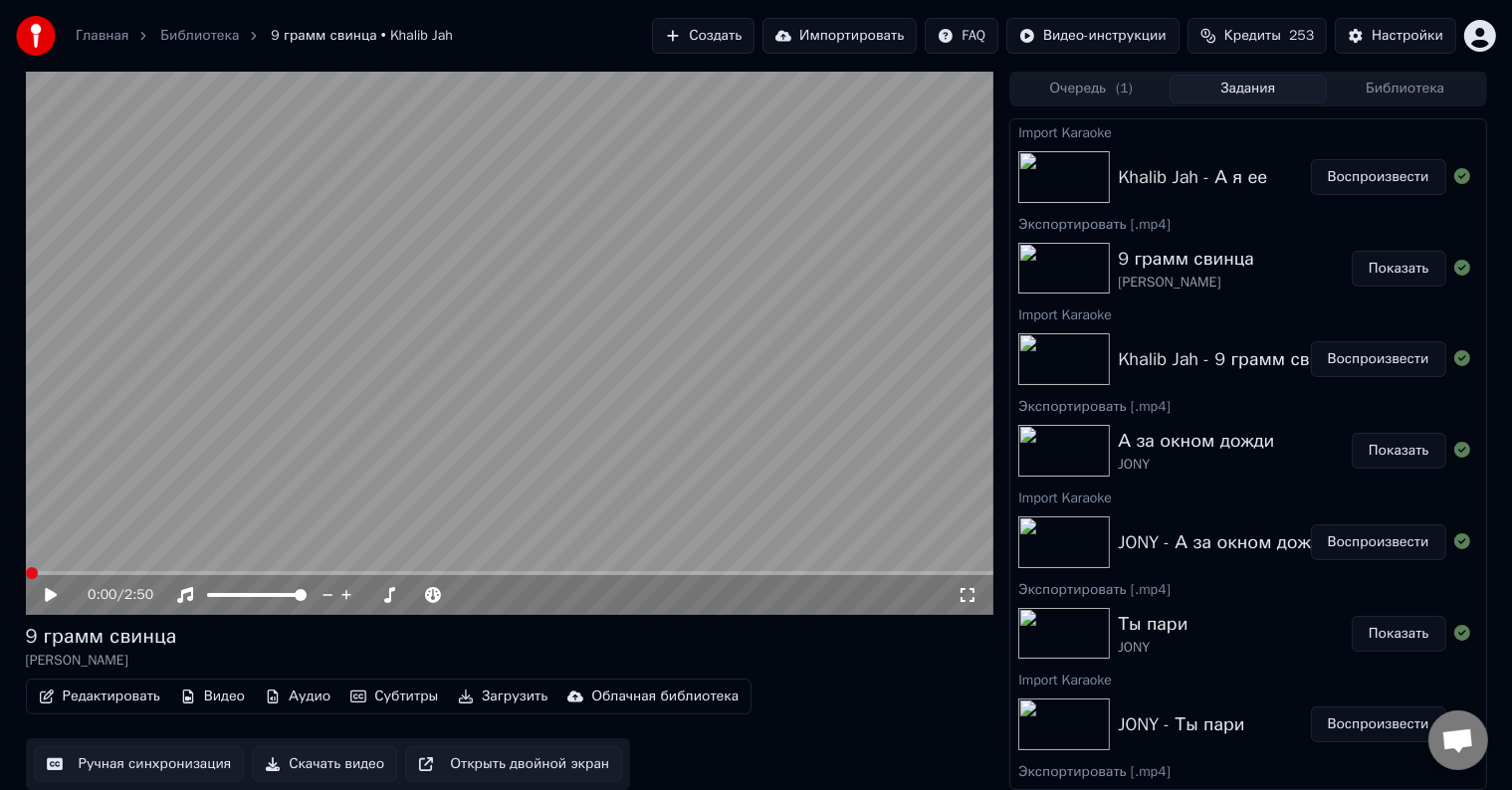 click on "Воспроизвести" at bounding box center [1379, 177] 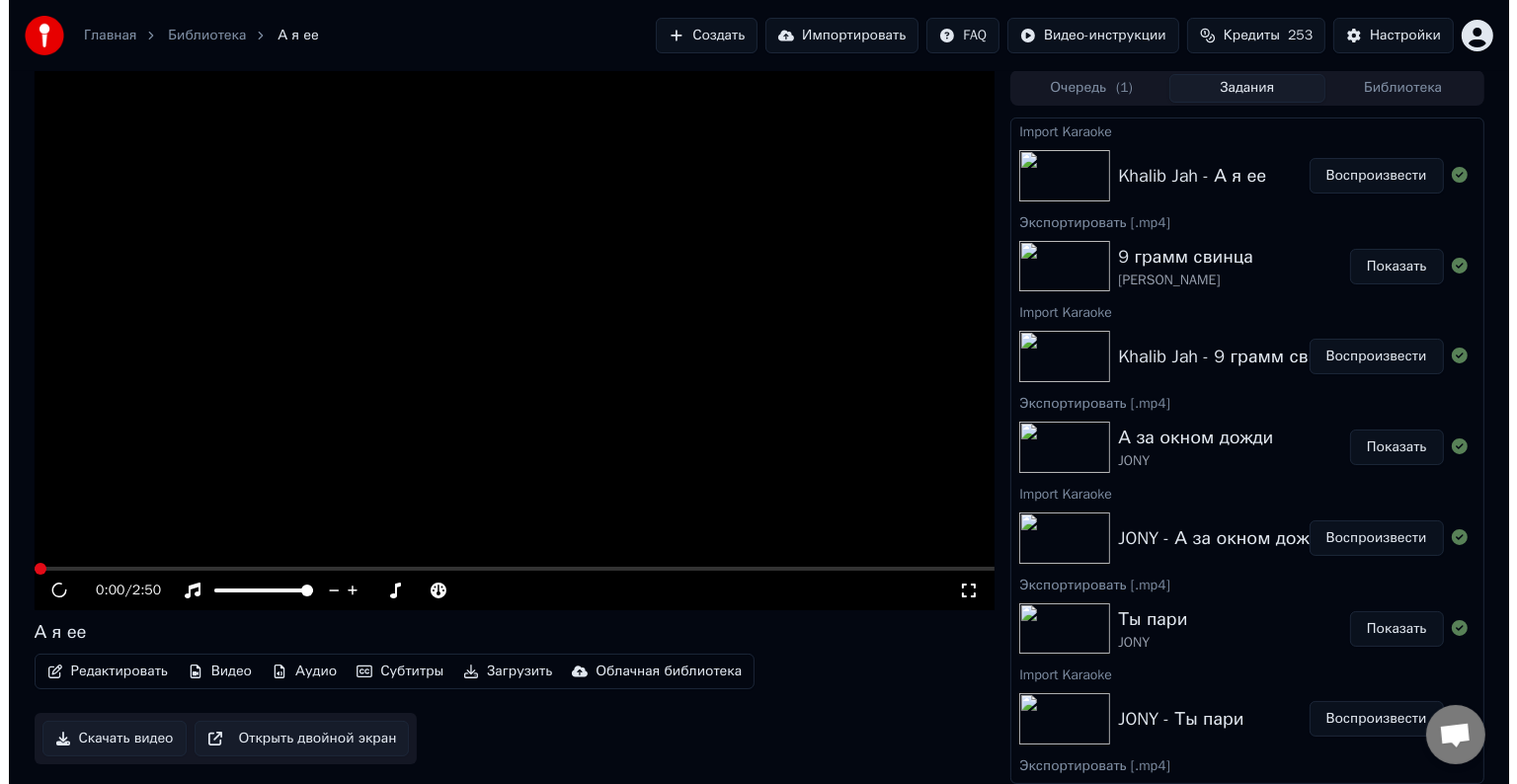 scroll, scrollTop: 0, scrollLeft: 0, axis: both 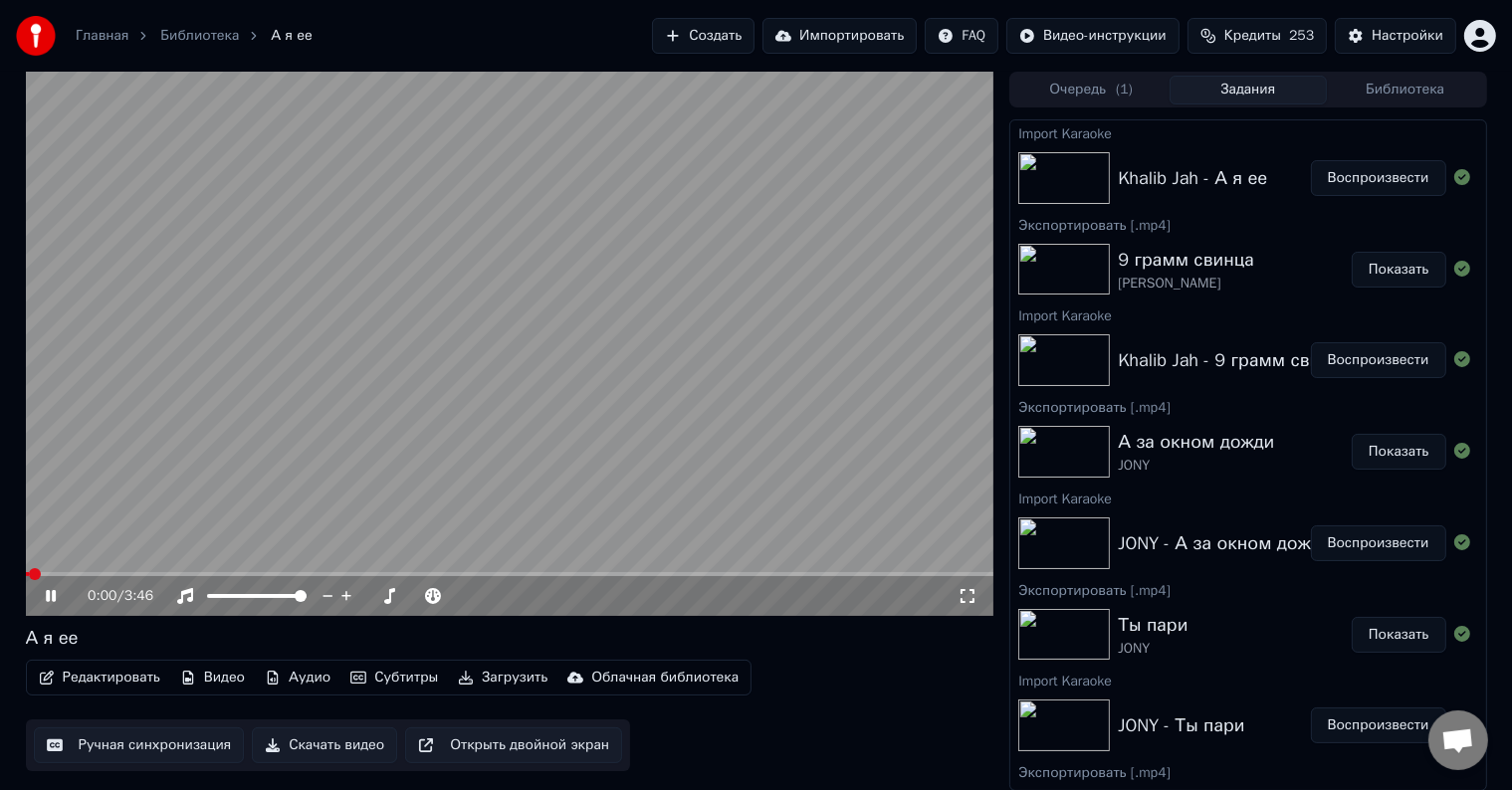 click 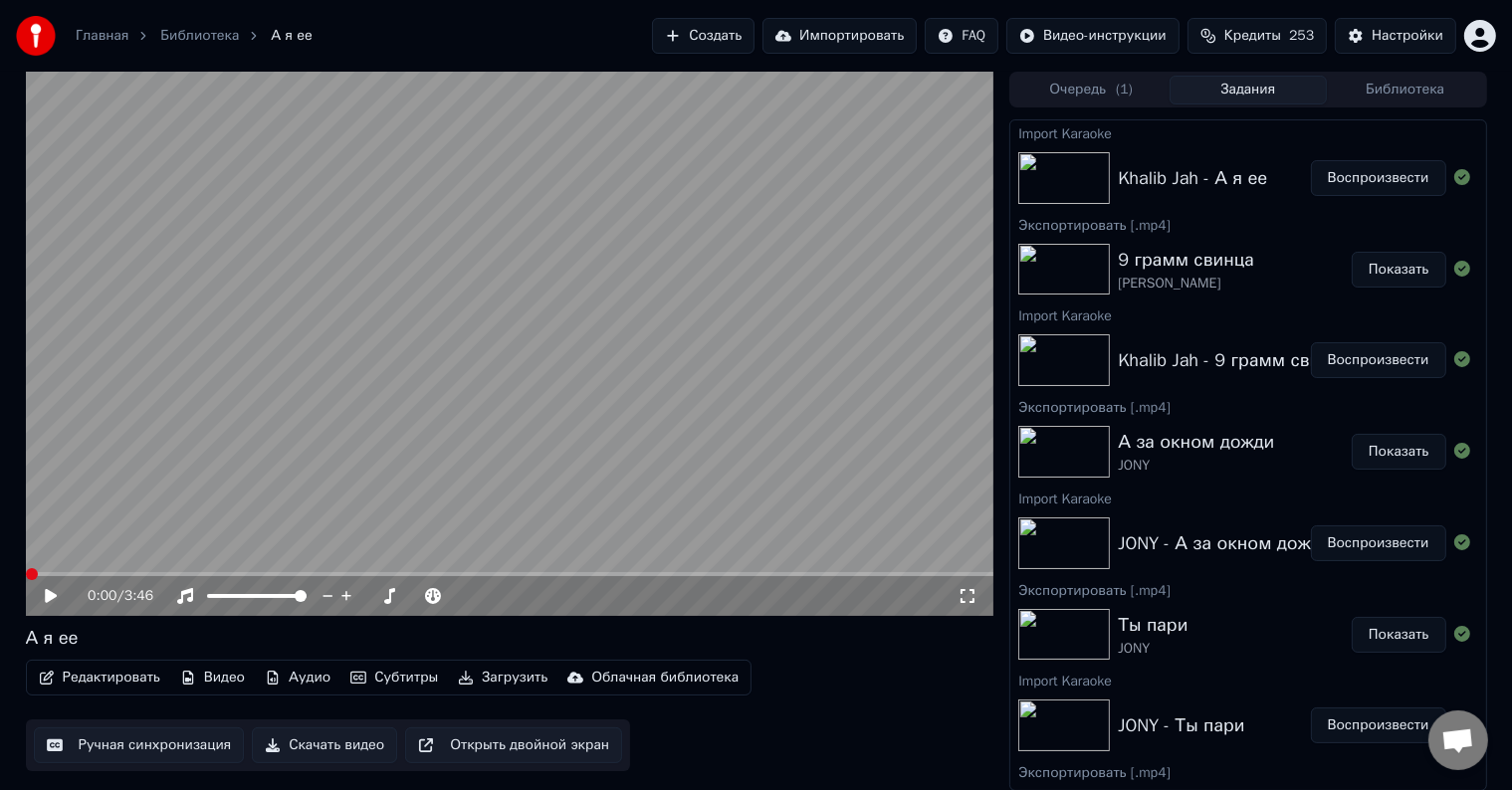 click at bounding box center [32, 574] 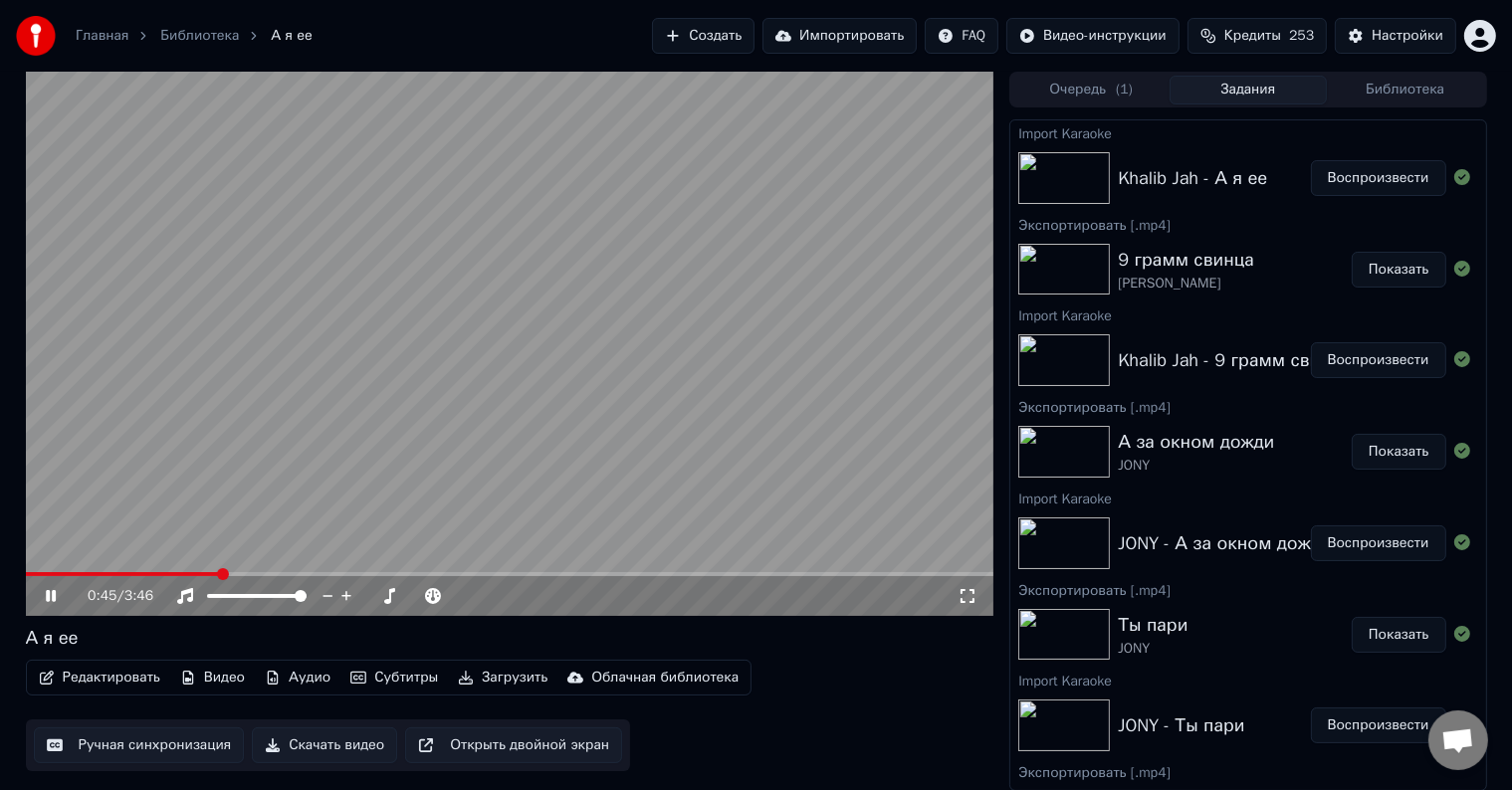 click 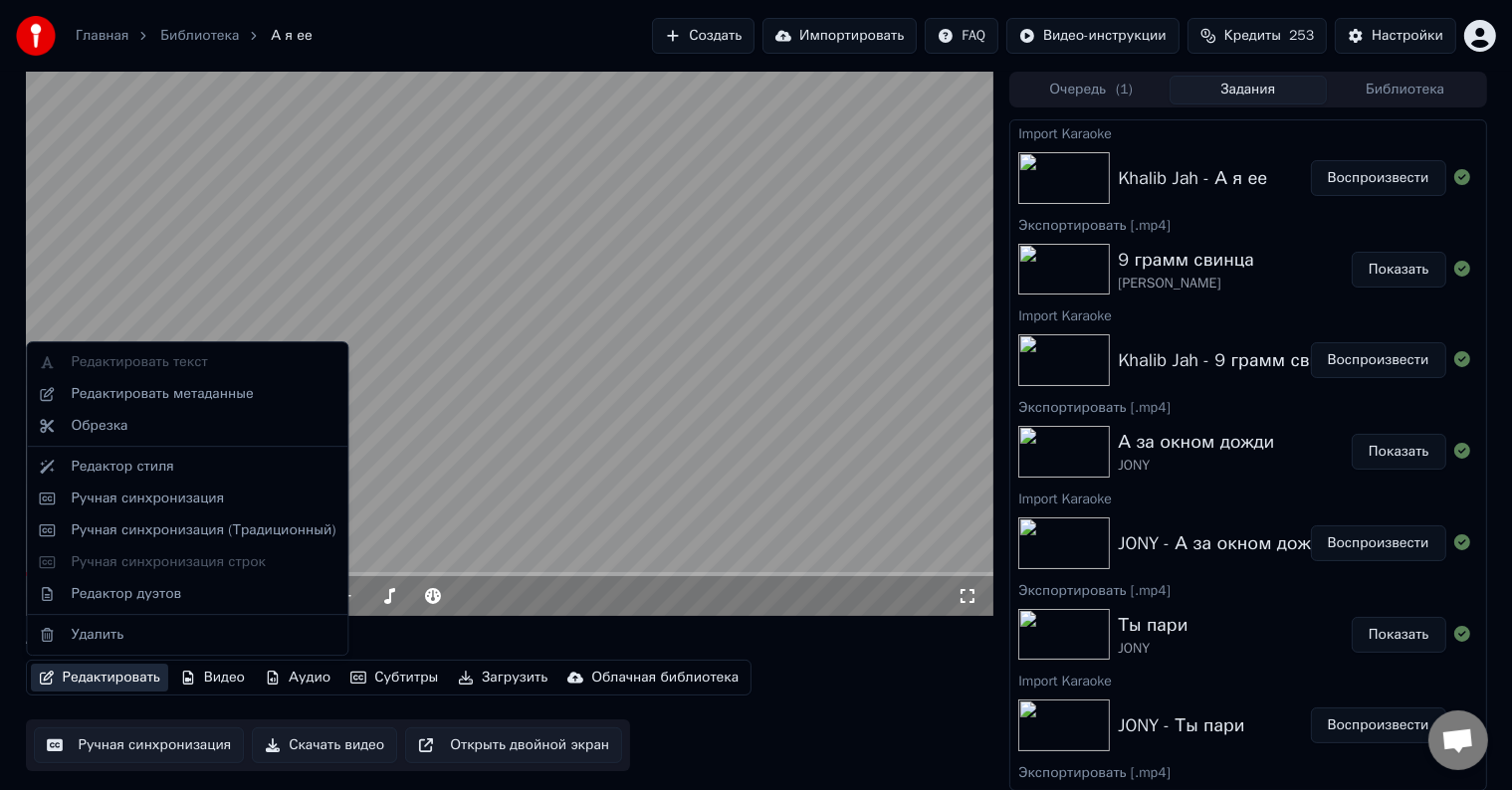 click on "Редактировать" at bounding box center [100, 678] 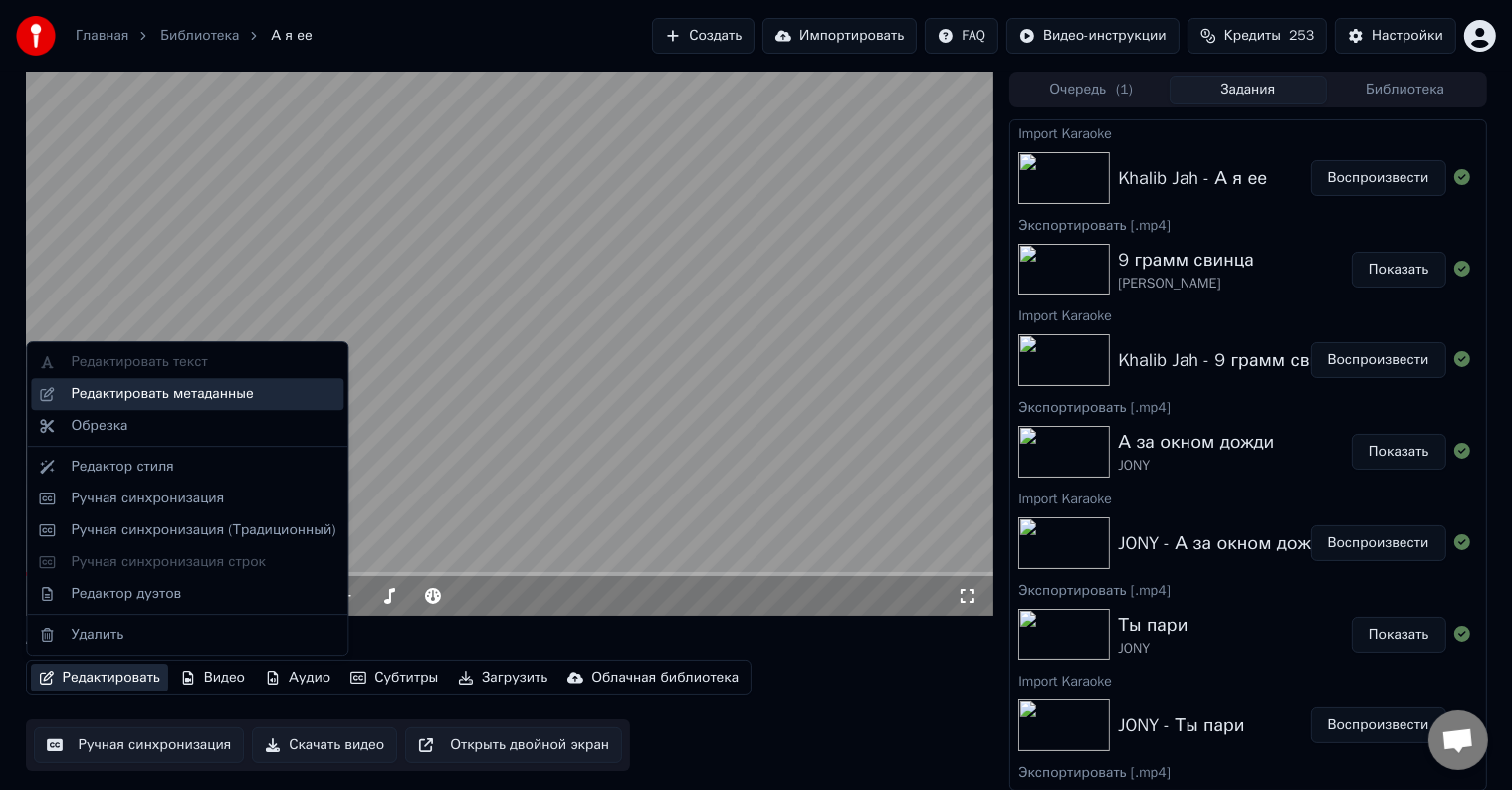 click on "Редактировать метаданные" at bounding box center [161, 394] 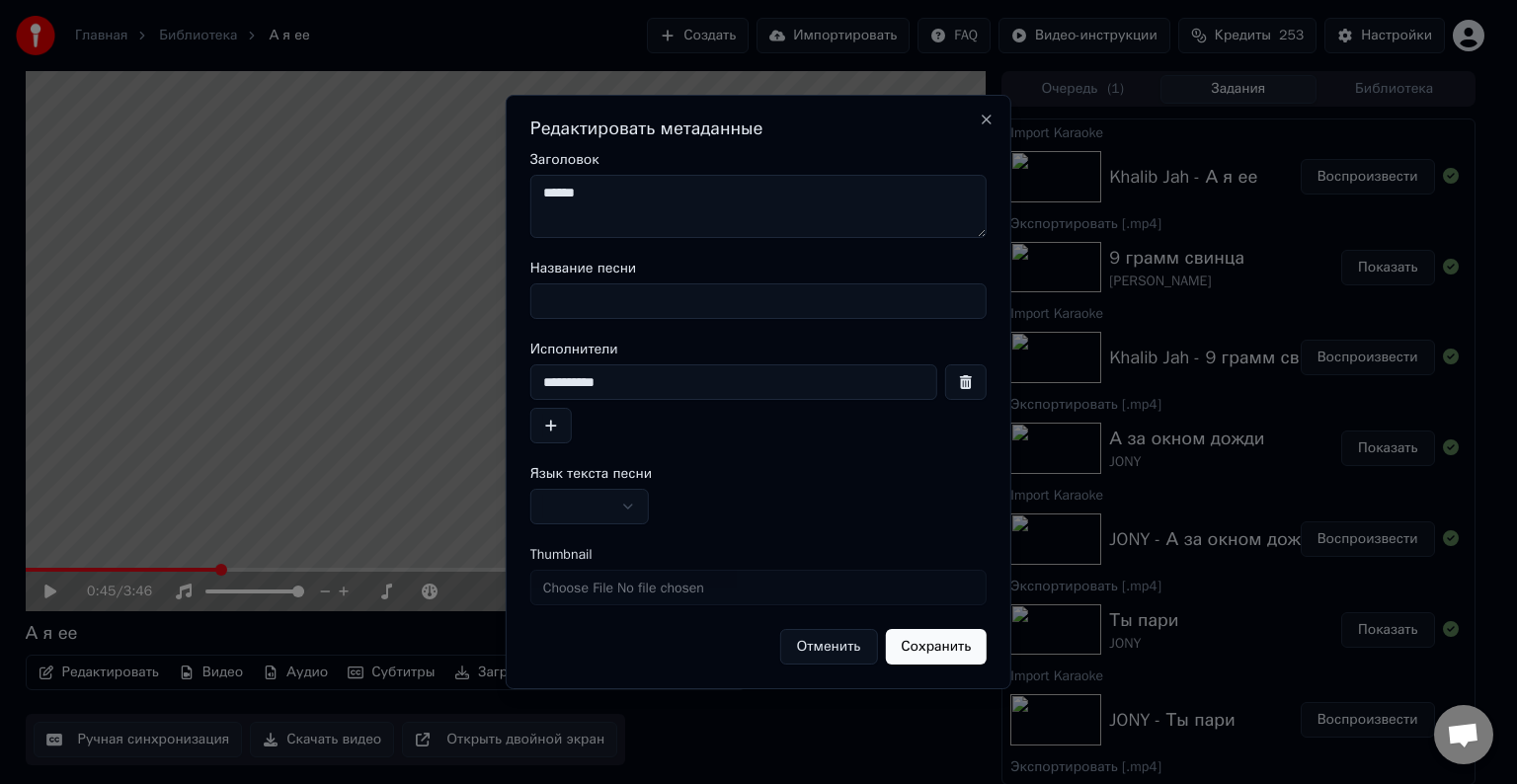 drag, startPoint x: 615, startPoint y: 388, endPoint x: 518, endPoint y: 389, distance: 97.00515 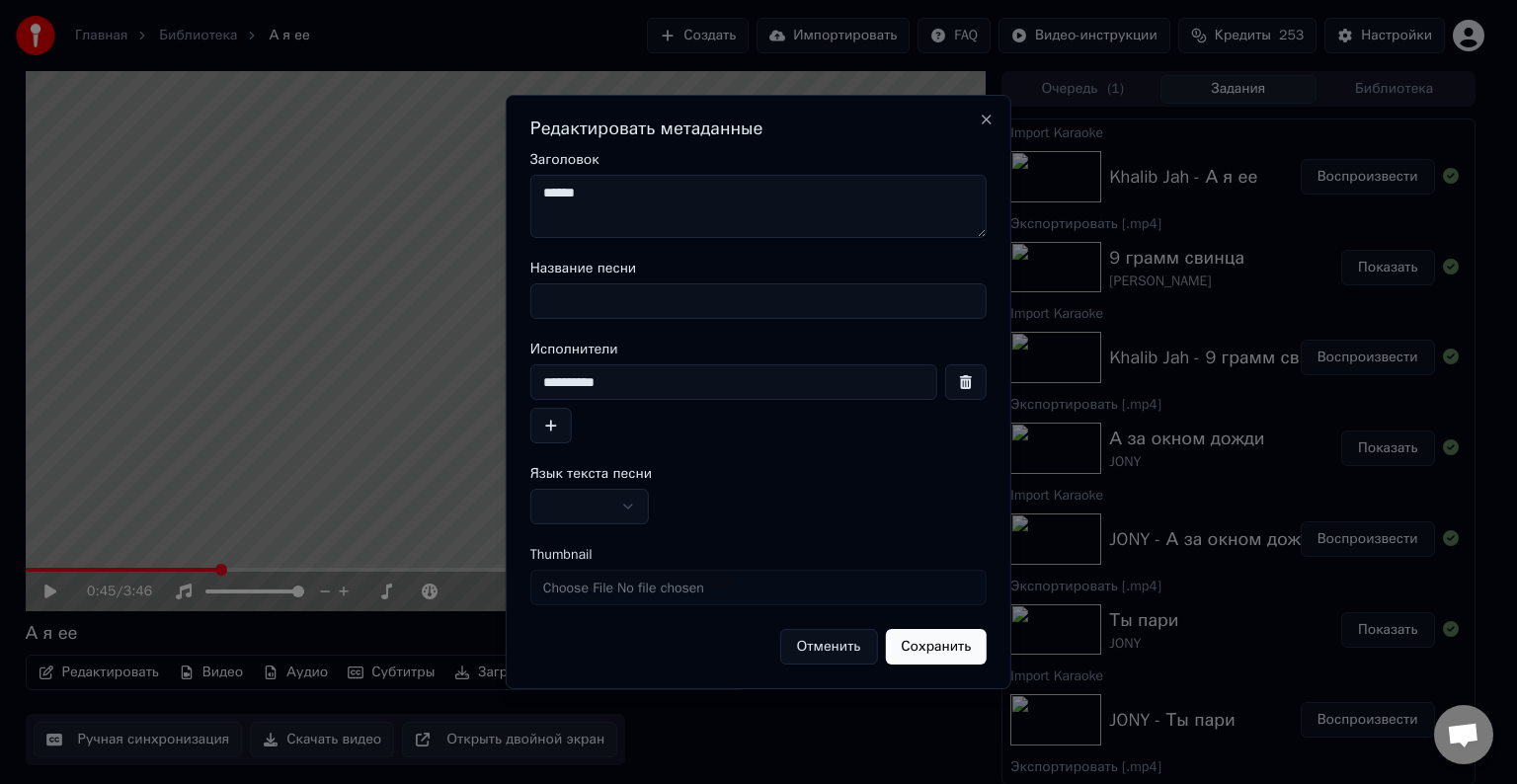 click on "******" at bounding box center (758, 206) 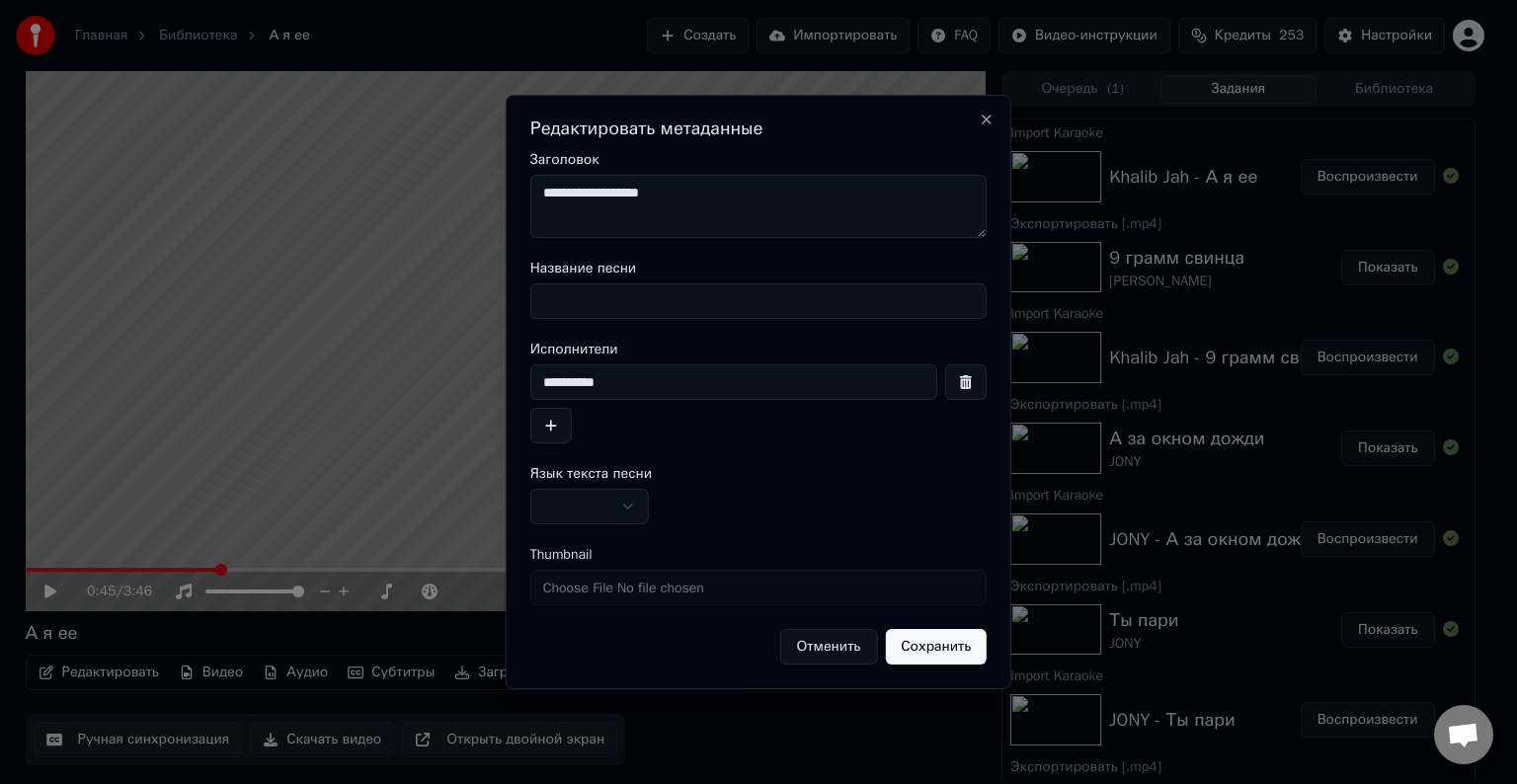 drag, startPoint x: 668, startPoint y: 189, endPoint x: 618, endPoint y: 197, distance: 50.635956 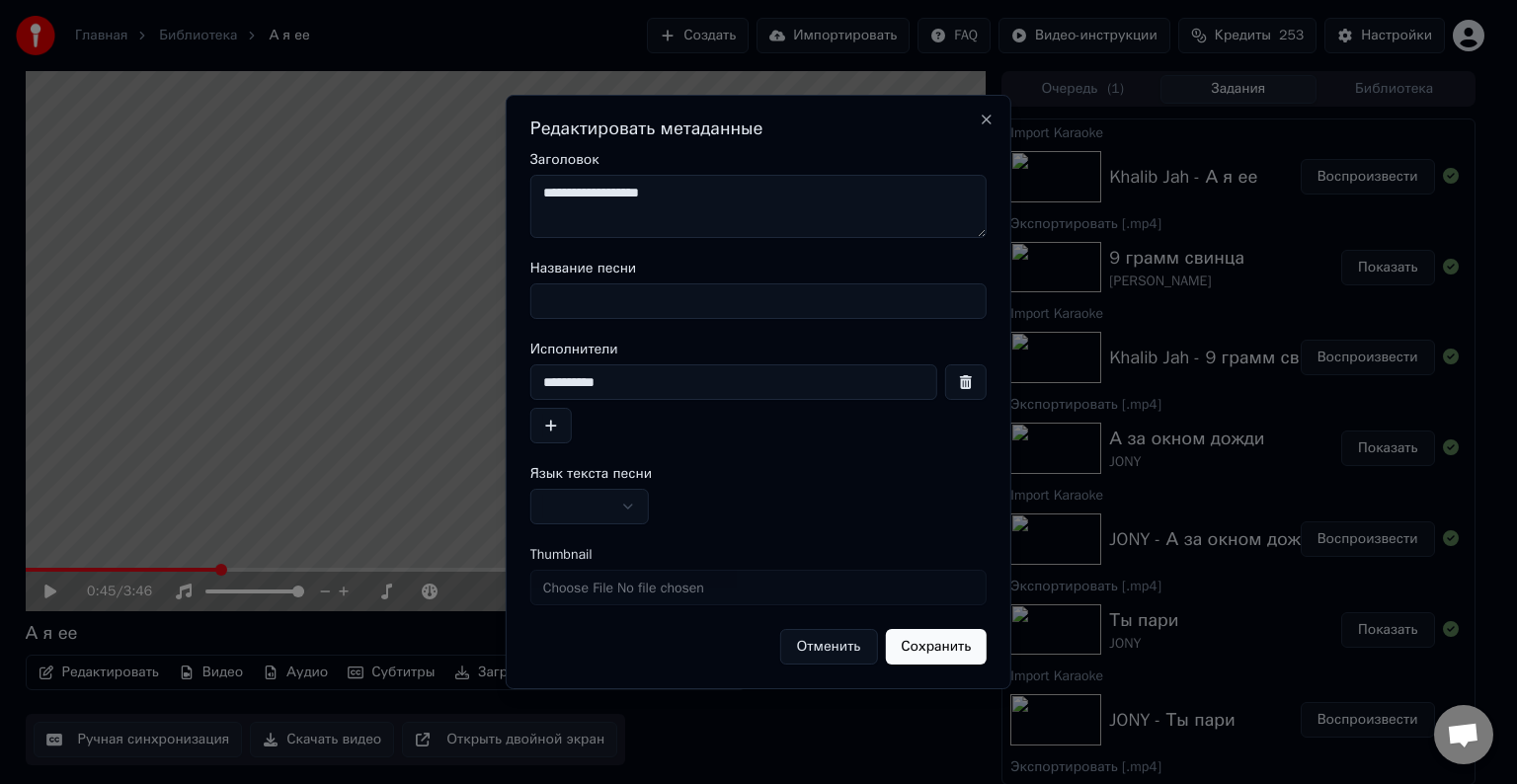 click on "**********" at bounding box center (758, 206) 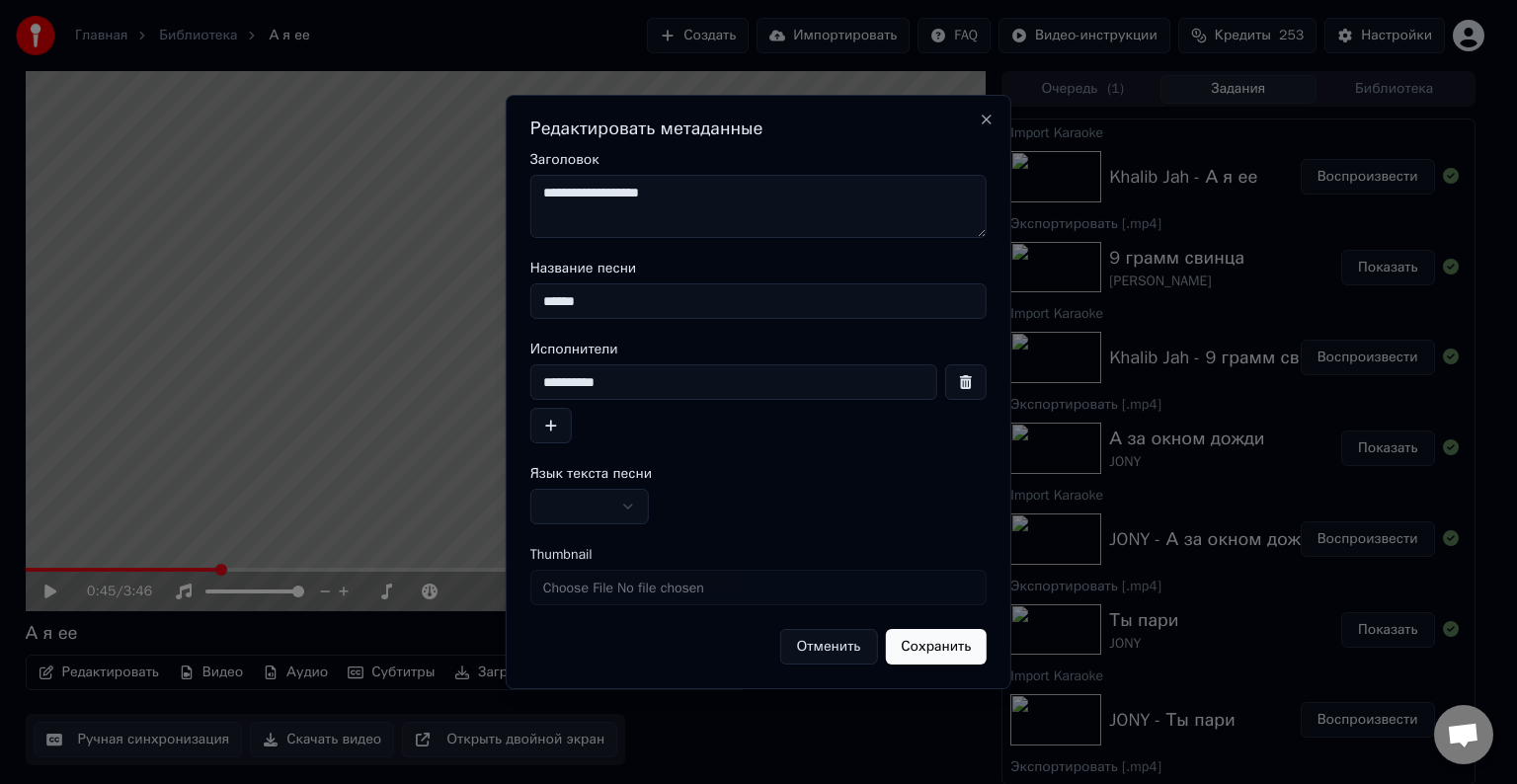 type on "******" 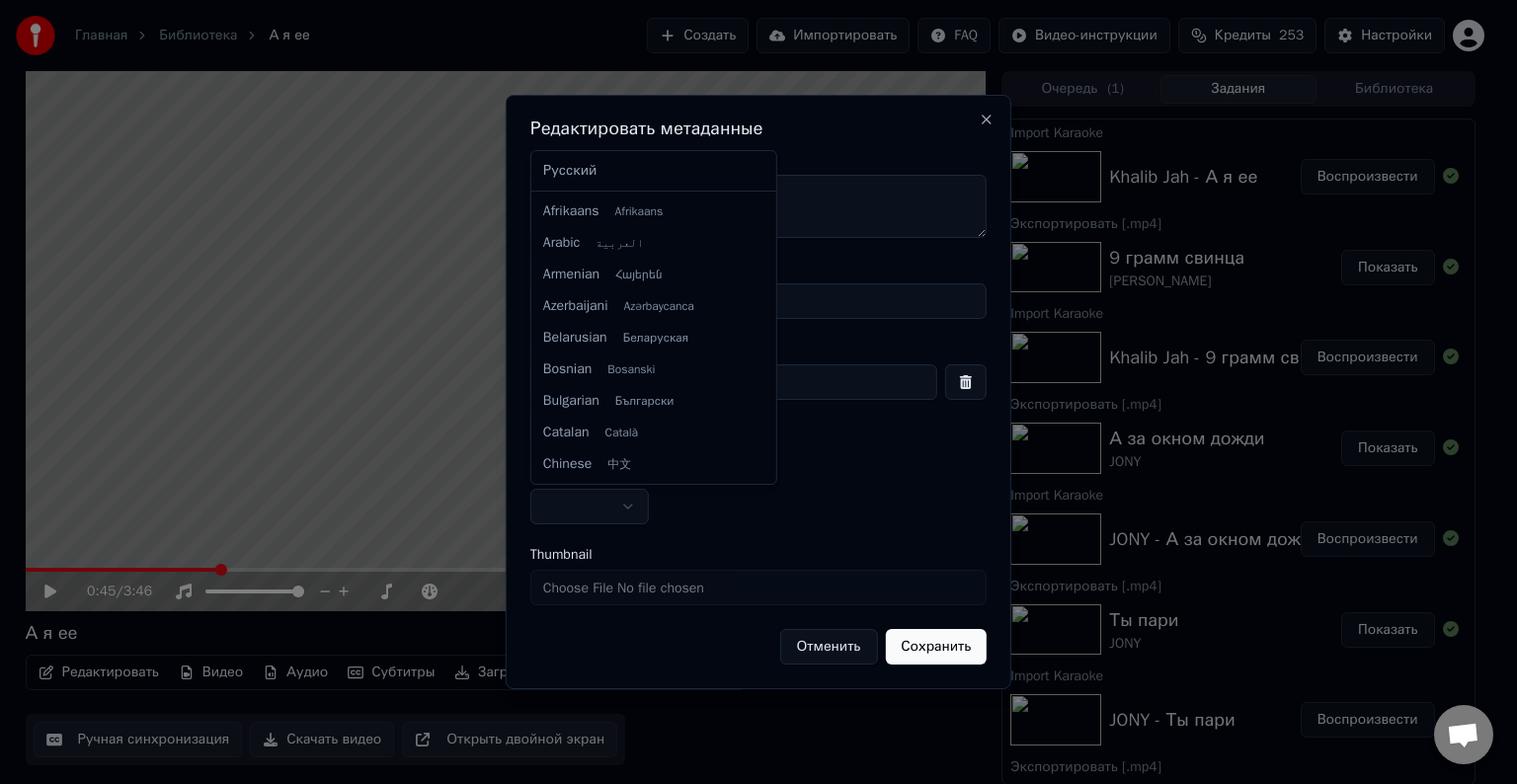 click on "Главная Библиотека А я ее Создать Импортировать FAQ Видео-инструкции Кредиты 253 Настройки 0:45  /  3:46 А я ее Редактировать Видео Аудио Субтитры Загрузить Облачная библиотека Ручная синхронизация Скачать видео Открыть двойной экран Очередь ( 1 ) Задания Библиотека Import Karaoke Khalib Jah - А я ее Воспроизвести Экспортировать [.mp4] 9 грамм свинца Khalib Jah Показать Import Karaoke Khalib Jah - 9 грамм свинца Воспроизвести Экспортировать [.mp4] А за окном дожди JONY Показать Import Karaoke JONY - А за окном дожди Воспроизвести Экспортировать [.mp4] Ты [PERSON_NAME] Показать Import Karaoke JONY - Ты пари Воспроизвести [PERSON_NAME]" at bounding box center (750, 392) 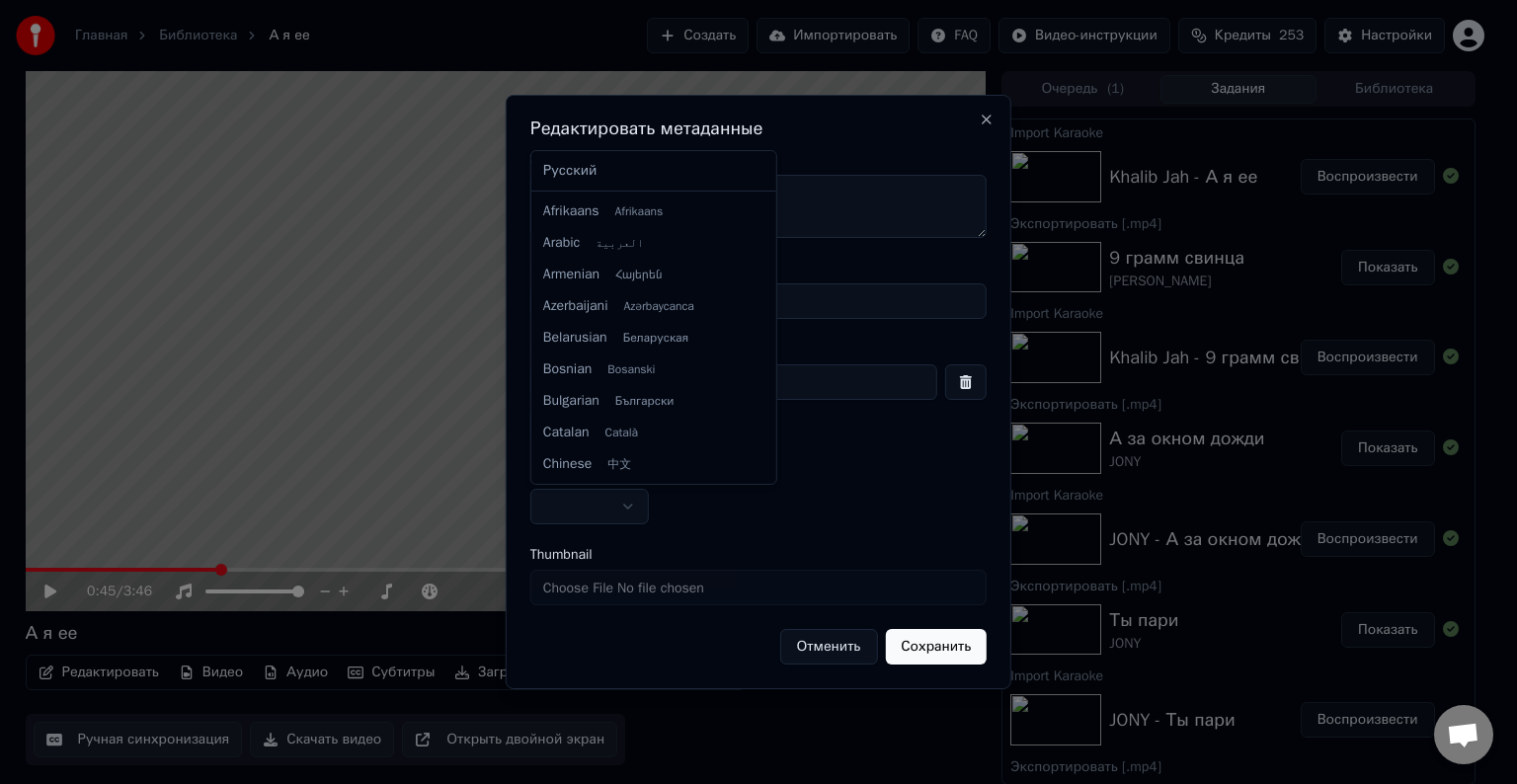 select on "**" 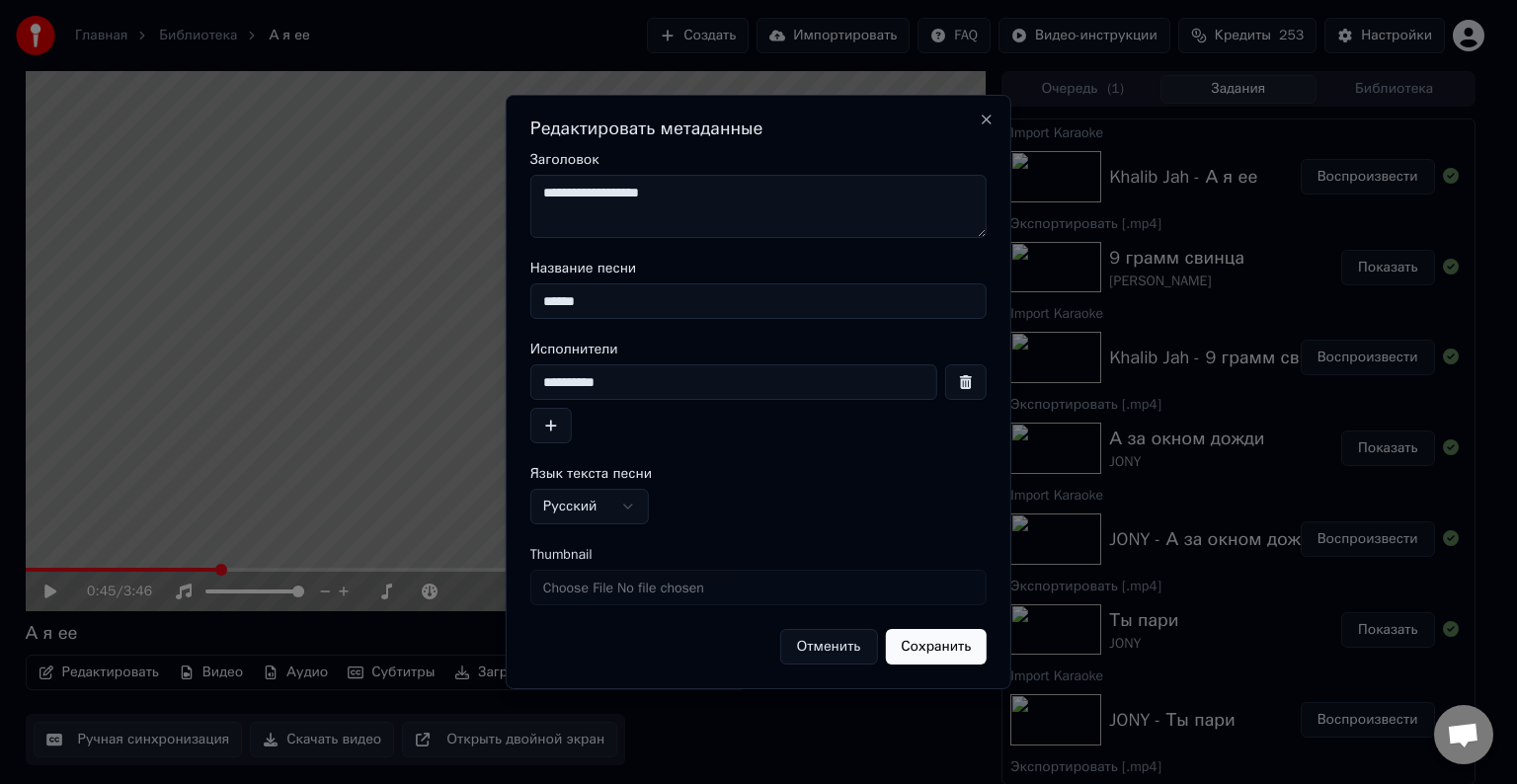 type 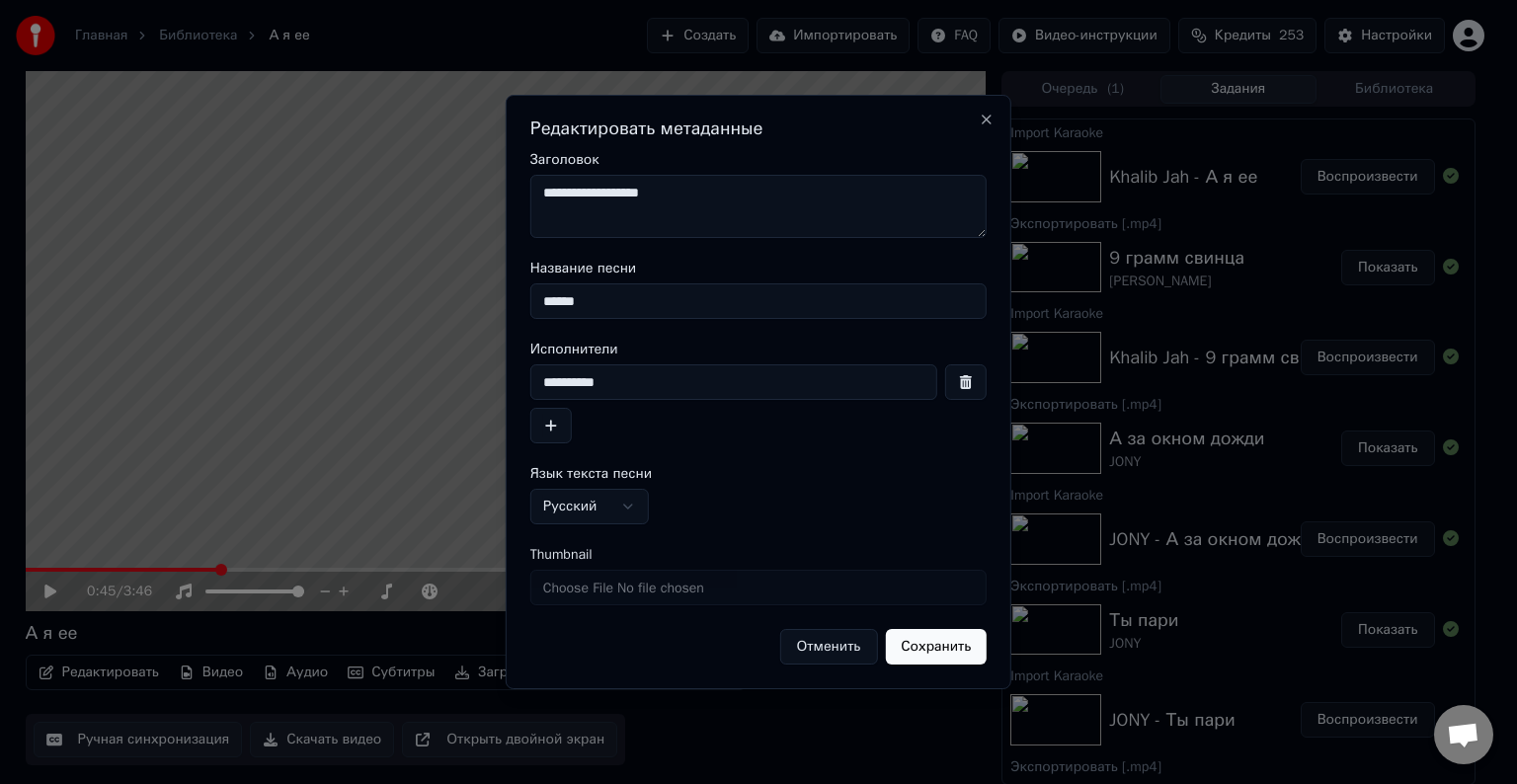 click on "Сохранить" at bounding box center (935, 647) 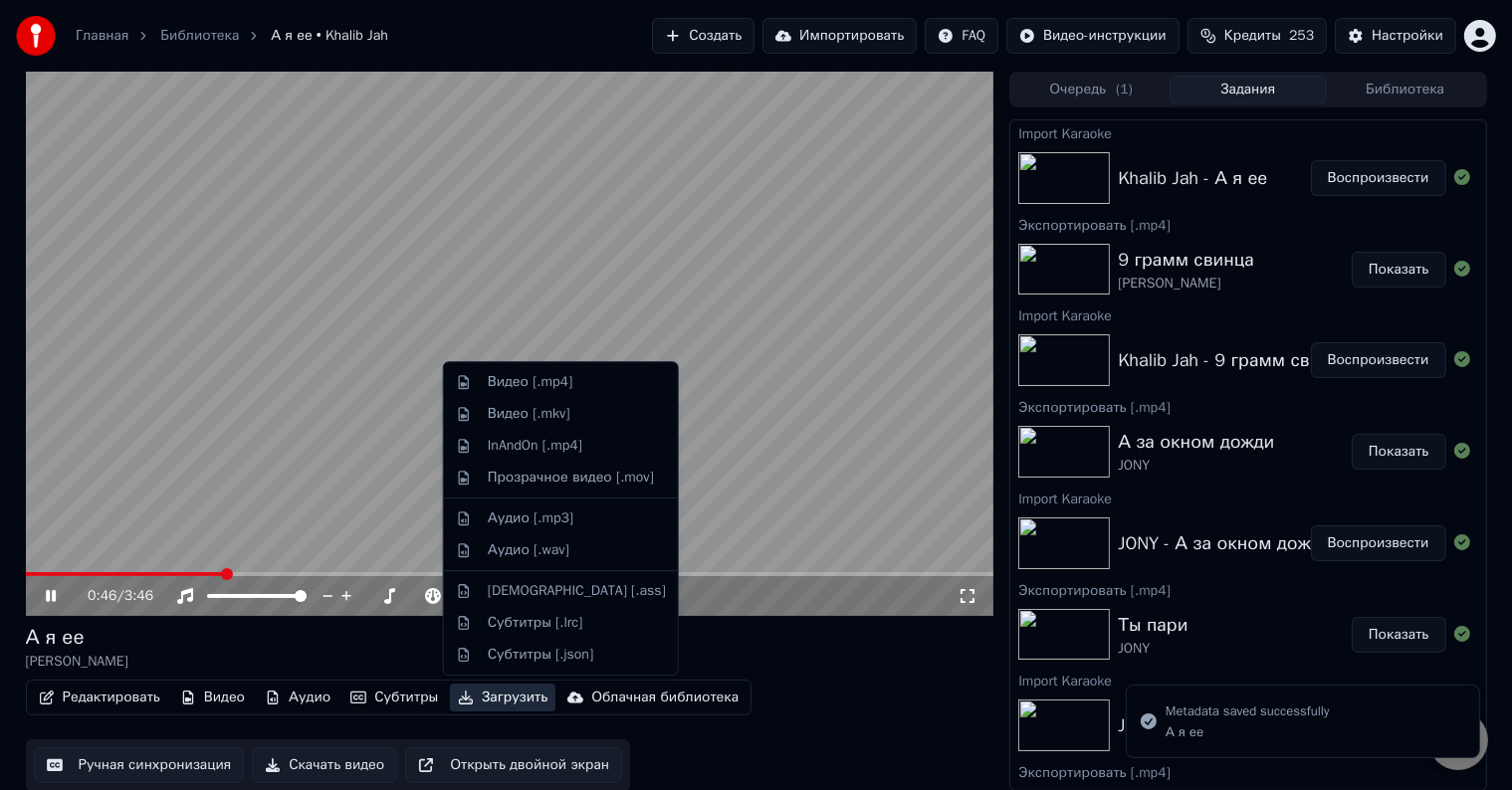 click on "Загрузить" at bounding box center (503, 697) 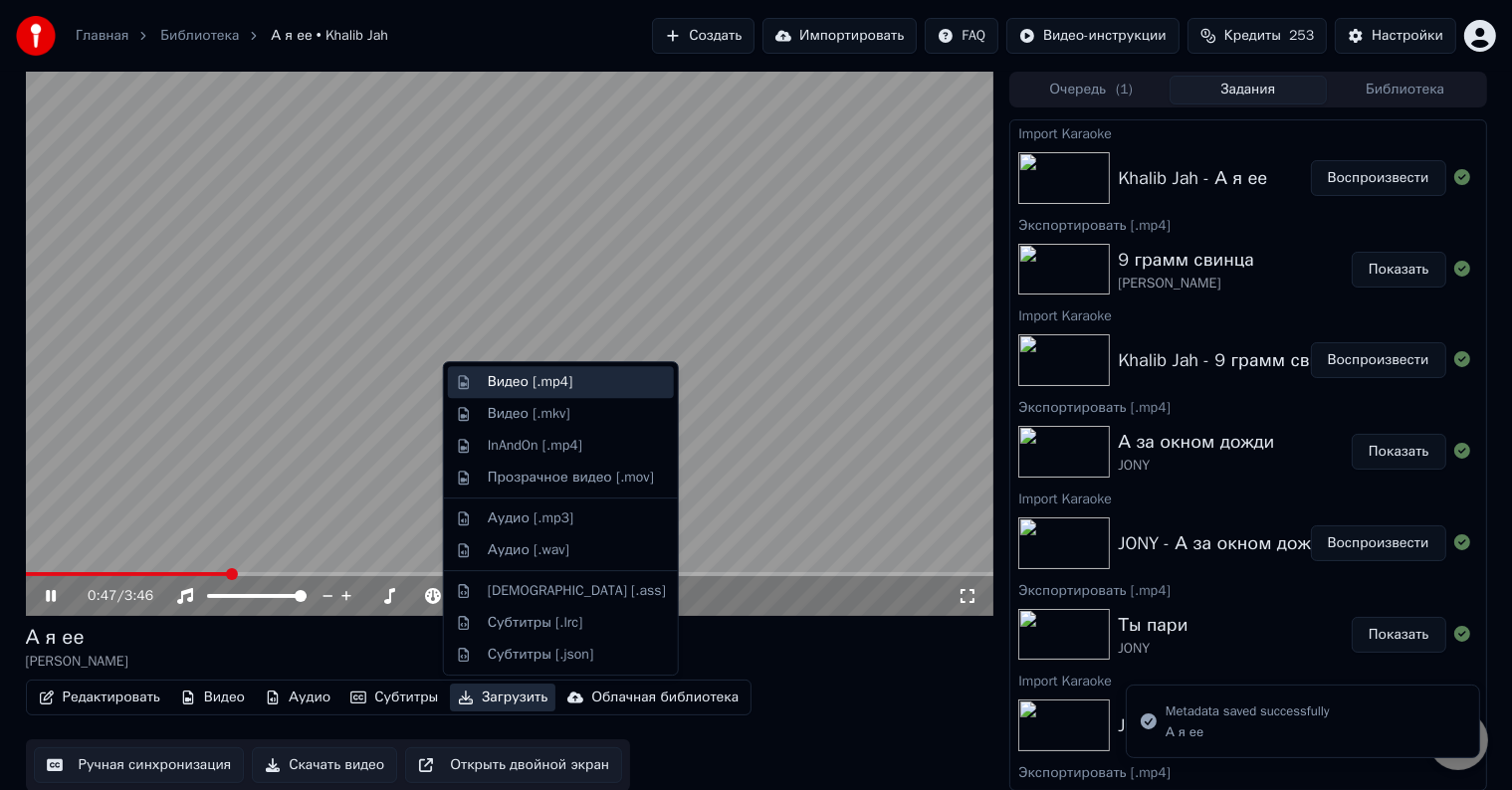 click on "Видео [.mp4]" at bounding box center [560, 382] 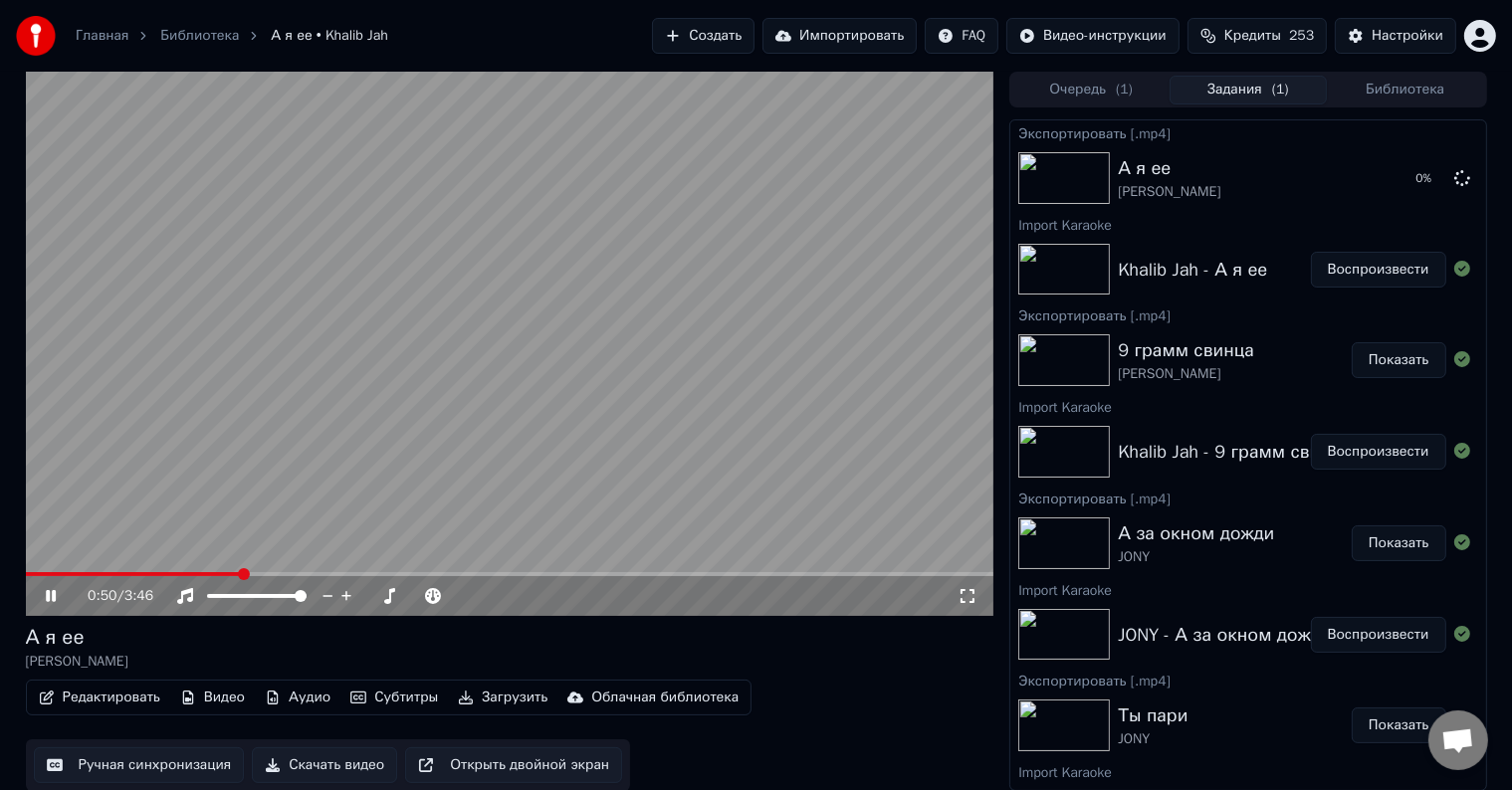 click 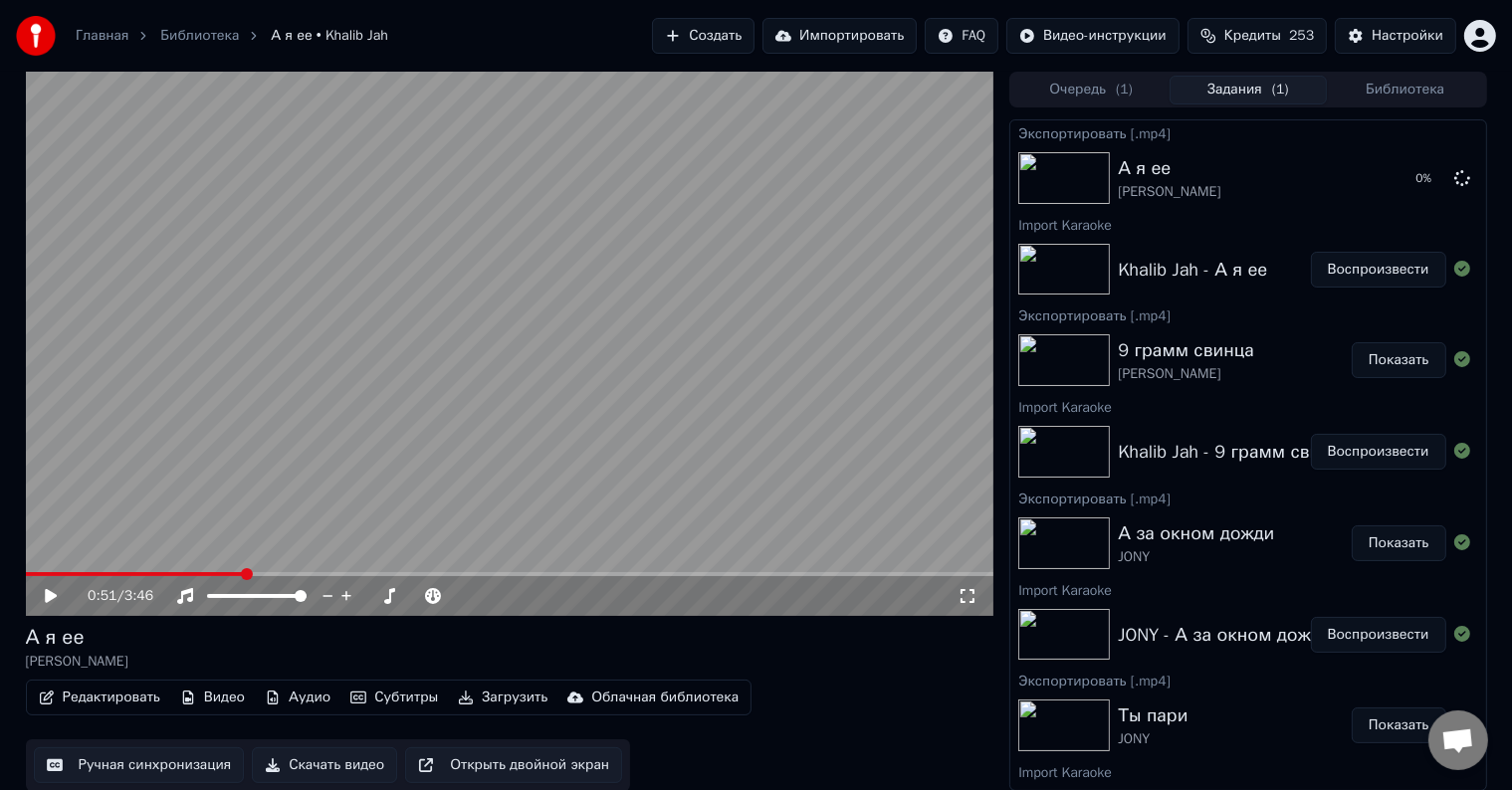 click on "Импортировать" at bounding box center [839, 36] 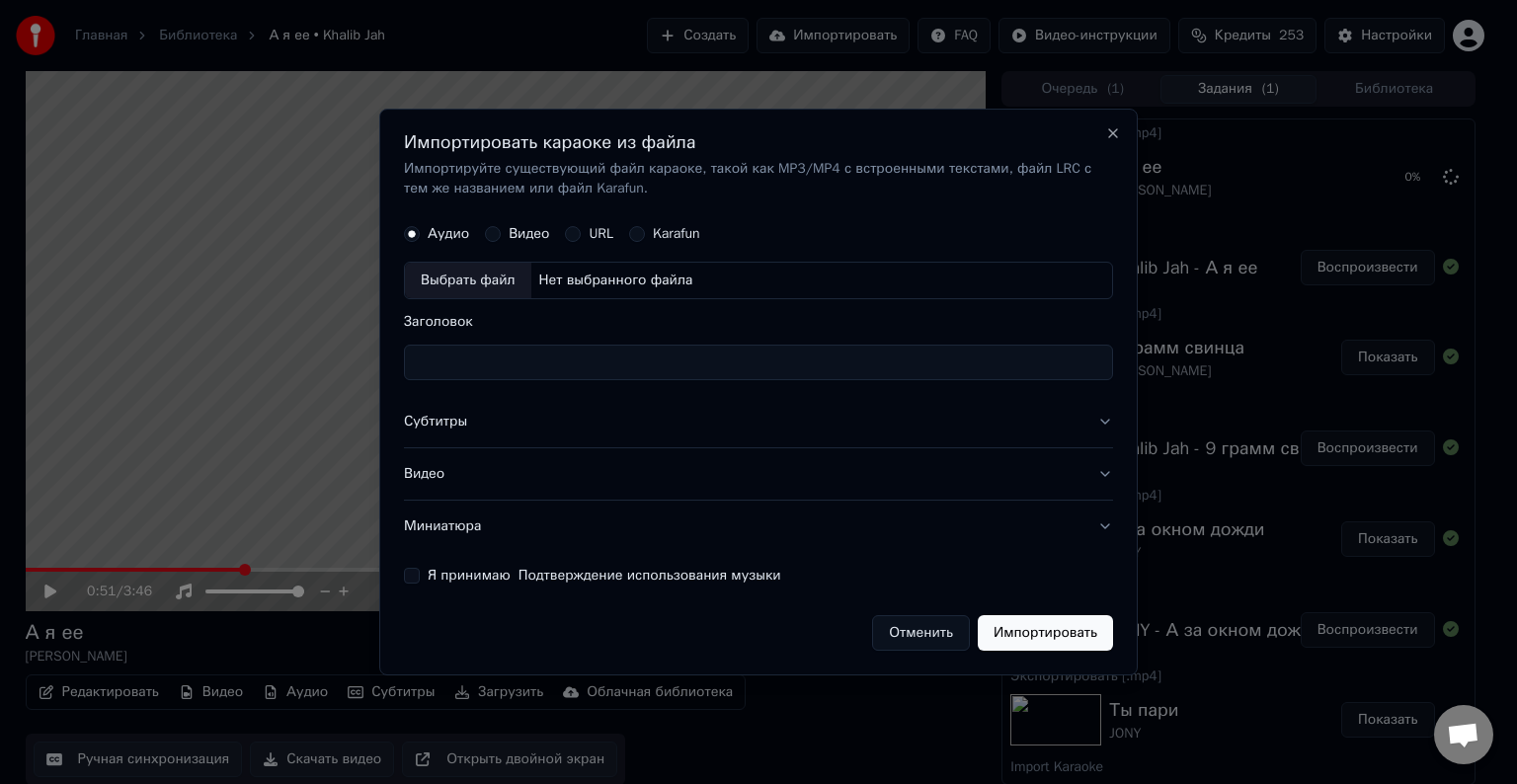 click on "Выбрать файл" at bounding box center [468, 280] 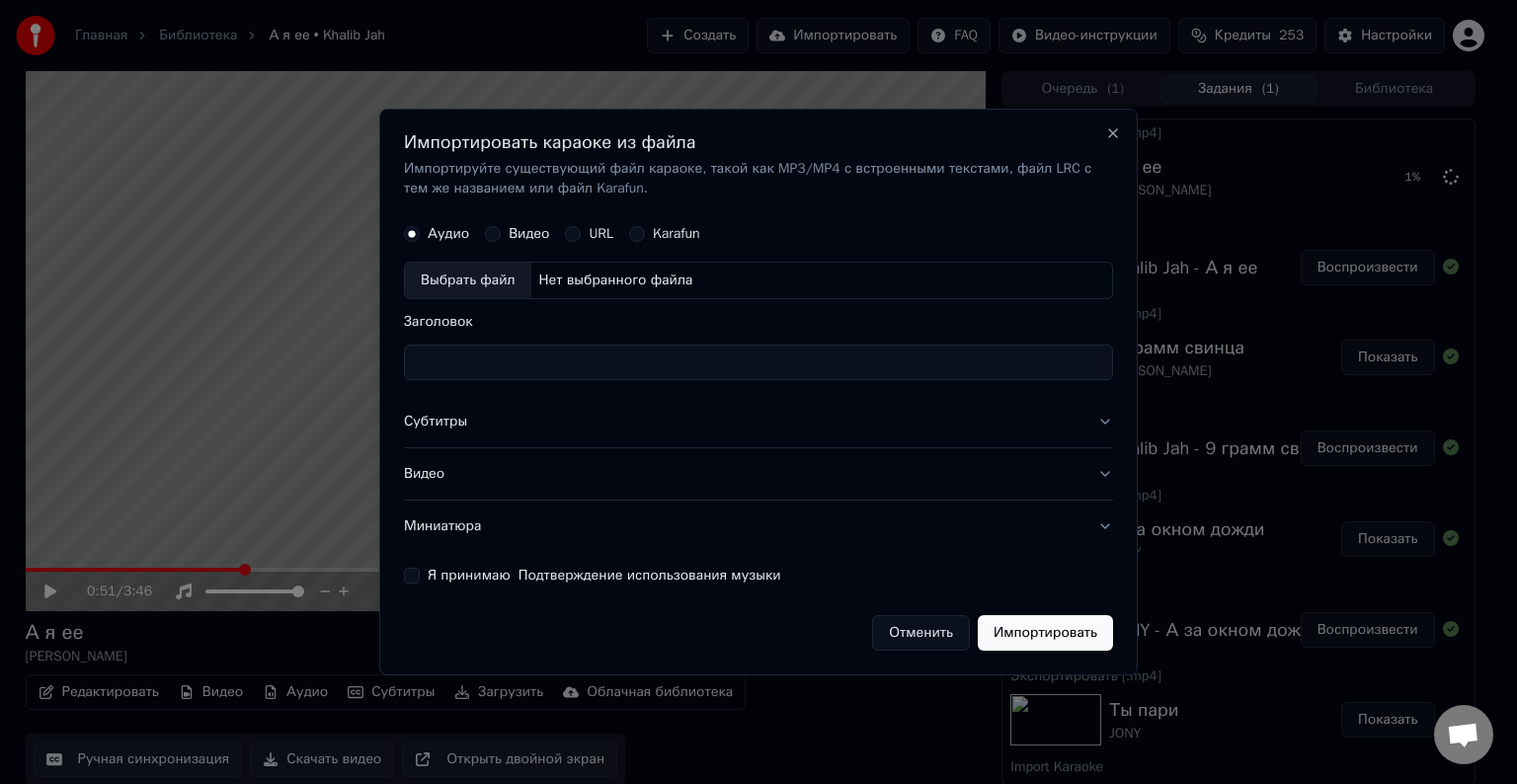 type on "**********" 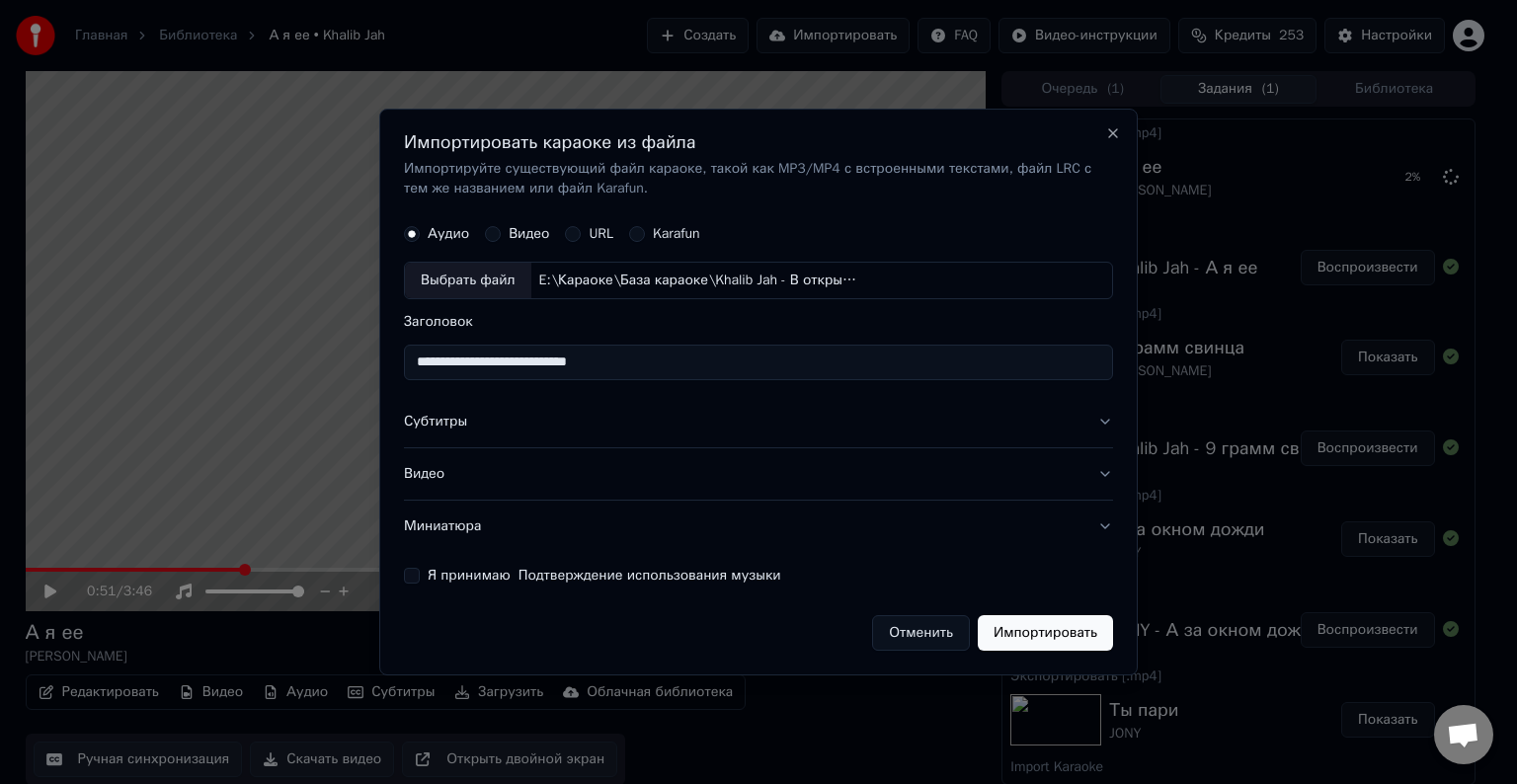 click on "Субтитры" at bounding box center [758, 422] 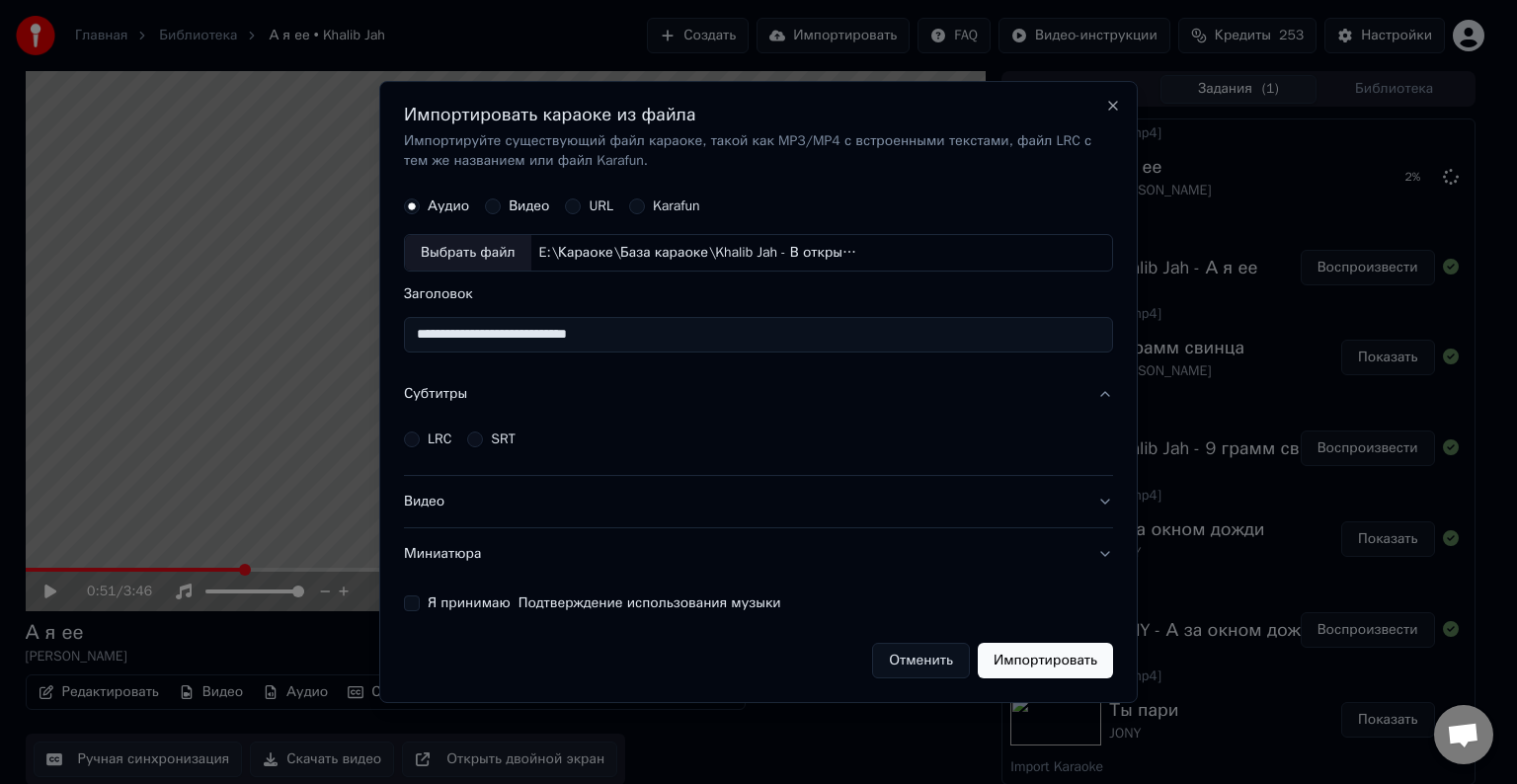 click on "LRC" at bounding box center (428, 439) 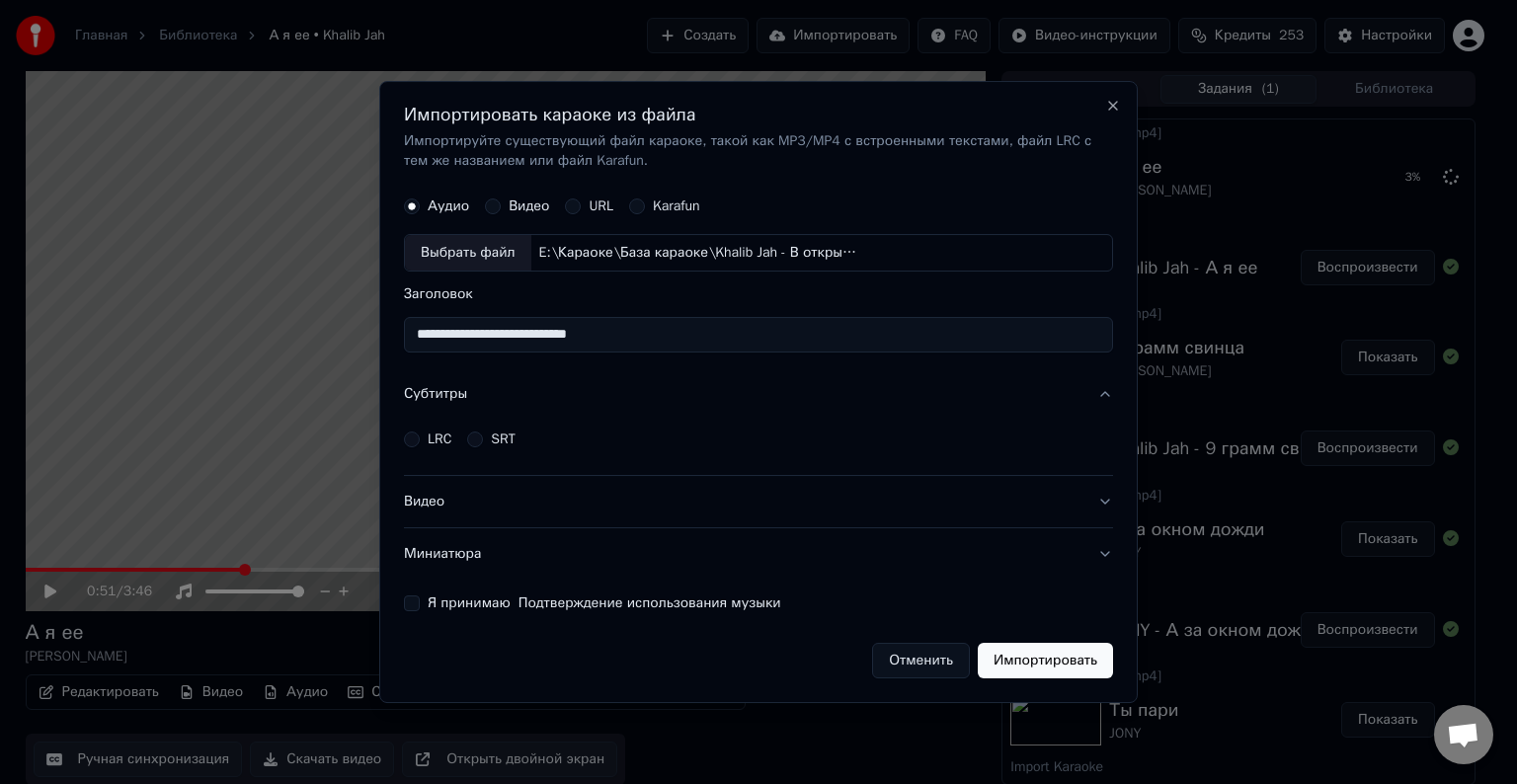 click on "LRC" at bounding box center [412, 439] 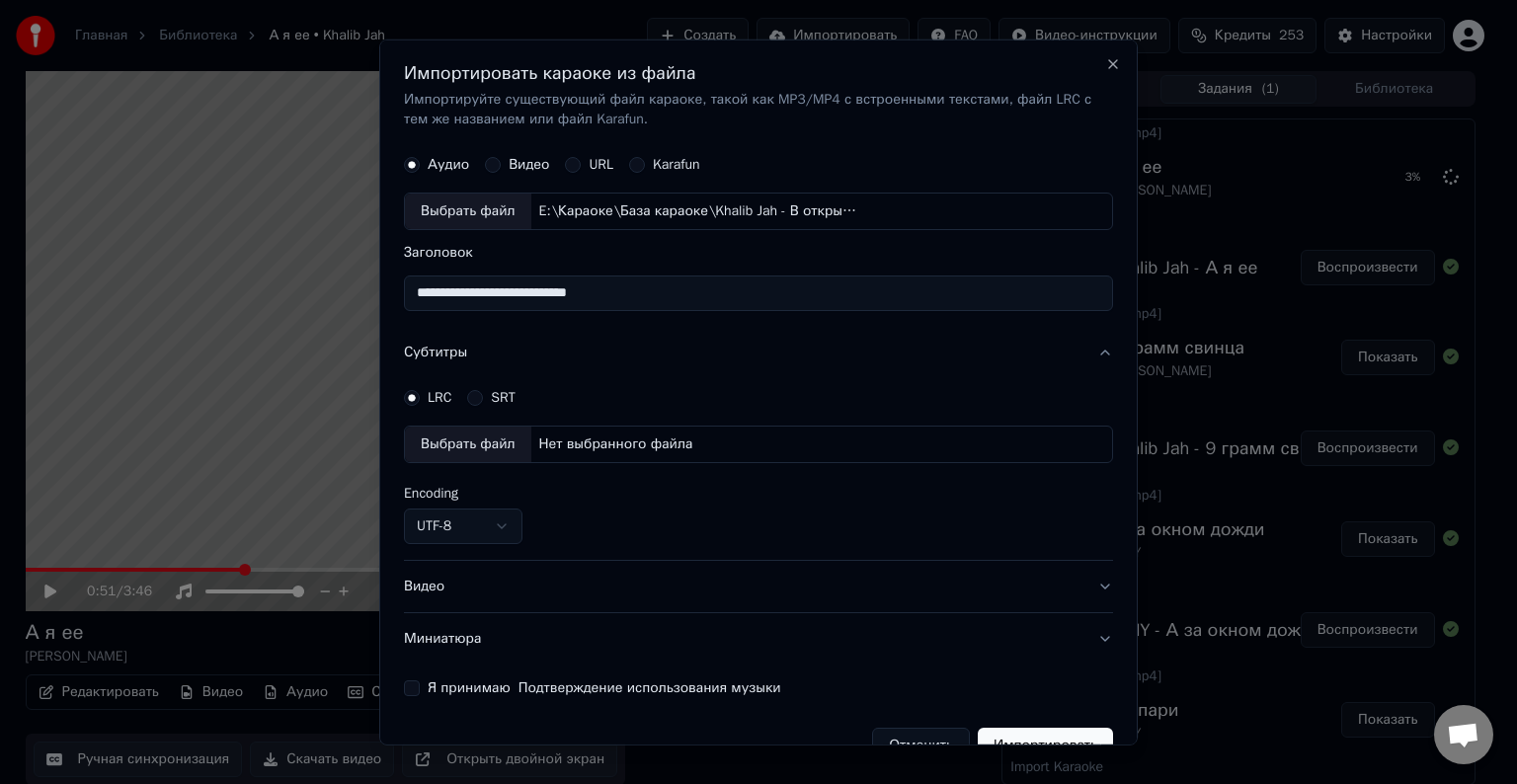 click on "Выбрать файл" at bounding box center (468, 444) 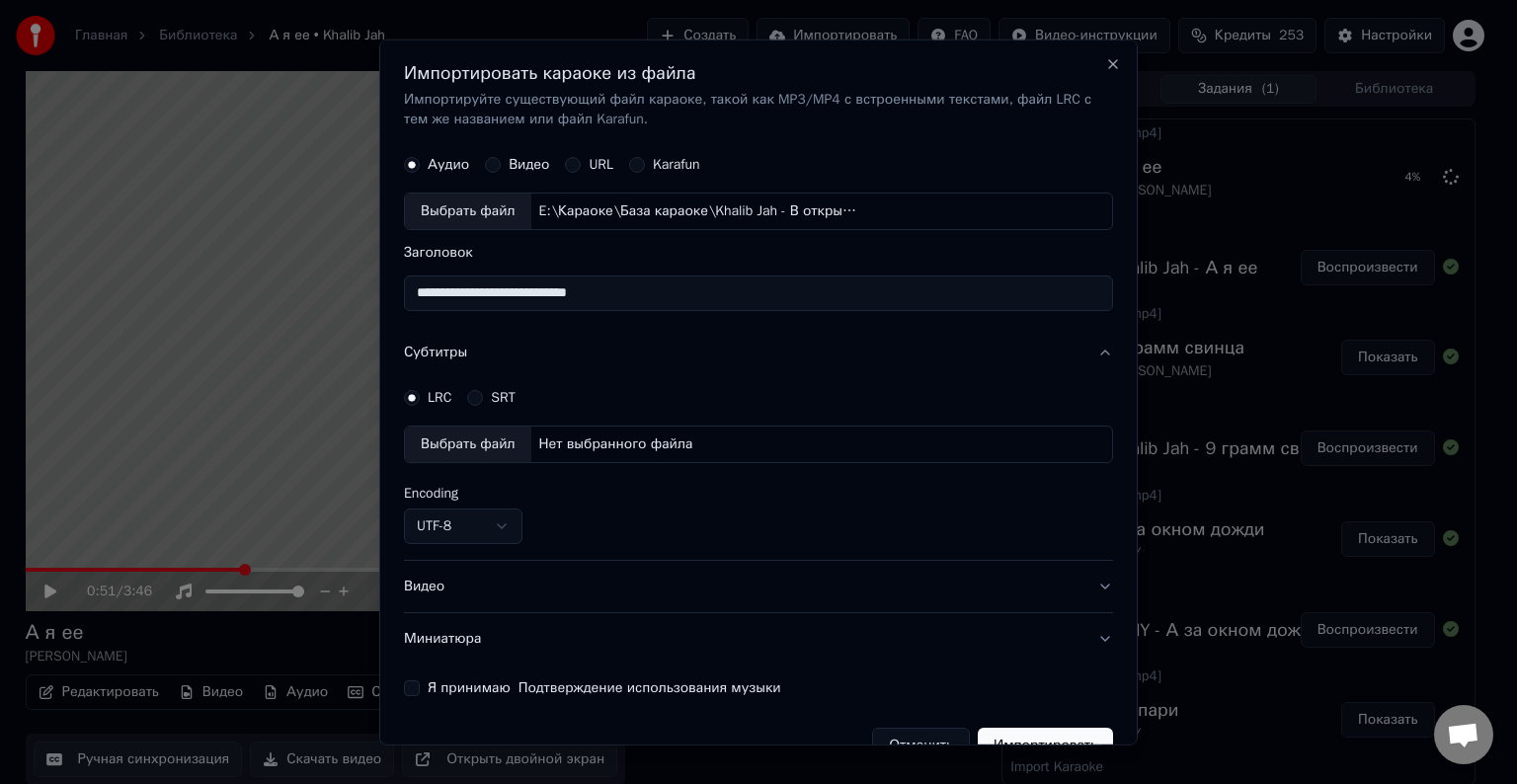 select on "**********" 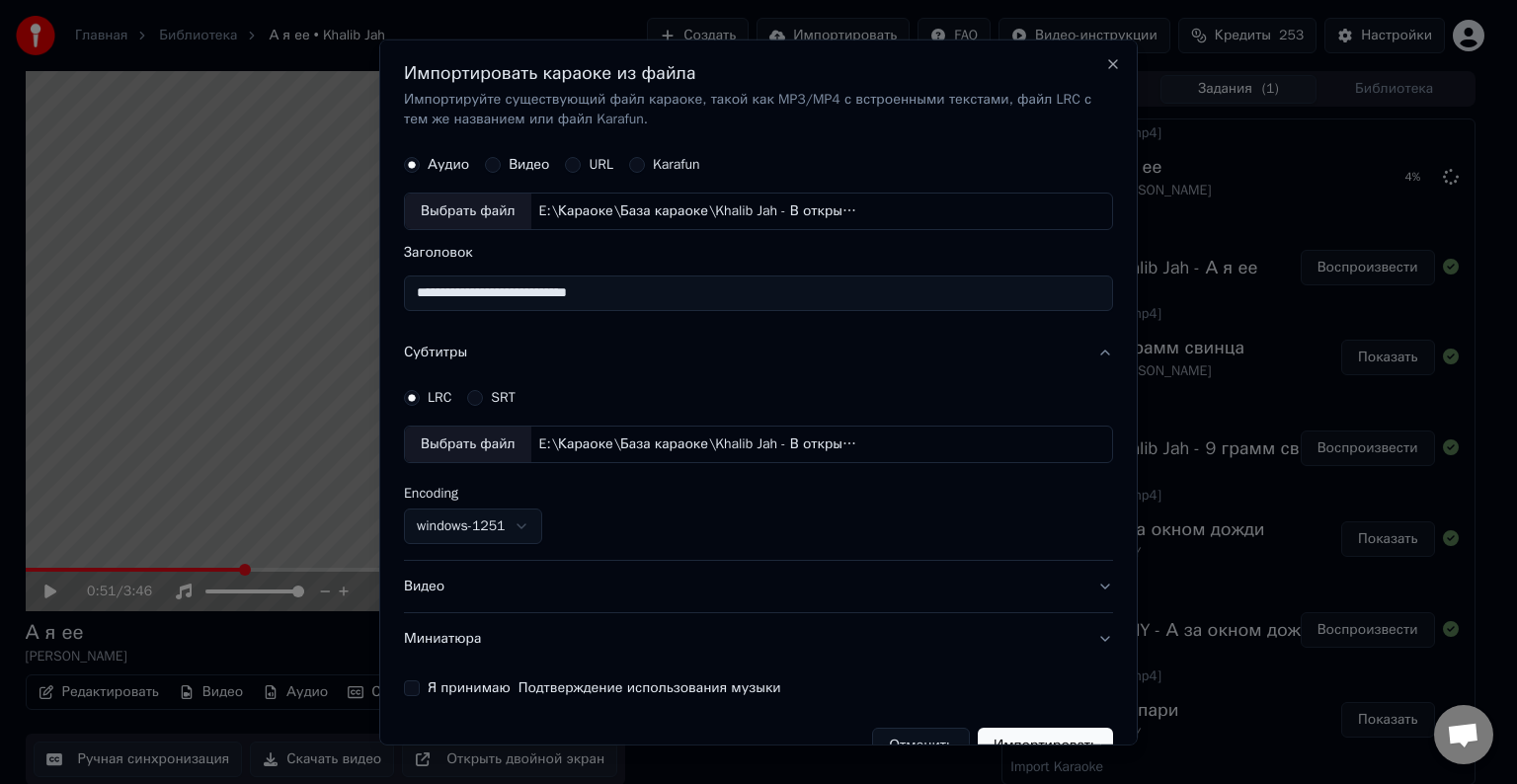 click on "Видео" at bounding box center [758, 587] 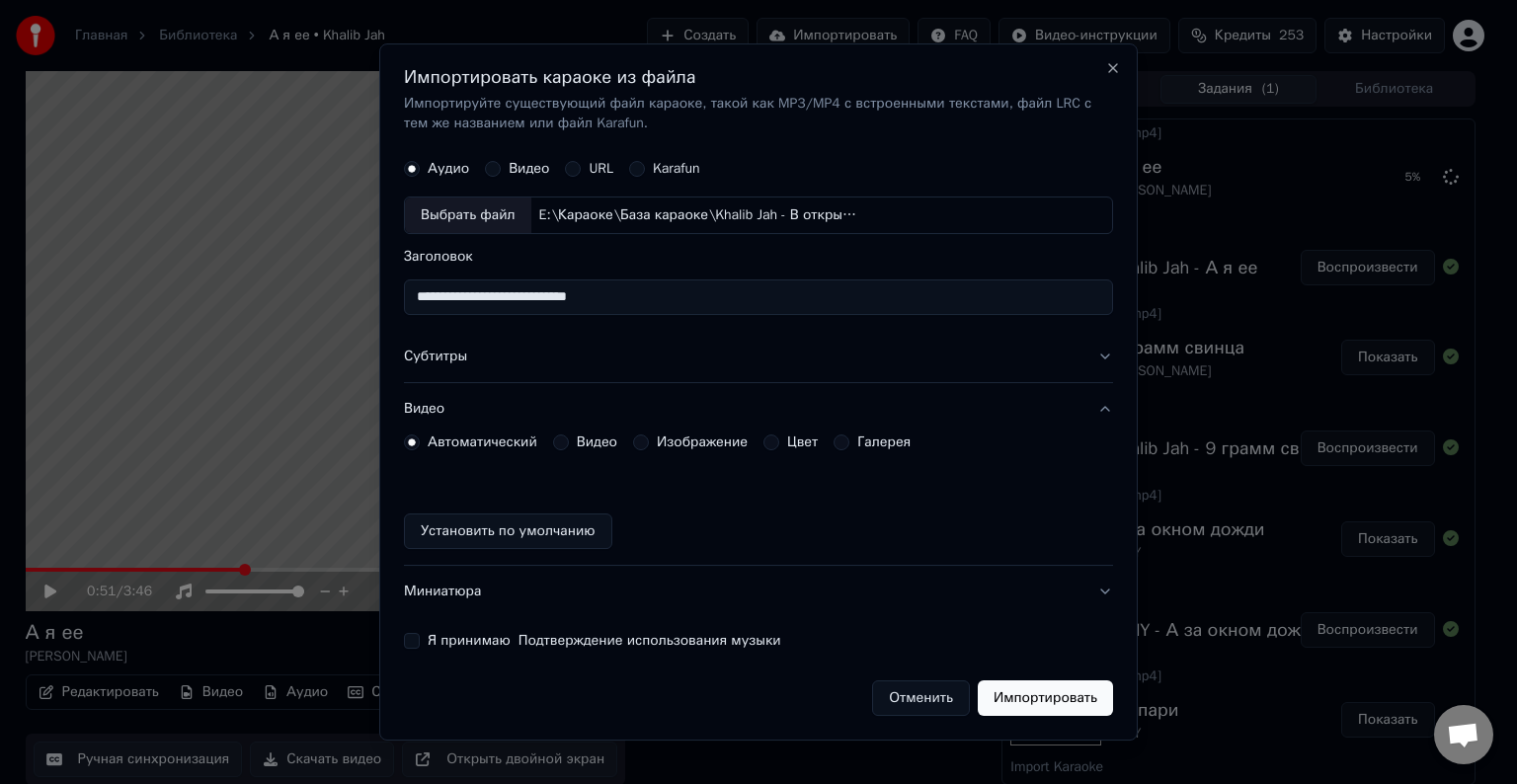 click on "Видео" at bounding box center (597, 442) 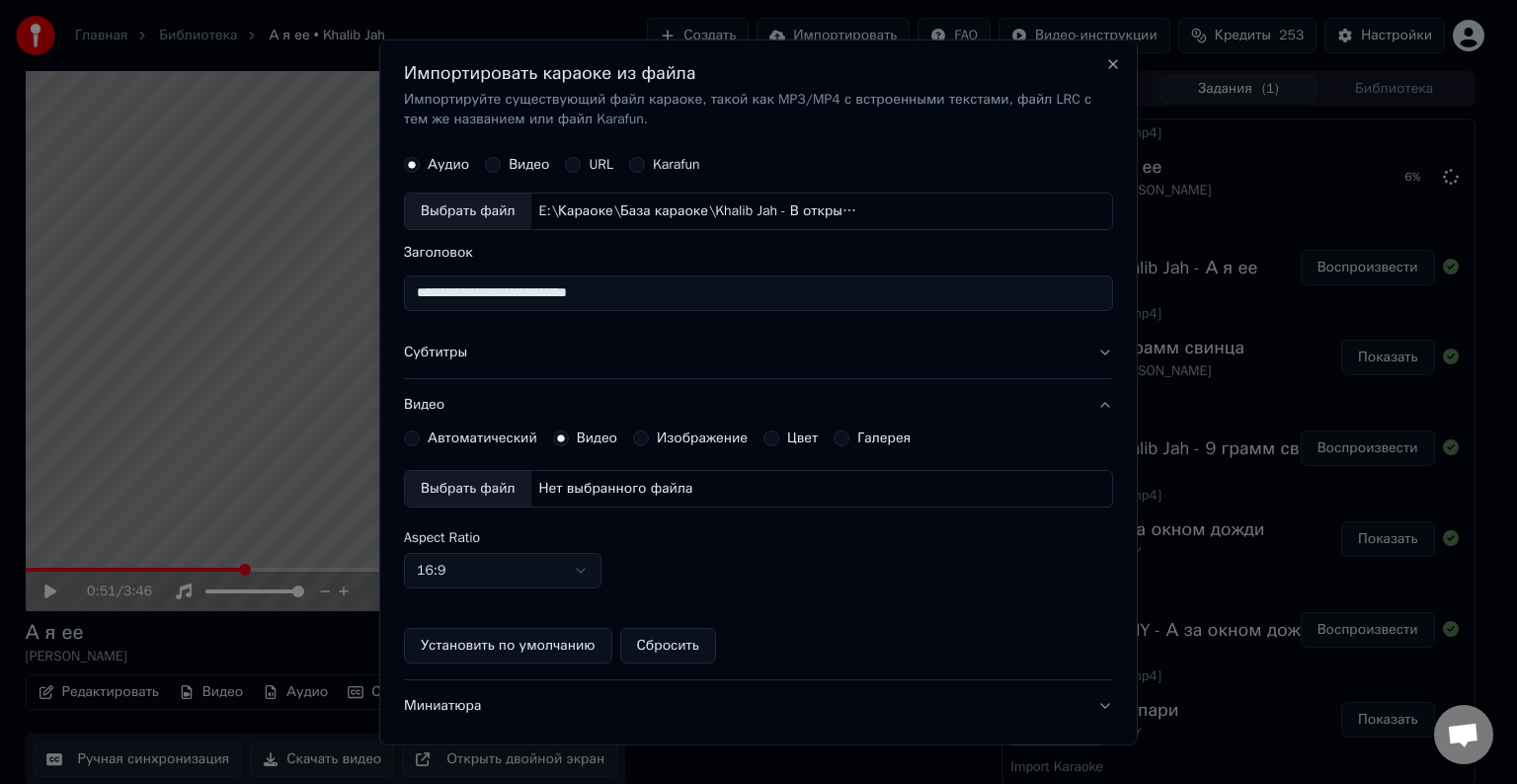 click on "Выбрать файл" at bounding box center (468, 489) 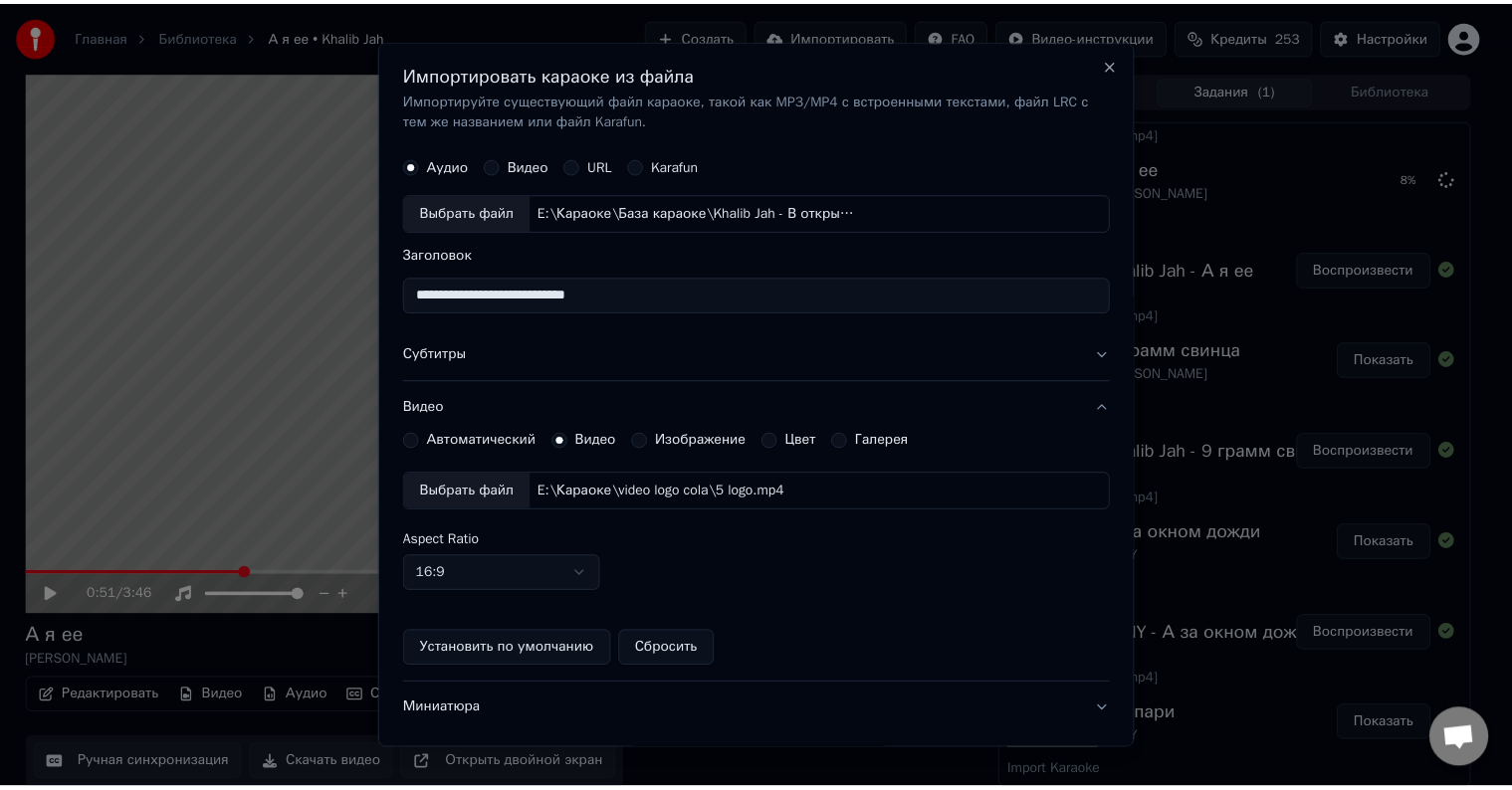 scroll, scrollTop: 108, scrollLeft: 0, axis: vertical 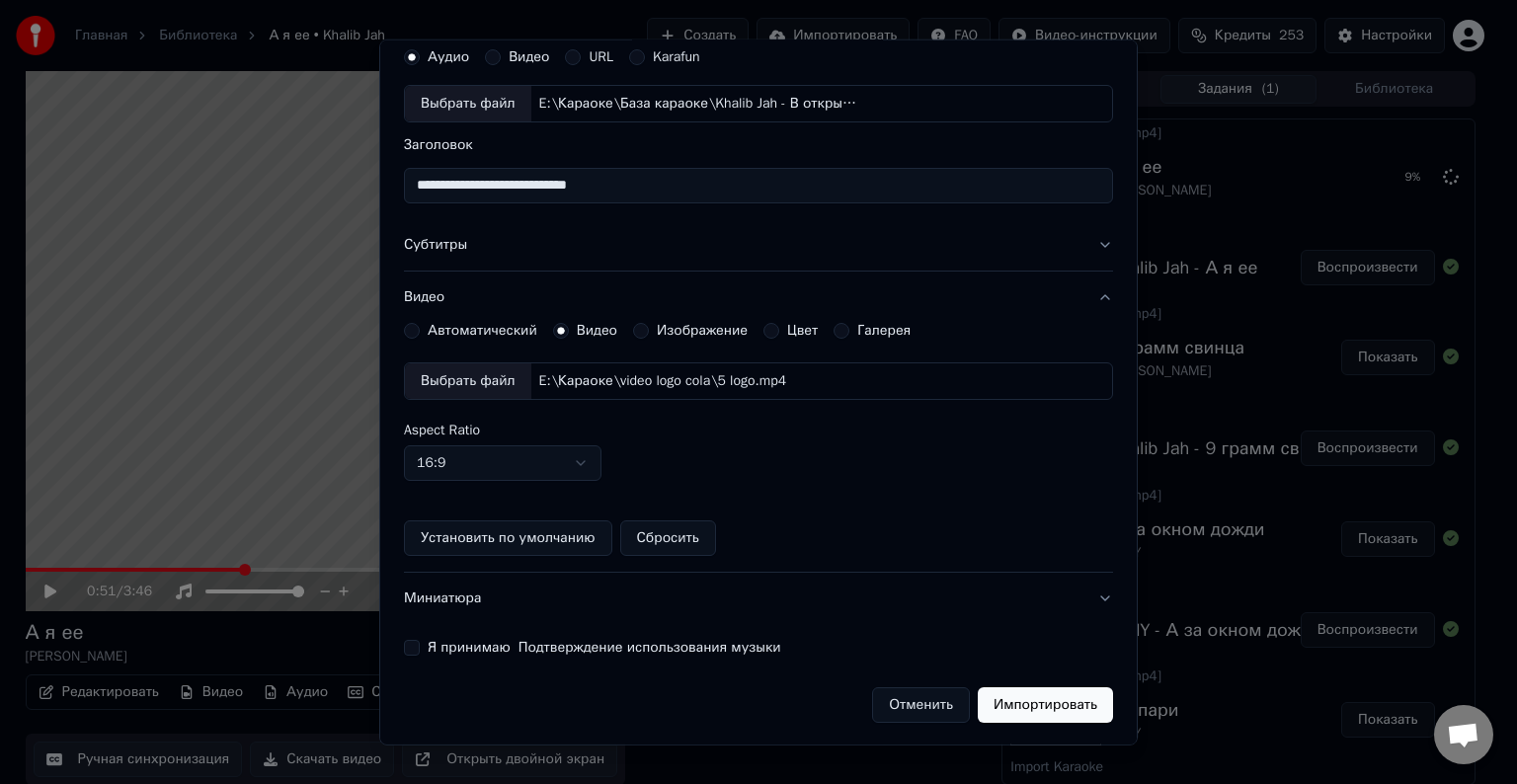 click on "Я принимаю   Подтверждение использования музыки" at bounding box center (758, 648) 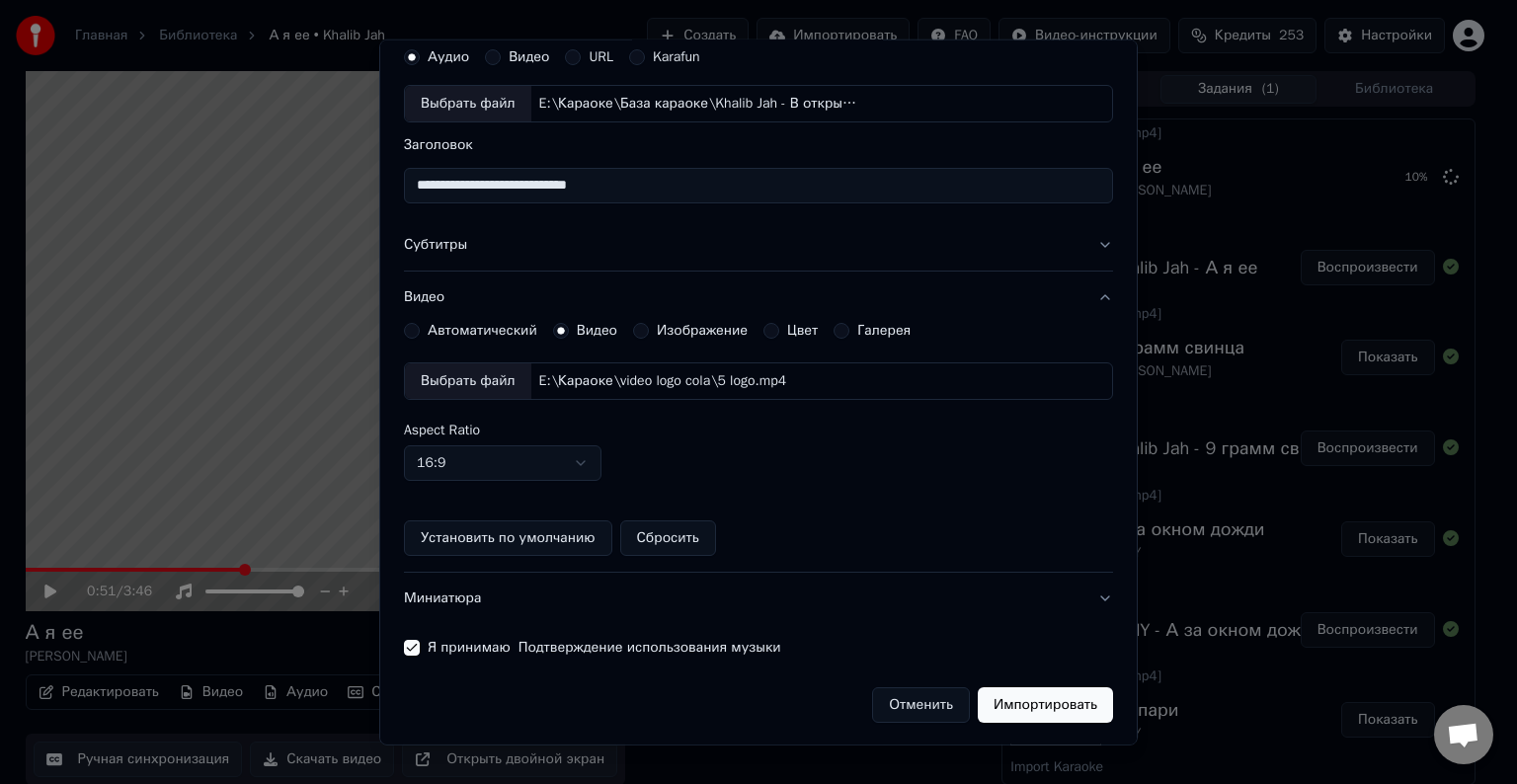 click on "Импортировать" at bounding box center (1045, 705) 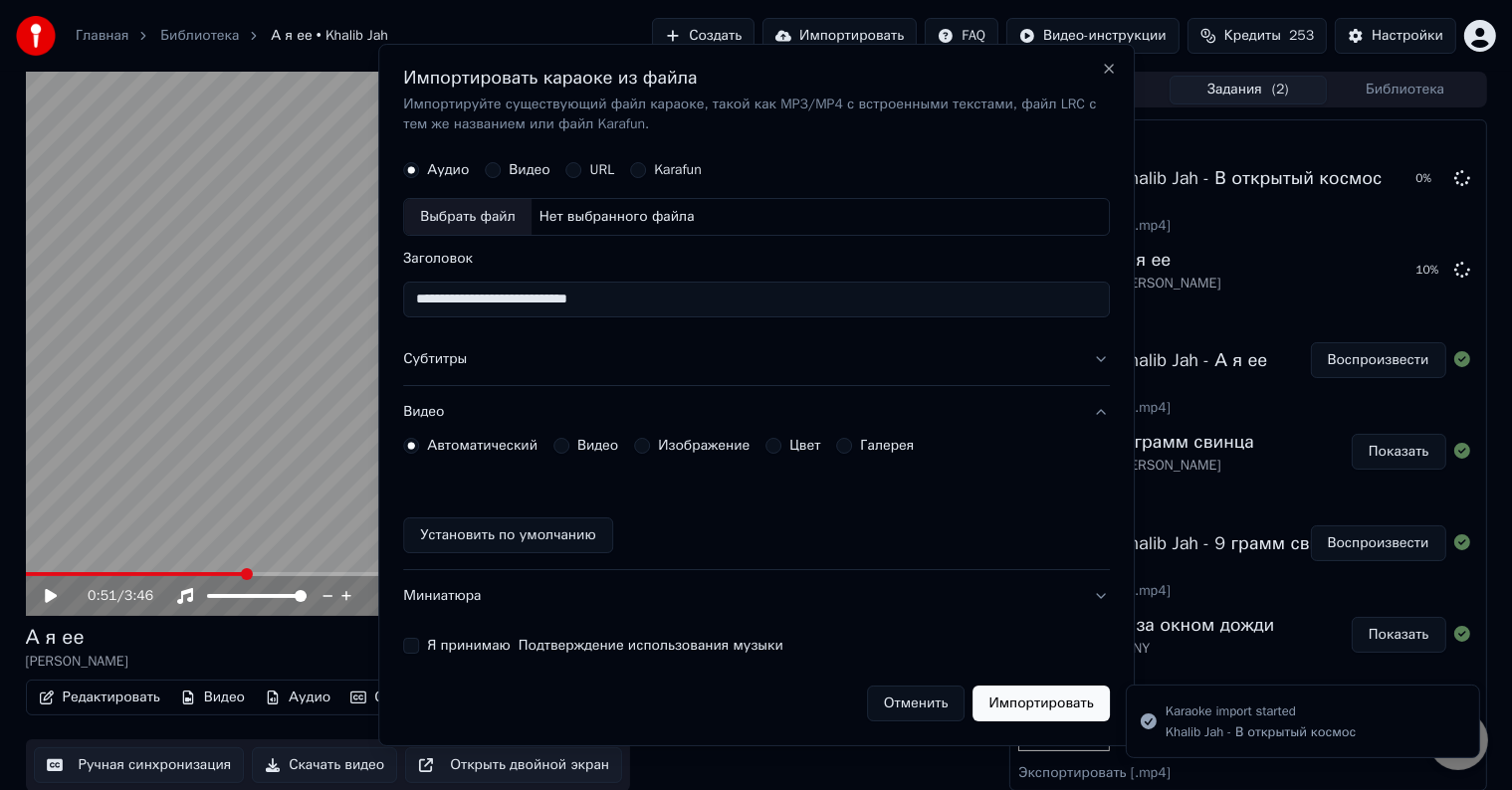 type 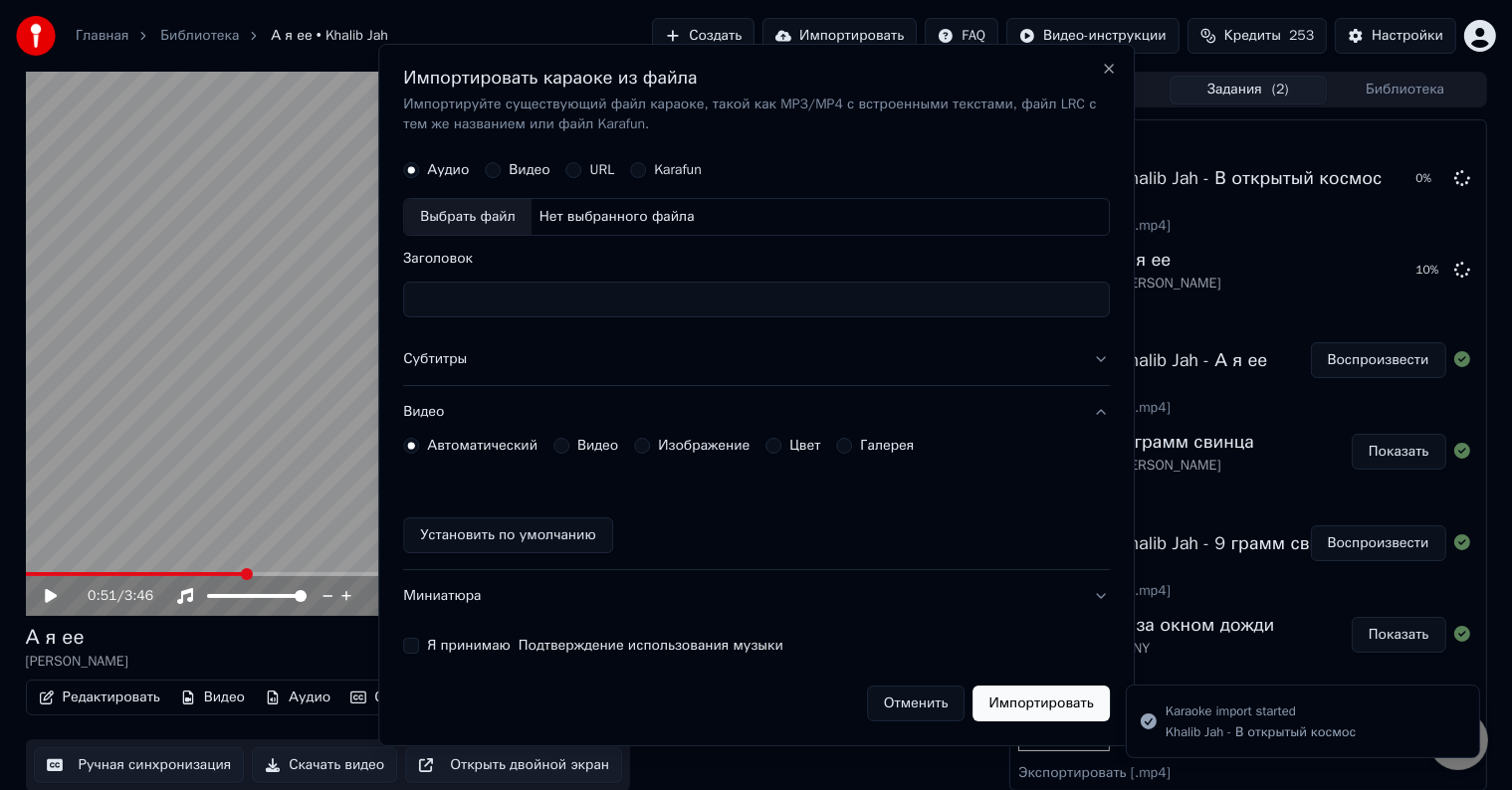 scroll, scrollTop: 0, scrollLeft: 0, axis: both 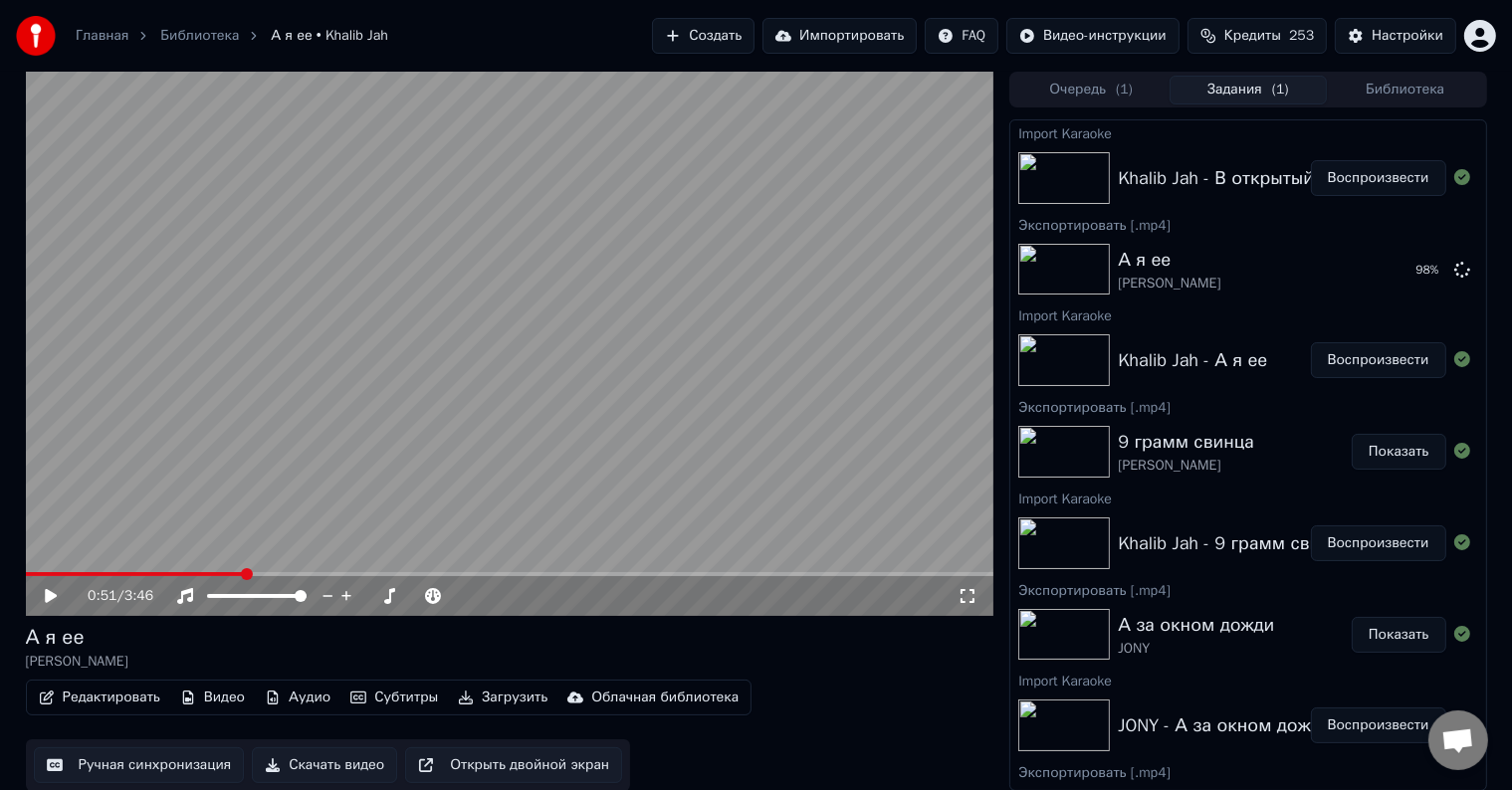 click on "Воспроизвести" at bounding box center (1379, 178) 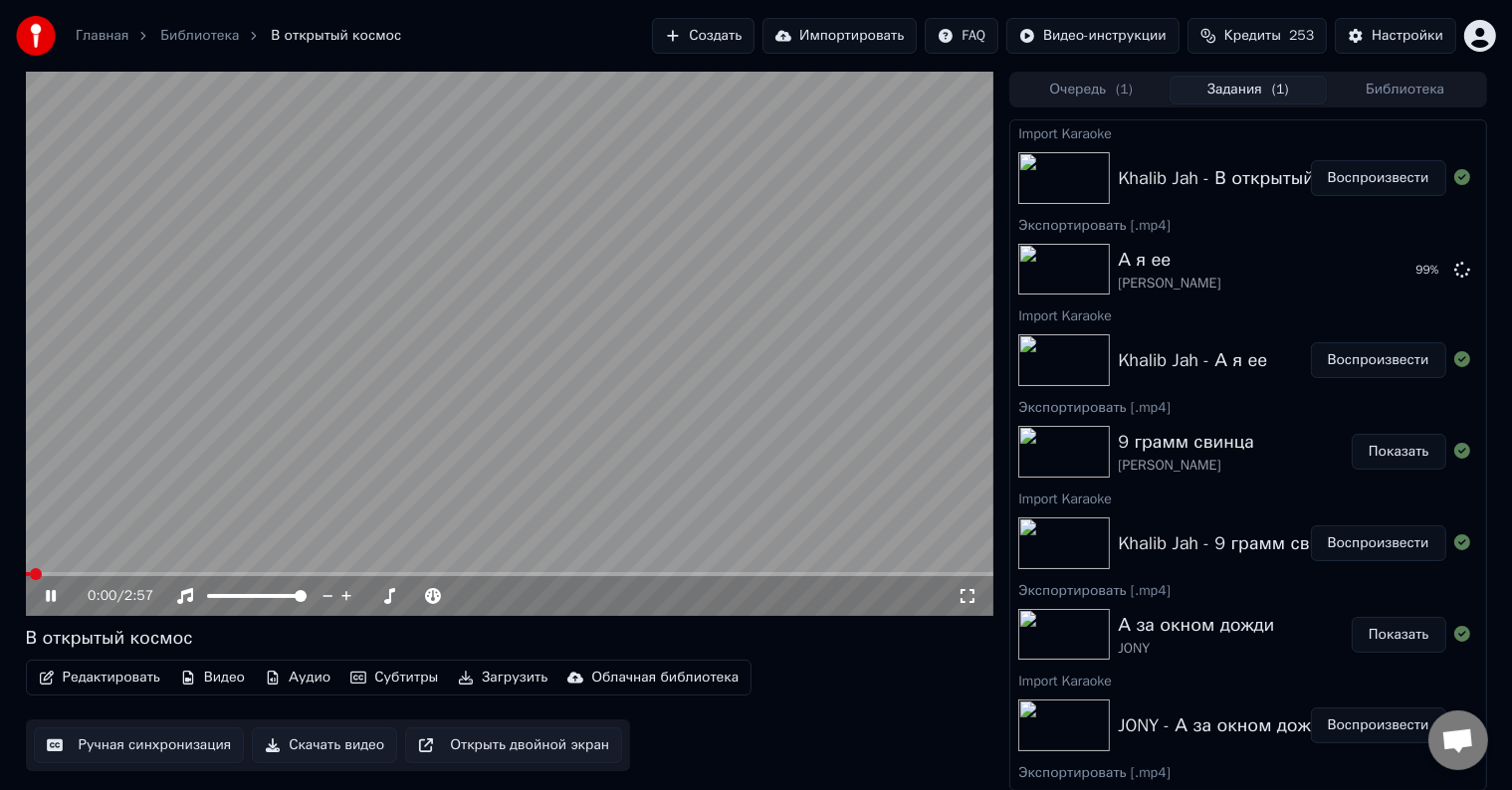 click 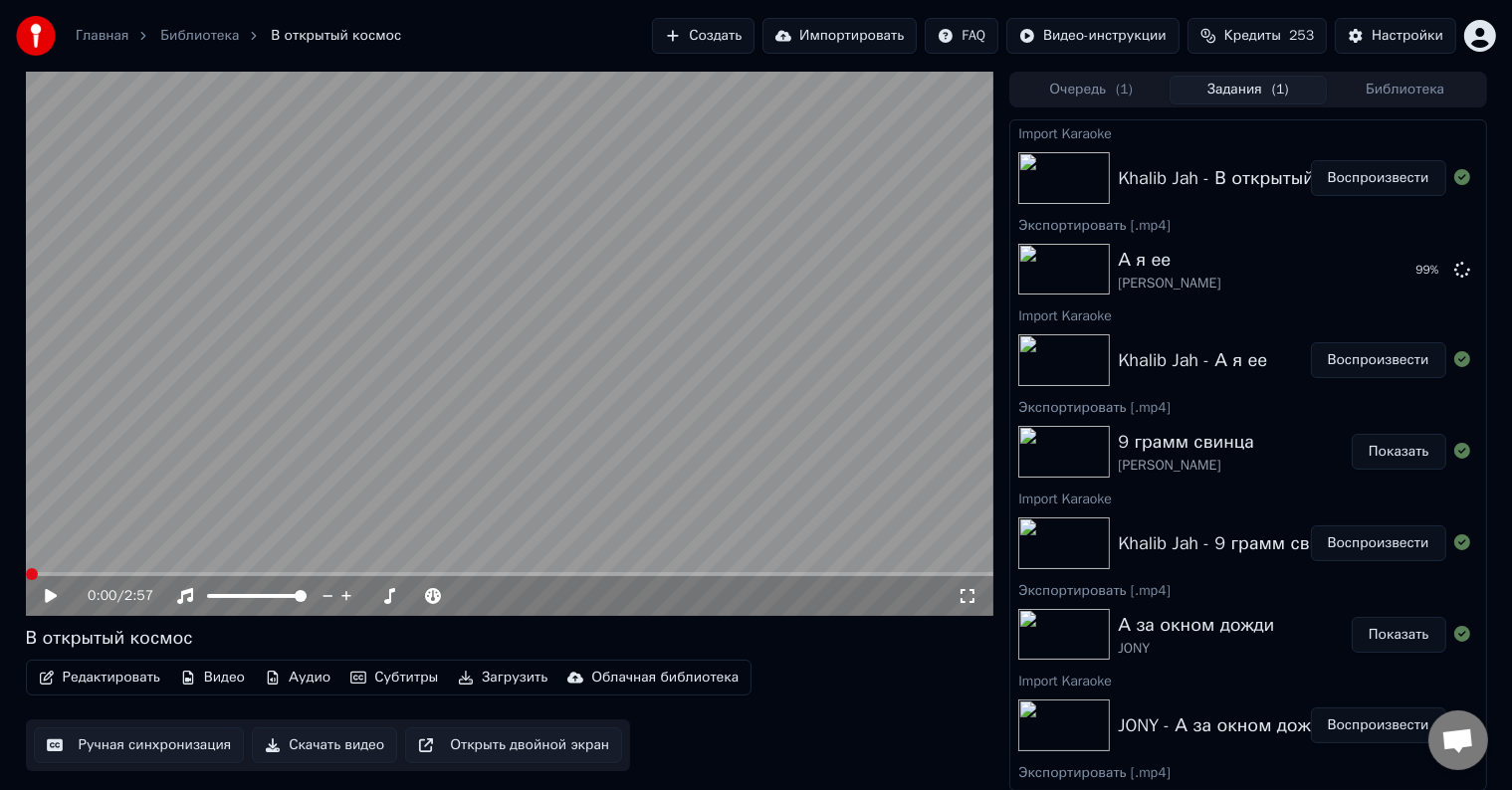 click at bounding box center (32, 574) 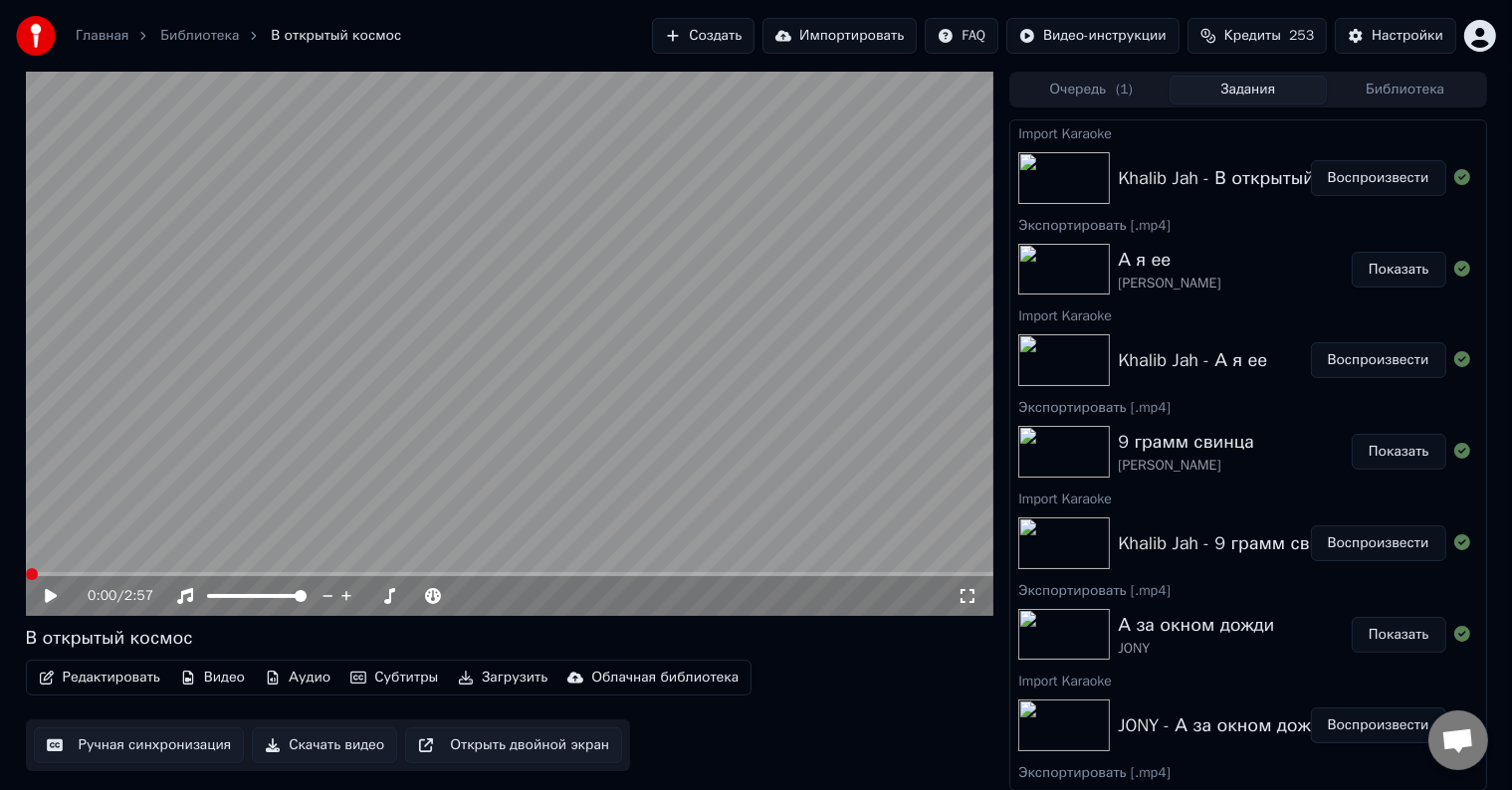 click 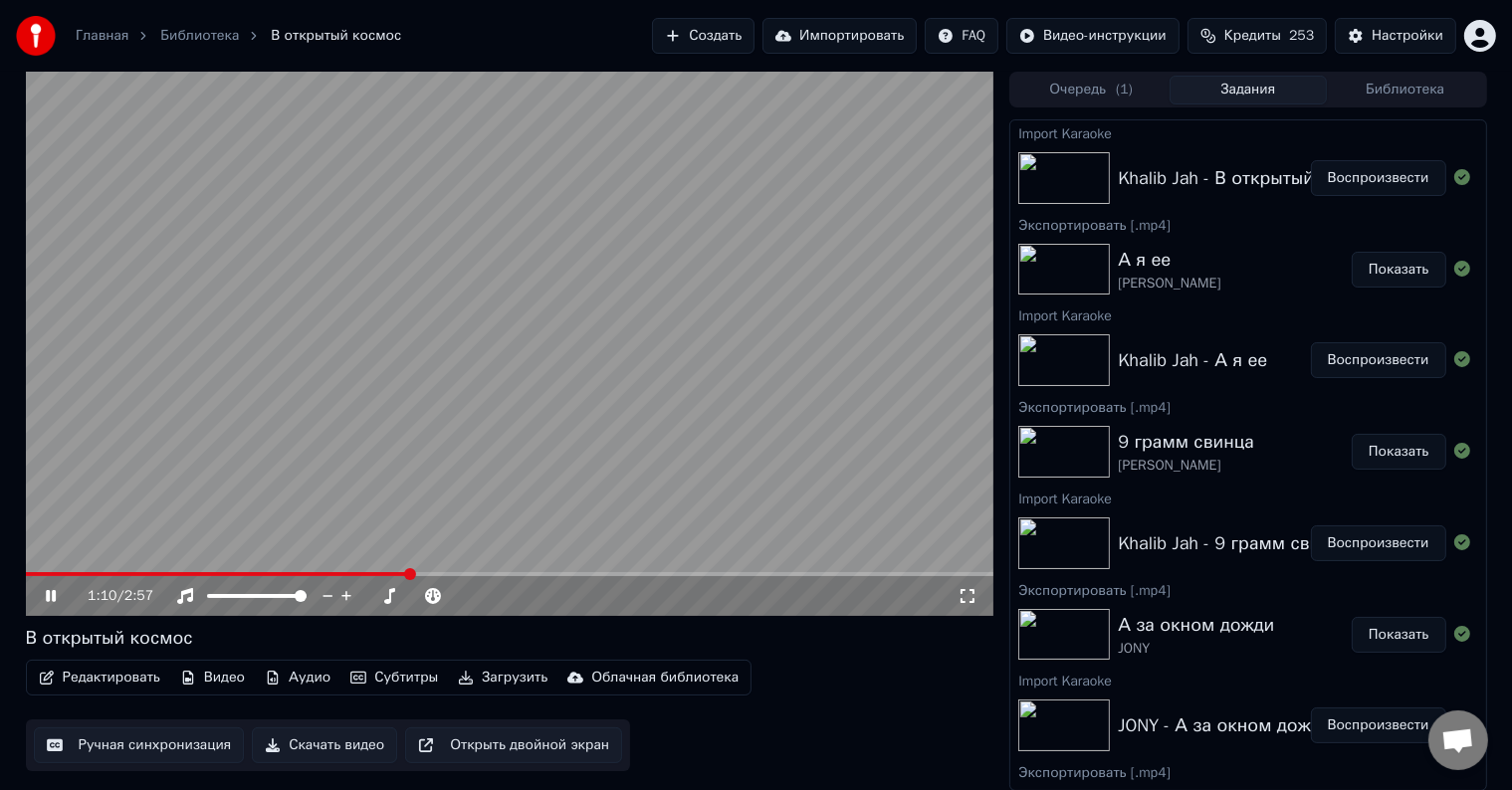 click 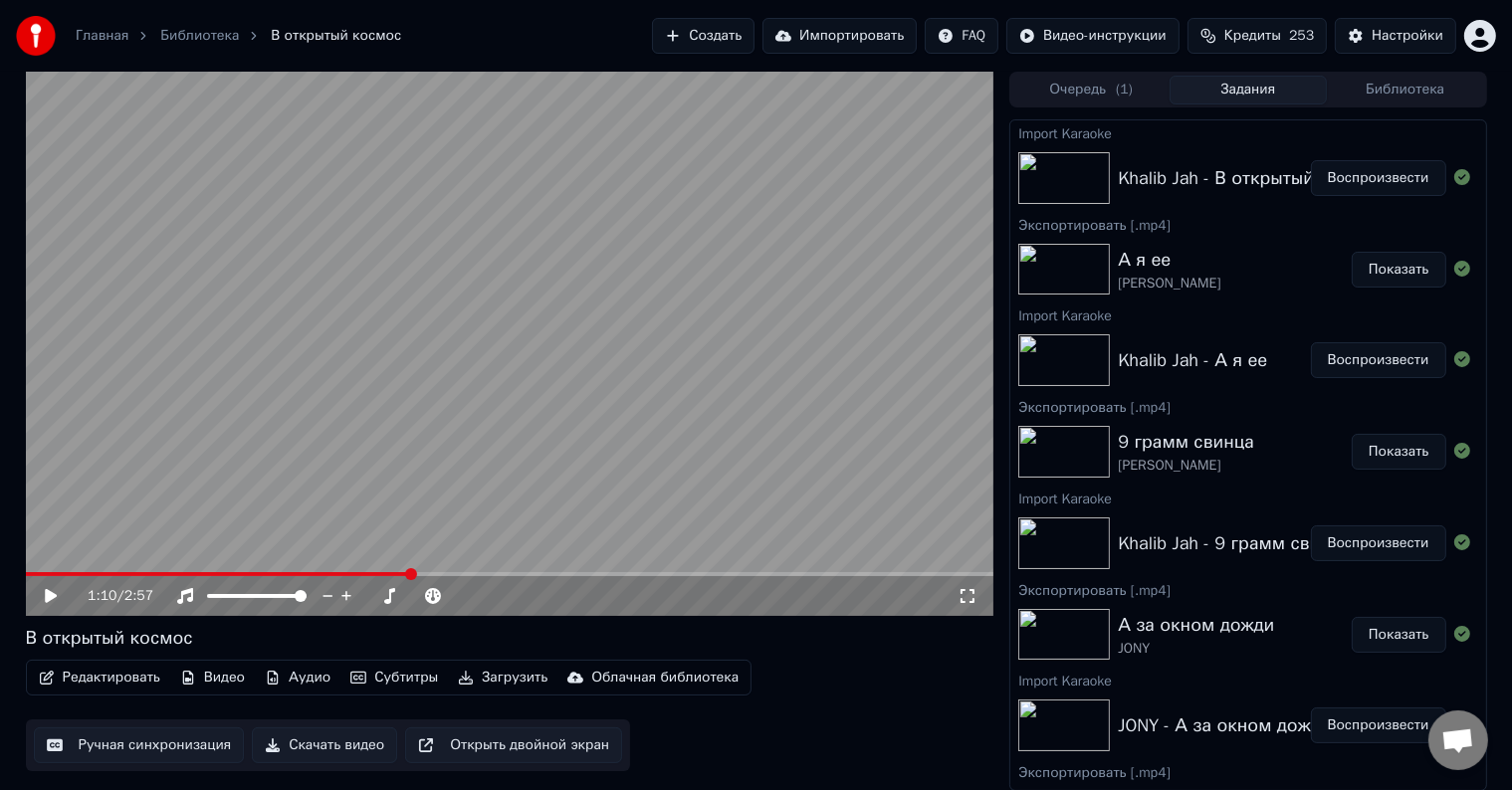 click on "Ручная синхронизация" at bounding box center [139, 745] 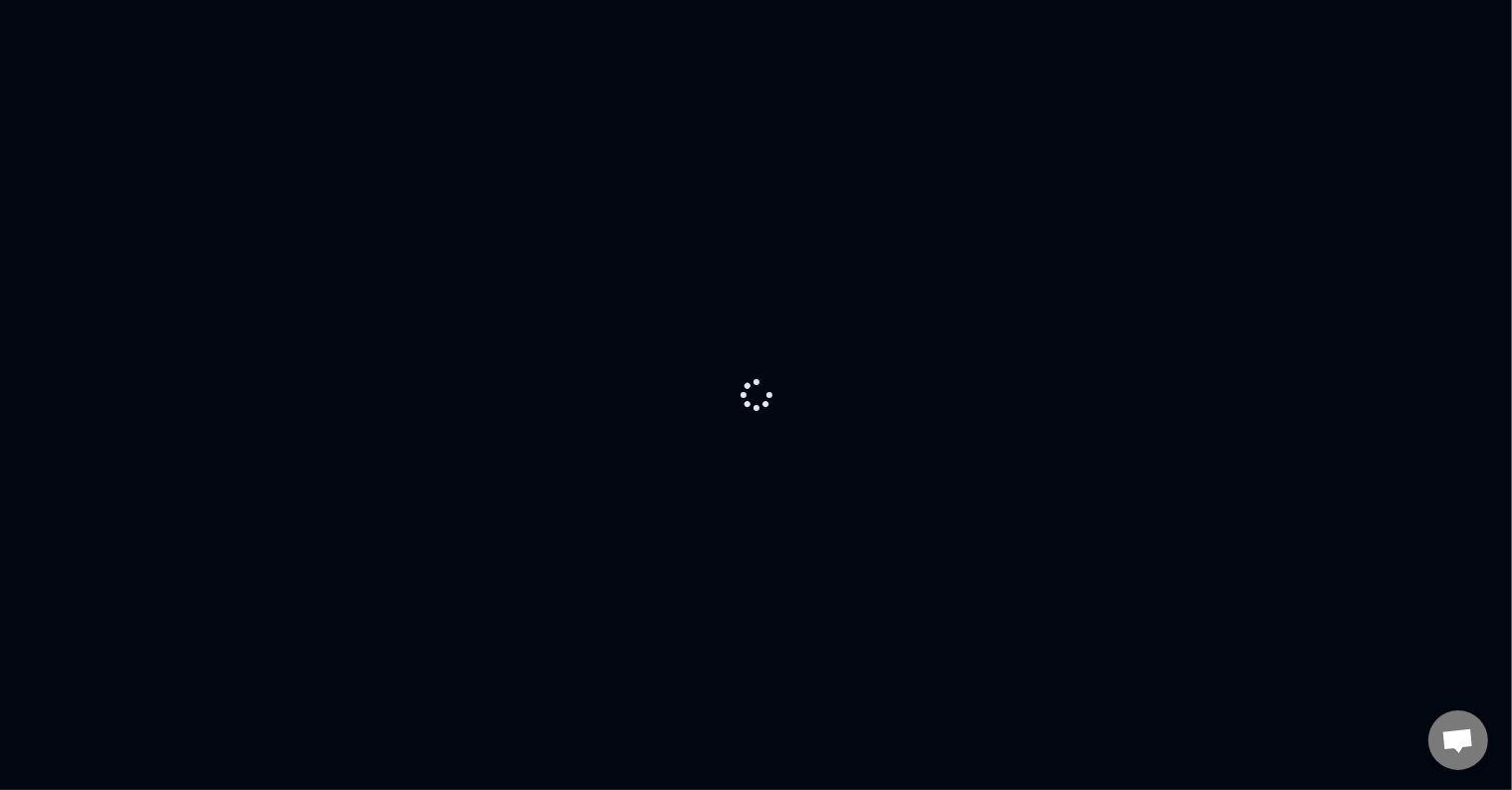 scroll, scrollTop: 0, scrollLeft: 0, axis: both 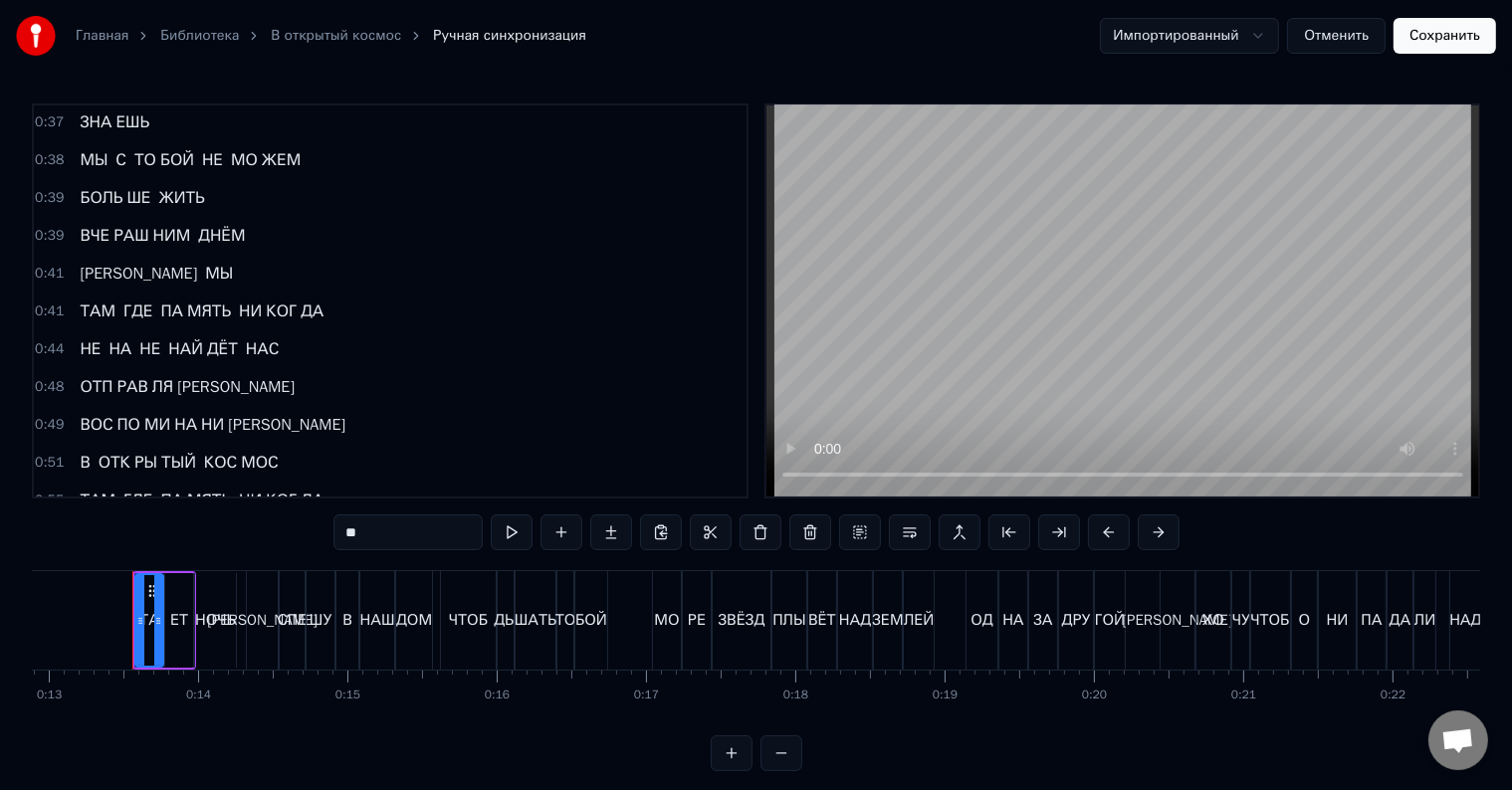 click on "НАС" at bounding box center (262, 349) 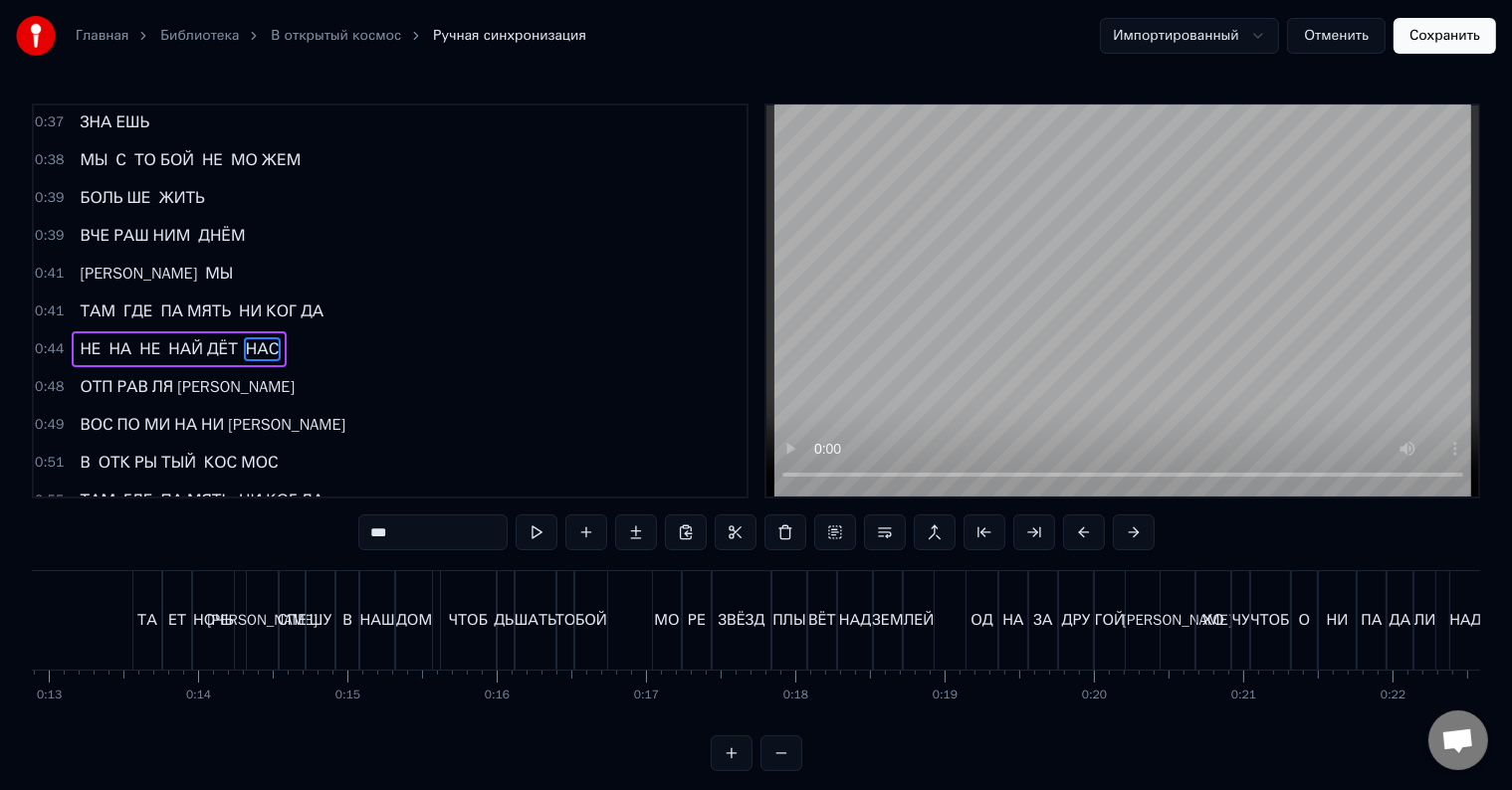 type on "***" 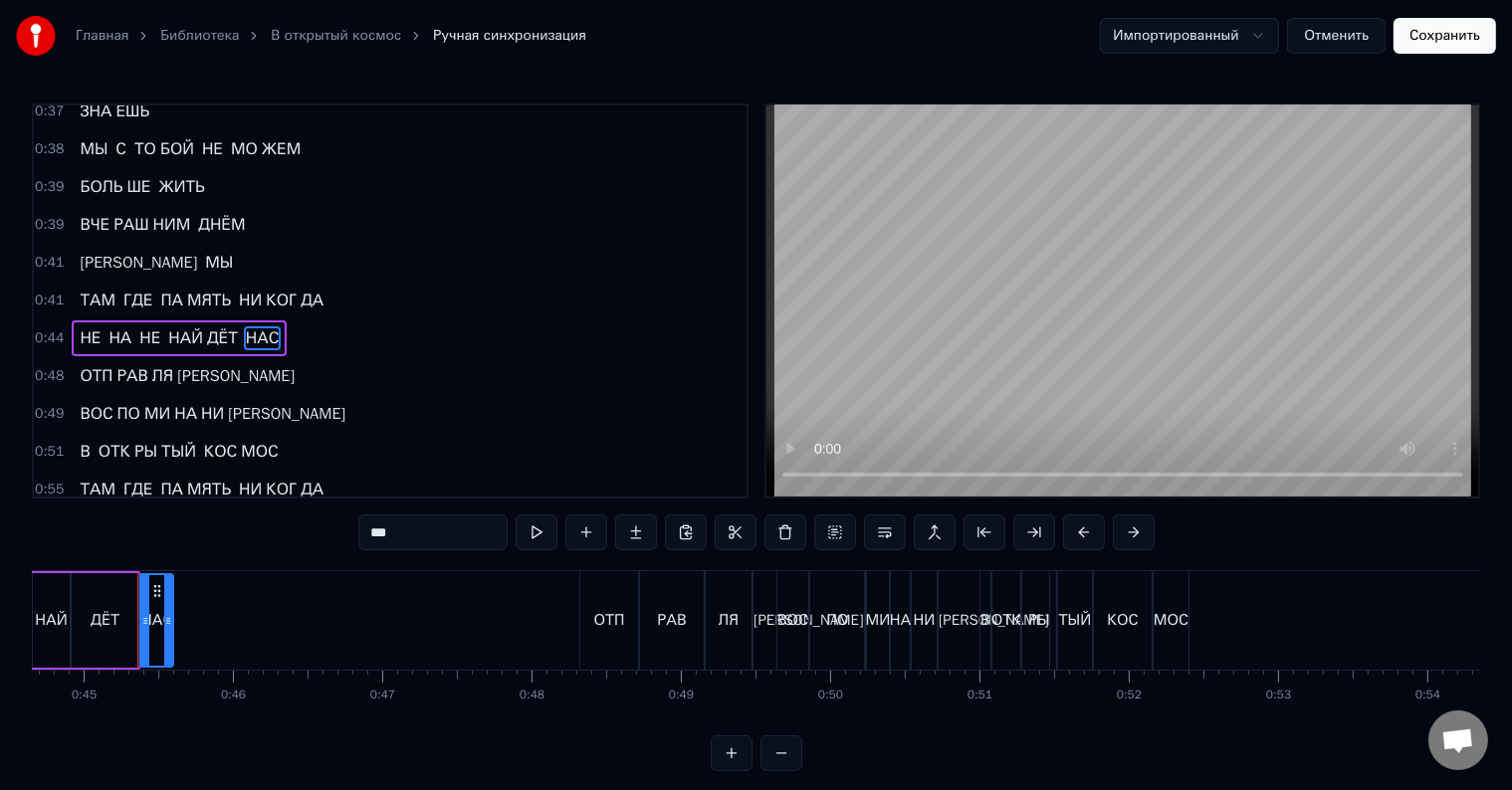 scroll, scrollTop: 0, scrollLeft: 6673, axis: horizontal 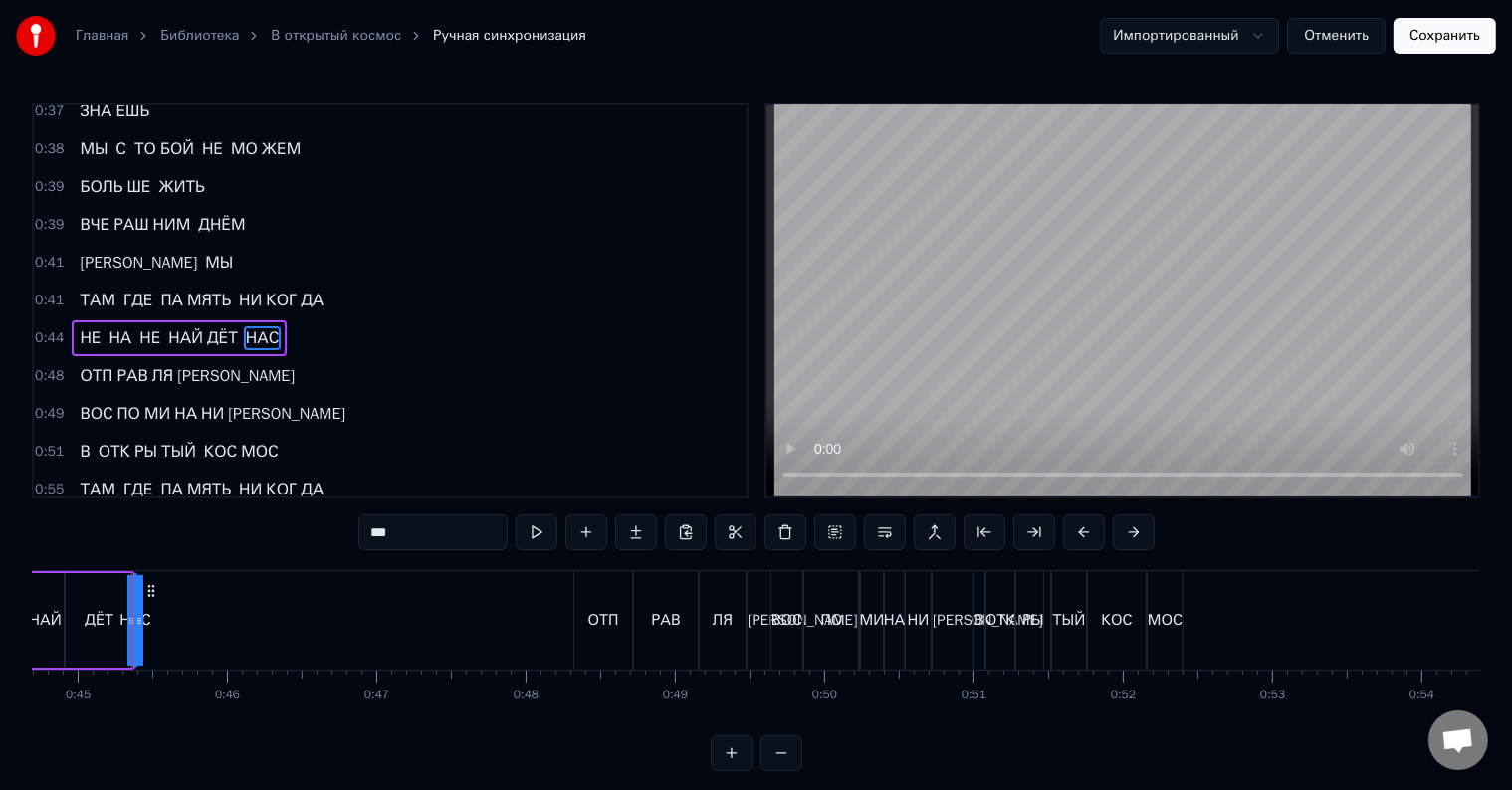 drag, startPoint x: 163, startPoint y: 613, endPoint x: 180, endPoint y: 613, distance: 17 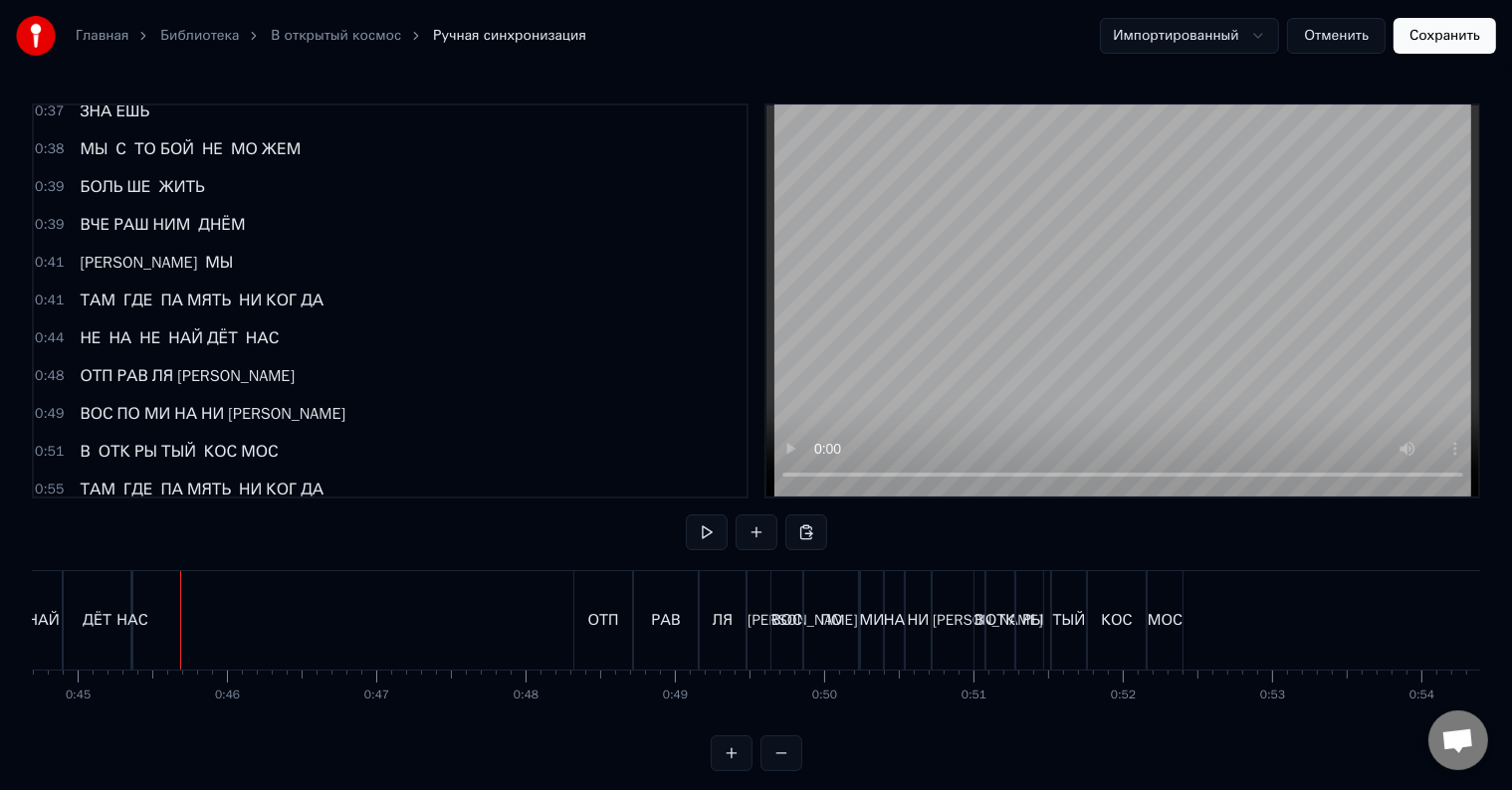 click on "МОС" at bounding box center [259, 452] 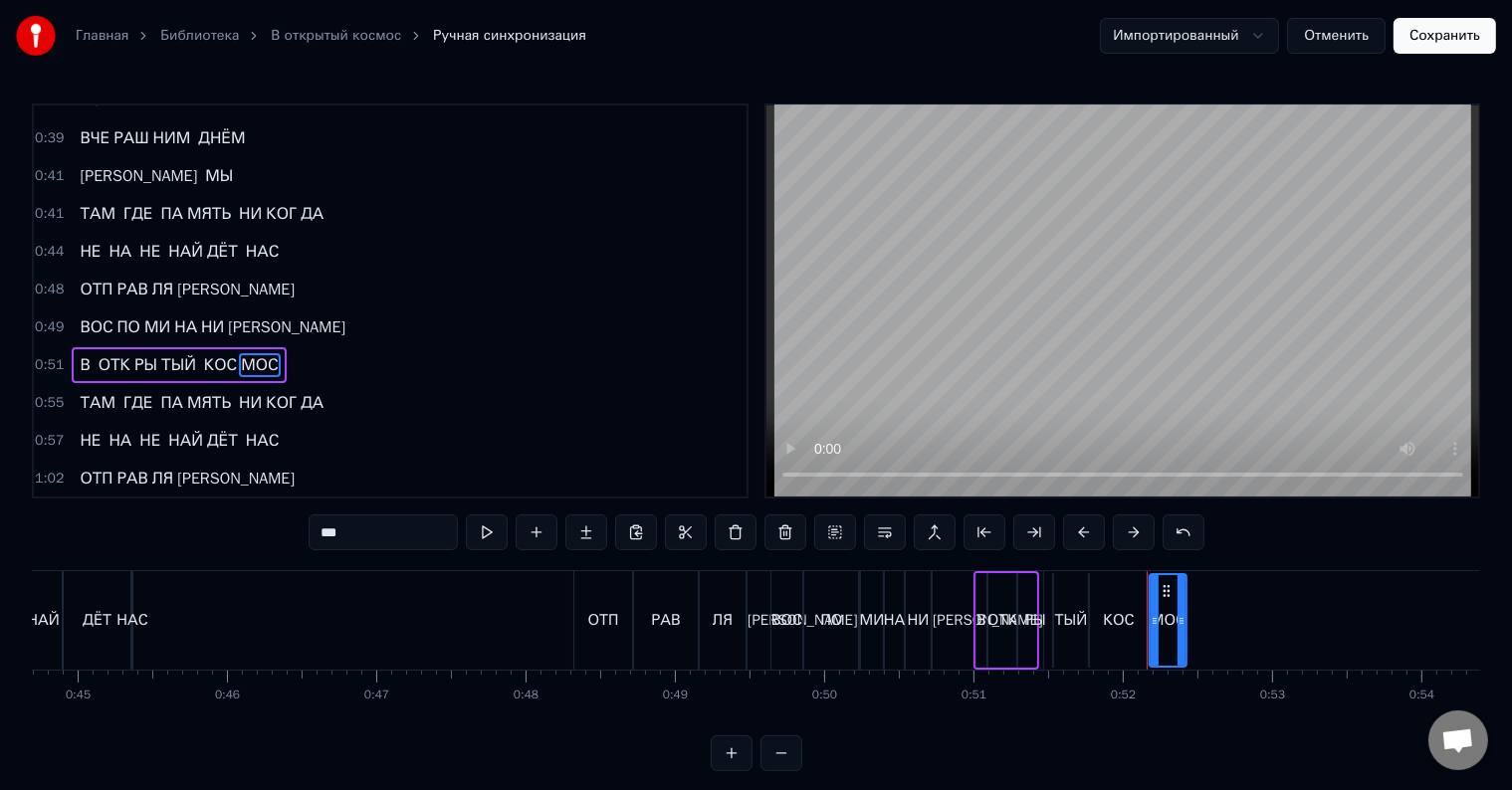 scroll, scrollTop: 1031, scrollLeft: 0, axis: vertical 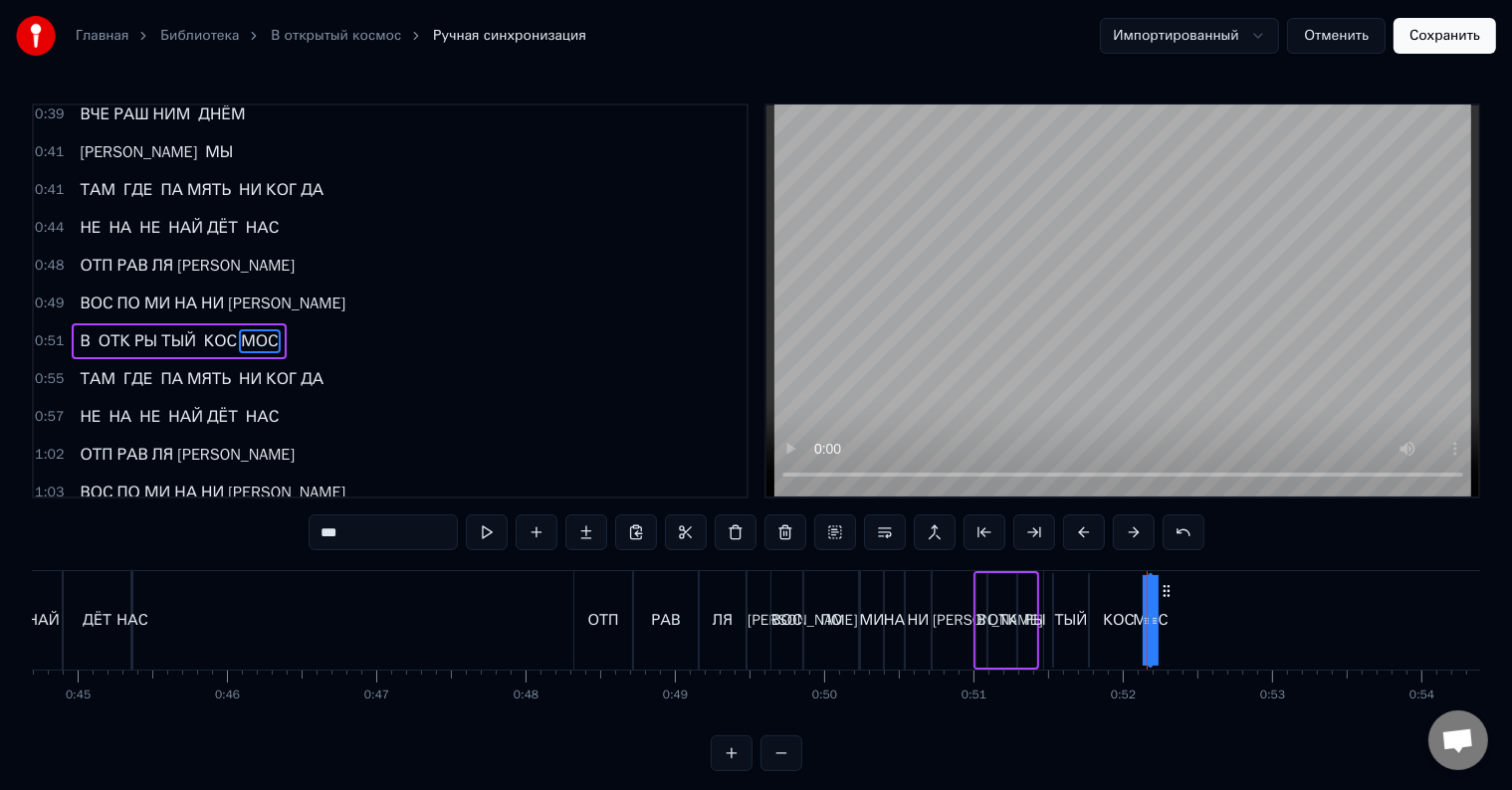 drag, startPoint x: 1183, startPoint y: 615, endPoint x: 1200, endPoint y: 613, distance: 17.117243 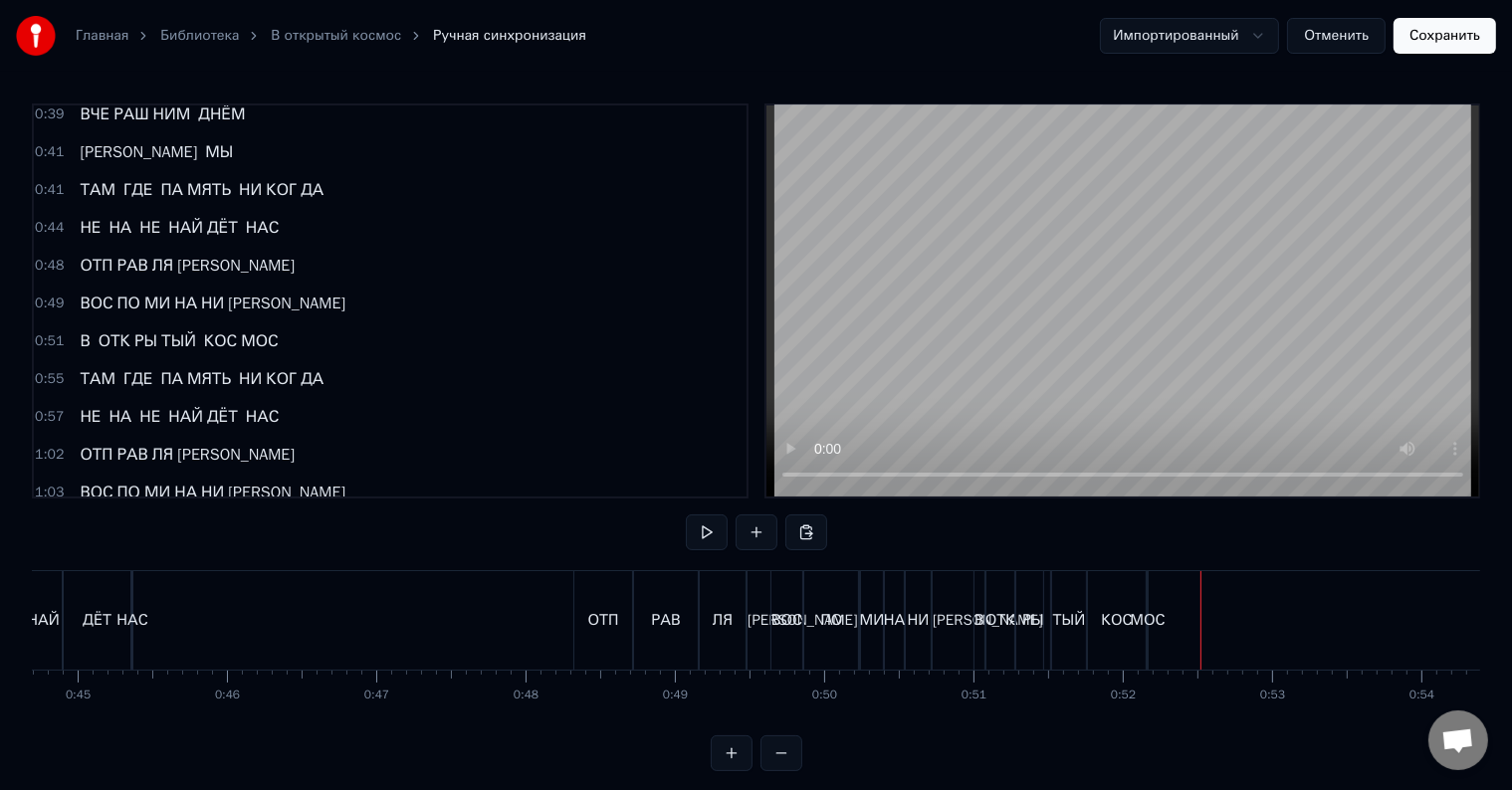 click on "ДА" at bounding box center (312, 379) 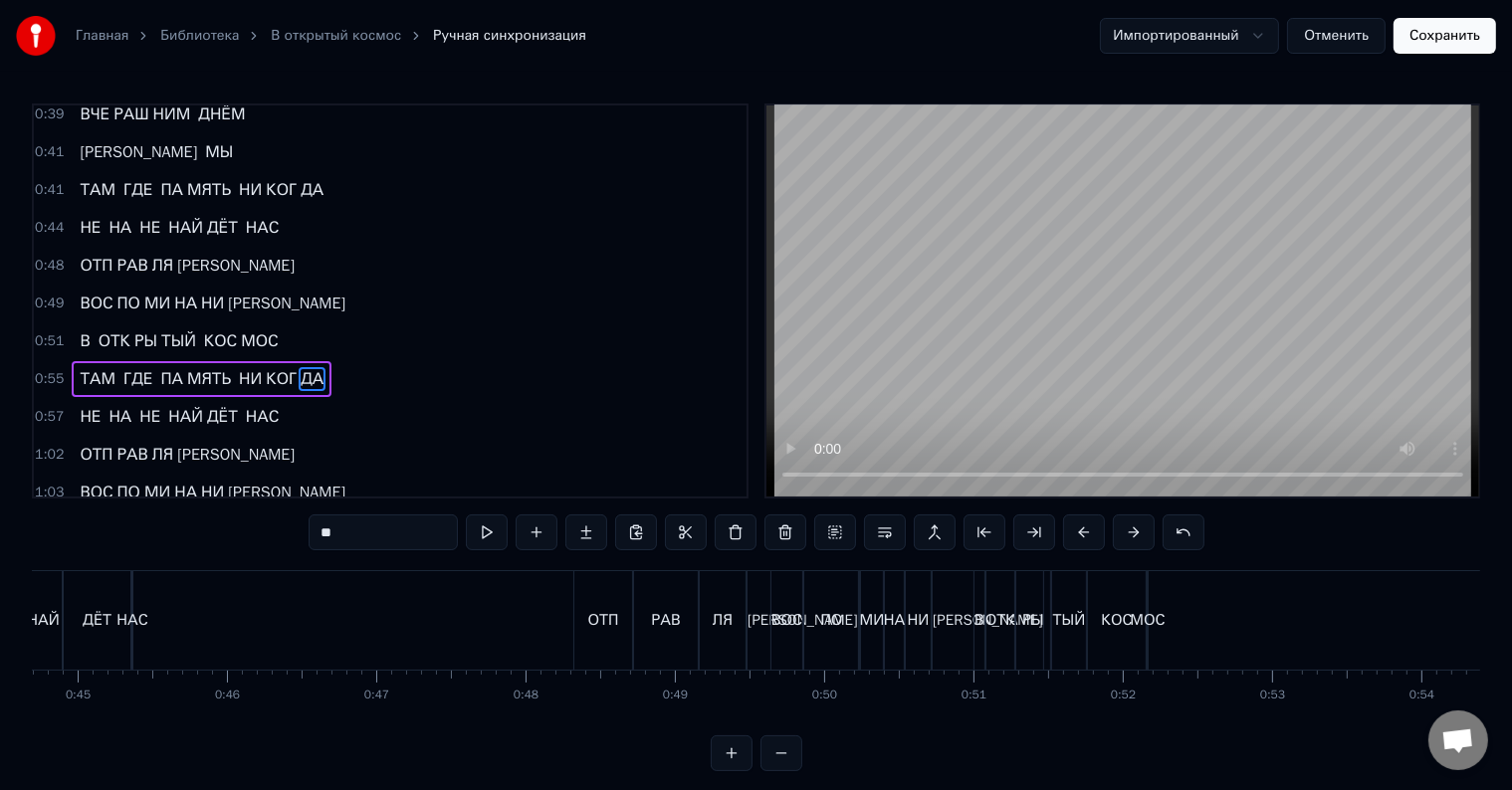 scroll, scrollTop: 1067, scrollLeft: 0, axis: vertical 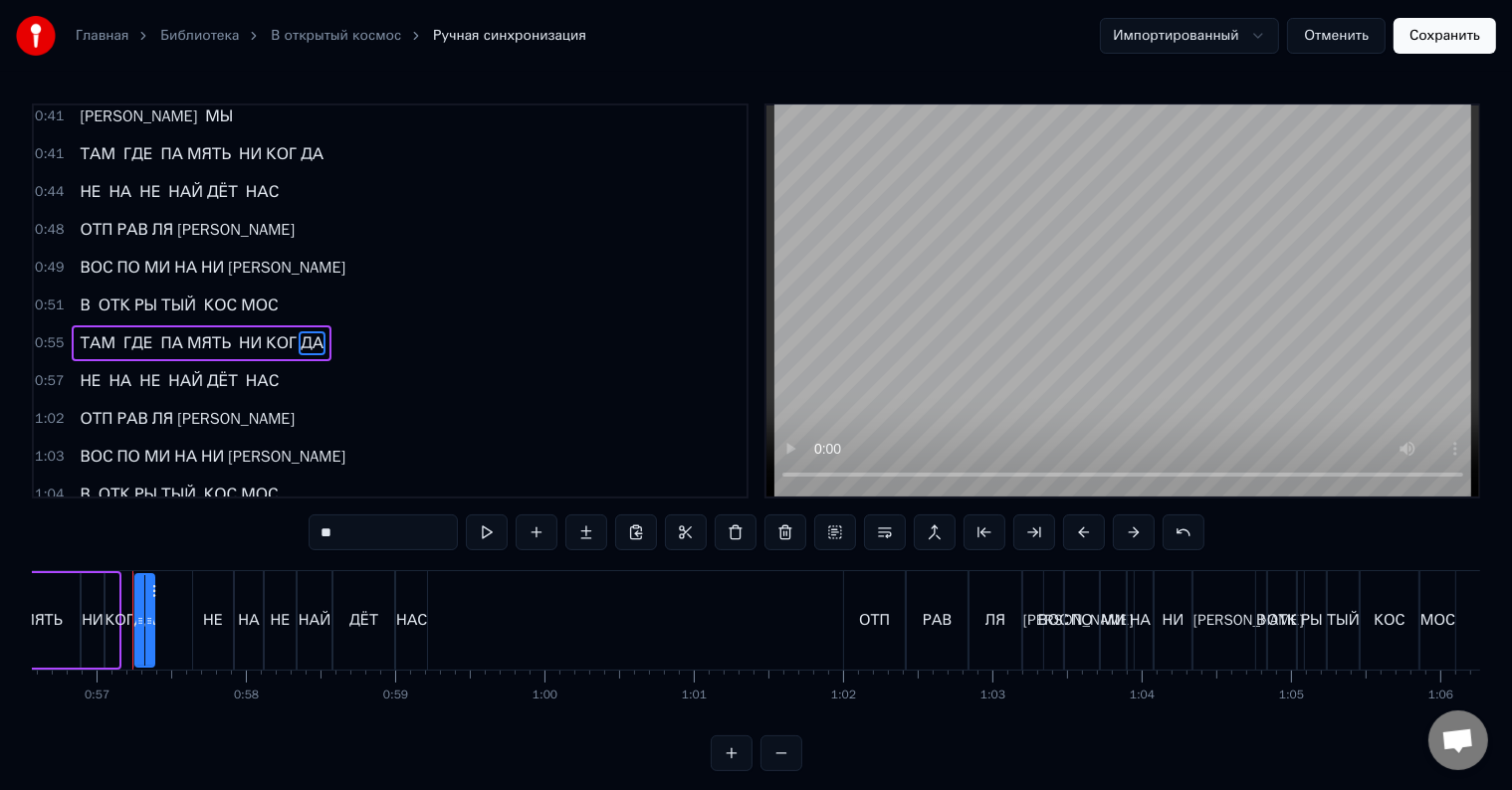 drag, startPoint x: 153, startPoint y: 617, endPoint x: 190, endPoint y: 616, distance: 37.01351 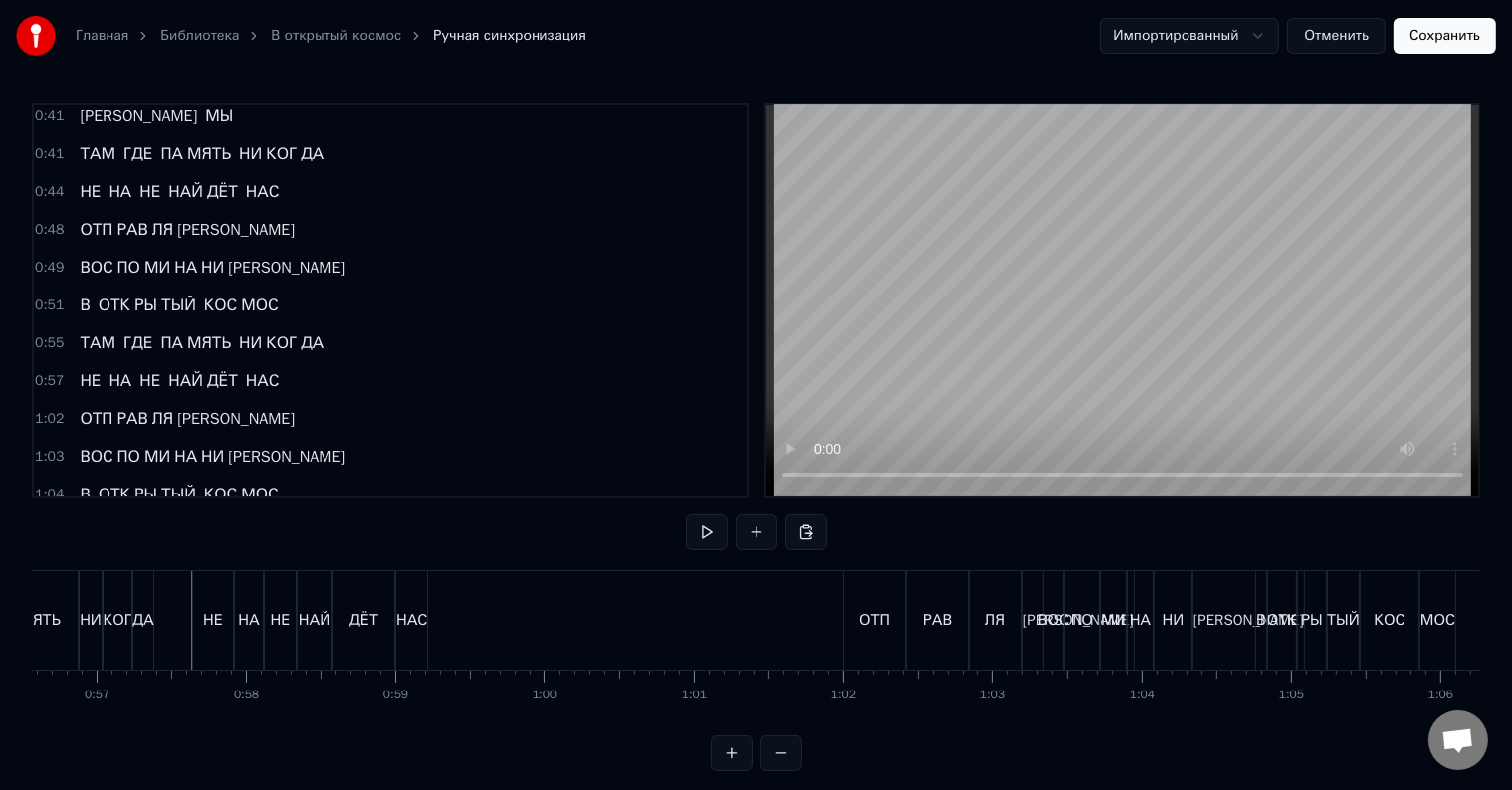 click on "НАС" at bounding box center (411, 620) 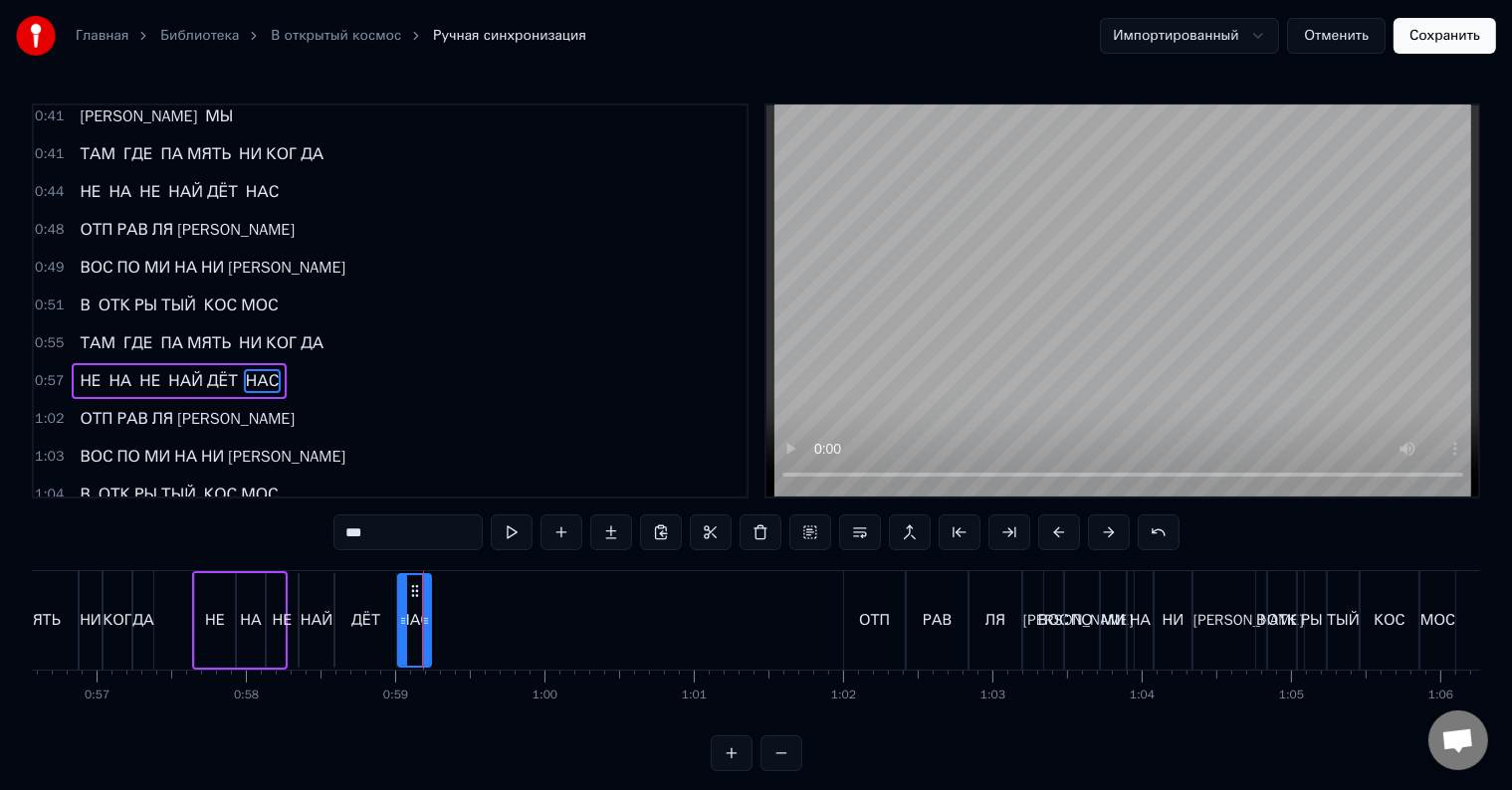 scroll, scrollTop: 1103, scrollLeft: 0, axis: vertical 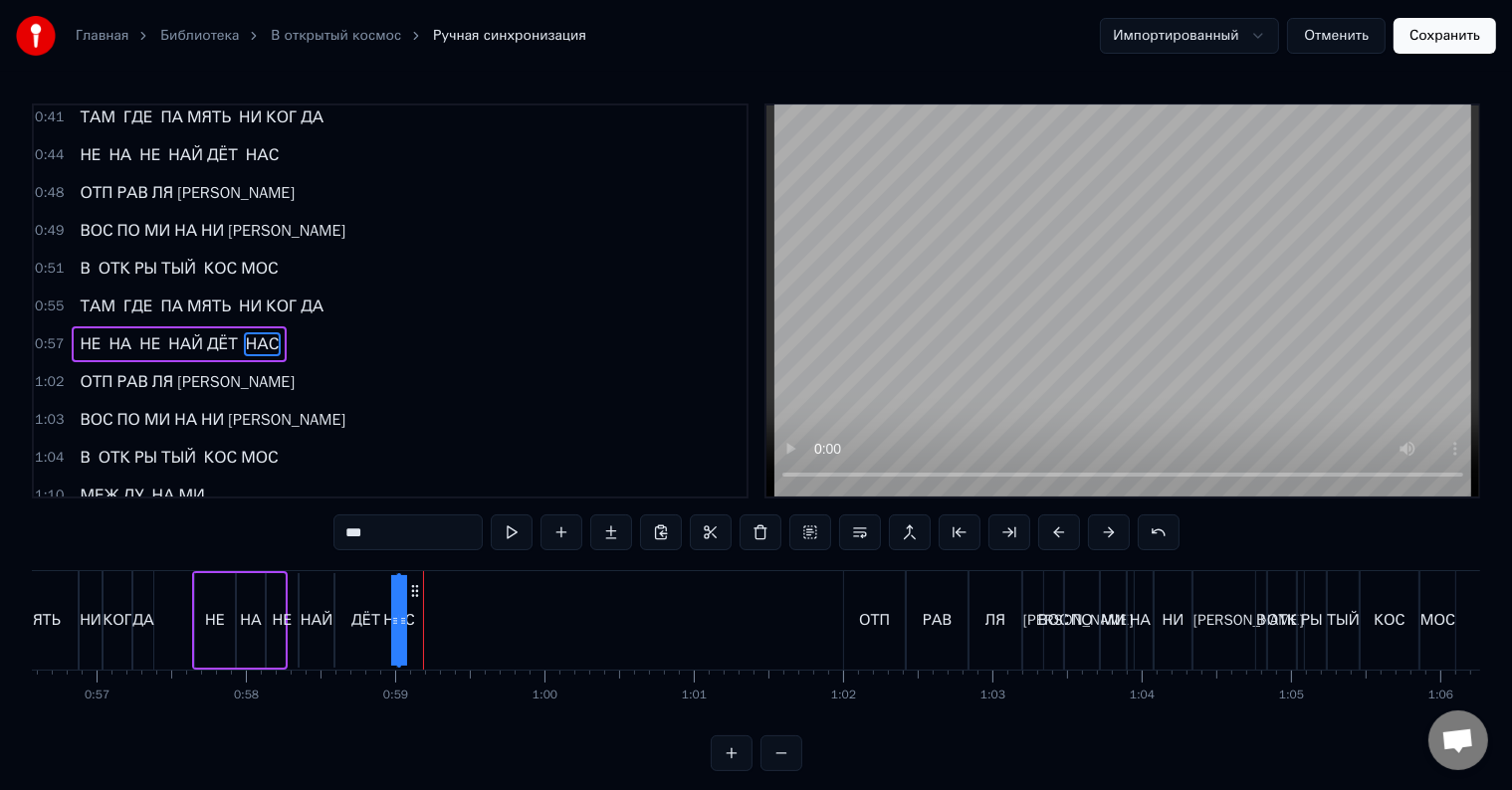 drag, startPoint x: 426, startPoint y: 625, endPoint x: 463, endPoint y: 623, distance: 37.054015 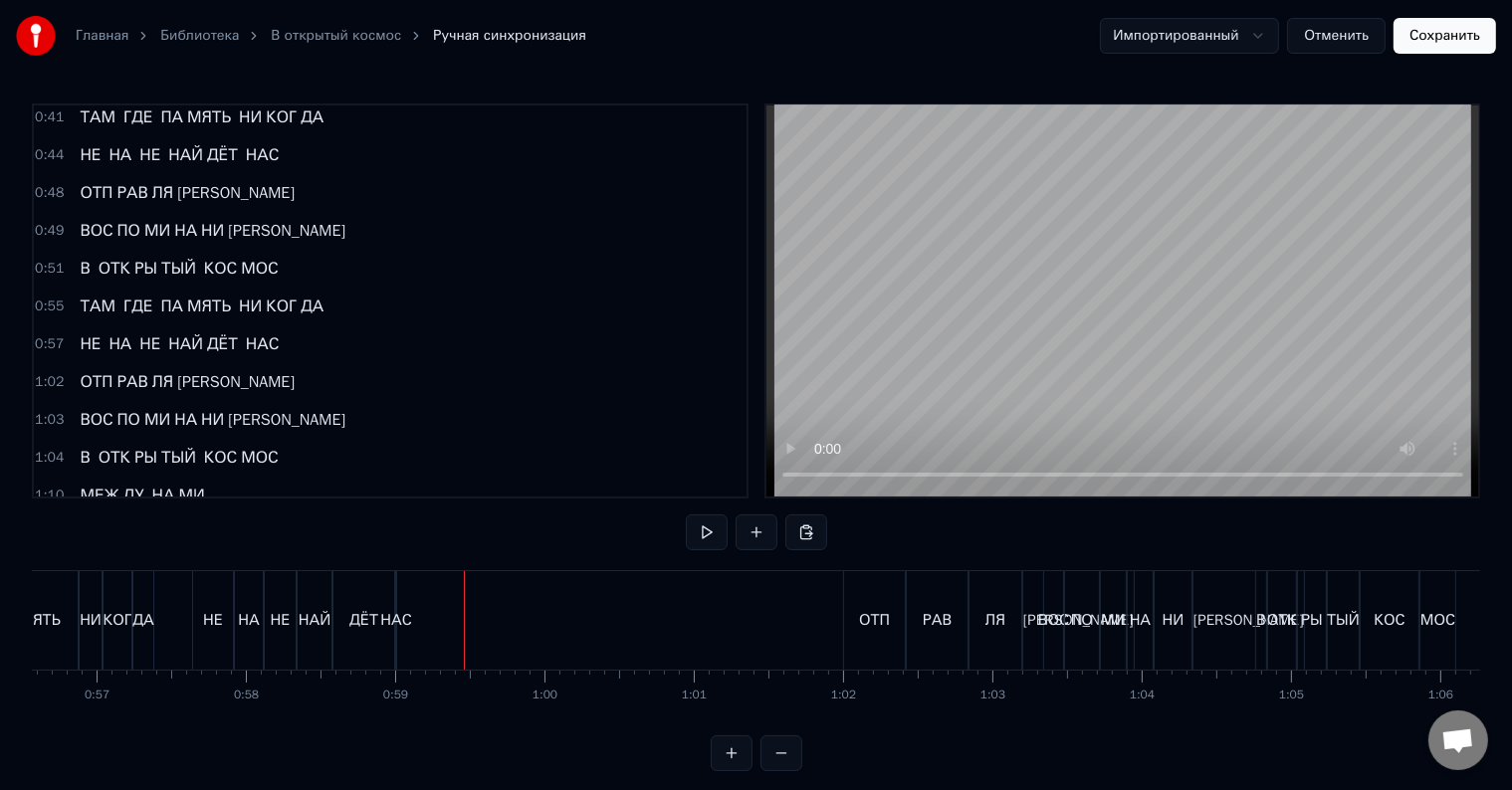 click on "МОС" at bounding box center (1437, 620) 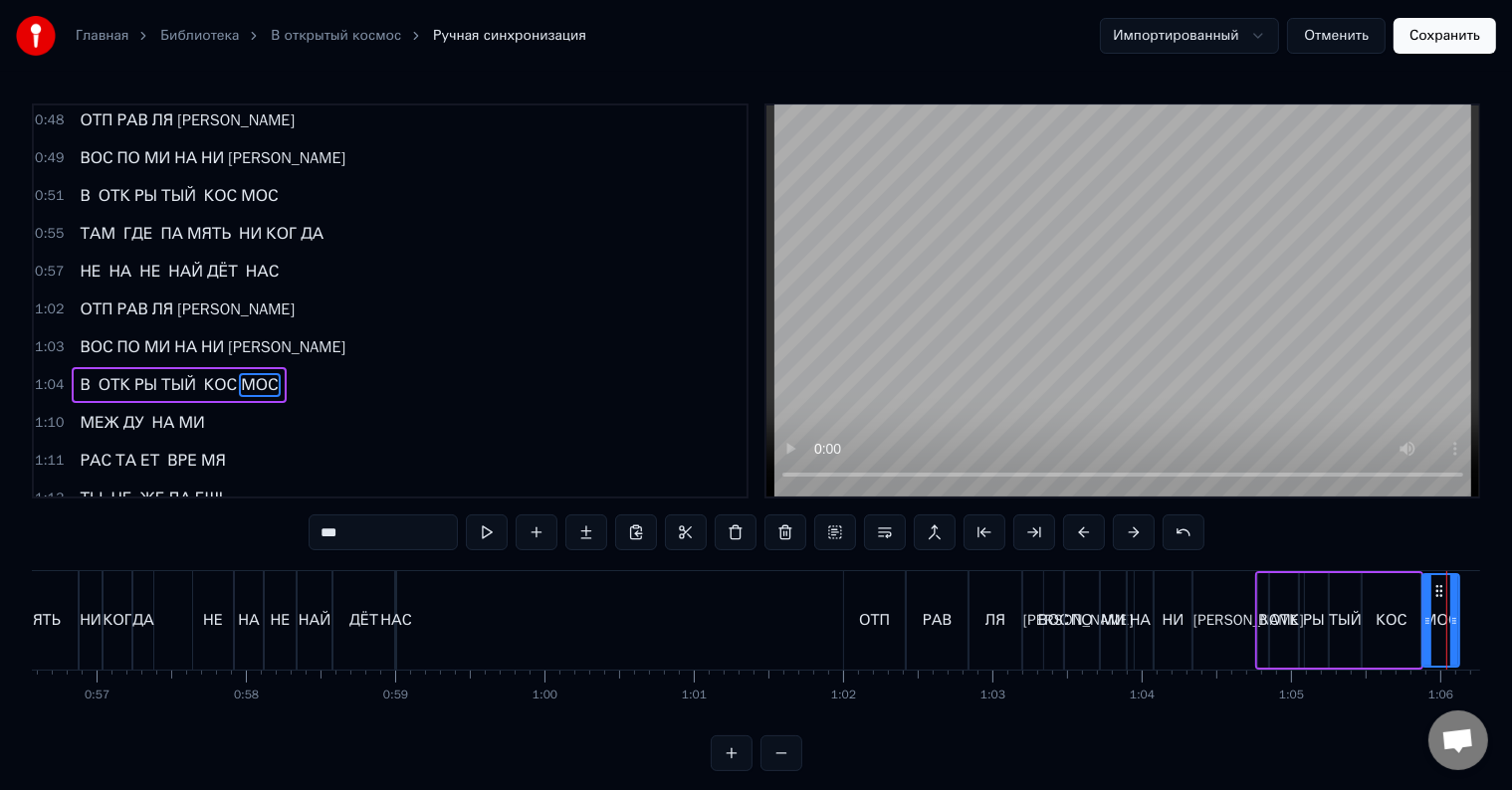 scroll, scrollTop: 1214, scrollLeft: 0, axis: vertical 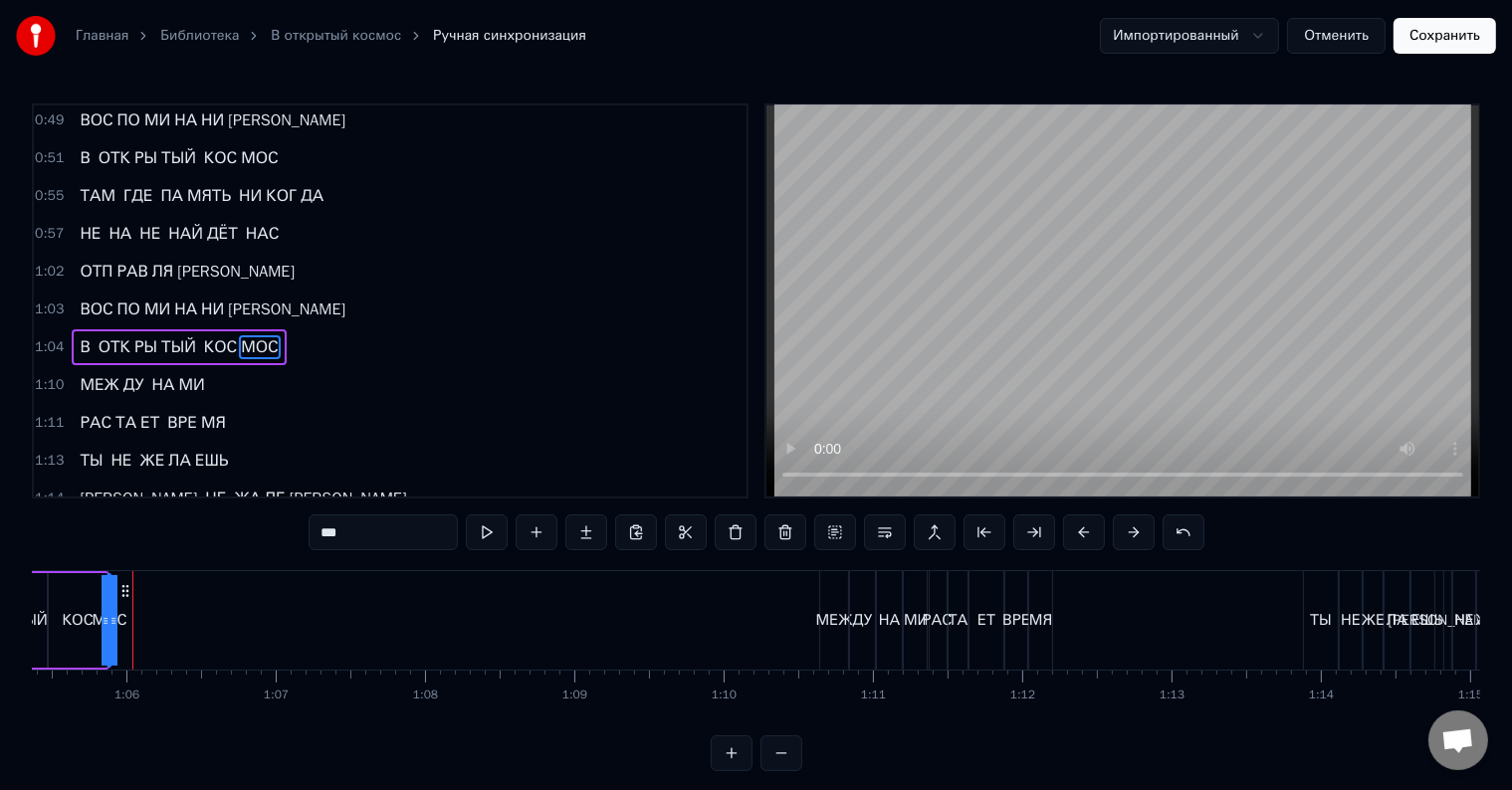 drag, startPoint x: 141, startPoint y: 617, endPoint x: 163, endPoint y: 617, distance: 22 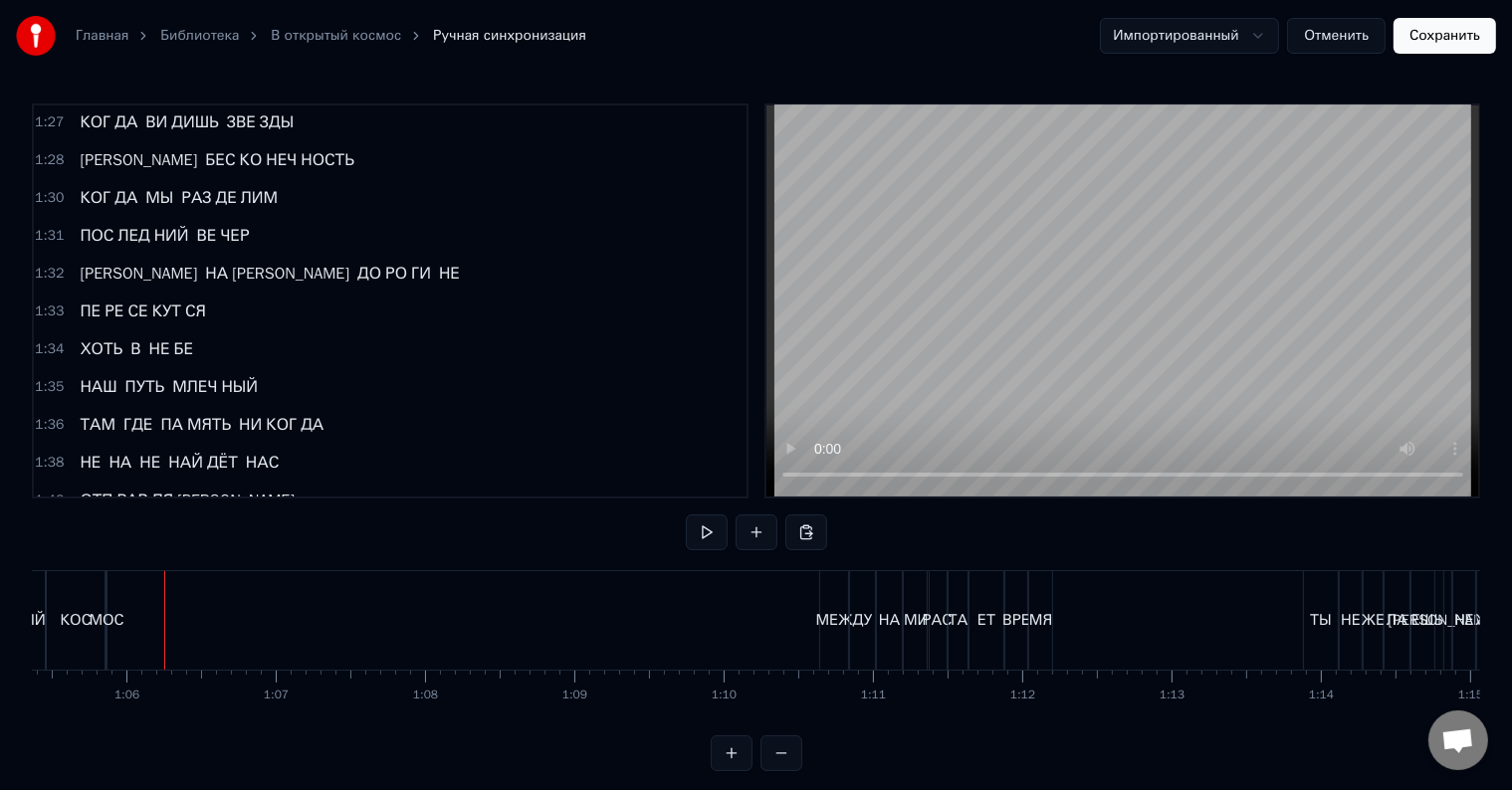 scroll, scrollTop: 1970, scrollLeft: 0, axis: vertical 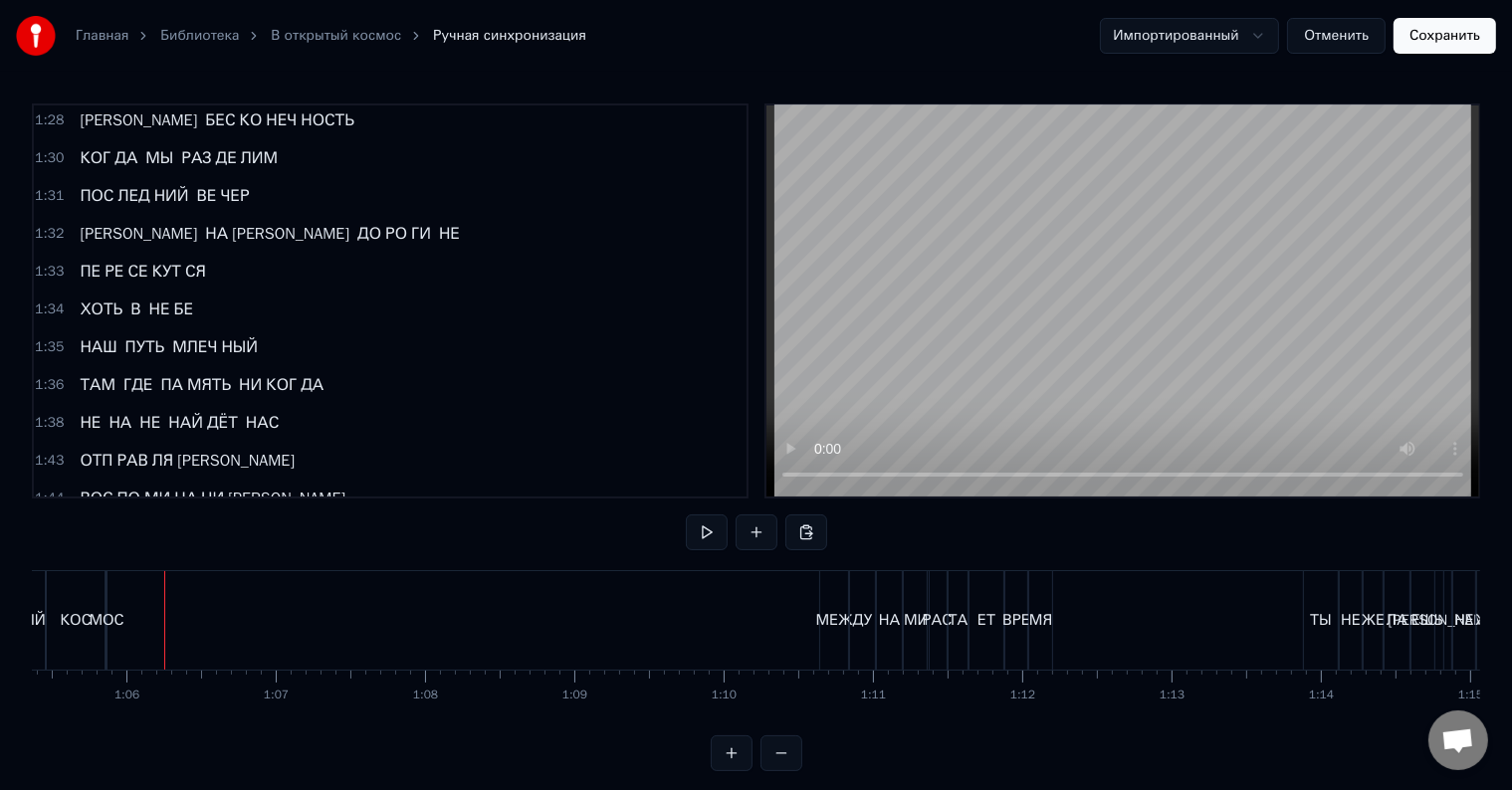 click on "НАС" at bounding box center (262, 423) 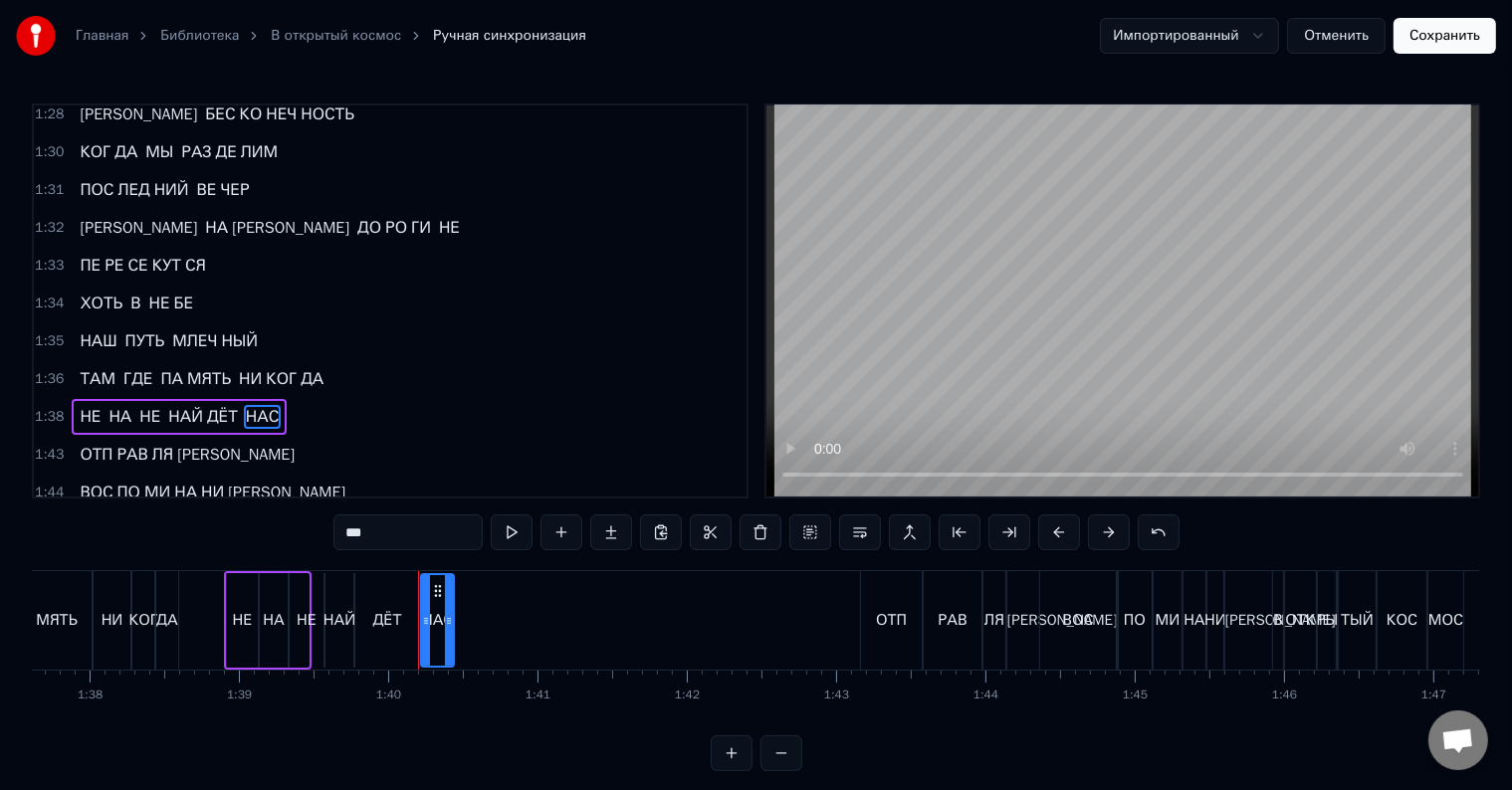 scroll, scrollTop: 0, scrollLeft: 14860, axis: horizontal 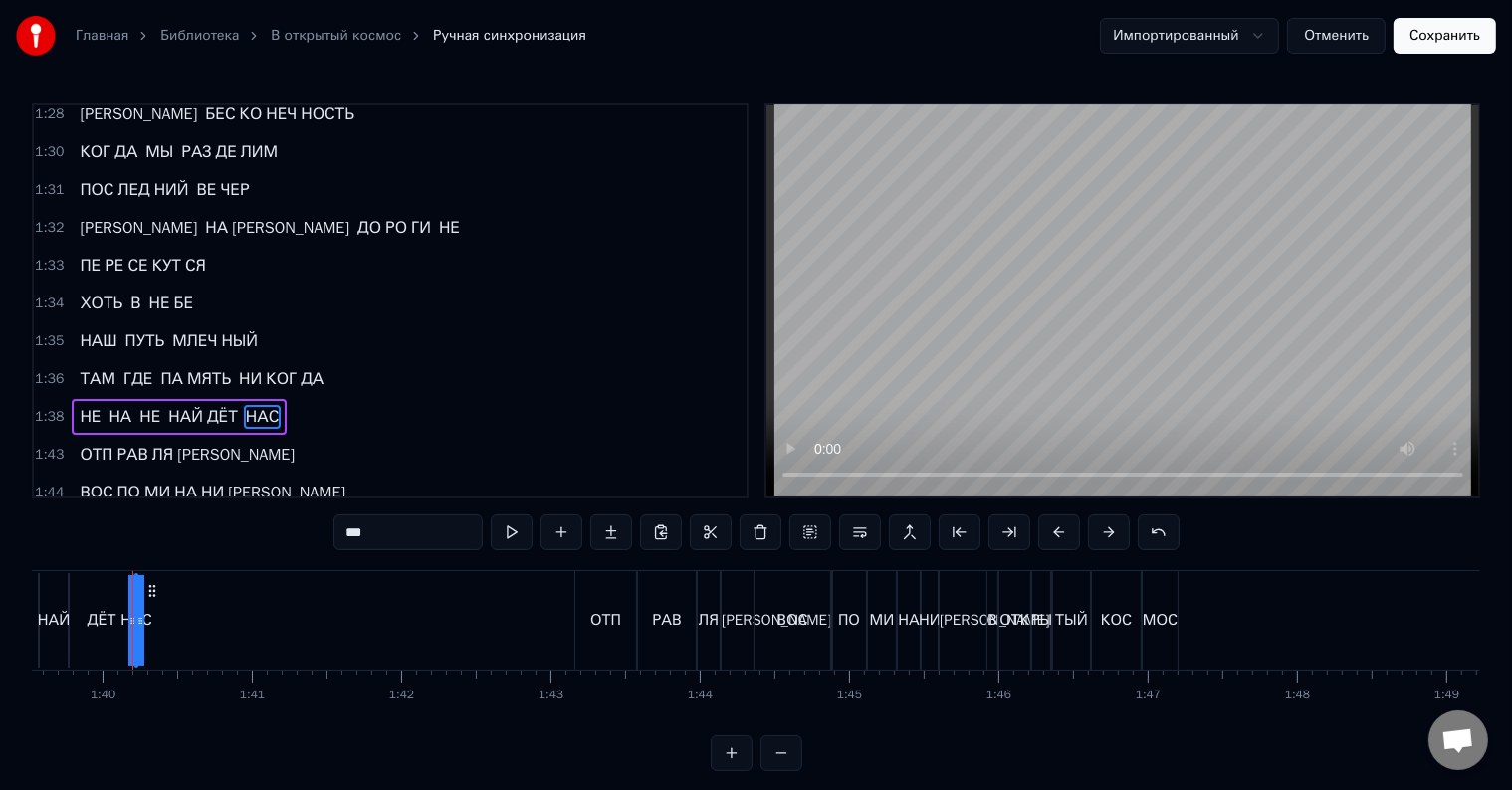 drag, startPoint x: 159, startPoint y: 617, endPoint x: 181, endPoint y: 617, distance: 22 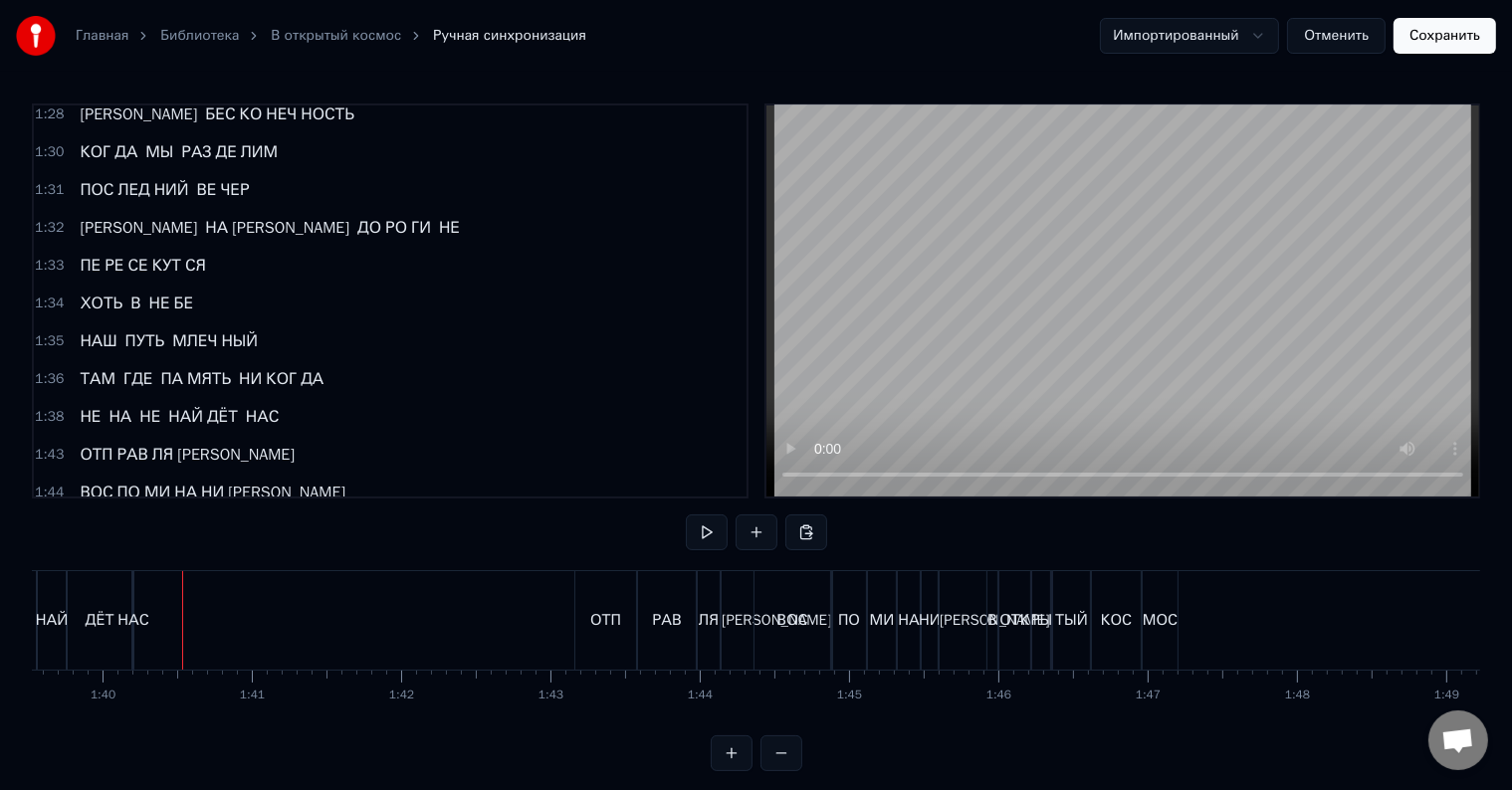 click on "МОС" at bounding box center (259, 530) 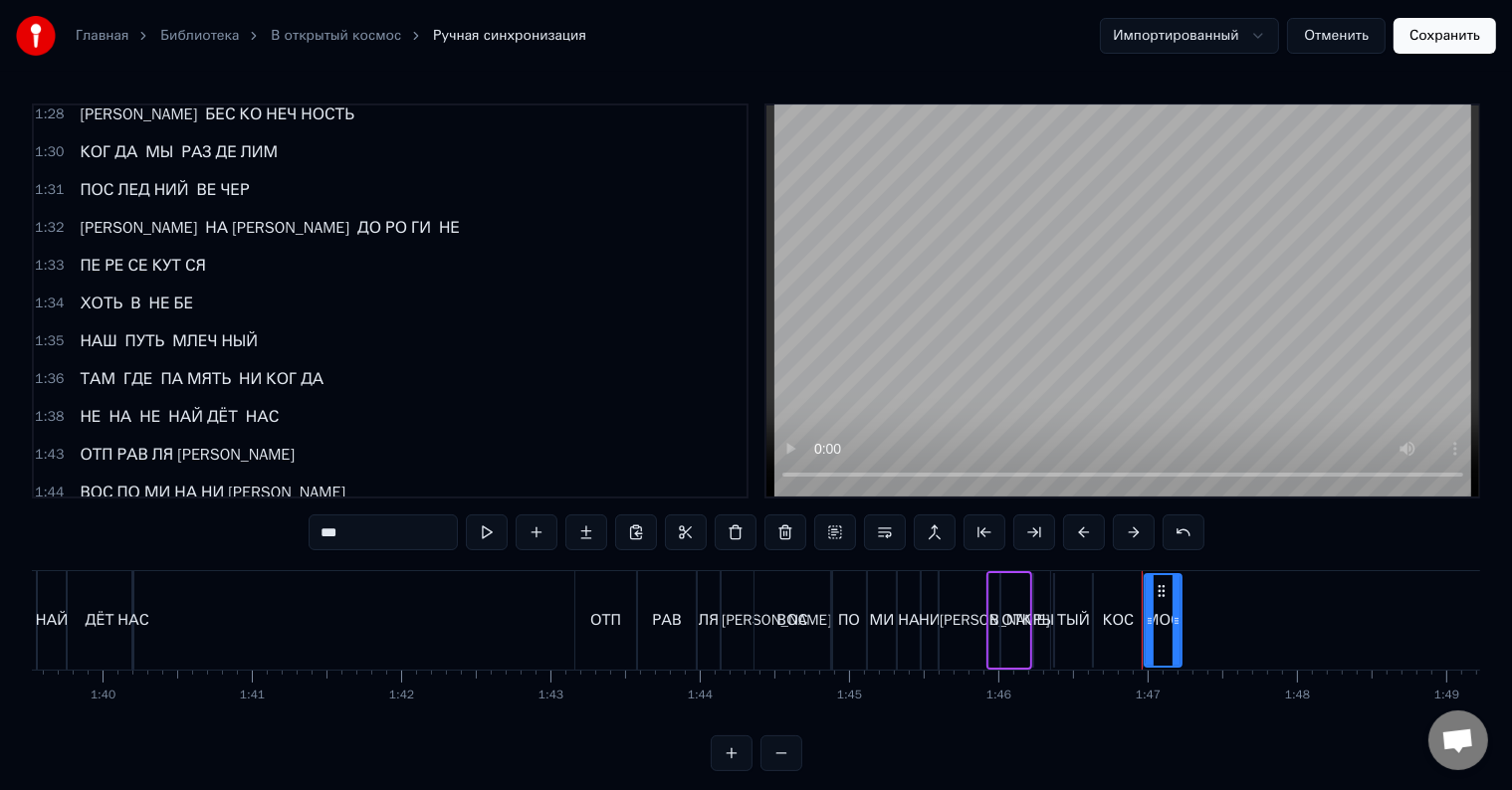 scroll, scrollTop: 2129, scrollLeft: 0, axis: vertical 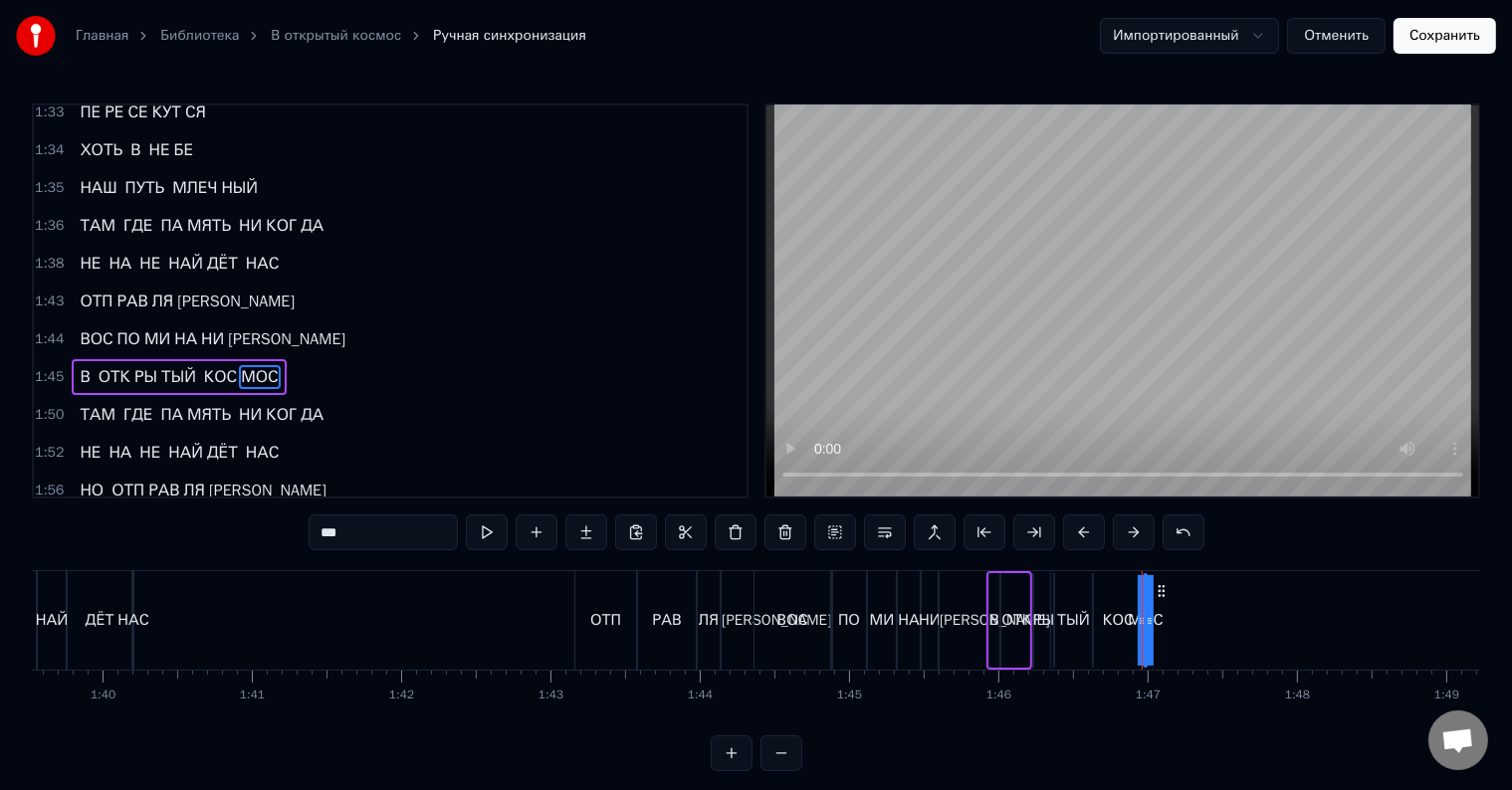 drag, startPoint x: 1172, startPoint y: 612, endPoint x: 1198, endPoint y: 612, distance: 26 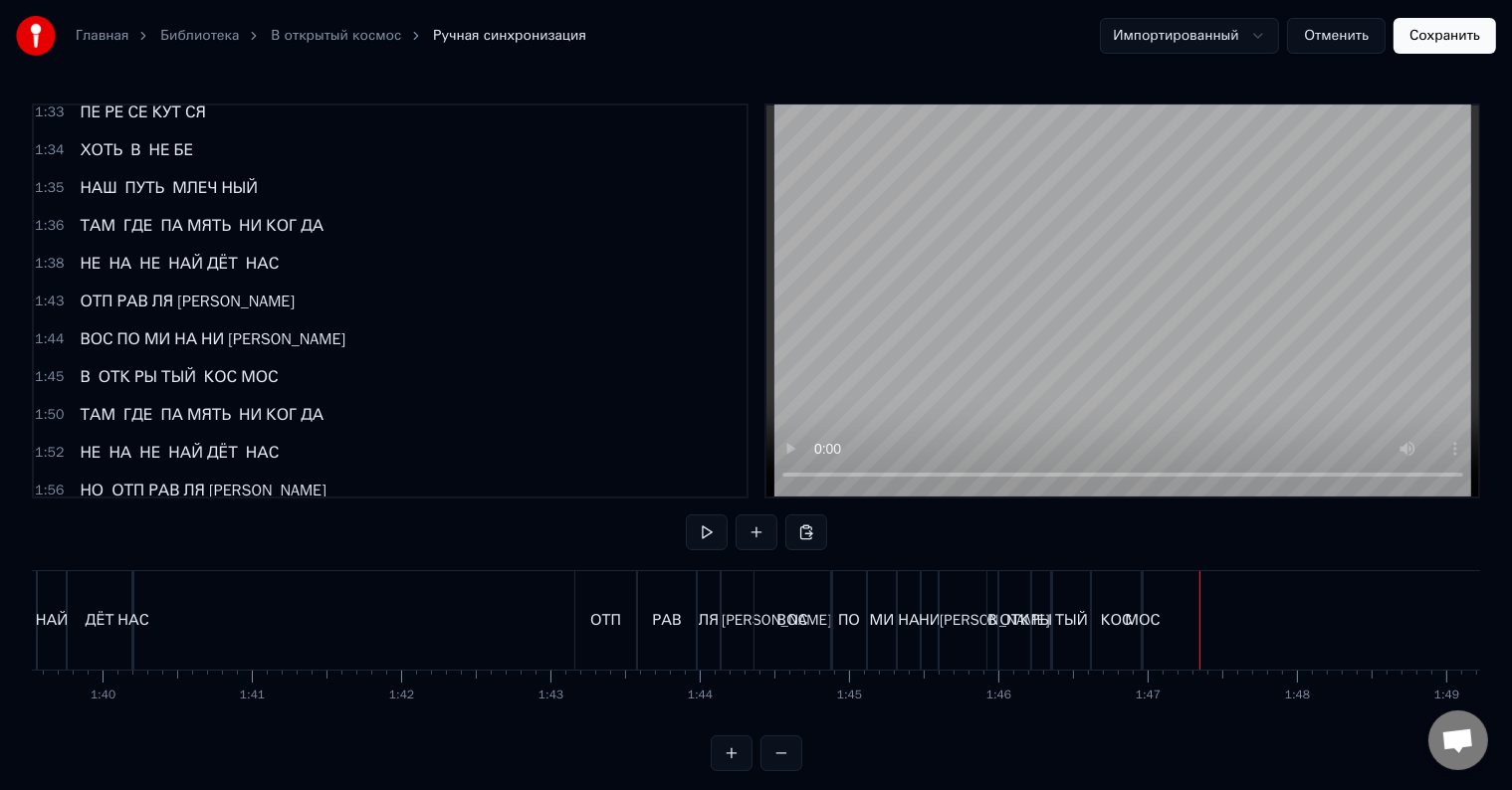 click on "НАС" at bounding box center (262, 453) 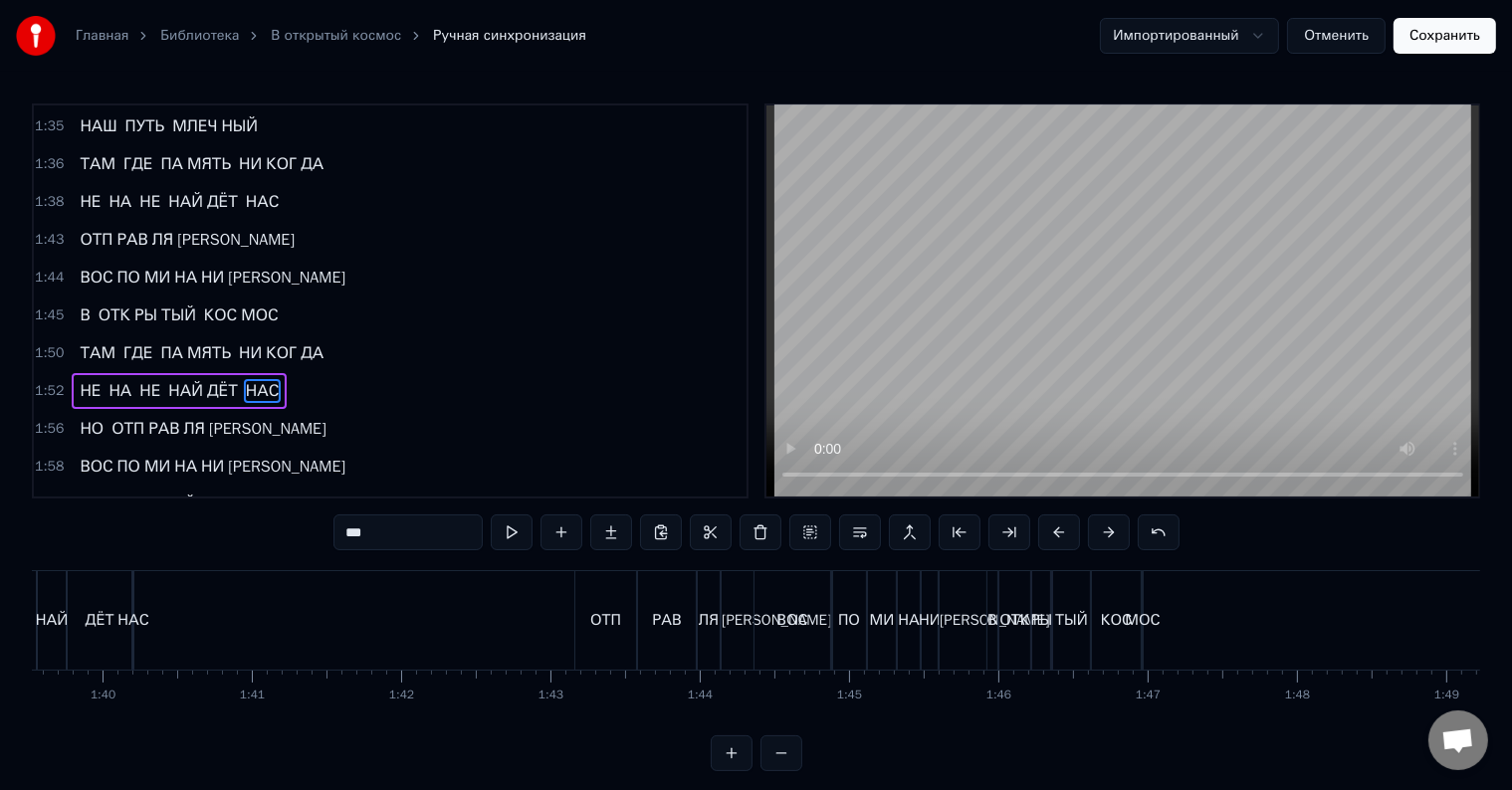 scroll, scrollTop: 2202, scrollLeft: 0, axis: vertical 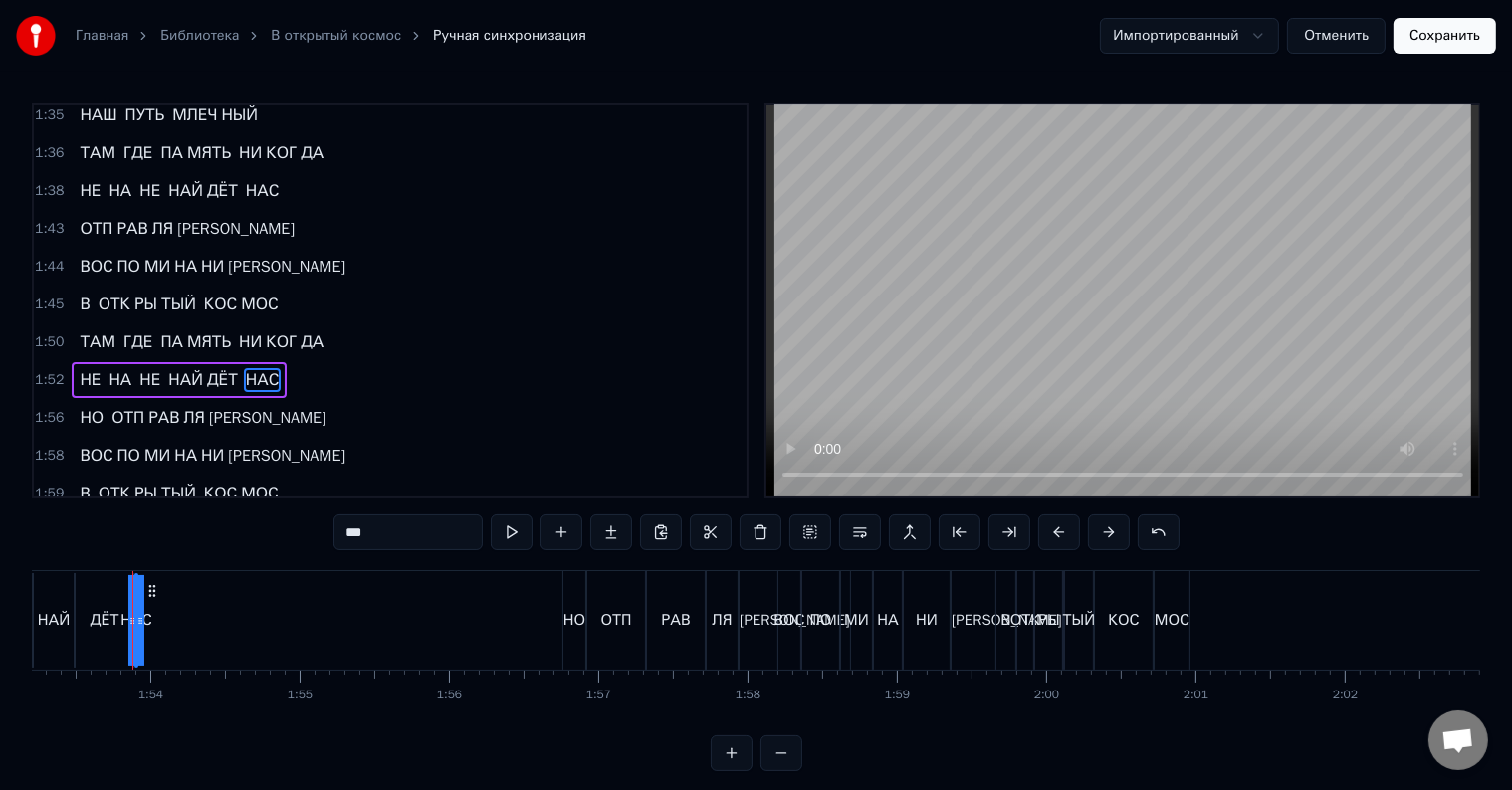 drag, startPoint x: 162, startPoint y: 622, endPoint x: 194, endPoint y: 617, distance: 32.38827 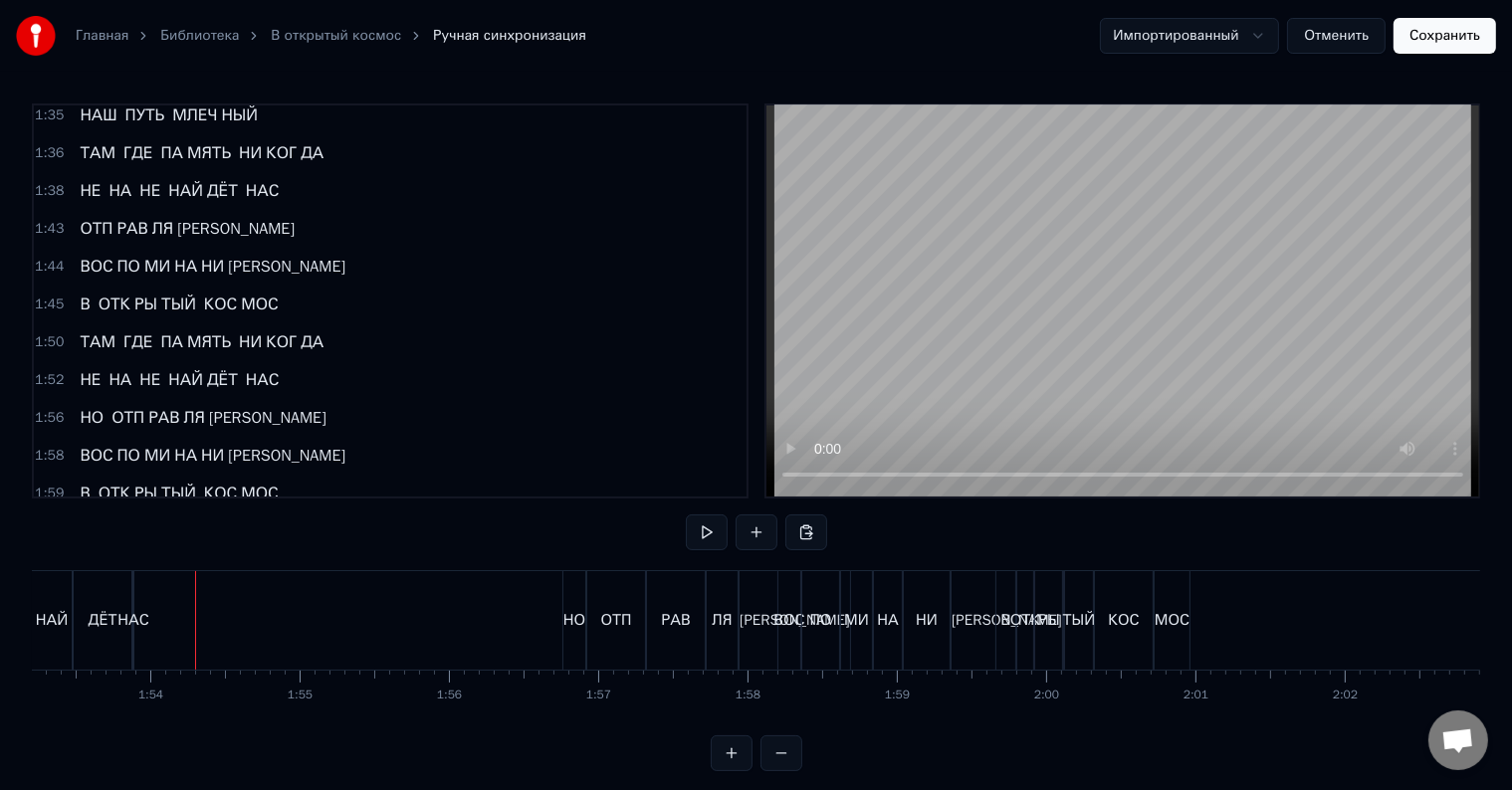click on "МОС" at bounding box center [259, 494] 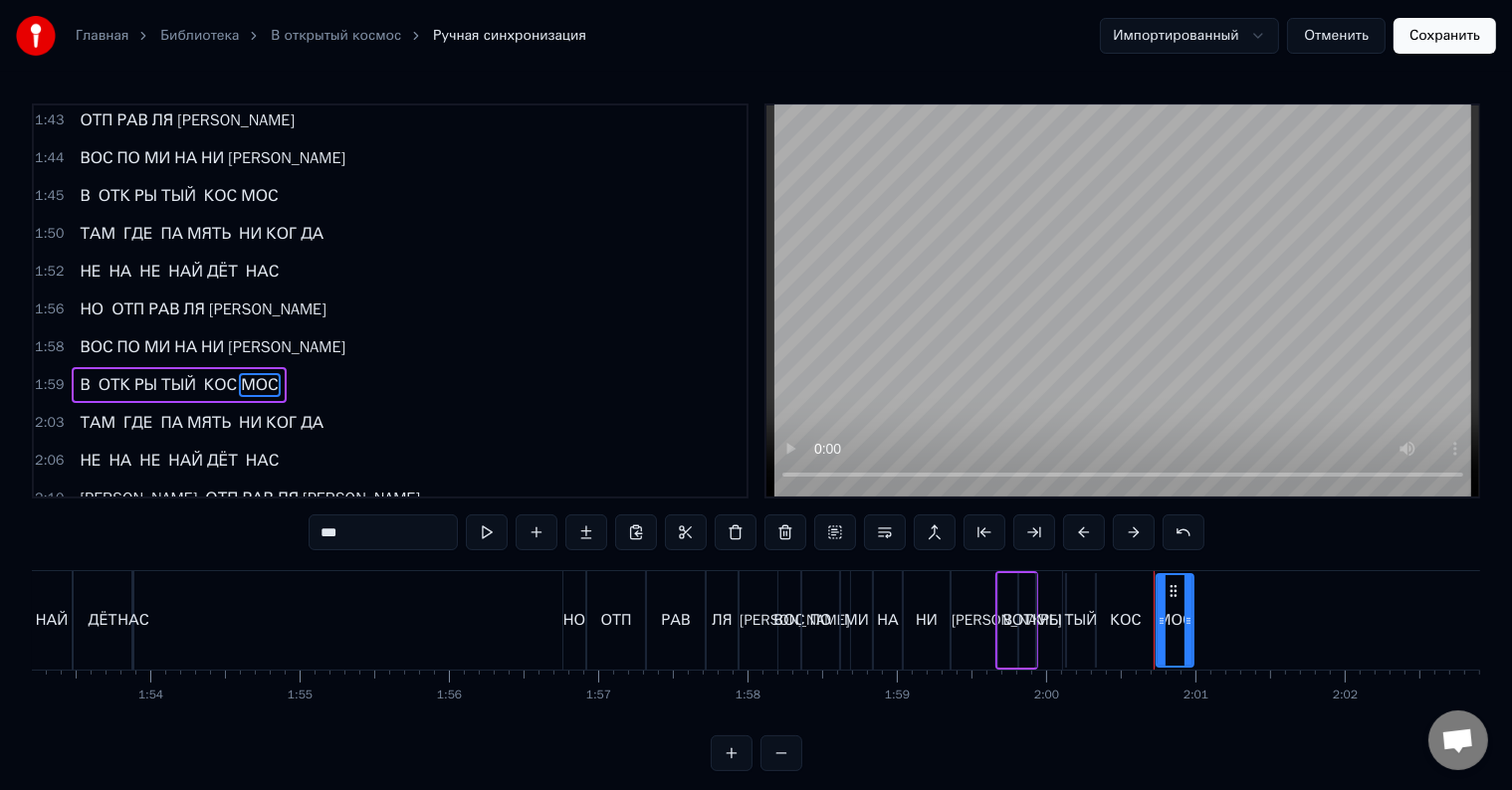 scroll, scrollTop: 2312, scrollLeft: 0, axis: vertical 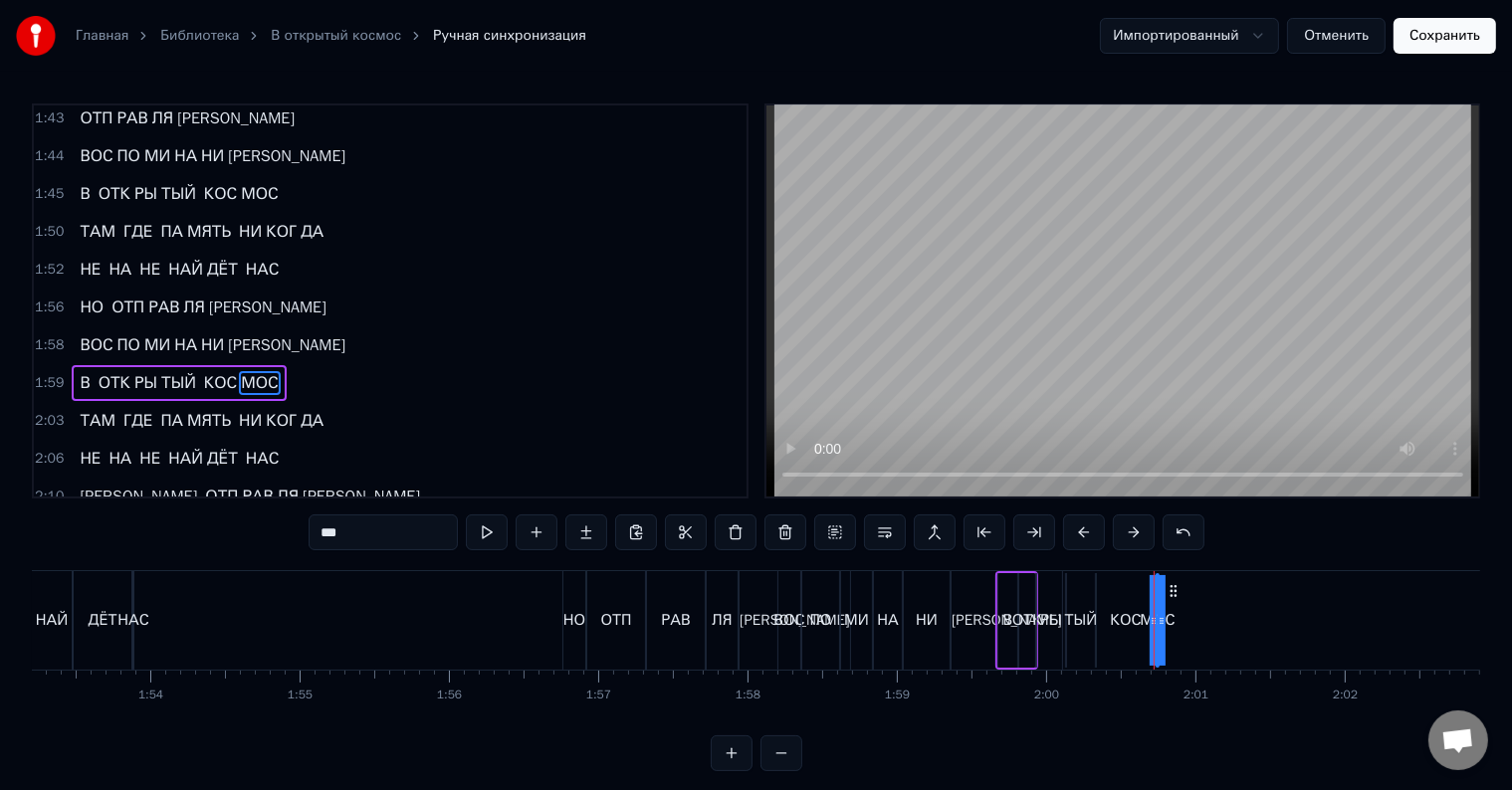 drag, startPoint x: 1187, startPoint y: 625, endPoint x: 1214, endPoint y: 625, distance: 27 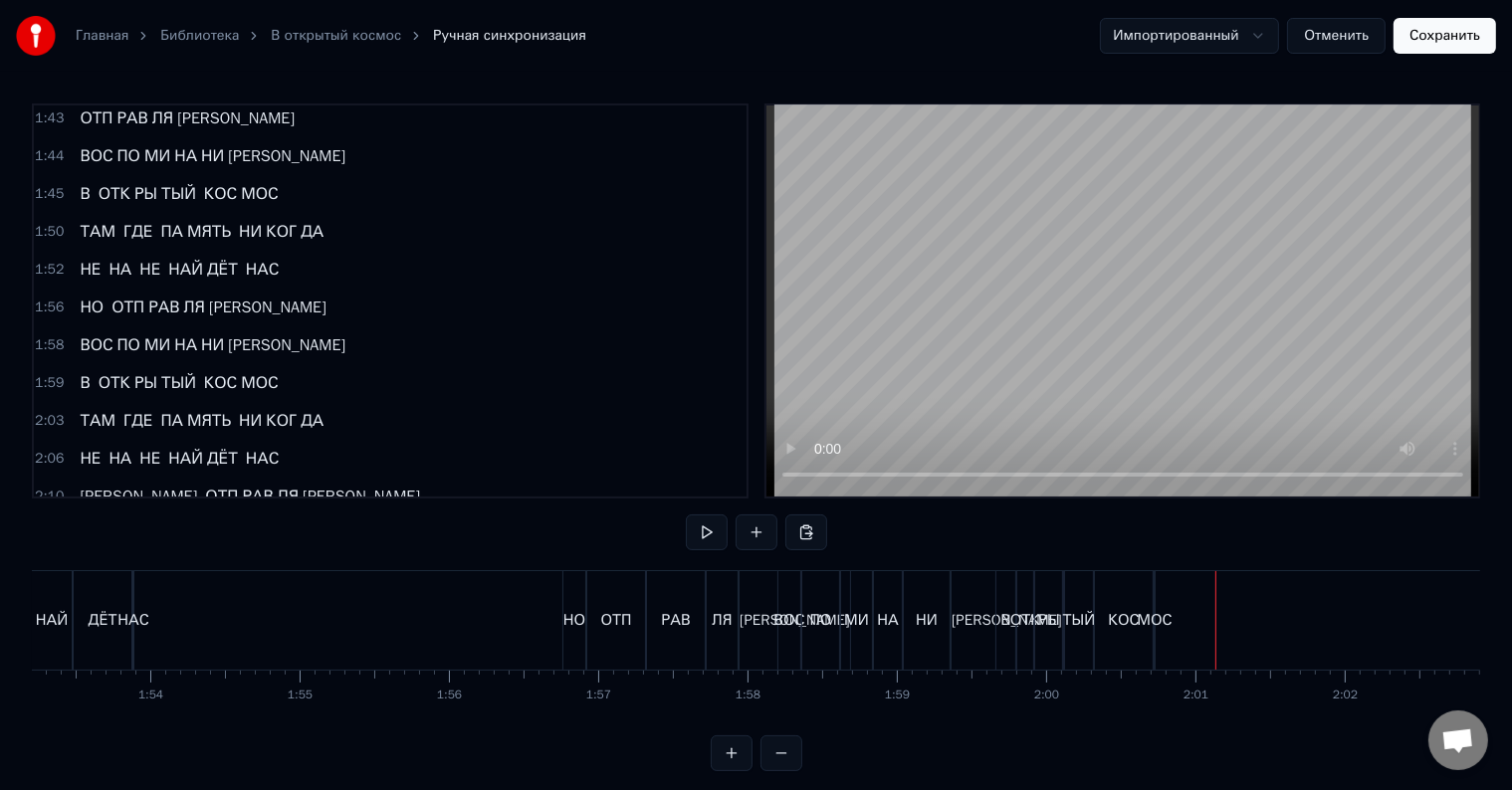 click on "НАС" at bounding box center (262, 459) 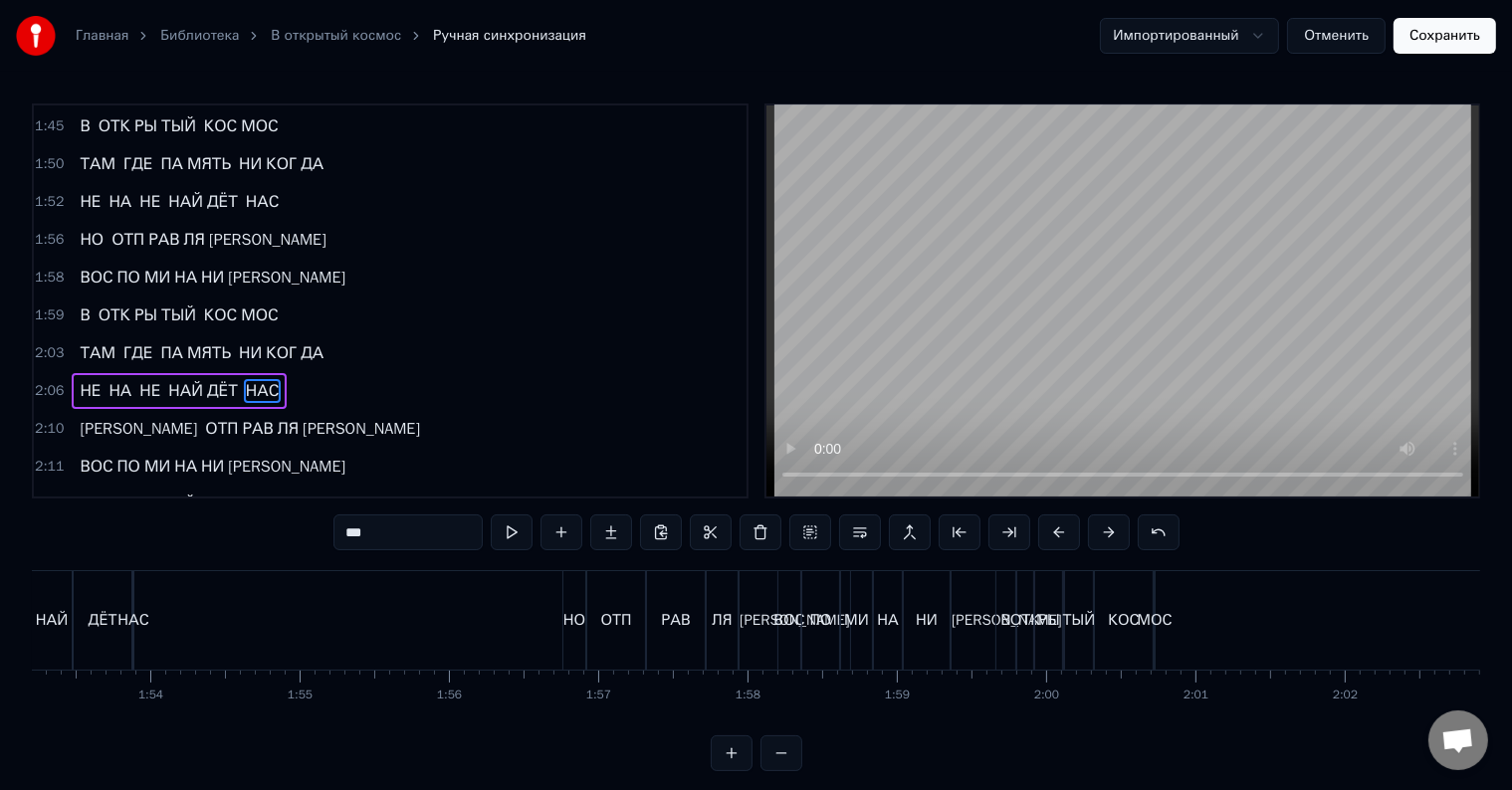 scroll, scrollTop: 2385, scrollLeft: 0, axis: vertical 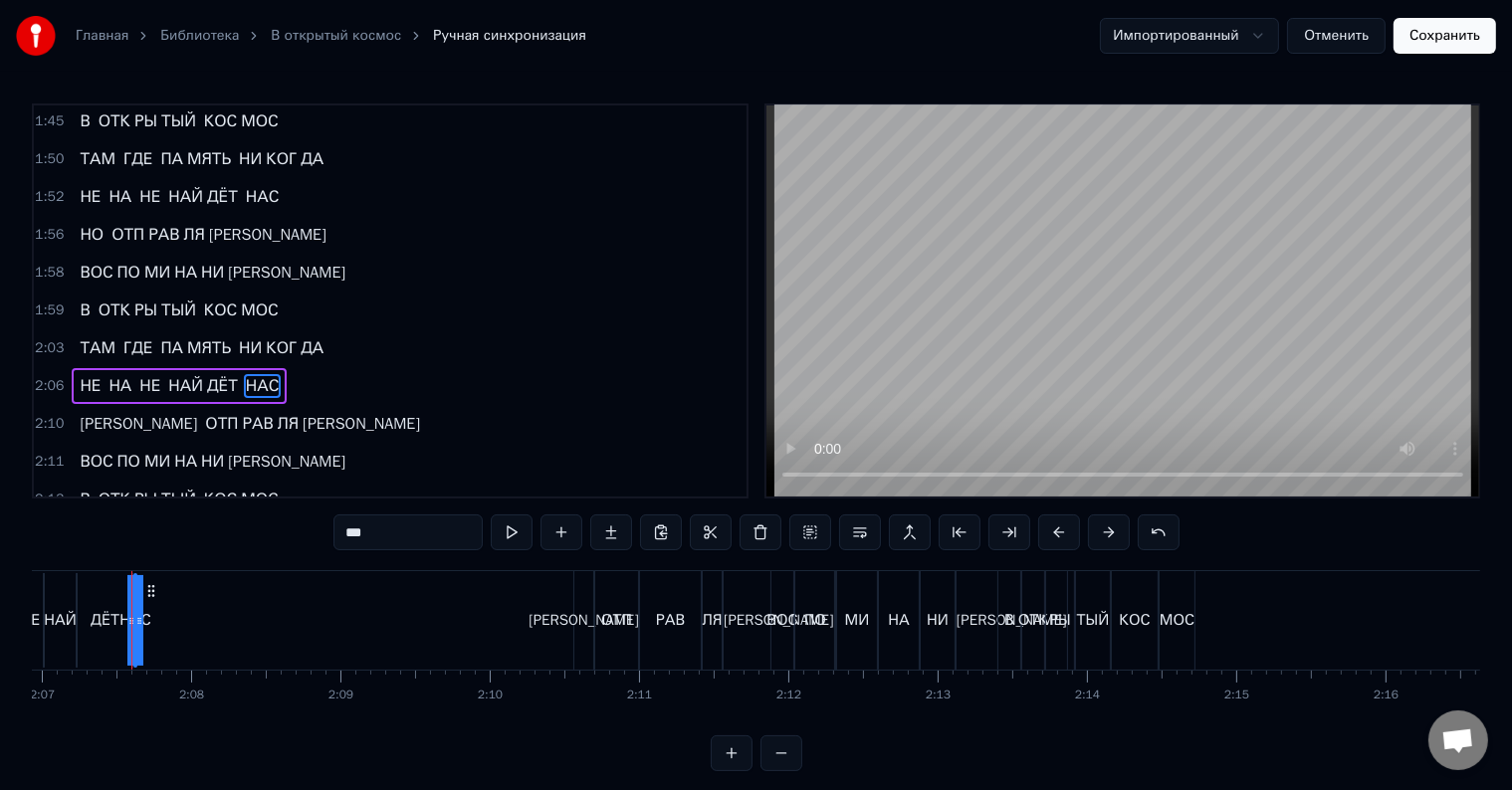 drag, startPoint x: 160, startPoint y: 605, endPoint x: 195, endPoint y: 604, distance: 35.014283 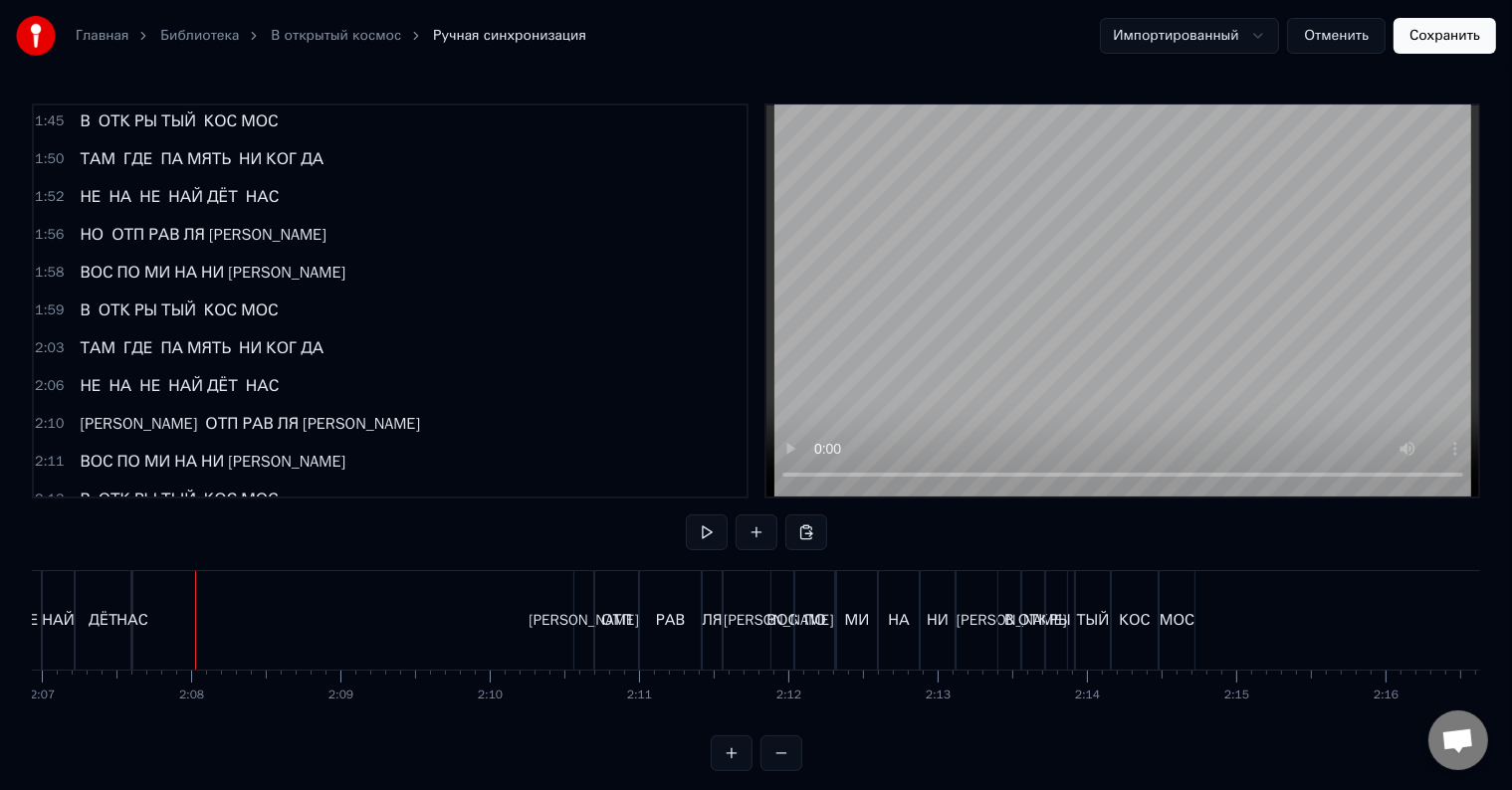 click on "МОС" at bounding box center (259, 499) 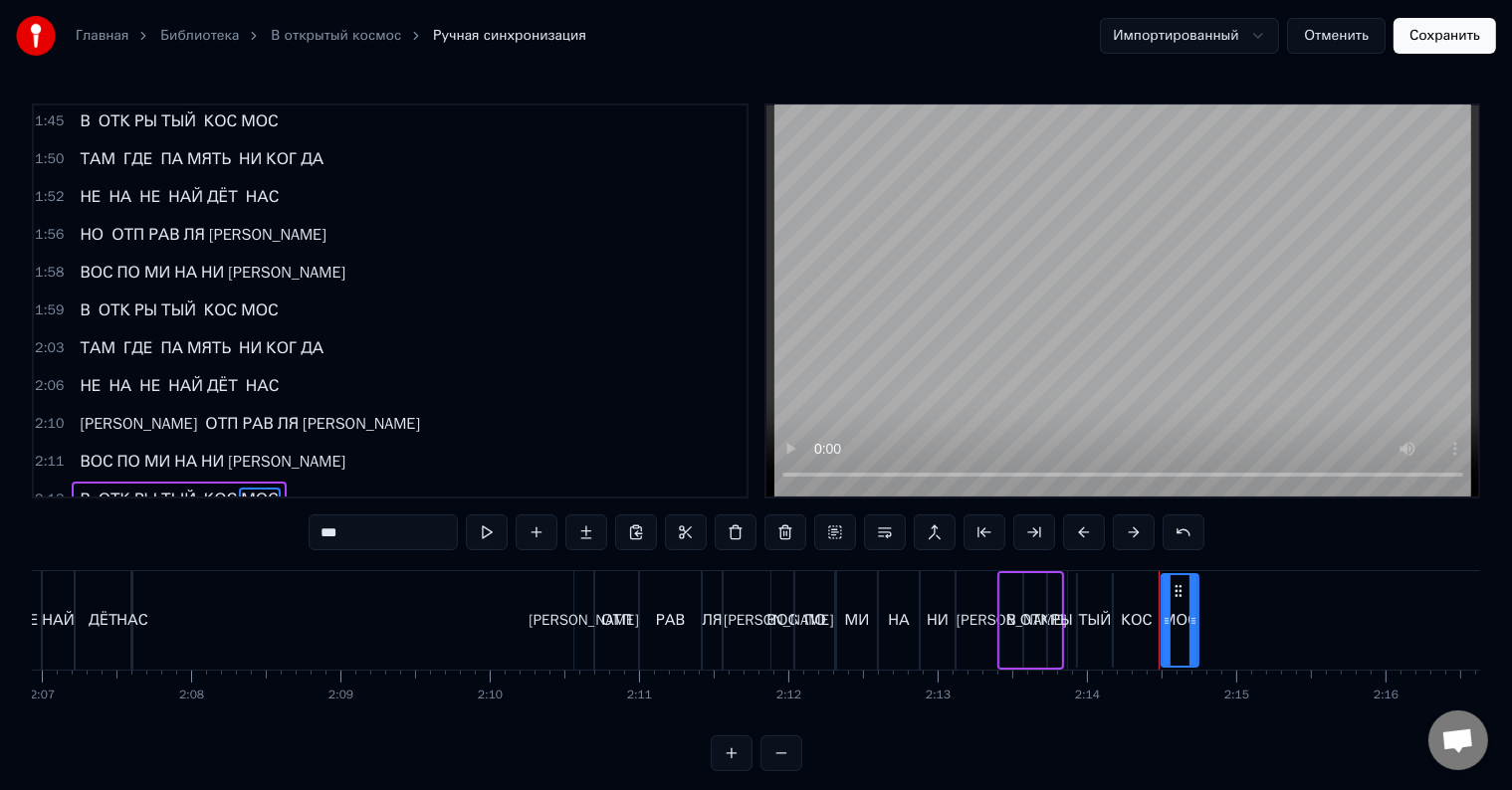 scroll, scrollTop: 2495, scrollLeft: 0, axis: vertical 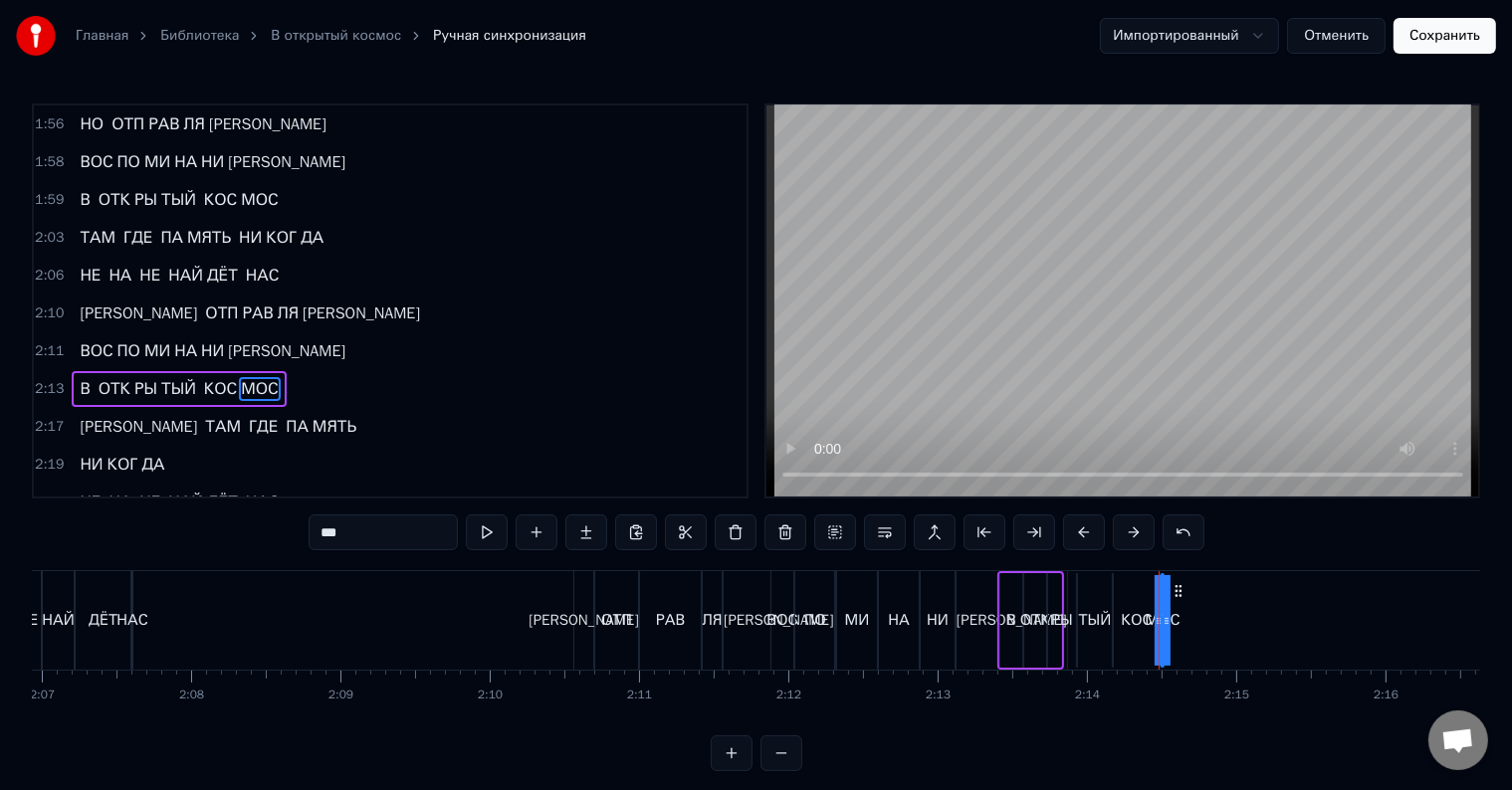 drag, startPoint x: 1191, startPoint y: 628, endPoint x: 1217, endPoint y: 625, distance: 26.172505 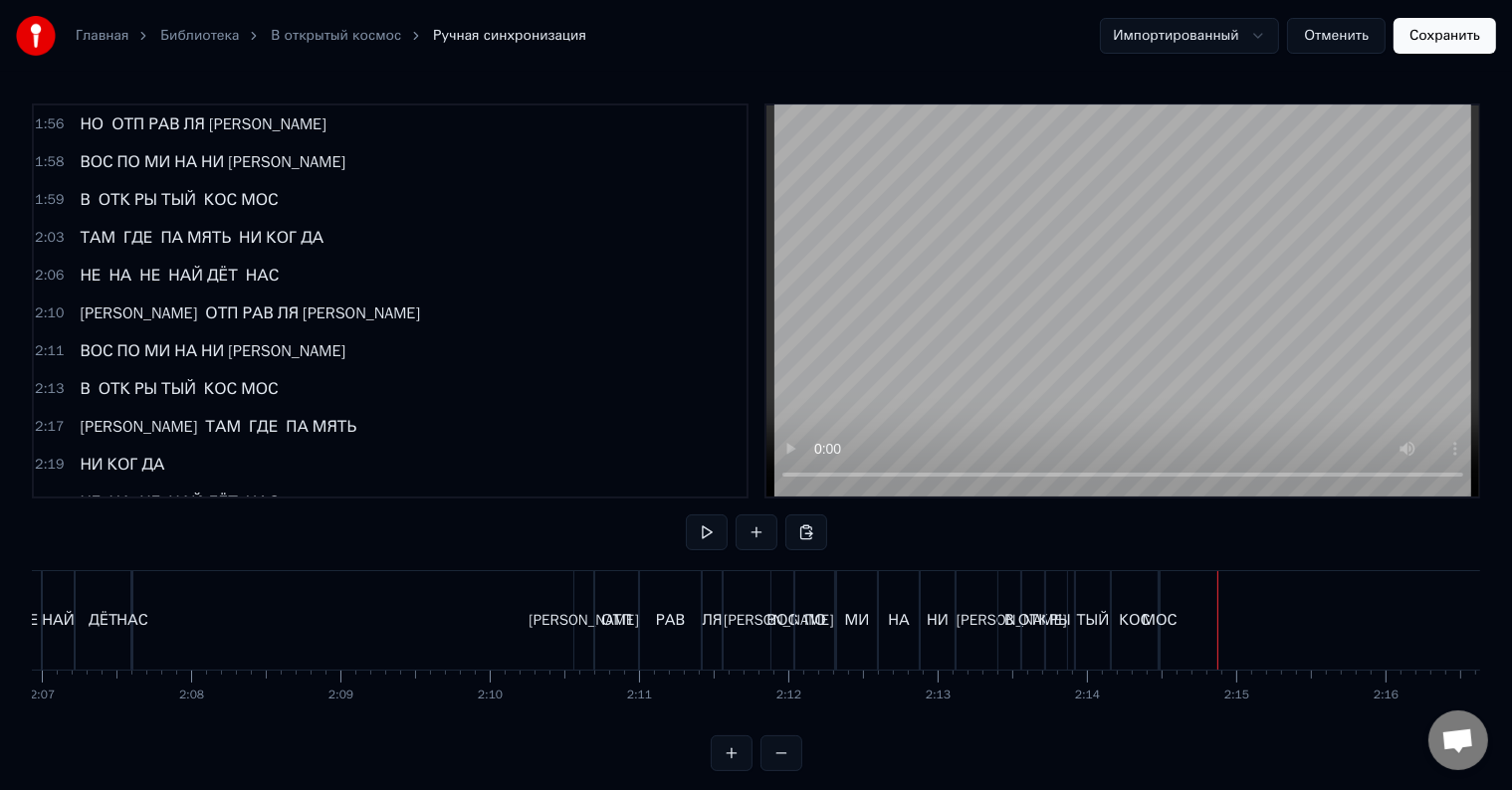 click on "НАС" at bounding box center [262, 502] 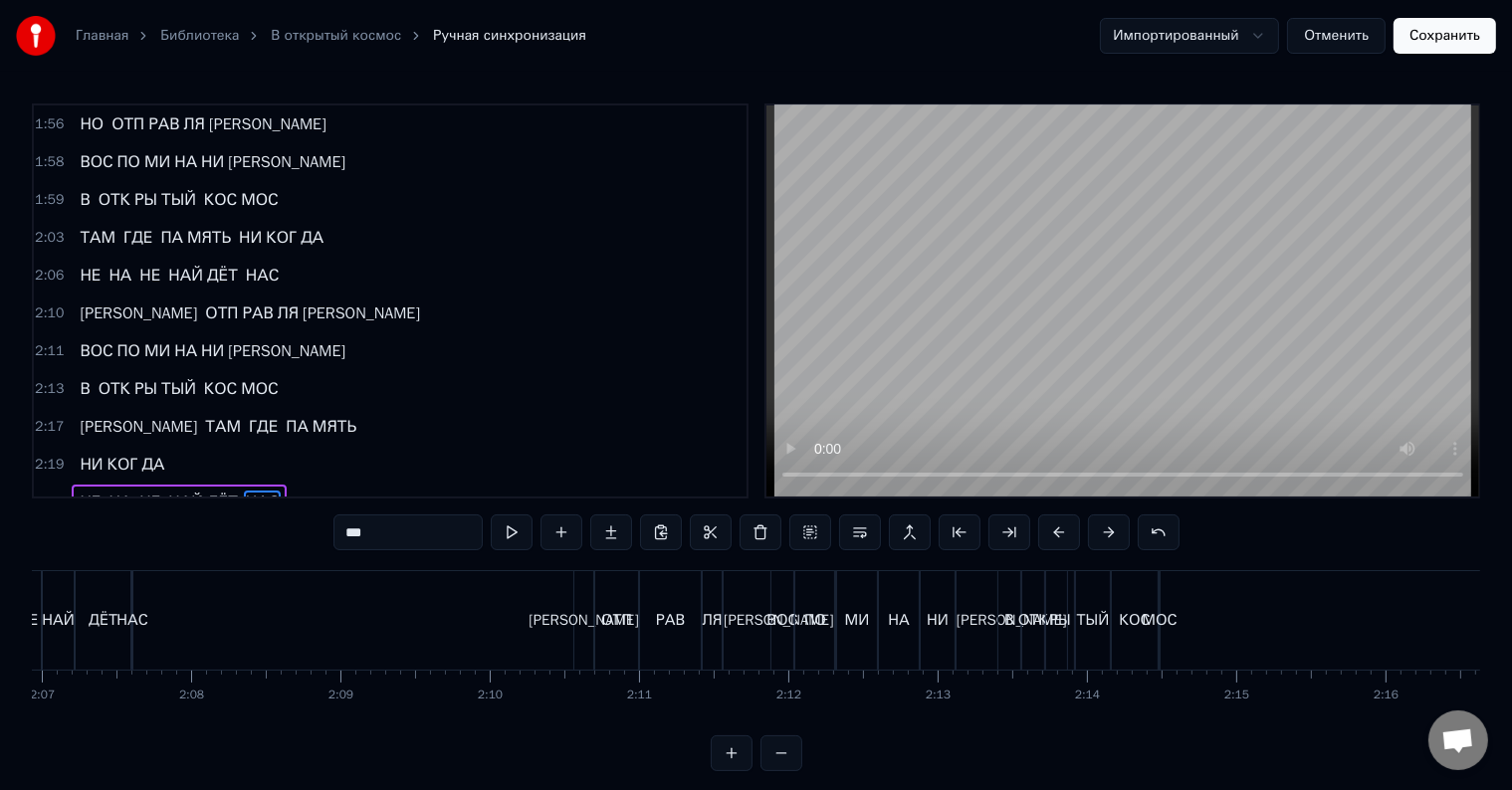 scroll, scrollTop: 2605, scrollLeft: 0, axis: vertical 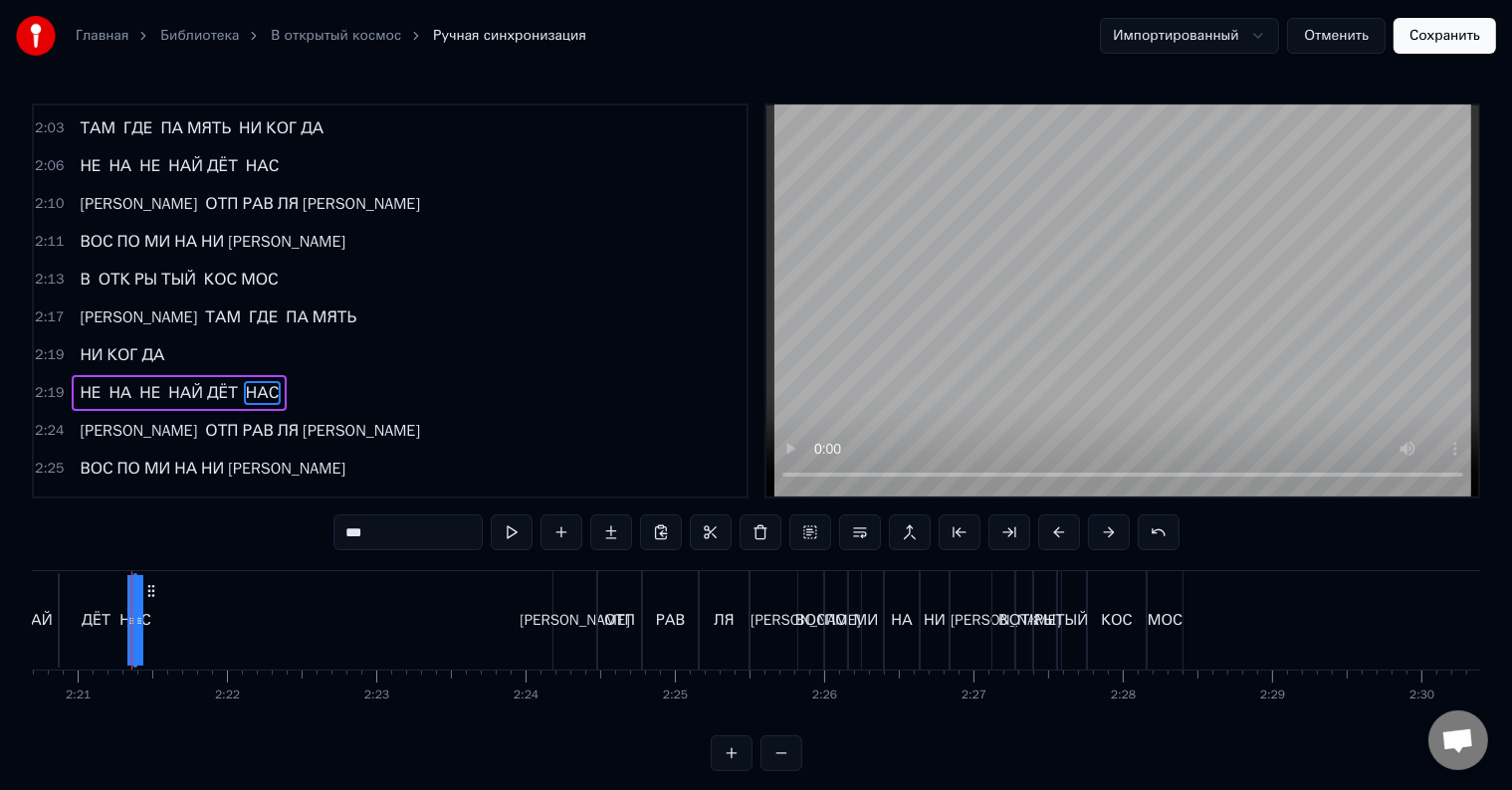 drag, startPoint x: 162, startPoint y: 621, endPoint x: 186, endPoint y: 618, distance: 24.186773 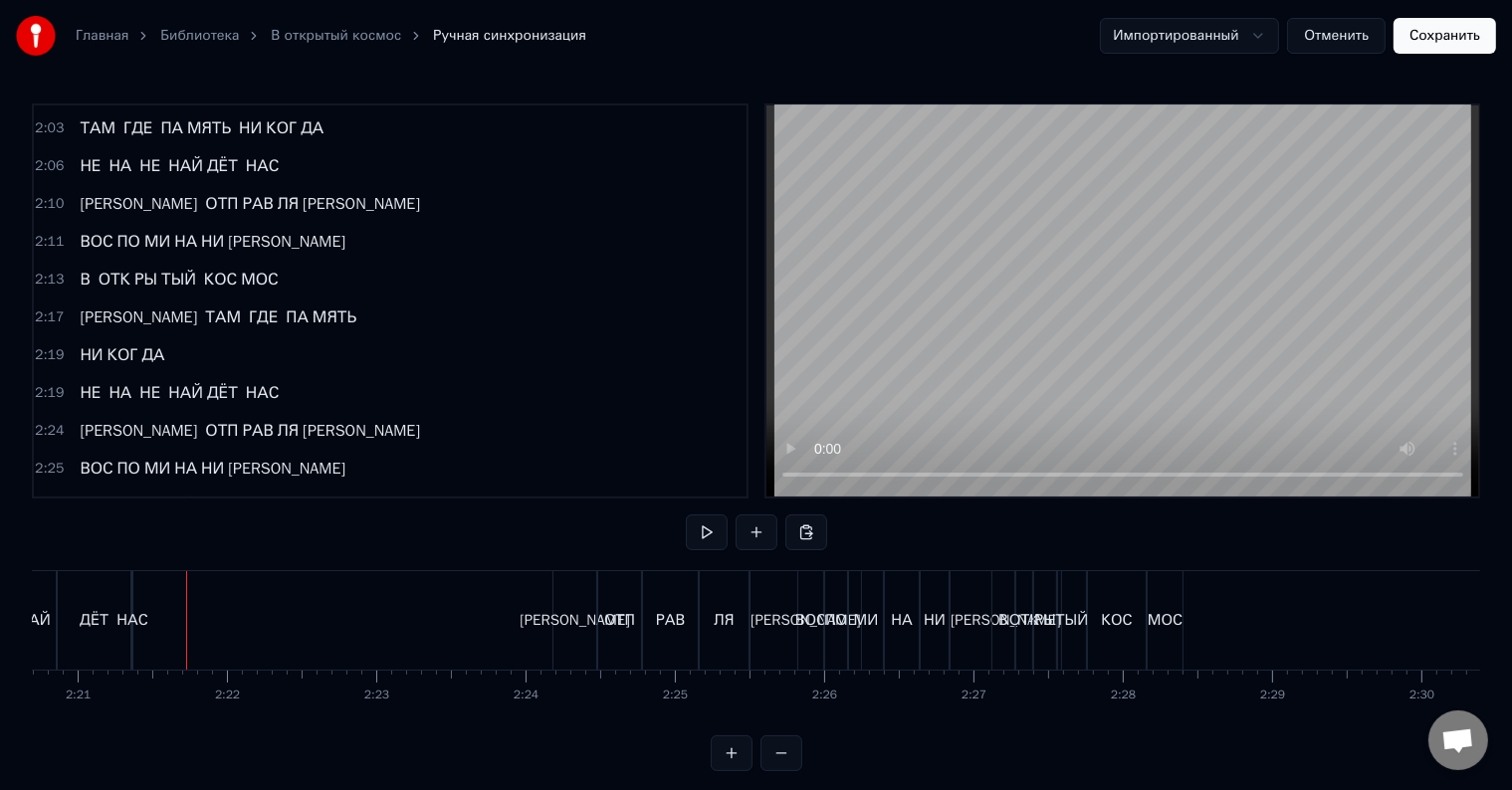 type 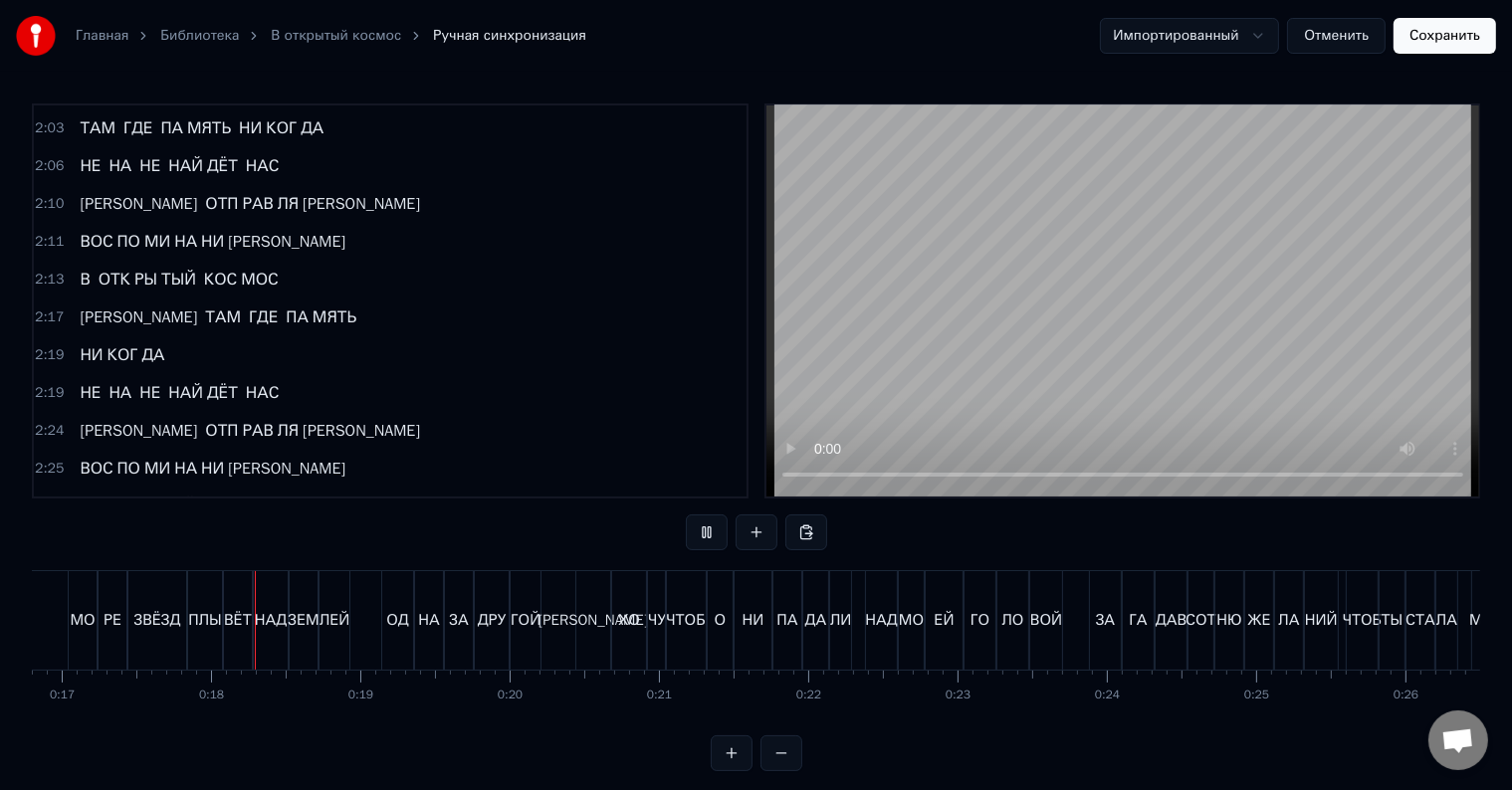 scroll, scrollTop: 0, scrollLeft: 2519, axis: horizontal 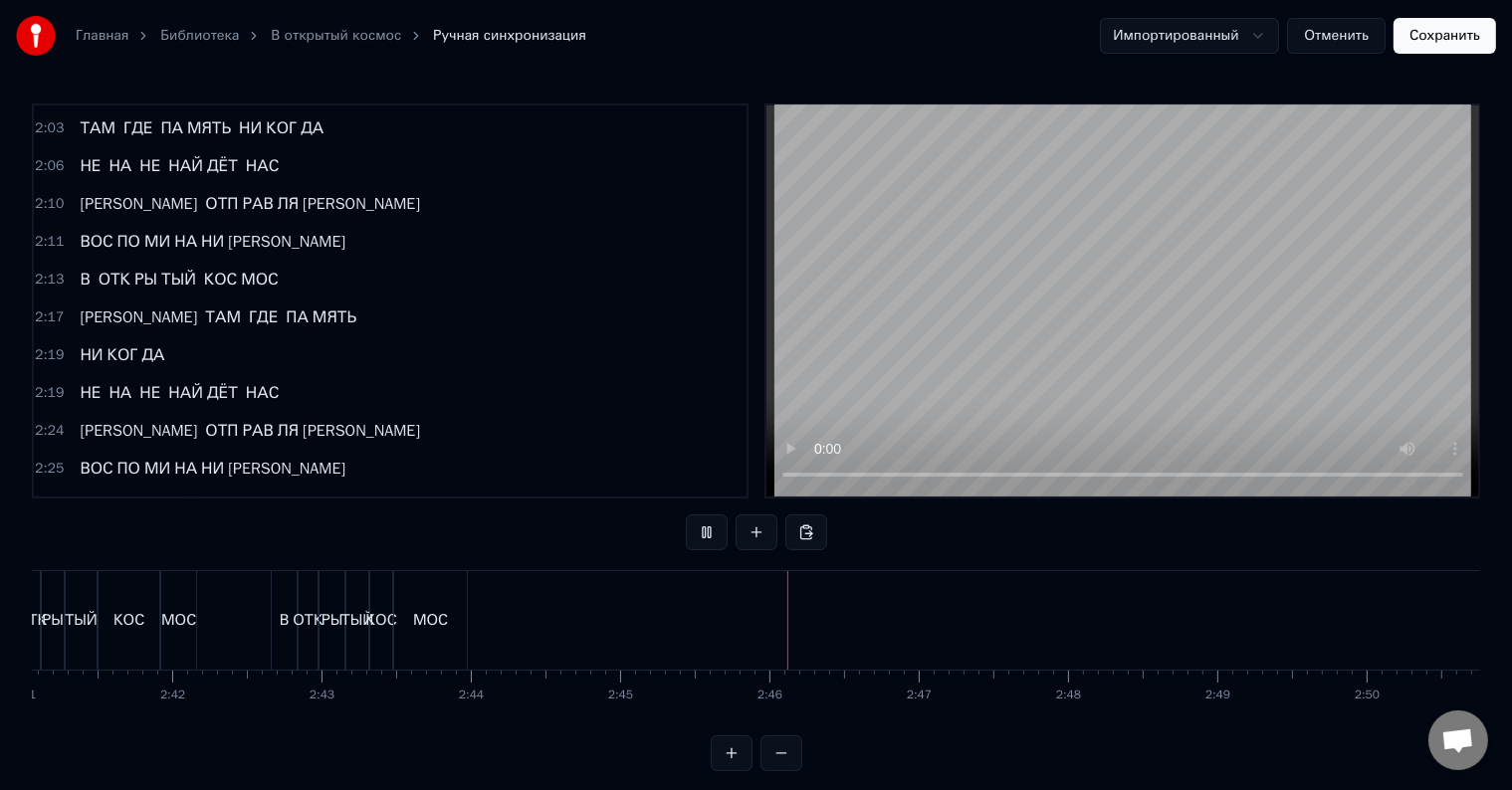 click on "Сохранить" at bounding box center [1444, 36] 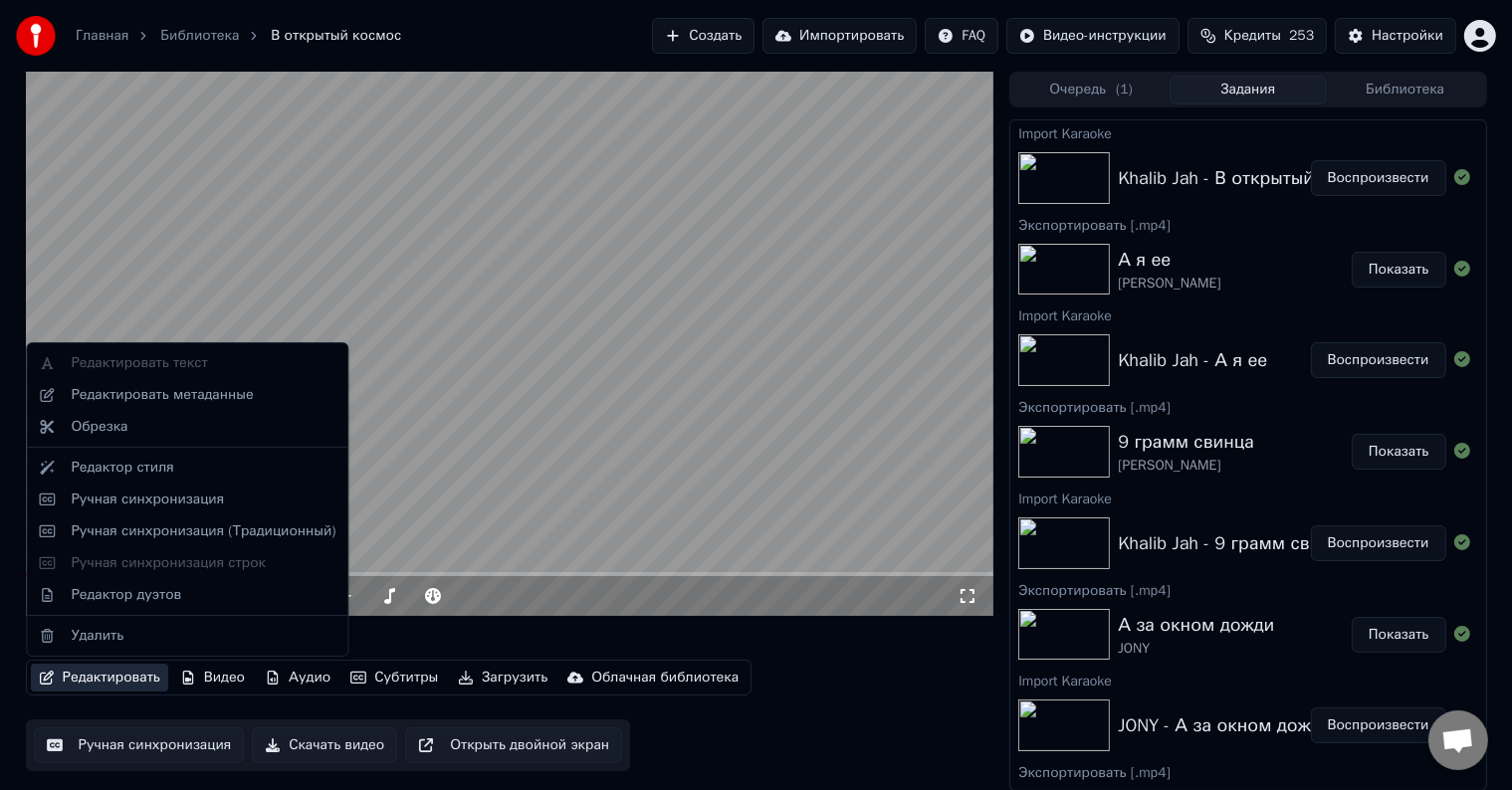 click on "Редактировать" at bounding box center (100, 678) 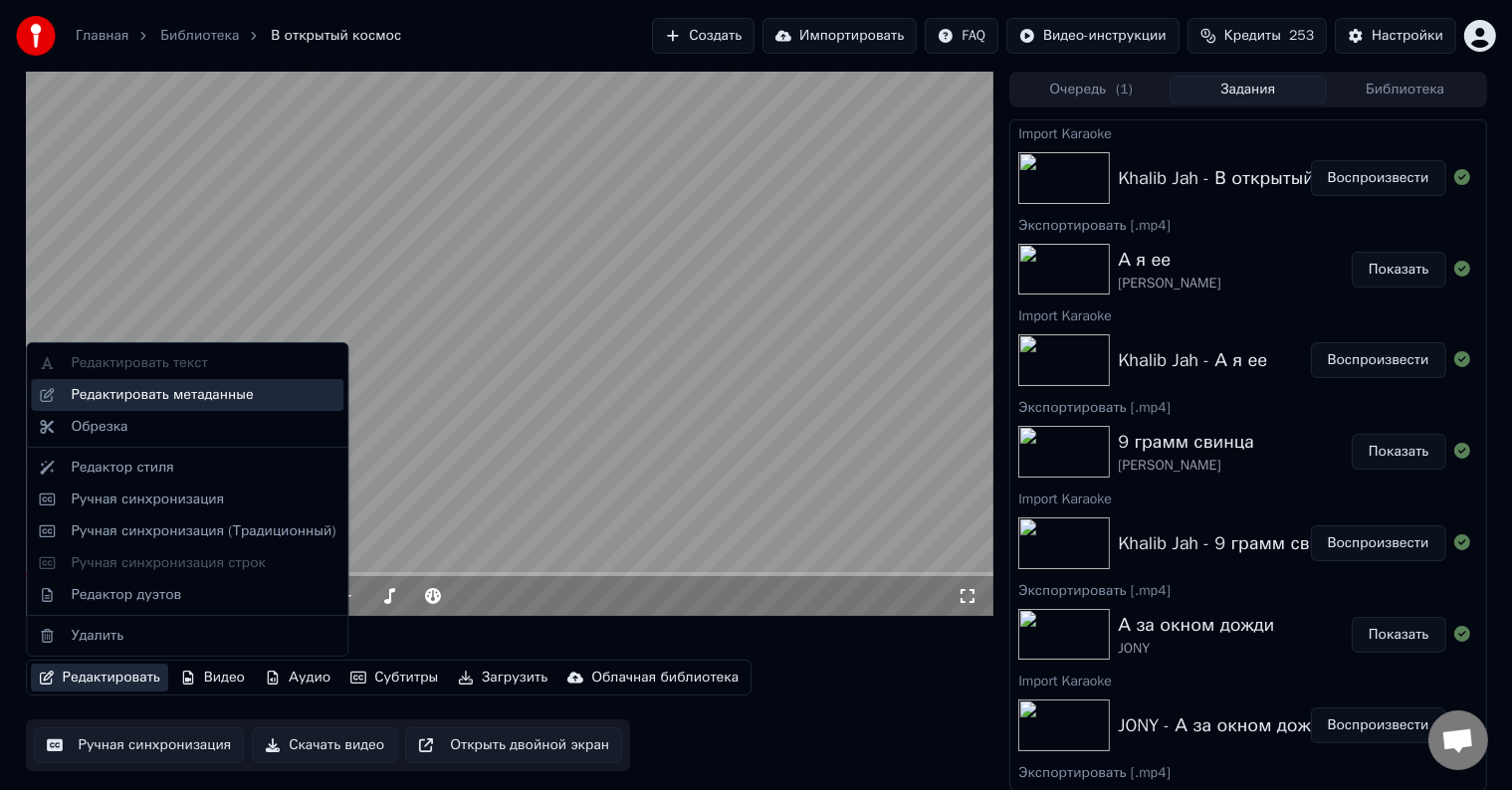 click on "Редактировать метаданные" at bounding box center [161, 395] 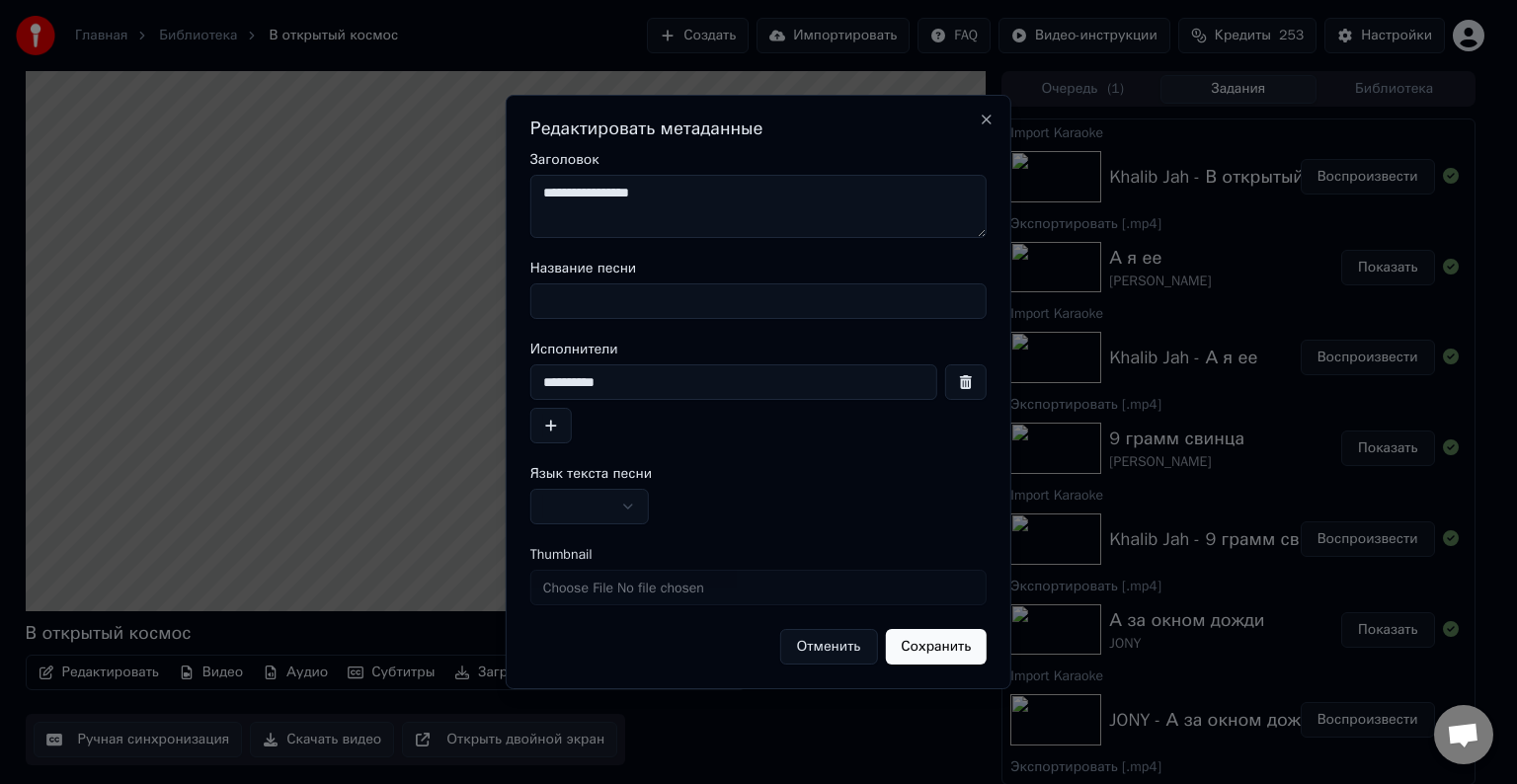 drag, startPoint x: 655, startPoint y: 210, endPoint x: 686, endPoint y: 194, distance: 34.88553 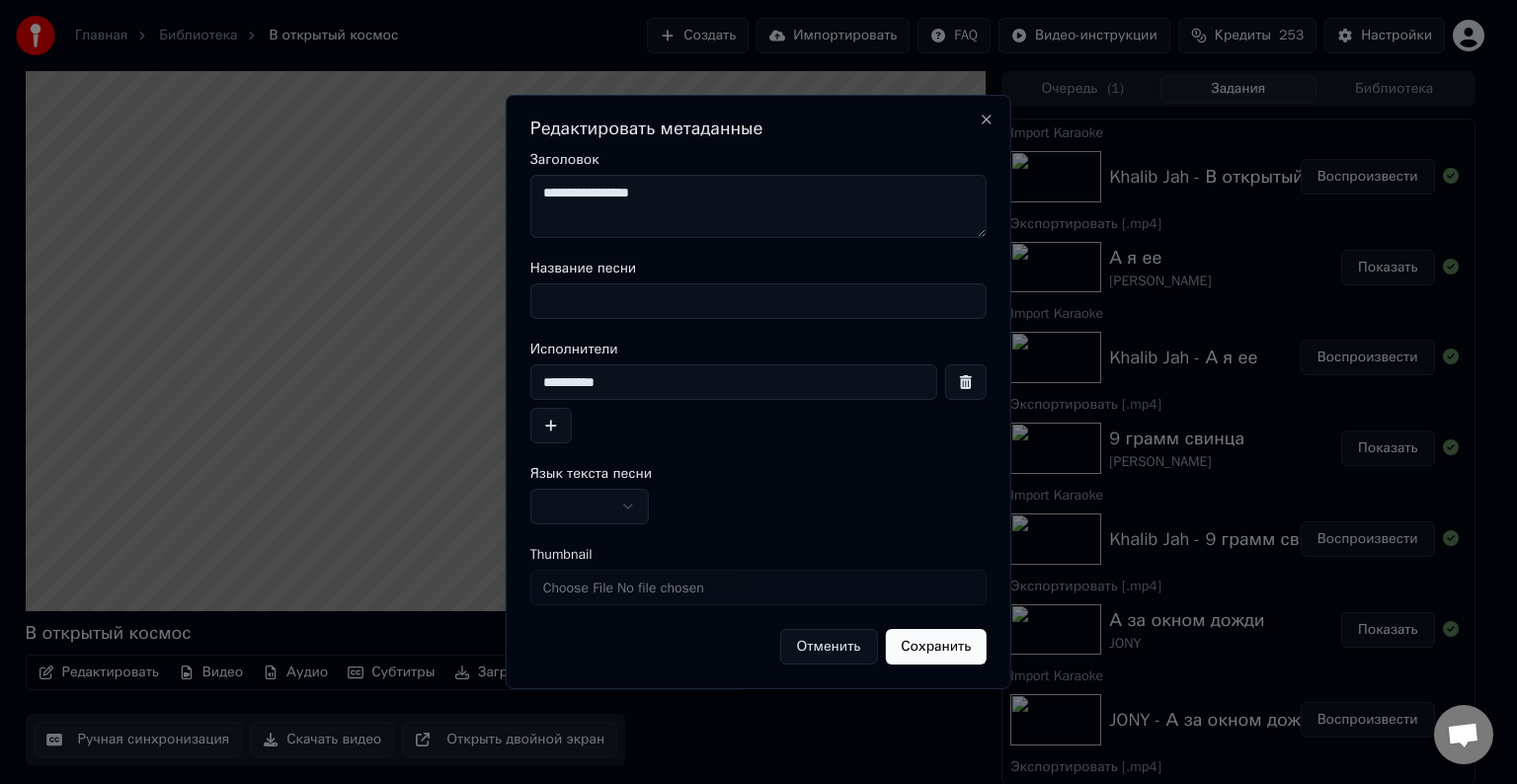 click on "**********" at bounding box center [758, 206] 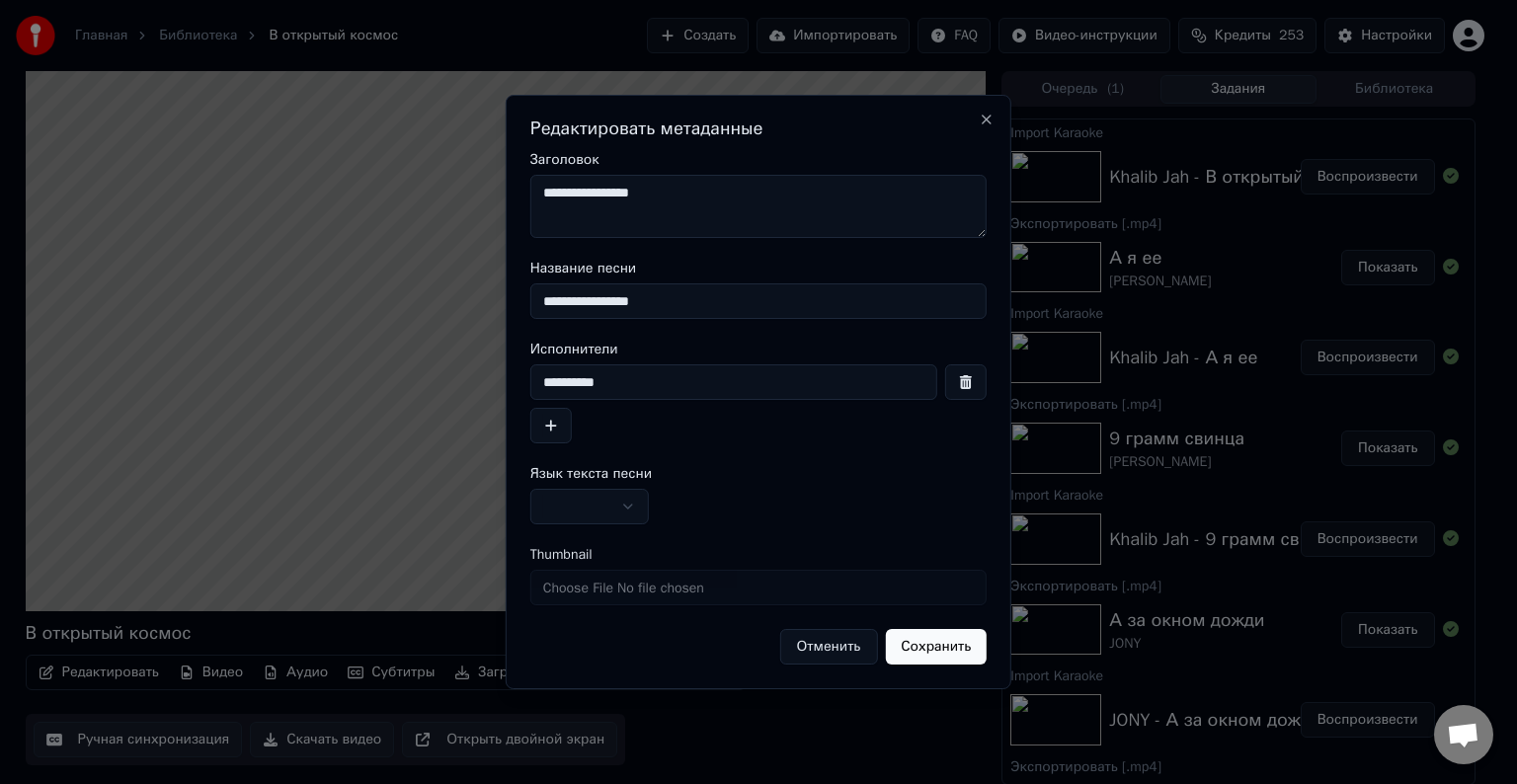 type on "**********" 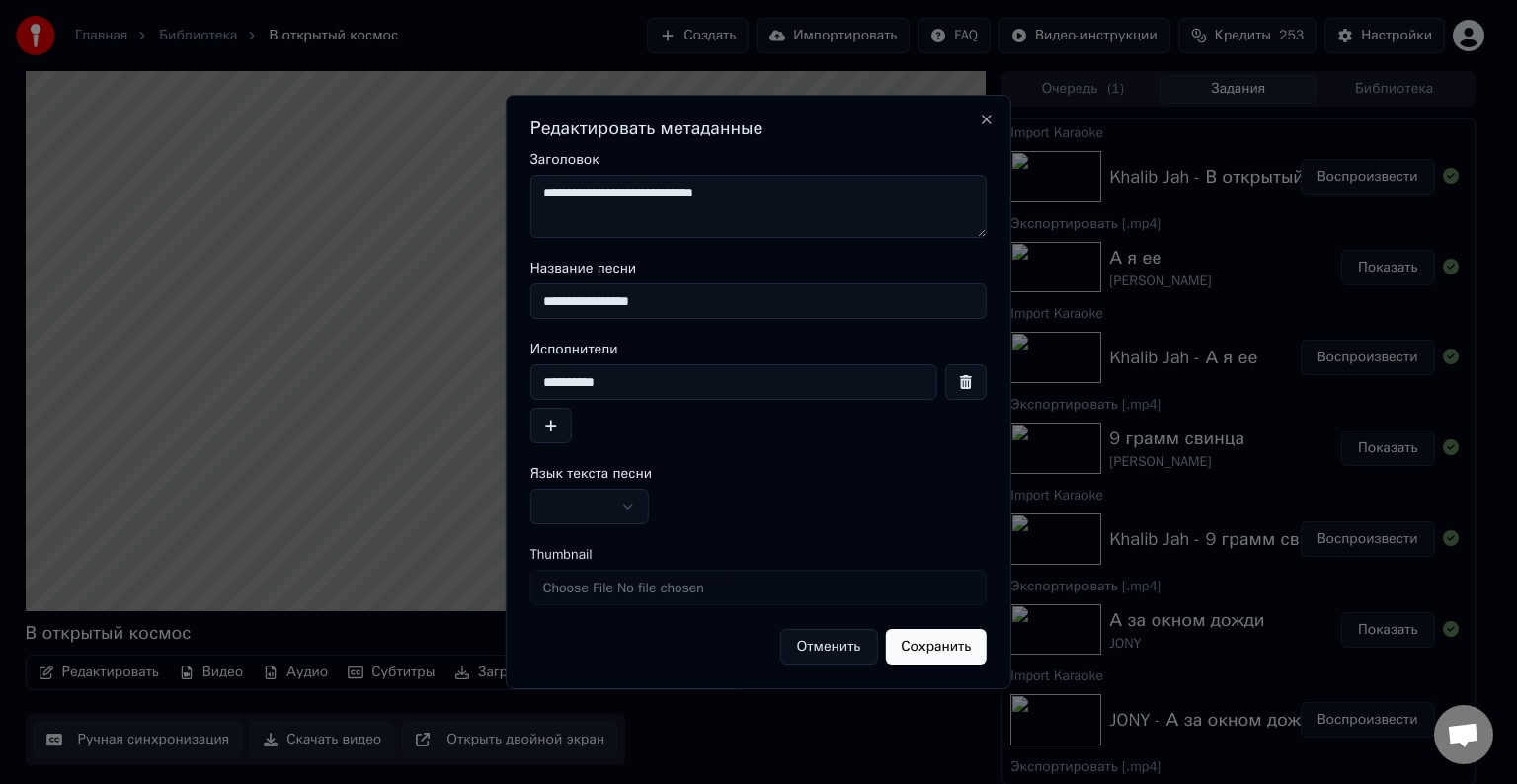 type on "**********" 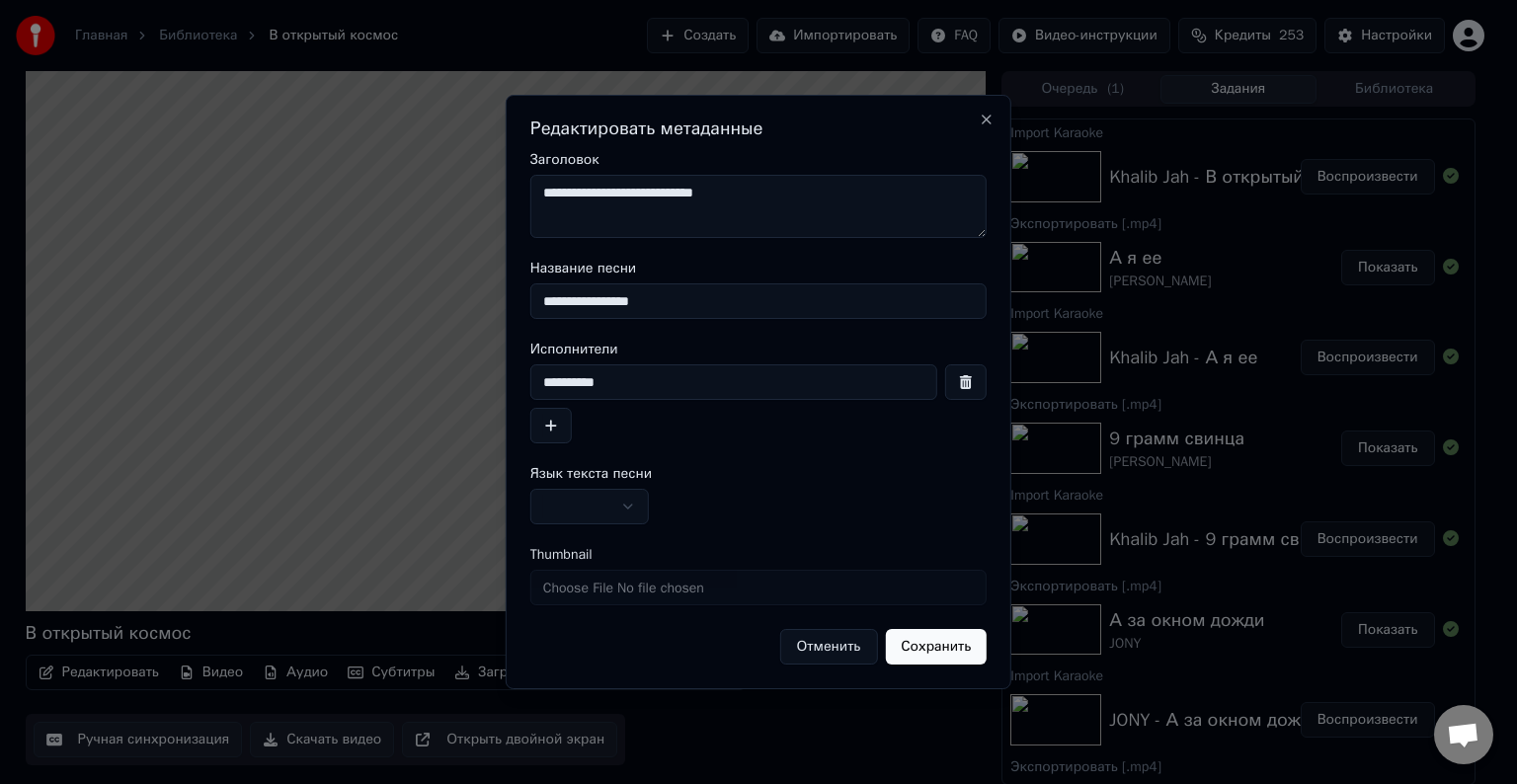 click on "Главная Библиотека В открытый космос Создать Импортировать FAQ Видео-инструкции Кредиты 253 Настройки В открытый космос Редактировать Видео Аудио Субтитры Загрузить Облачная библиотека Ручная синхронизация Скачать видео Открыть двойной экран Очередь ( 1 ) Задания Библиотека Import Karaoke Khalib Jah - В открытый космос Воспроизвести Экспортировать [.mp4] А я ее Khalib Jah Показать Import Karaoke Khalib Jah - А я ее Воспроизвести Экспортировать [.mp4] 9 грамм свинца Khalib Jah Показать Import Karaoke Khalib Jah - 9 грамм свинца Воспроизвести Экспортировать [.mp4] А за окном дожди JONY Показать Import Karaoke Ты пари" at bounding box center [750, 392] 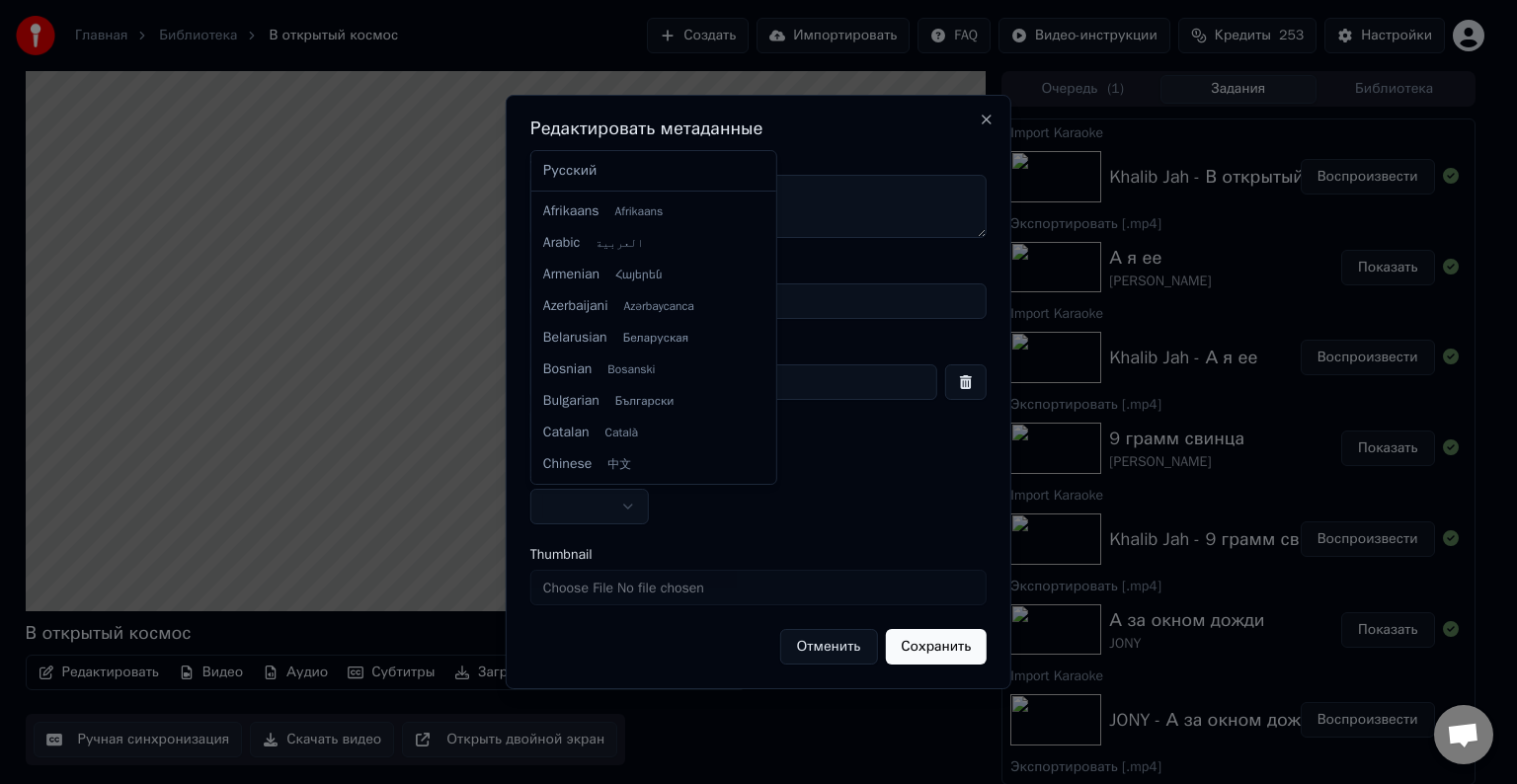 select on "**" 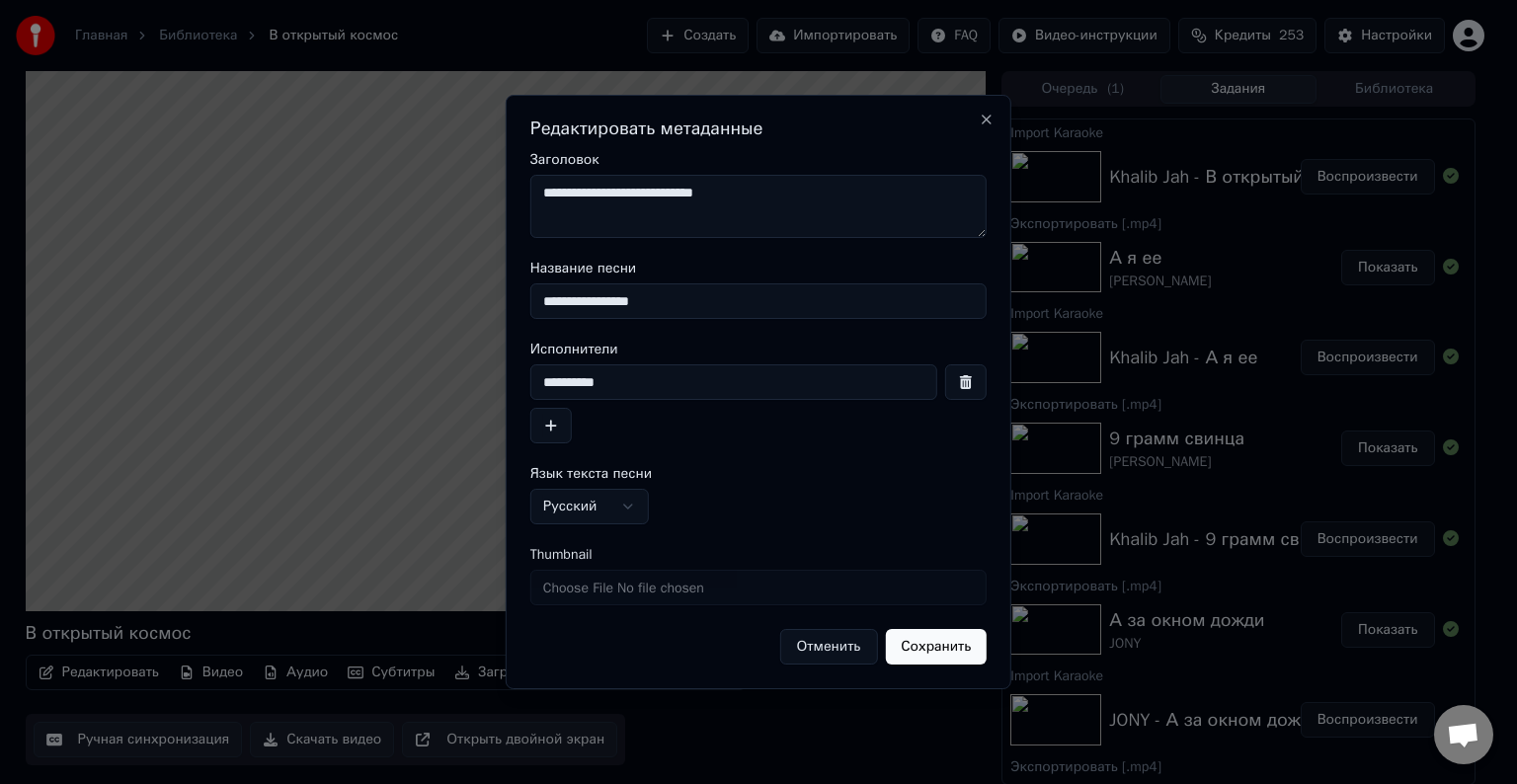 click on "Сохранить" at bounding box center (935, 647) 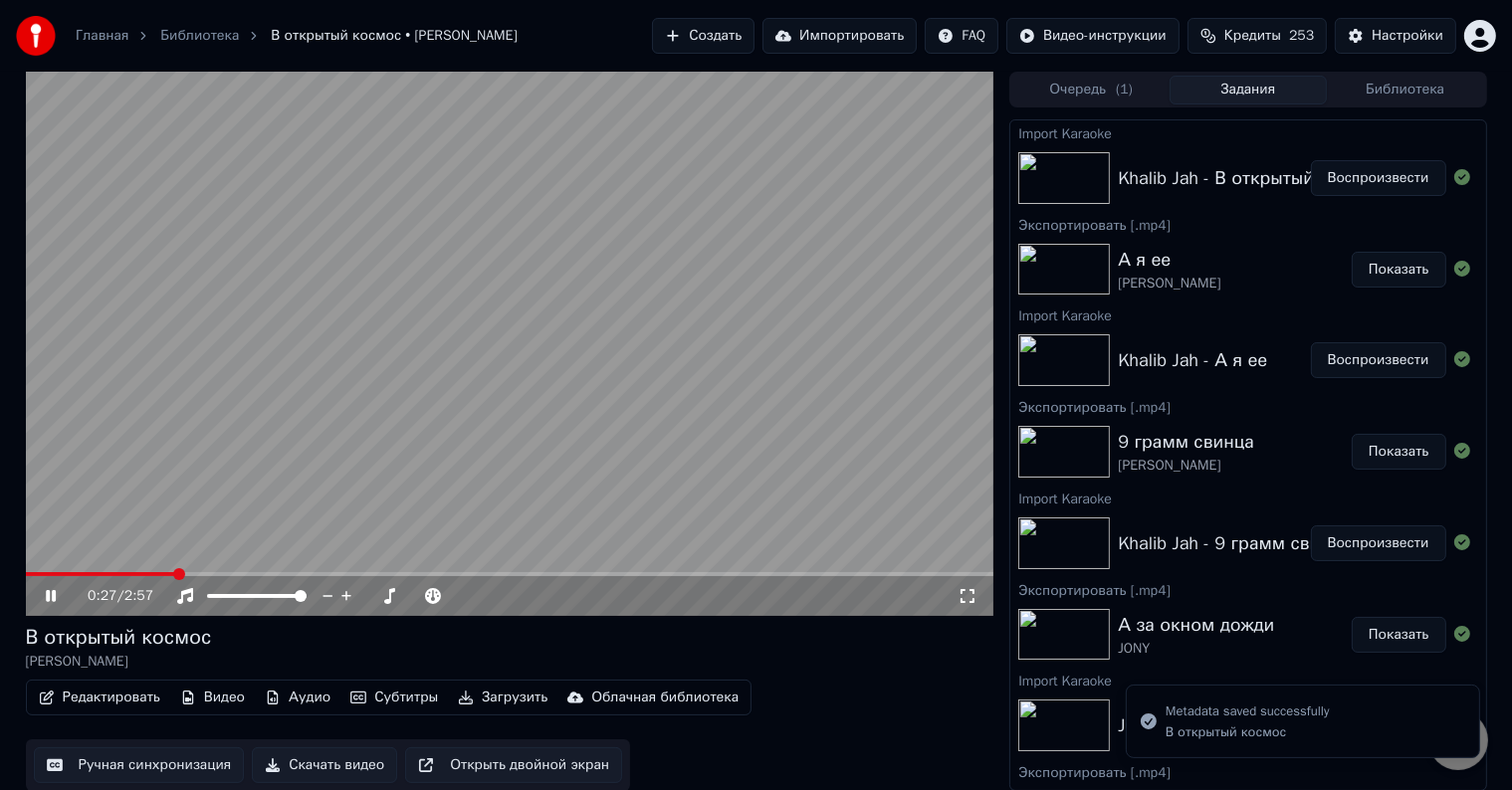 click 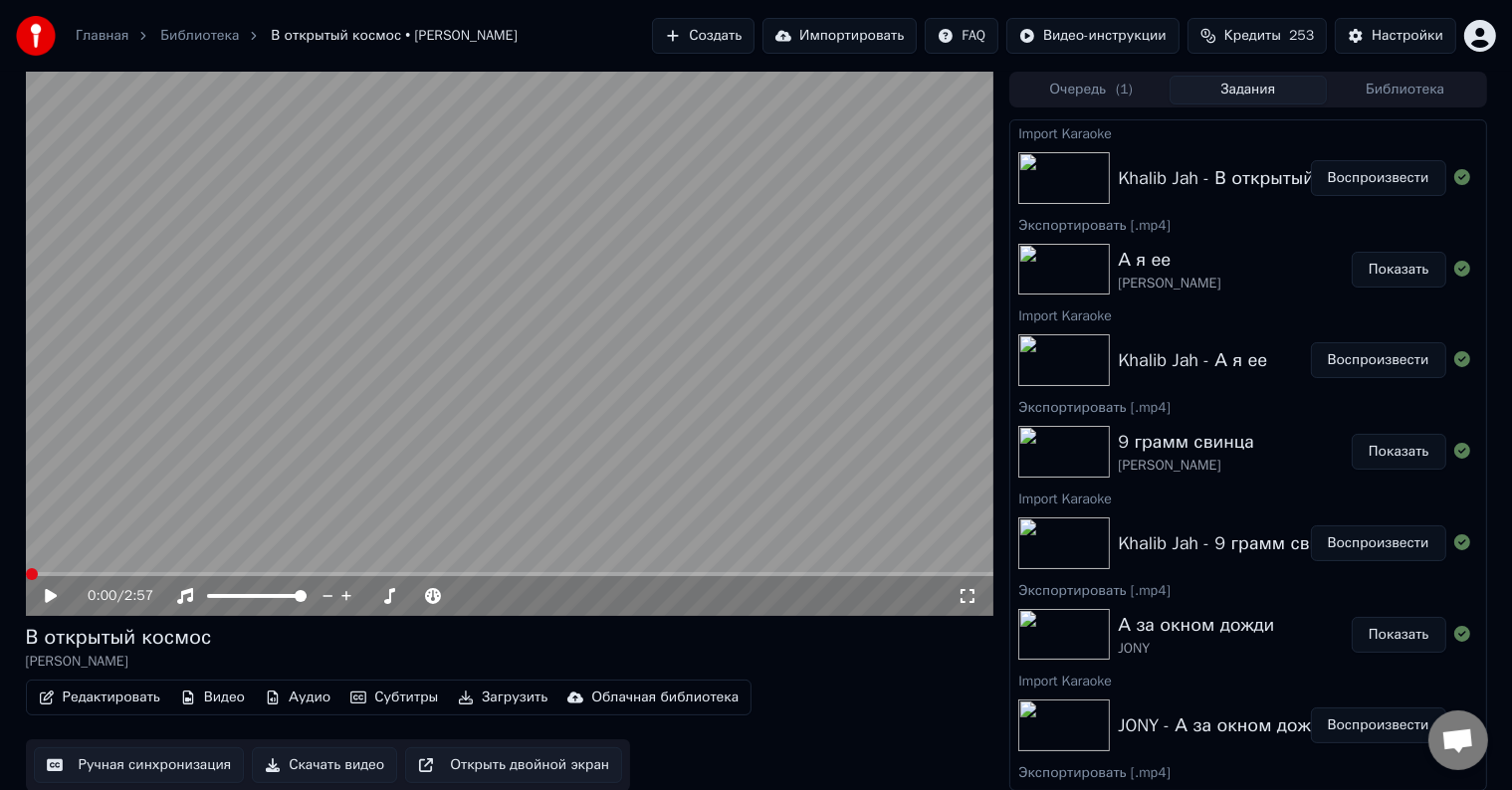 click at bounding box center (32, 574) 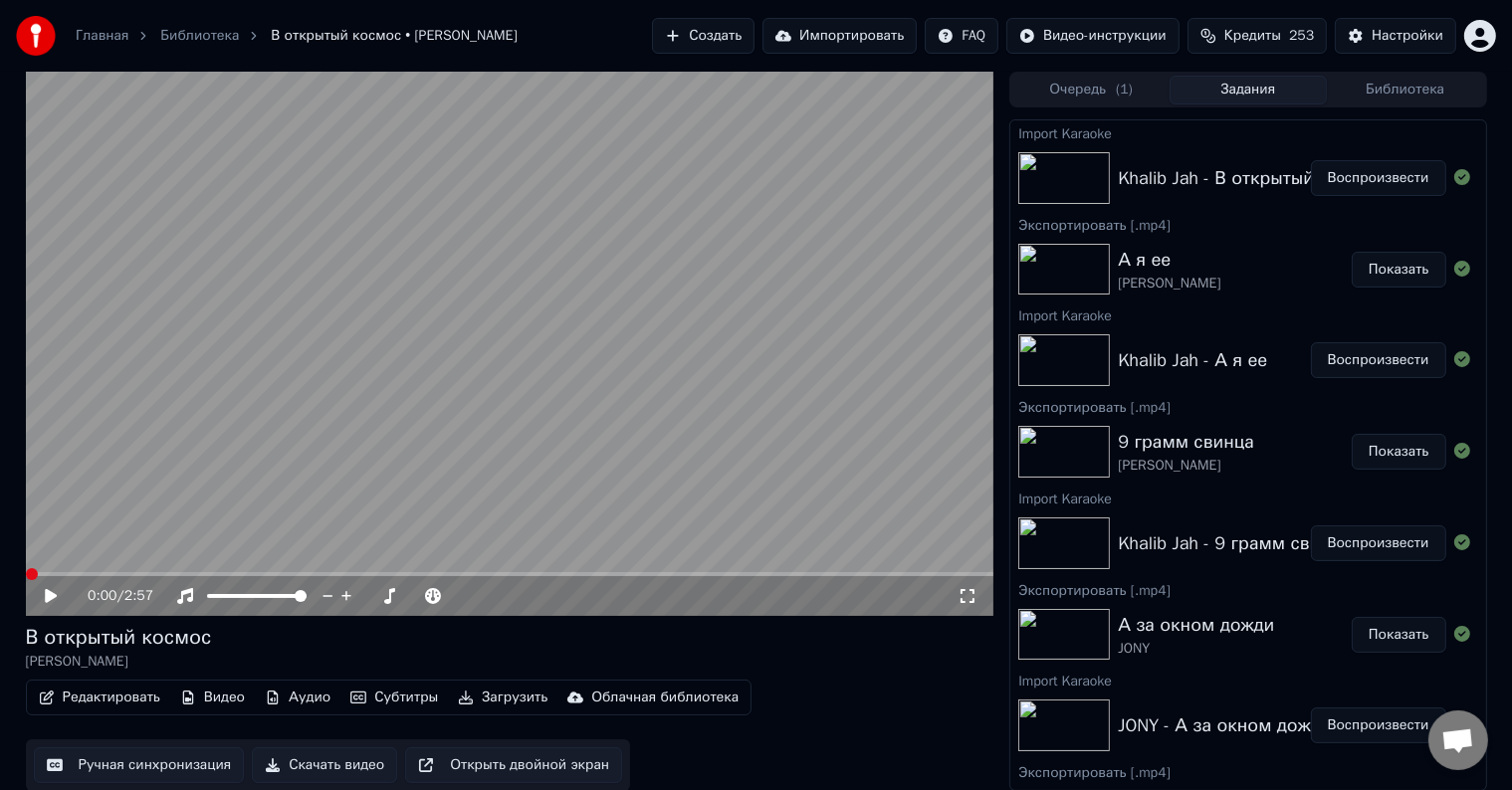 click on "Загрузить" at bounding box center (503, 697) 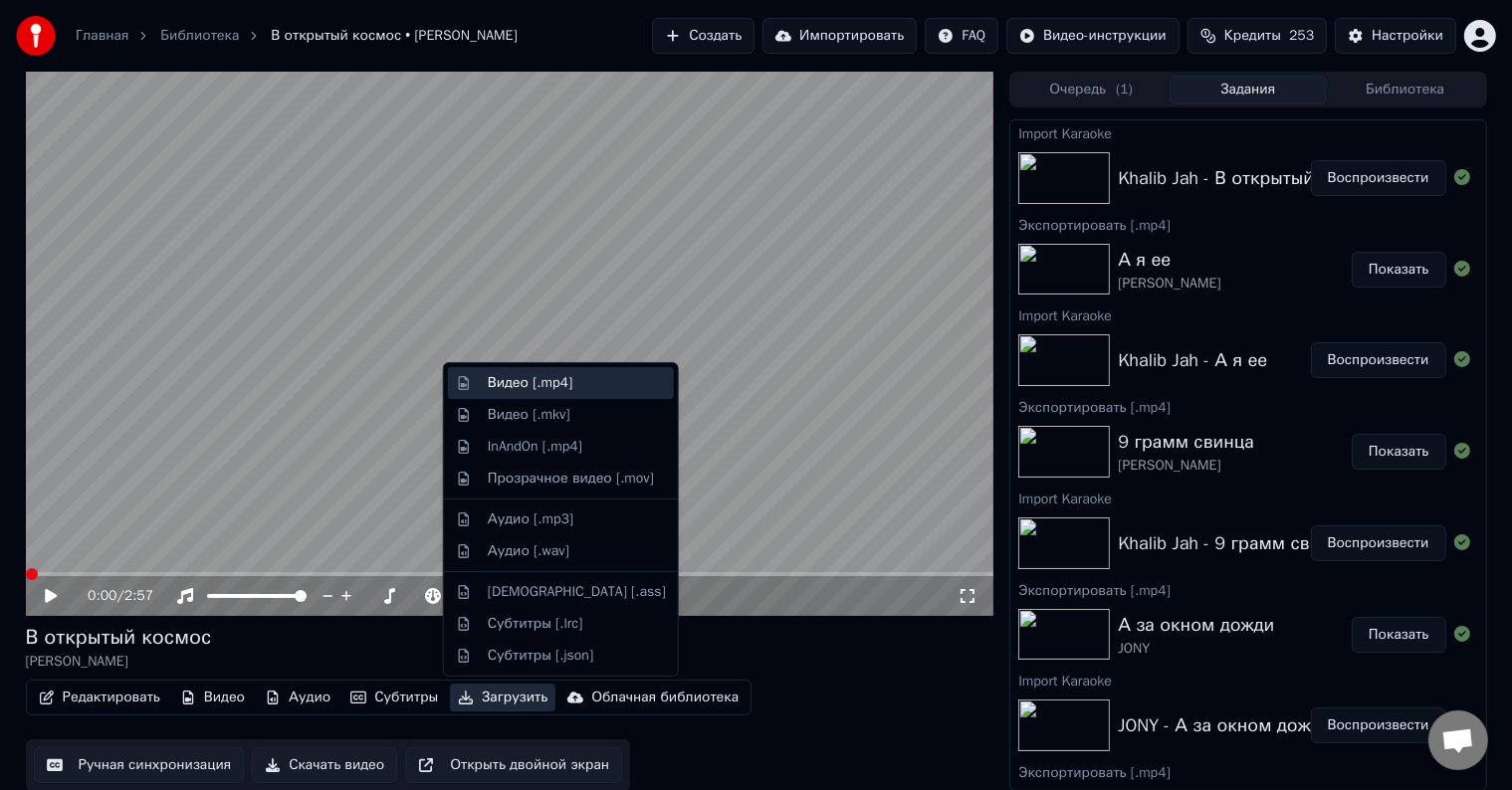 click on "Видео [.mp4]" at bounding box center (530, 383) 